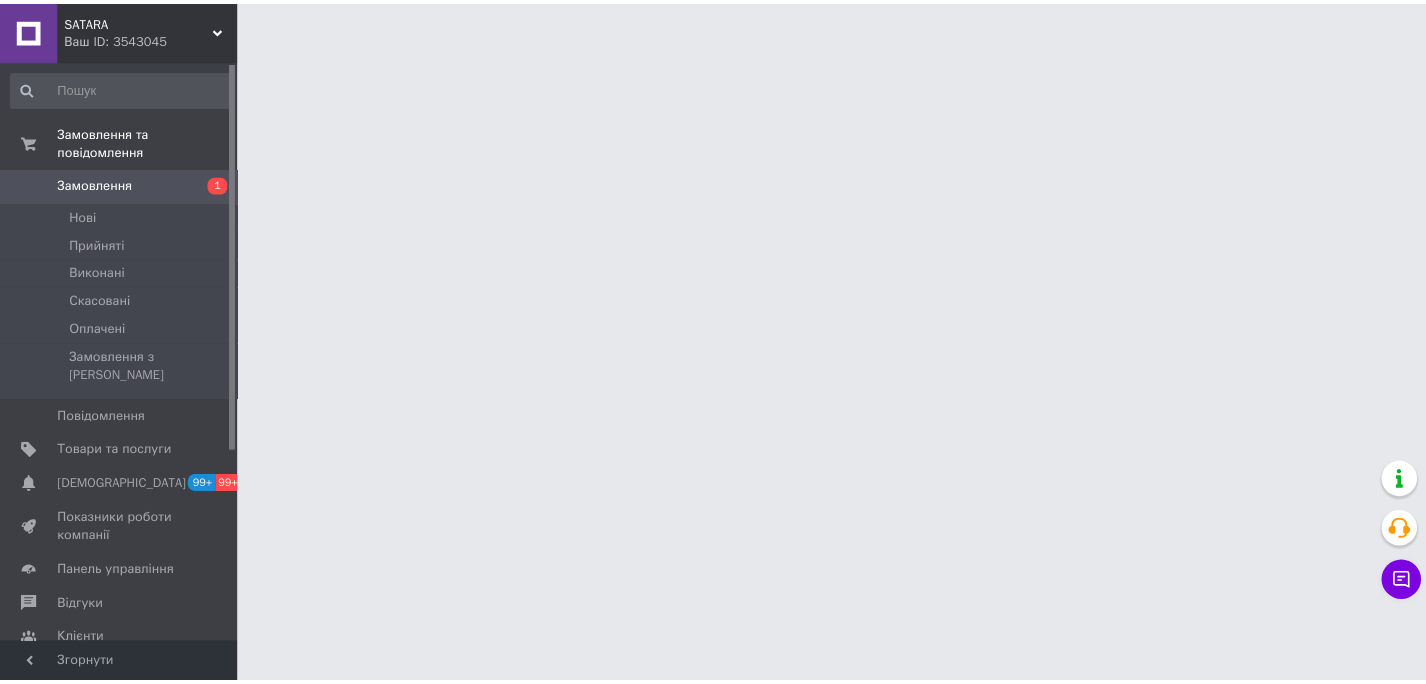 scroll, scrollTop: 0, scrollLeft: 0, axis: both 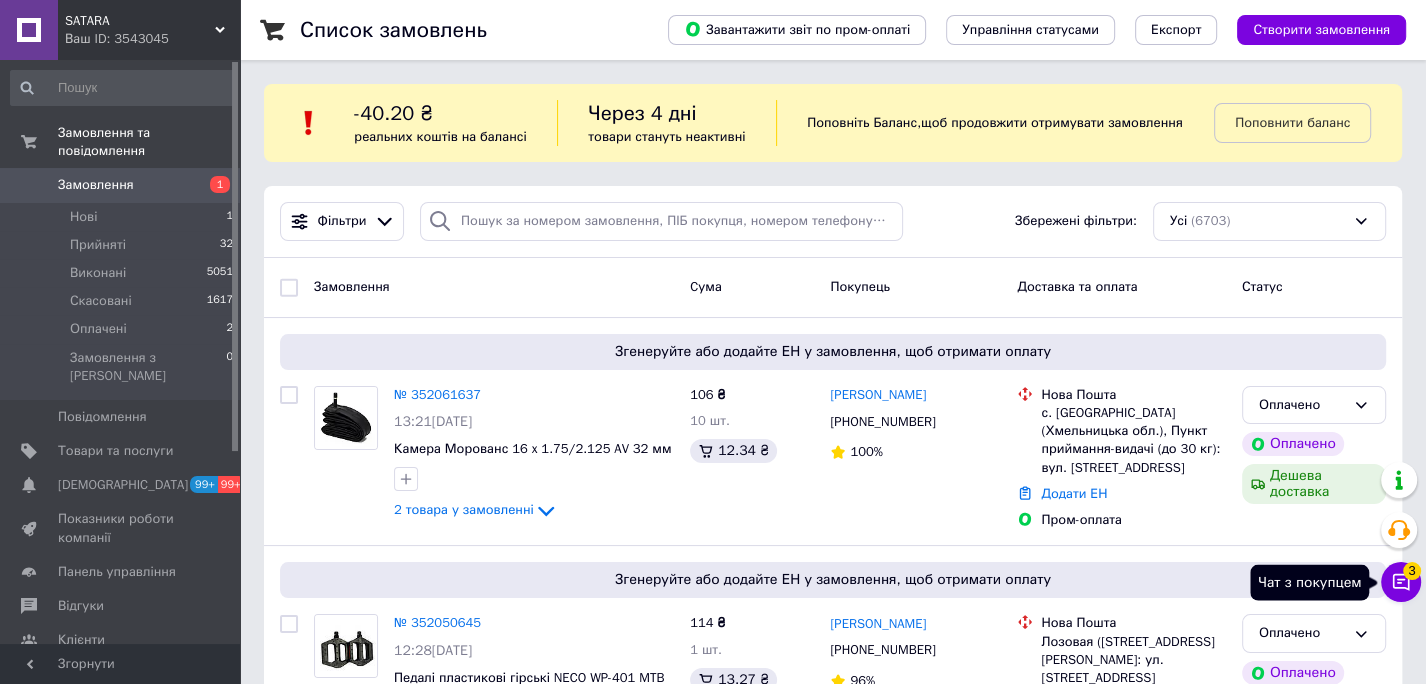 click on "Чат з покупцем 3" at bounding box center [1401, 582] 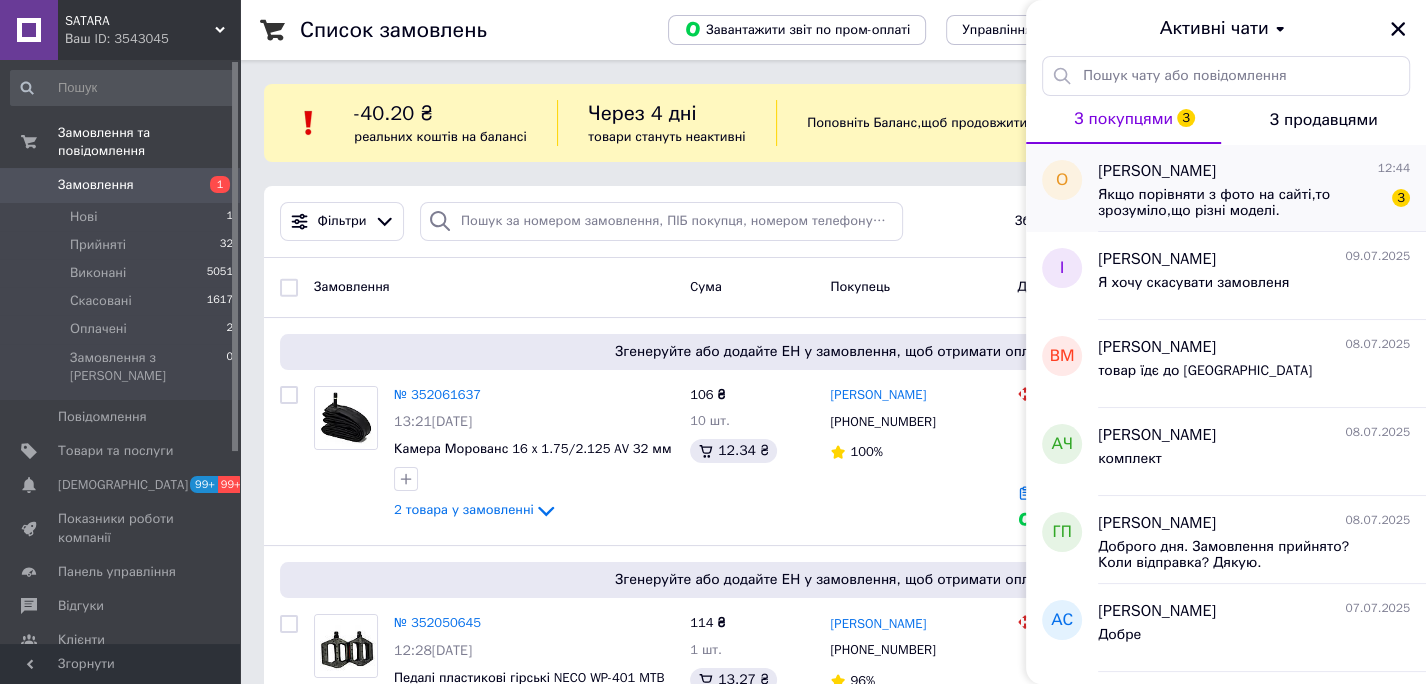 click on "олег 12:44 Якщо порівняти з фото на сайті,то зрозуміло,що різні моделі. 3" at bounding box center (1262, 188) 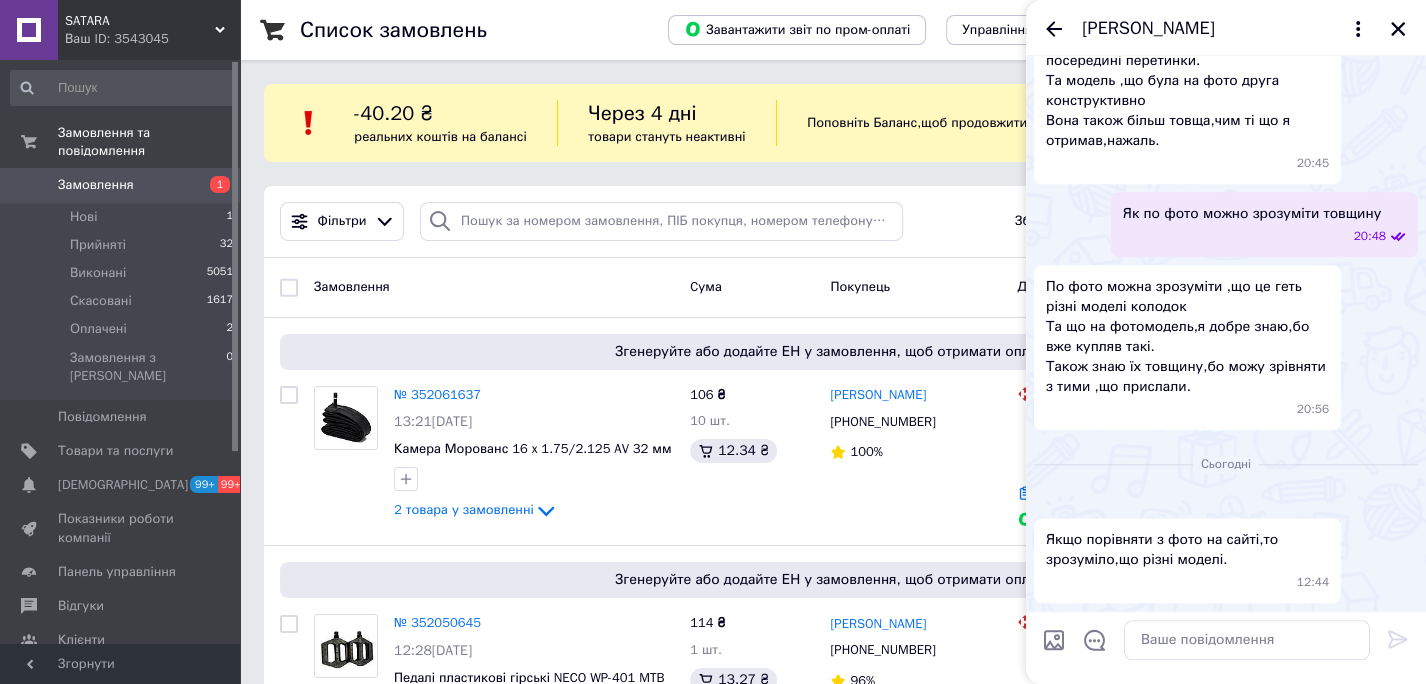 scroll, scrollTop: 3282, scrollLeft: 0, axis: vertical 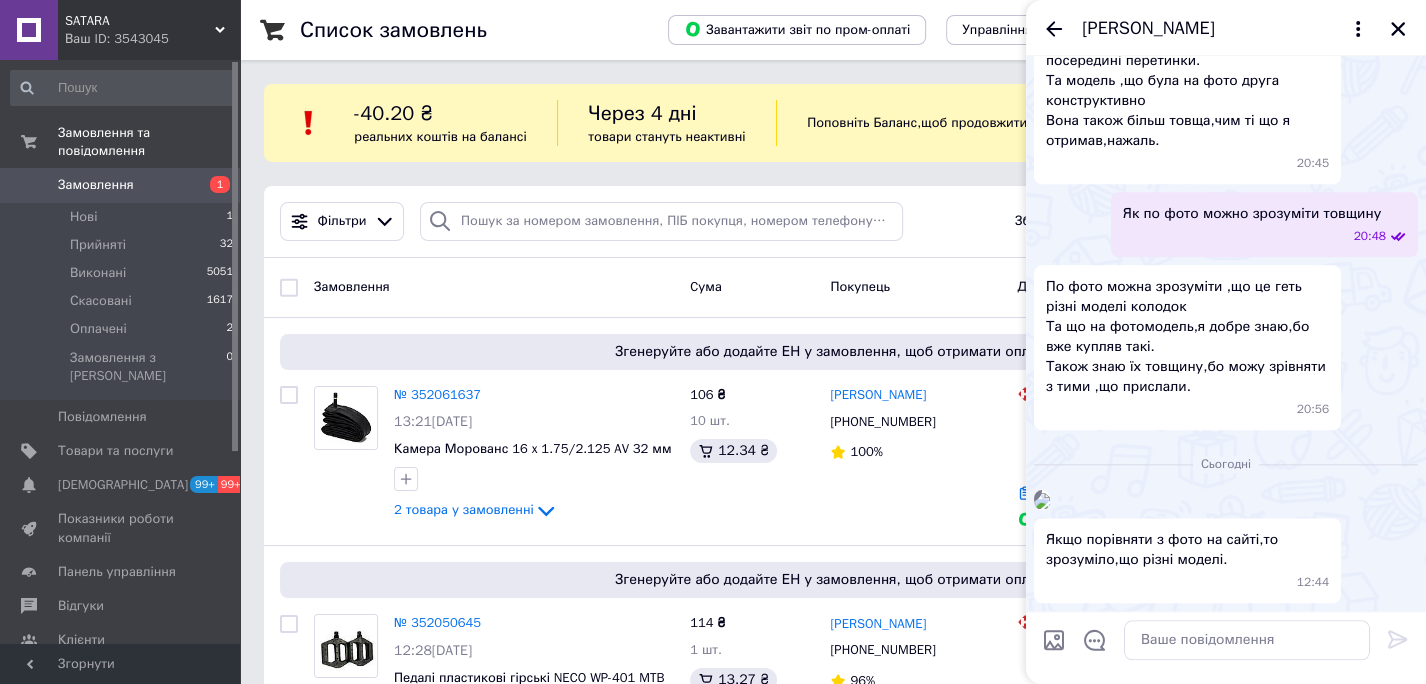 drag, startPoint x: 1400, startPoint y: 22, endPoint x: 1375, endPoint y: 46, distance: 34.655445 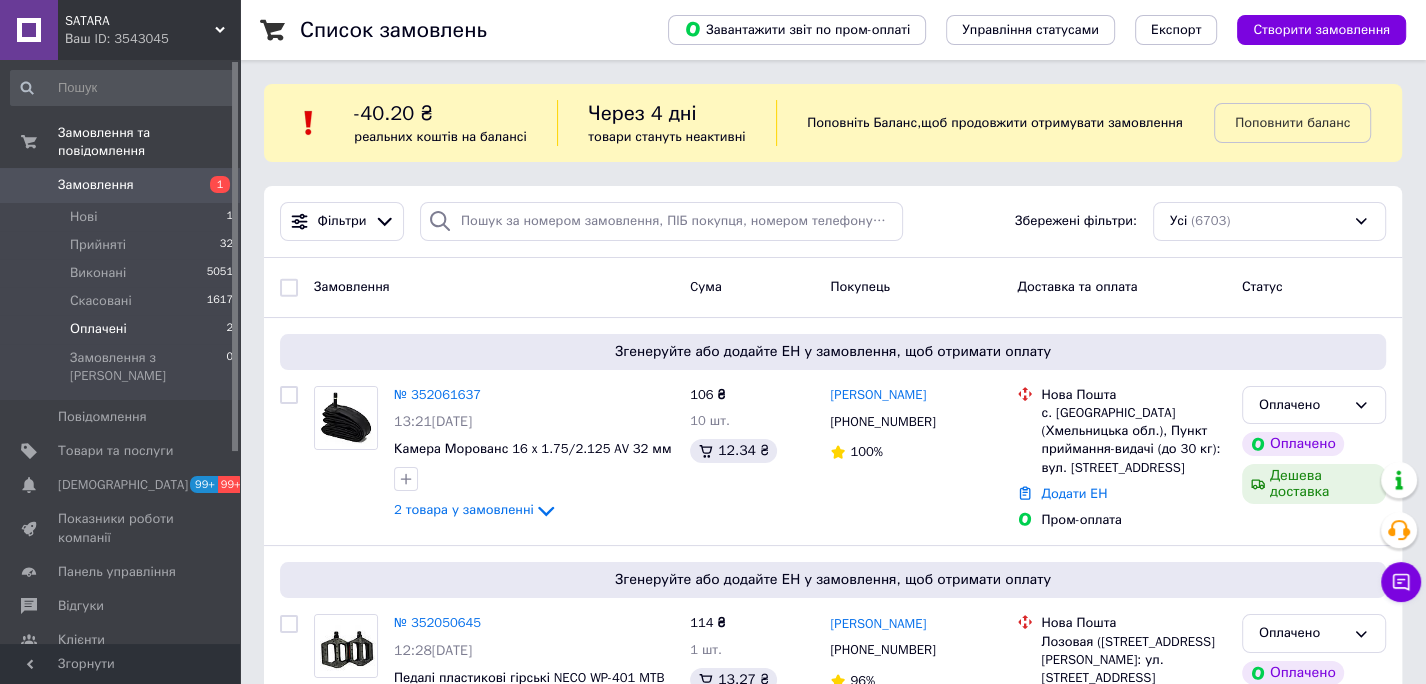 click on "Оплачені" at bounding box center (98, 329) 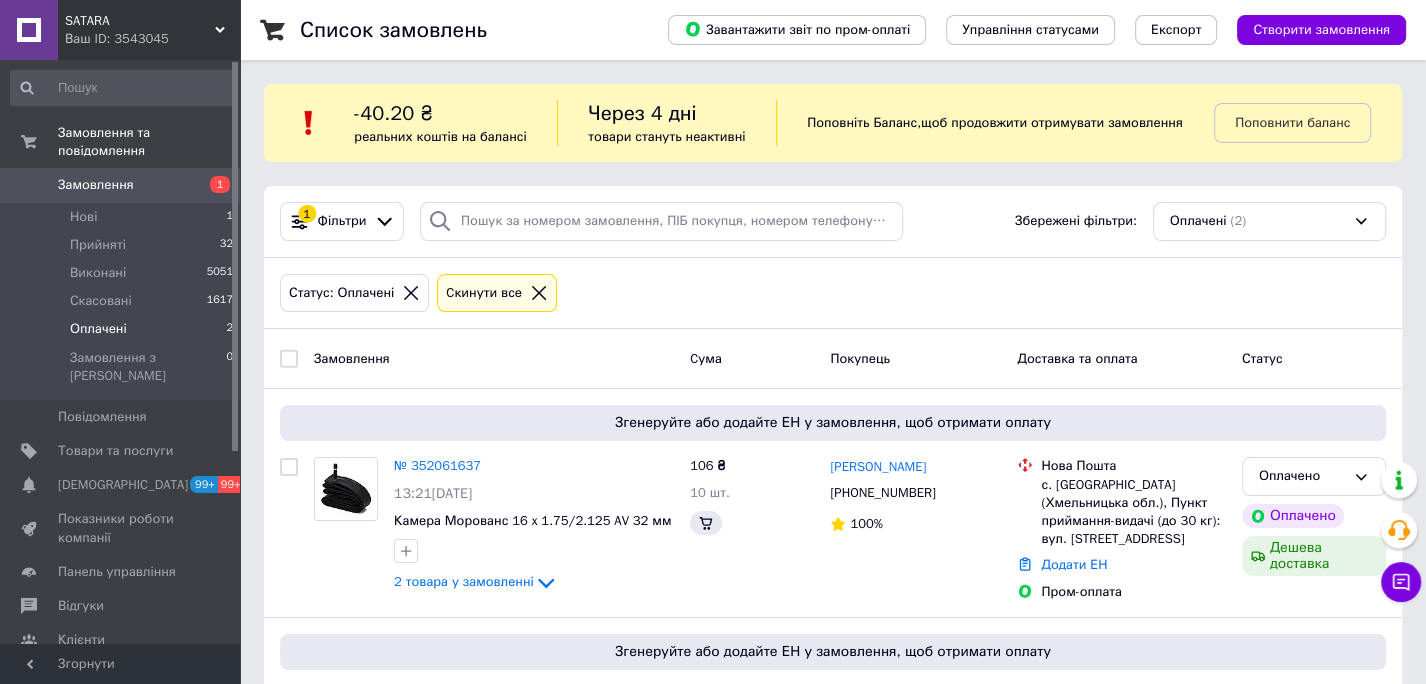 scroll, scrollTop: 184, scrollLeft: 0, axis: vertical 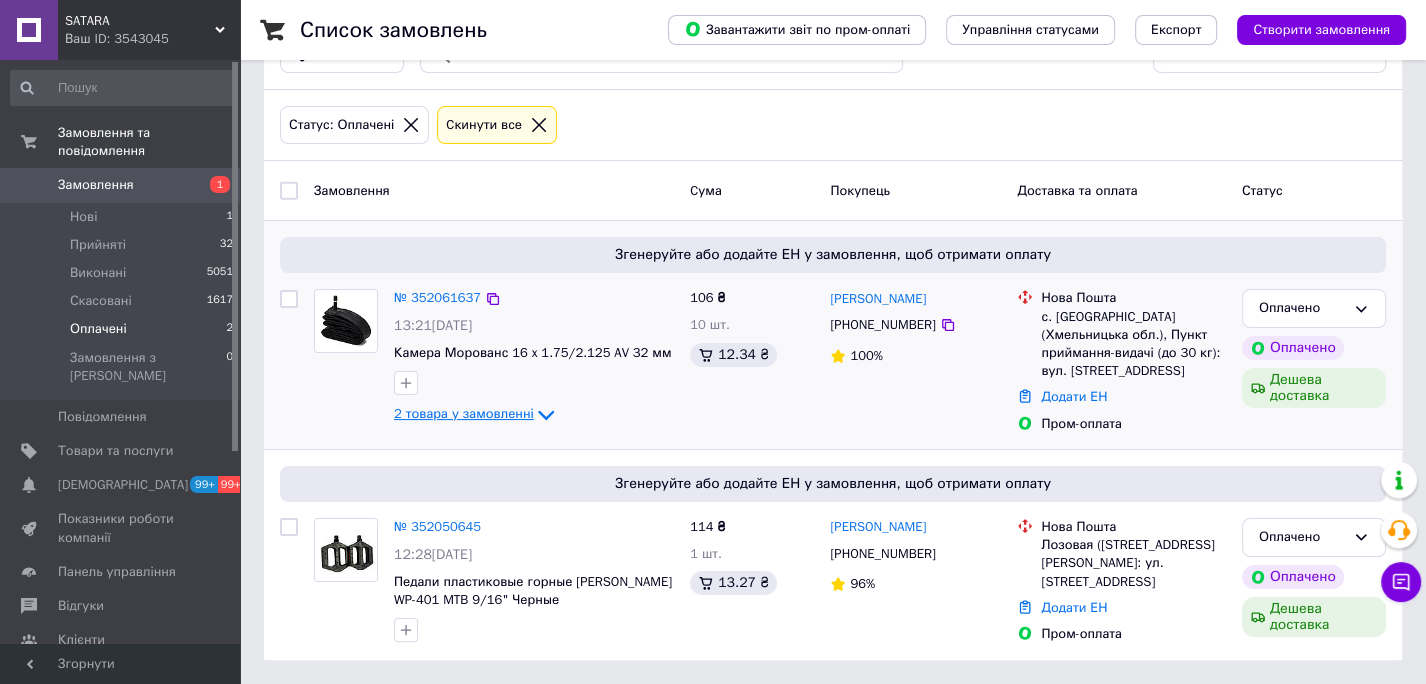 click on "2 товара у замовленні" at bounding box center (464, 413) 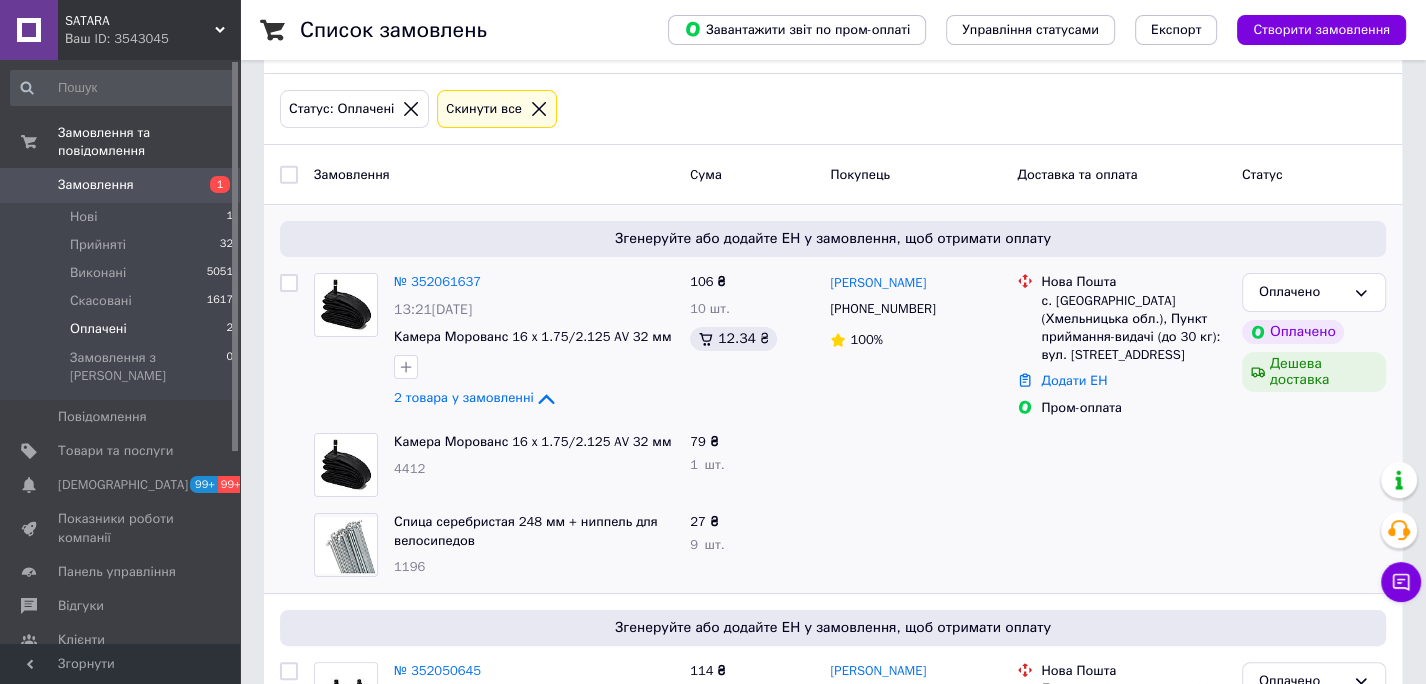 scroll, scrollTop: 344, scrollLeft: 0, axis: vertical 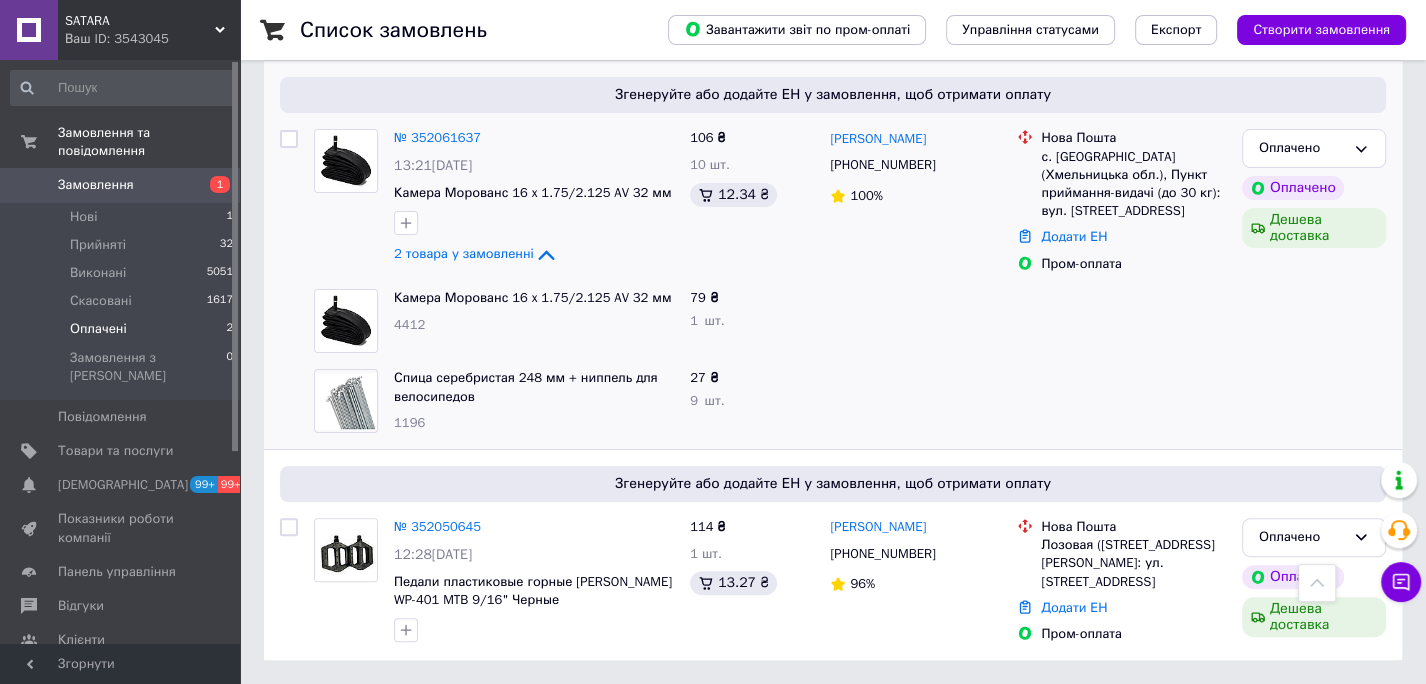 click at bounding box center [1314, 321] 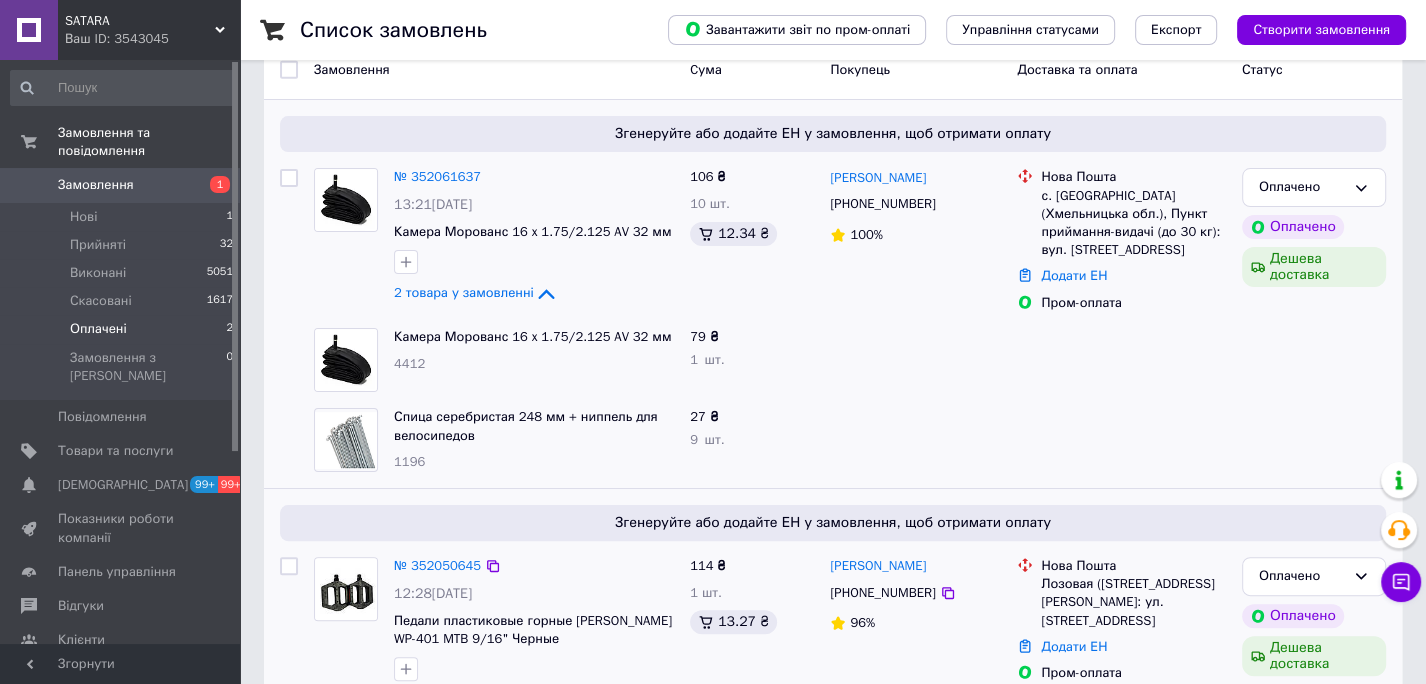 scroll, scrollTop: 344, scrollLeft: 0, axis: vertical 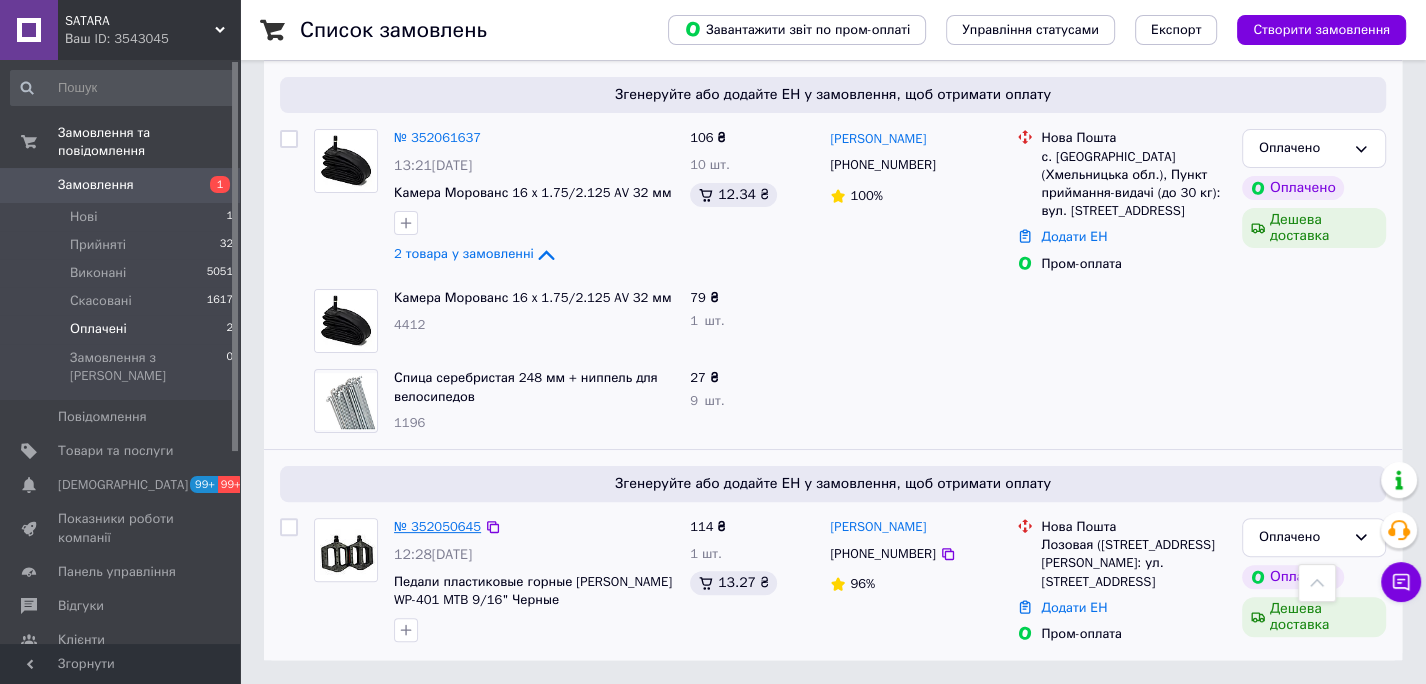 click on "№ 352050645" at bounding box center [437, 526] 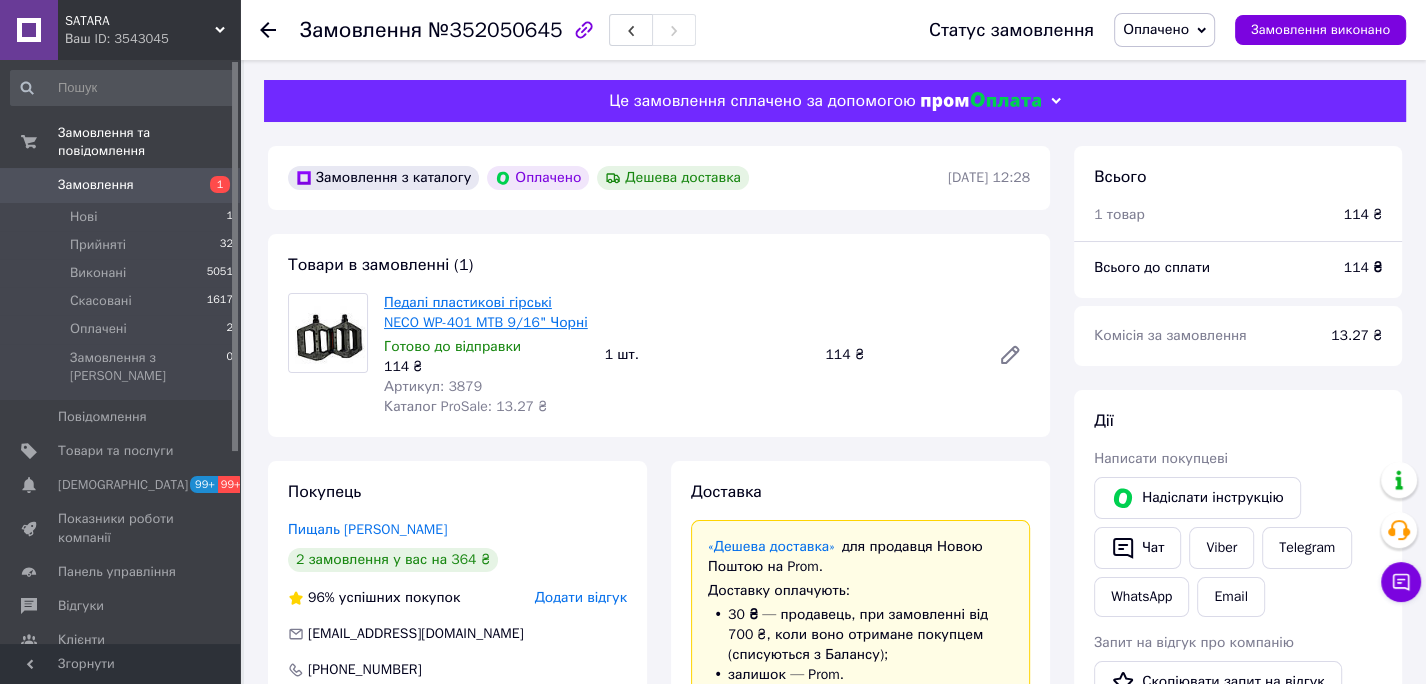 click on "Педалі пластикові гірські NECO WP-401 MTB 9/16" Чорні" at bounding box center [486, 312] 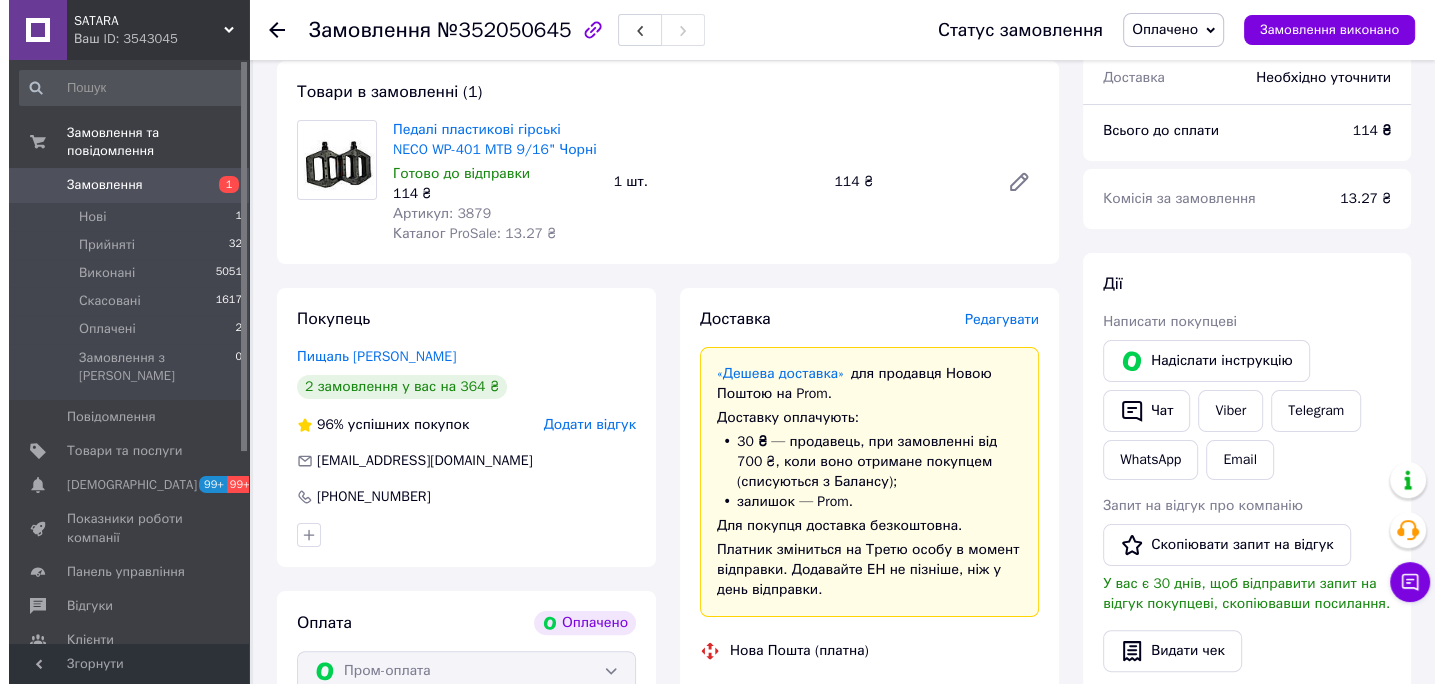 scroll, scrollTop: 174, scrollLeft: 0, axis: vertical 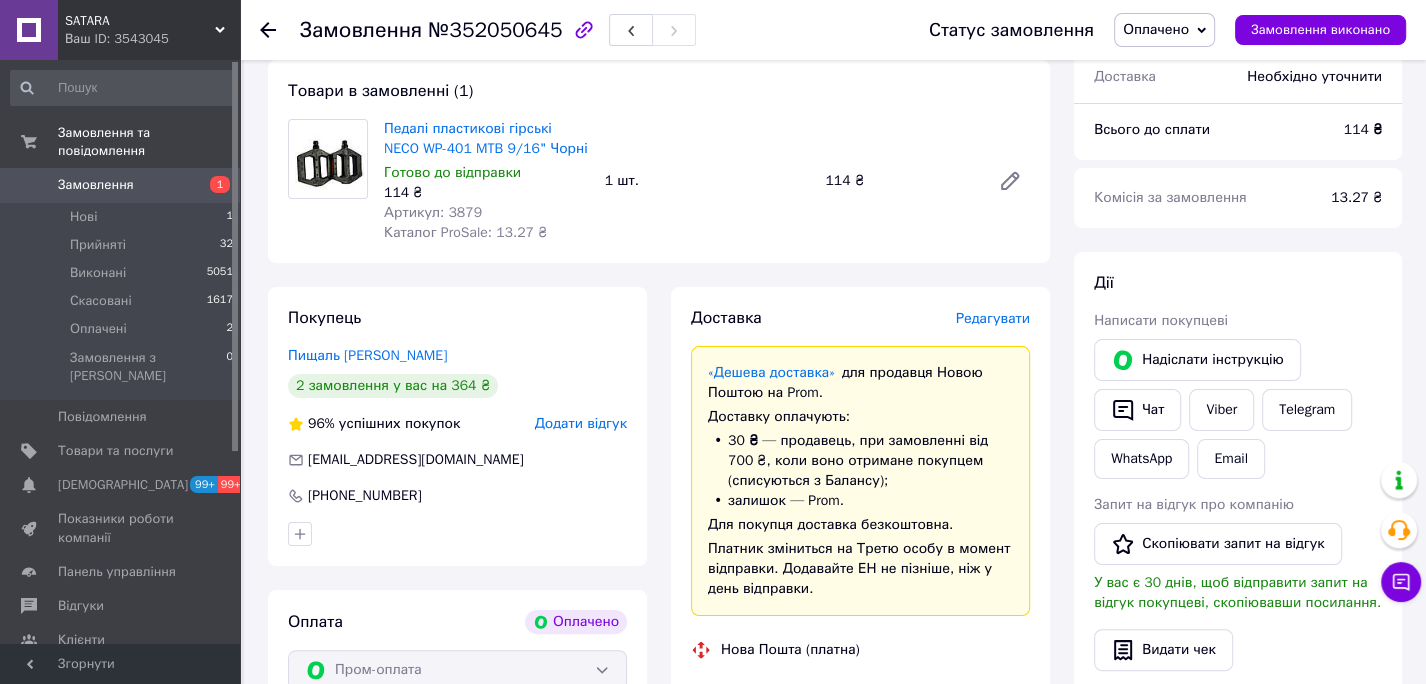 click on "Редагувати" at bounding box center (993, 318) 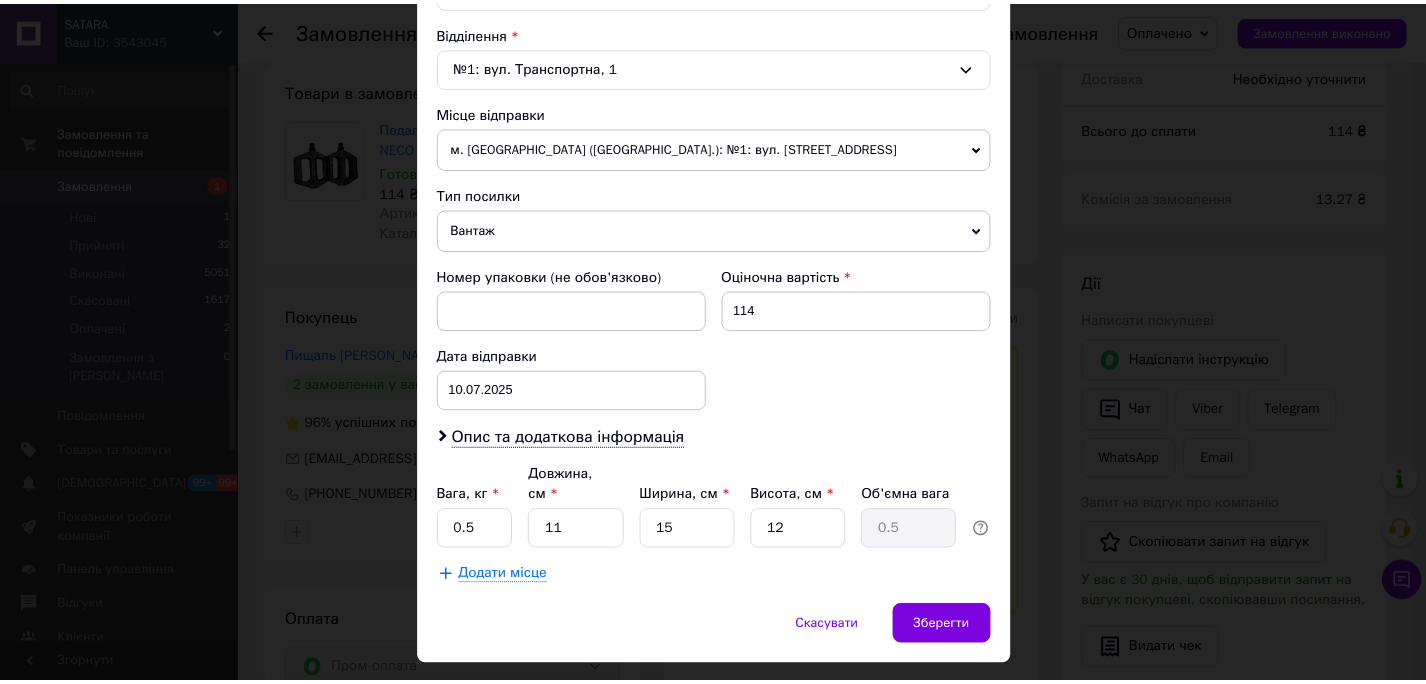 scroll, scrollTop: 640, scrollLeft: 0, axis: vertical 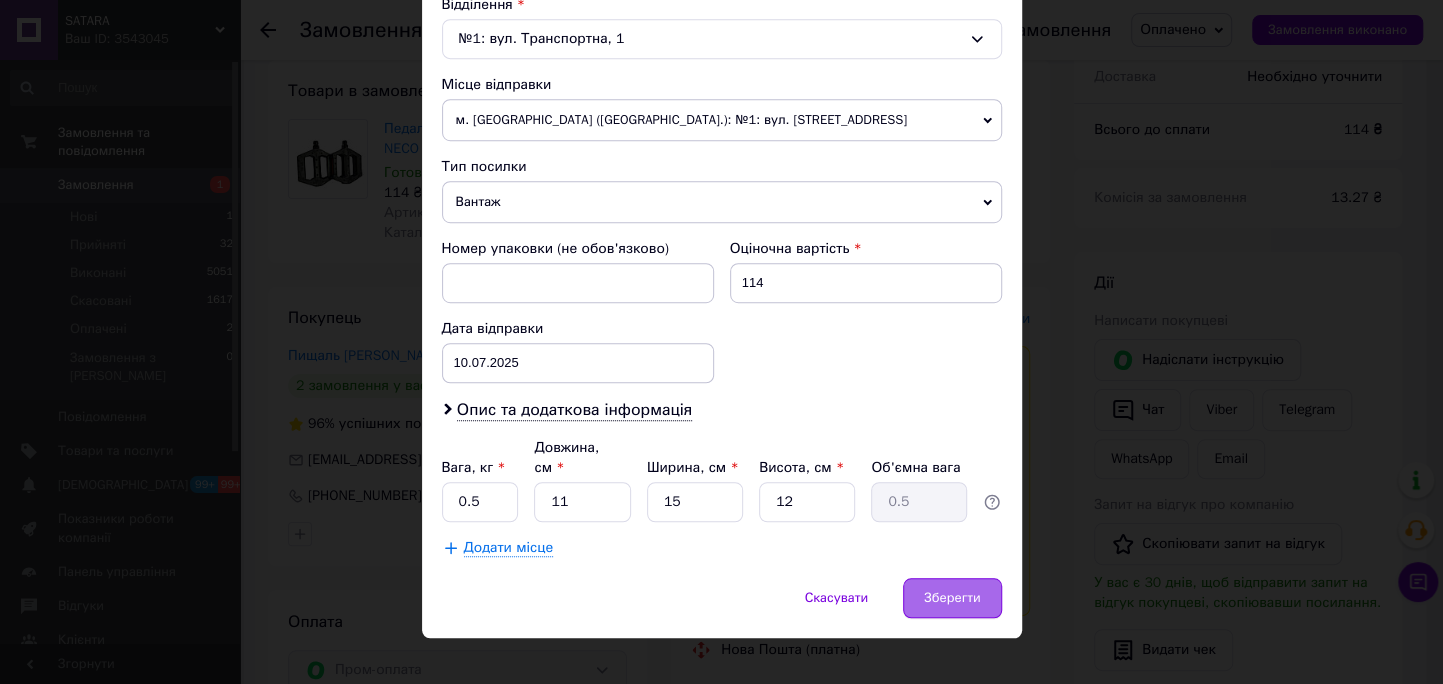 click on "Зберегти" at bounding box center (952, 598) 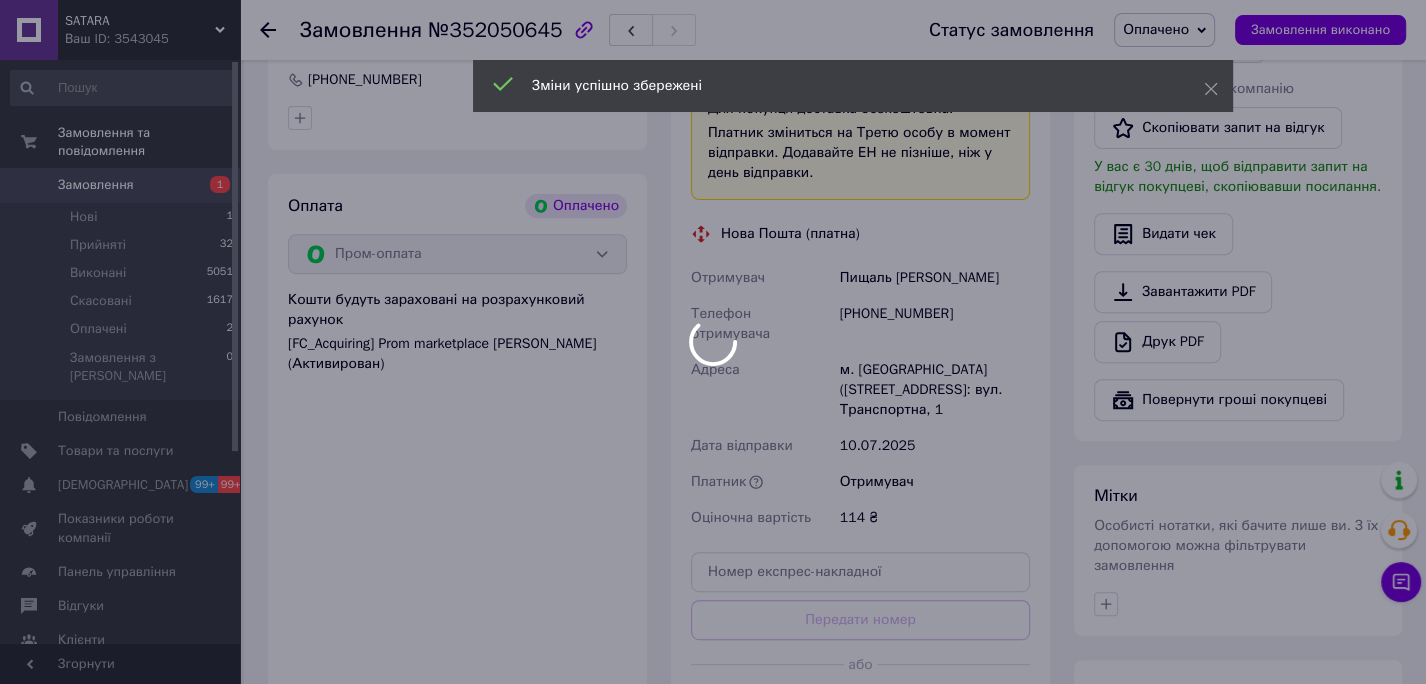 scroll, scrollTop: 698, scrollLeft: 0, axis: vertical 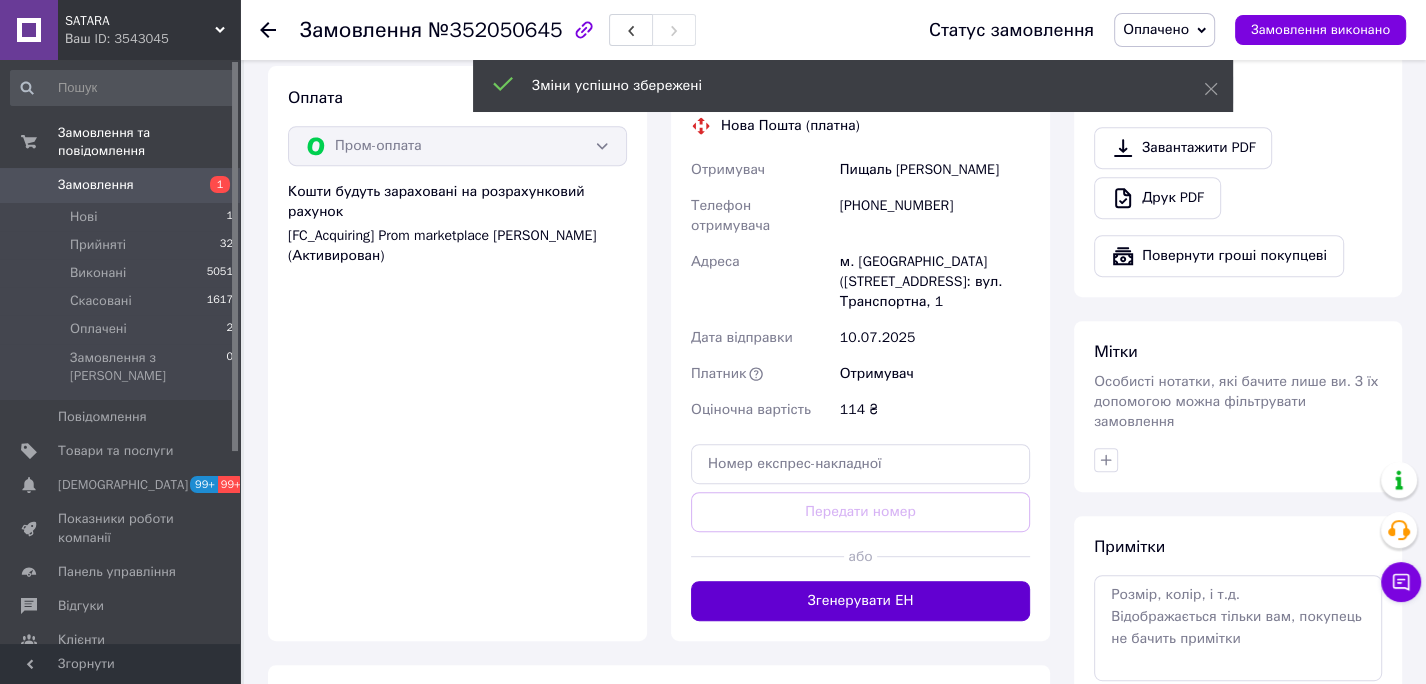 click on "Згенерувати ЕН" at bounding box center (860, 601) 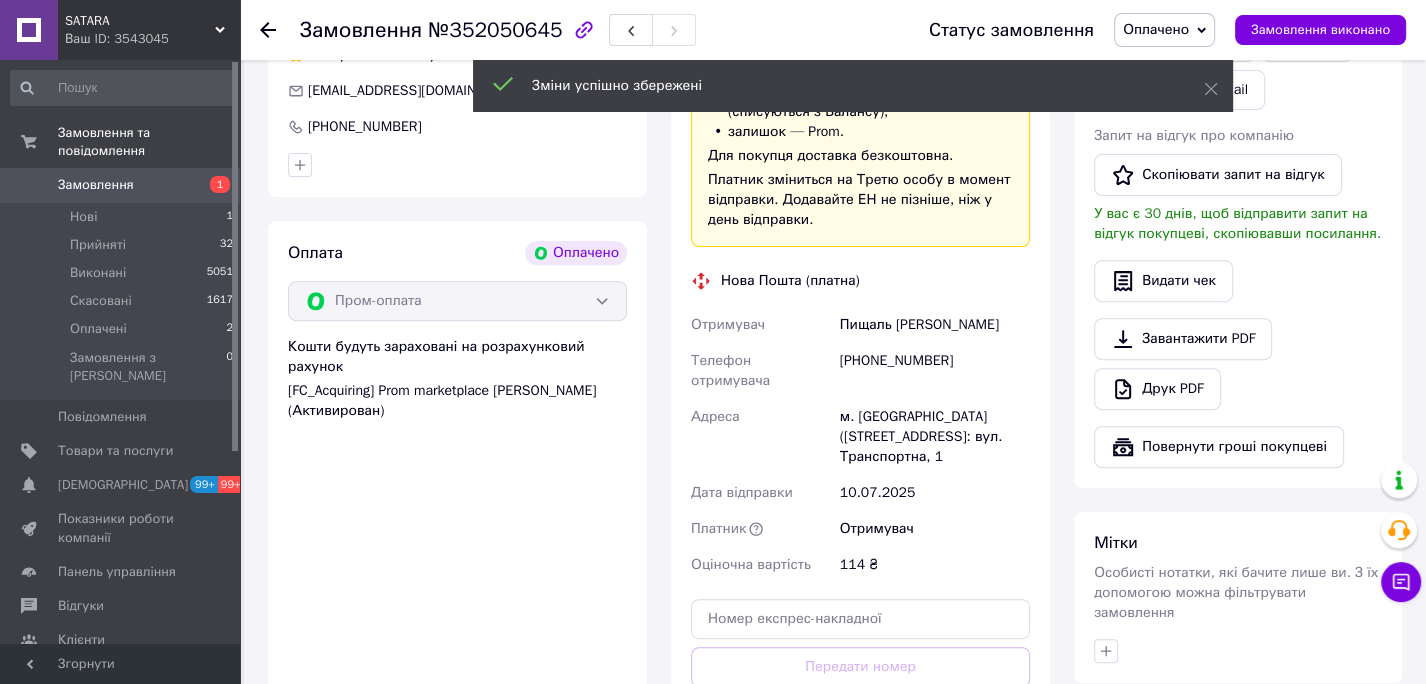 scroll, scrollTop: 541, scrollLeft: 0, axis: vertical 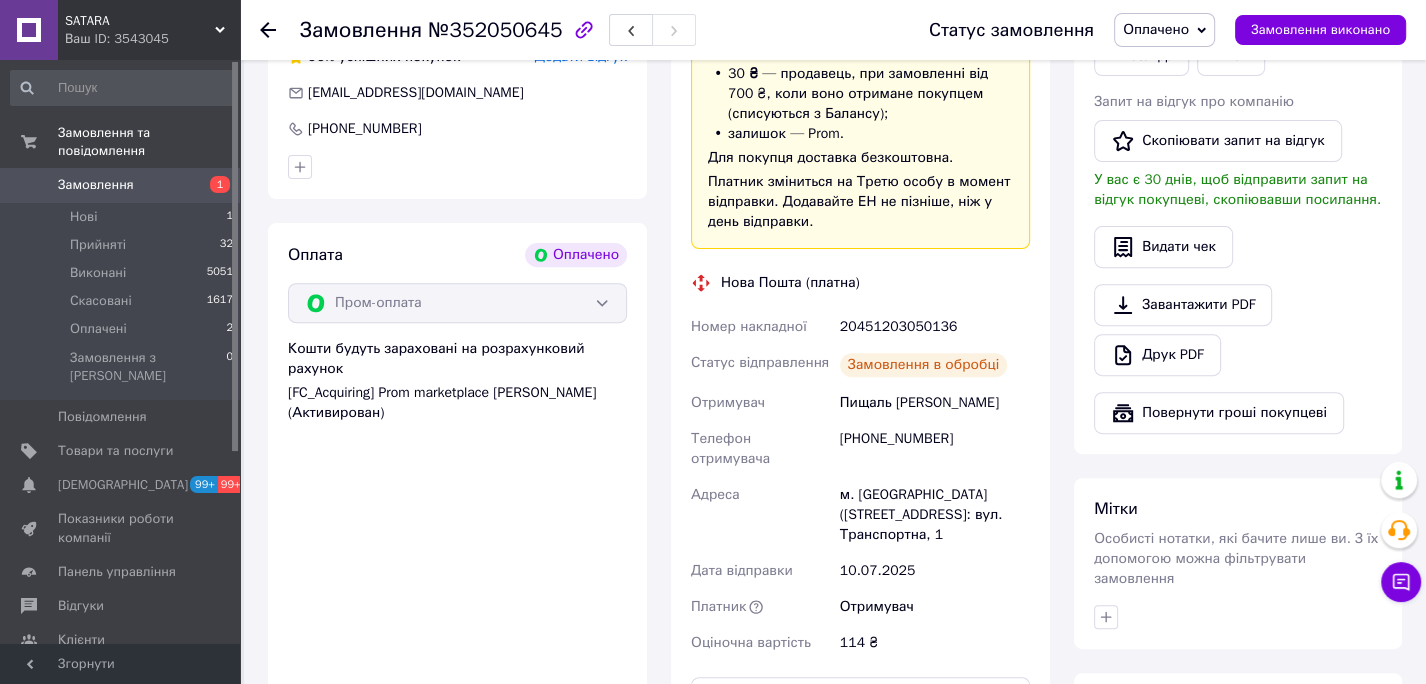 click on "20451203050136" at bounding box center (935, 327) 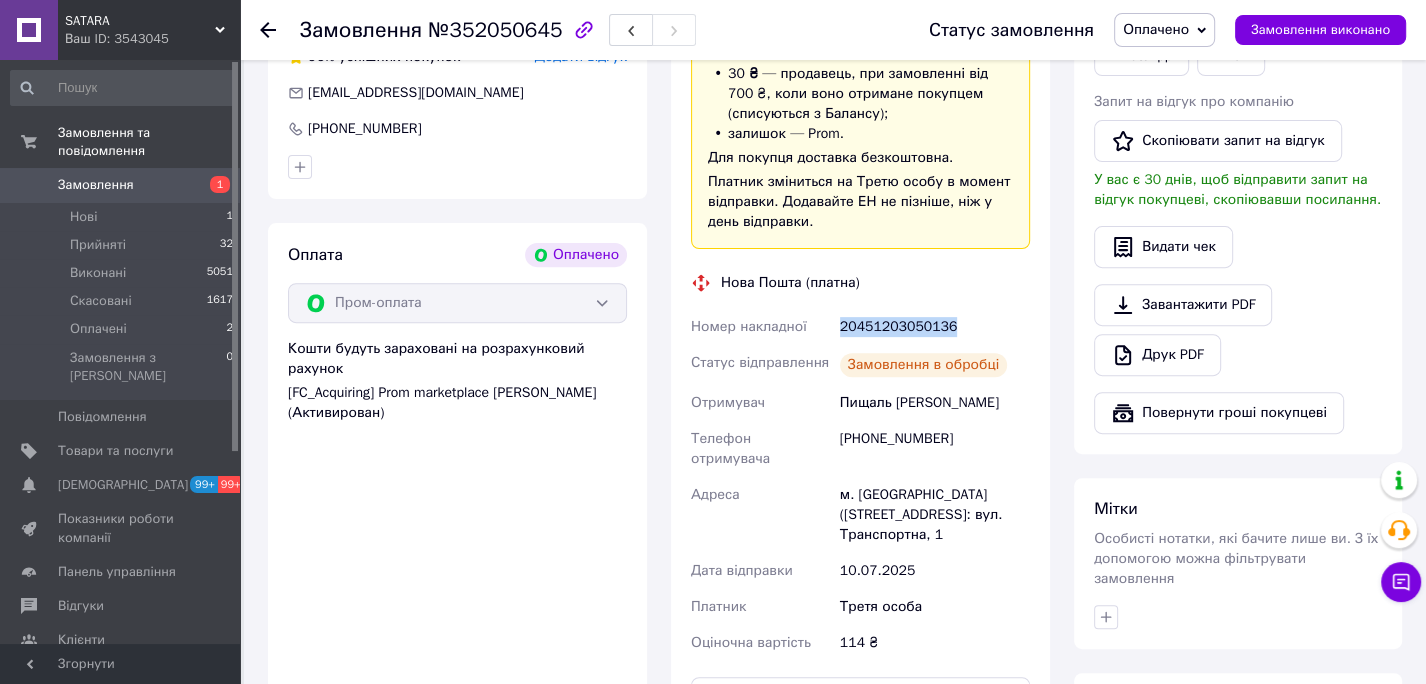 click on "20451203050136" at bounding box center (935, 327) 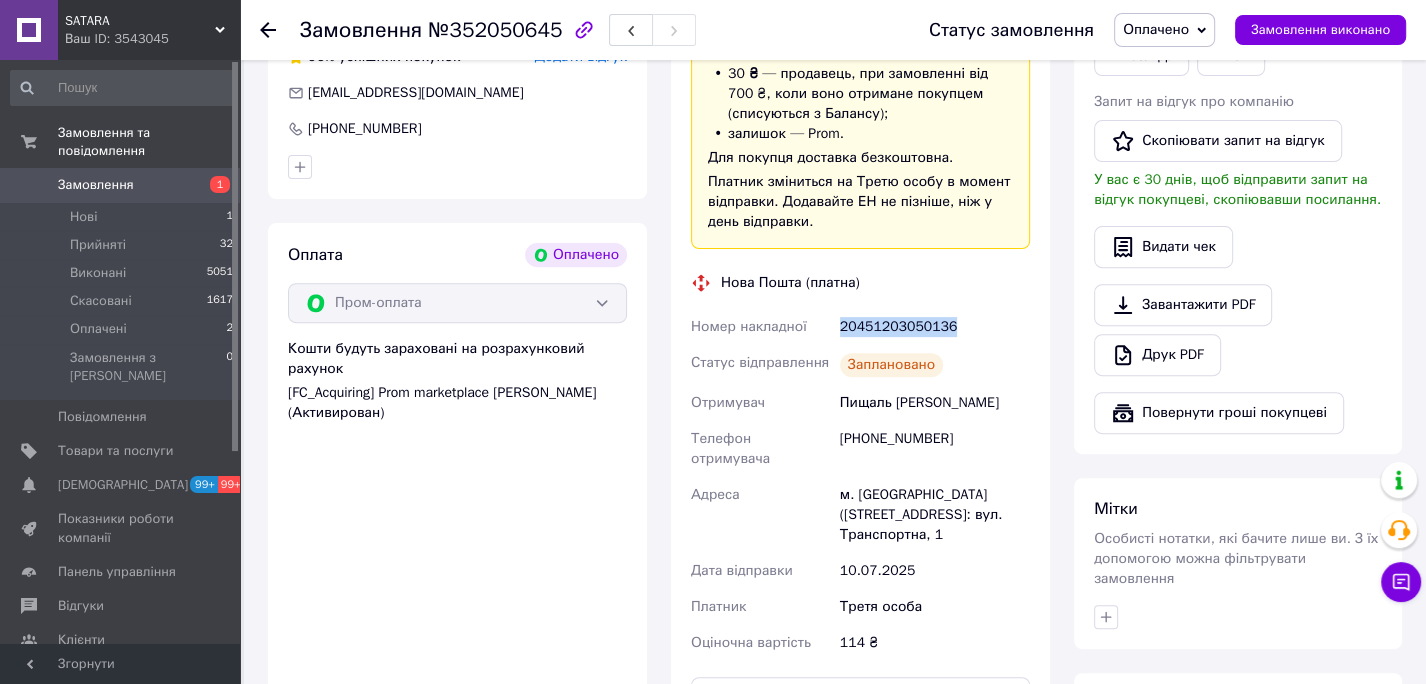 copy on "20451203050136" 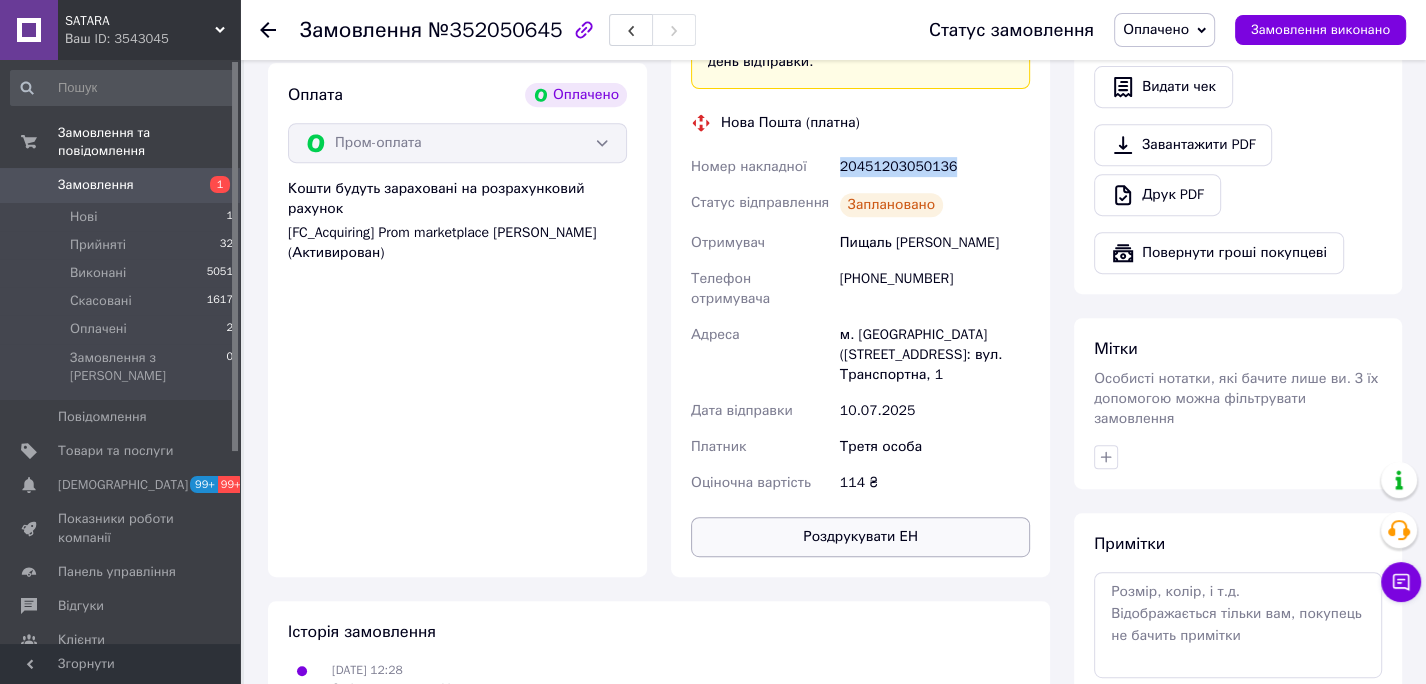 scroll, scrollTop: 706, scrollLeft: 0, axis: vertical 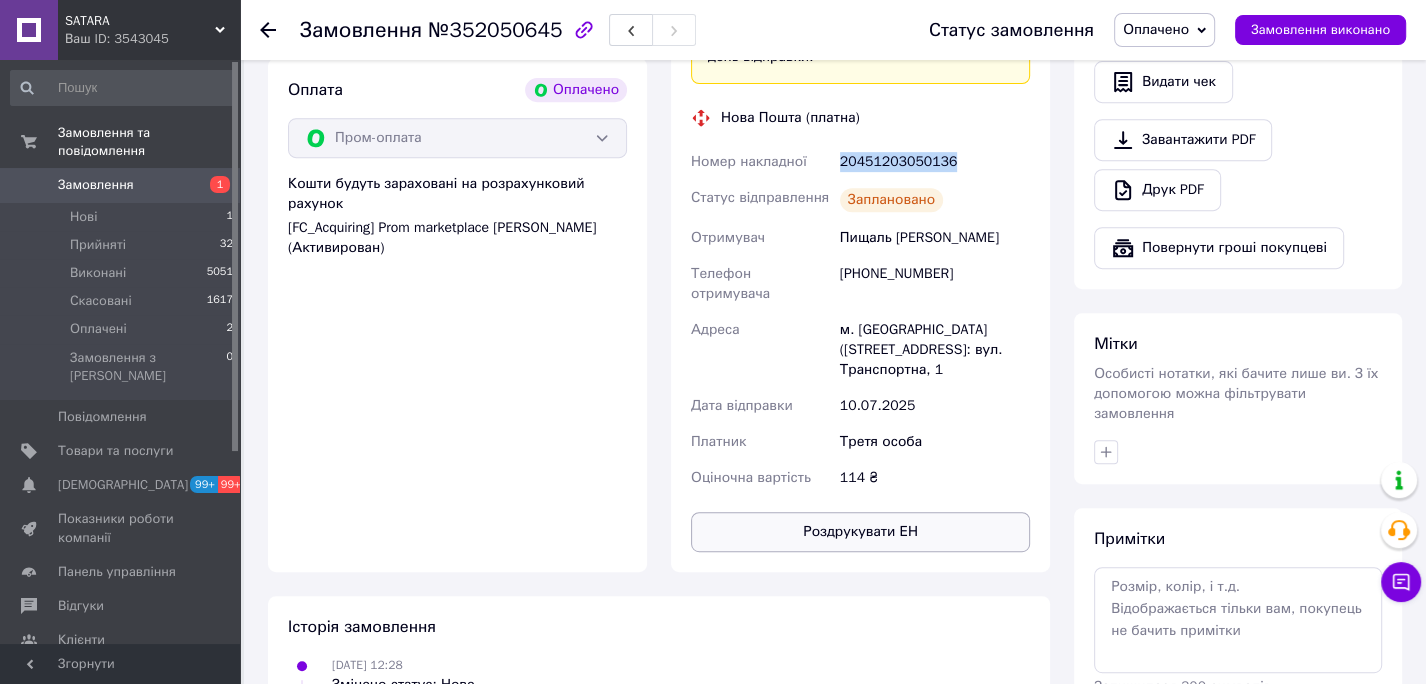 click on "Роздрукувати ЕН" at bounding box center [860, 532] 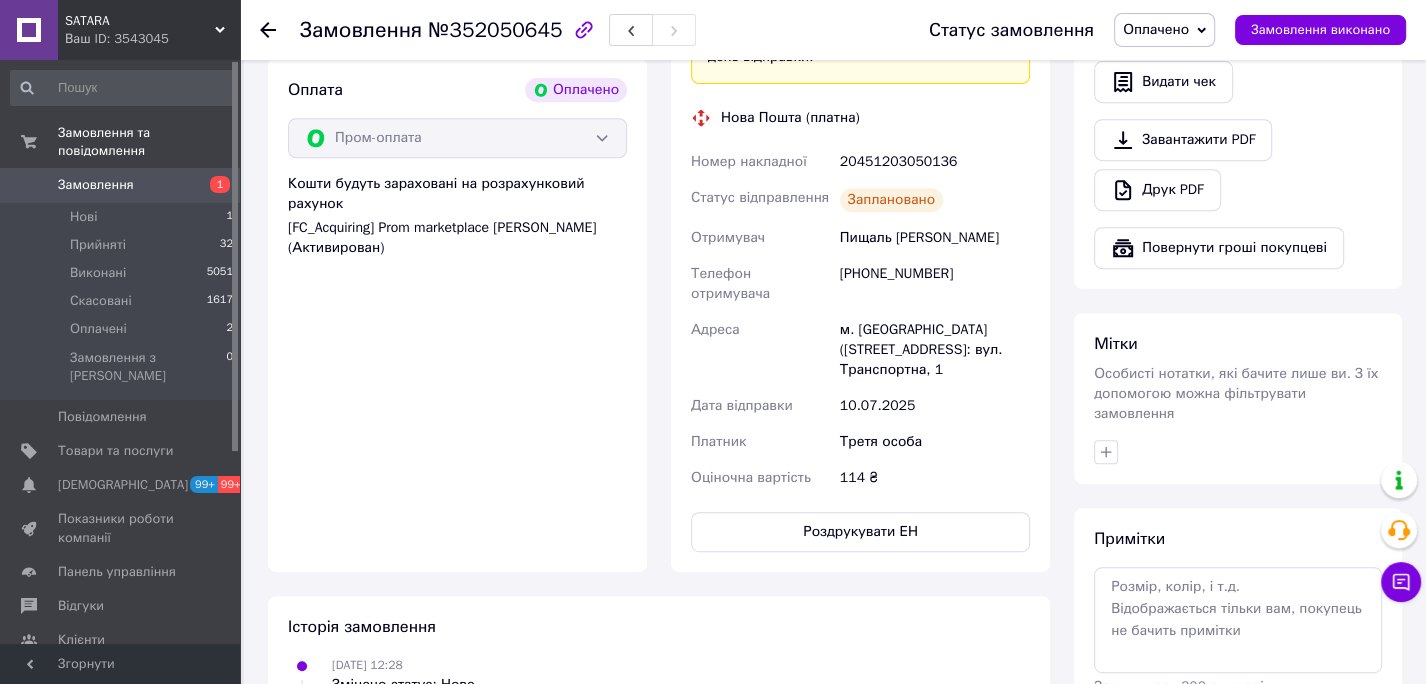 click on "Завантажити PDF   Друк PDF" at bounding box center (1238, 165) 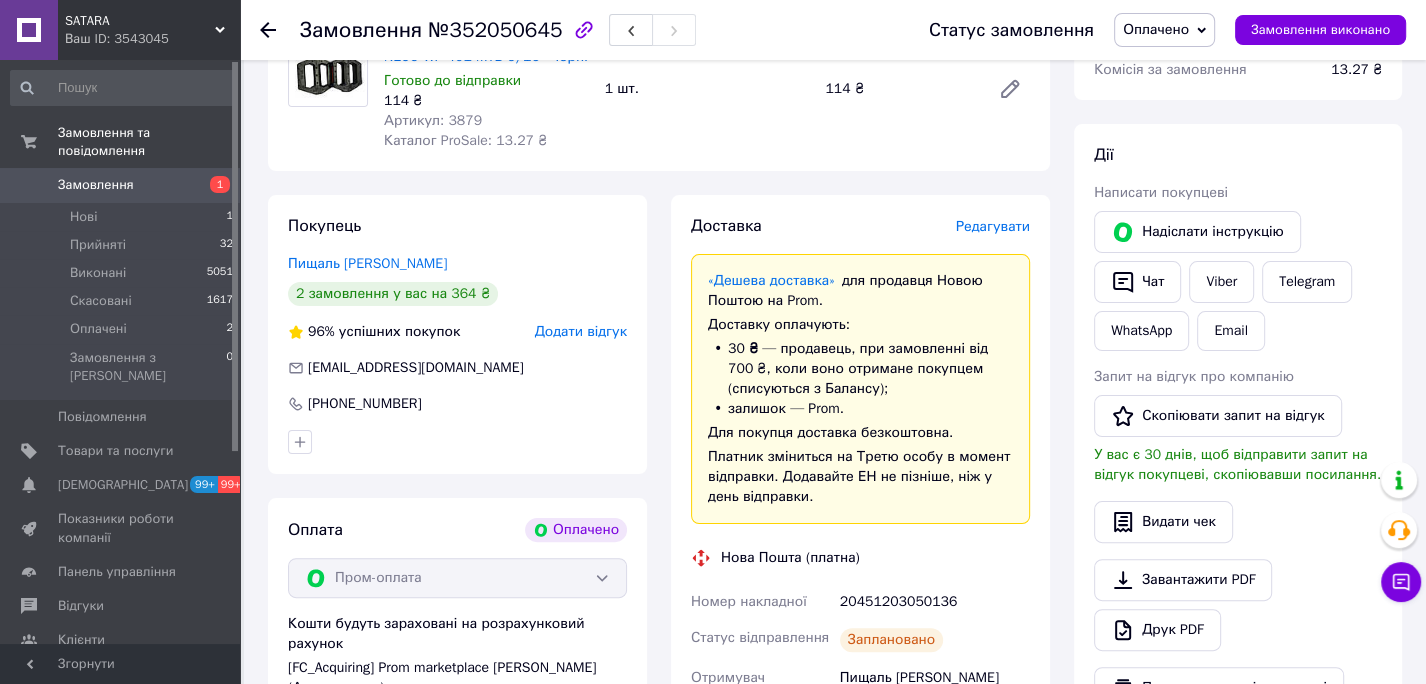 scroll, scrollTop: 0, scrollLeft: 0, axis: both 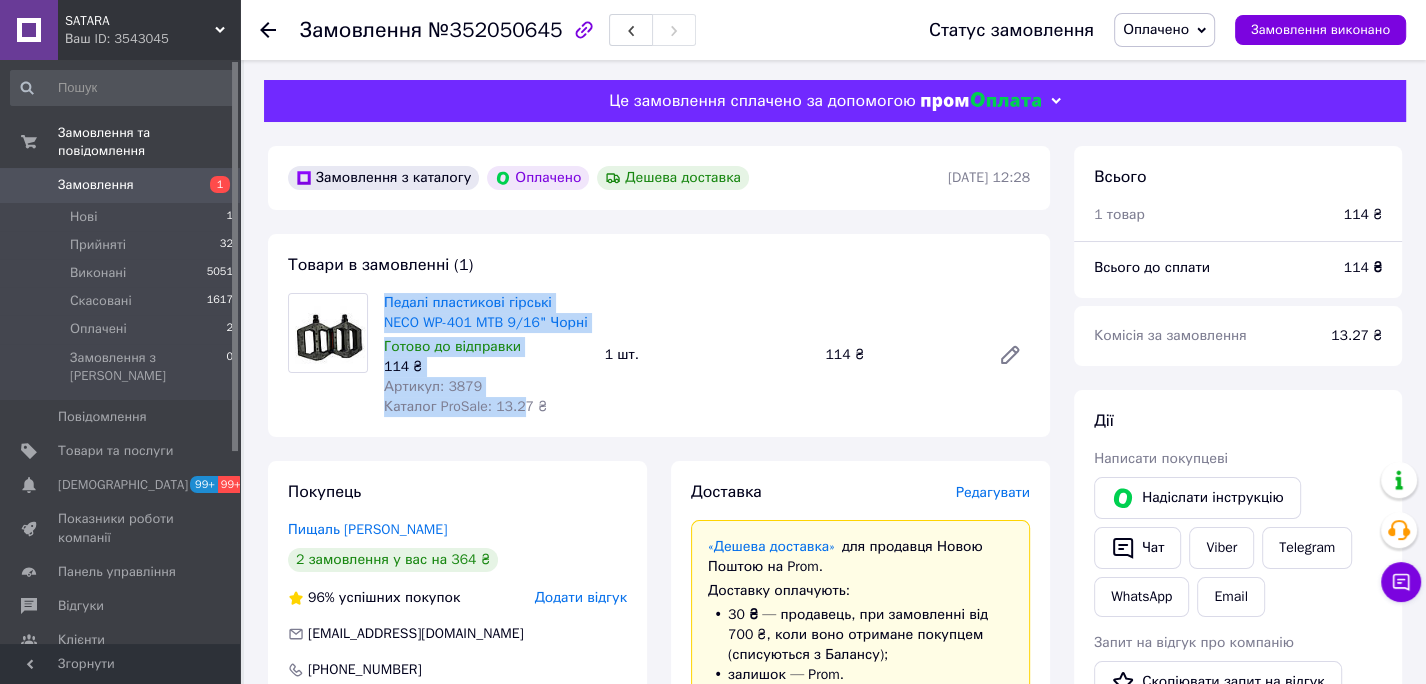 drag, startPoint x: 380, startPoint y: 302, endPoint x: 512, endPoint y: 398, distance: 163.21765 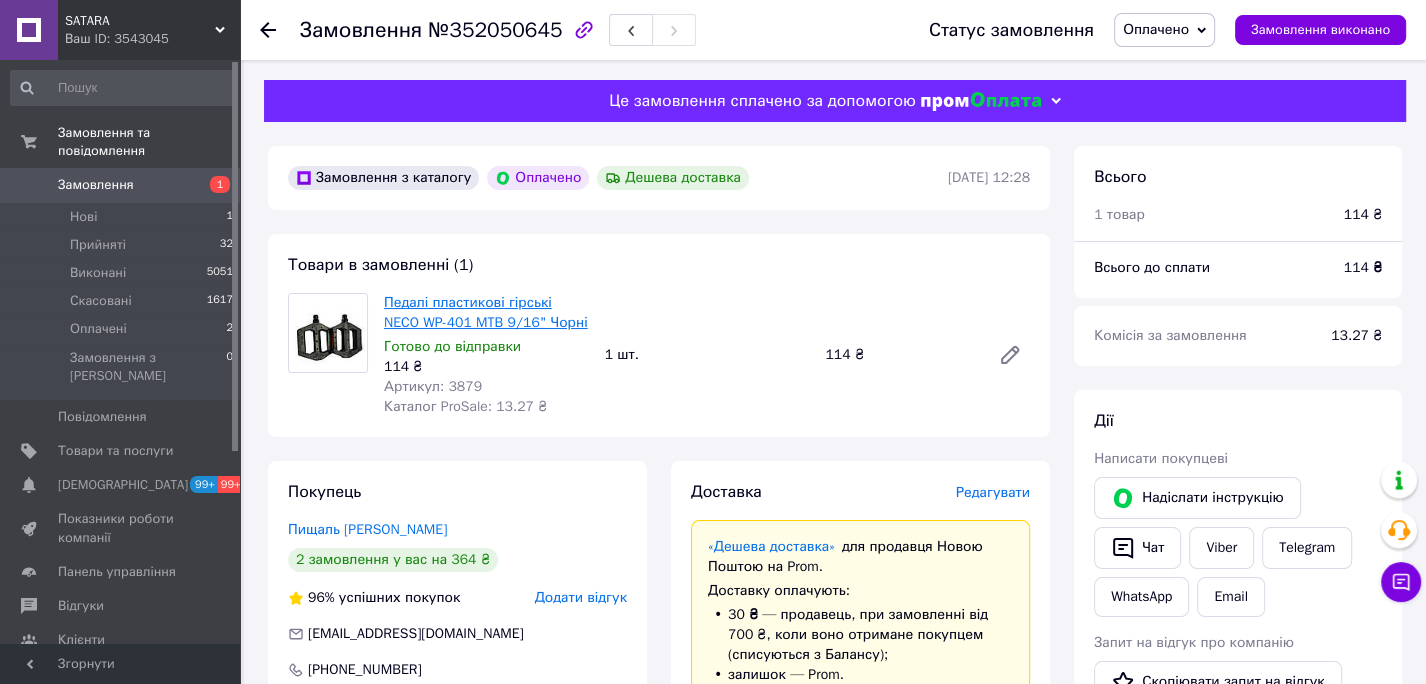 drag, startPoint x: 654, startPoint y: 266, endPoint x: 512, endPoint y: 297, distance: 145.34442 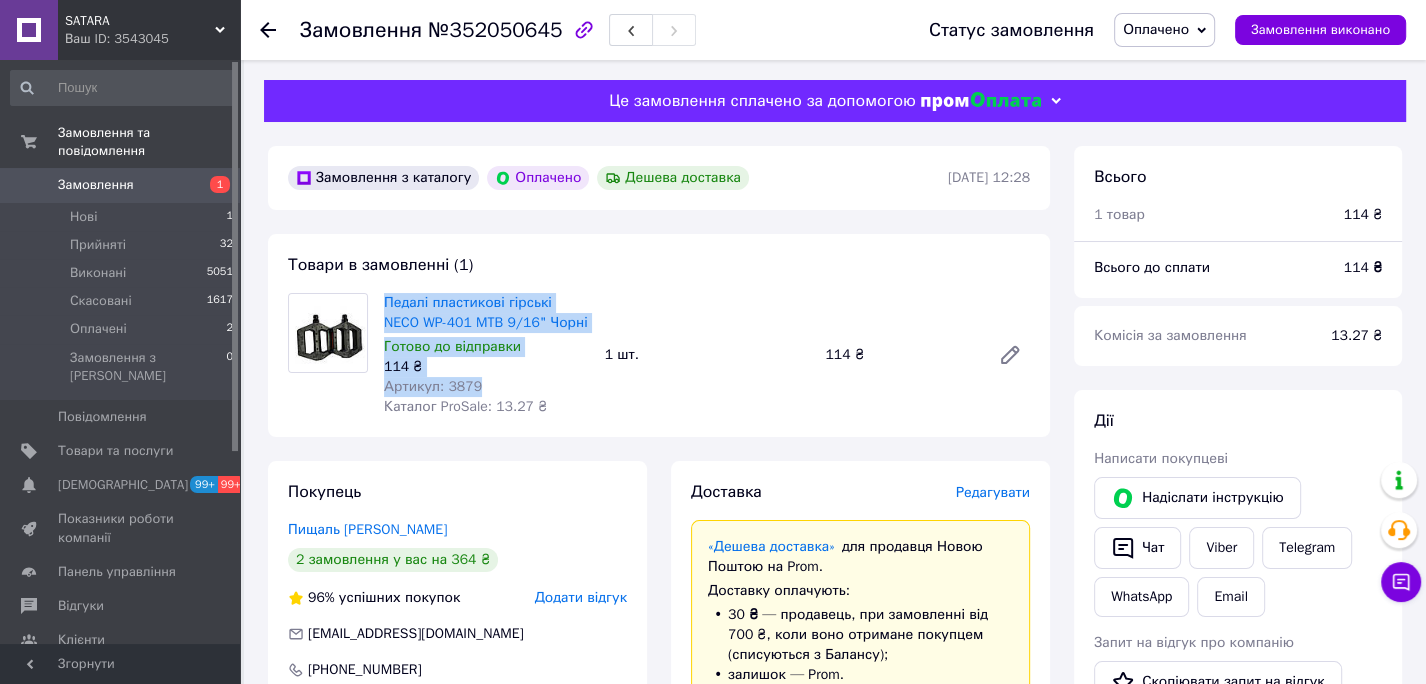 drag, startPoint x: 384, startPoint y: 296, endPoint x: 488, endPoint y: 379, distance: 133.06013 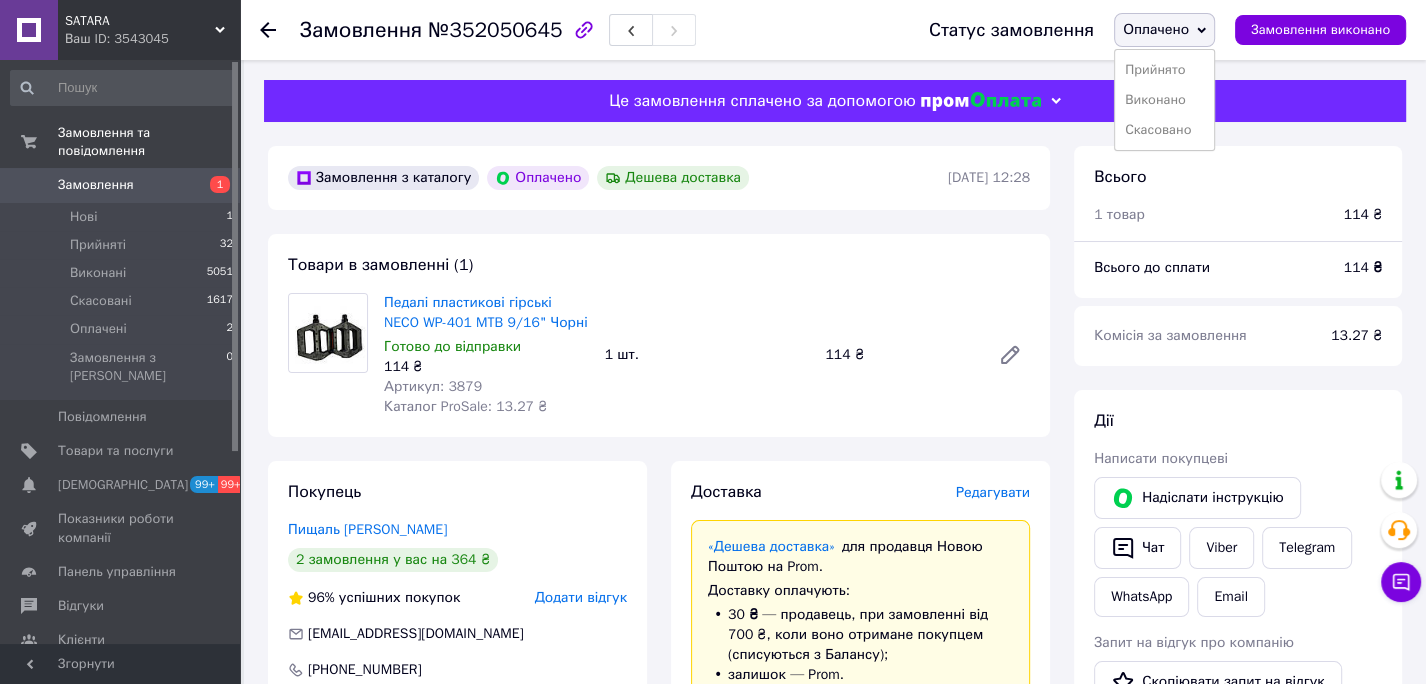 drag, startPoint x: 1186, startPoint y: 60, endPoint x: 1174, endPoint y: 67, distance: 13.892444 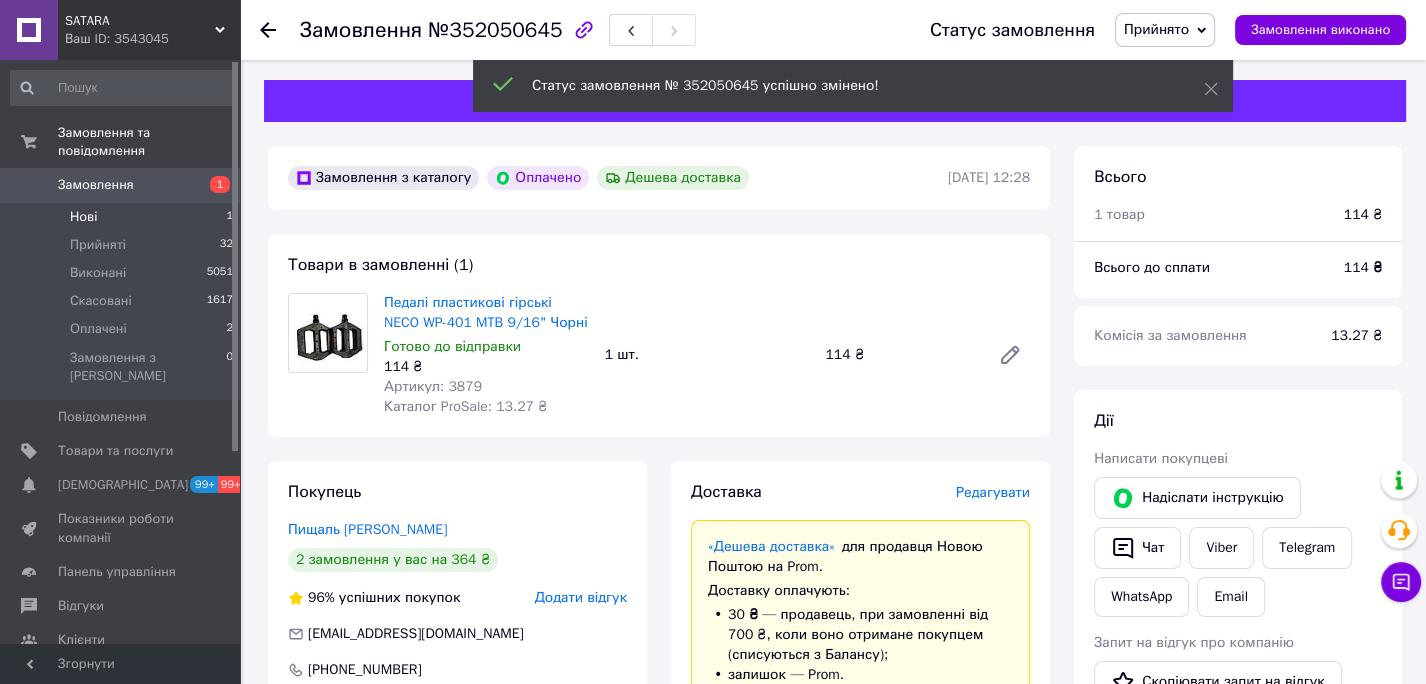 click on "Нові 1" at bounding box center [122, 217] 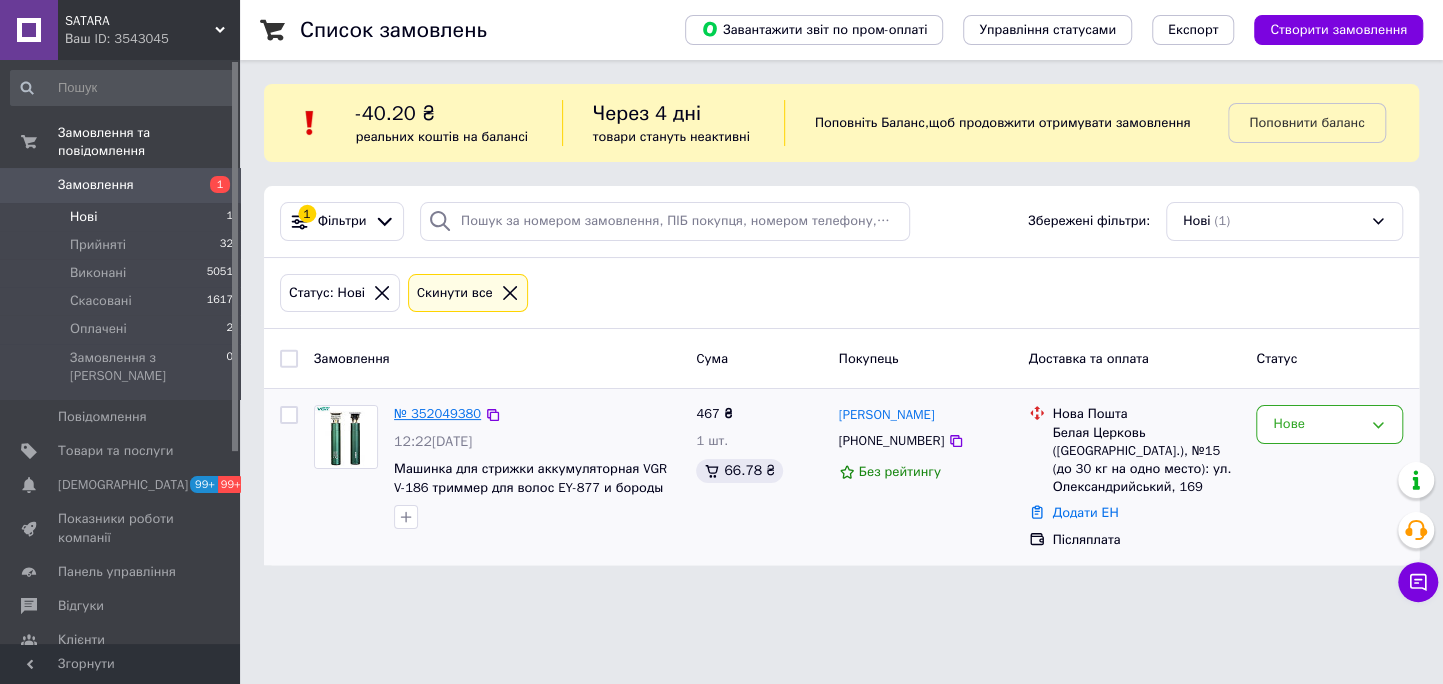 click on "№ 352049380" at bounding box center [437, 413] 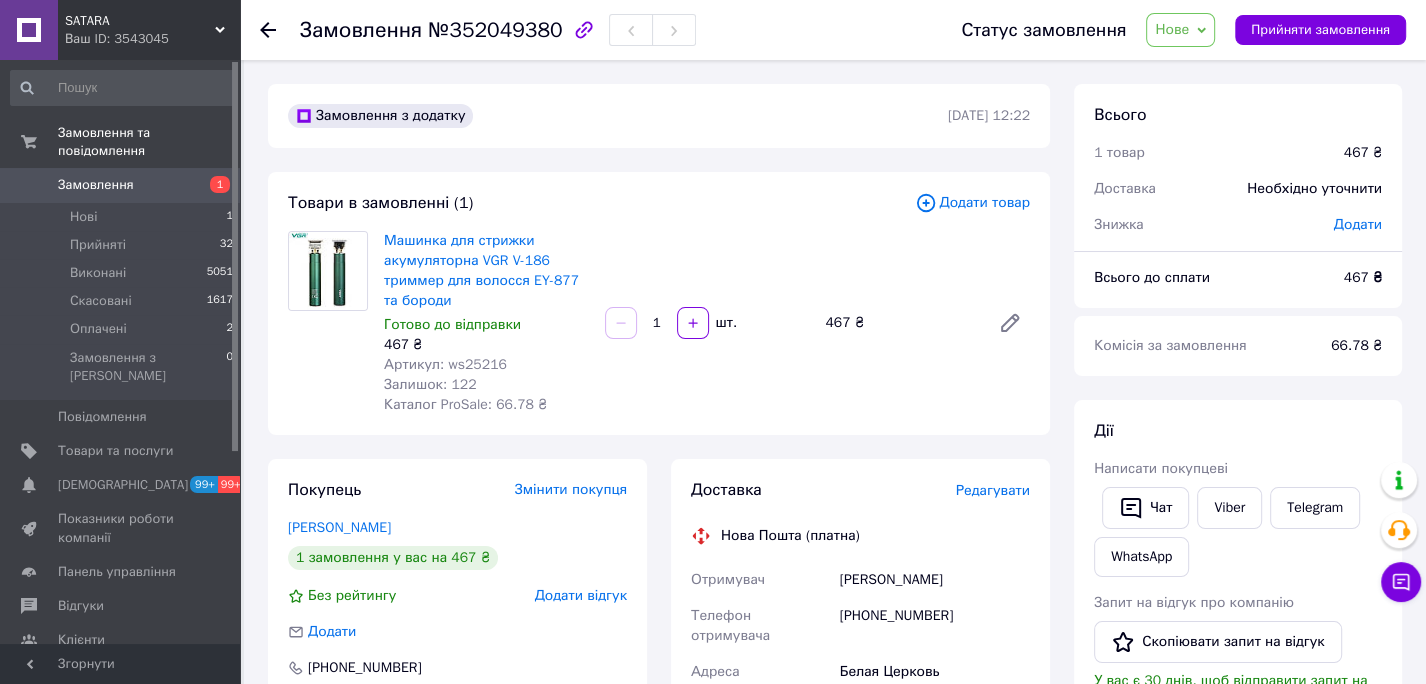 click on "467 ₴" at bounding box center (486, 345) 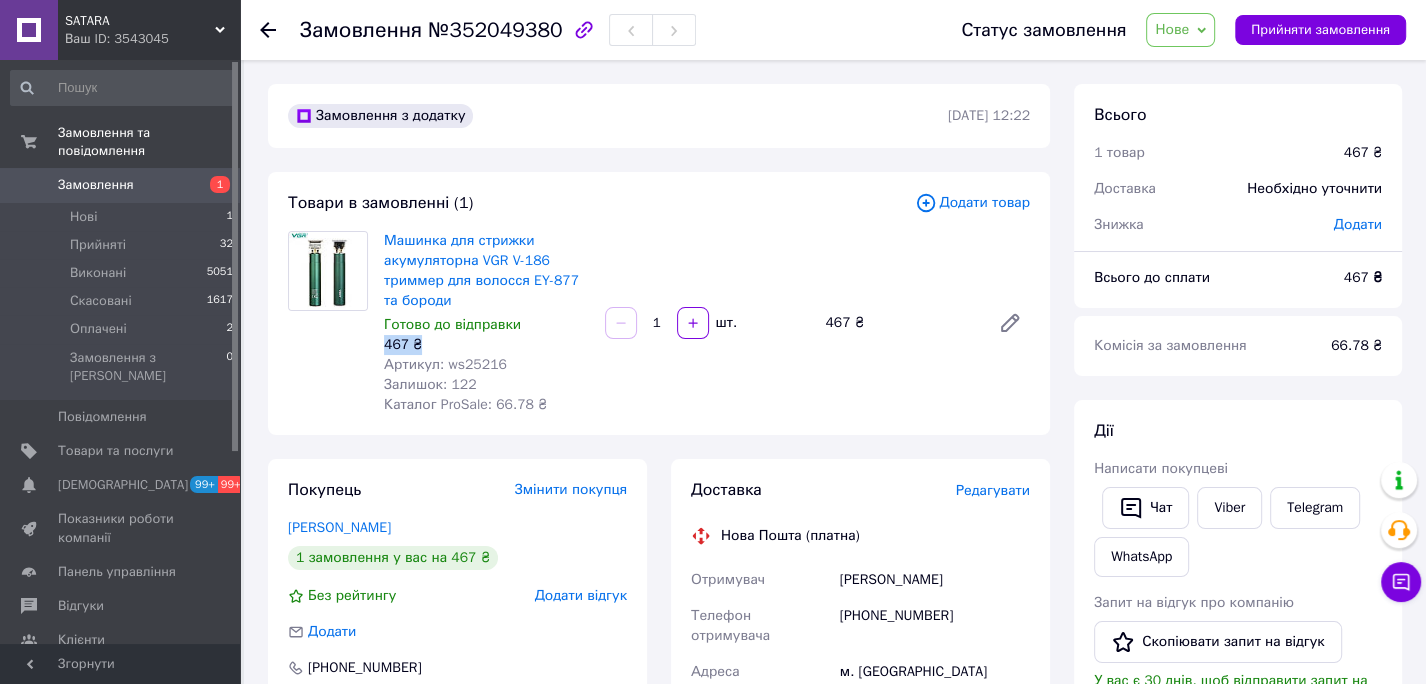 drag, startPoint x: 473, startPoint y: 353, endPoint x: 480, endPoint y: 366, distance: 14.764823 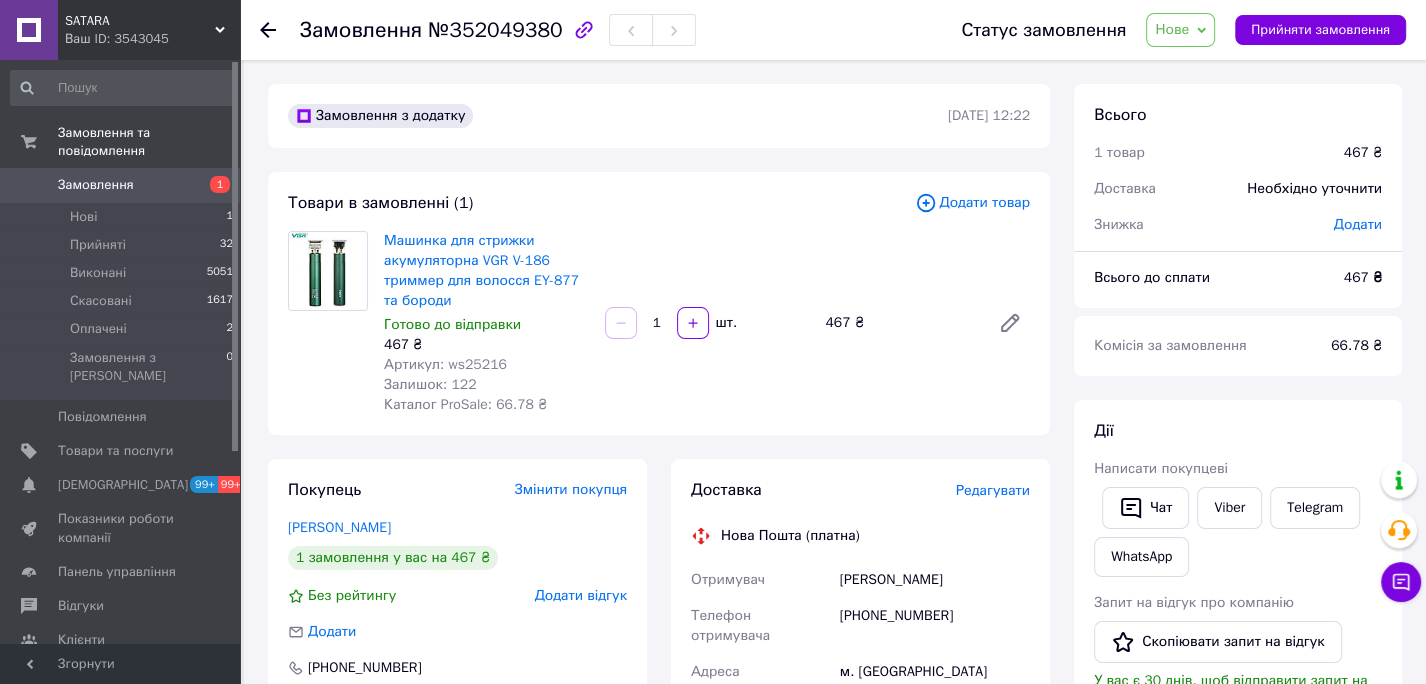 click on "Артикул: ws25216" at bounding box center (445, 364) 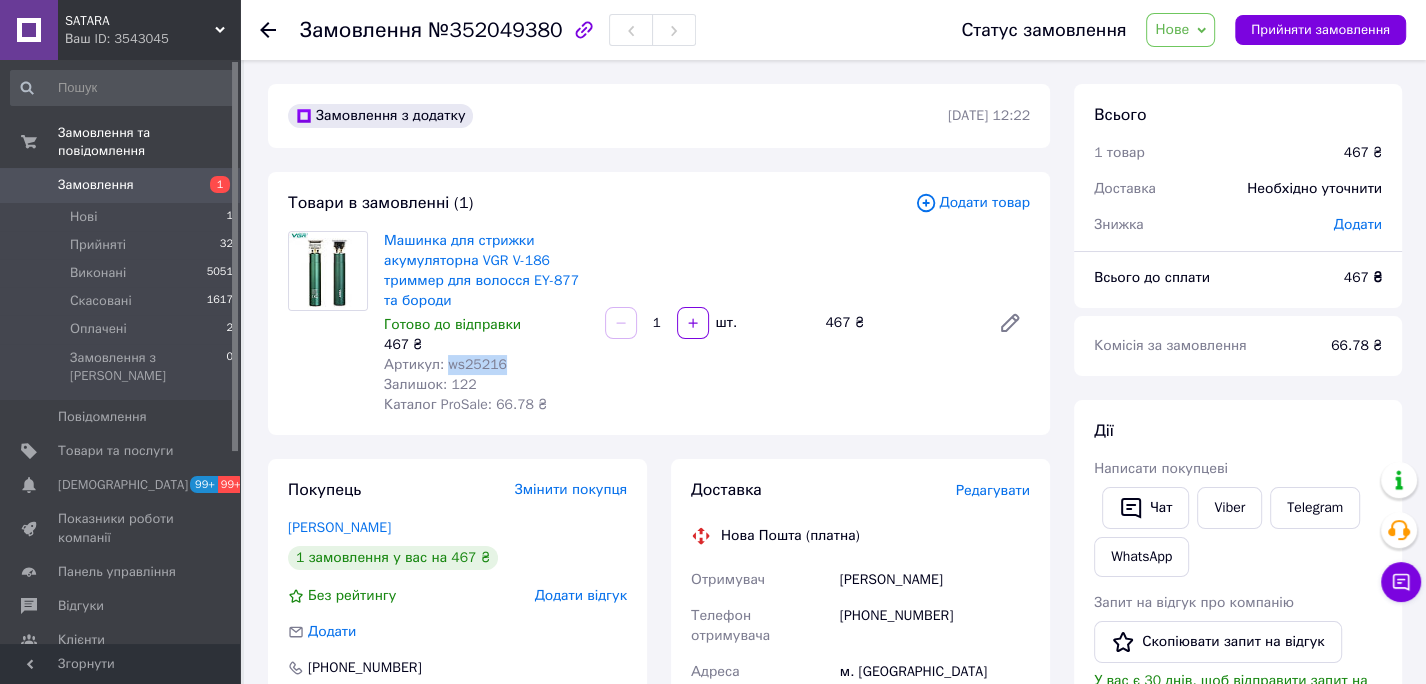 click on "Артикул: ws25216" at bounding box center [445, 364] 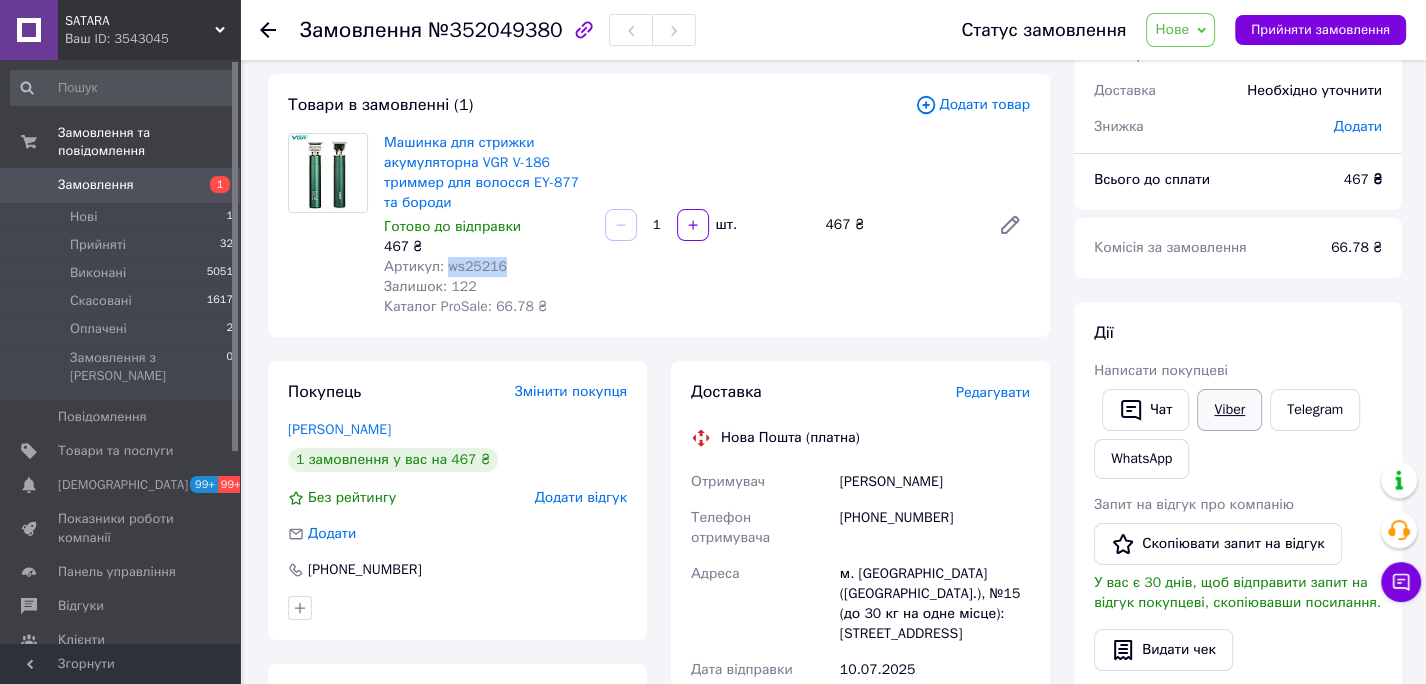click on "Viber" at bounding box center (1229, 410) 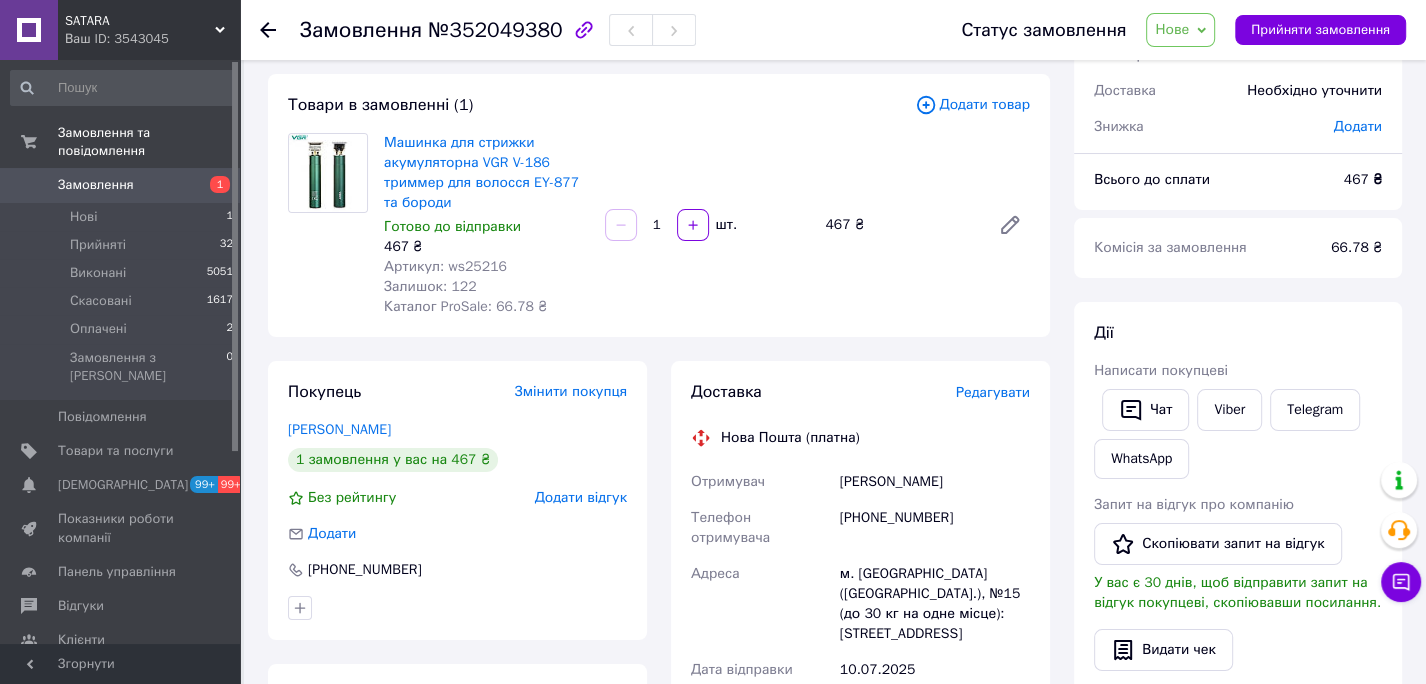 drag, startPoint x: 1421, startPoint y: 366, endPoint x: 1411, endPoint y: 369, distance: 10.440307 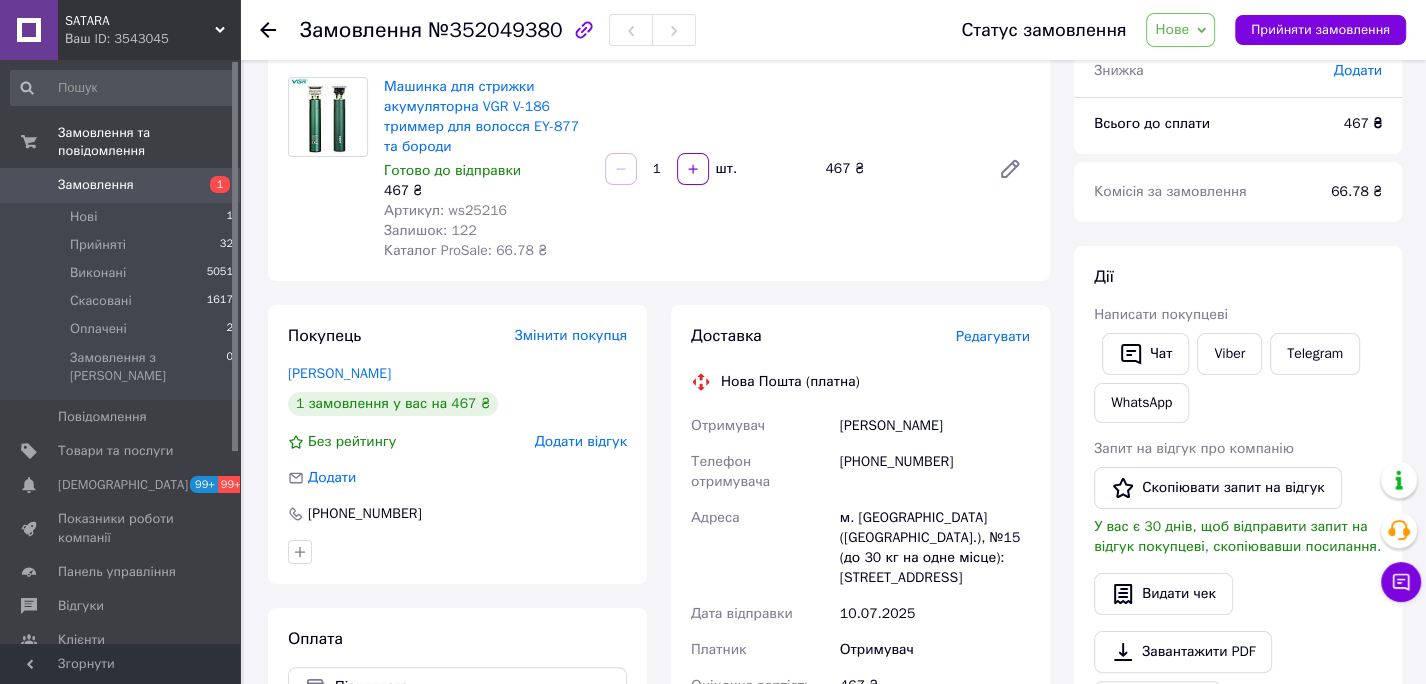 scroll, scrollTop: 155, scrollLeft: 0, axis: vertical 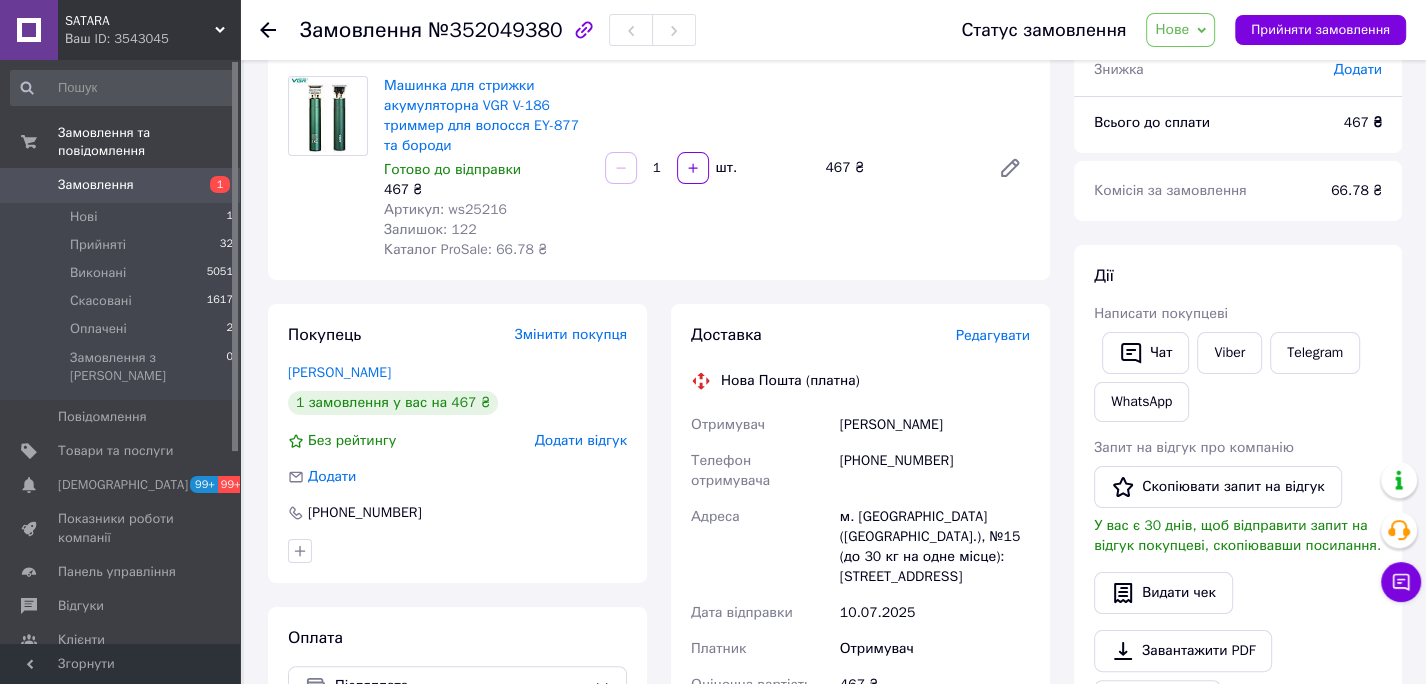 click on "Артикул: ws25216" at bounding box center (445, 209) 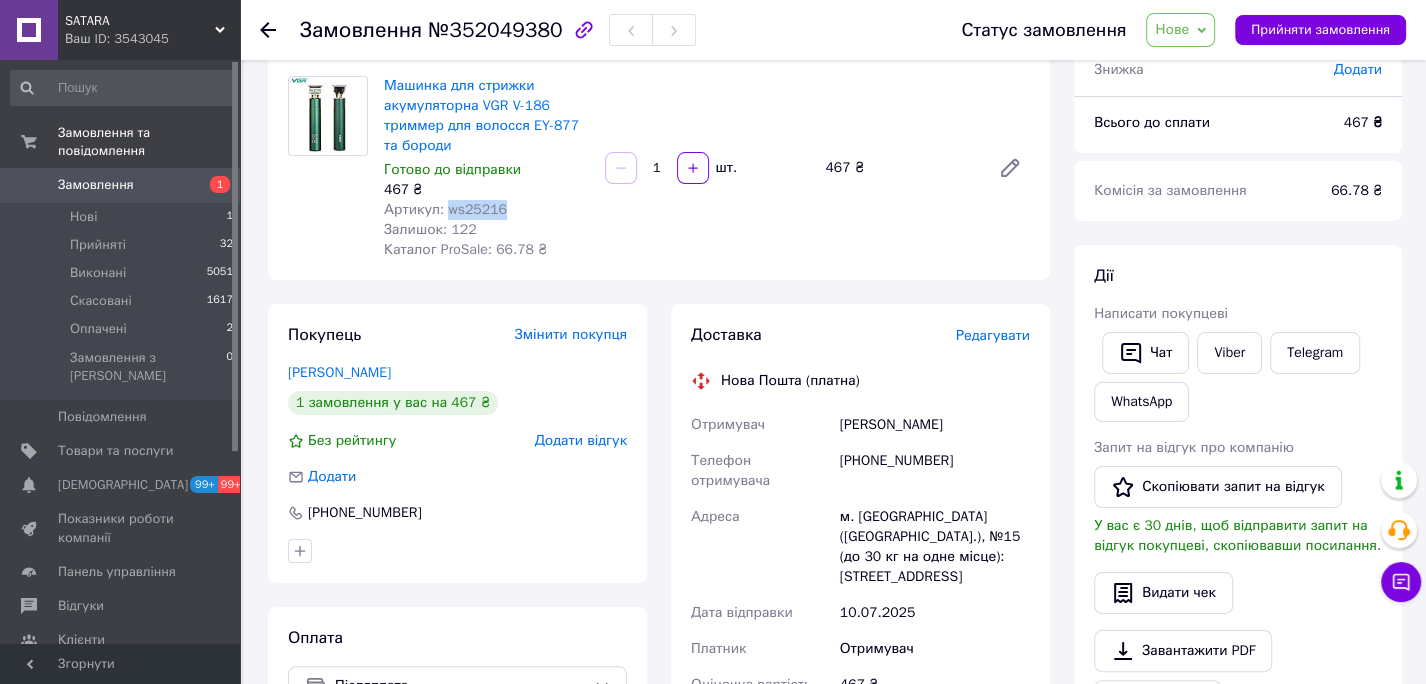 click on "Артикул: ws25216" at bounding box center (445, 209) 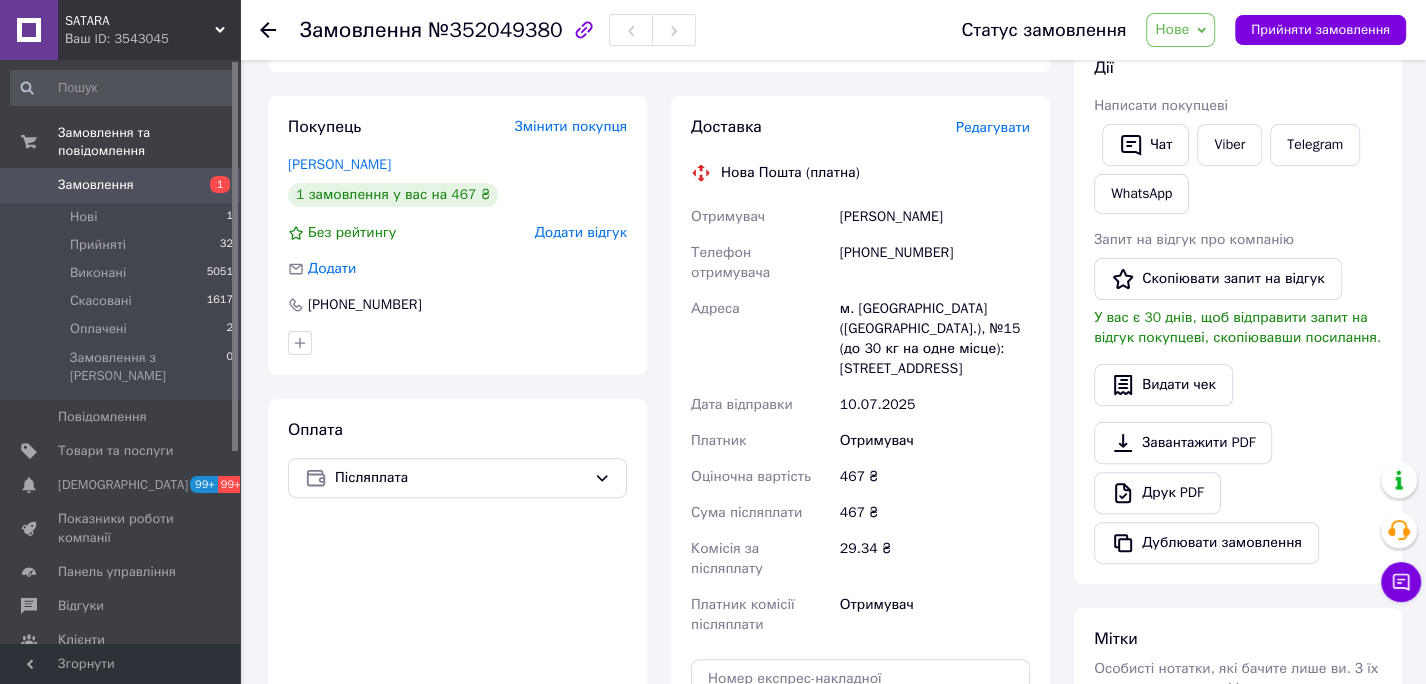 scroll, scrollTop: 207, scrollLeft: 0, axis: vertical 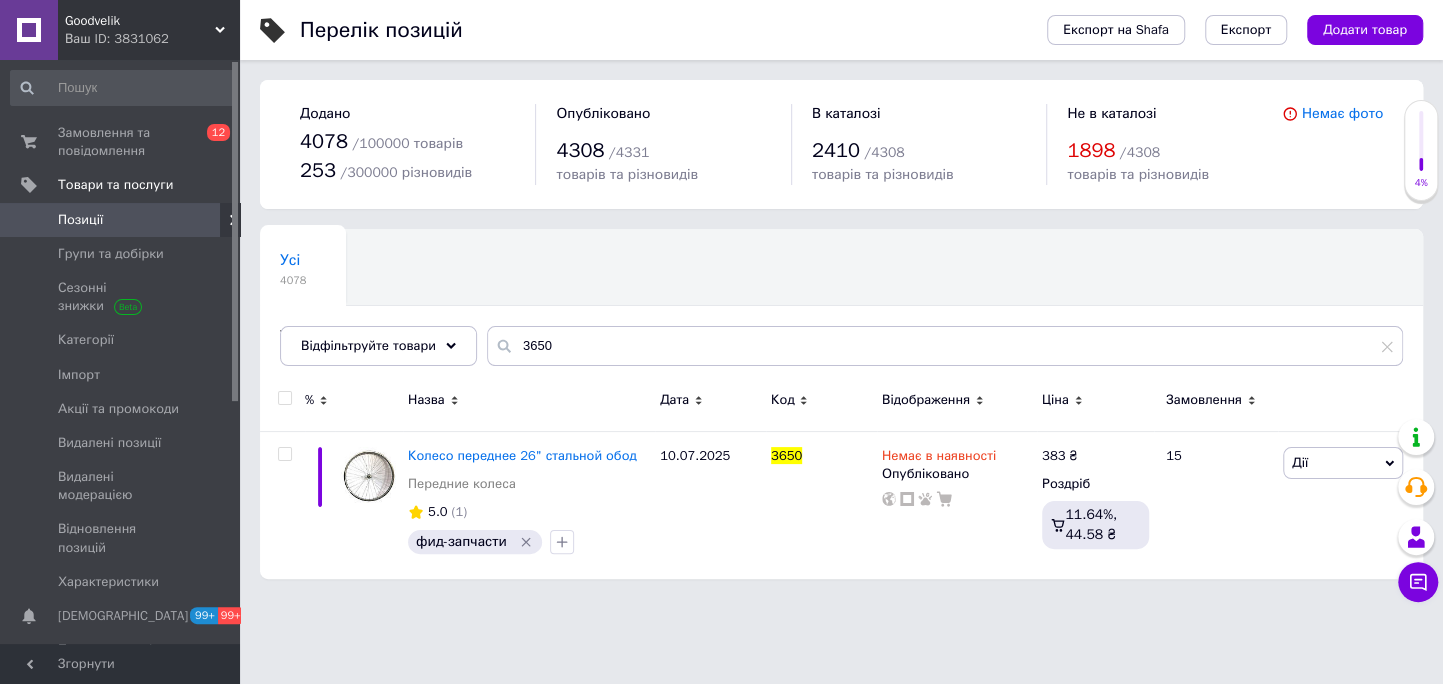 click on "Goodvelik" at bounding box center [140, 21] 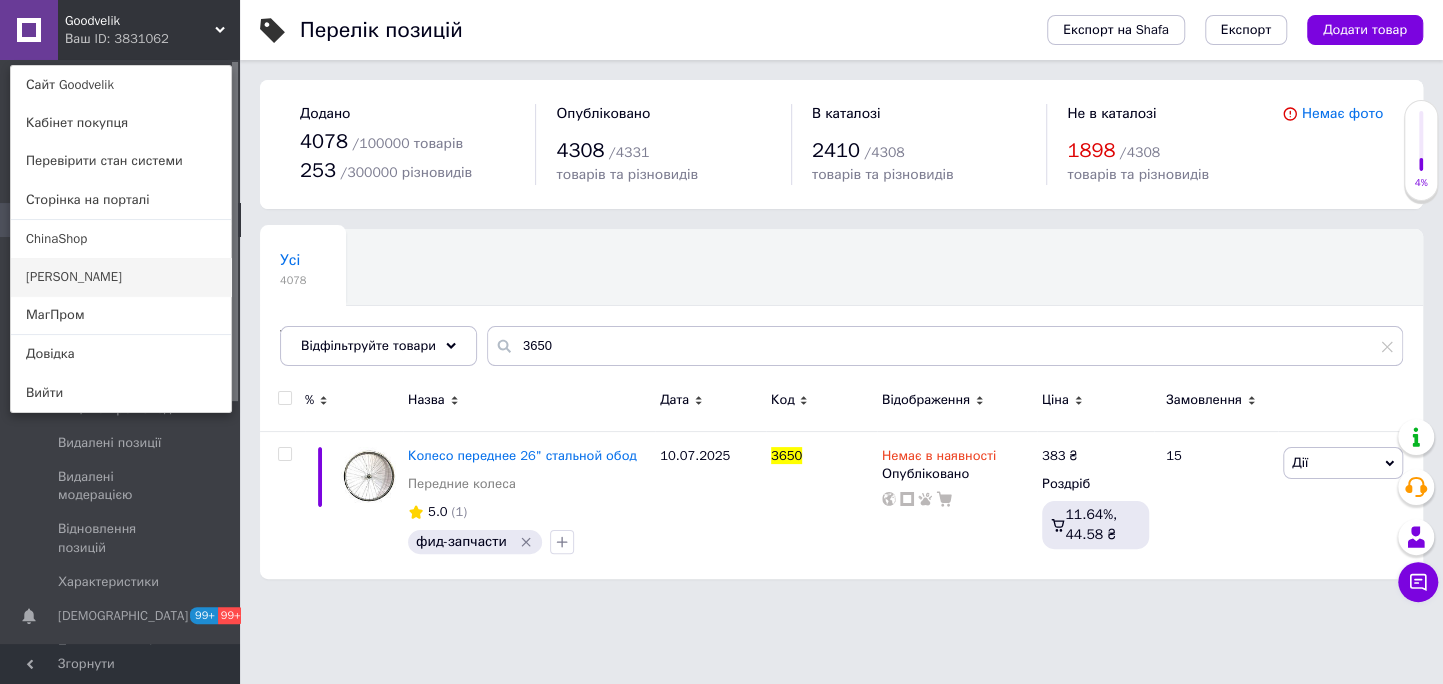 click on "Juliet-ka" at bounding box center (121, 277) 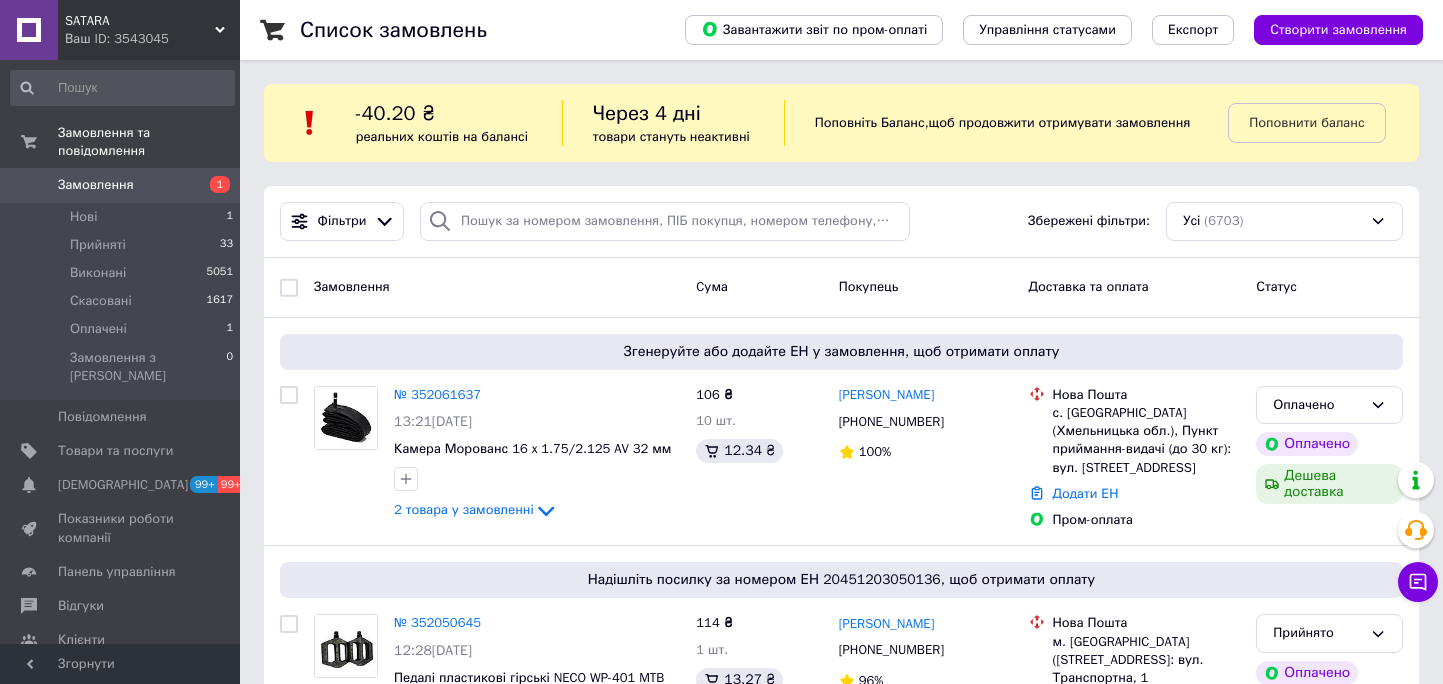 scroll, scrollTop: 0, scrollLeft: 0, axis: both 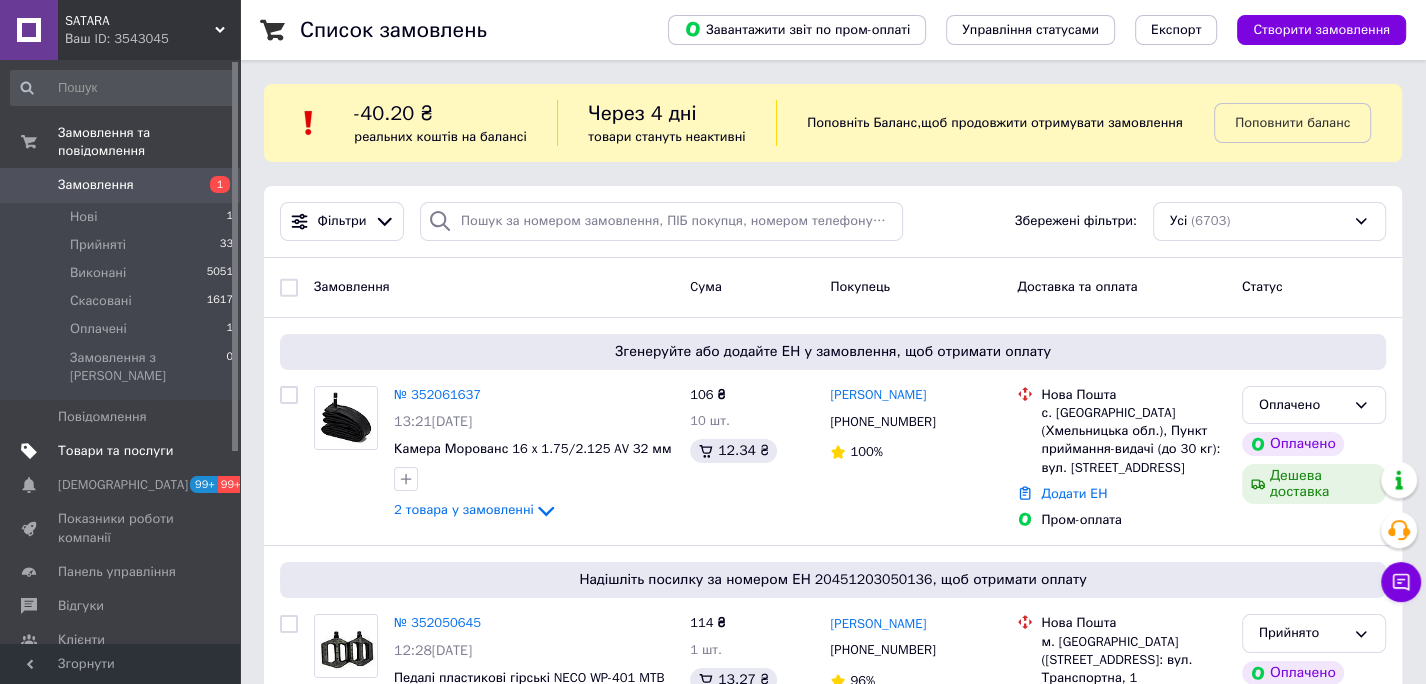 click on "Товари та послуги" at bounding box center [115, 451] 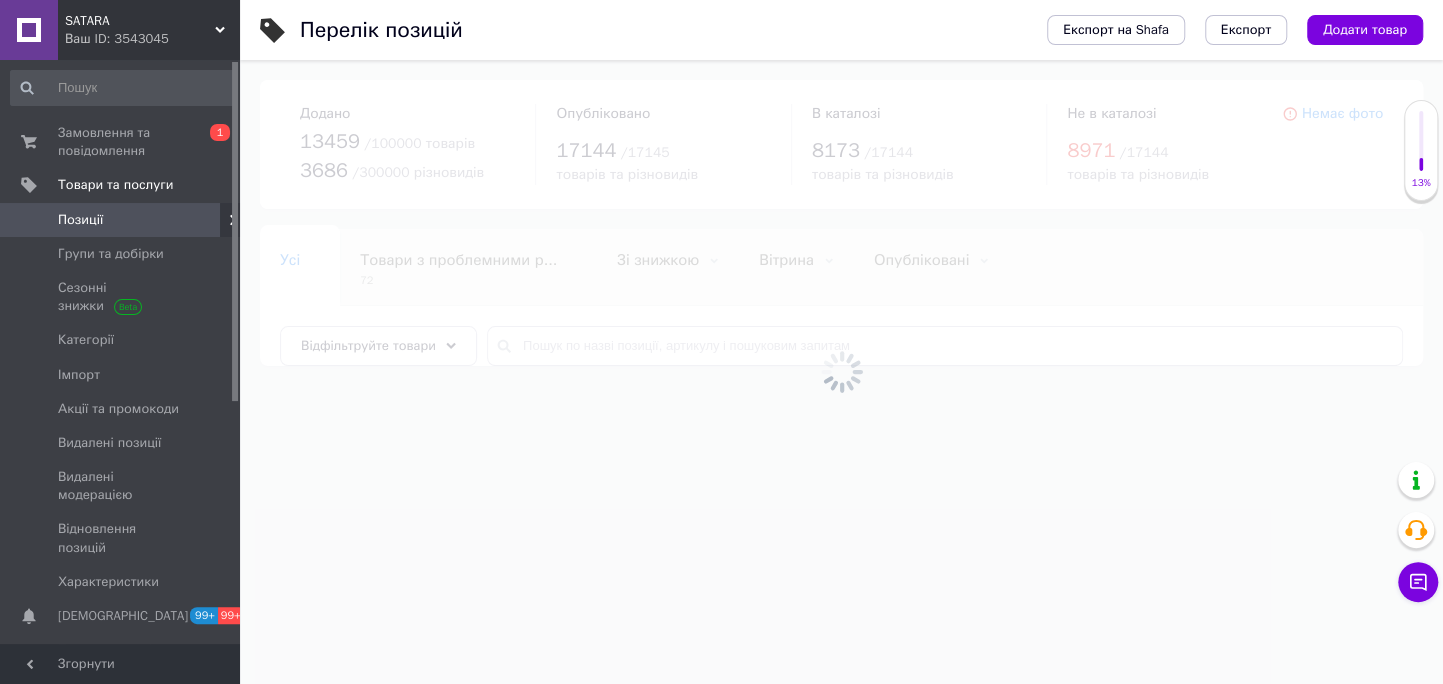 click at bounding box center [841, 372] 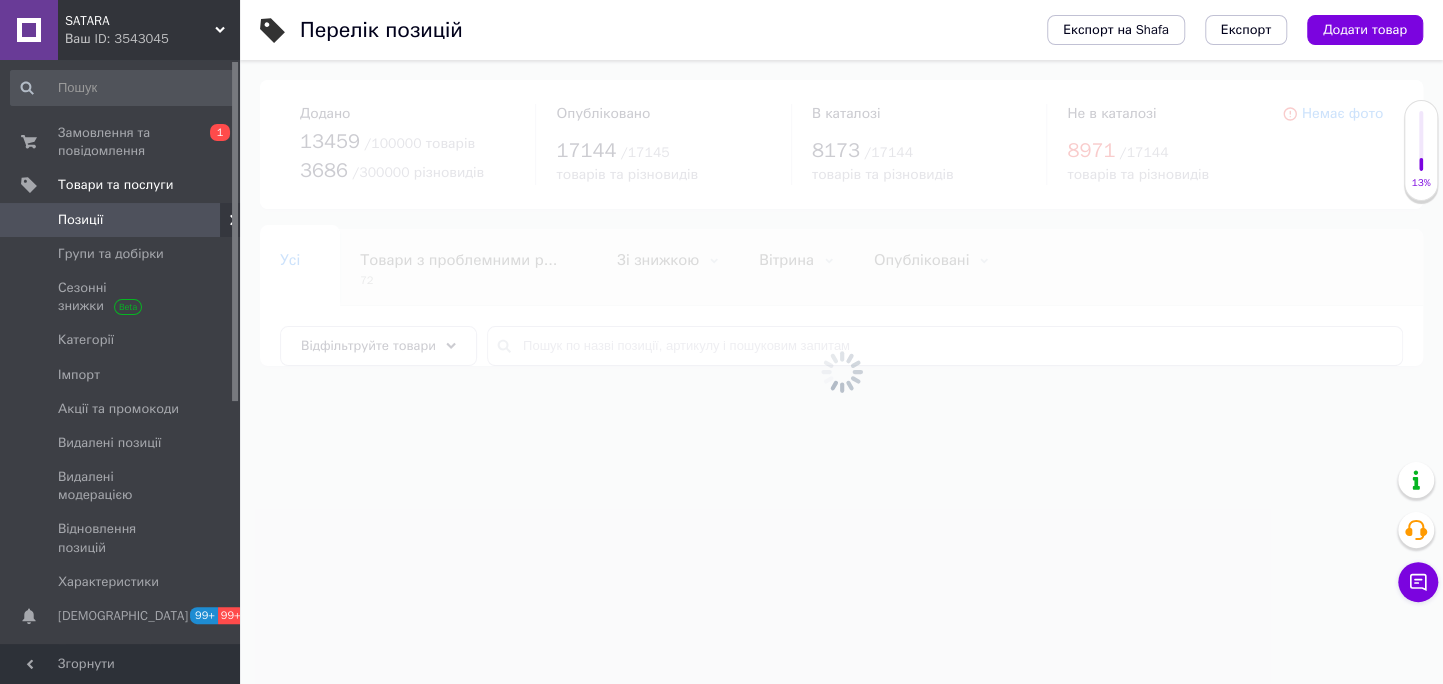 click at bounding box center [841, 372] 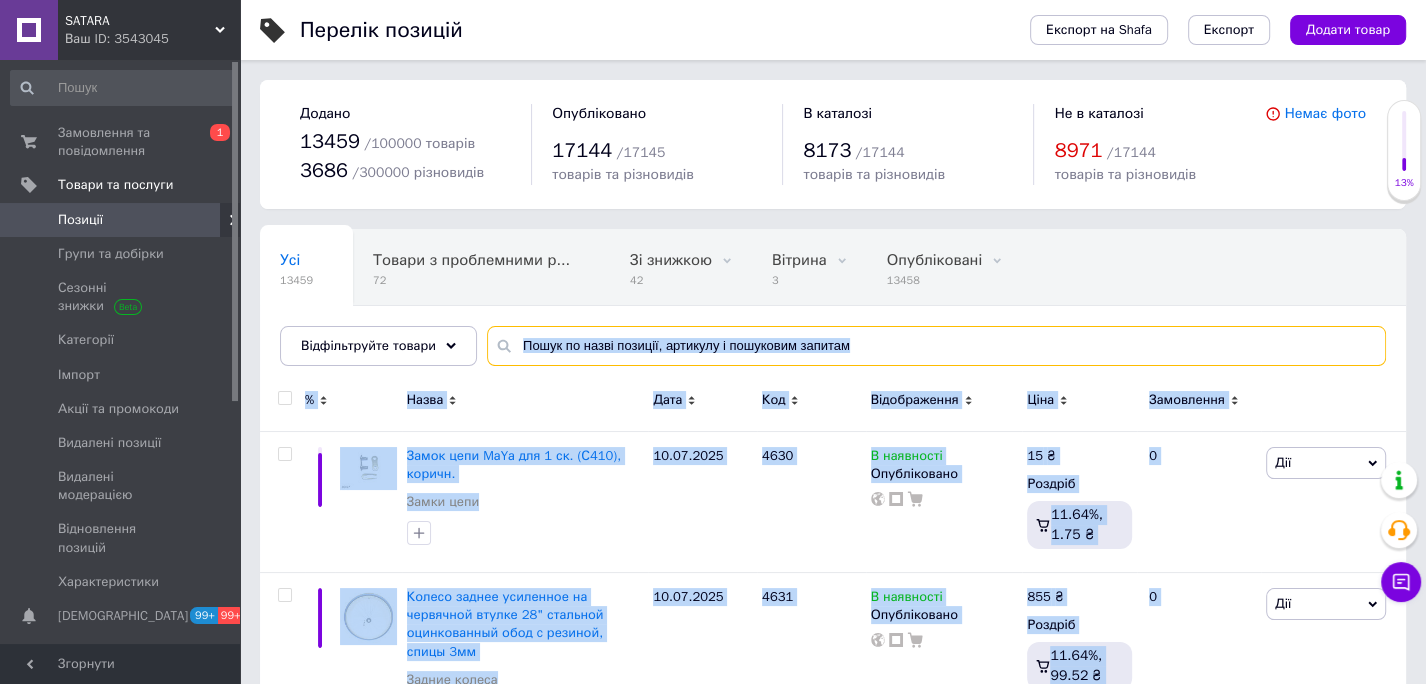 click at bounding box center [936, 346] 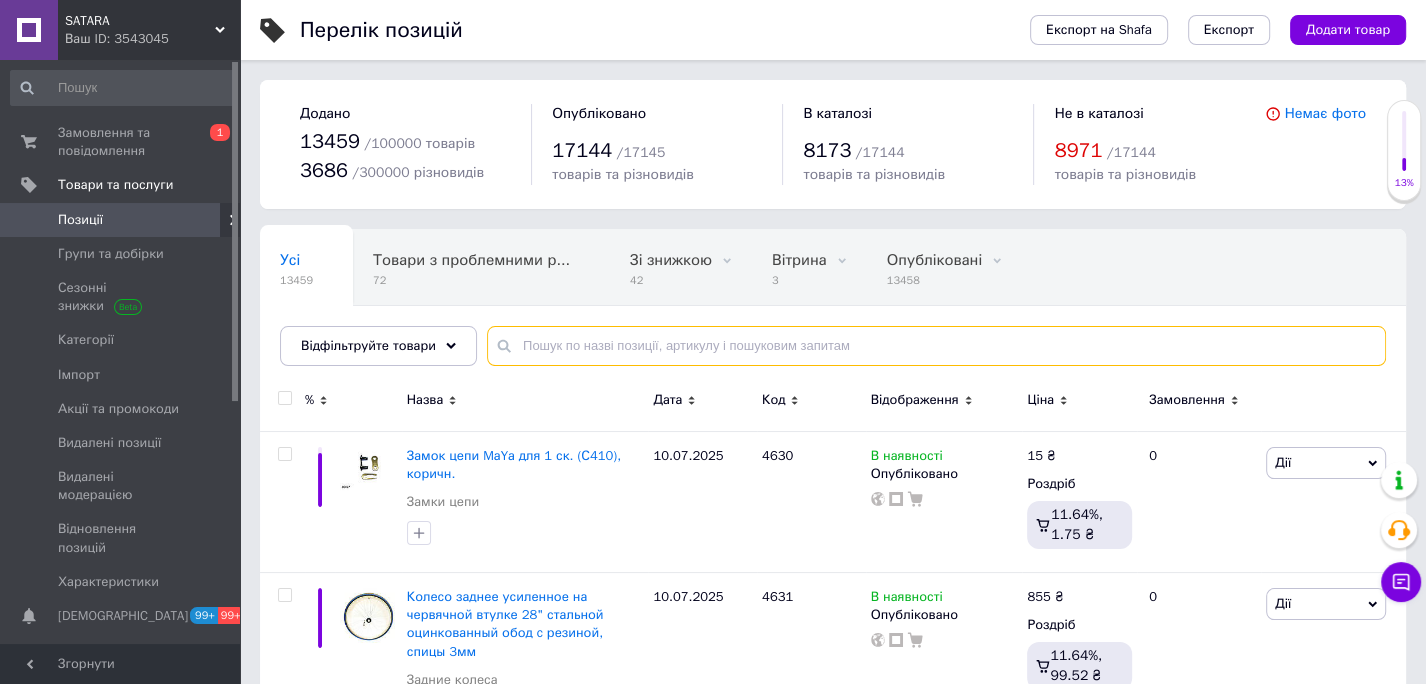 click at bounding box center (936, 346) 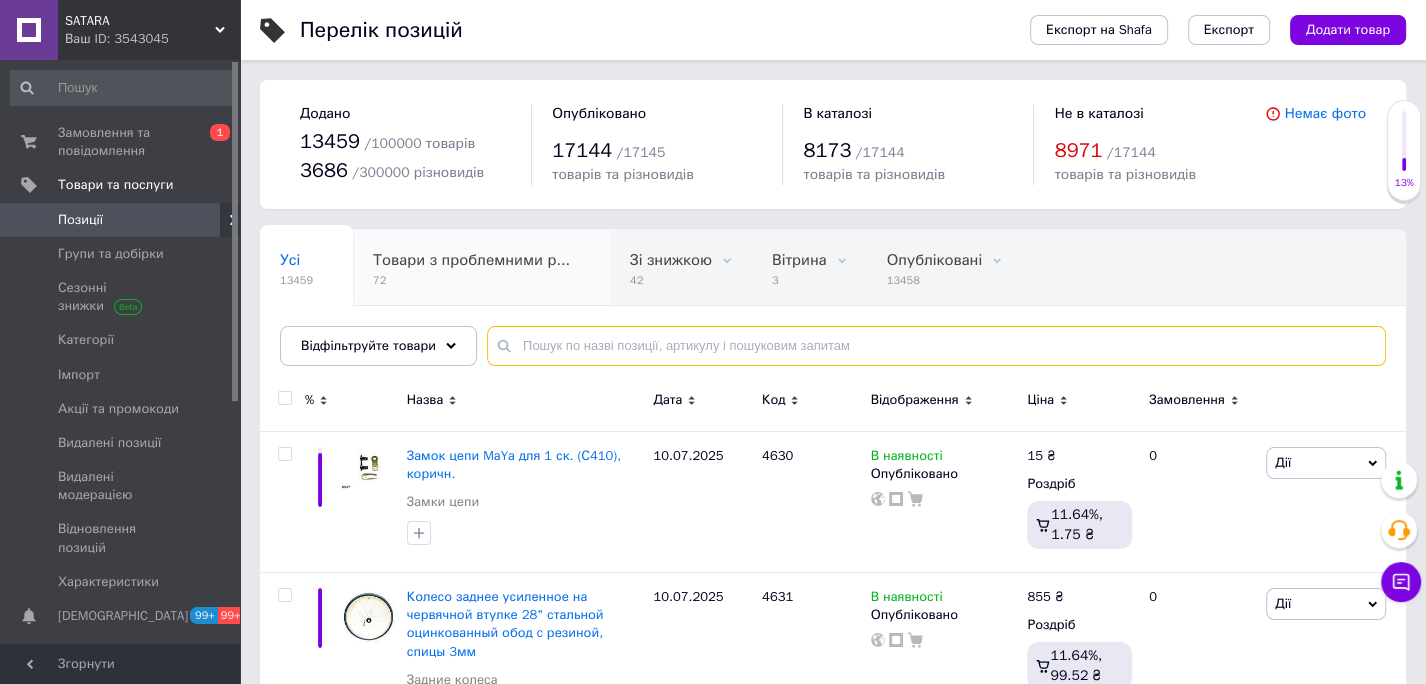 paste on "ws25216" 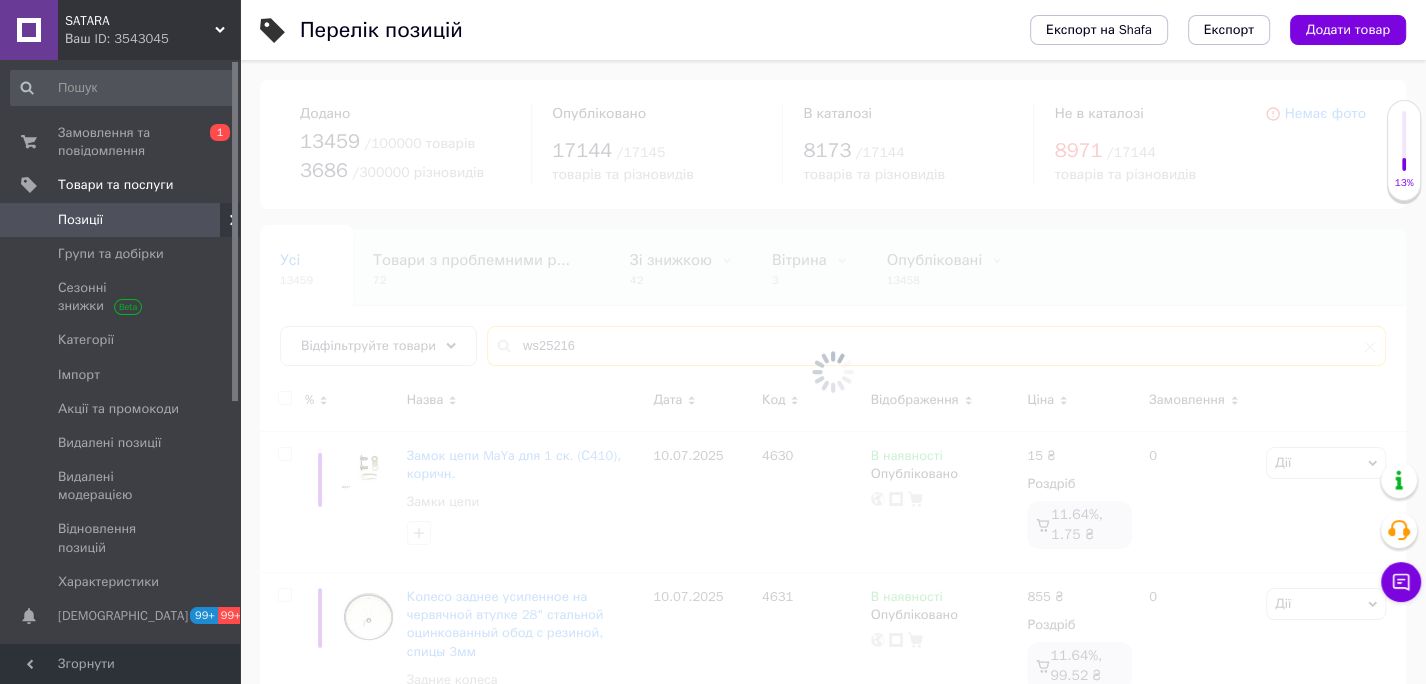 type on "ws25216" 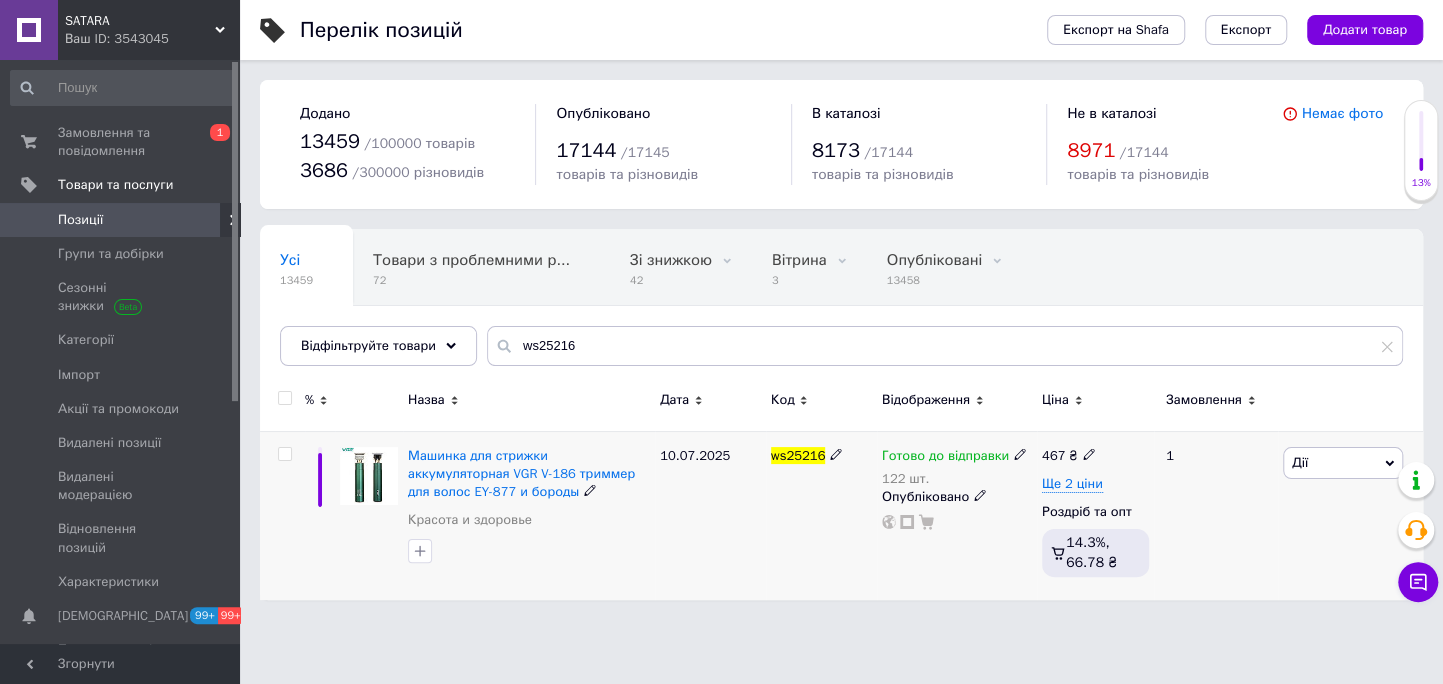 click 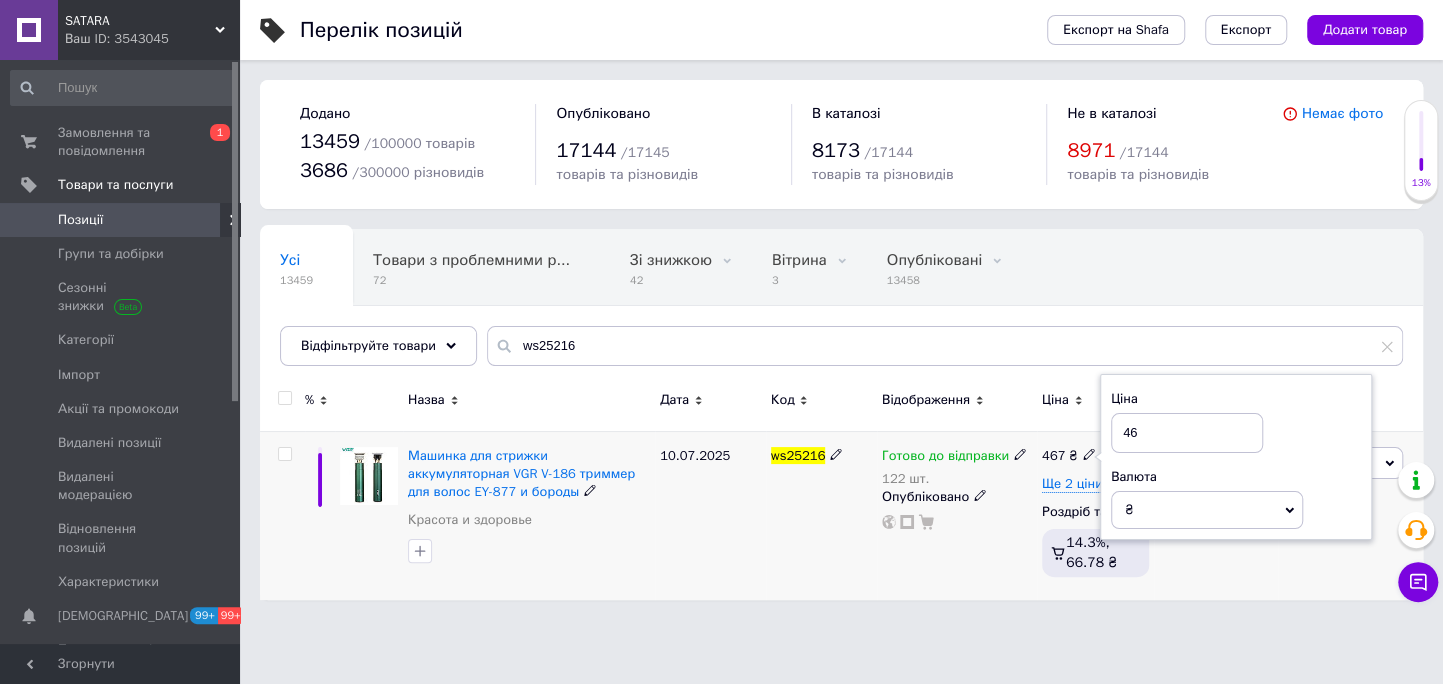 type on "4" 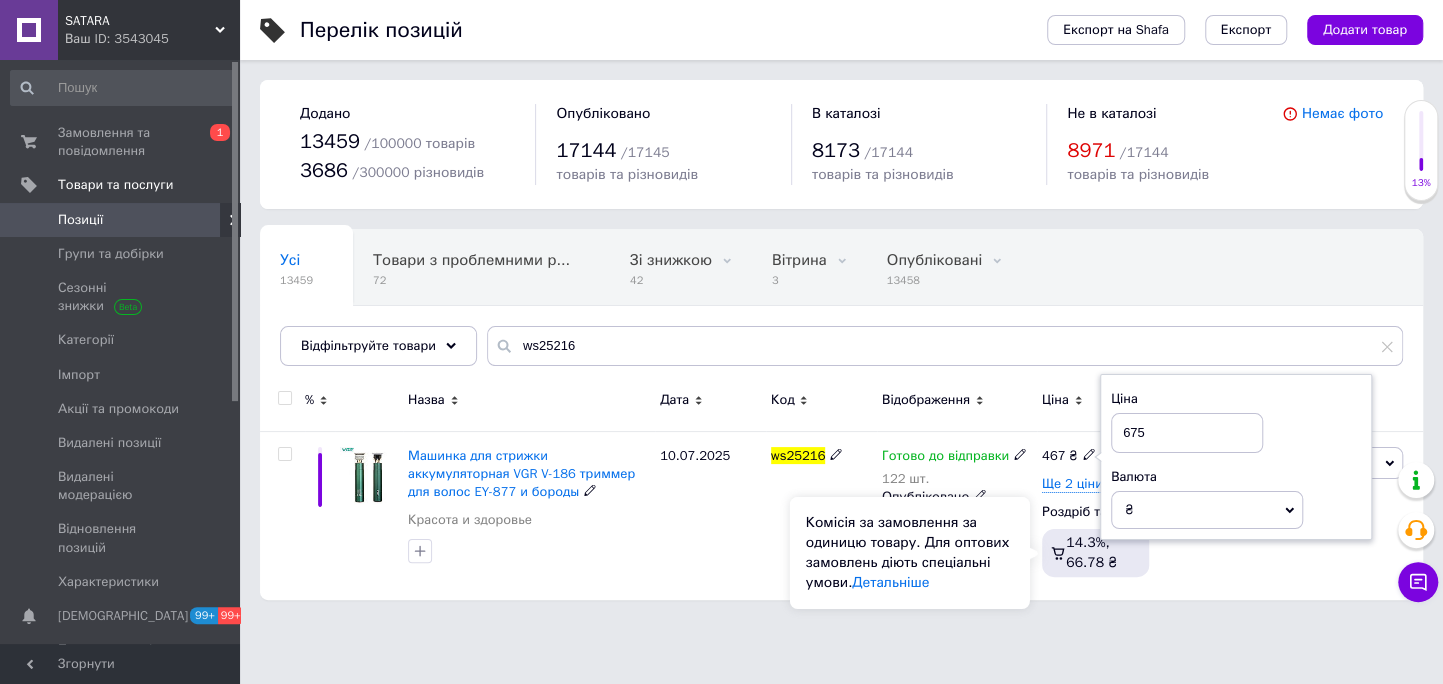 type on "675" 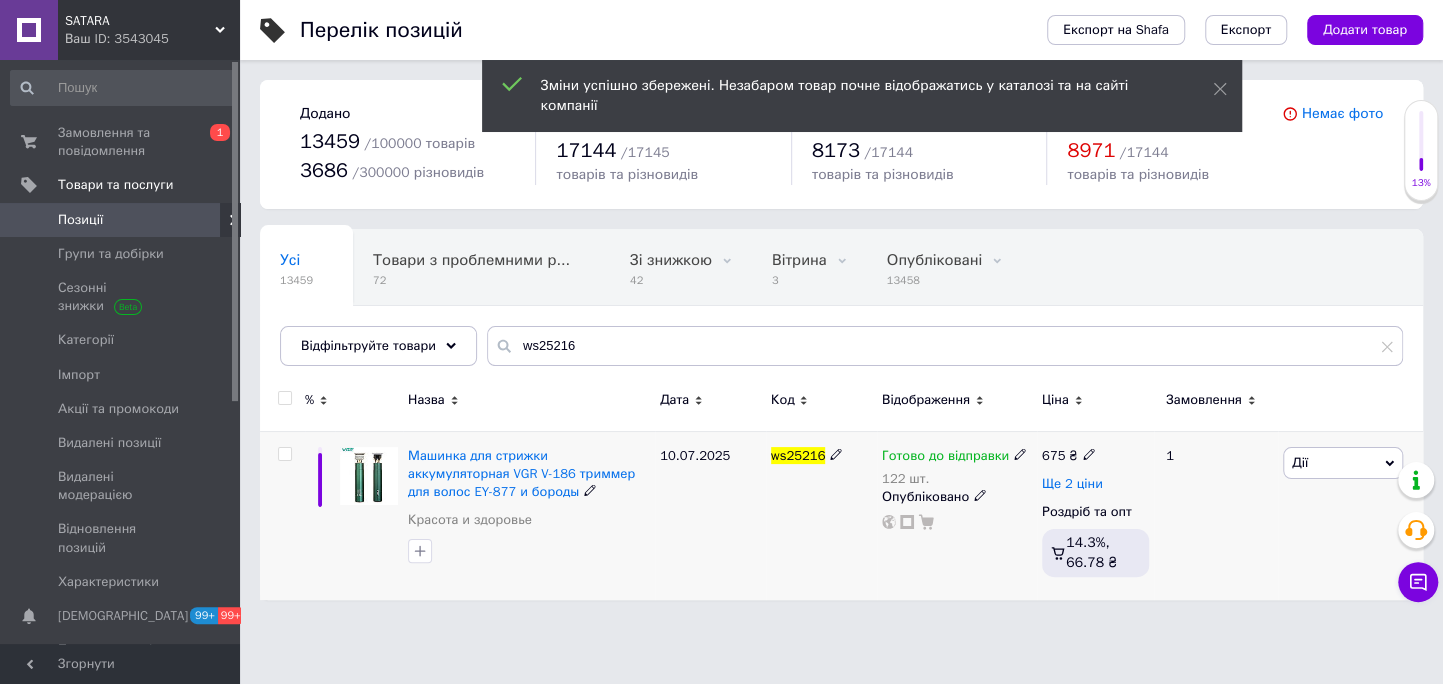 click on "Ще 2 ціни" at bounding box center [1072, 484] 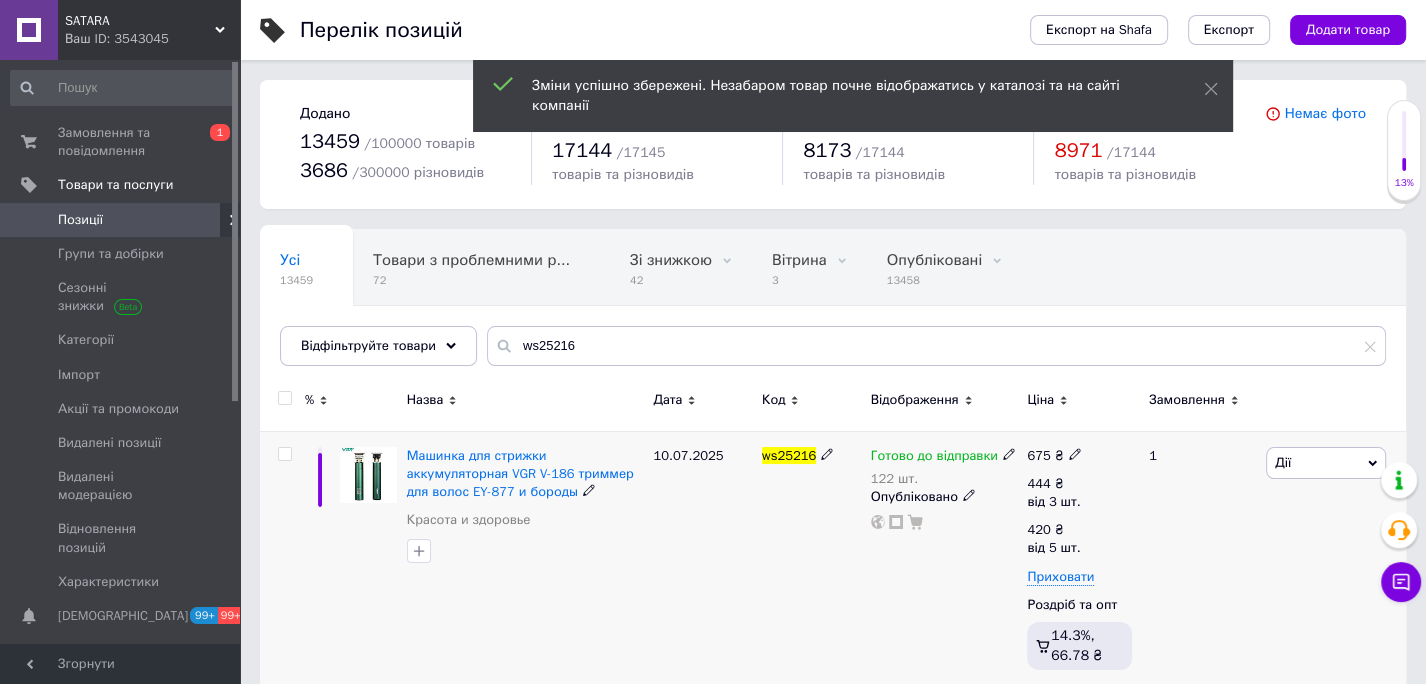 click on "Машинка для стрижки аккумуляторная VGR V-186 триммер для волос EY-877 и бороды" at bounding box center [525, 474] 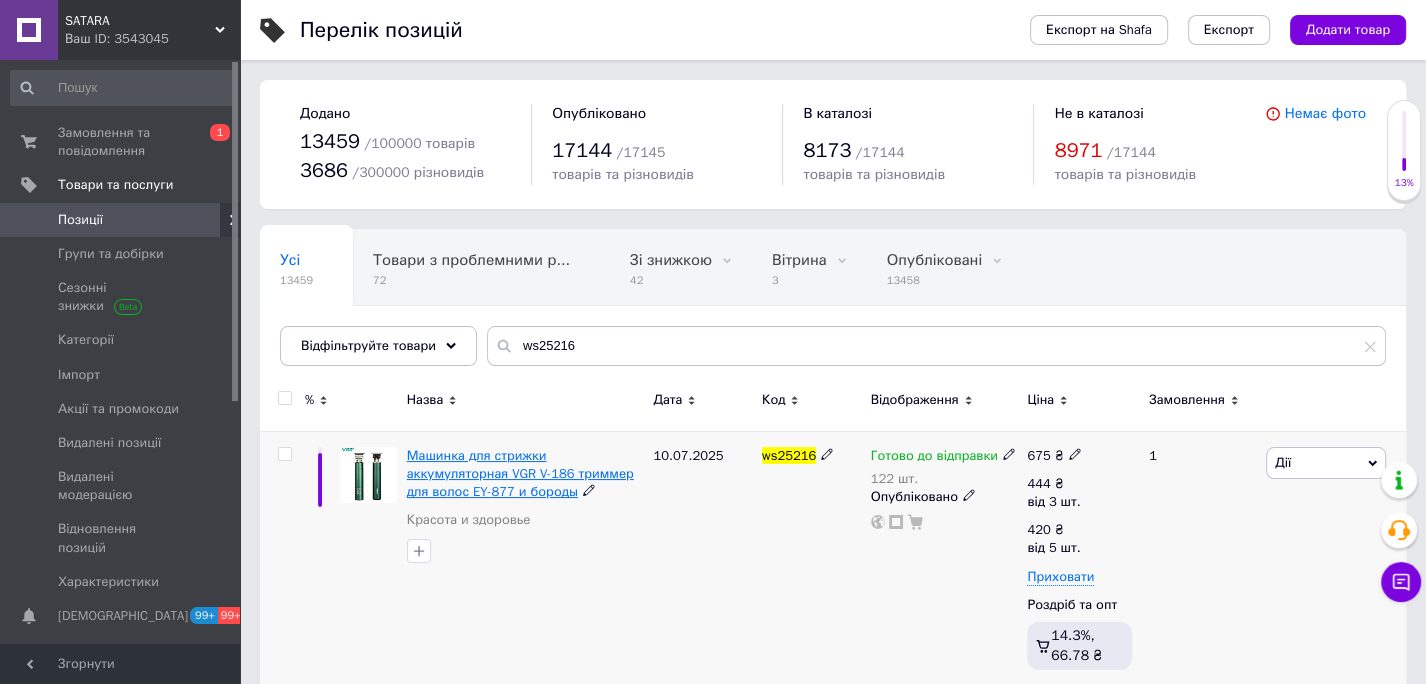 click on "Машинка для стрижки аккумуляторная VGR V-186 триммер для волос EY-877 и бороды" at bounding box center (520, 473) 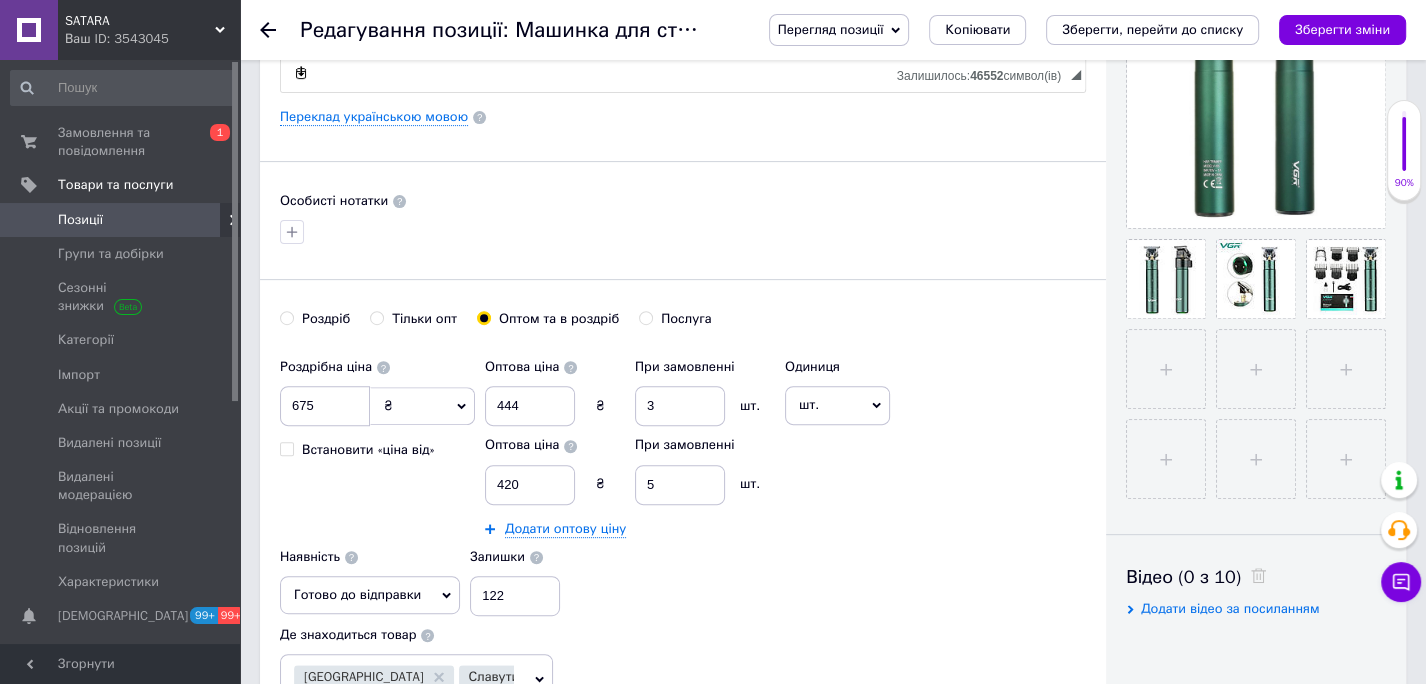scroll, scrollTop: 534, scrollLeft: 0, axis: vertical 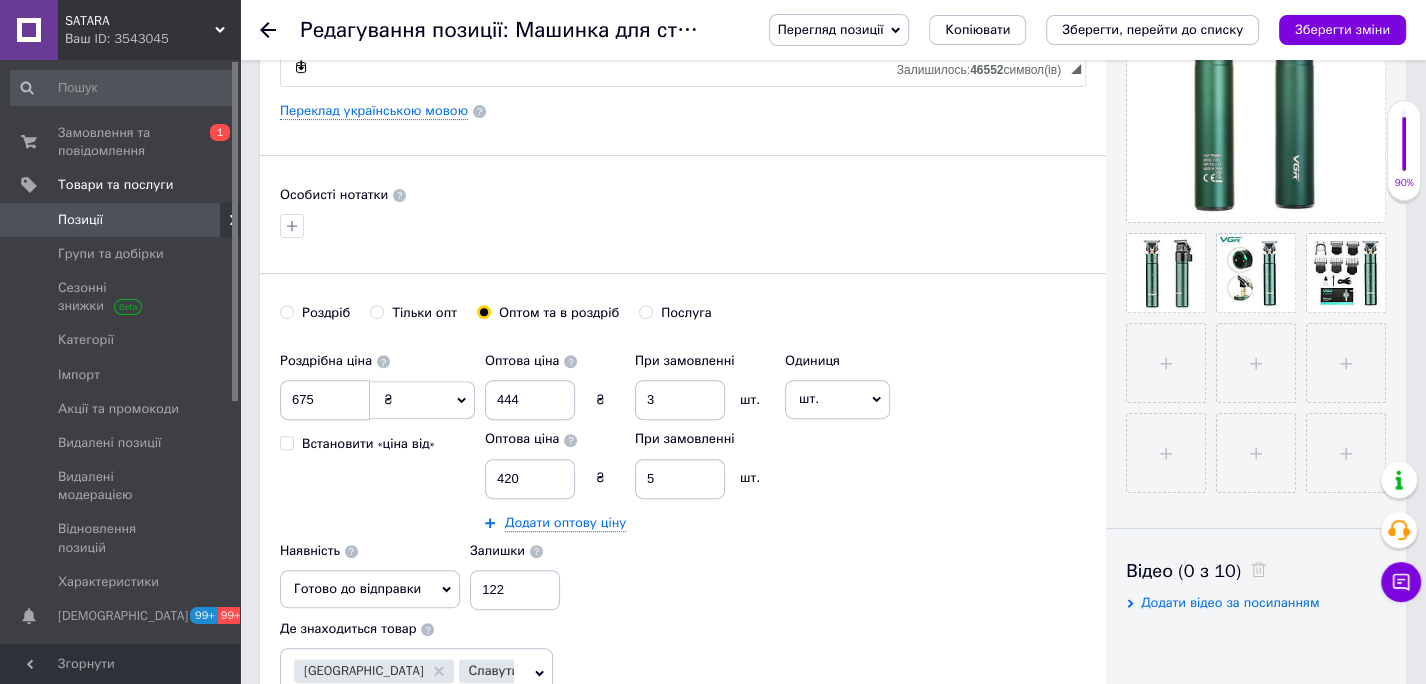 click on "Роздріб" at bounding box center (286, 311) 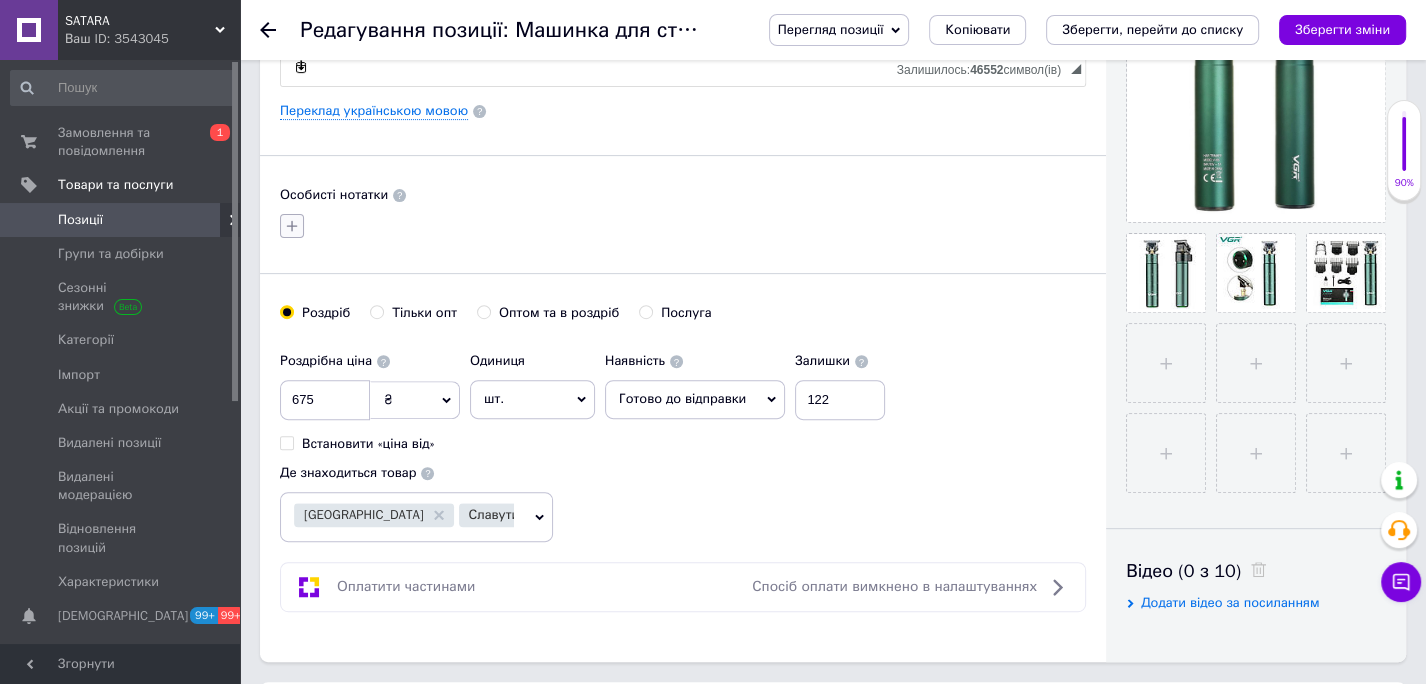 click 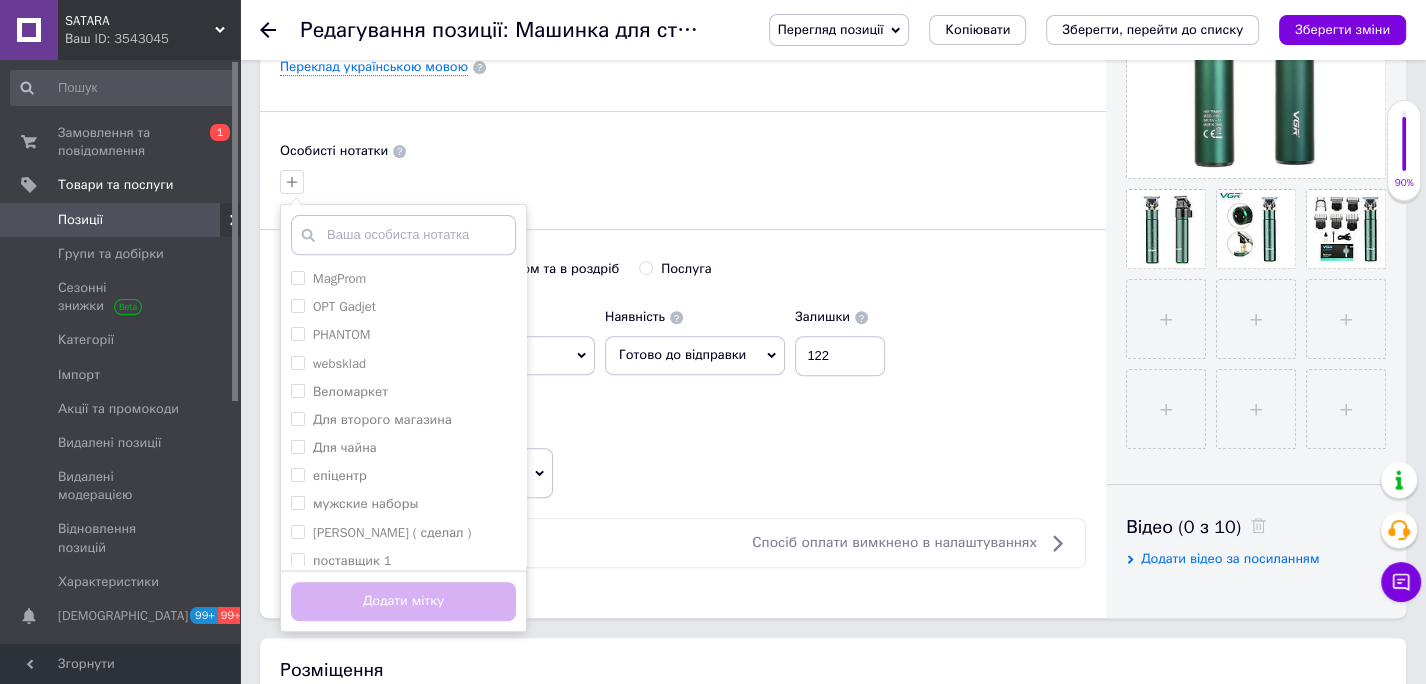 scroll, scrollTop: 581, scrollLeft: 0, axis: vertical 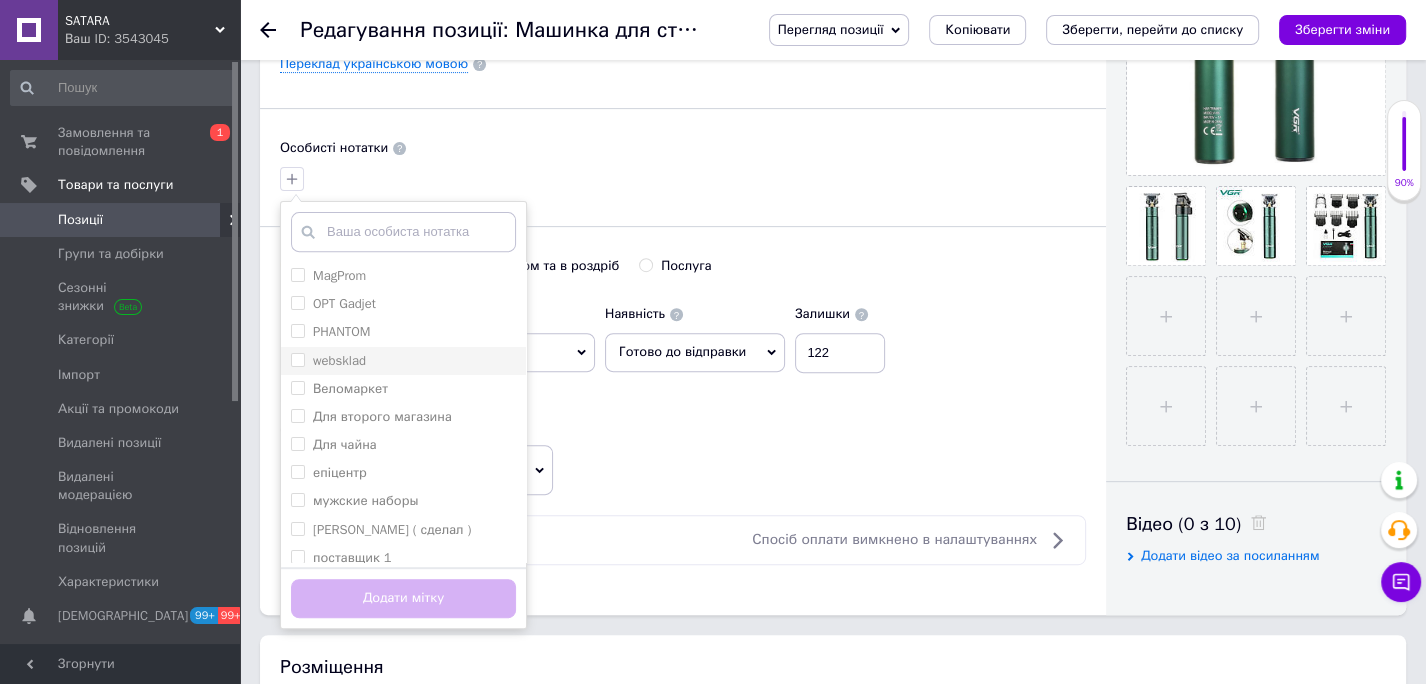 click on "websklad" at bounding box center (328, 361) 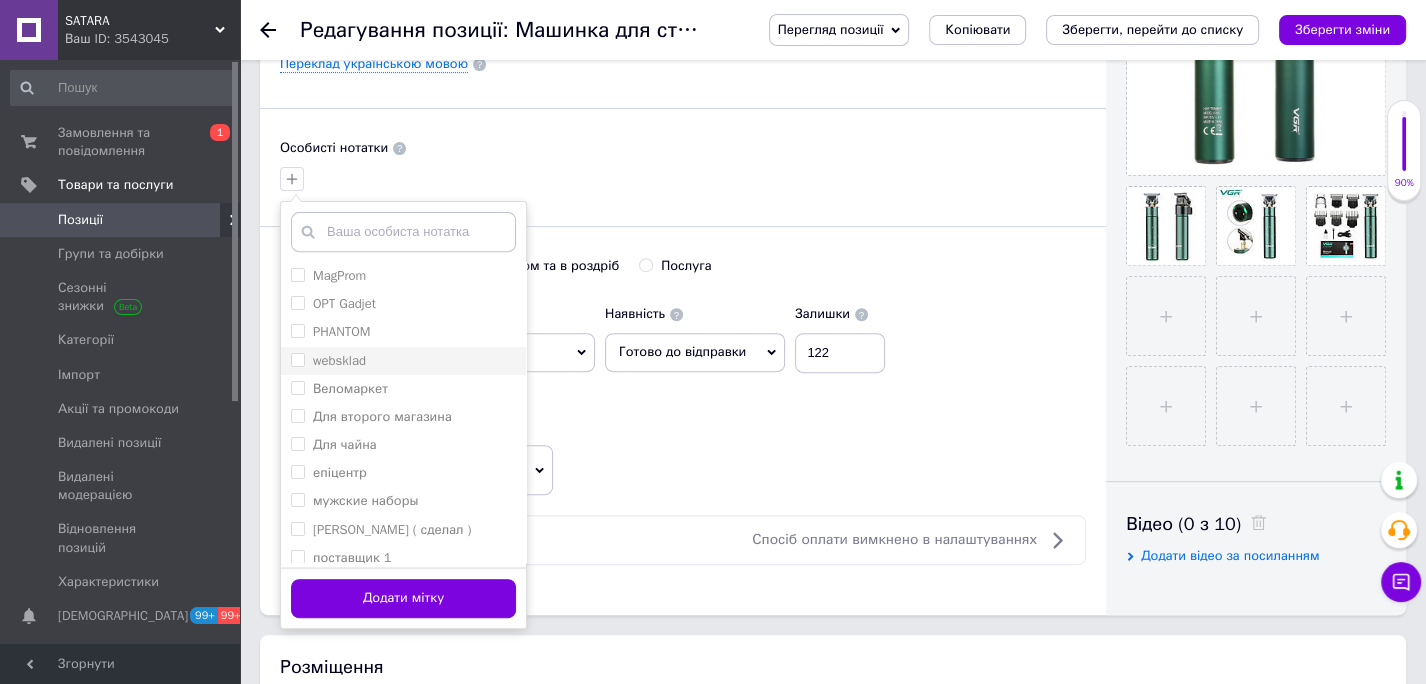 click at bounding box center [298, 360] 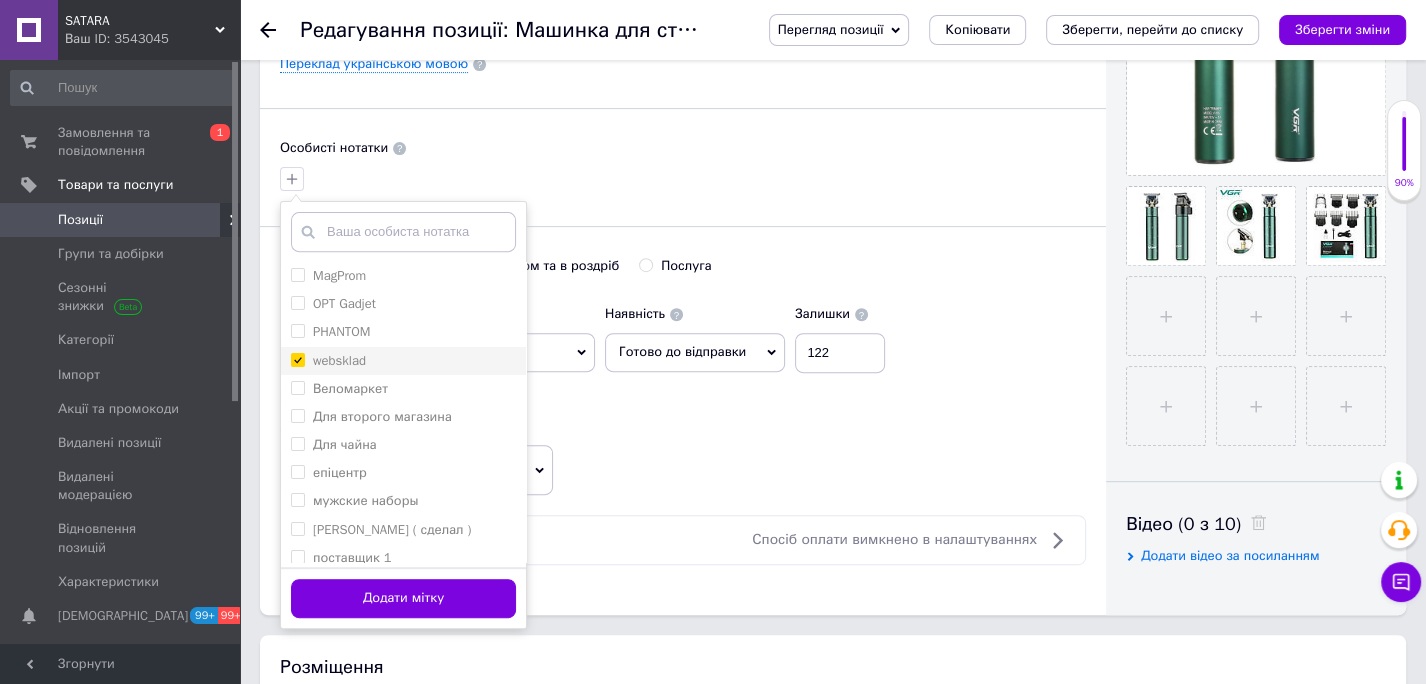 click on "websklad" at bounding box center [297, 359] 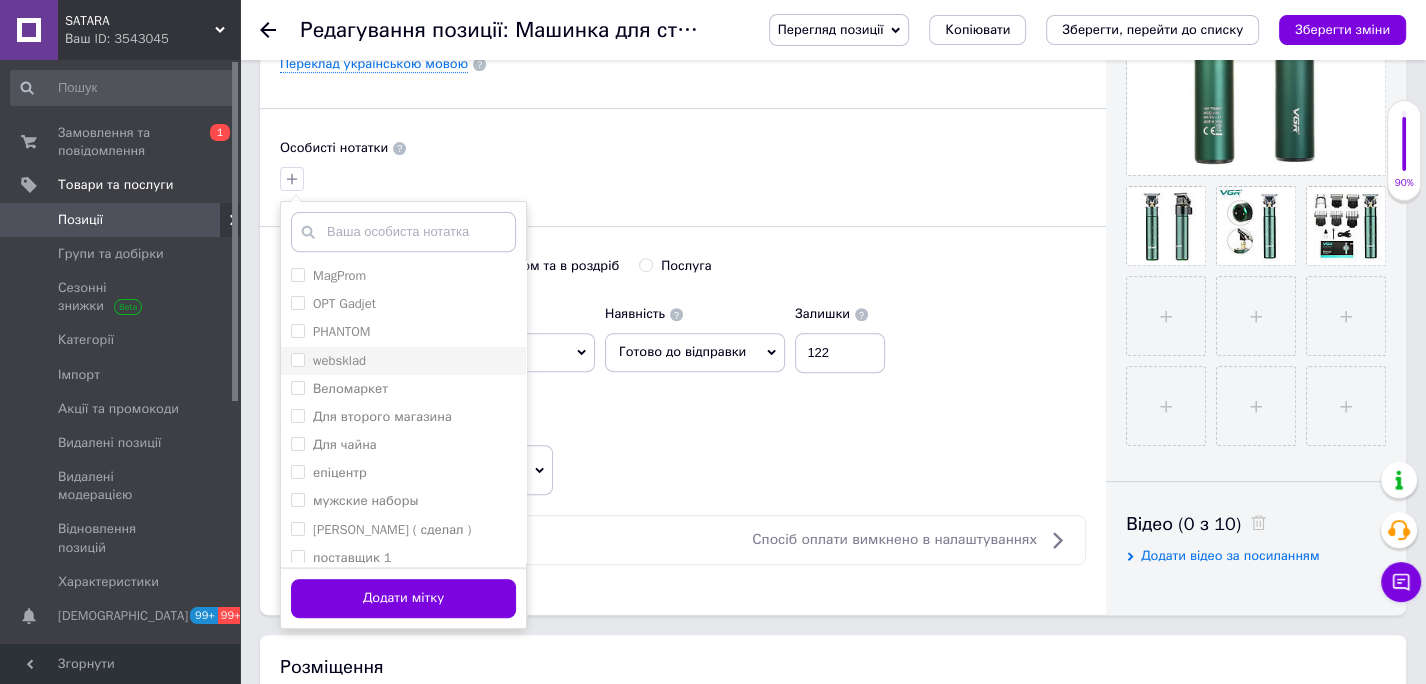 click on "websklad" at bounding box center [297, 359] 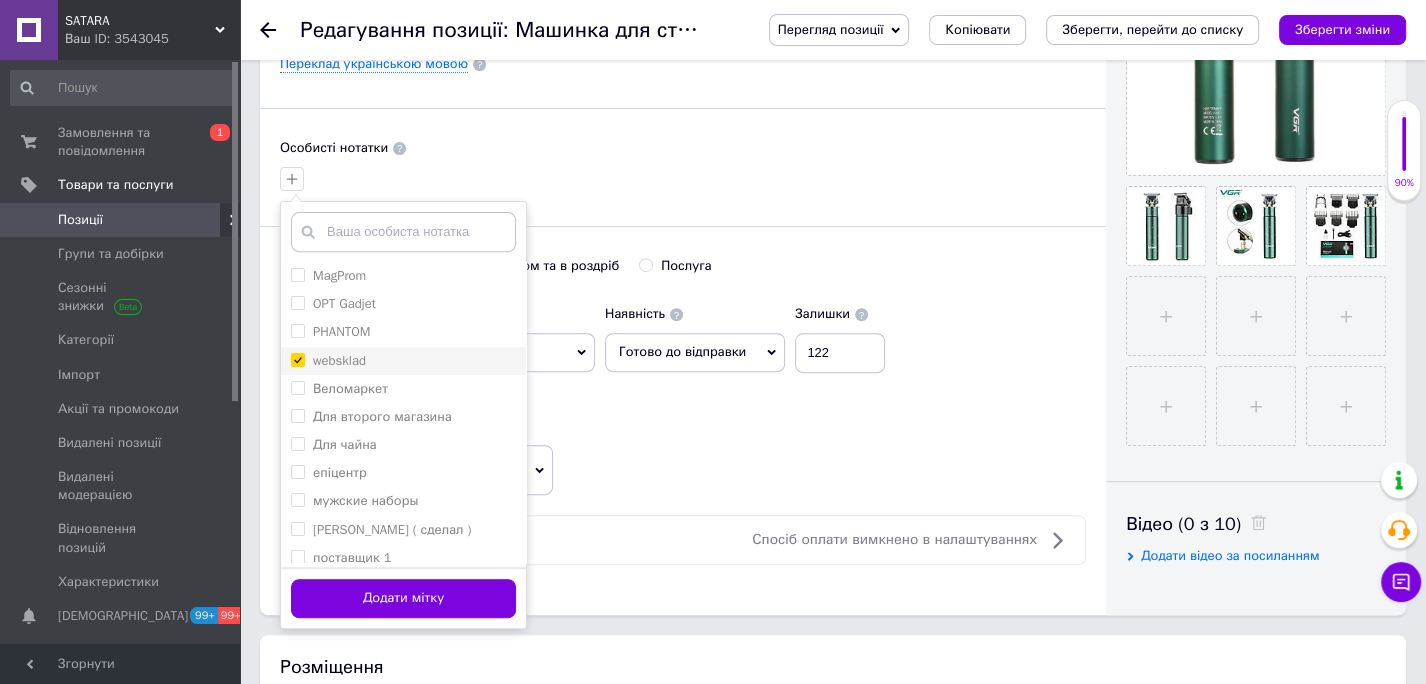 checkbox on "true" 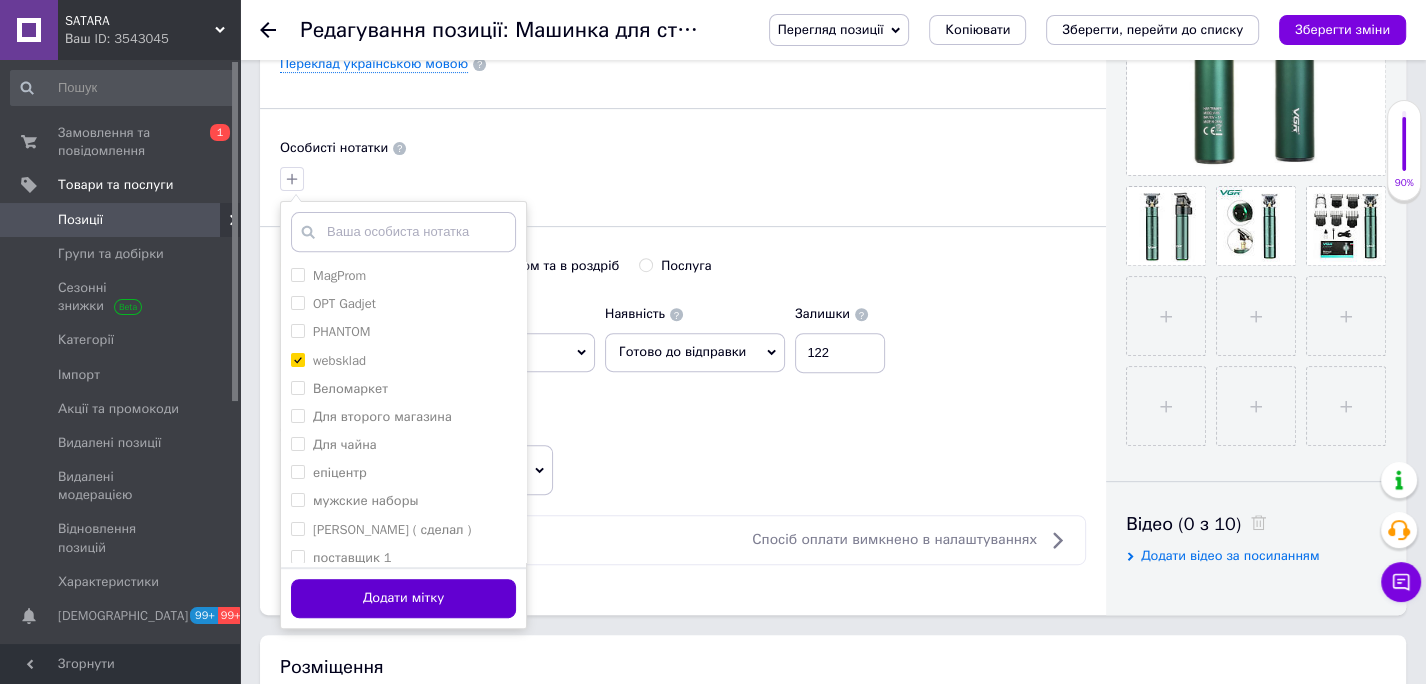 click on "Додати мітку" at bounding box center (403, 598) 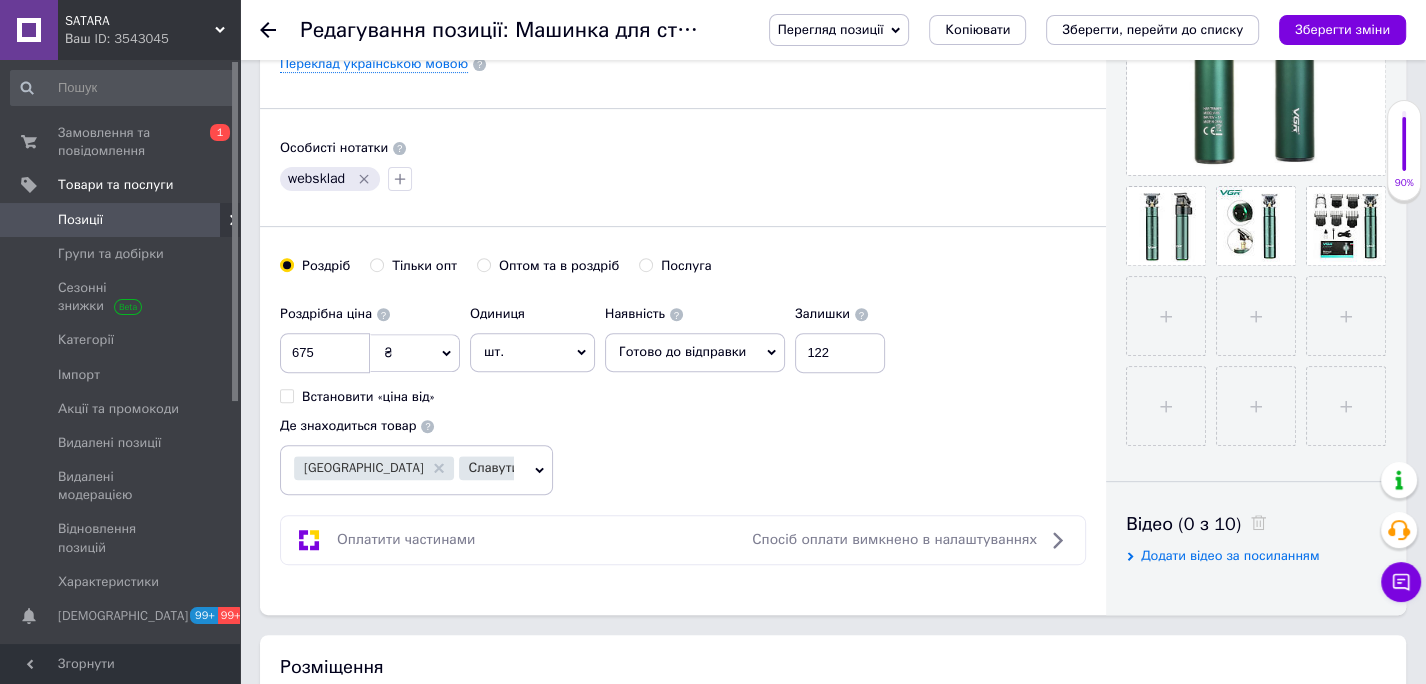 click on "Перегляд позиції Зберегти та переглянути на сайті Зберегти та переглянути на маркетплейсі Копіювати Зберегти, перейти до списку Зберегти зміни" at bounding box center [1067, 30] 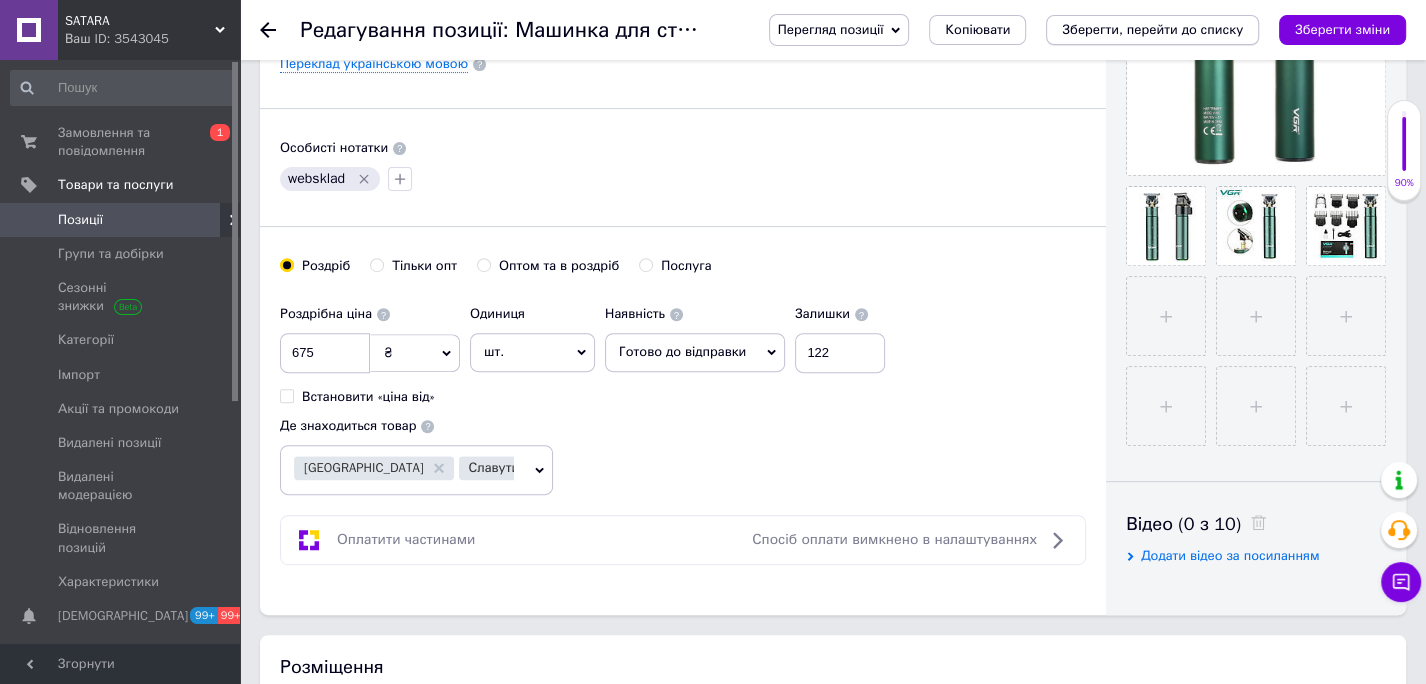 click on "Зберегти, перейти до списку" at bounding box center (1152, 29) 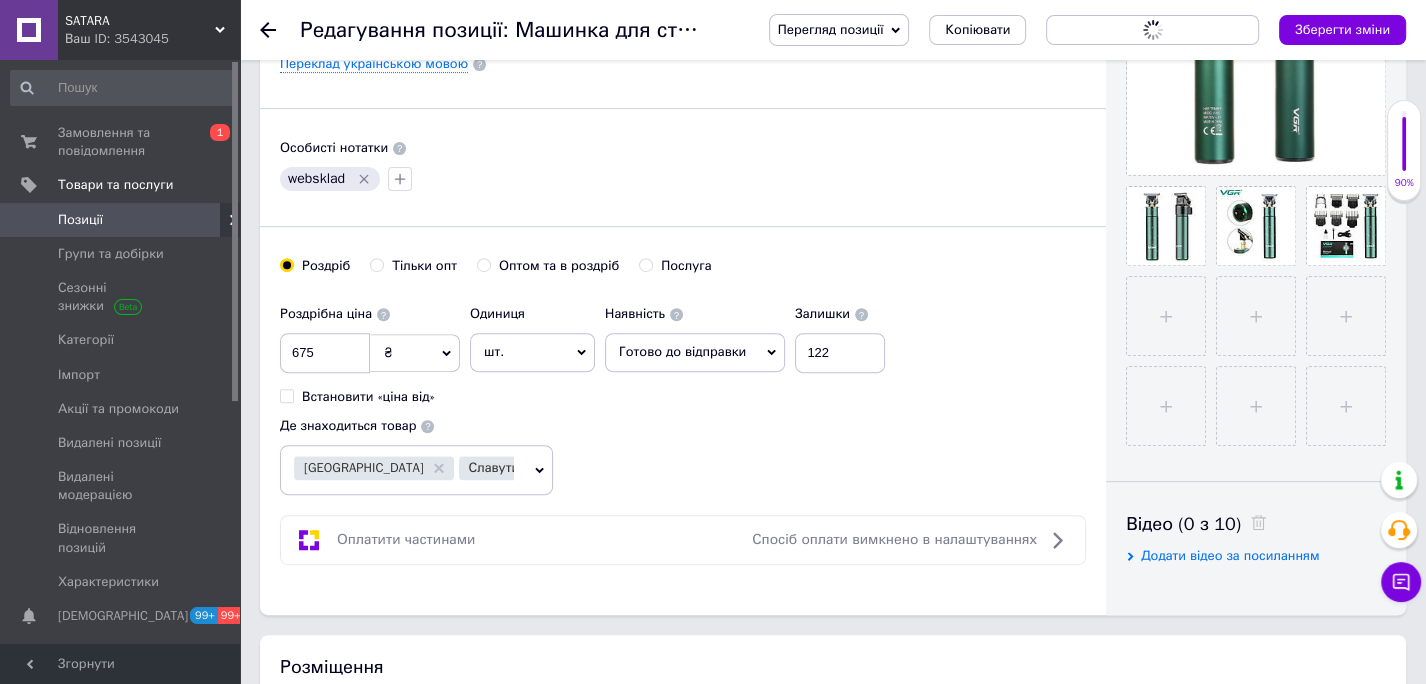 scroll, scrollTop: 0, scrollLeft: 0, axis: both 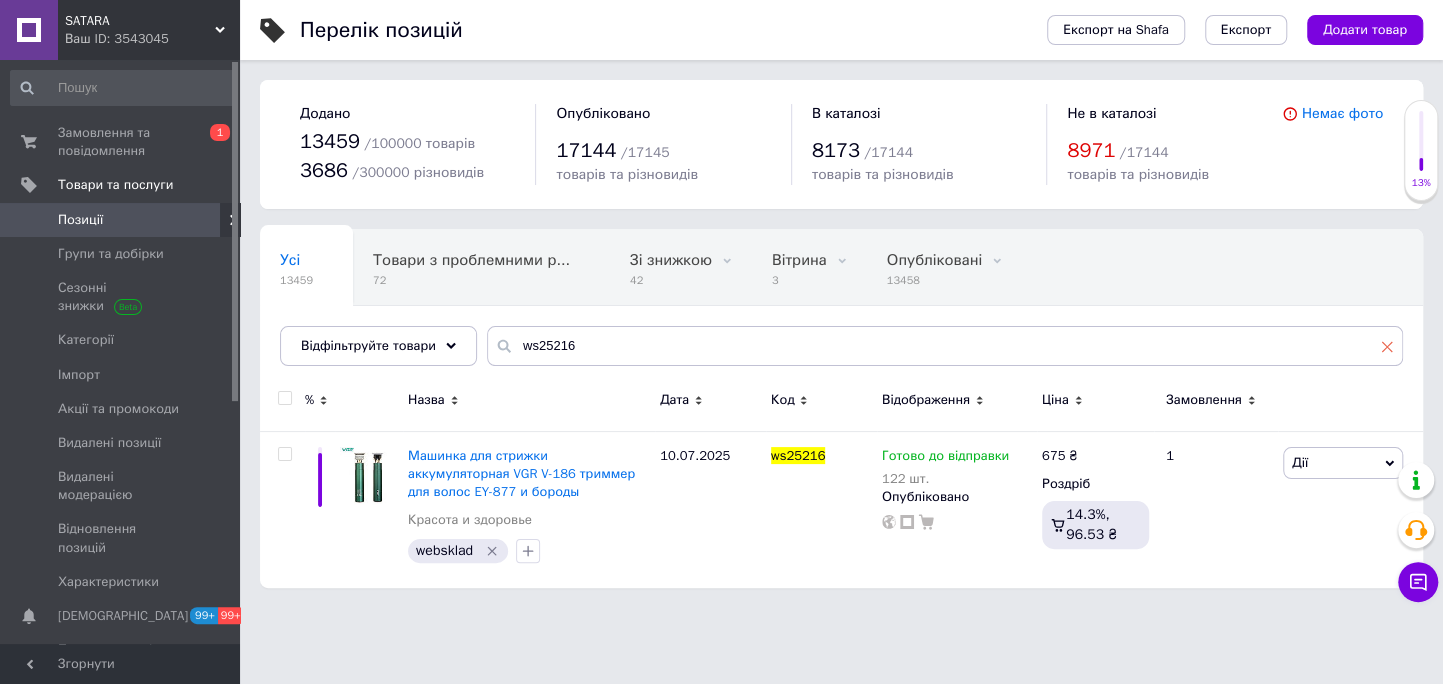 click 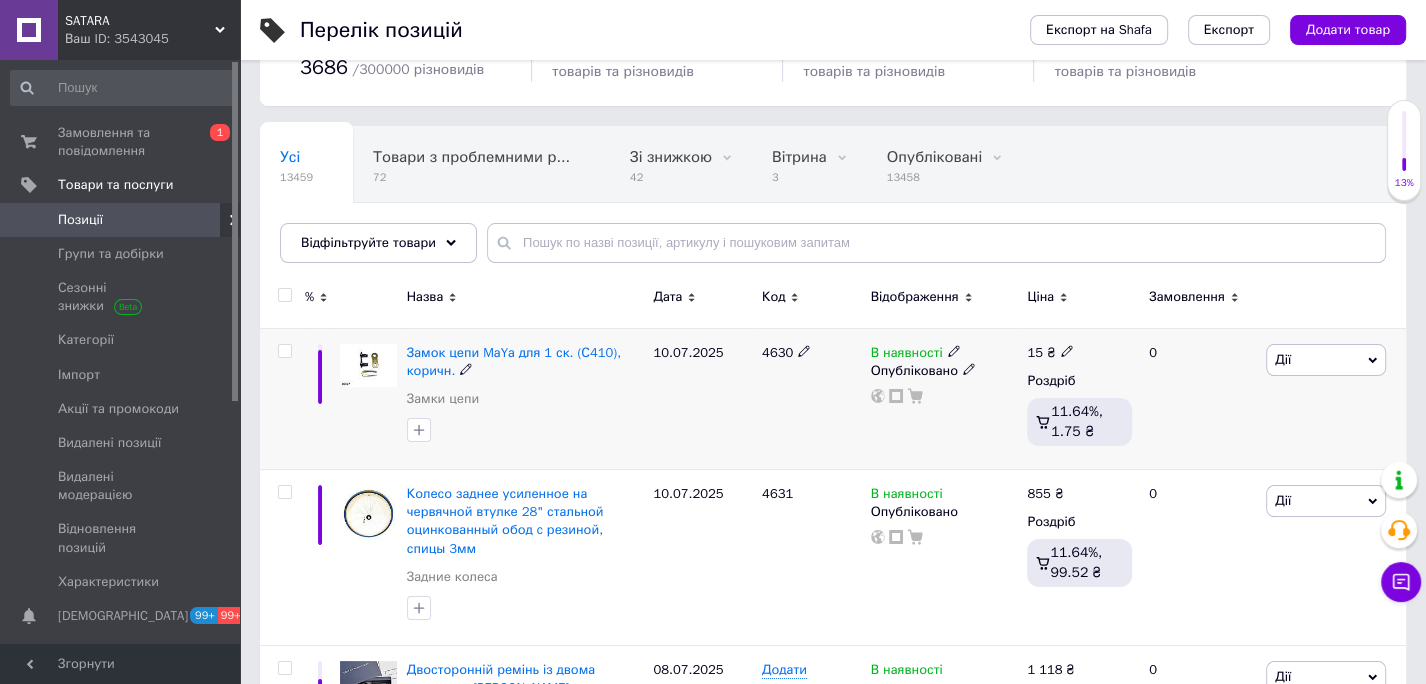 scroll, scrollTop: 120, scrollLeft: 0, axis: vertical 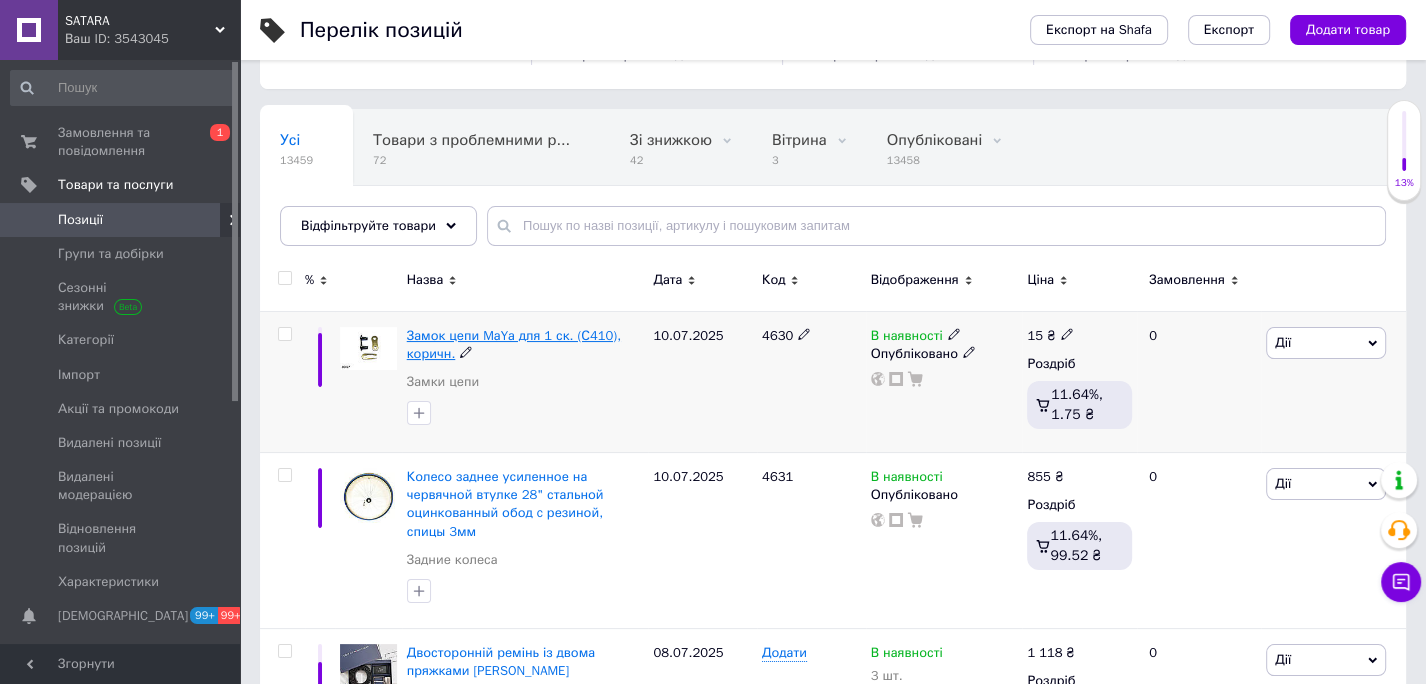 click on "Замок цепи MаYа для 1 ск. (С410), коричн." at bounding box center [514, 344] 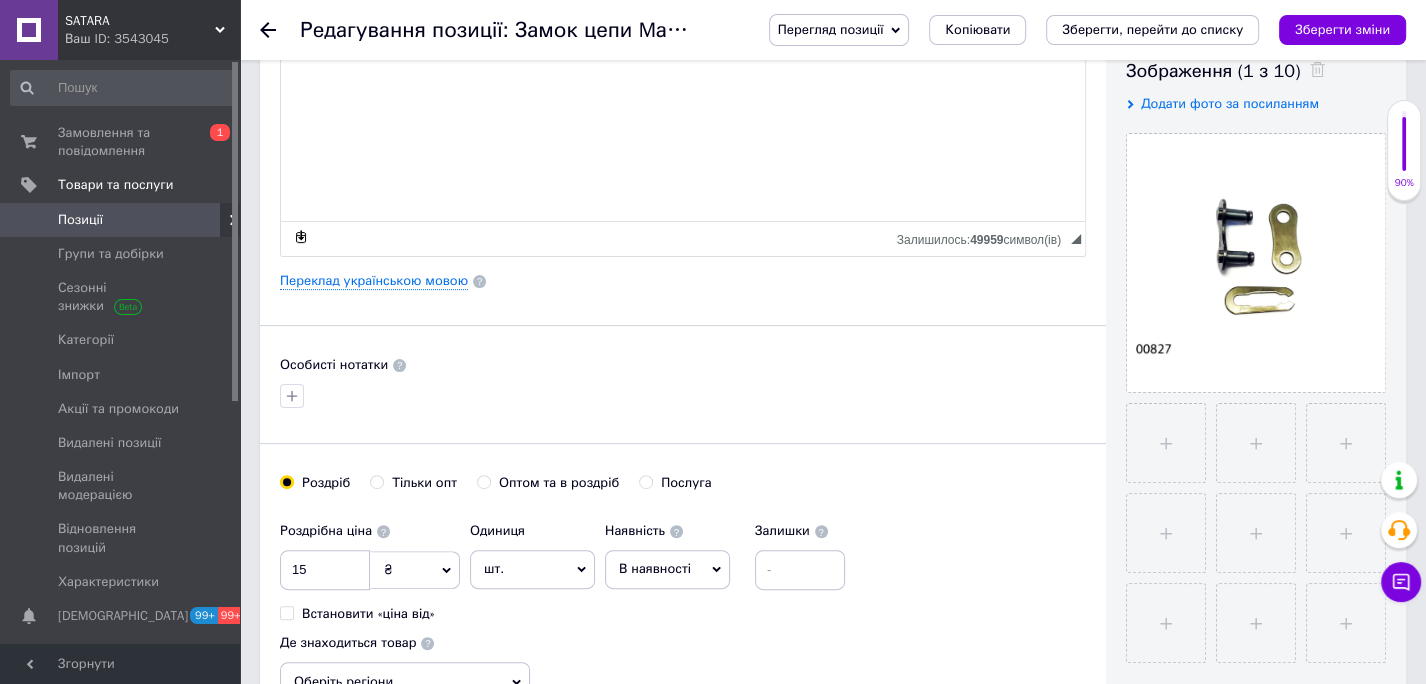 scroll, scrollTop: 363, scrollLeft: 0, axis: vertical 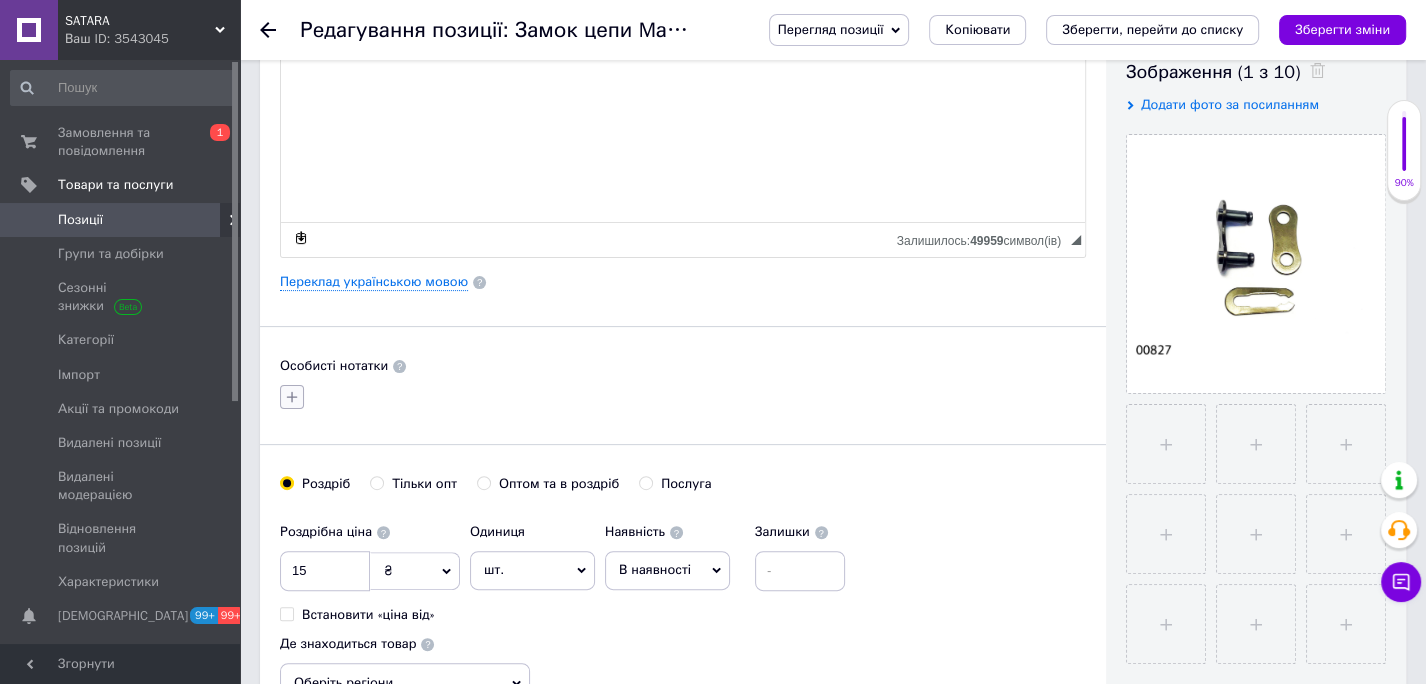 click 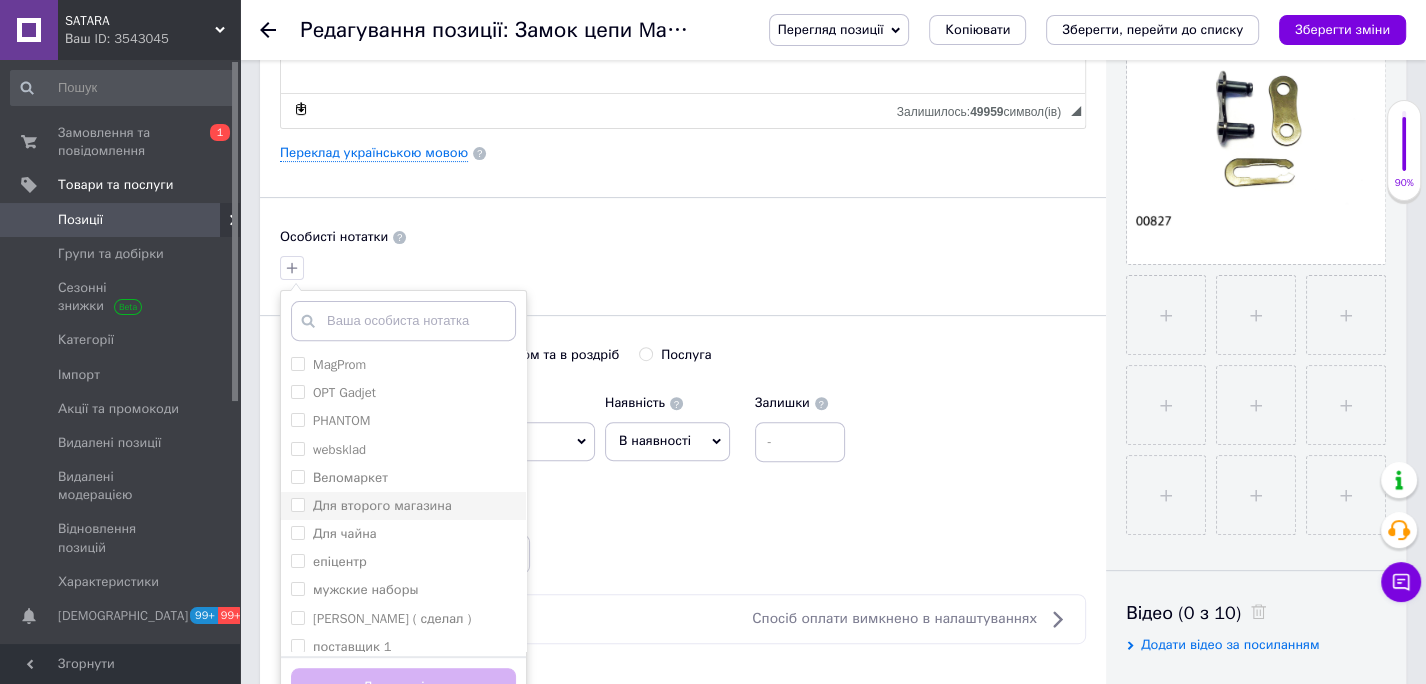 scroll, scrollTop: 494, scrollLeft: 0, axis: vertical 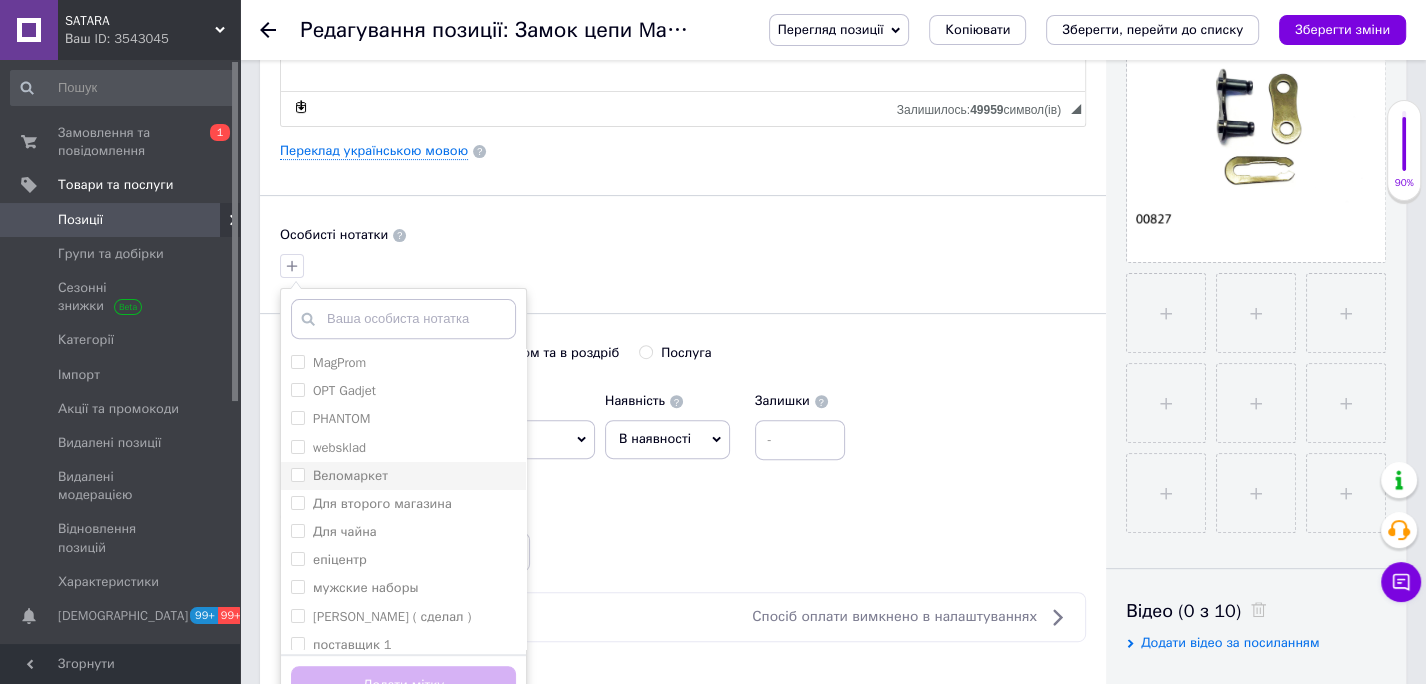 click on "Веломаркет" at bounding box center [297, 474] 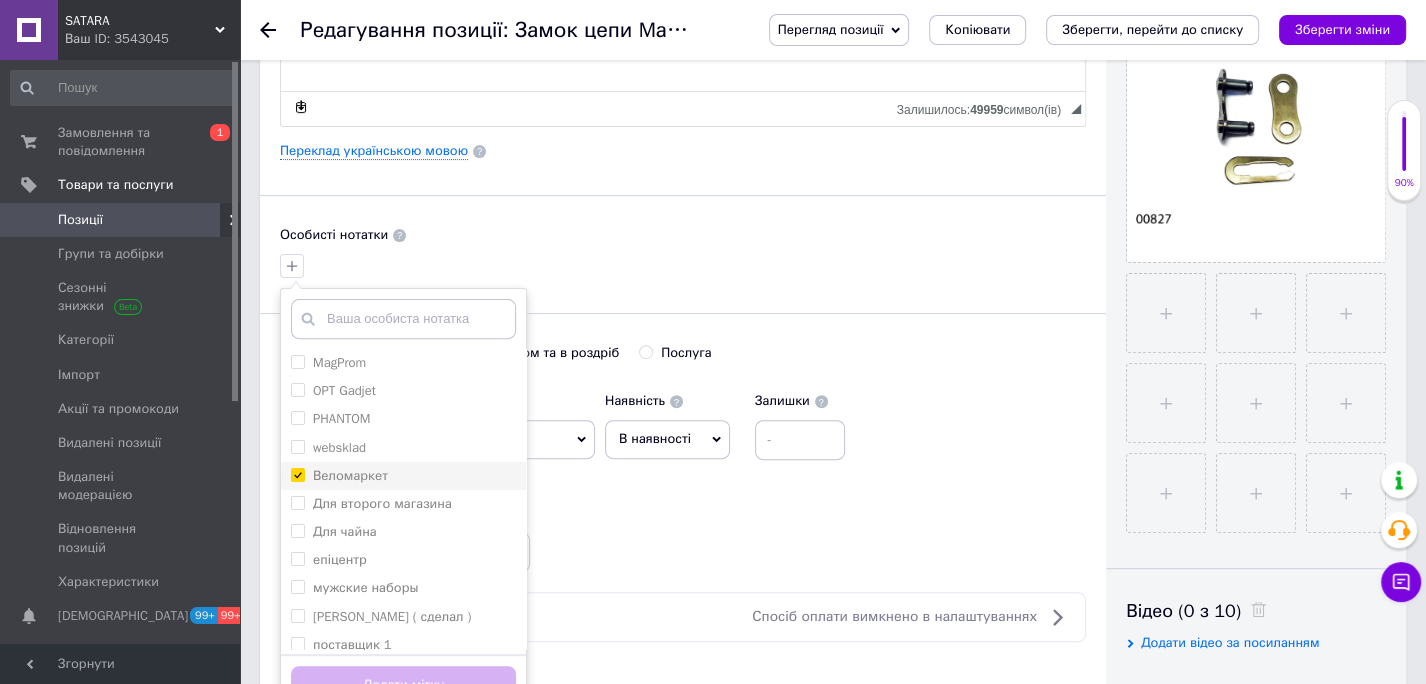 checkbox on "true" 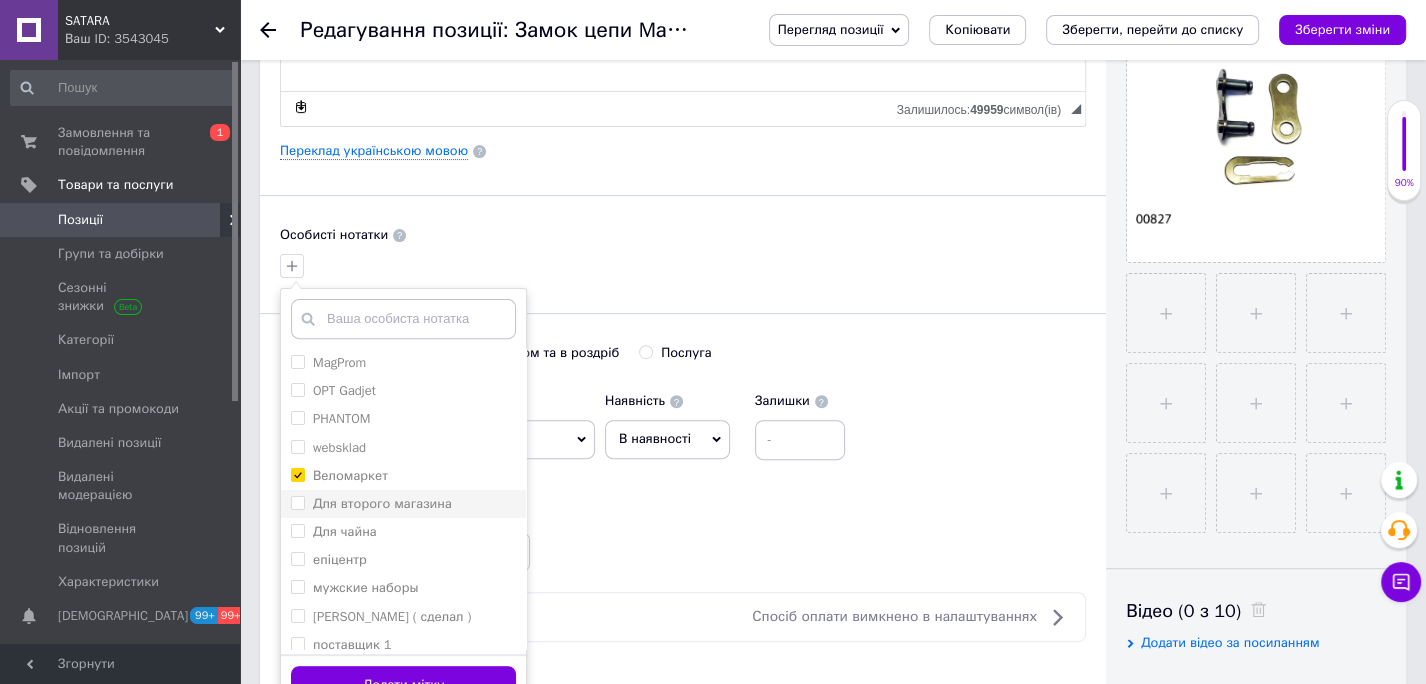 scroll, scrollTop: 120, scrollLeft: 0, axis: vertical 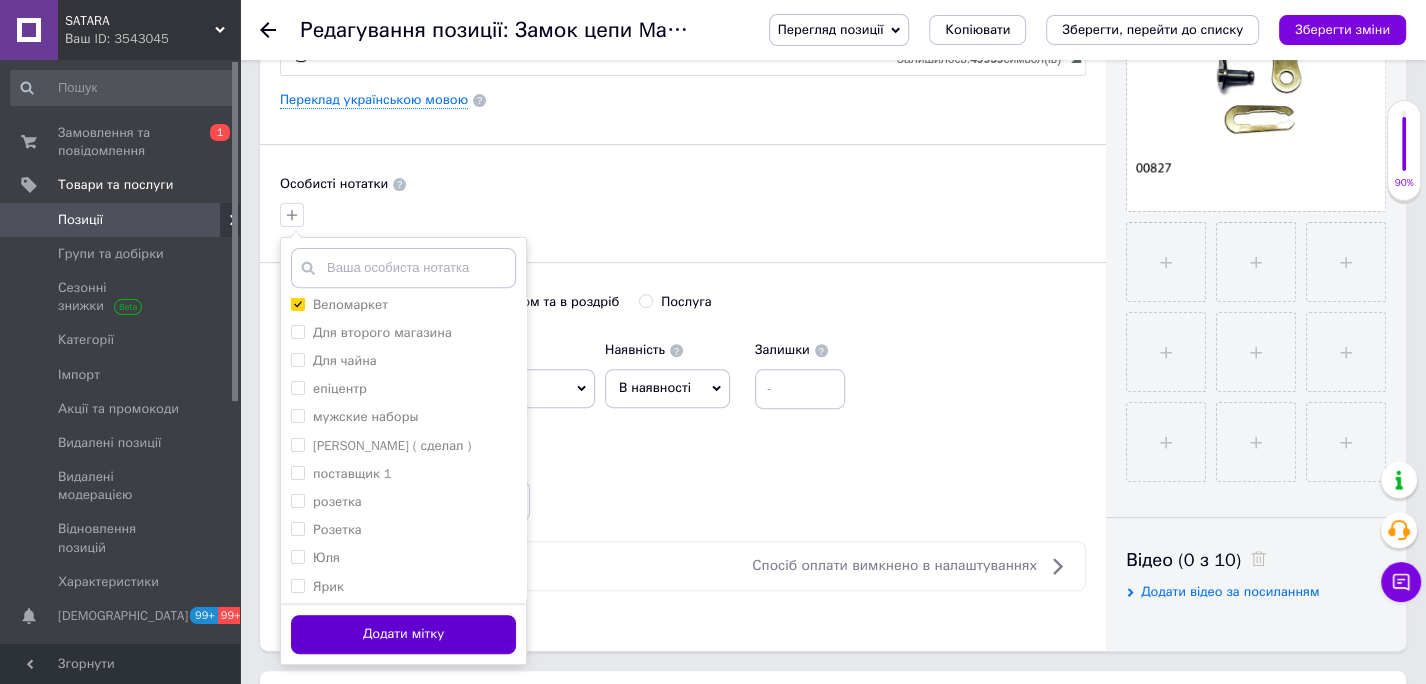 click on "Додати мітку" at bounding box center (403, 634) 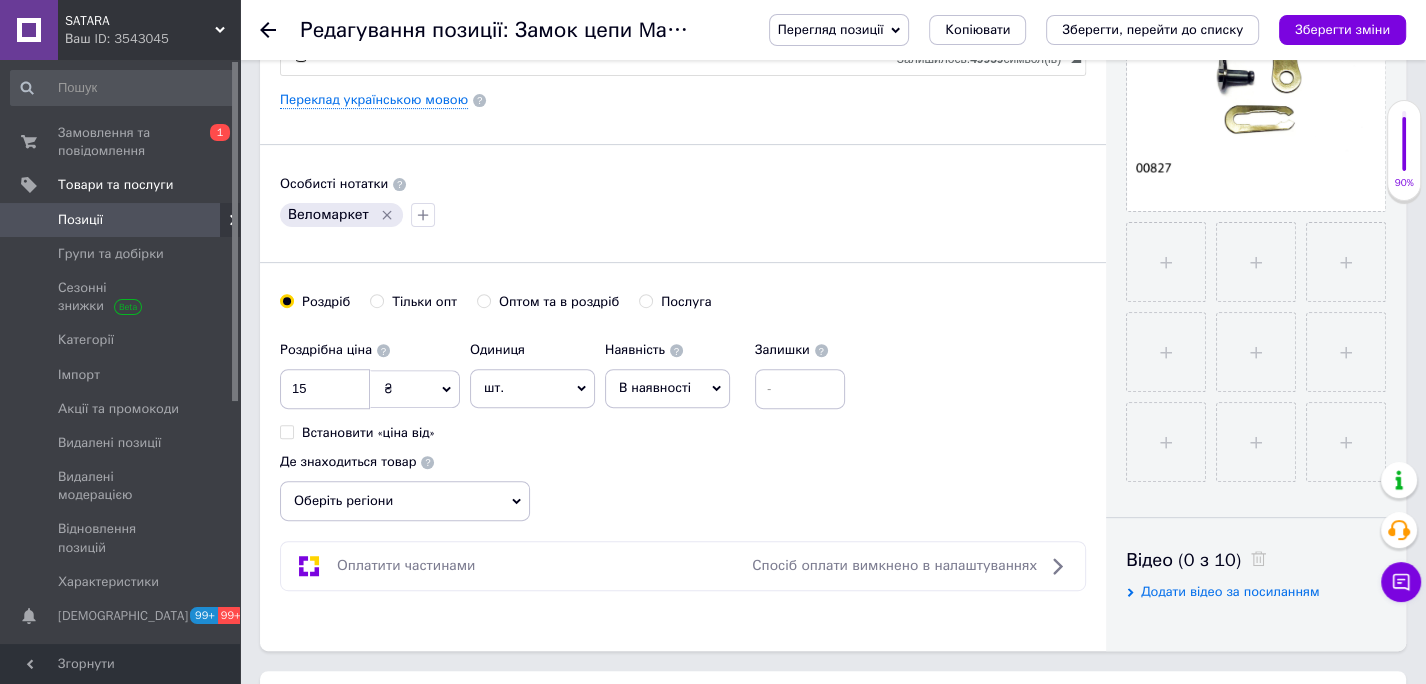 click on "В наявності" at bounding box center [655, 387] 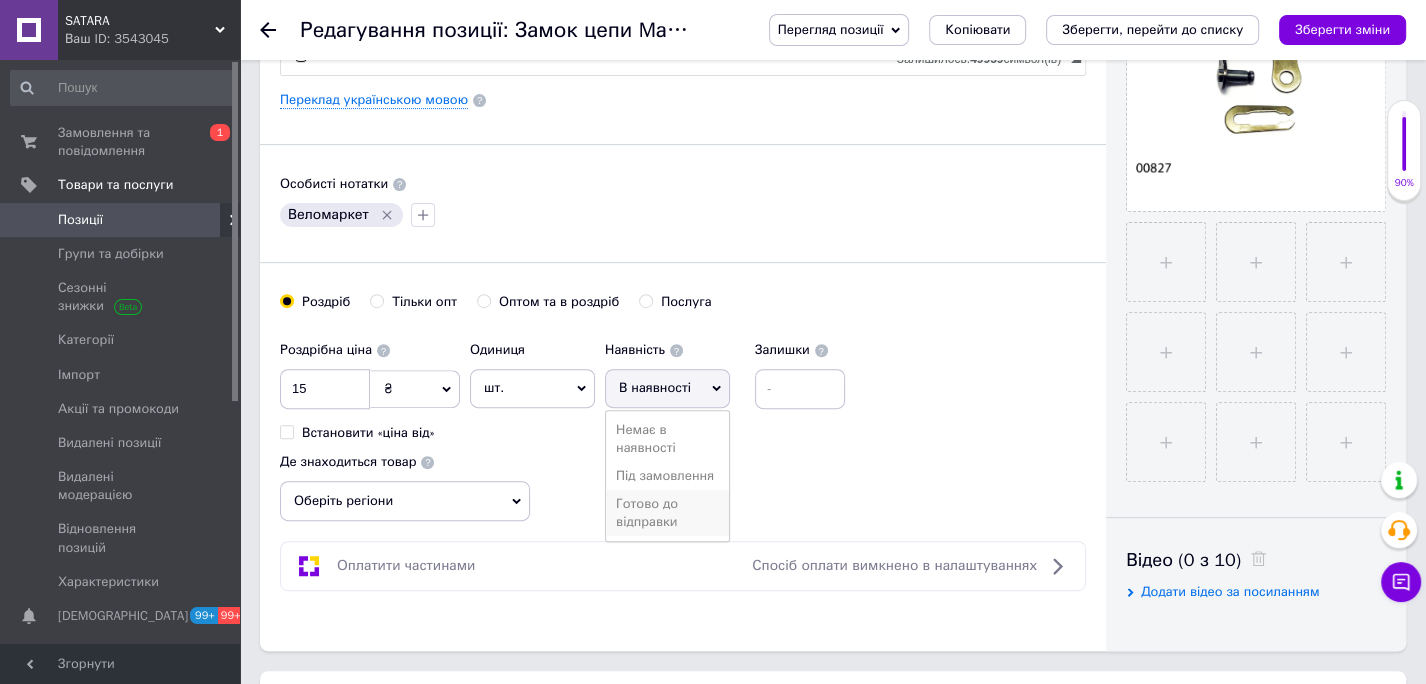 click on "Готово до відправки" at bounding box center [667, 513] 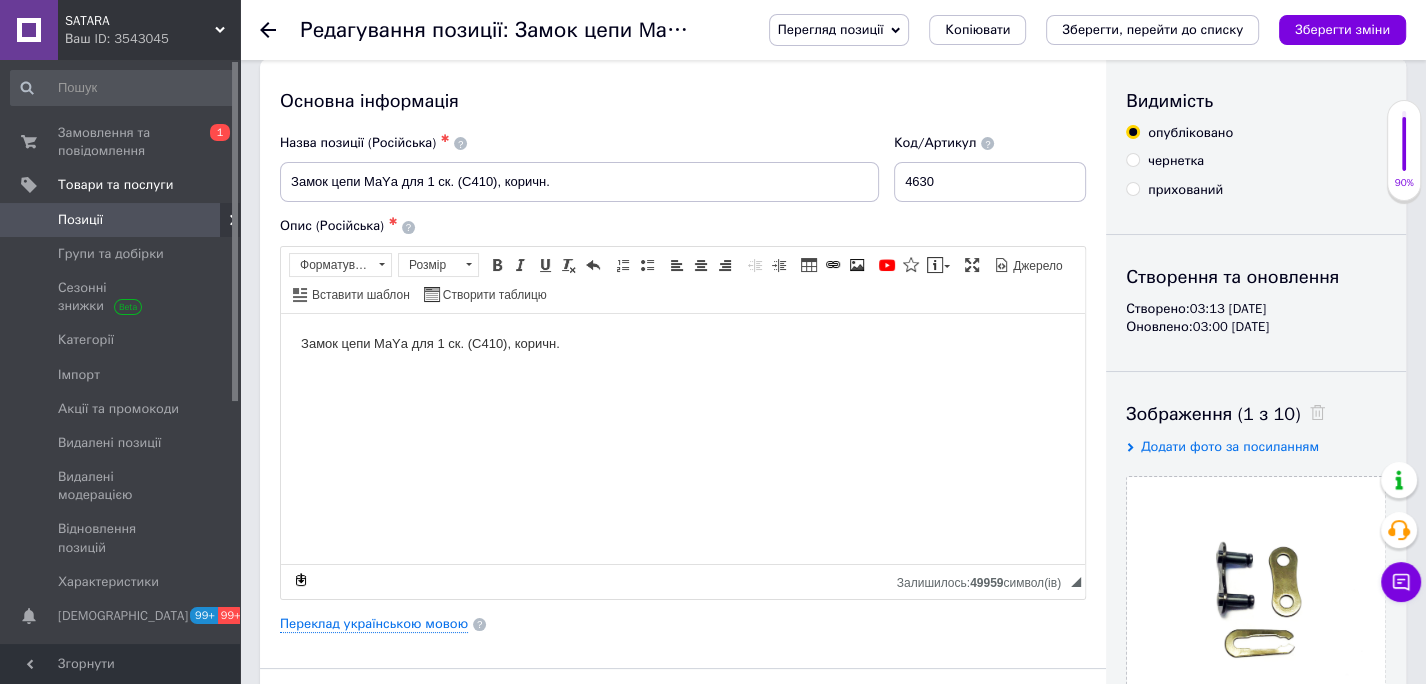 scroll, scrollTop: 0, scrollLeft: 0, axis: both 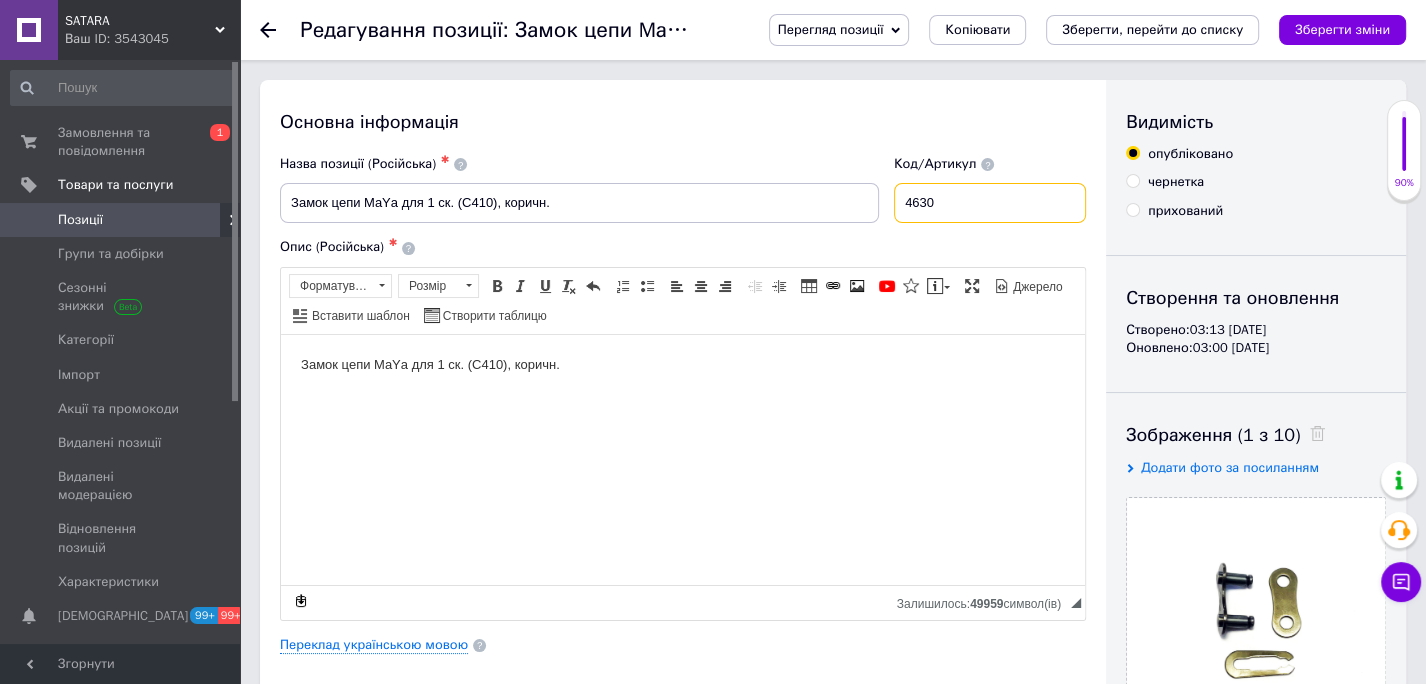 click on "4630" at bounding box center (990, 203) 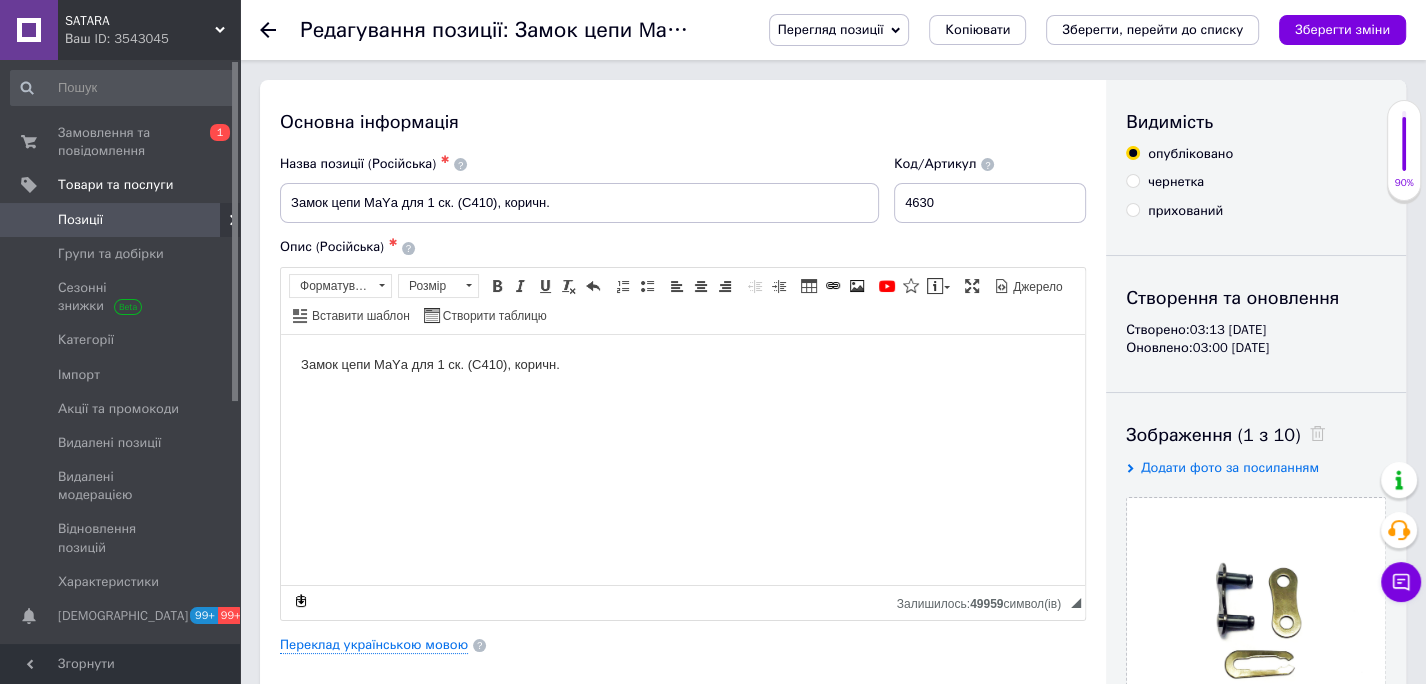 click on "Зберегти, перейти до списку" at bounding box center (1152, 29) 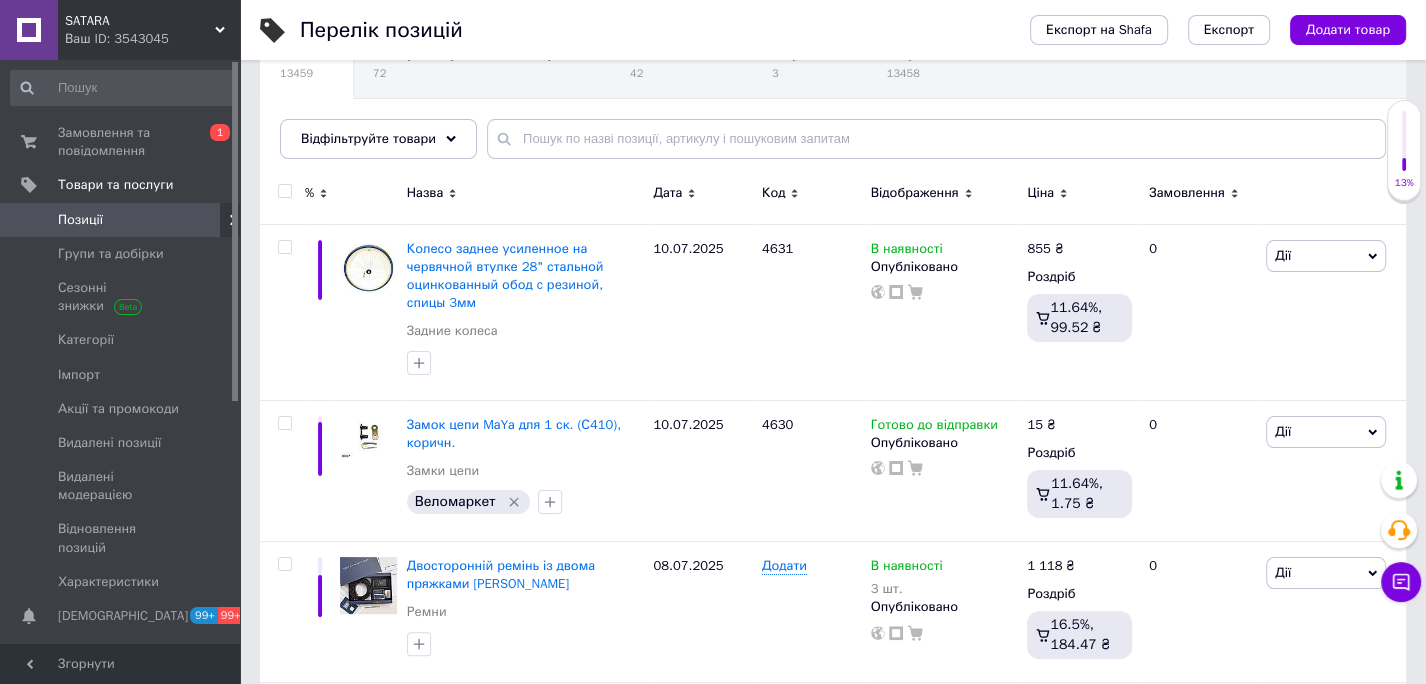 scroll, scrollTop: 222, scrollLeft: 0, axis: vertical 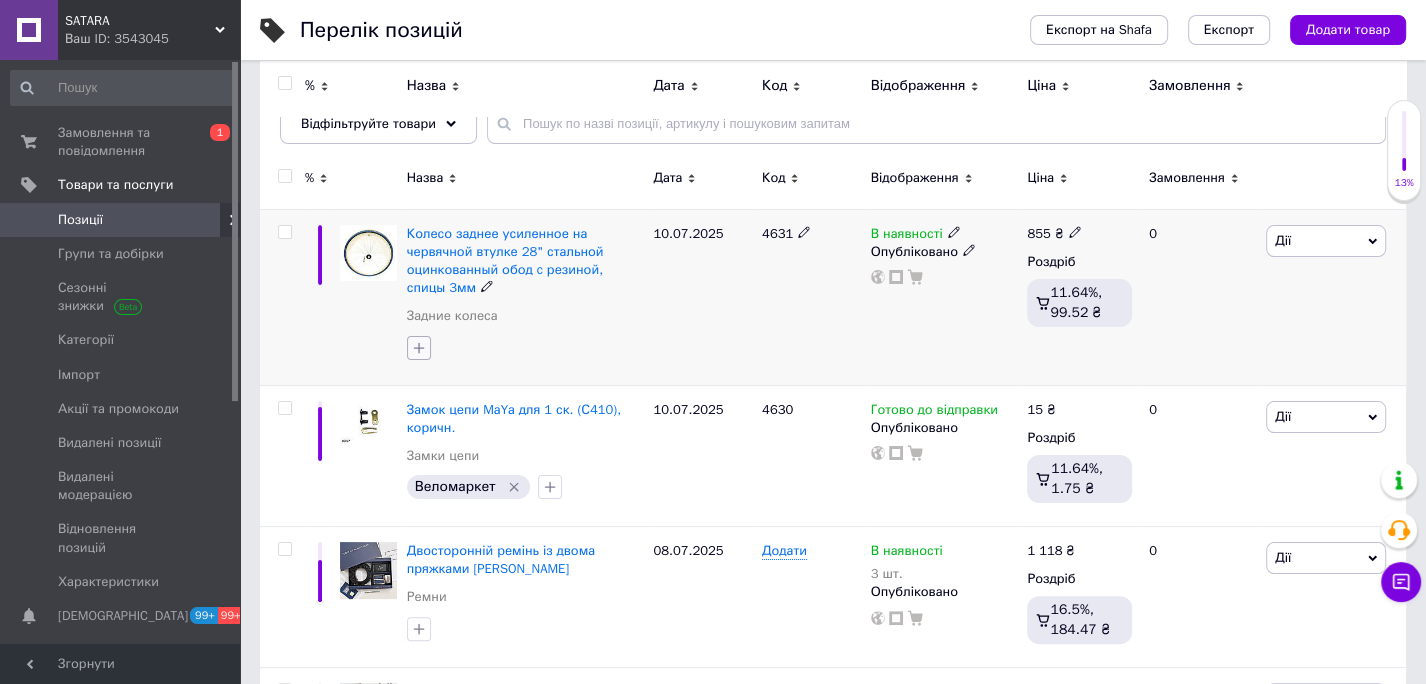 click 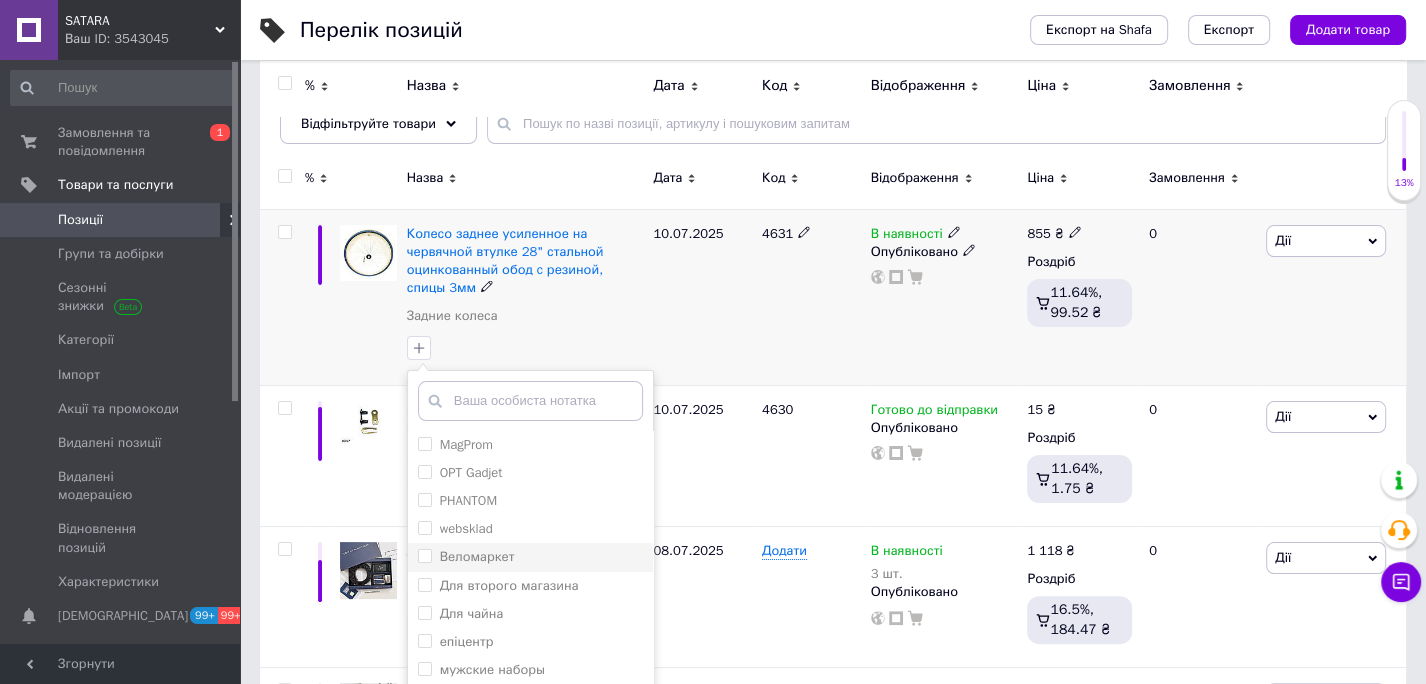 click on "Веломаркет" at bounding box center (424, 555) 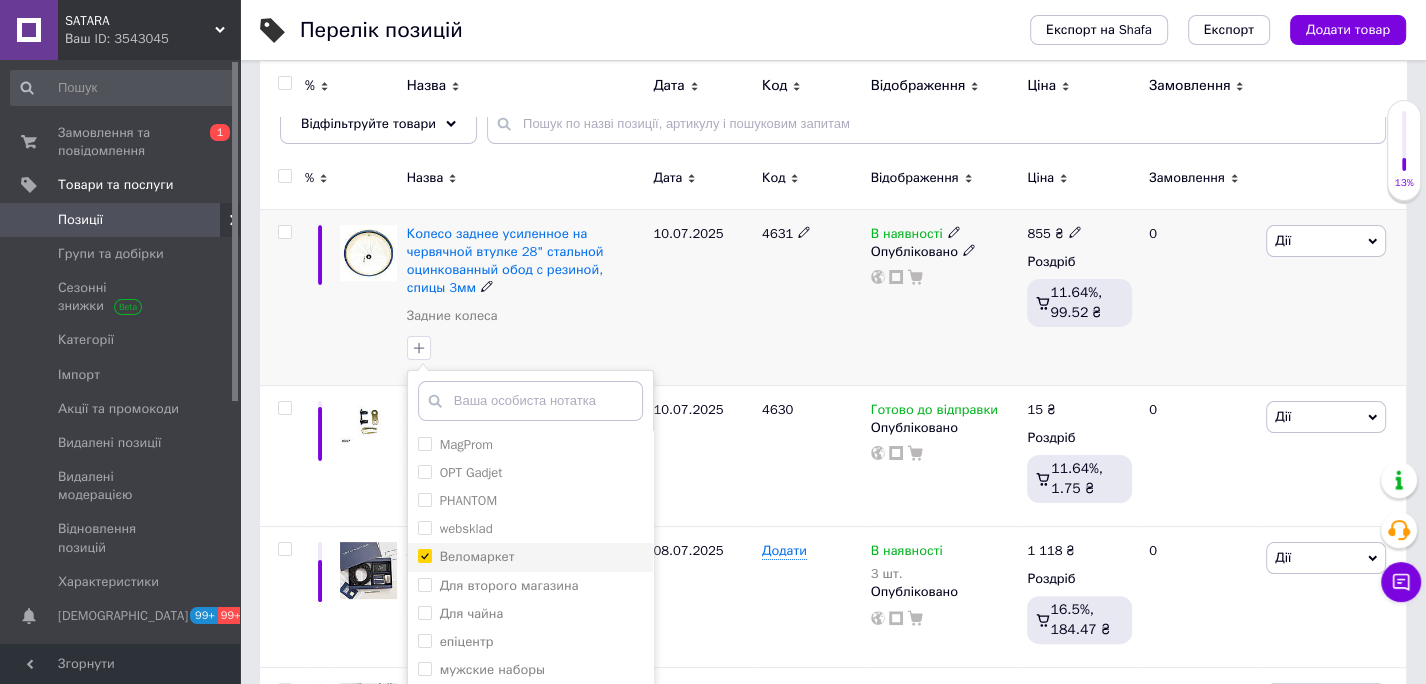 checkbox on "true" 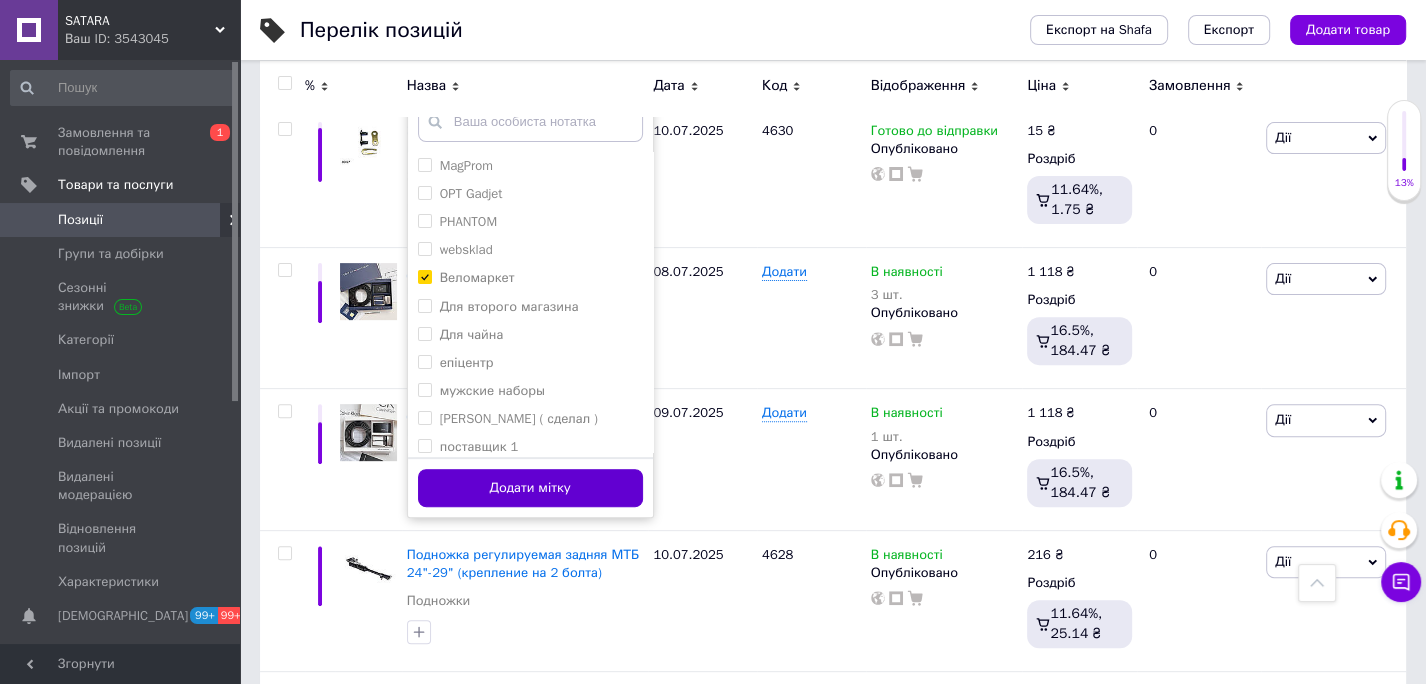 click on "Додати мітку" at bounding box center [530, 488] 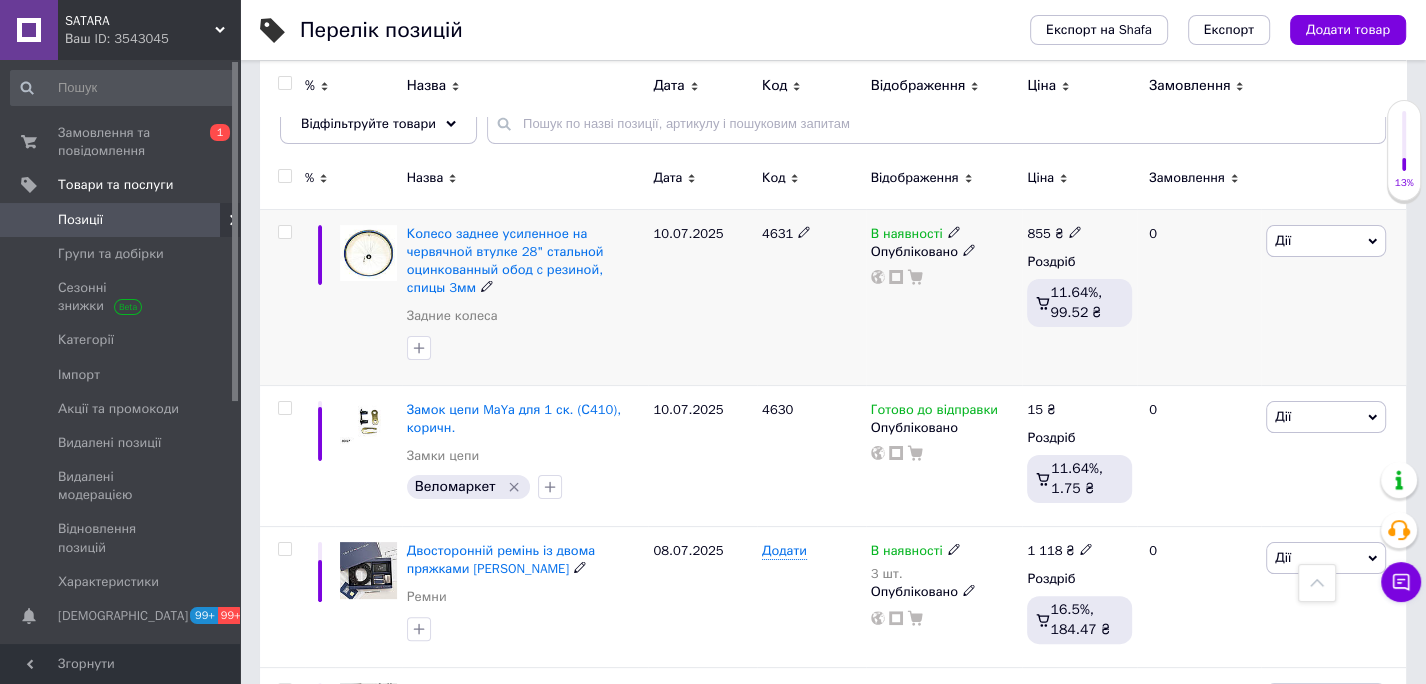 scroll, scrollTop: 216, scrollLeft: 0, axis: vertical 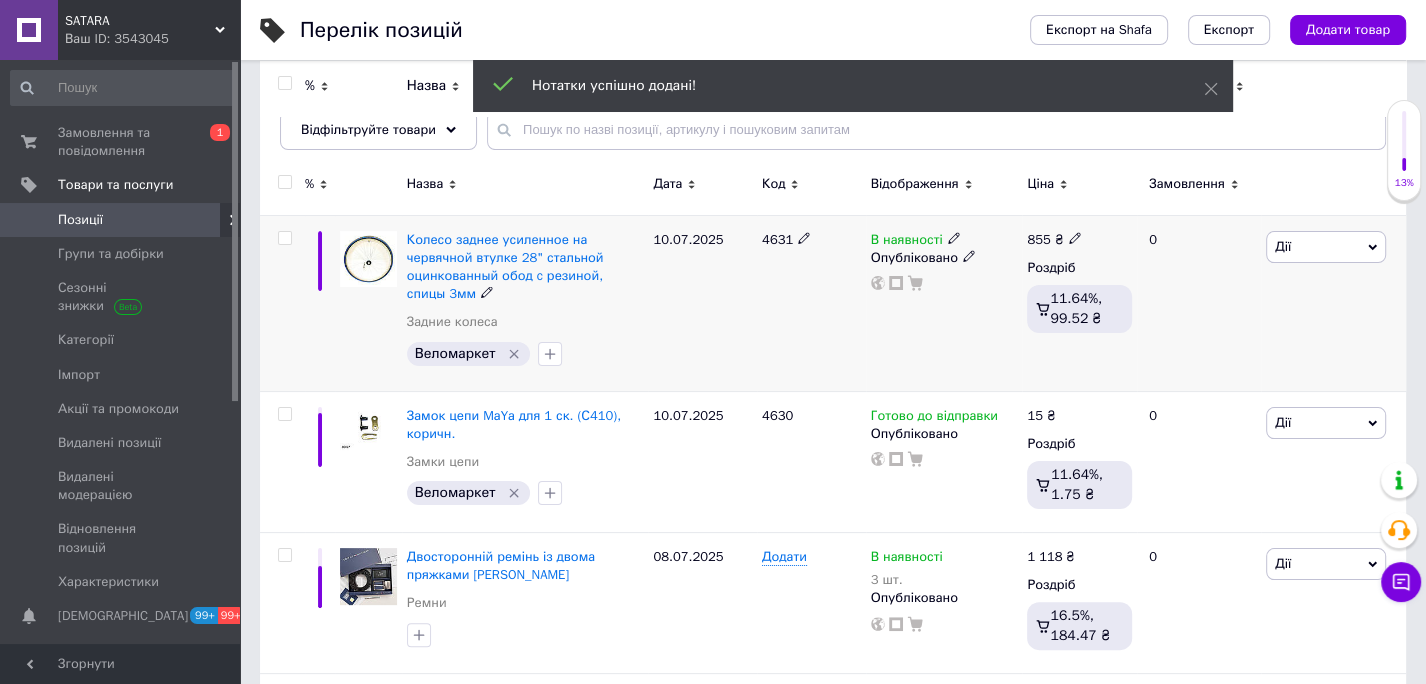 click on "В наявності" at bounding box center [916, 240] 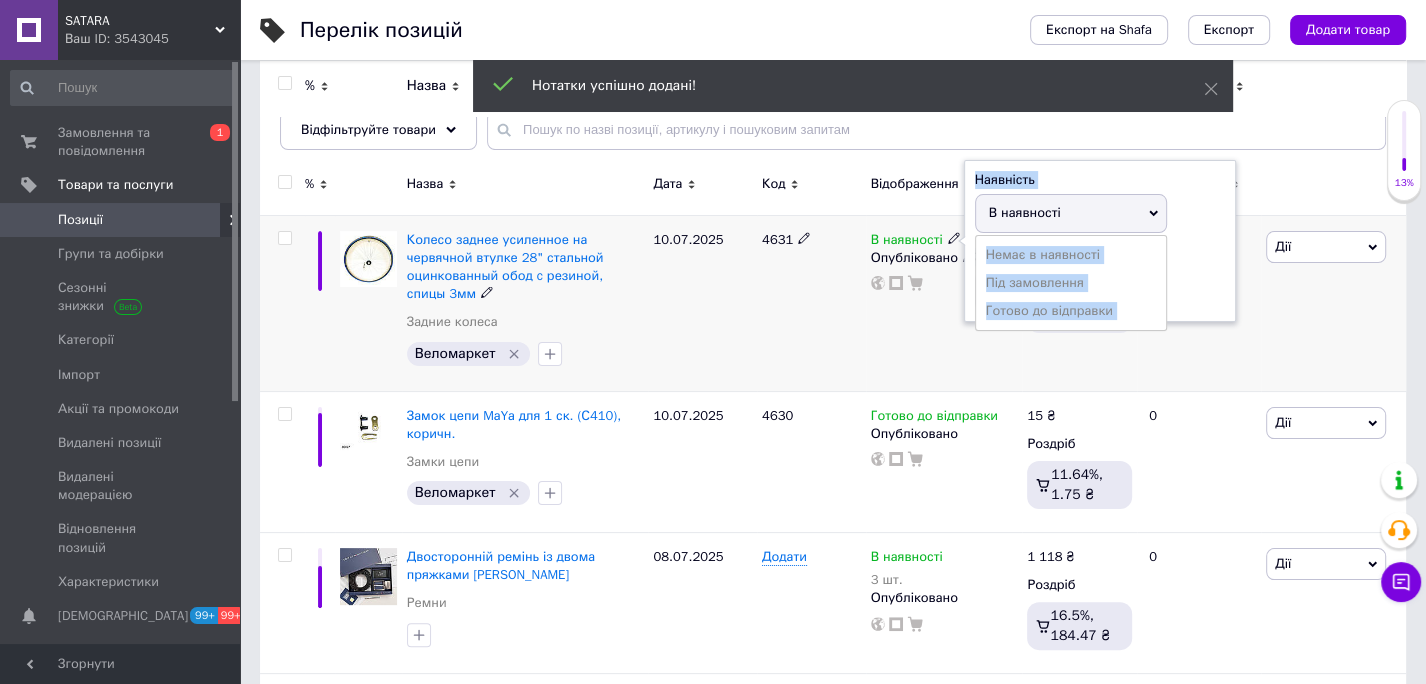 drag, startPoint x: 1003, startPoint y: 315, endPoint x: 1008, endPoint y: 298, distance: 17.720045 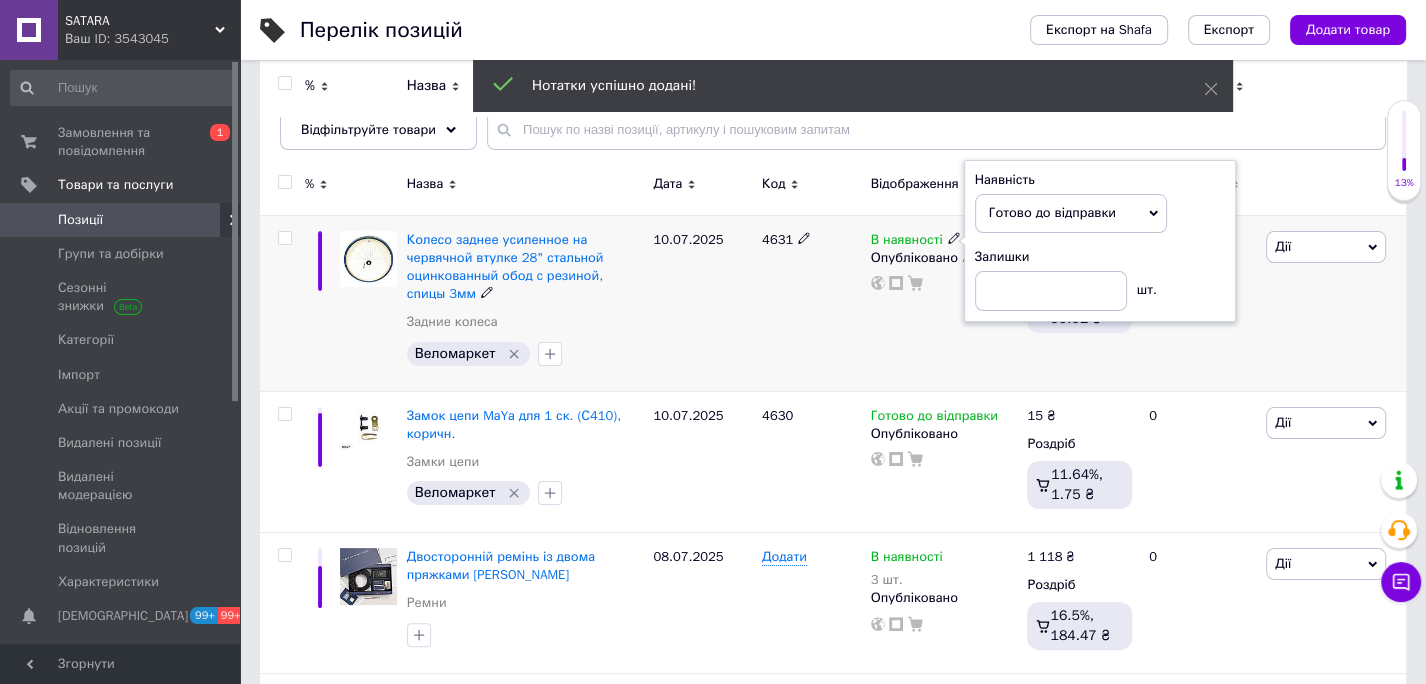 click on "4631" at bounding box center [811, 303] 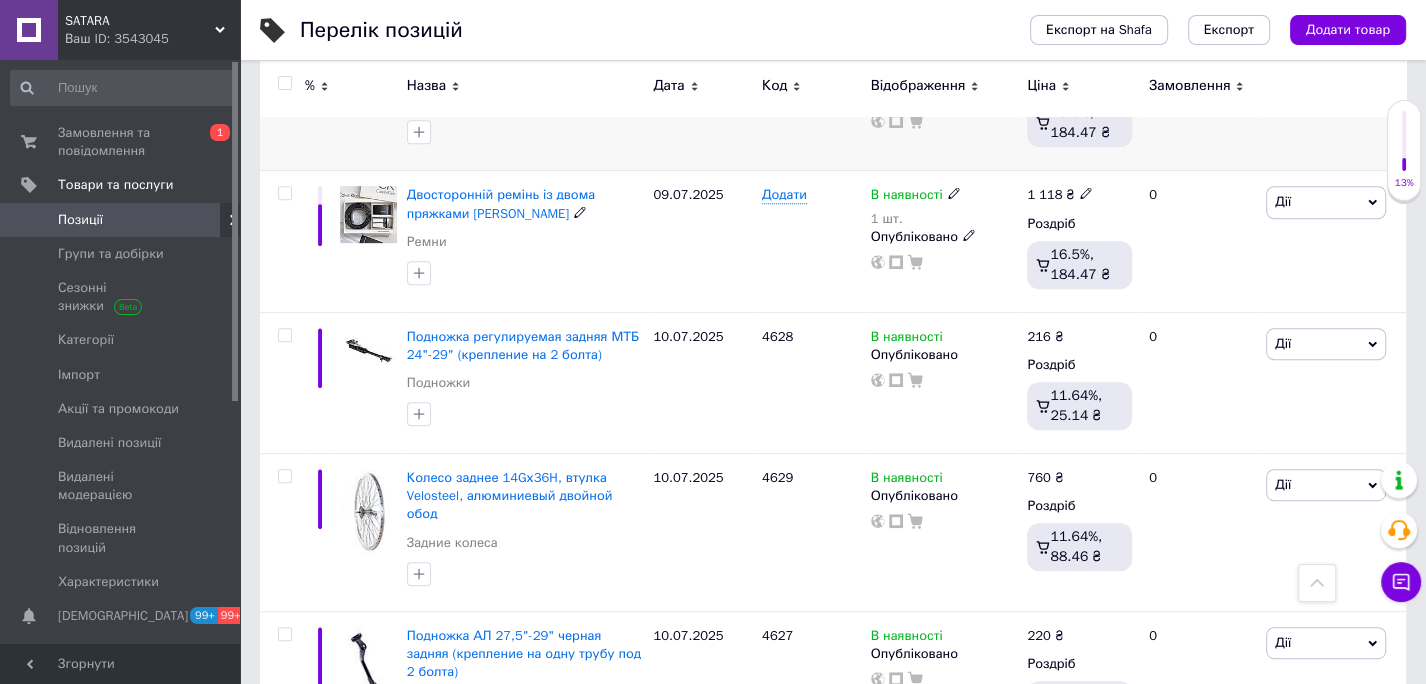 scroll, scrollTop: 720, scrollLeft: 0, axis: vertical 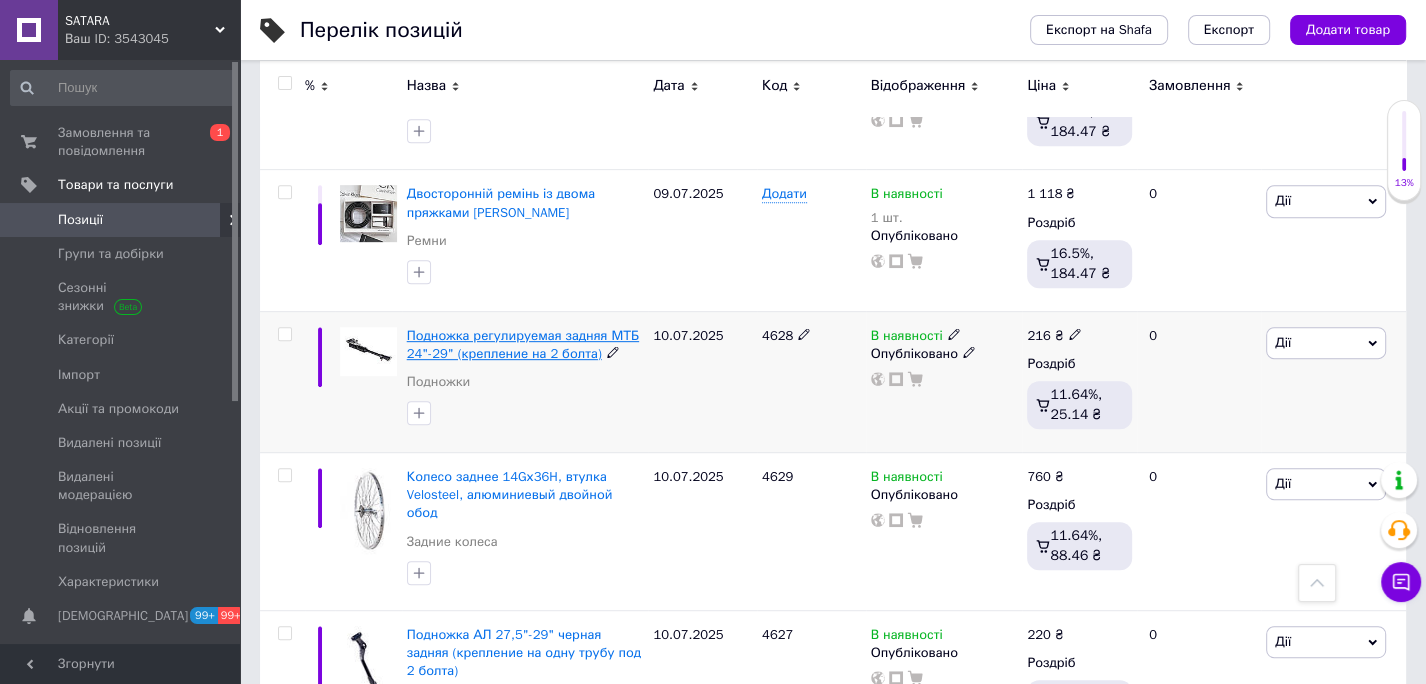 click on "Подножка регулируемая задняя МТБ 24"-29" (крепление на 2 болта)" at bounding box center (523, 344) 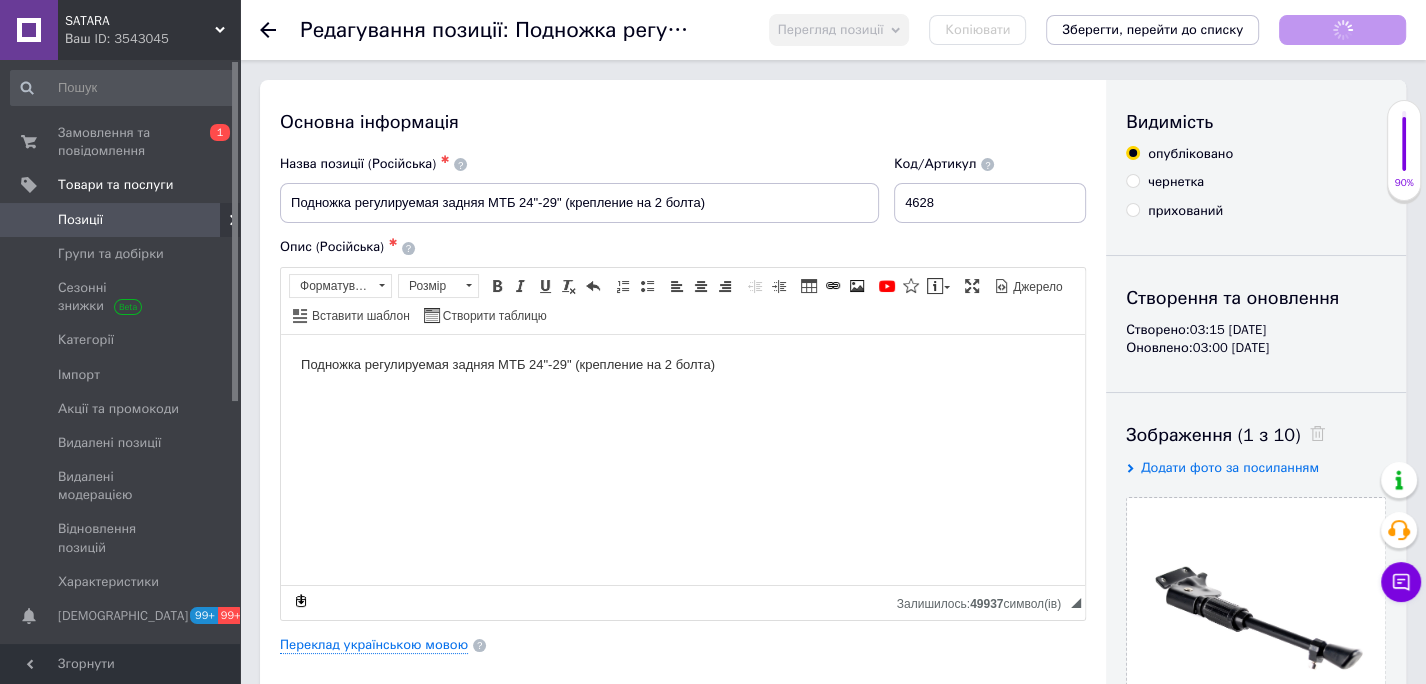 scroll, scrollTop: 0, scrollLeft: 0, axis: both 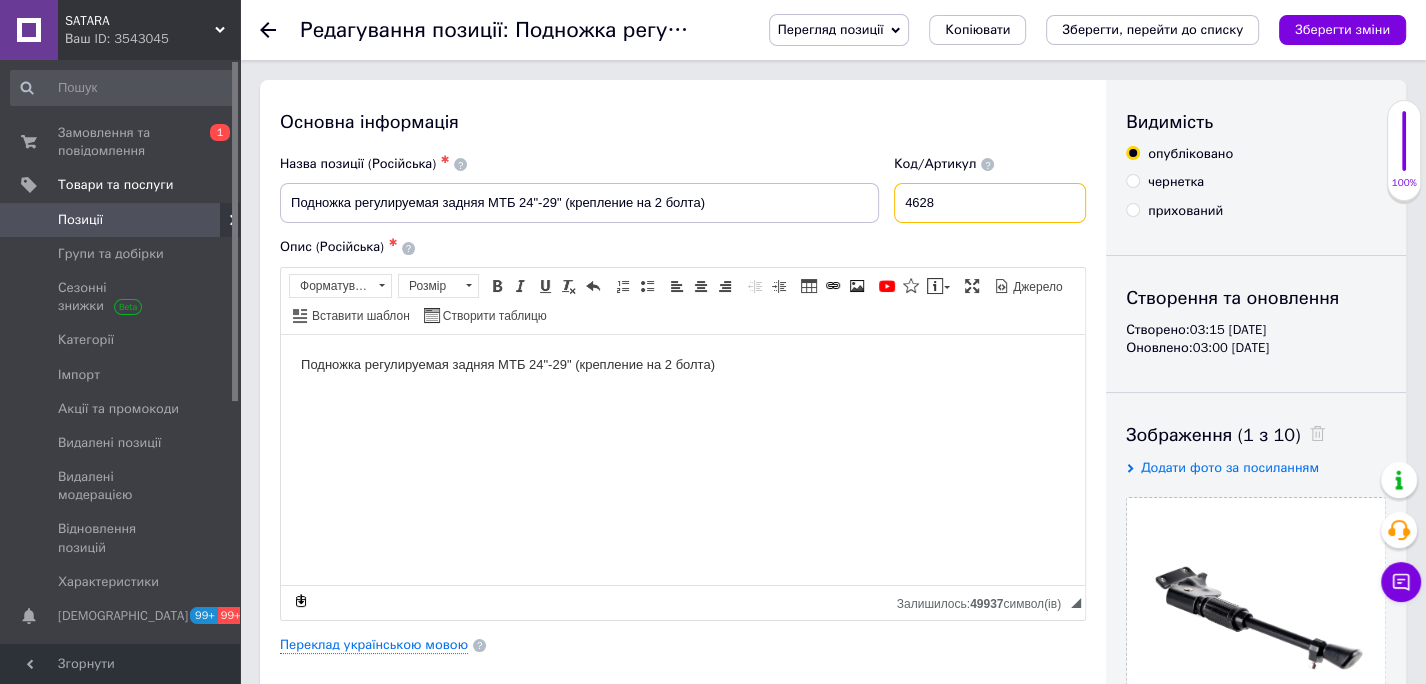 click on "4628" at bounding box center (990, 203) 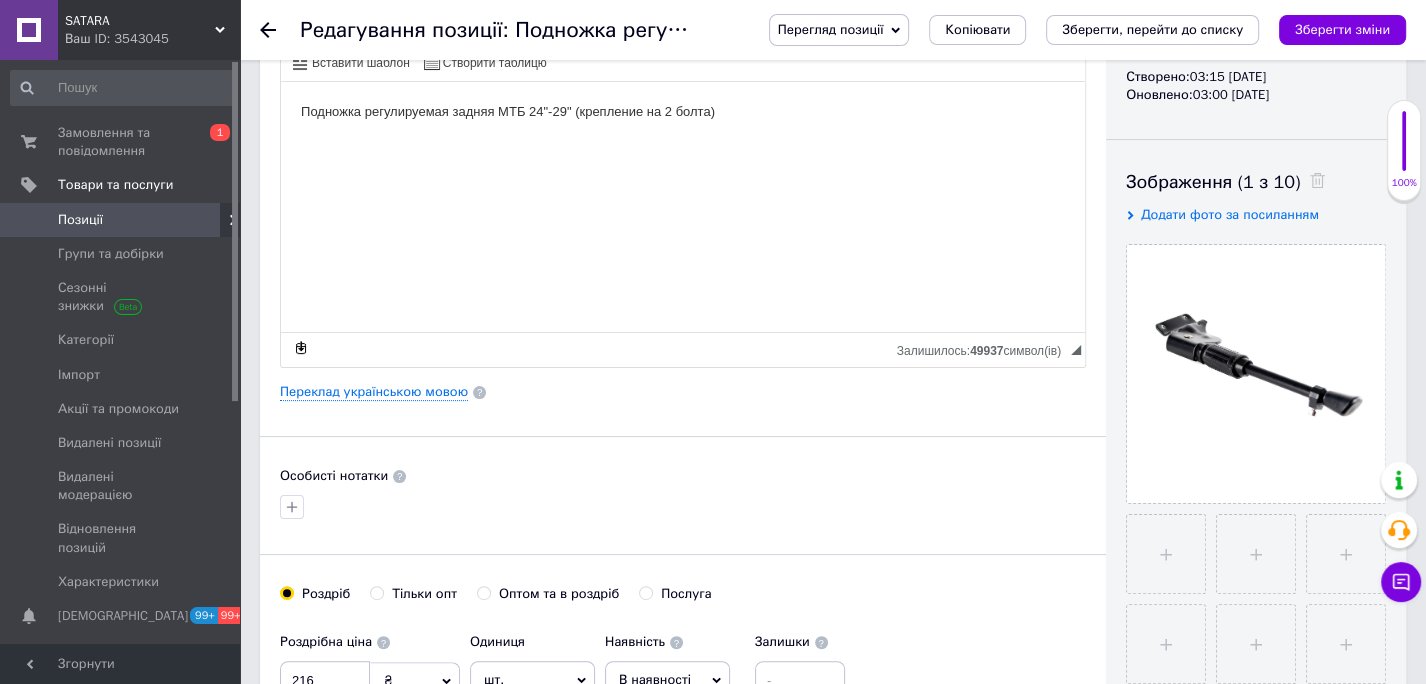 scroll, scrollTop: 353, scrollLeft: 0, axis: vertical 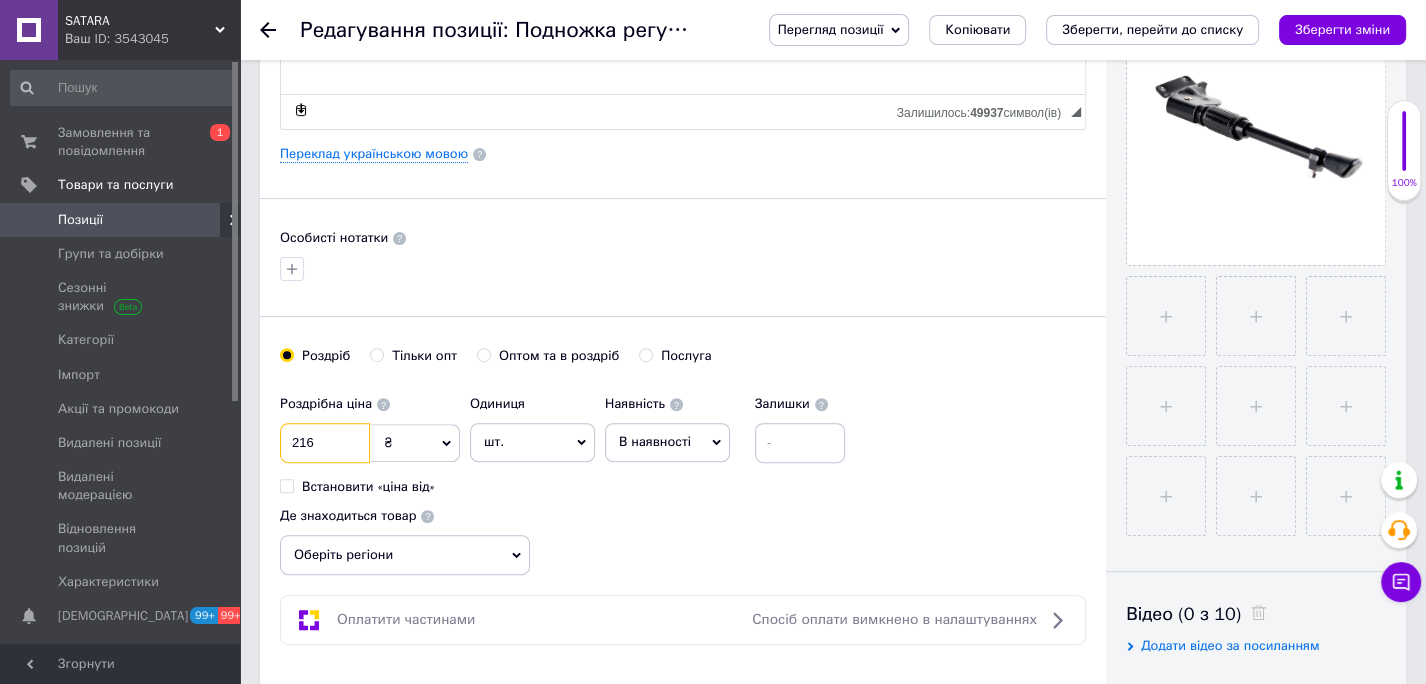 click on "216" at bounding box center (325, 443) 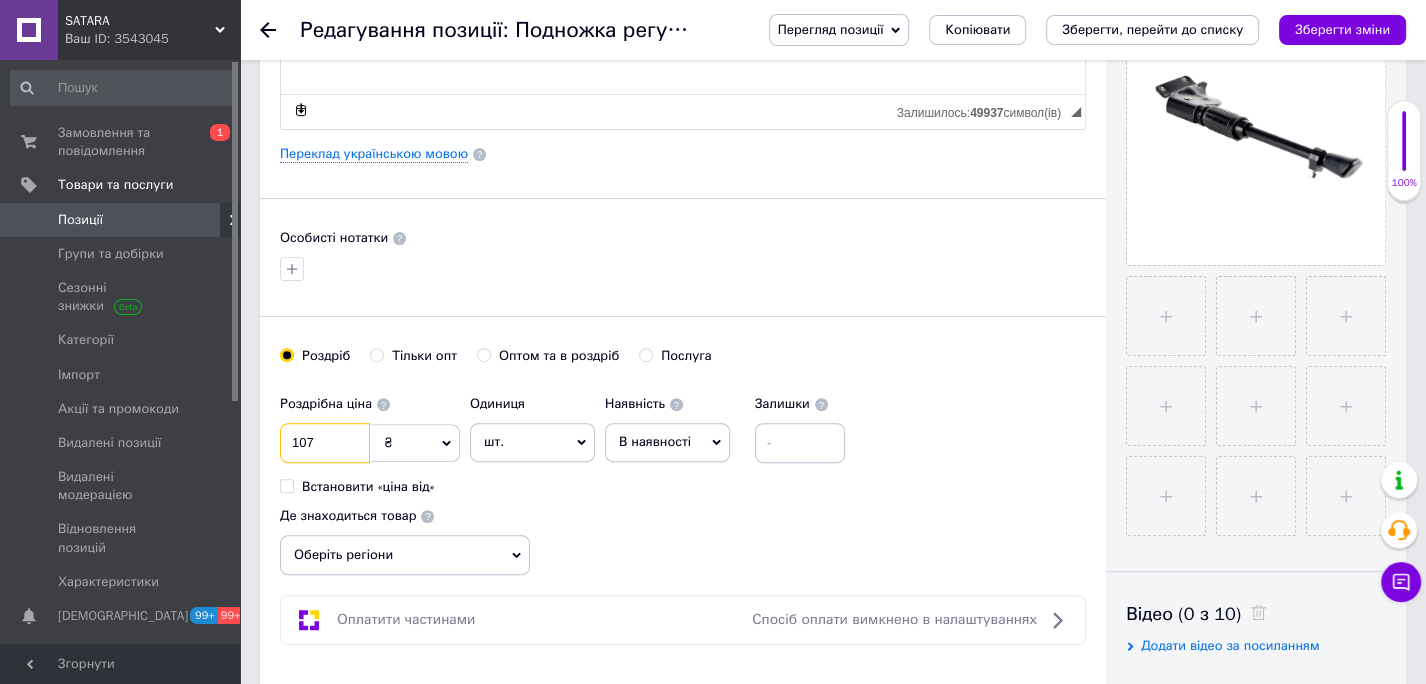 type on "107" 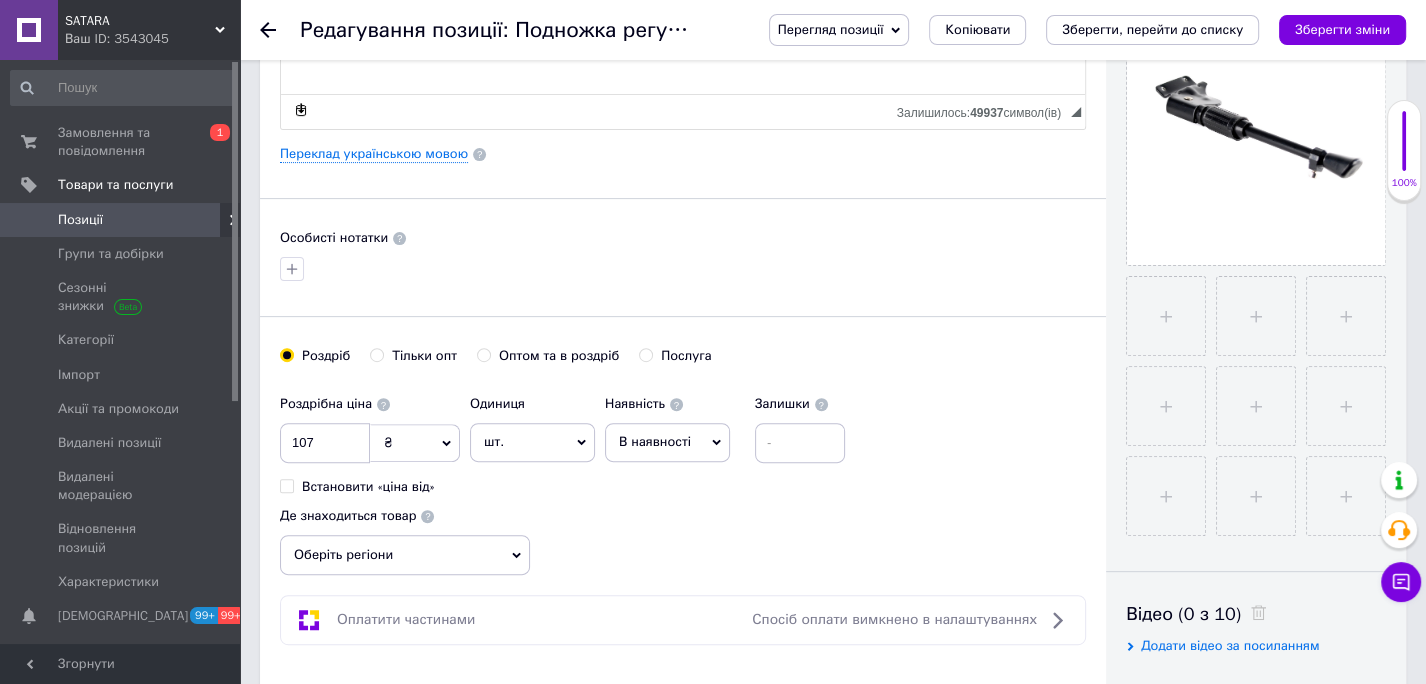 click on "В наявності" at bounding box center [655, 441] 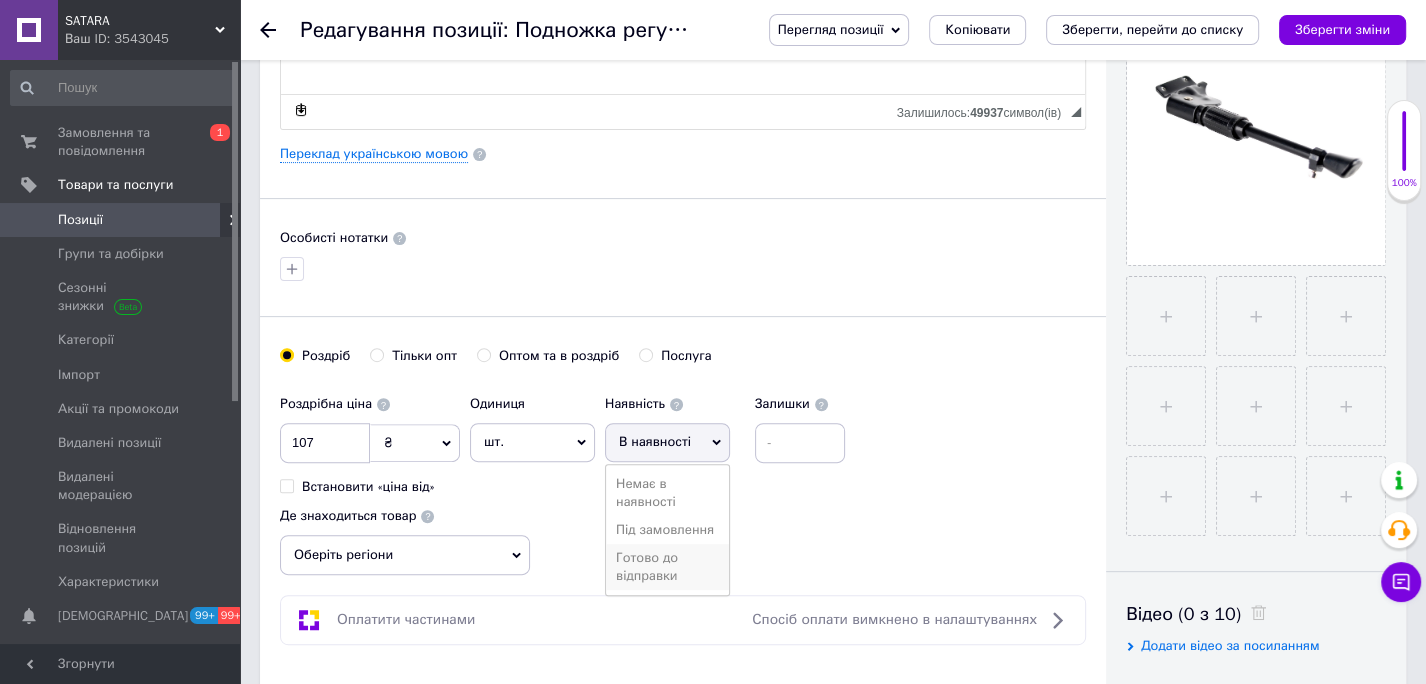 click on "Готово до відправки" at bounding box center [667, 567] 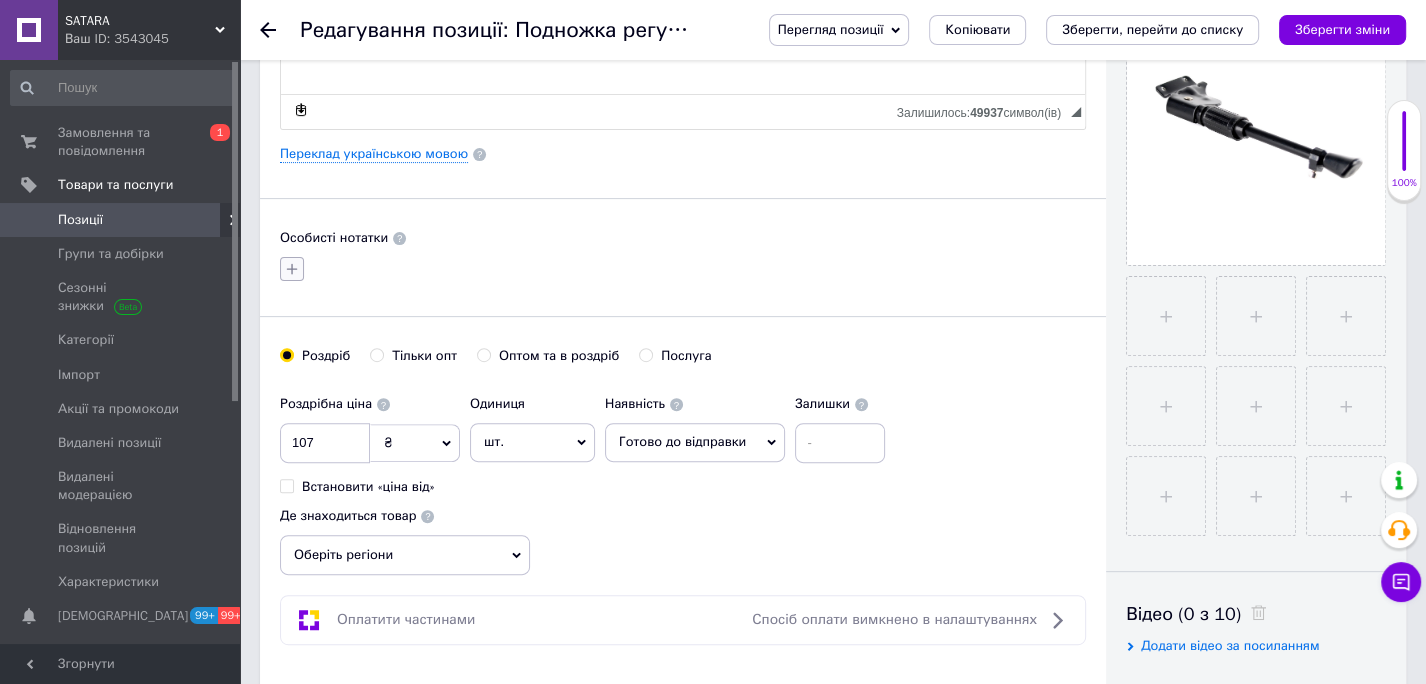 click 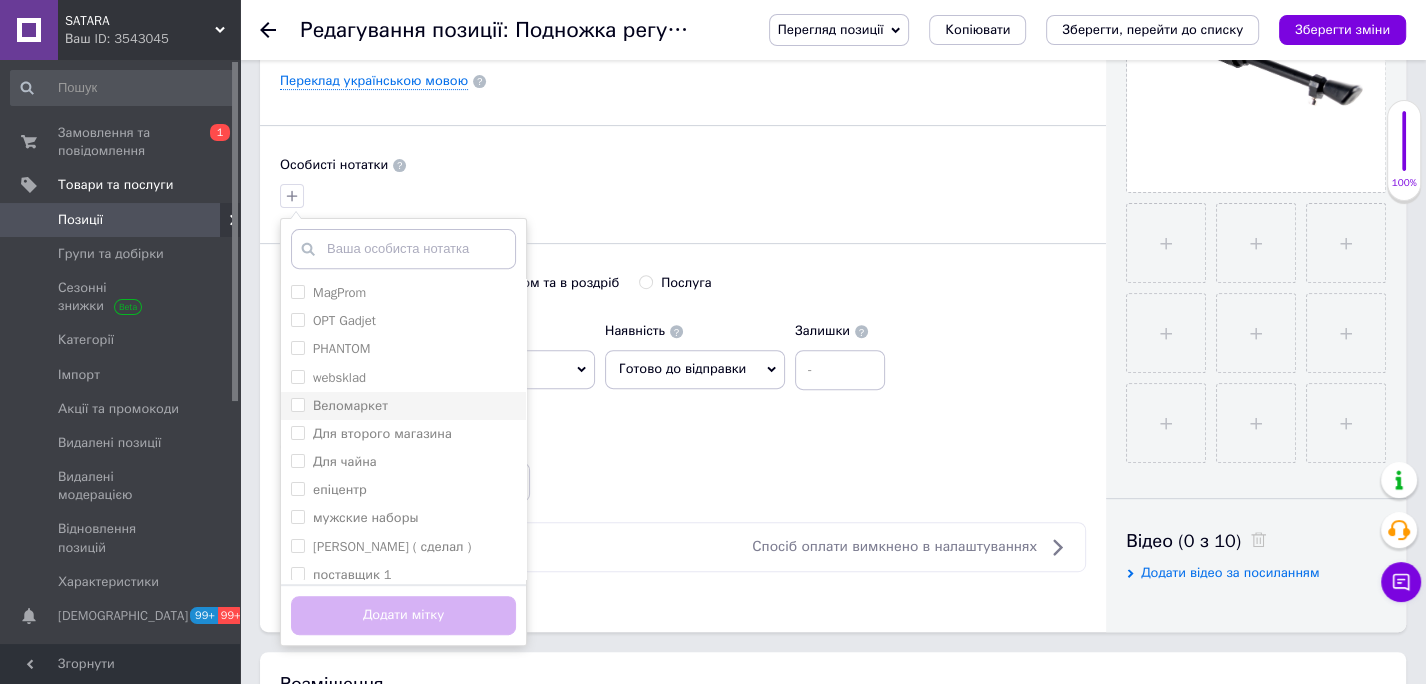 scroll, scrollTop: 565, scrollLeft: 0, axis: vertical 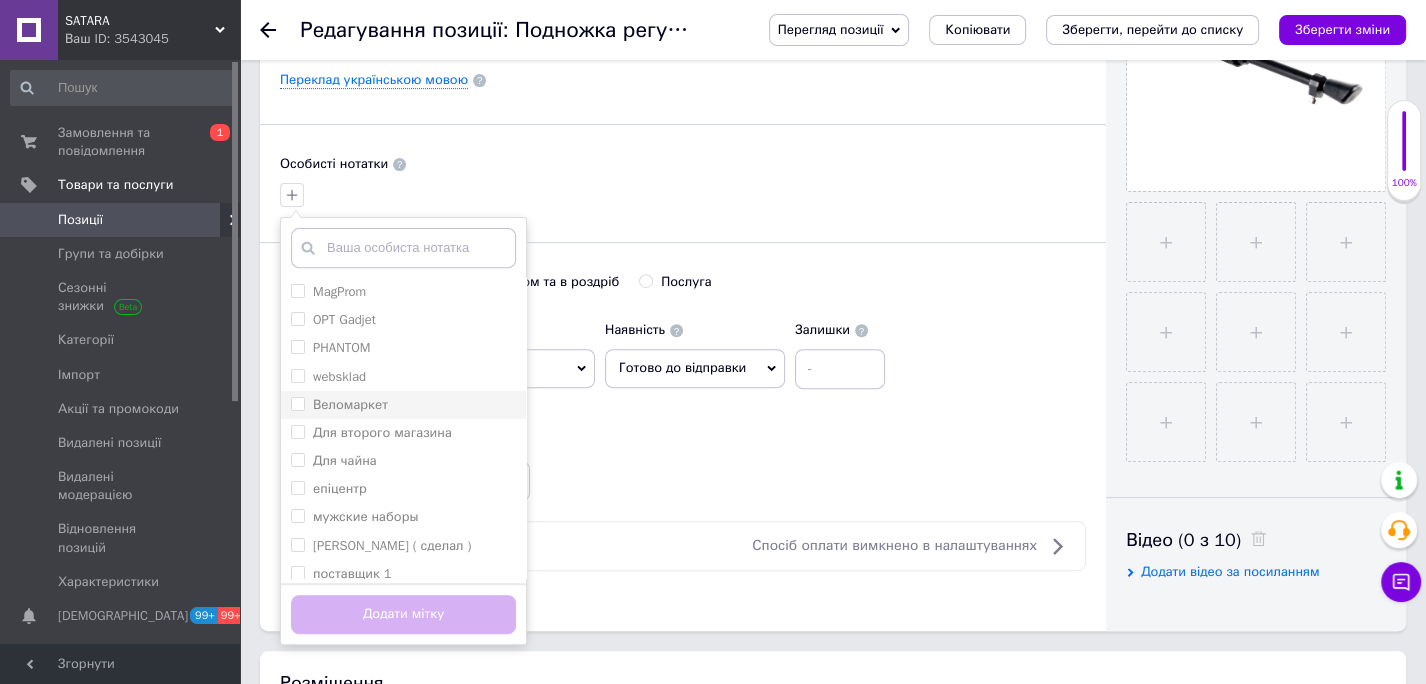 click on "Веломаркет" at bounding box center [297, 403] 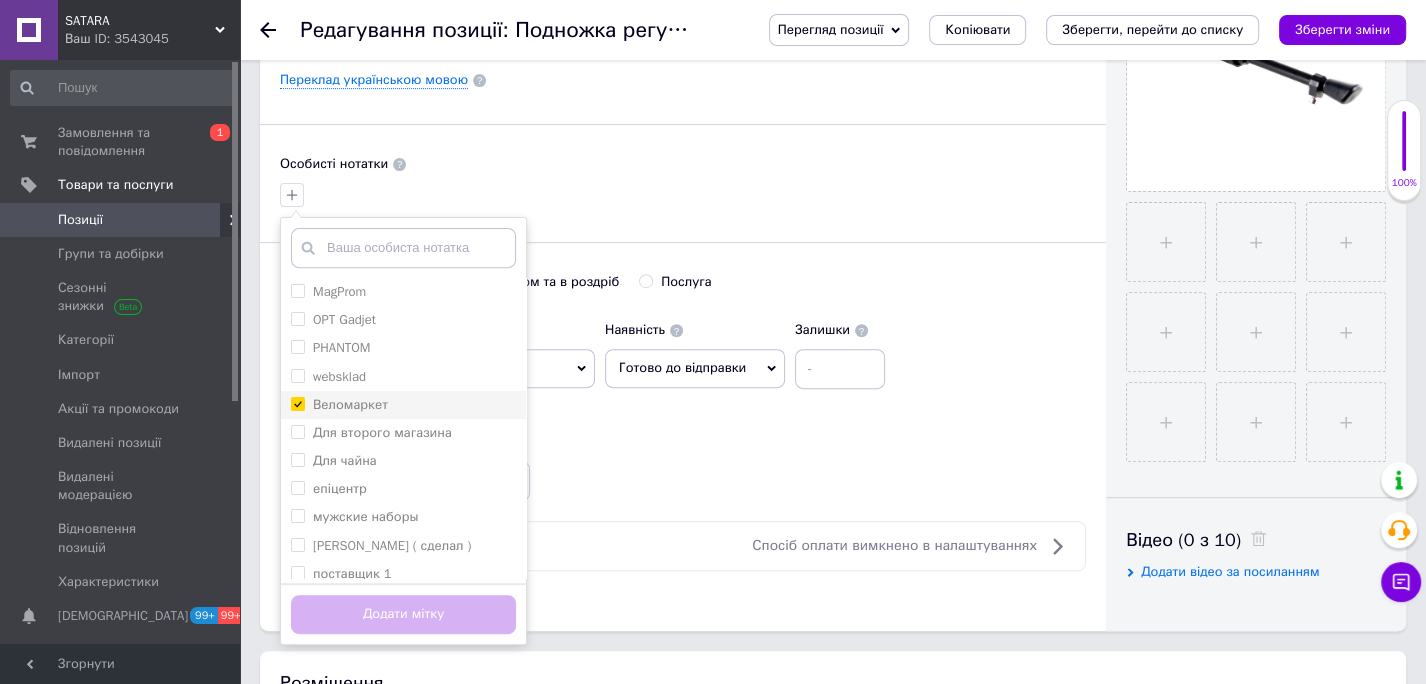 checkbox on "true" 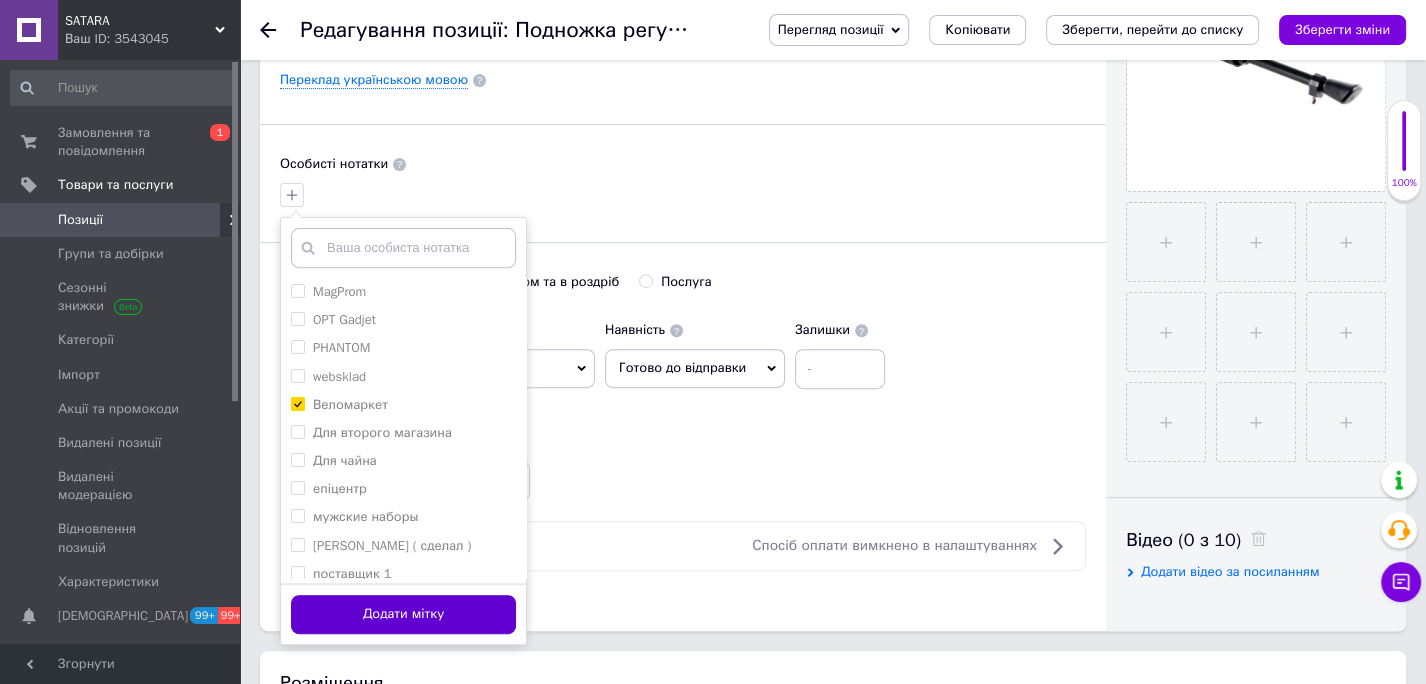 click on "Додати мітку" at bounding box center (403, 614) 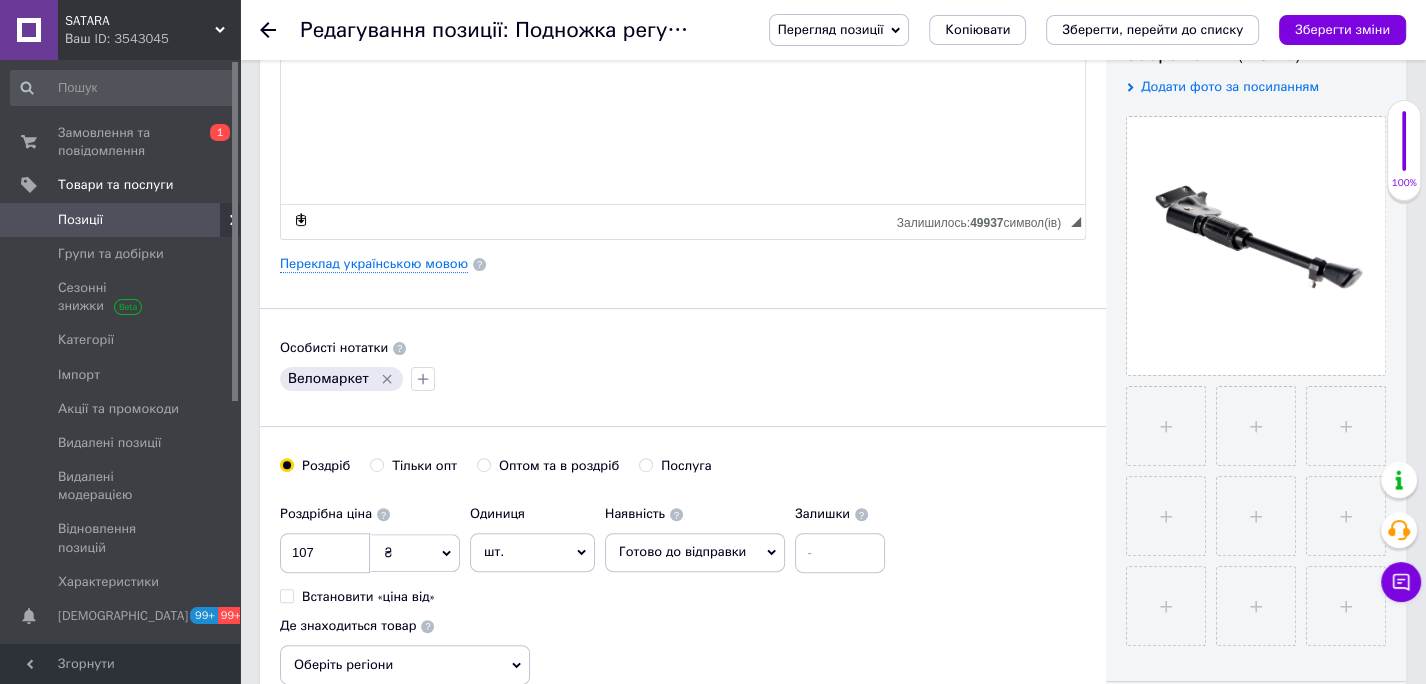 scroll, scrollTop: 378, scrollLeft: 0, axis: vertical 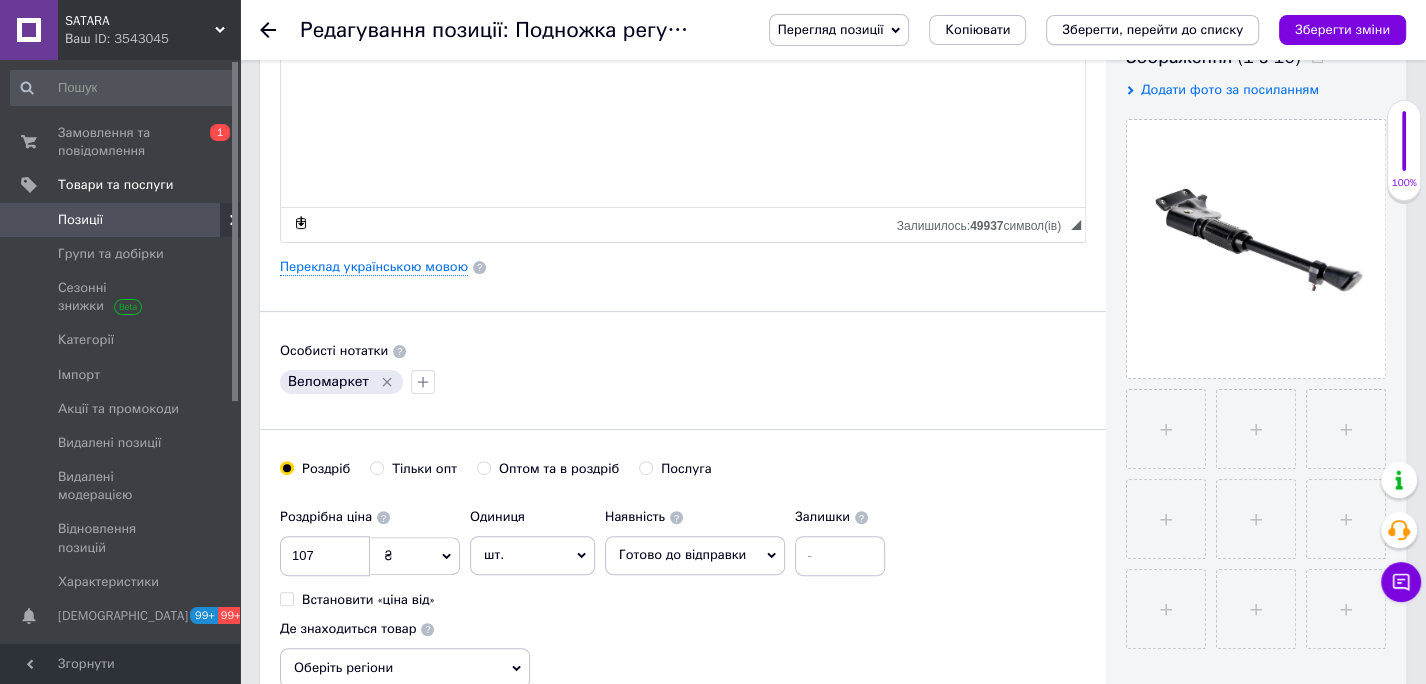 click on "Зберегти, перейти до списку" at bounding box center (1152, 29) 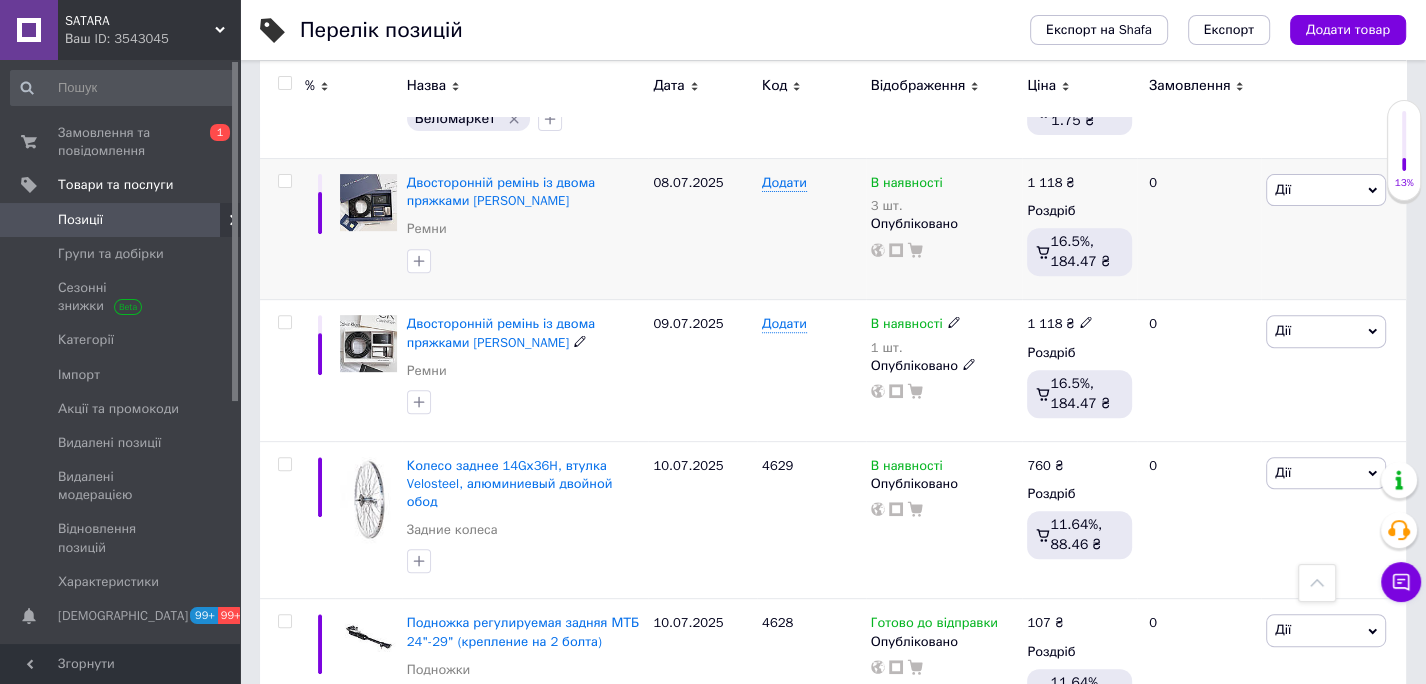 scroll, scrollTop: 682, scrollLeft: 0, axis: vertical 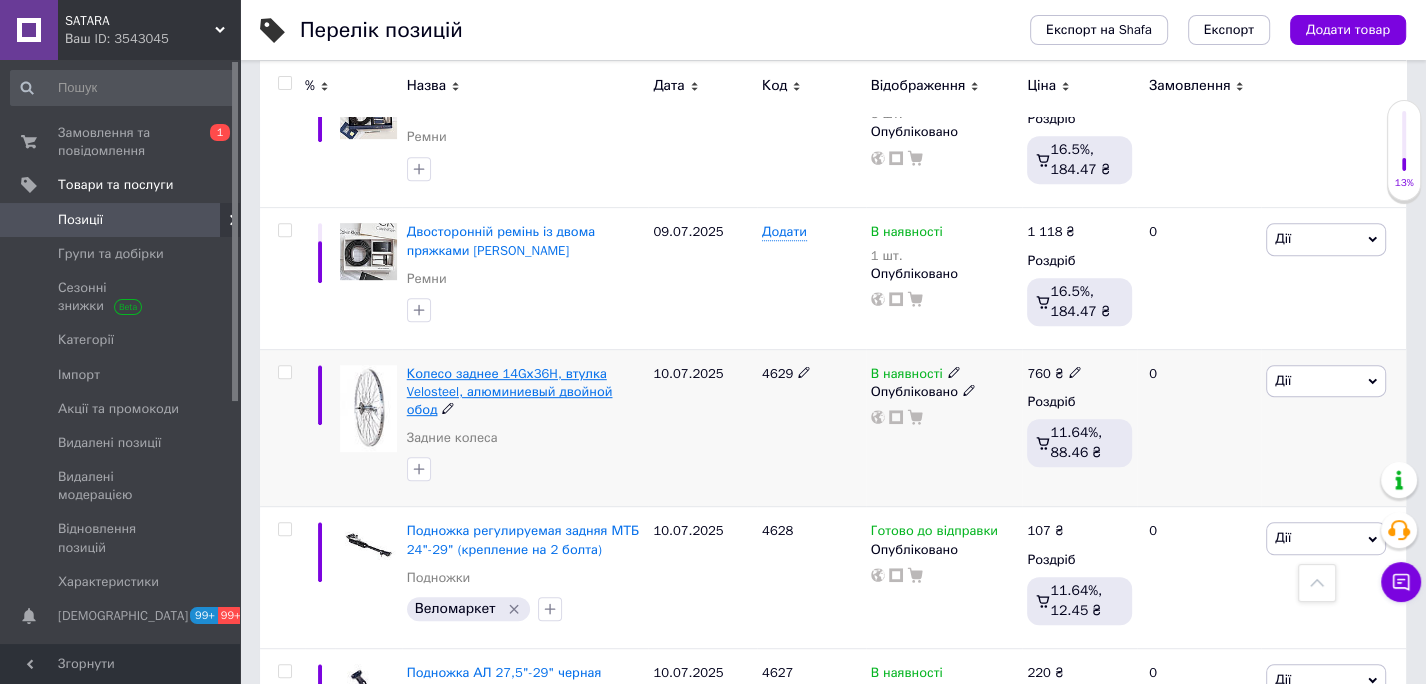 click on "Колесо заднее 14Gх36H, втулка Velosteel, алюминиевый двойной обод" at bounding box center [510, 391] 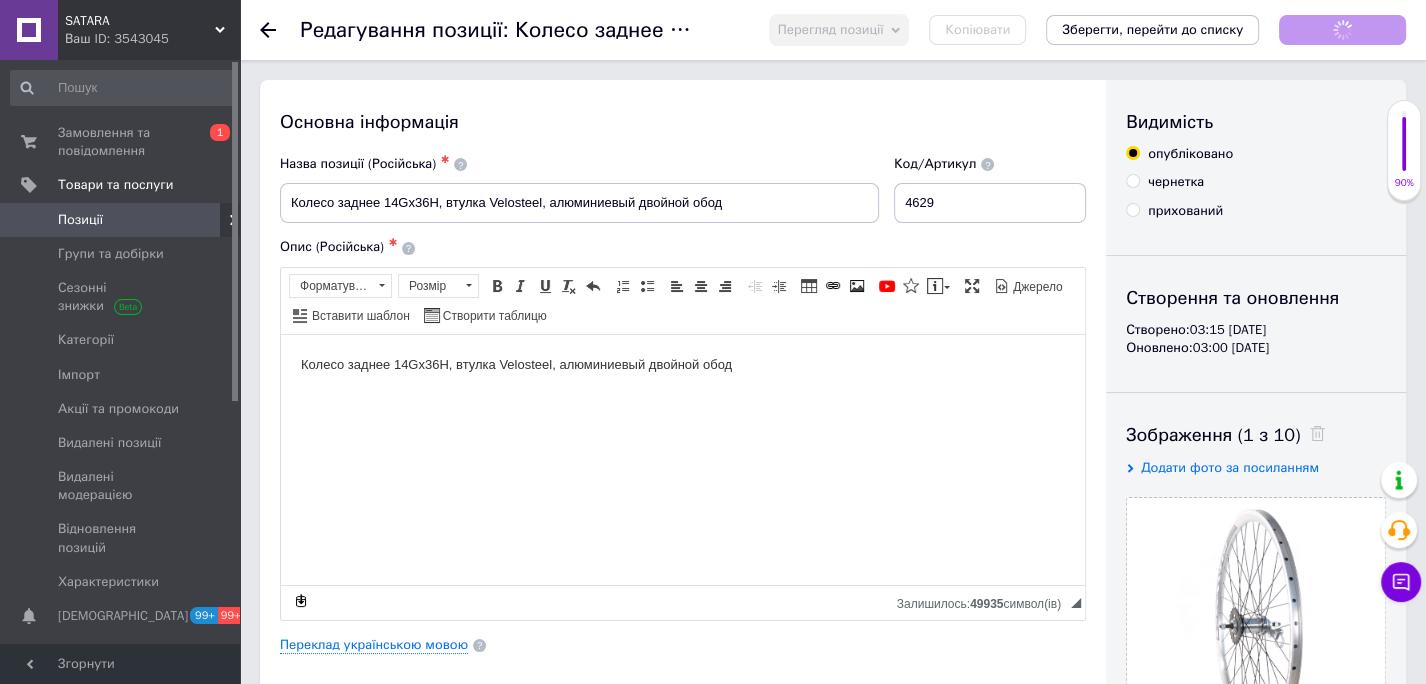 scroll, scrollTop: 0, scrollLeft: 0, axis: both 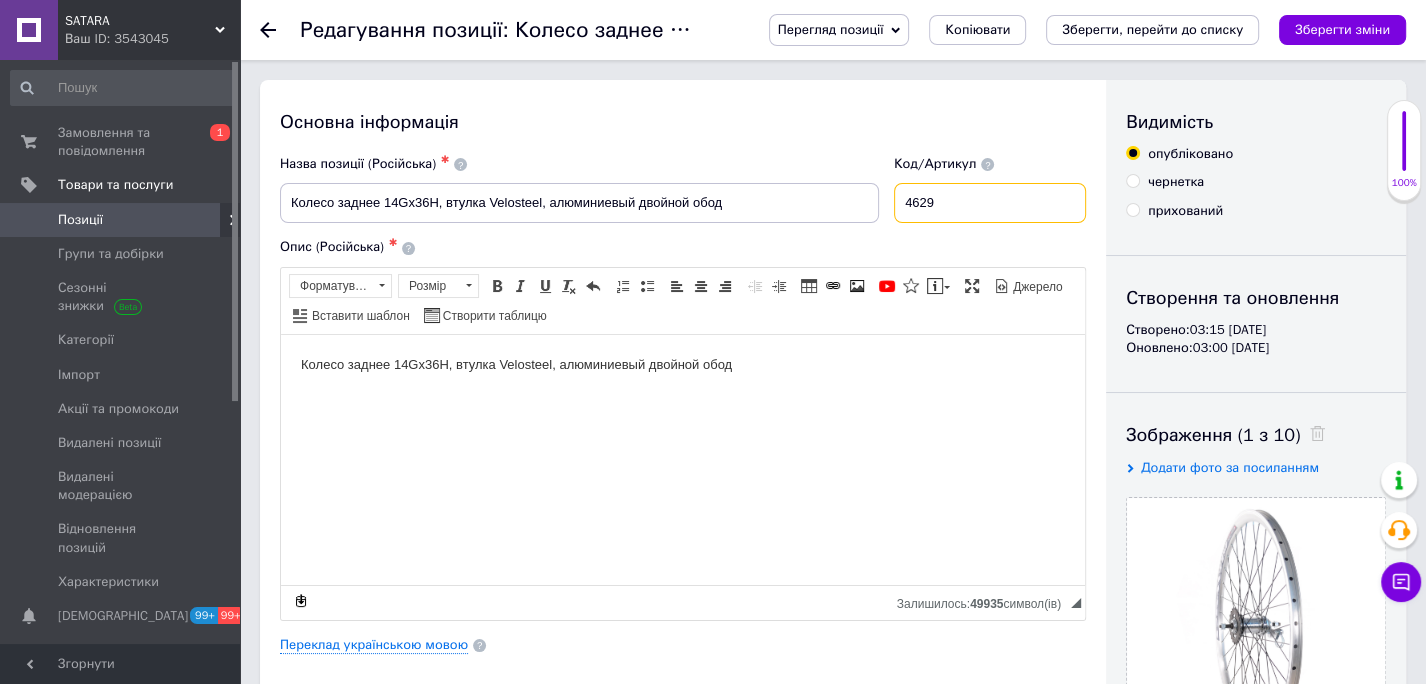 click on "4629" at bounding box center [990, 203] 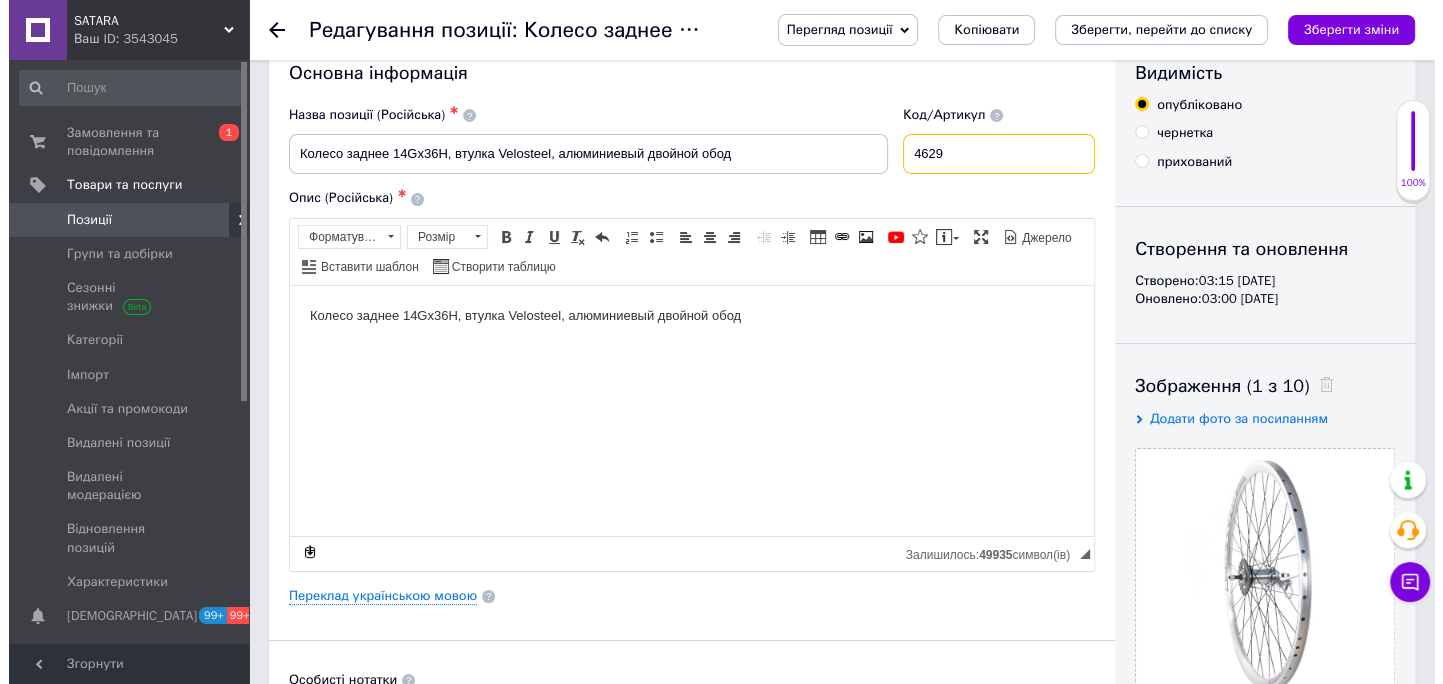 scroll, scrollTop: 53, scrollLeft: 0, axis: vertical 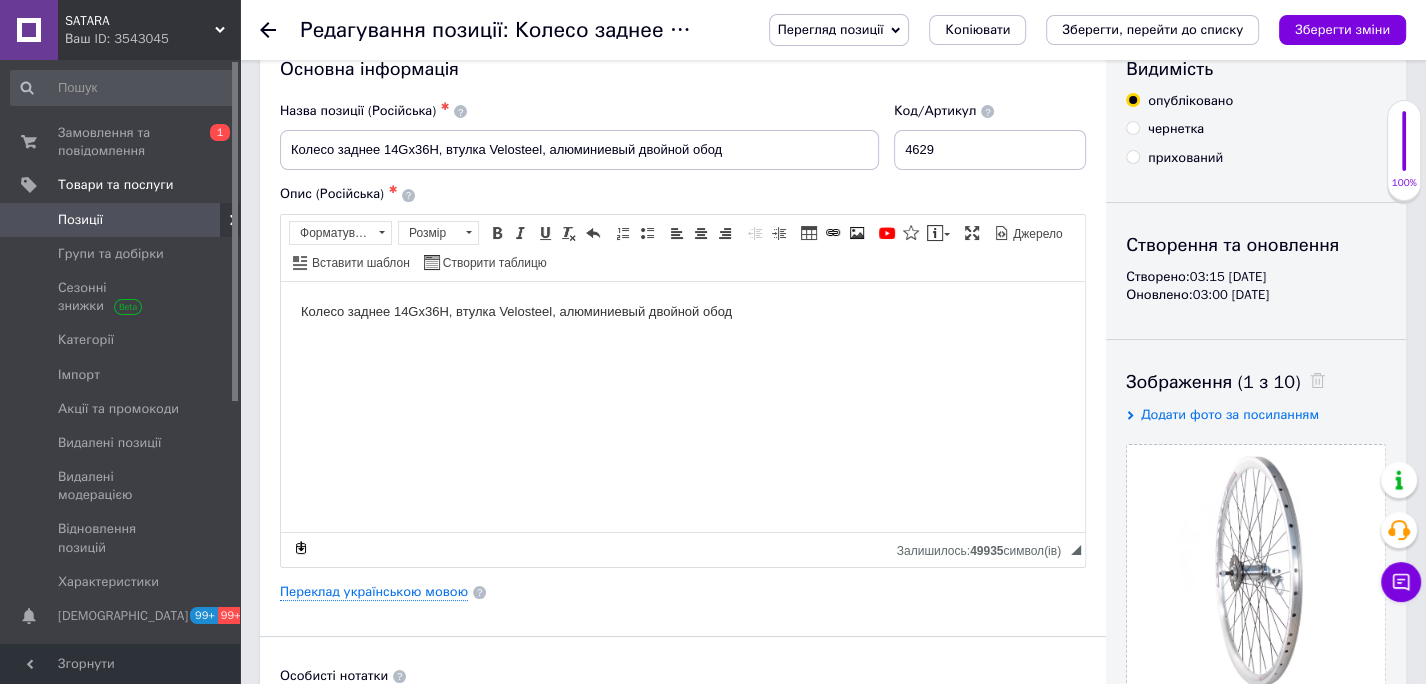 click on "Основна інформація Назва позиції (Російська) ✱ Колесо заднее 14Gх36H, втулка Velosteel, алюминиевый двойной обод Код/Артикул 4629 Опис (Російська) ✱ Колесо заднее 14Gх36H, втулка Velosteel, алюминиевый двойной обод Розширений текстовий редактор, F4A0FDC2-479C-435D-B099-6F2CFE37FE09 Панель інструментів редактора Форматування Форматування Розмір Розмір   Жирний  Сполучення клавіш Ctrl+B   Курсив  Сполучення клавіш Ctrl+I   Підкреслений  Сполучення клавіш Ctrl+U   Видалити форматування   Повернути  Сполучення клавіш Ctrl+Z   Вставити/видалити нумерований список     По лівому краю   По центру" at bounding box center (683, 585) 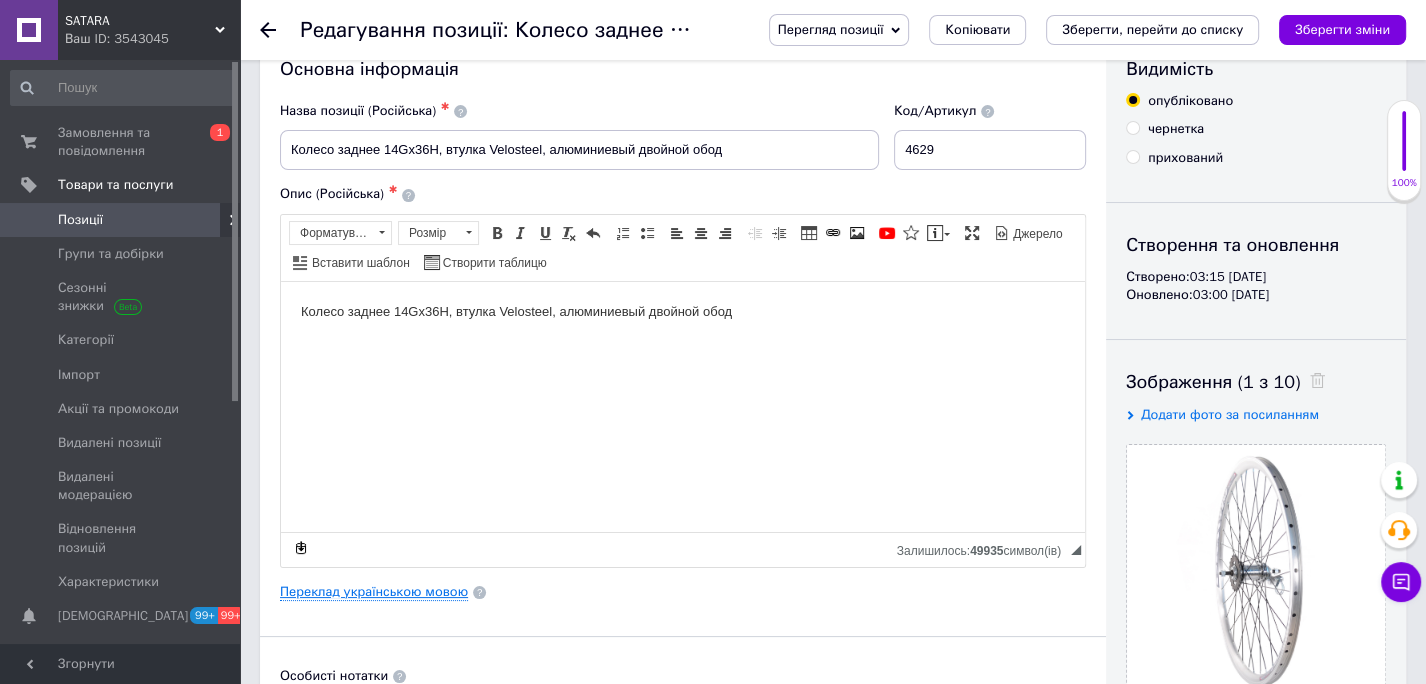 click on "Переклад українською мовою" at bounding box center (374, 592) 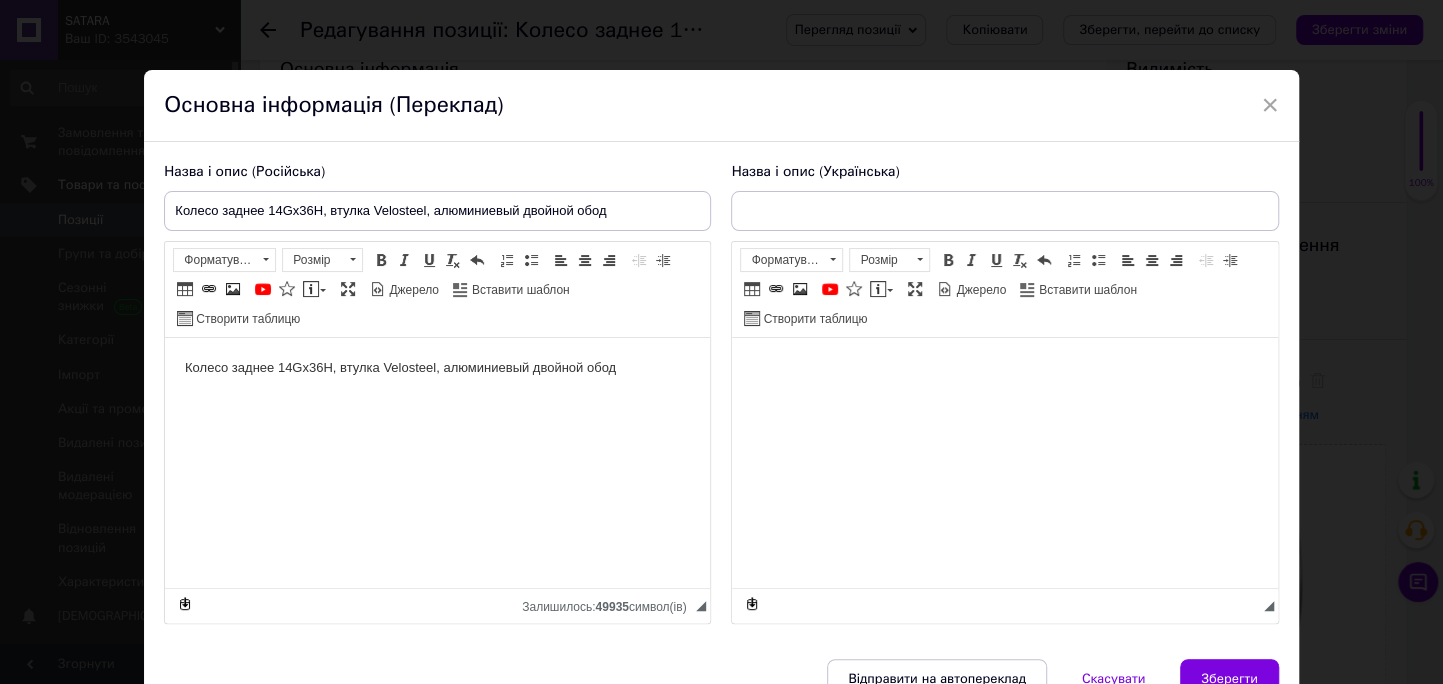 scroll, scrollTop: 0, scrollLeft: 0, axis: both 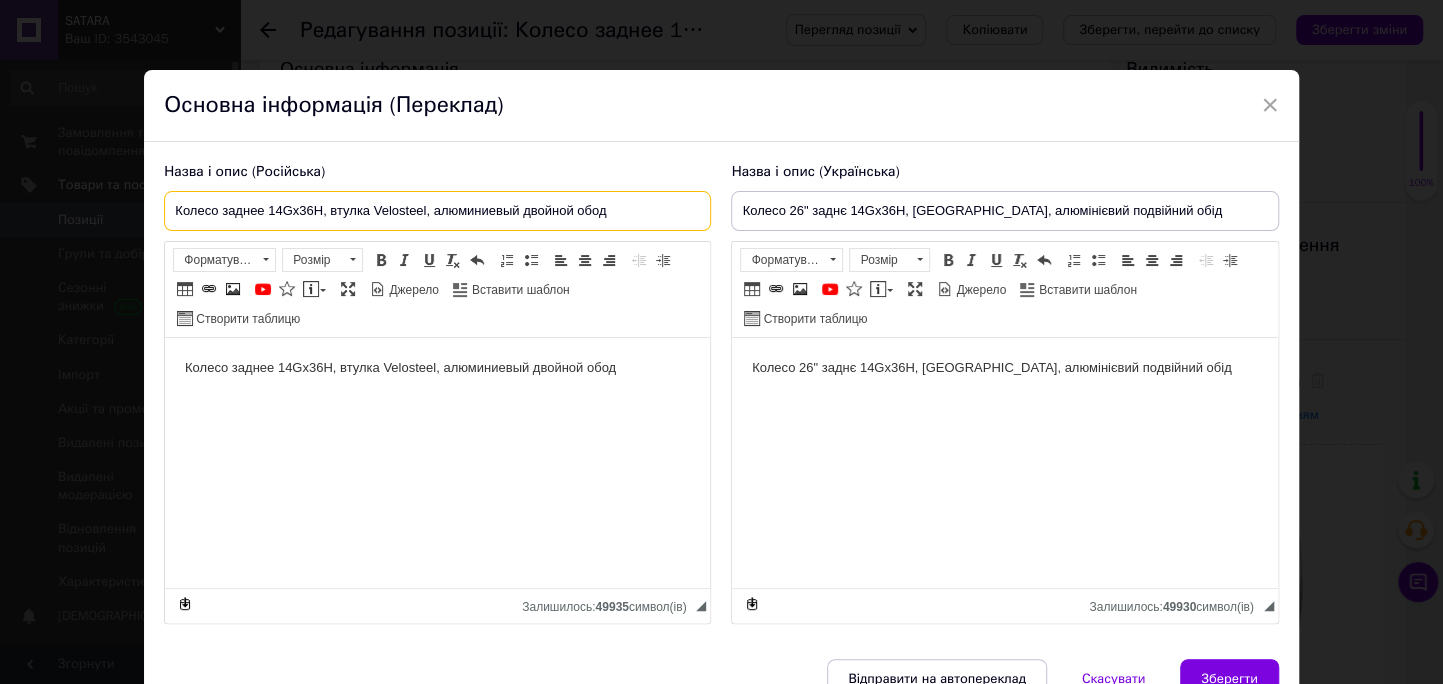 click on "Колесо заднее 14Gх36H, втулка Velosteel, алюминиевый двойной обод" at bounding box center (437, 211) 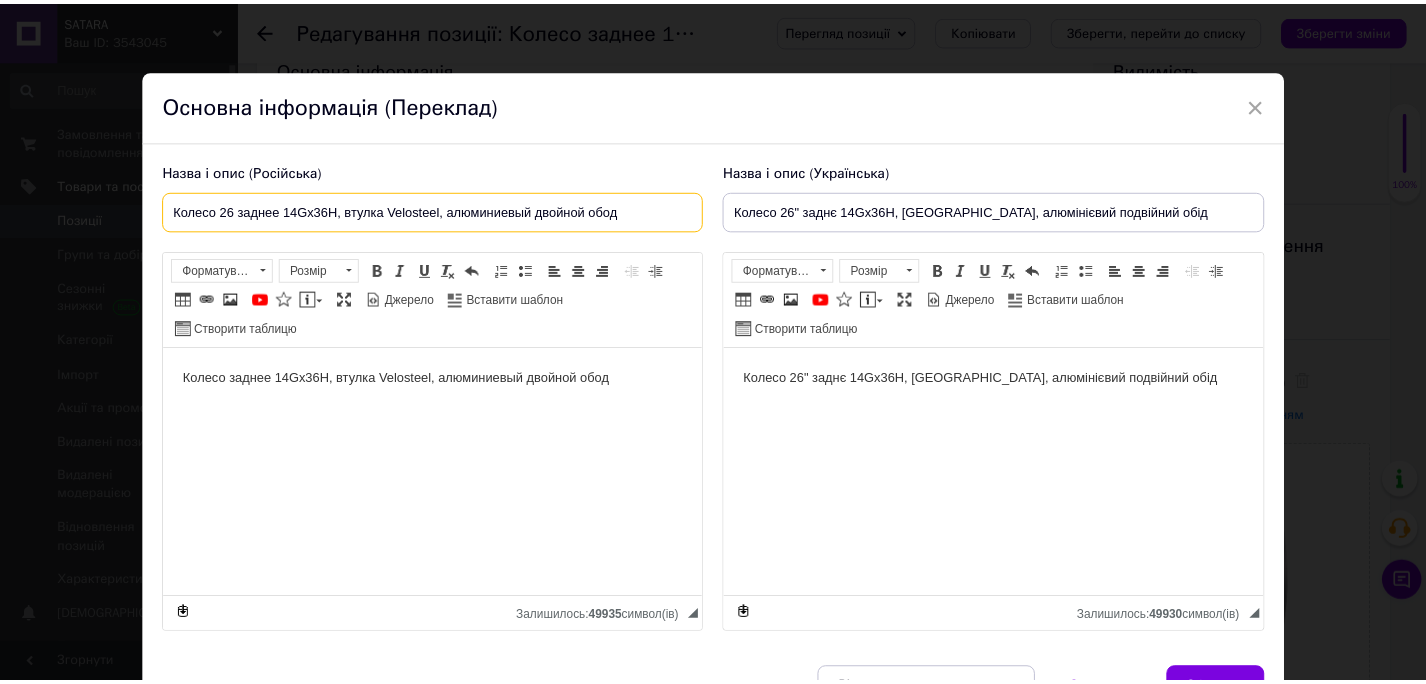 scroll, scrollTop: 112, scrollLeft: 0, axis: vertical 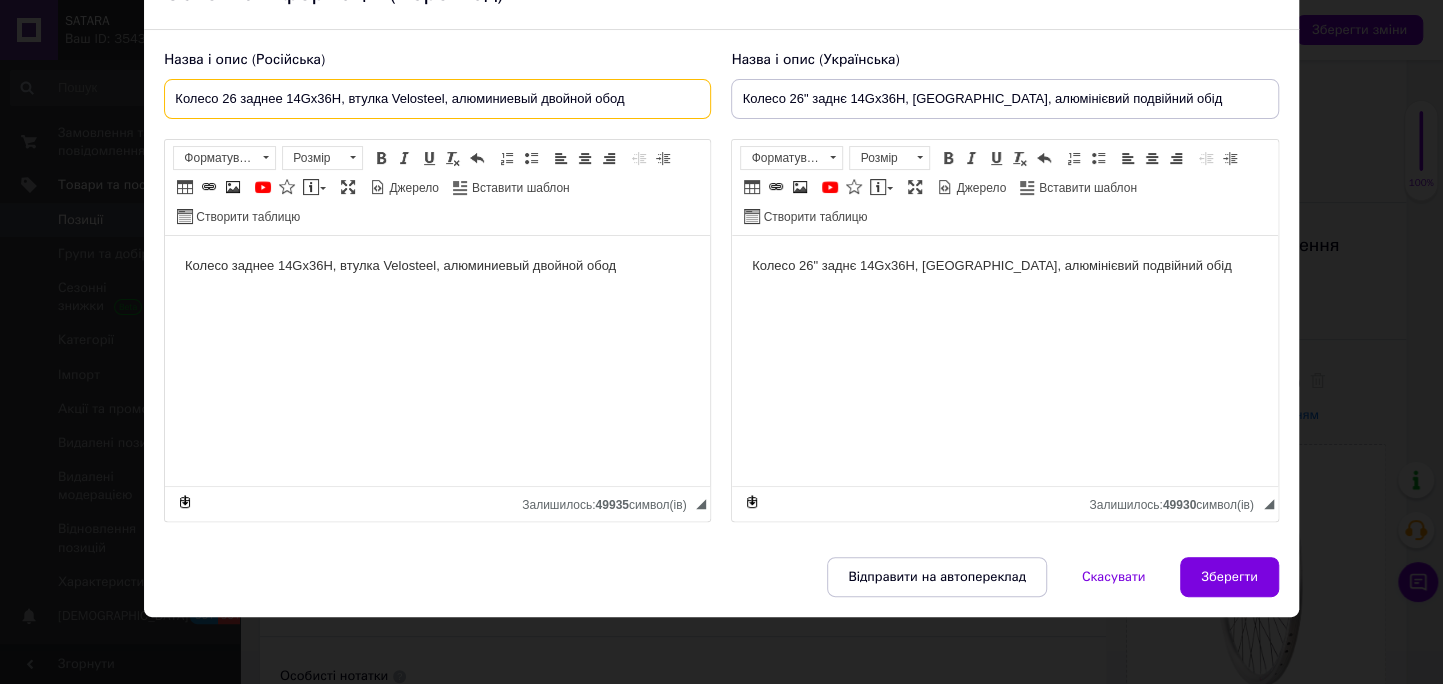 type on "Колесо 26 заднее 14Gх36H, втулка Velosteel, алюминиевый двойной обод" 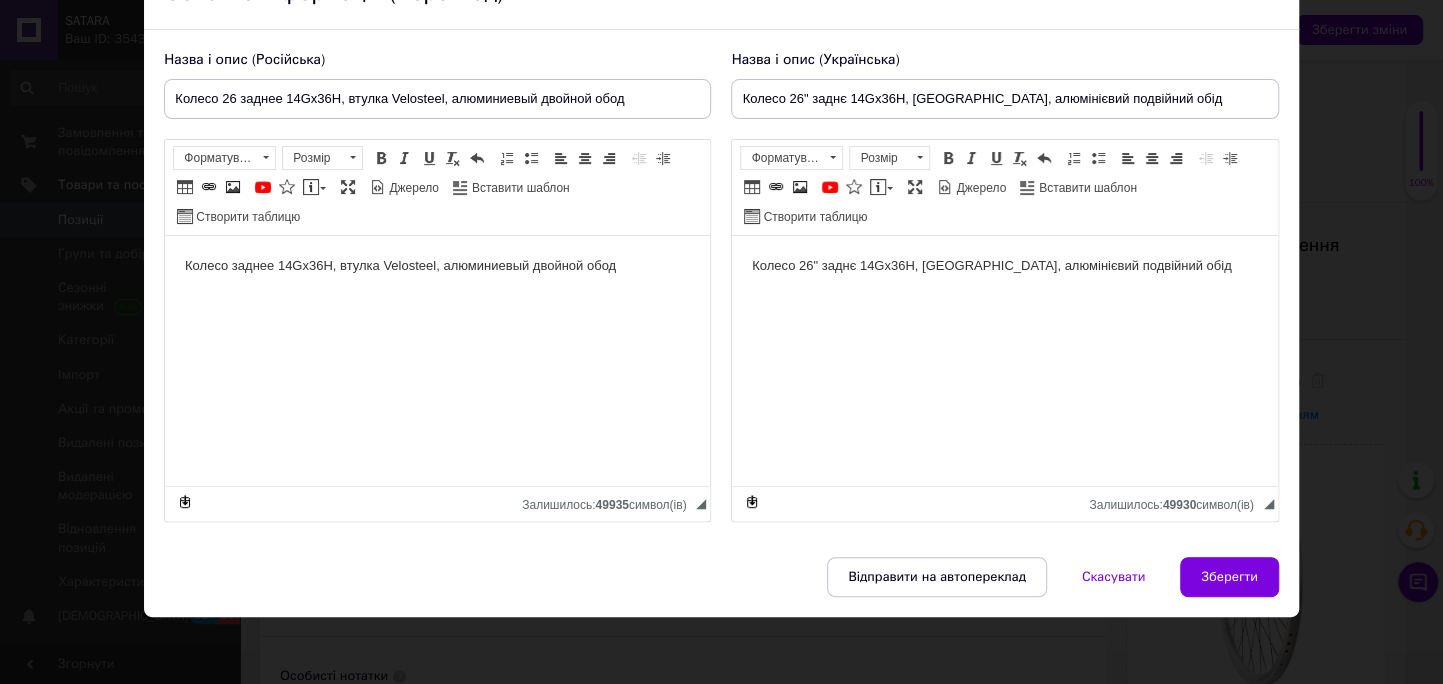 click on "Колесо заднее 14Gх36H, втулка Velosteel, алюминиевый двойной обод" at bounding box center (437, 266) 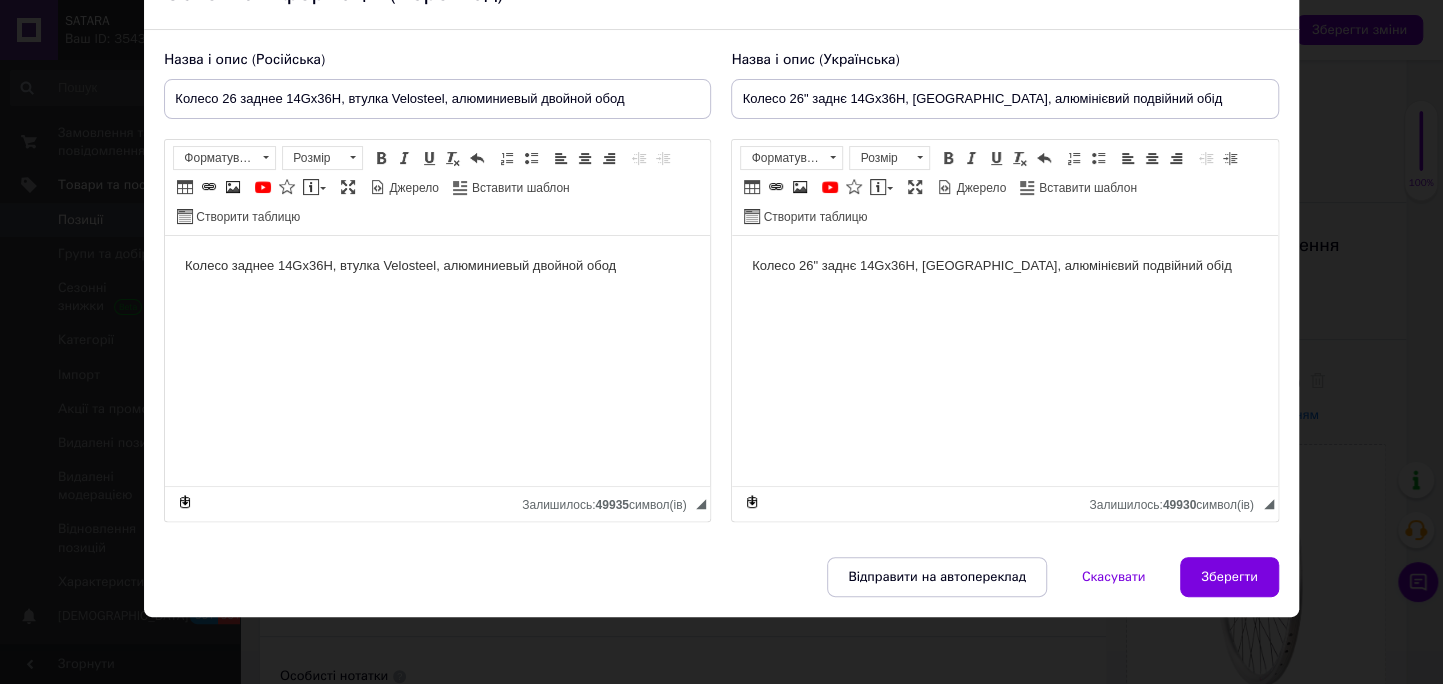 type 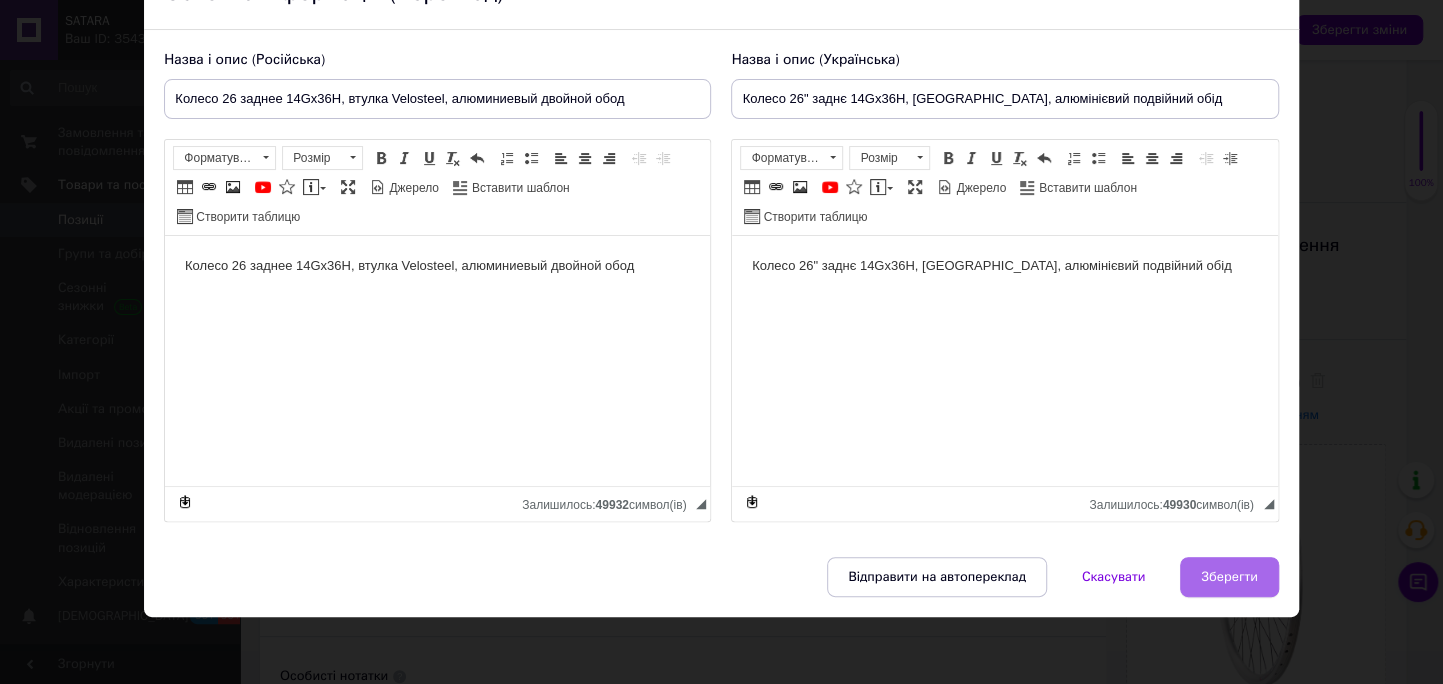 click on "Зберегти" at bounding box center (1229, 577) 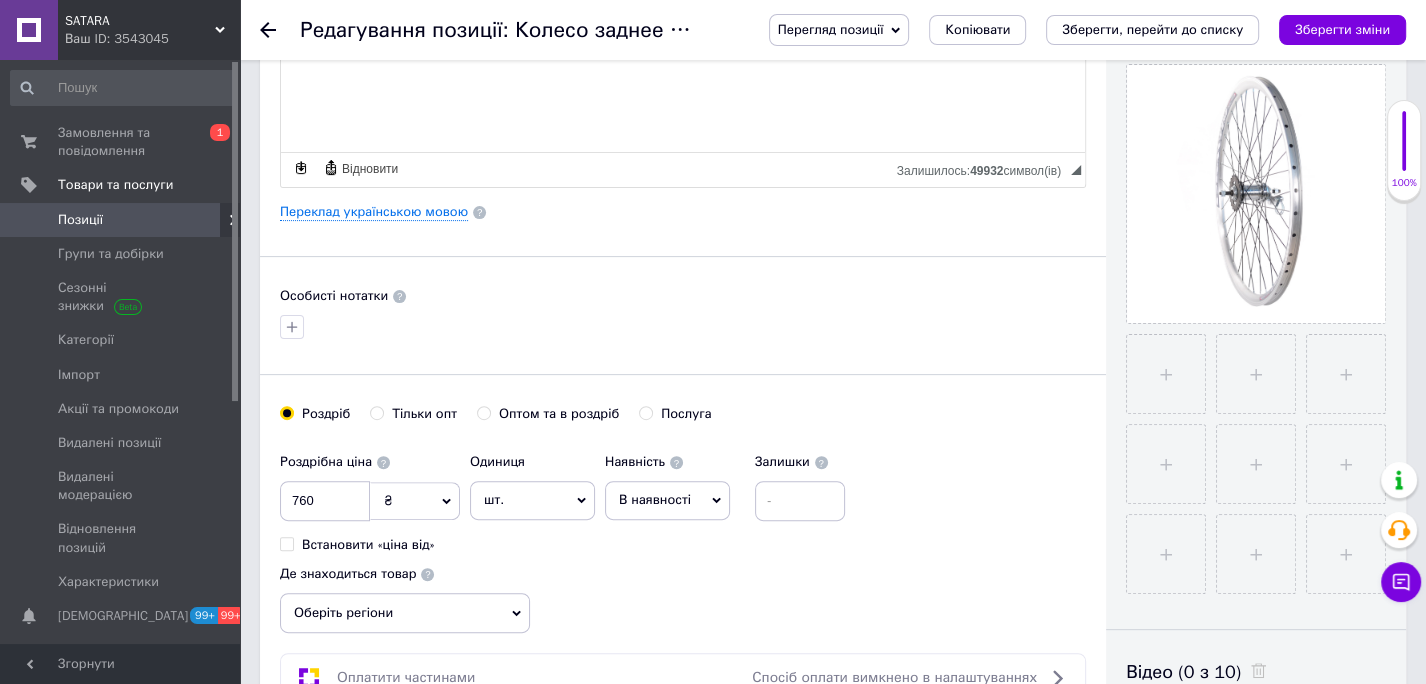 scroll, scrollTop: 435, scrollLeft: 0, axis: vertical 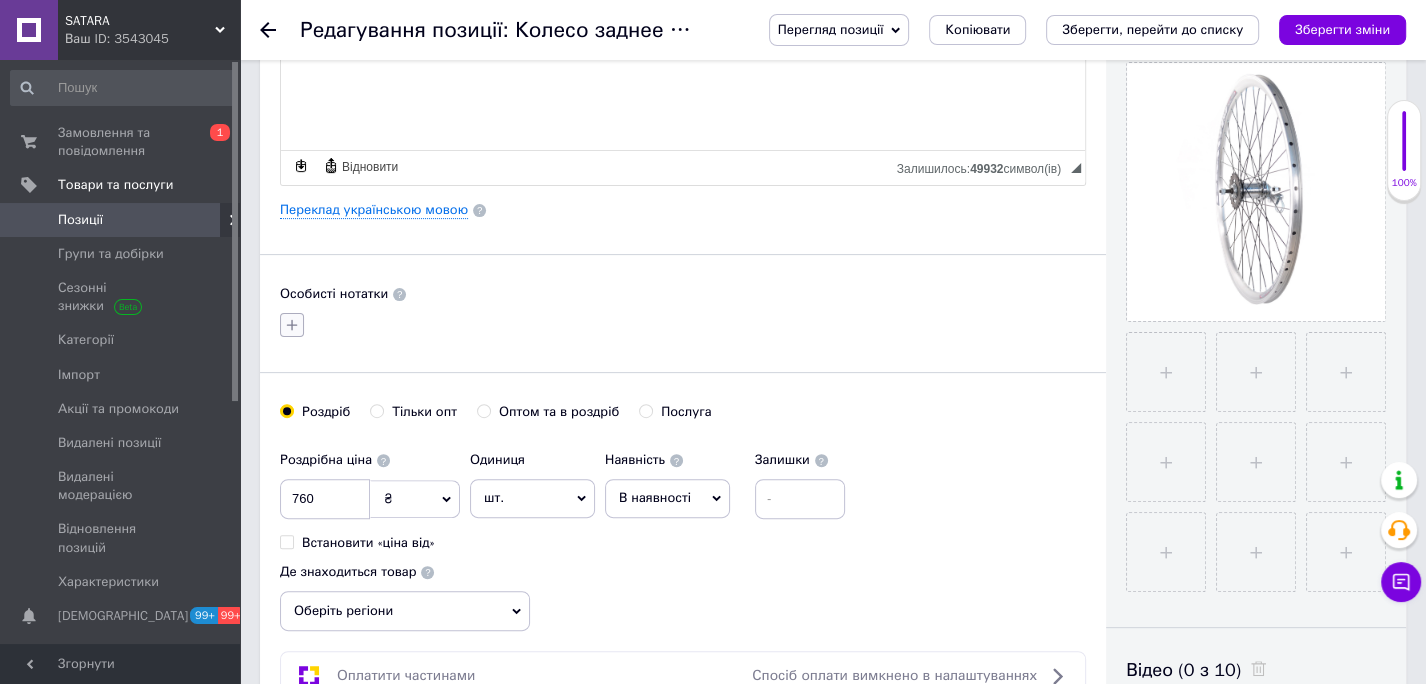 click 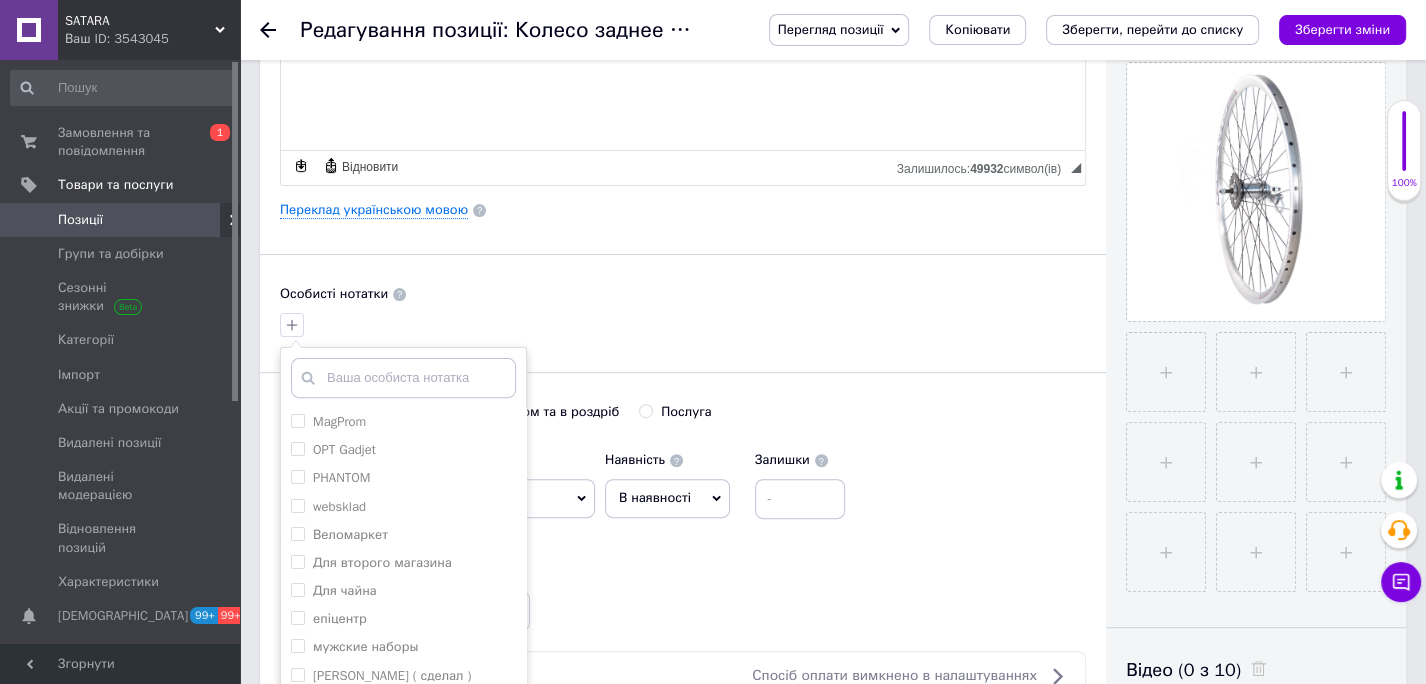 scroll, scrollTop: 551, scrollLeft: 0, axis: vertical 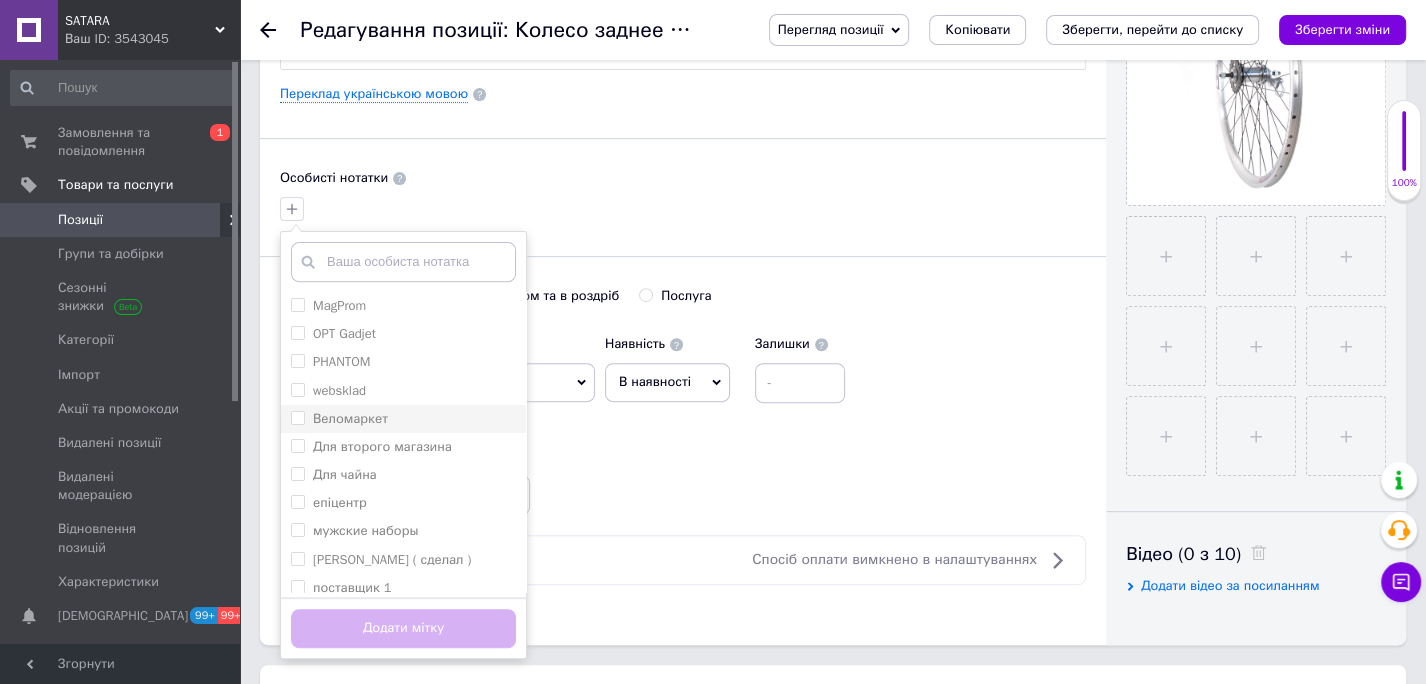 click on "Веломаркет" at bounding box center (297, 417) 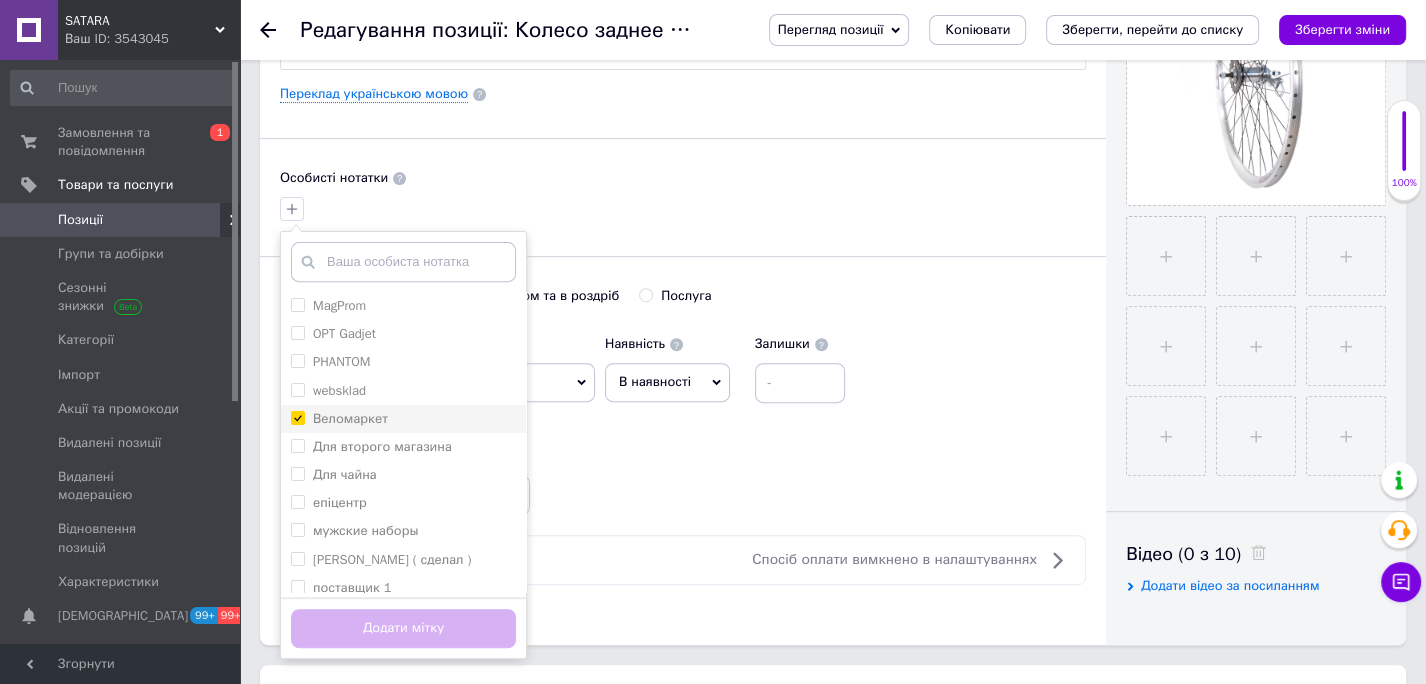 checkbox on "true" 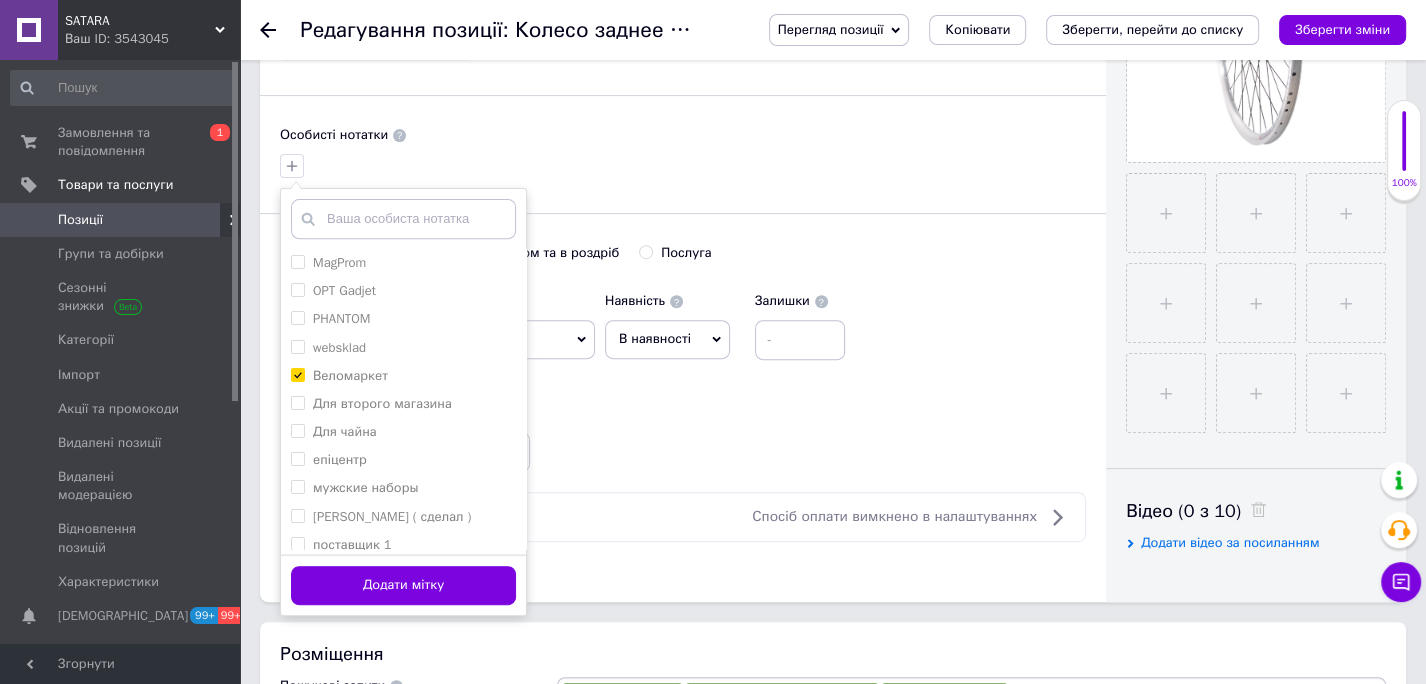 scroll, scrollTop: 596, scrollLeft: 0, axis: vertical 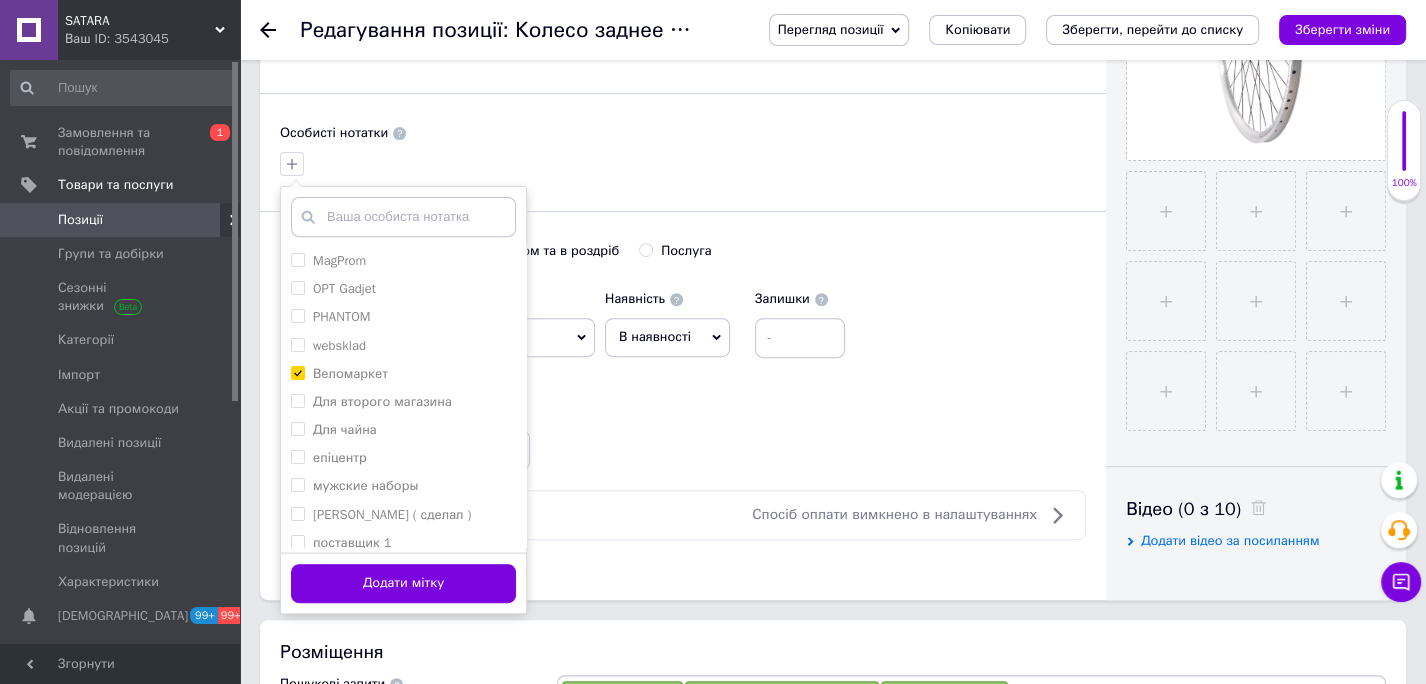 click on "Додати мітку" at bounding box center (403, 583) 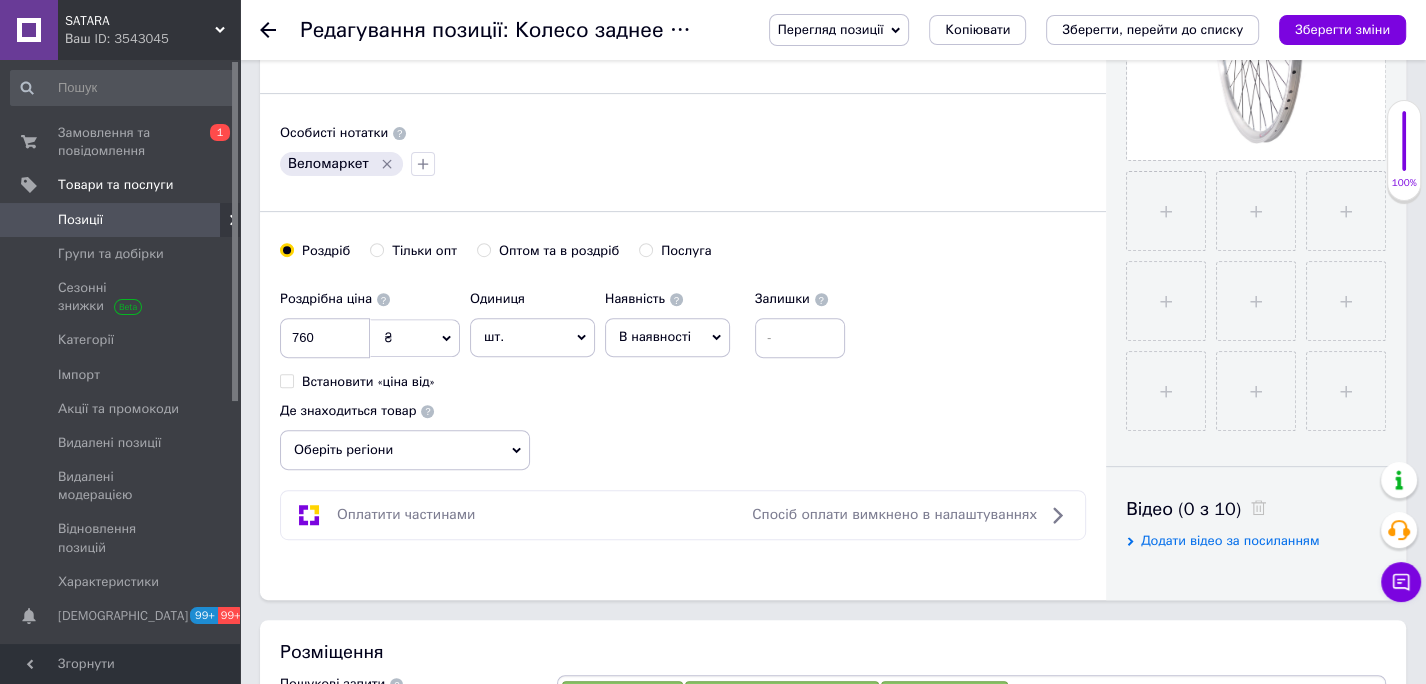 click on "В наявності" at bounding box center [667, 337] 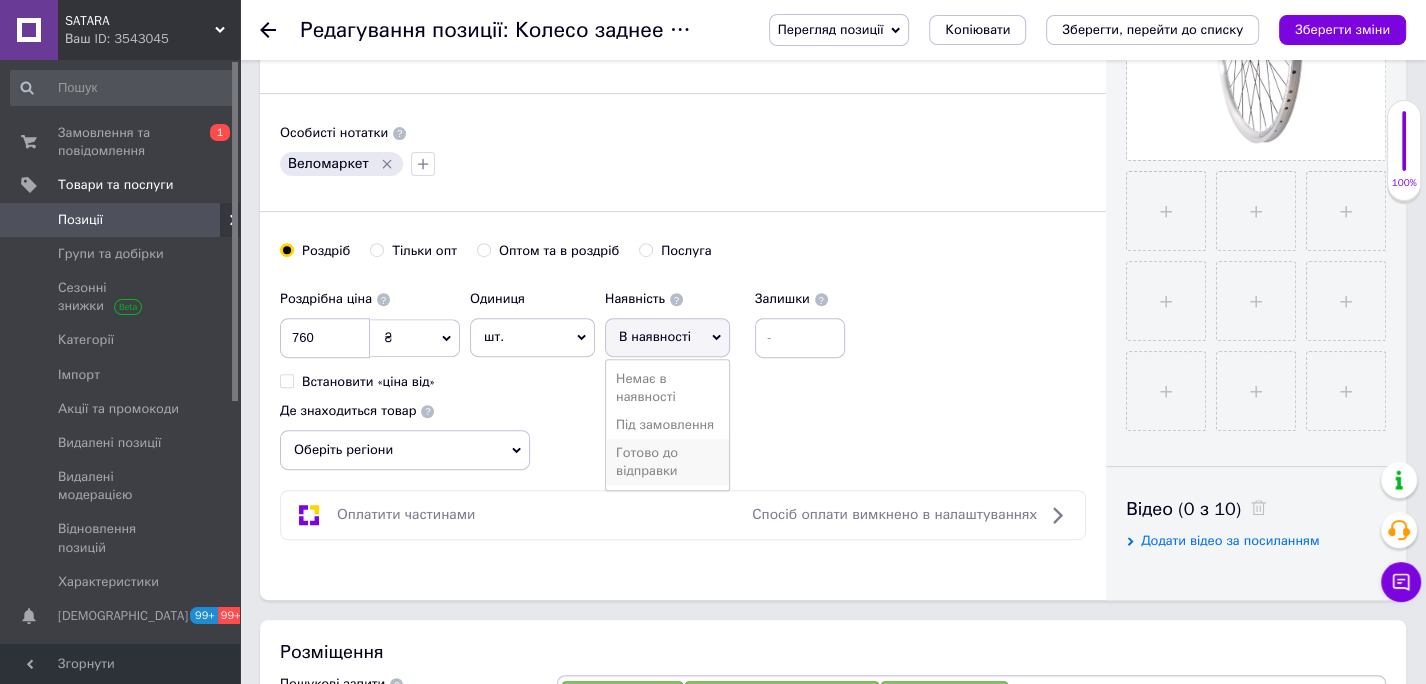 click on "Готово до відправки" at bounding box center [667, 462] 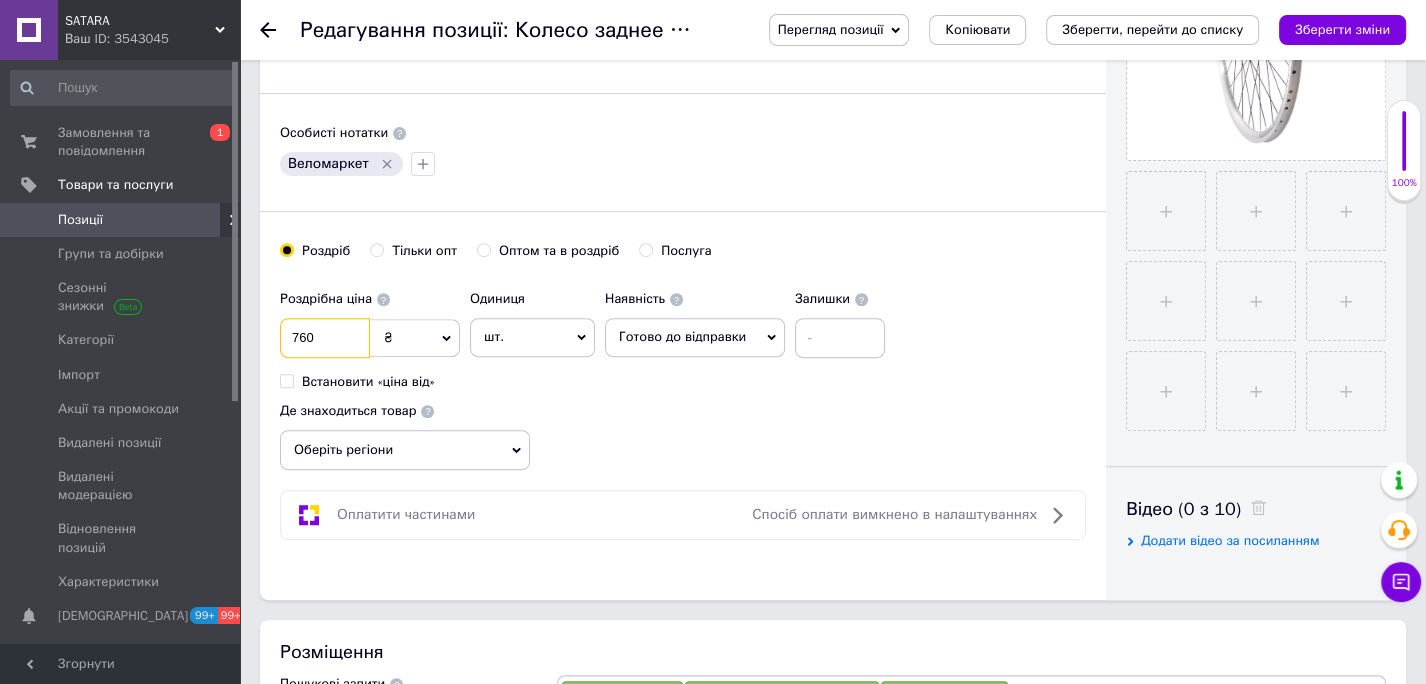 click on "760" at bounding box center [325, 338] 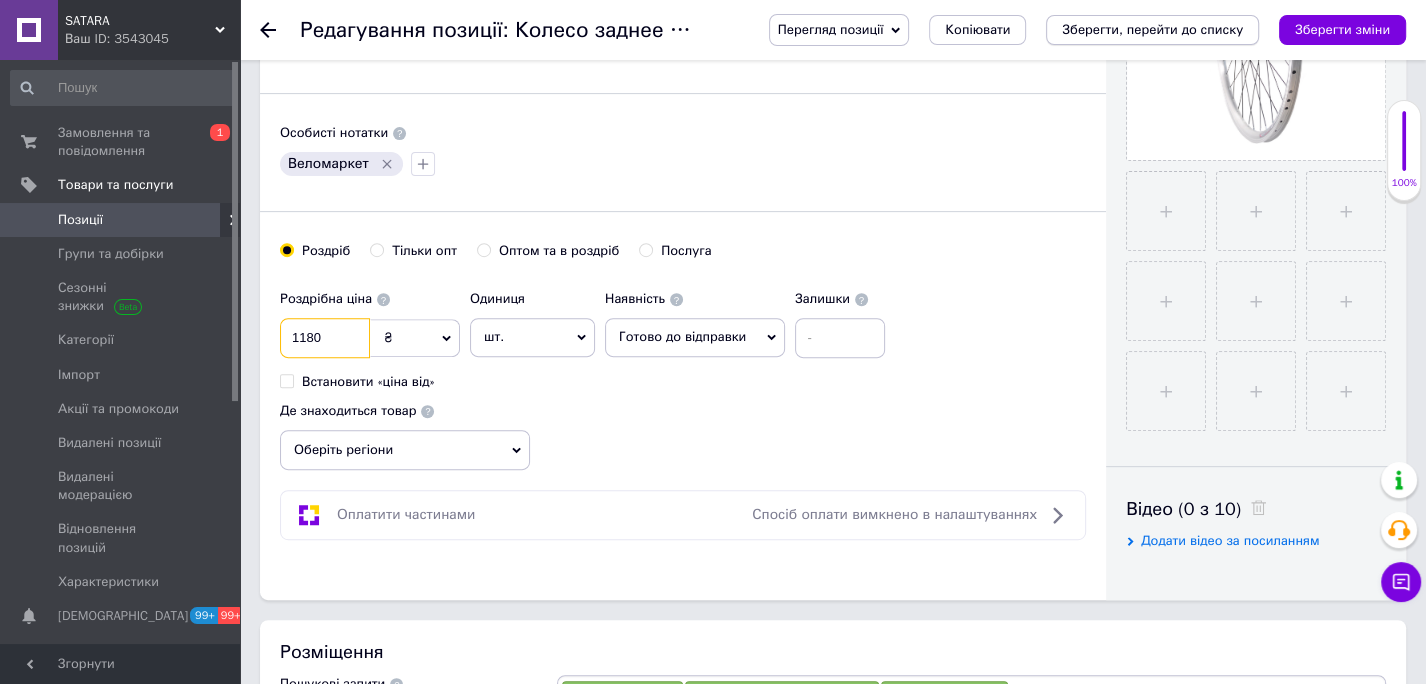 type on "1180" 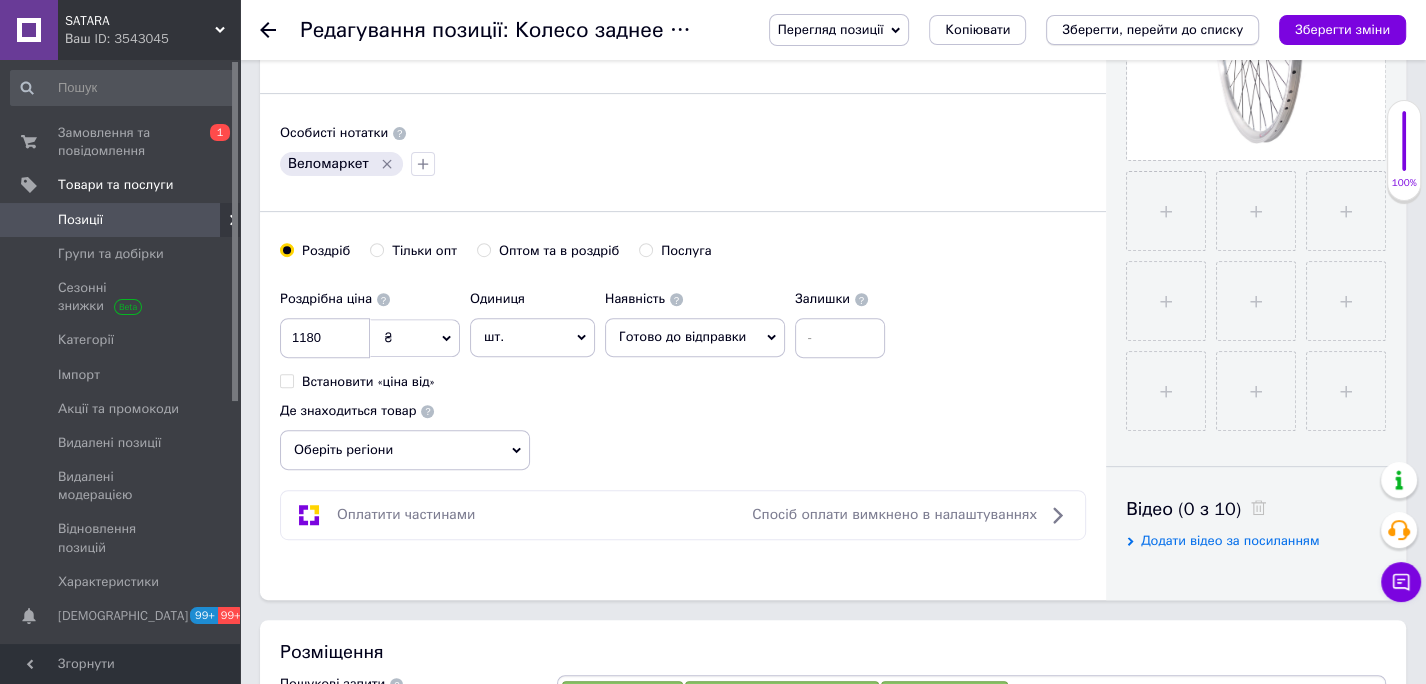 click on "Зберегти, перейти до списку" at bounding box center (1152, 29) 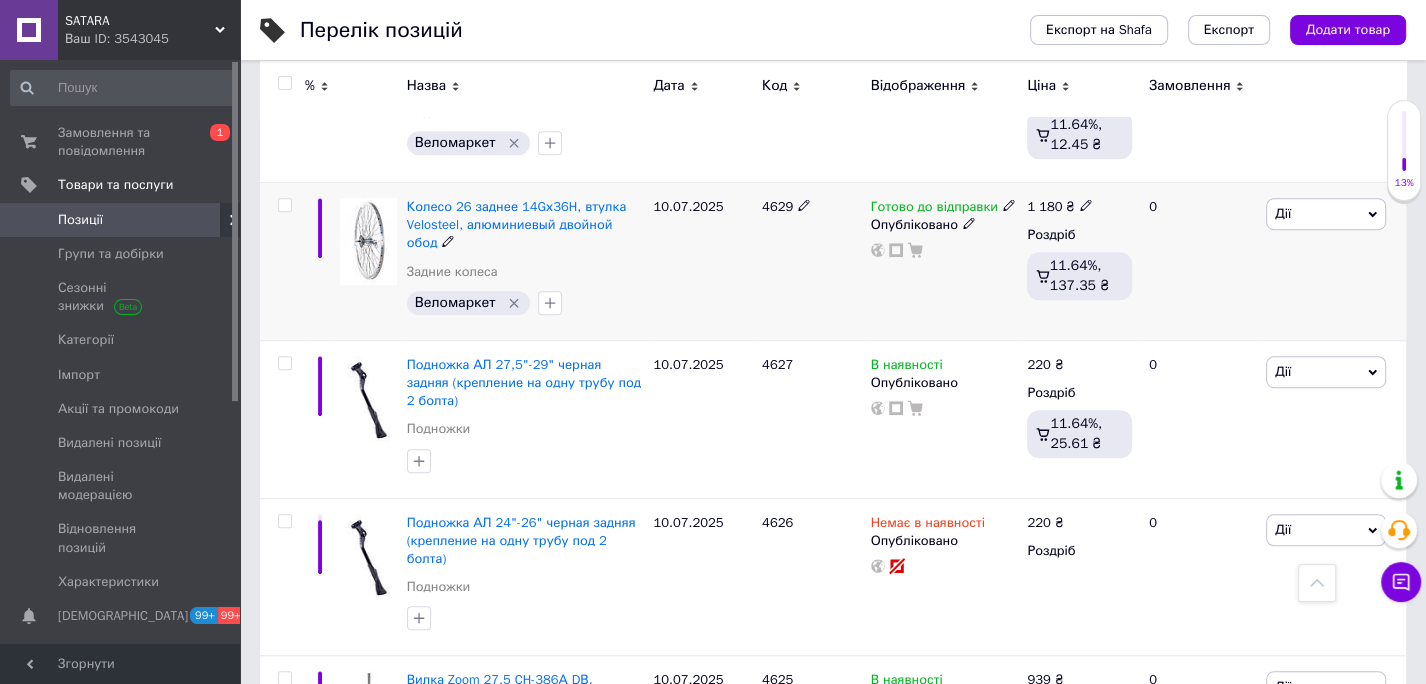 scroll, scrollTop: 991, scrollLeft: 0, axis: vertical 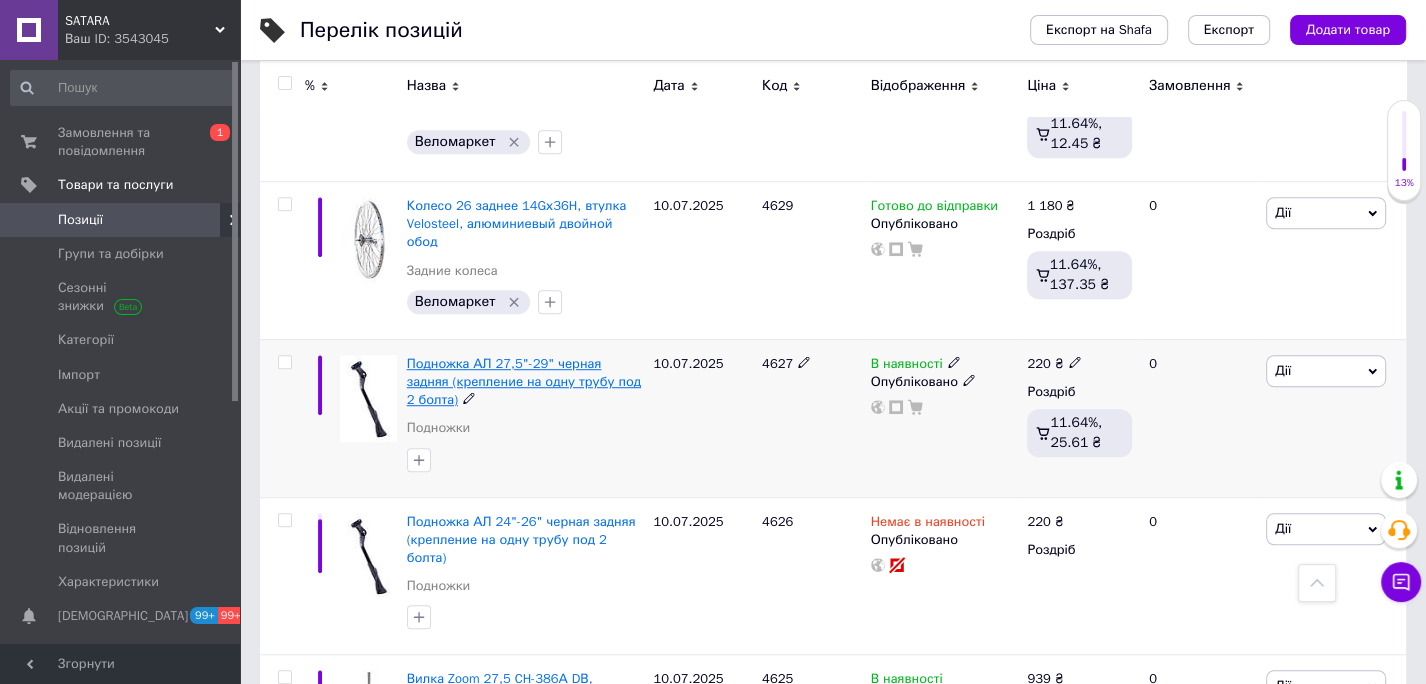 click on "Подножка АЛ 27,5"-29" черная задняя (крепление на одну трубу под 2 болта)" at bounding box center (524, 381) 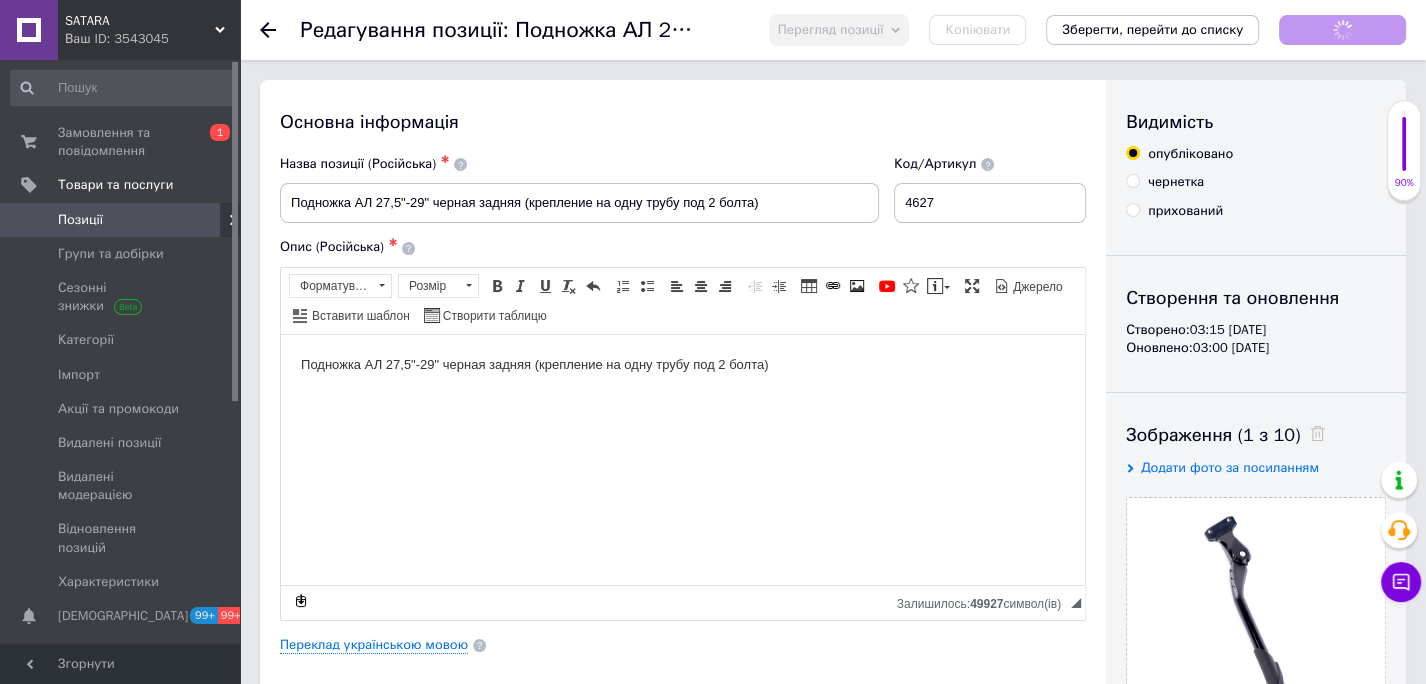 scroll, scrollTop: 0, scrollLeft: 0, axis: both 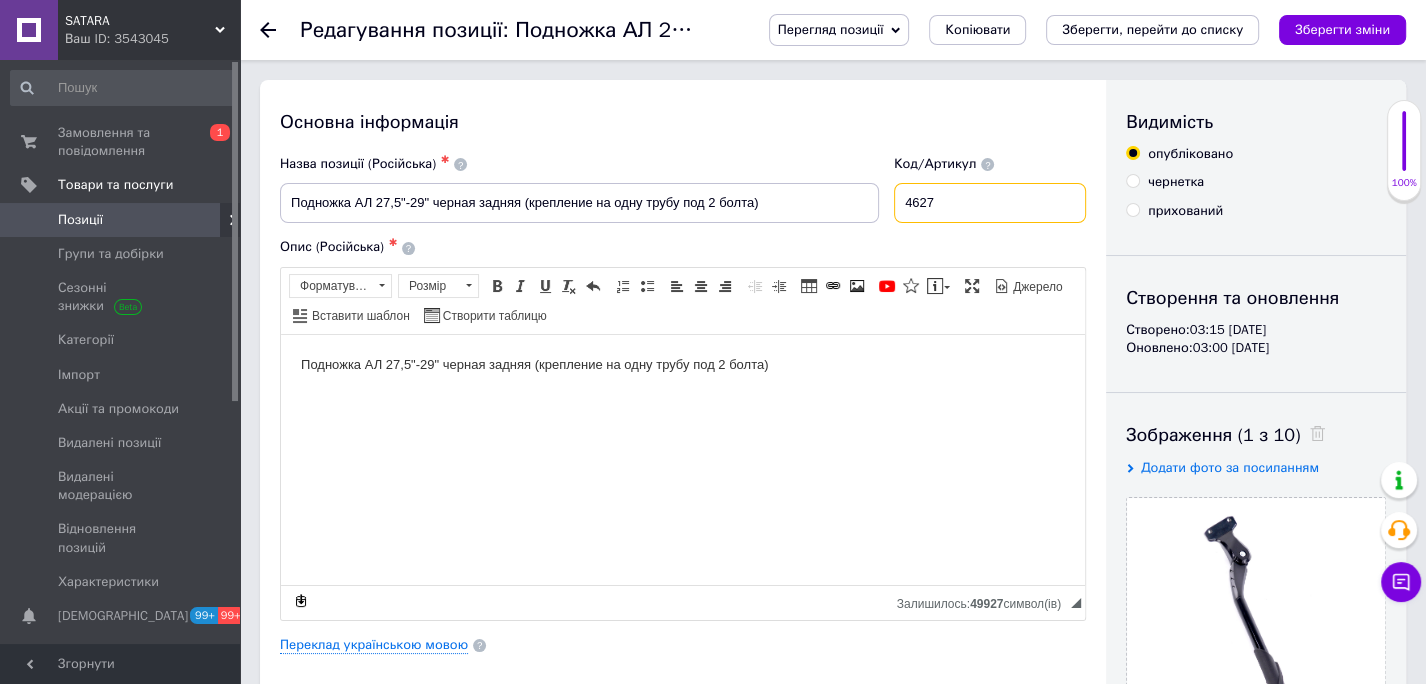 click on "4627" at bounding box center (990, 203) 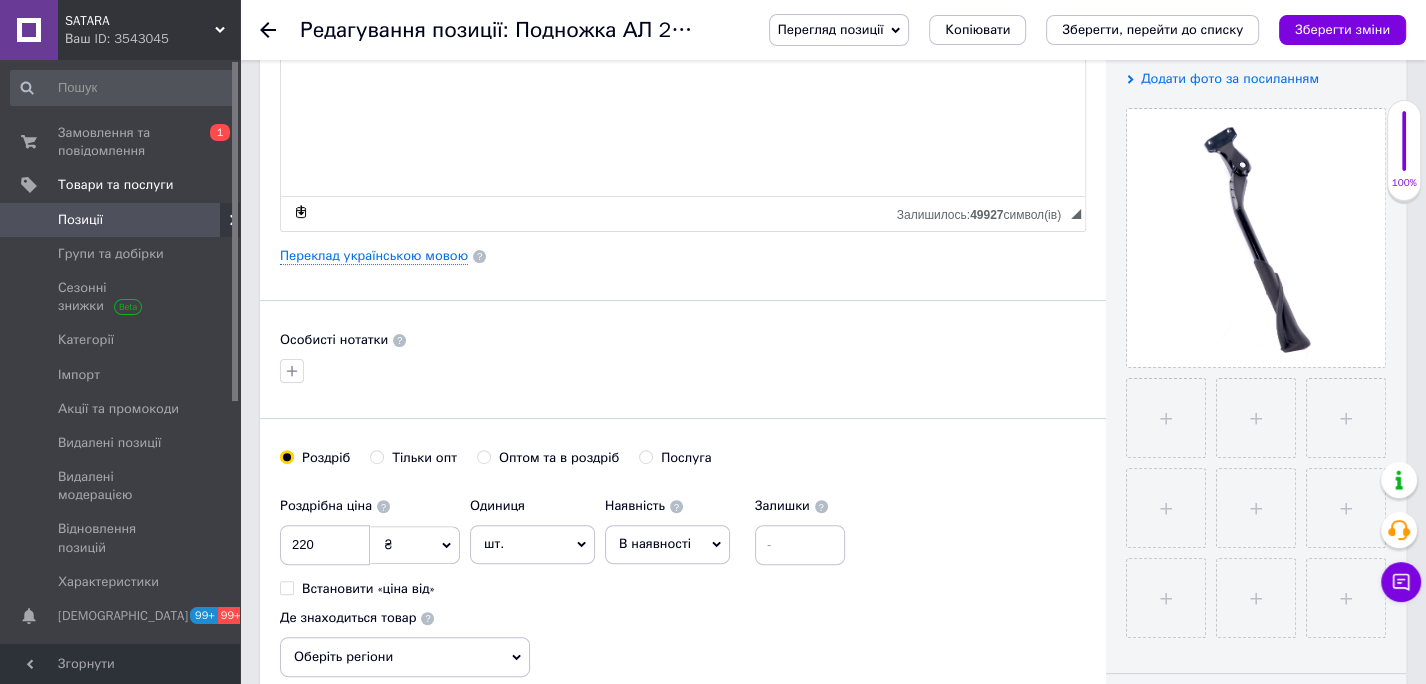 scroll, scrollTop: 390, scrollLeft: 0, axis: vertical 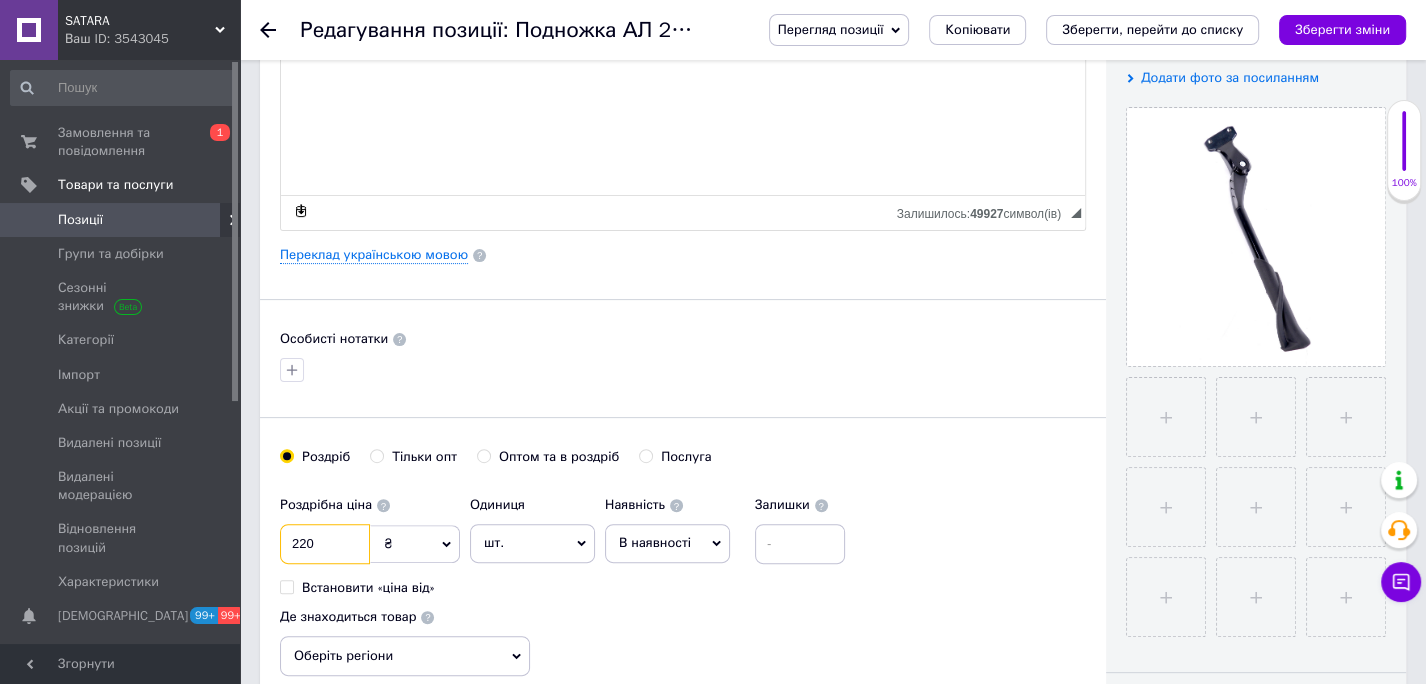 click on "220" at bounding box center [325, 544] 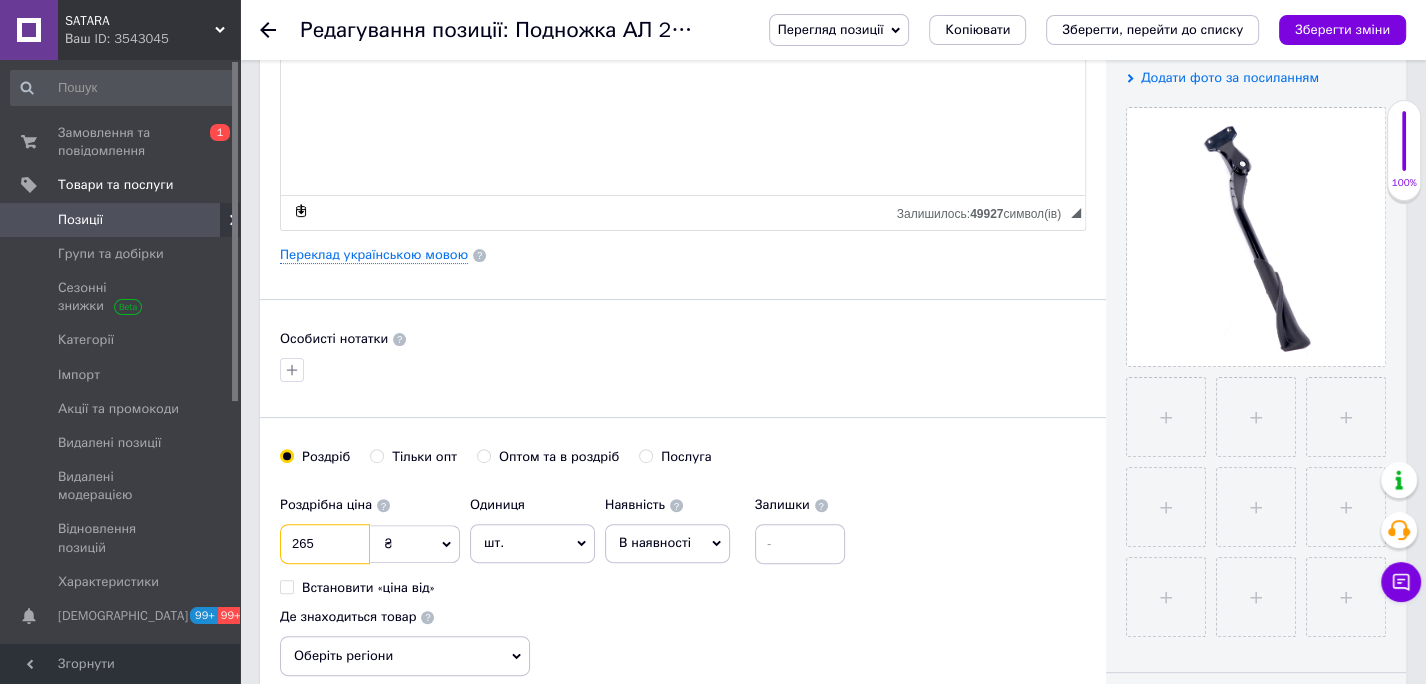 type on "265" 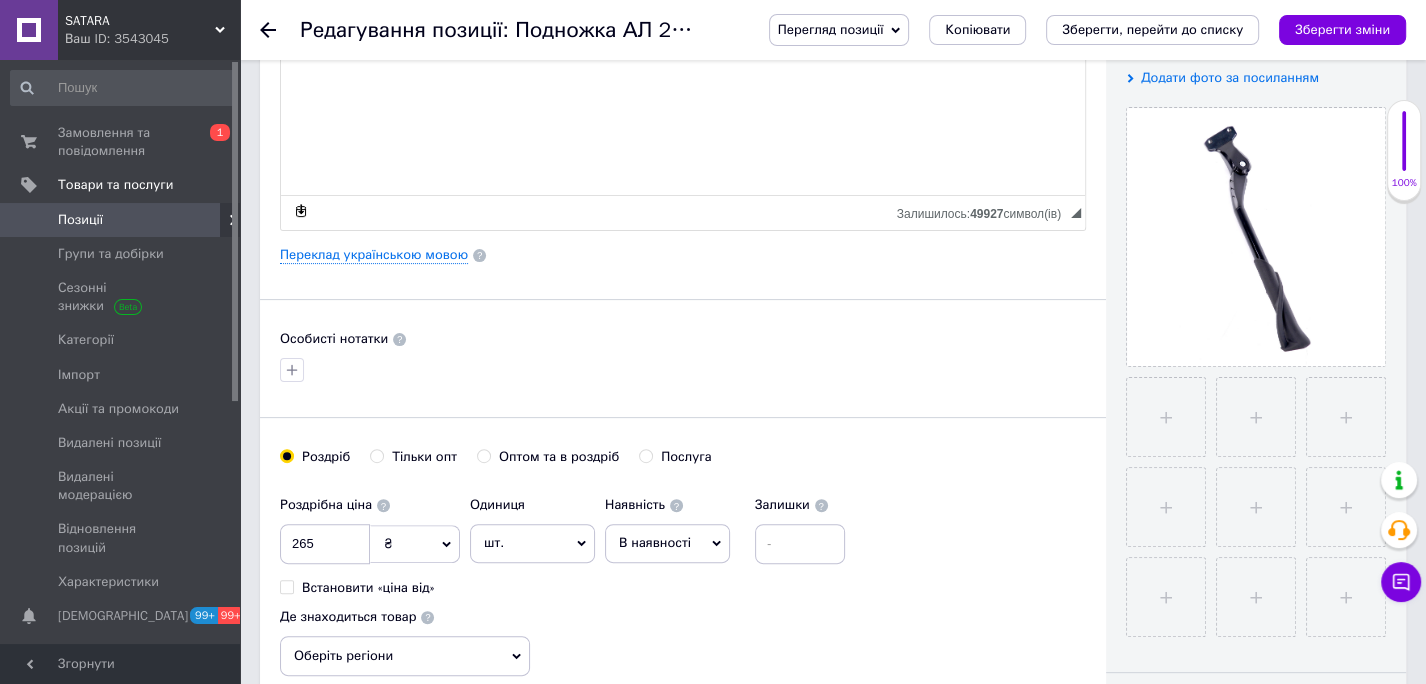 click on "В наявності" at bounding box center [667, 543] 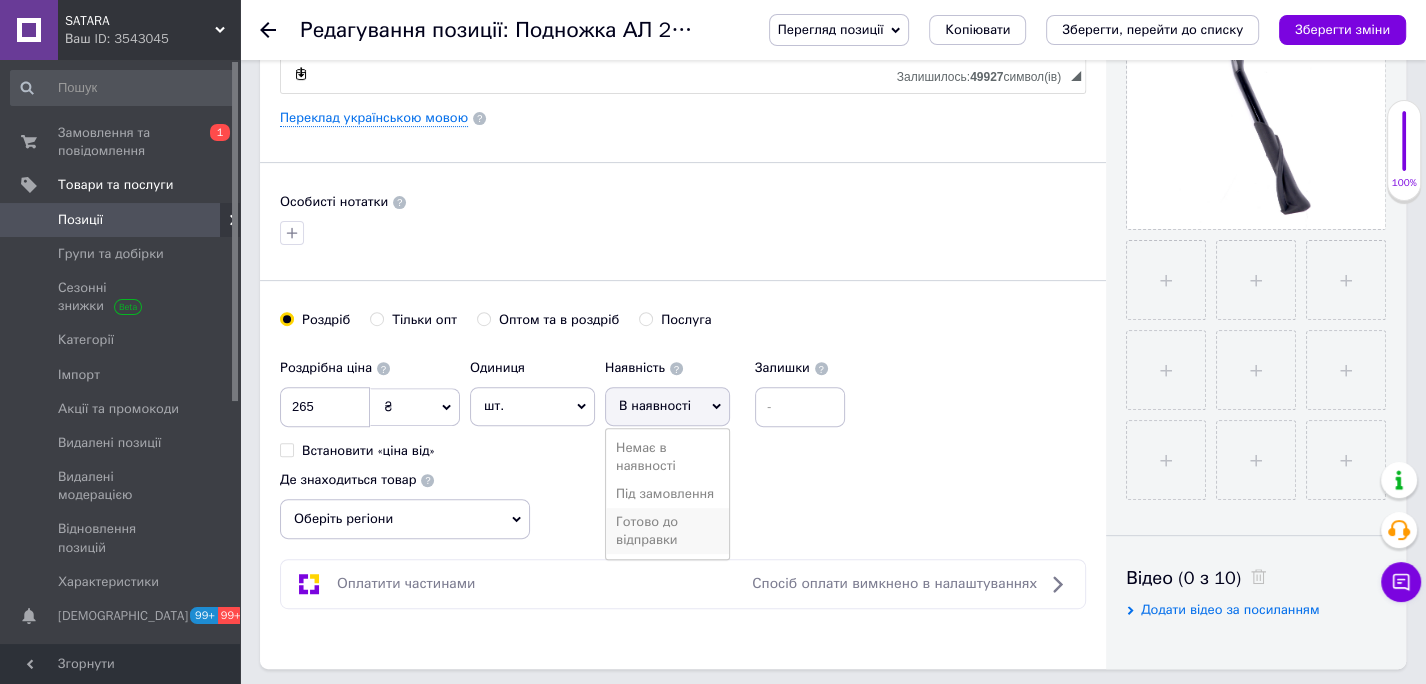 click on "Готово до відправки" at bounding box center (667, 531) 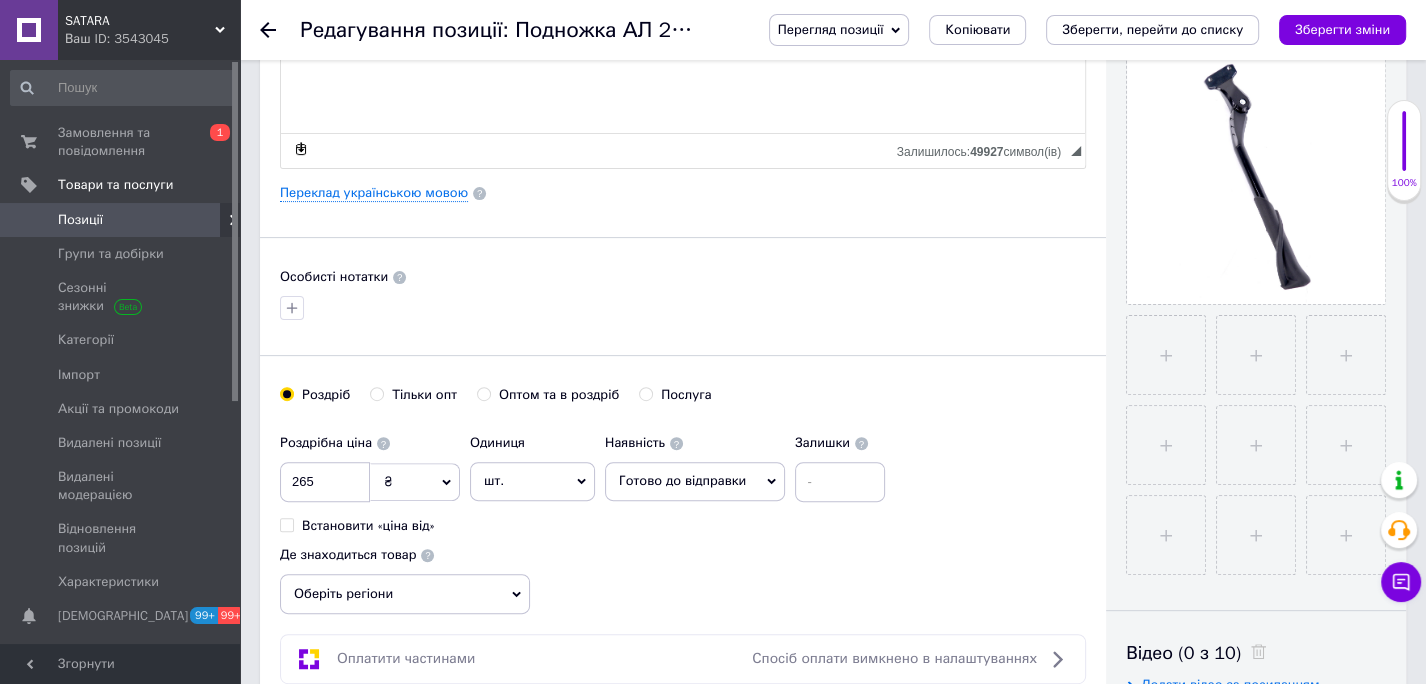 scroll, scrollTop: 448, scrollLeft: 0, axis: vertical 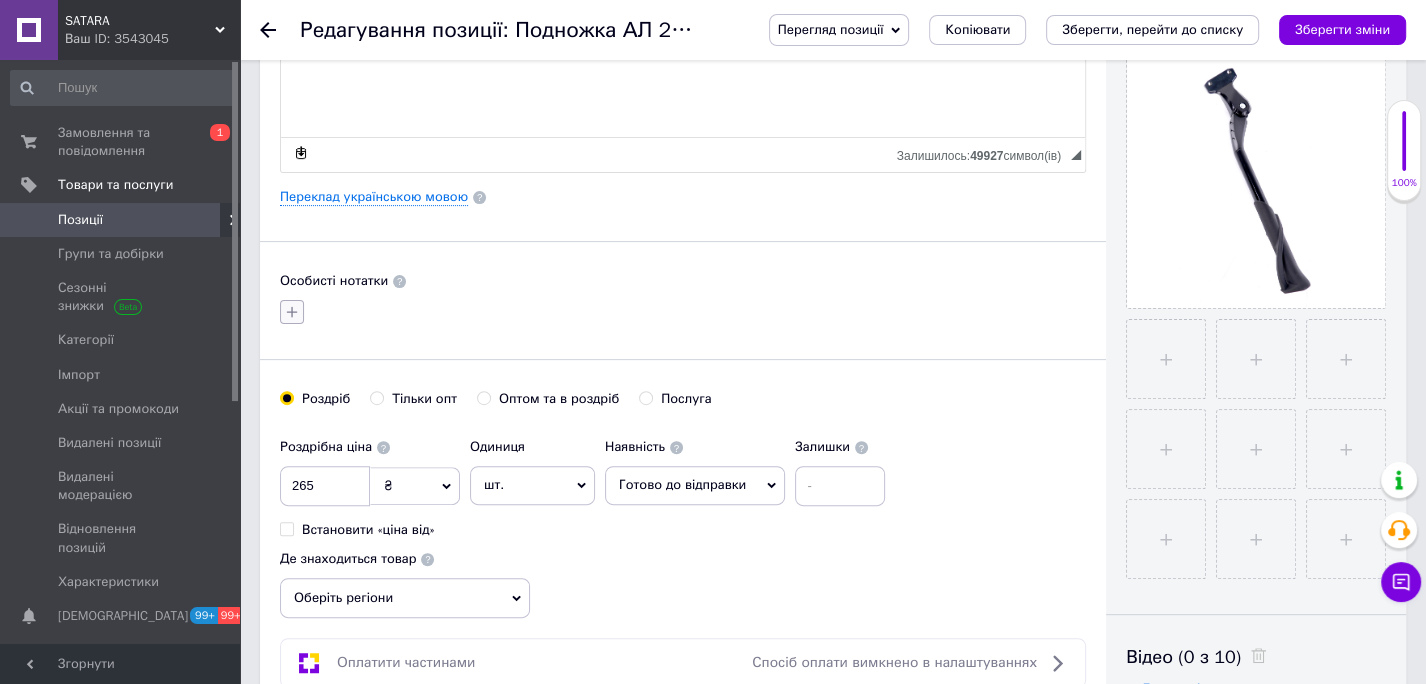 click at bounding box center [292, 312] 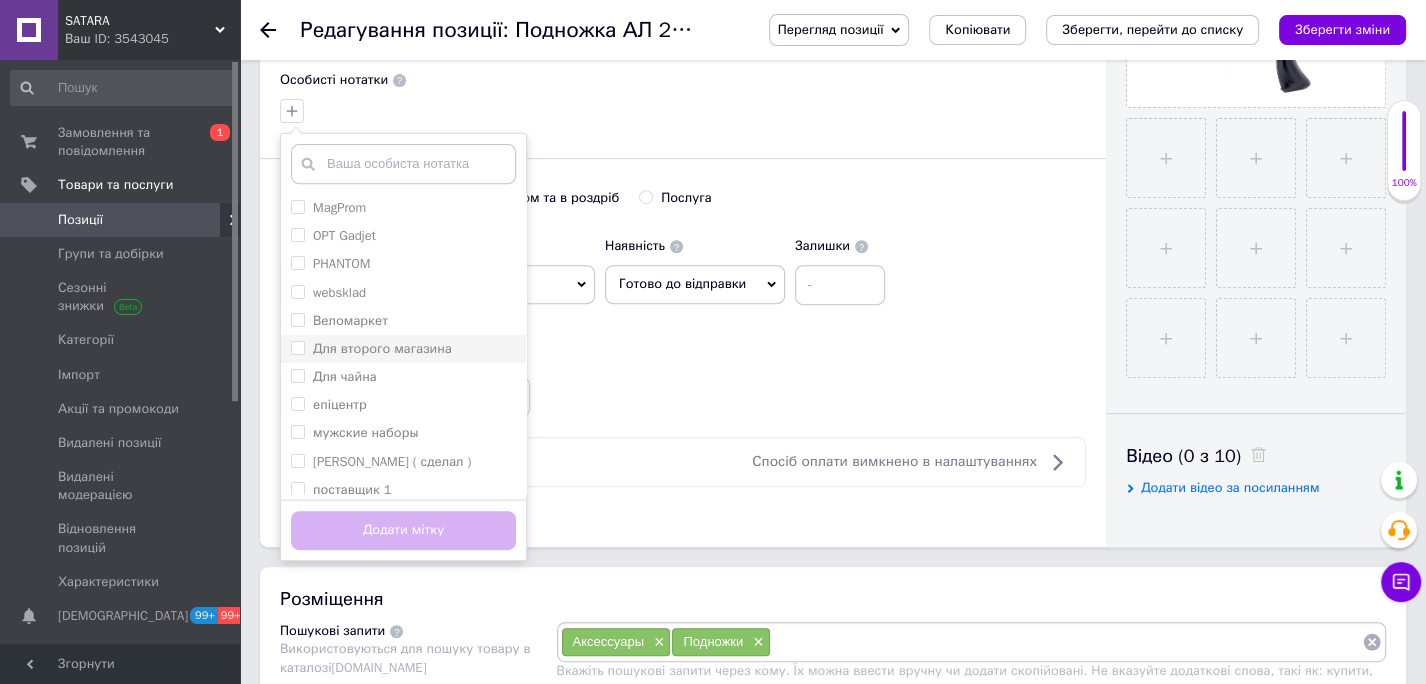 scroll, scrollTop: 651, scrollLeft: 0, axis: vertical 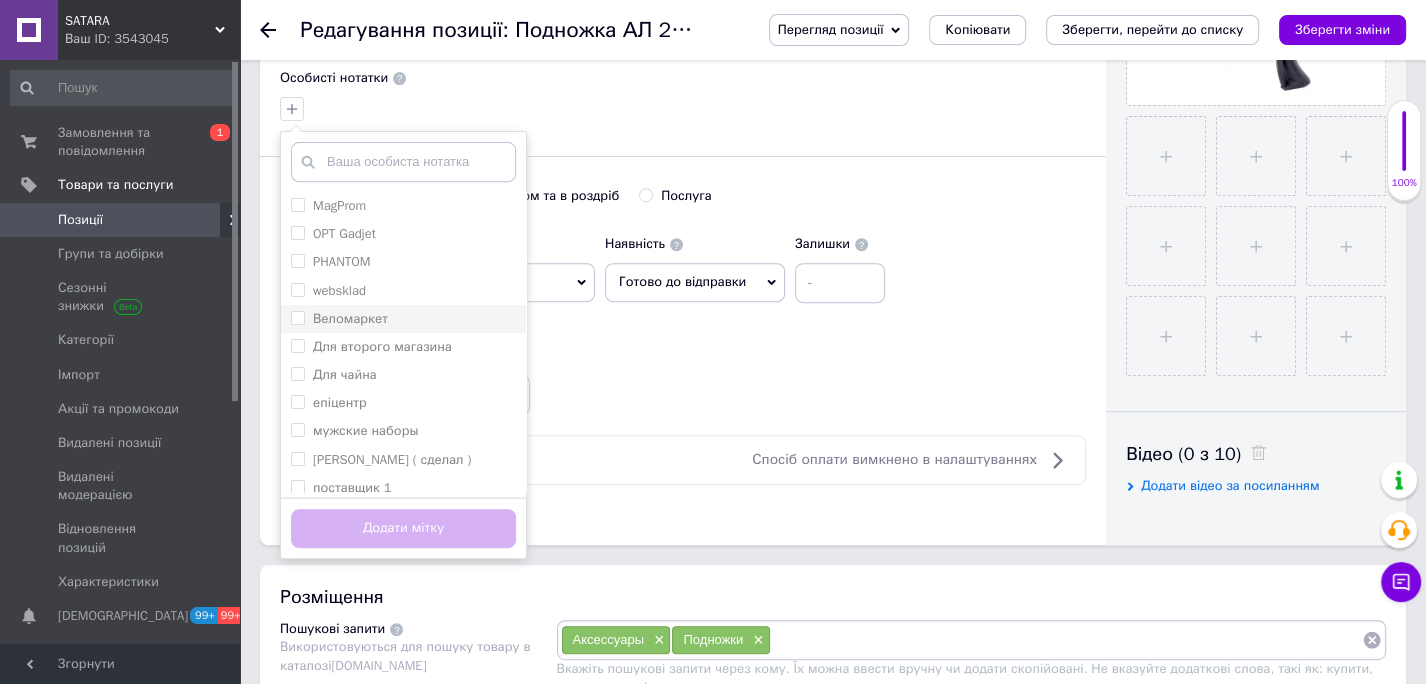 click on "Веломаркет" at bounding box center (297, 317) 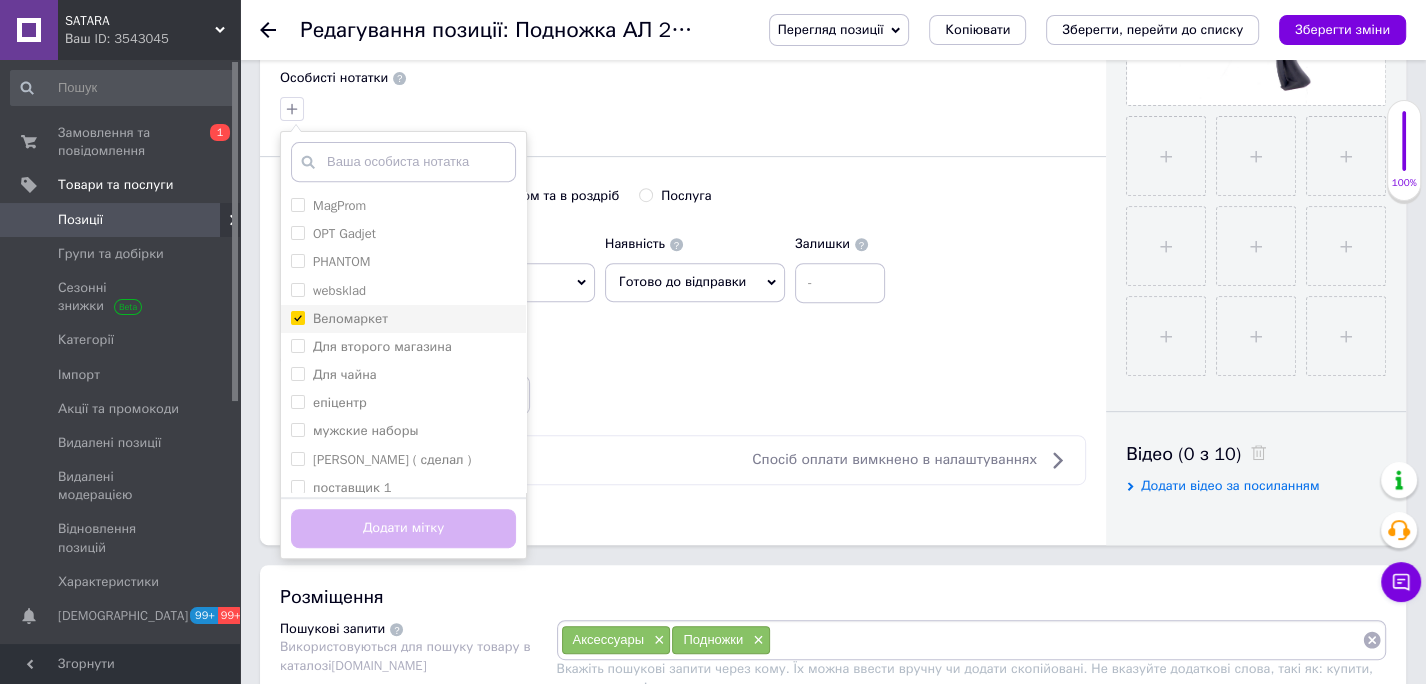 checkbox on "true" 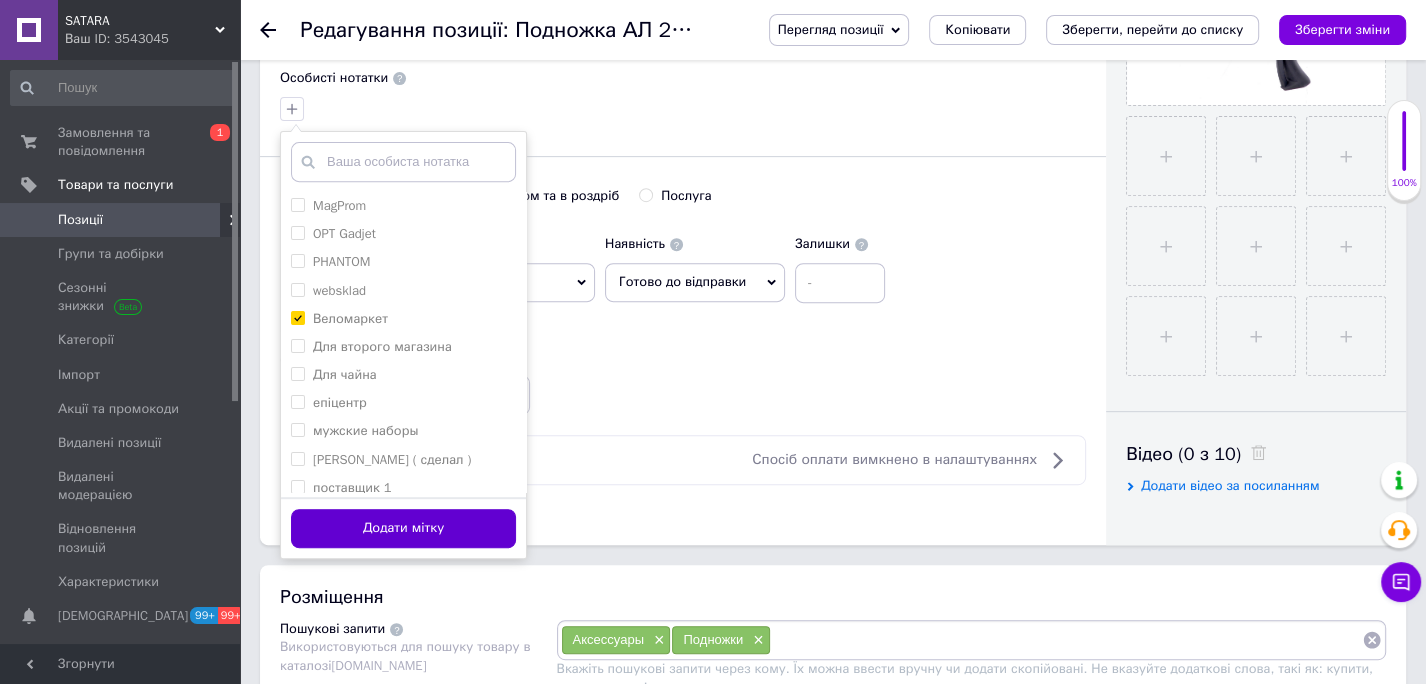 click on "Додати мітку" at bounding box center [403, 528] 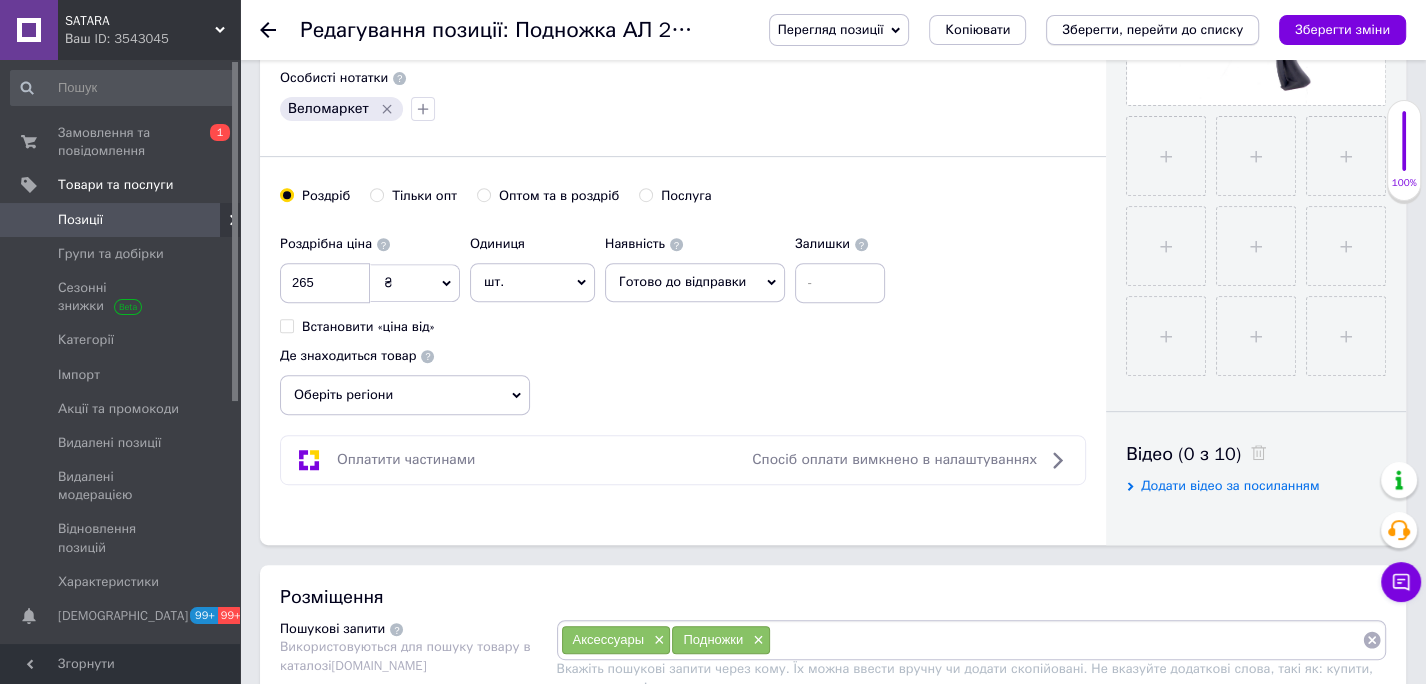 click on "Зберегти, перейти до списку" at bounding box center (1152, 29) 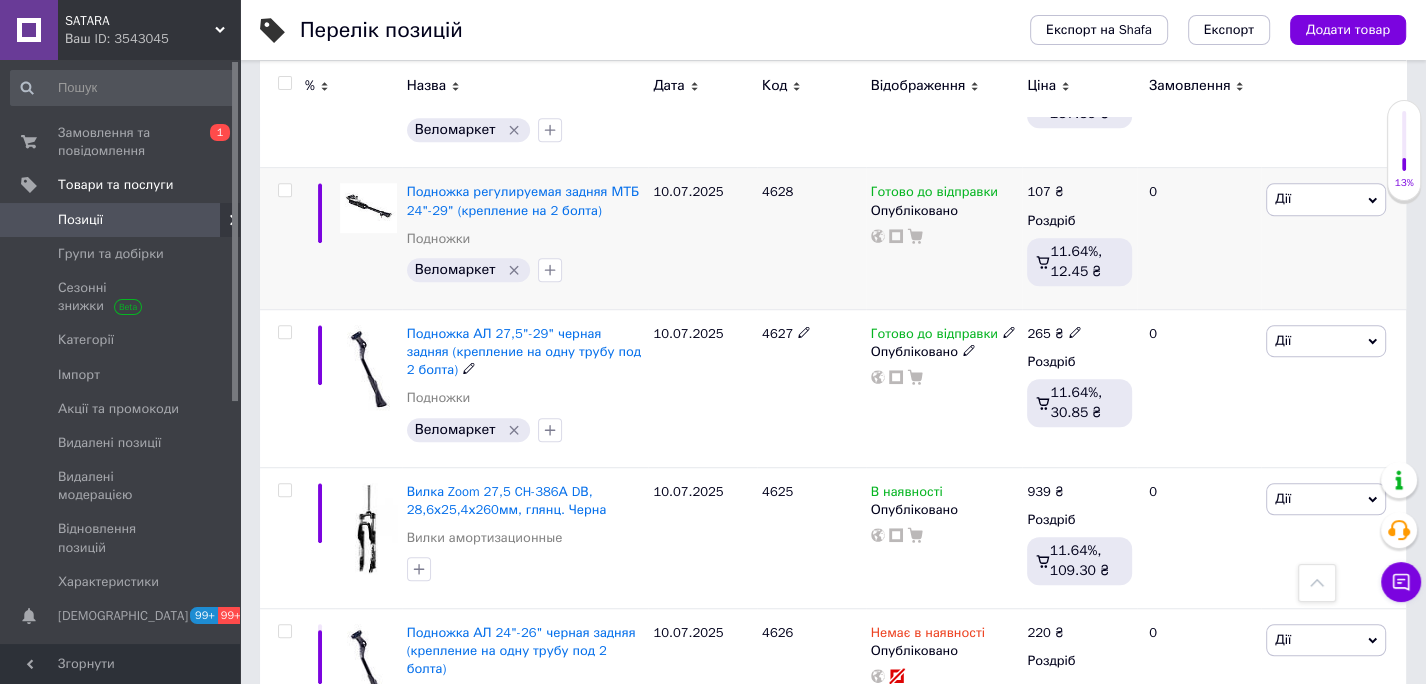 scroll, scrollTop: 1136, scrollLeft: 0, axis: vertical 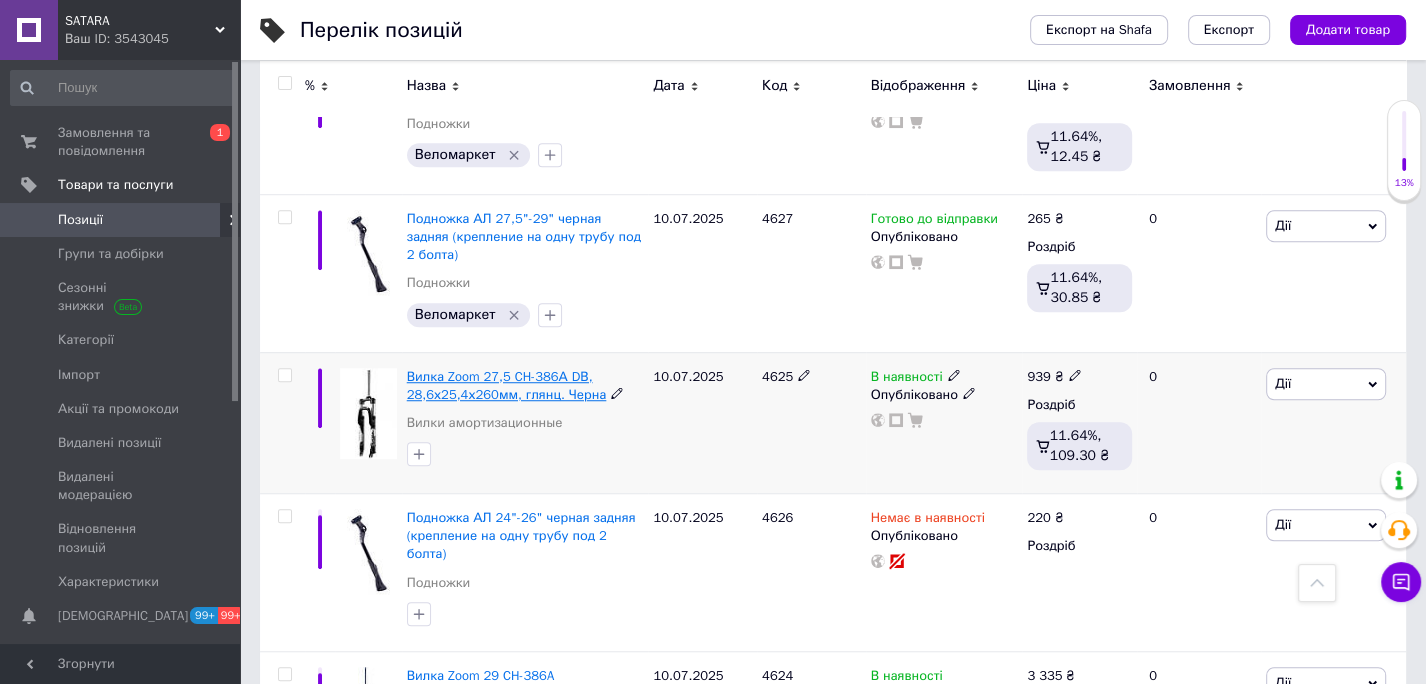 click on "Вилка Zoom 27,5 CH-386А DВ, 28,6х25,4х260мм, глянц. Черна" at bounding box center (507, 385) 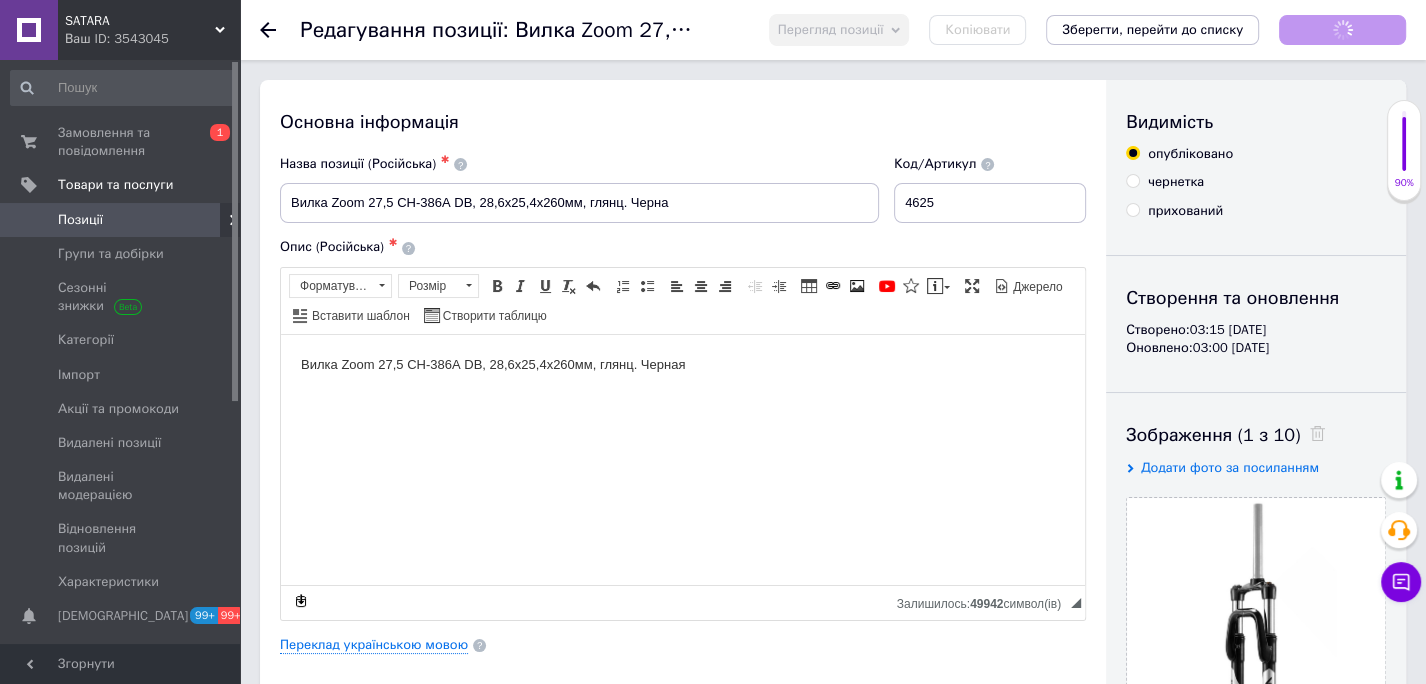 scroll, scrollTop: 0, scrollLeft: 0, axis: both 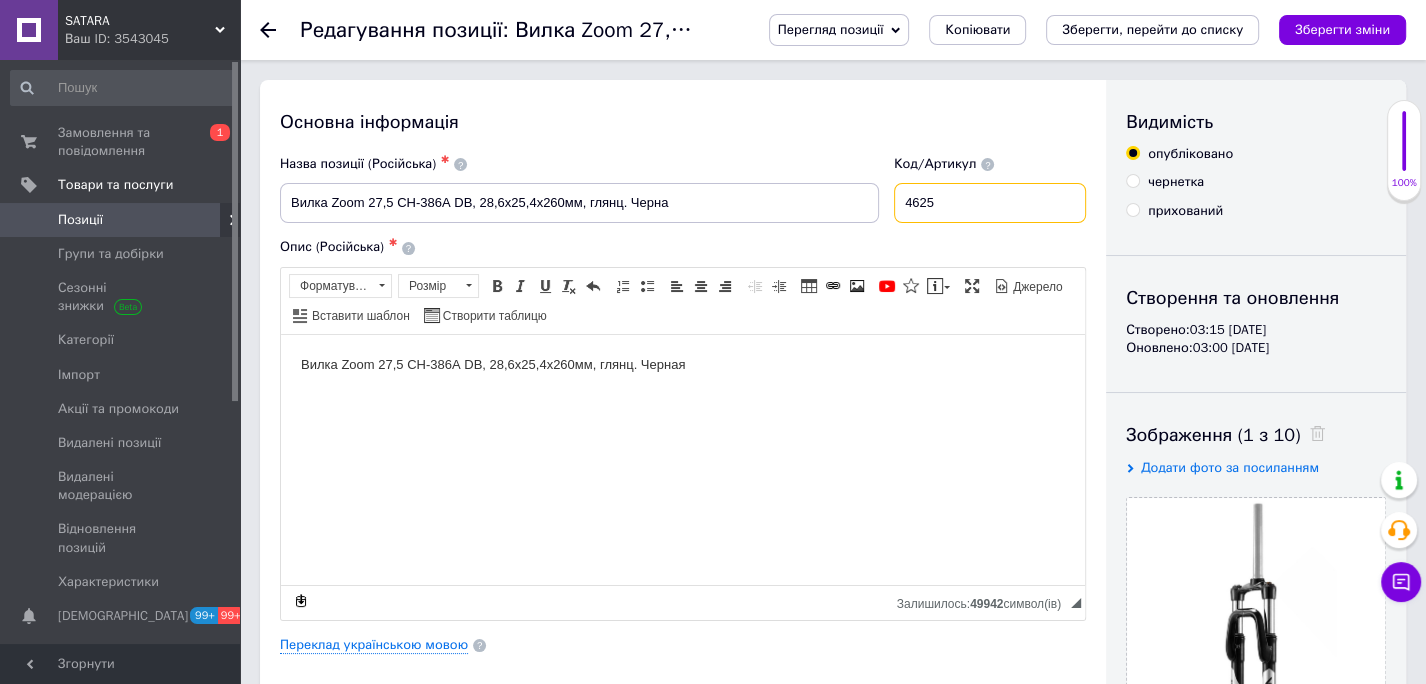 click on "4625" at bounding box center (990, 203) 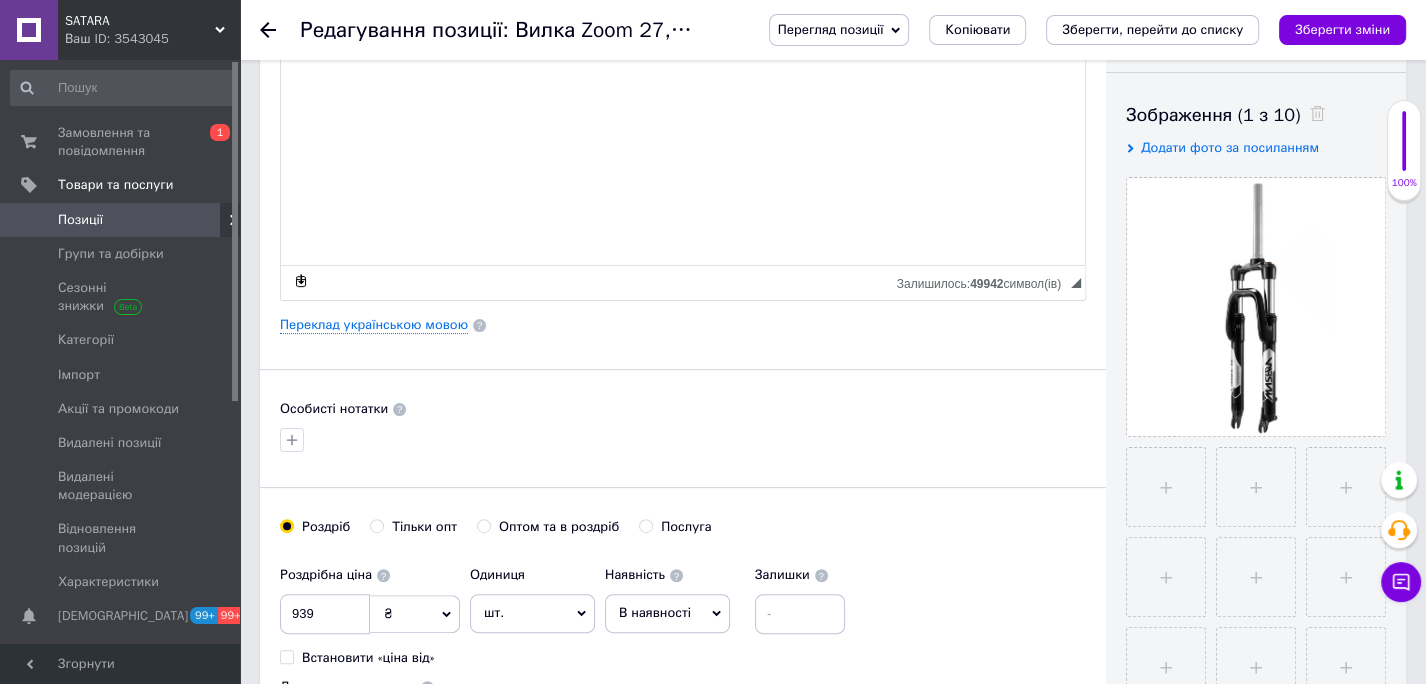 scroll, scrollTop: 328, scrollLeft: 0, axis: vertical 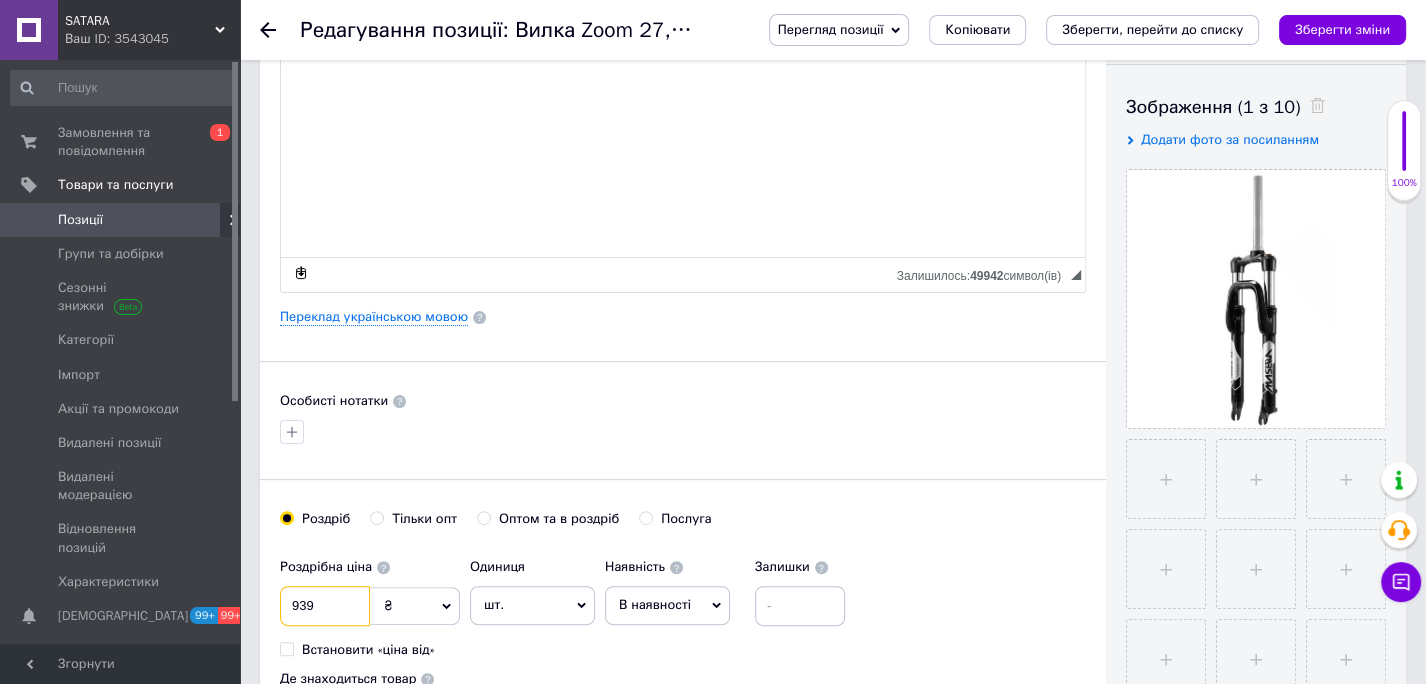 click on "939" at bounding box center (325, 606) 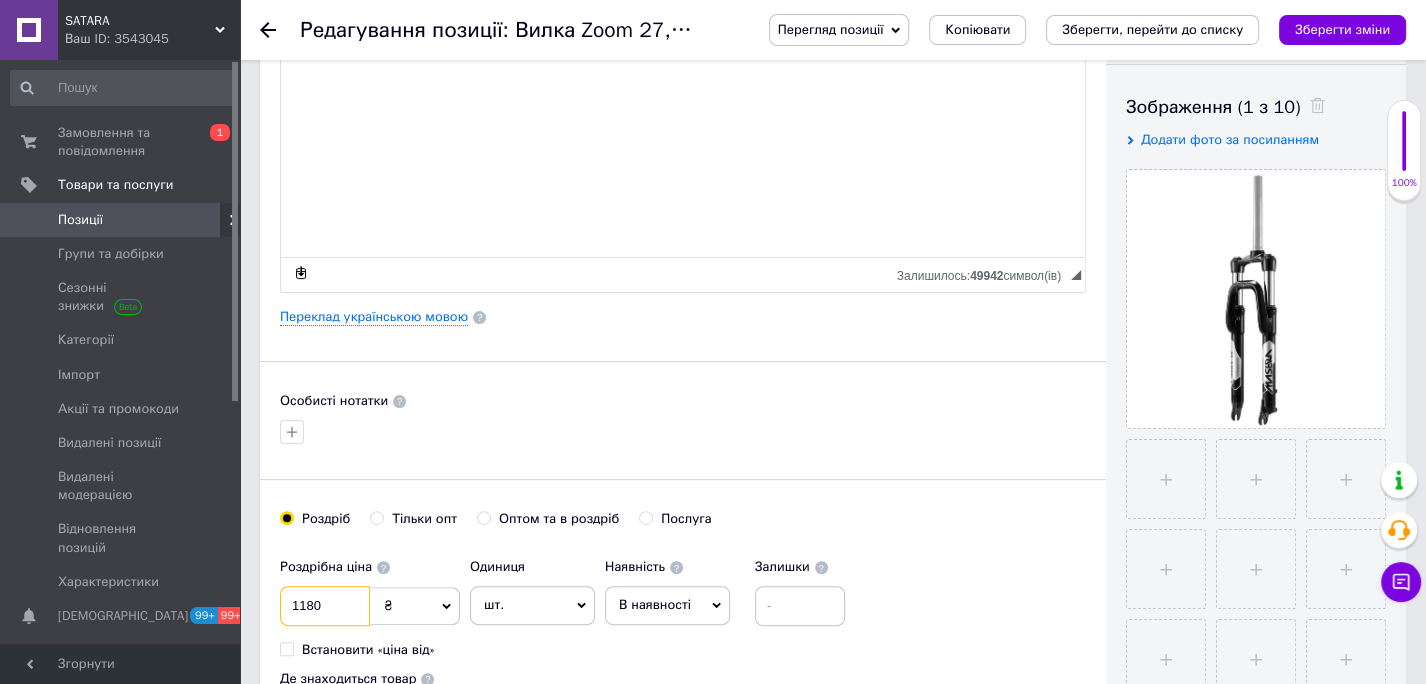 type on "1180" 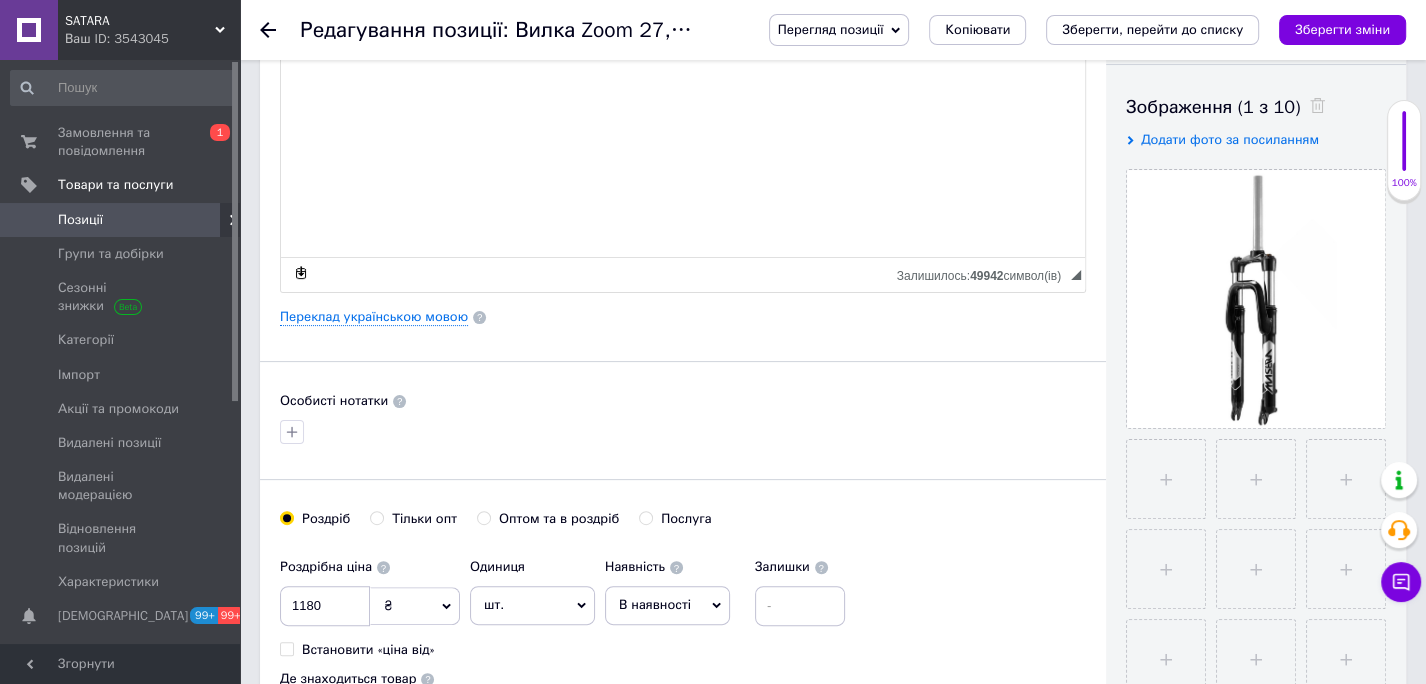 click at bounding box center (683, 432) 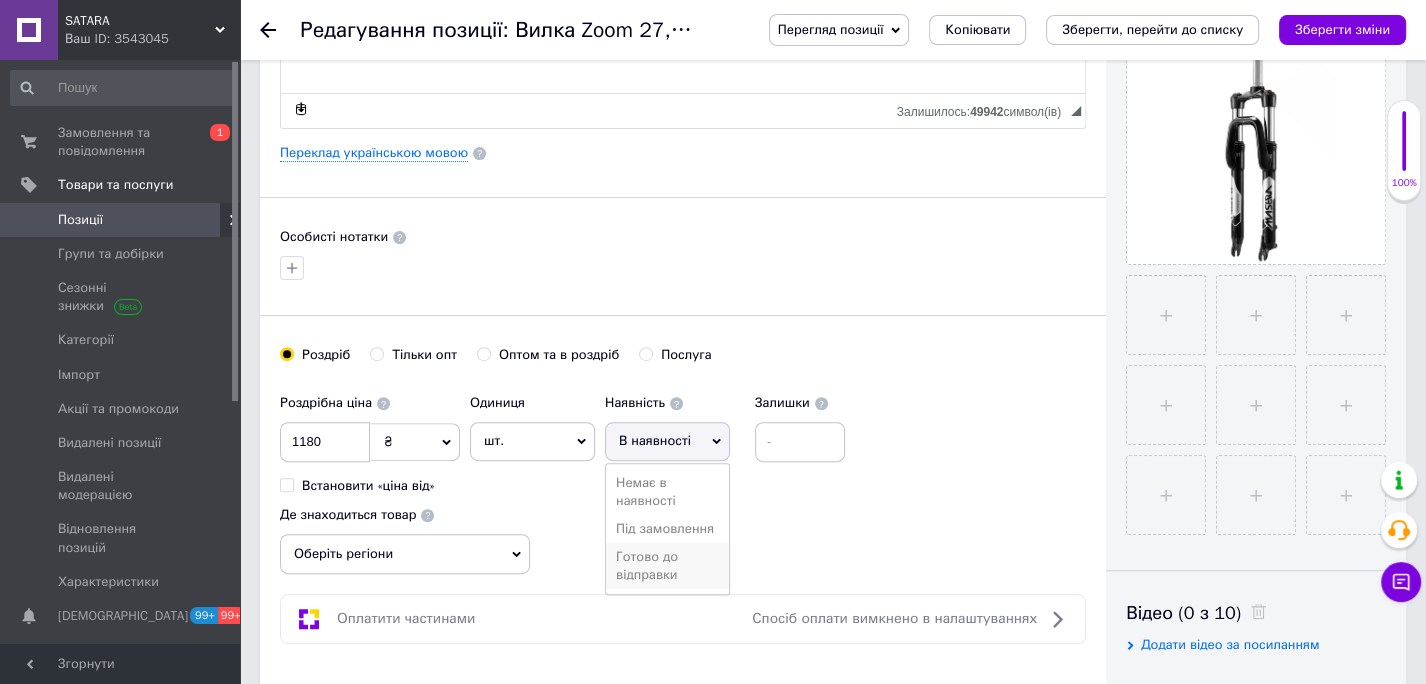 scroll, scrollTop: 493, scrollLeft: 0, axis: vertical 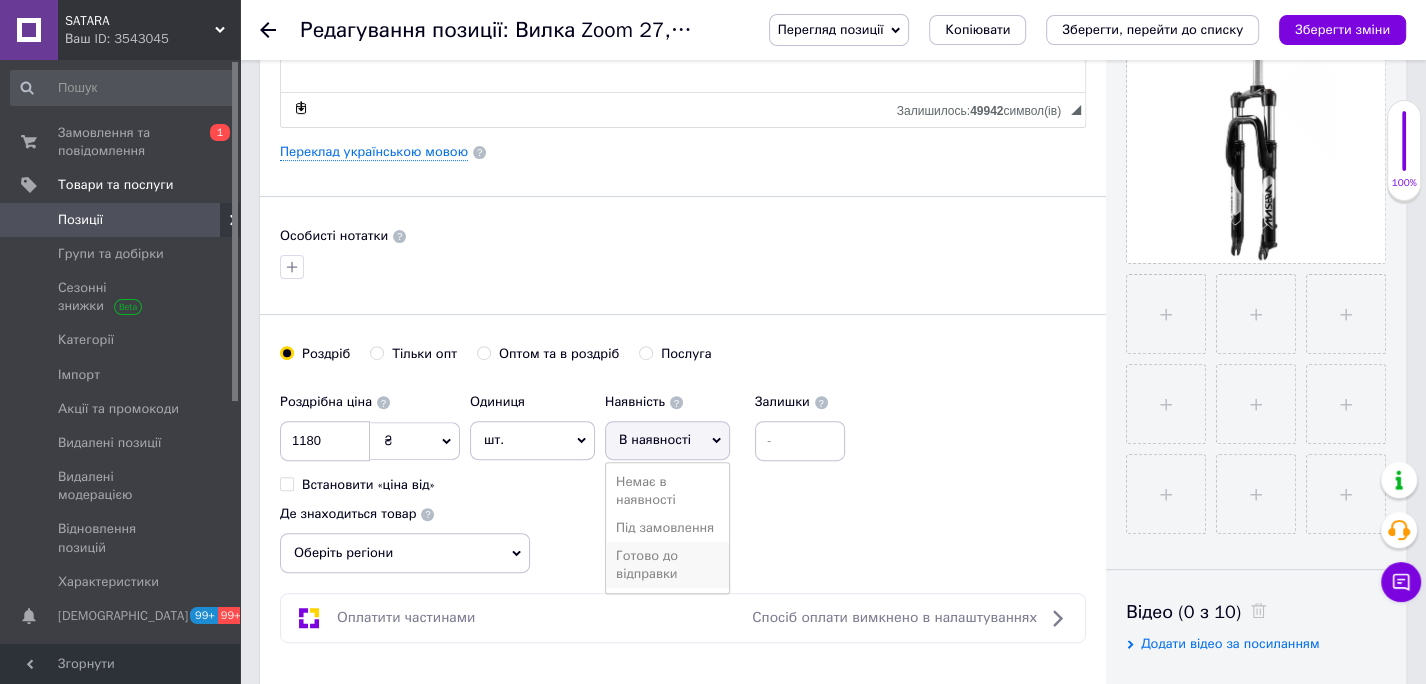 click on "Готово до відправки" at bounding box center [667, 565] 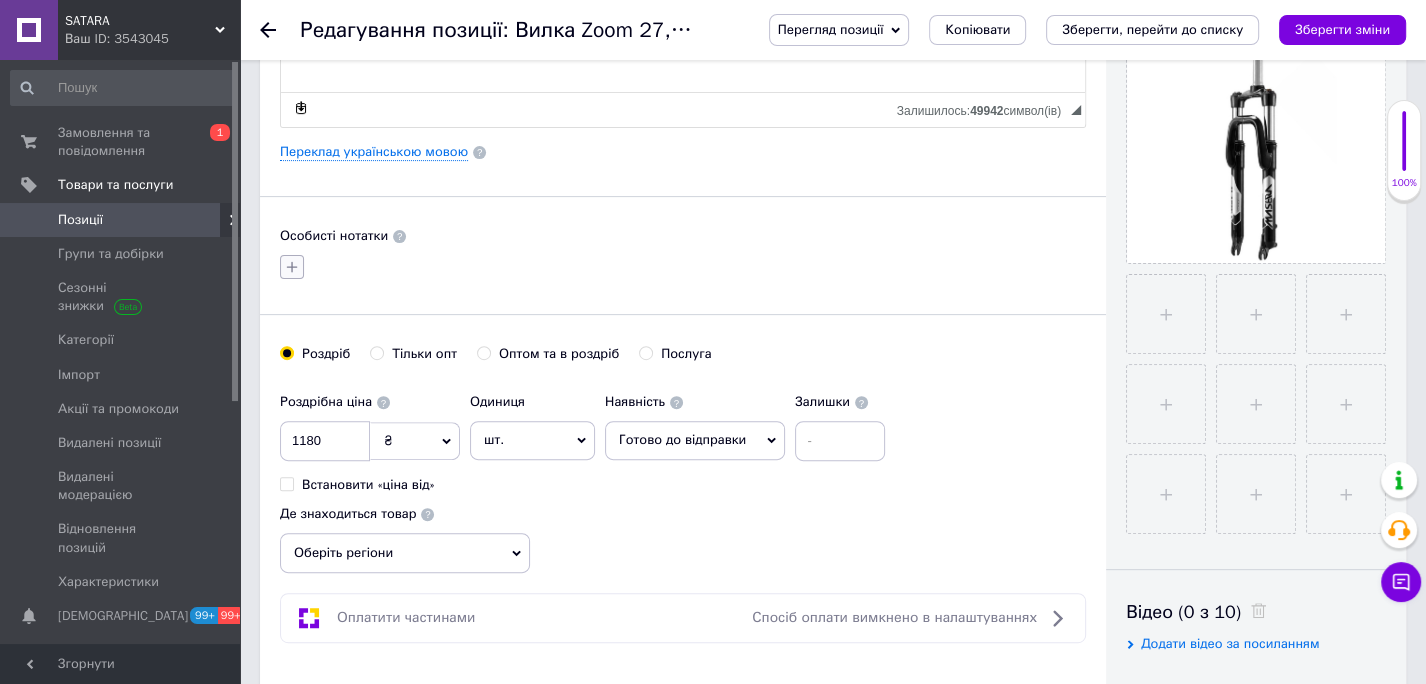 click 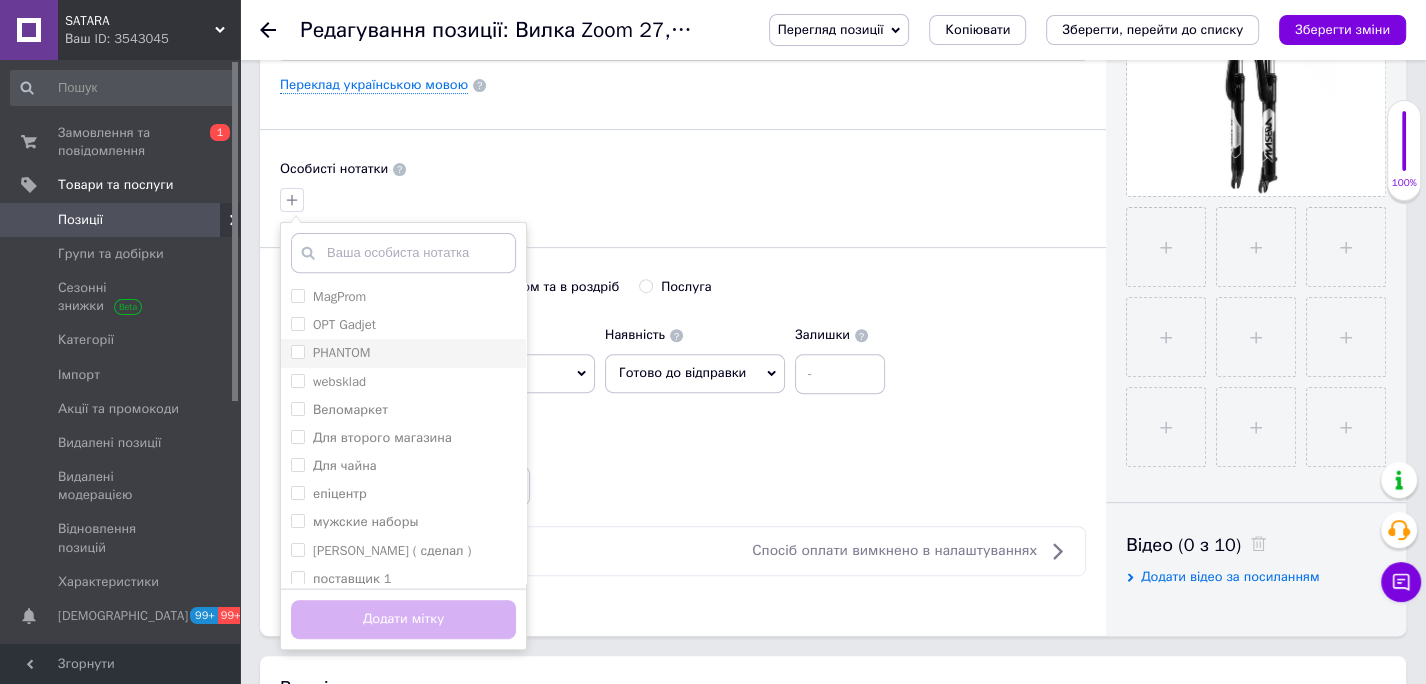scroll, scrollTop: 560, scrollLeft: 0, axis: vertical 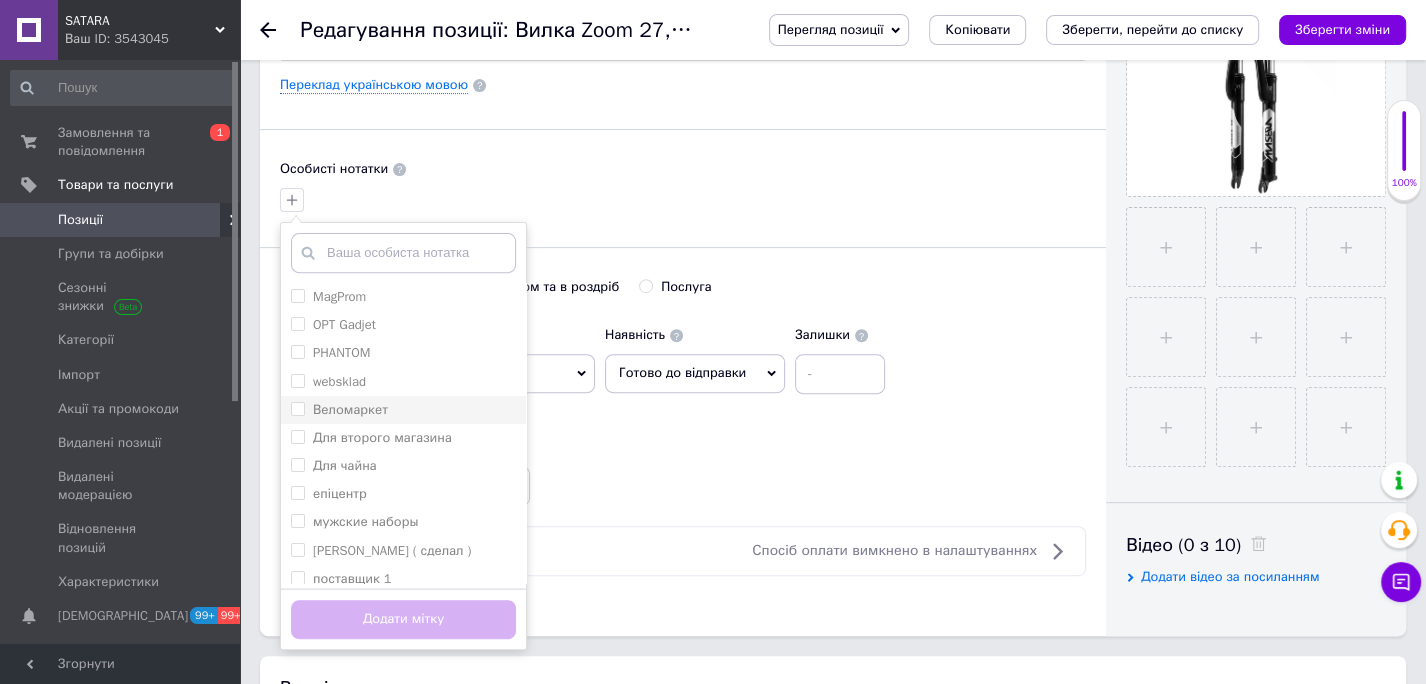 click on "Веломаркет" at bounding box center (297, 408) 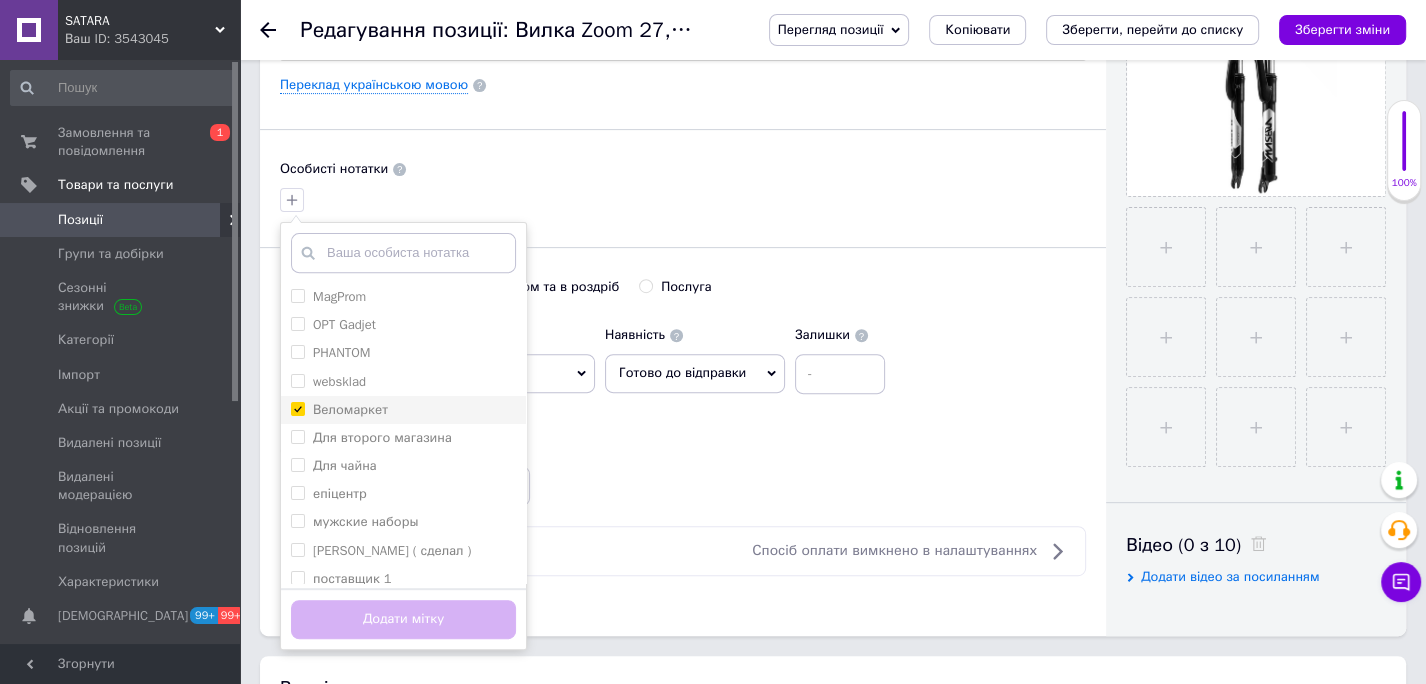 checkbox on "true" 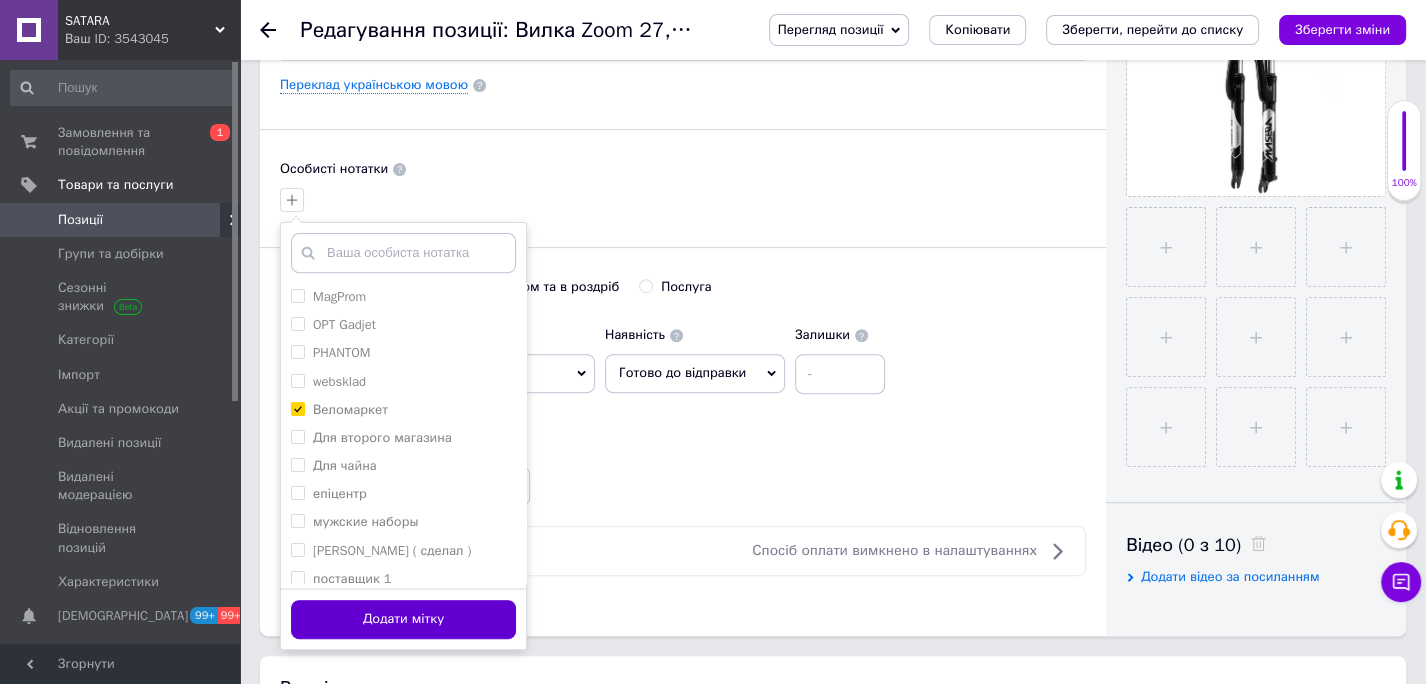 click on "Додати мітку" at bounding box center [403, 619] 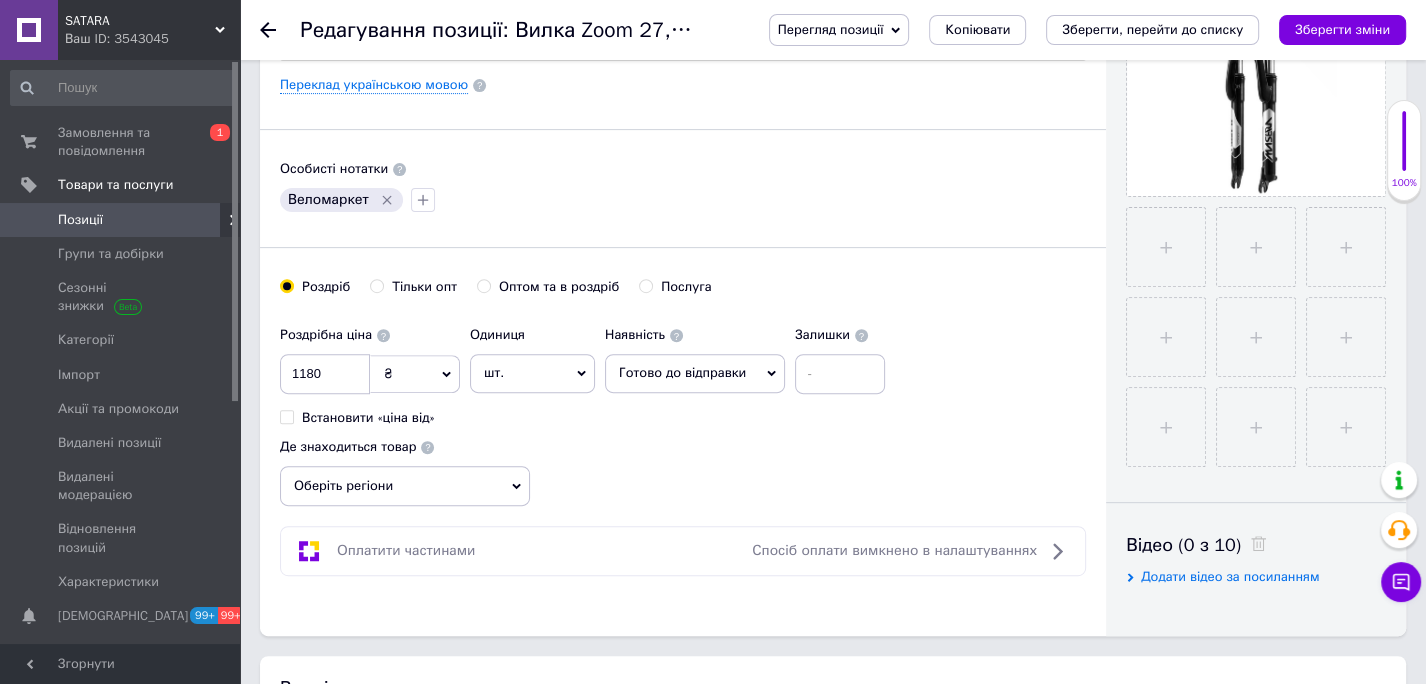 scroll, scrollTop: 0, scrollLeft: 0, axis: both 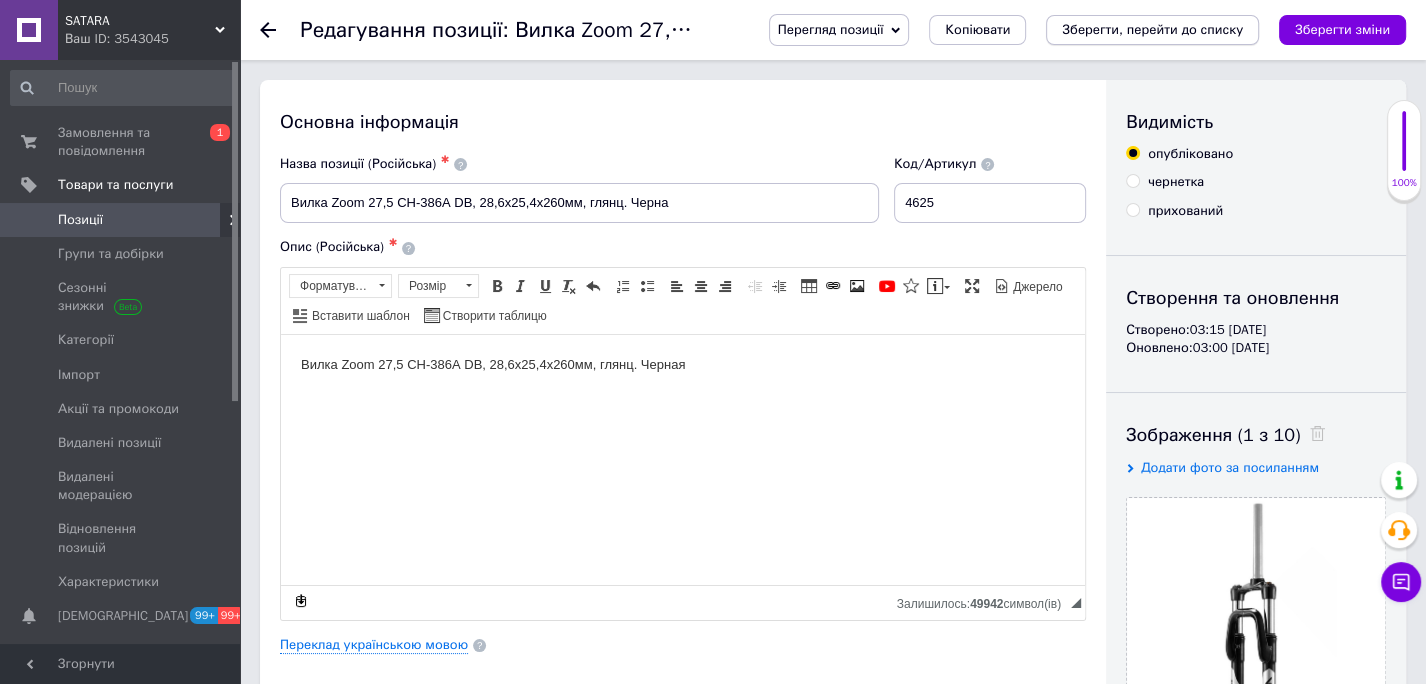 click on "Зберегти, перейти до списку" at bounding box center (1152, 29) 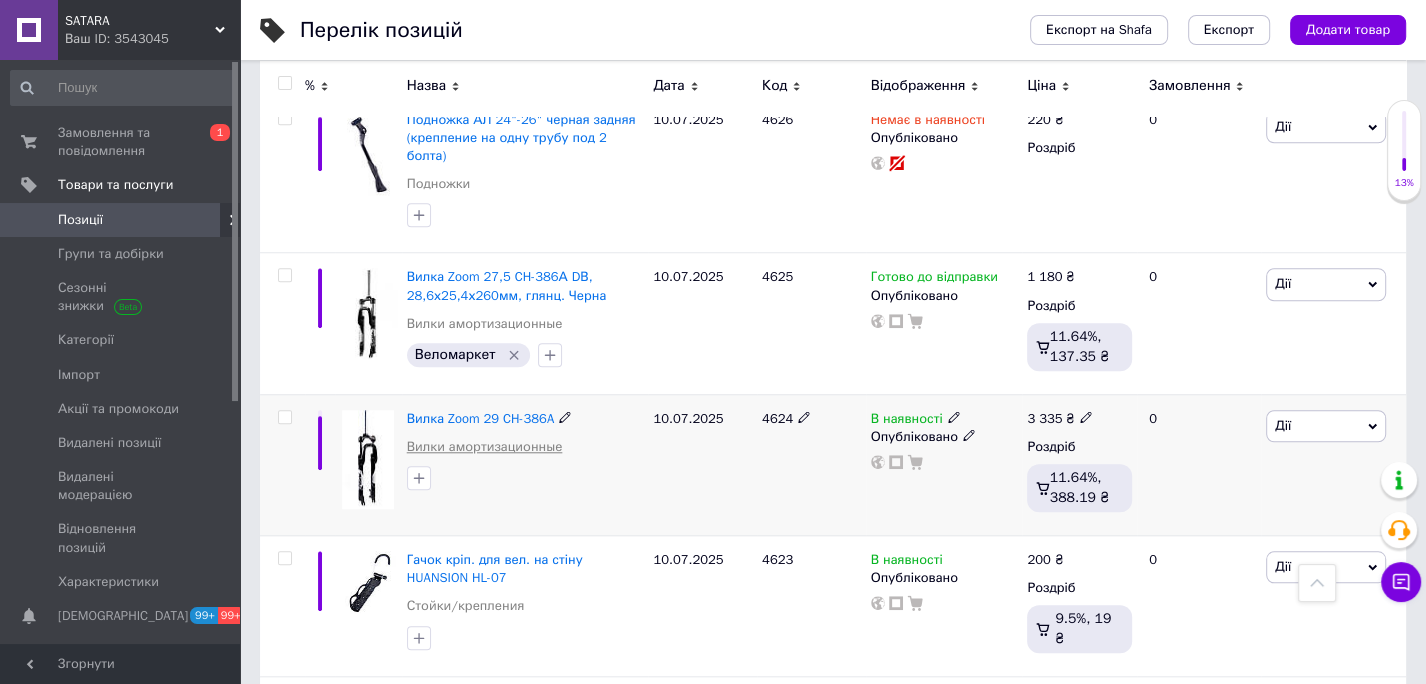 scroll, scrollTop: 1394, scrollLeft: 0, axis: vertical 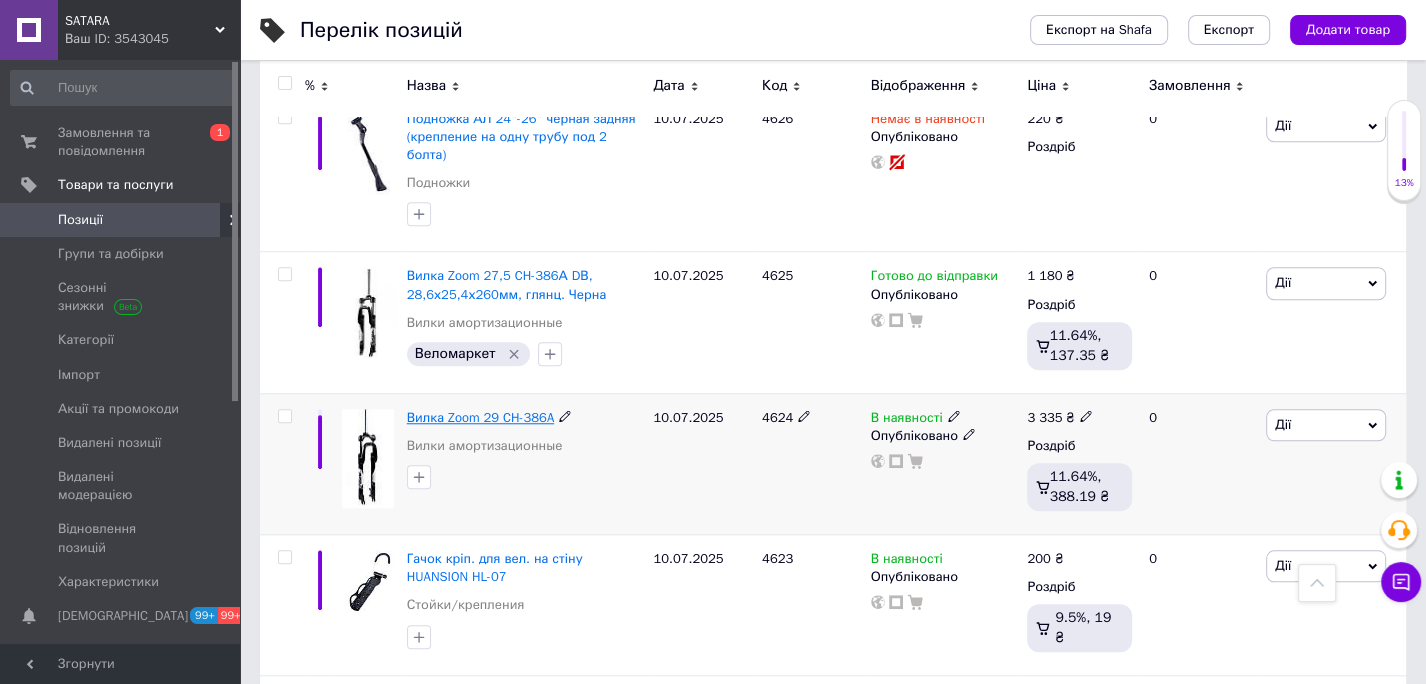 click on "Вилка Zoom 29 CH-386A" at bounding box center [480, 417] 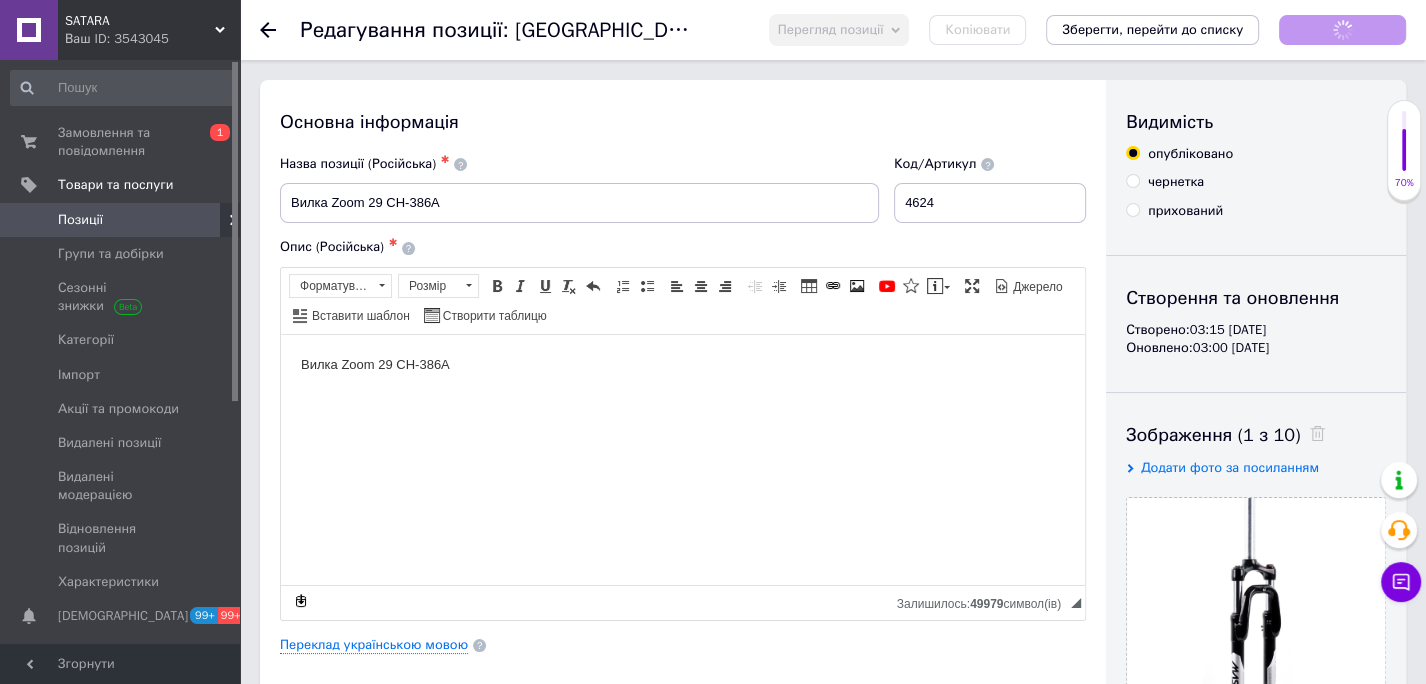 scroll, scrollTop: 0, scrollLeft: 0, axis: both 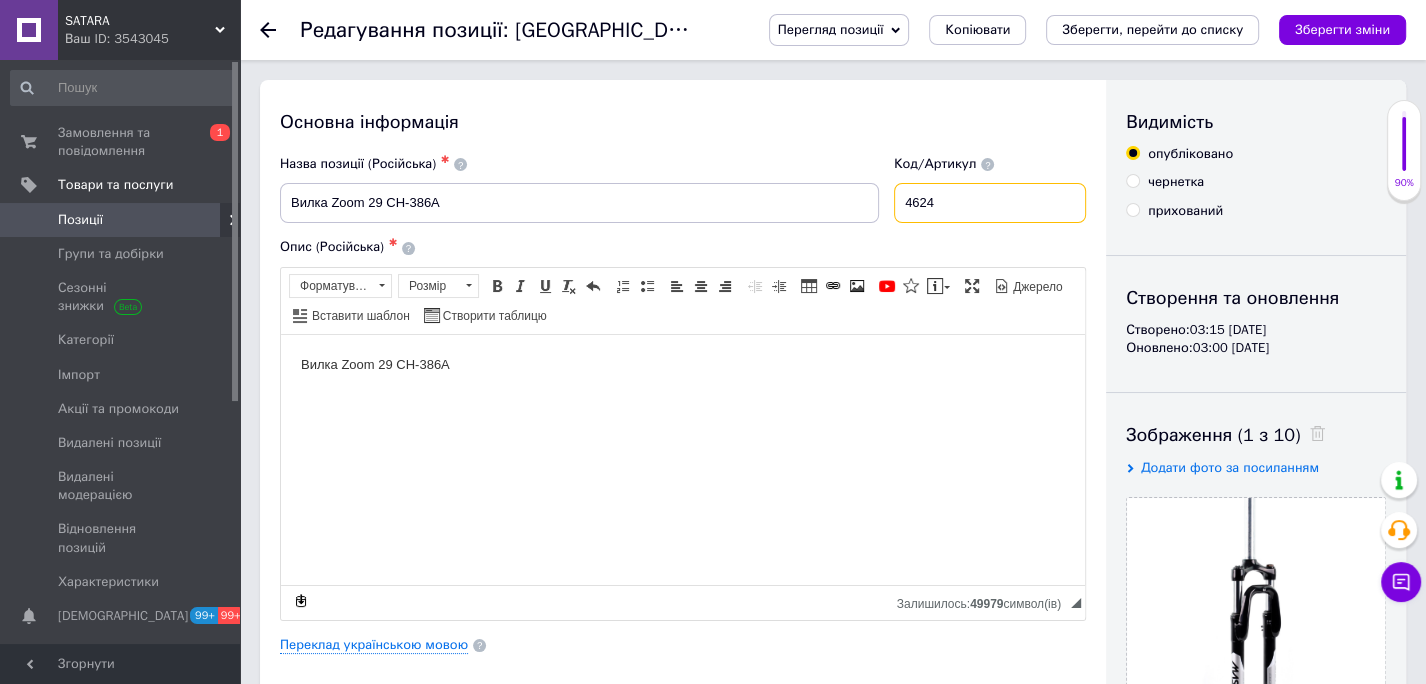 click on "4624" at bounding box center (990, 203) 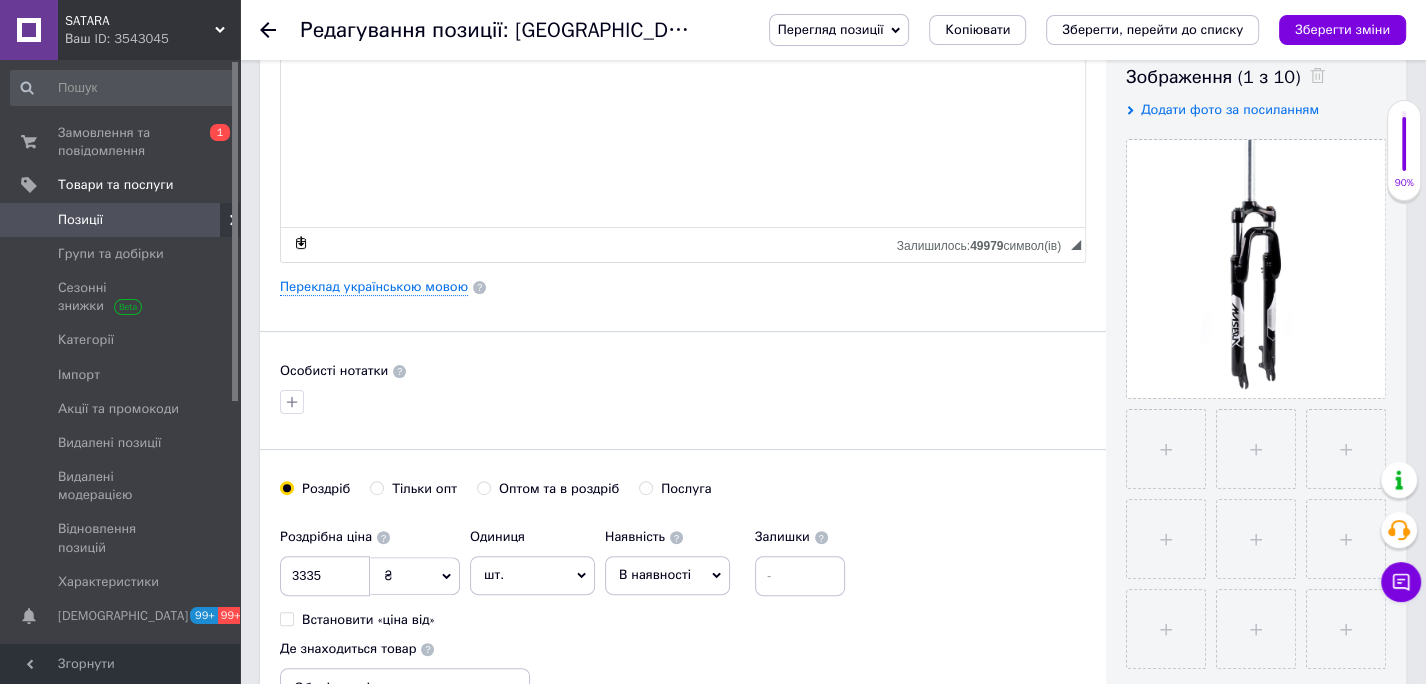 scroll, scrollTop: 434, scrollLeft: 0, axis: vertical 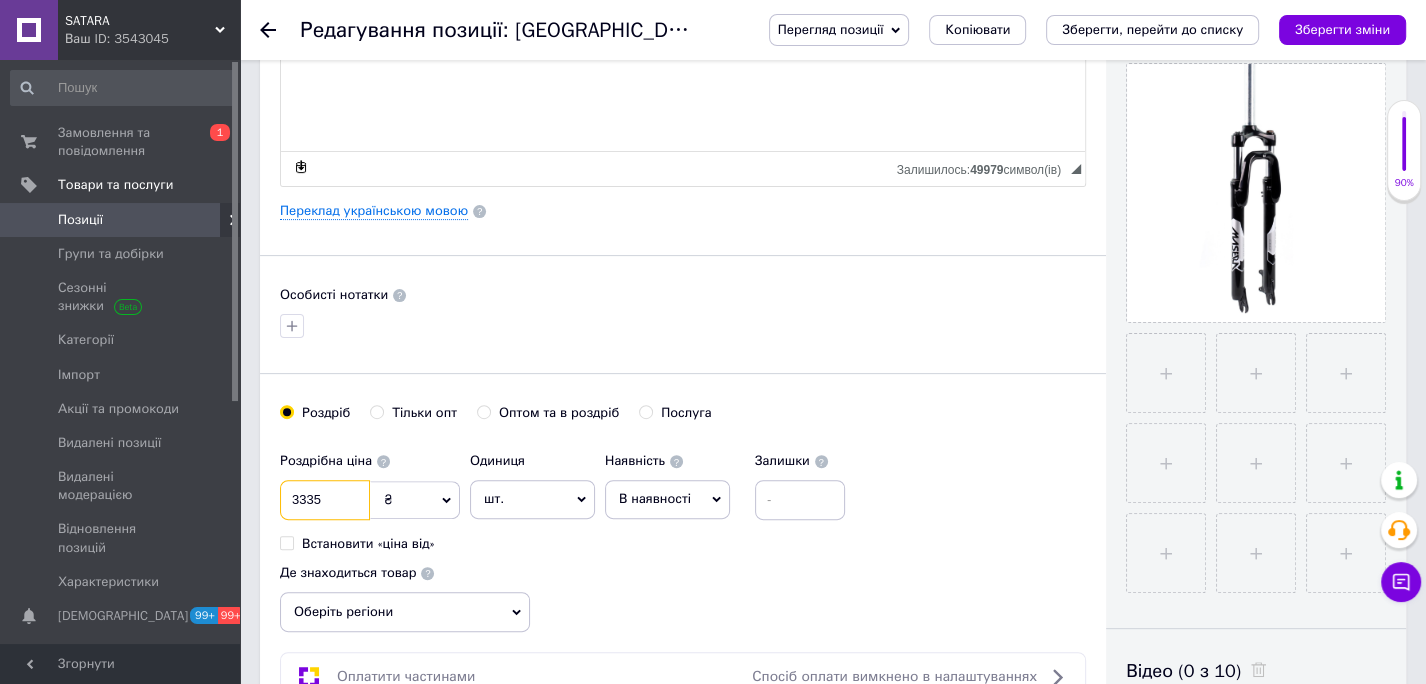click on "3335" at bounding box center (325, 500) 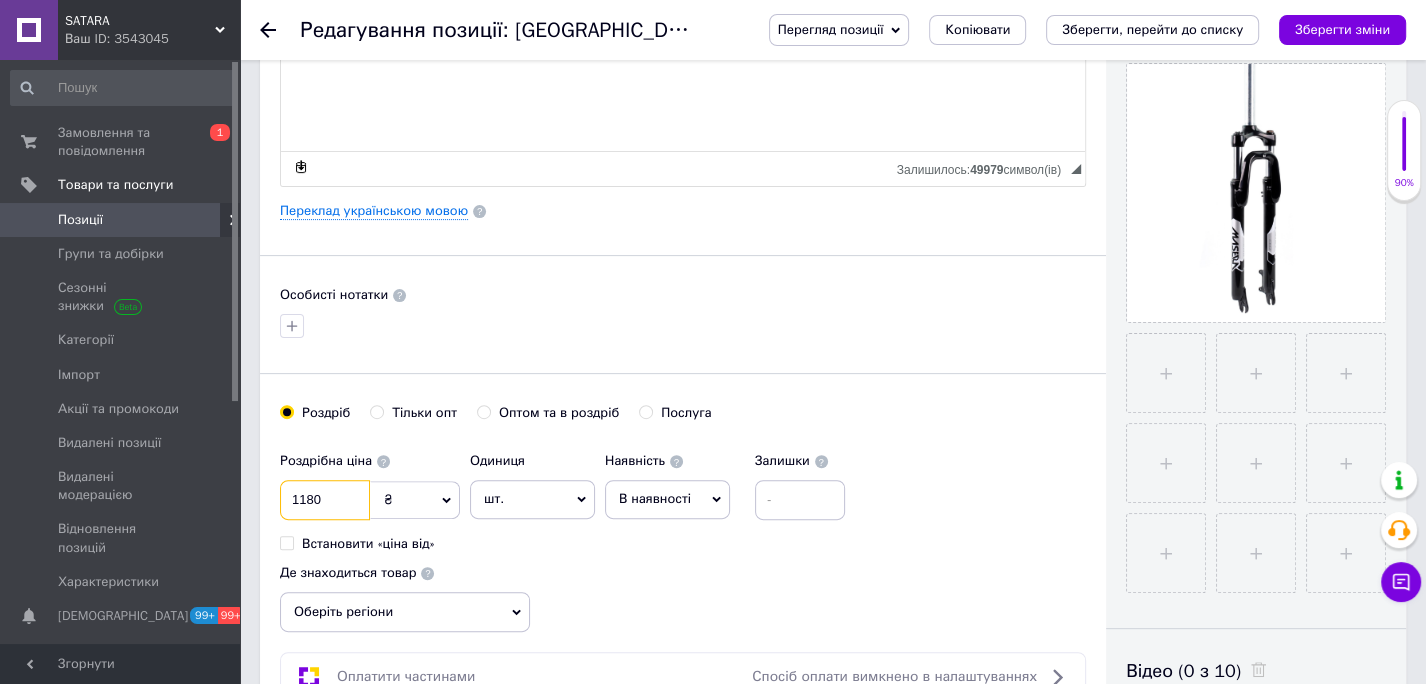 type on "1180" 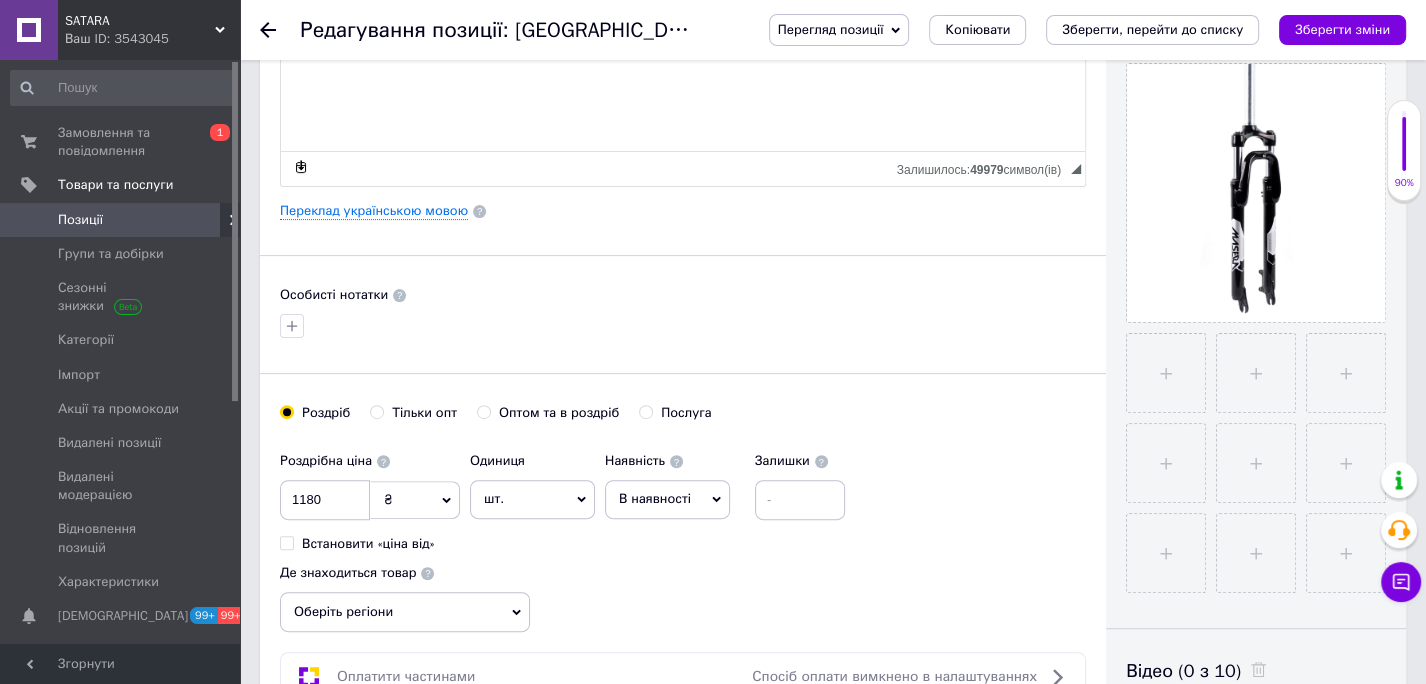 click on "В наявності" at bounding box center [655, 498] 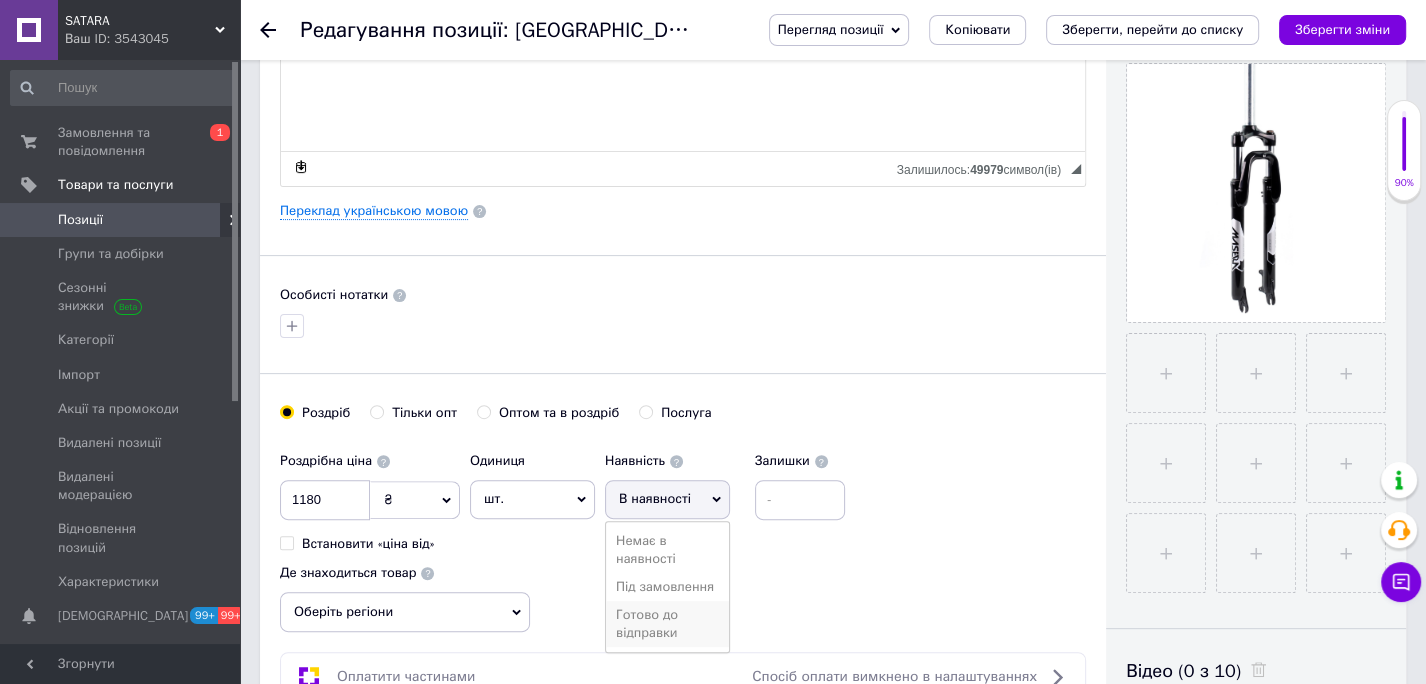 click on "Готово до відправки" at bounding box center [667, 624] 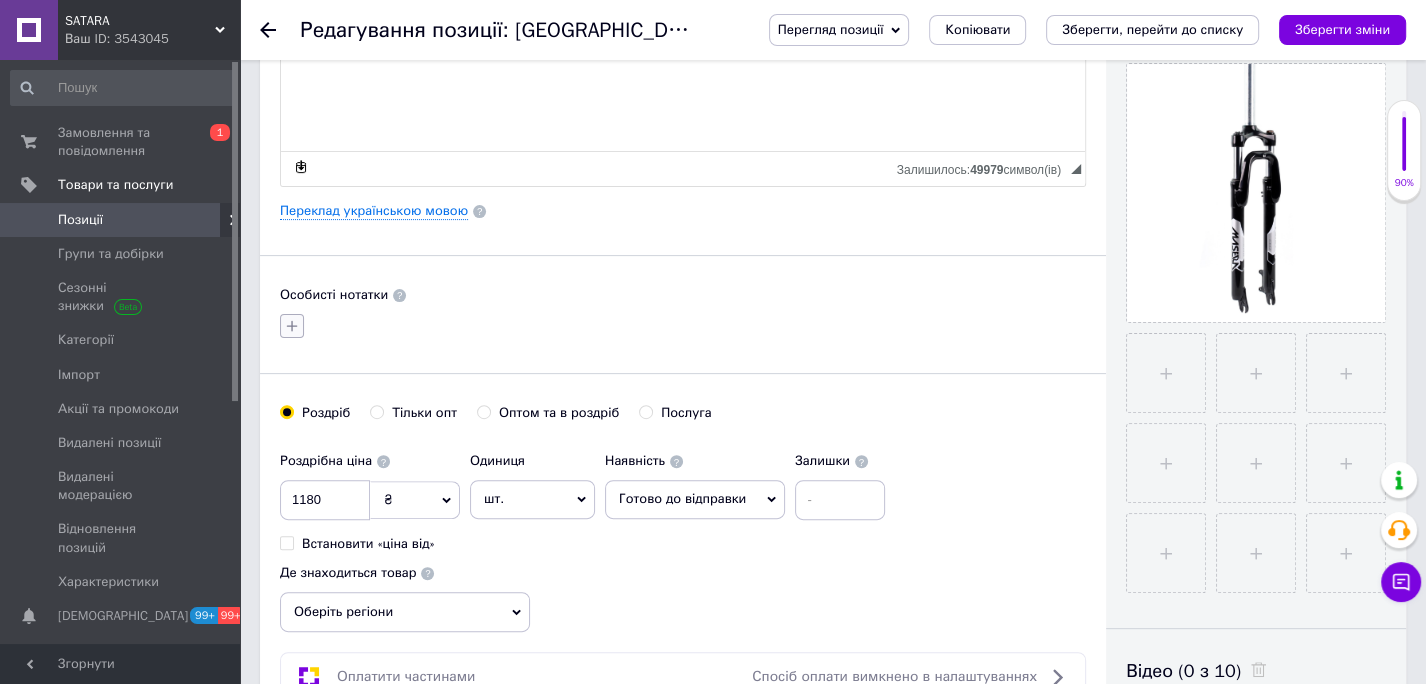 click 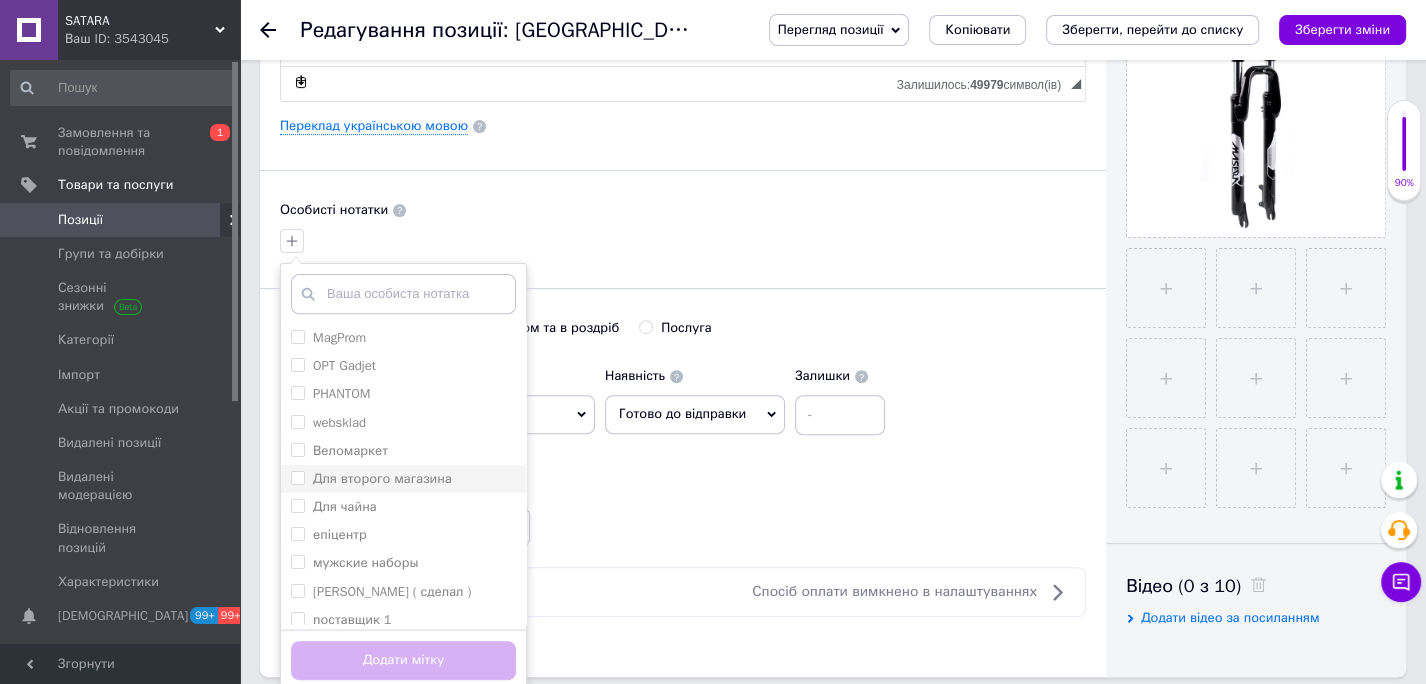 scroll, scrollTop: 520, scrollLeft: 0, axis: vertical 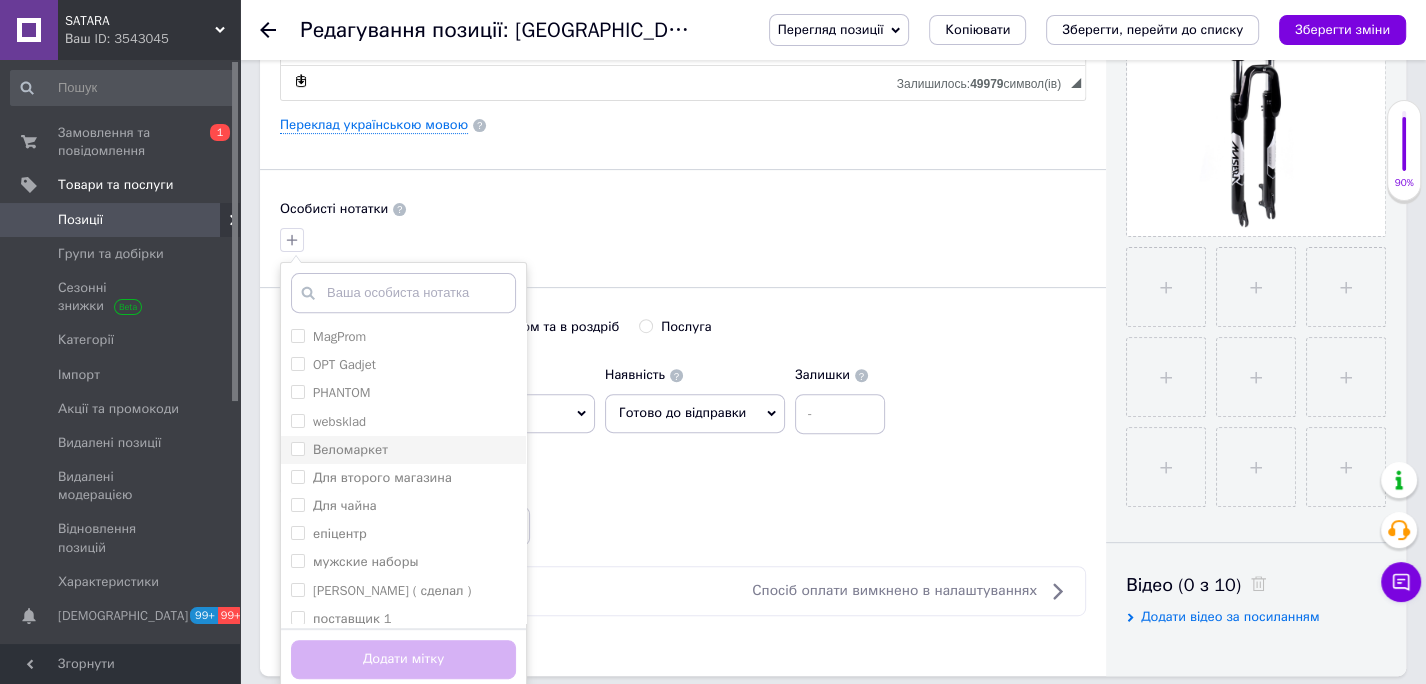 click on "Веломаркет" at bounding box center (297, 448) 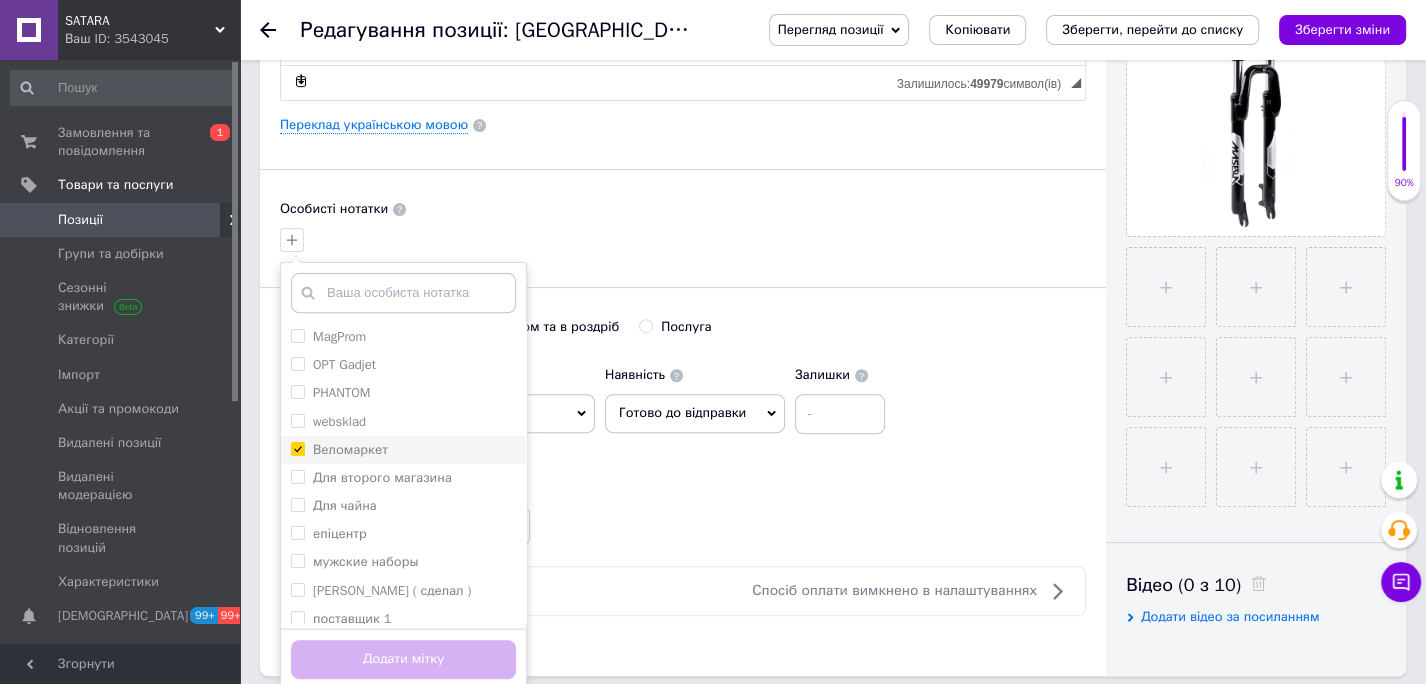 checkbox on "true" 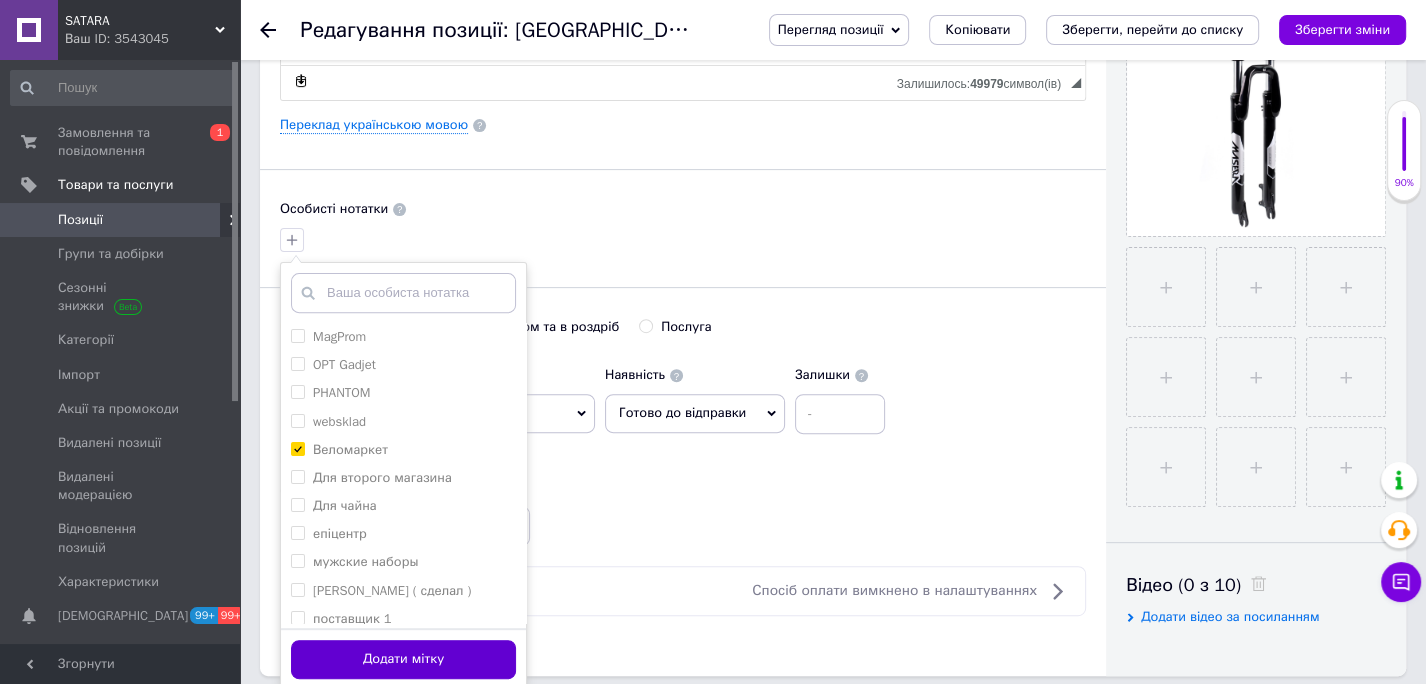 click on "Додати мітку" at bounding box center [403, 659] 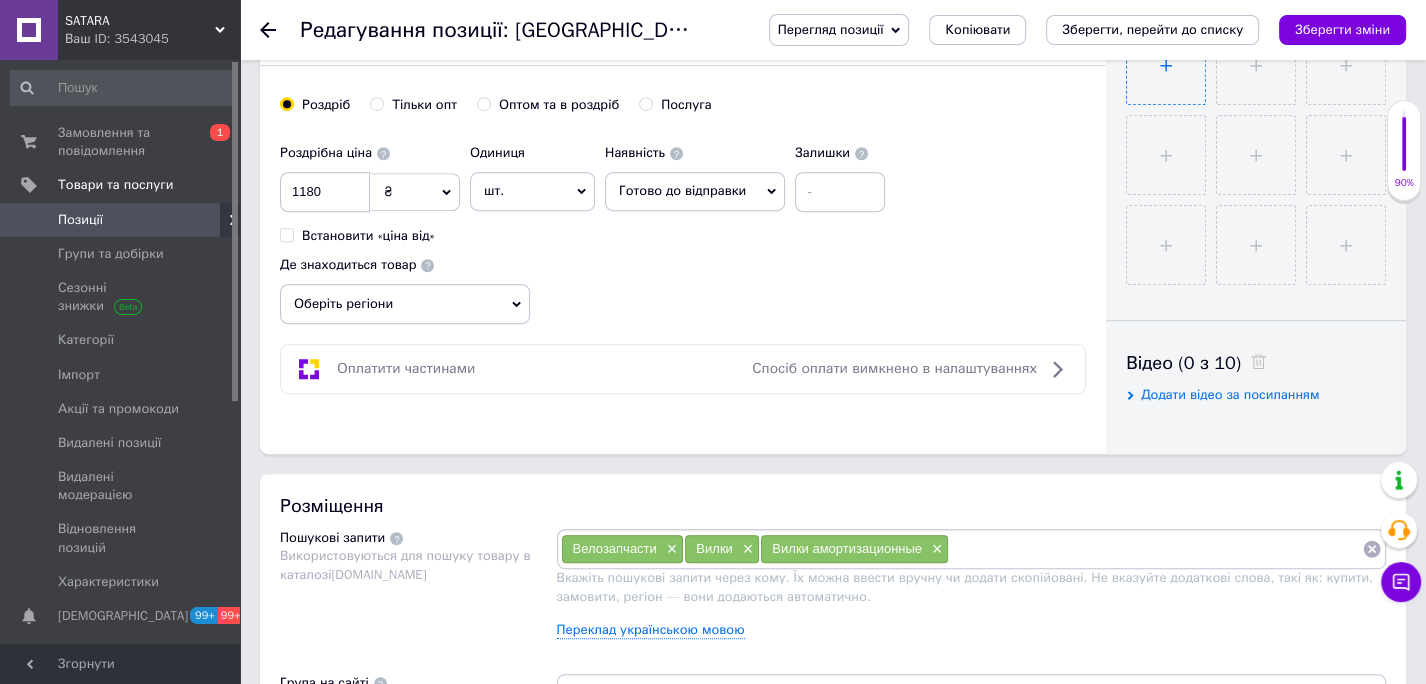 scroll, scrollTop: 743, scrollLeft: 0, axis: vertical 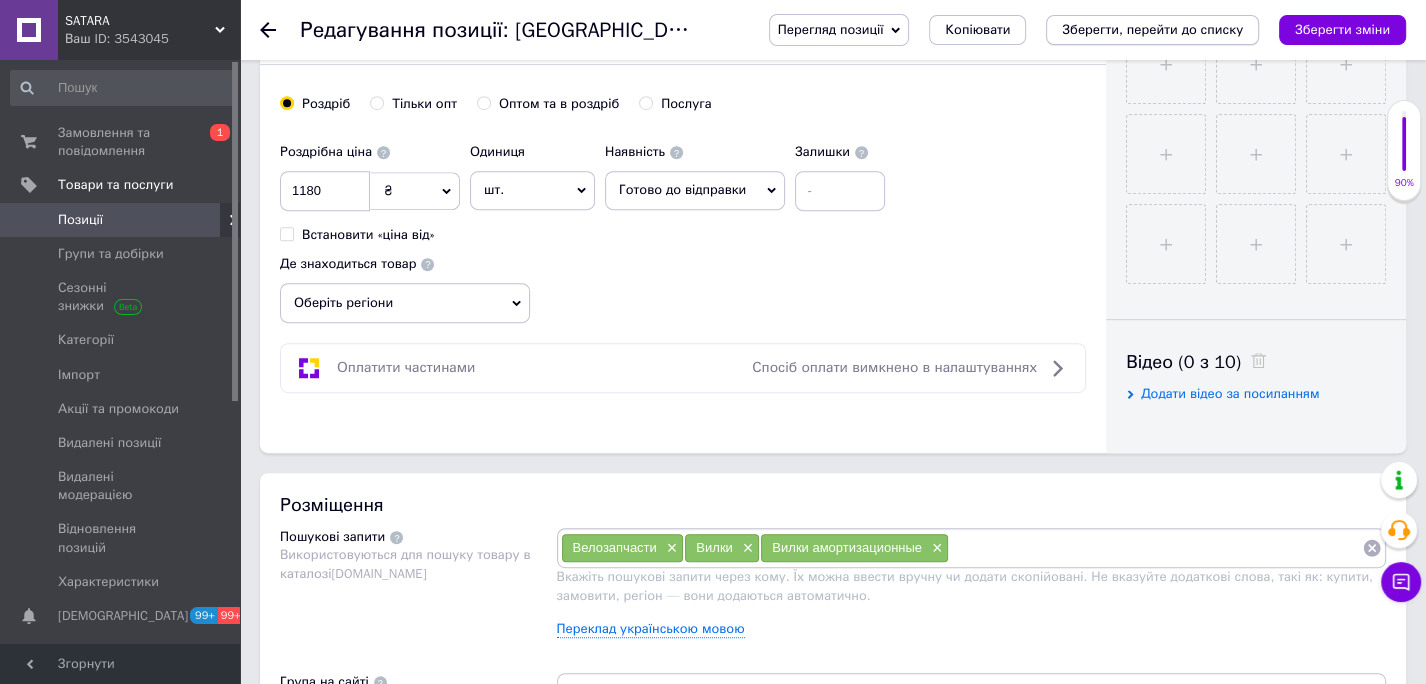 click on "Зберегти, перейти до списку" at bounding box center (1152, 29) 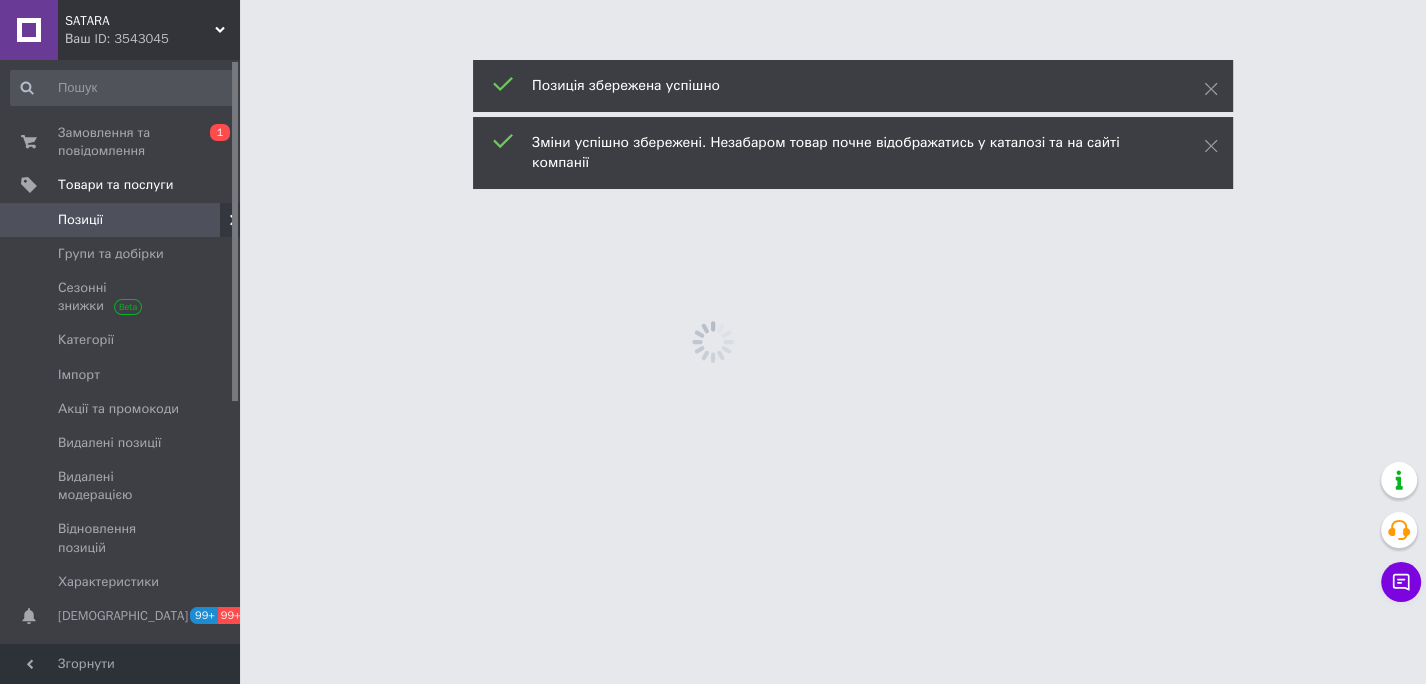 scroll, scrollTop: 0, scrollLeft: 0, axis: both 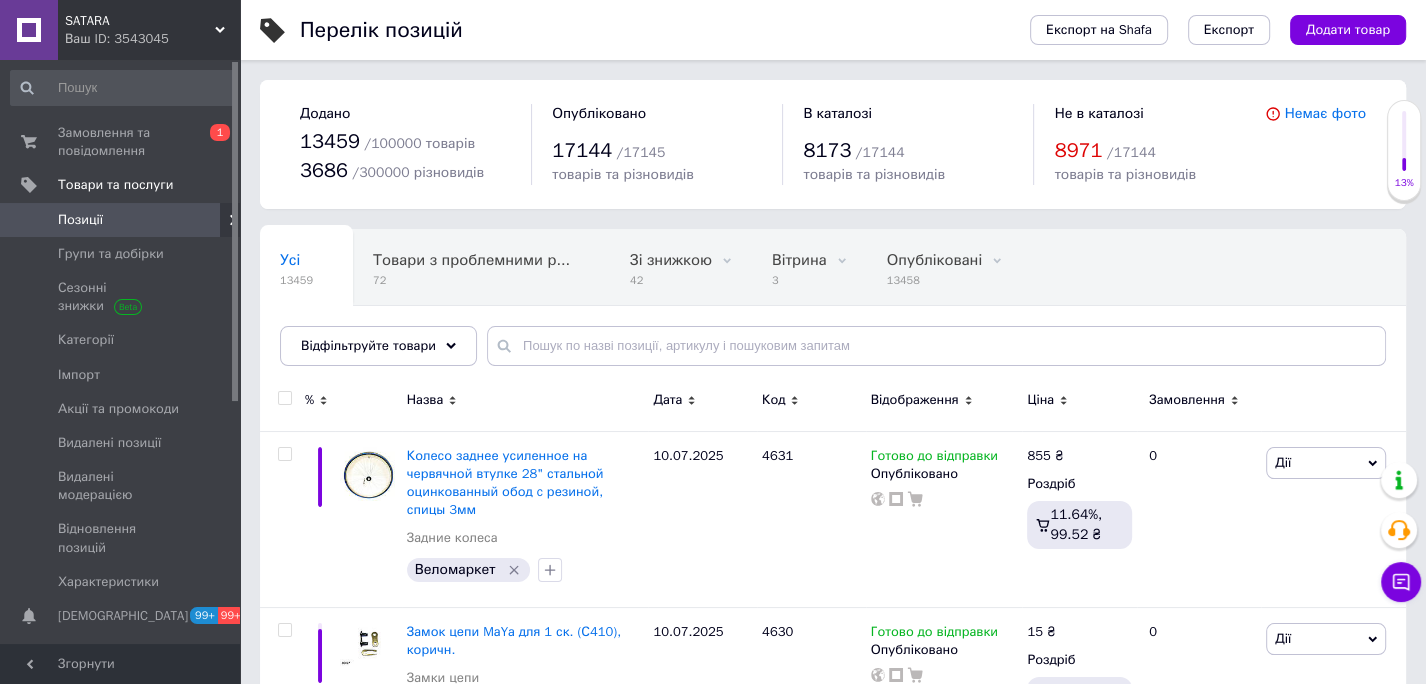 click on "Перелік позицій Експорт на Shafa Експорт Додати товар Додано 13459   / 100000   товарів 3686   / 300000   різновидів Опубліковано 17144   / 17145 товарів та різновидів В каталозі 8173   / 17144 товарів та різновидів Не в каталозі 8971   / 17144 товарів та різновидів Немає фото Усі 13459 Товари з проблемними р... 72 Зі знижкою 42 Видалити Редагувати Вітрина 3 Видалити Редагувати Опубліковані 13458 Видалити Редагувати Приховані 1 Видалити Редагувати Ok Відфільтровано...  Зберегти Нічого не знайдено Можливо, помилка у слові  або немає відповідностей за вашим запитом. Усі 13459 Товари з проблемними р... 72 42 3" at bounding box center (833, 7688) 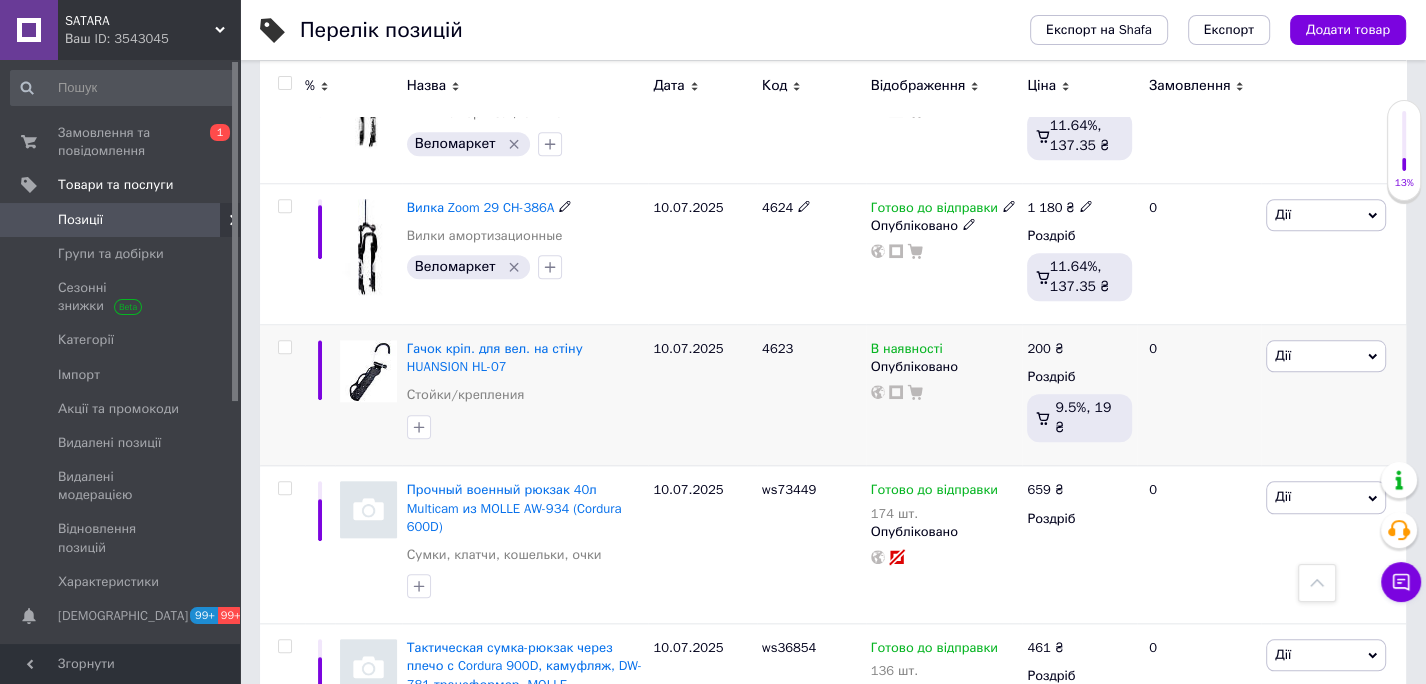 scroll, scrollTop: 1605, scrollLeft: 0, axis: vertical 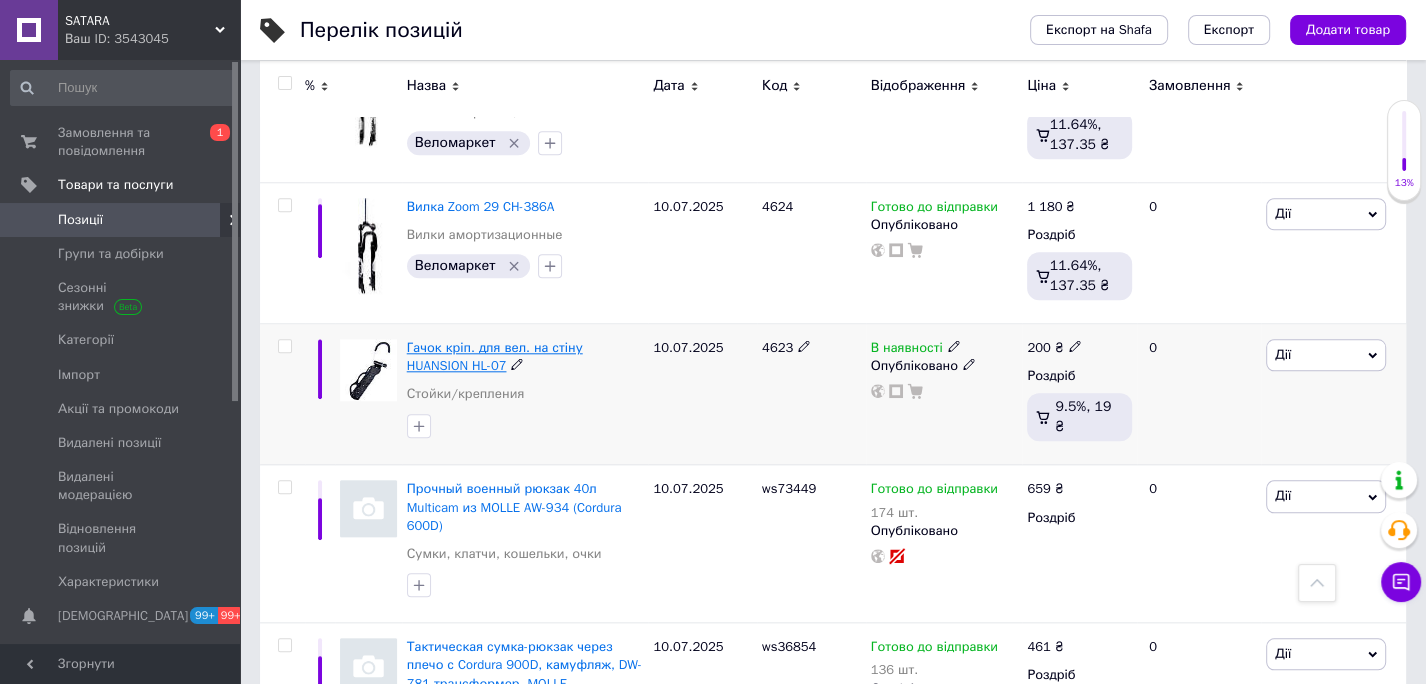 click on "Гачок кріп. для вел. на стіну HUANSION HL-07" at bounding box center [495, 356] 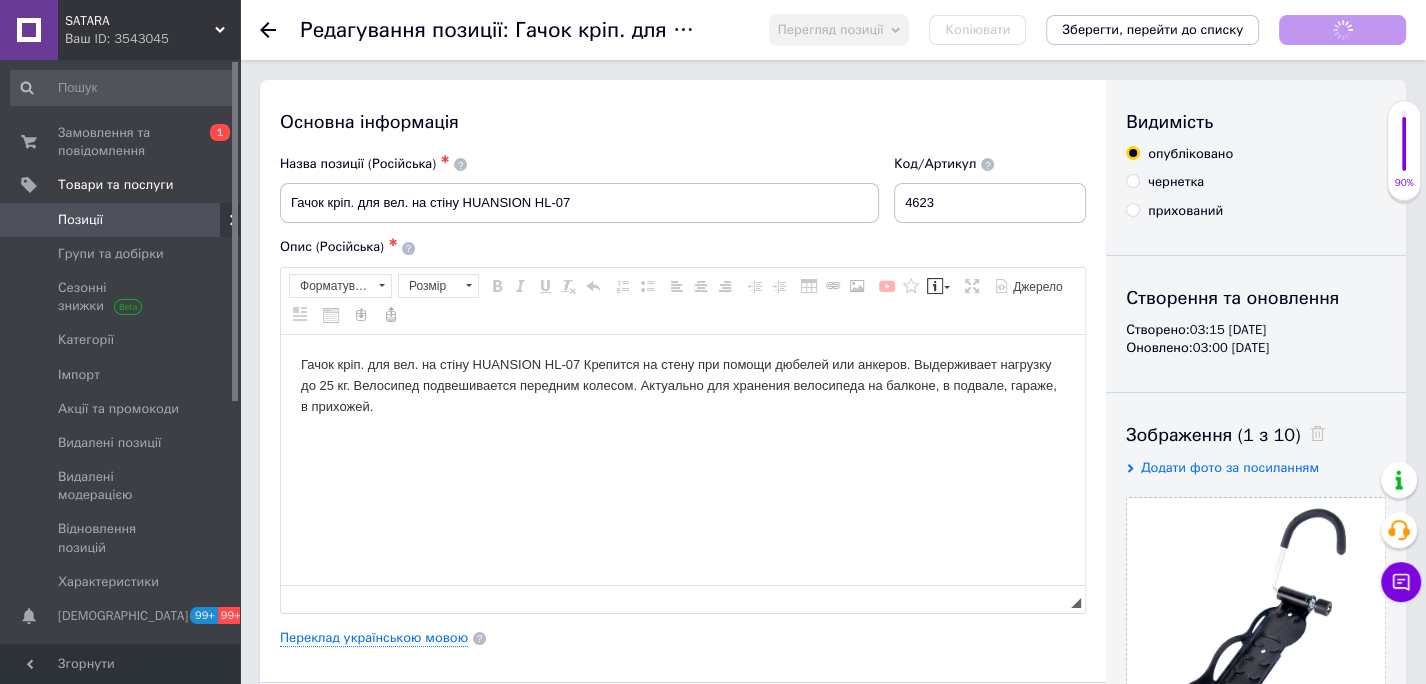 scroll, scrollTop: 0, scrollLeft: 0, axis: both 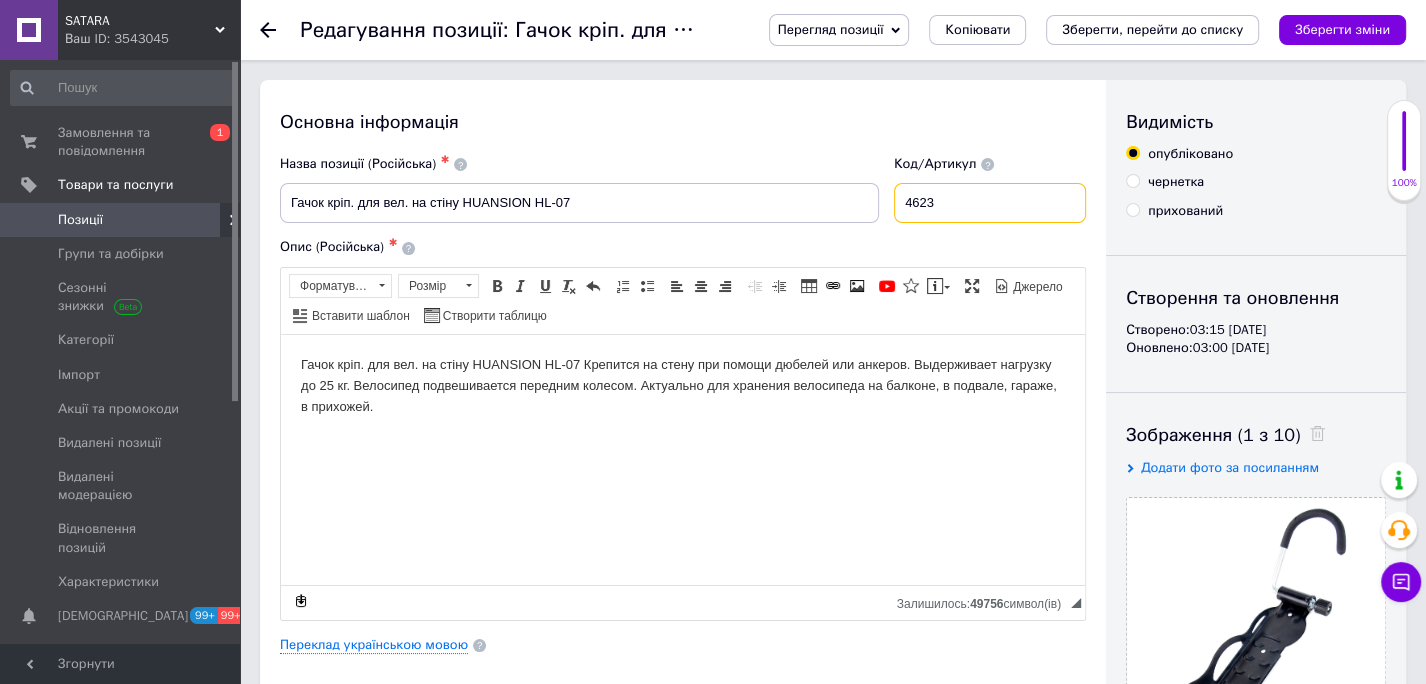 click on "4623" at bounding box center (990, 203) 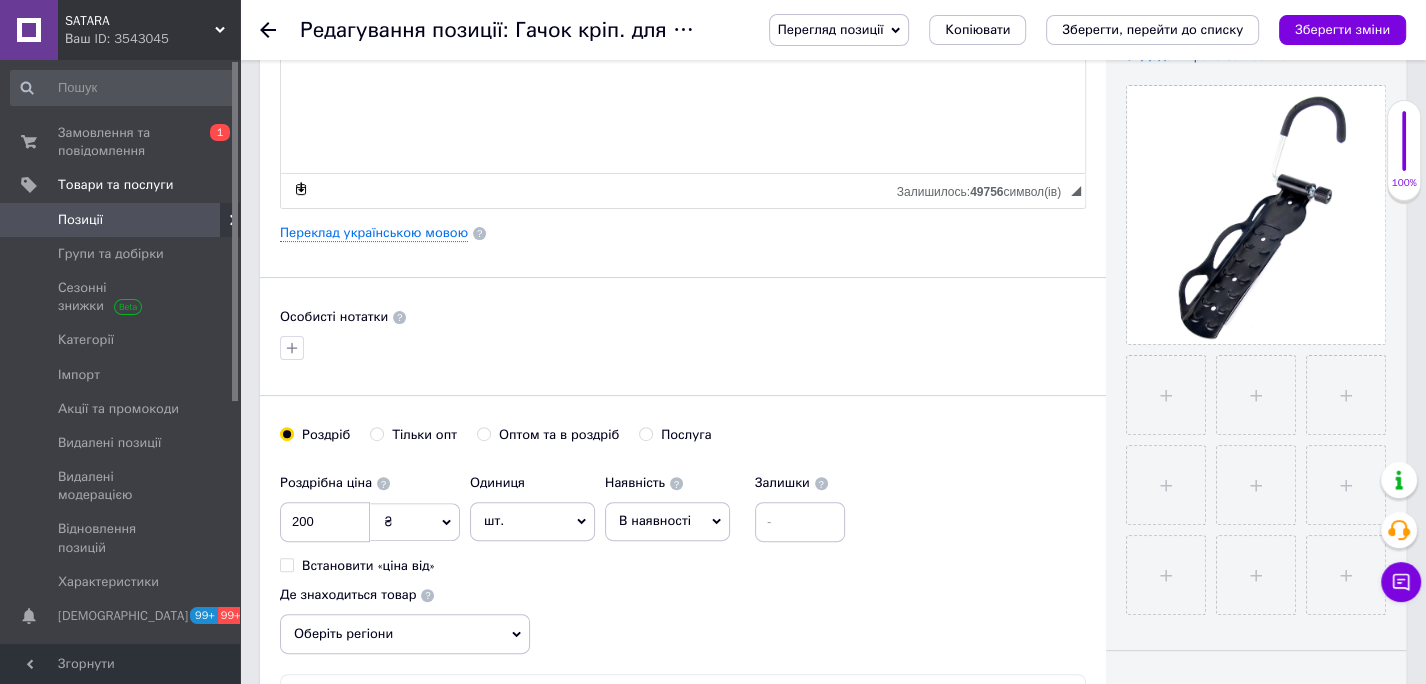 scroll, scrollTop: 413, scrollLeft: 0, axis: vertical 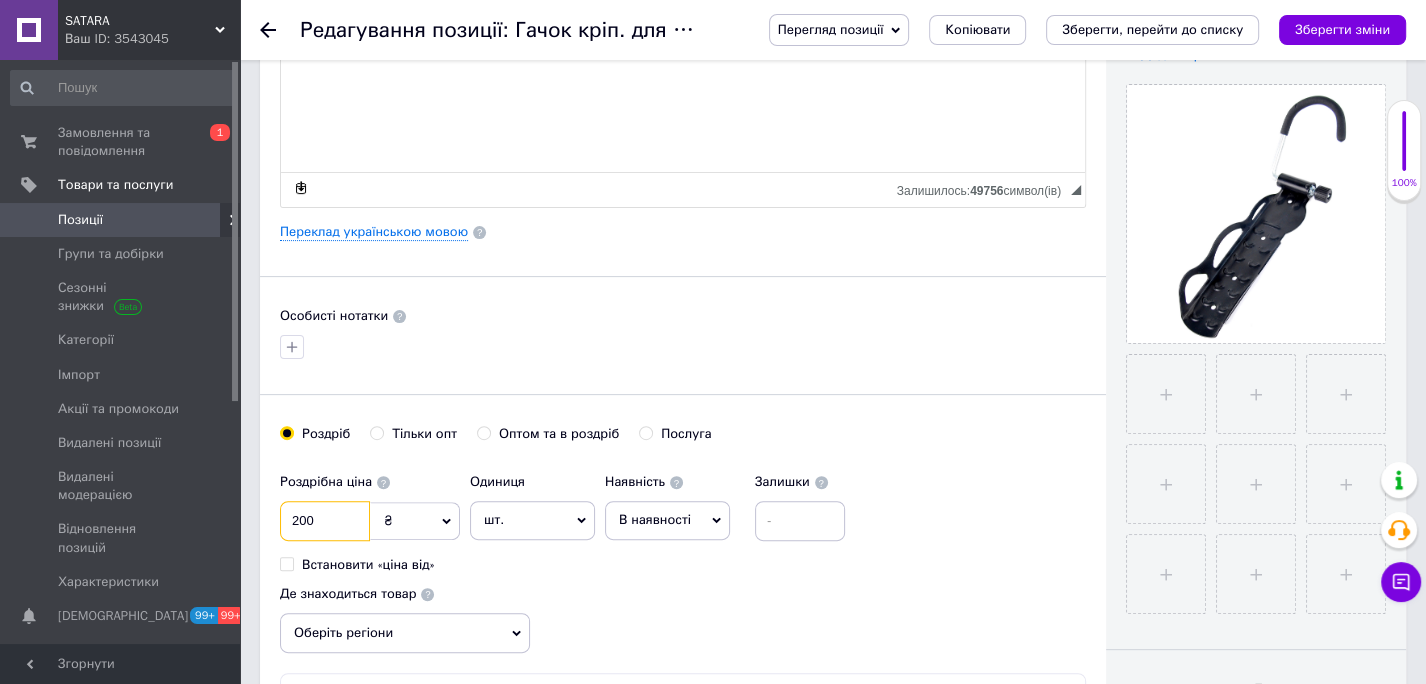 click on "200" at bounding box center [325, 521] 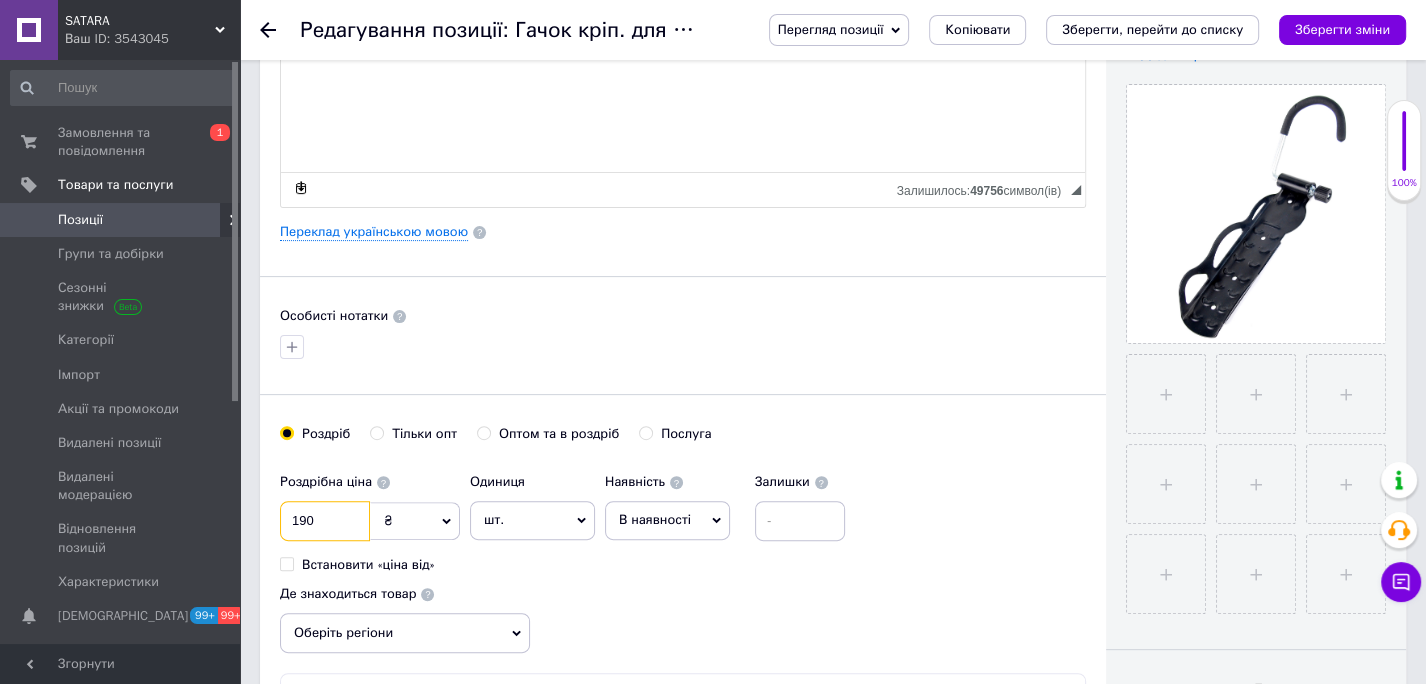 type on "190" 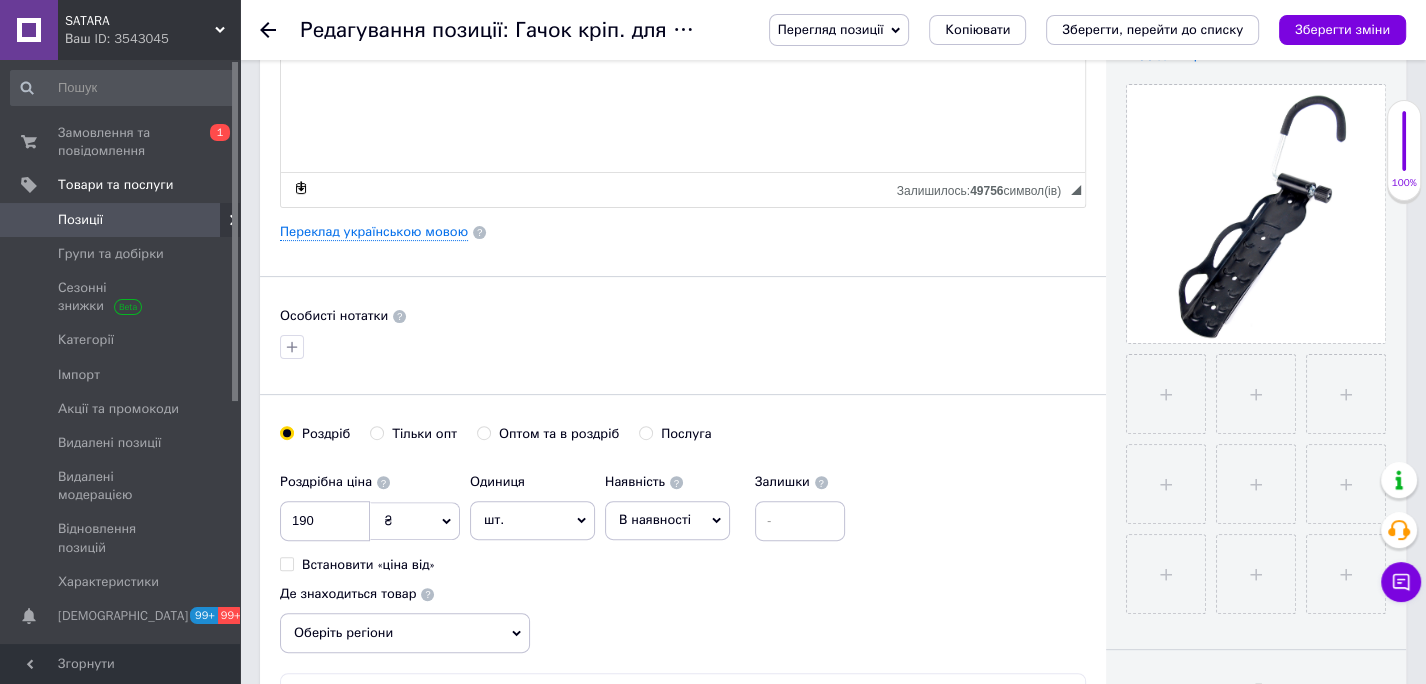 click on "В наявності" at bounding box center [667, 520] 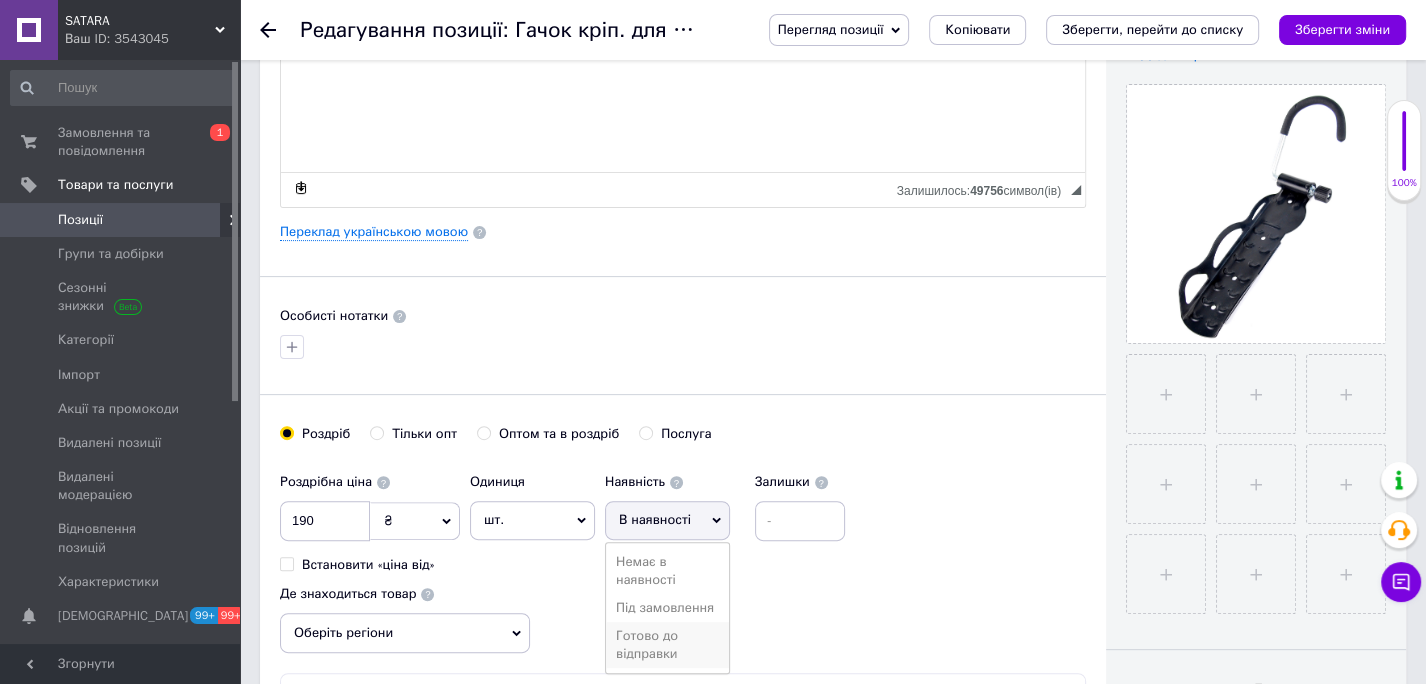 click on "Готово до відправки" at bounding box center (667, 645) 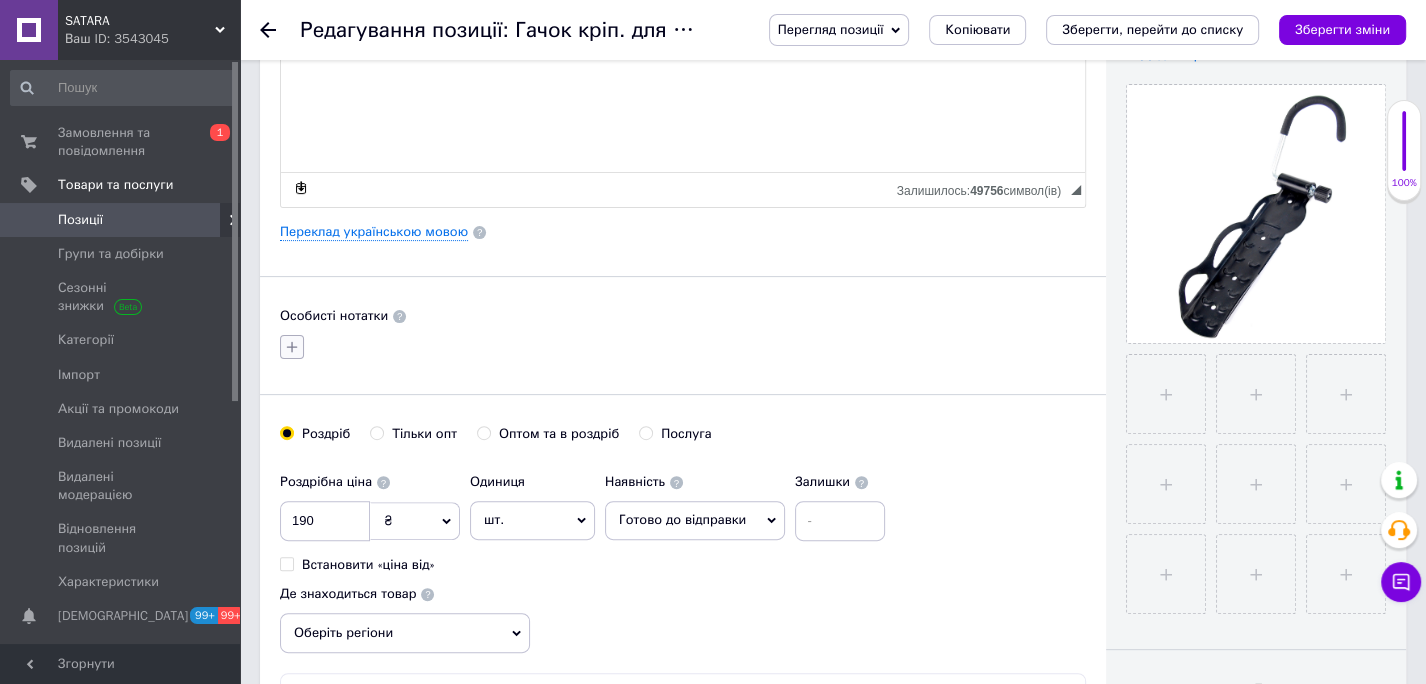 click 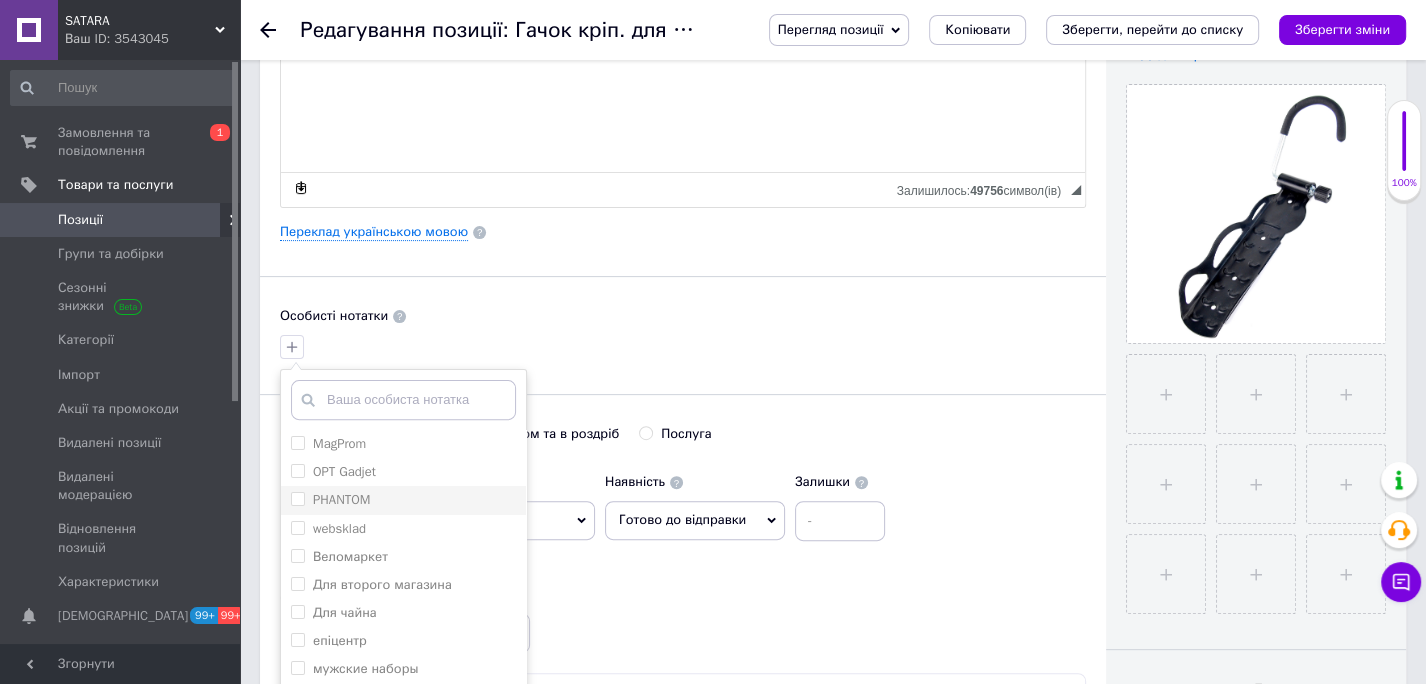 scroll, scrollTop: 500, scrollLeft: 0, axis: vertical 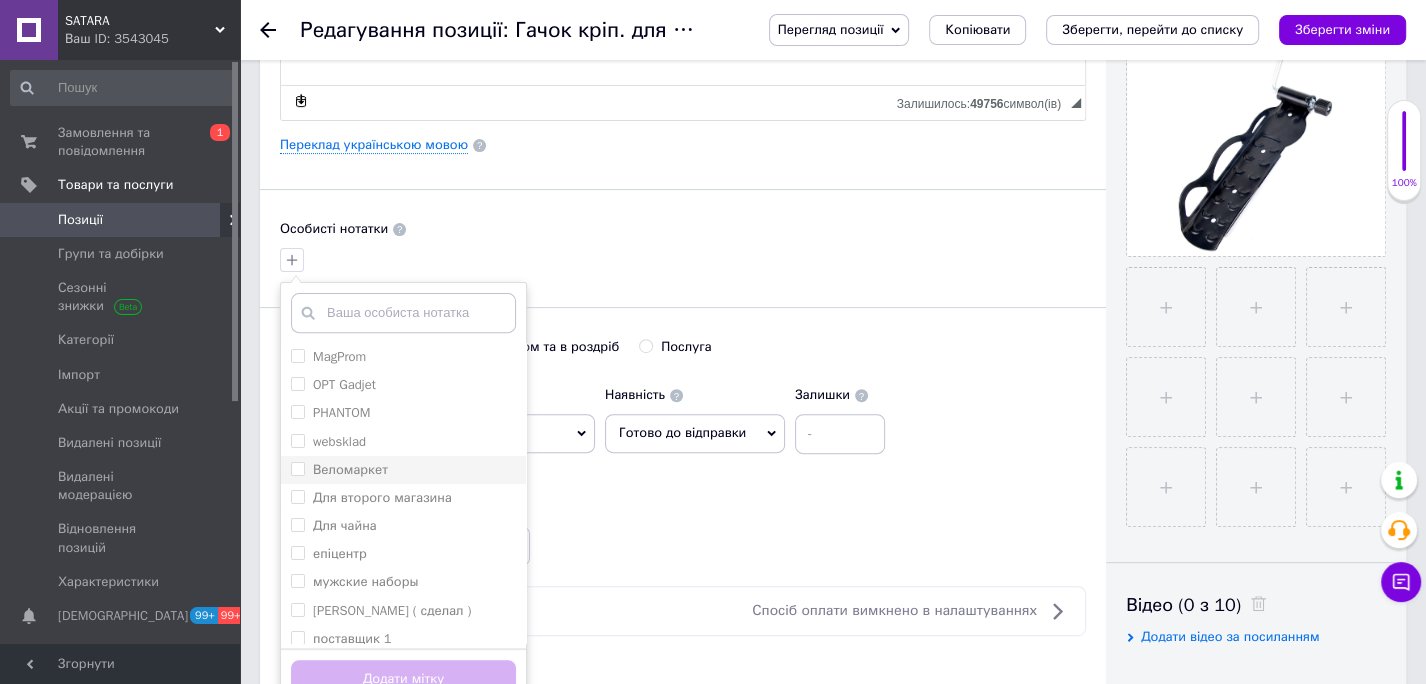 click on "Веломаркет" at bounding box center [297, 468] 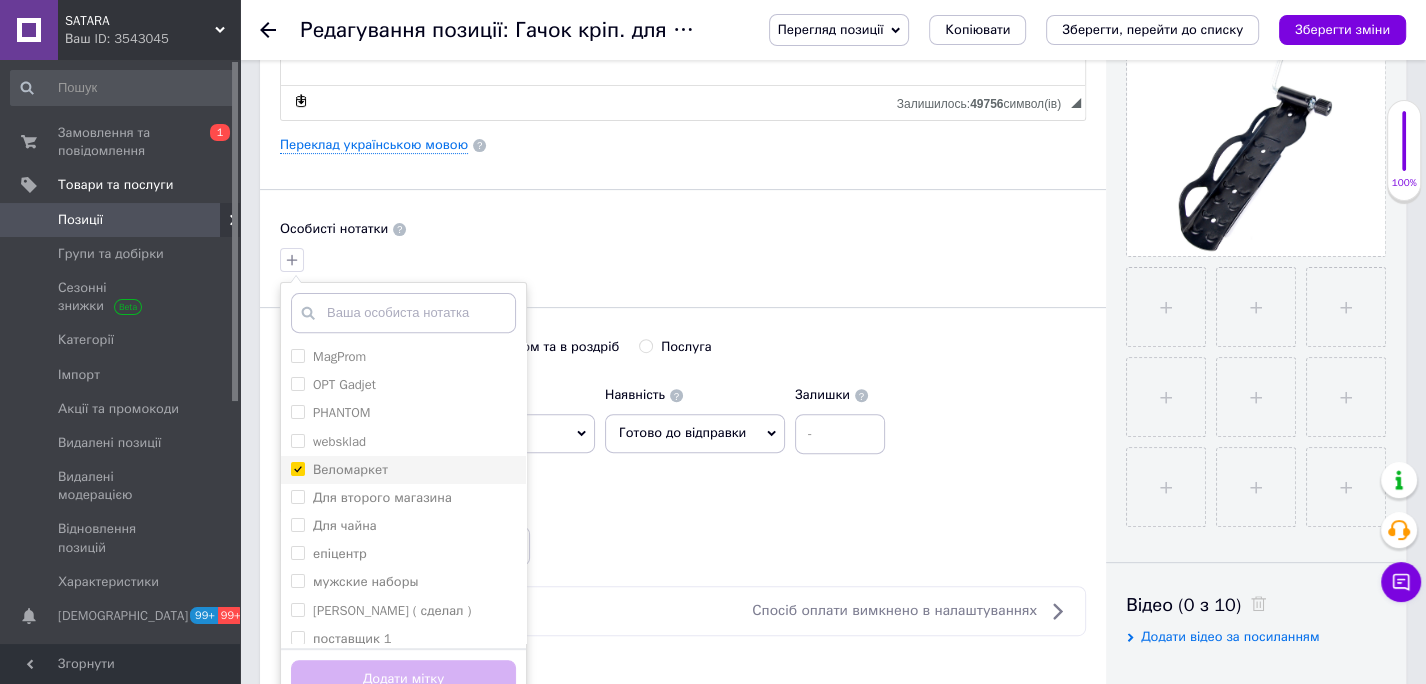 checkbox on "true" 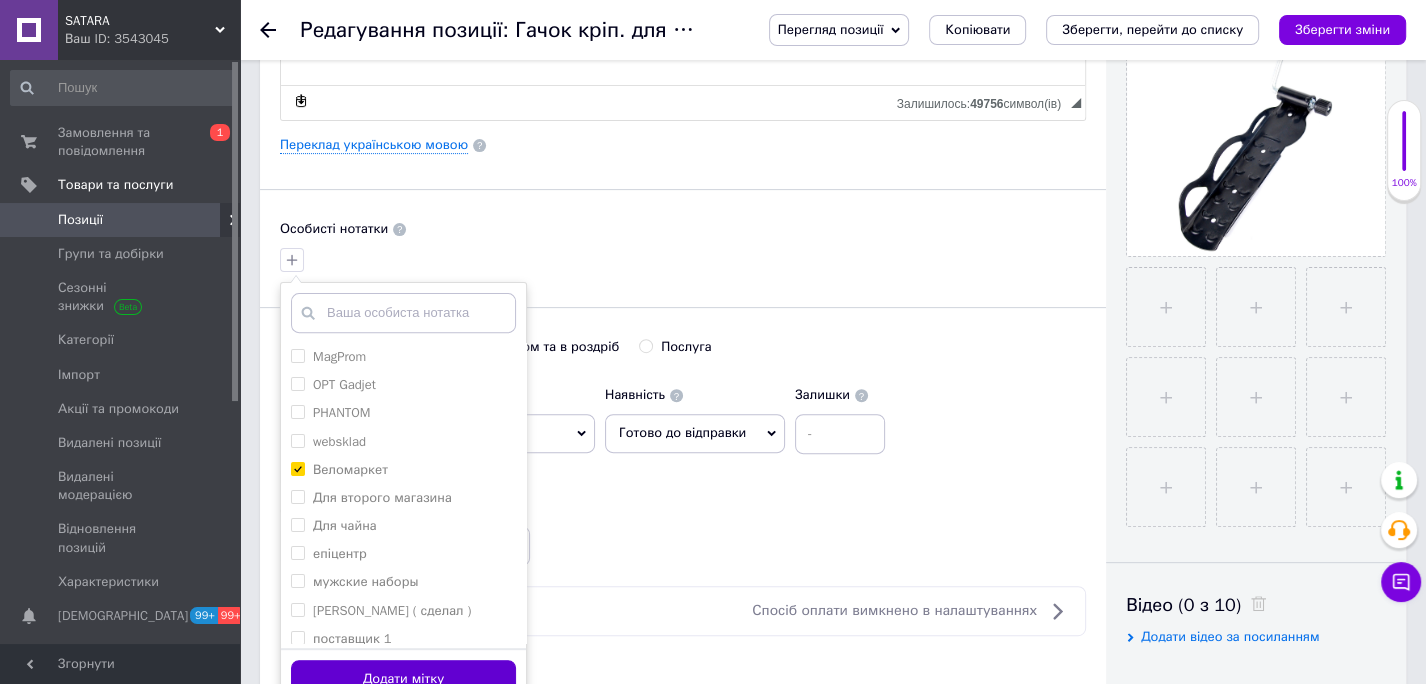 click on "Додати мітку" at bounding box center (403, 679) 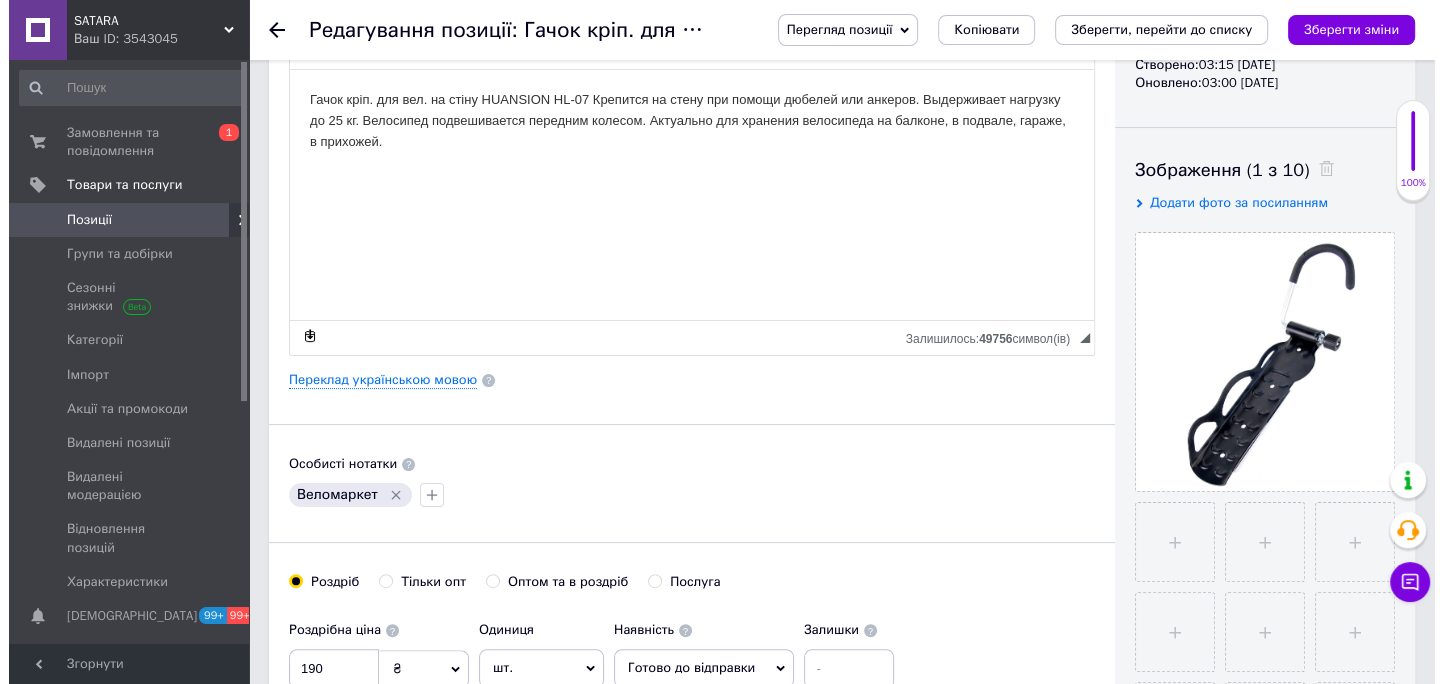 scroll, scrollTop: 264, scrollLeft: 0, axis: vertical 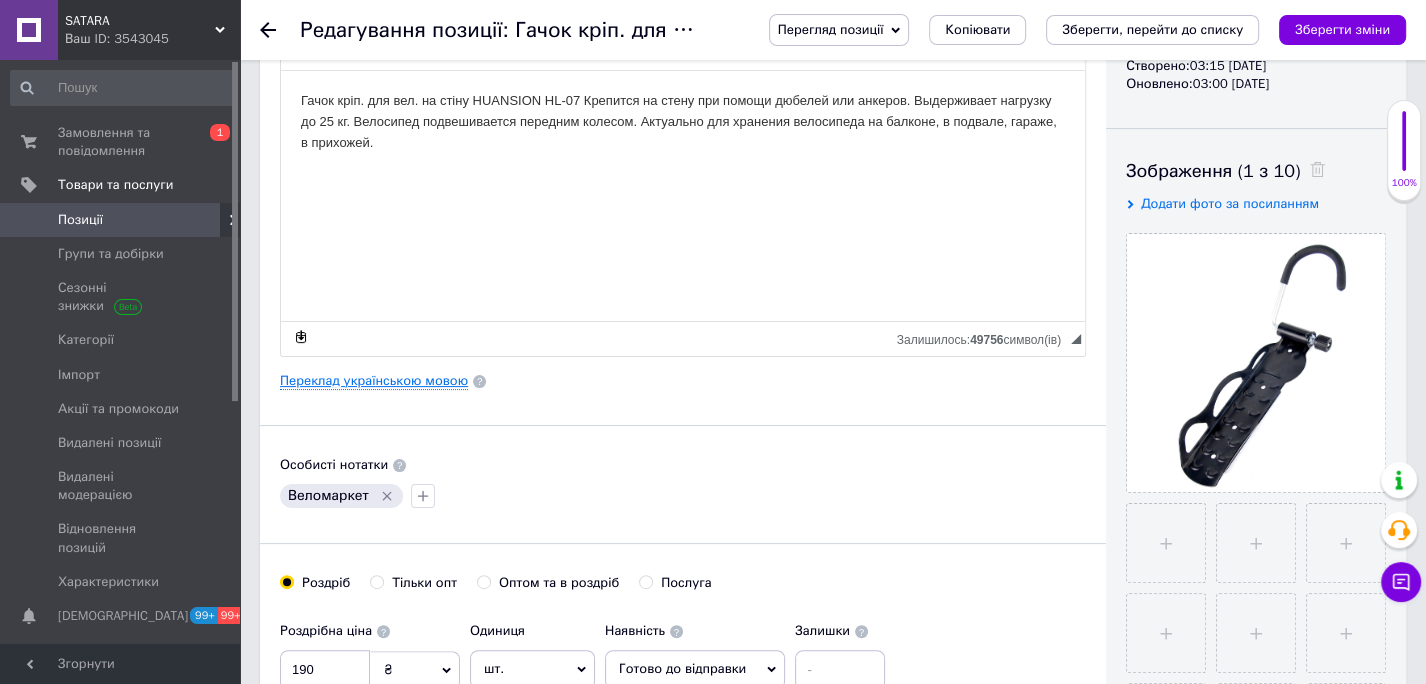 click on "Переклад українською мовою" at bounding box center [374, 381] 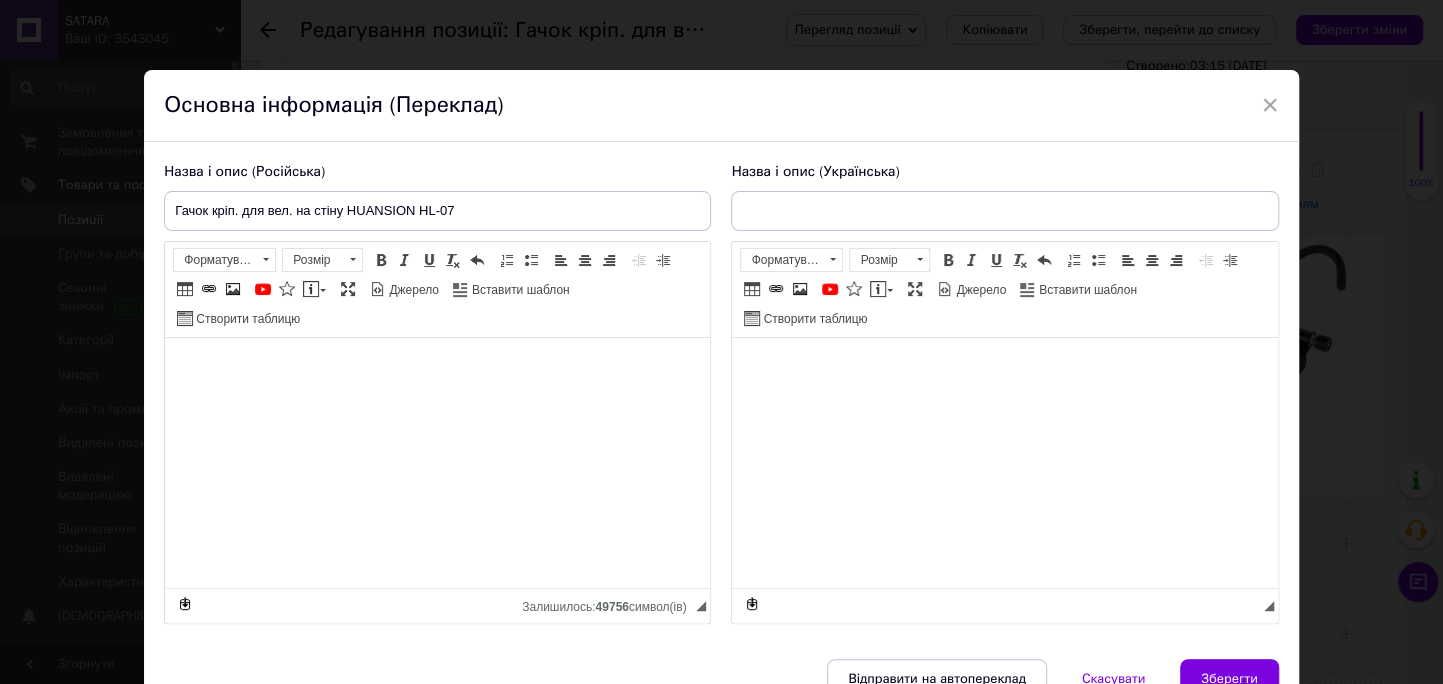 type on "Гачок кріп. для вел. на стіну HUANSION HL-07" 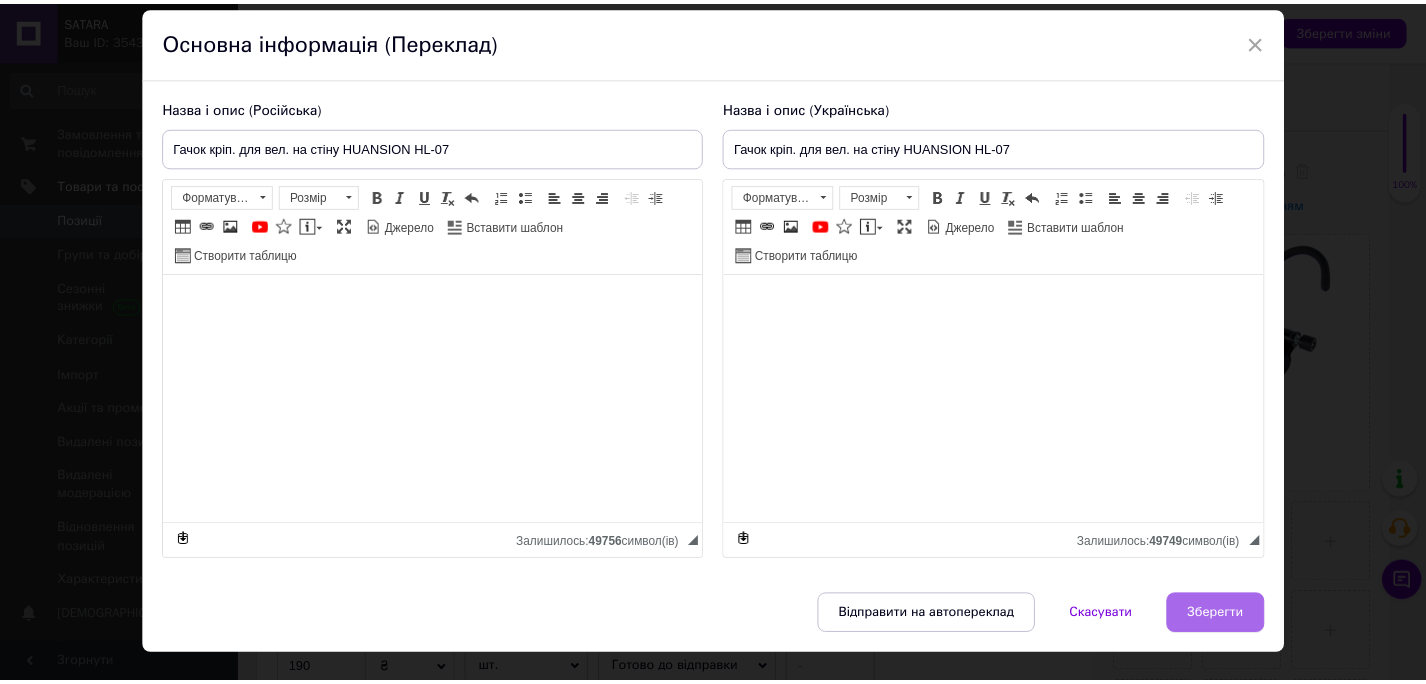 scroll, scrollTop: 103, scrollLeft: 0, axis: vertical 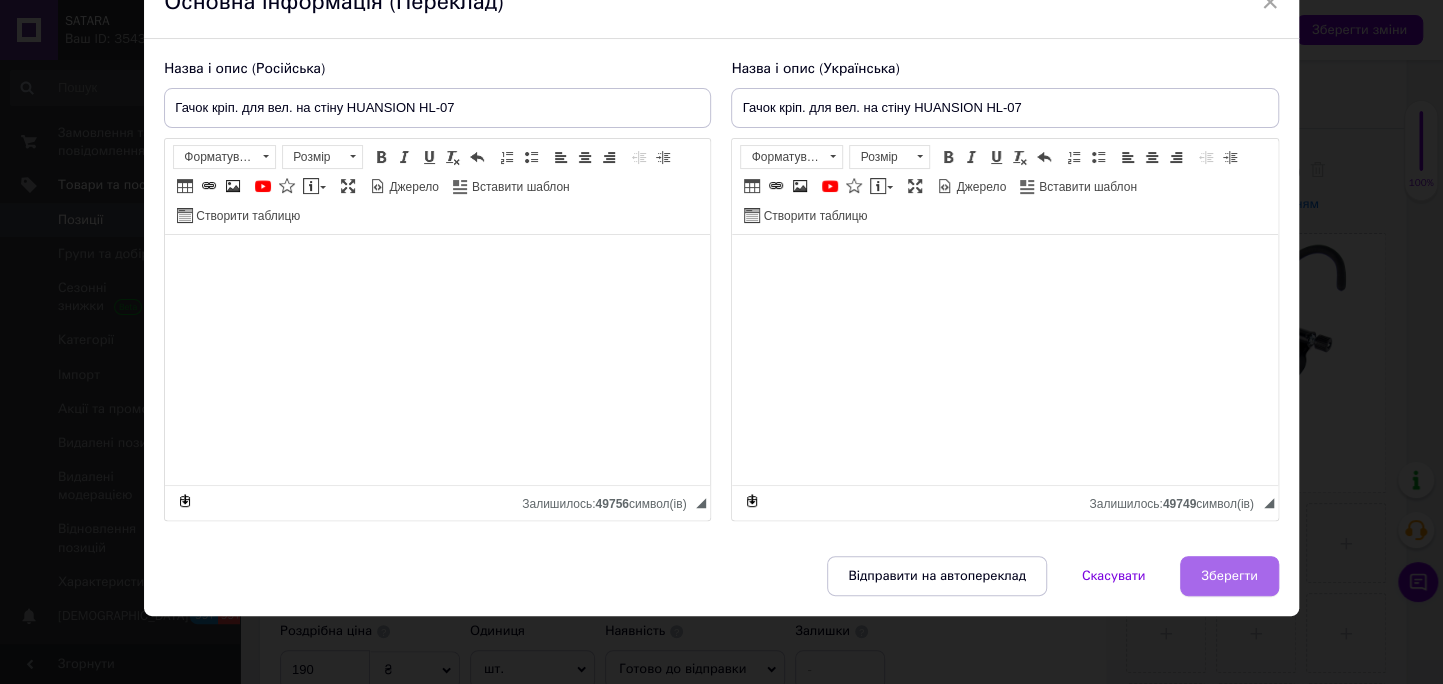 click on "Зберегти" at bounding box center [1229, 576] 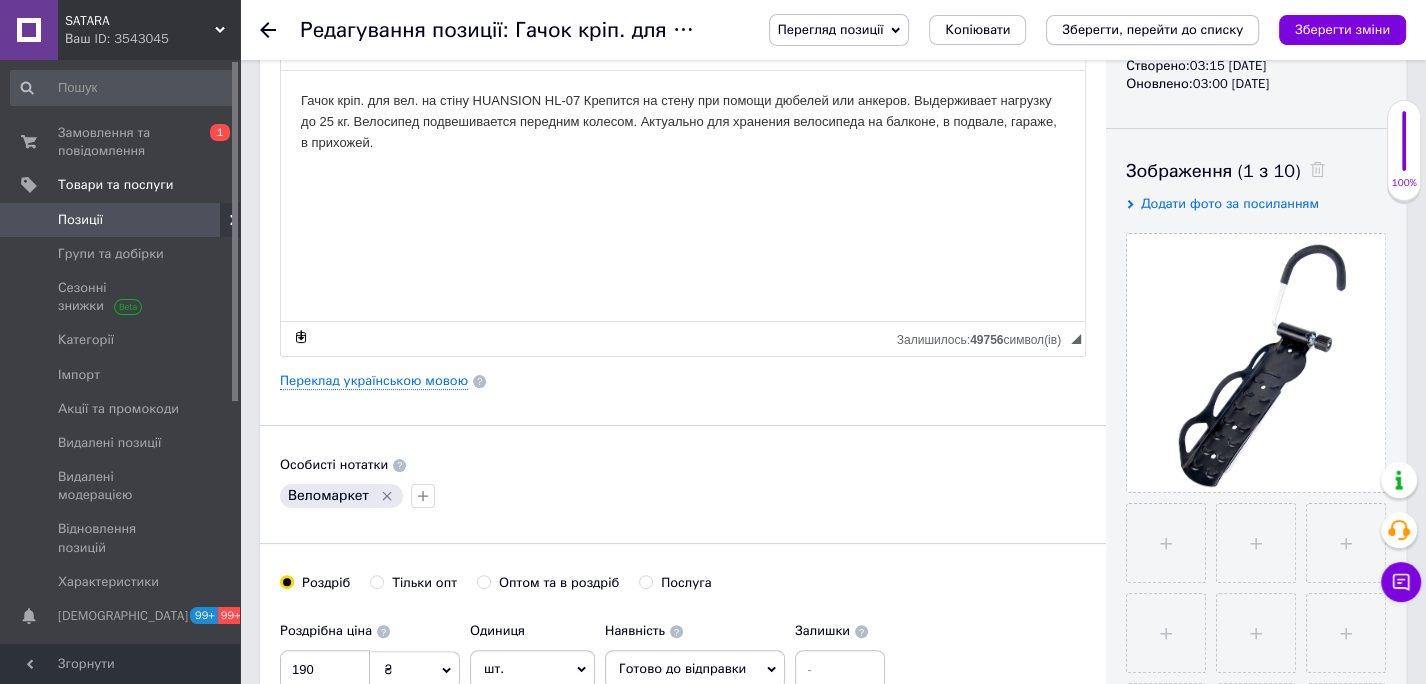 click on "Зберегти, перейти до списку" at bounding box center (1152, 29) 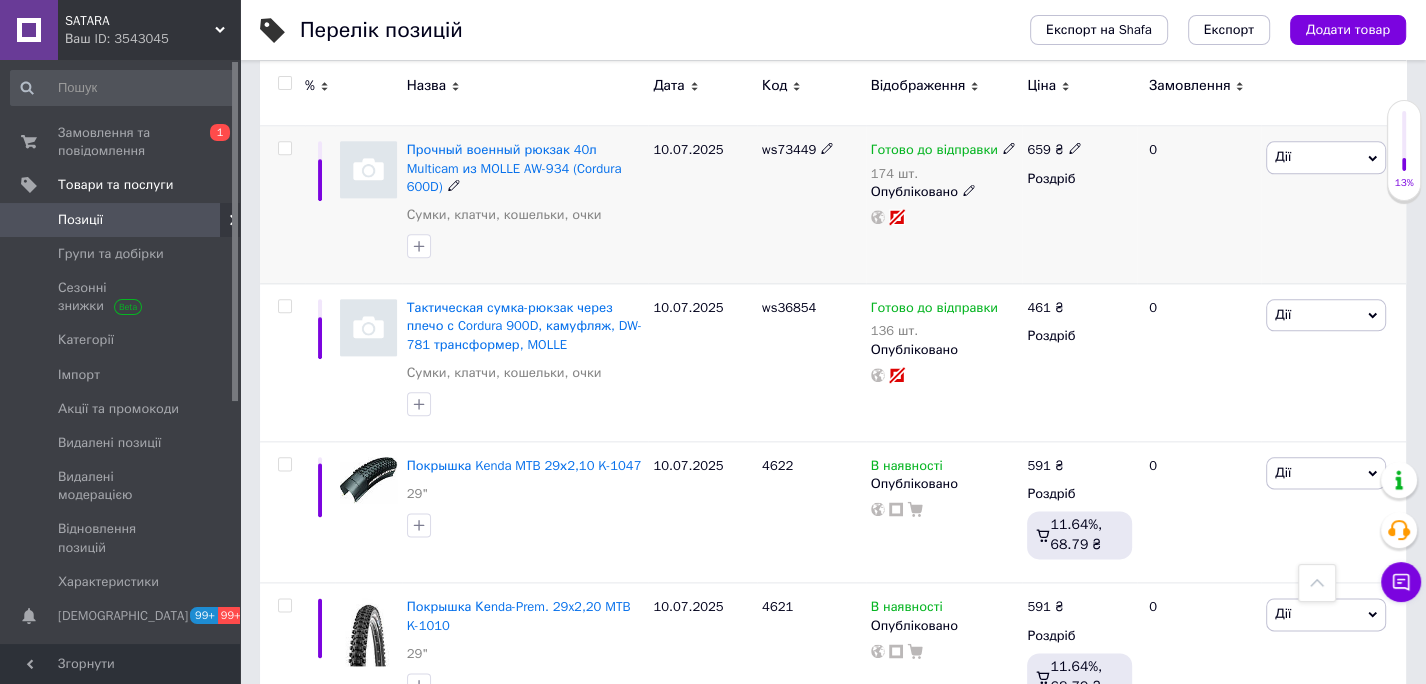 scroll, scrollTop: 2000, scrollLeft: 0, axis: vertical 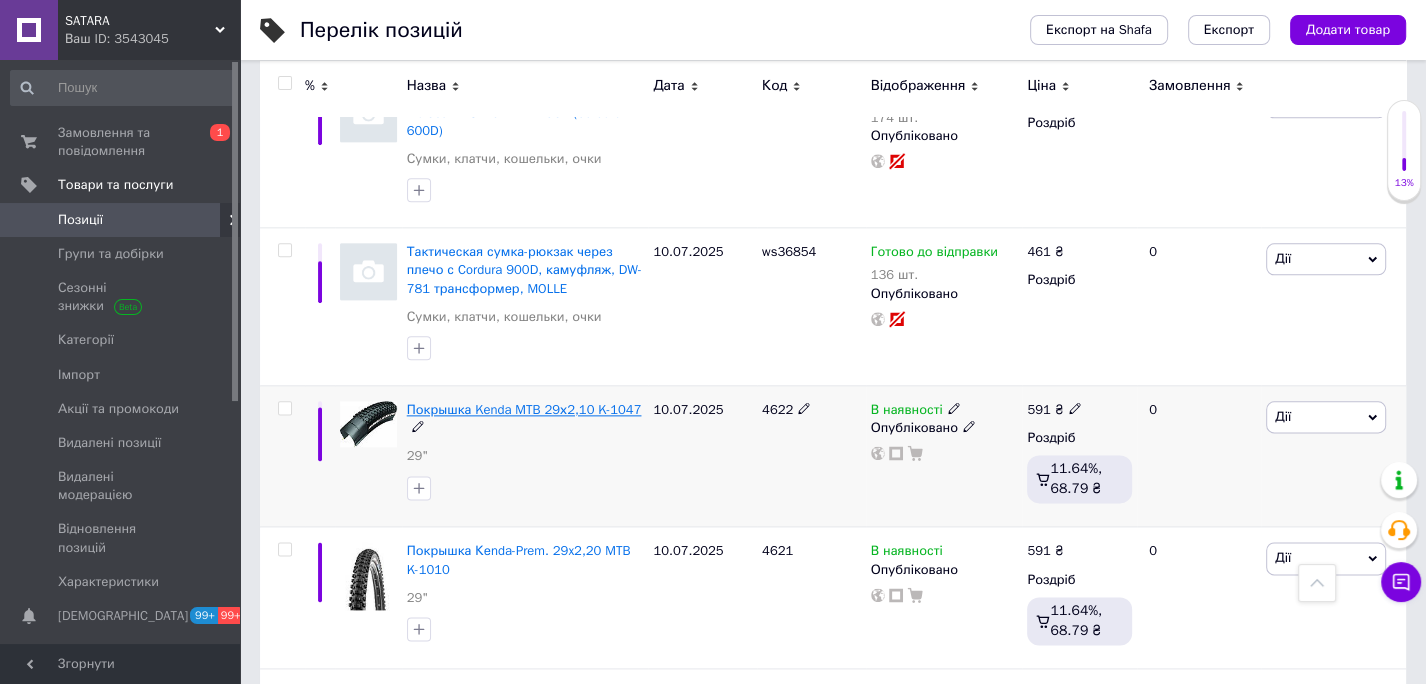 click on "Покрышка Kenda MTB 29х2,10 K-1047" at bounding box center (524, 409) 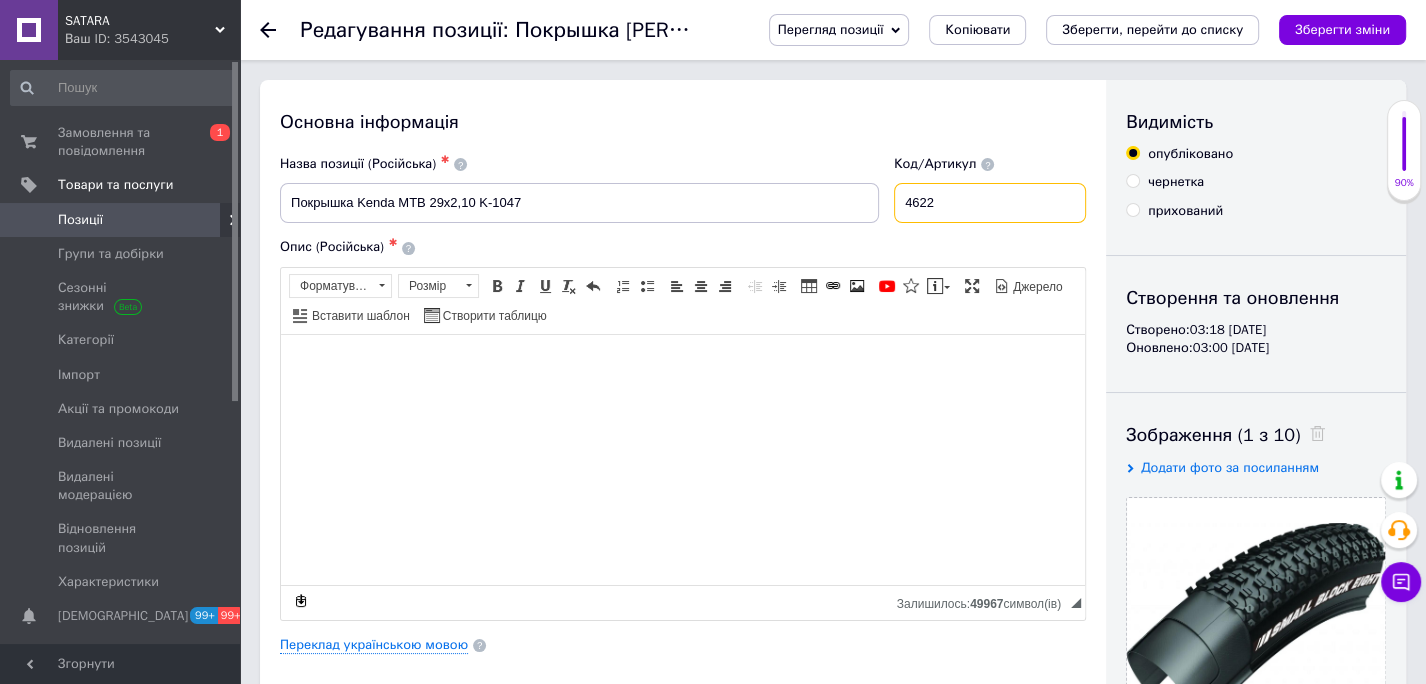 click on "4622" at bounding box center [990, 203] 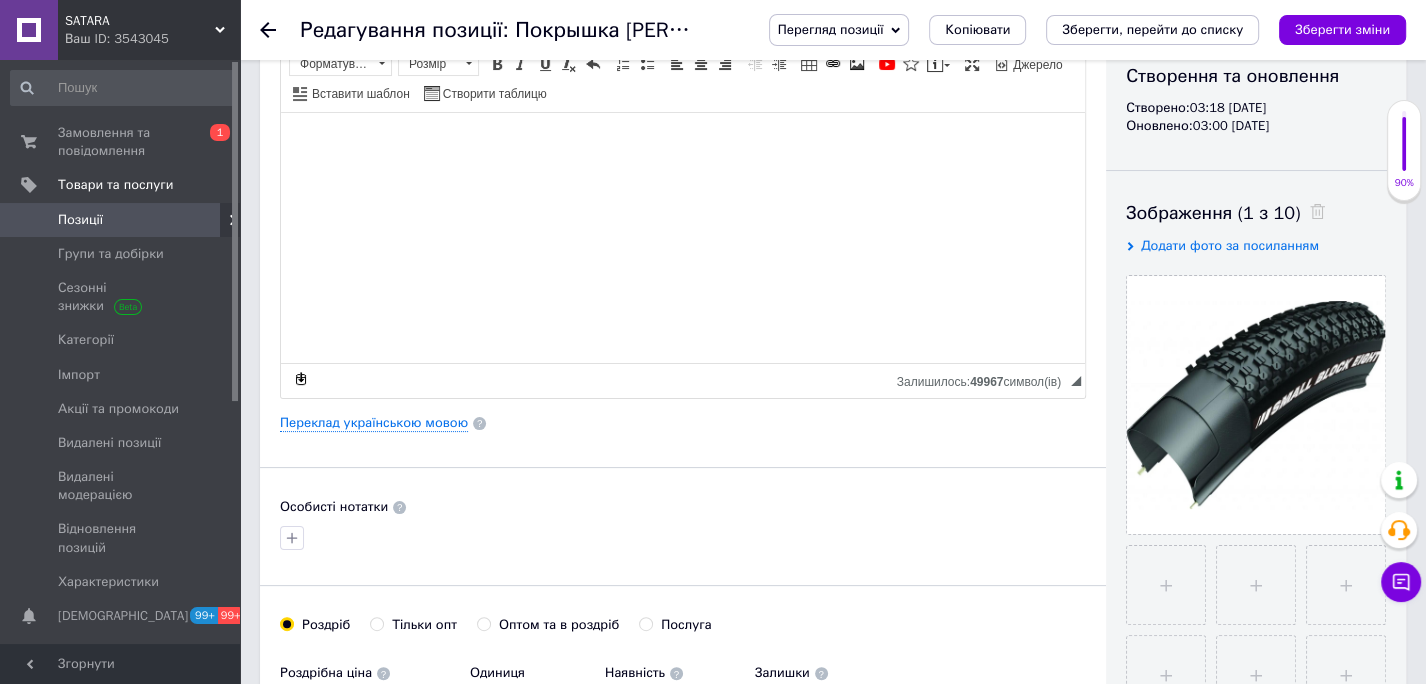 scroll, scrollTop: 444, scrollLeft: 0, axis: vertical 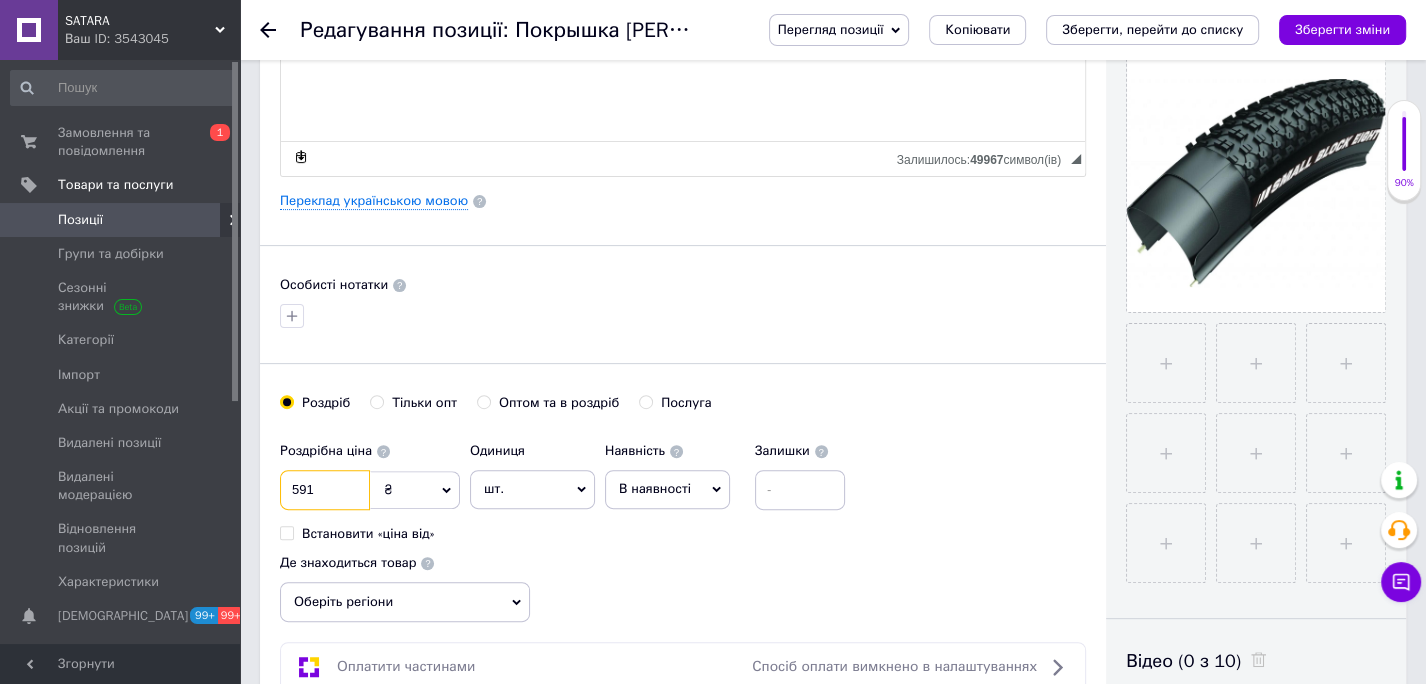 click on "591" at bounding box center (325, 490) 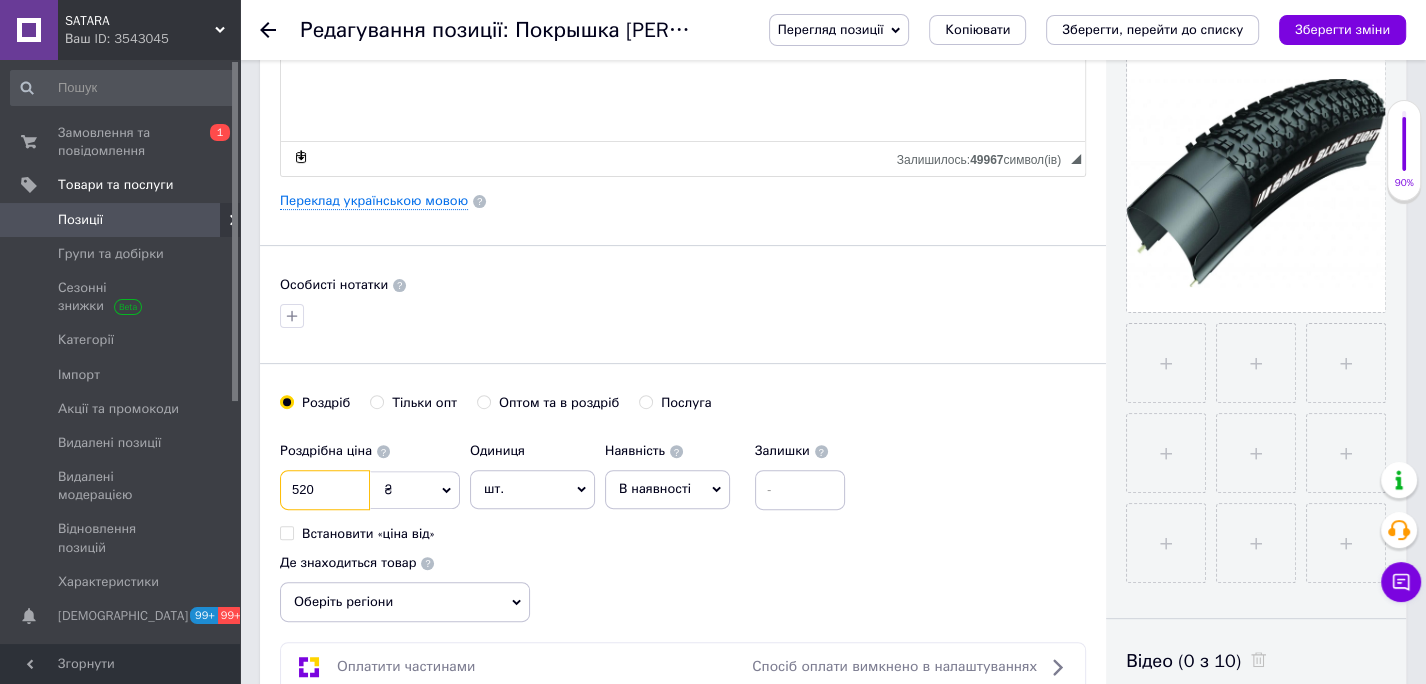 type on "520" 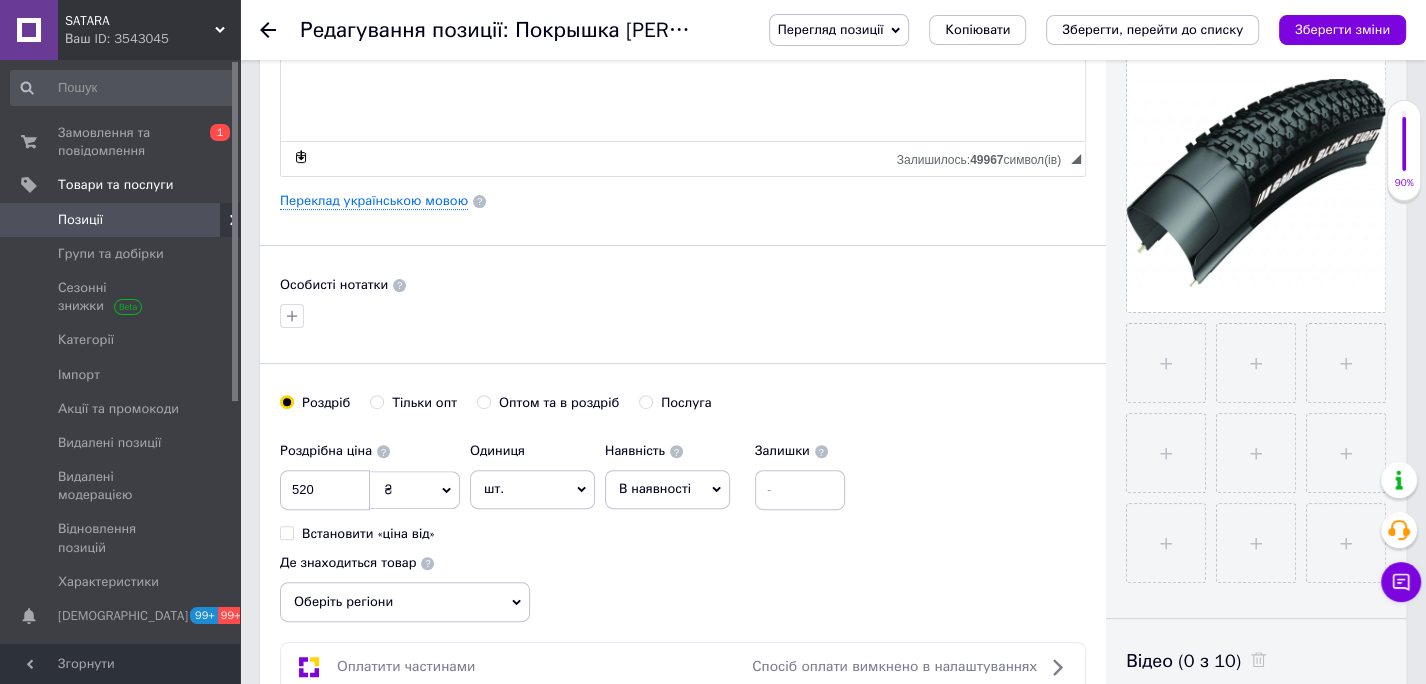 click at bounding box center [683, 316] 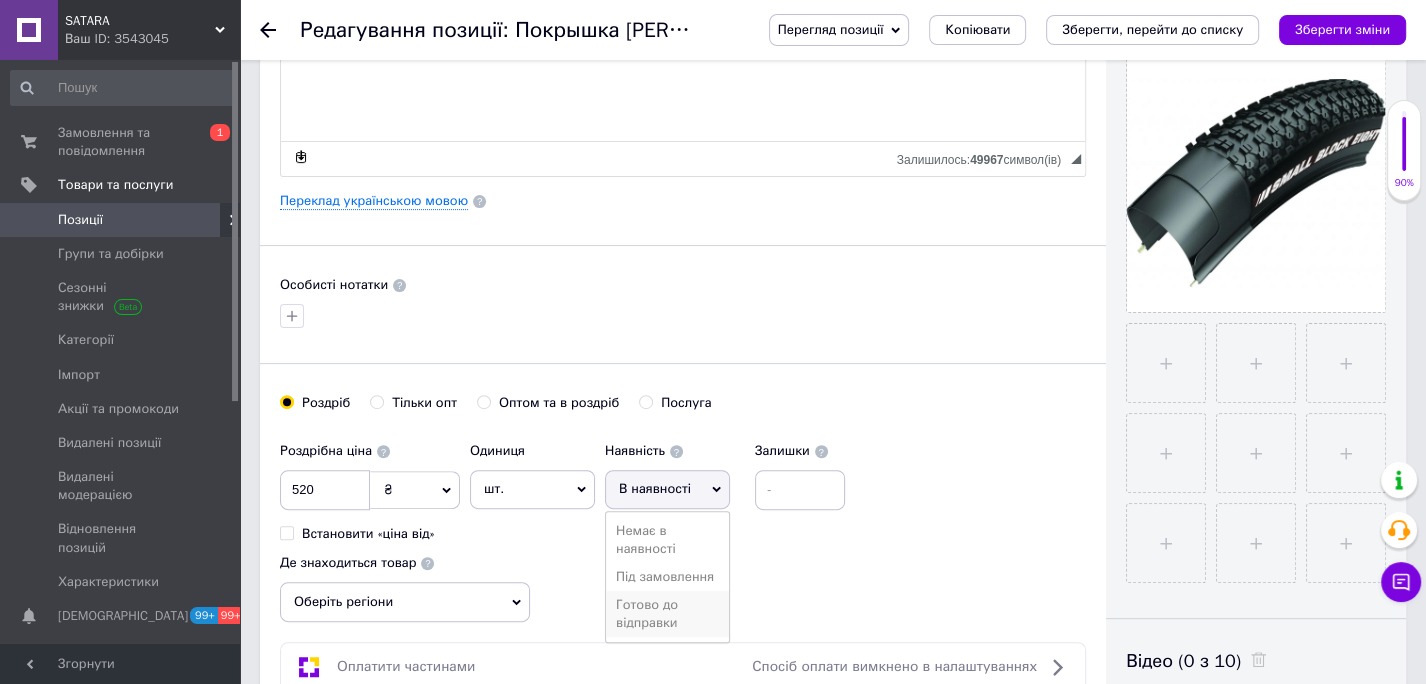 click on "Готово до відправки" at bounding box center [667, 614] 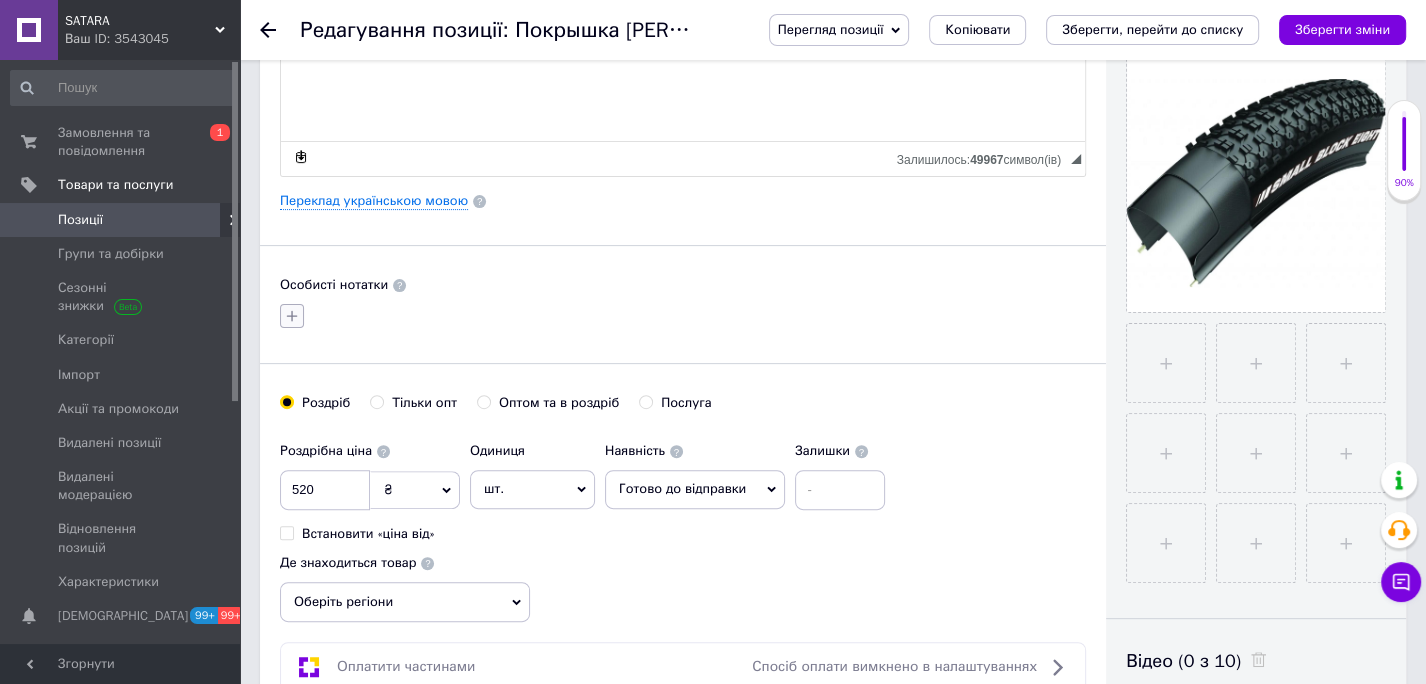 click 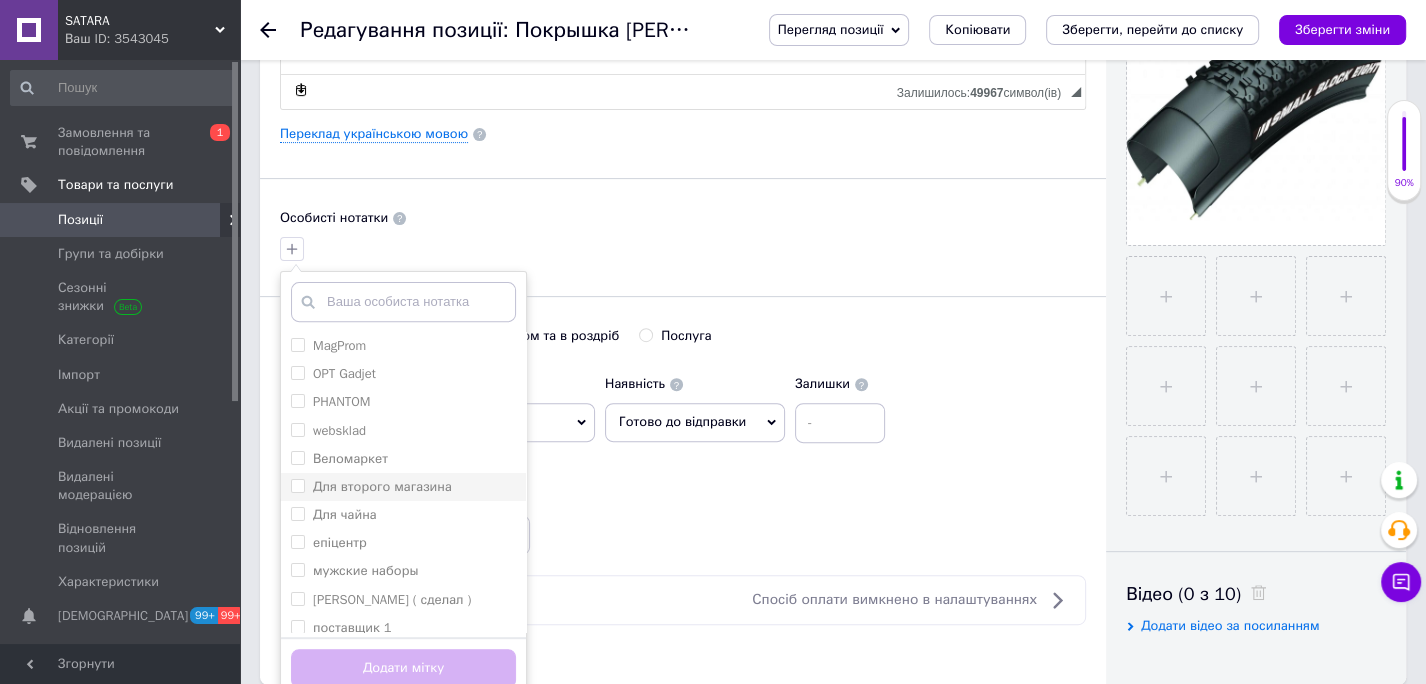scroll, scrollTop: 515, scrollLeft: 0, axis: vertical 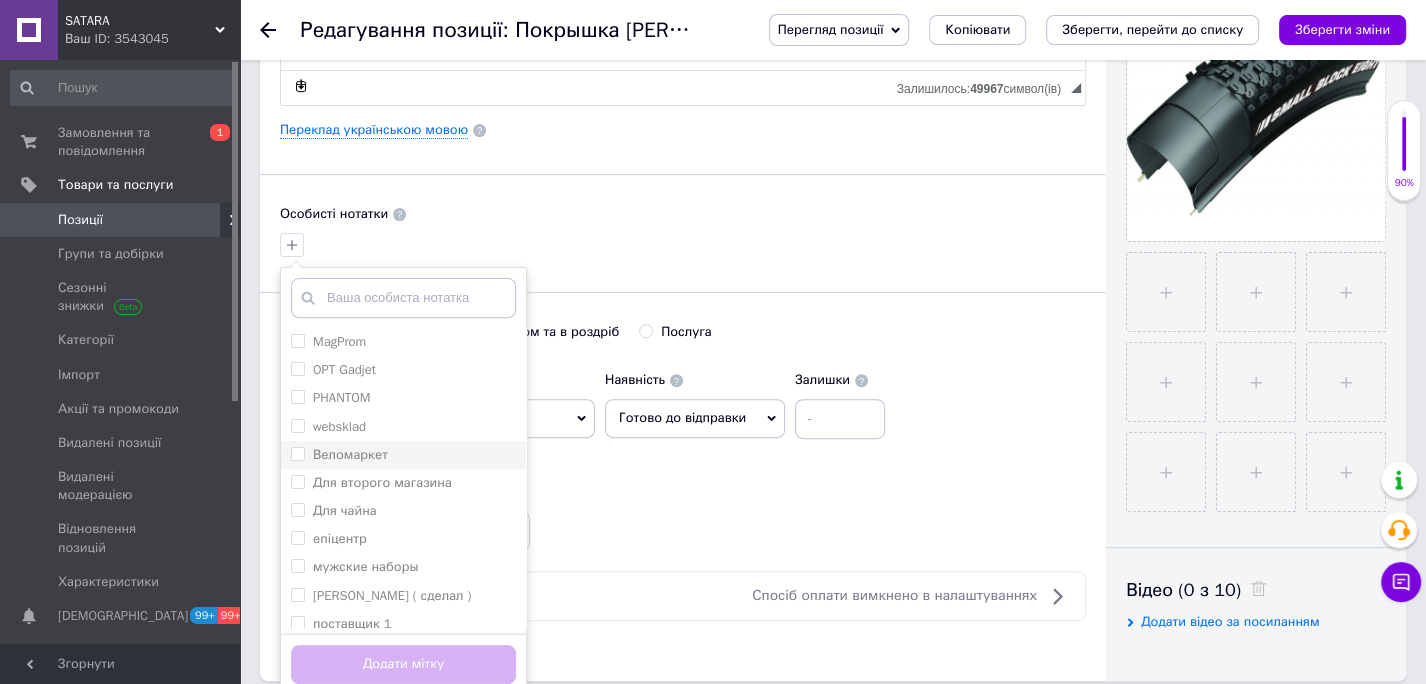 click on "Веломаркет" at bounding box center [297, 453] 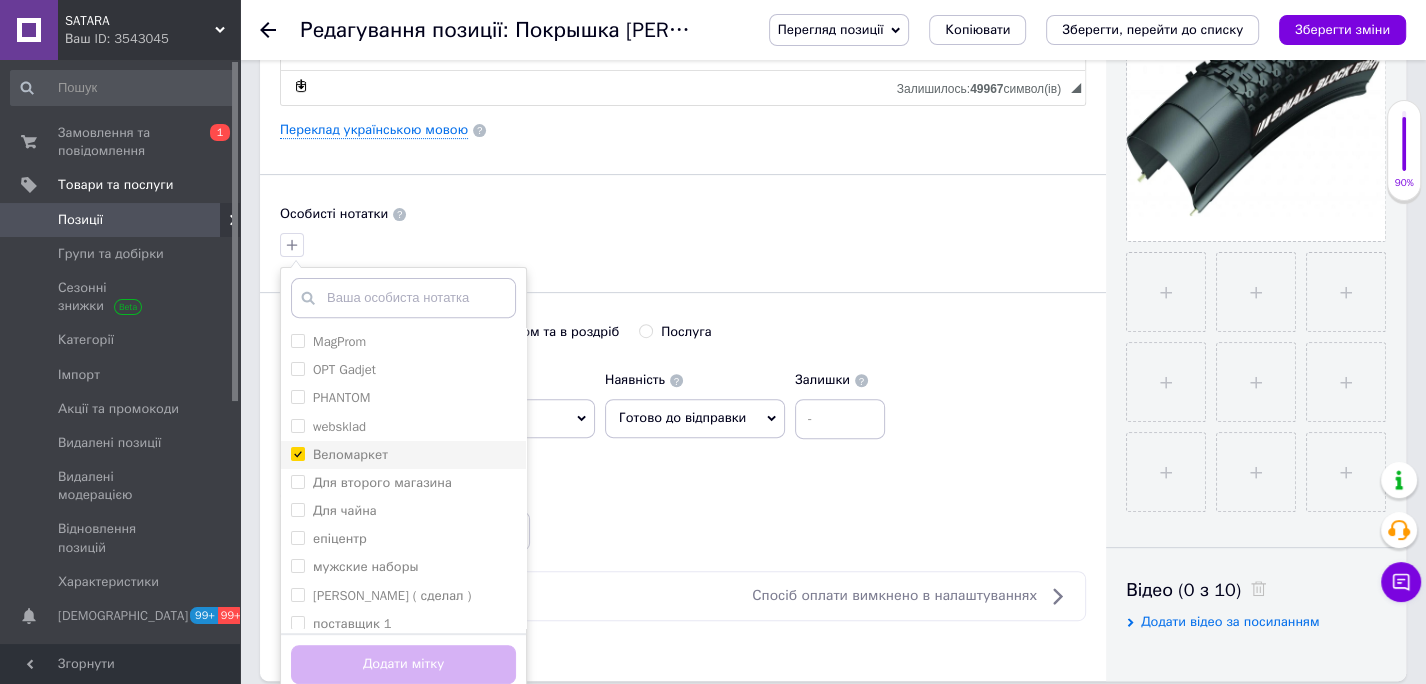 checkbox on "true" 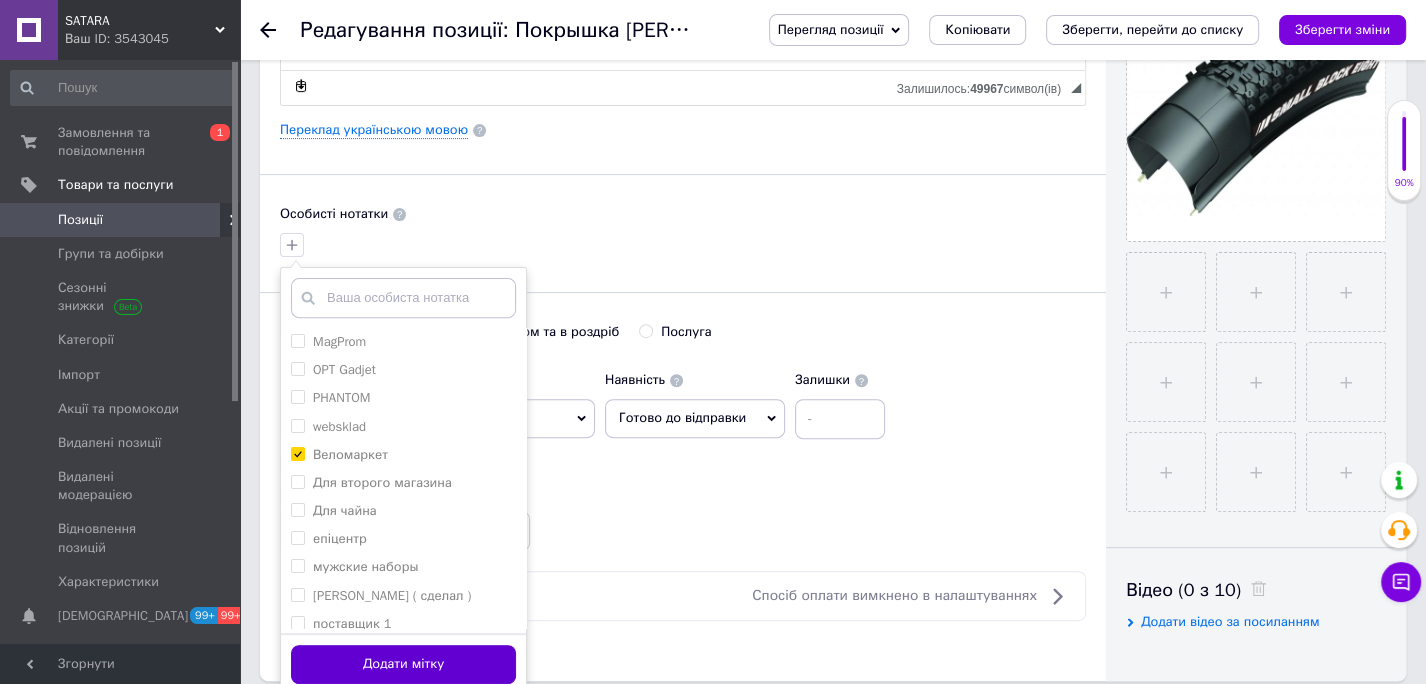click on "Додати мітку" at bounding box center [403, 664] 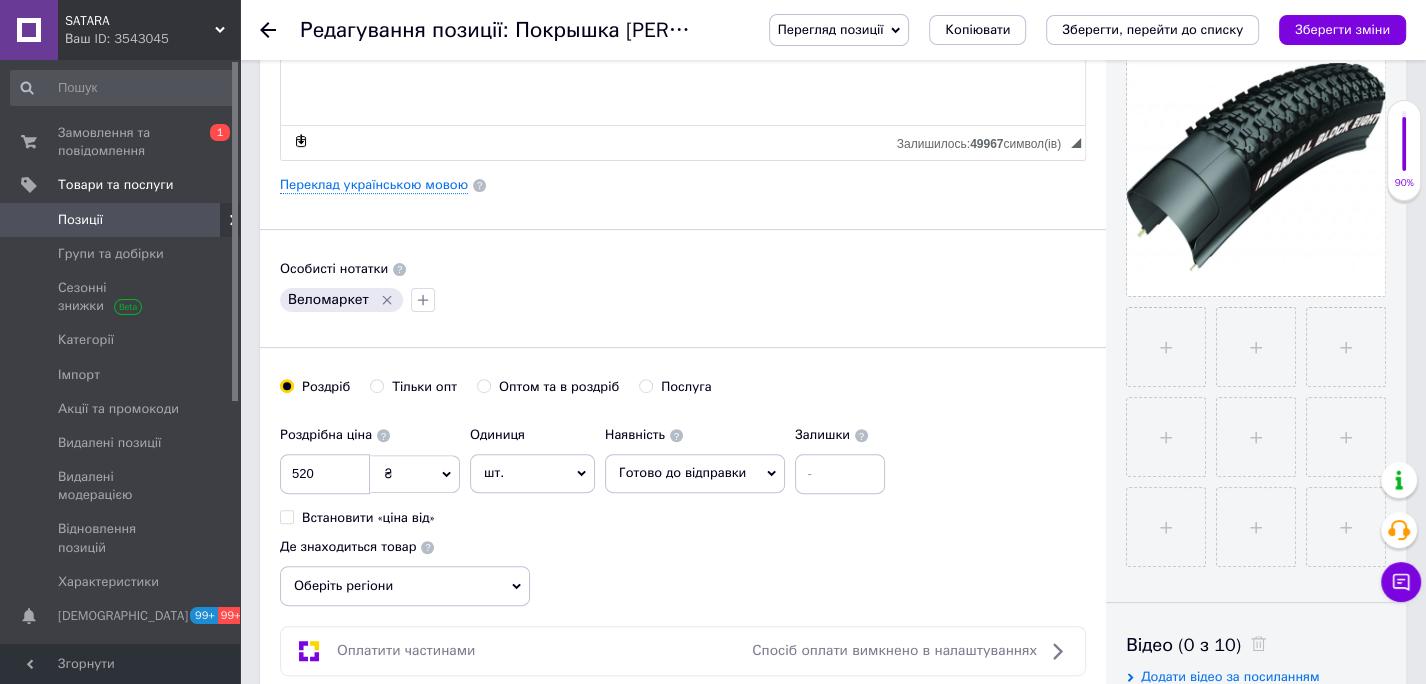 scroll, scrollTop: 440, scrollLeft: 0, axis: vertical 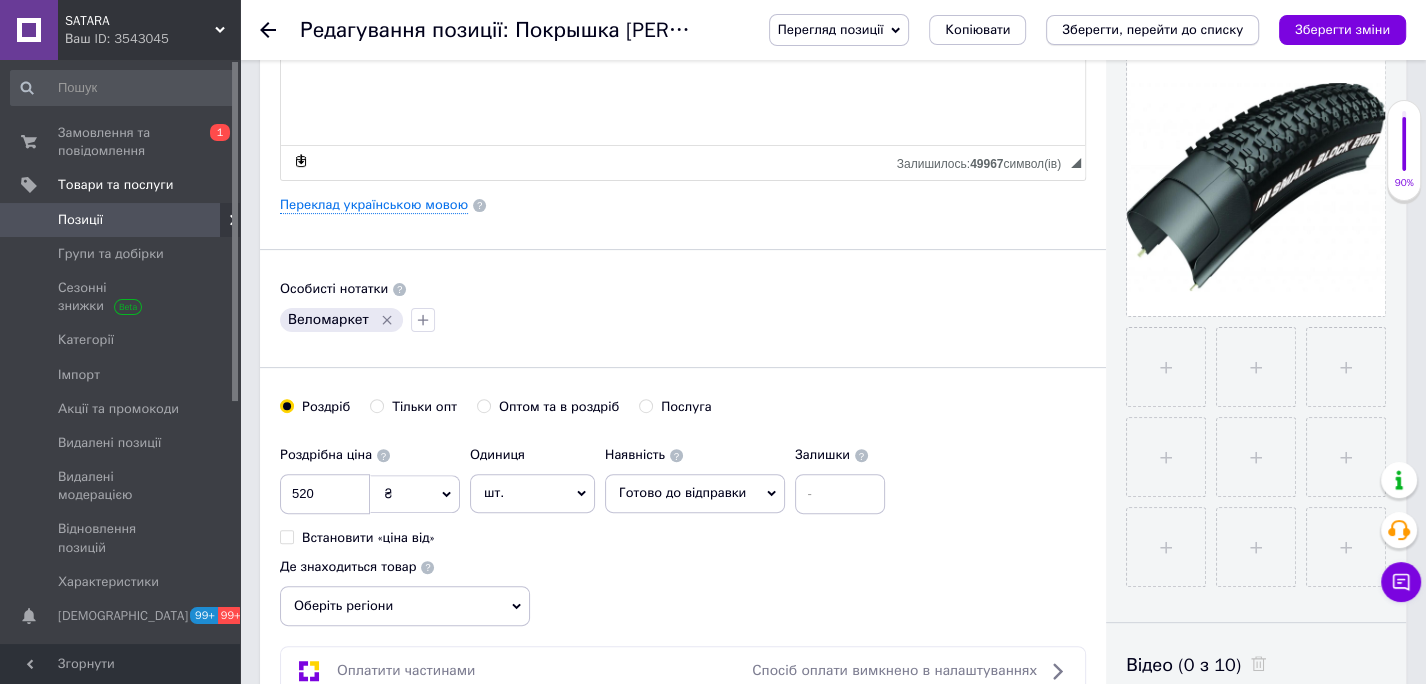 click on "Зберегти, перейти до списку" at bounding box center (1152, 29) 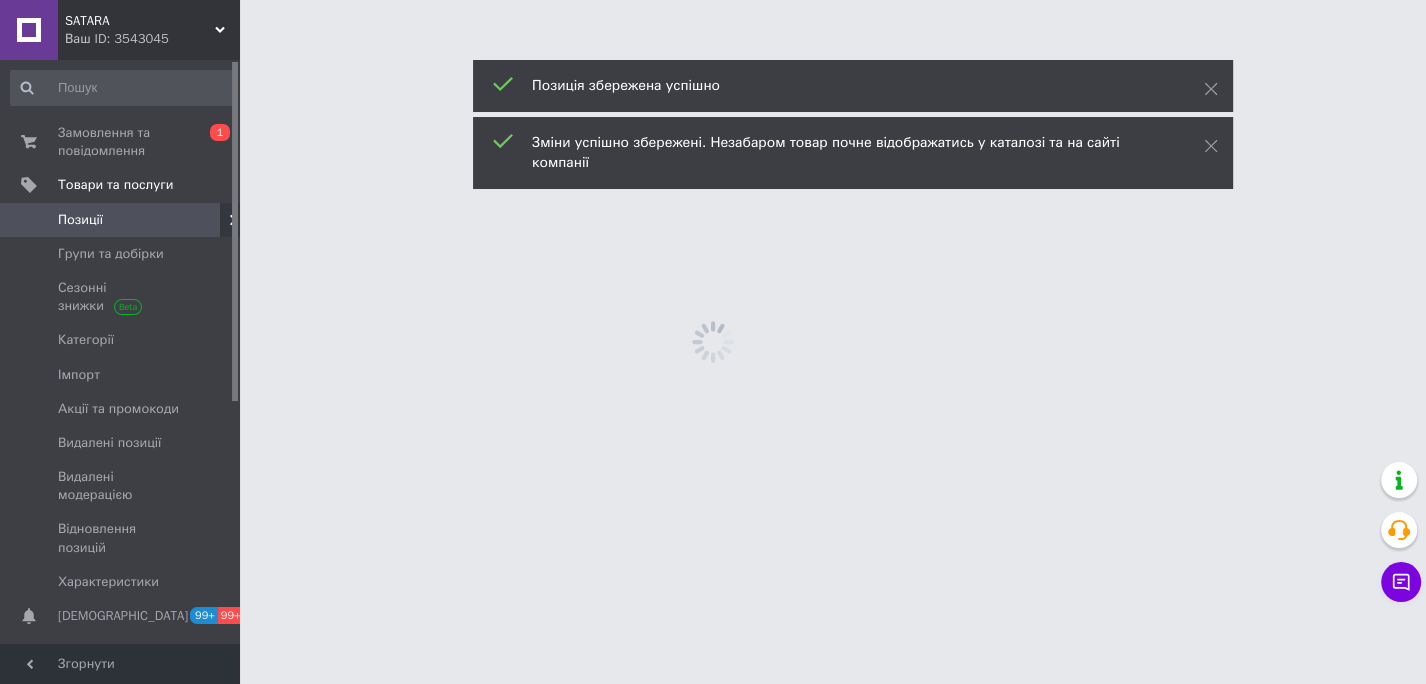 scroll, scrollTop: 0, scrollLeft: 0, axis: both 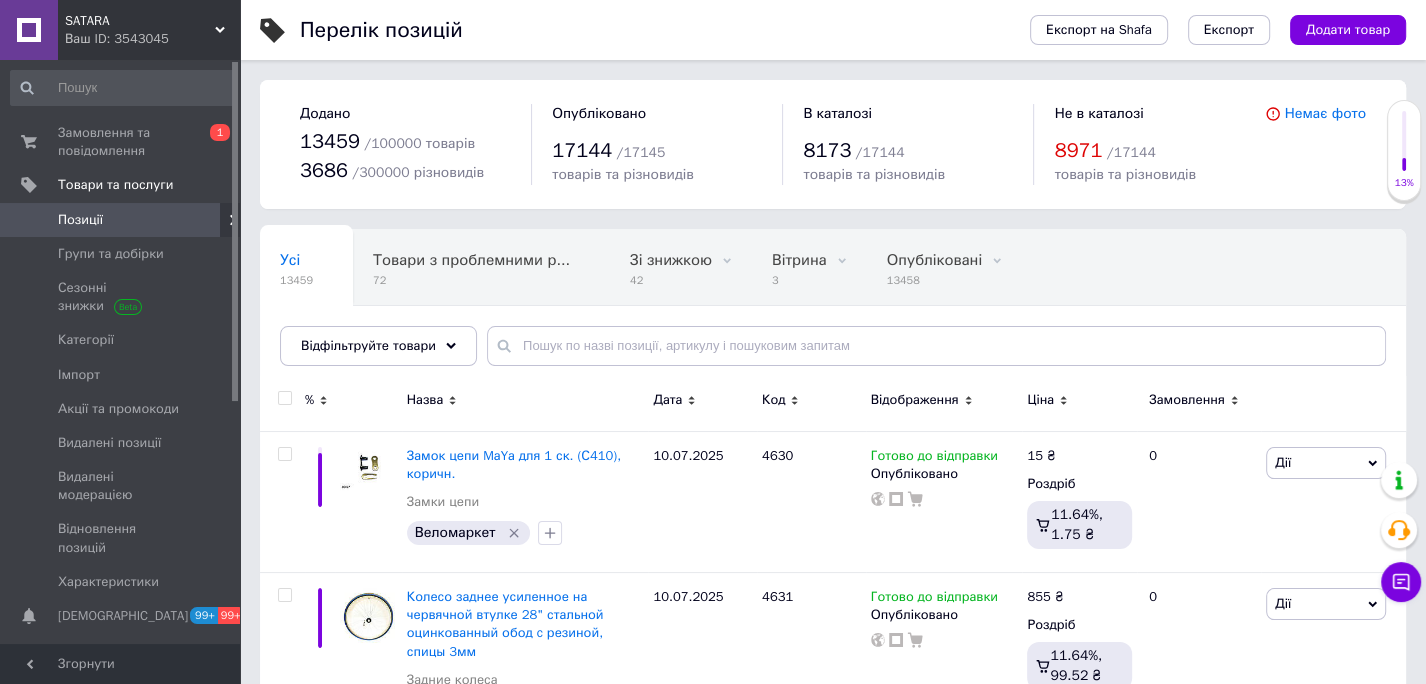 drag, startPoint x: 1358, startPoint y: 272, endPoint x: 958, endPoint y: 390, distance: 417.04196 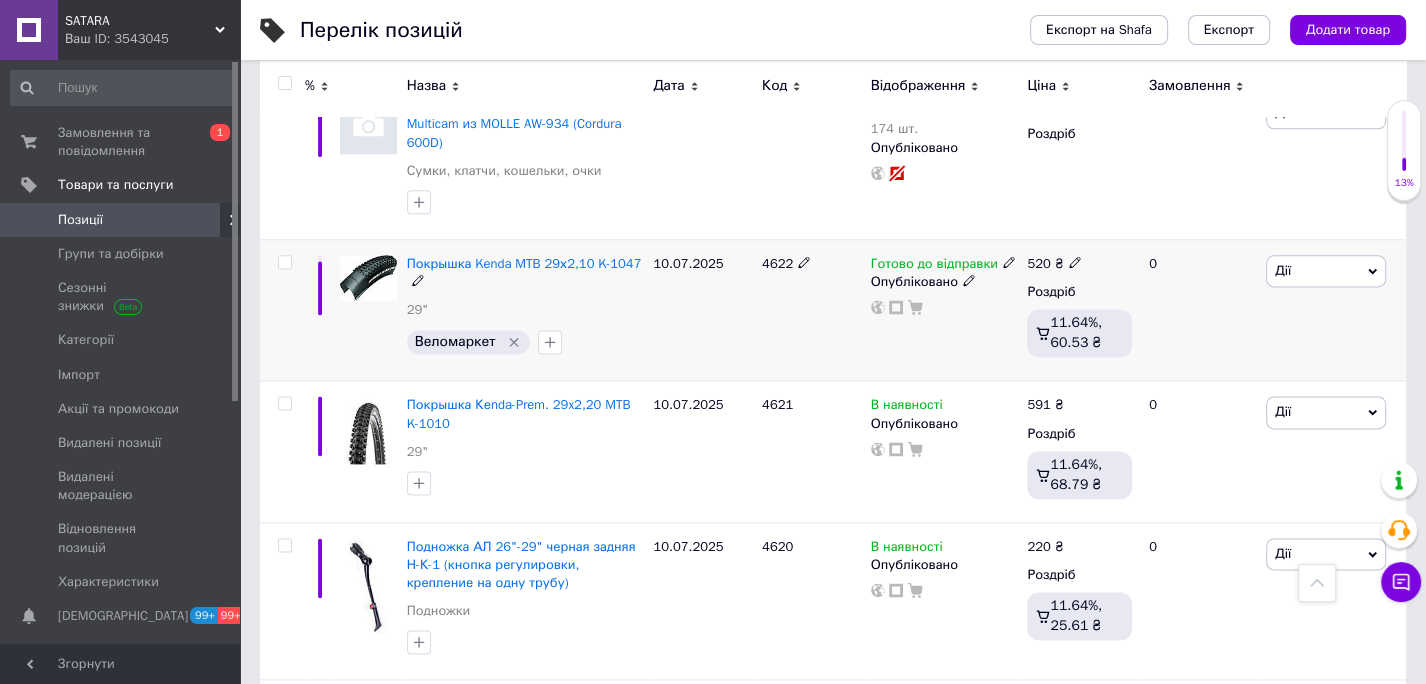 scroll, scrollTop: 2151, scrollLeft: 0, axis: vertical 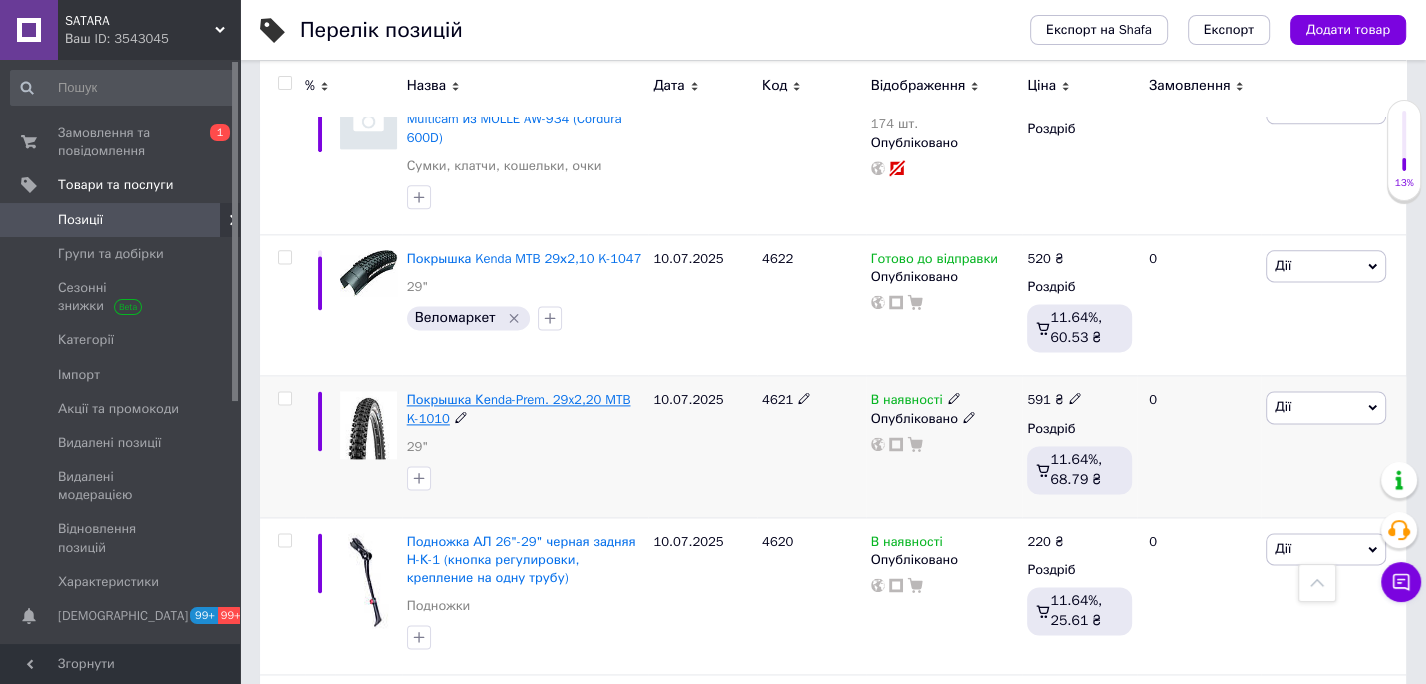 click on "Покрышка Кеnda-Prem. 29x2,20 MTB K-1010 29"" at bounding box center [525, 446] 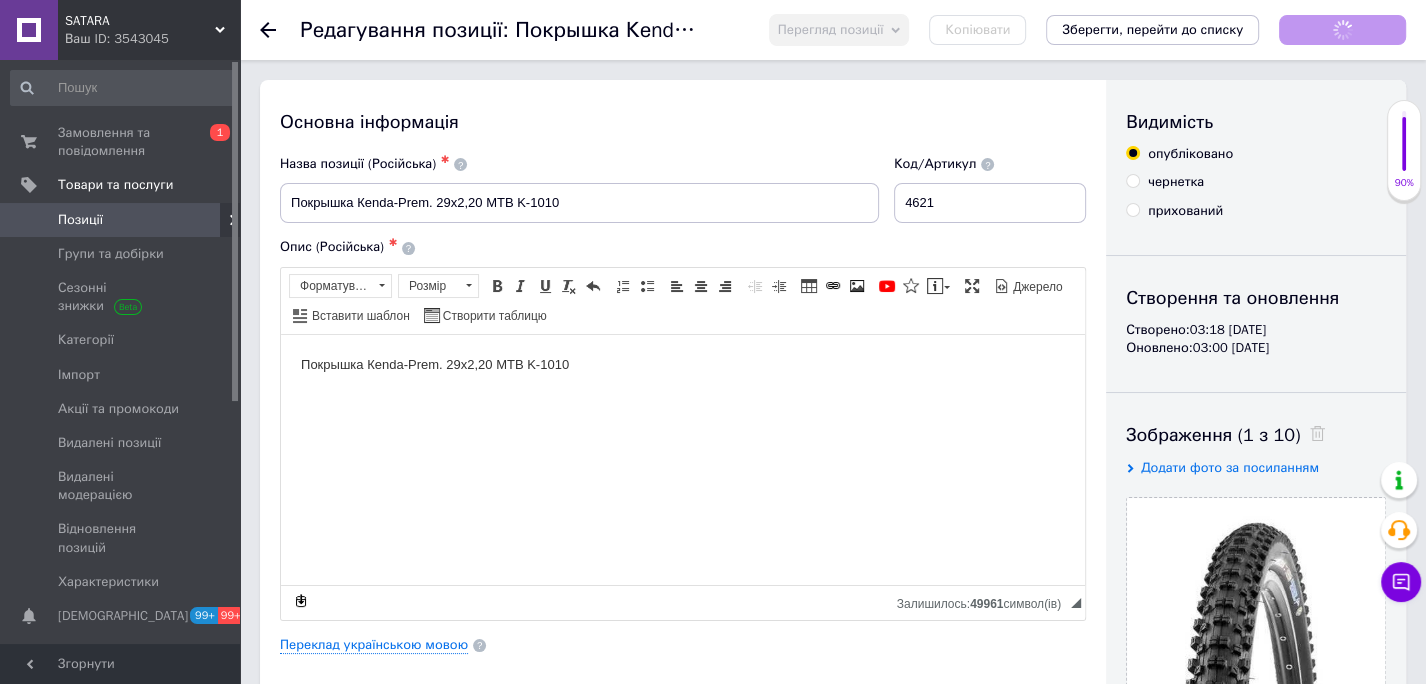 scroll, scrollTop: 0, scrollLeft: 0, axis: both 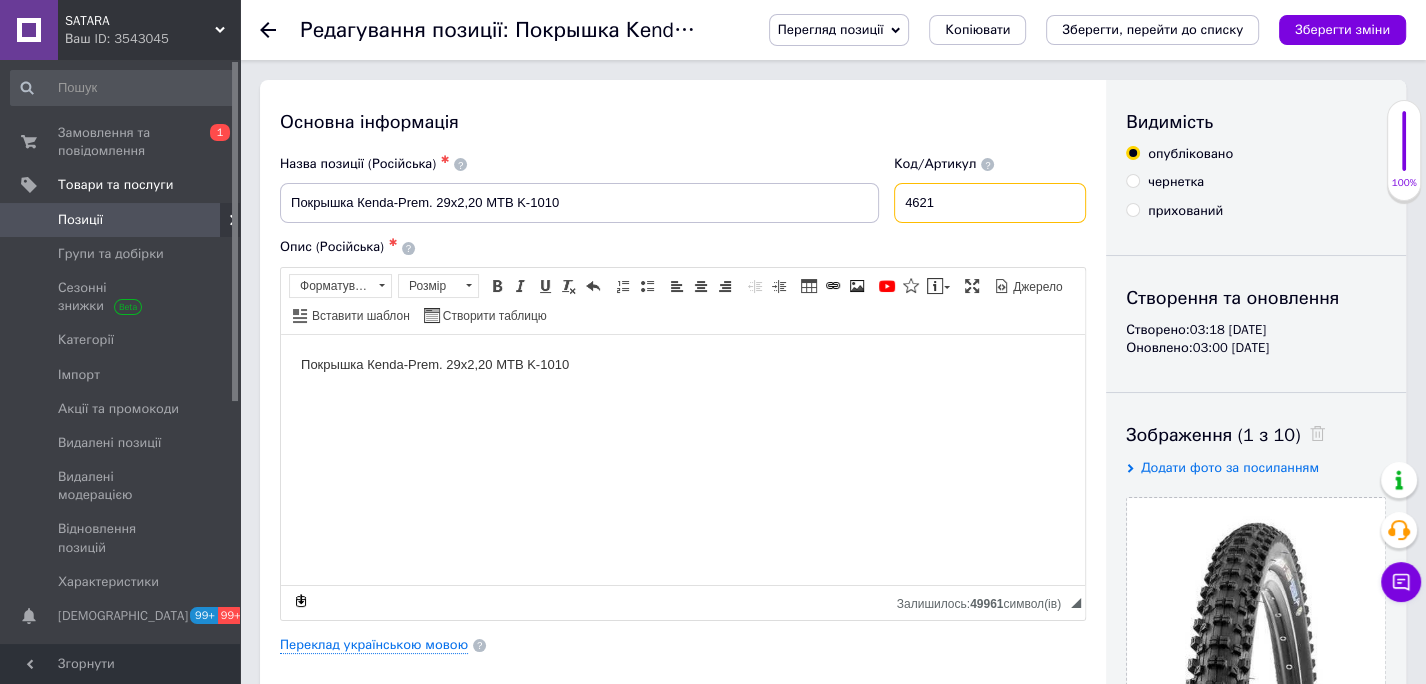 click on "4621" at bounding box center (990, 203) 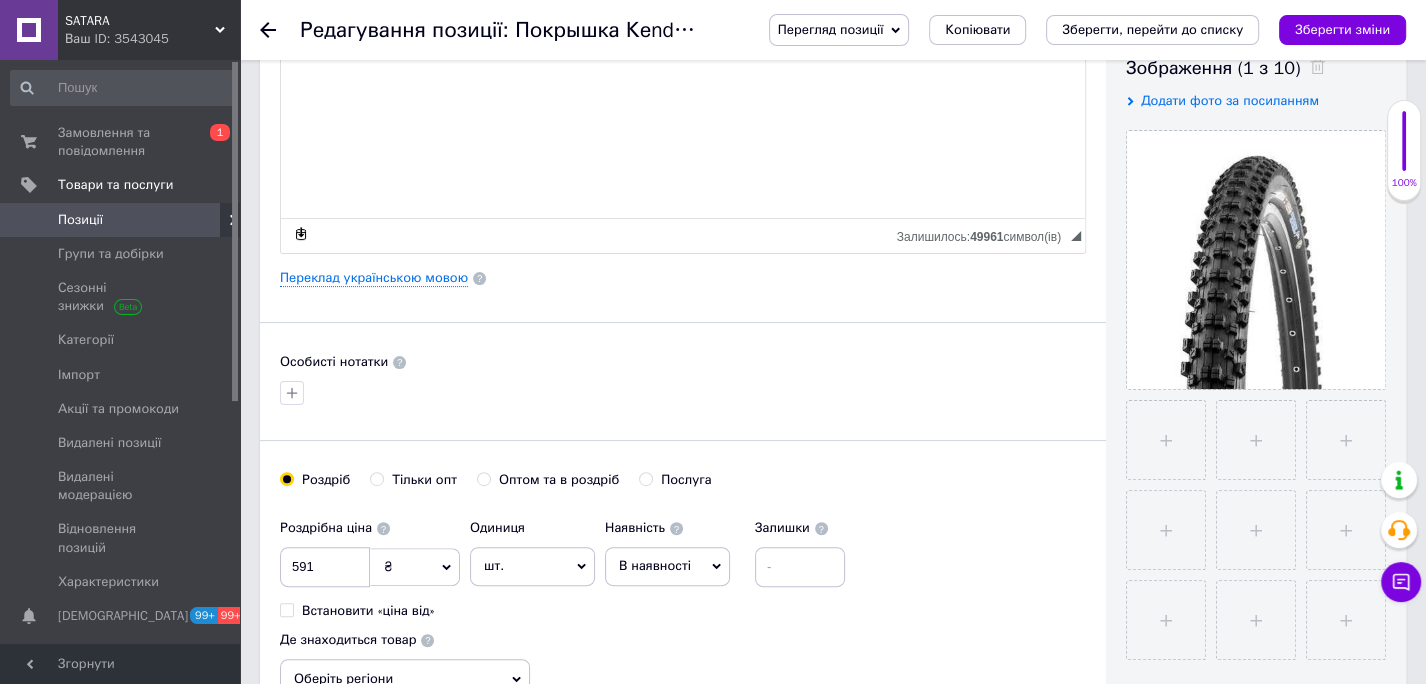 scroll, scrollTop: 369, scrollLeft: 0, axis: vertical 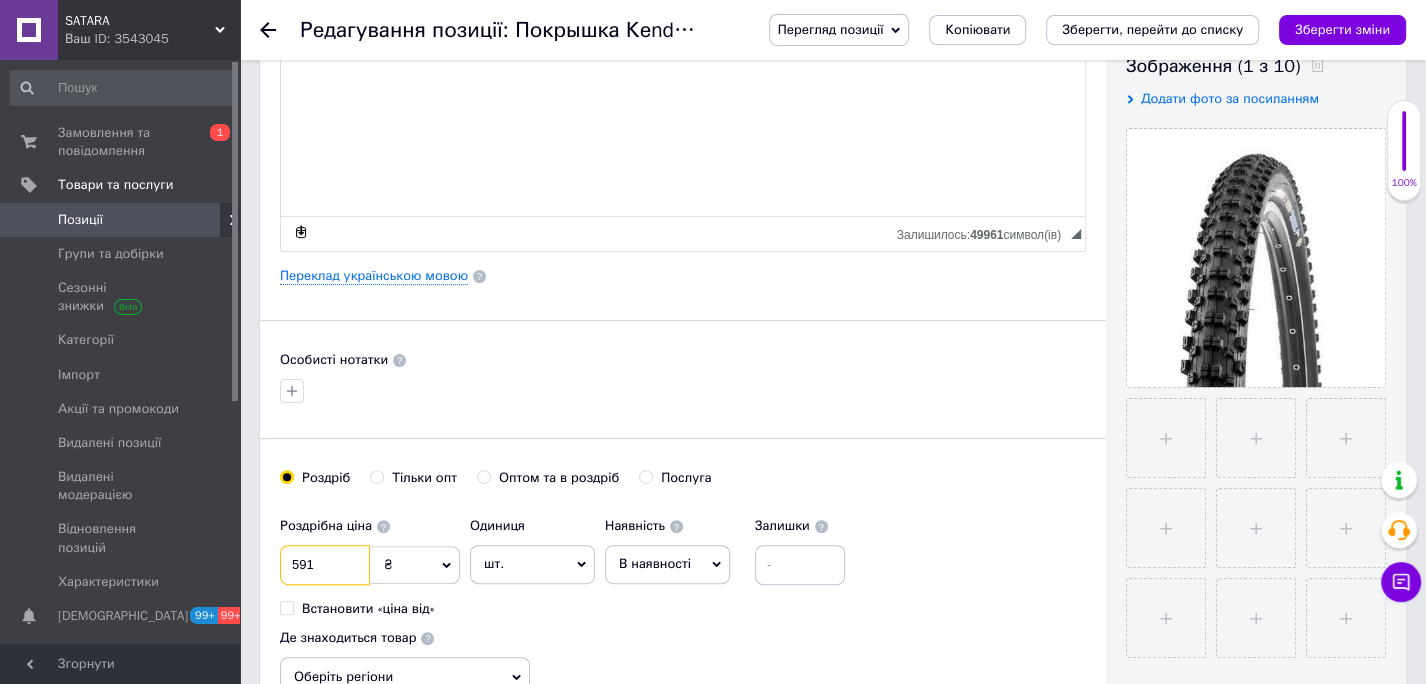 click on "591" at bounding box center [325, 565] 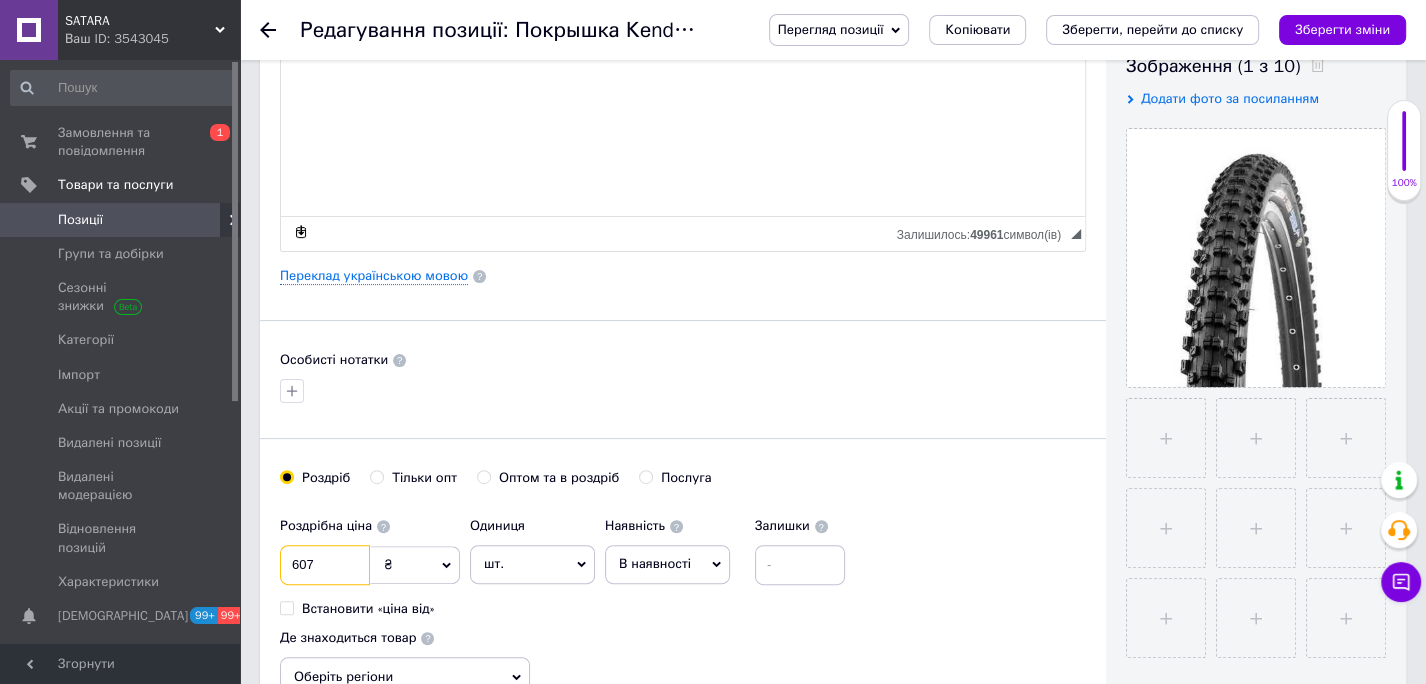 type on "607" 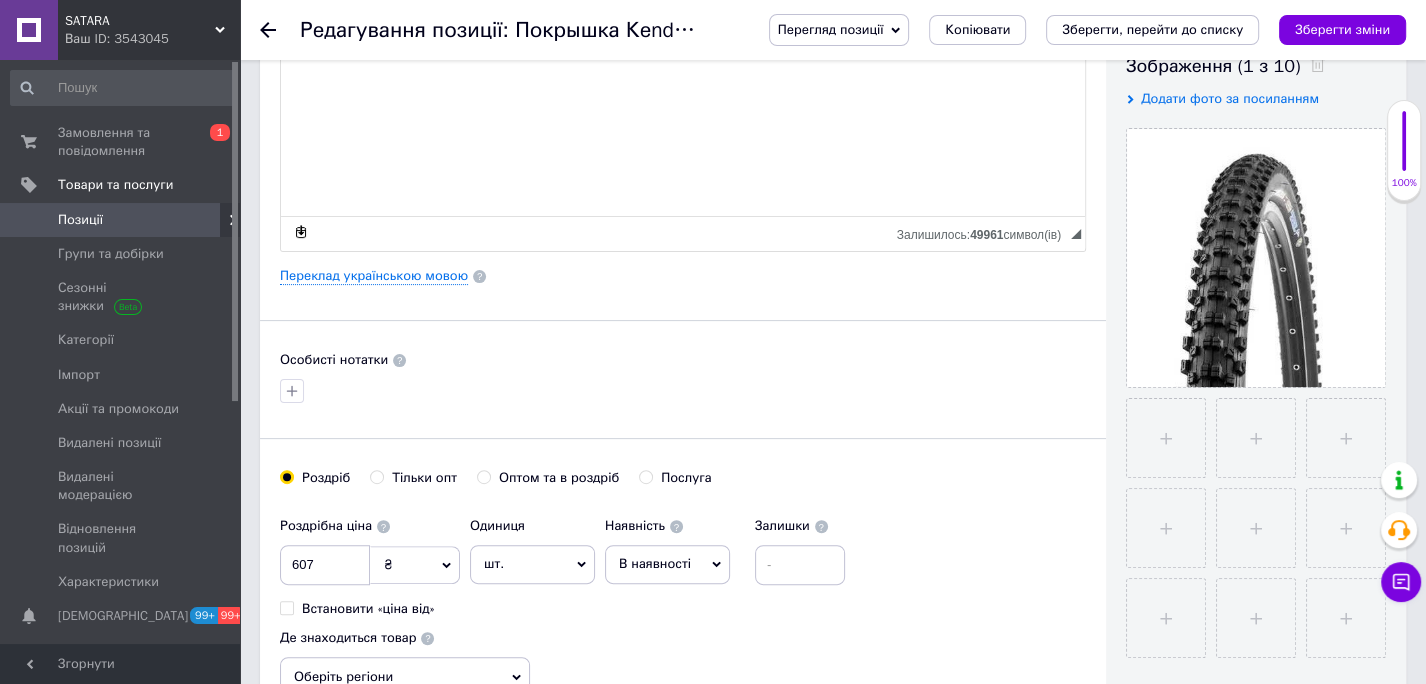 click on "В наявності" at bounding box center (655, 563) 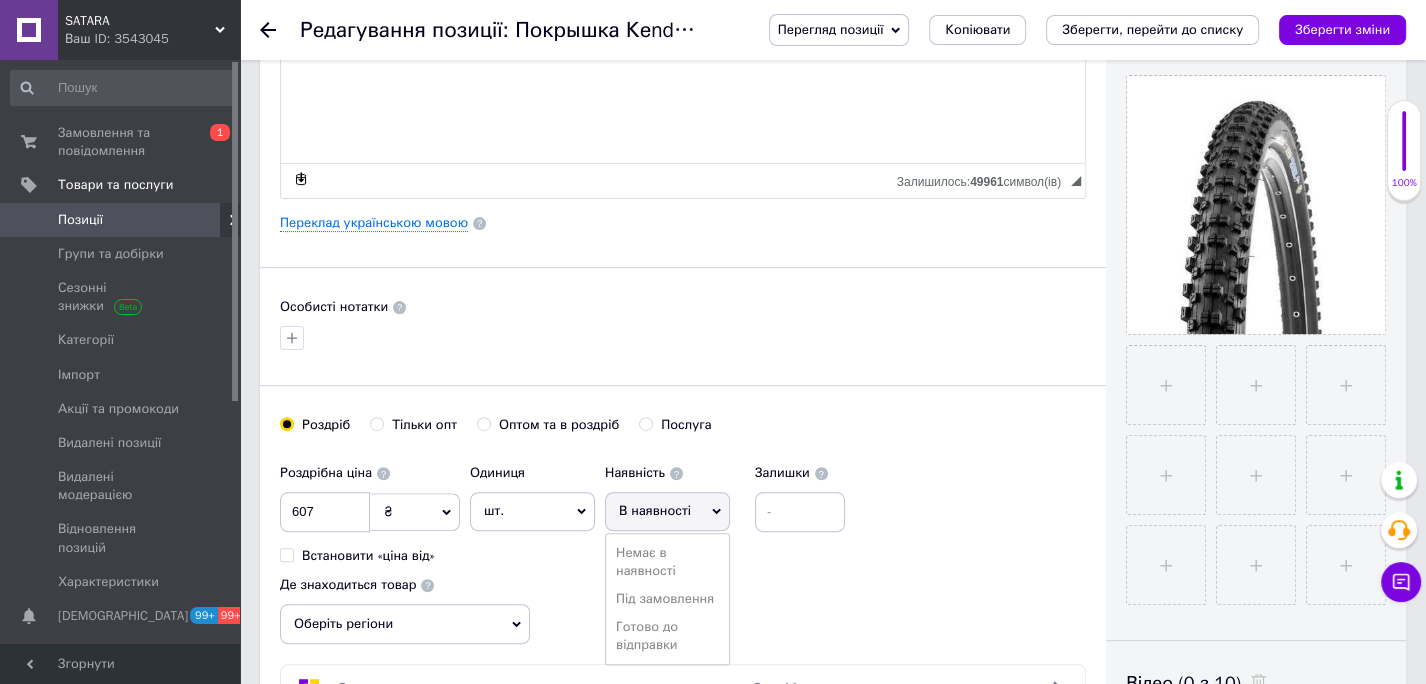 scroll, scrollTop: 498, scrollLeft: 0, axis: vertical 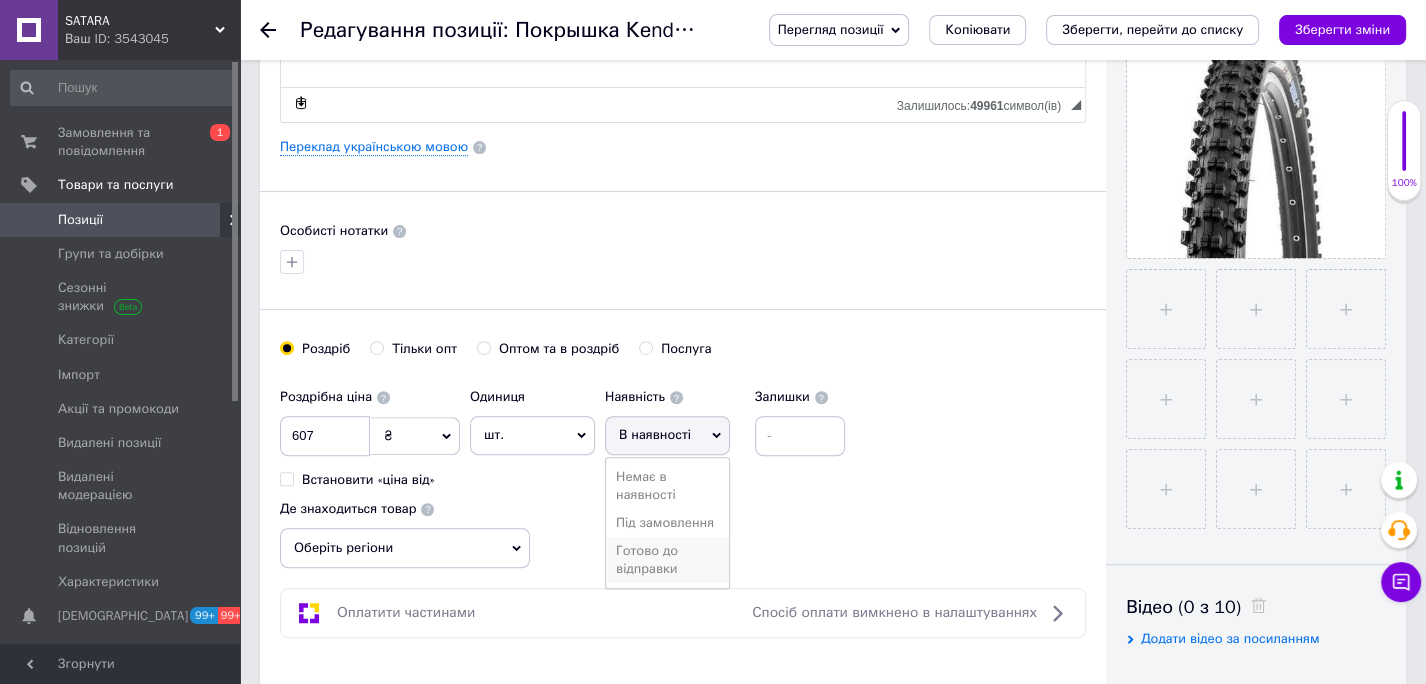 click on "Готово до відправки" at bounding box center (667, 560) 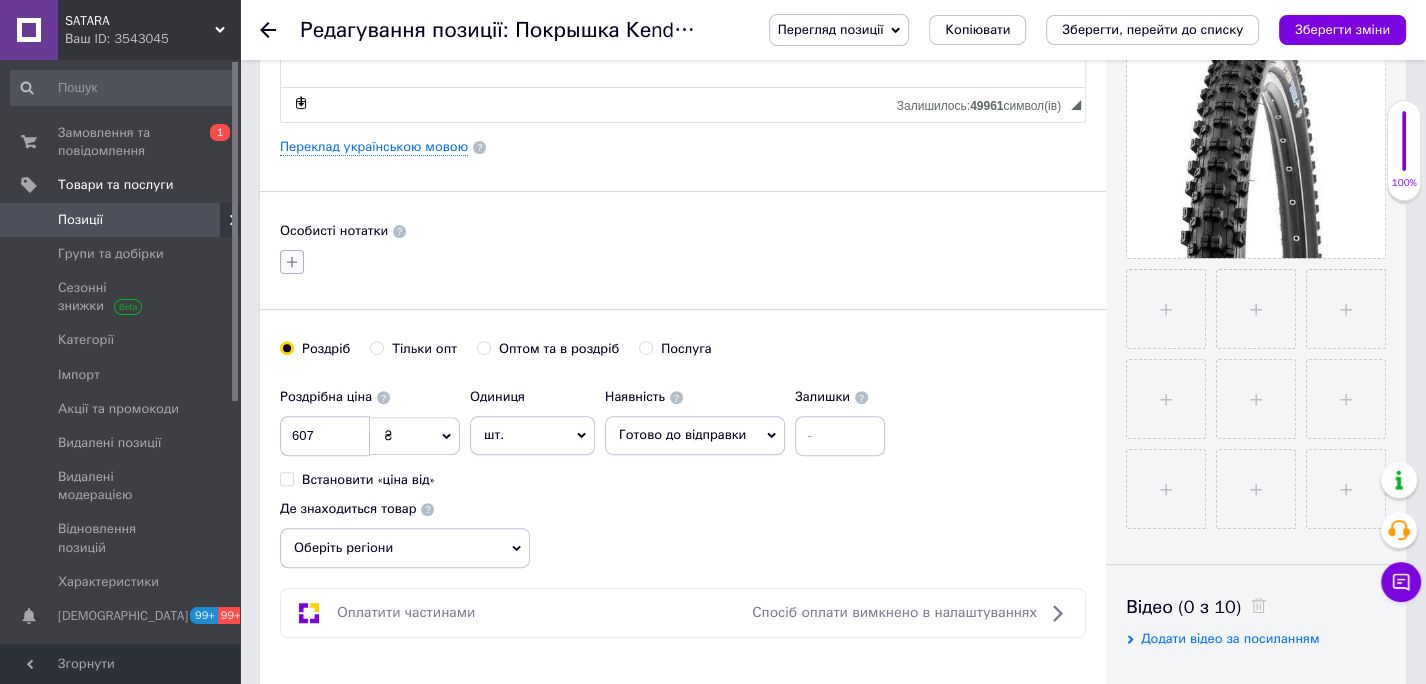 click 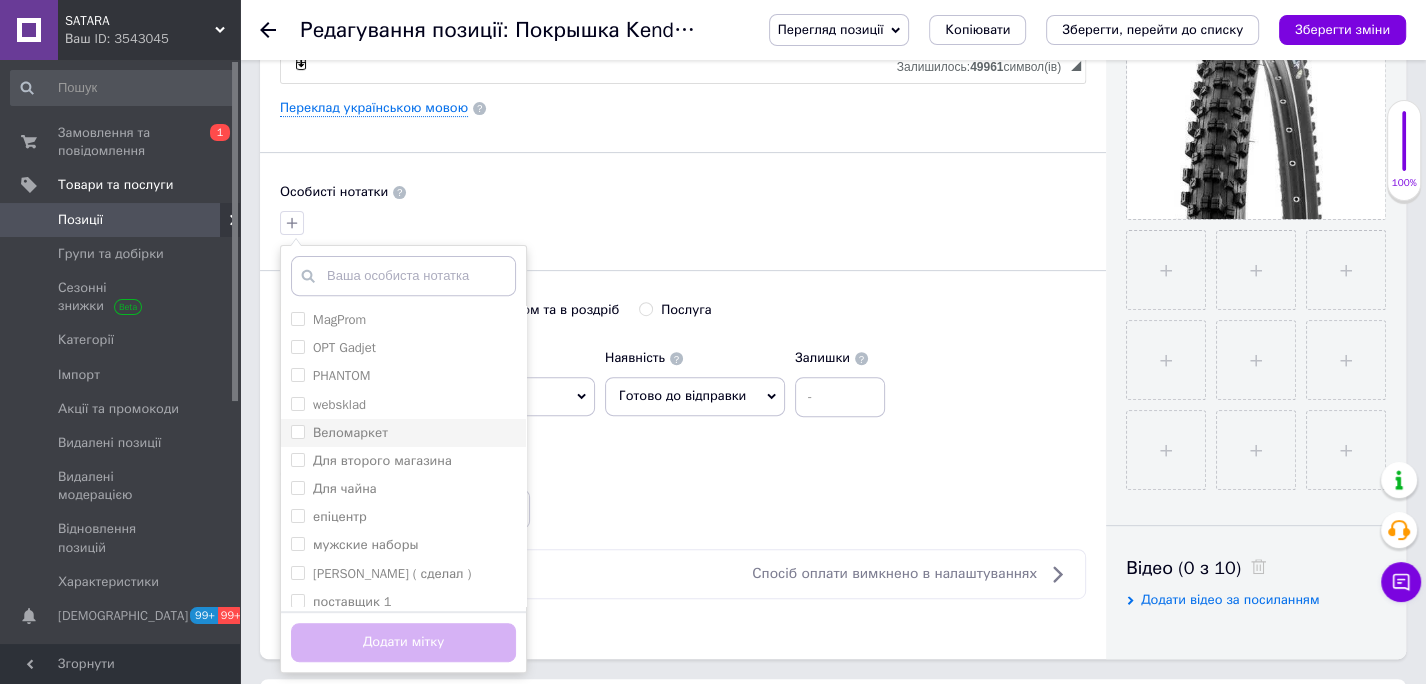scroll, scrollTop: 540, scrollLeft: 0, axis: vertical 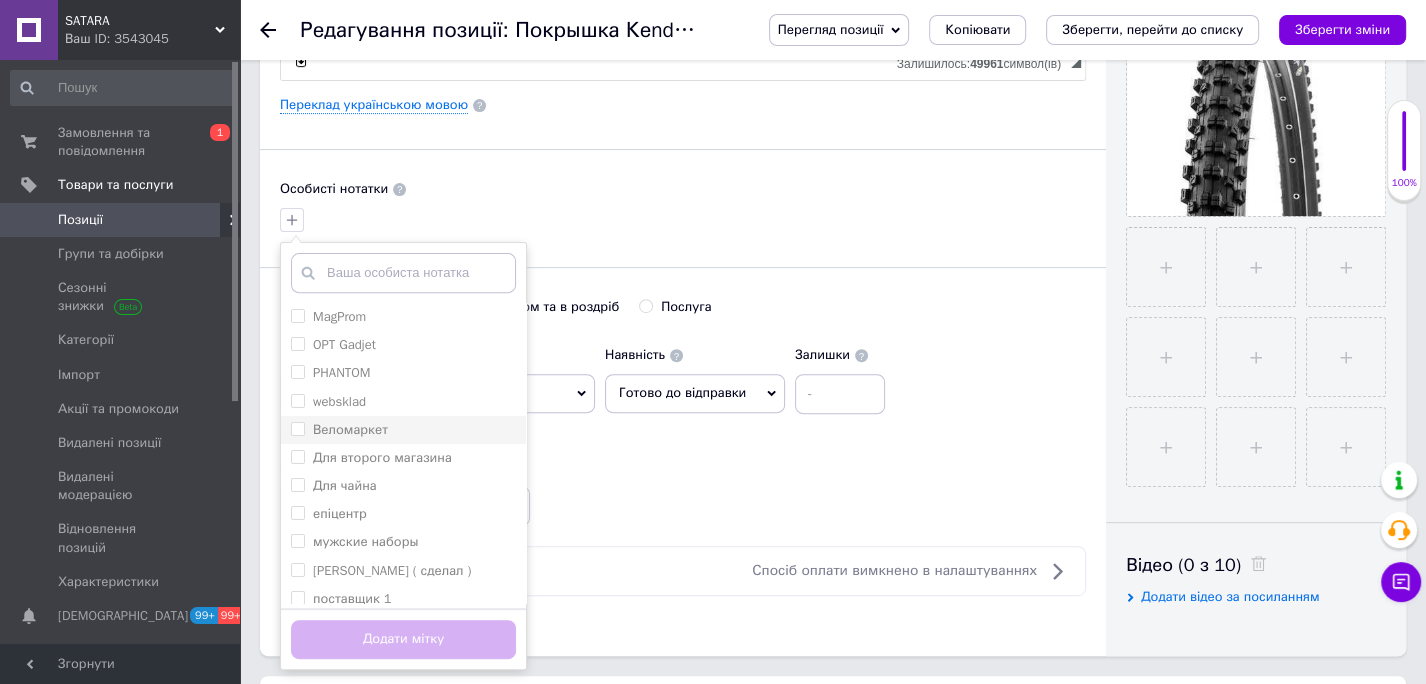 click on "Веломаркет" at bounding box center [297, 428] 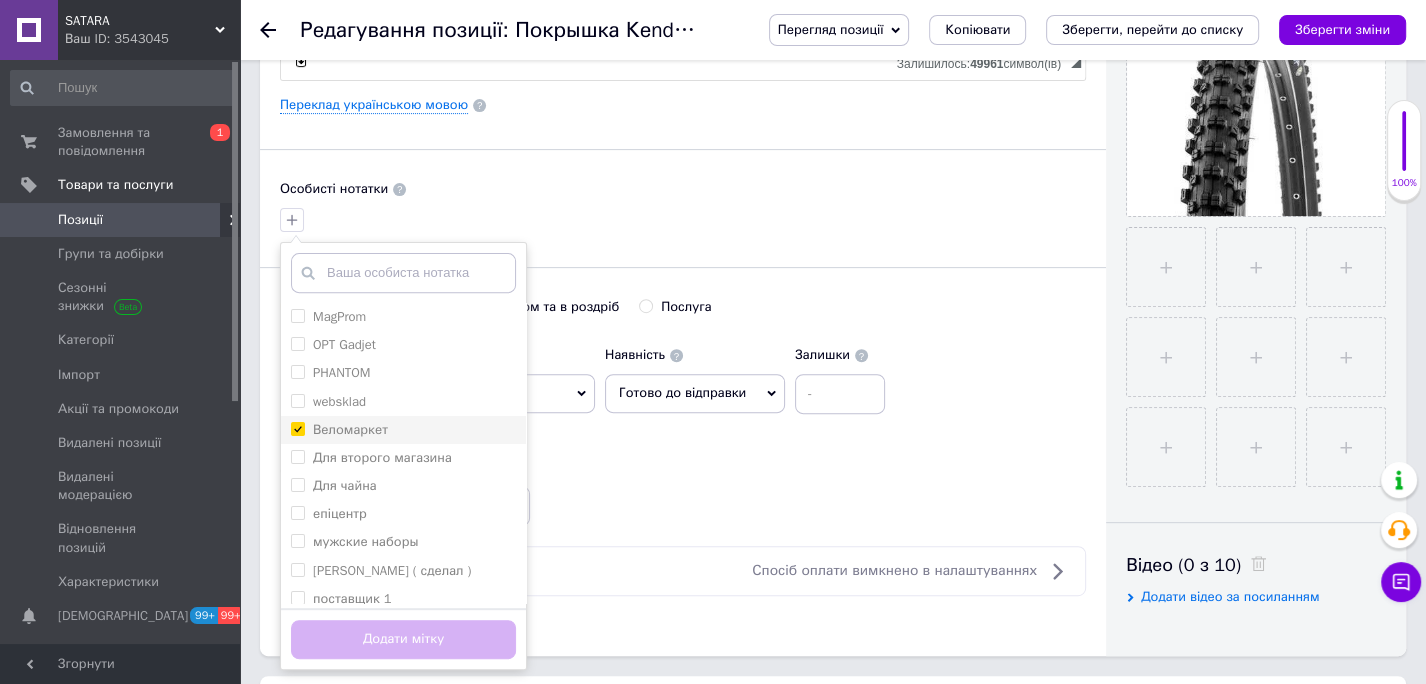 checkbox on "true" 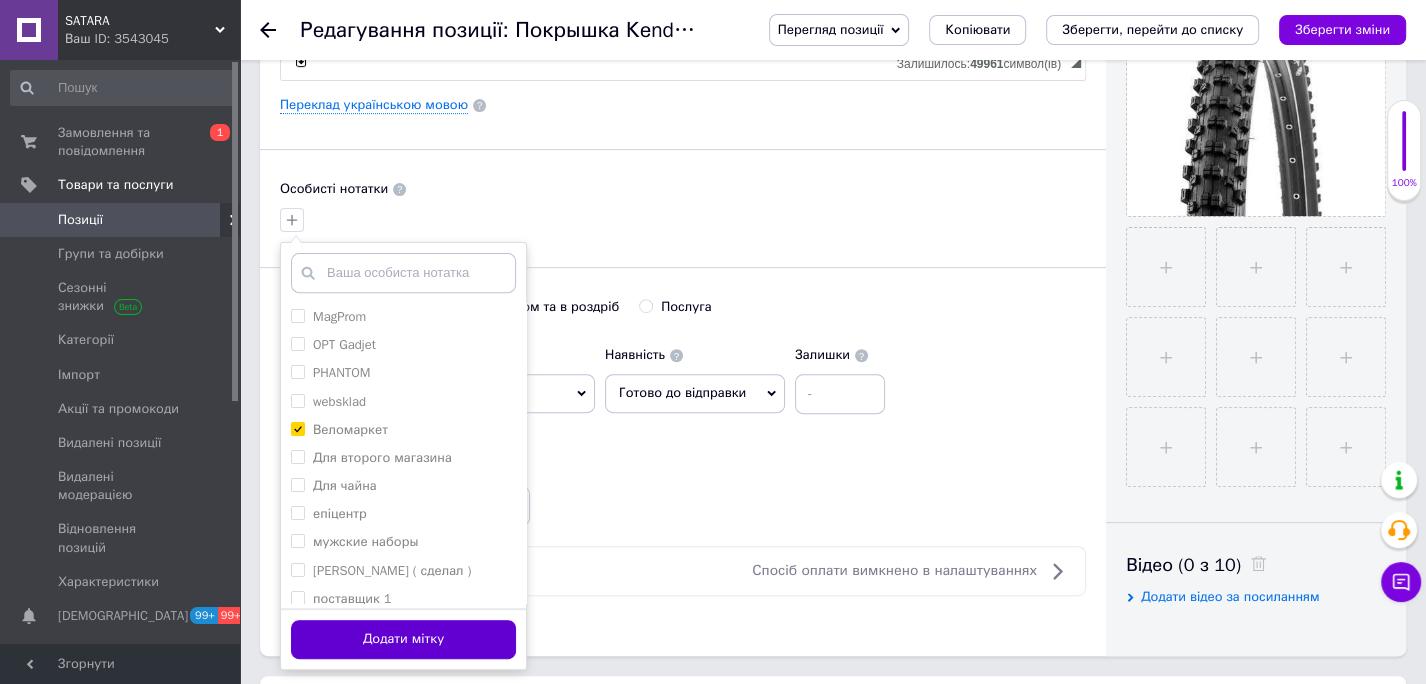 click on "Додати мітку" at bounding box center [403, 639] 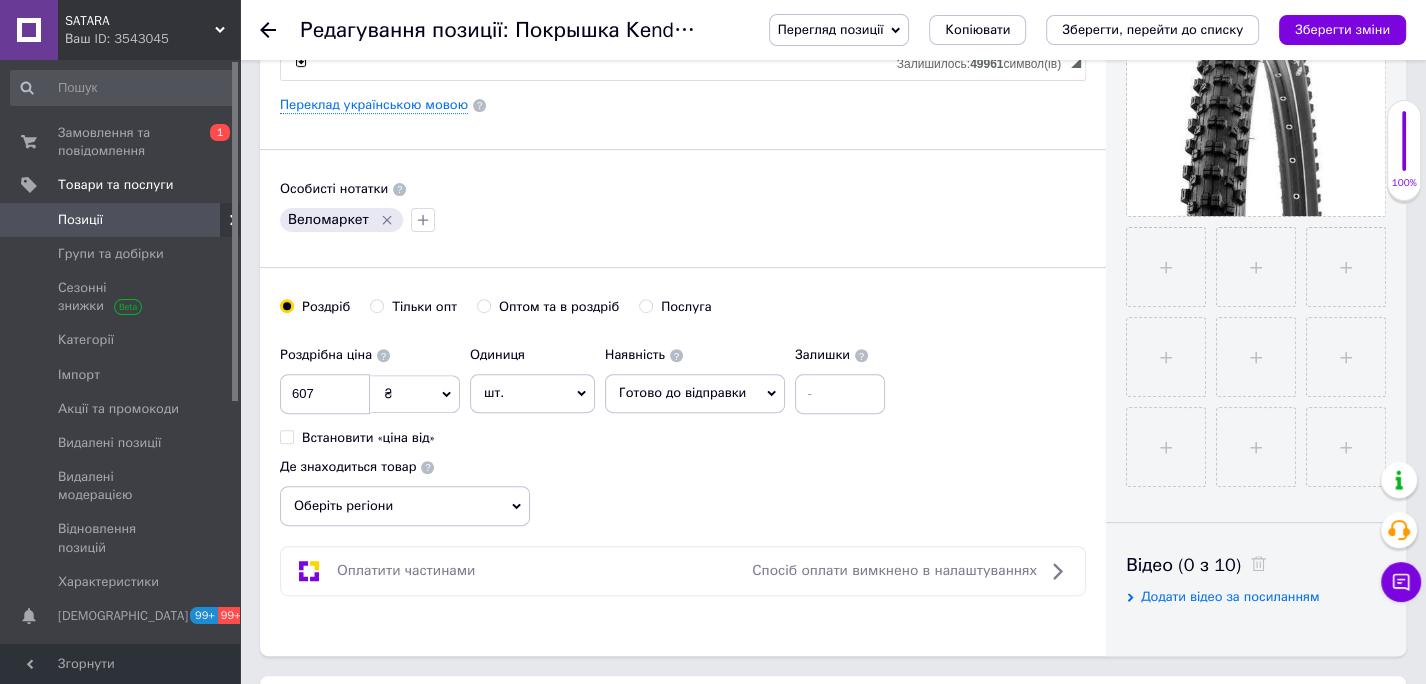 click on "Зберегти, перейти до списку" at bounding box center (1152, 29) 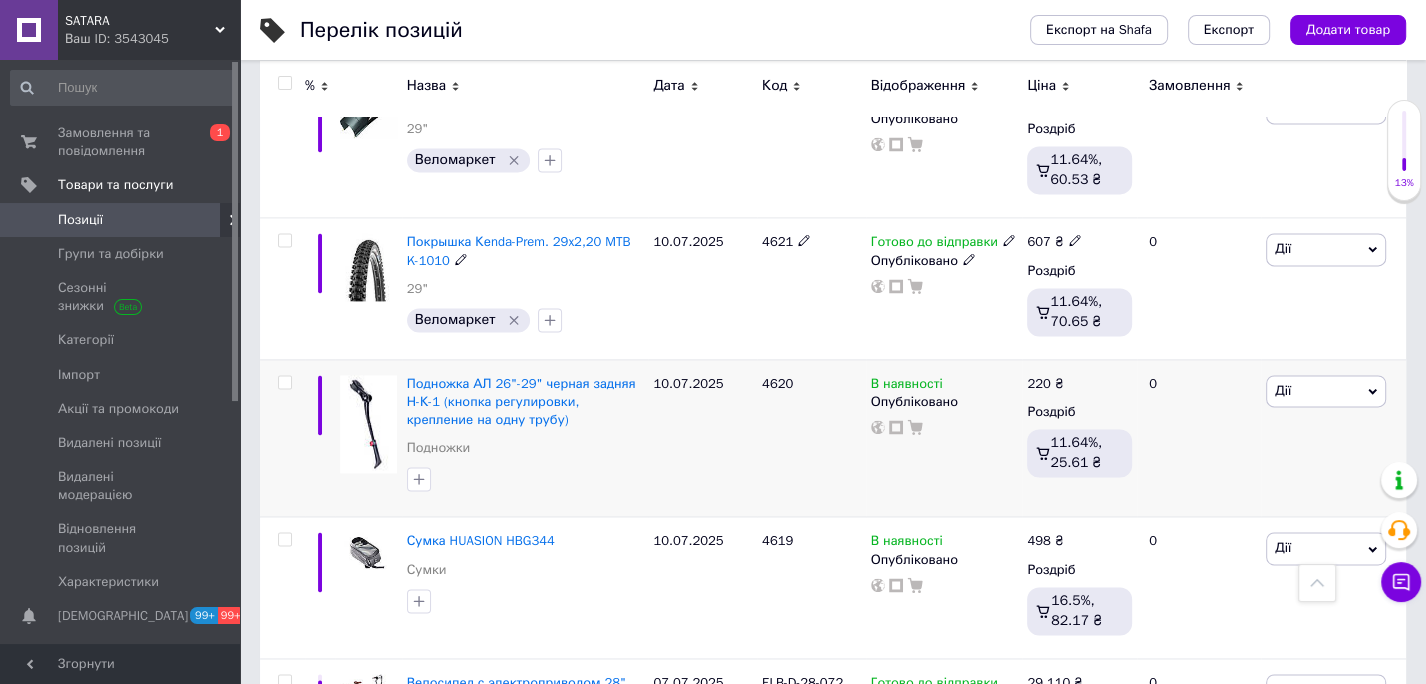 scroll, scrollTop: 2312, scrollLeft: 0, axis: vertical 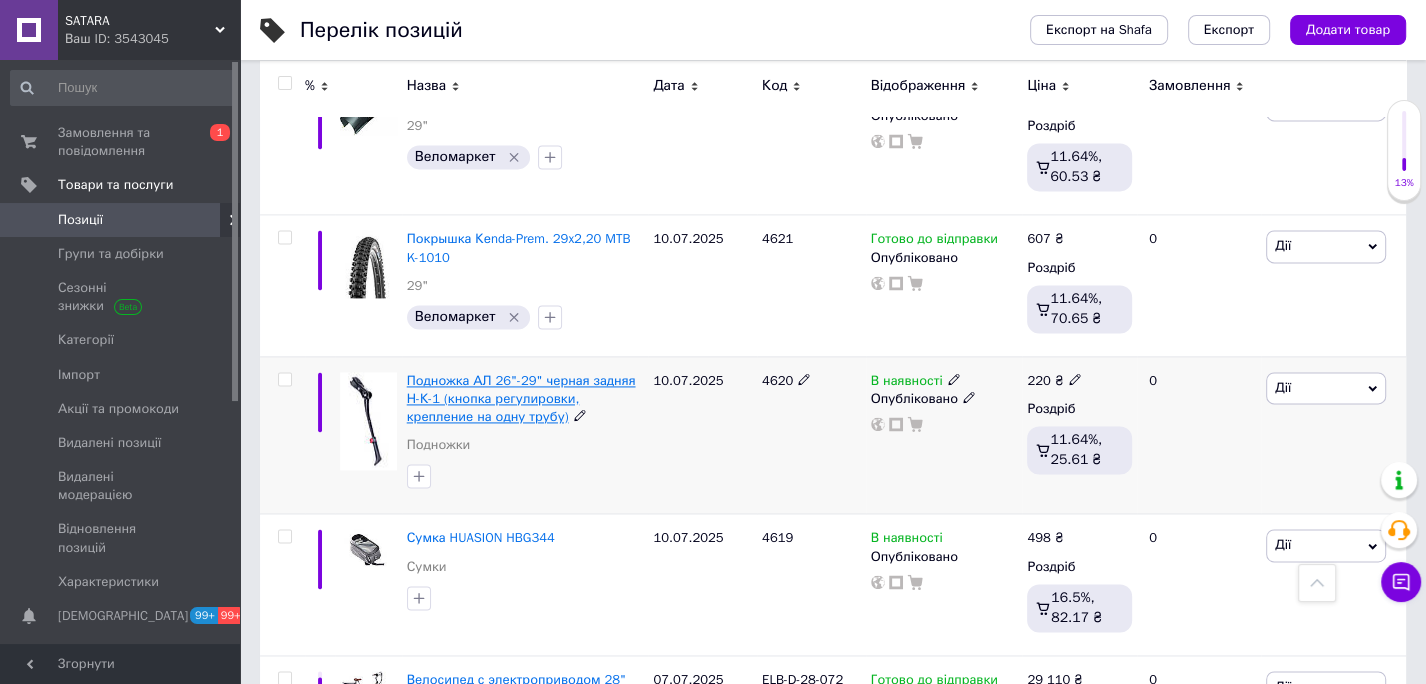 click on "Подножка АЛ 26"-29" черная задняя Н-К-1 (кнопка регулировки, крепление на одну трубу)" at bounding box center (521, 398) 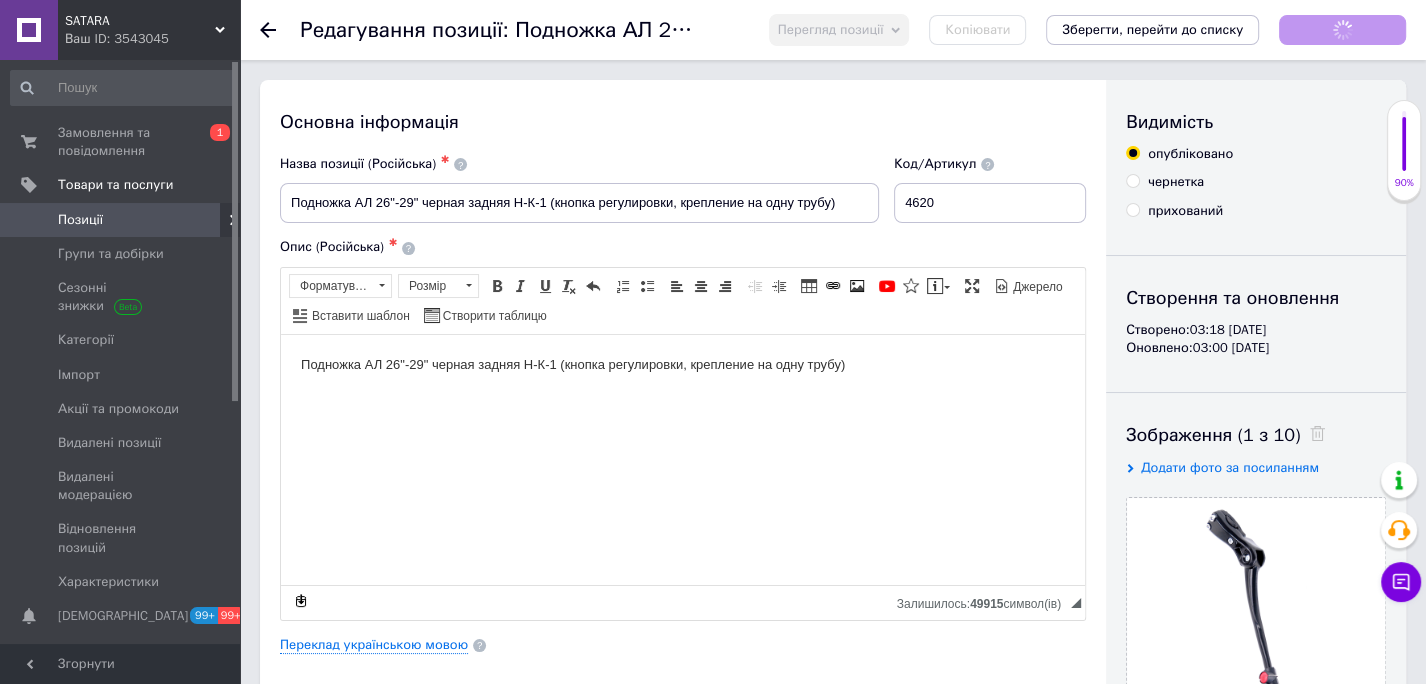 scroll, scrollTop: 0, scrollLeft: 0, axis: both 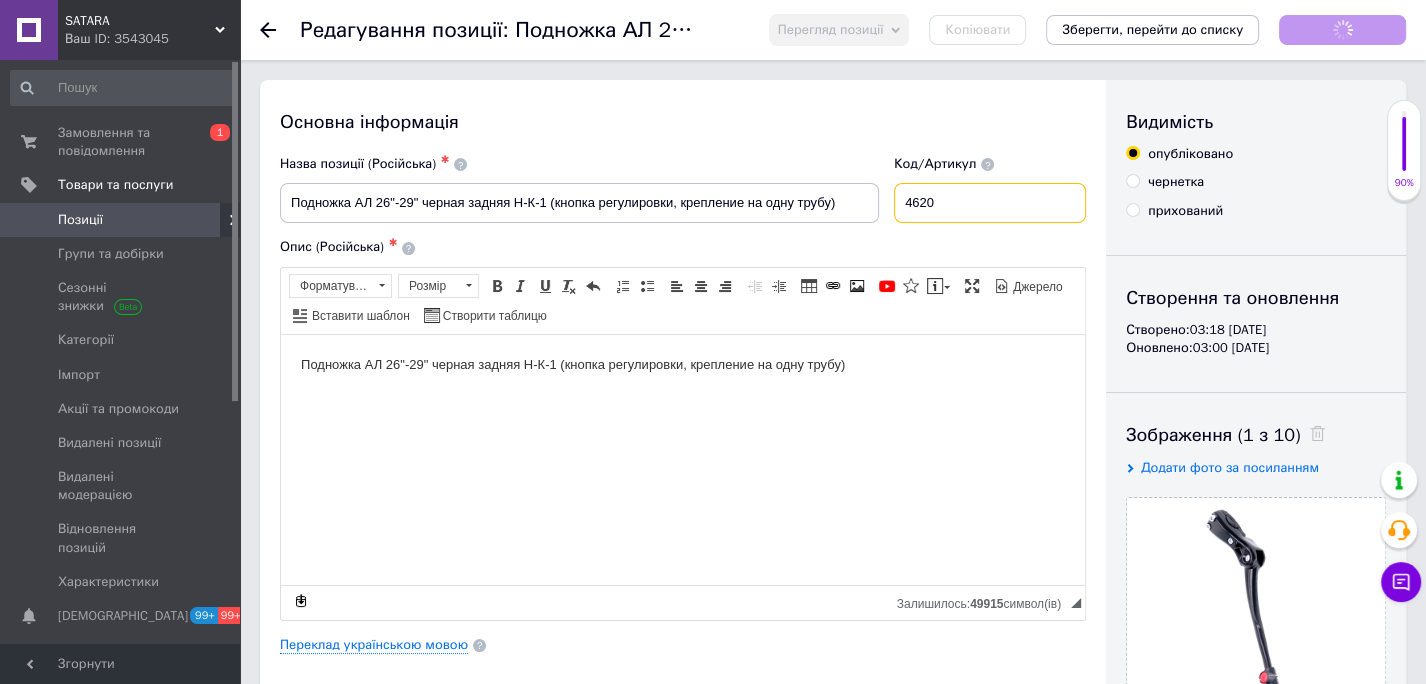 click on "4620" at bounding box center [990, 203] 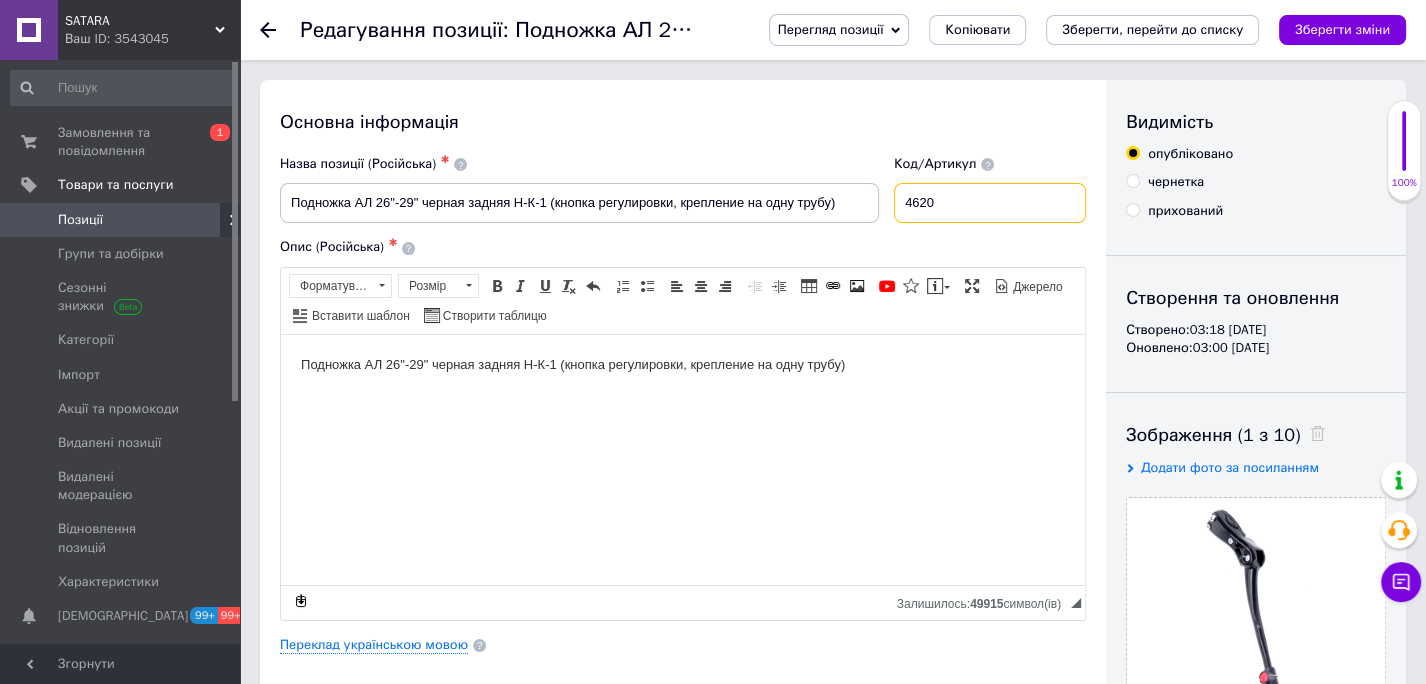click on "4620" at bounding box center (990, 203) 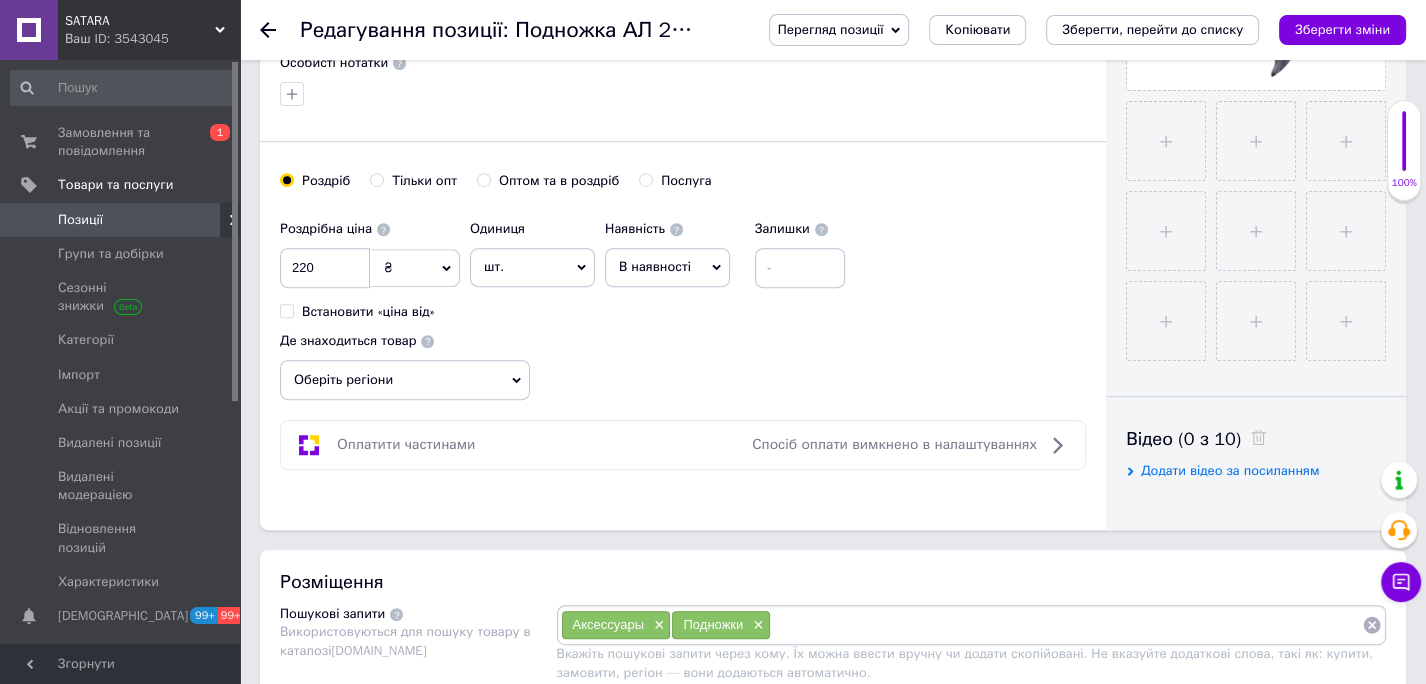 scroll, scrollTop: 444, scrollLeft: 0, axis: vertical 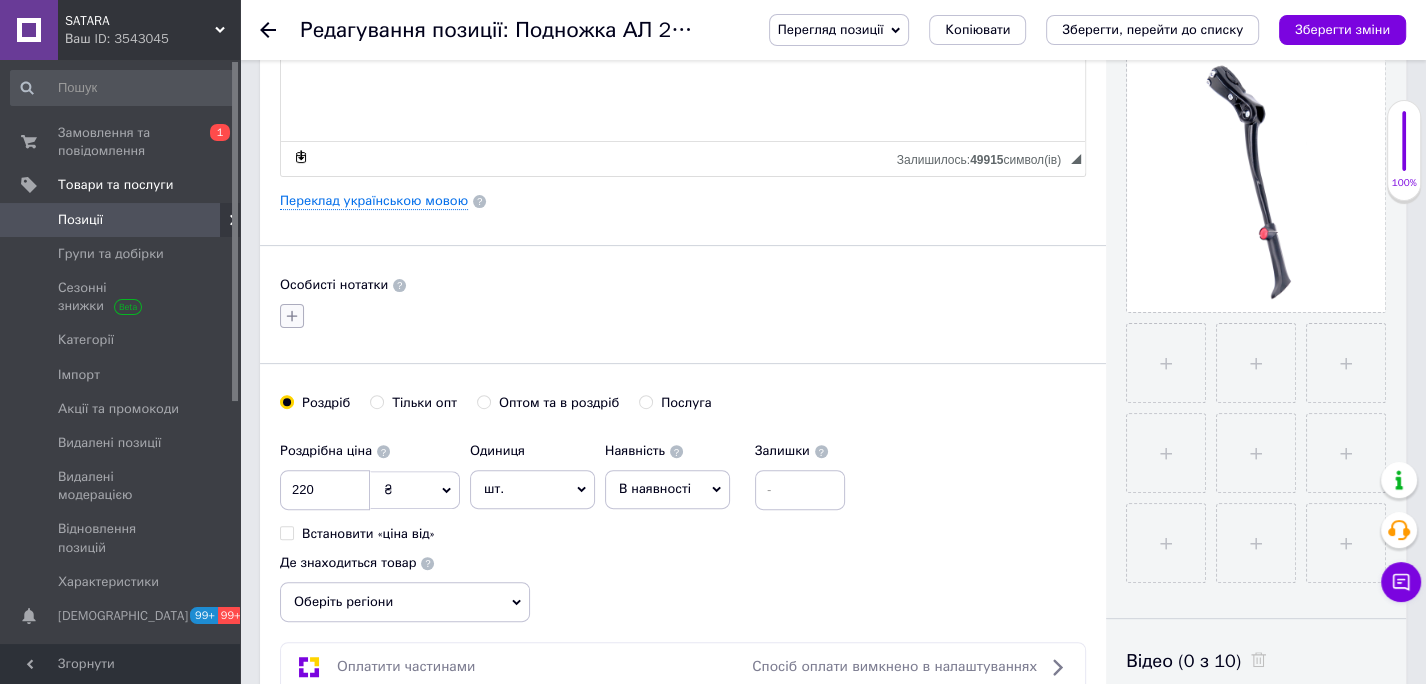 click 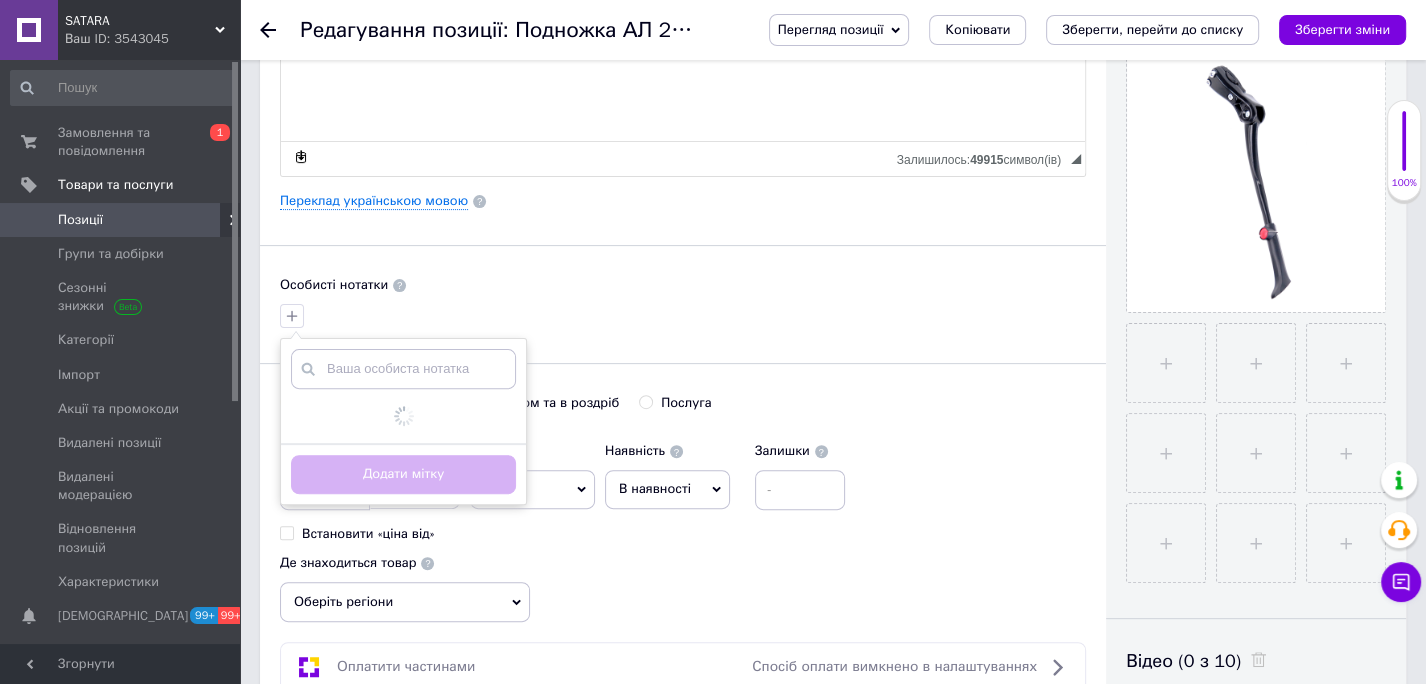 scroll, scrollTop: 587, scrollLeft: 0, axis: vertical 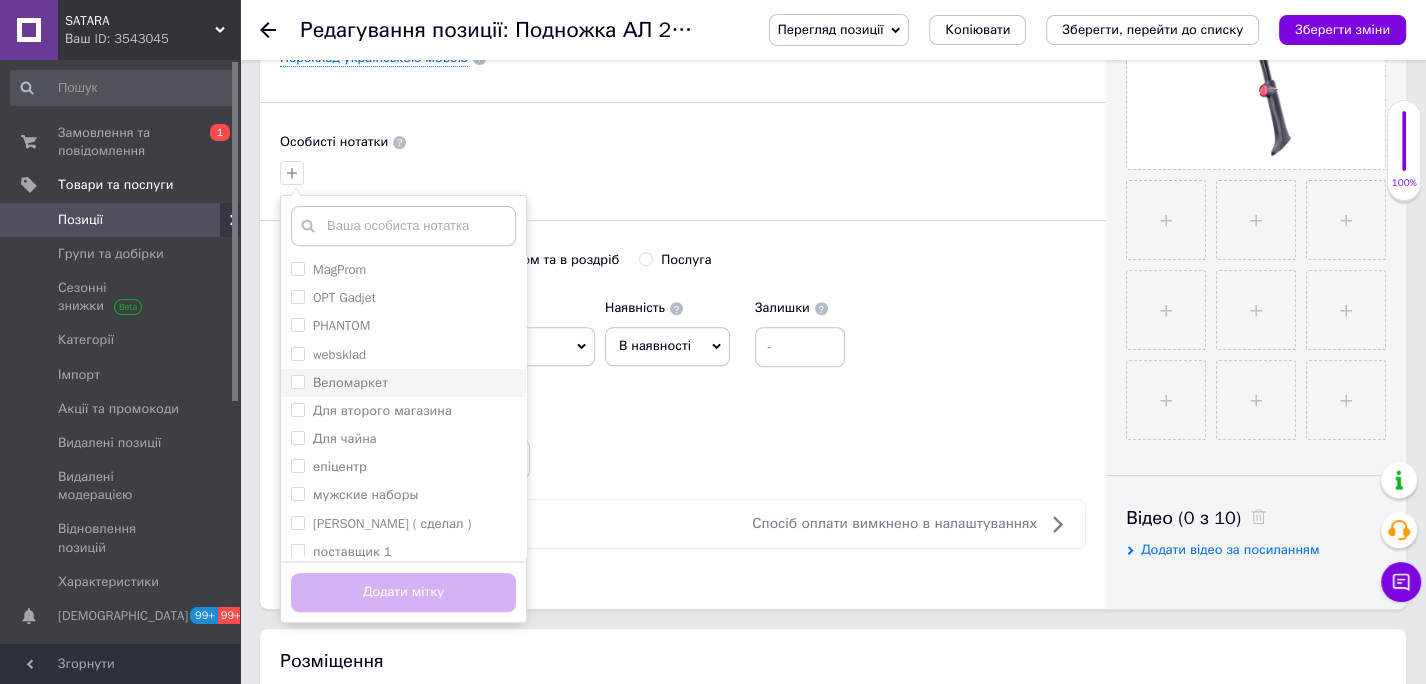 click on "Веломаркет" at bounding box center [297, 381] 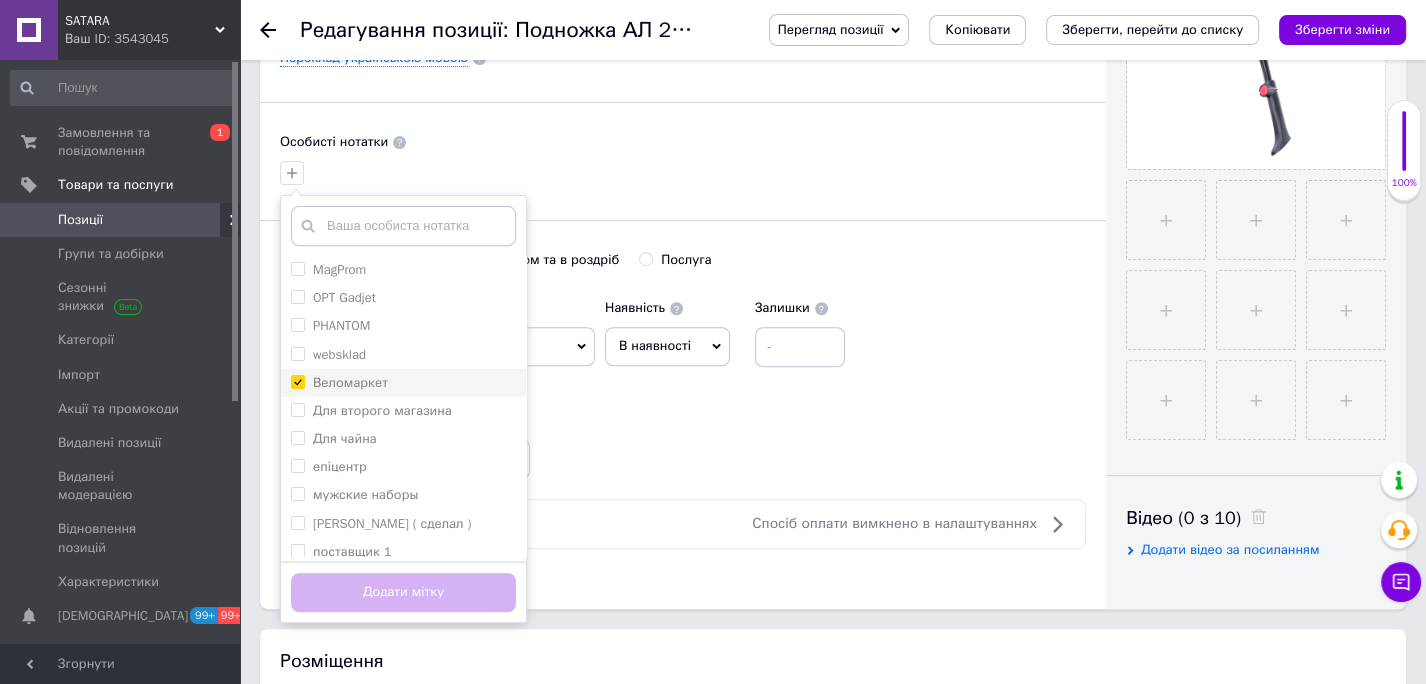checkbox on "true" 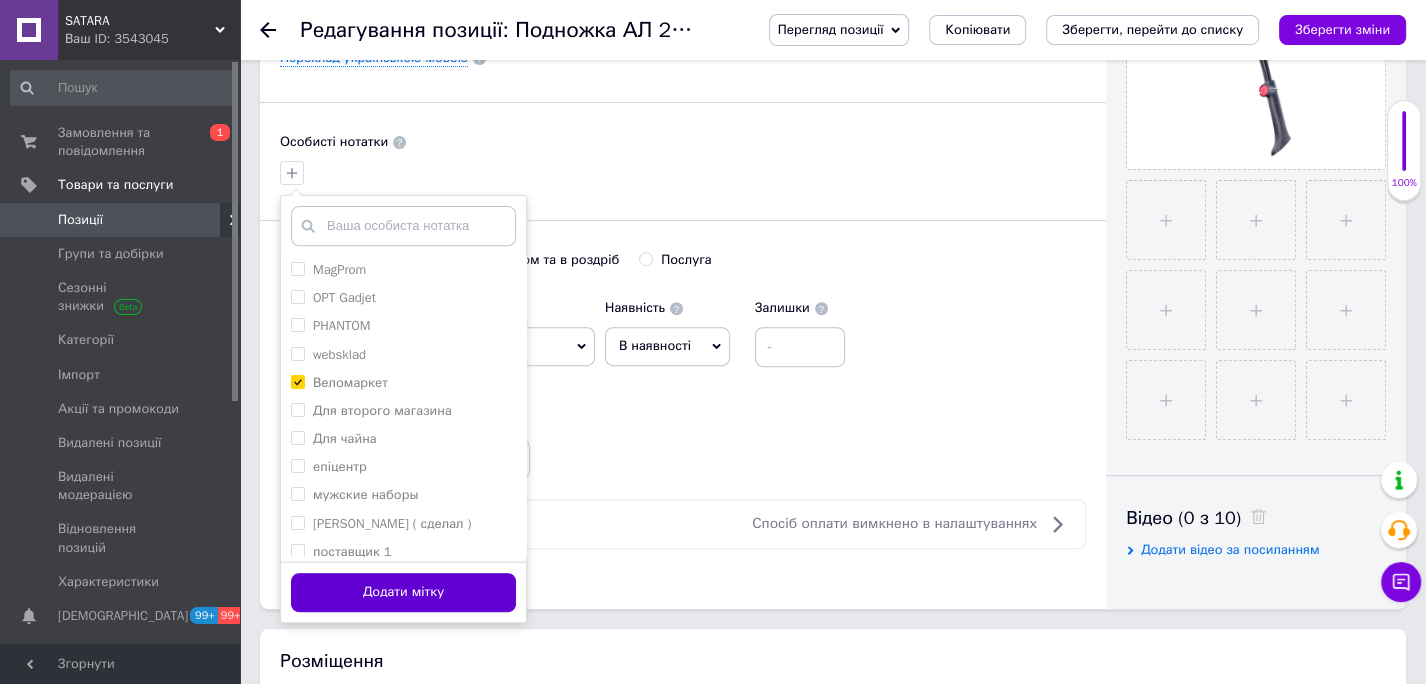 click on "Додати мітку" at bounding box center [403, 592] 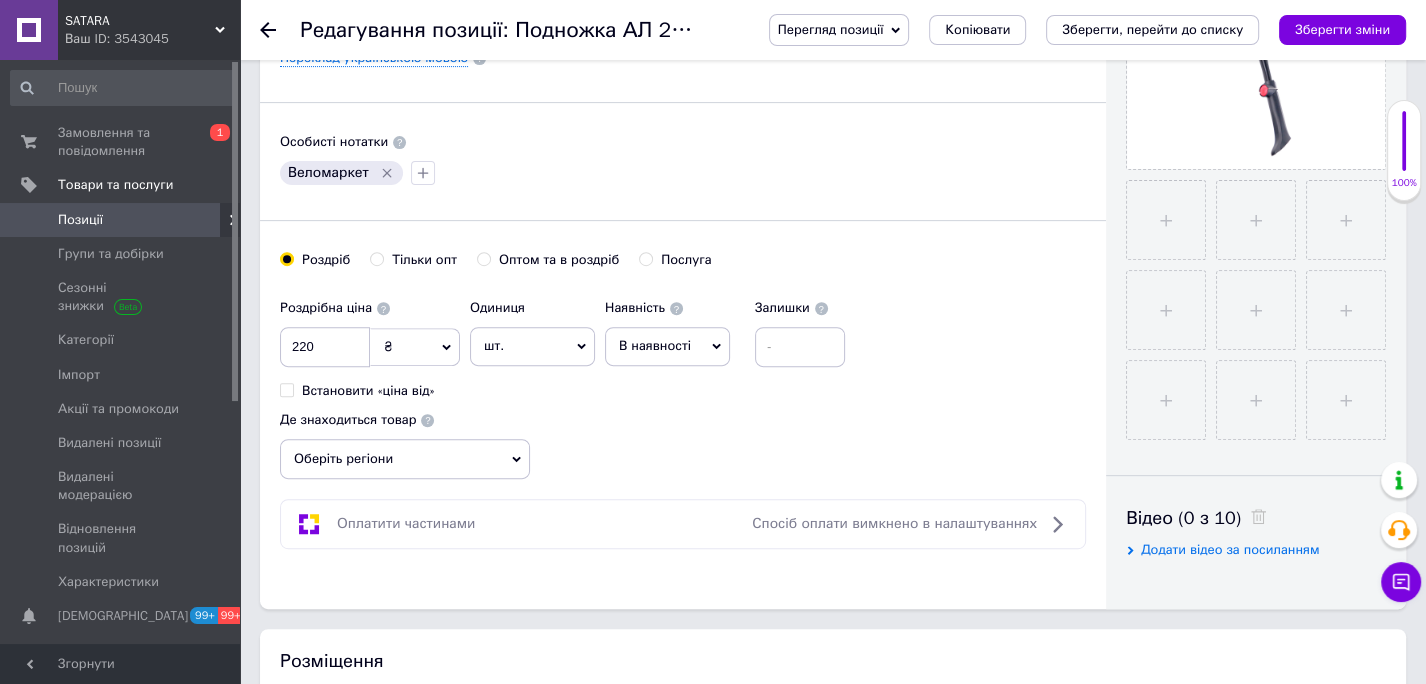 click on "В наявності" at bounding box center (667, 346) 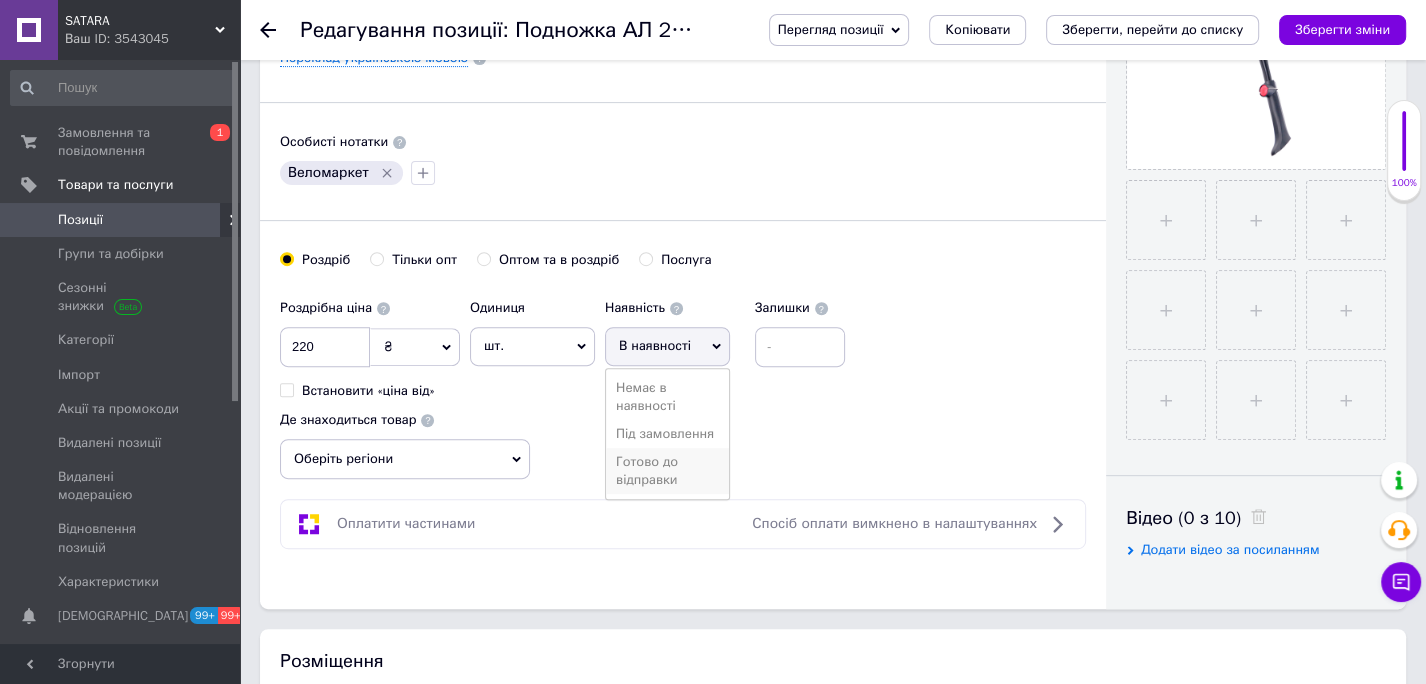 click on "Готово до відправки" at bounding box center [667, 471] 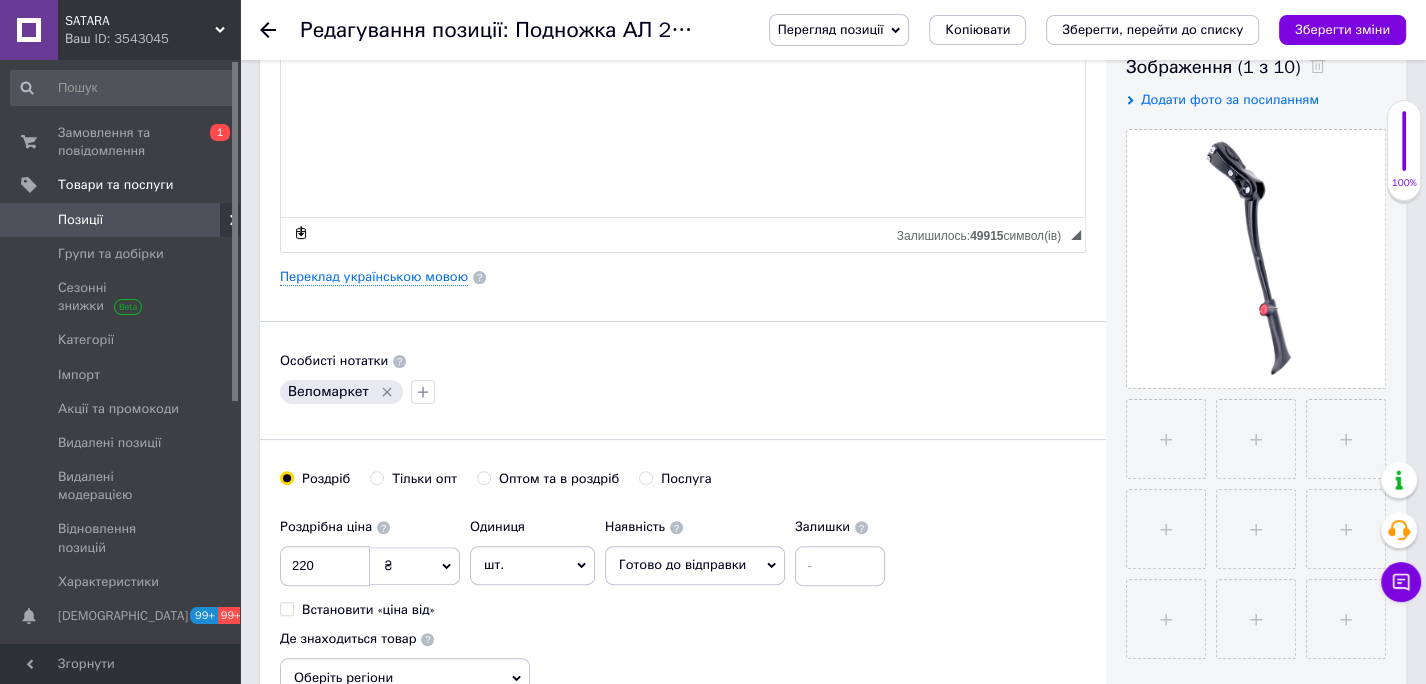 scroll, scrollTop: 367, scrollLeft: 0, axis: vertical 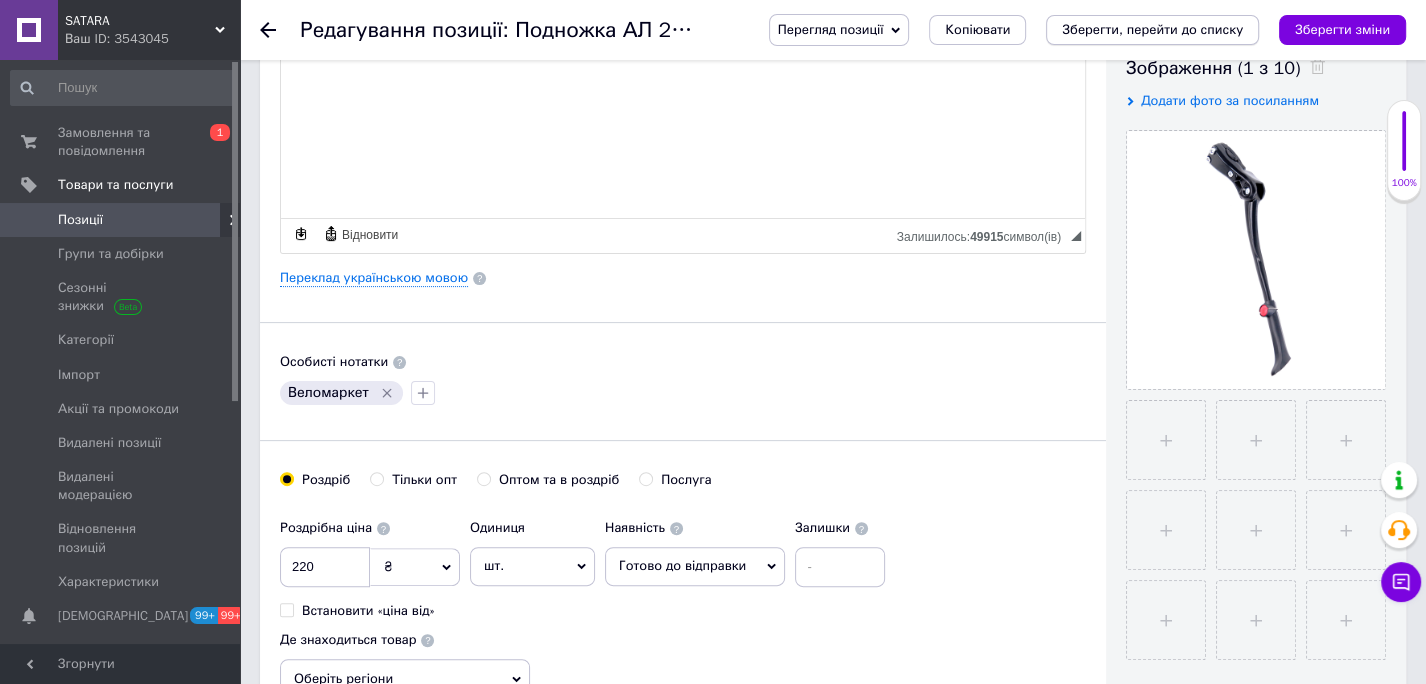 click on "Зберегти, перейти до списку" at bounding box center [1152, 29] 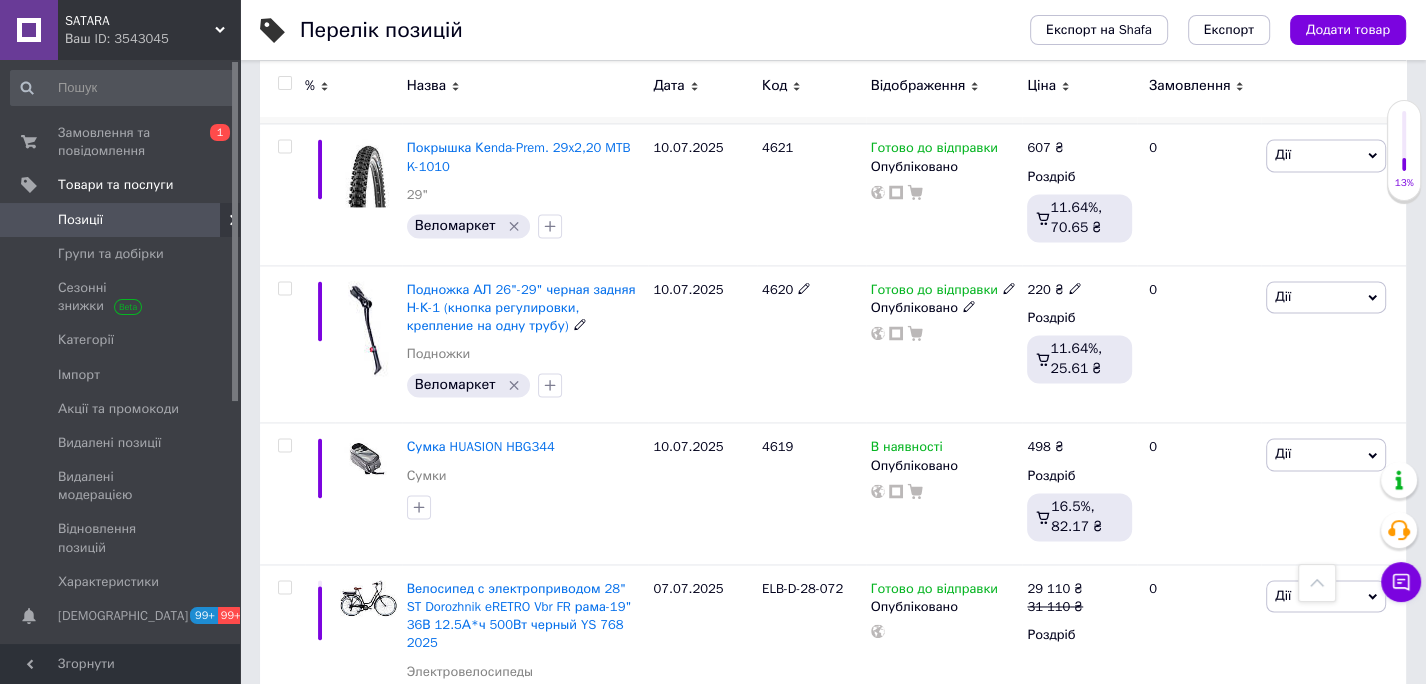 scroll, scrollTop: 2428, scrollLeft: 0, axis: vertical 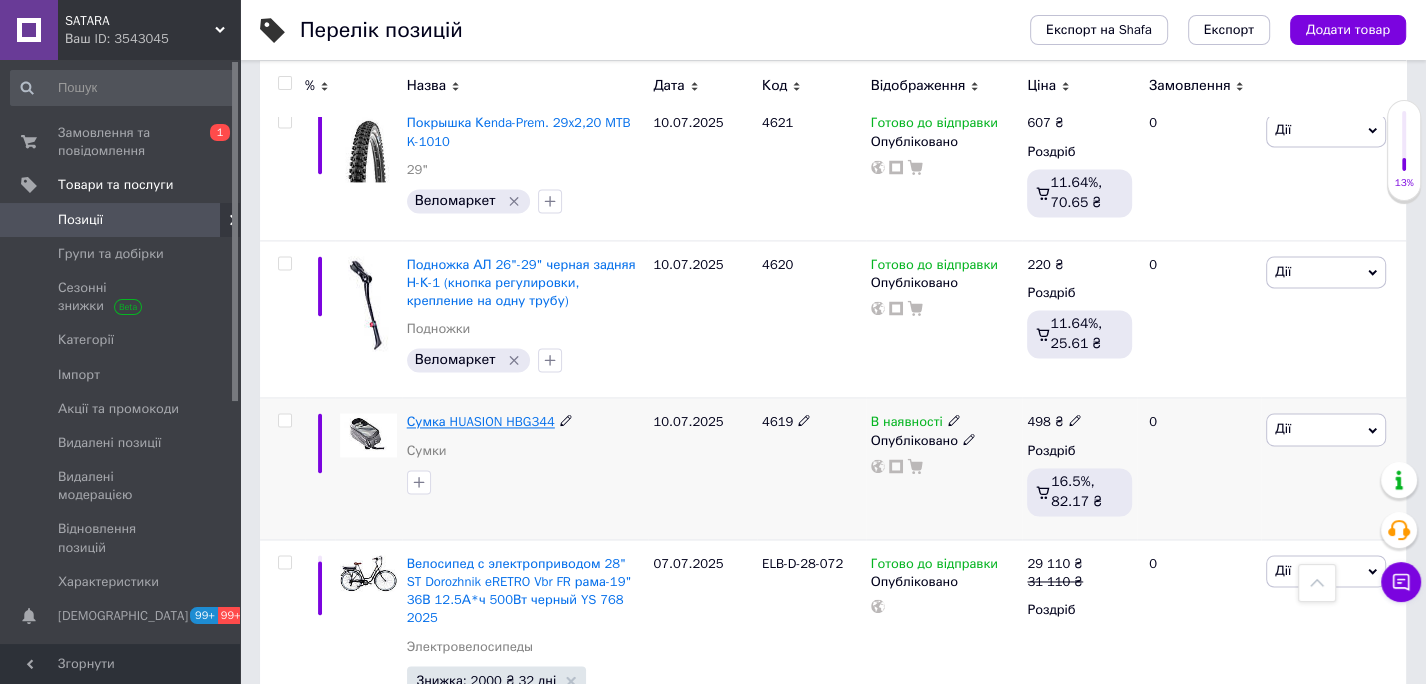 click on "Сумка HUASION HBG344" at bounding box center (481, 421) 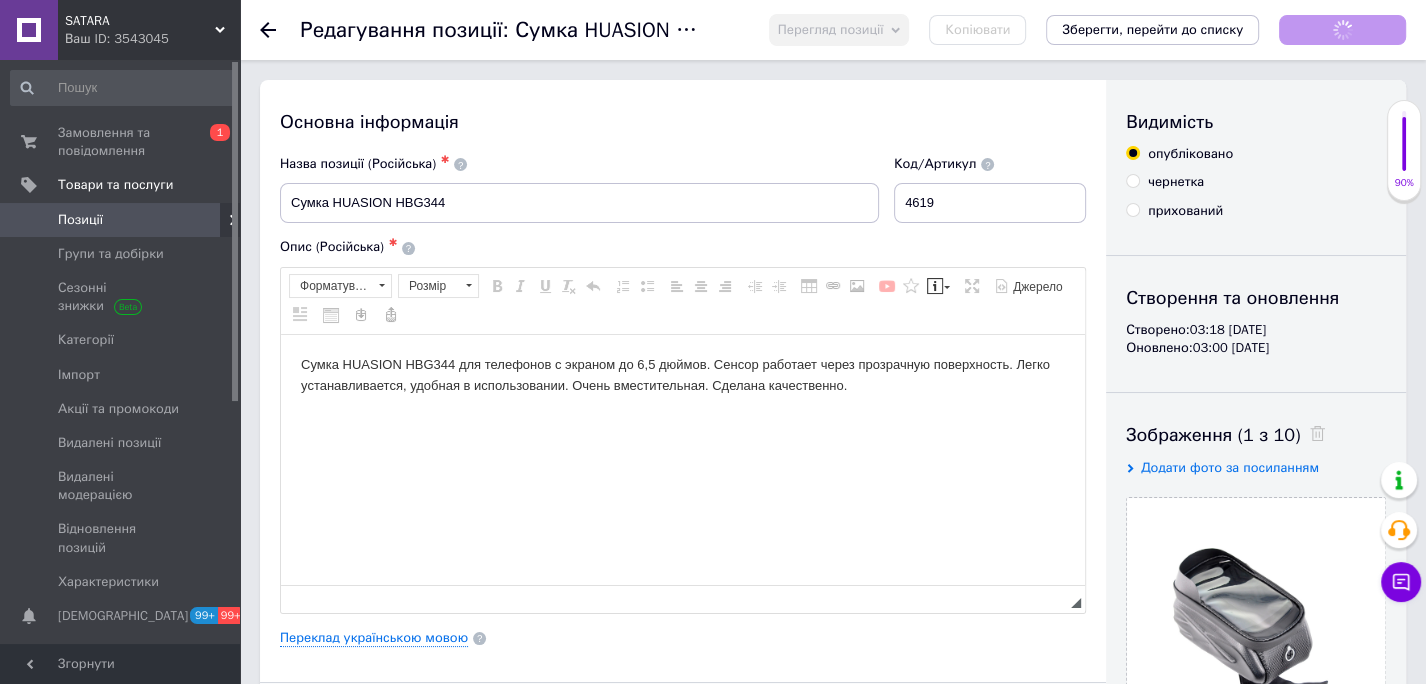 scroll, scrollTop: 0, scrollLeft: 0, axis: both 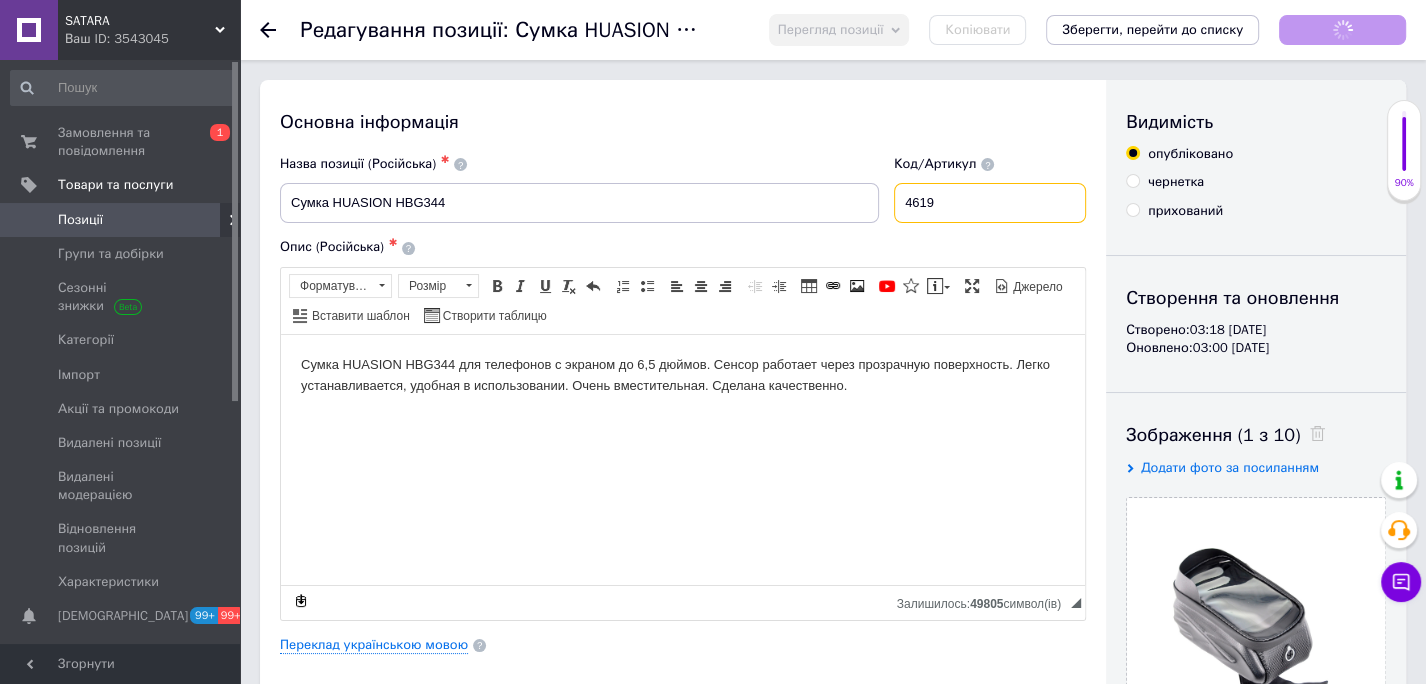 click on "4619" at bounding box center (990, 203) 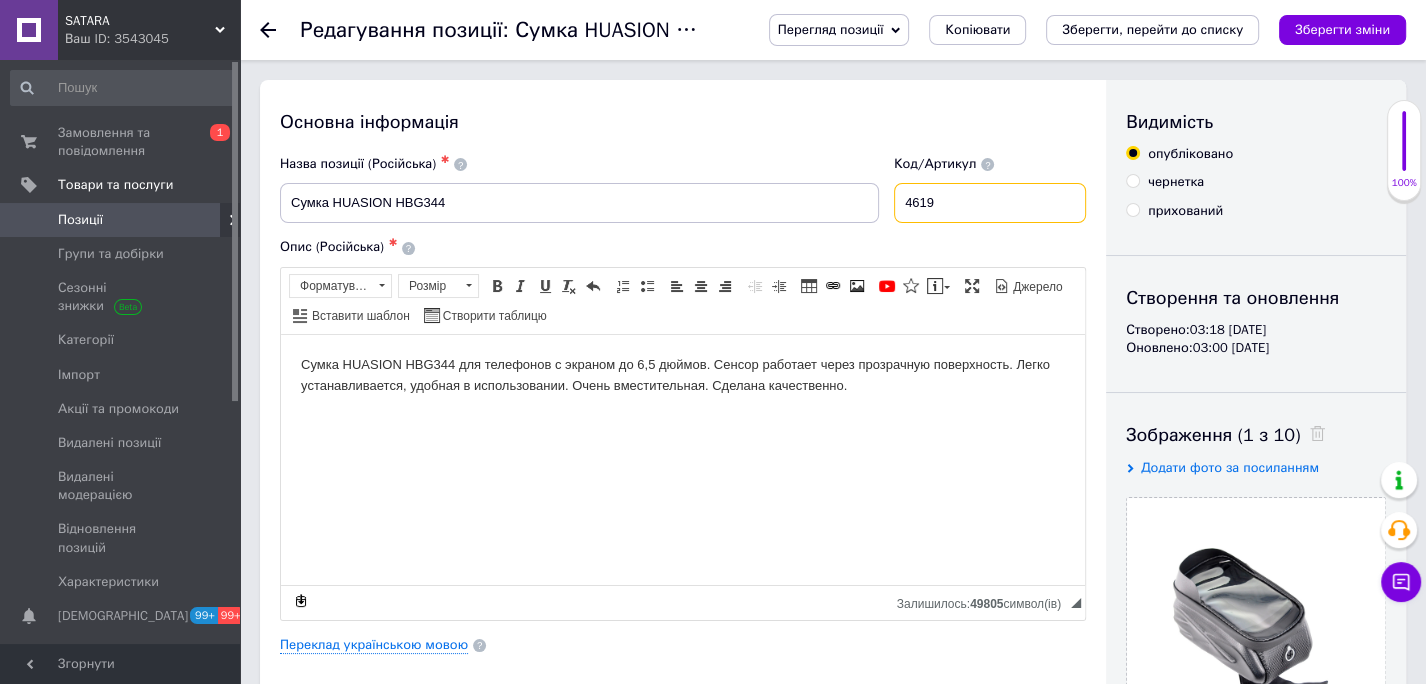 click on "4619" at bounding box center (990, 203) 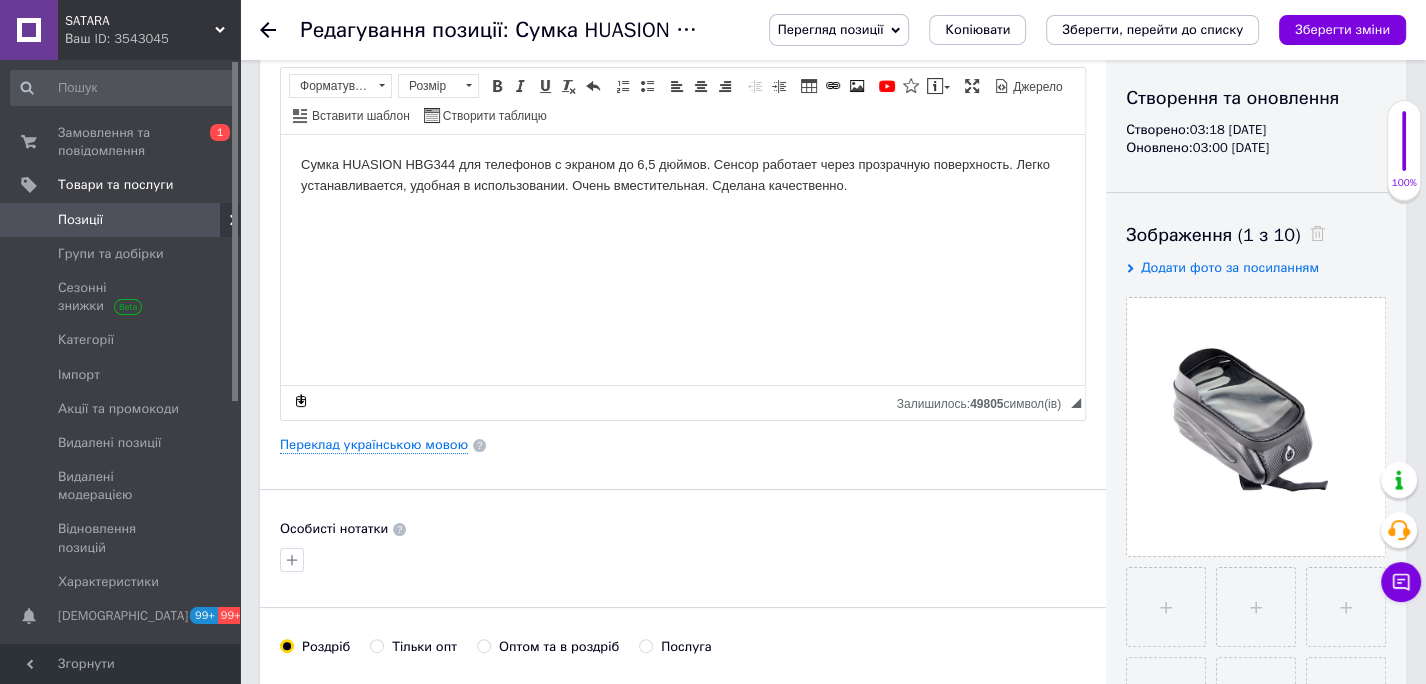 scroll, scrollTop: 386, scrollLeft: 0, axis: vertical 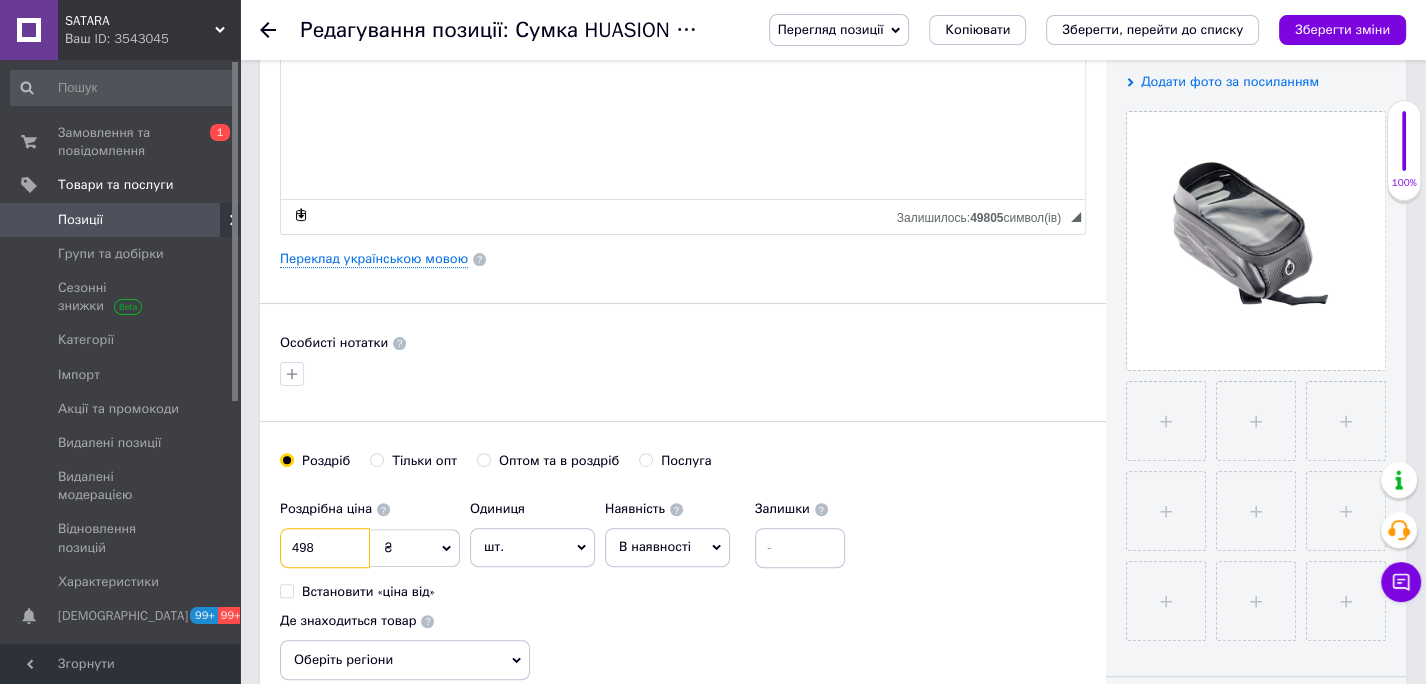 click on "498" at bounding box center (325, 548) 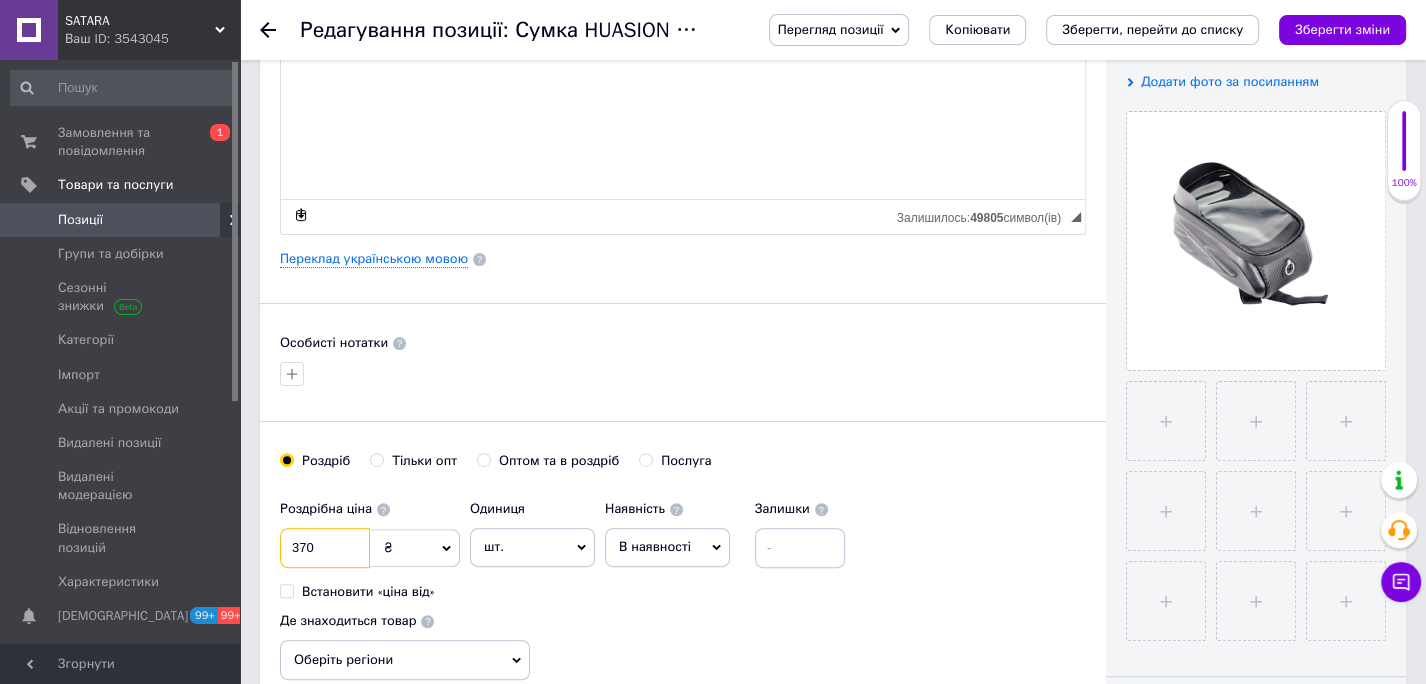 type on "370" 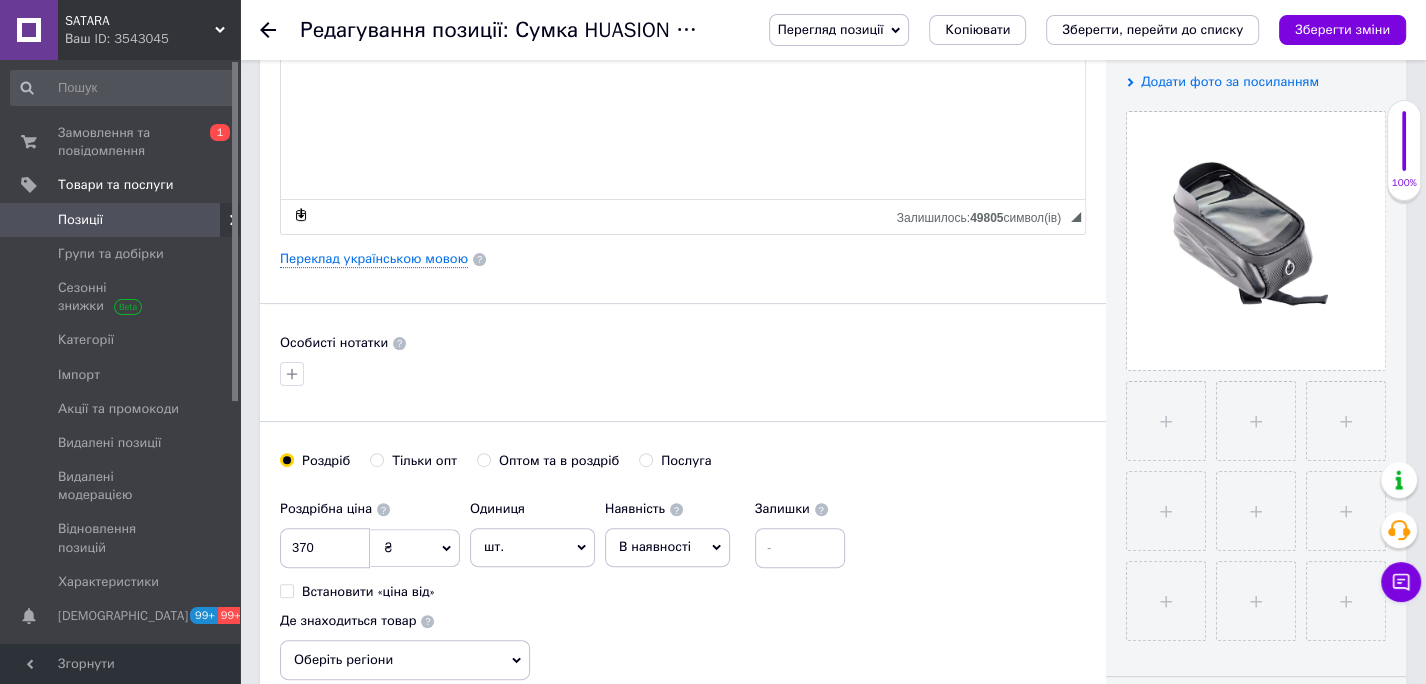 click on "В наявності" at bounding box center (667, 547) 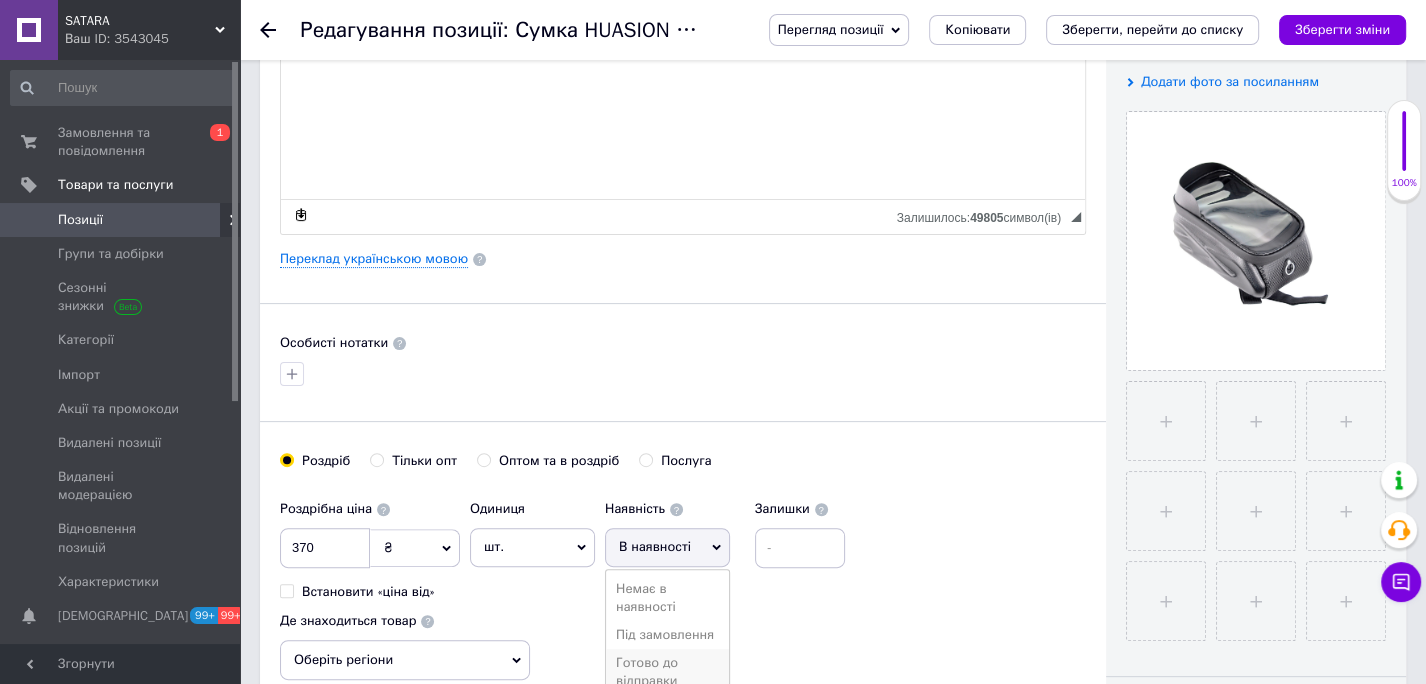 click on "Готово до відправки" at bounding box center [667, 672] 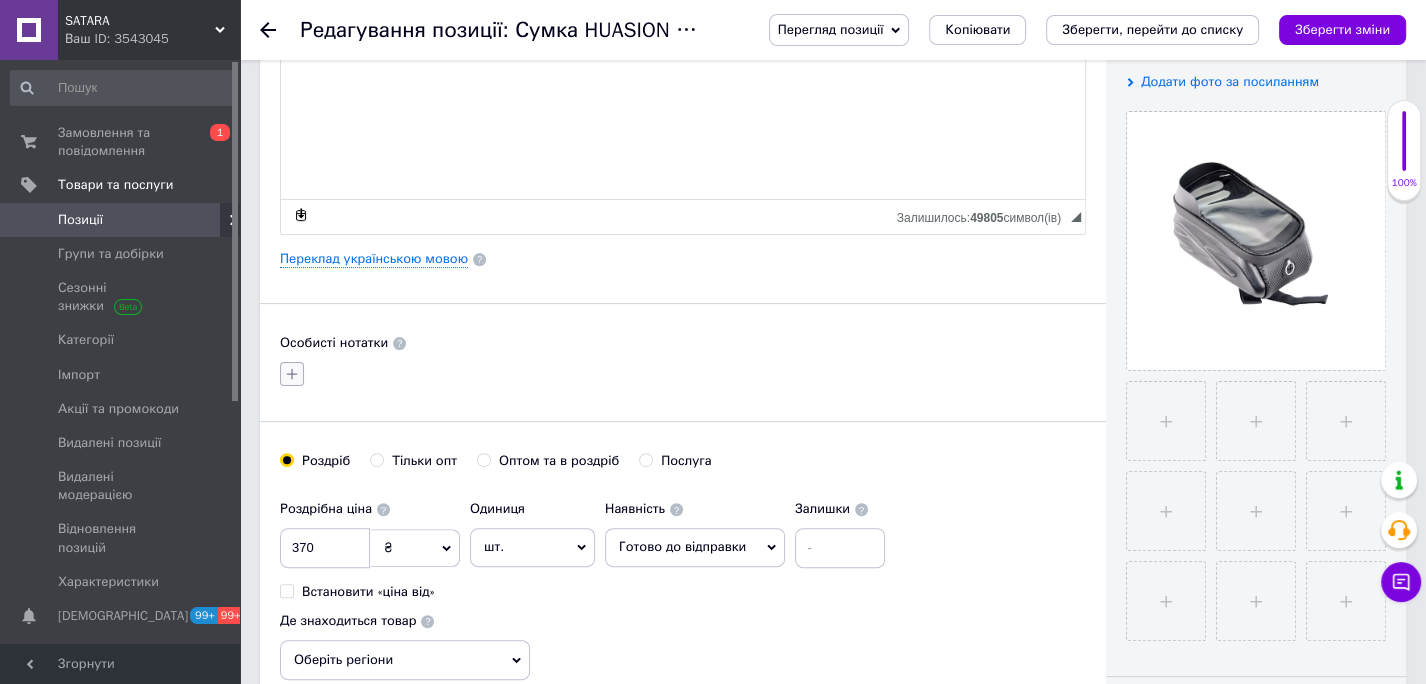 click 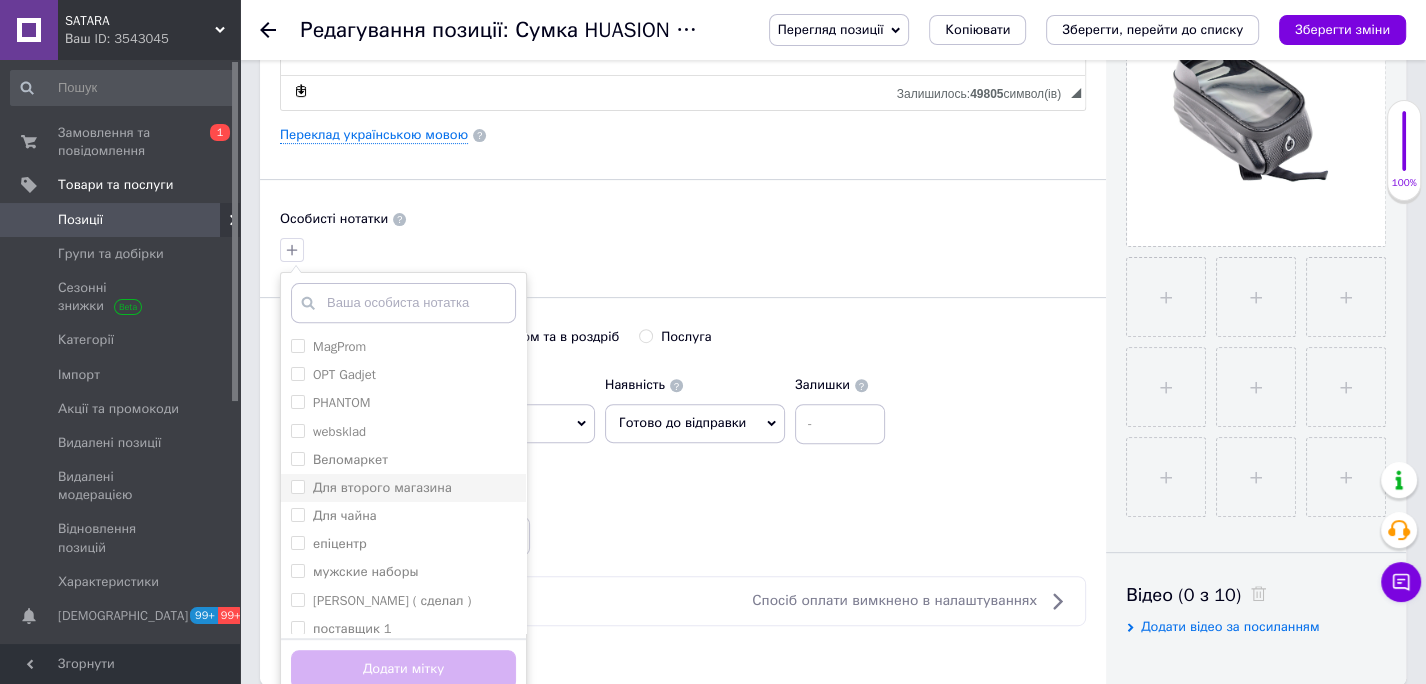 scroll, scrollTop: 513, scrollLeft: 0, axis: vertical 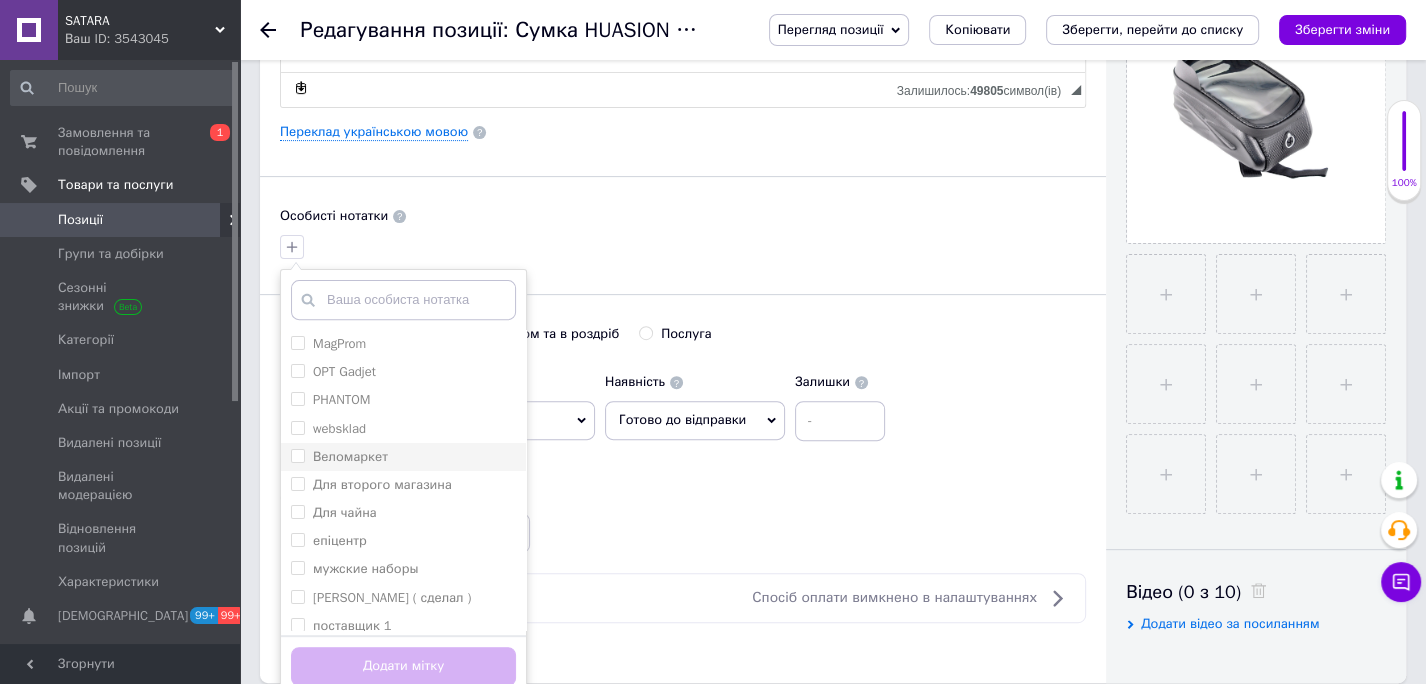 click on "Веломаркет" at bounding box center (297, 455) 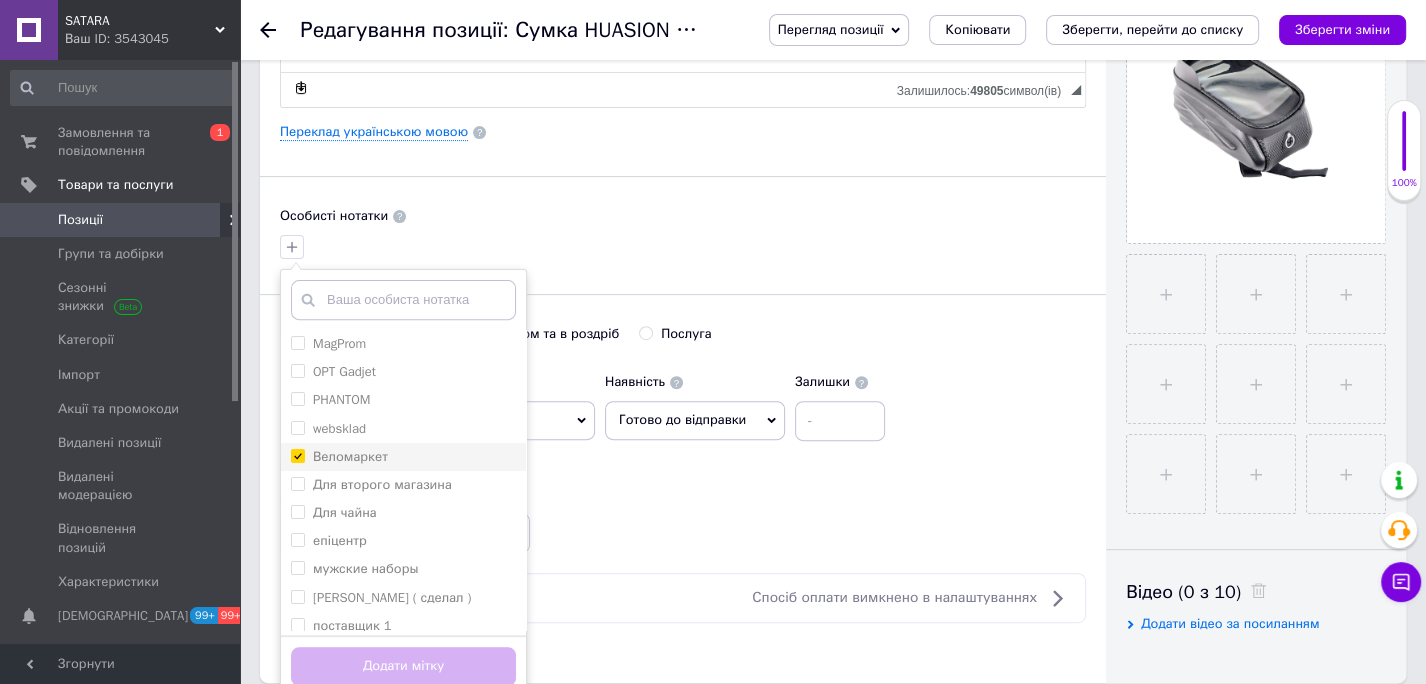 checkbox on "true" 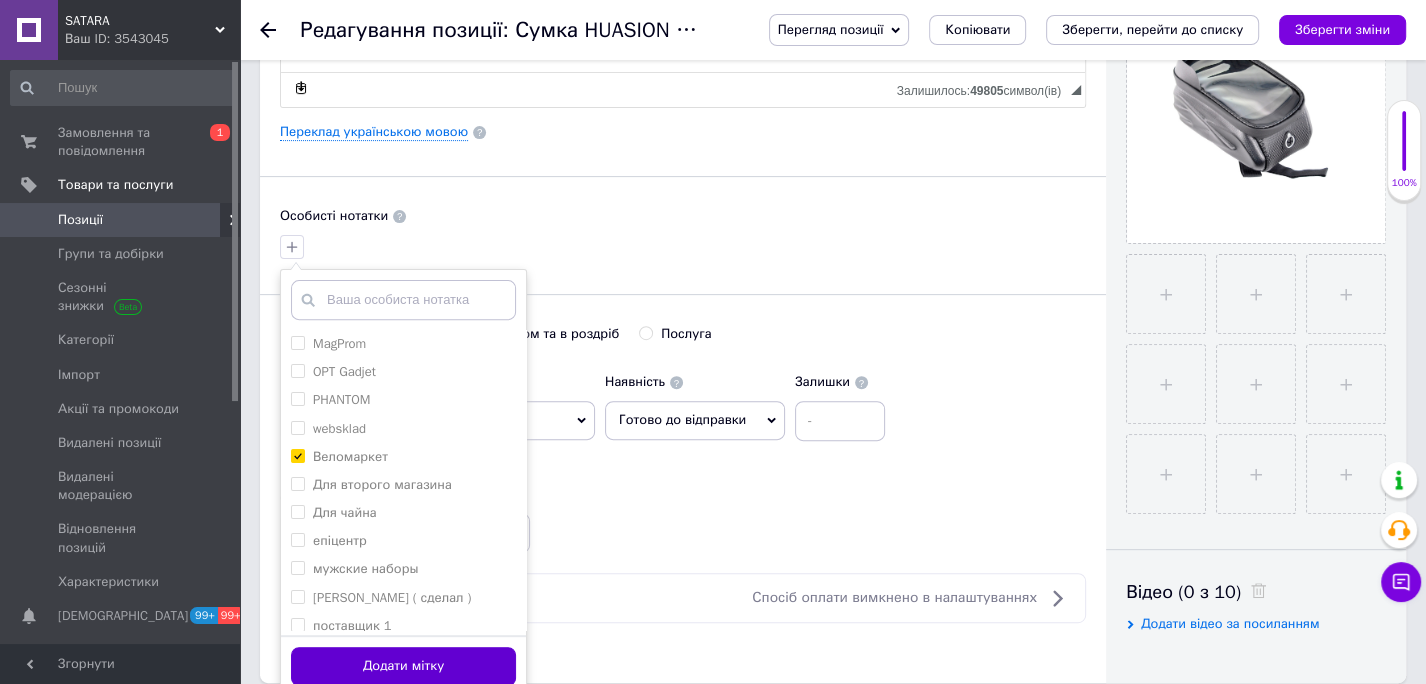 click on "Додати мітку" at bounding box center (403, 666) 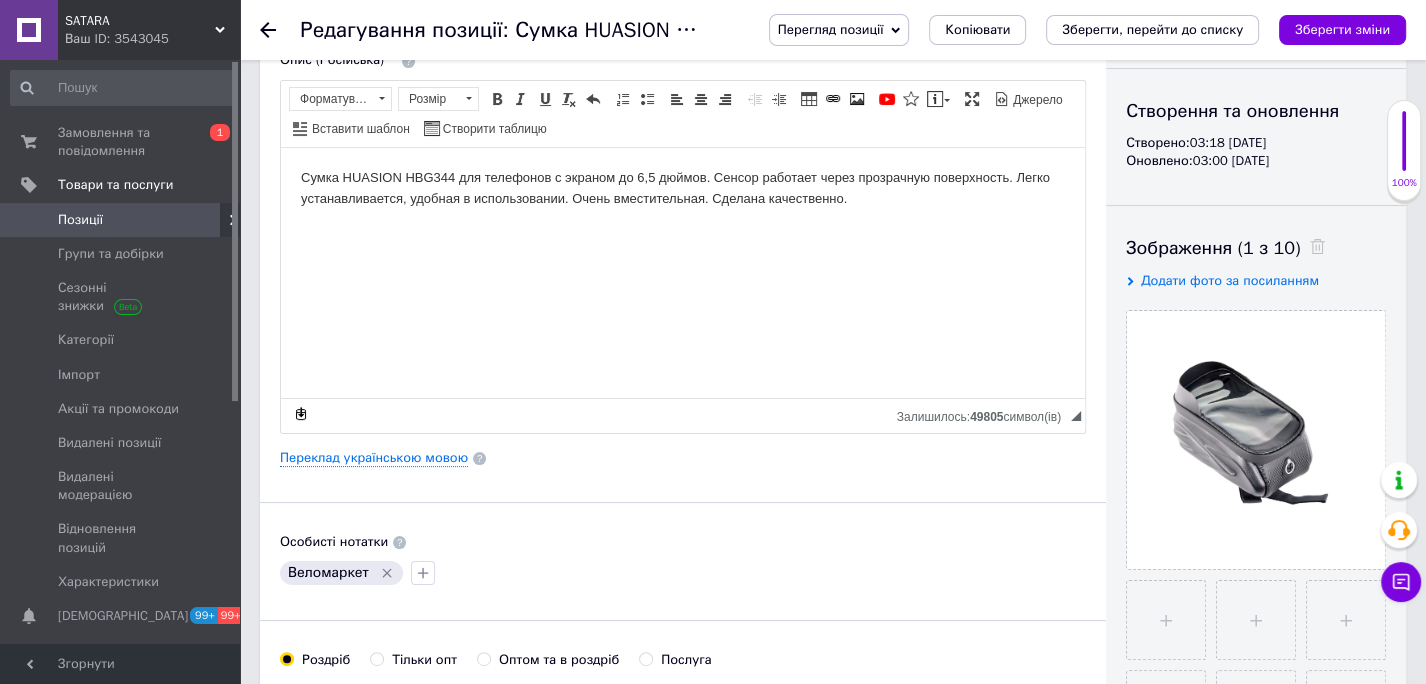 scroll, scrollTop: 0, scrollLeft: 0, axis: both 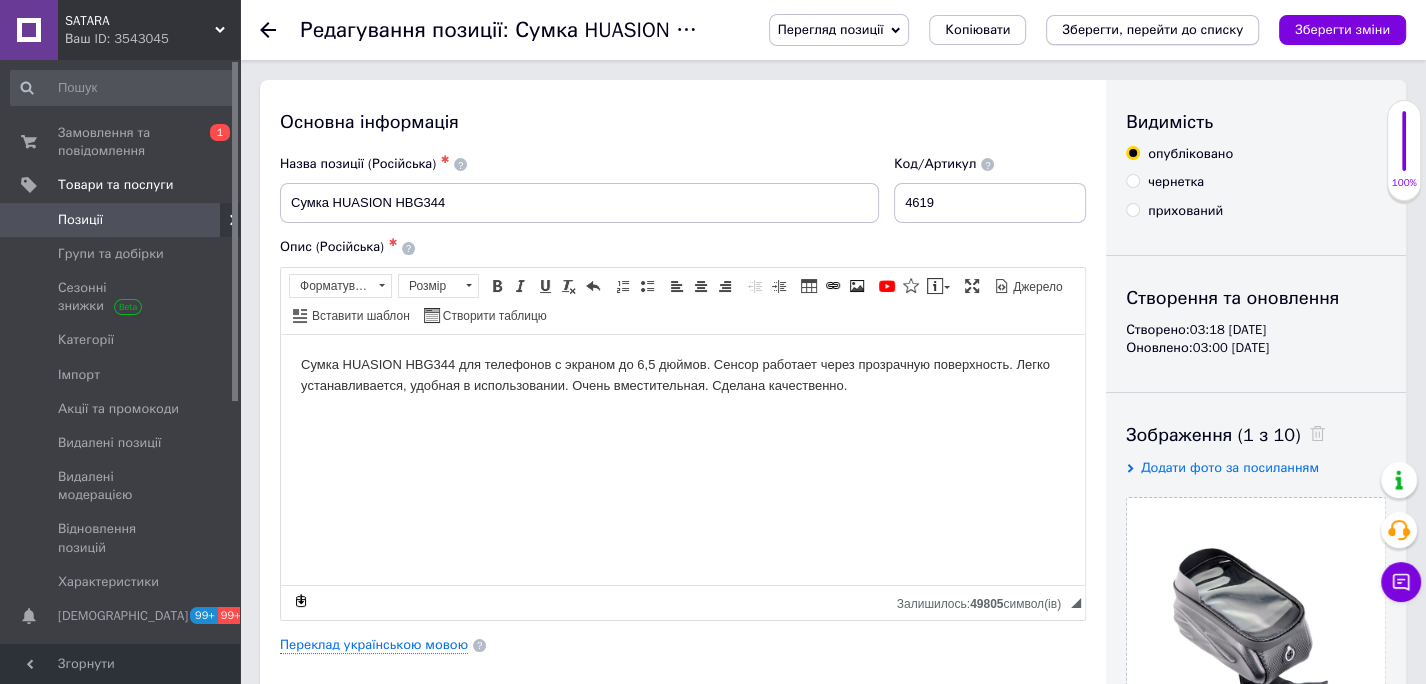 click on "Зберегти, перейти до списку" at bounding box center [1152, 29] 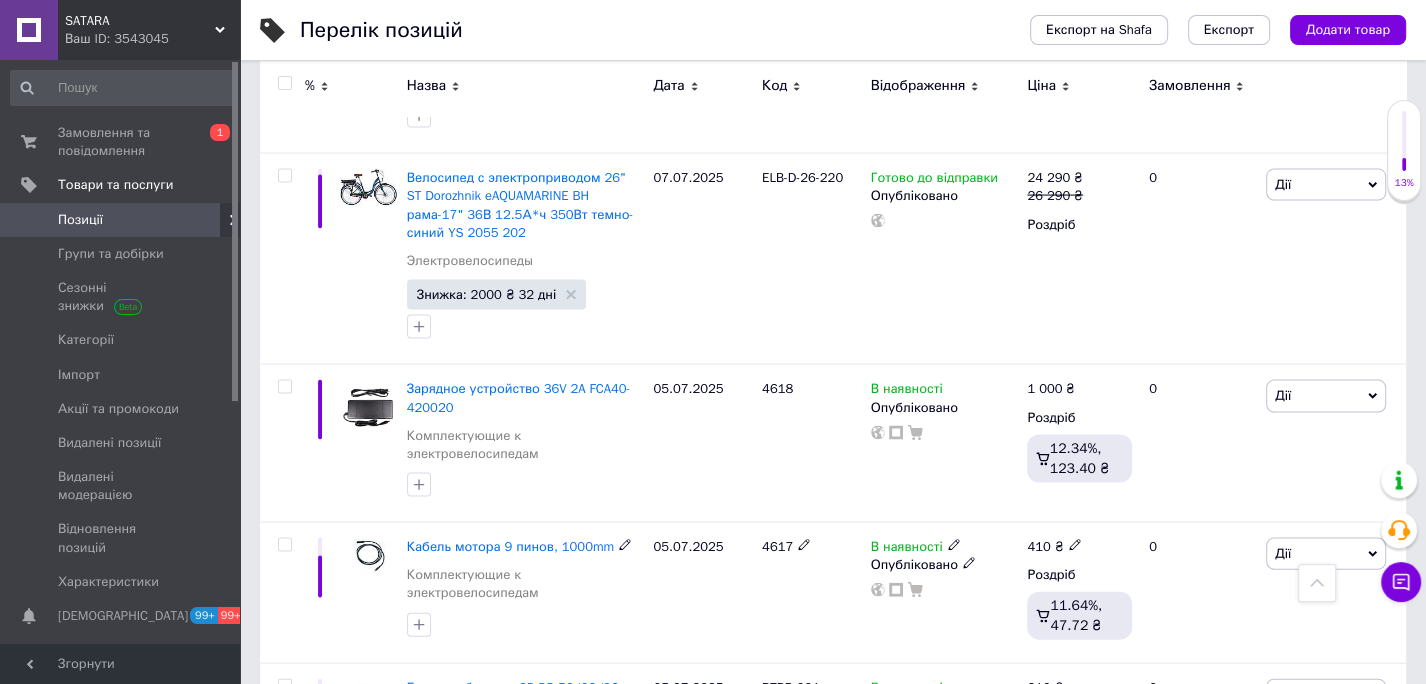 scroll, scrollTop: 3448, scrollLeft: 0, axis: vertical 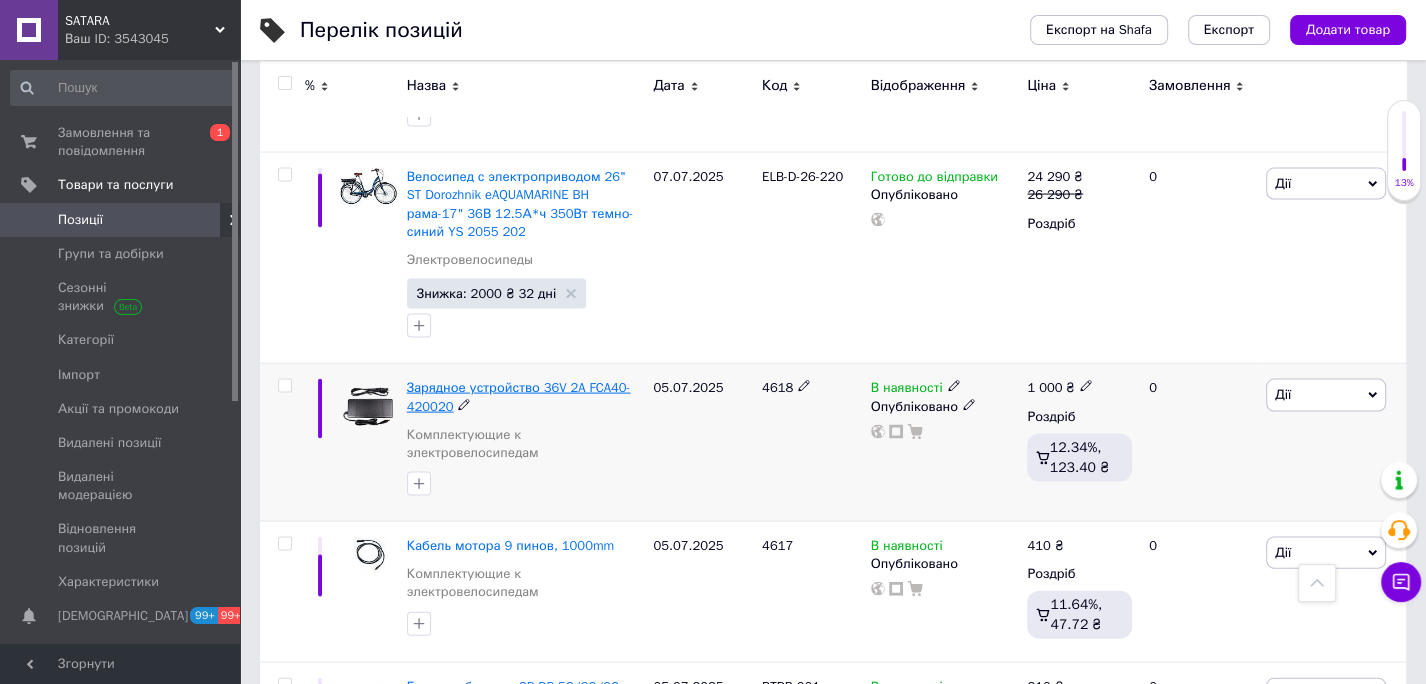 click on "Зарядное устройство 36V 2A  FCA40-420020" at bounding box center [519, 396] 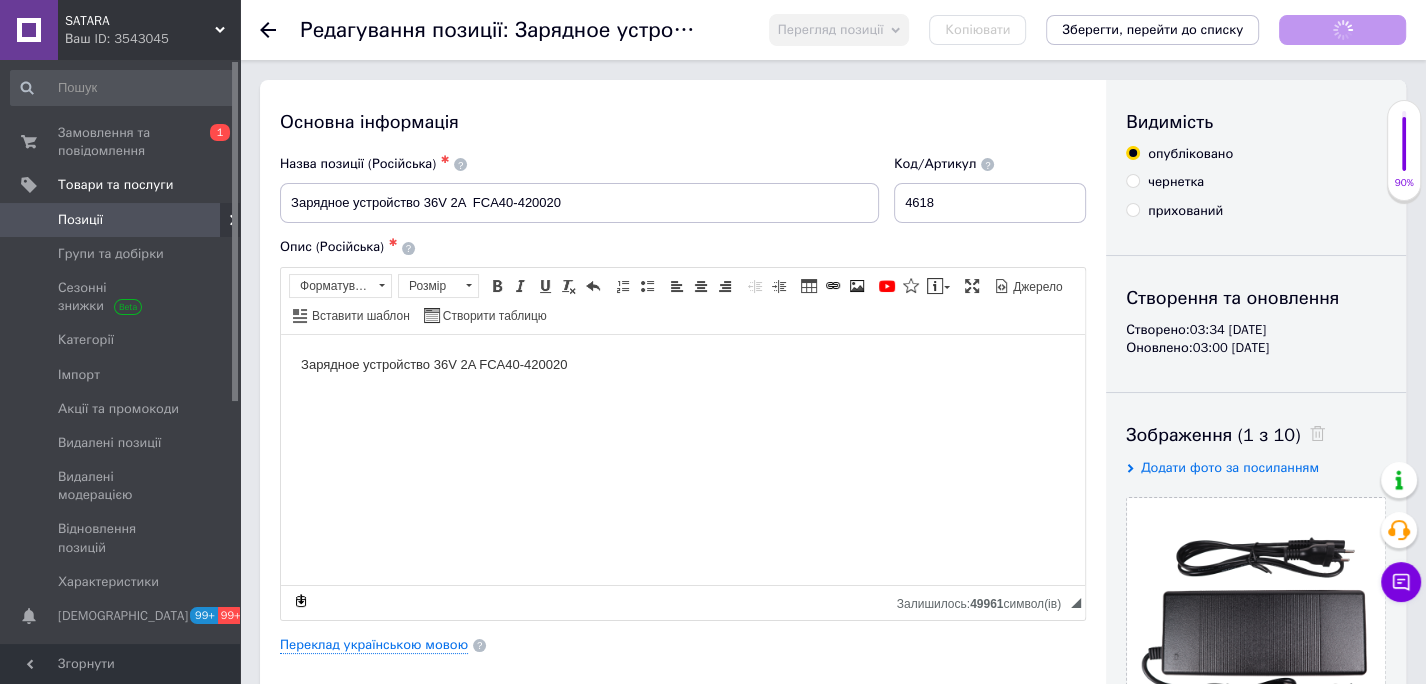 scroll, scrollTop: 0, scrollLeft: 0, axis: both 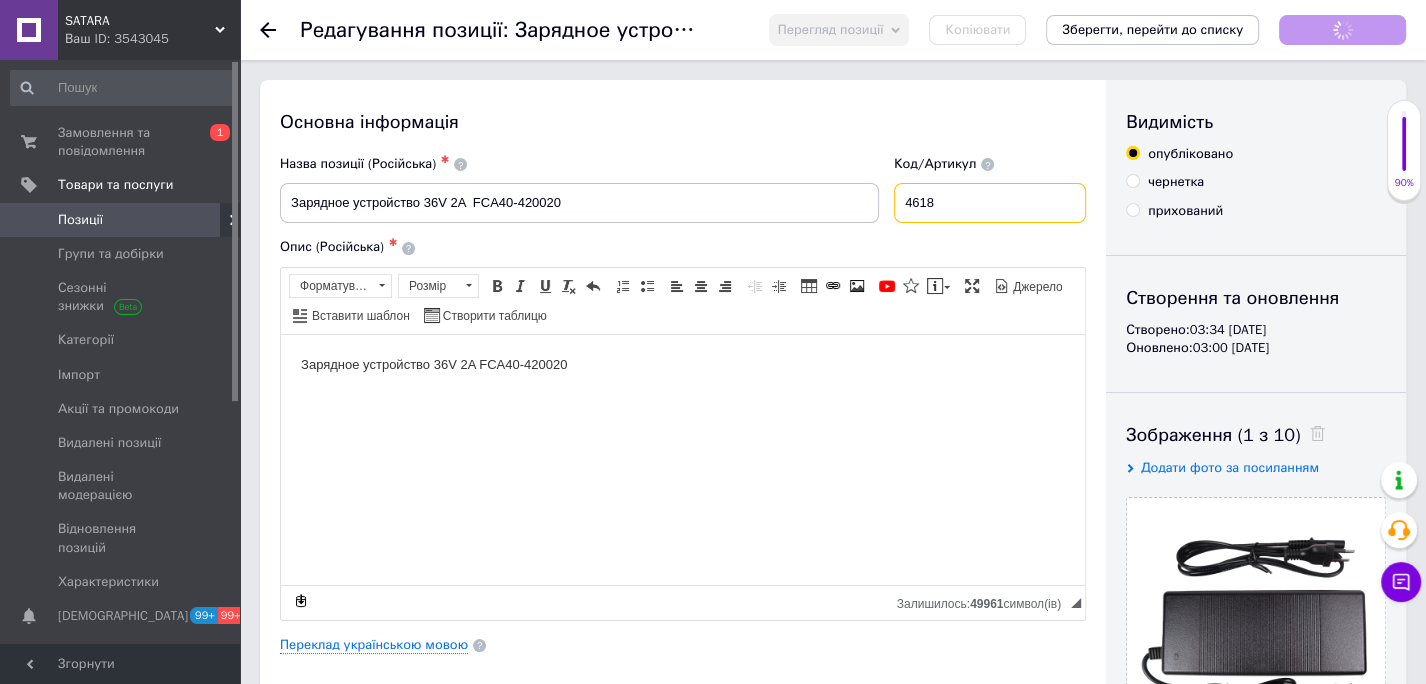 click on "4618" at bounding box center [990, 203] 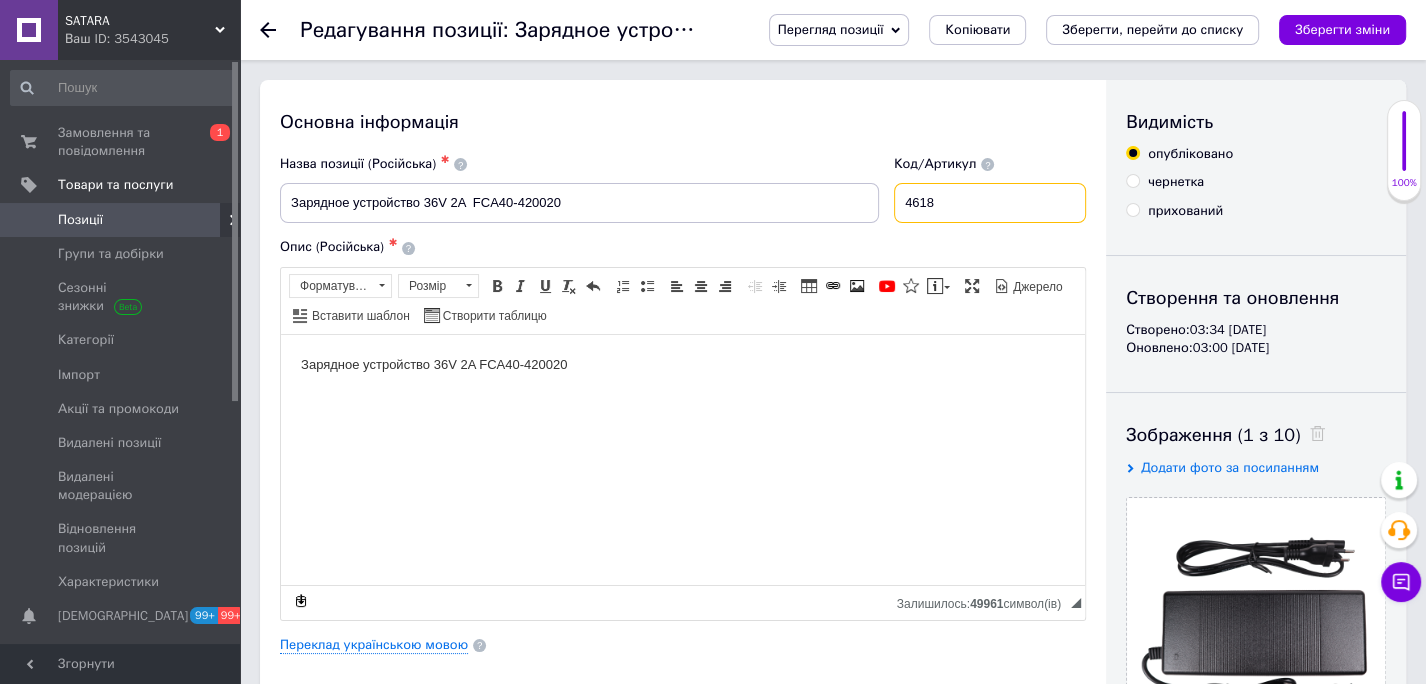 click on "4618" at bounding box center [990, 203] 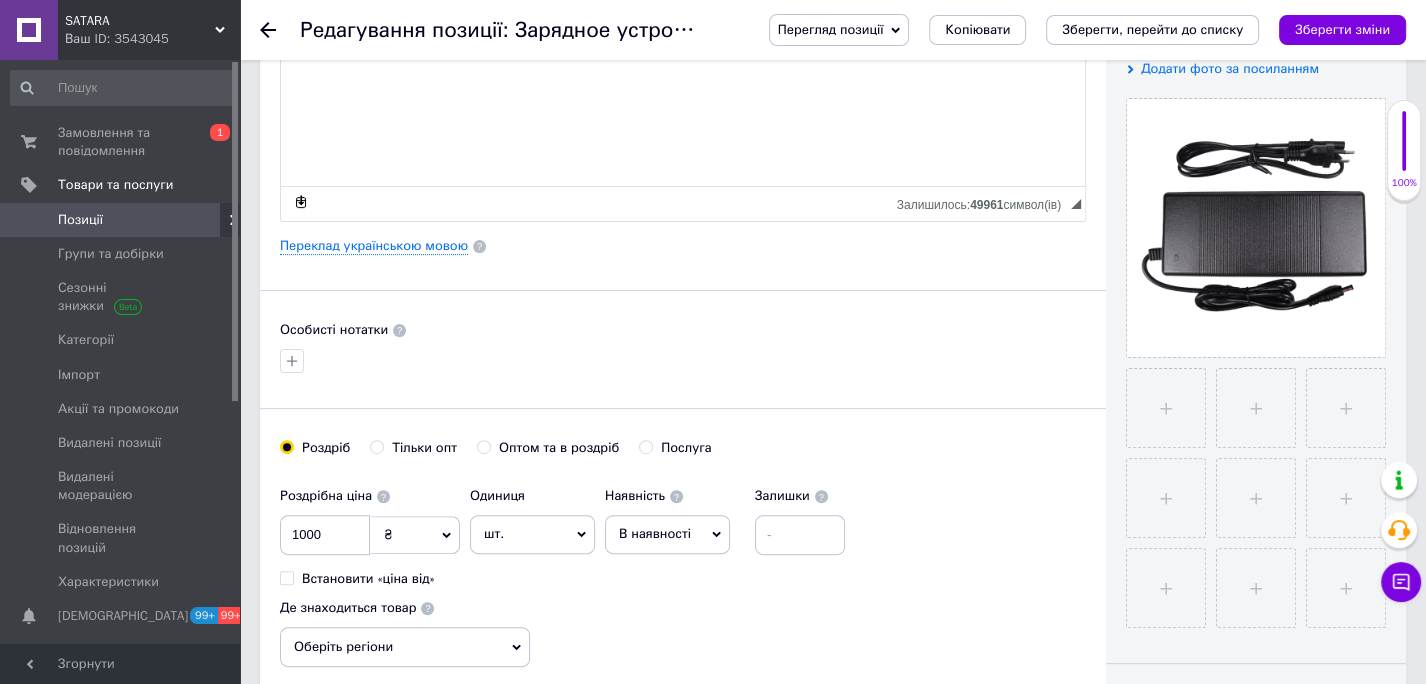 scroll, scrollTop: 400, scrollLeft: 0, axis: vertical 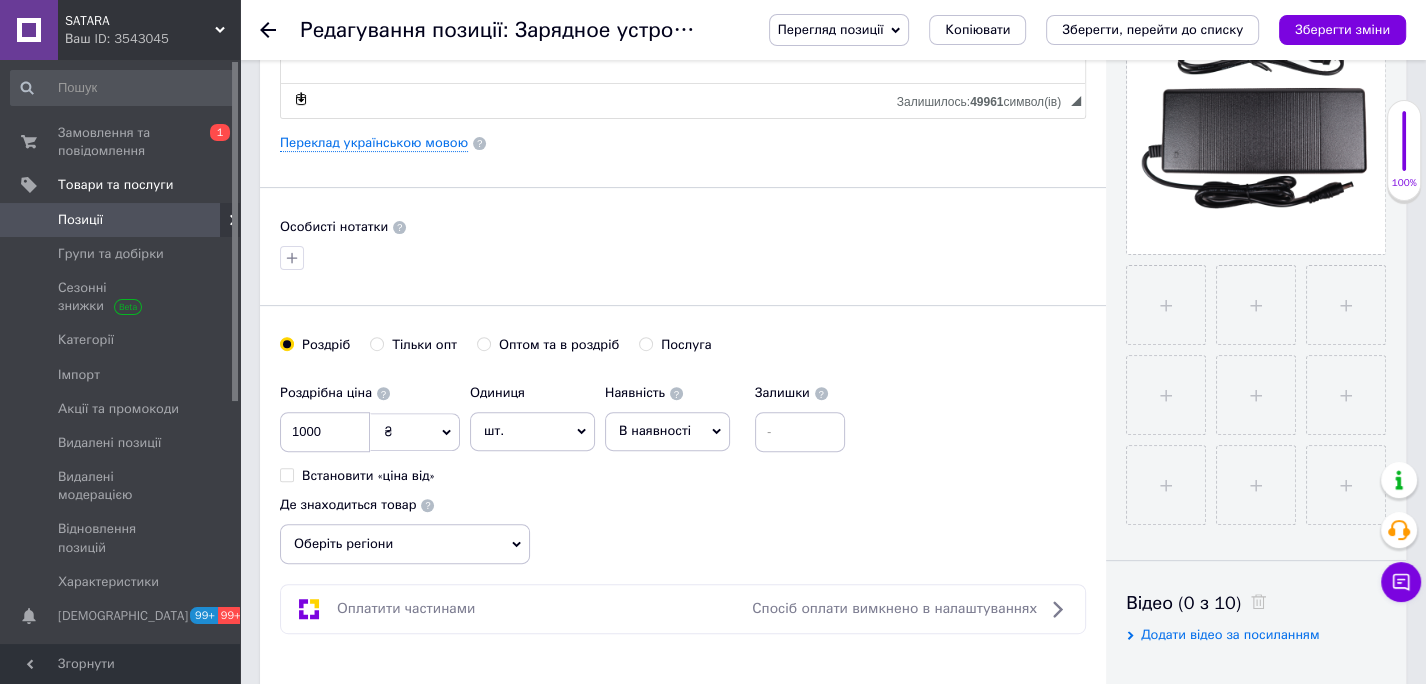 click on "В наявності" at bounding box center (655, 430) 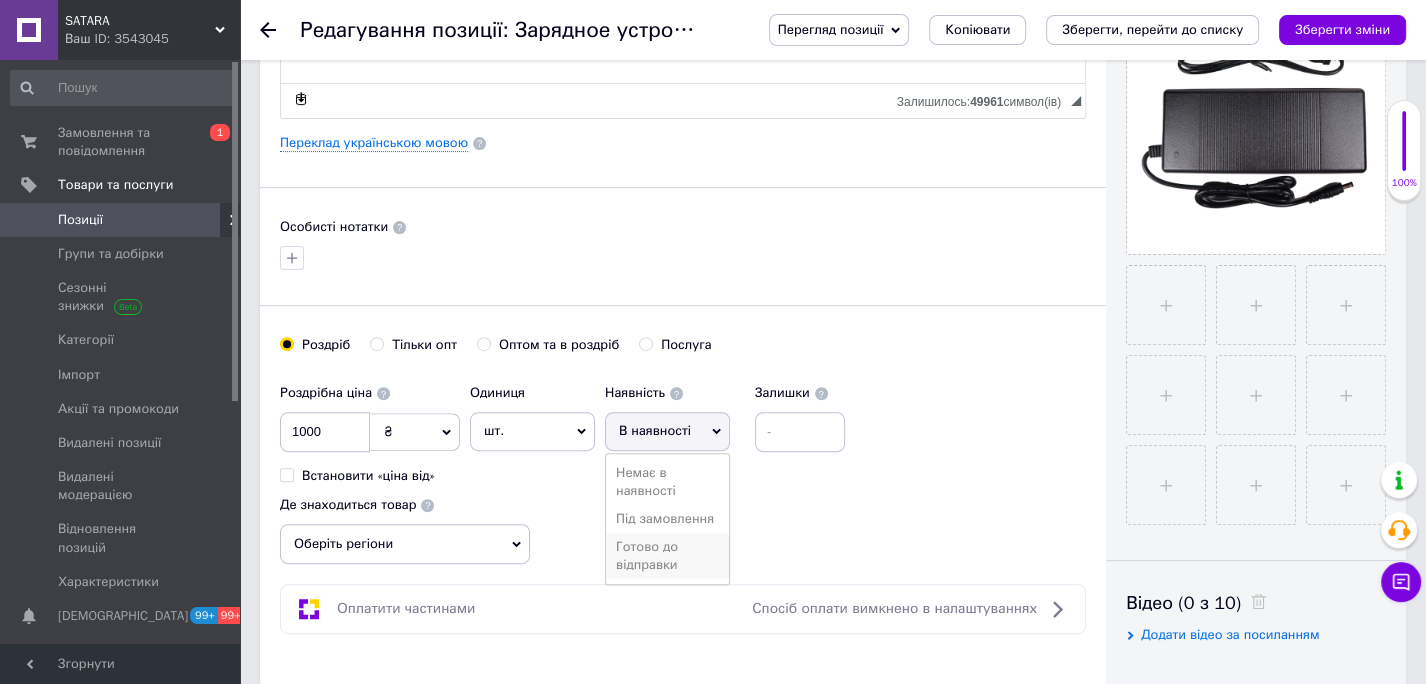 click on "Готово до відправки" at bounding box center (667, 556) 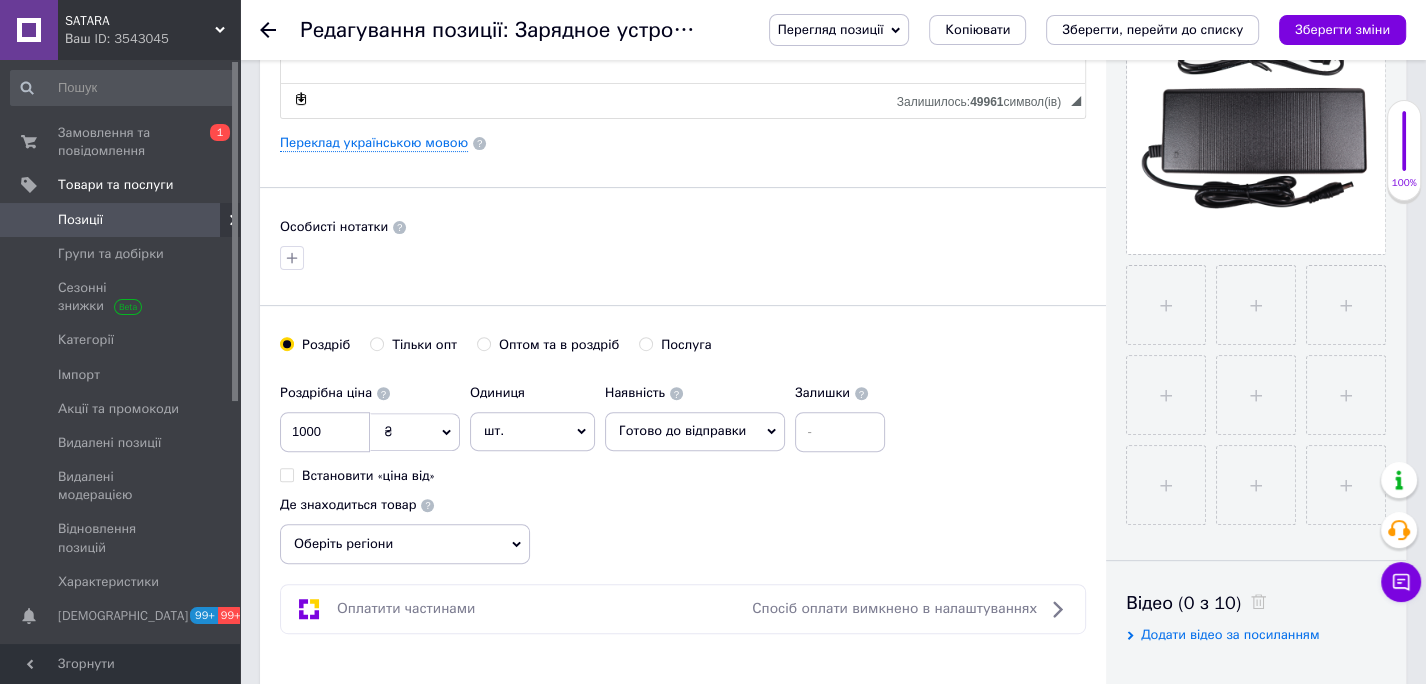 click on "Зберегти, перейти до списку" at bounding box center (1152, 29) 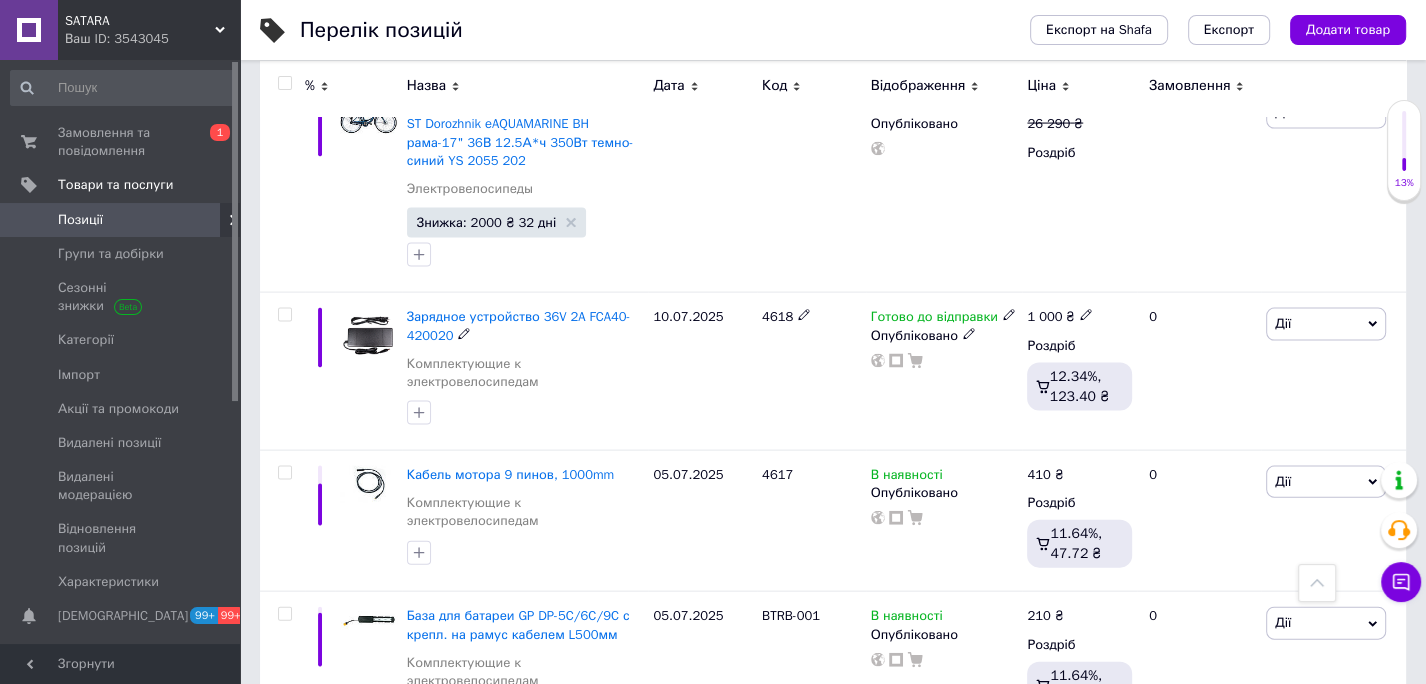 scroll, scrollTop: 3555, scrollLeft: 0, axis: vertical 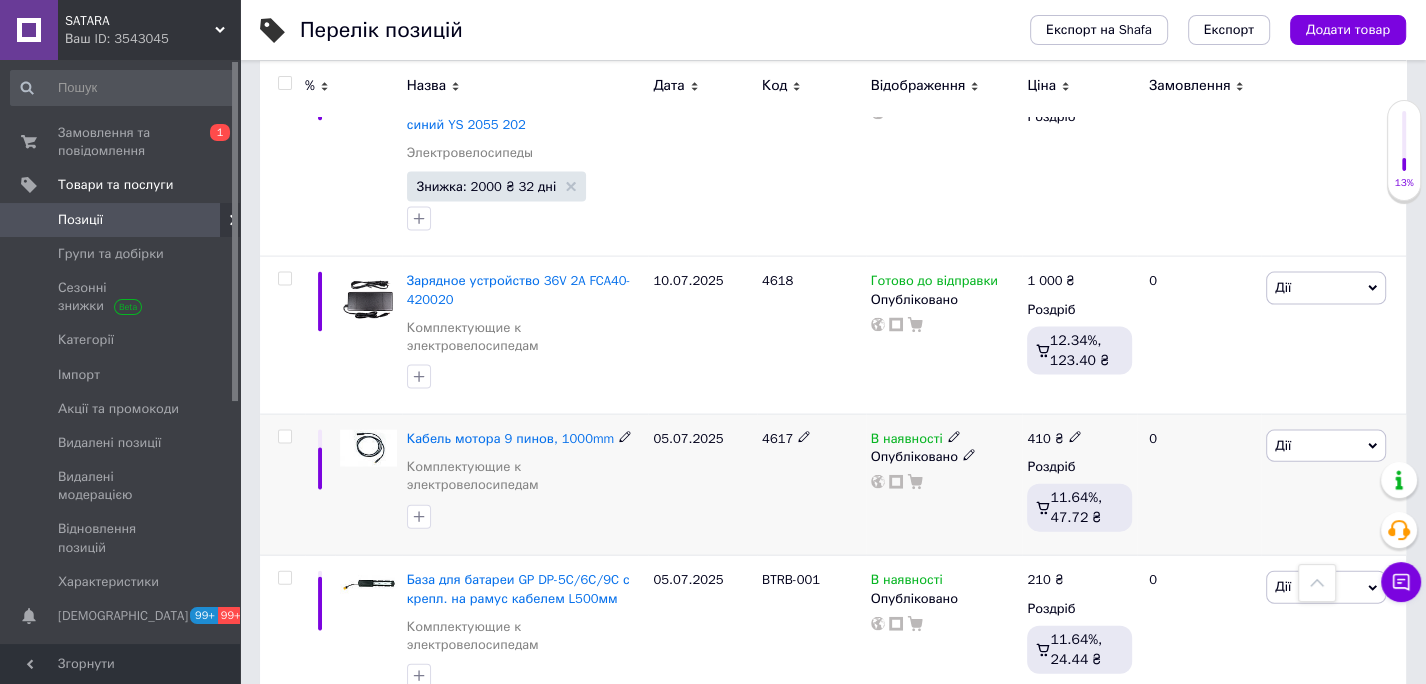 click on "4617" at bounding box center [777, 438] 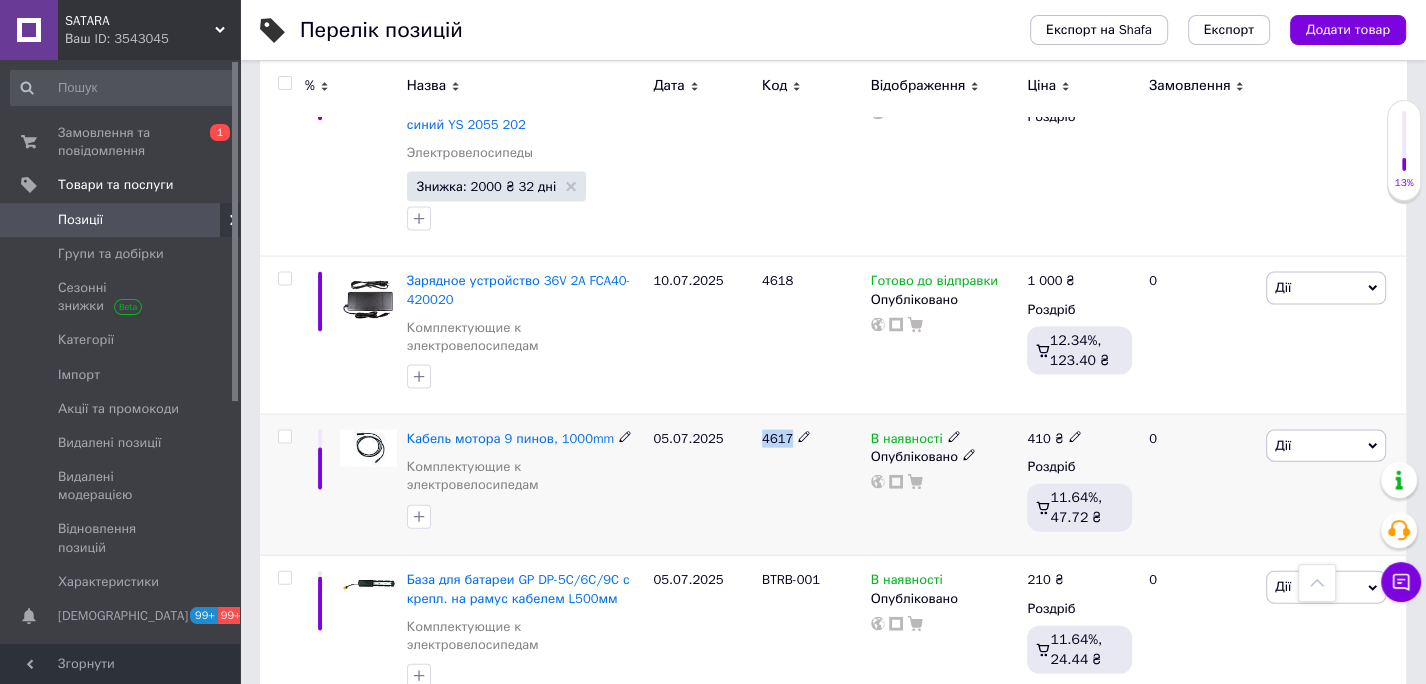 click on "4617" at bounding box center [777, 438] 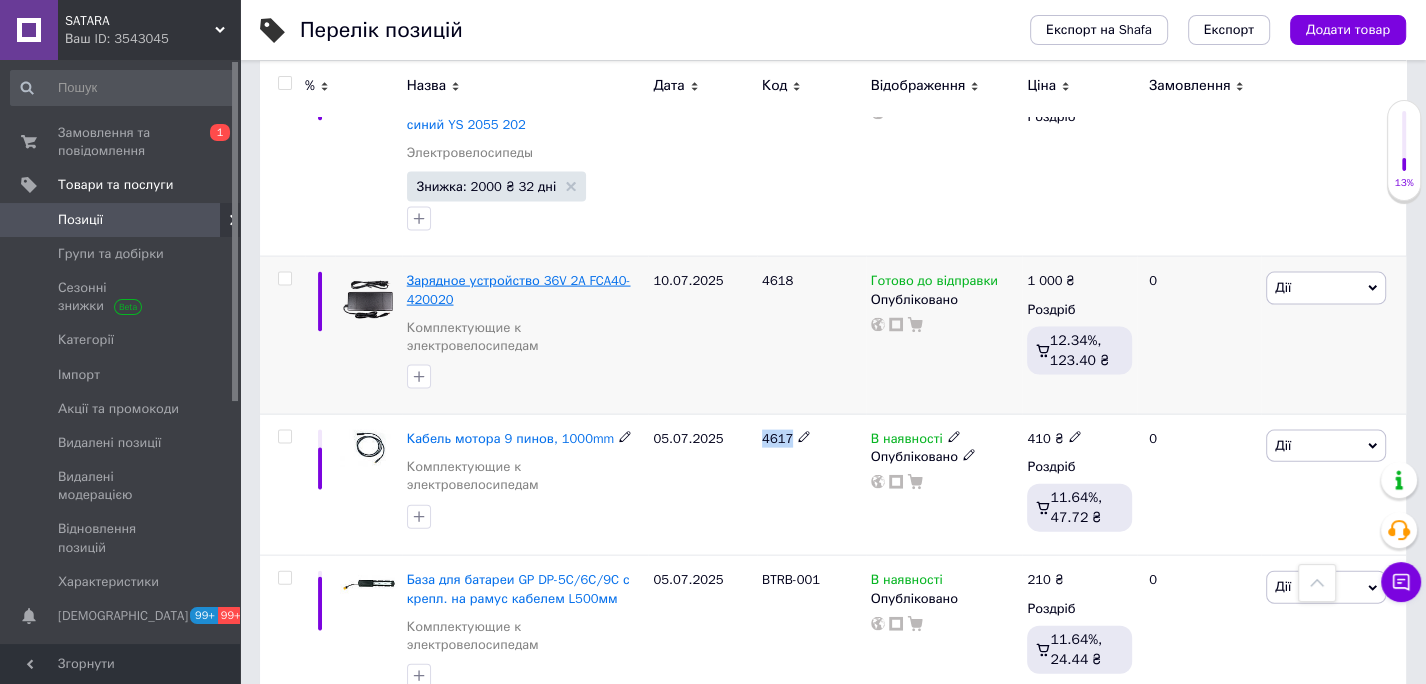 copy on "4617" 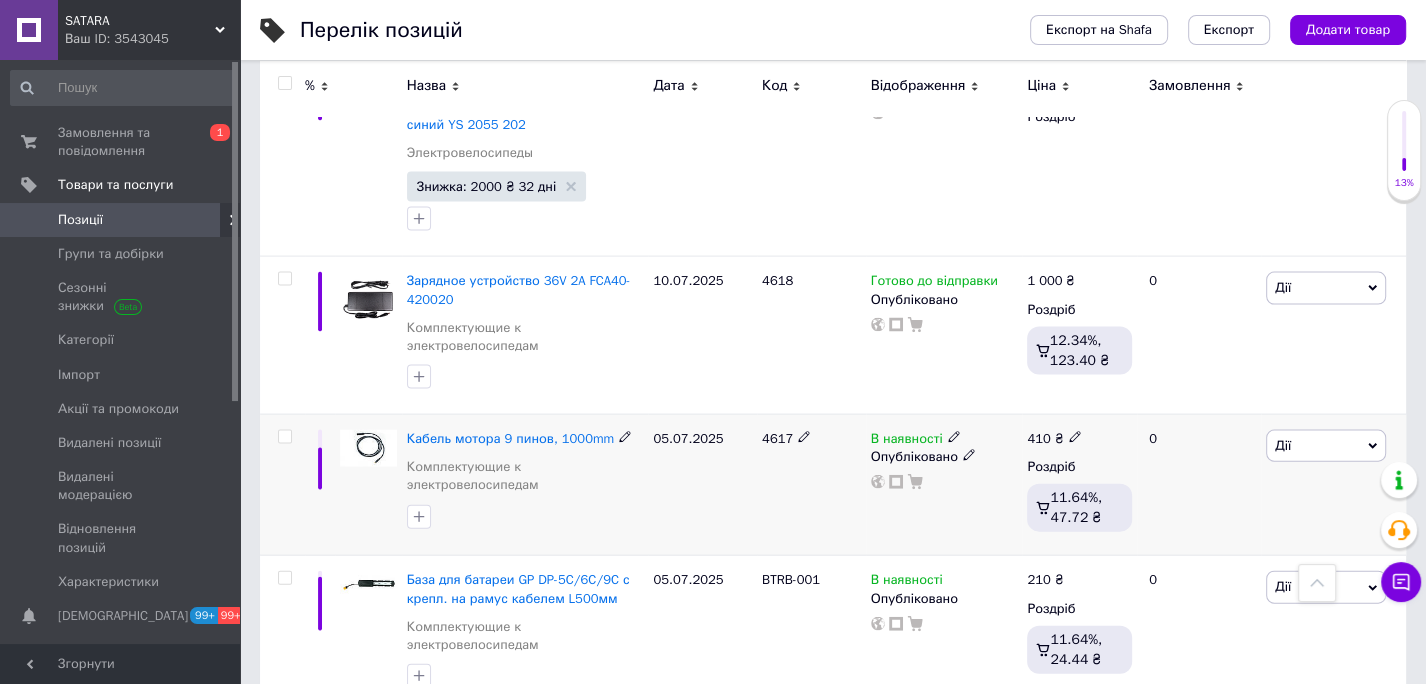 click 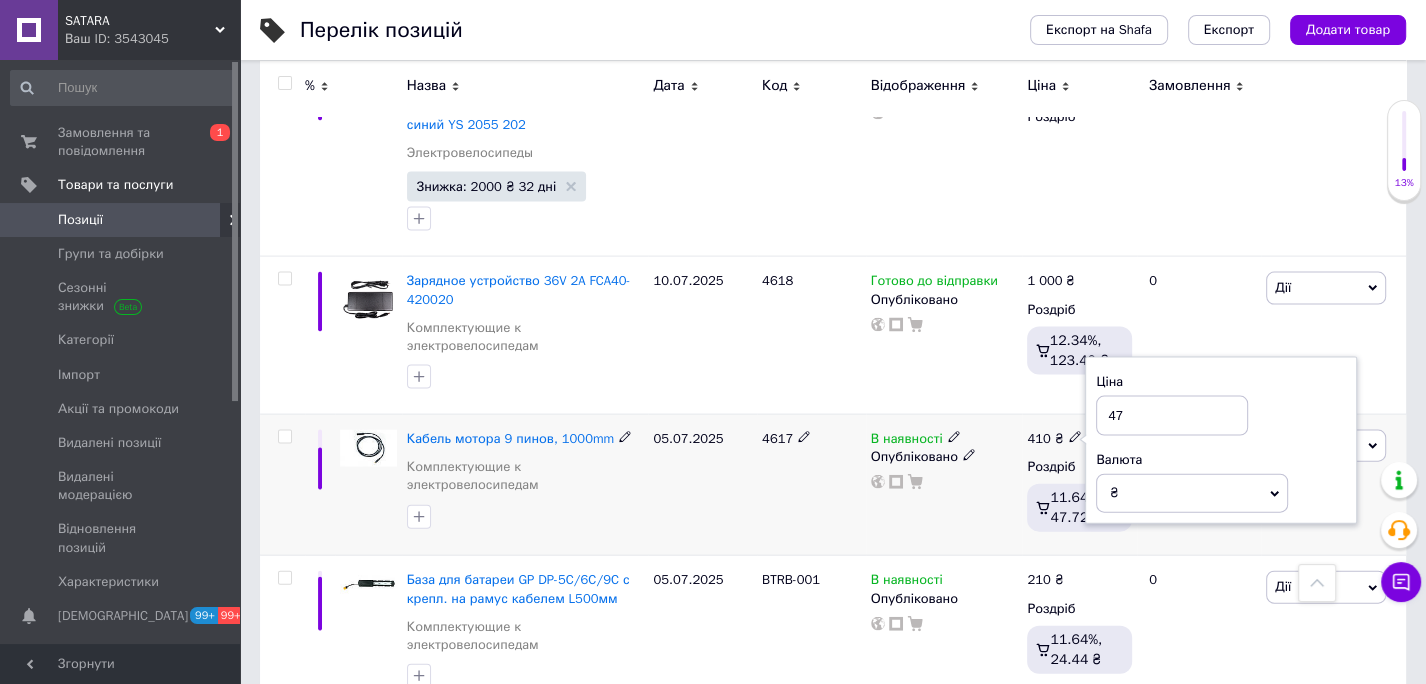 type on "4" 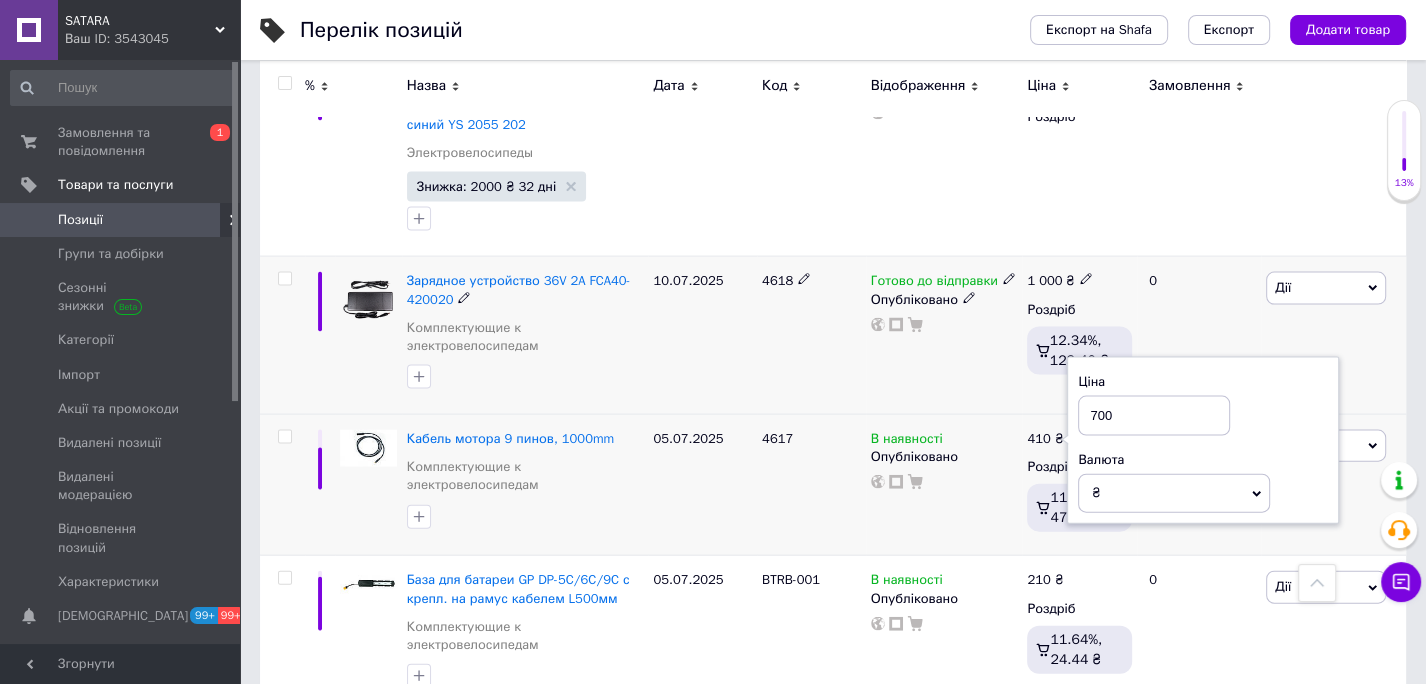 type on "700" 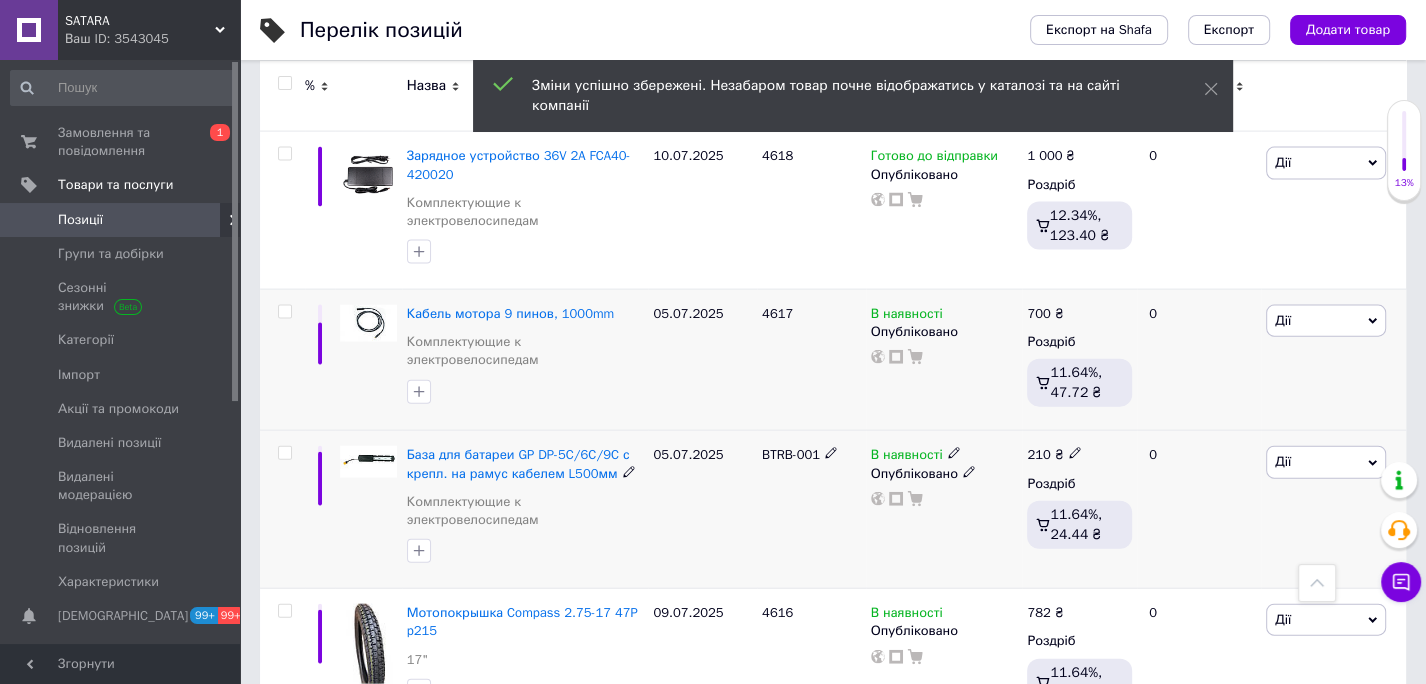 scroll, scrollTop: 3683, scrollLeft: 0, axis: vertical 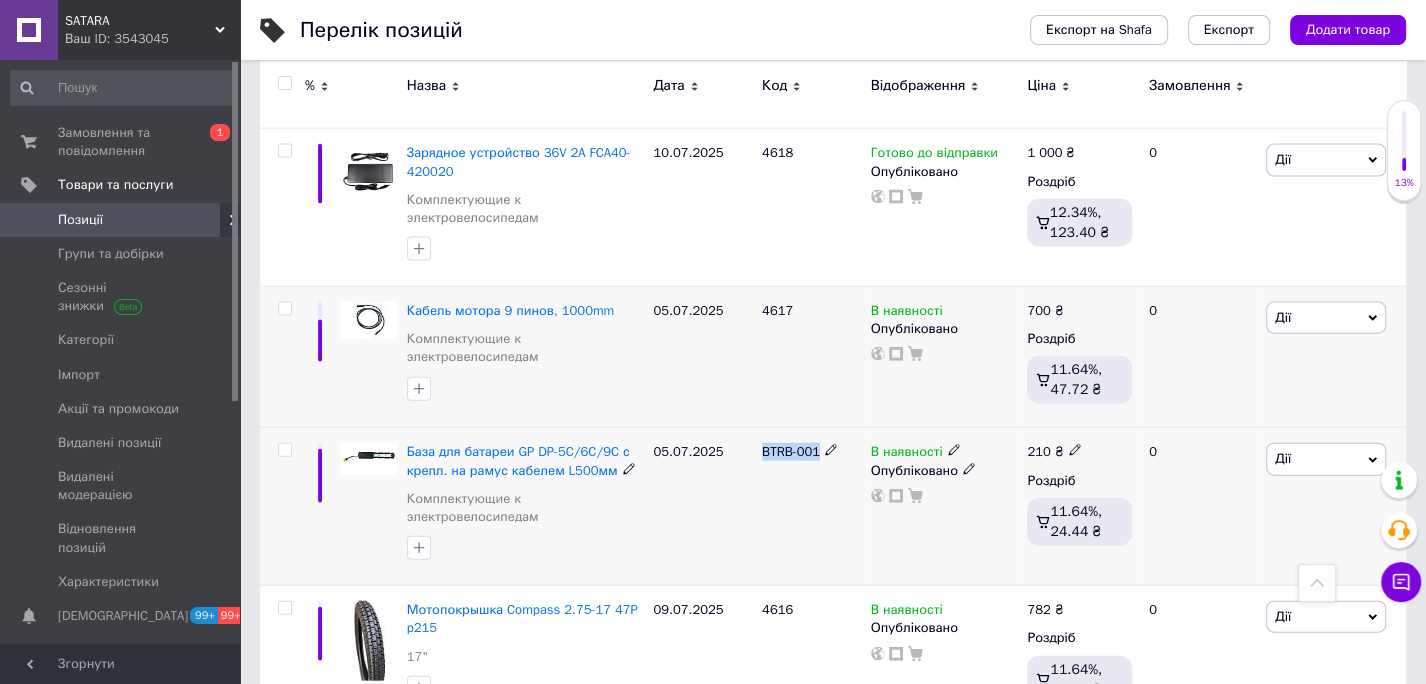drag, startPoint x: 762, startPoint y: 371, endPoint x: 814, endPoint y: 382, distance: 53.15073 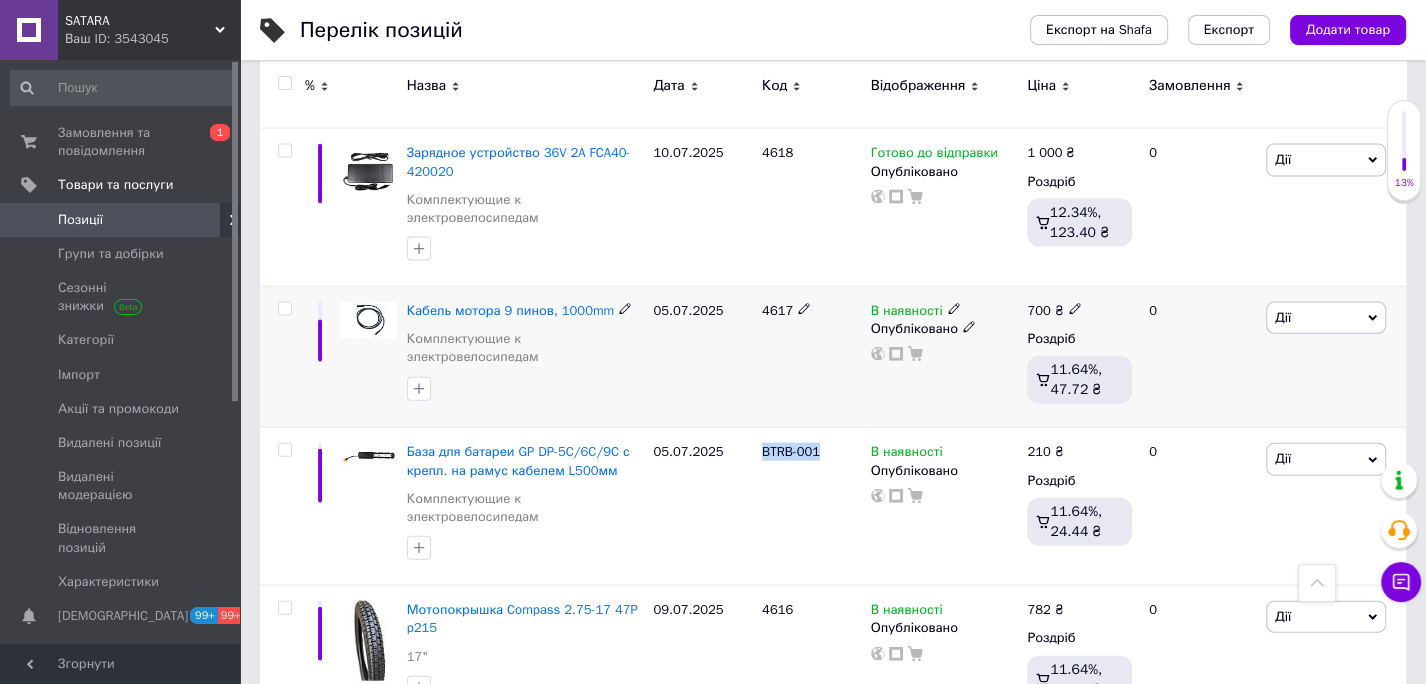 copy on "BTRB-001" 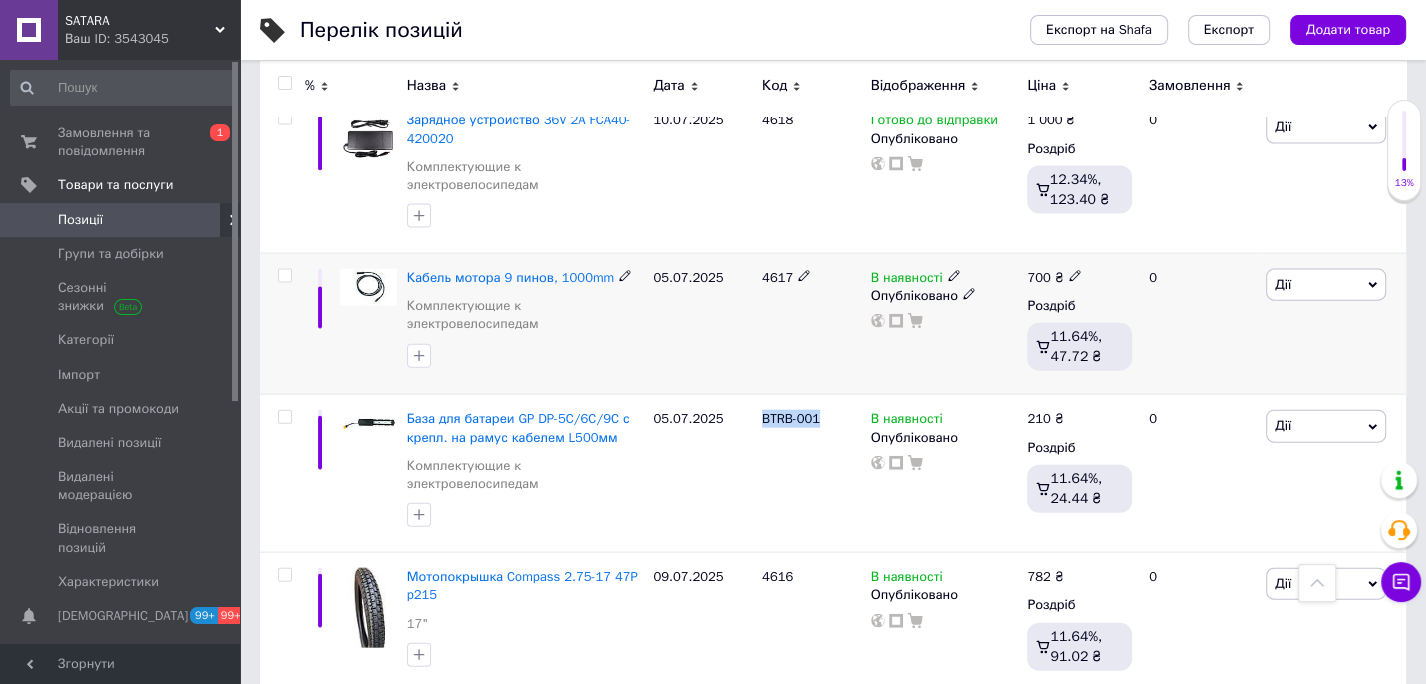 scroll, scrollTop: 3719, scrollLeft: 0, axis: vertical 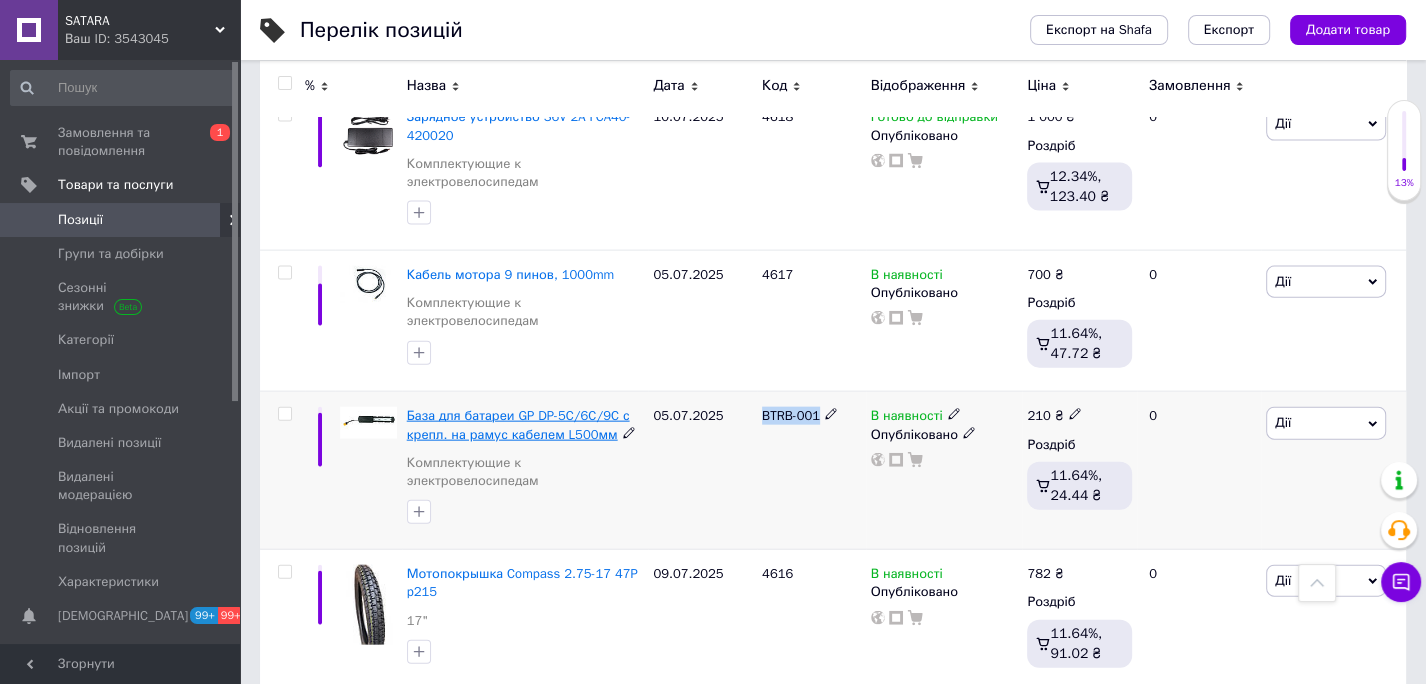 click on "База для батареи GP DP-5C/6C/9C с крепл. на рамус кабелем L500мм" at bounding box center (518, 424) 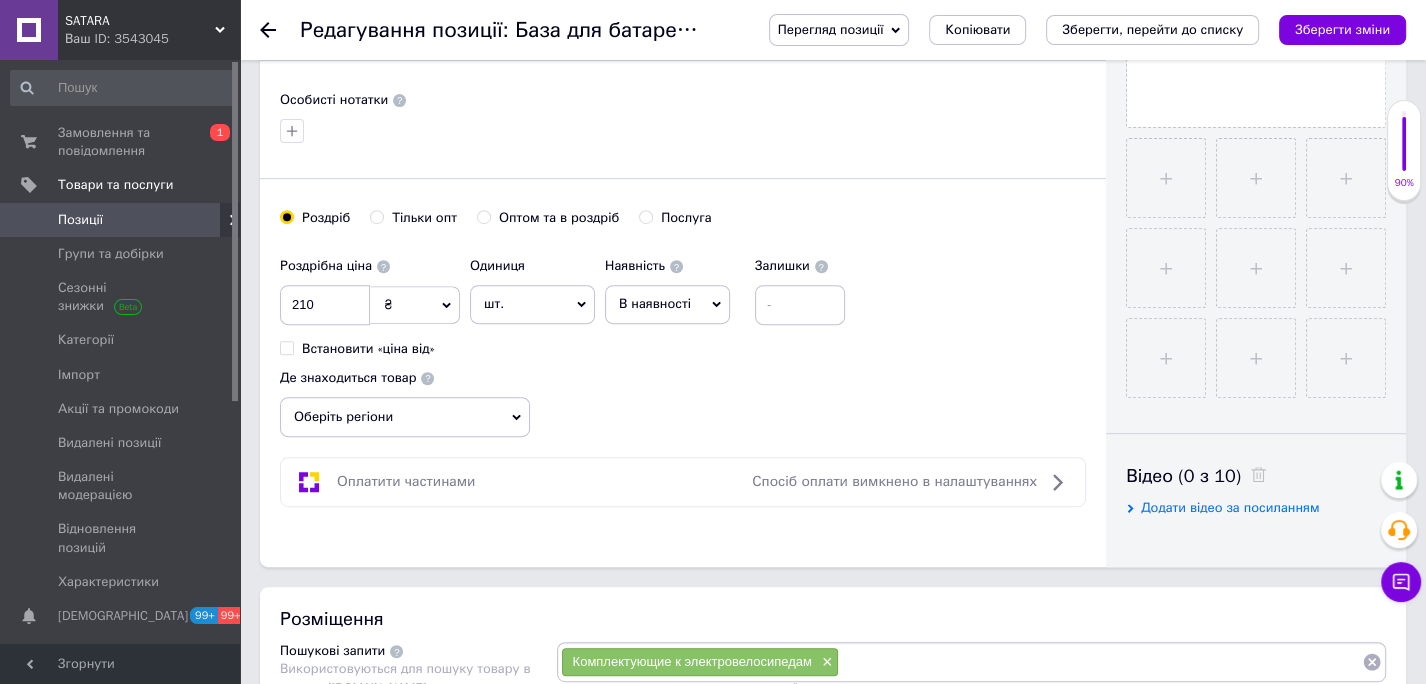 scroll, scrollTop: 666, scrollLeft: 0, axis: vertical 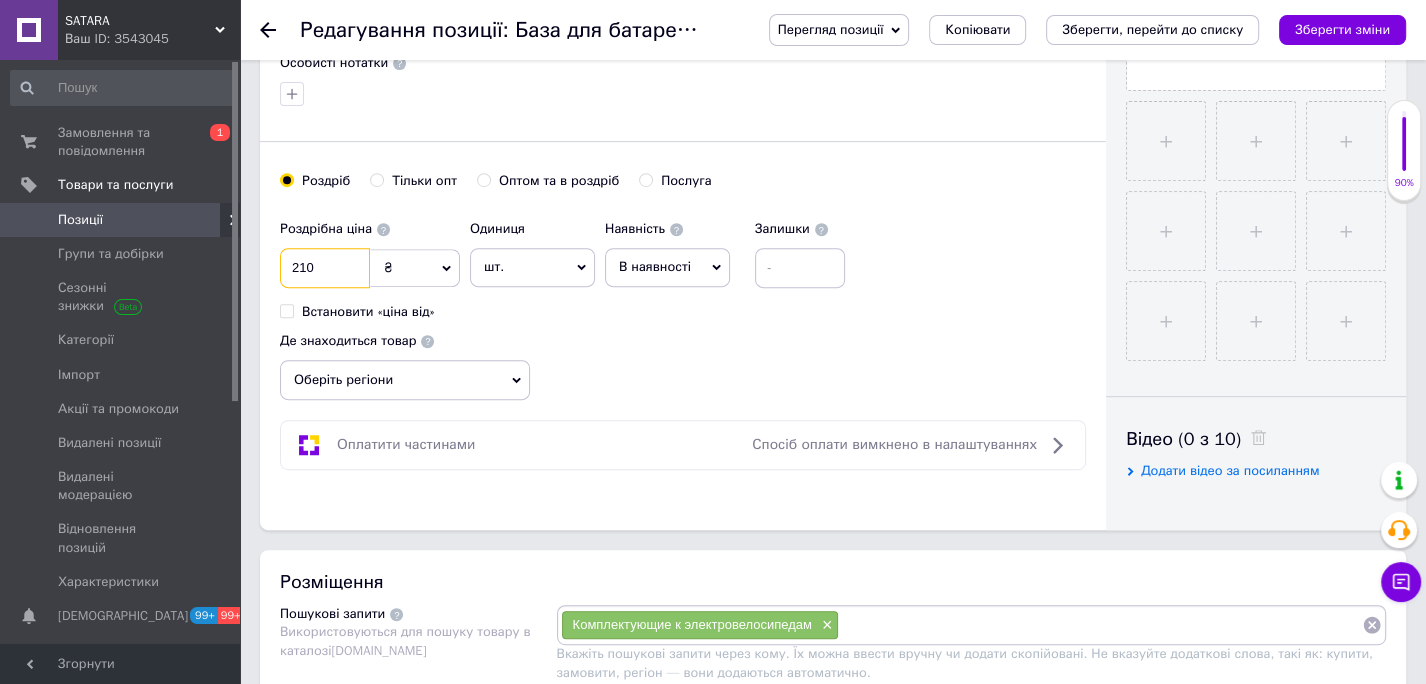 click on "210" at bounding box center (325, 268) 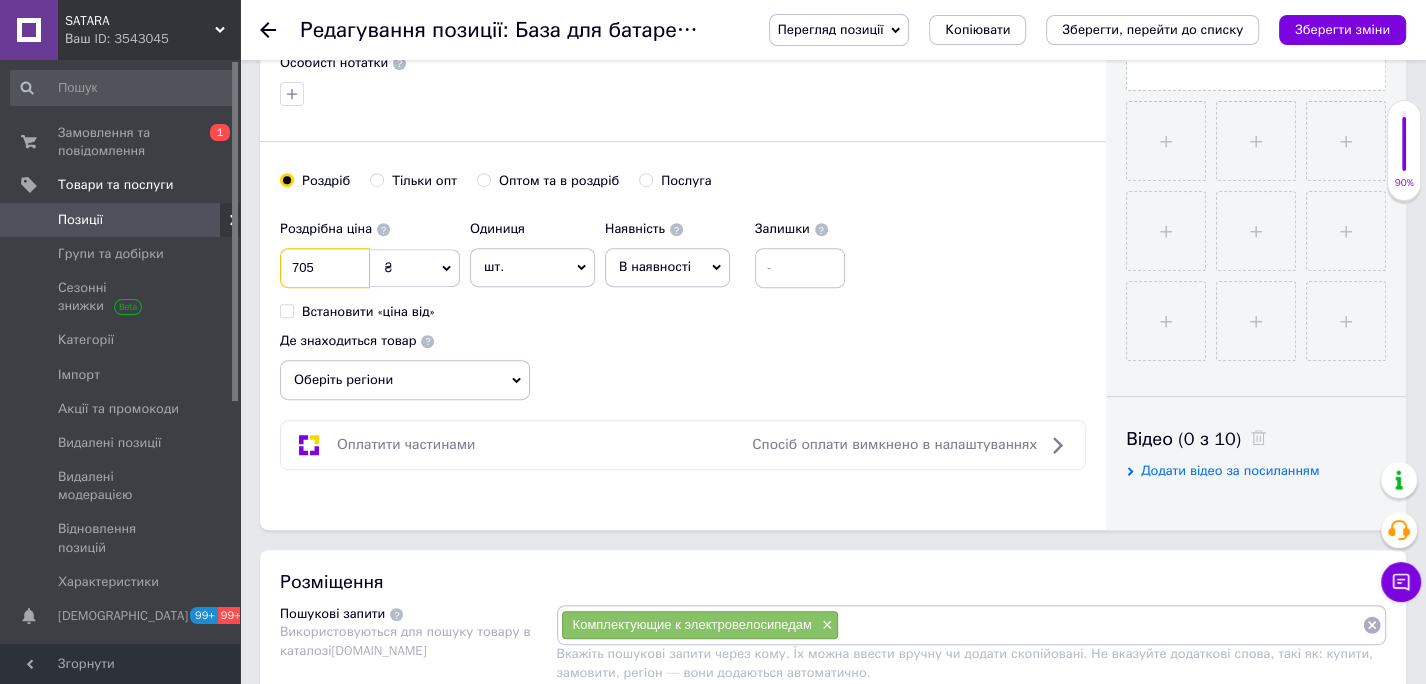type on "705" 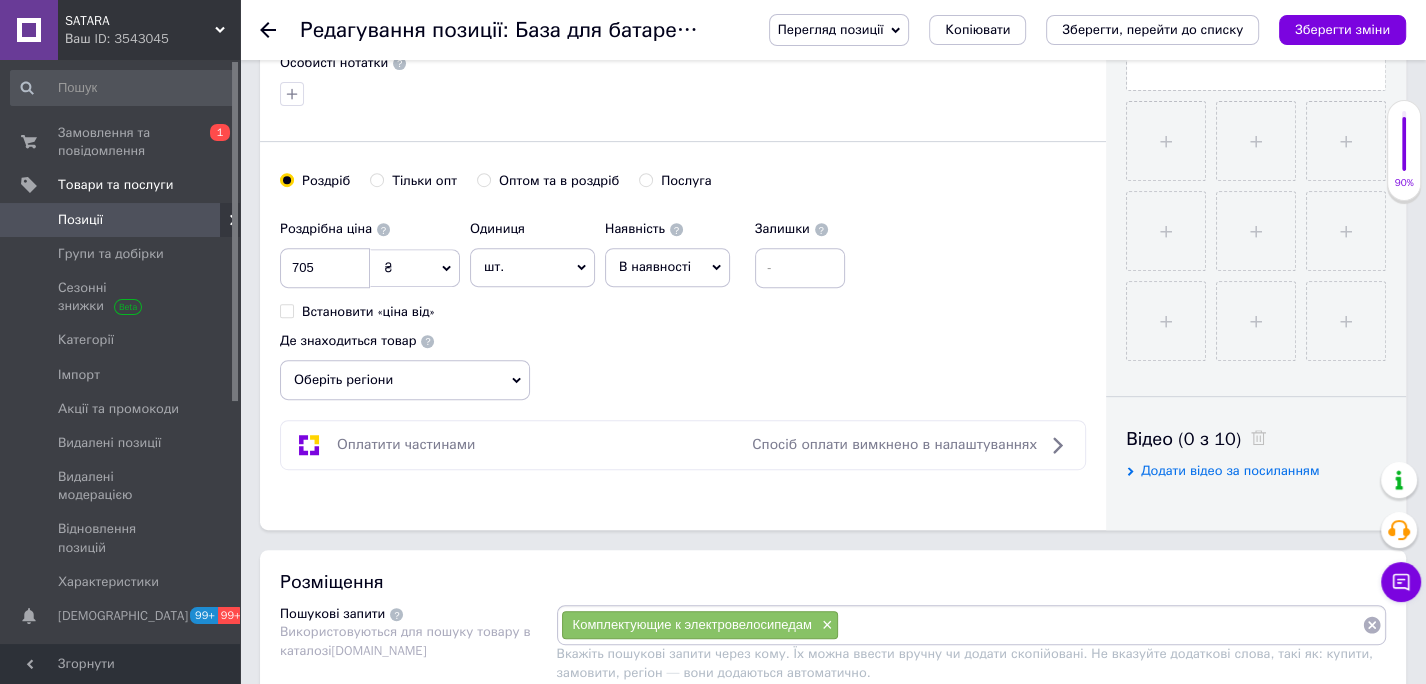 click on "В наявності" at bounding box center (667, 267) 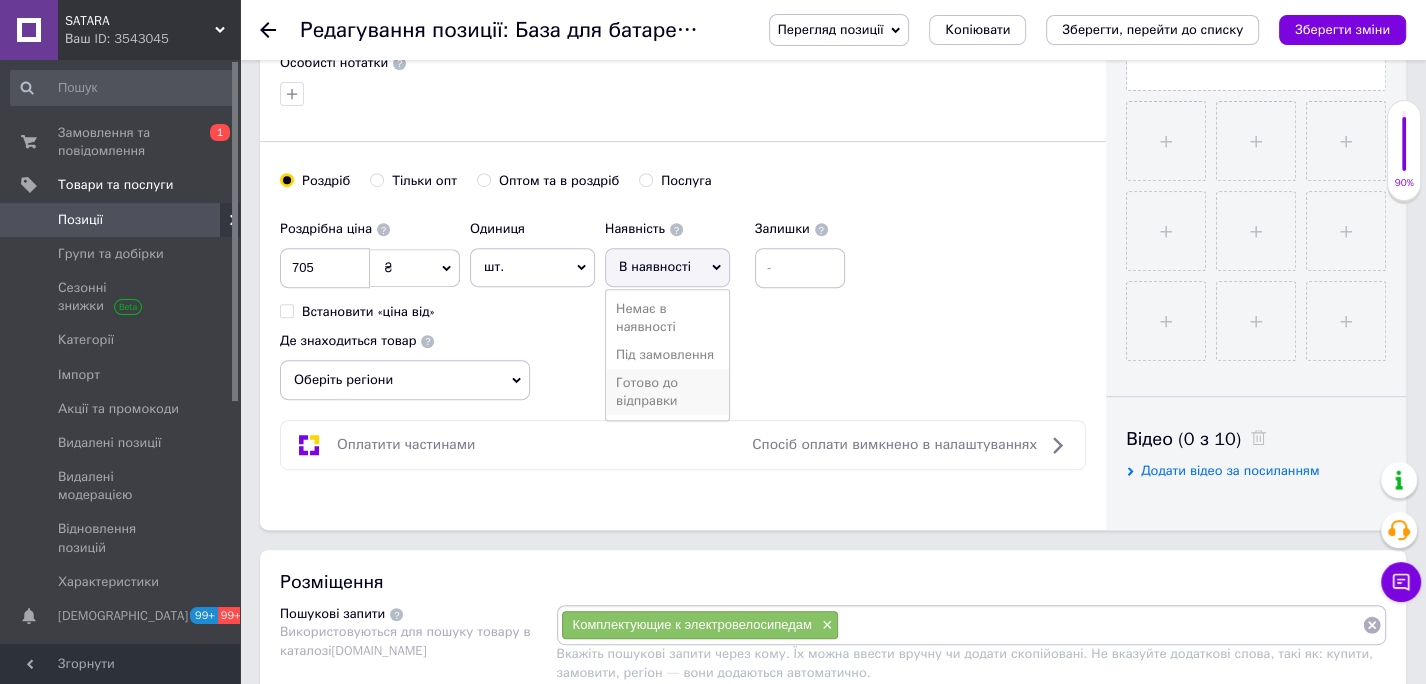 click on "Готово до відправки" at bounding box center [667, 392] 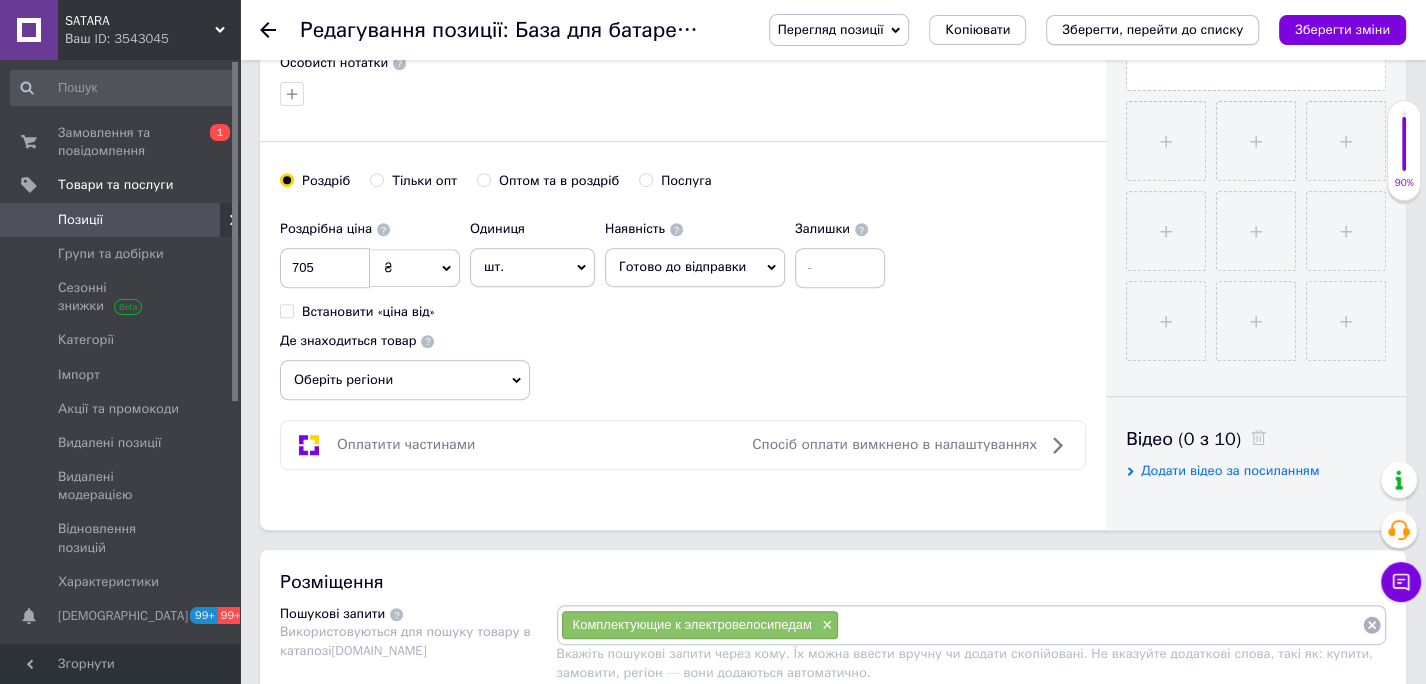 click on "Зберегти, перейти до списку" at bounding box center [1152, 29] 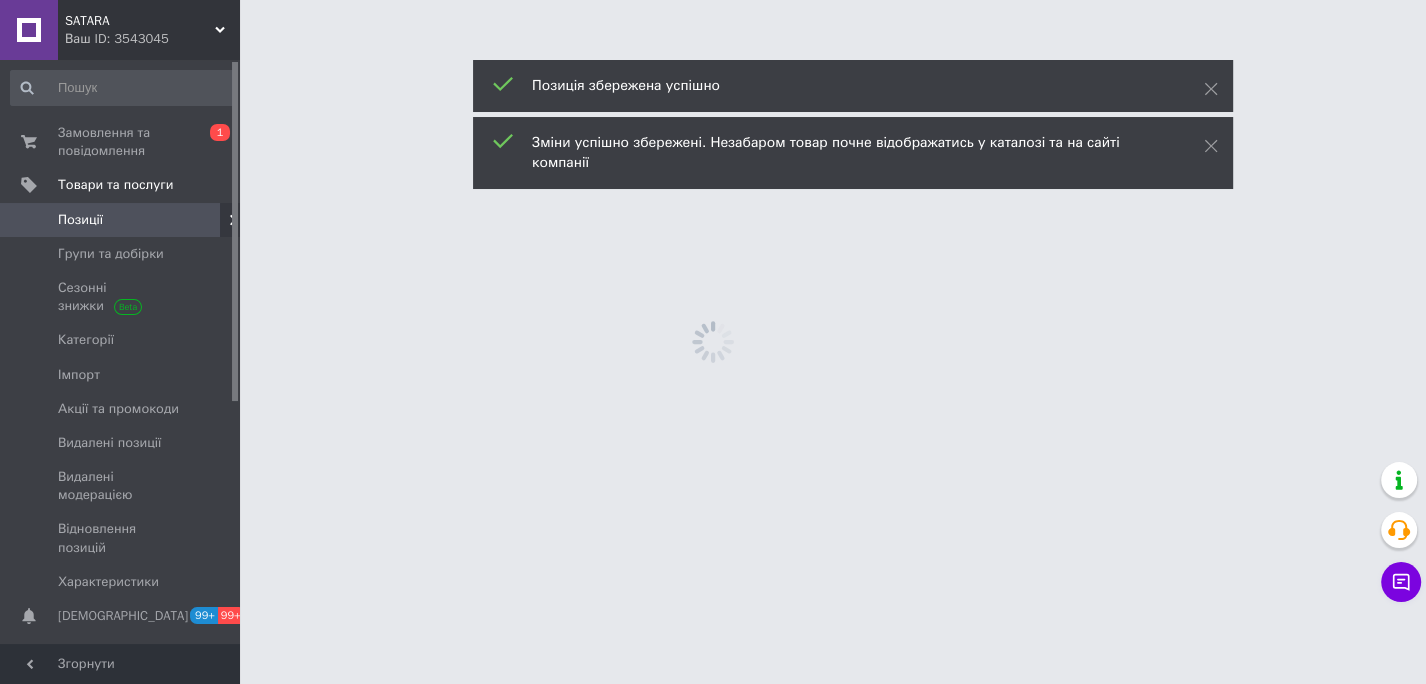scroll, scrollTop: 0, scrollLeft: 0, axis: both 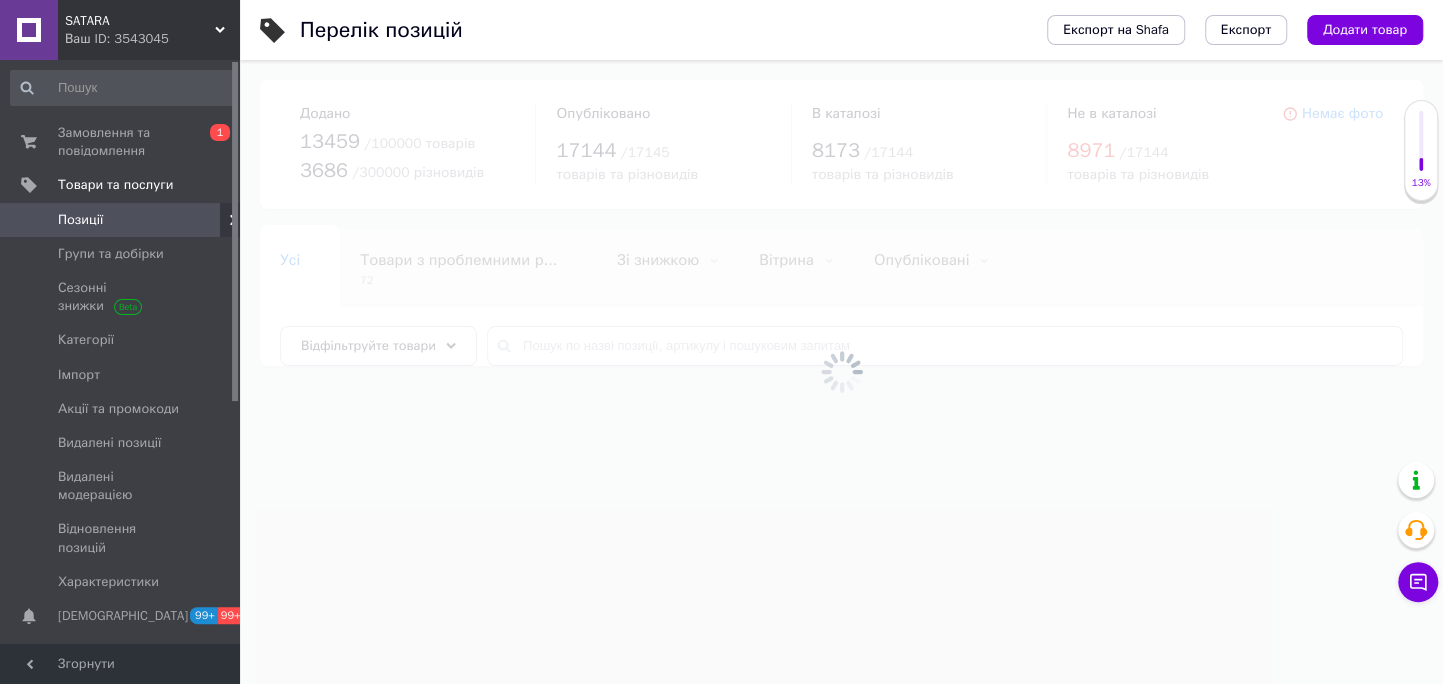 click at bounding box center [841, 372] 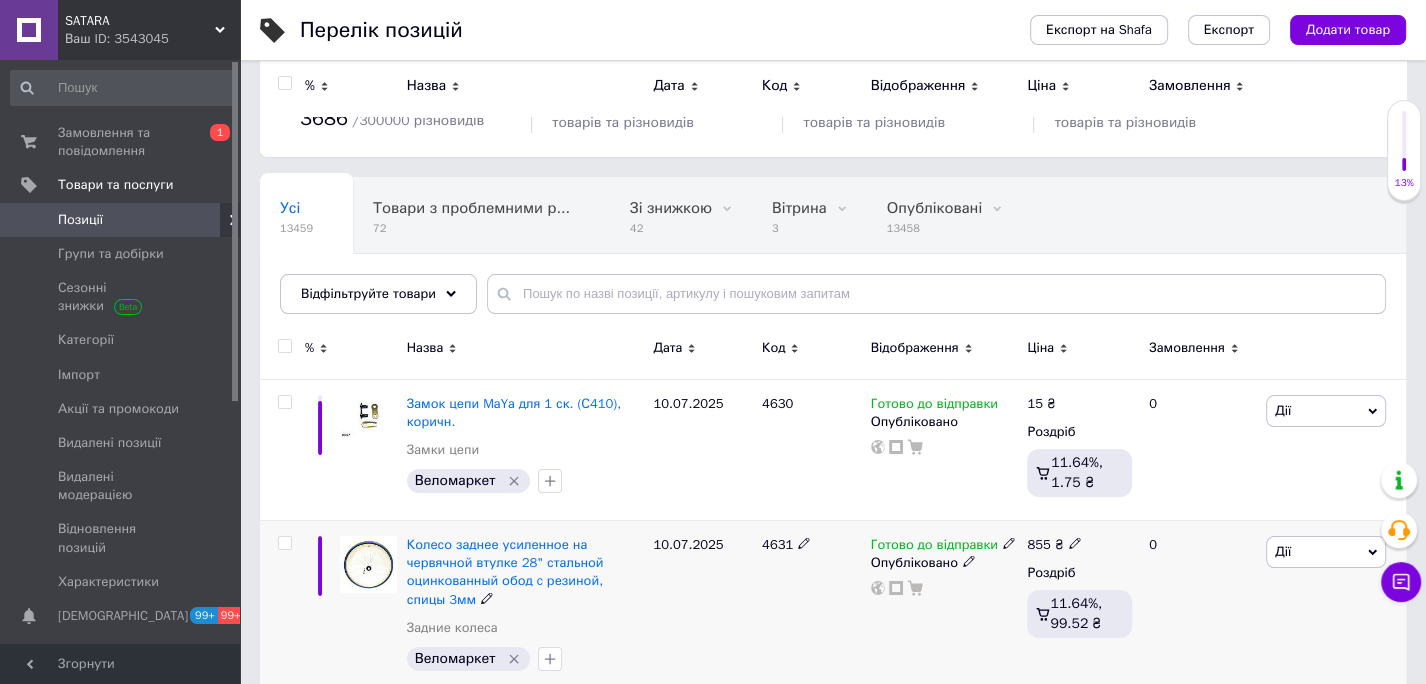 scroll, scrollTop: 0, scrollLeft: 0, axis: both 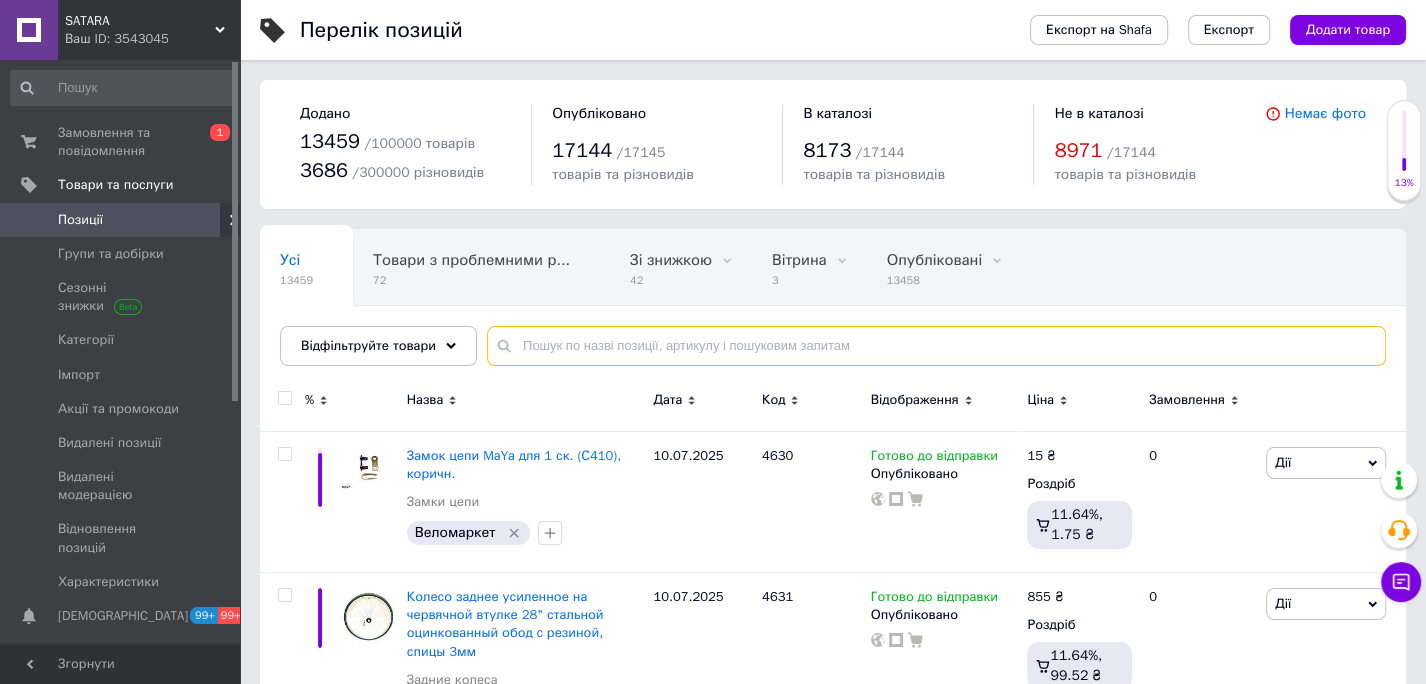 click at bounding box center [936, 346] 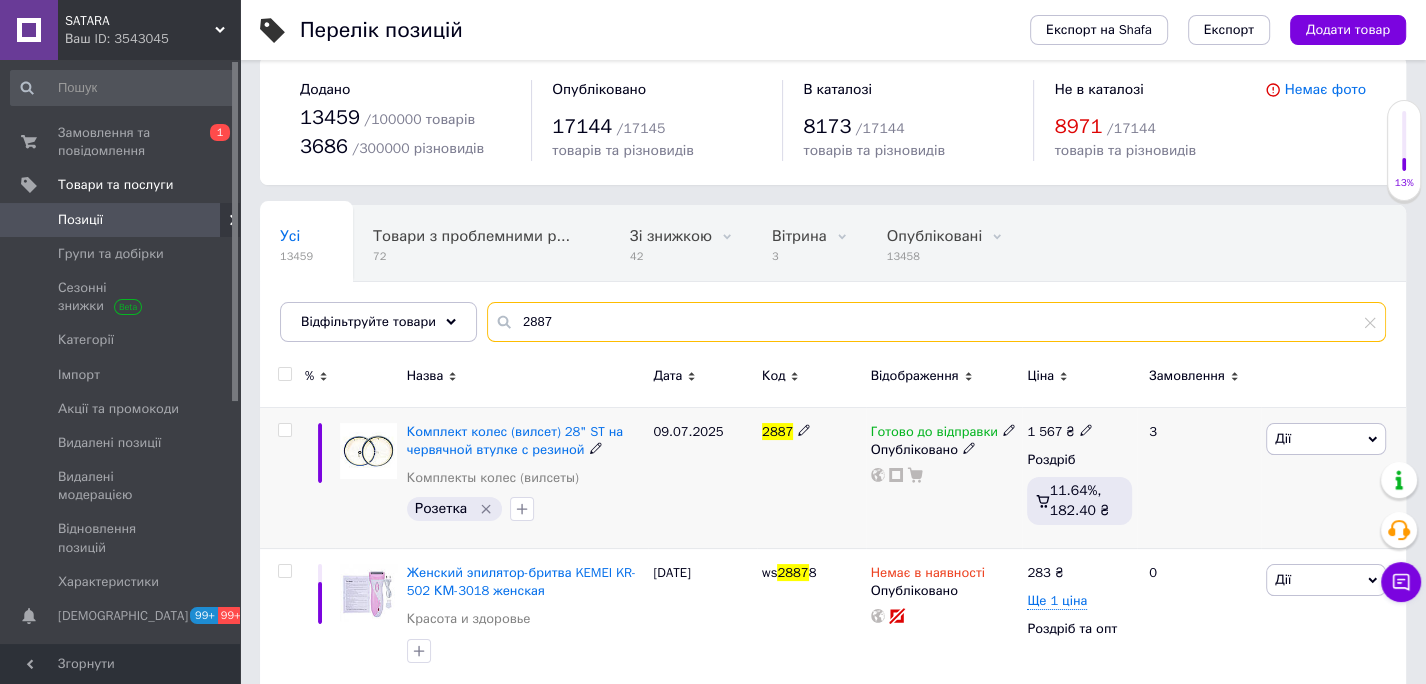 scroll, scrollTop: 63, scrollLeft: 0, axis: vertical 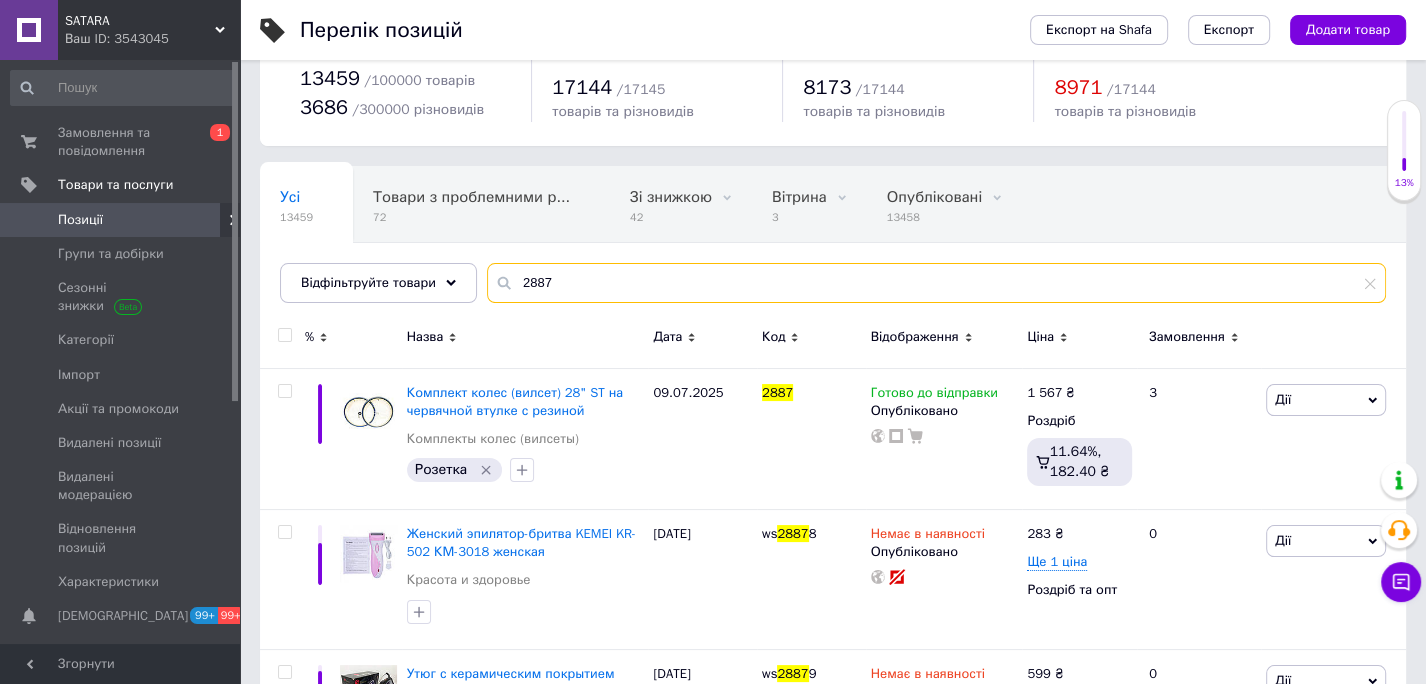 click on "2887" at bounding box center (936, 283) 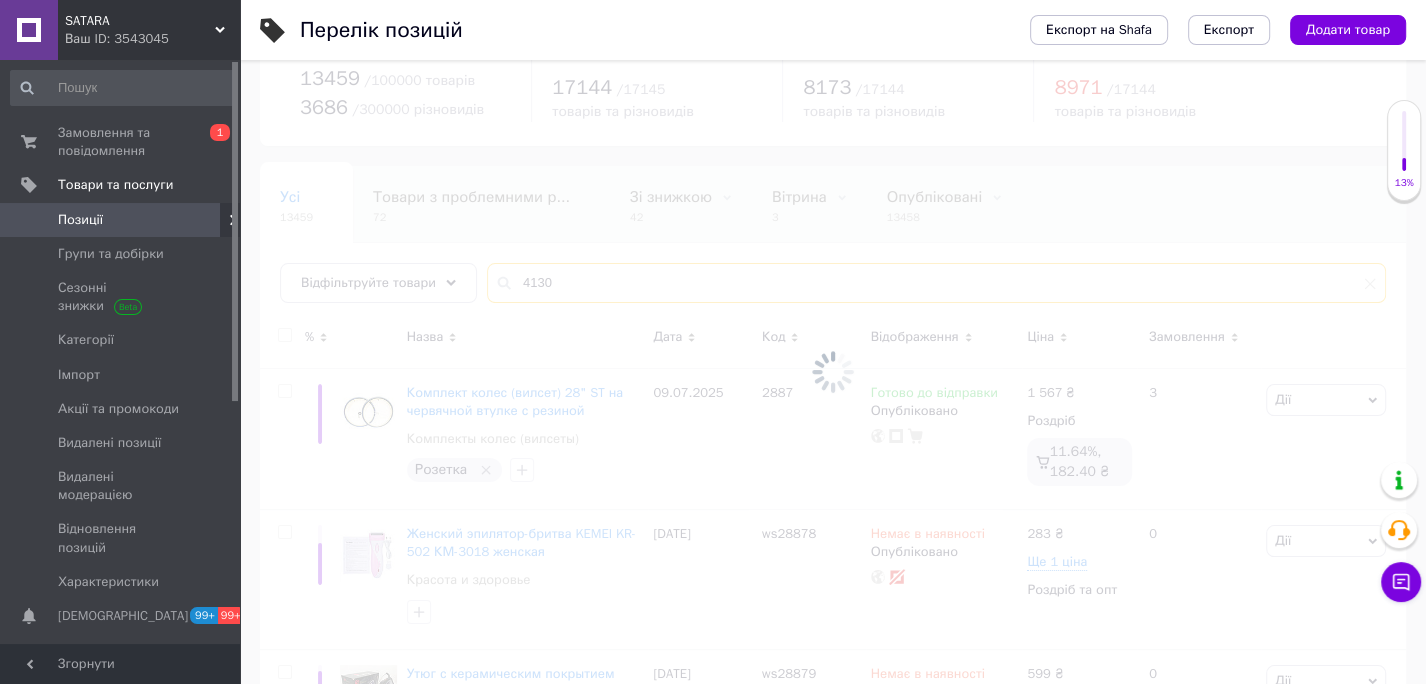 scroll, scrollTop: 0, scrollLeft: 0, axis: both 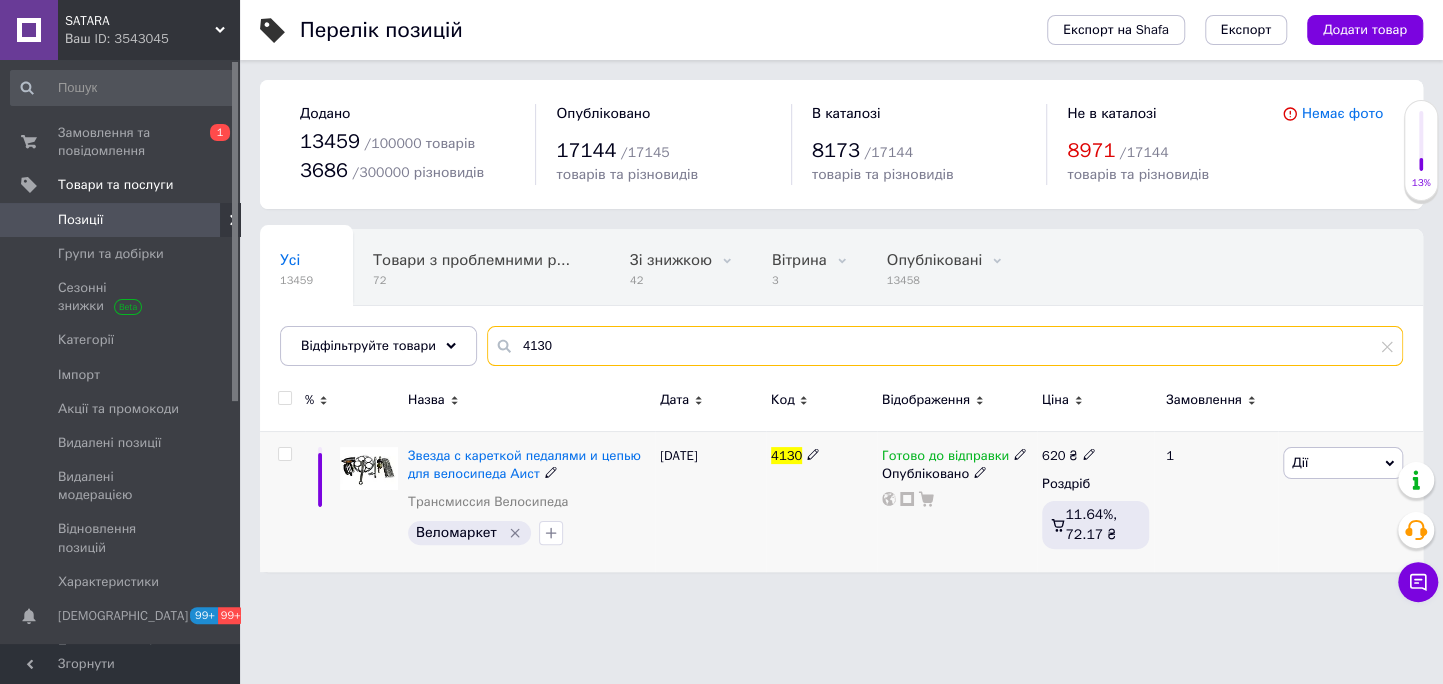 type on "4130" 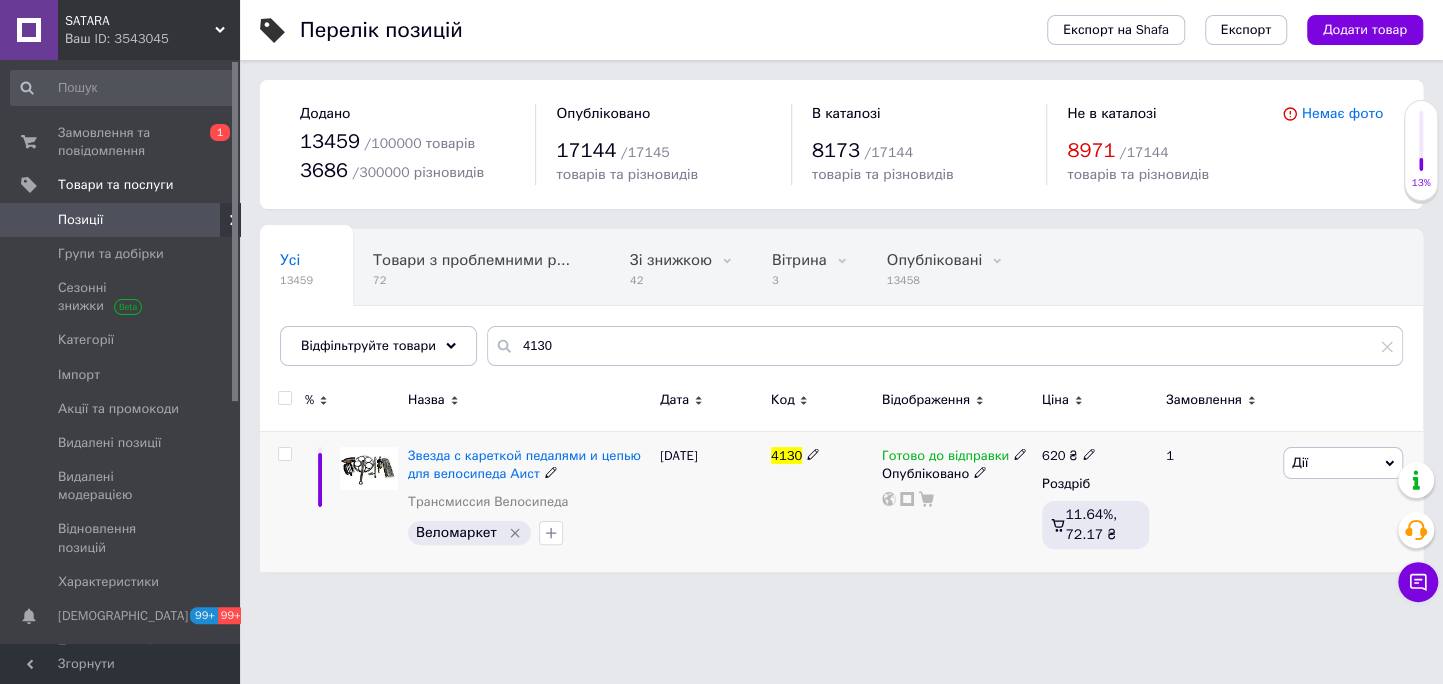 click 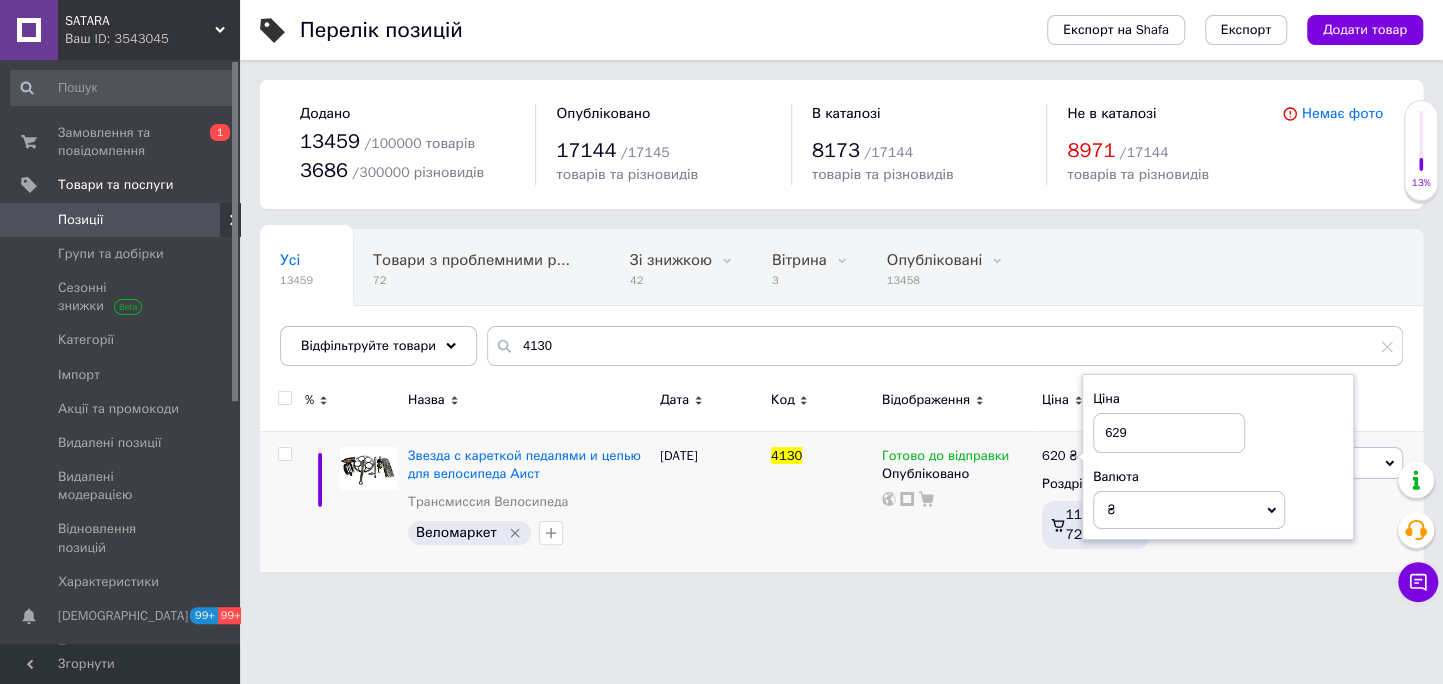 type on "629" 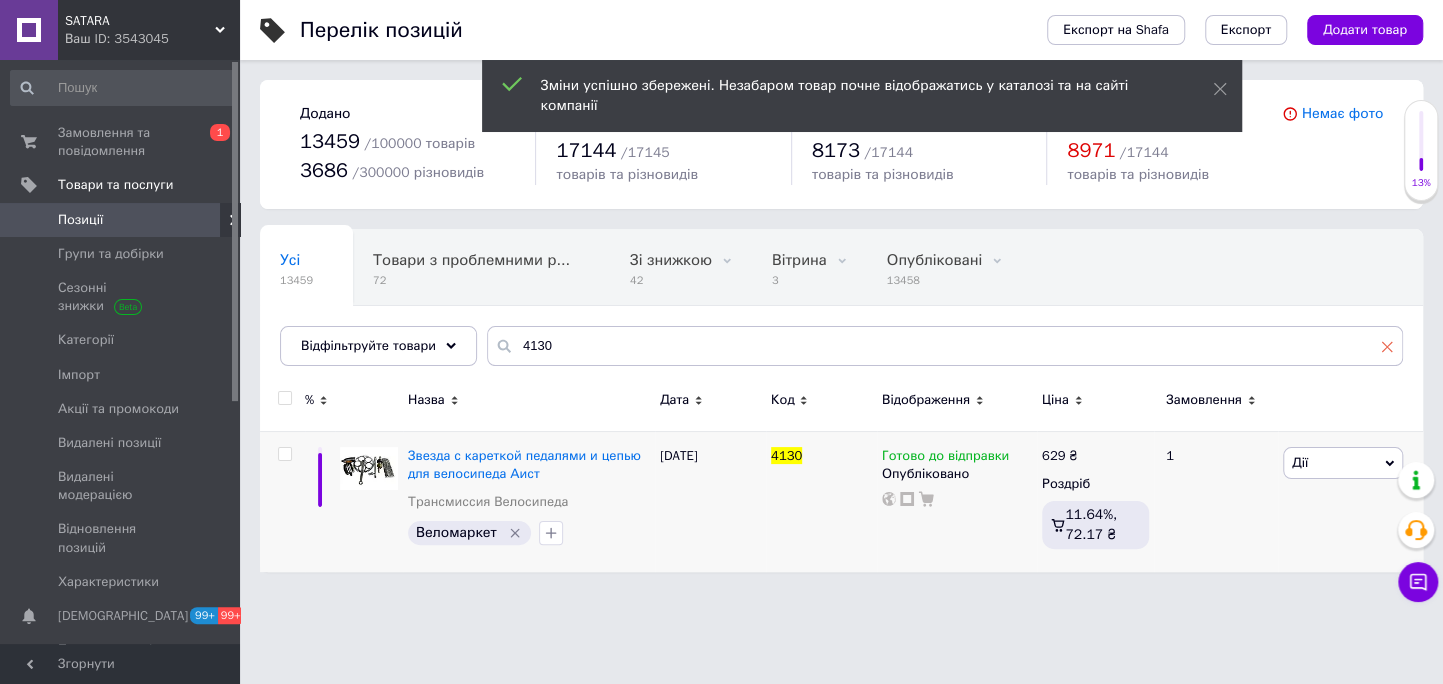 click 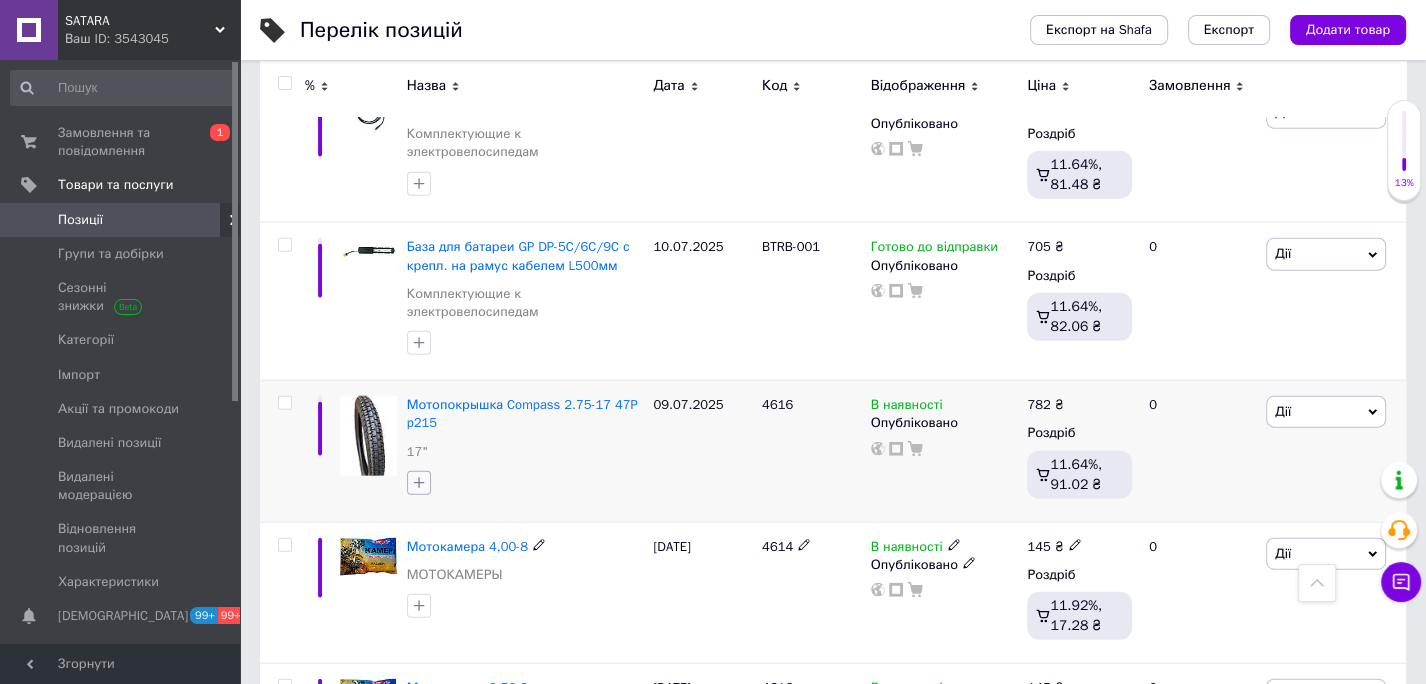 scroll, scrollTop: 3888, scrollLeft: 0, axis: vertical 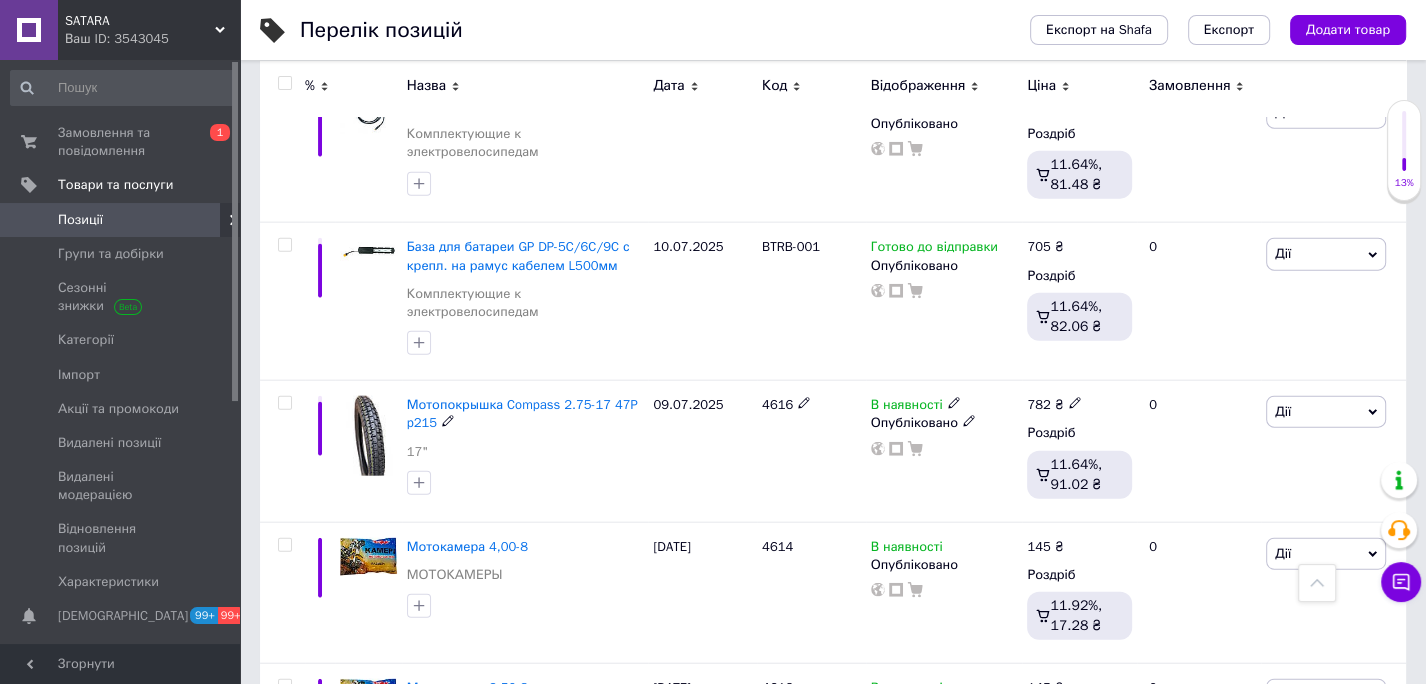click on "Мотопокрышка Compass 2.75-17 47P p215" at bounding box center [522, 413] 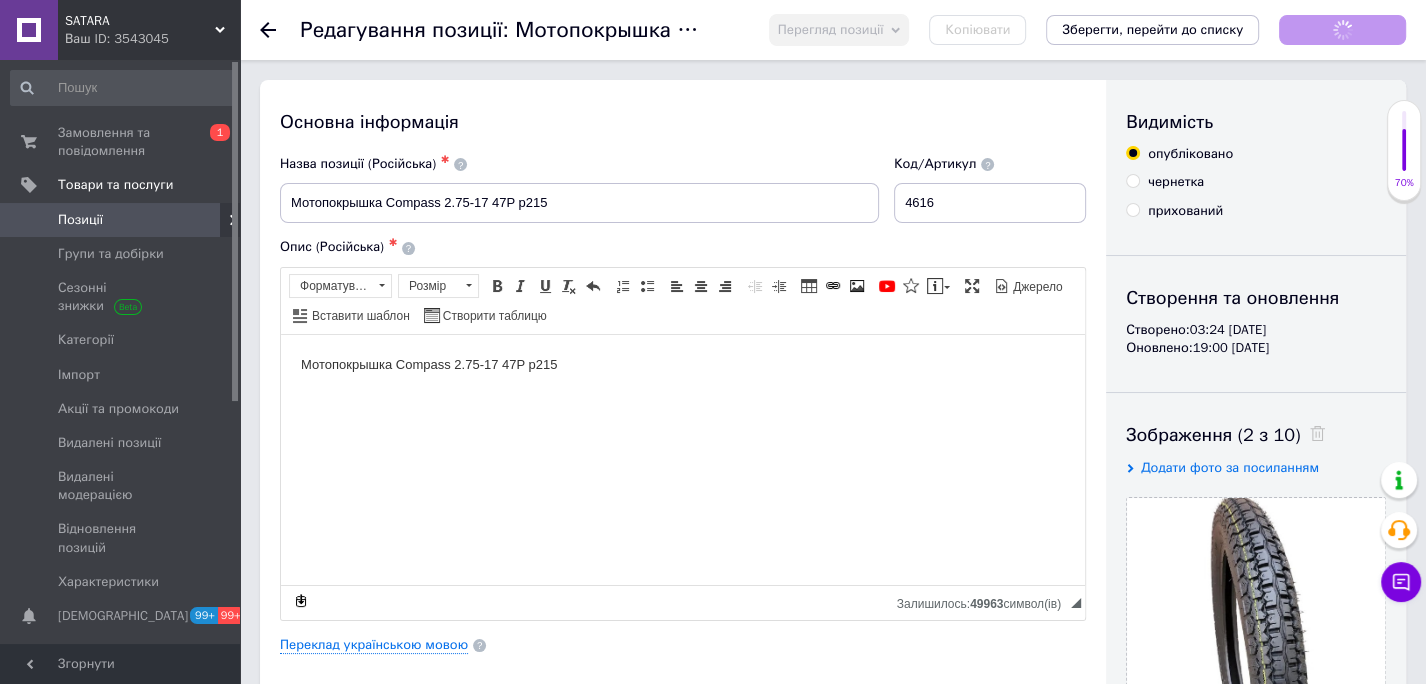 scroll, scrollTop: 0, scrollLeft: 0, axis: both 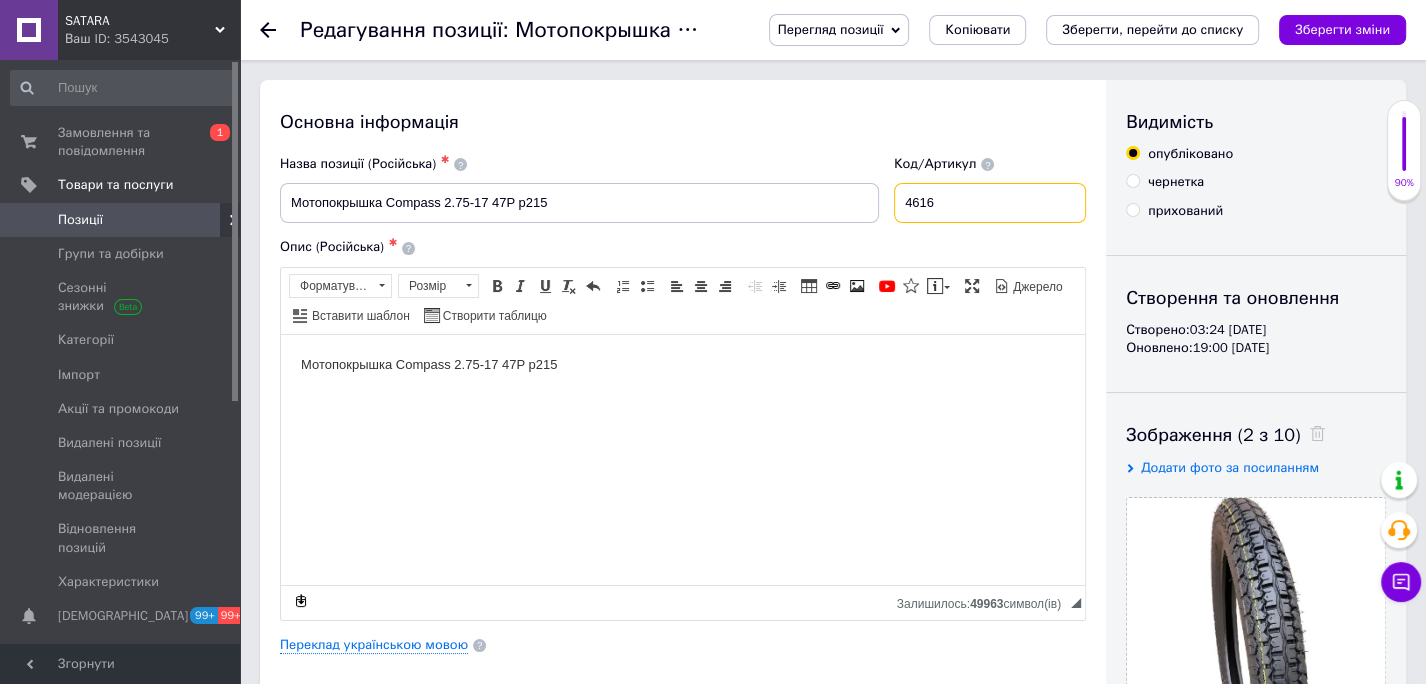 click on "4616" at bounding box center [990, 203] 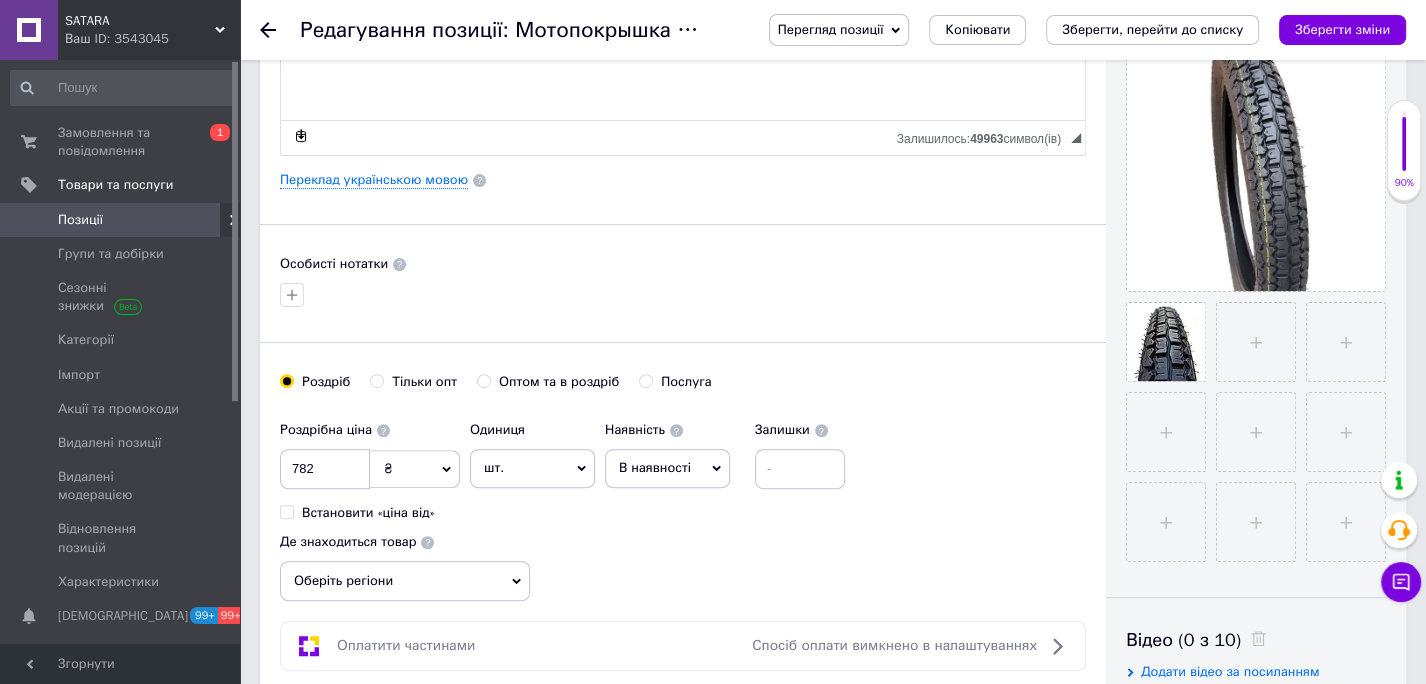 scroll, scrollTop: 466, scrollLeft: 0, axis: vertical 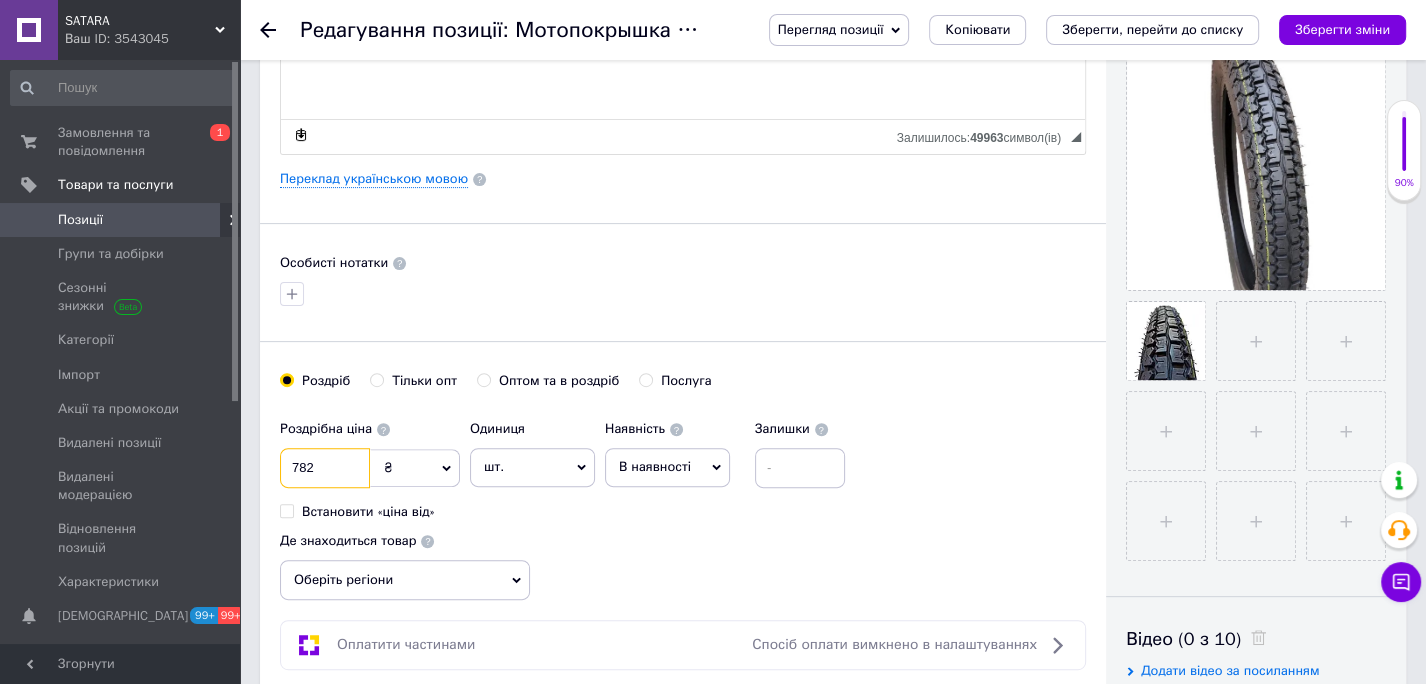 click on "782" at bounding box center (325, 468) 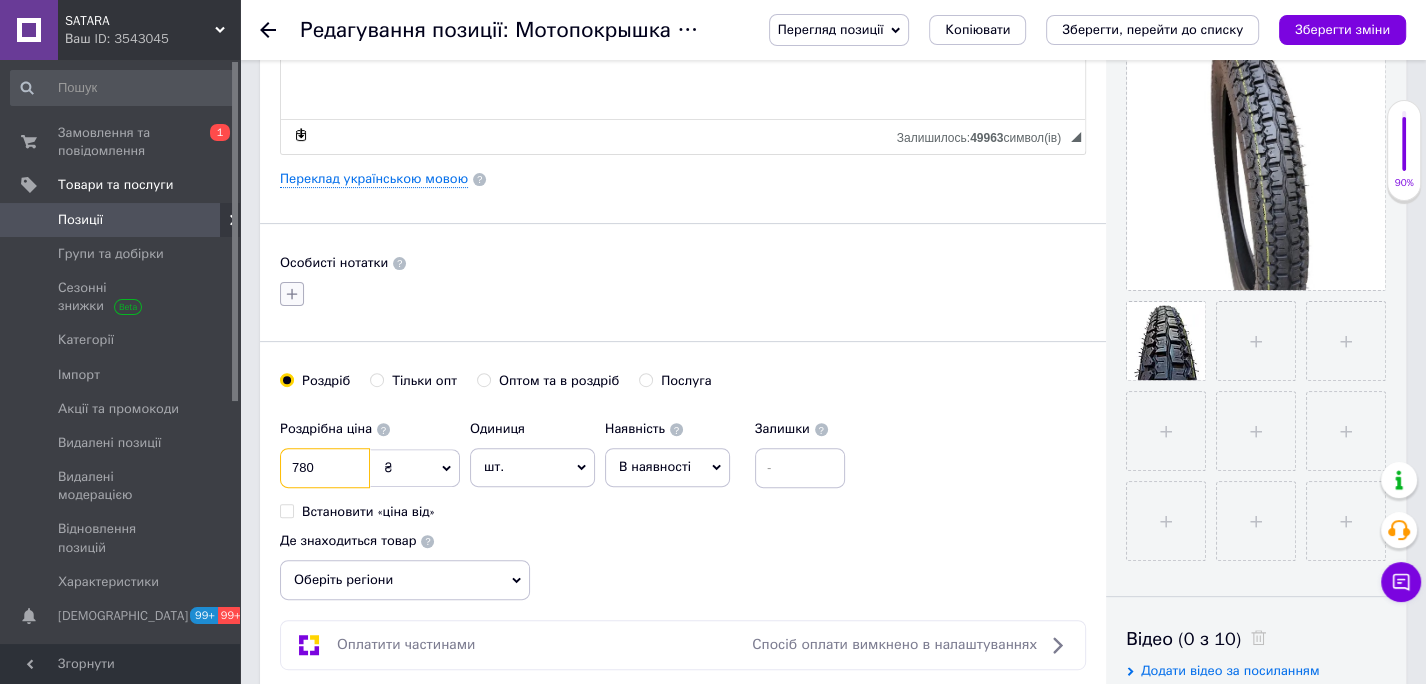 type on "780" 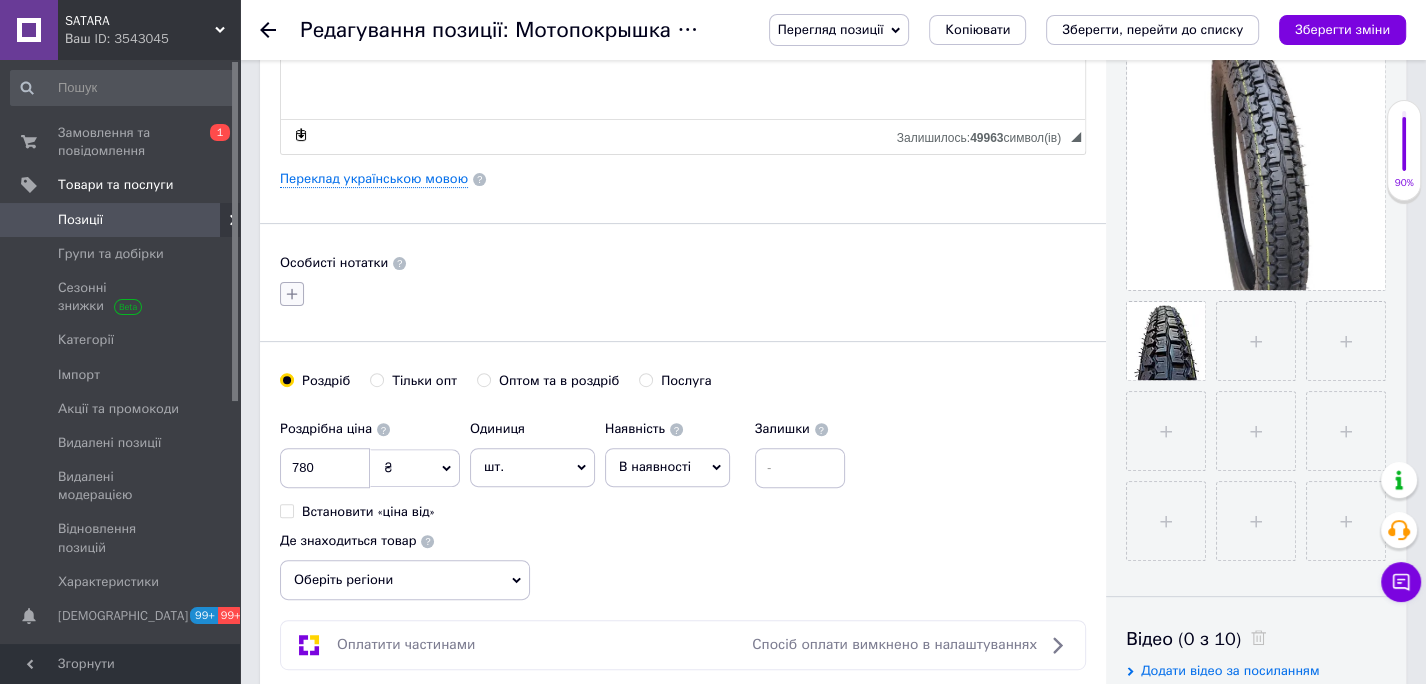 click at bounding box center [292, 294] 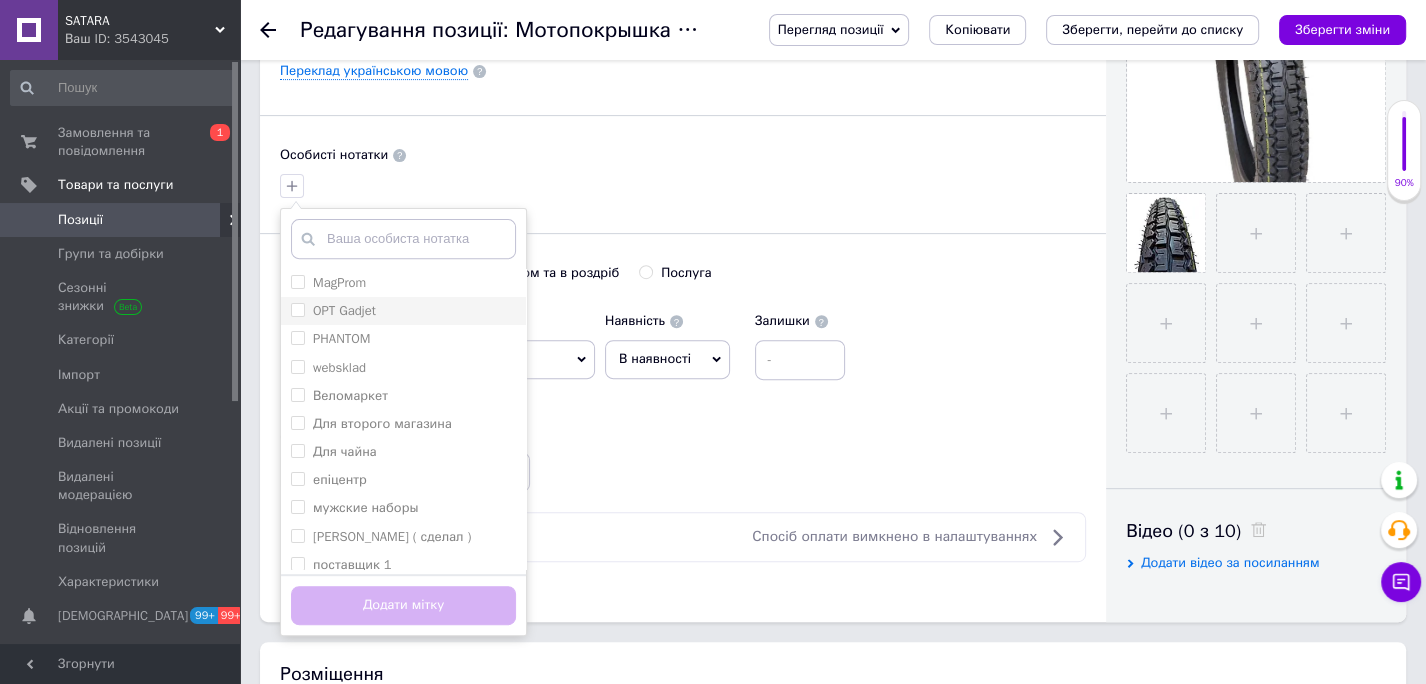 scroll, scrollTop: 576, scrollLeft: 0, axis: vertical 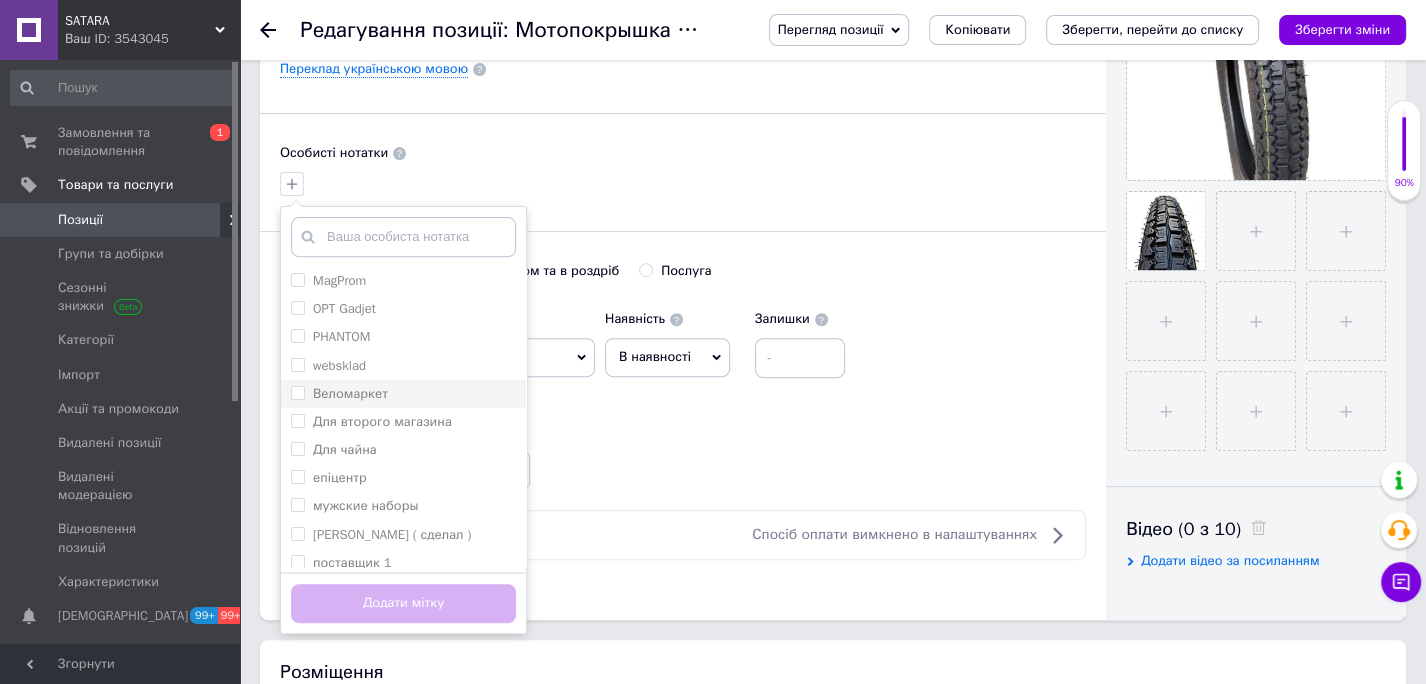 click on "Веломаркет" at bounding box center (297, 392) 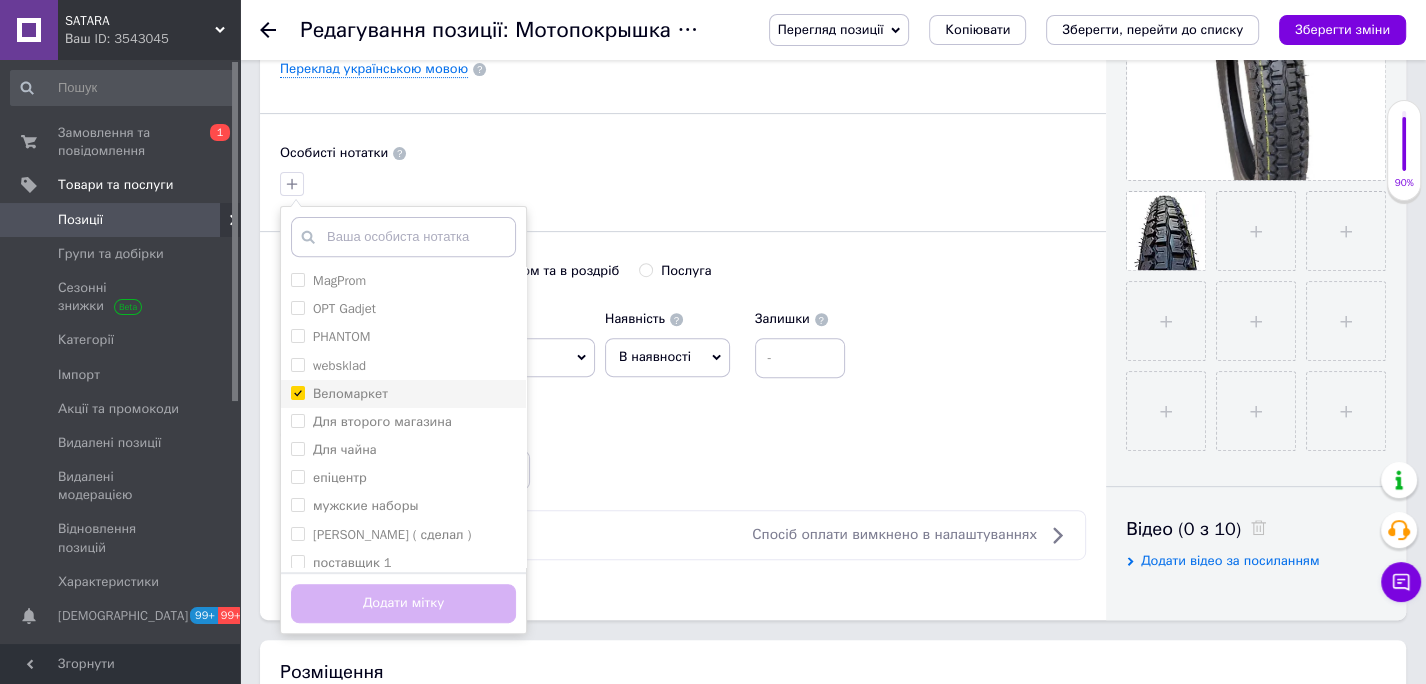 checkbox on "true" 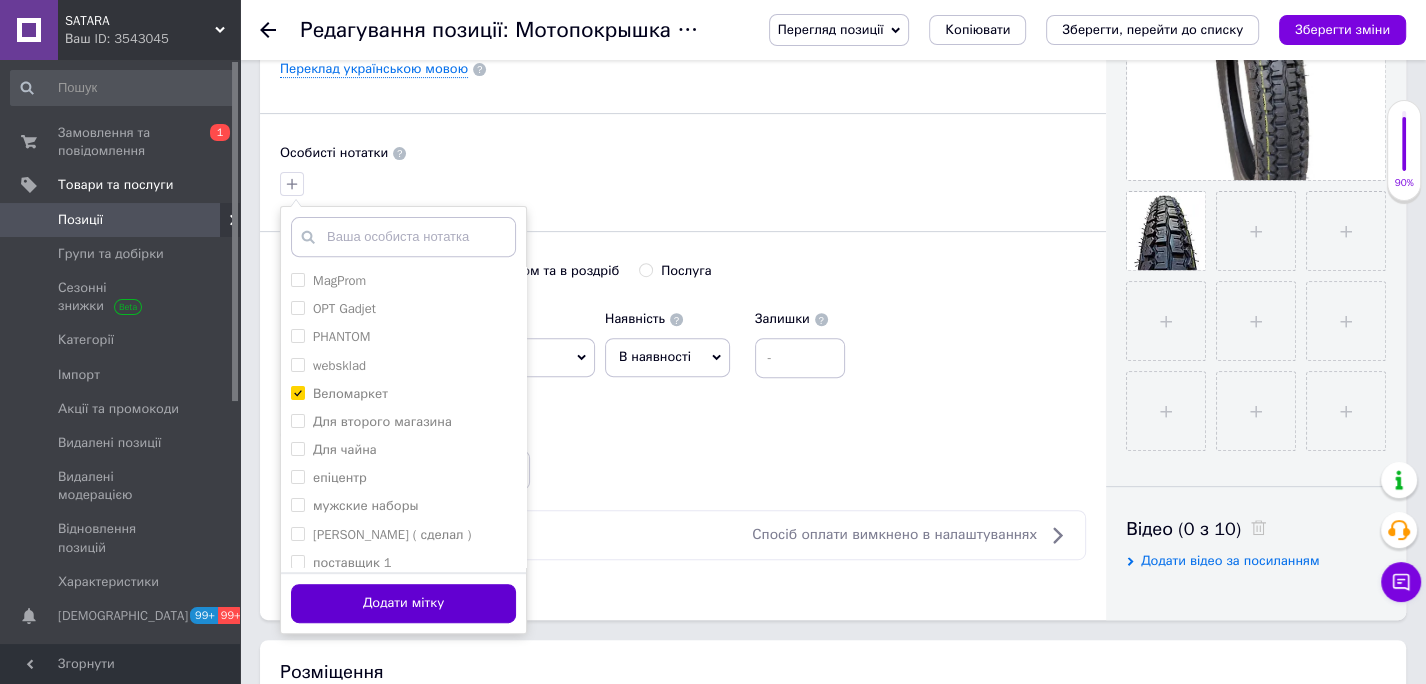click on "Додати мітку" at bounding box center (403, 603) 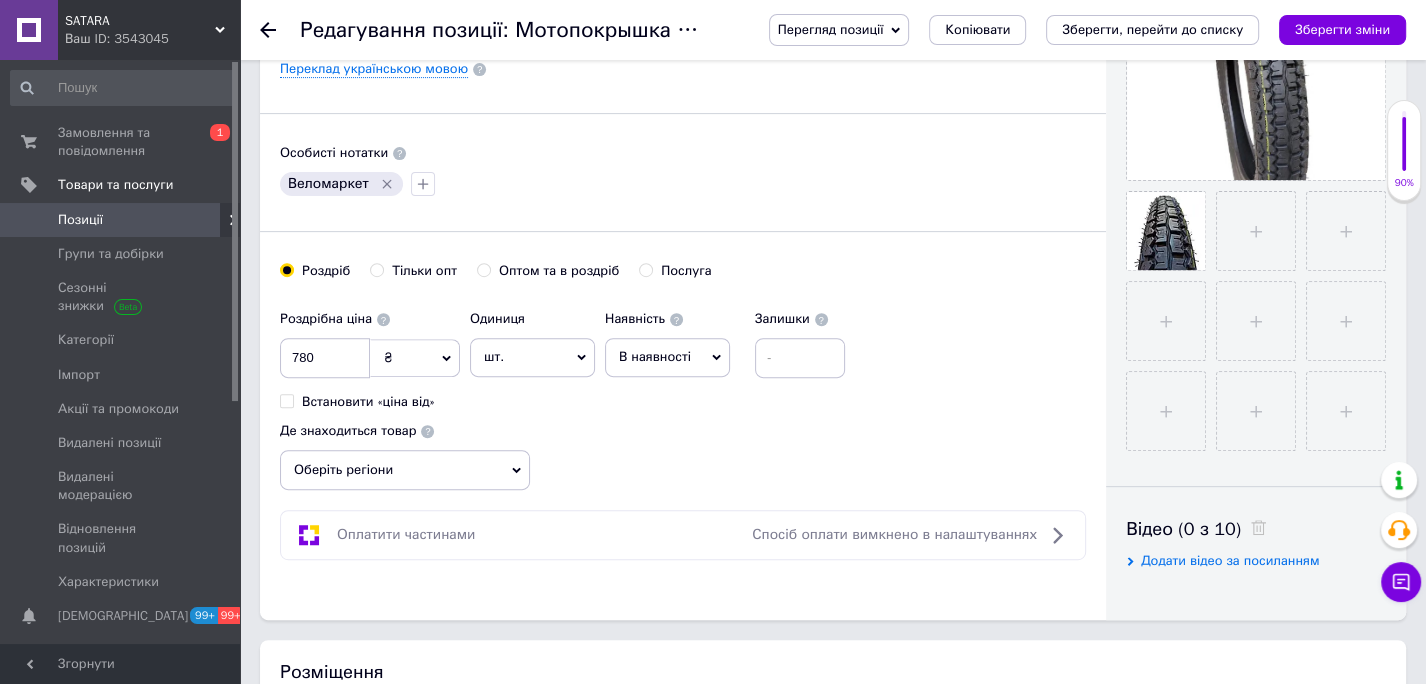click 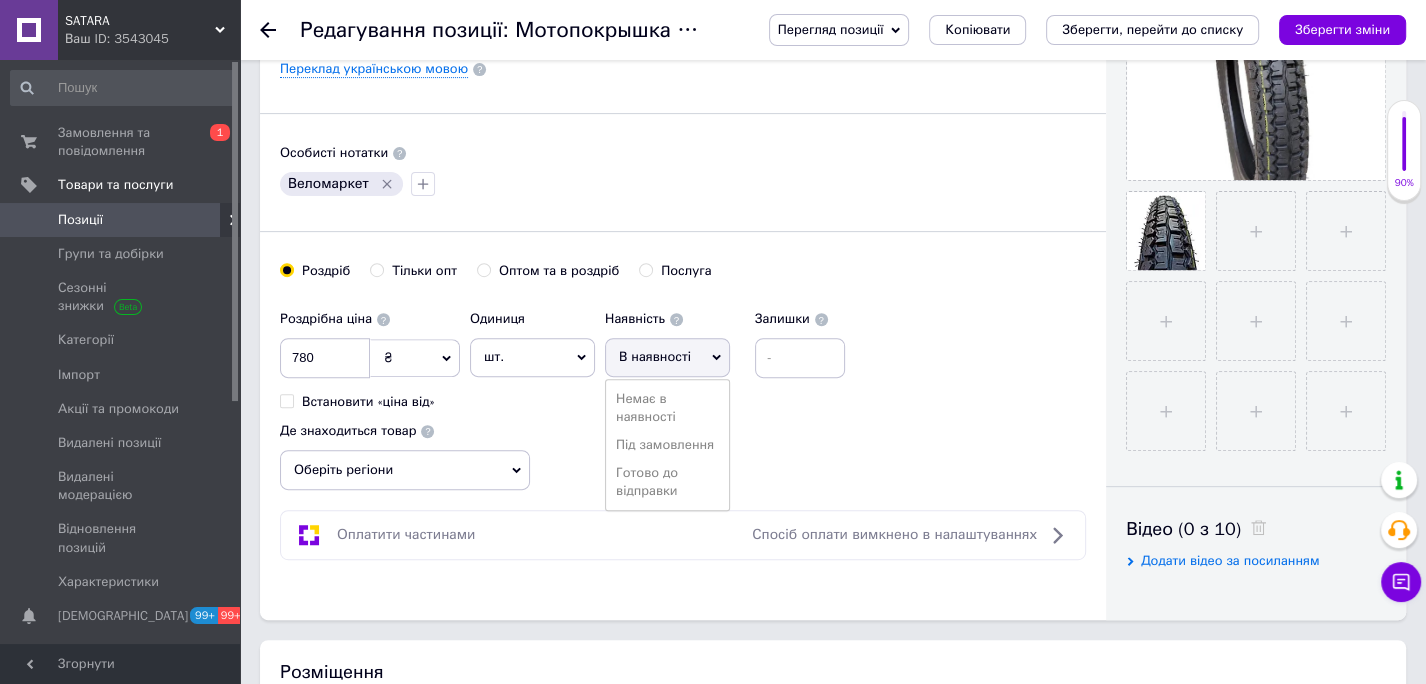 drag, startPoint x: 651, startPoint y: 484, endPoint x: 698, endPoint y: 424, distance: 76.2168 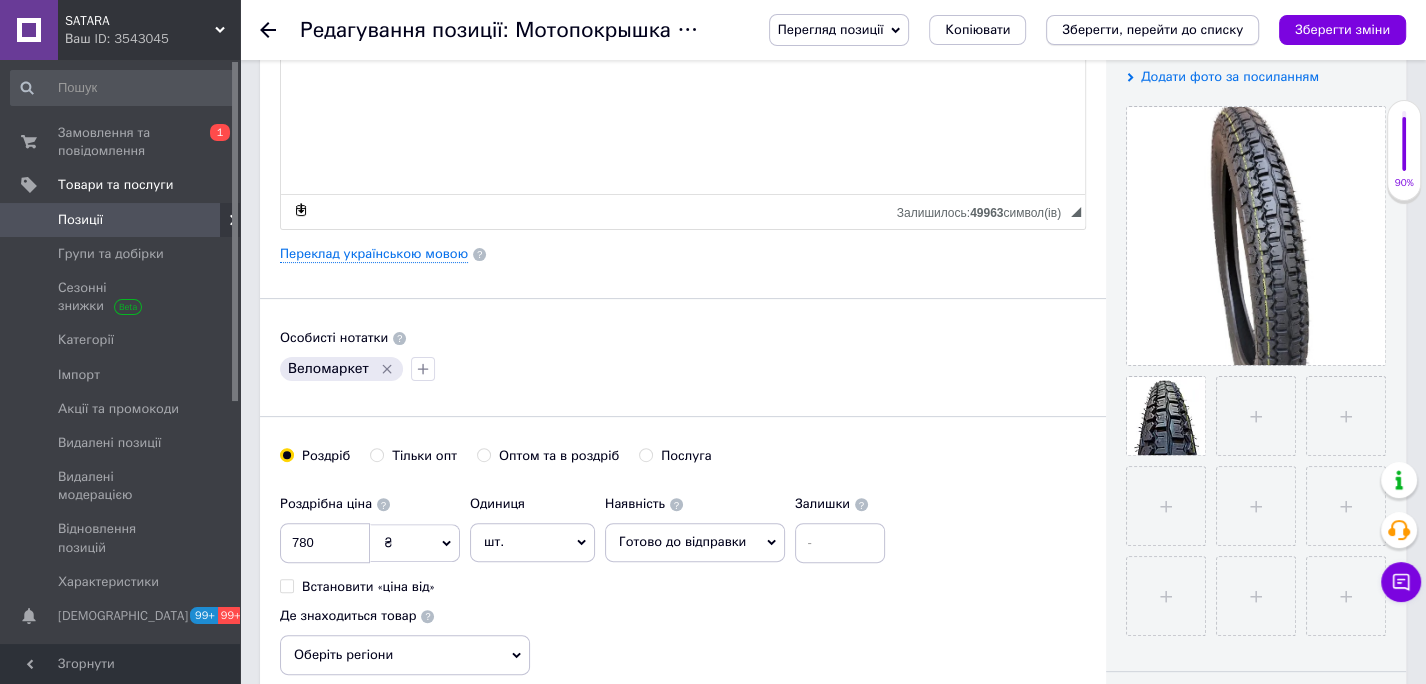 scroll, scrollTop: 390, scrollLeft: 0, axis: vertical 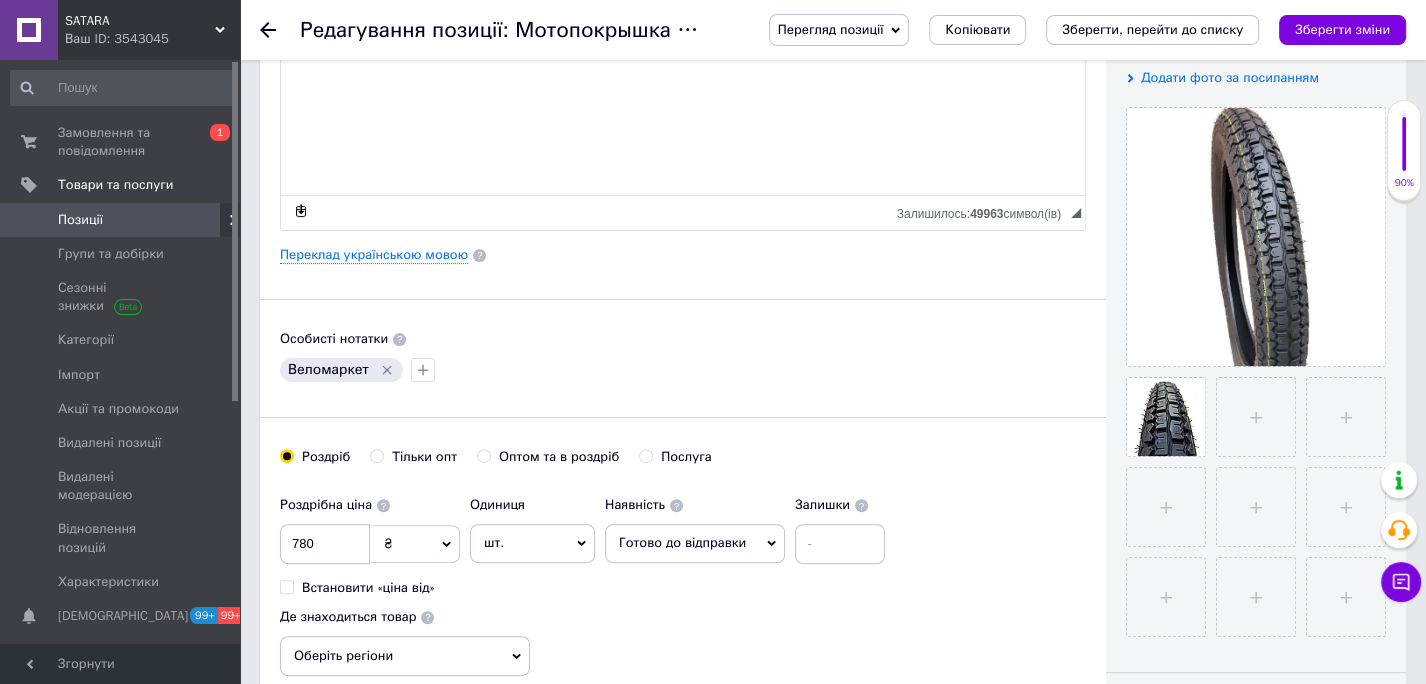 click on "Зберегти, перейти до списку" at bounding box center (1152, 29) 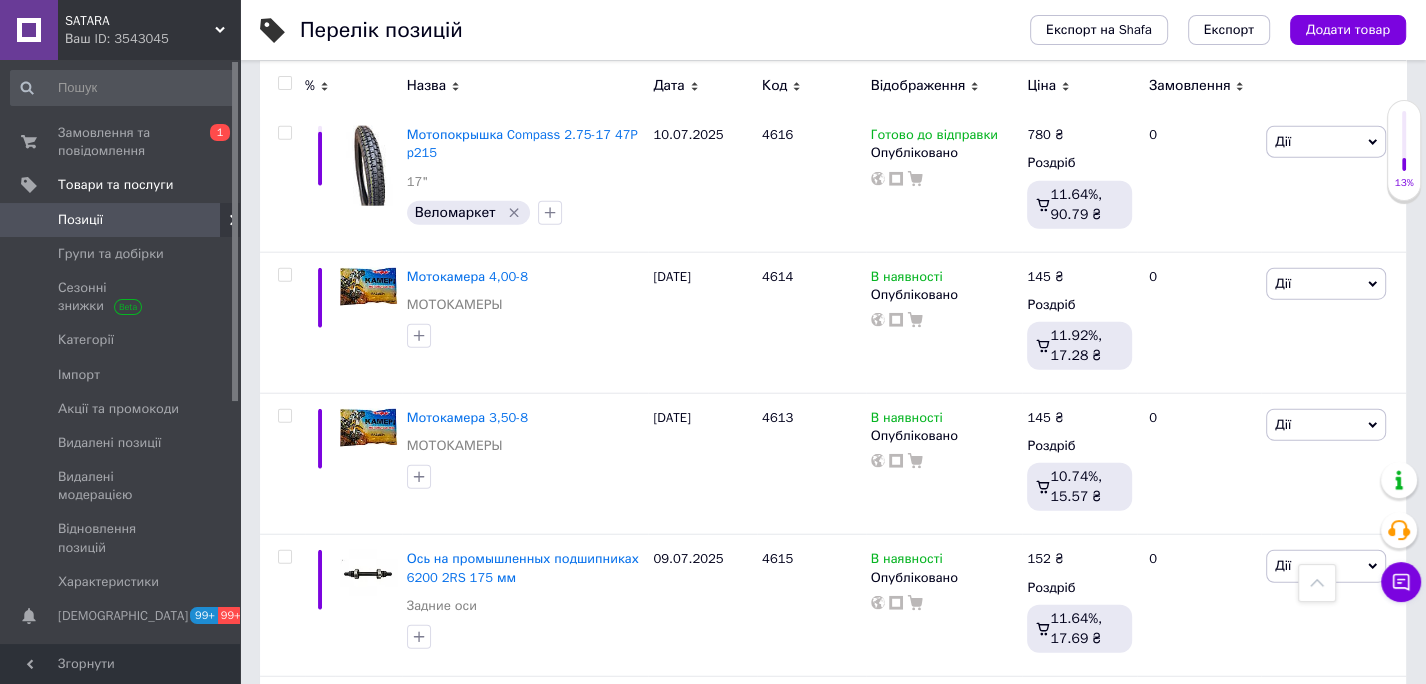 scroll, scrollTop: 3989, scrollLeft: 0, axis: vertical 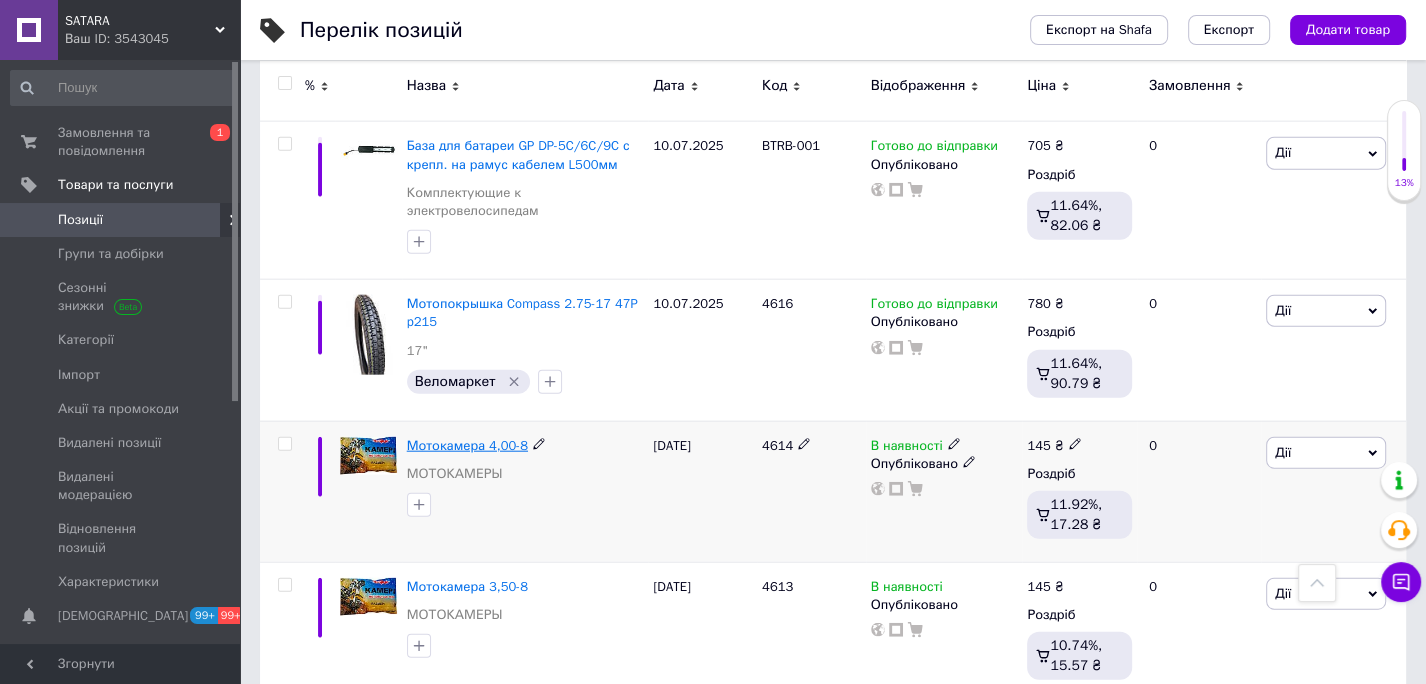 click on "Мотокамера 4,00-8" at bounding box center [467, 445] 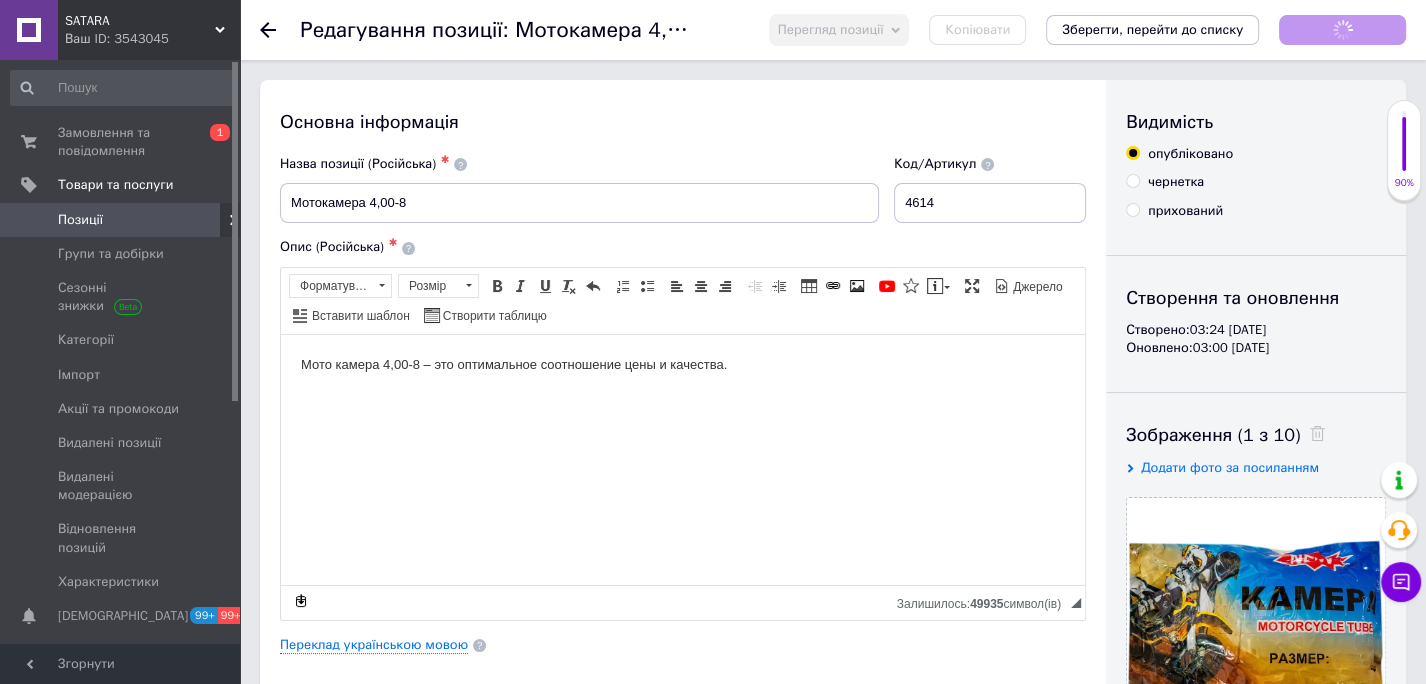 scroll, scrollTop: 0, scrollLeft: 0, axis: both 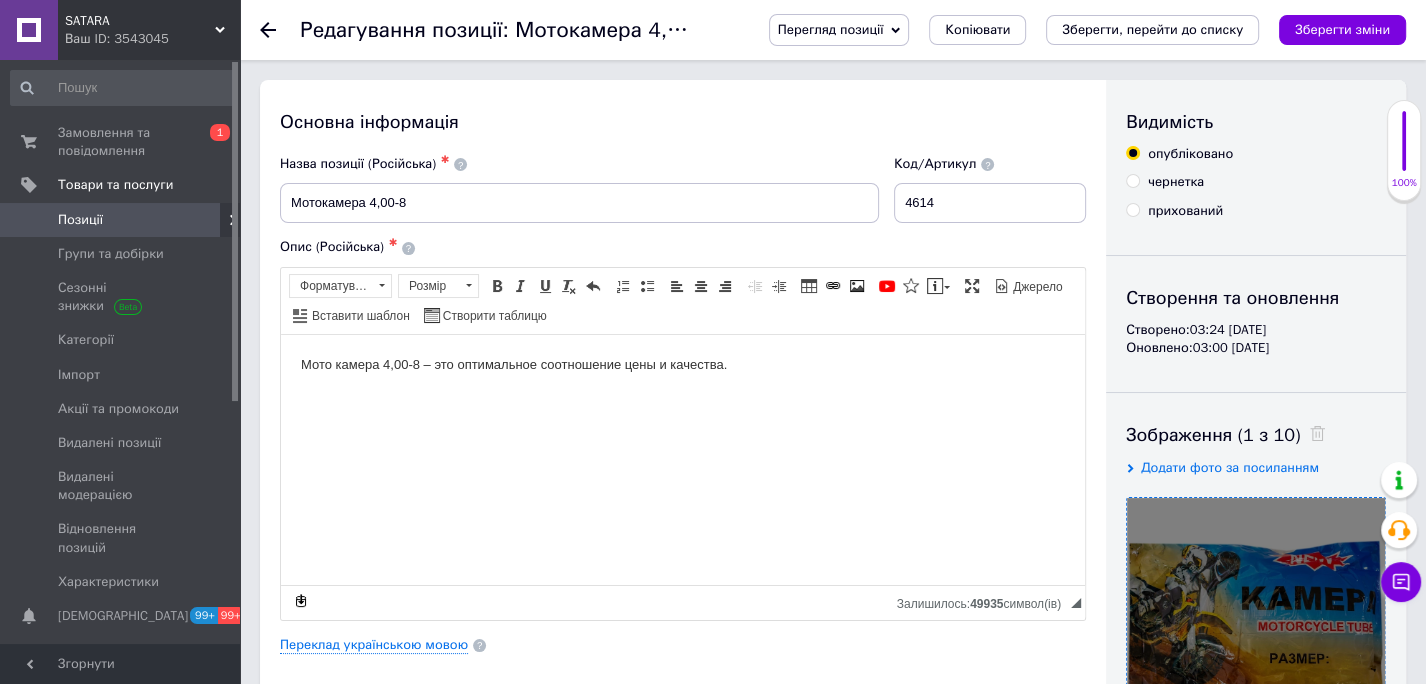 click at bounding box center (1256, 627) 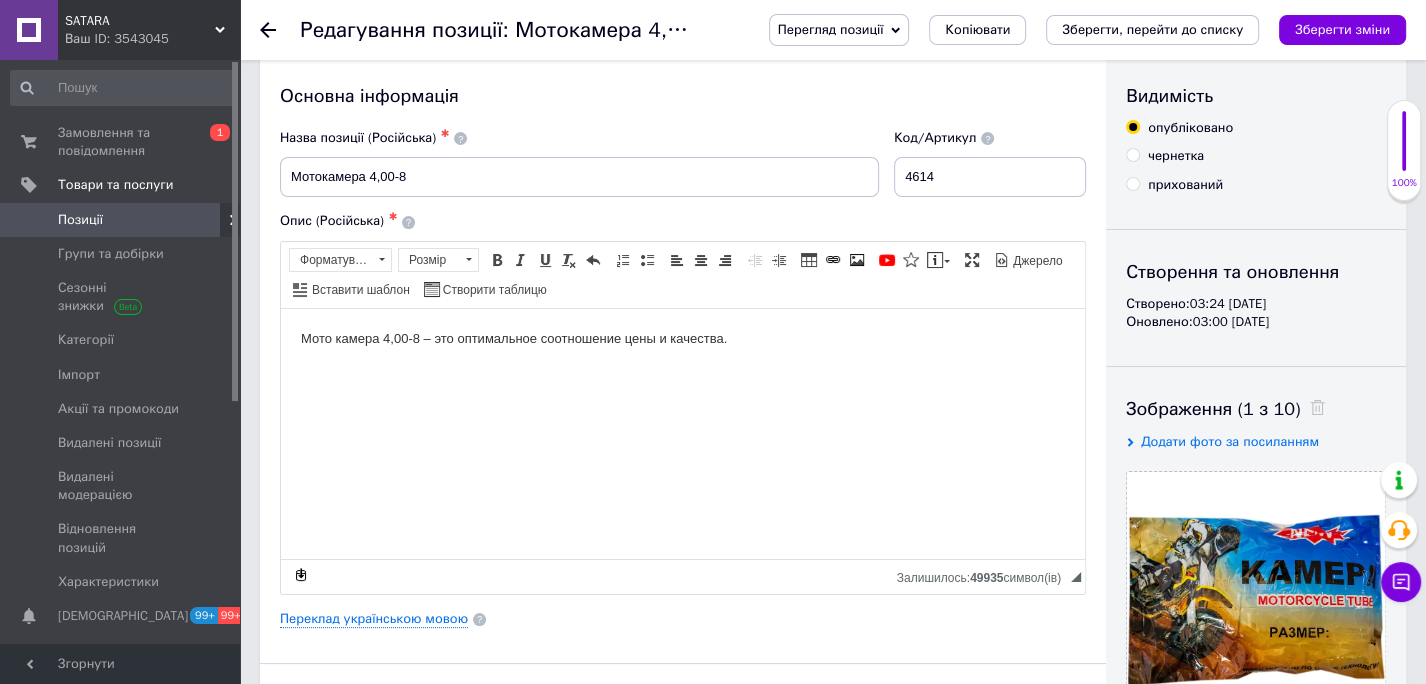 scroll, scrollTop: 0, scrollLeft: 0, axis: both 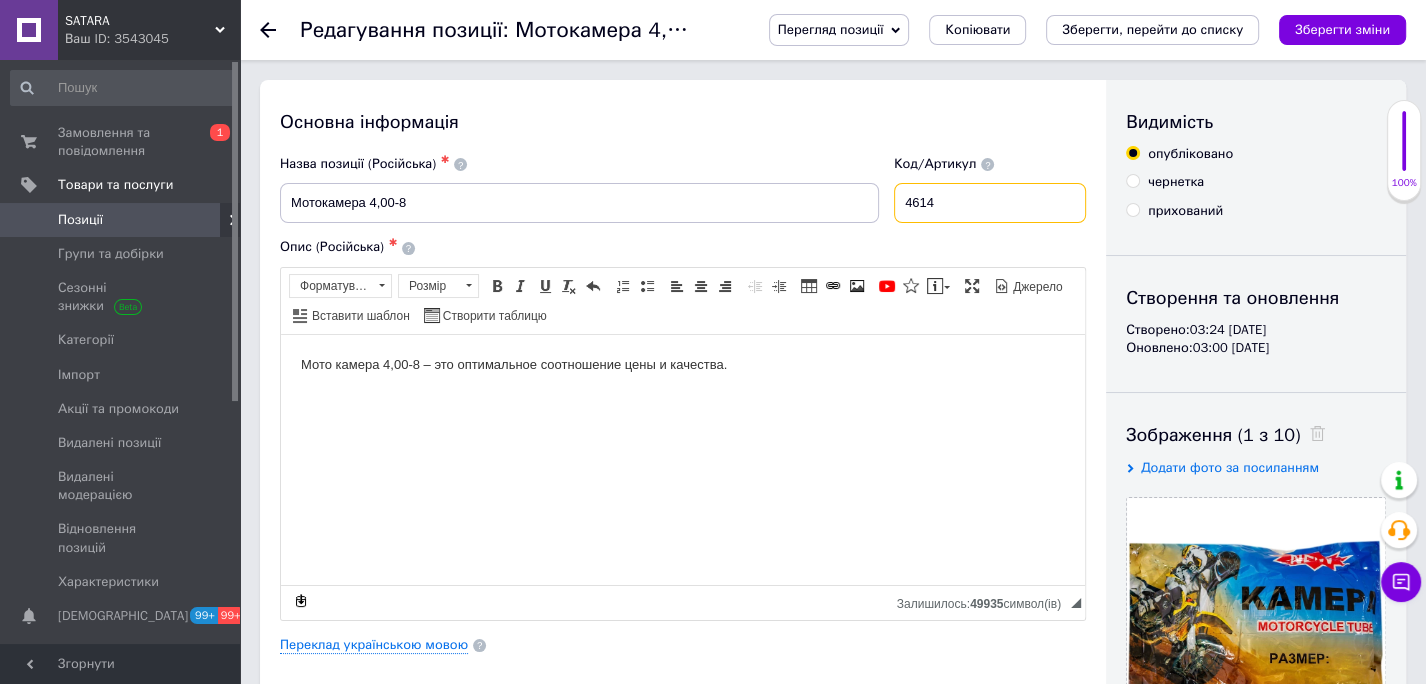 click on "4614" at bounding box center [990, 203] 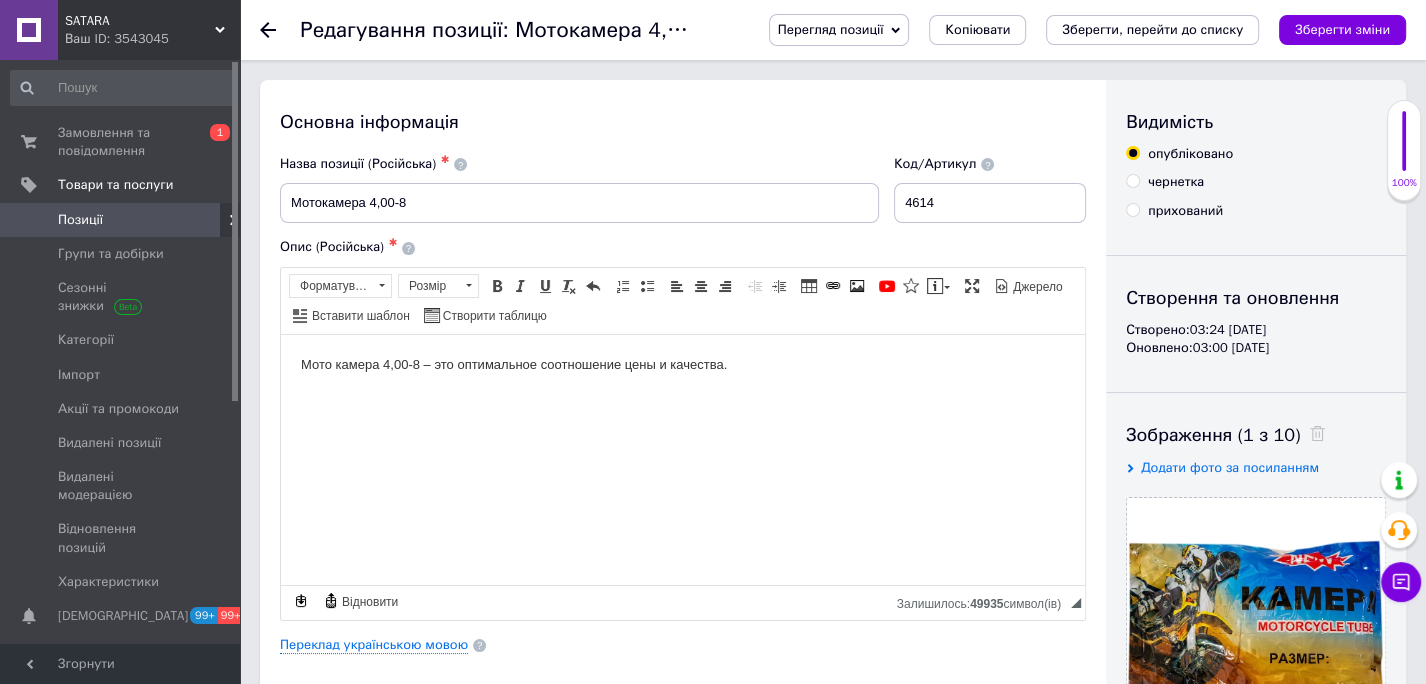 click on "Зберегти, перейти до списку" at bounding box center [1152, 30] 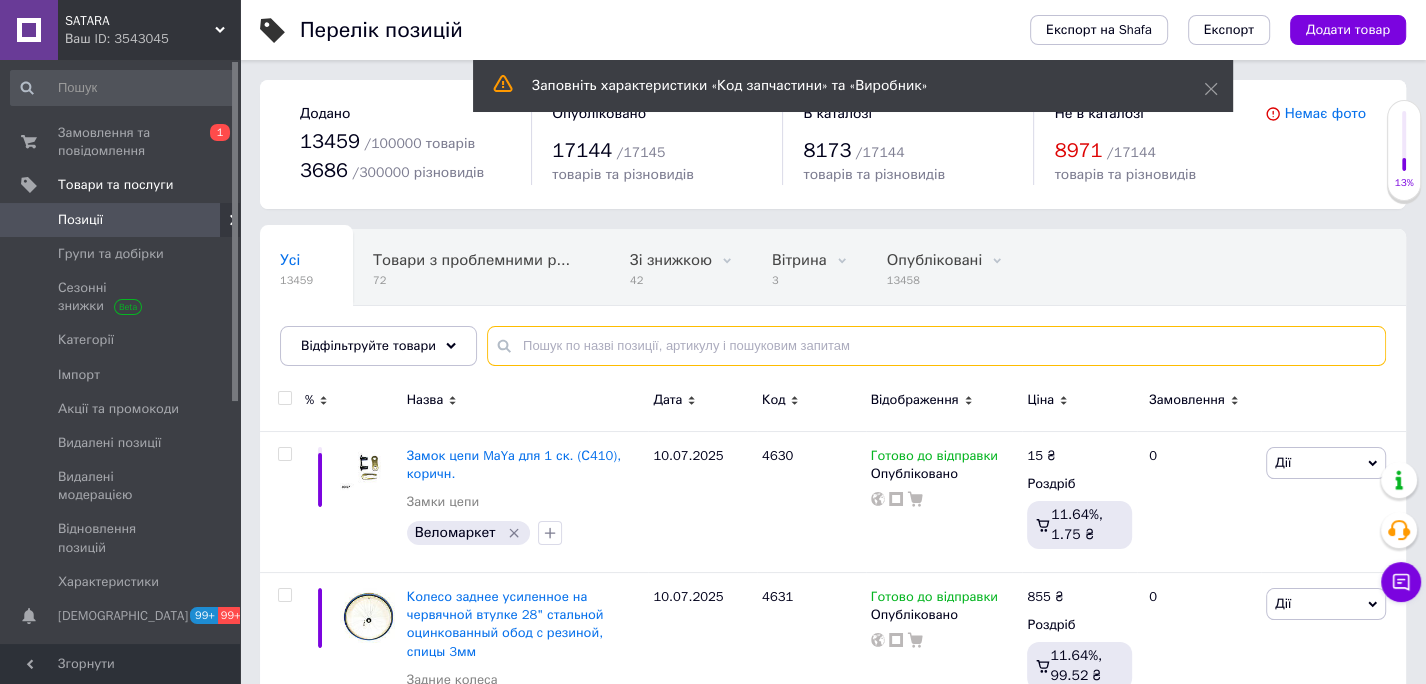 click at bounding box center [936, 346] 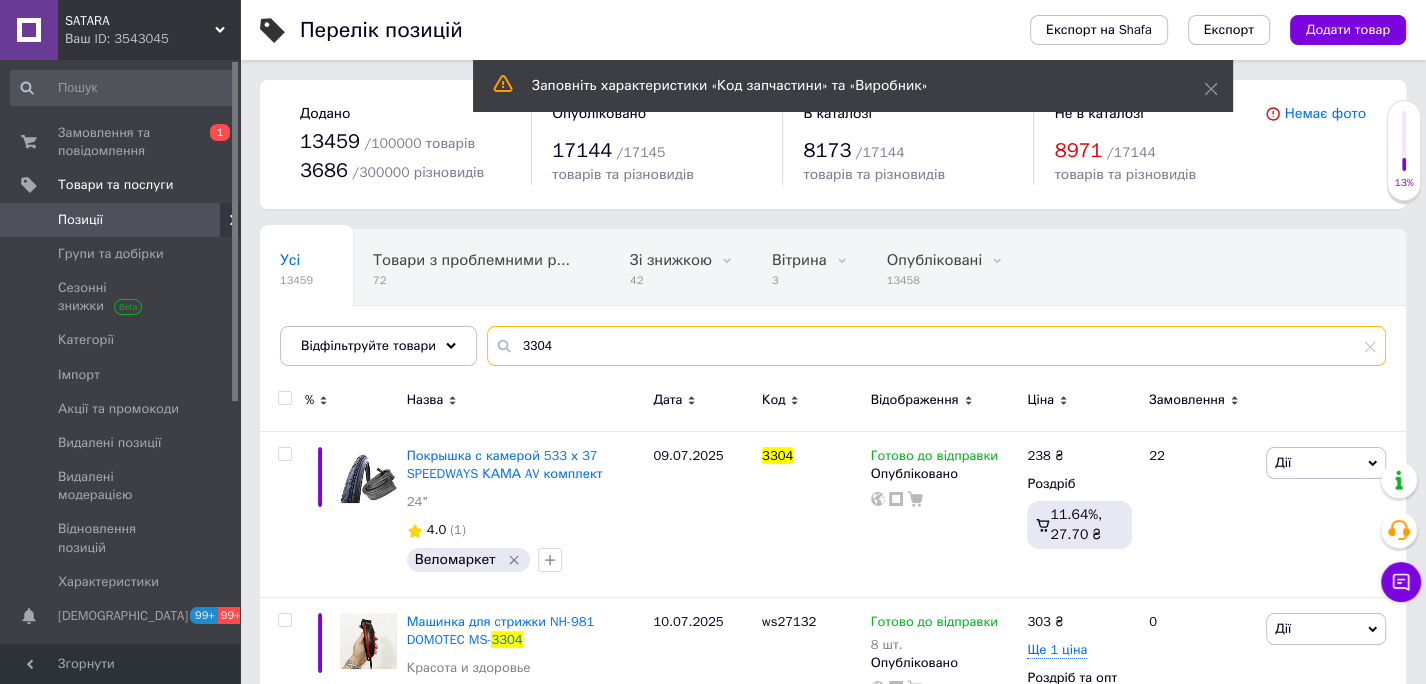 type on "3304" 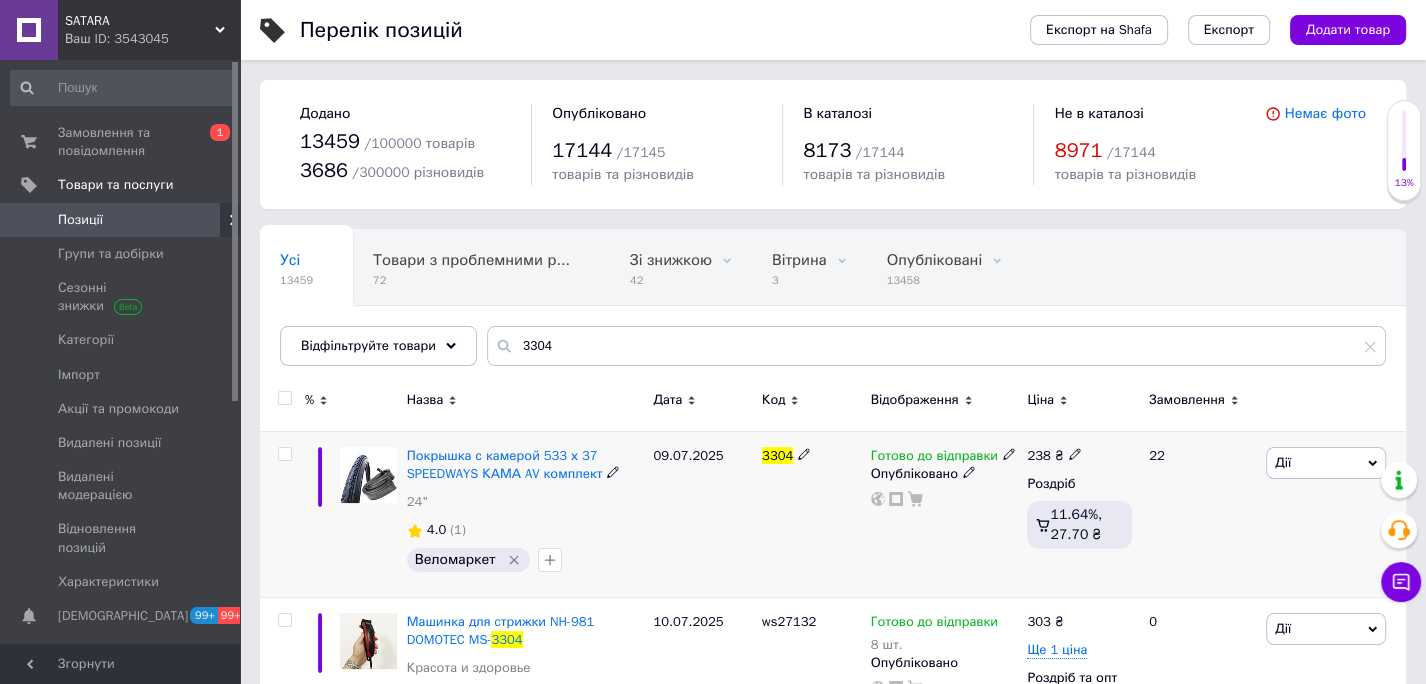 click 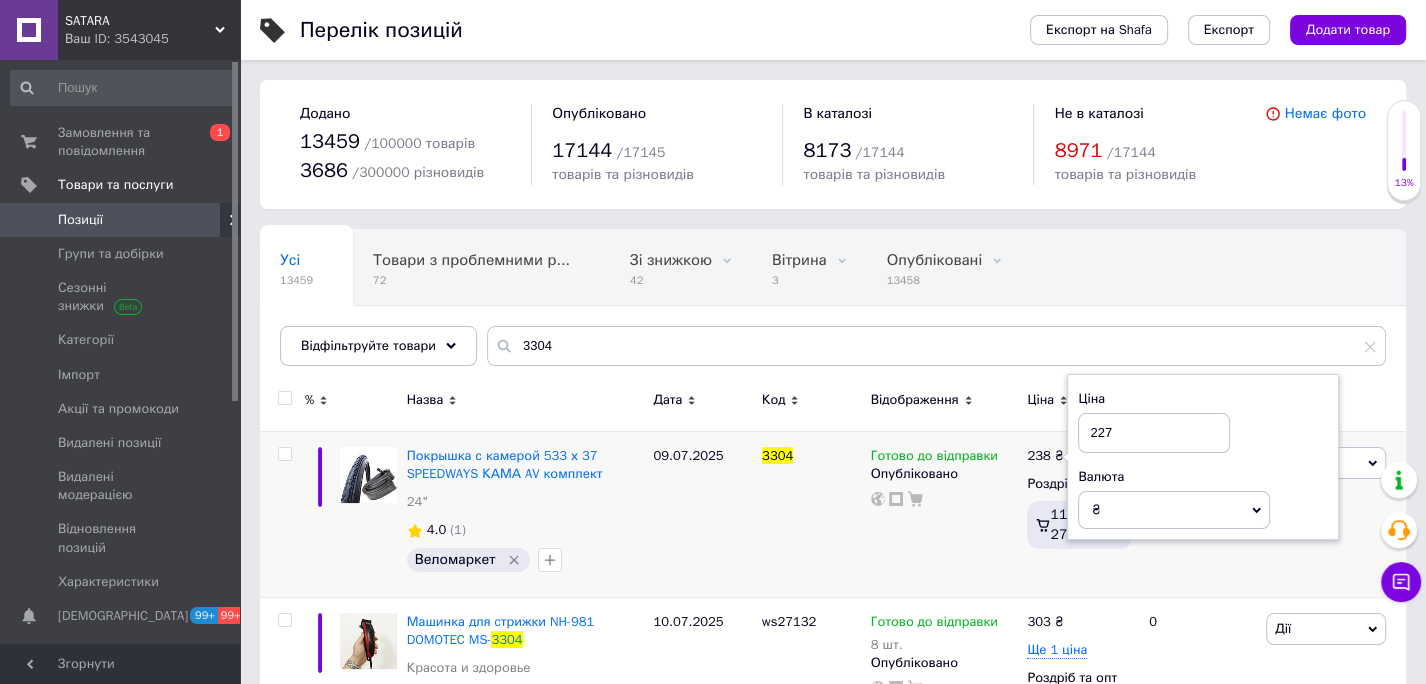 type on "227" 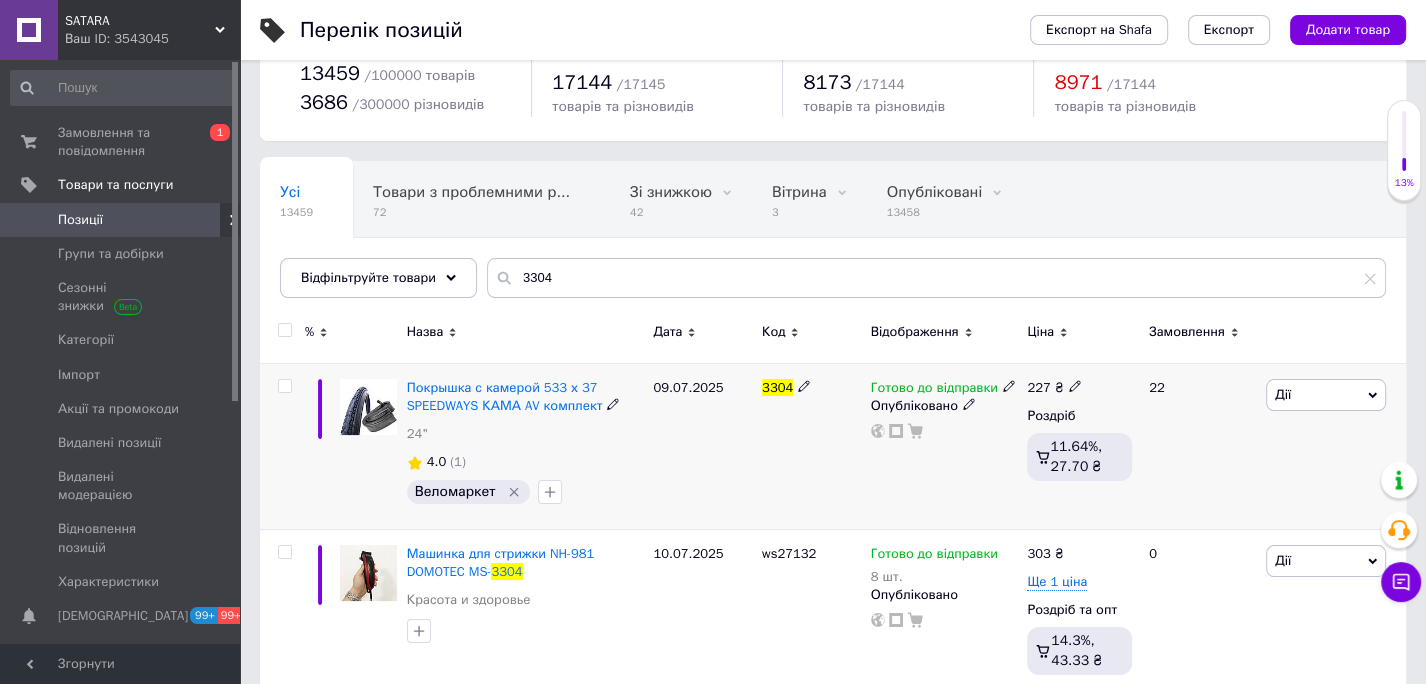 scroll, scrollTop: 101, scrollLeft: 0, axis: vertical 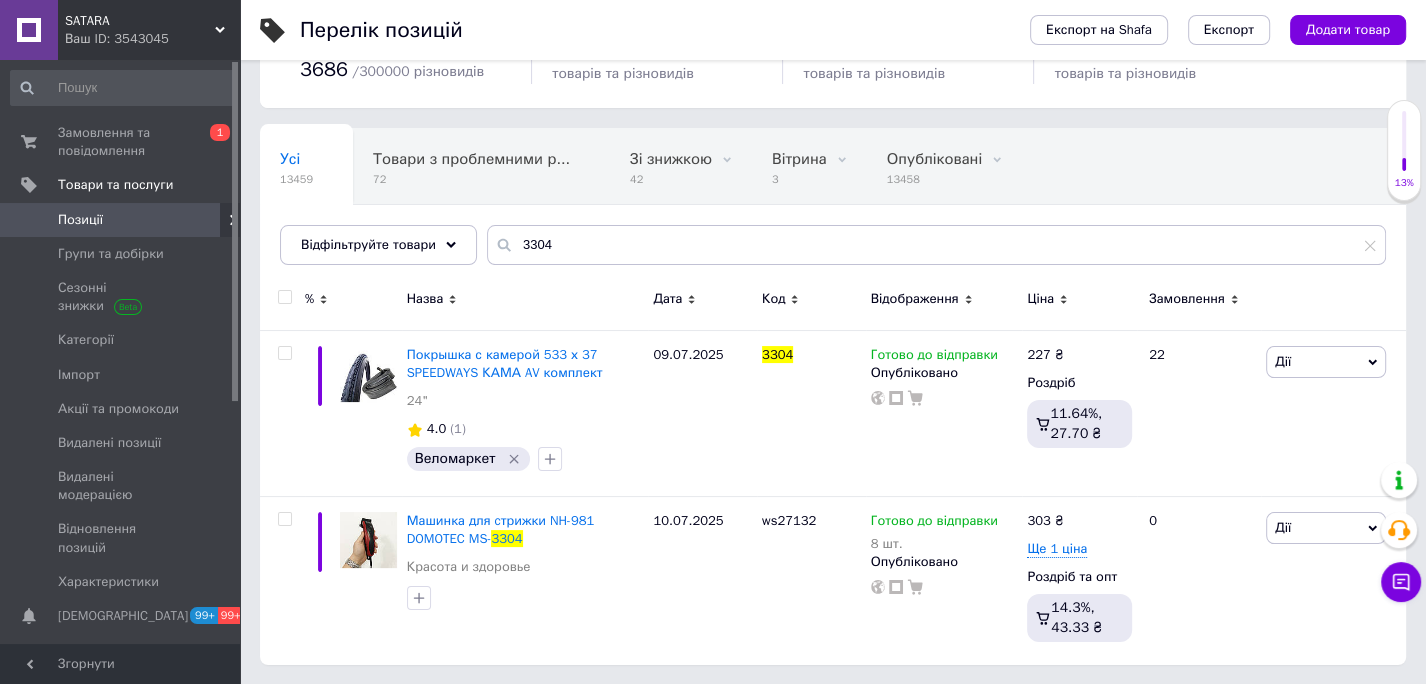 click 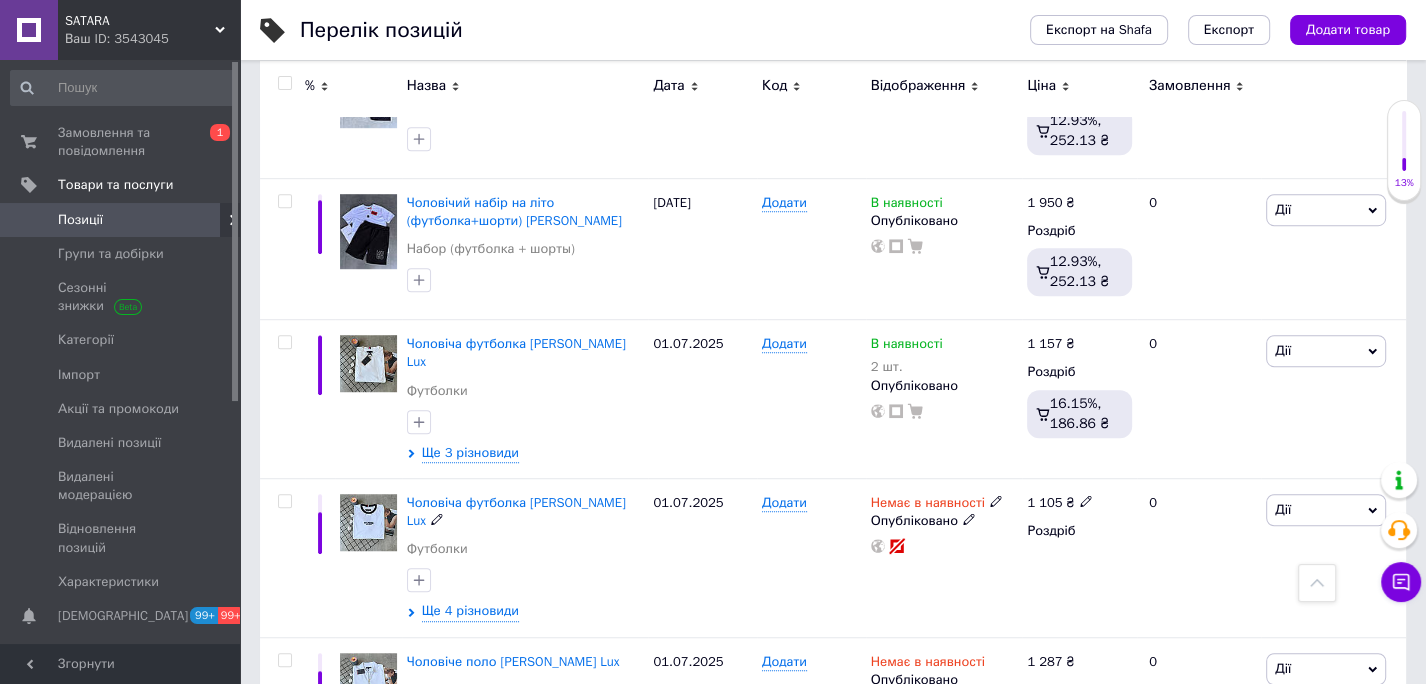 scroll, scrollTop: 7640, scrollLeft: 0, axis: vertical 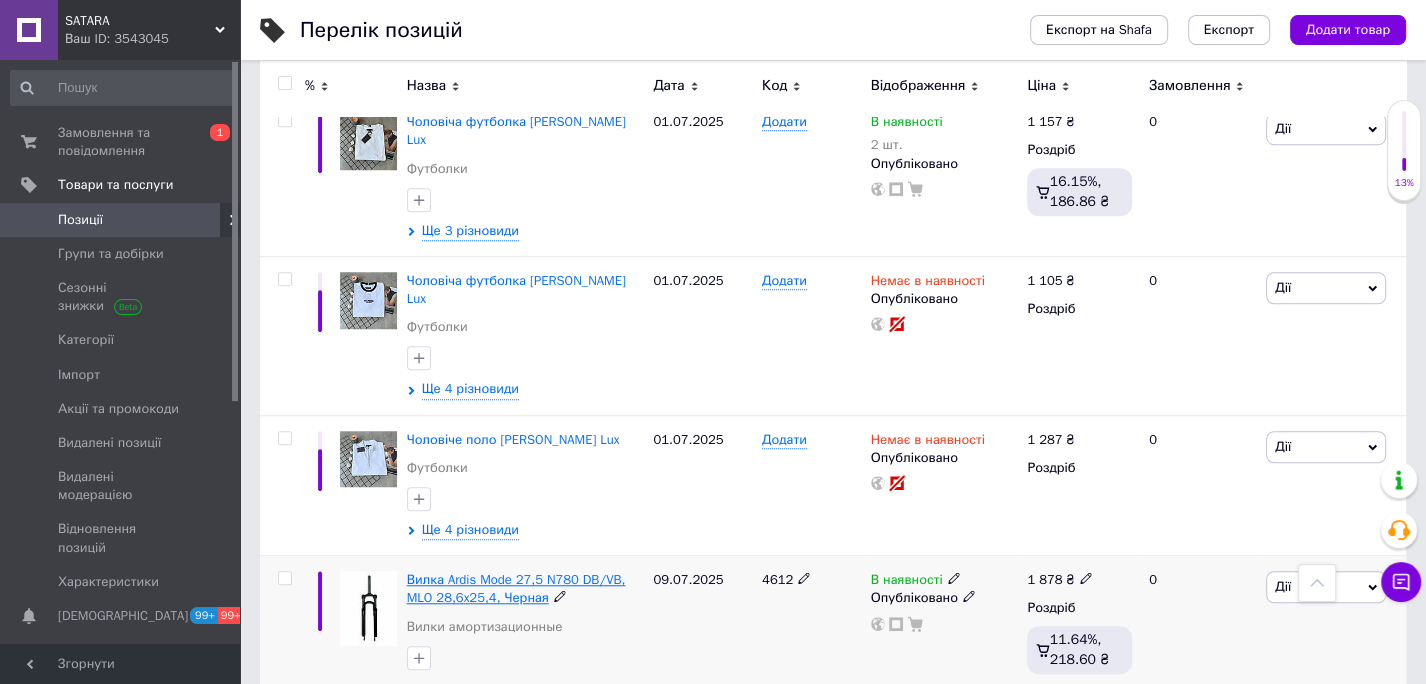 click on "Вилка Ardis Mode 27,5 N780 DB/VB, MLO 28,6x25,4, Черная" at bounding box center (516, 588) 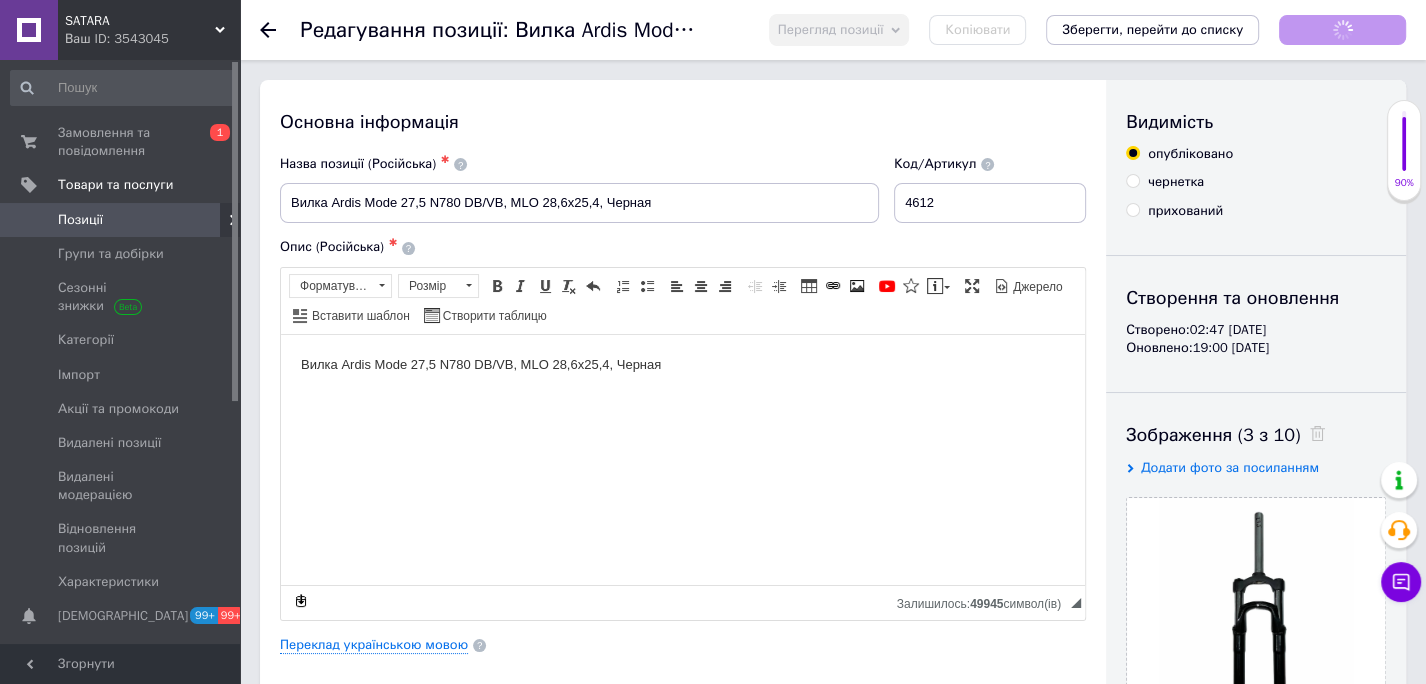 scroll, scrollTop: 0, scrollLeft: 0, axis: both 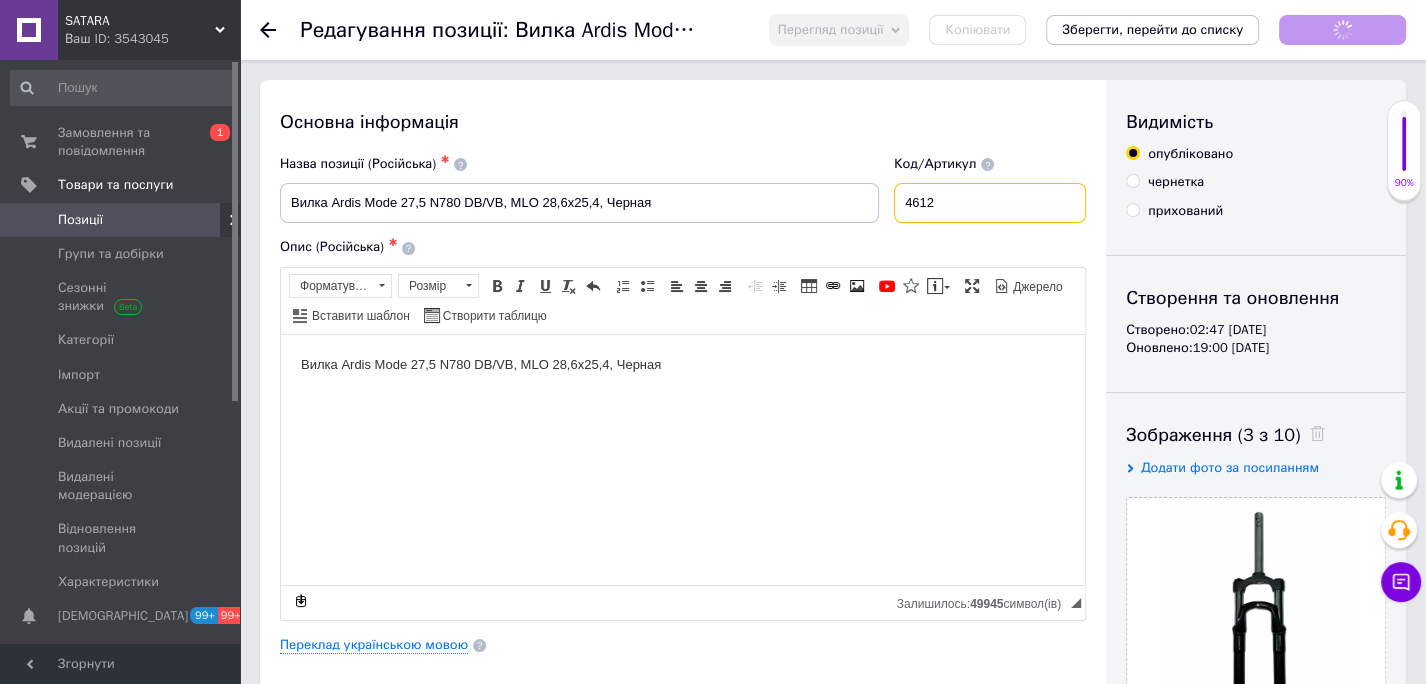 click on "4612" at bounding box center (990, 203) 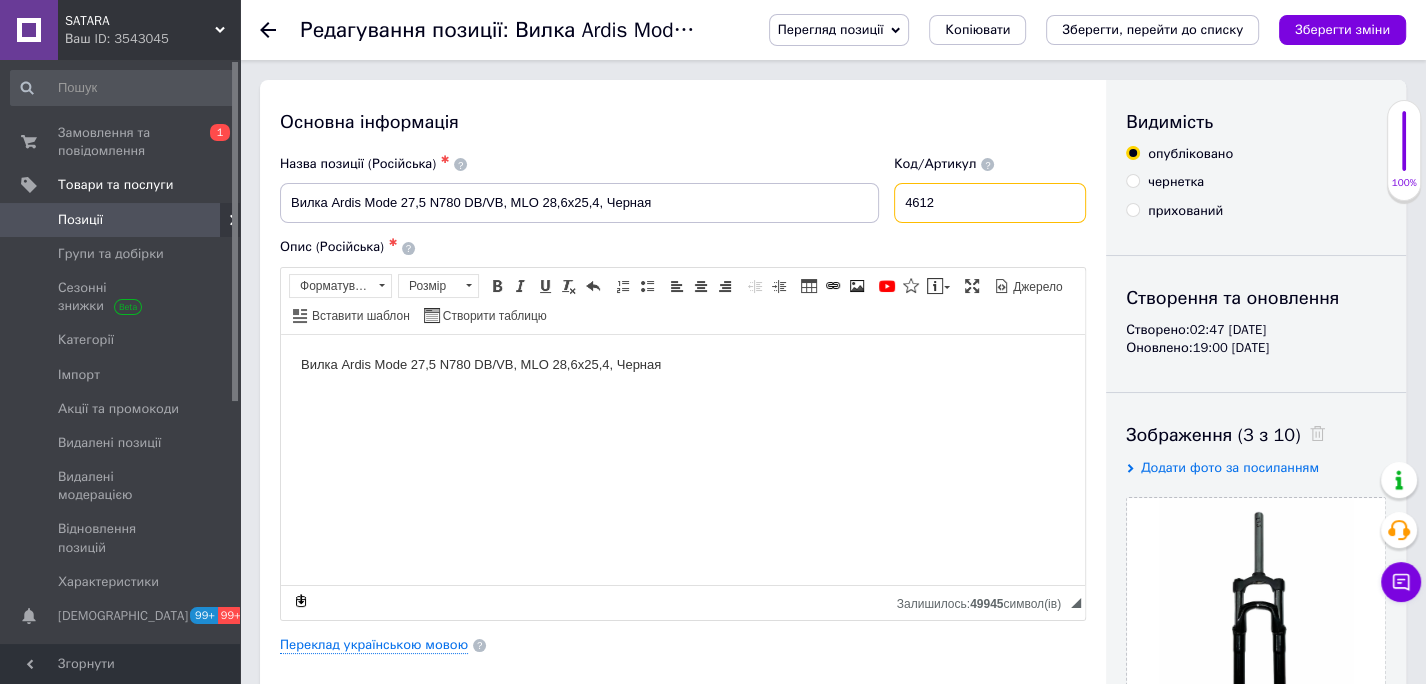 click on "4612" at bounding box center [990, 203] 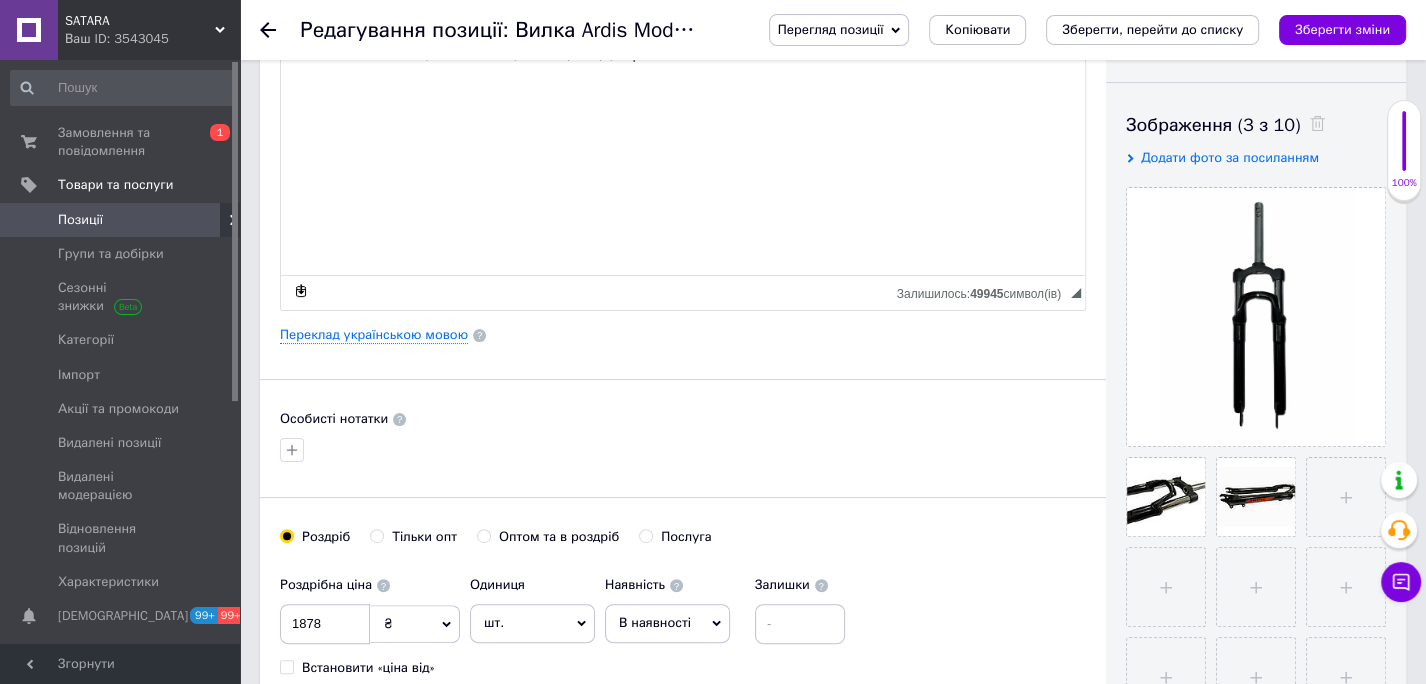scroll, scrollTop: 318, scrollLeft: 0, axis: vertical 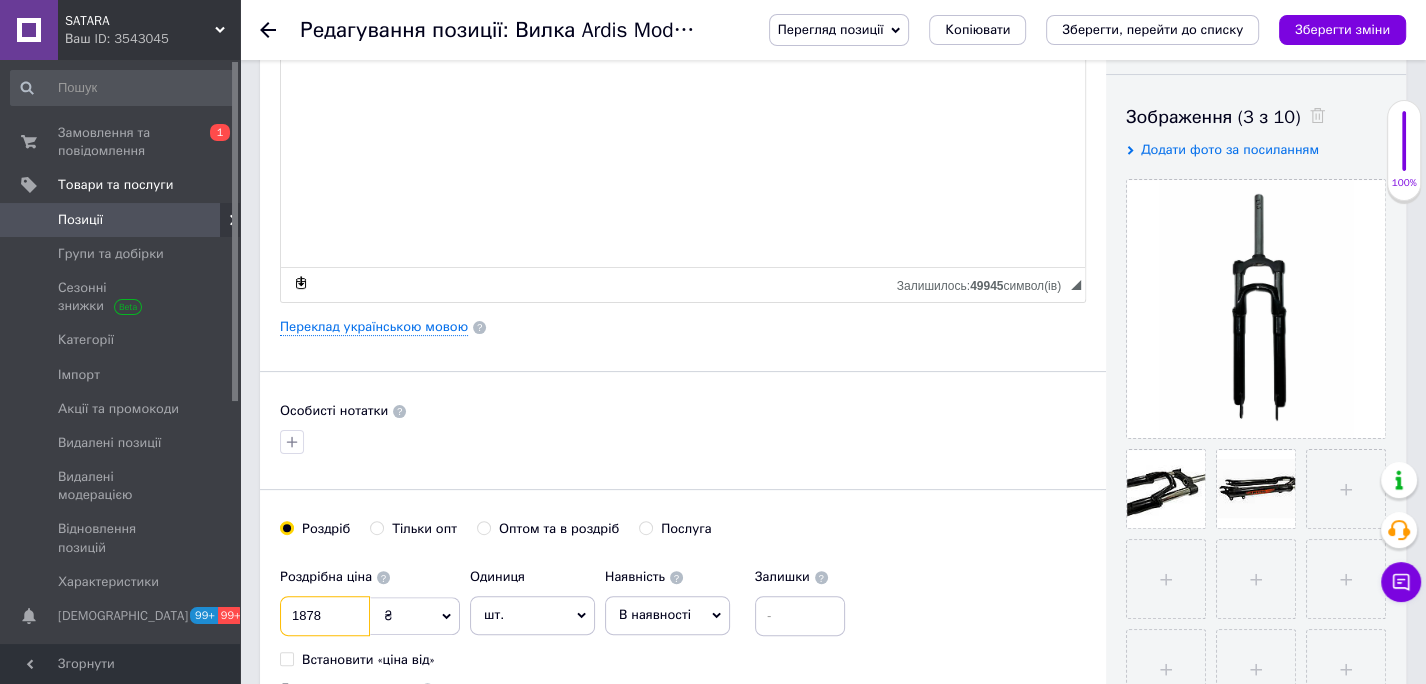 click on "1878" at bounding box center [325, 616] 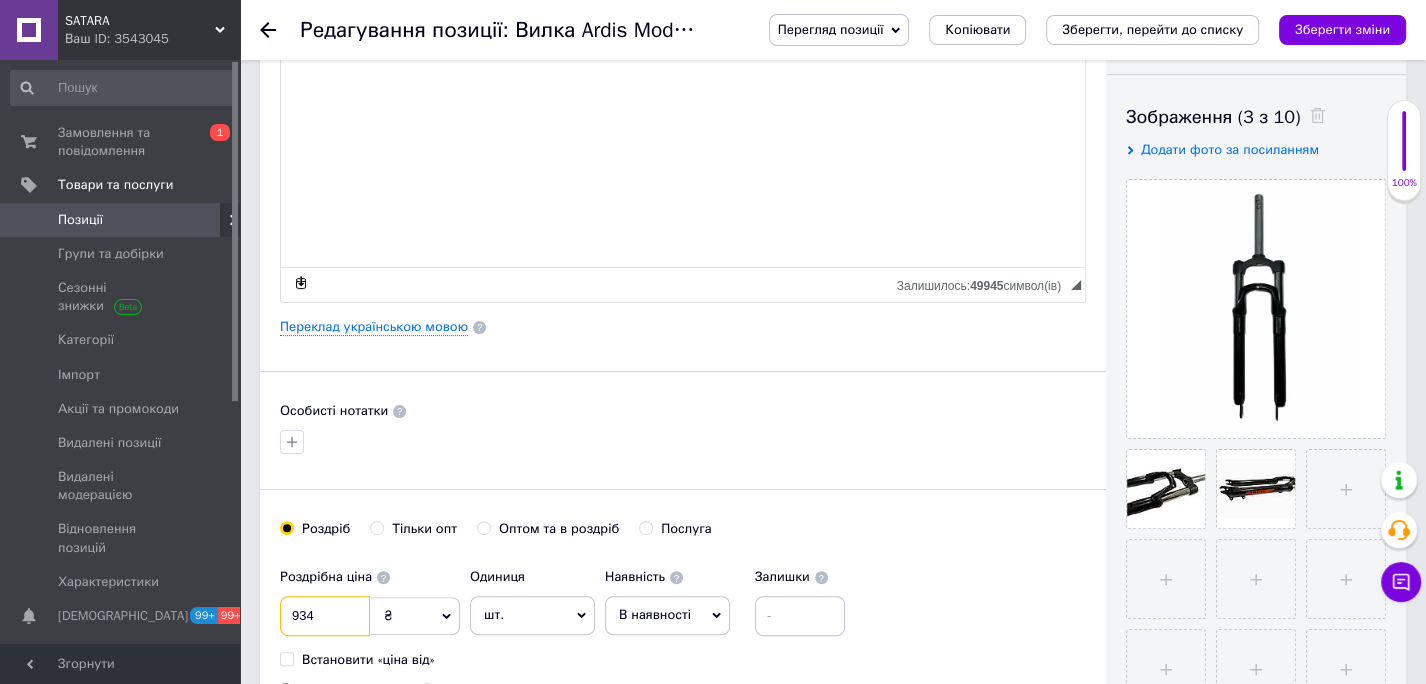 type on "934" 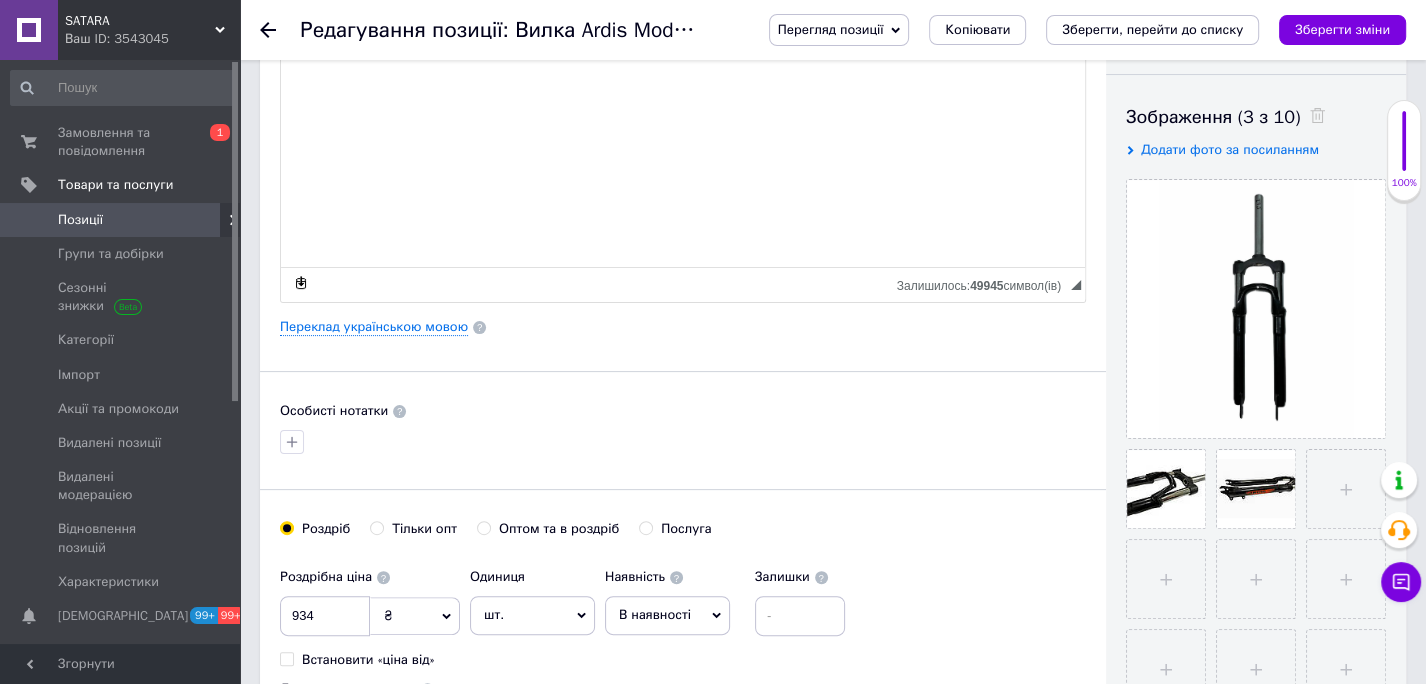 click on "В наявності" at bounding box center (655, 614) 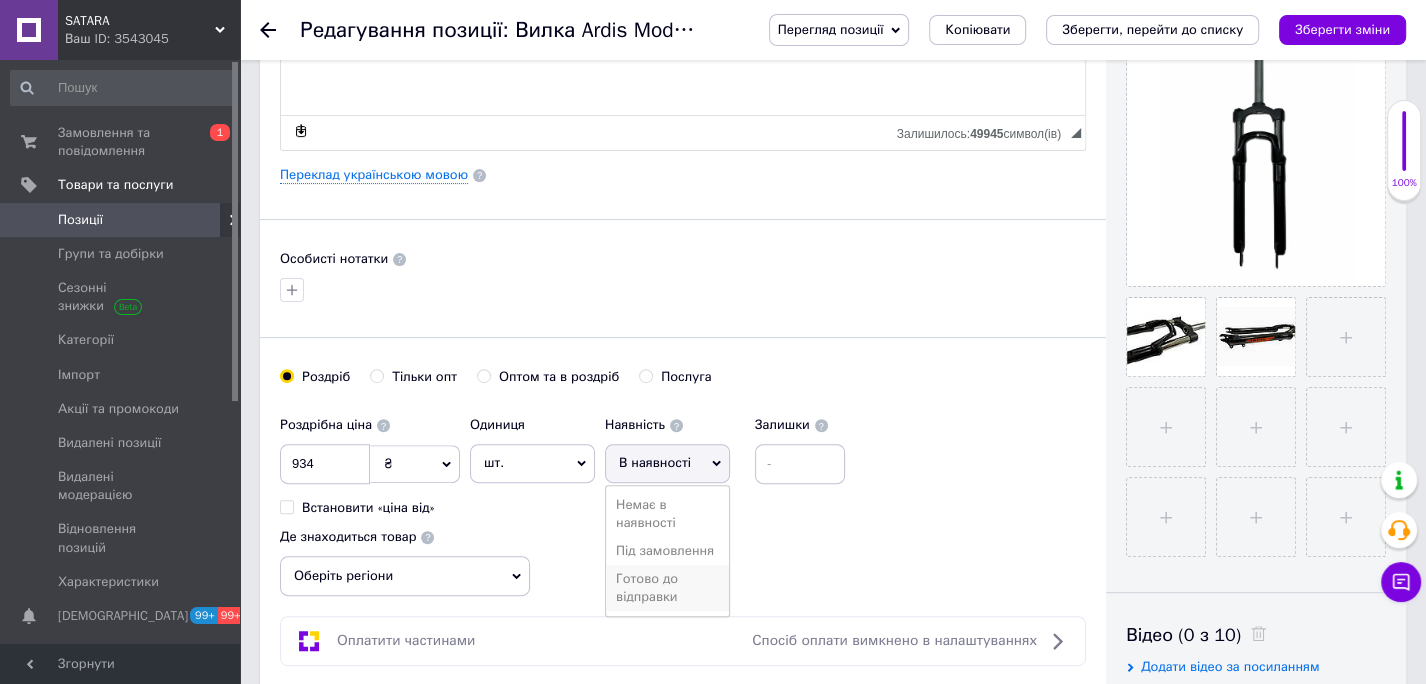 click on "Готово до відправки" at bounding box center (667, 588) 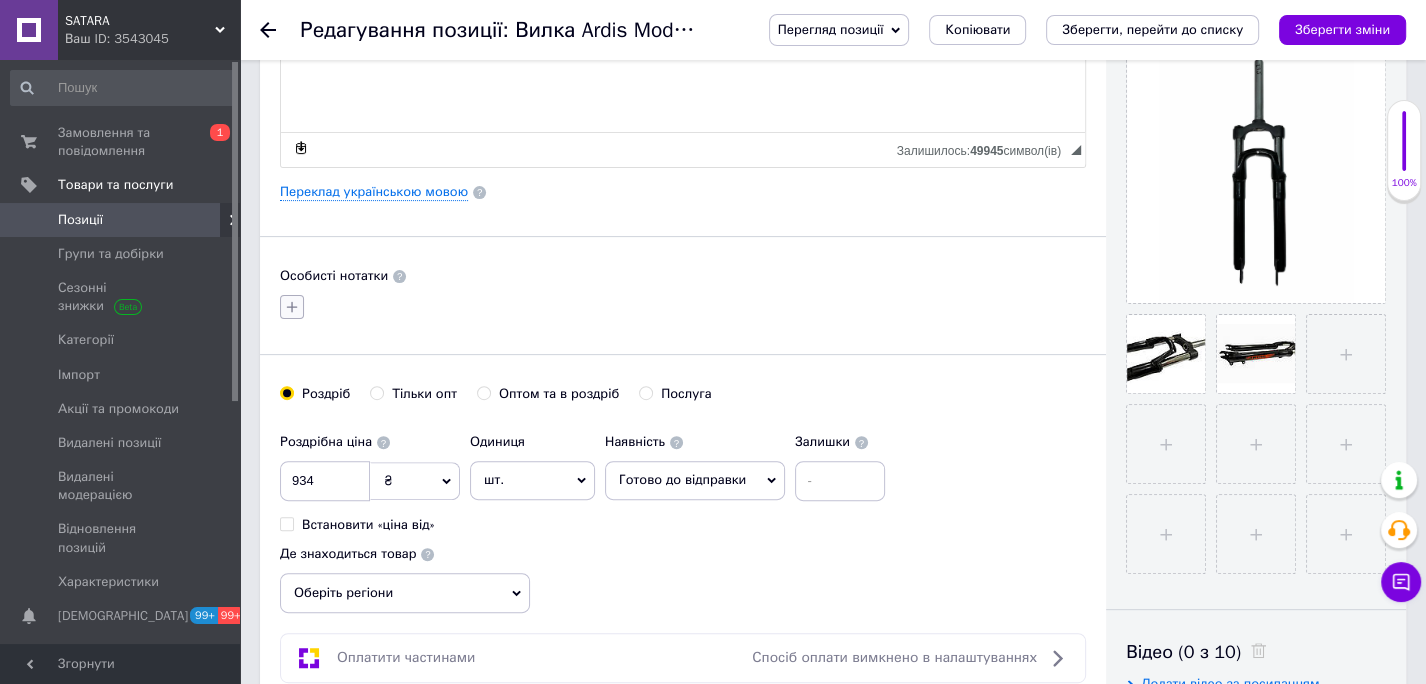 click 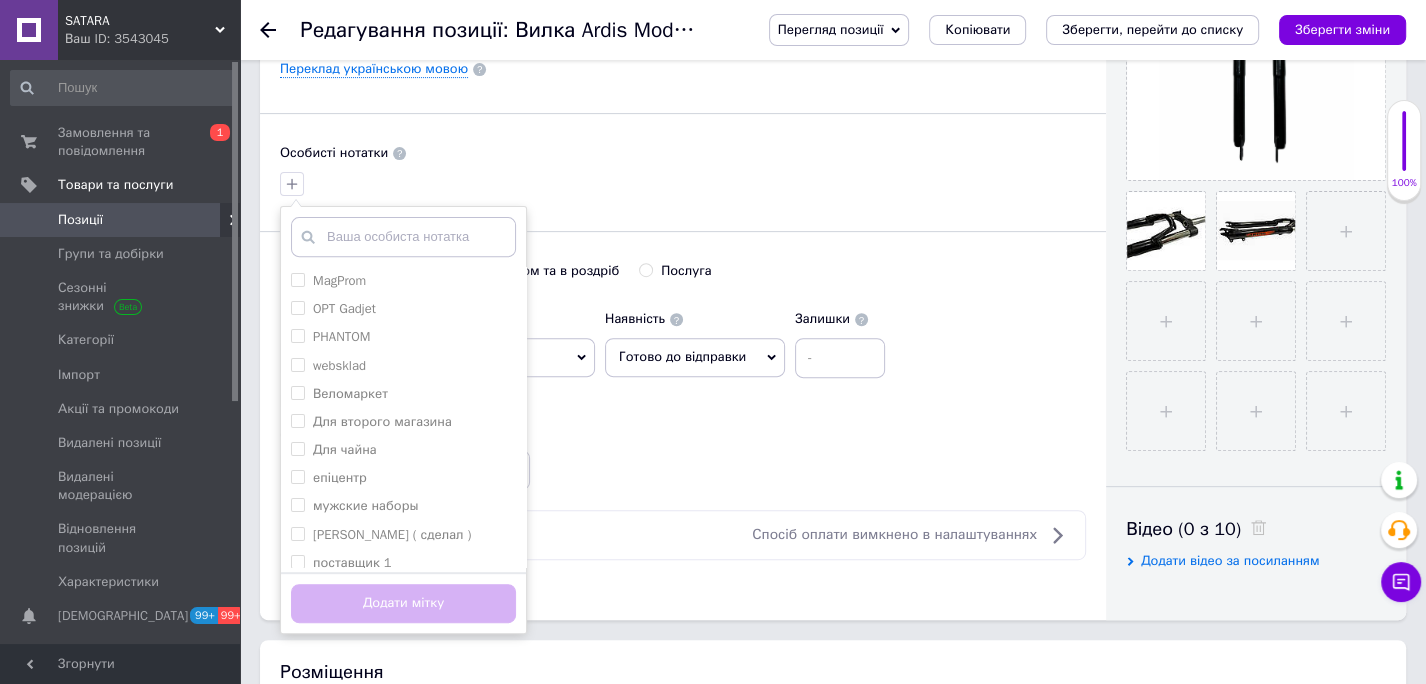 scroll, scrollTop: 578, scrollLeft: 0, axis: vertical 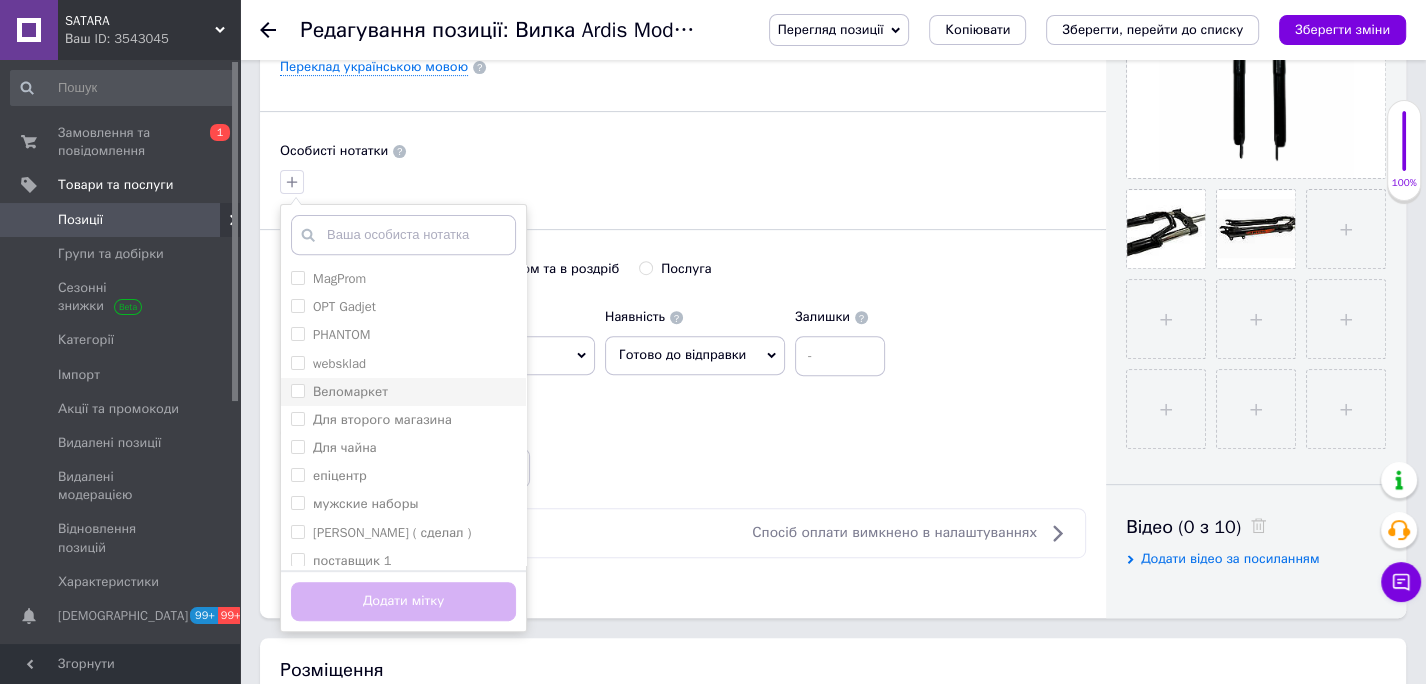 click on "Веломаркет" at bounding box center [297, 390] 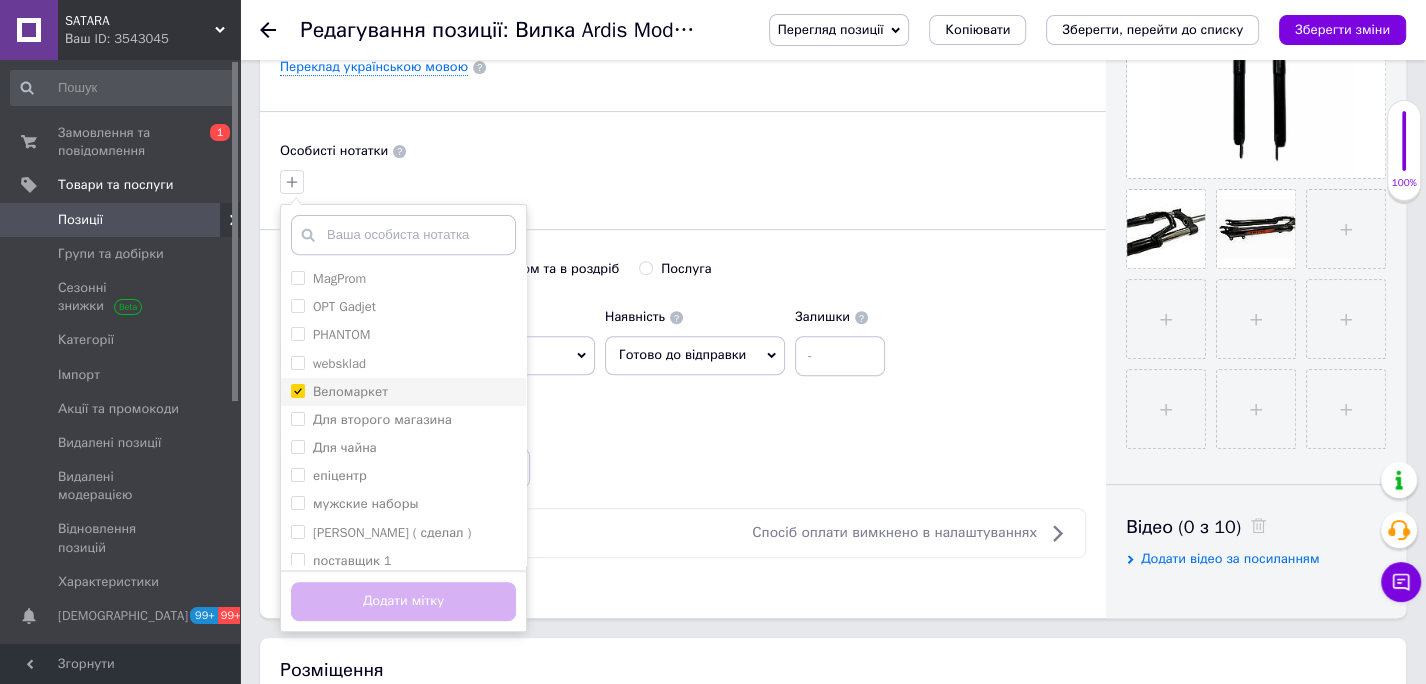 checkbox on "true" 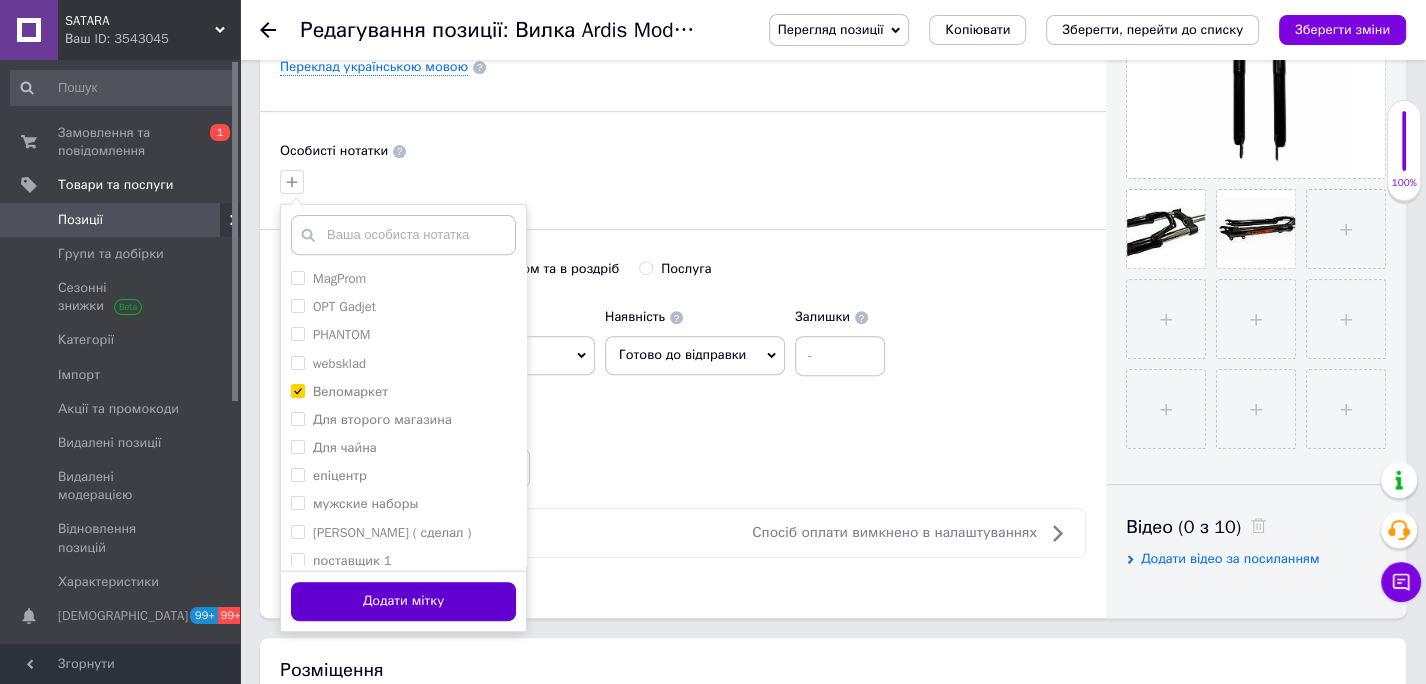 click on "Додати мітку" at bounding box center [403, 601] 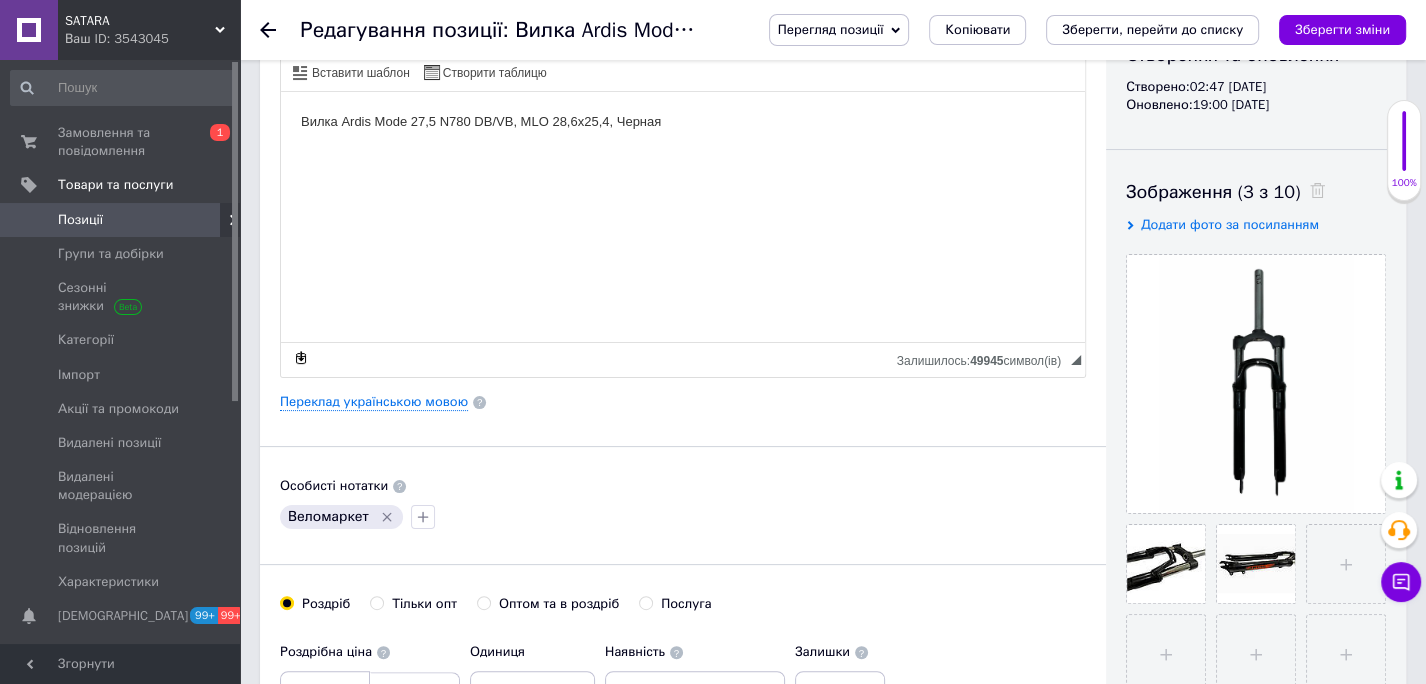 scroll, scrollTop: 0, scrollLeft: 0, axis: both 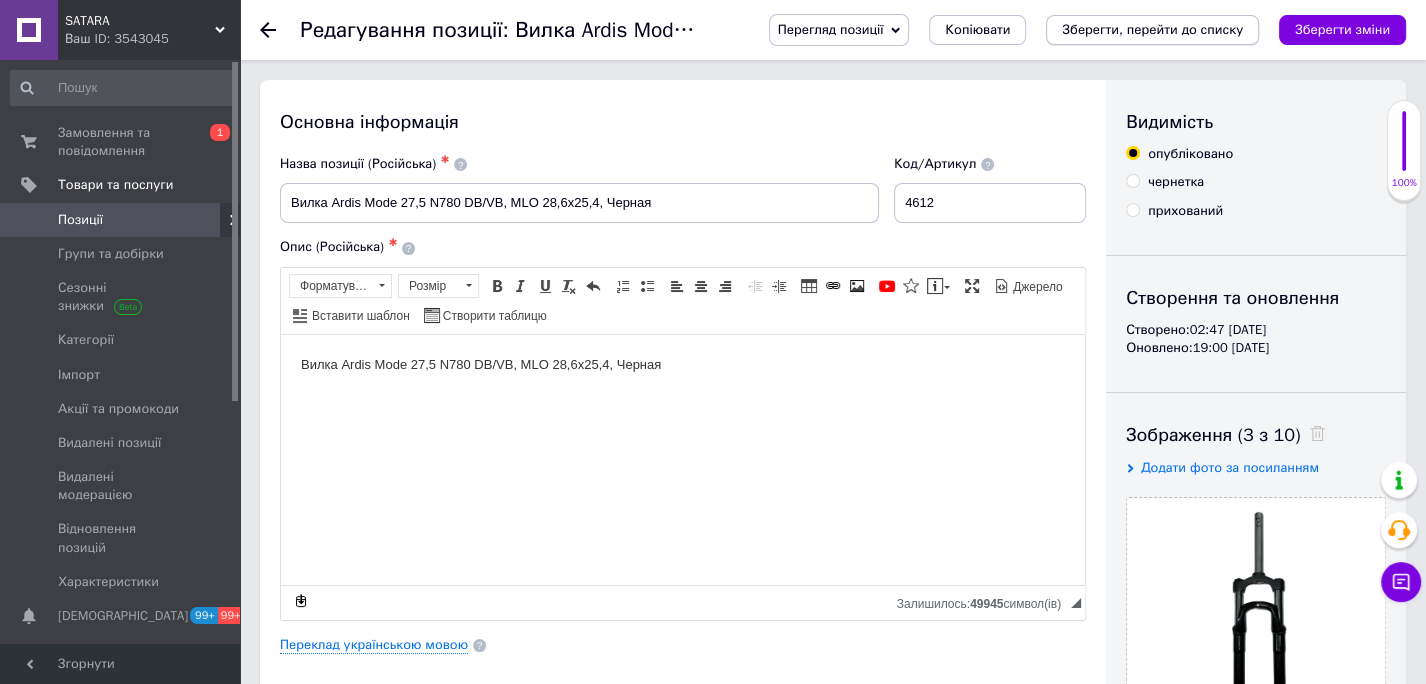 click on "Зберегти, перейти до списку" at bounding box center [1152, 29] 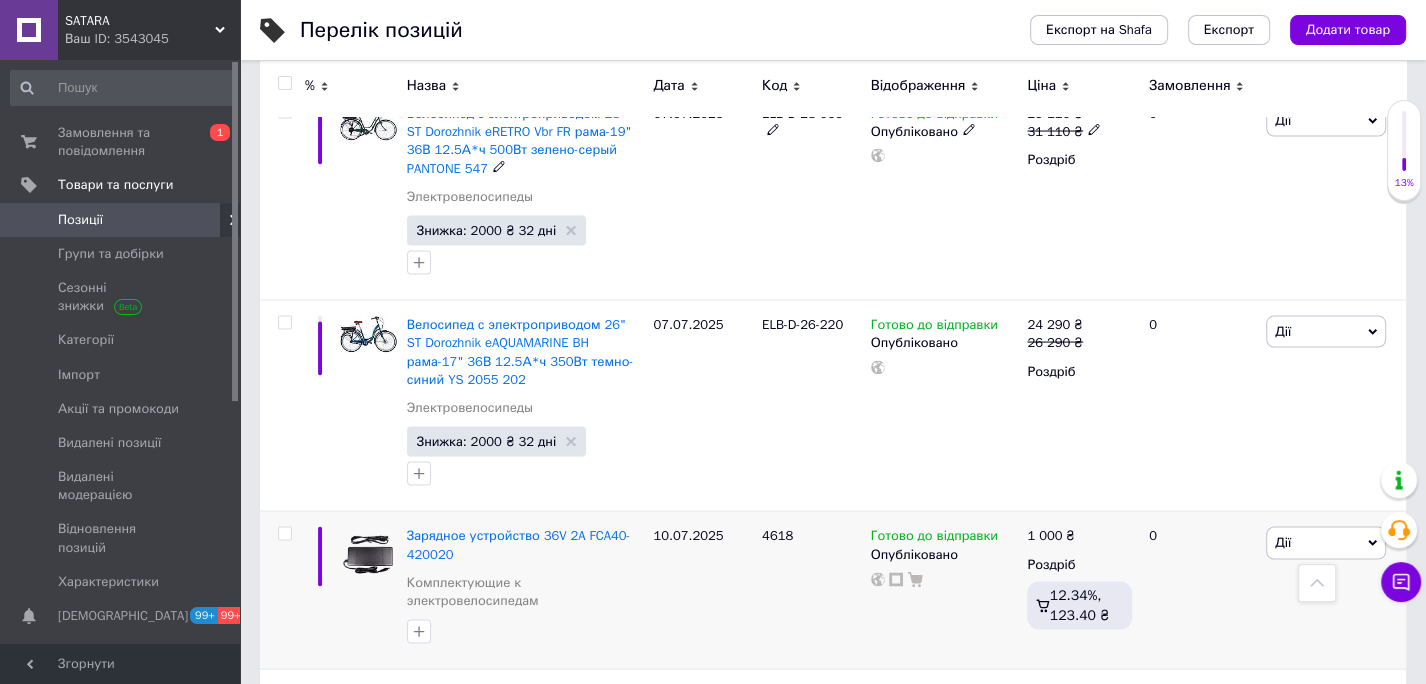 scroll, scrollTop: 3309, scrollLeft: 0, axis: vertical 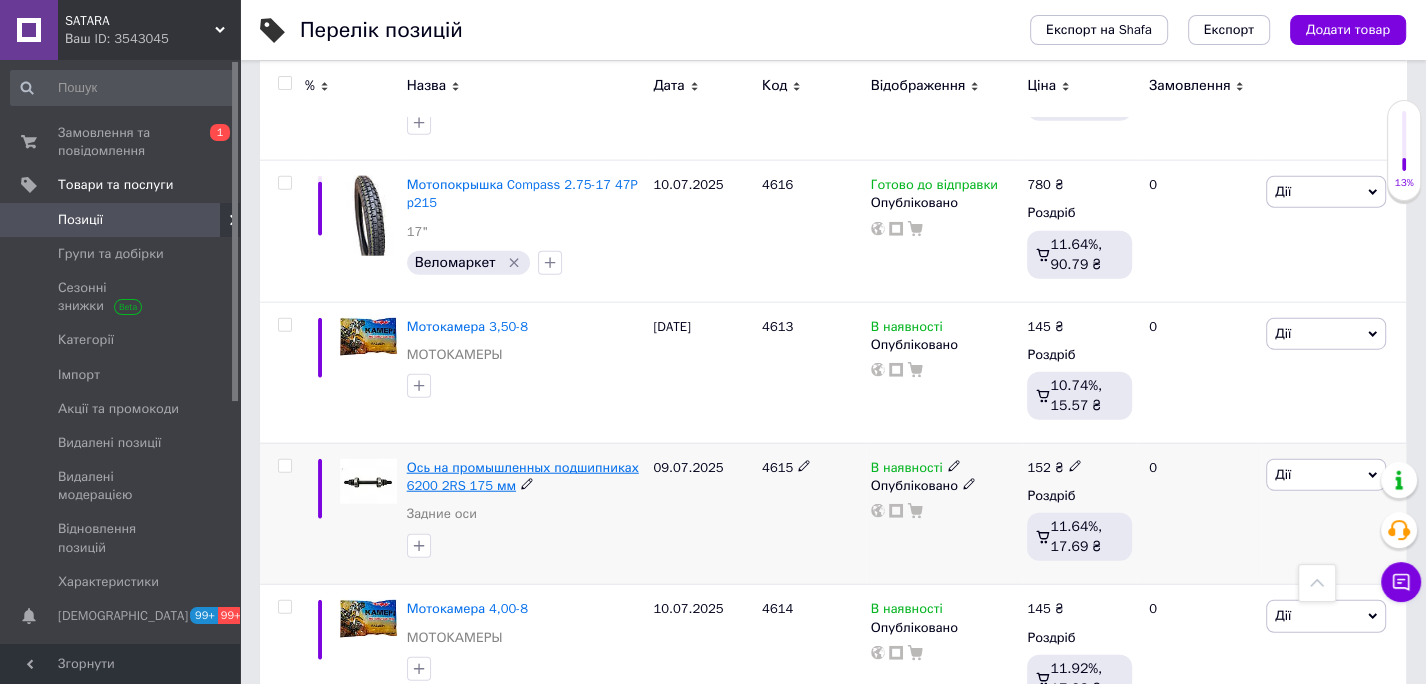 click on "Ось на промышленных подшипниках 6200 2RS 175 мм" at bounding box center (523, 476) 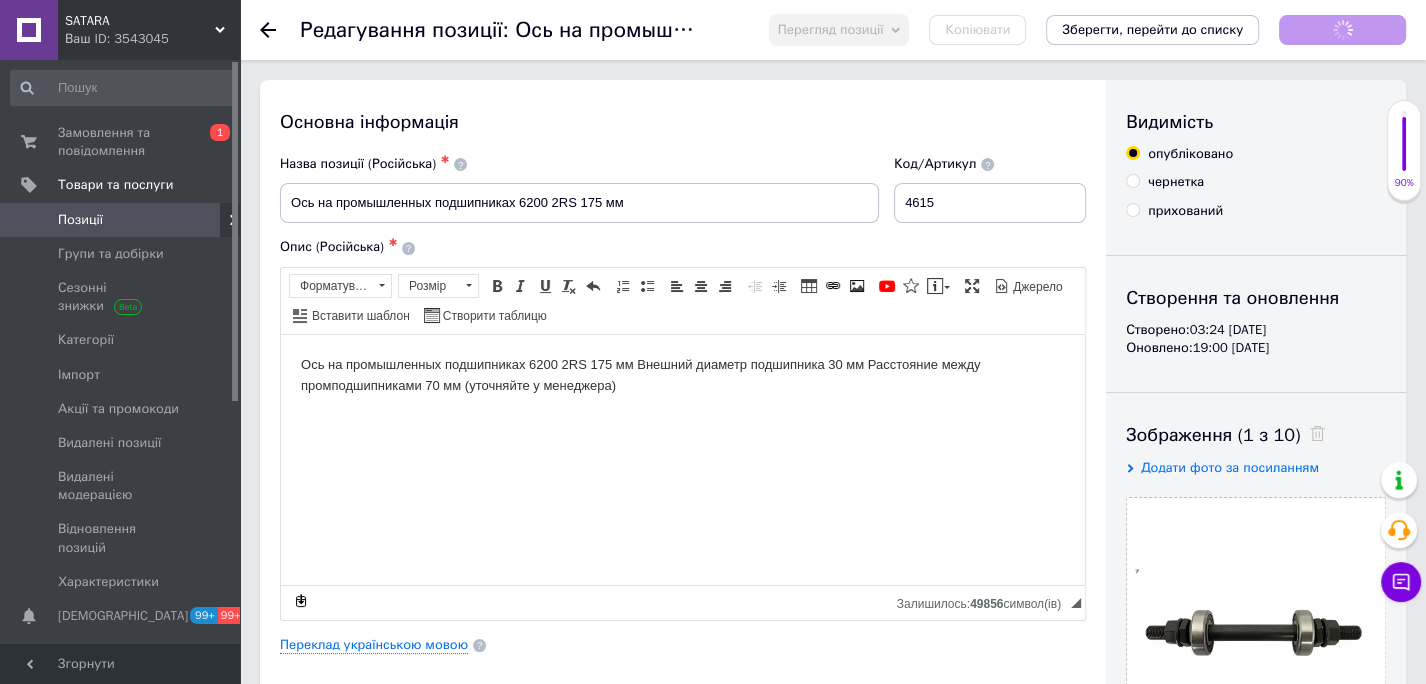 scroll, scrollTop: 0, scrollLeft: 0, axis: both 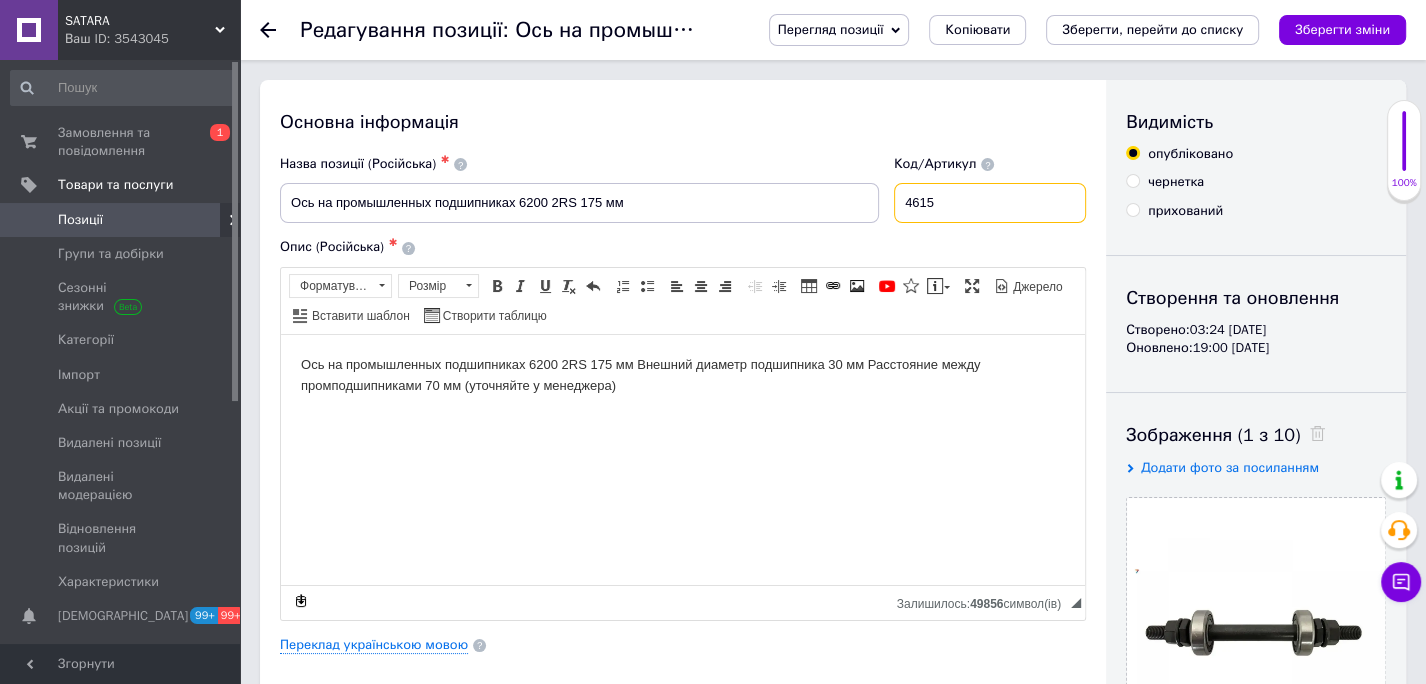 click on "4615" at bounding box center (990, 203) 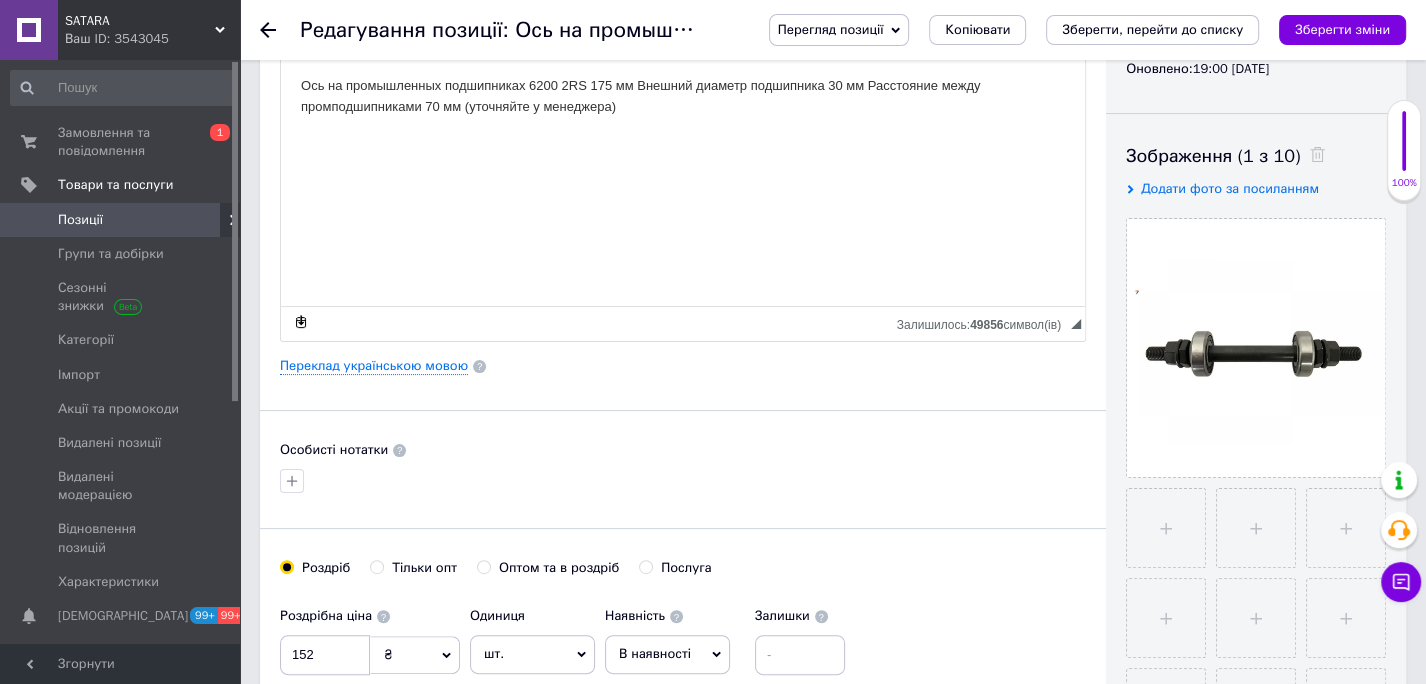 scroll, scrollTop: 332, scrollLeft: 0, axis: vertical 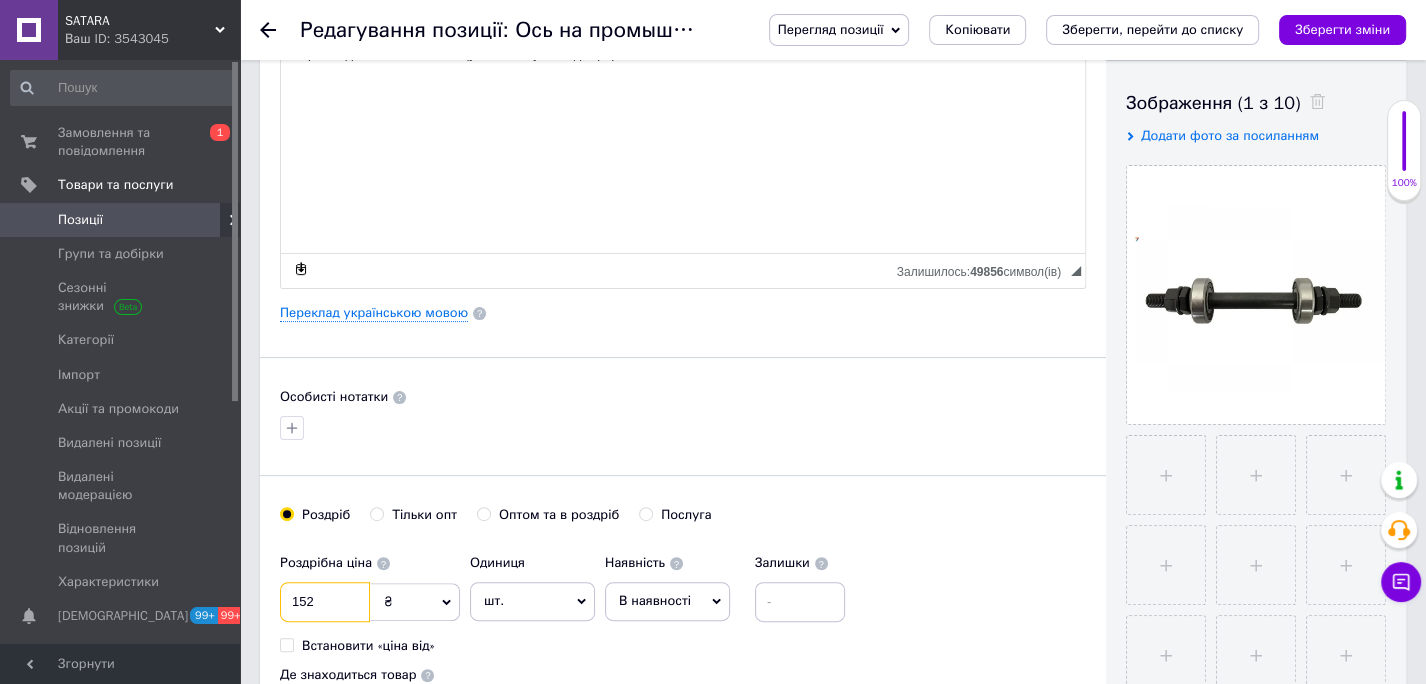 click on "152" at bounding box center [325, 602] 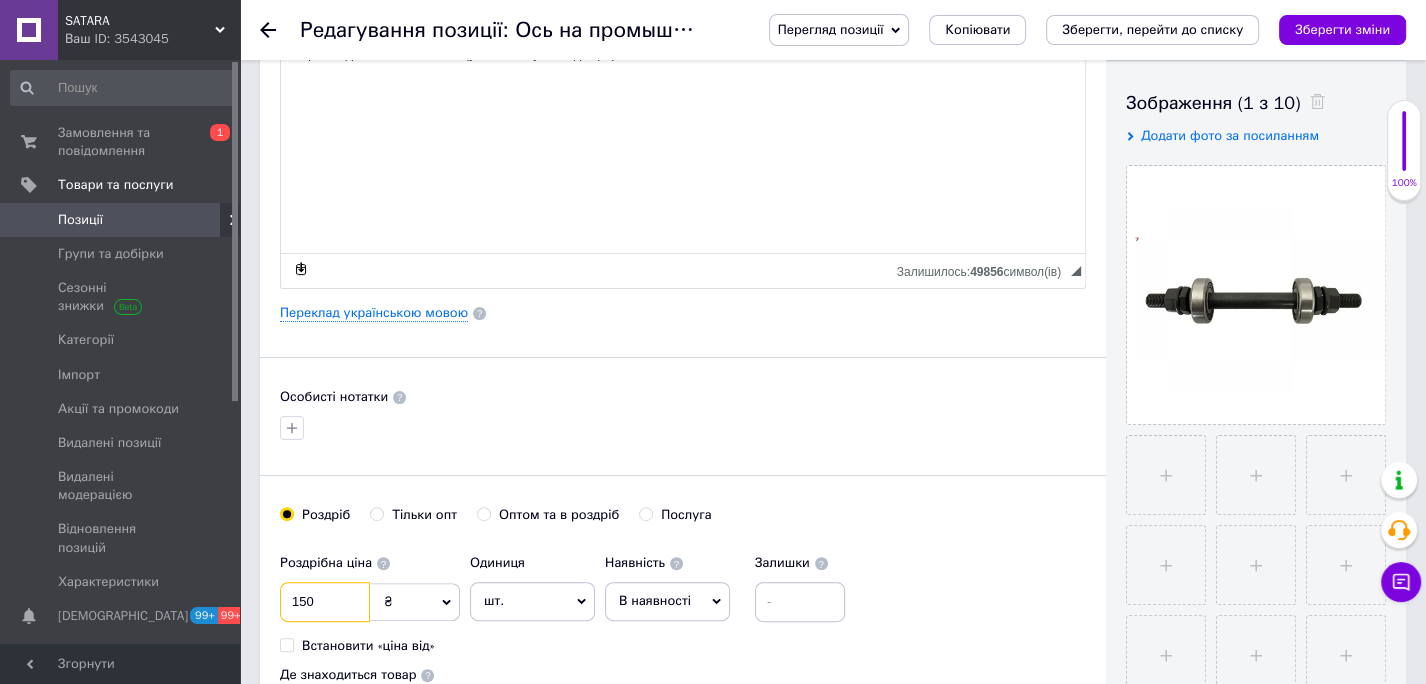 type on "150" 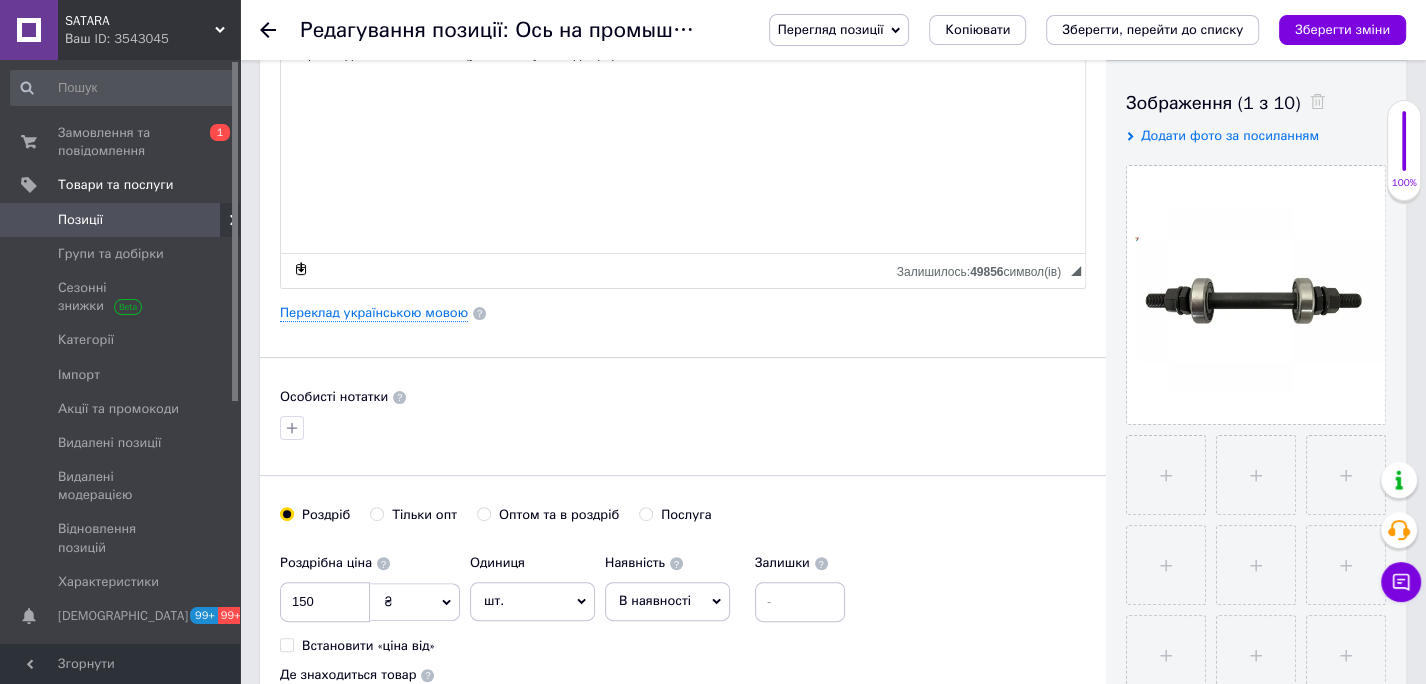 click on "В наявності" at bounding box center [655, 600] 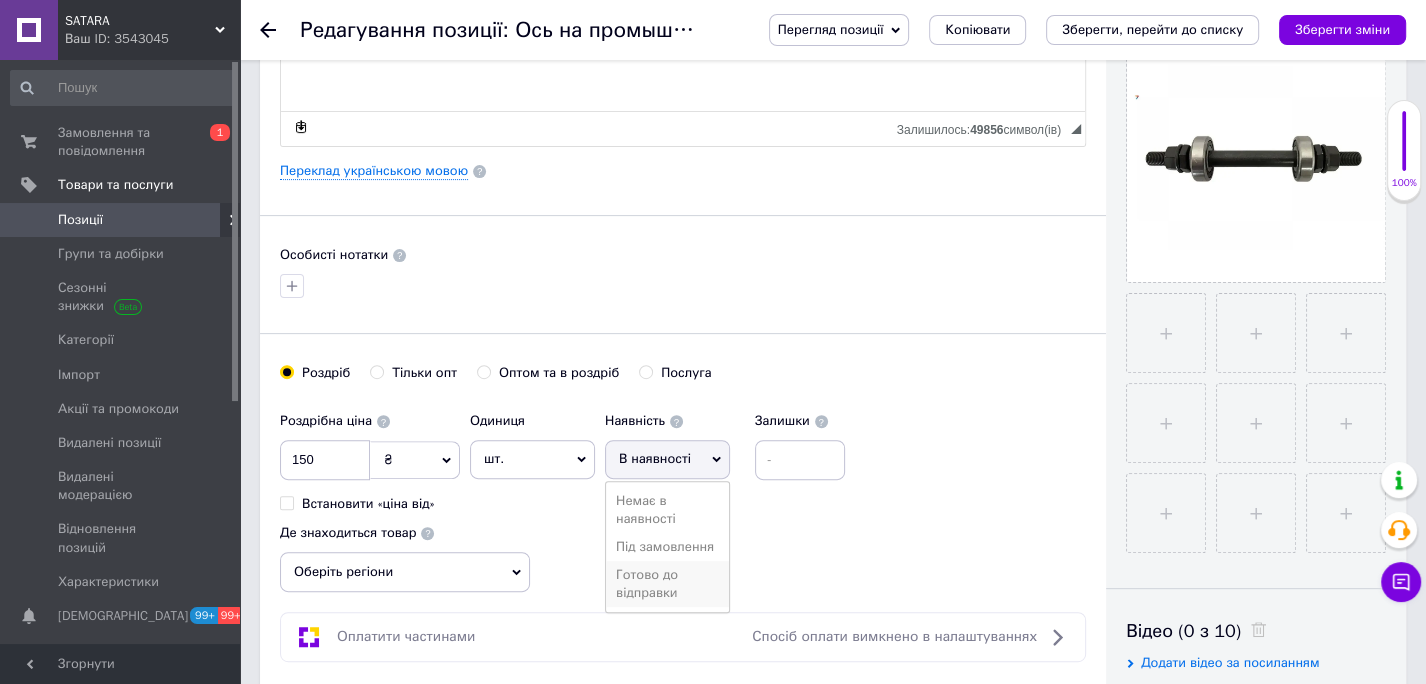 click on "Готово до відправки" at bounding box center (667, 584) 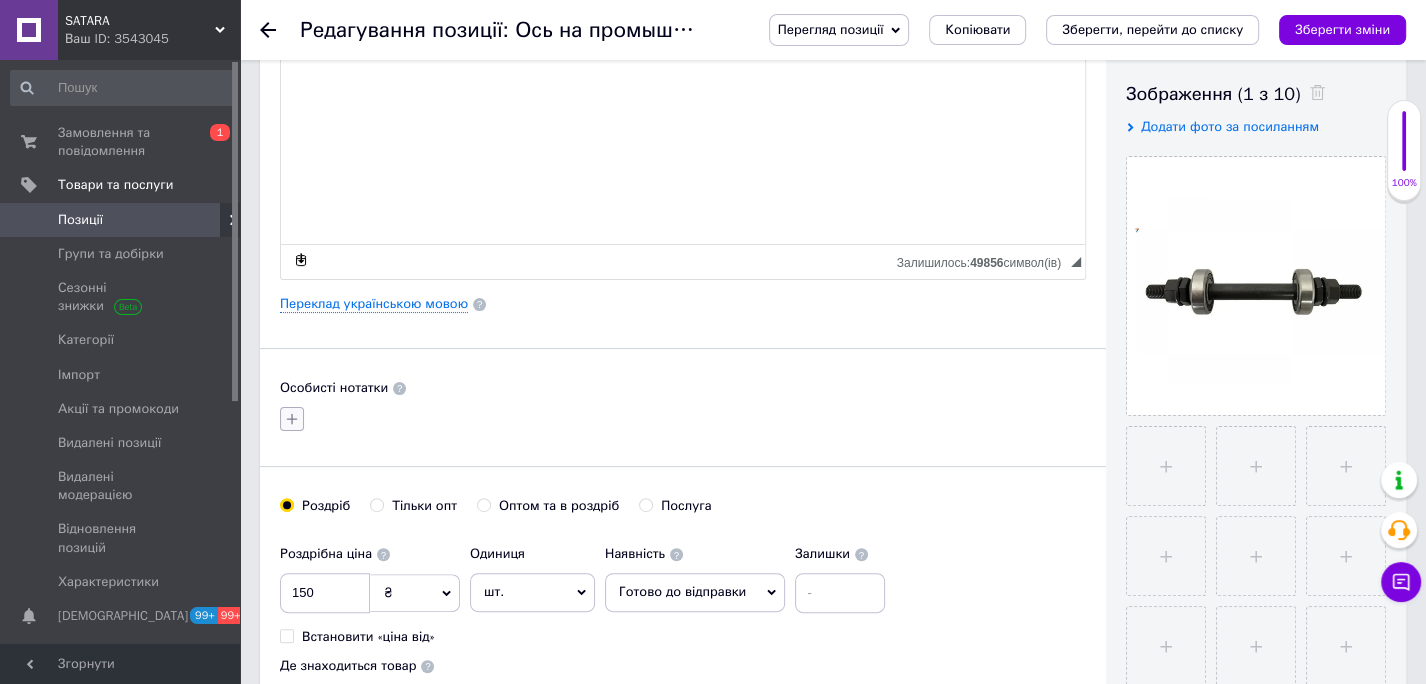 click 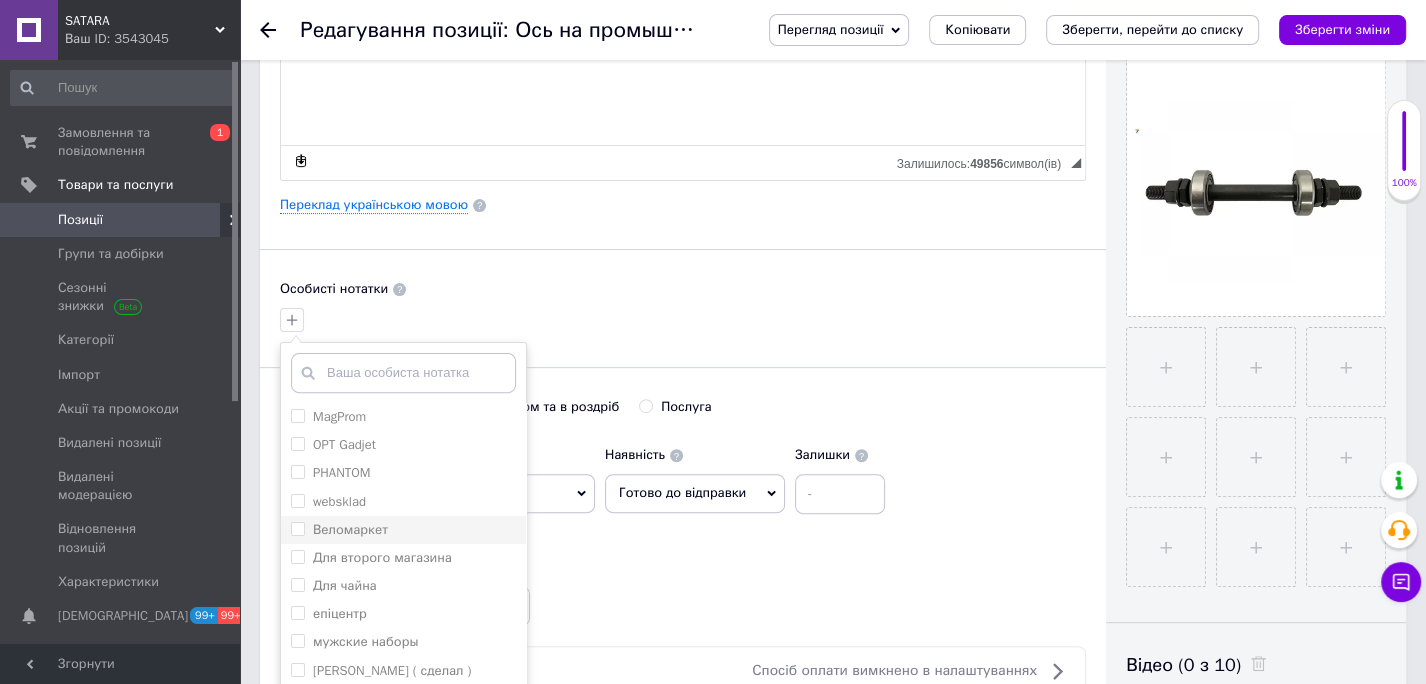 scroll, scrollTop: 442, scrollLeft: 0, axis: vertical 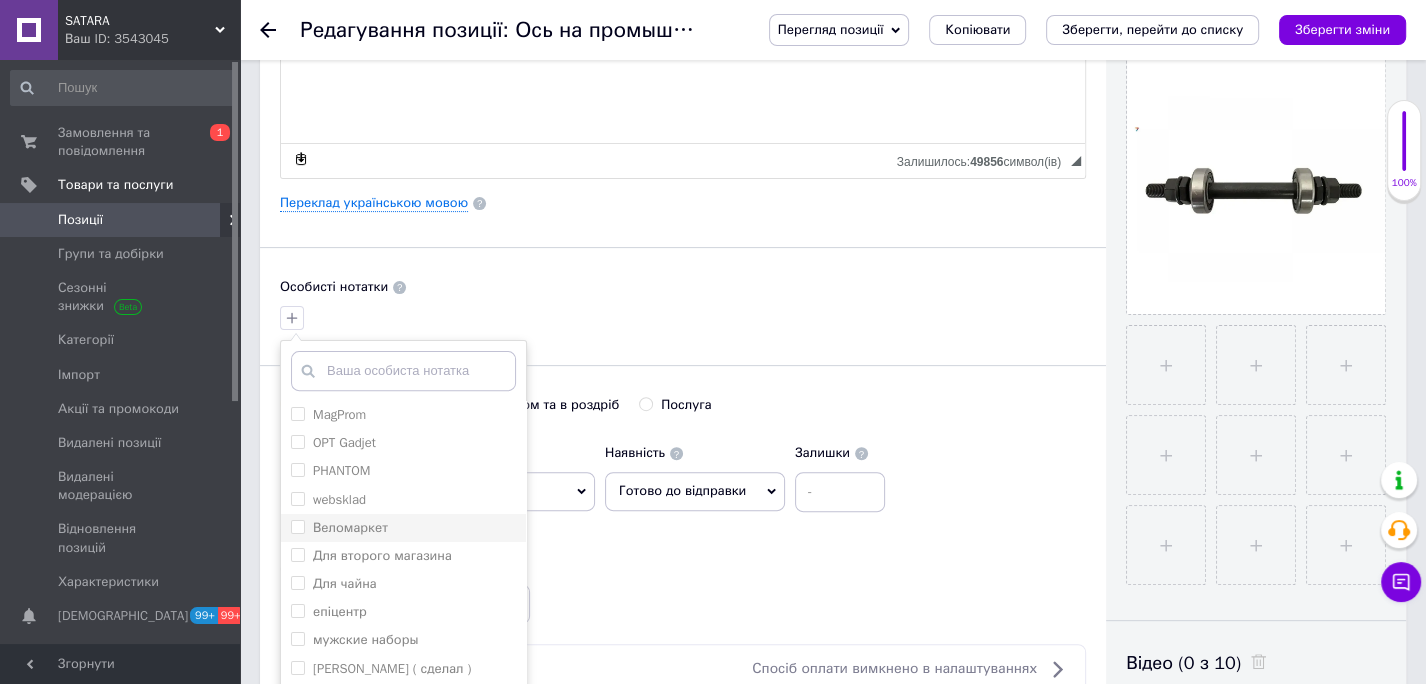 click on "Веломаркет" at bounding box center (339, 528) 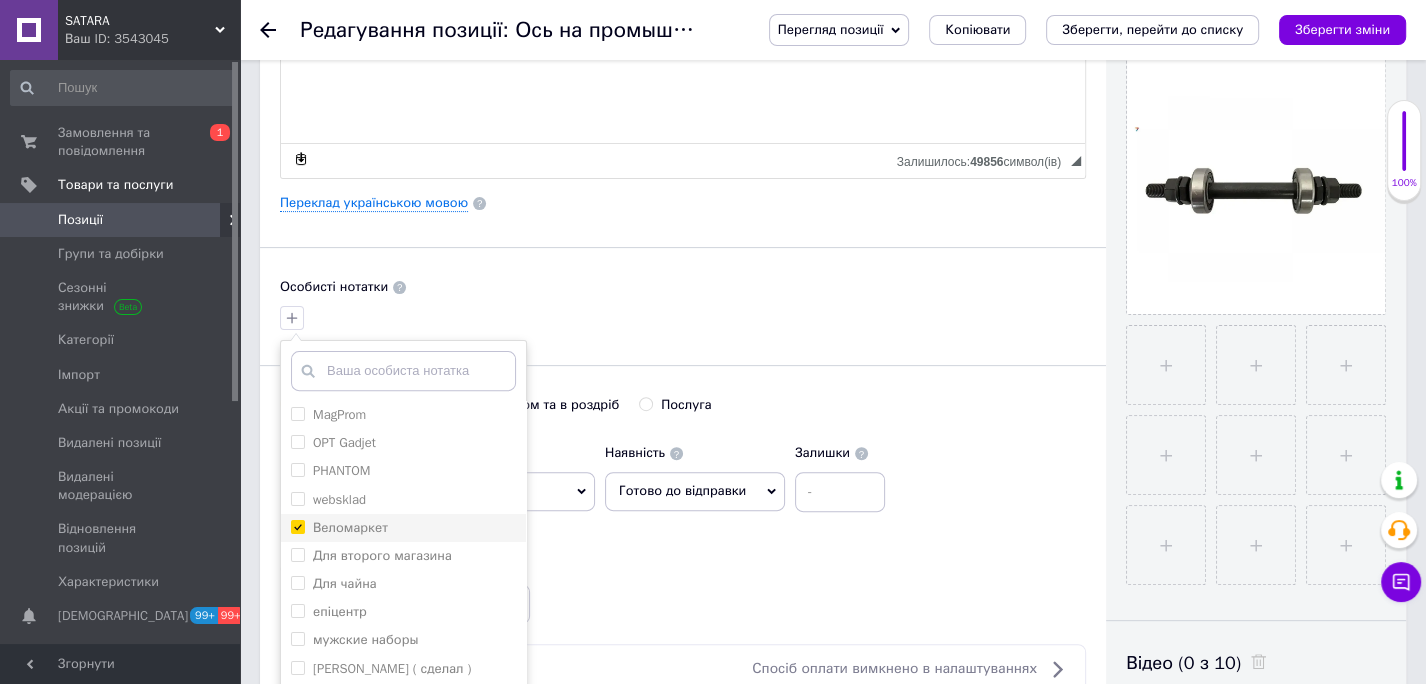click on "Веломаркет" at bounding box center [297, 526] 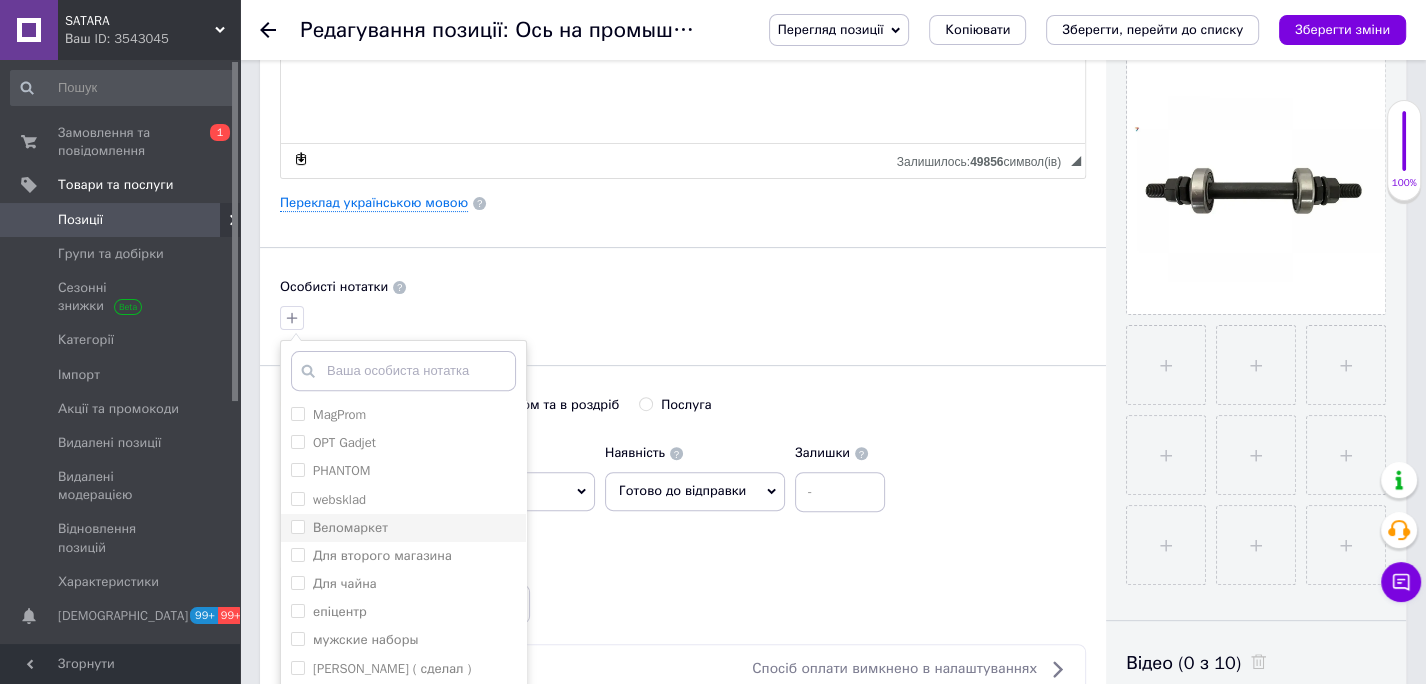 click on "Веломаркет" at bounding box center [297, 526] 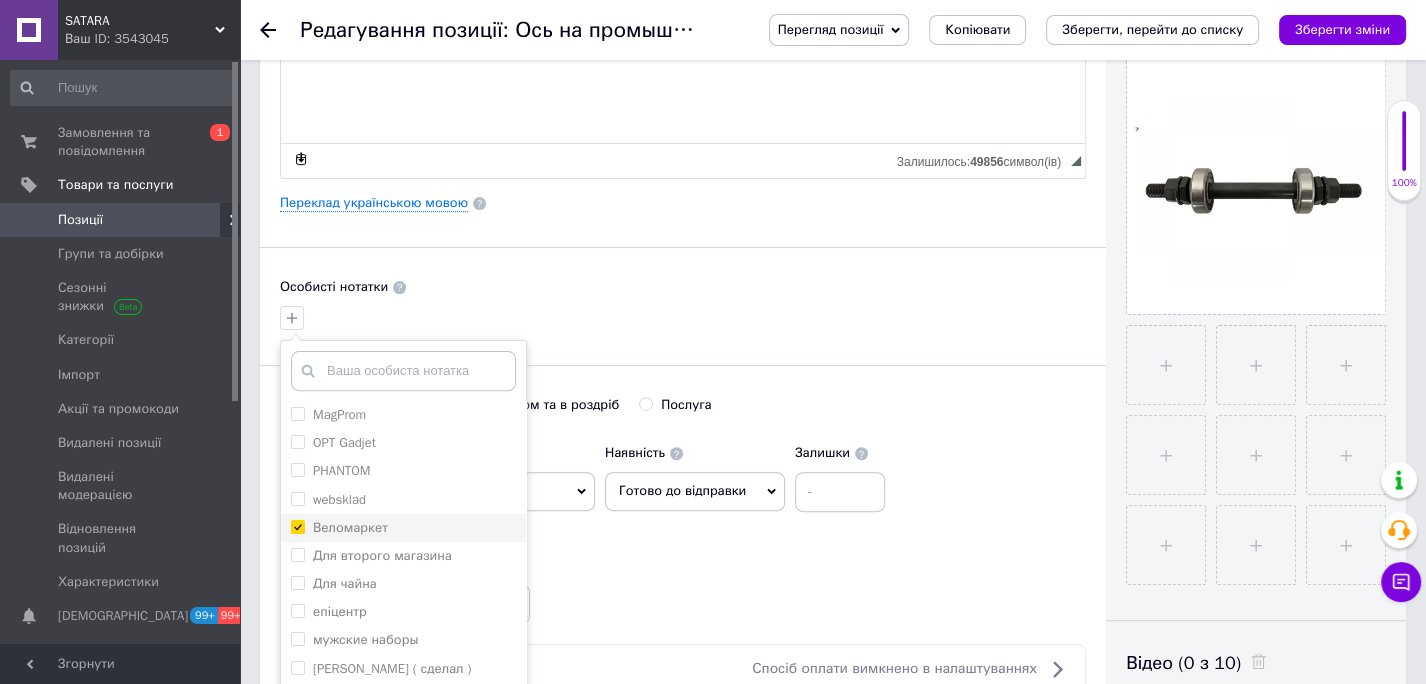 checkbox on "true" 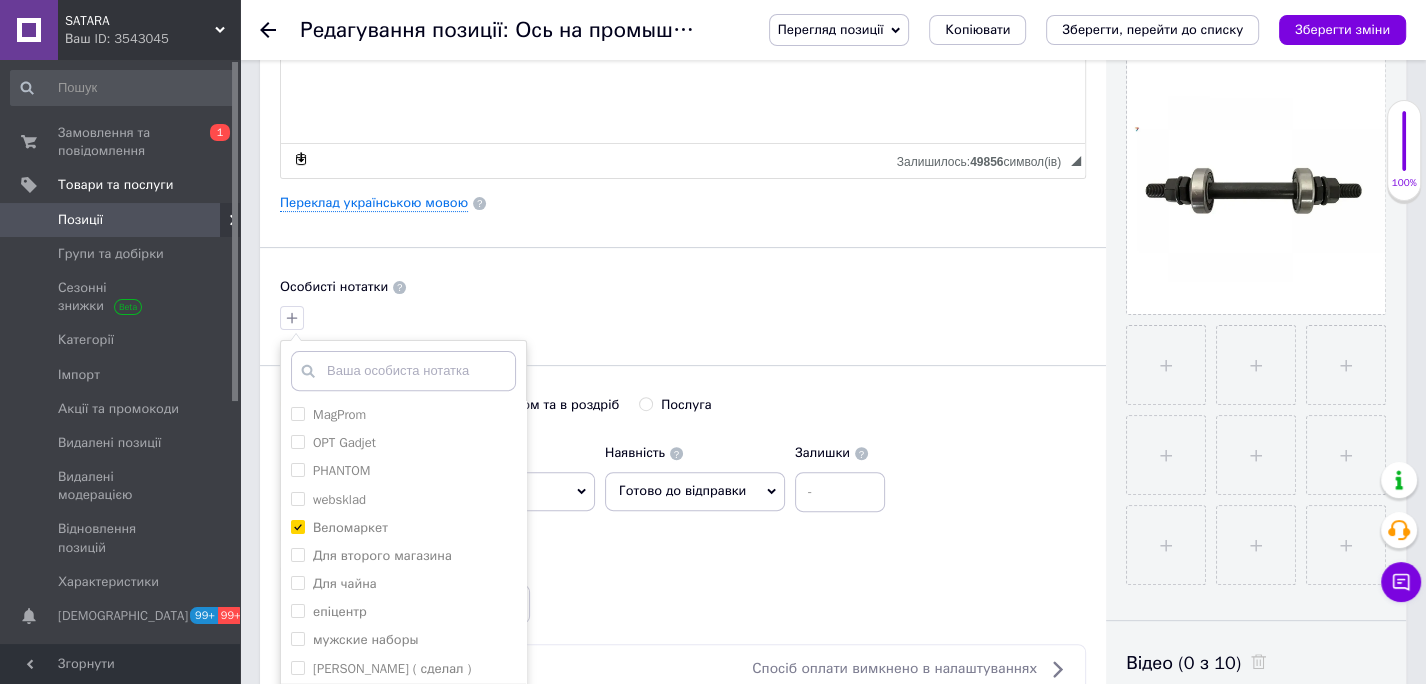 scroll, scrollTop: 122, scrollLeft: 0, axis: vertical 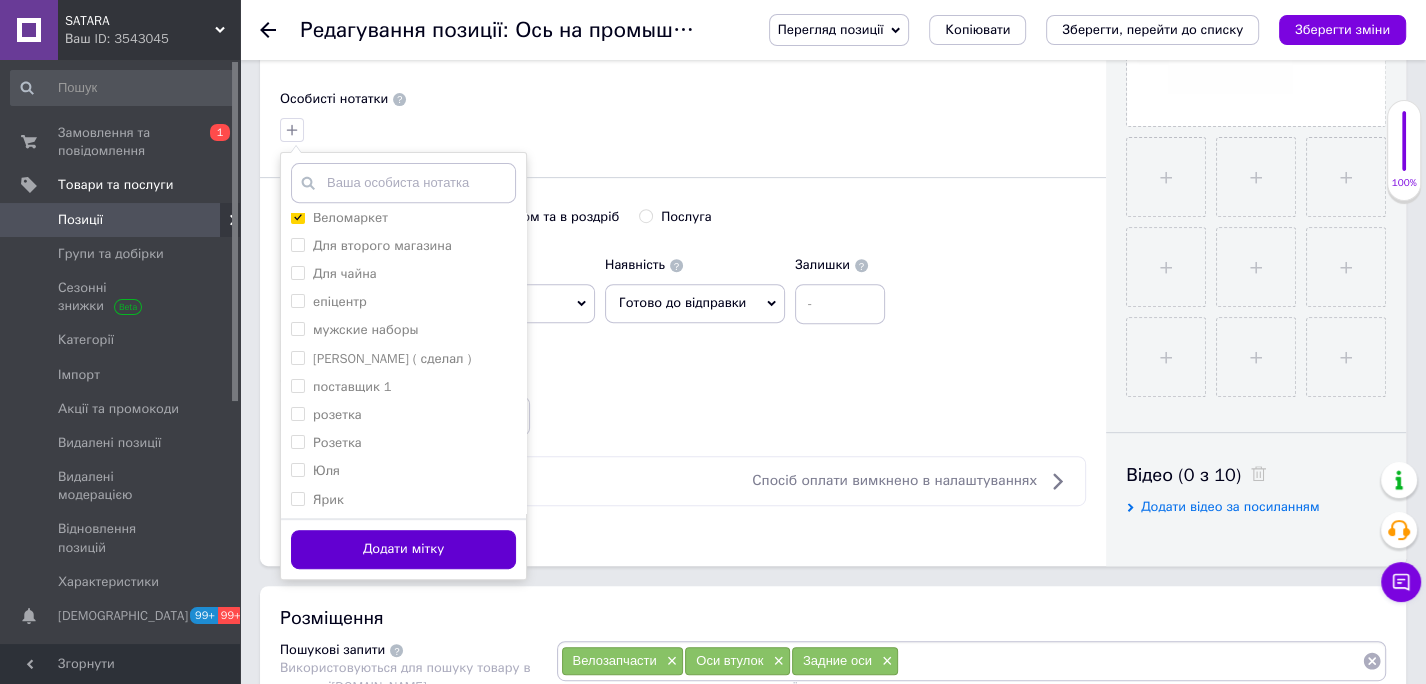 click on "Додати мітку" at bounding box center (403, 549) 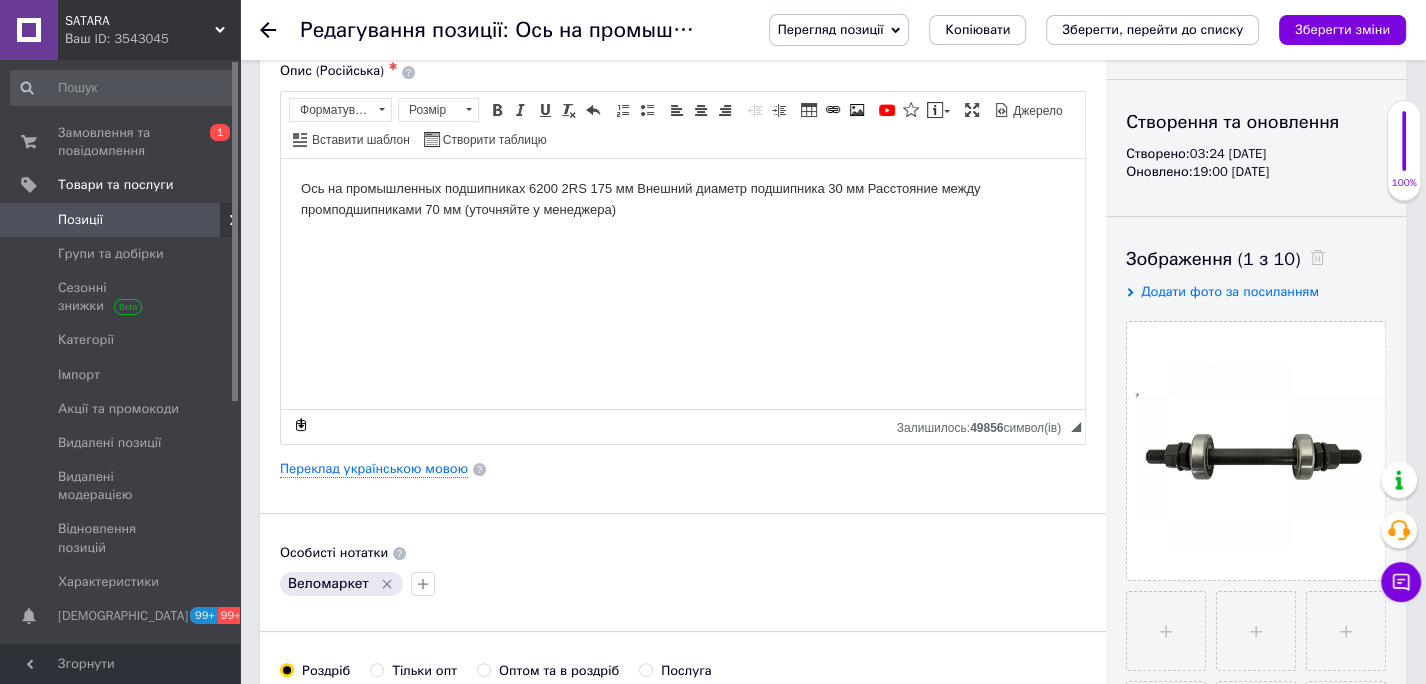 scroll, scrollTop: 177, scrollLeft: 0, axis: vertical 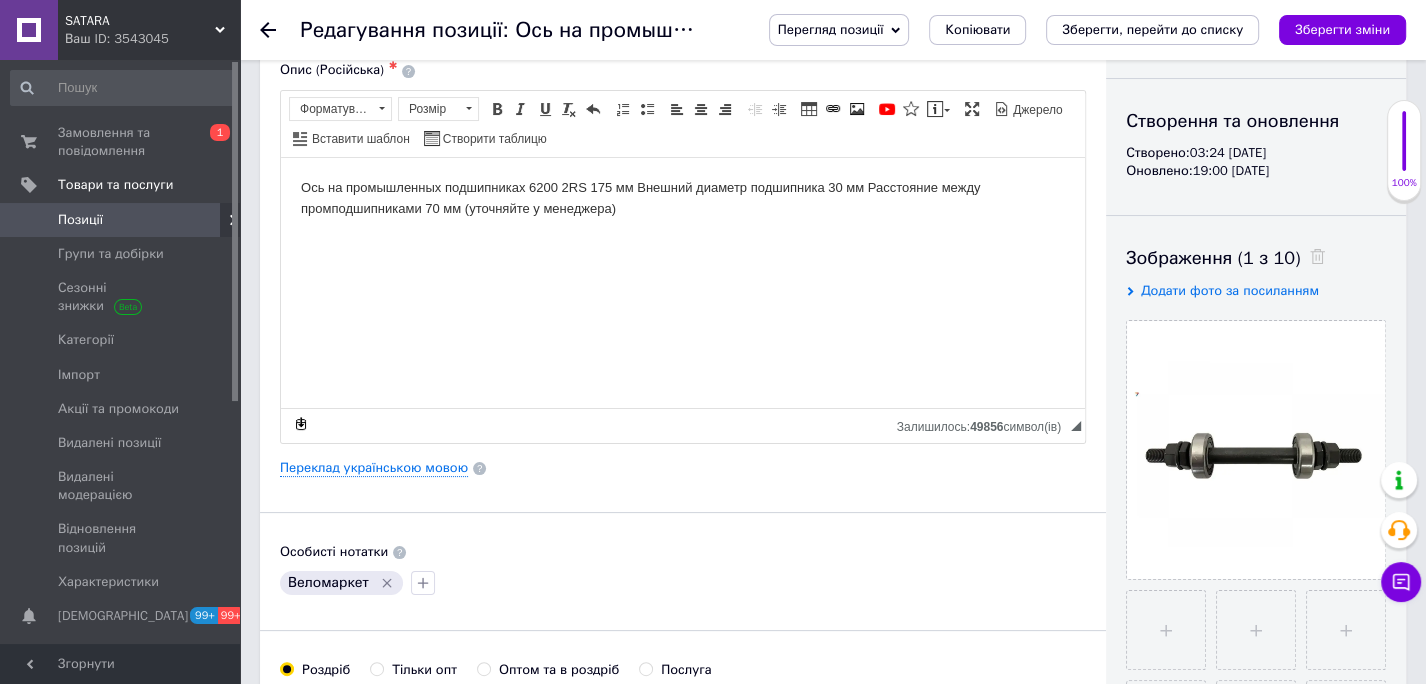 click on "Зберегти, перейти до списку" at bounding box center [1152, 29] 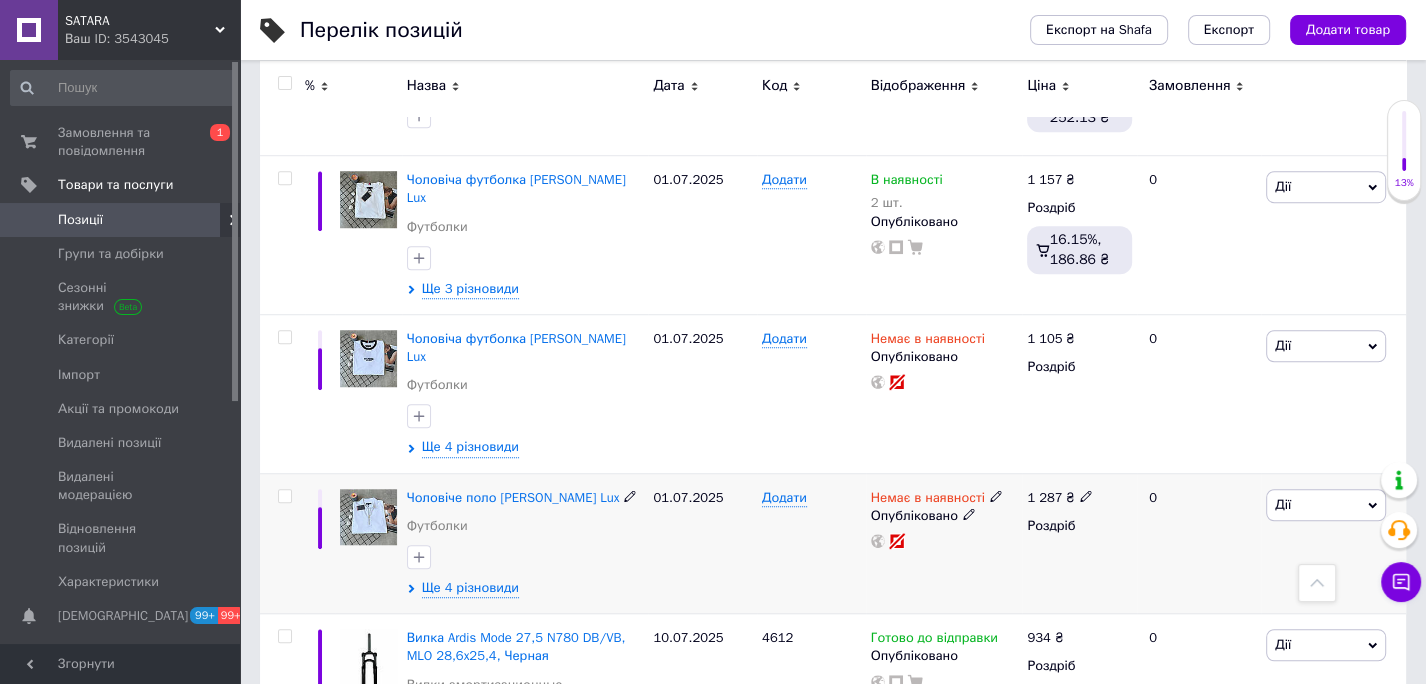 scroll, scrollTop: 7759, scrollLeft: 0, axis: vertical 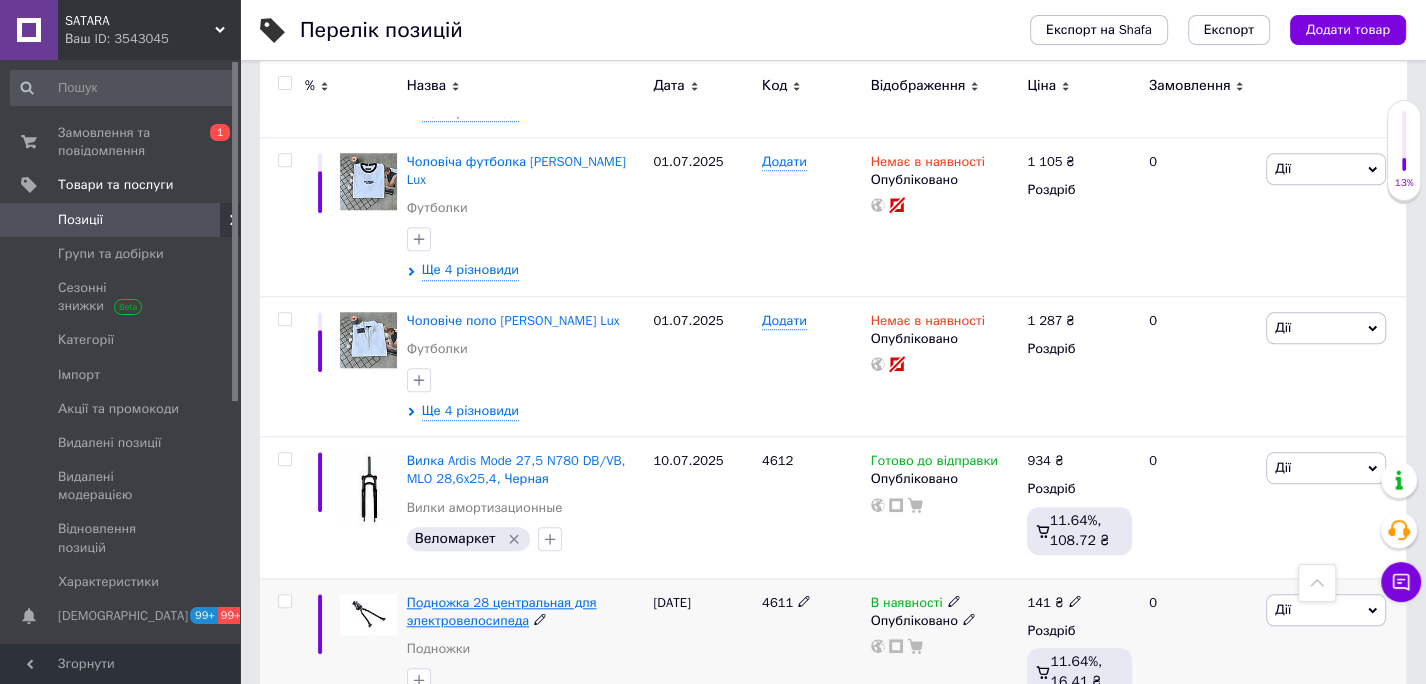 click on "Подножка 28 центральная для электровелосипеда" at bounding box center [502, 611] 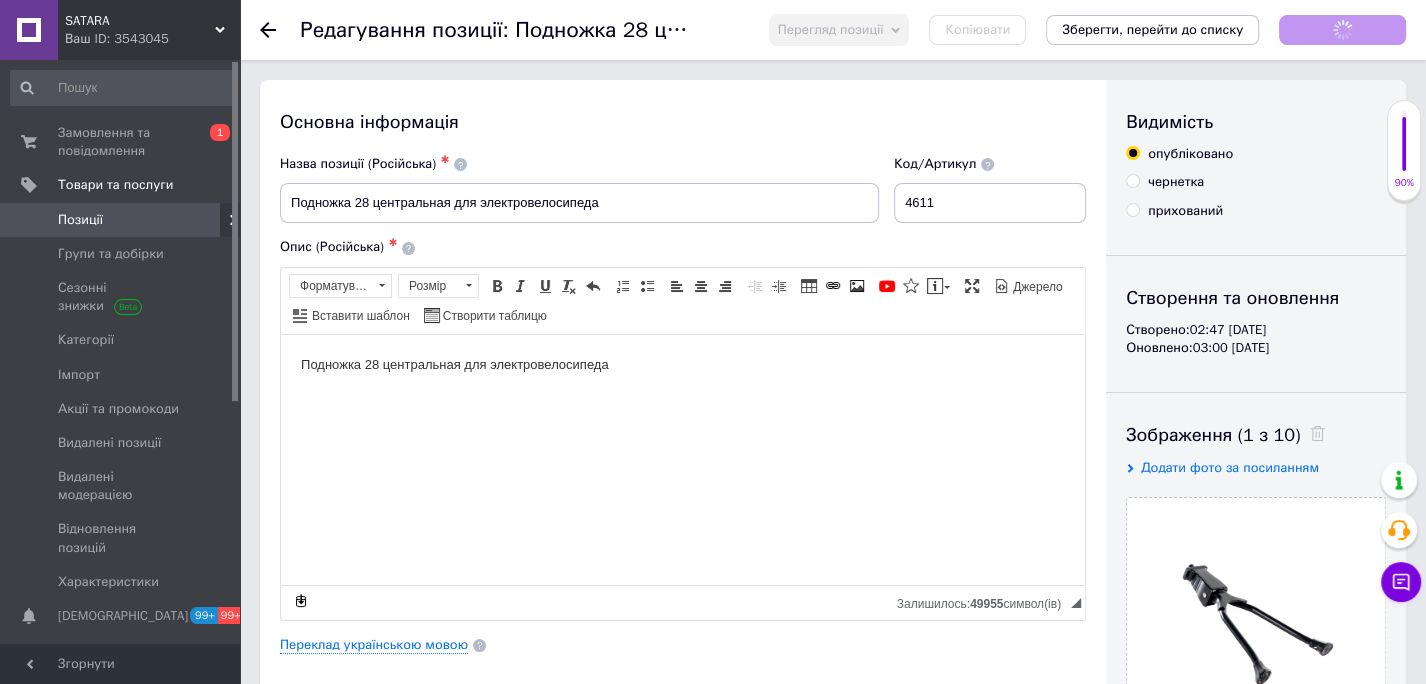 scroll, scrollTop: 0, scrollLeft: 0, axis: both 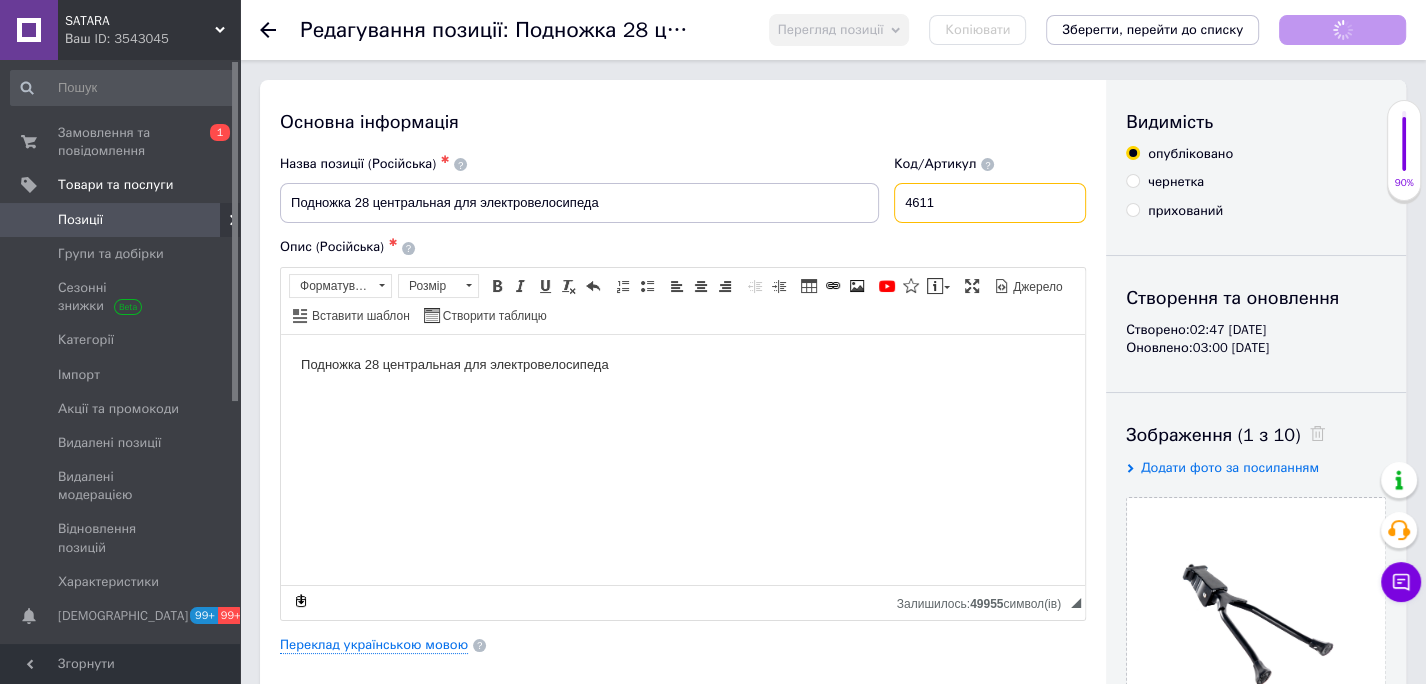 click on "4611" at bounding box center (990, 203) 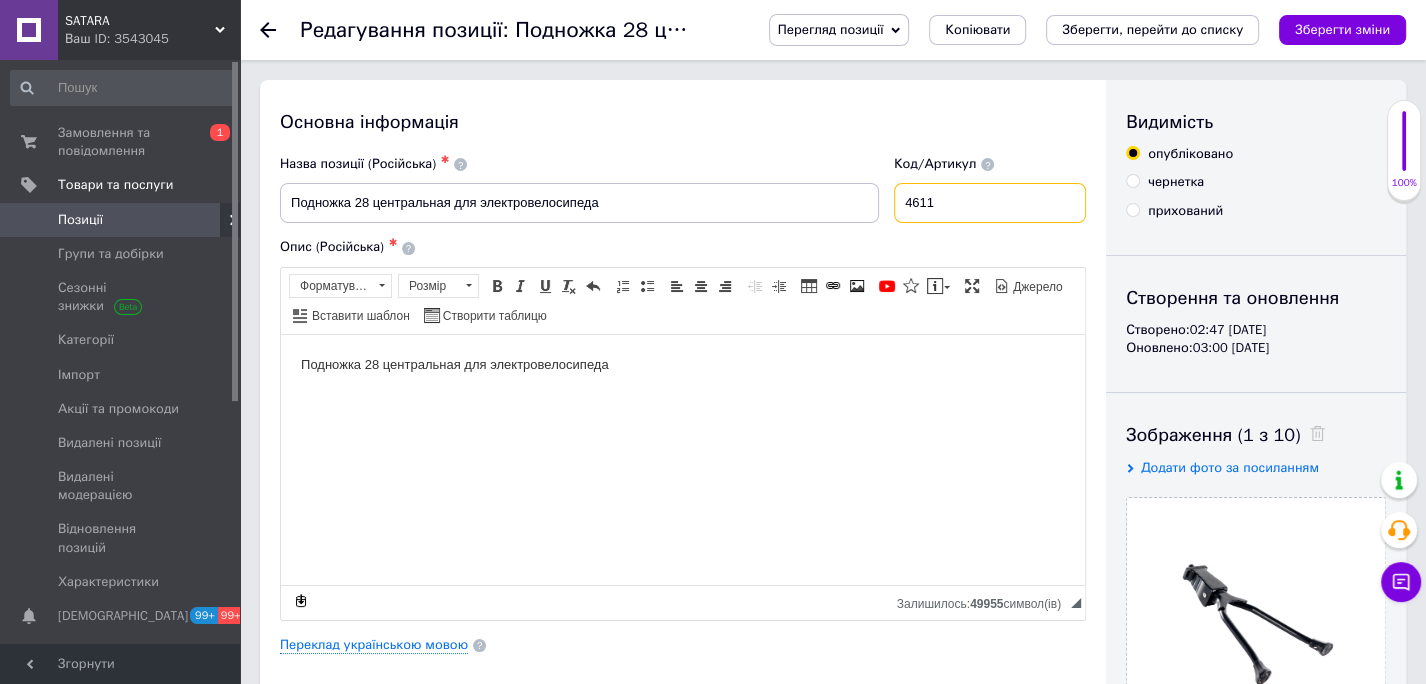 click on "4611" at bounding box center (990, 203) 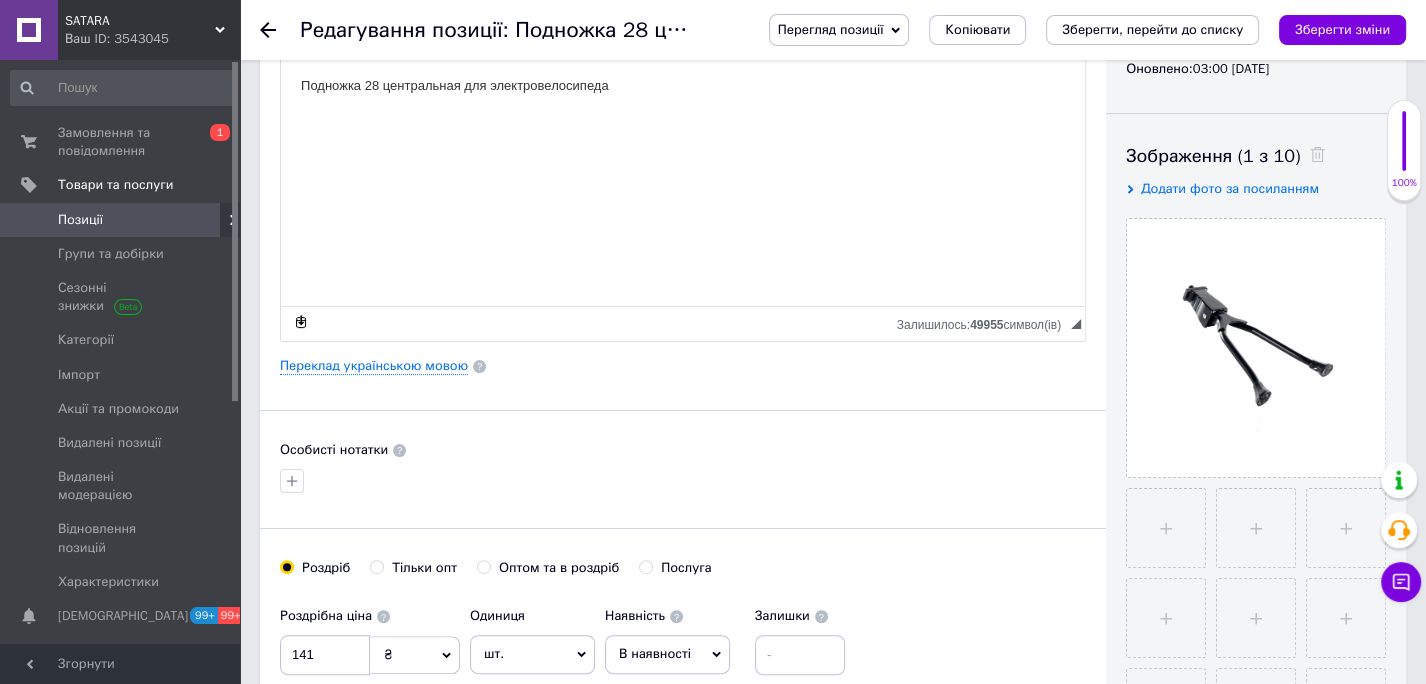 scroll, scrollTop: 285, scrollLeft: 0, axis: vertical 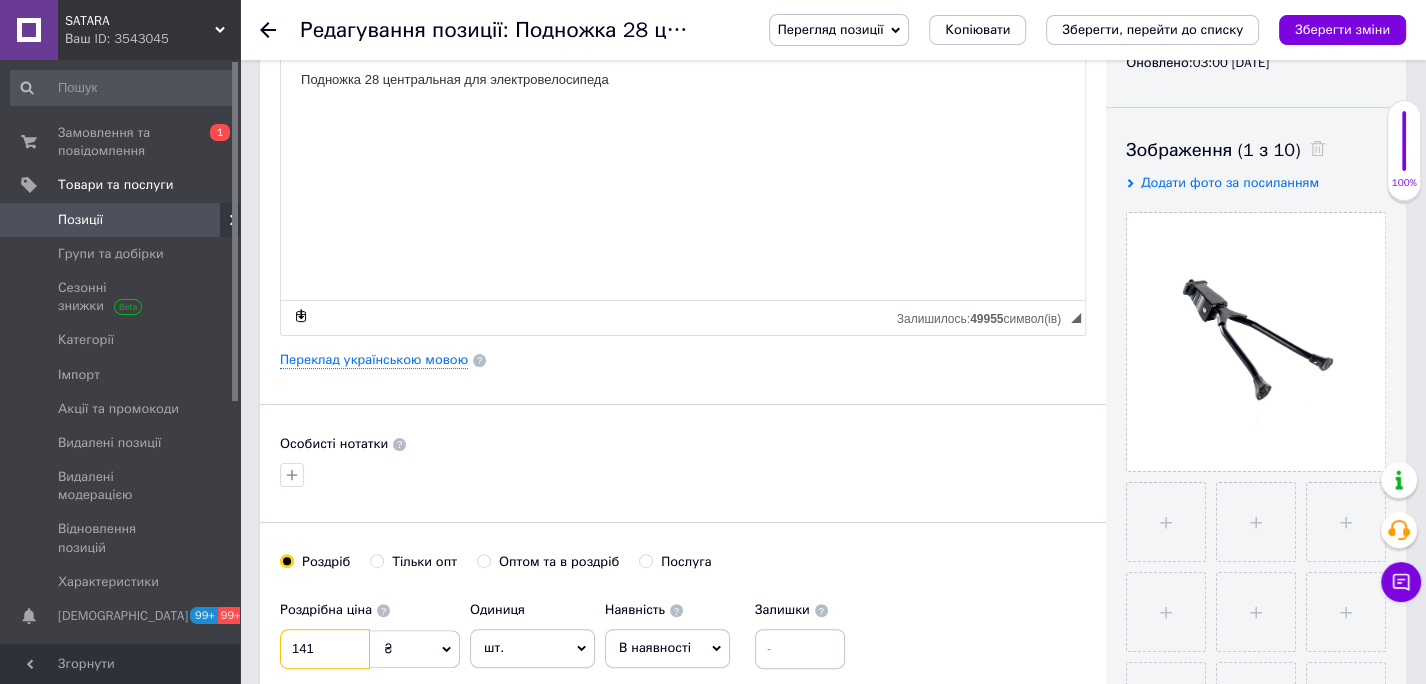 click on "141" at bounding box center (325, 649) 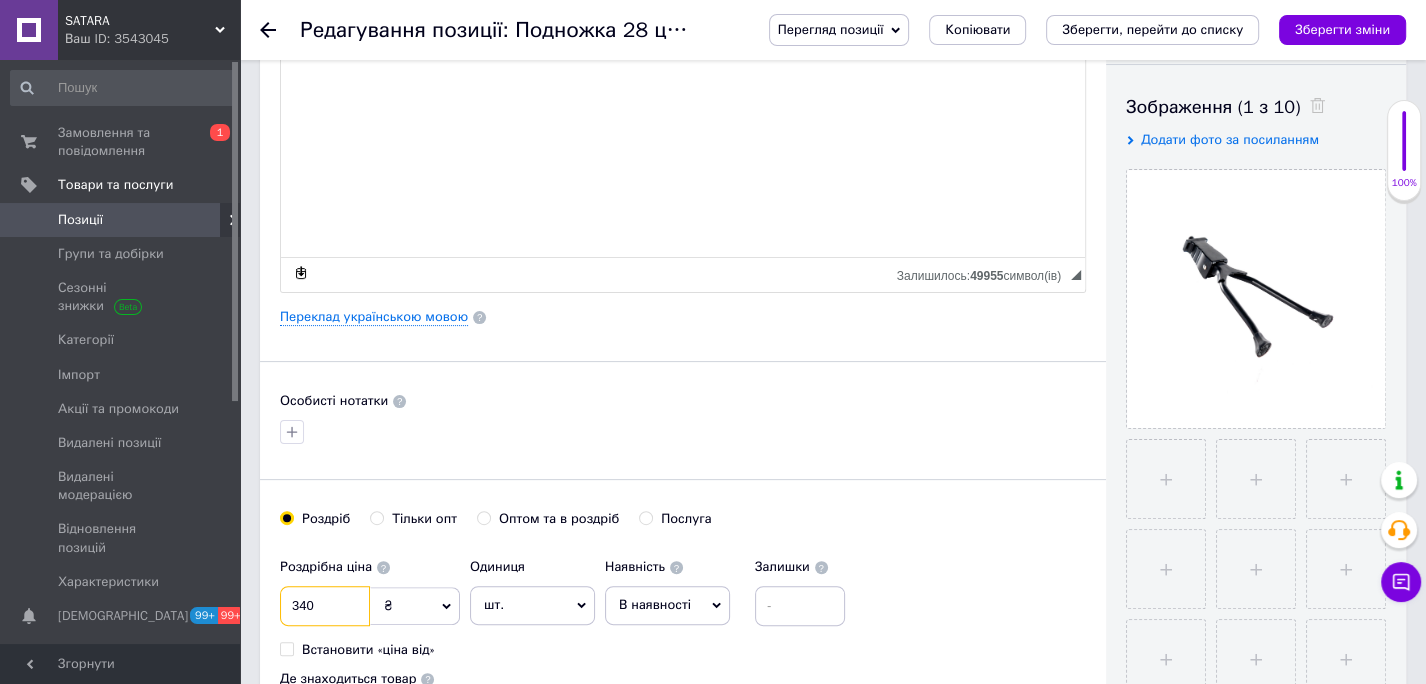 scroll, scrollTop: 729, scrollLeft: 0, axis: vertical 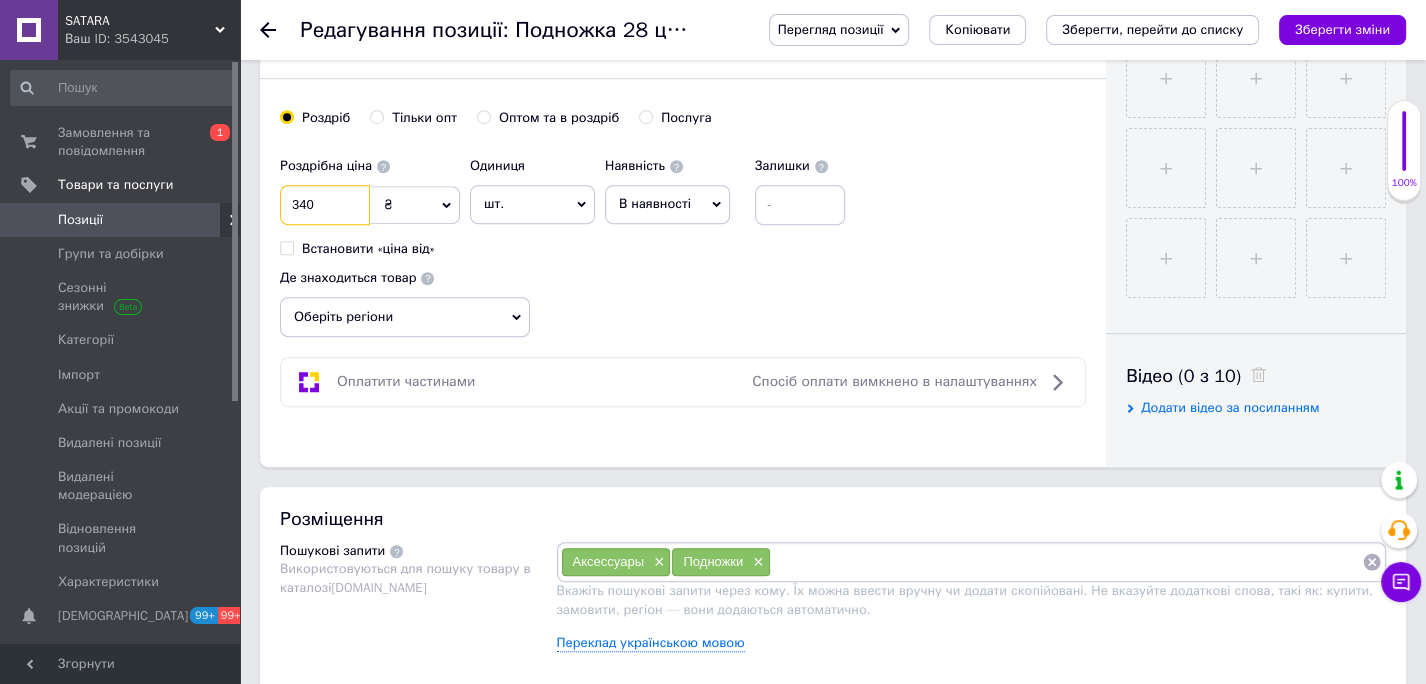 type on "340" 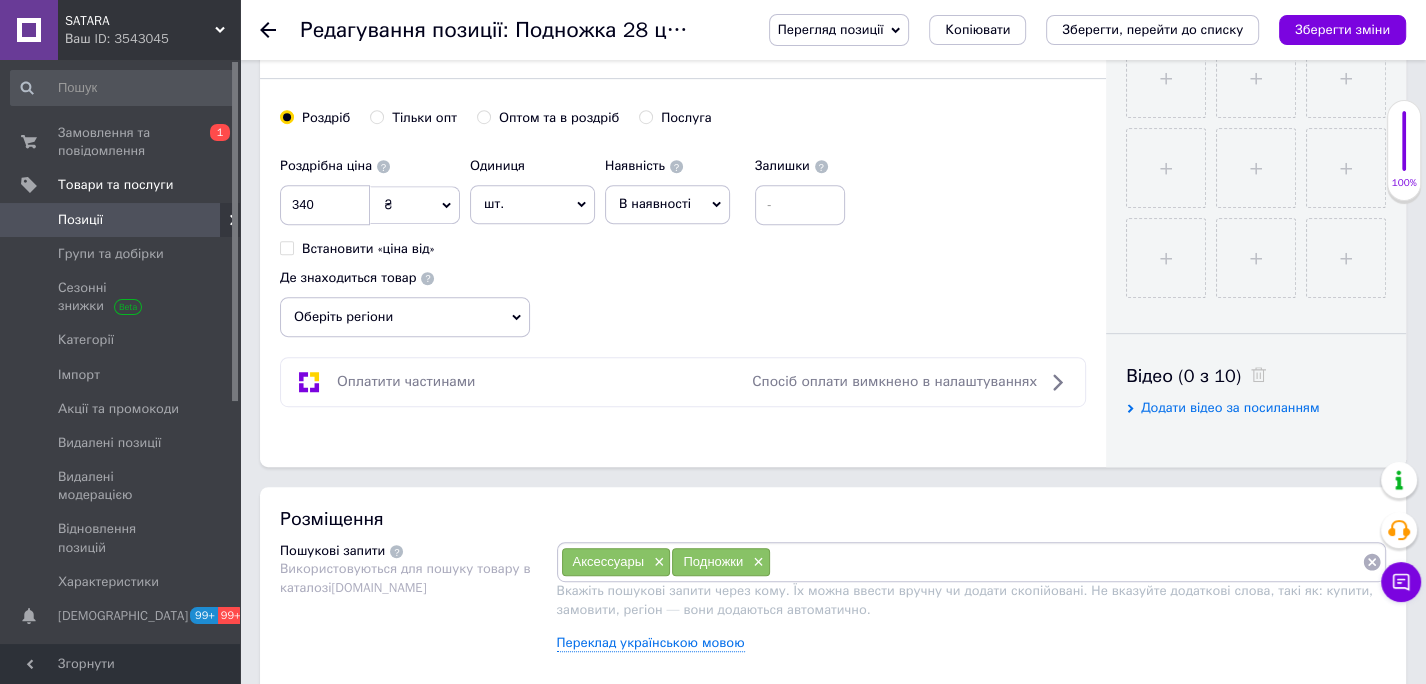 click on "В наявності" at bounding box center [667, 204] 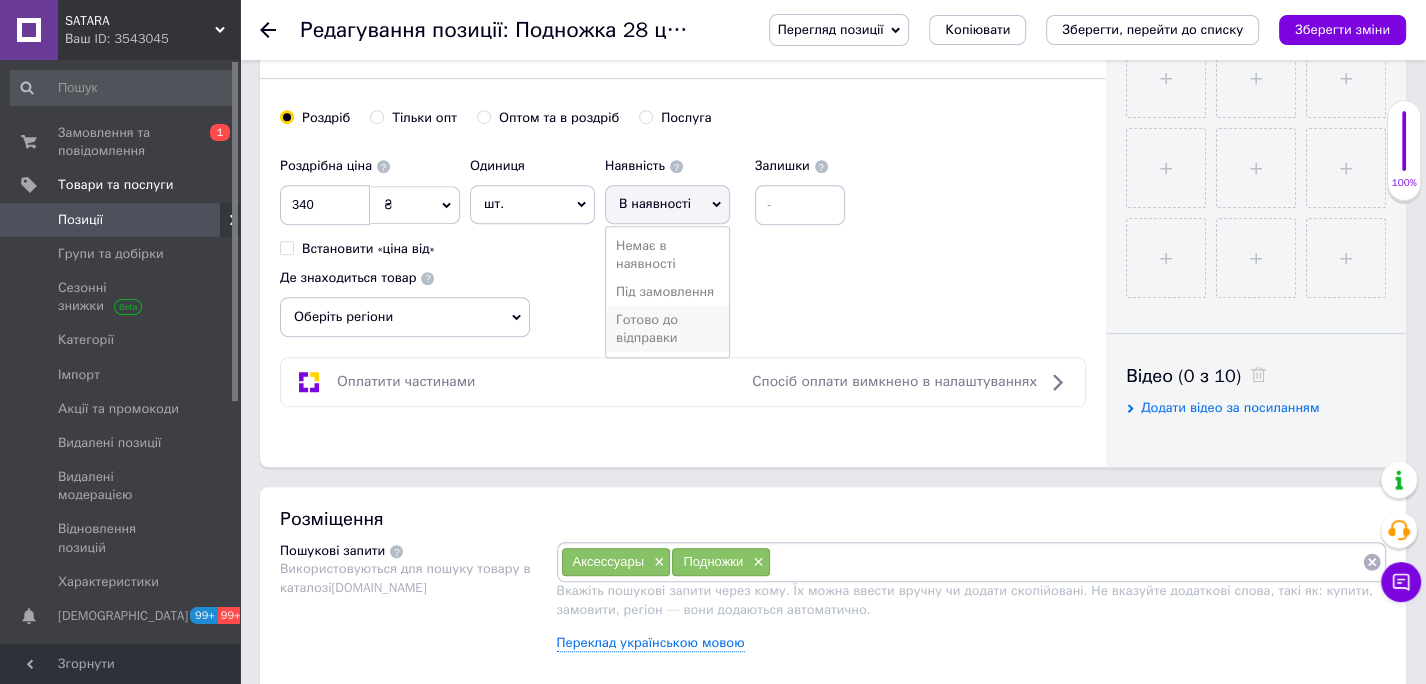 click on "Готово до відправки" at bounding box center [667, 329] 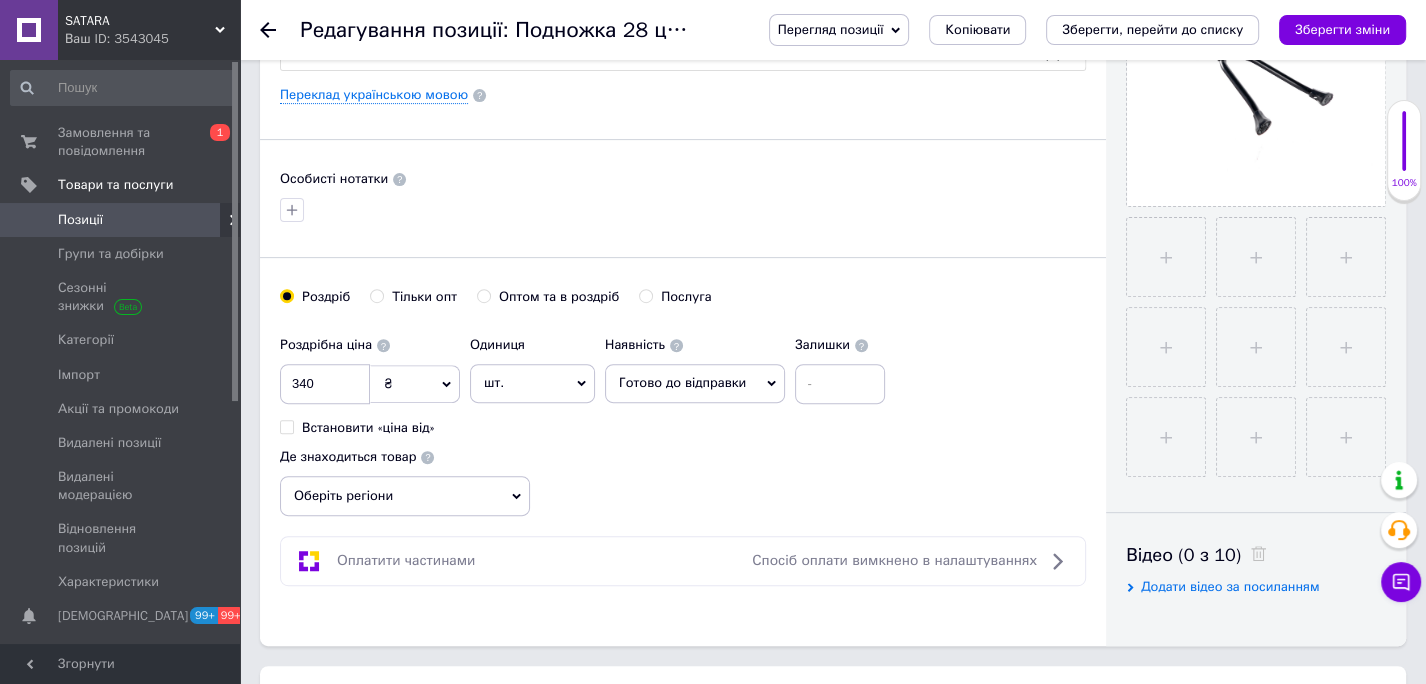 scroll, scrollTop: 547, scrollLeft: 0, axis: vertical 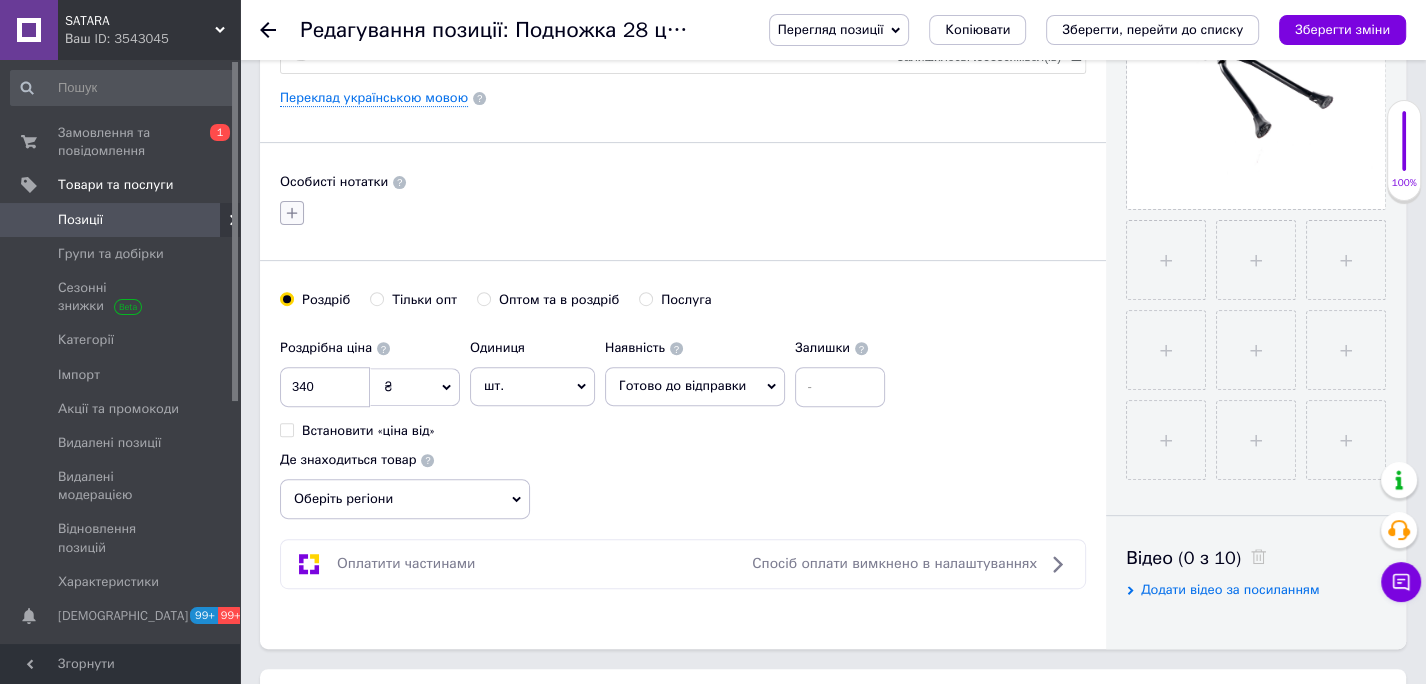 click at bounding box center [292, 213] 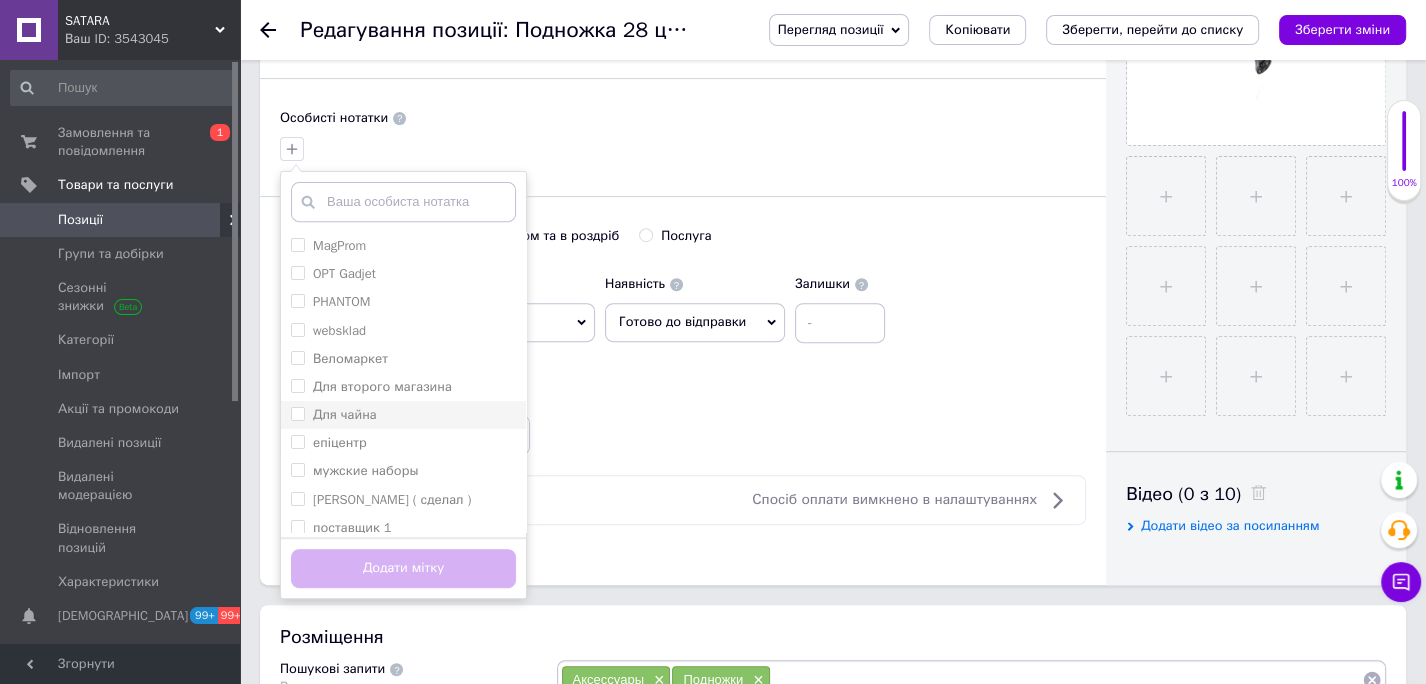 scroll, scrollTop: 612, scrollLeft: 0, axis: vertical 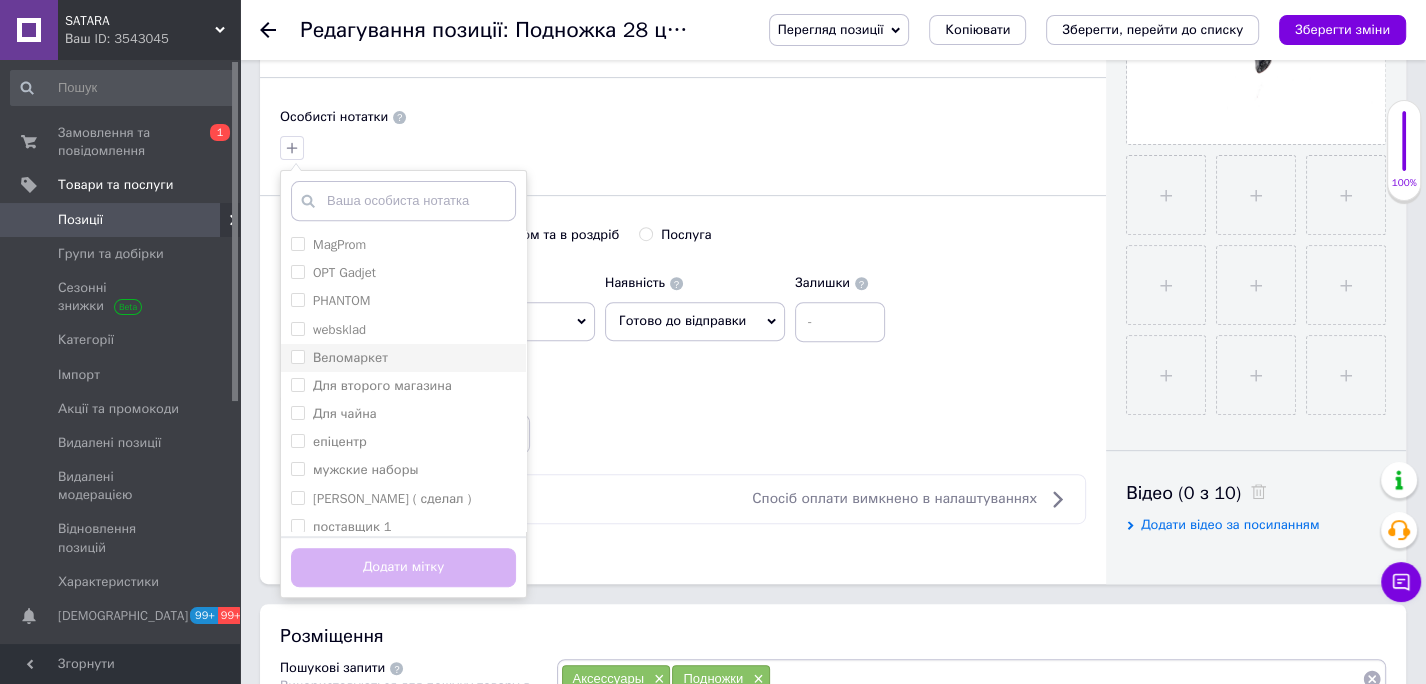 click on "Веломаркет" at bounding box center [297, 356] 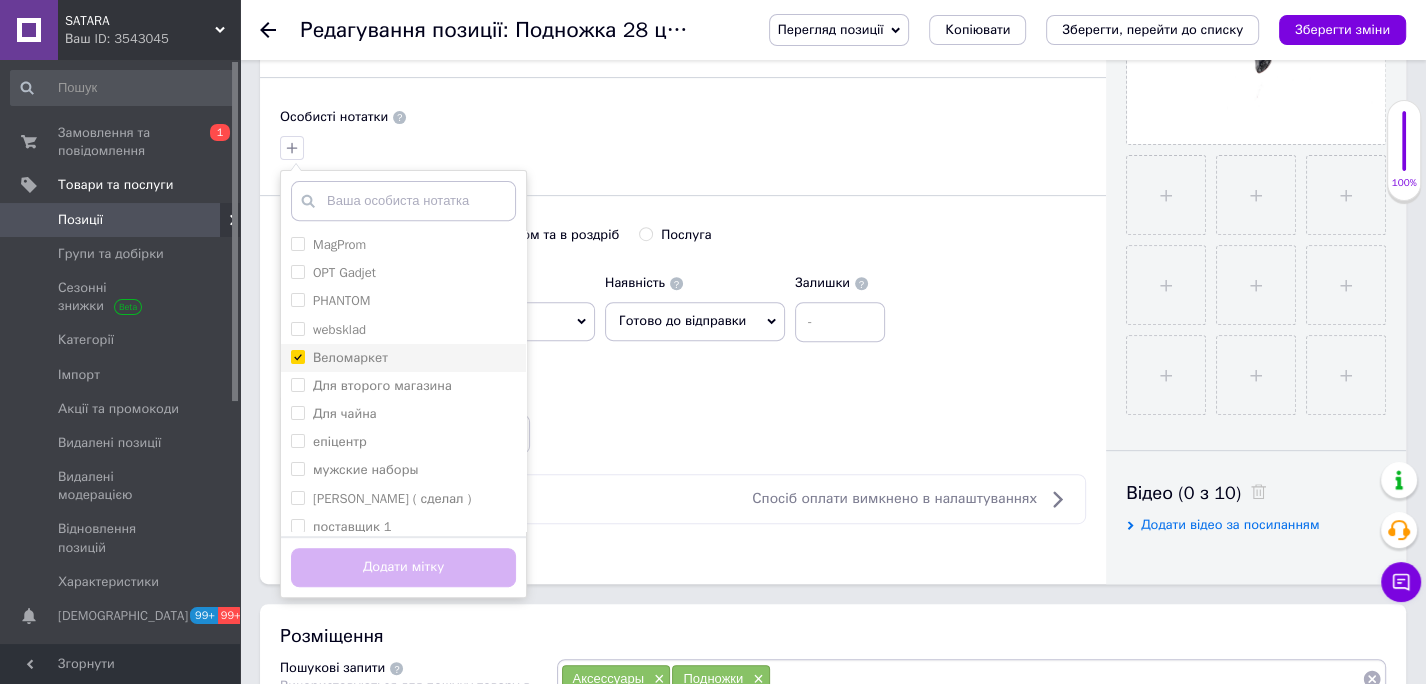 checkbox on "true" 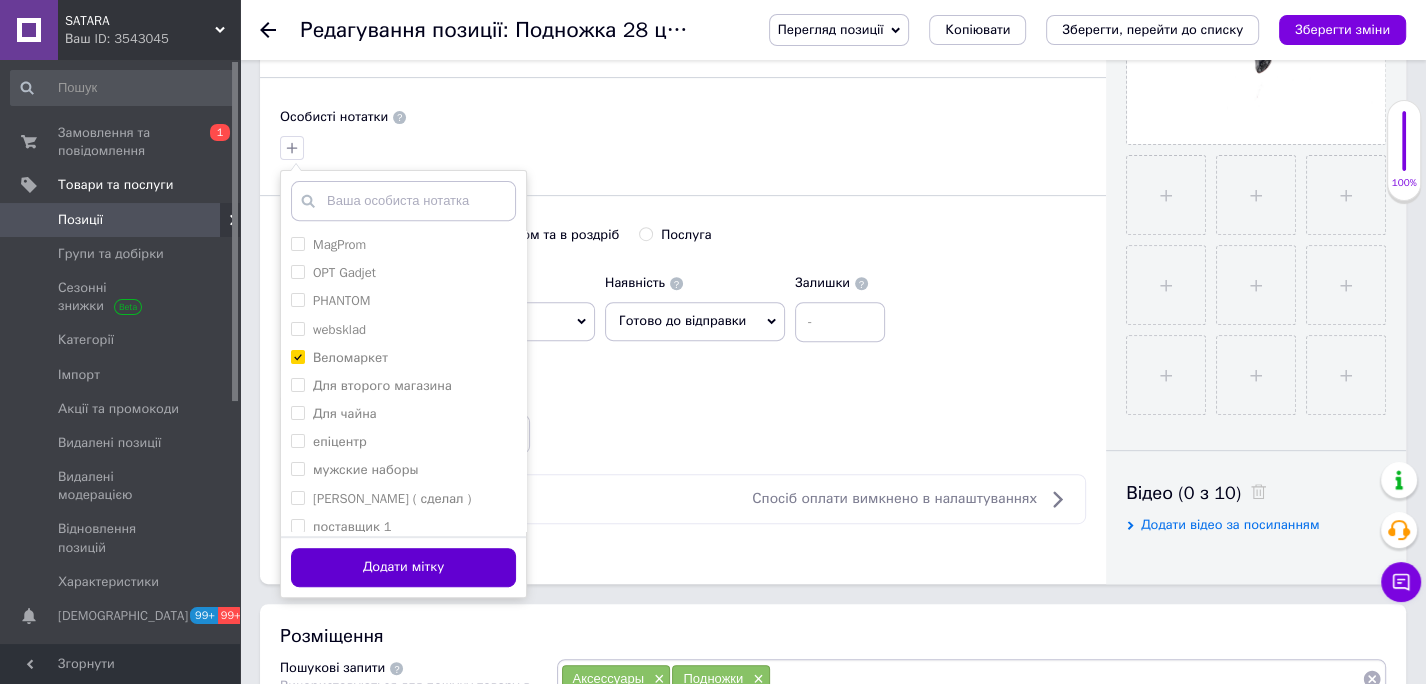 click on "Додати мітку" at bounding box center (403, 567) 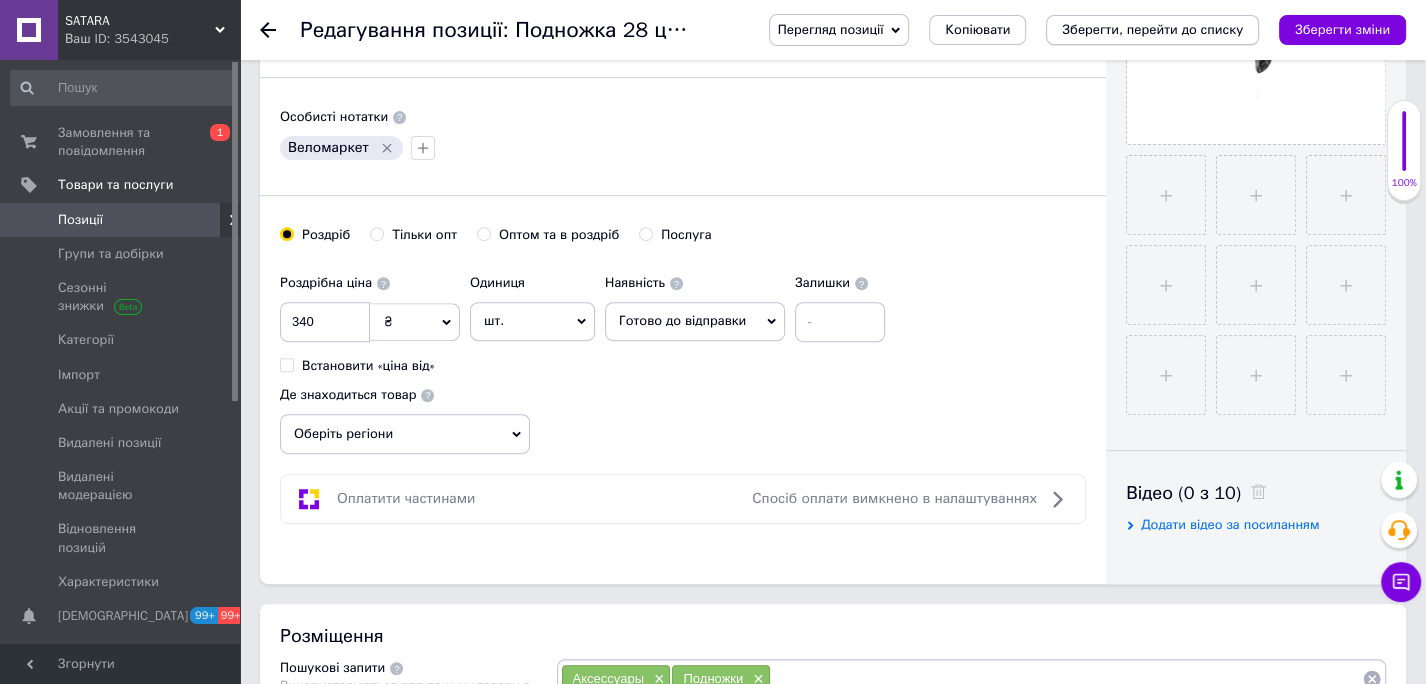 click on "Зберегти, перейти до списку" at bounding box center (1152, 29) 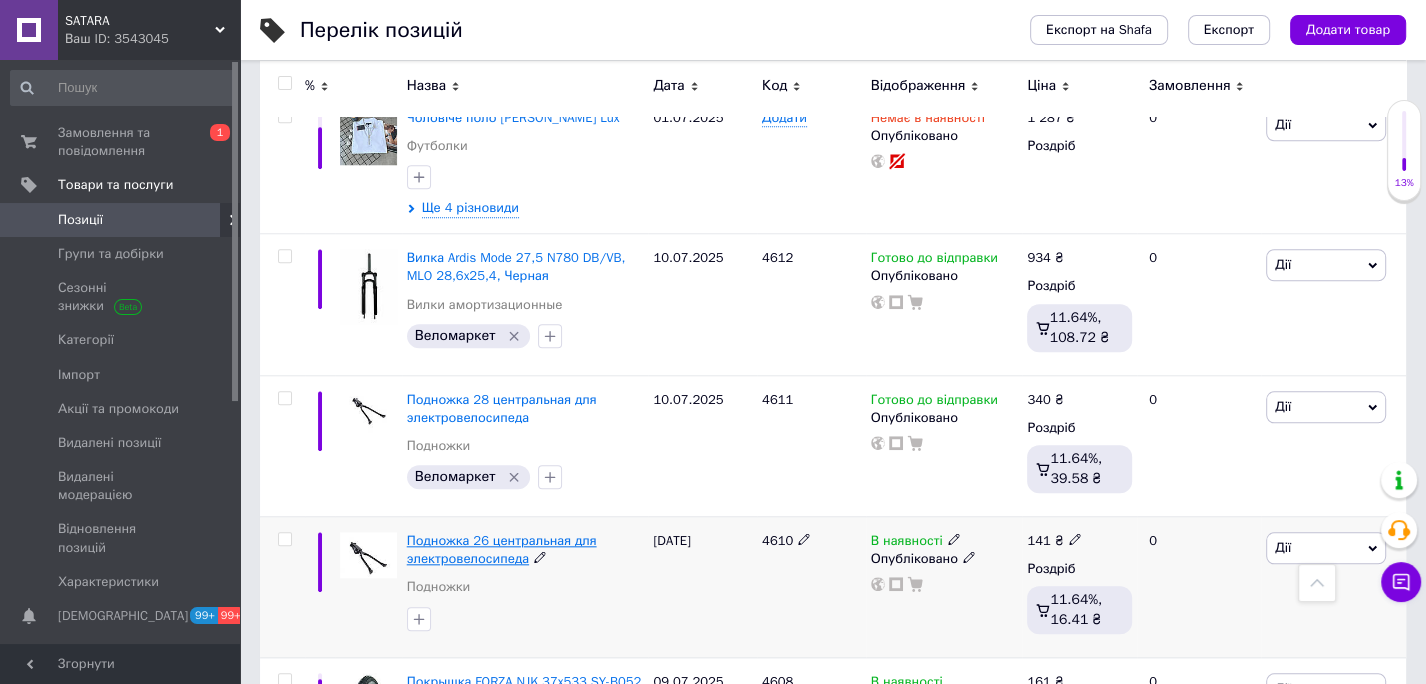 scroll, scrollTop: 7960, scrollLeft: 0, axis: vertical 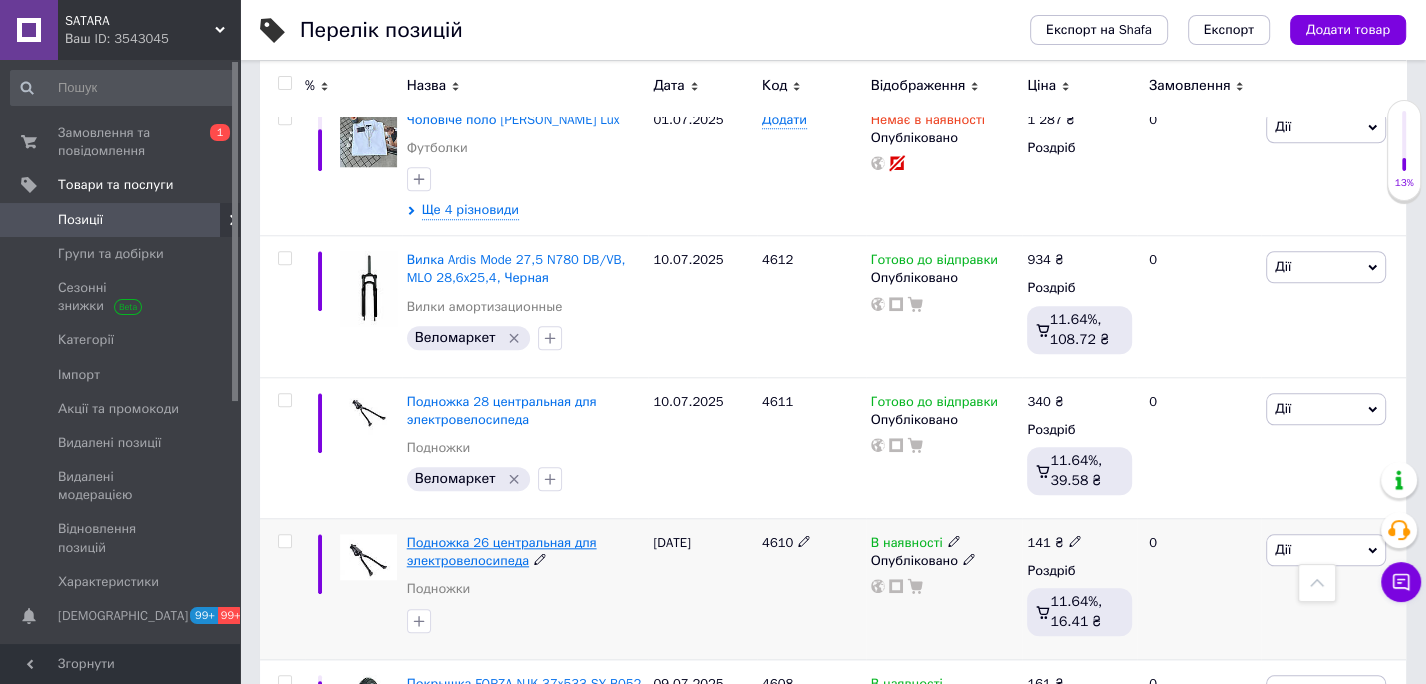 click on "Подножка 26 центральная для электровелосипеда" at bounding box center (502, 551) 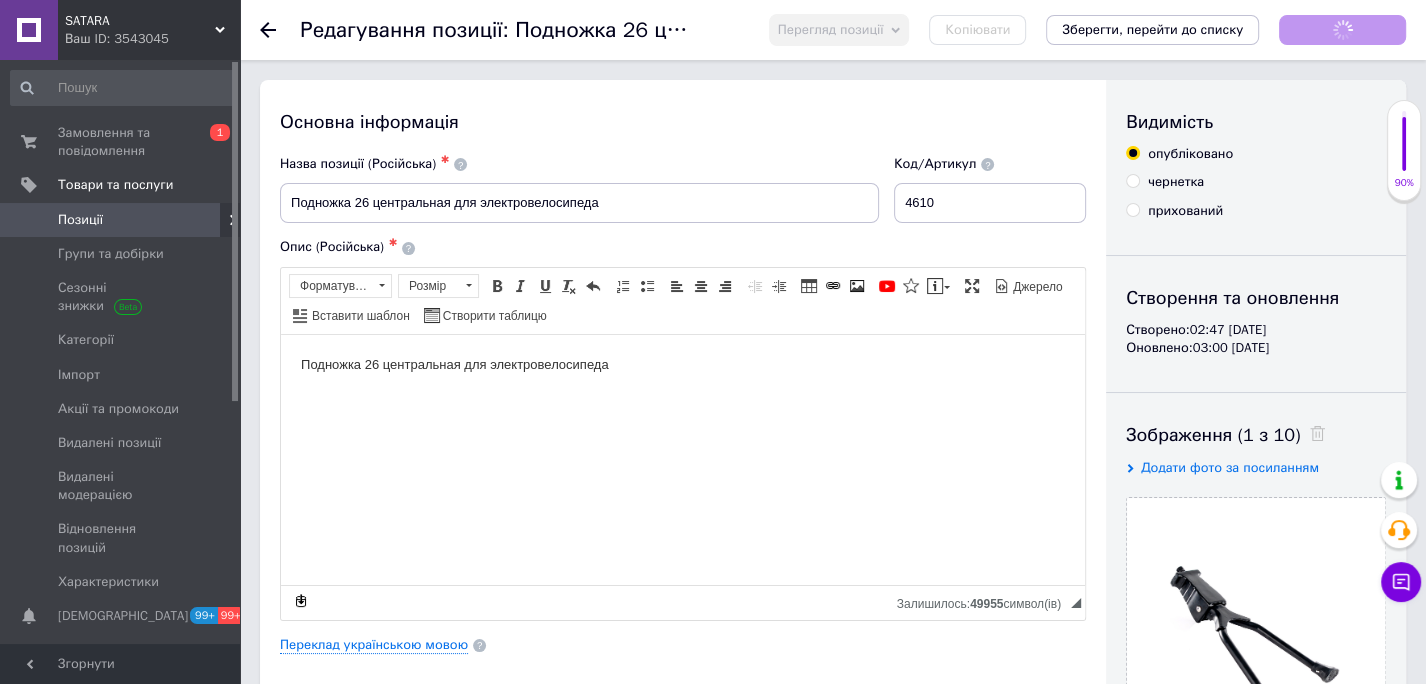 scroll, scrollTop: 0, scrollLeft: 0, axis: both 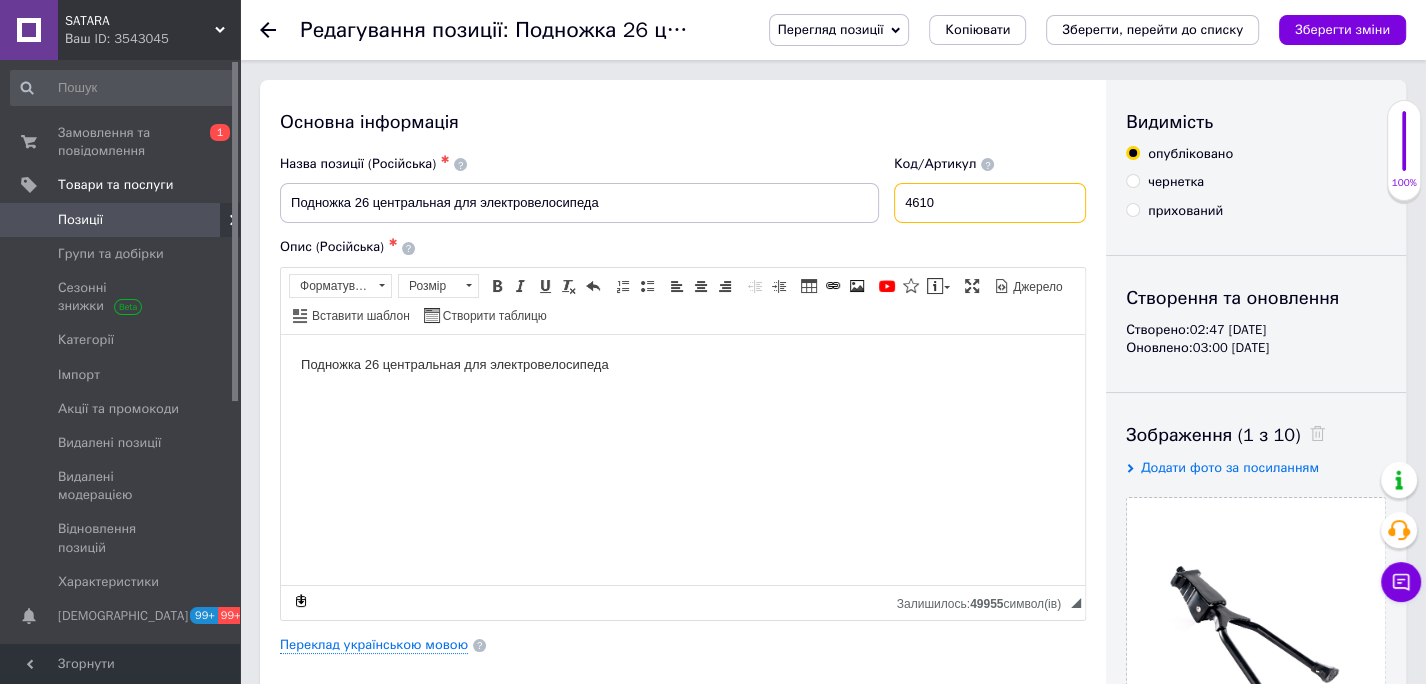 click on "4610" at bounding box center (990, 203) 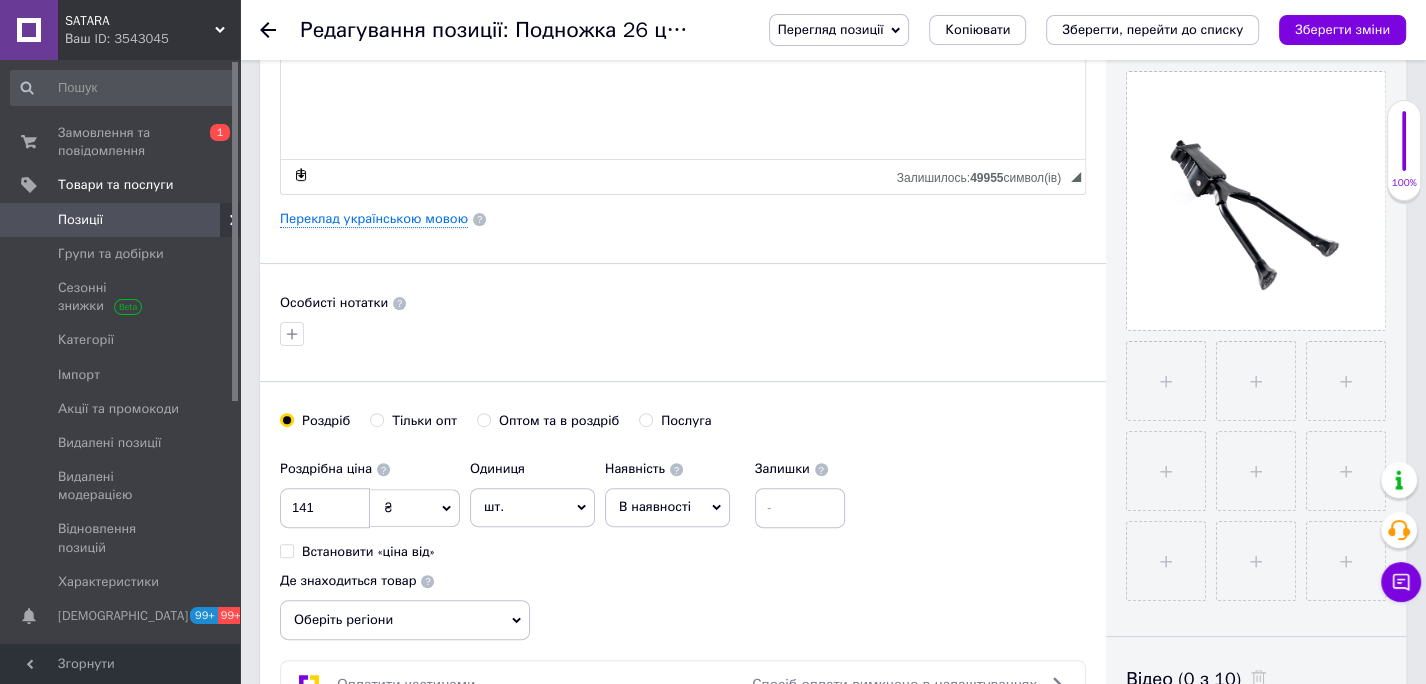 scroll, scrollTop: 431, scrollLeft: 0, axis: vertical 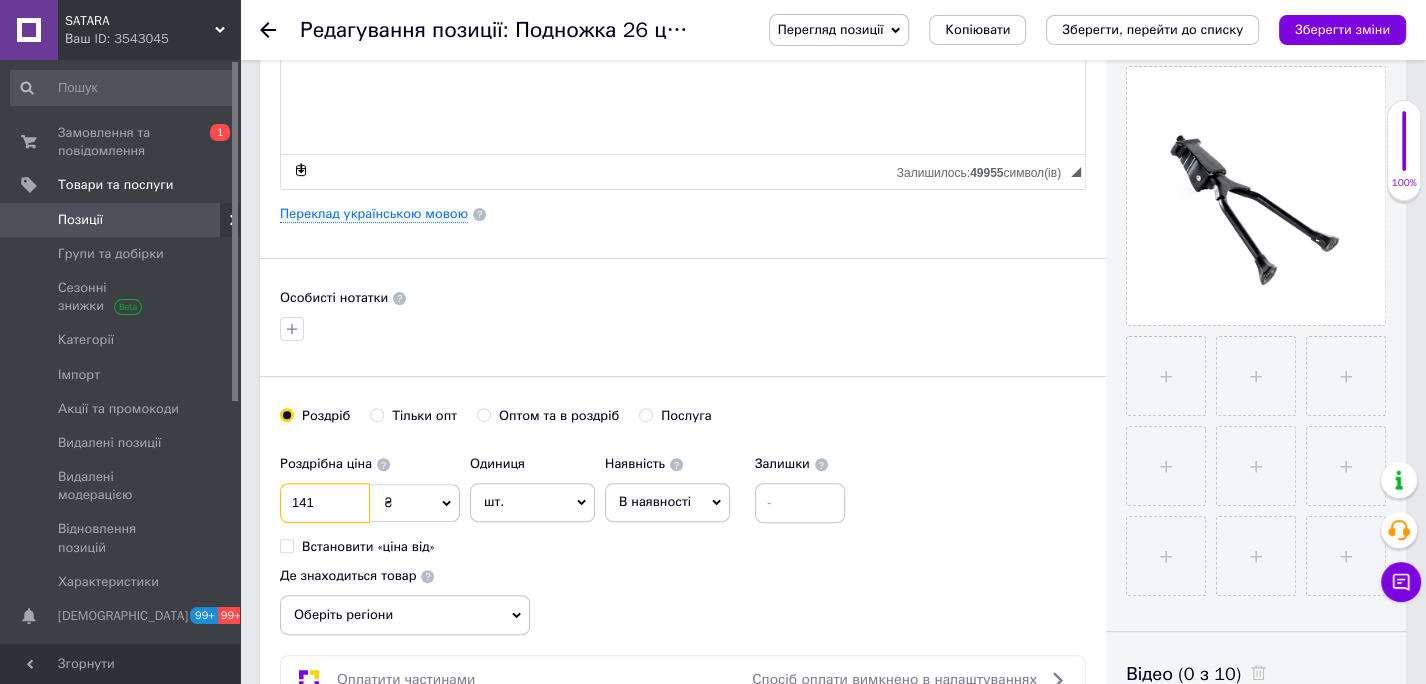 click on "141" at bounding box center (325, 503) 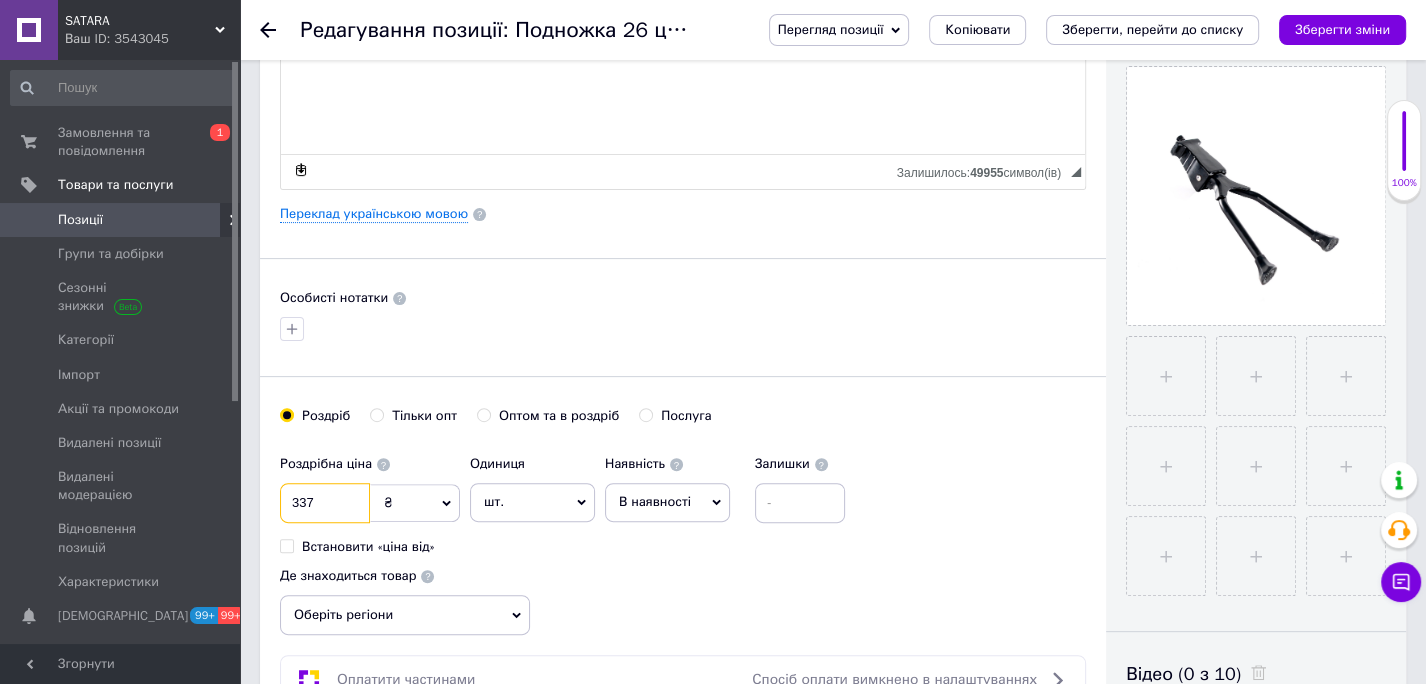 type on "337" 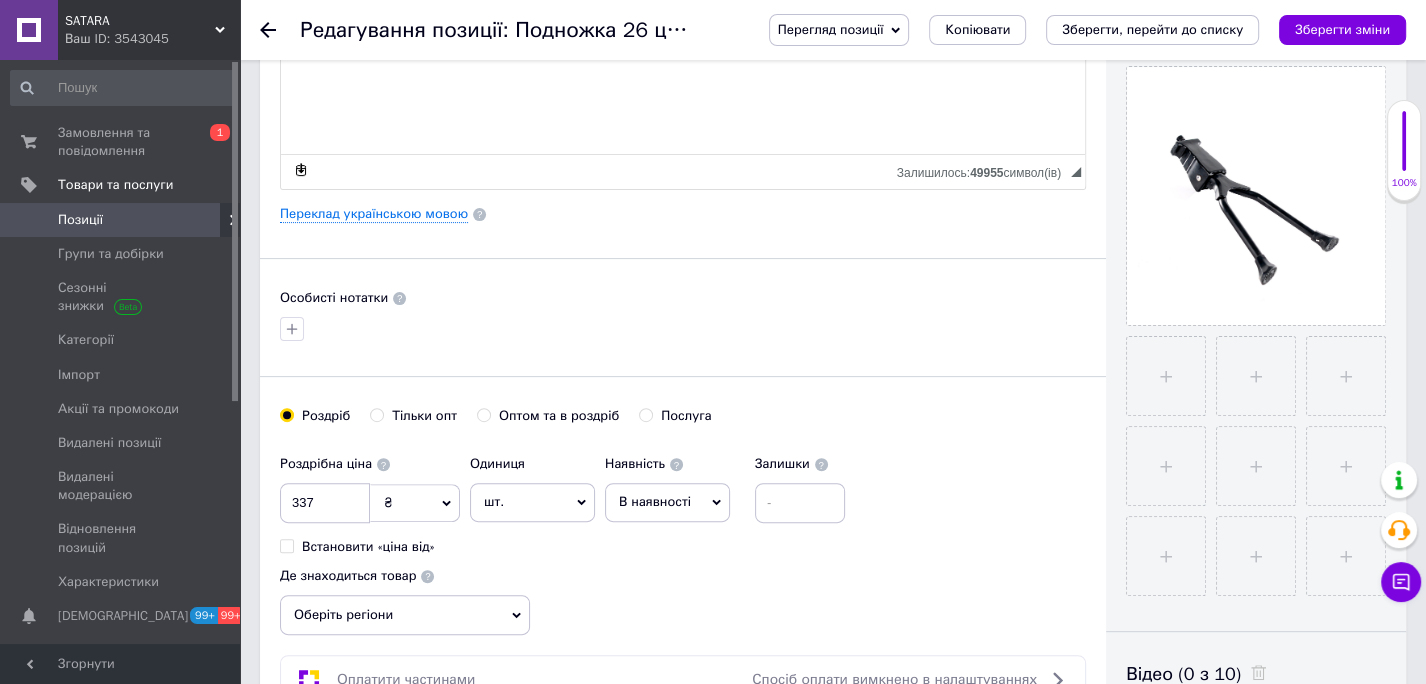 click on "В наявності" at bounding box center [655, 501] 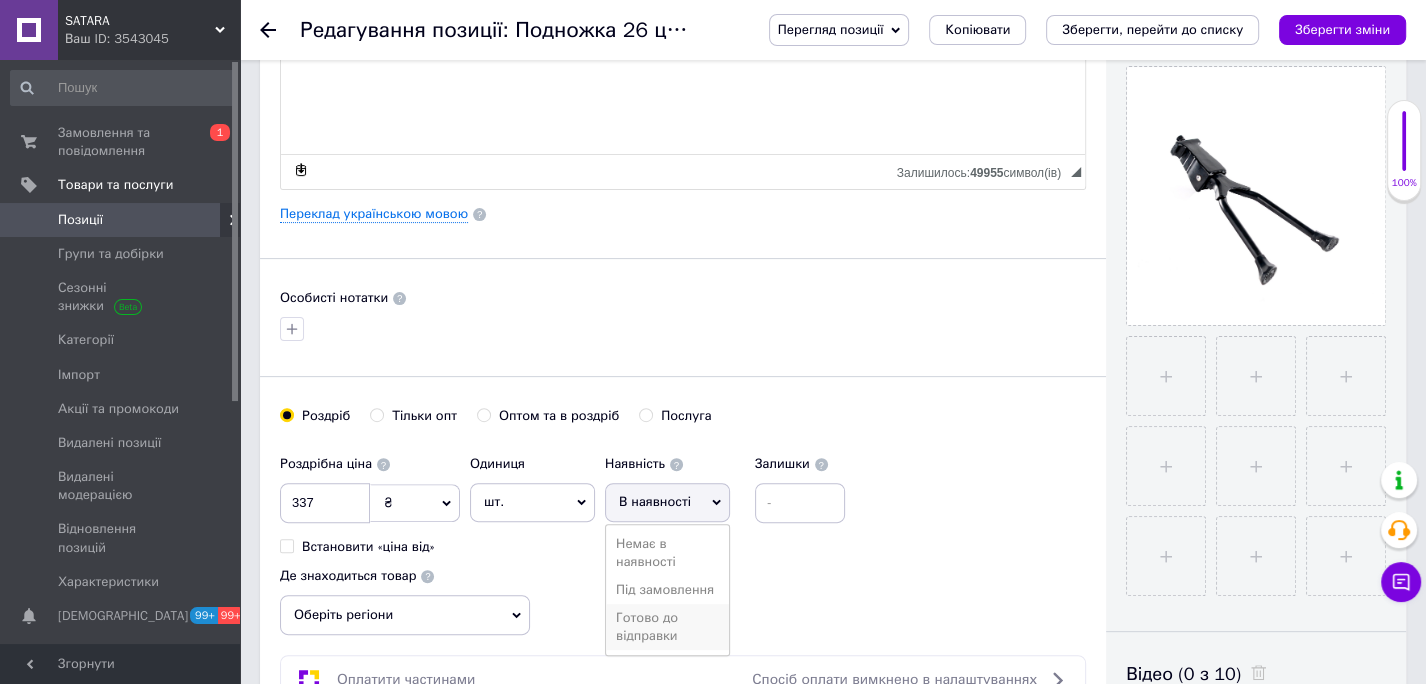 click on "Готово до відправки" at bounding box center [667, 627] 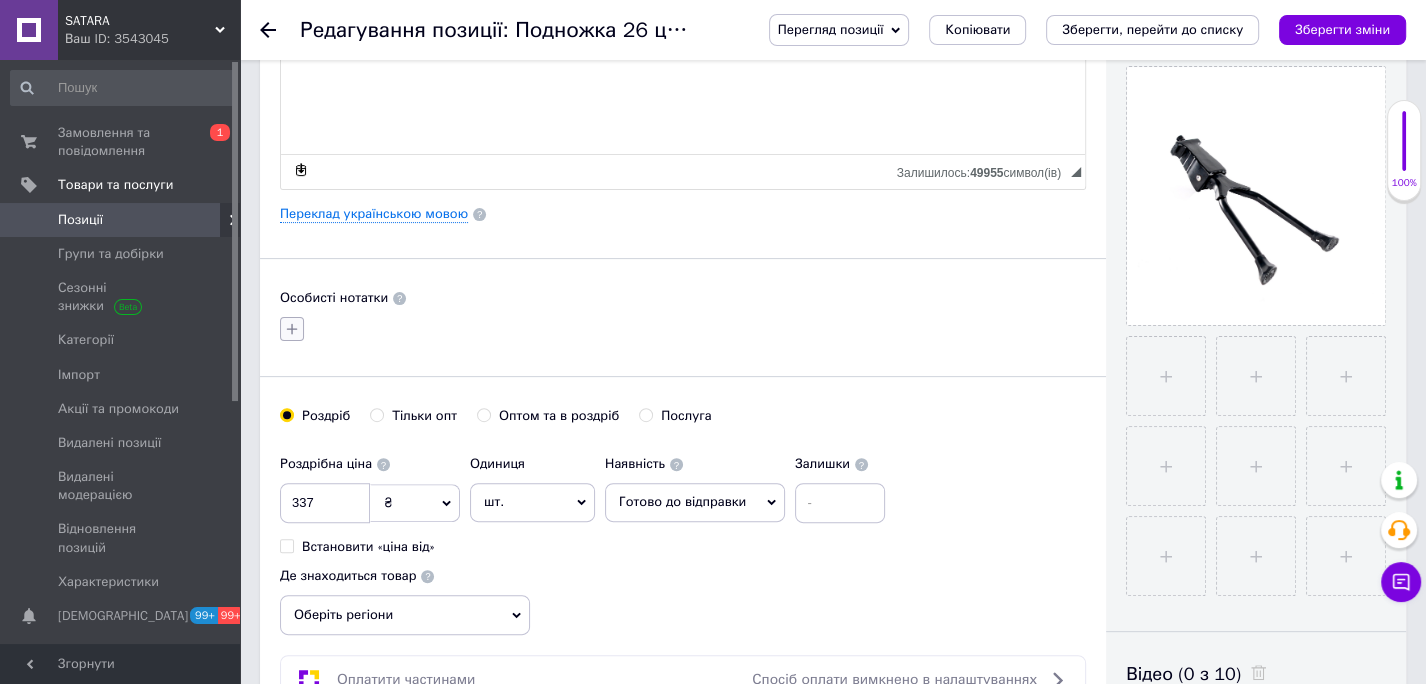 click 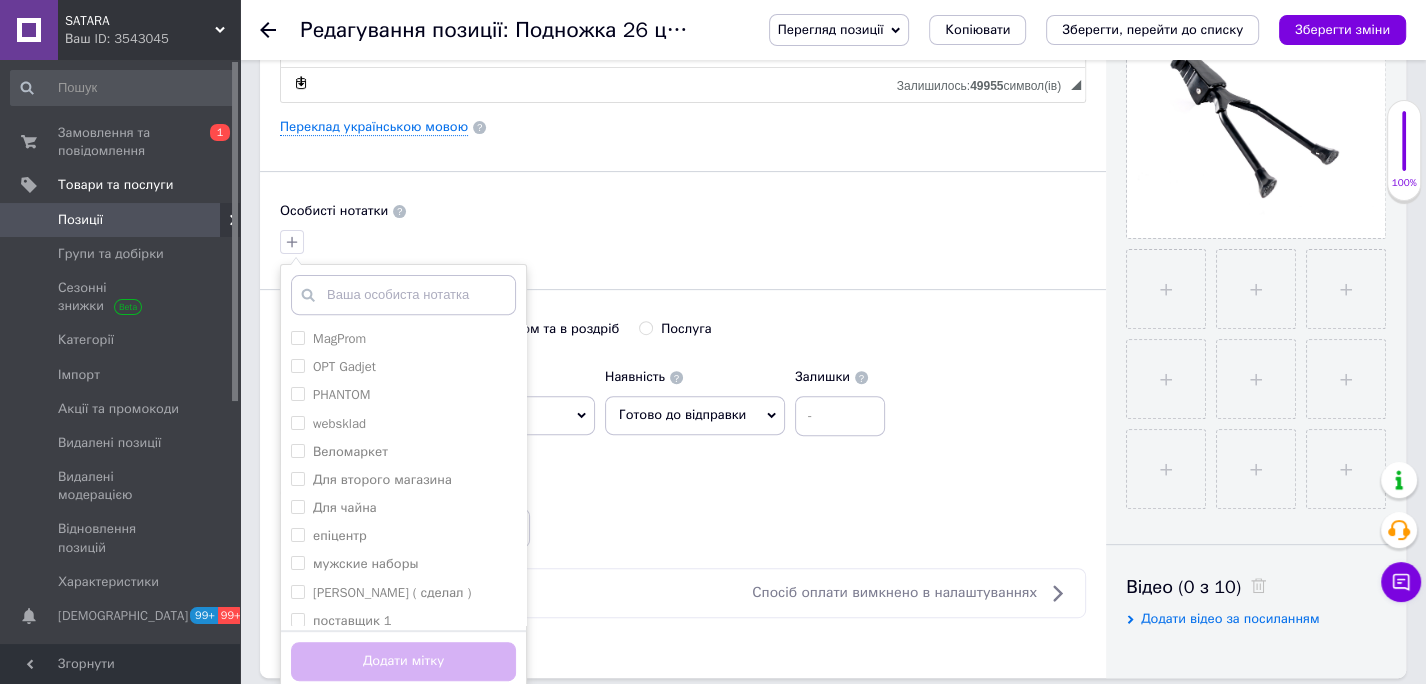 scroll, scrollTop: 522, scrollLeft: 0, axis: vertical 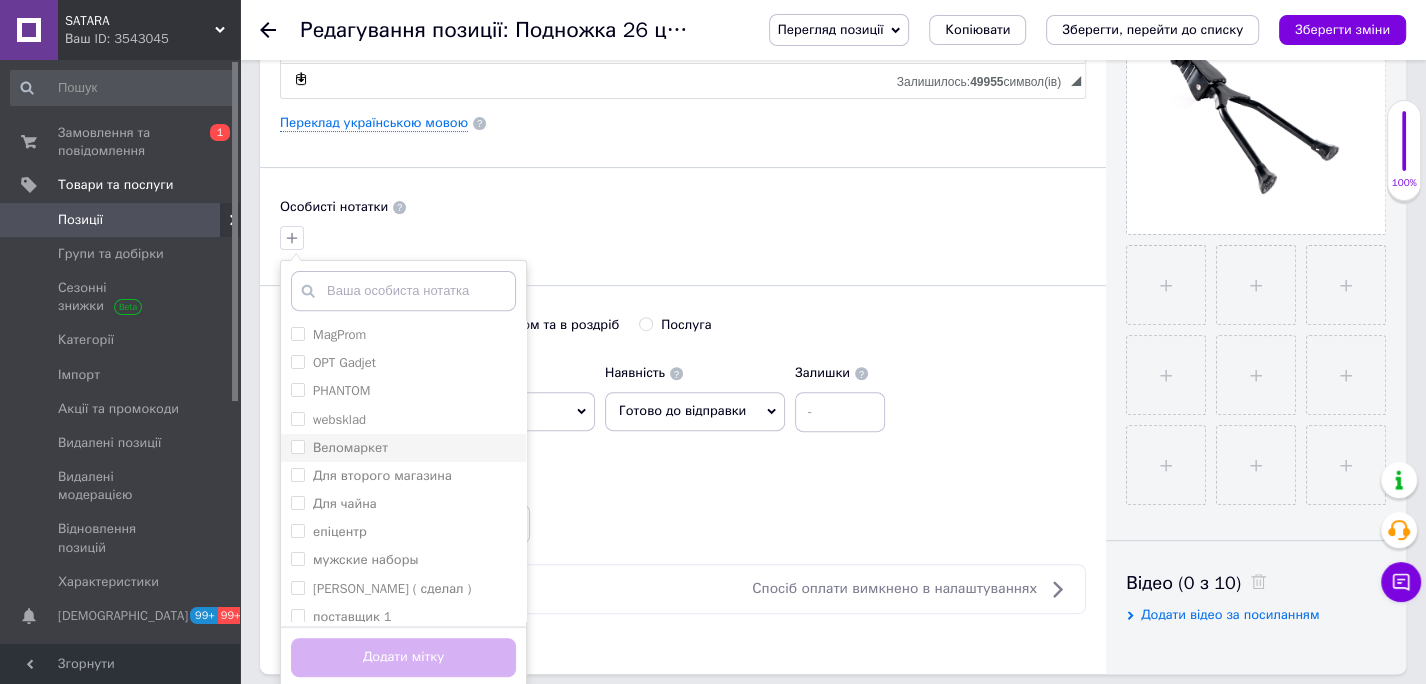 click on "Веломаркет" at bounding box center (297, 446) 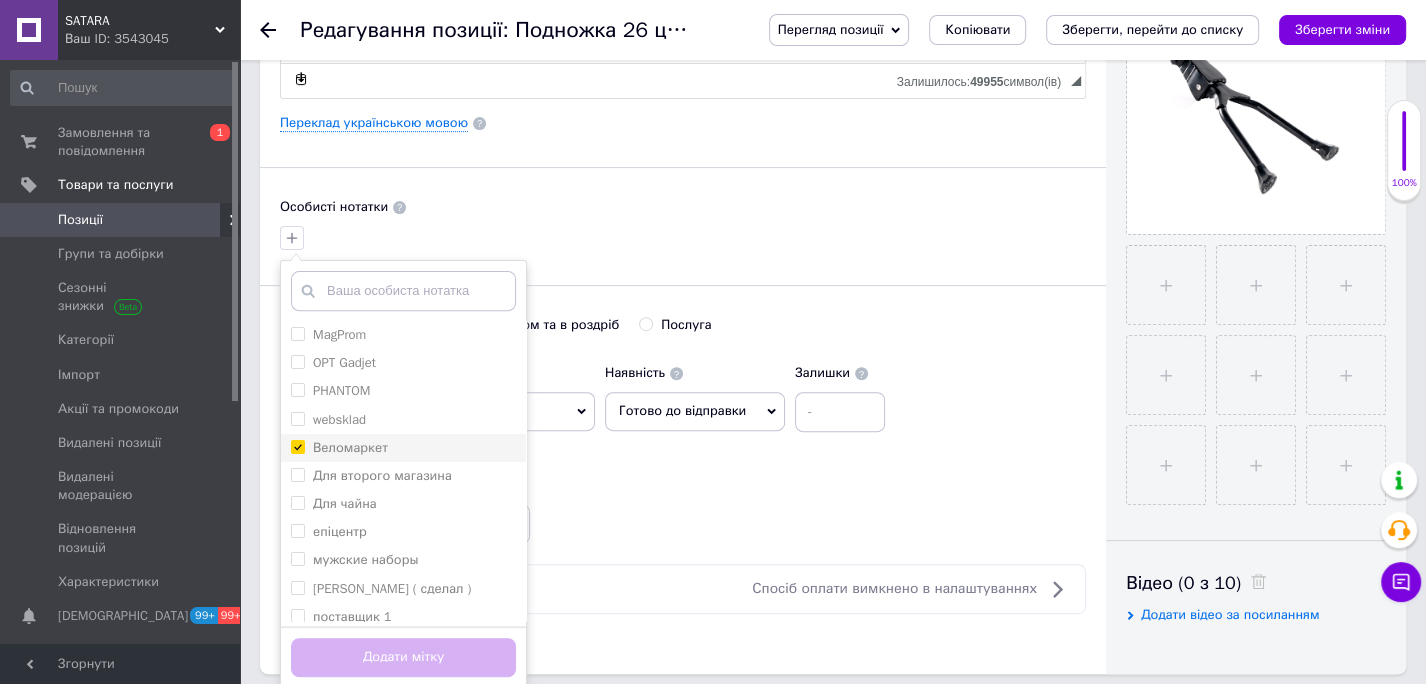 checkbox on "true" 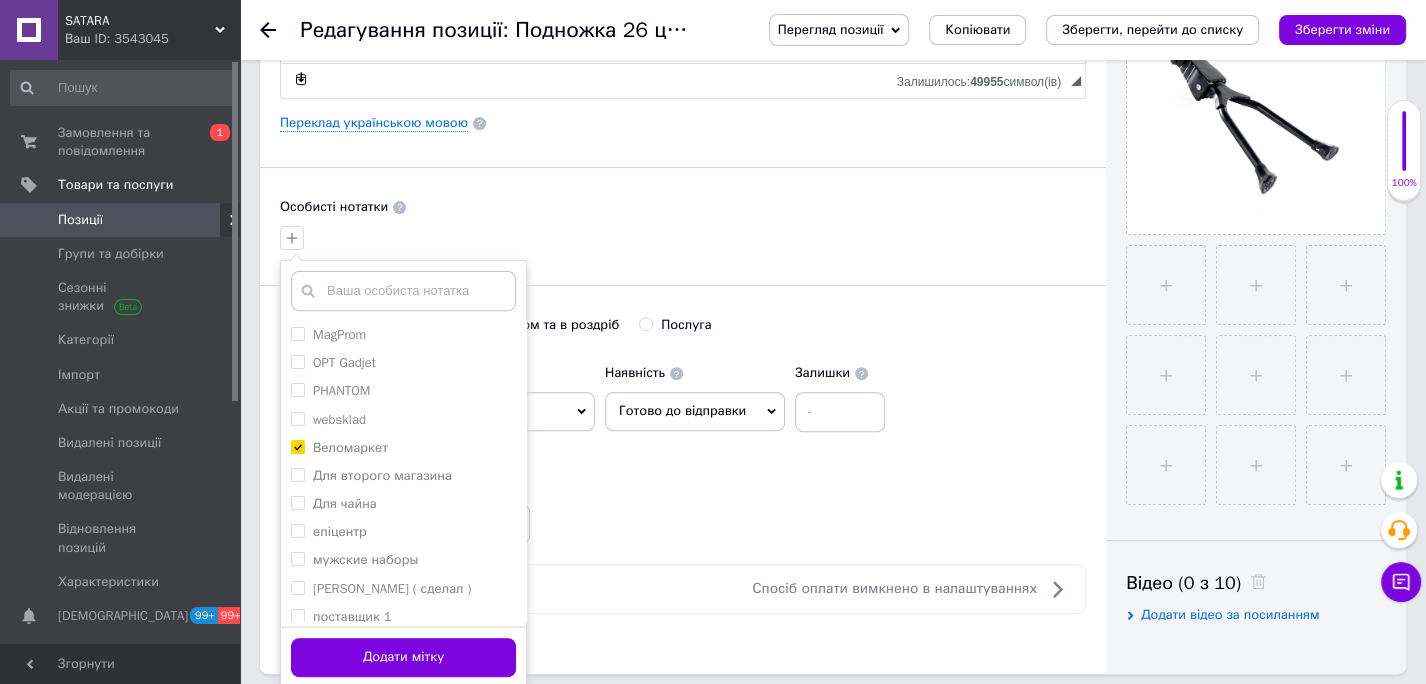 click on "Додати мітку" at bounding box center (403, 657) 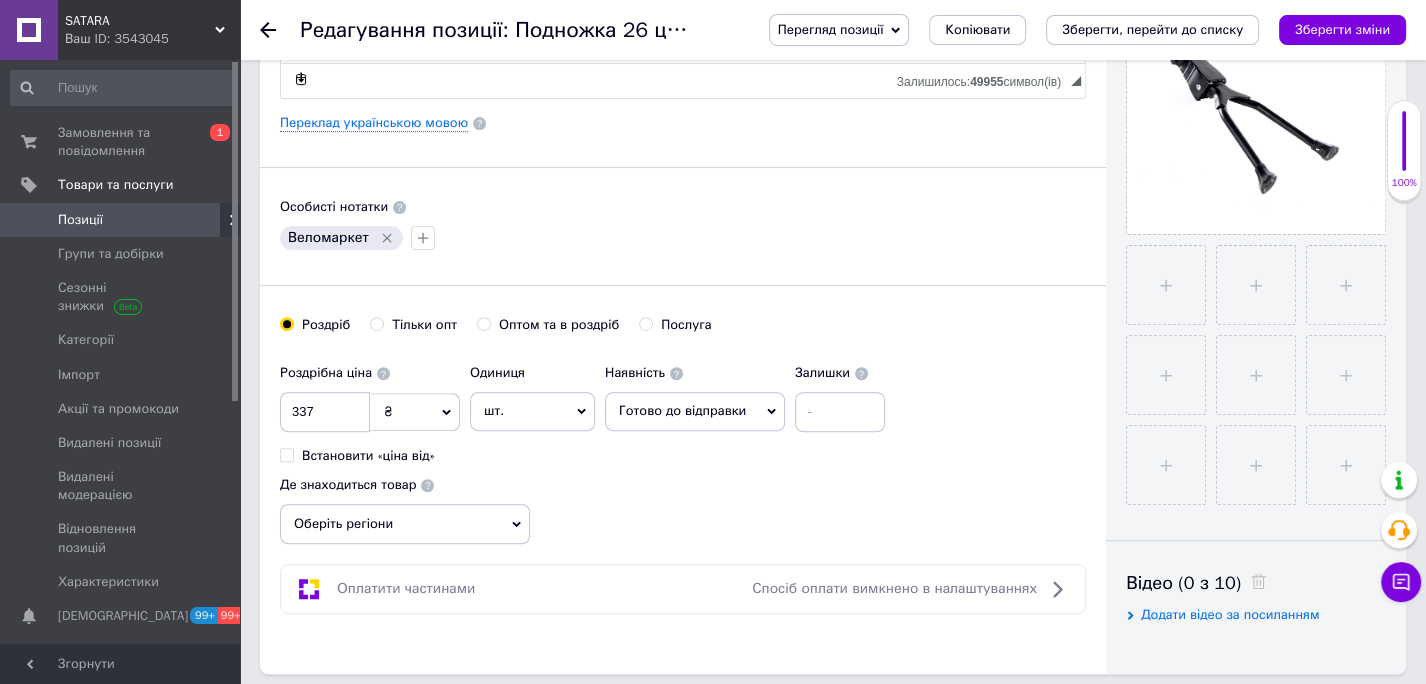 click on "Перегляд позиції Зберегти та переглянути на сайті Зберегти та переглянути на маркетплейсі Копіювати Зберегти, перейти до списку Зберегти зміни" at bounding box center [1067, 30] 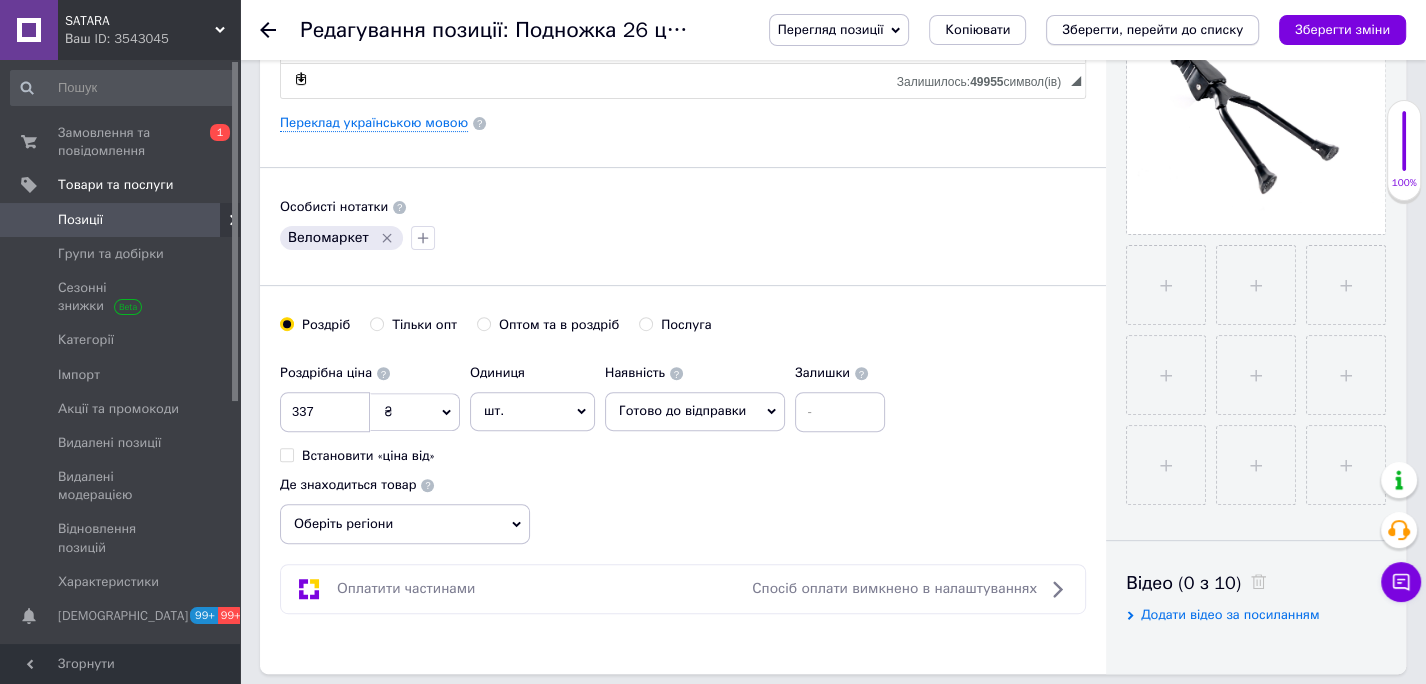 click on "Зберегти, перейти до списку" at bounding box center (1152, 29) 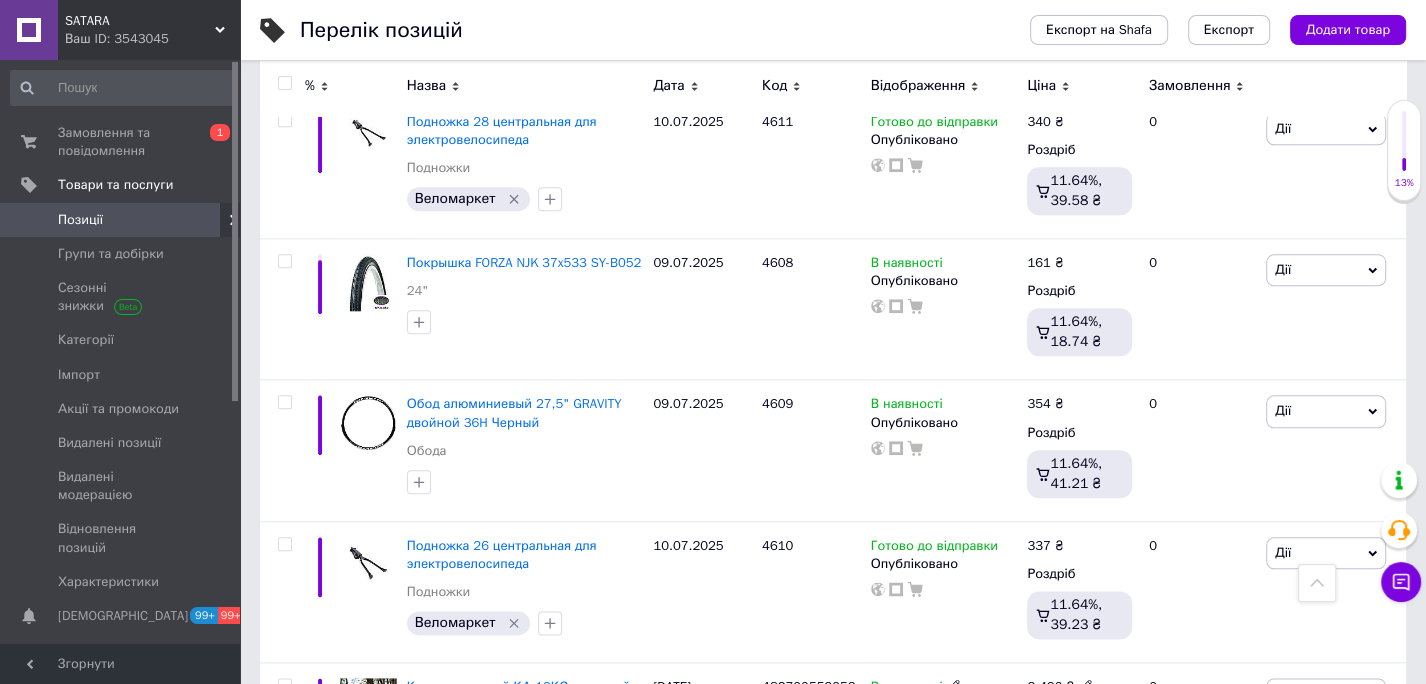 scroll, scrollTop: 8203, scrollLeft: 0, axis: vertical 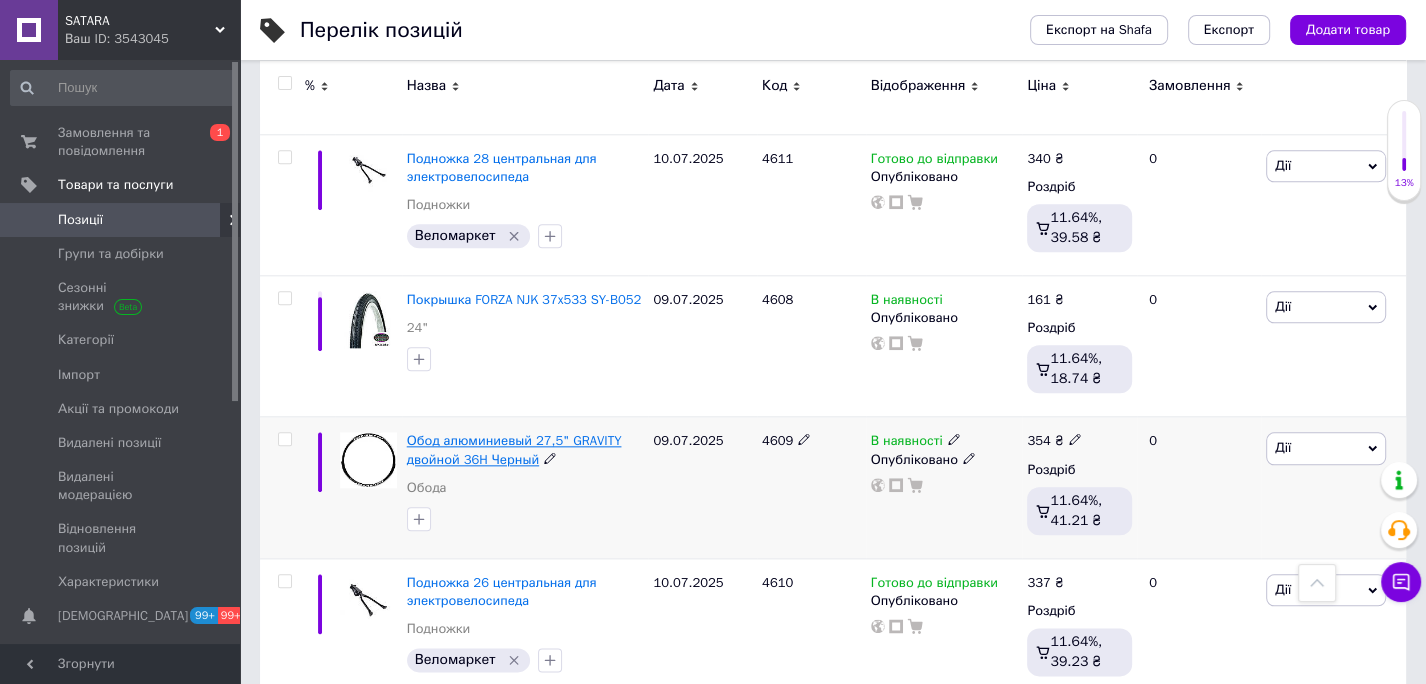 click on "Обод алюминиевый 27,5" GRAVITY двойной 36H Черный" at bounding box center [514, 449] 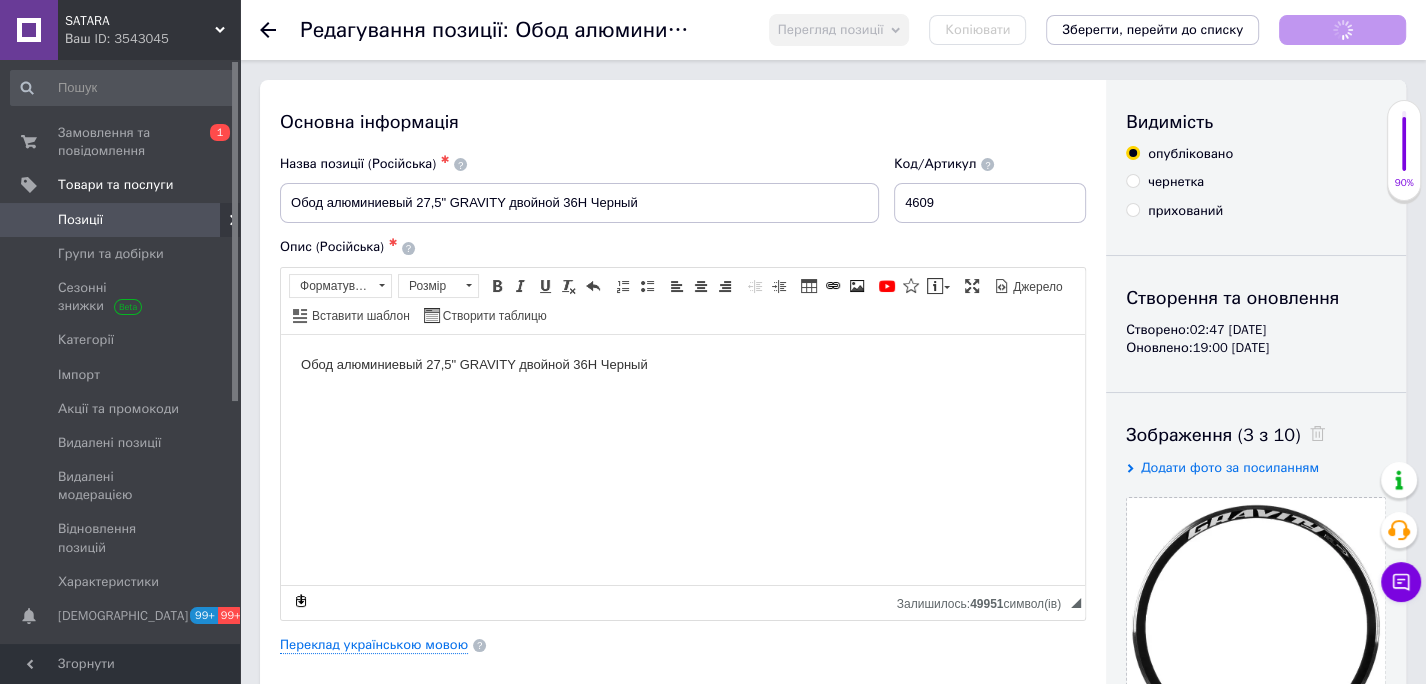 scroll, scrollTop: 0, scrollLeft: 0, axis: both 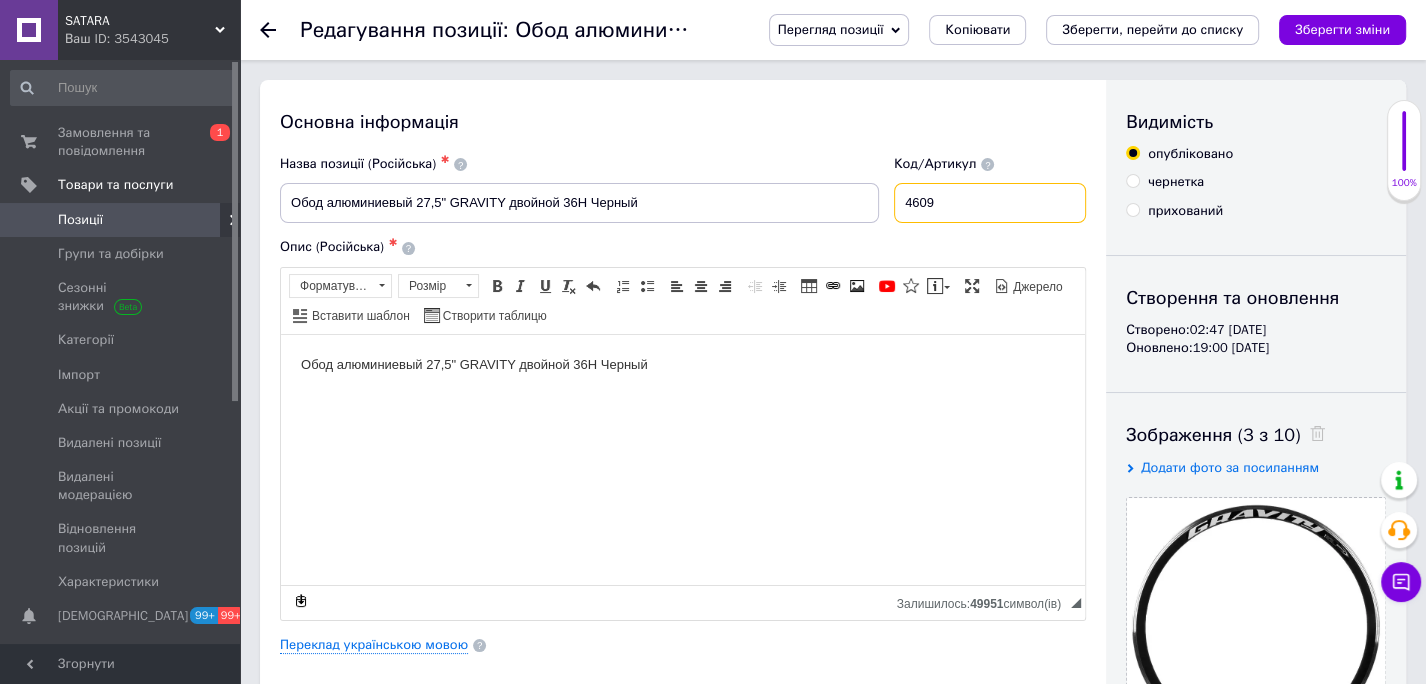 click on "4609" at bounding box center [990, 203] 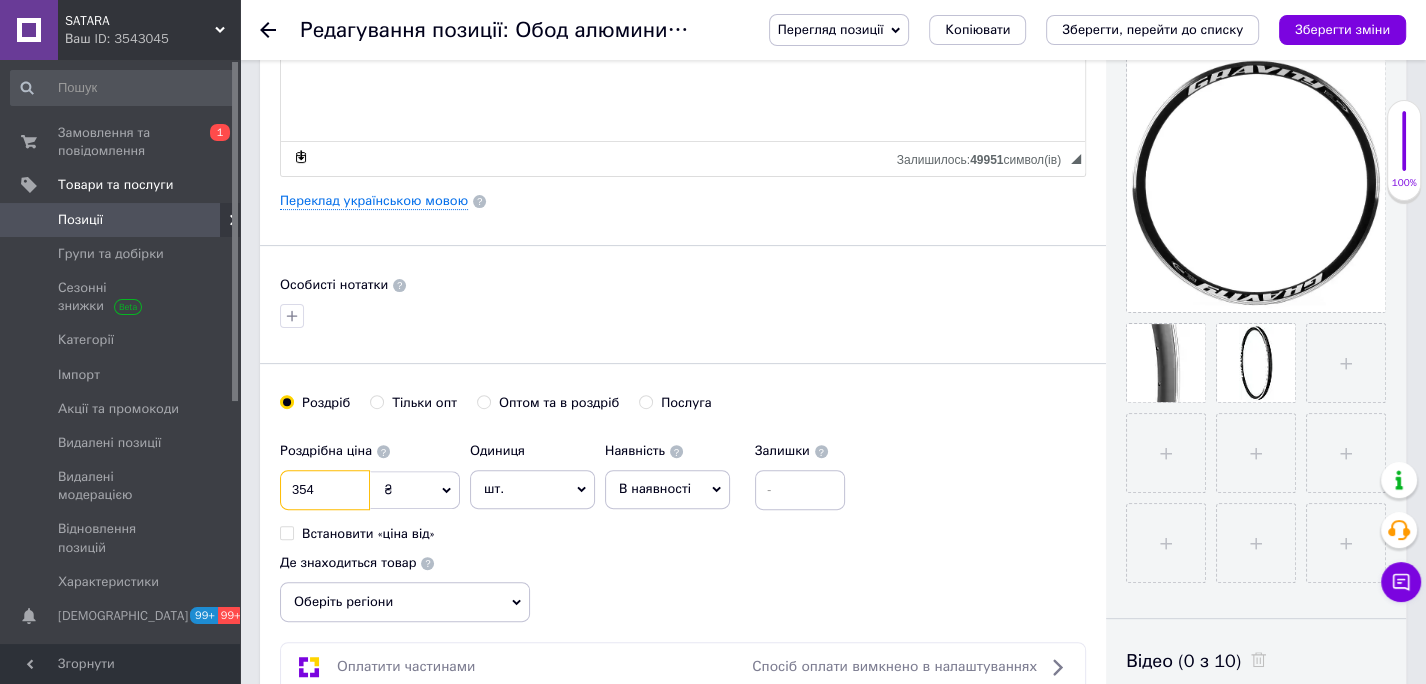 click on "354" at bounding box center [325, 490] 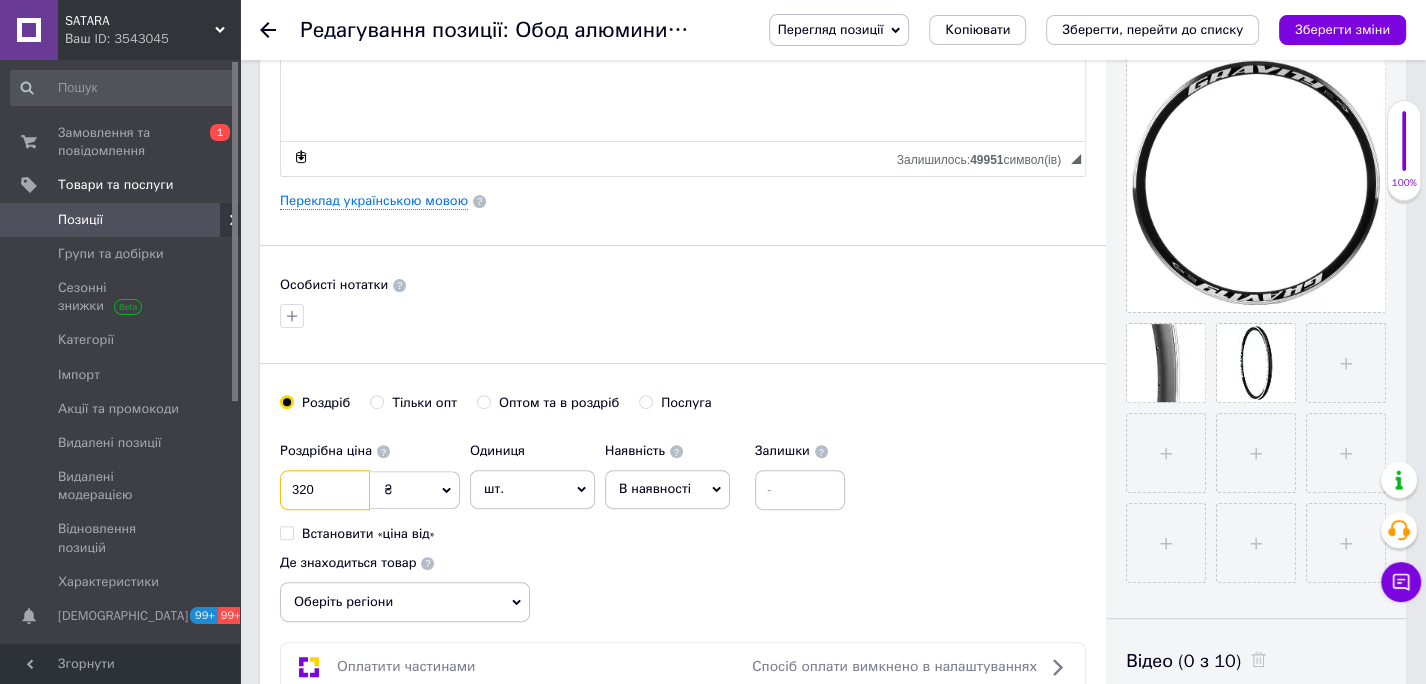 type on "320" 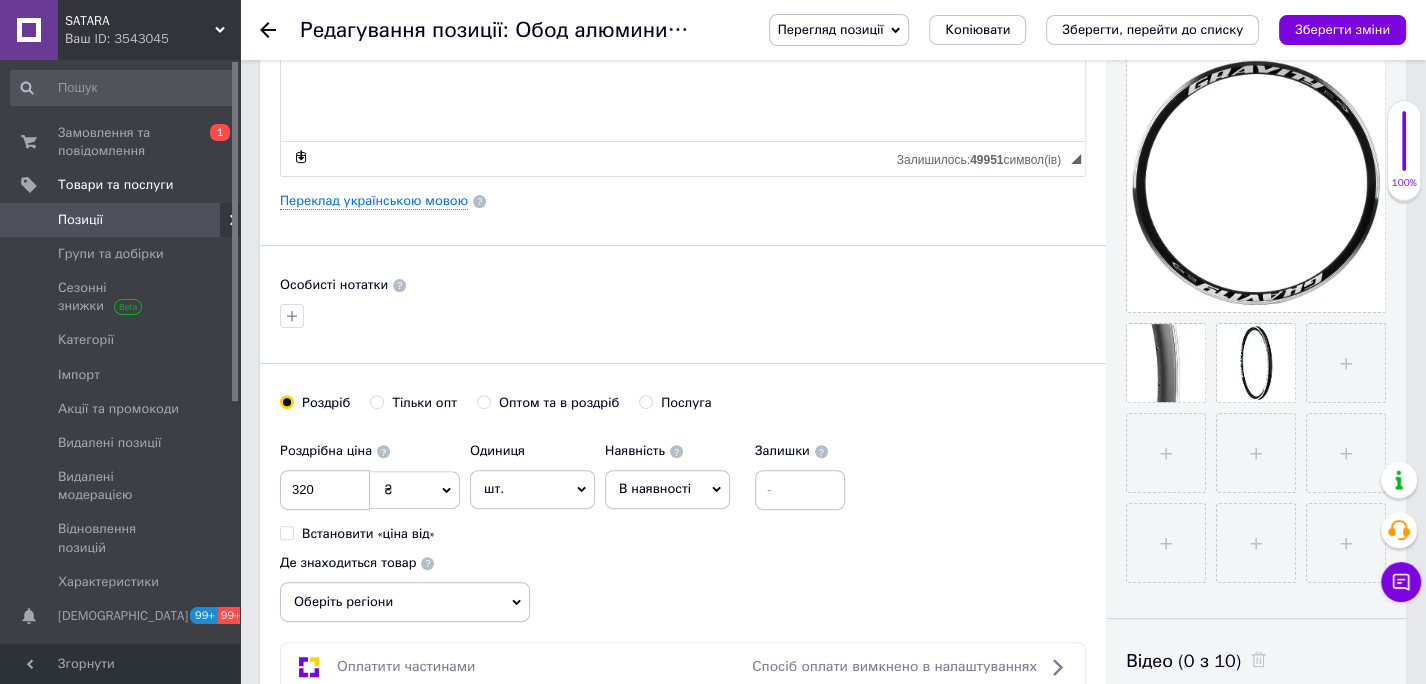 click on "В наявності" at bounding box center (667, 489) 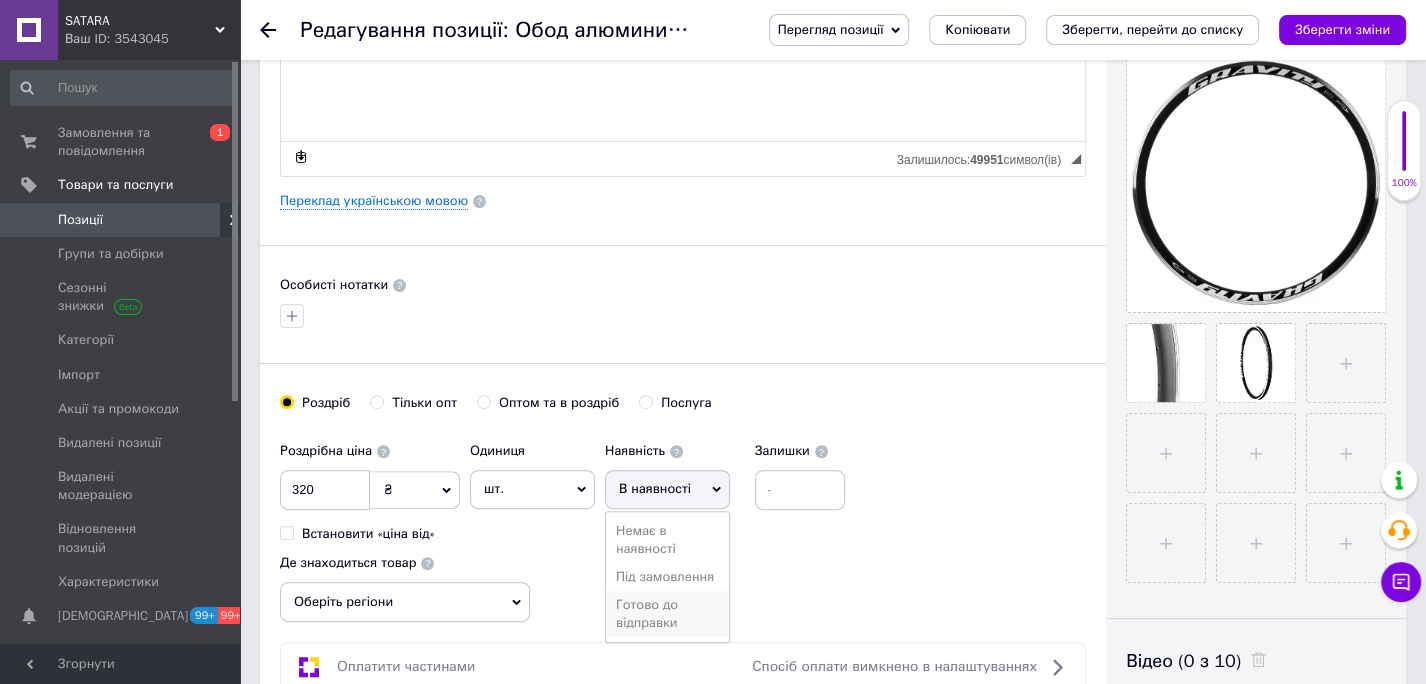 click on "Готово до відправки" at bounding box center (667, 614) 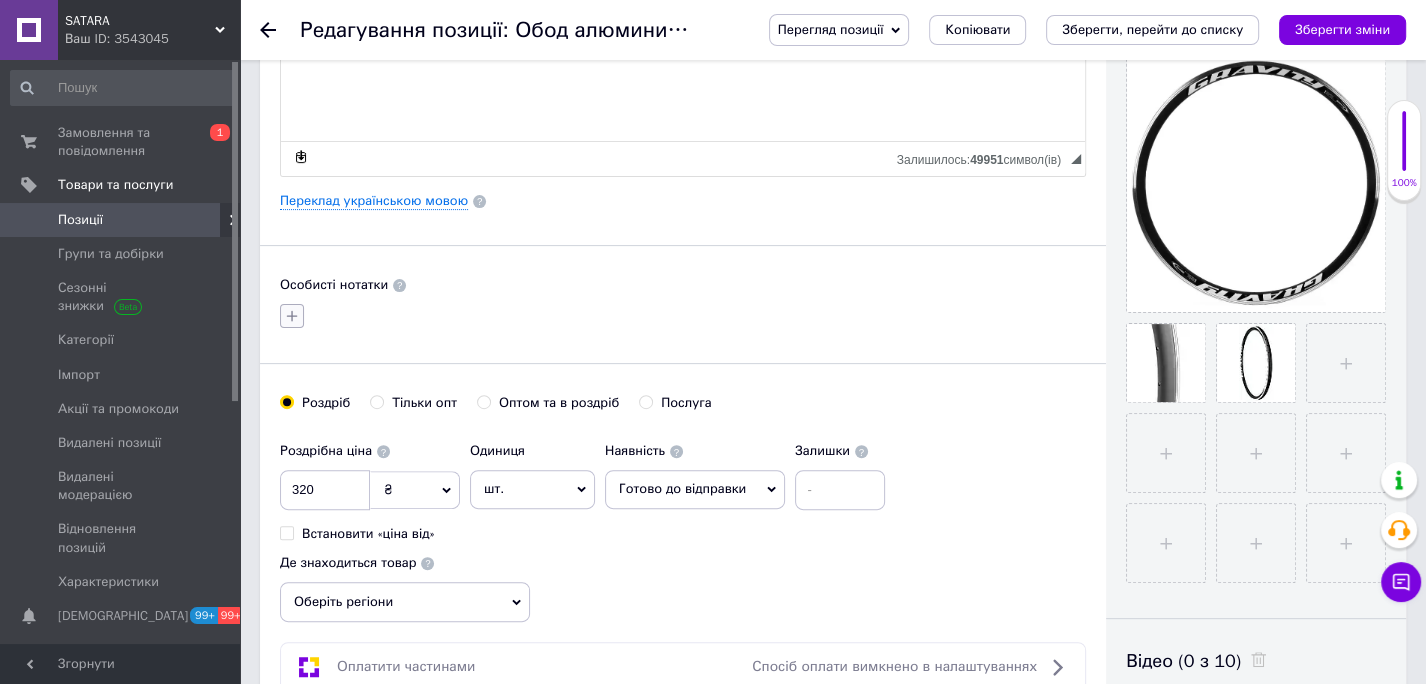 click at bounding box center [292, 316] 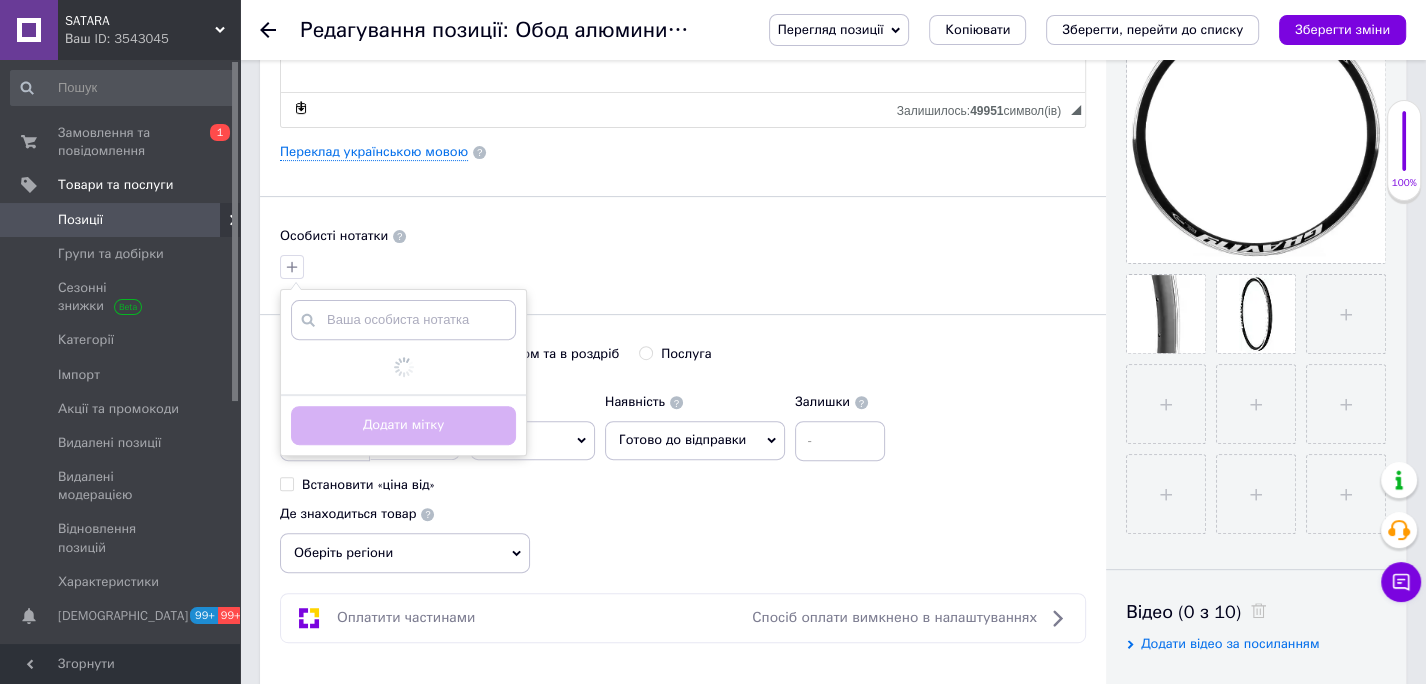 scroll, scrollTop: 498, scrollLeft: 0, axis: vertical 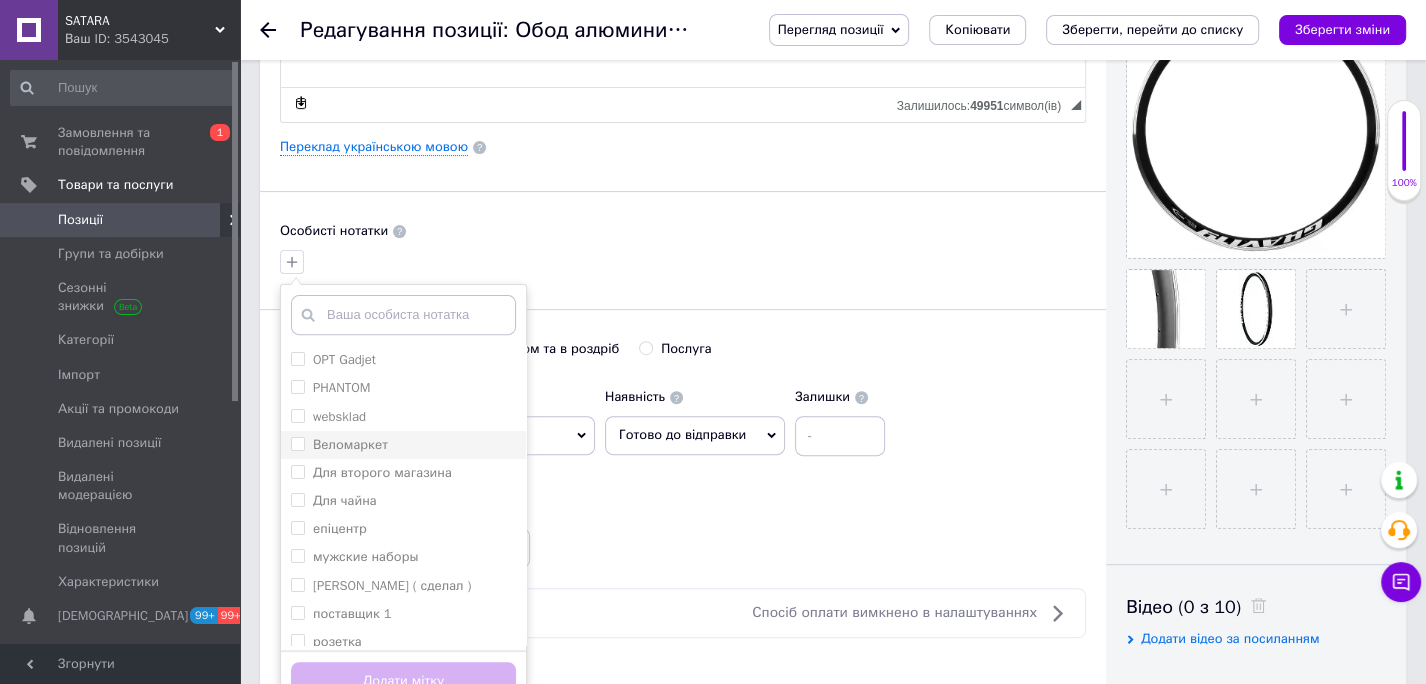 click on "Веломаркет" at bounding box center (297, 443) 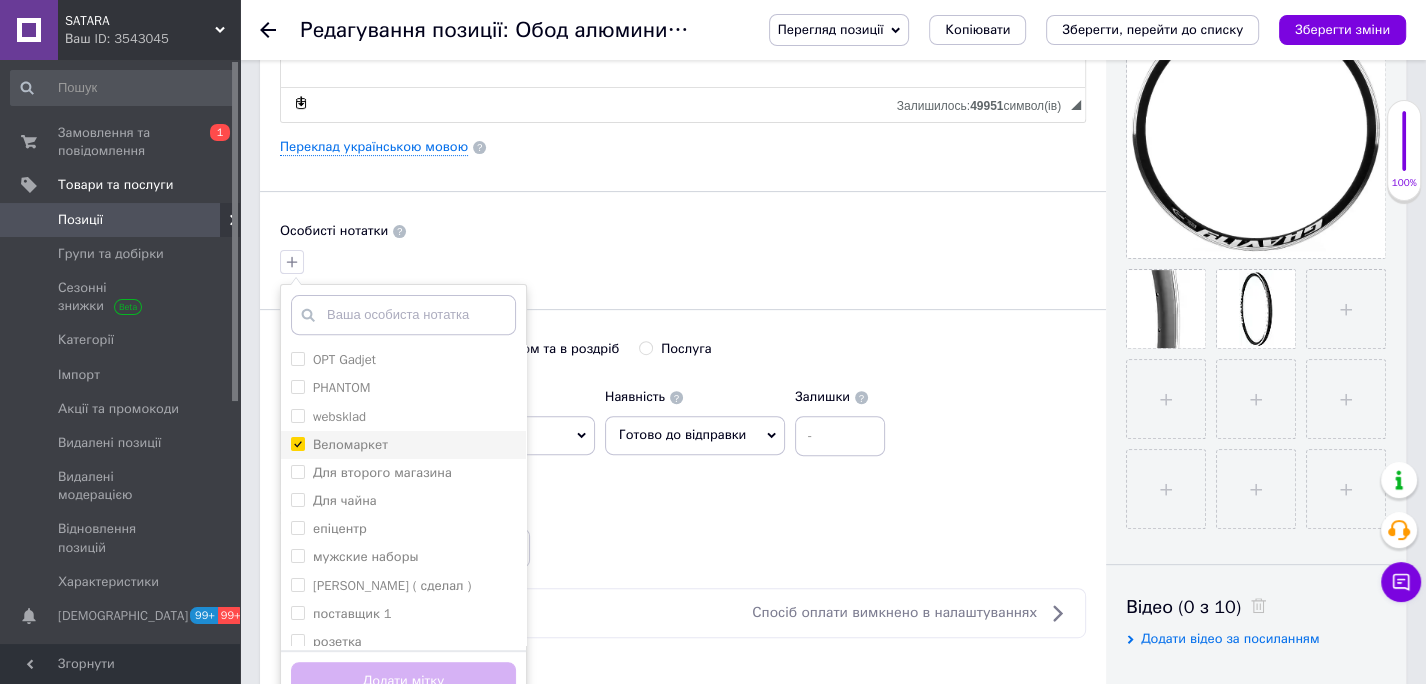 checkbox on "true" 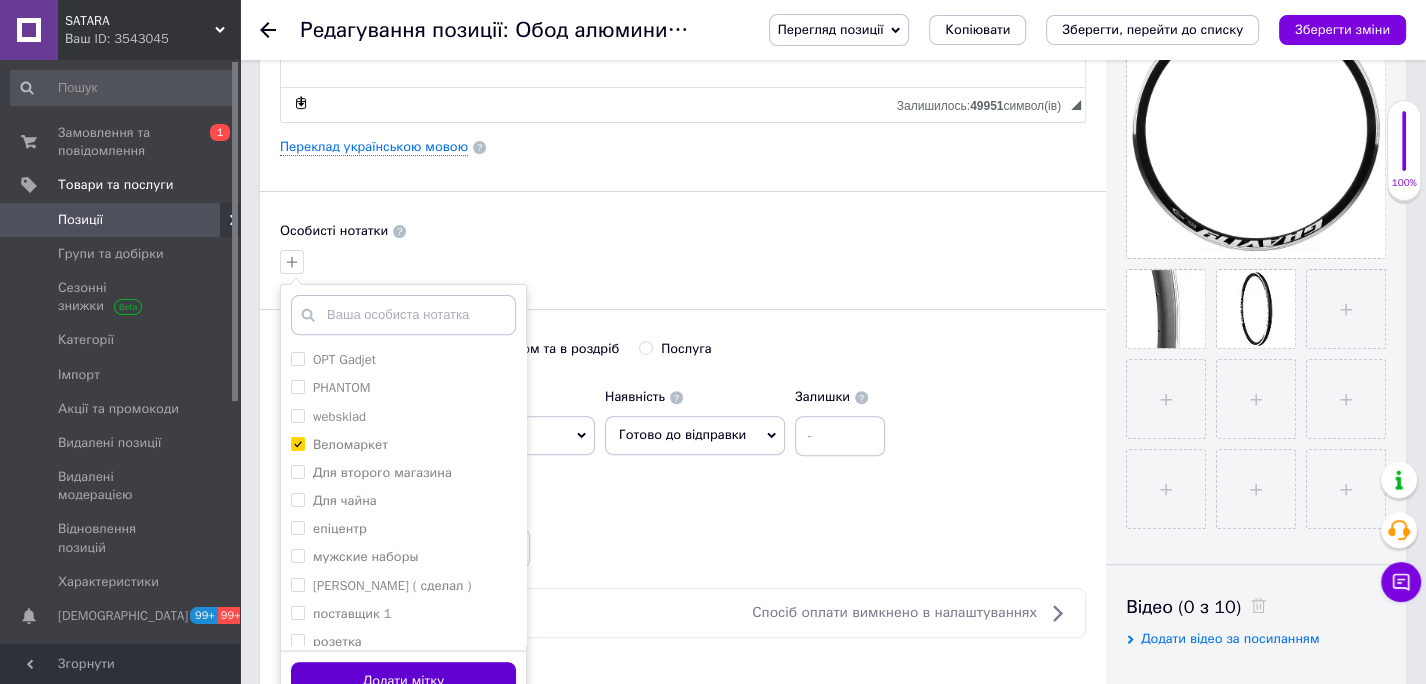 click on "Додати мітку" at bounding box center (403, 681) 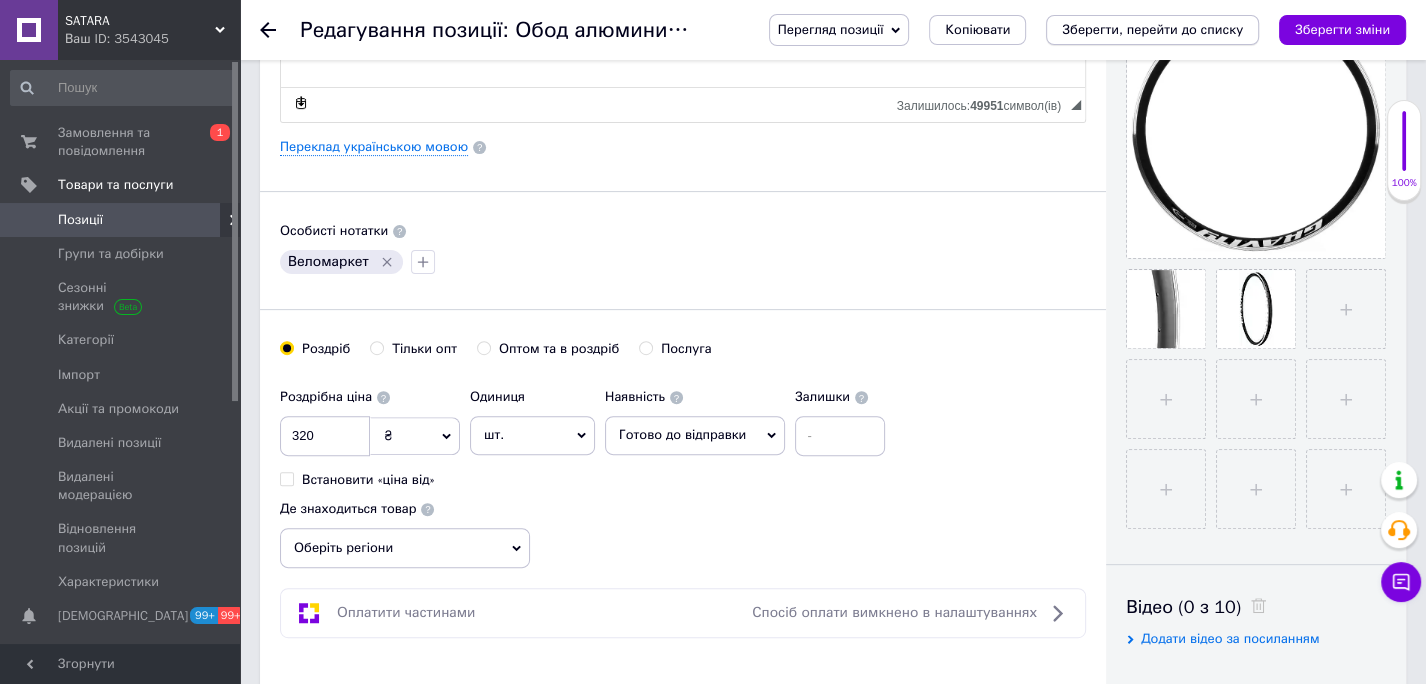 click on "Зберегти, перейти до списку" at bounding box center [1152, 29] 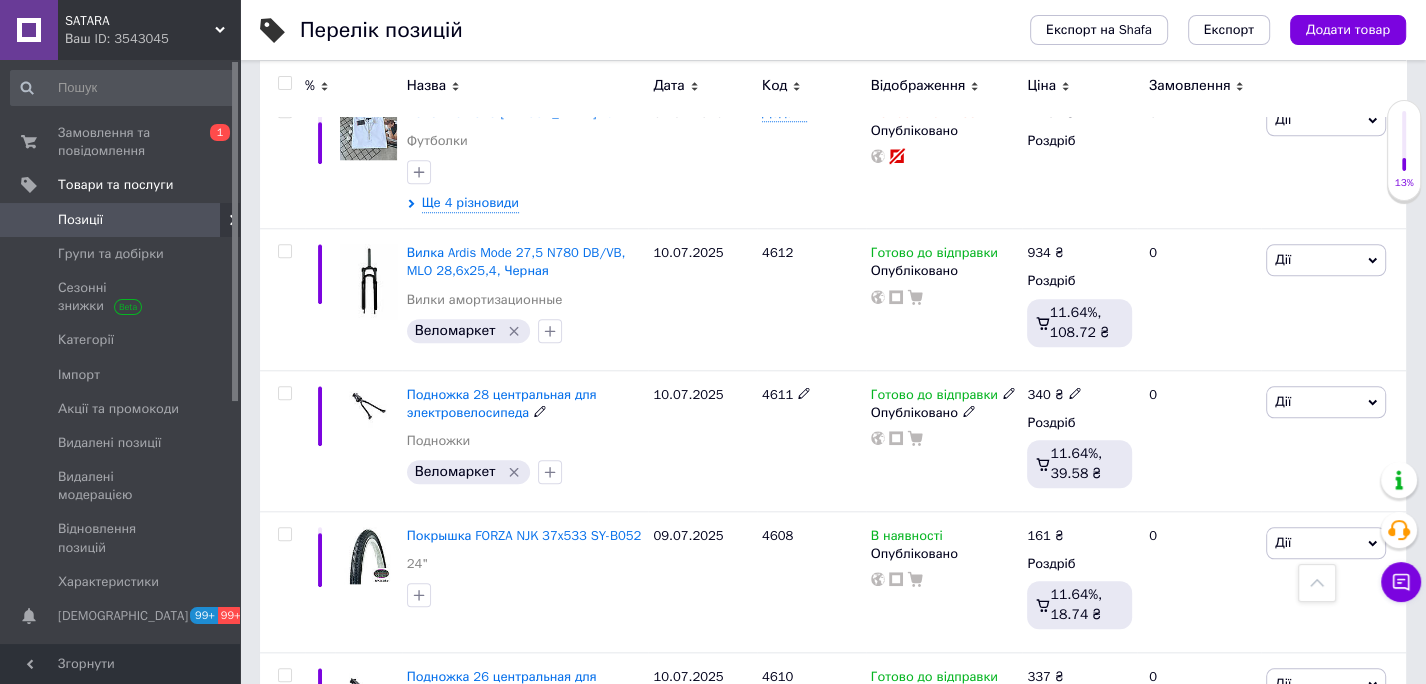 scroll, scrollTop: 7981, scrollLeft: 0, axis: vertical 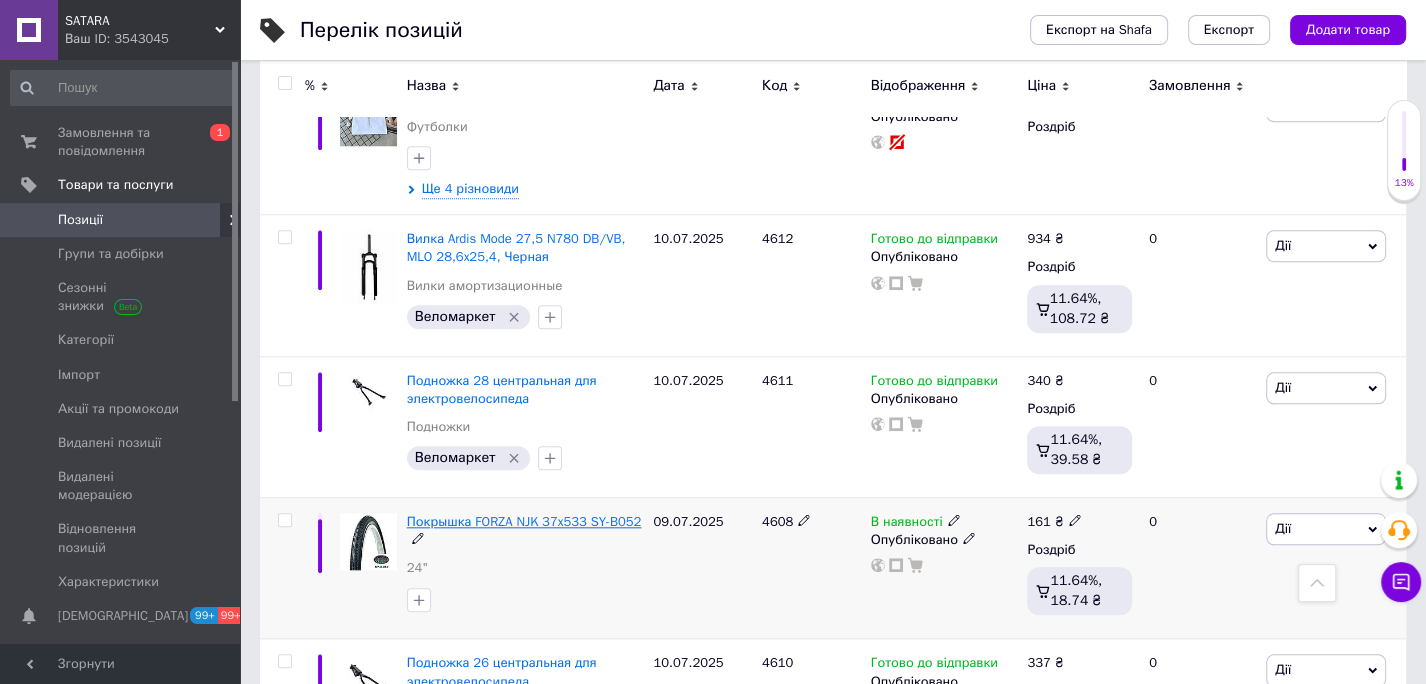click on "Покрышка FORZA NJK 37x533 SY-B052" at bounding box center [524, 521] 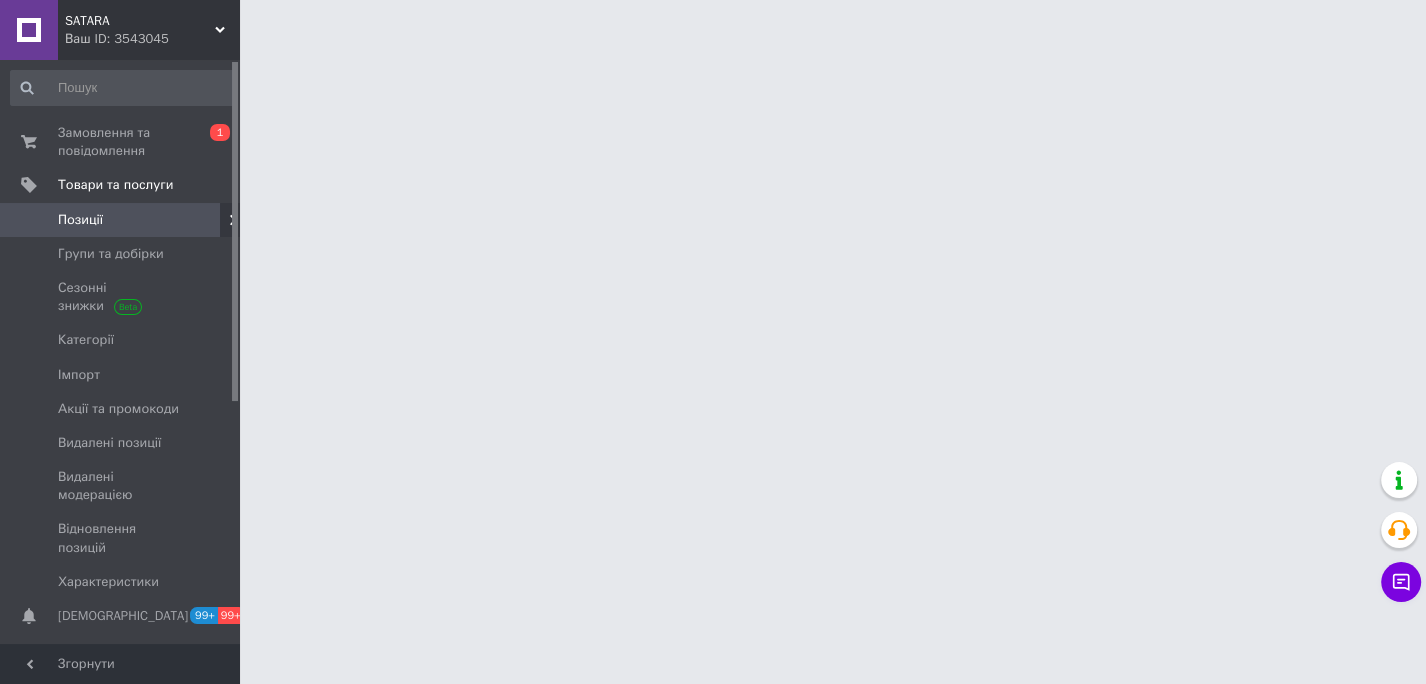 scroll, scrollTop: 0, scrollLeft: 0, axis: both 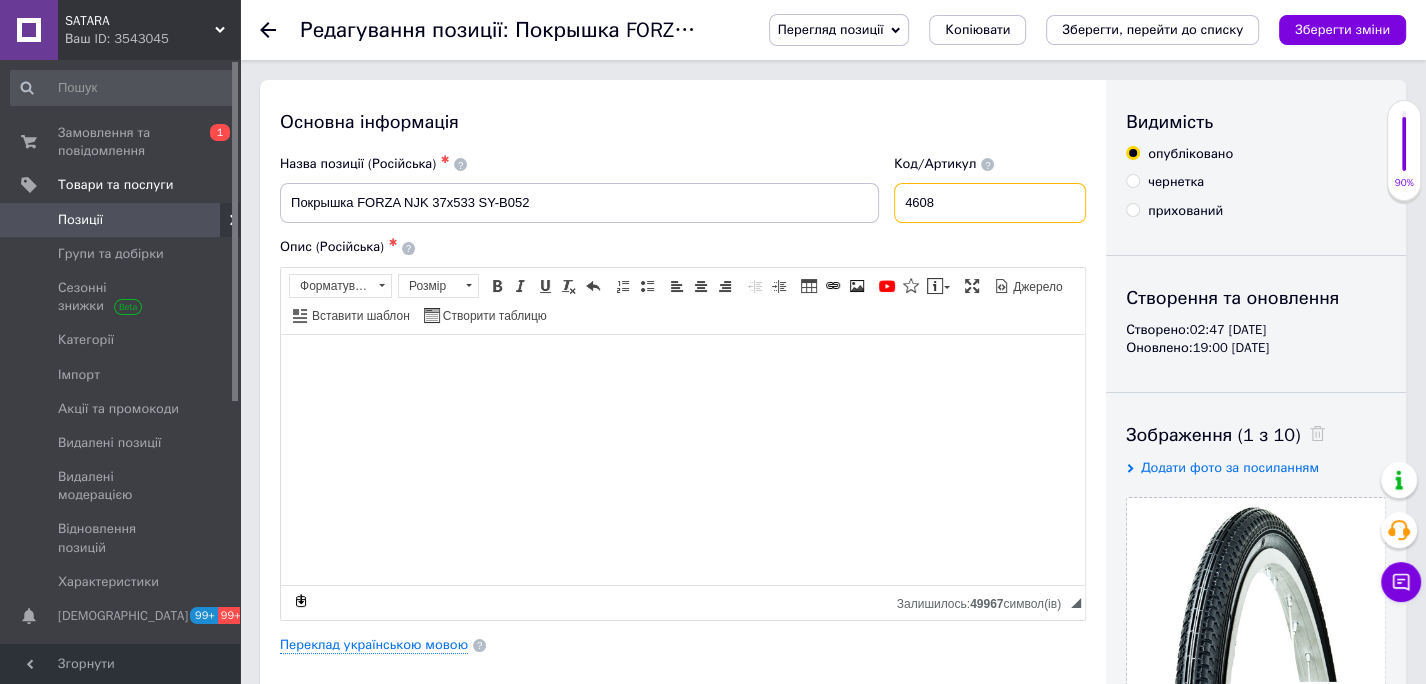 click on "4608" at bounding box center [990, 203] 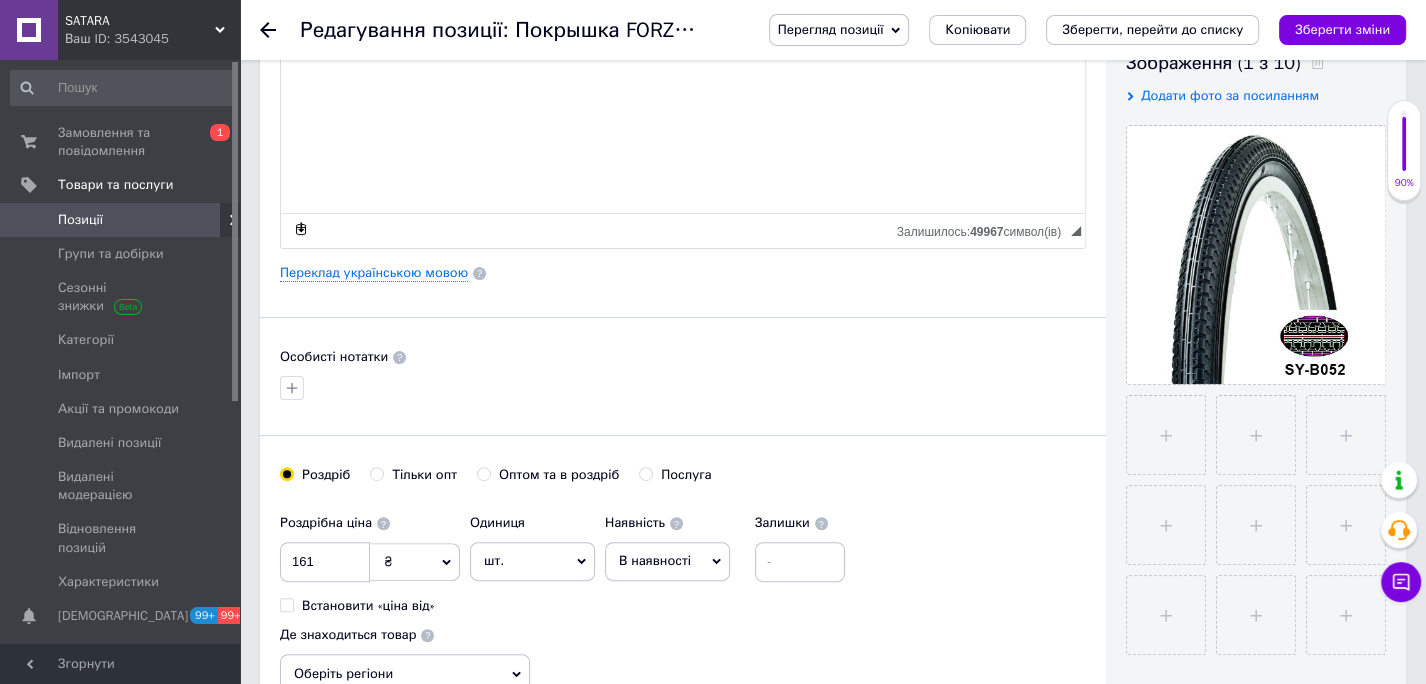 scroll, scrollTop: 373, scrollLeft: 0, axis: vertical 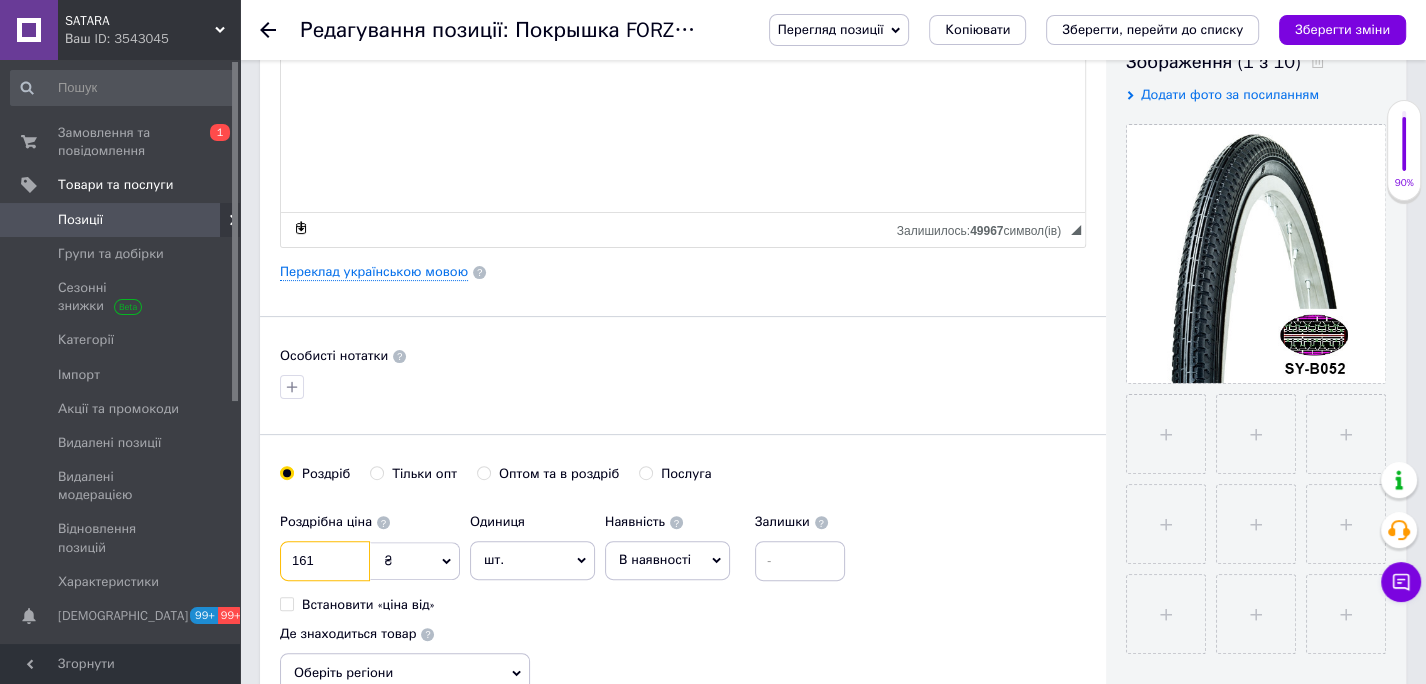 click on "161" at bounding box center (325, 561) 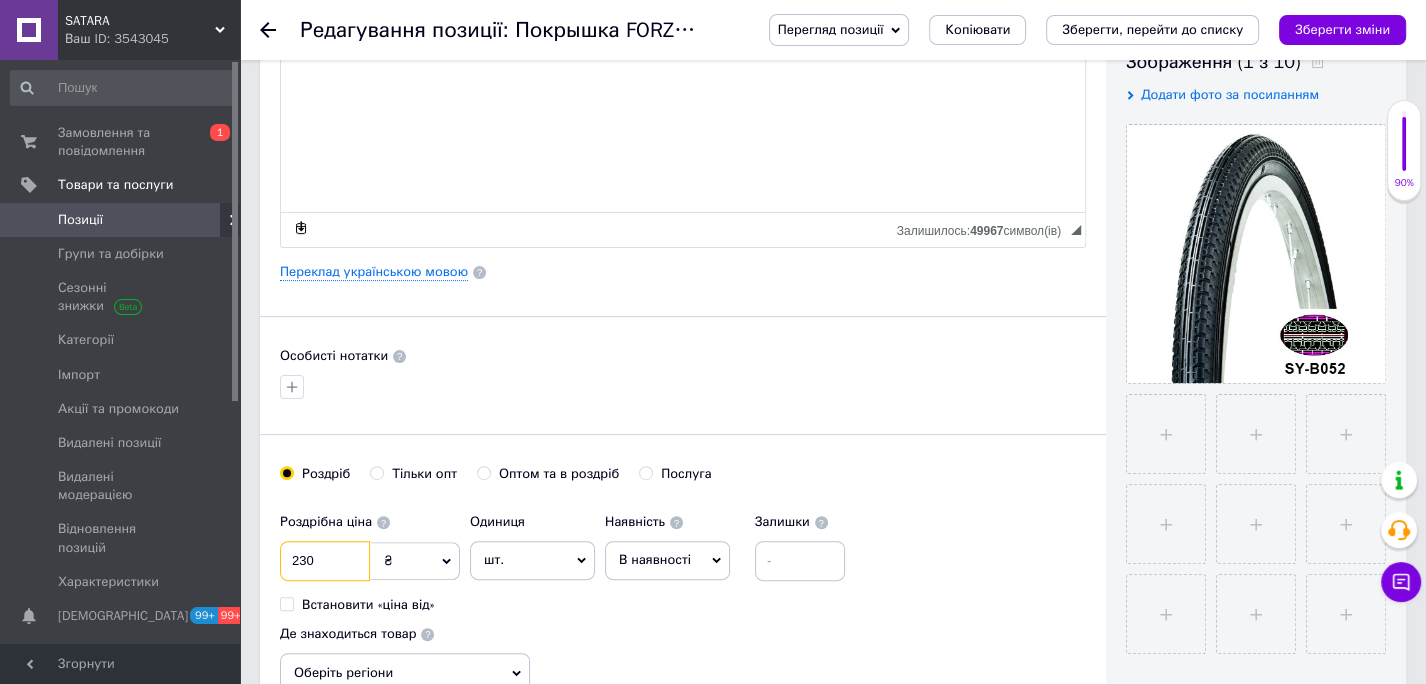 type on "230" 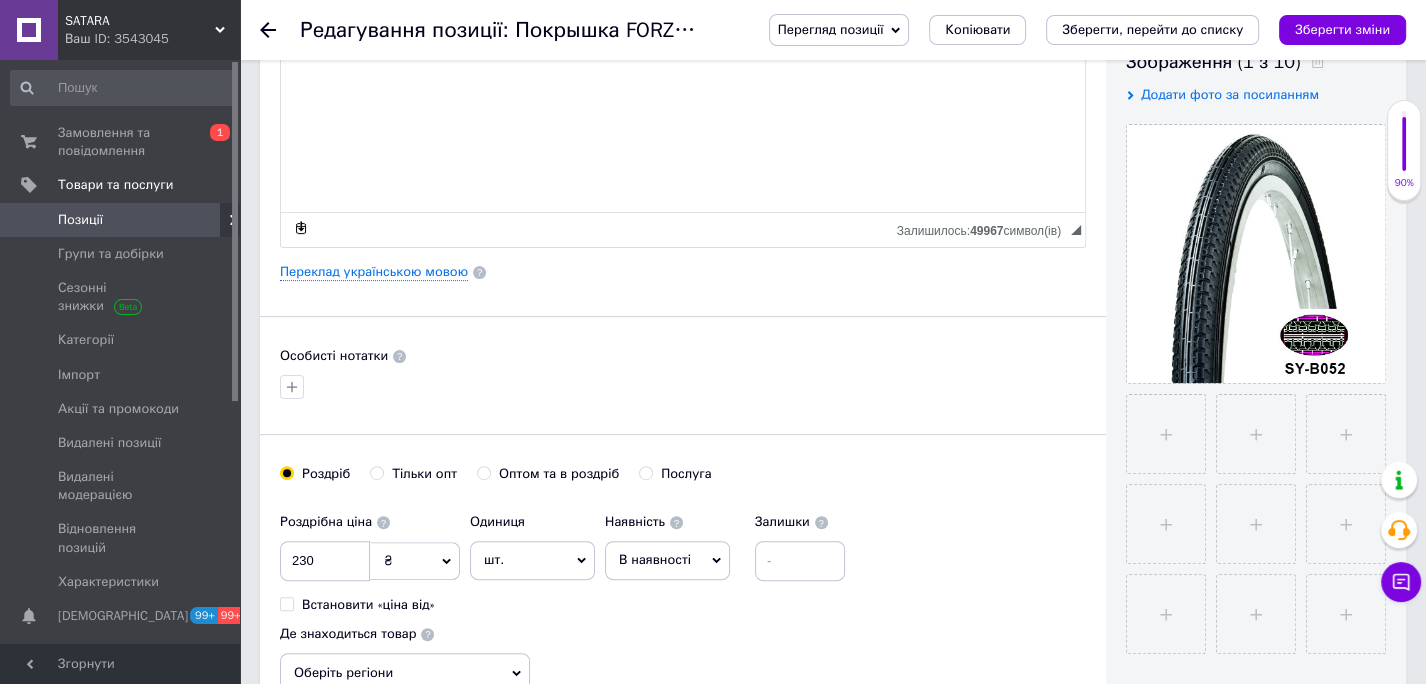 click on "В наявності" at bounding box center (655, 559) 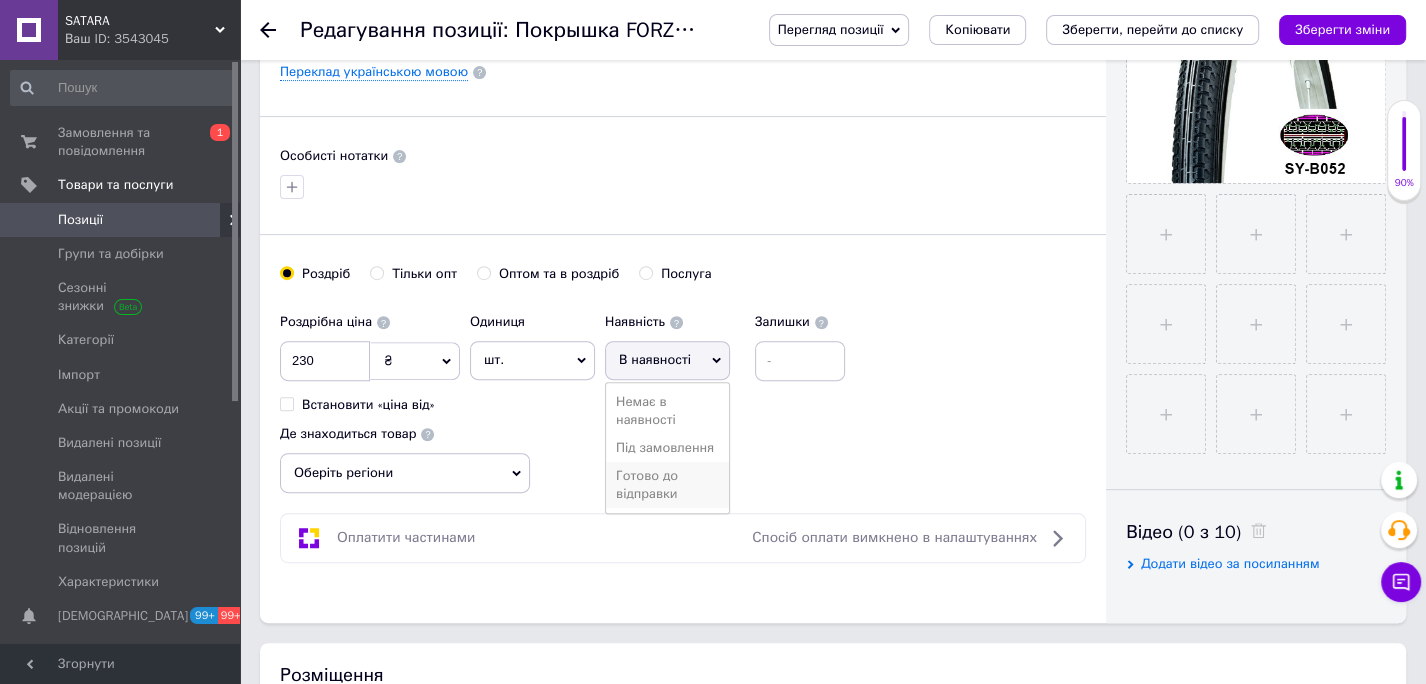 click on "Готово до відправки" at bounding box center [667, 485] 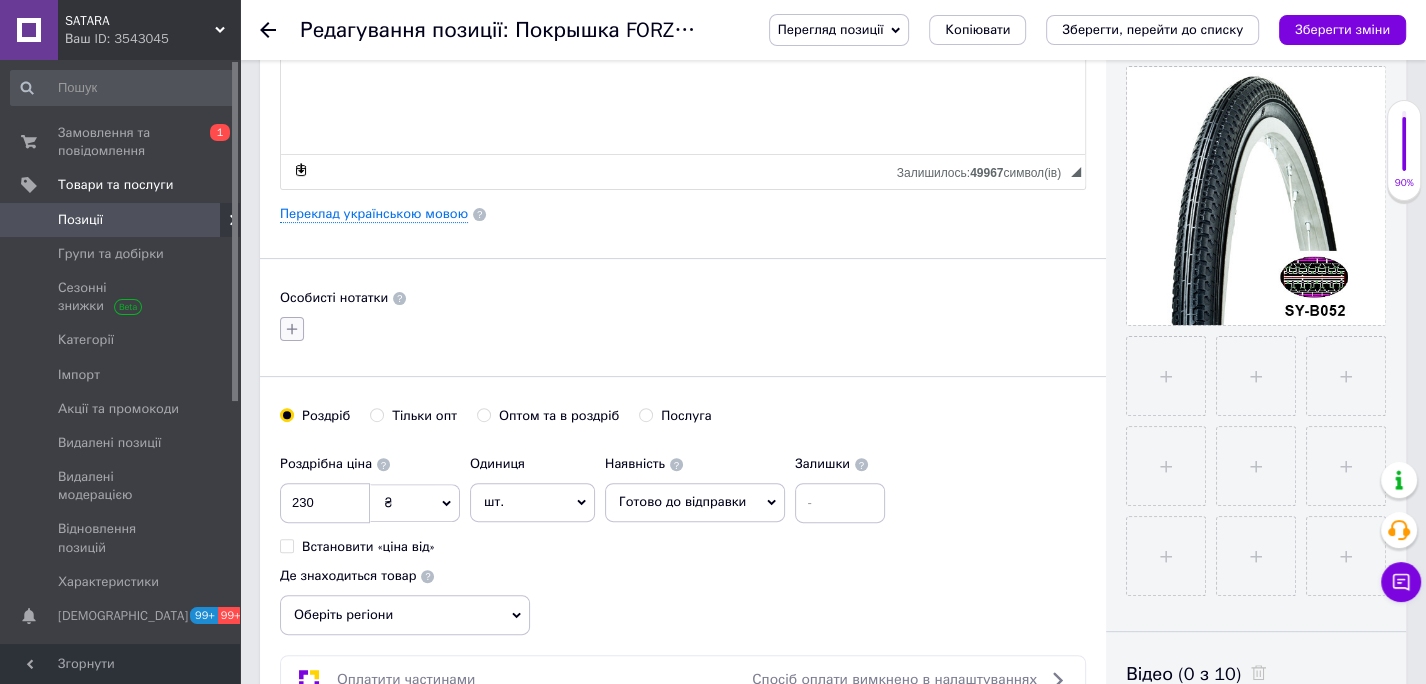 click 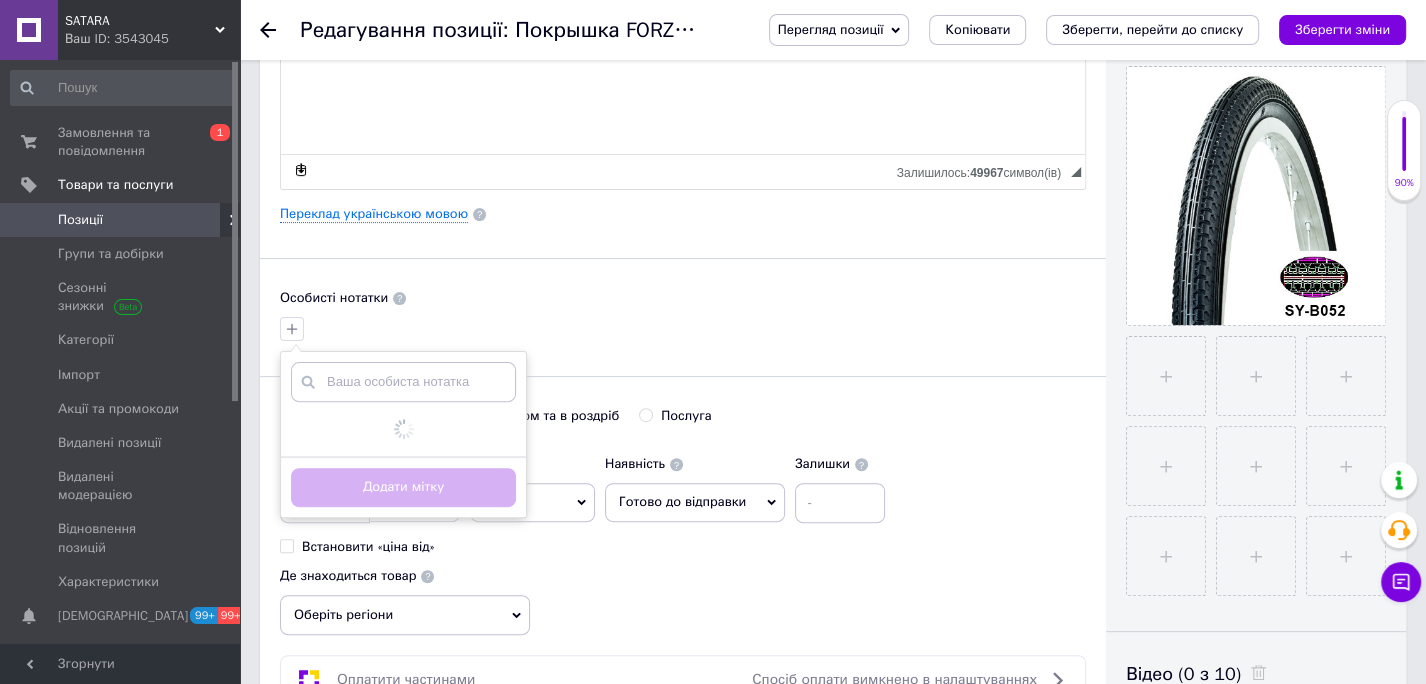 scroll, scrollTop: 488, scrollLeft: 0, axis: vertical 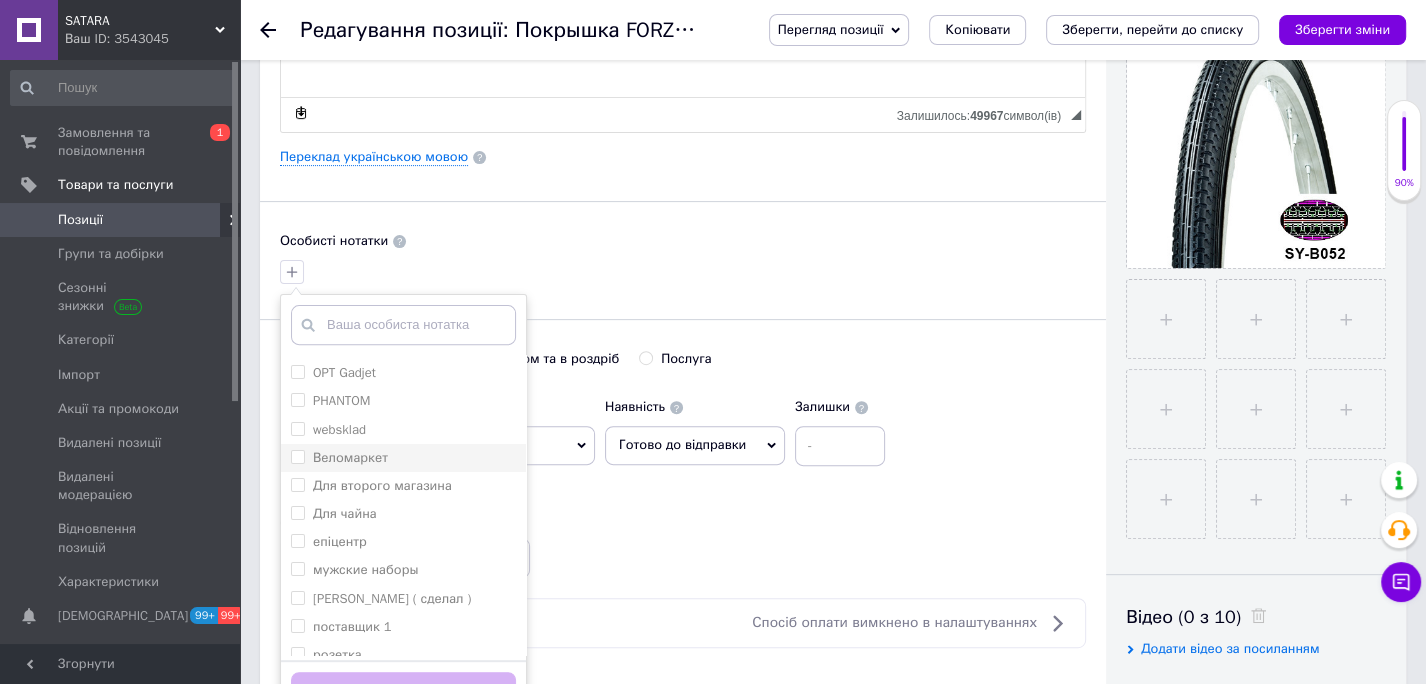 click on "Веломаркет" at bounding box center [297, 456] 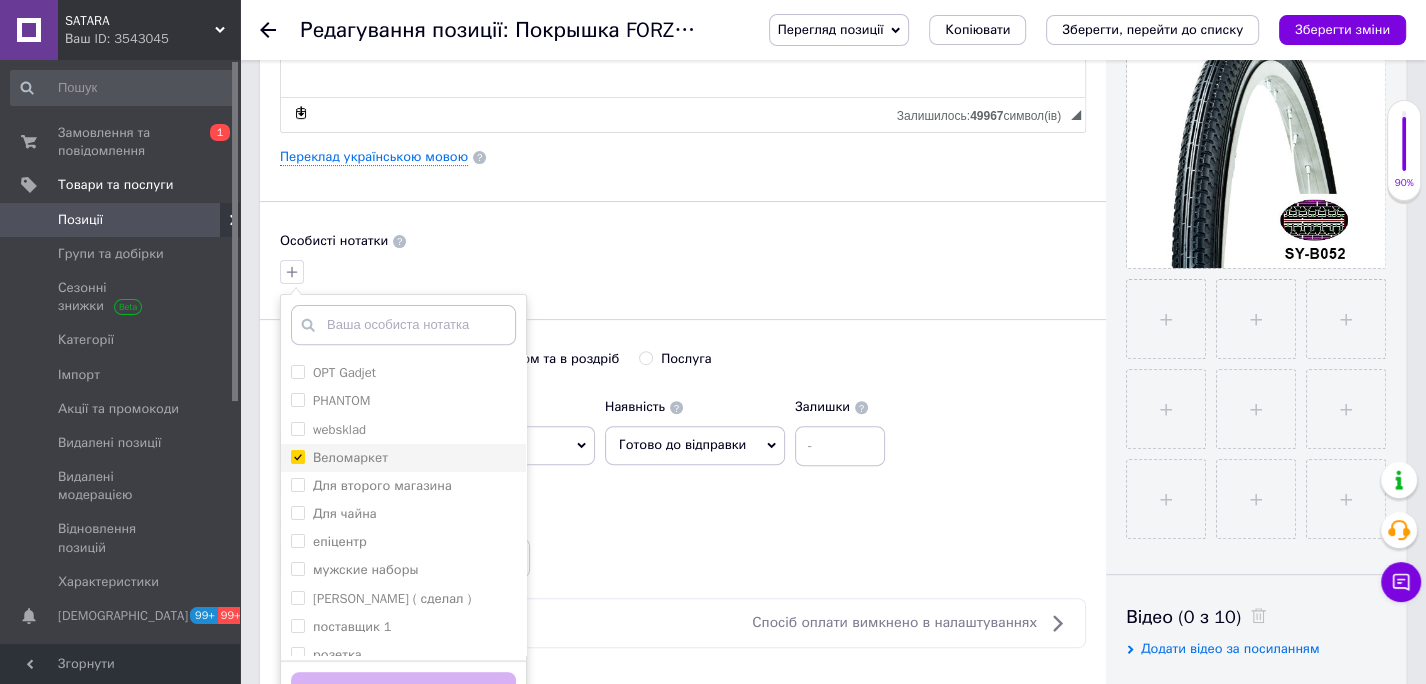 checkbox on "true" 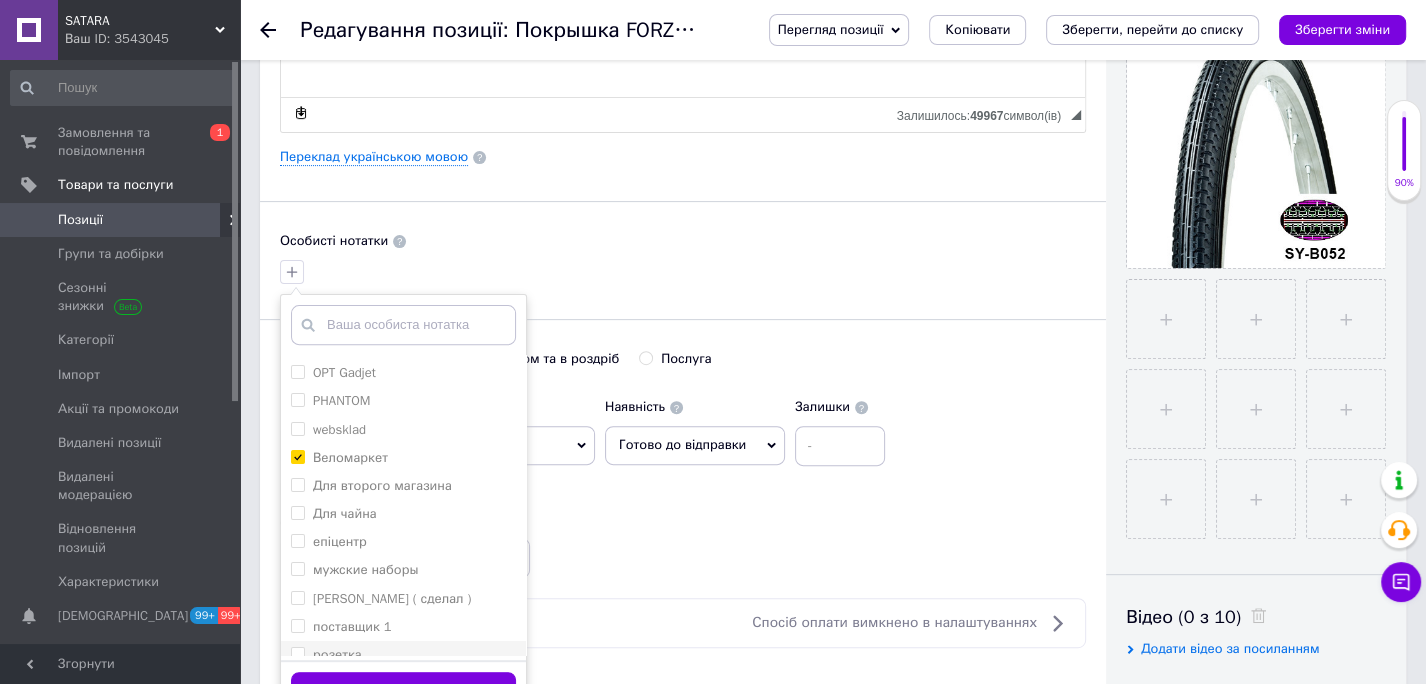 scroll, scrollTop: 122, scrollLeft: 0, axis: vertical 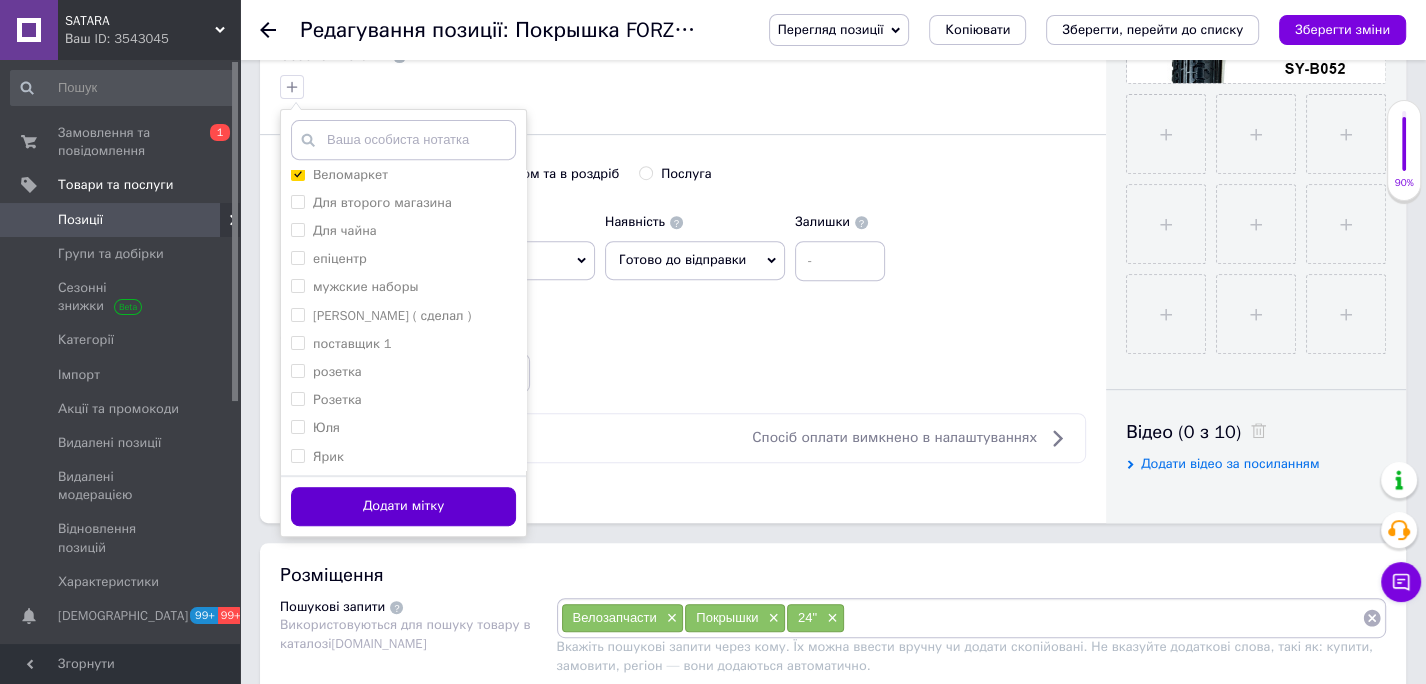 click on "Додати мітку" at bounding box center [403, 506] 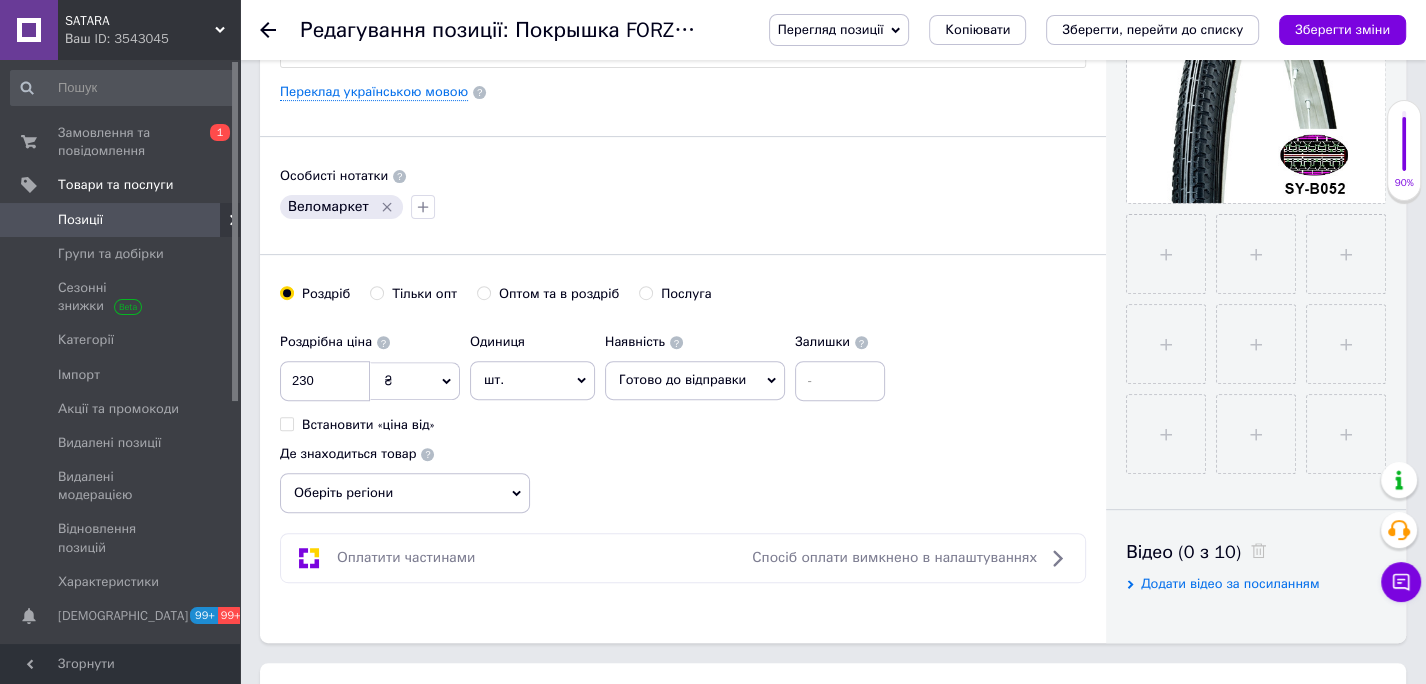 scroll, scrollTop: 550, scrollLeft: 0, axis: vertical 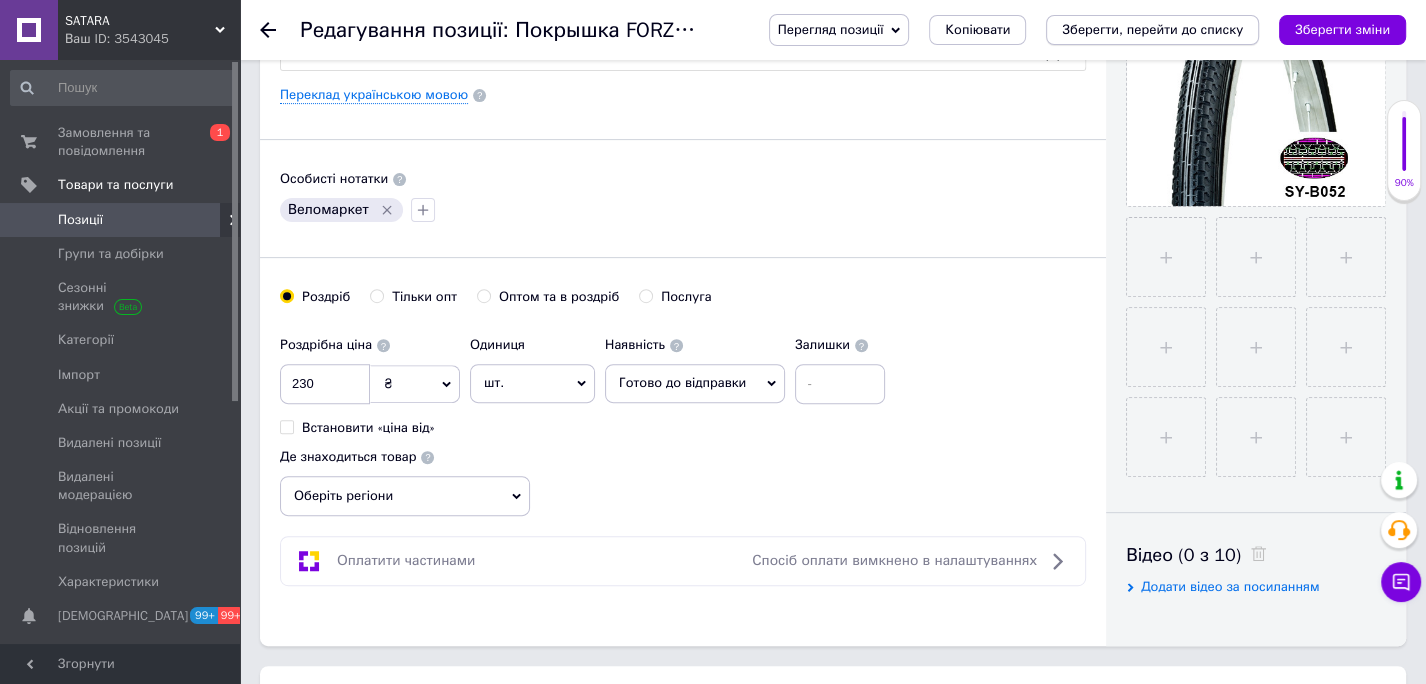 click on "Зберегти, перейти до списку" at bounding box center [1152, 29] 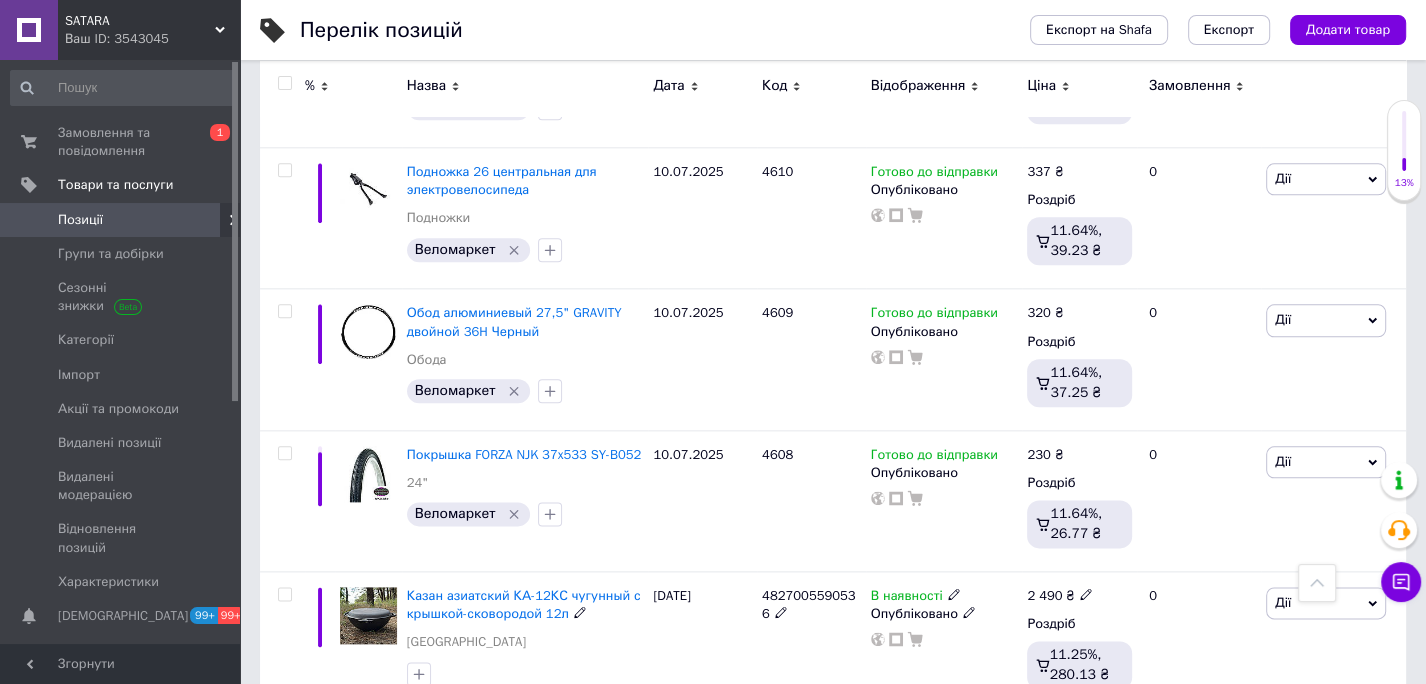 scroll, scrollTop: 8456, scrollLeft: 0, axis: vertical 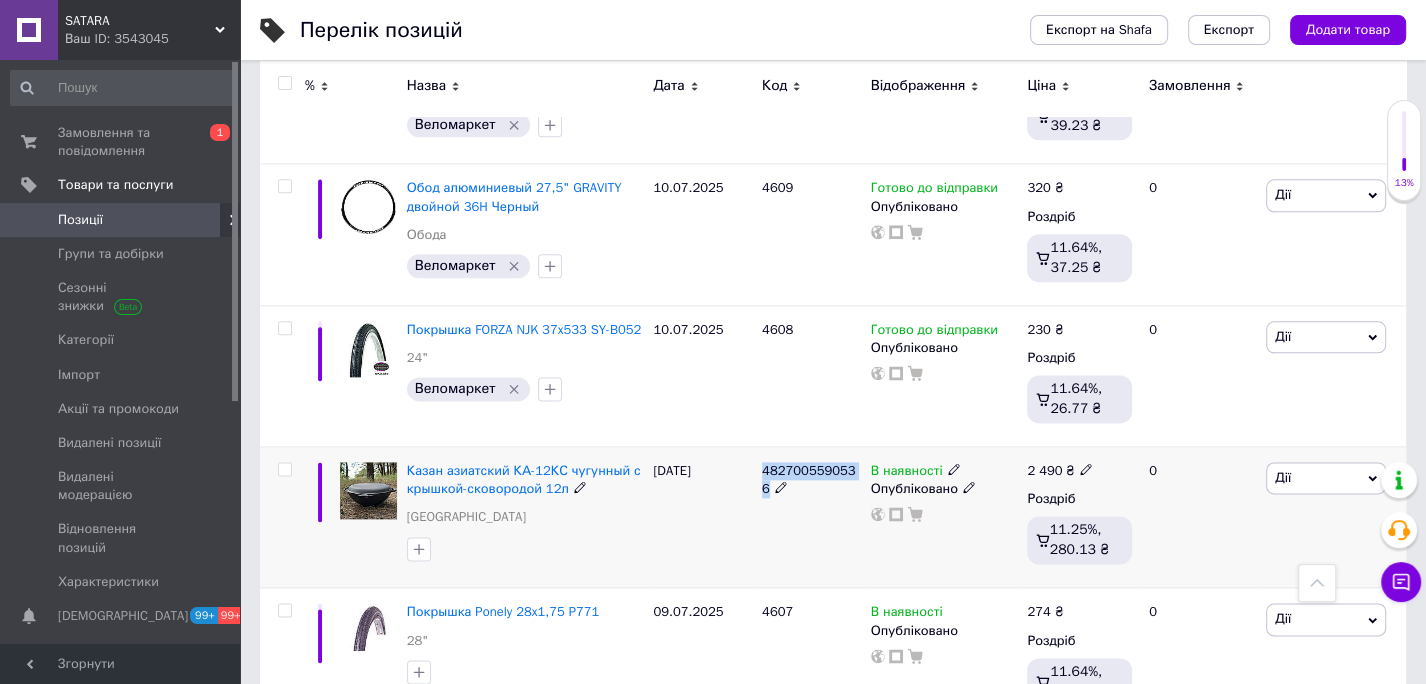 drag, startPoint x: 758, startPoint y: 305, endPoint x: 855, endPoint y: 310, distance: 97.128784 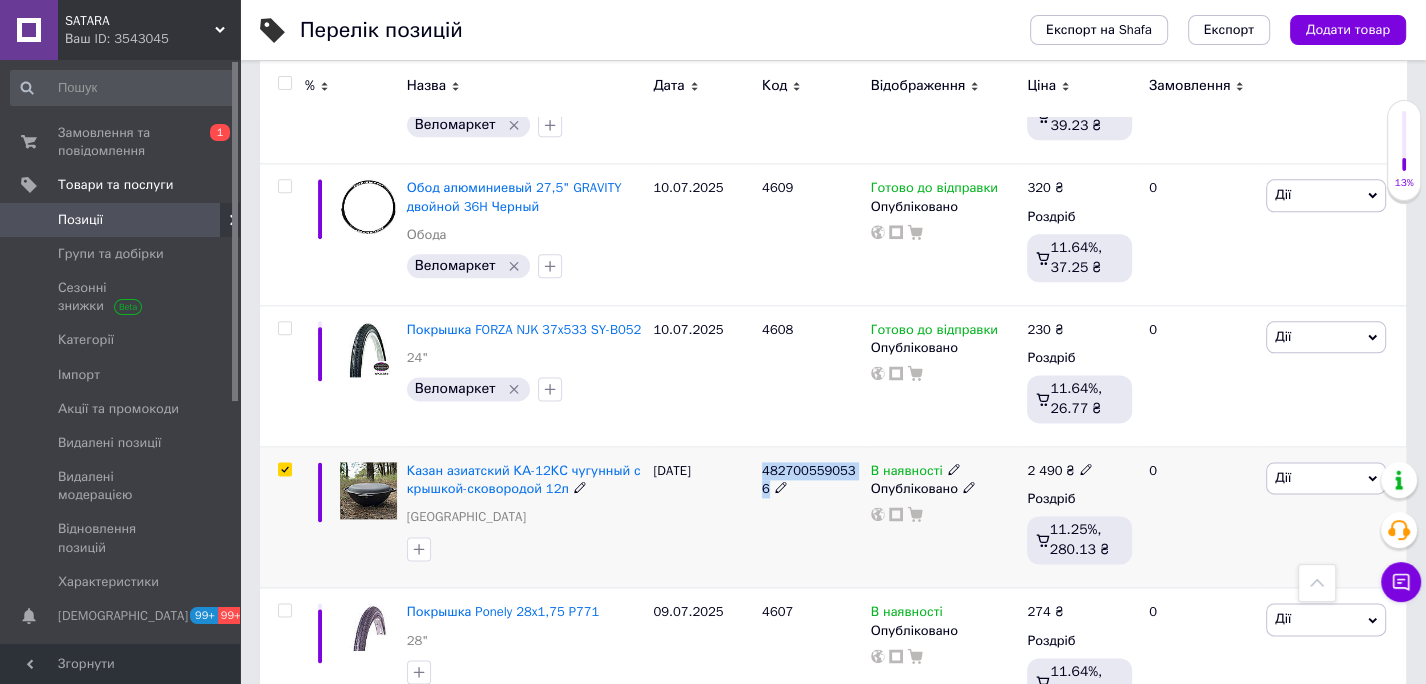 checkbox on "true" 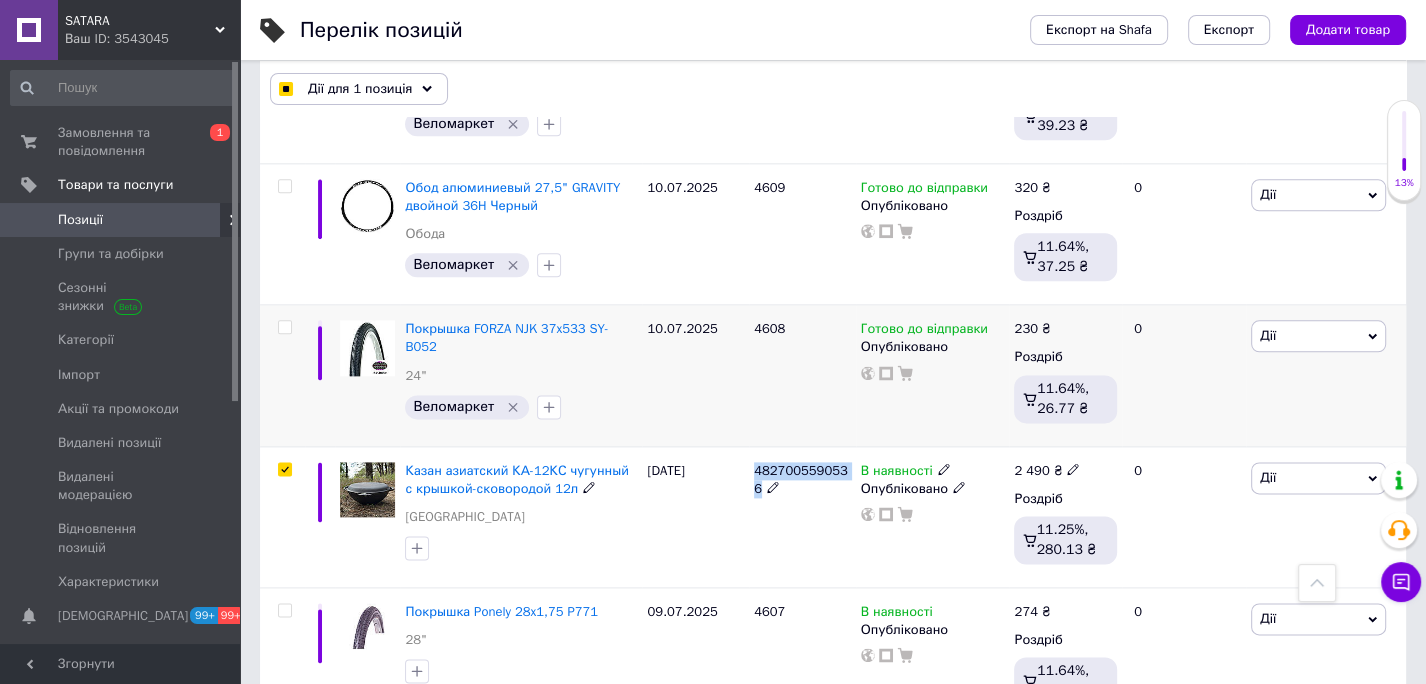 scroll, scrollTop: 8472, scrollLeft: 0, axis: vertical 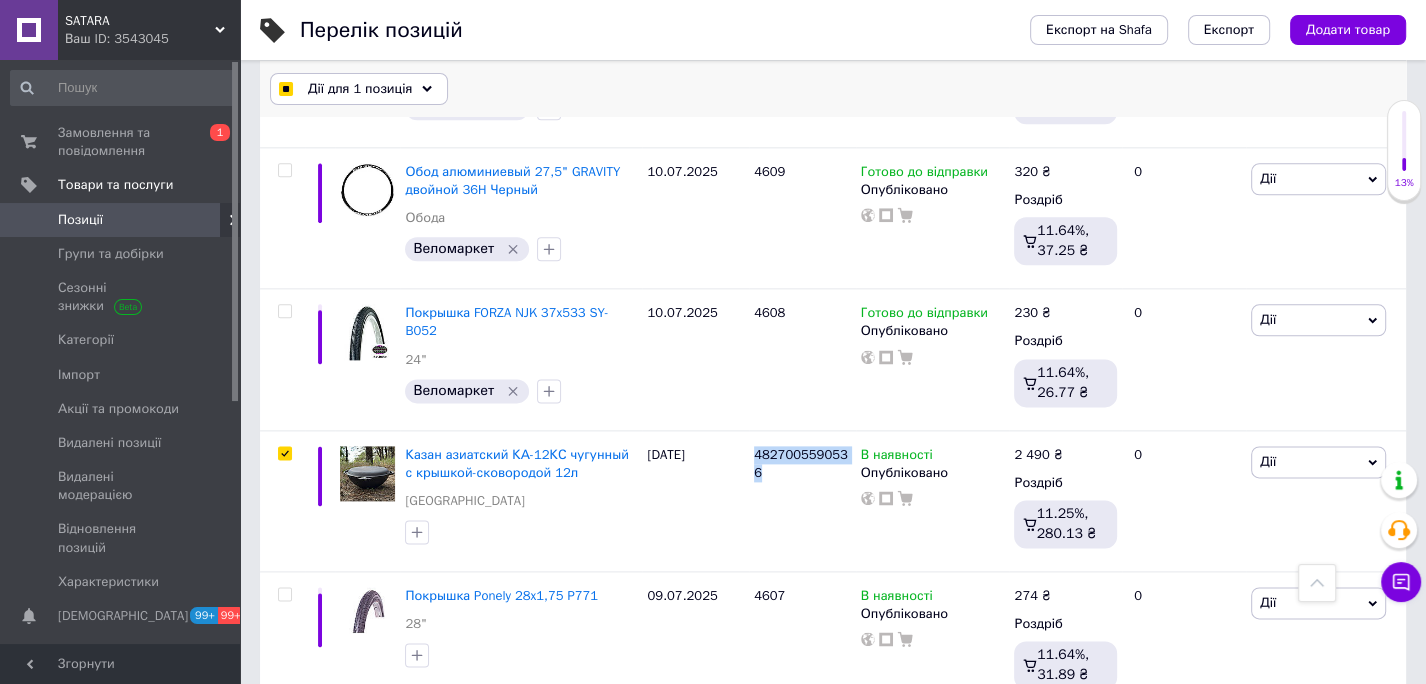 click on "Дії для 1 позиція" at bounding box center [360, 89] 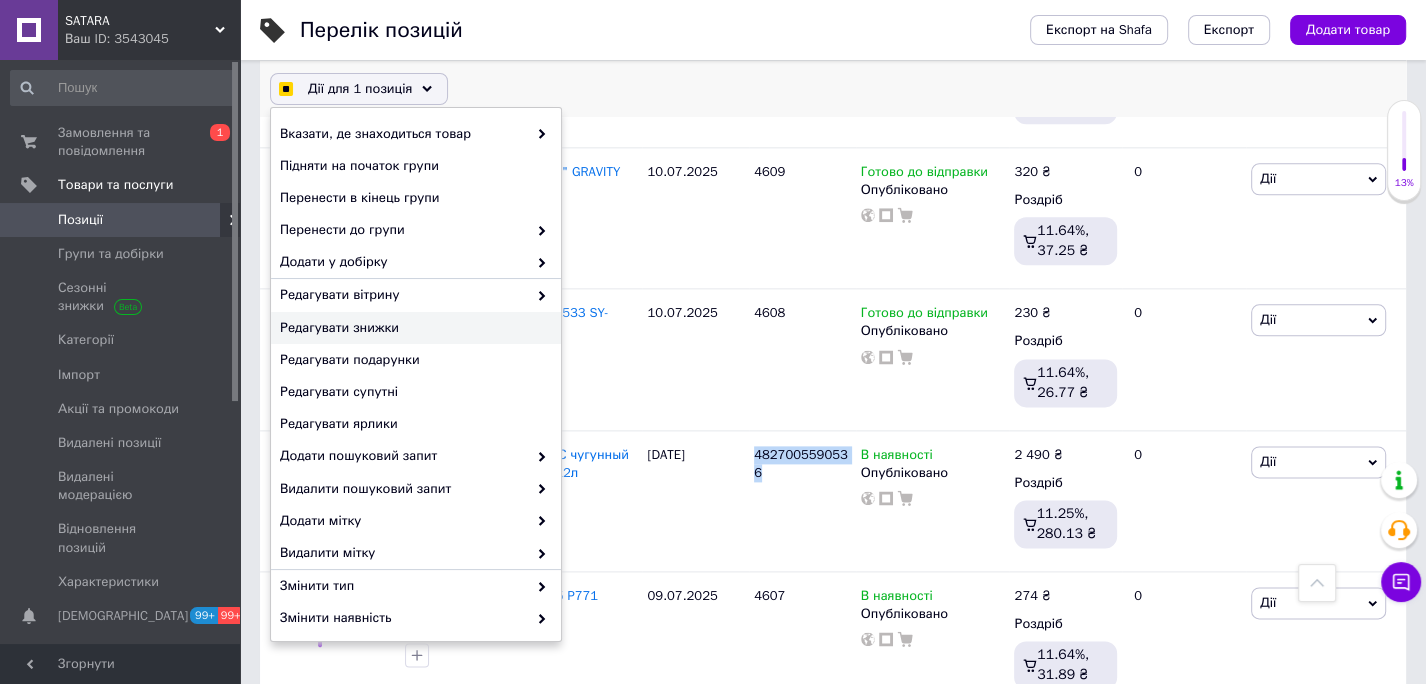 checkbox on "true" 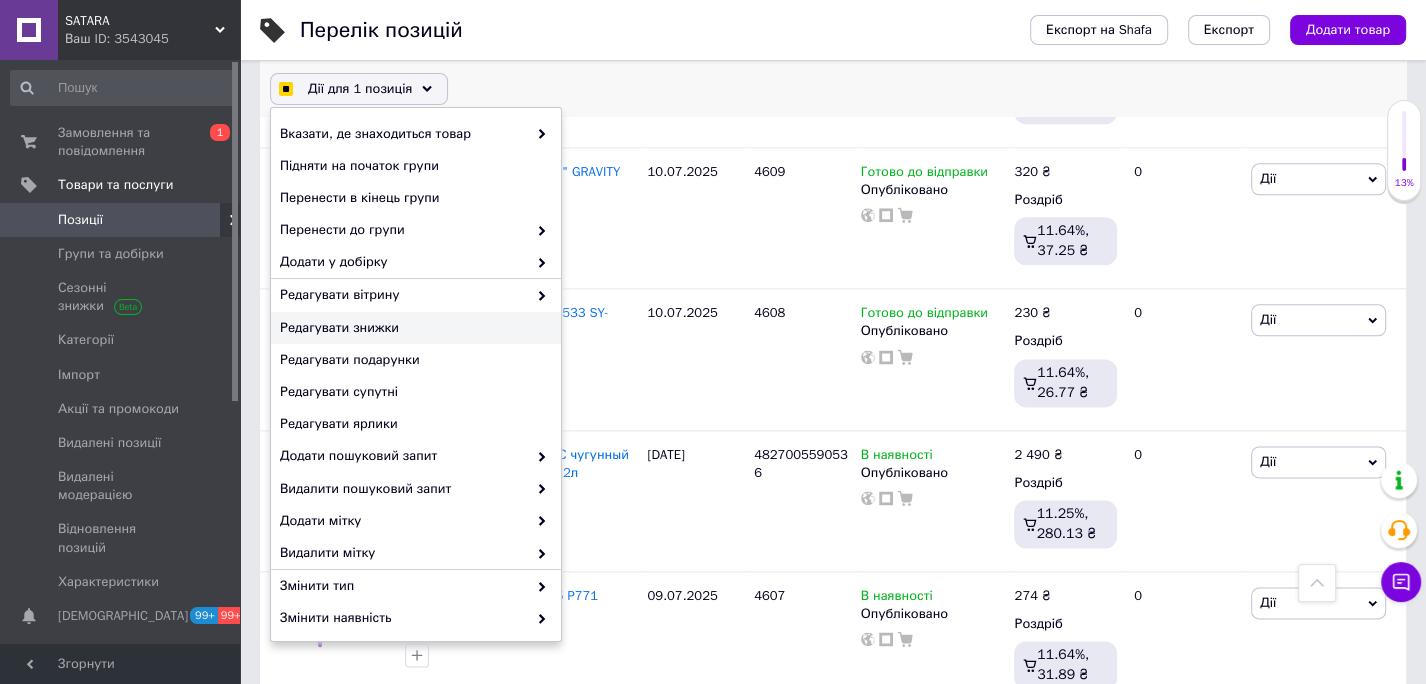 click on "Редагувати знижки" at bounding box center [413, 328] 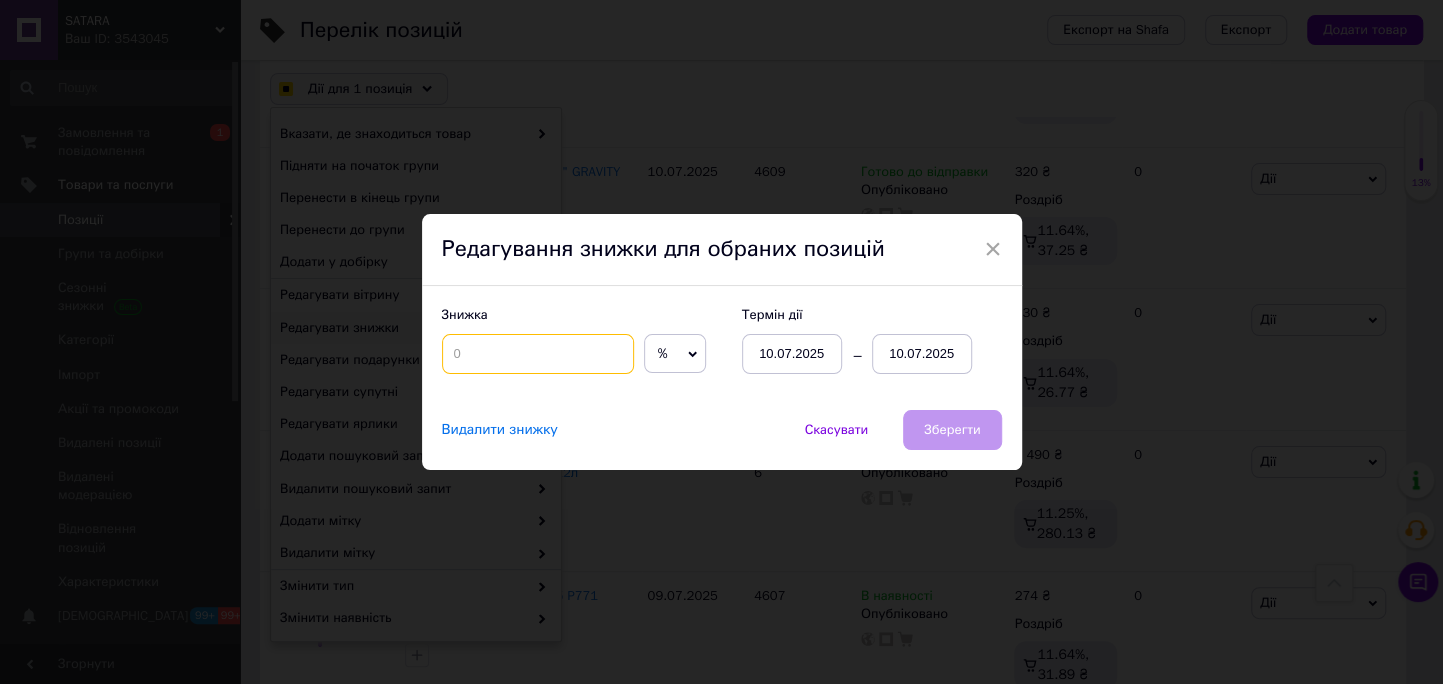 click at bounding box center [538, 354] 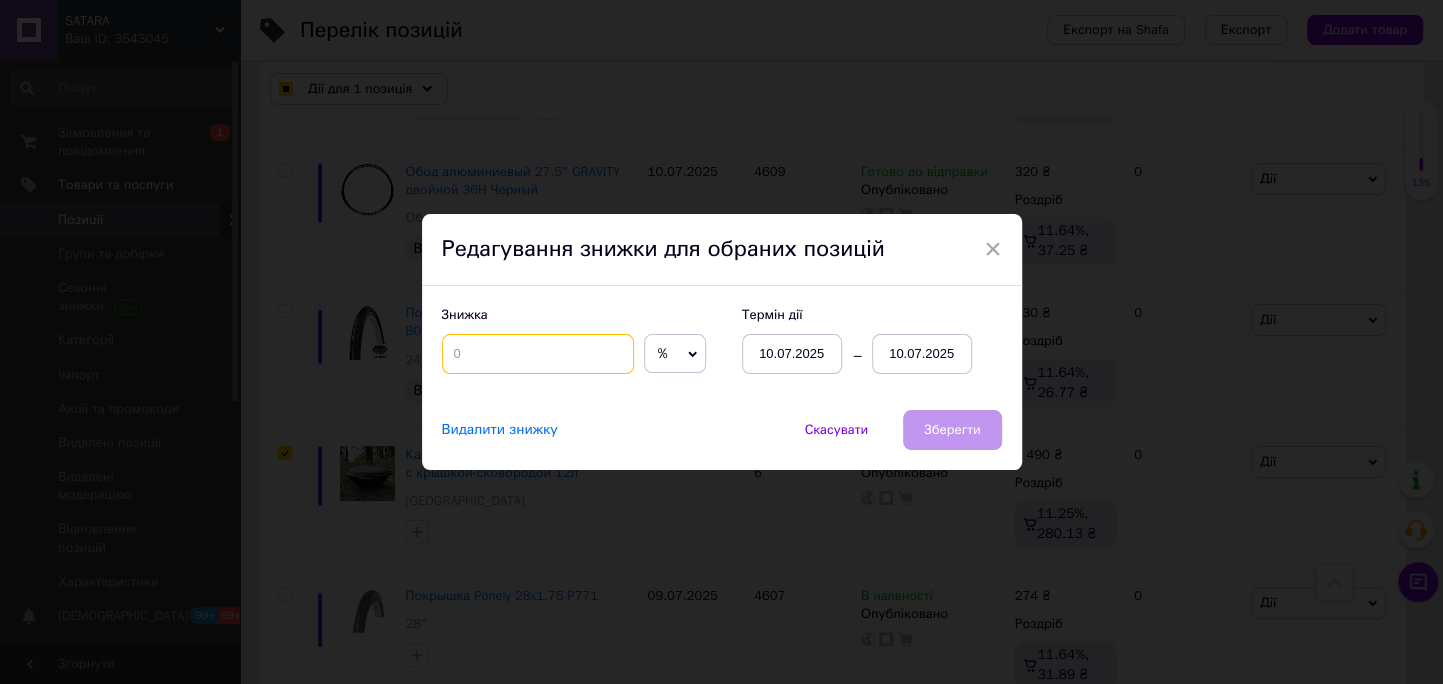 checkbox on "true" 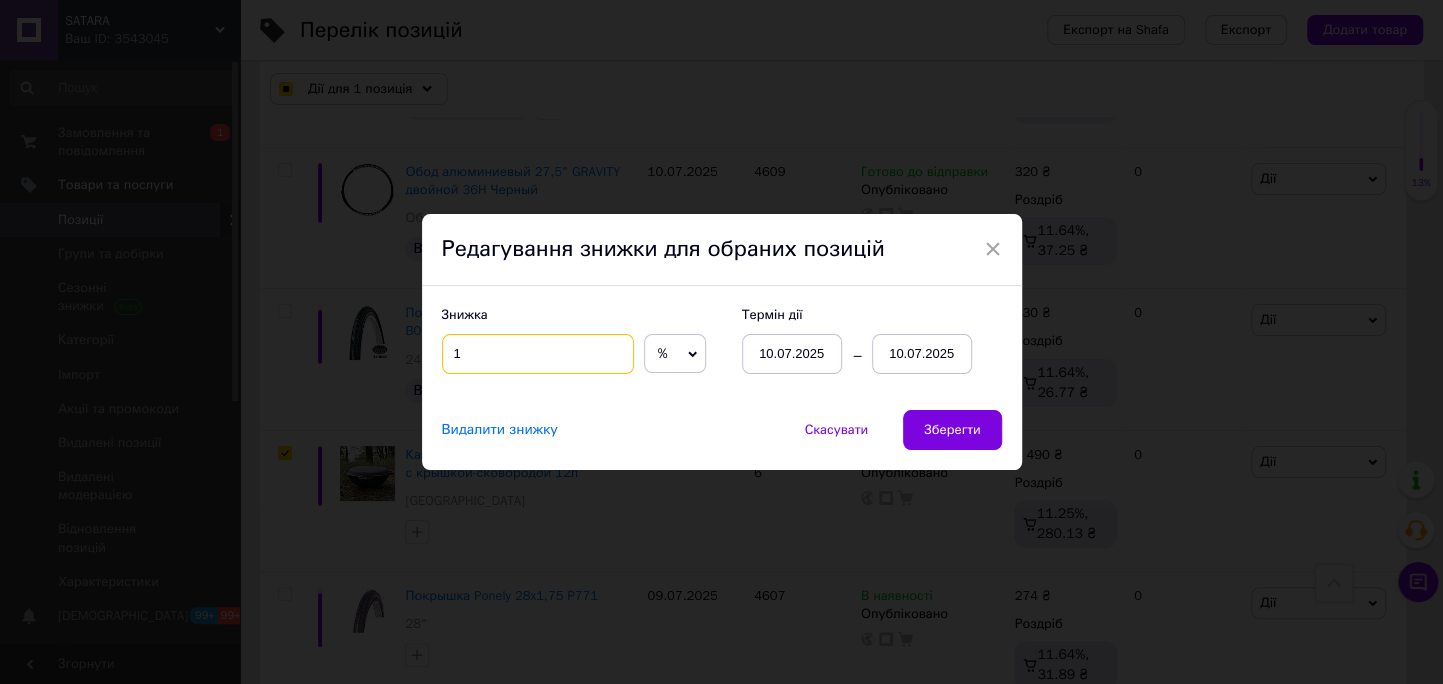 type on "1" 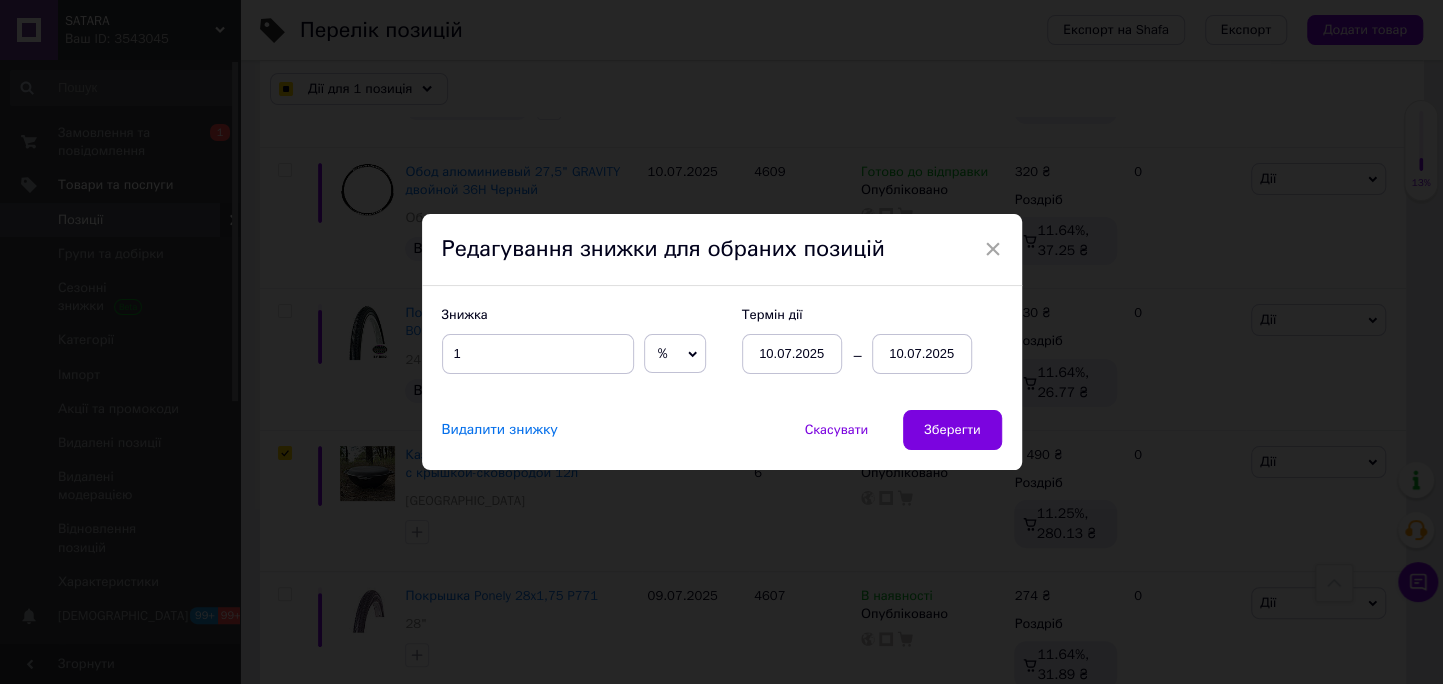 click on "10.07.2025" at bounding box center (922, 354) 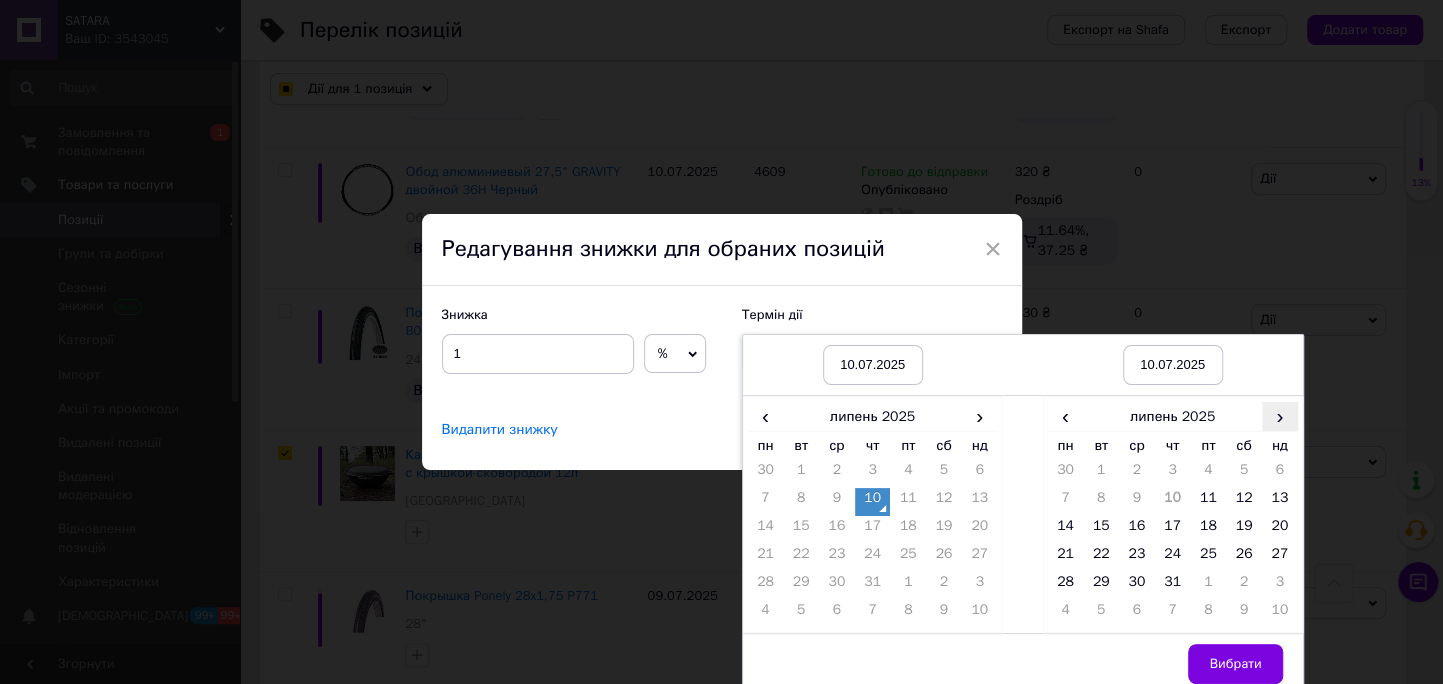 click on "›" at bounding box center [1280, 416] 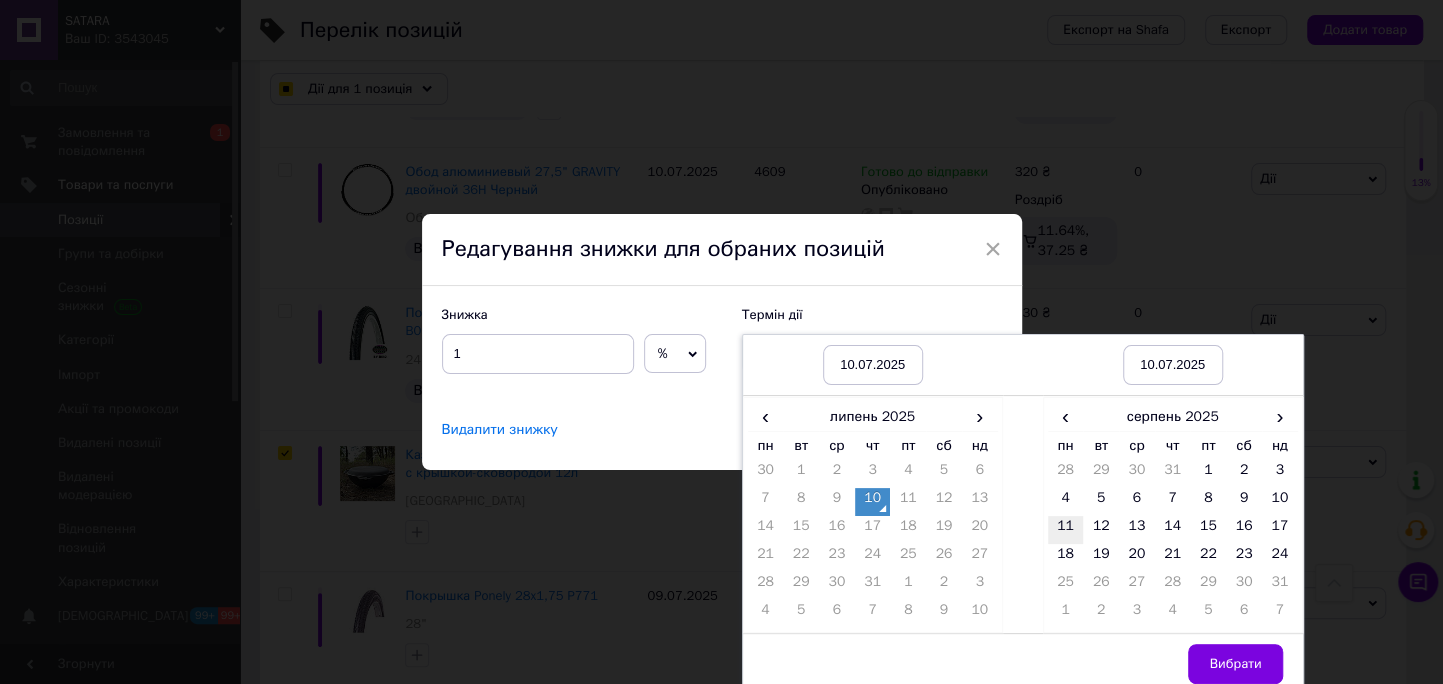 click on "11" at bounding box center [1066, 530] 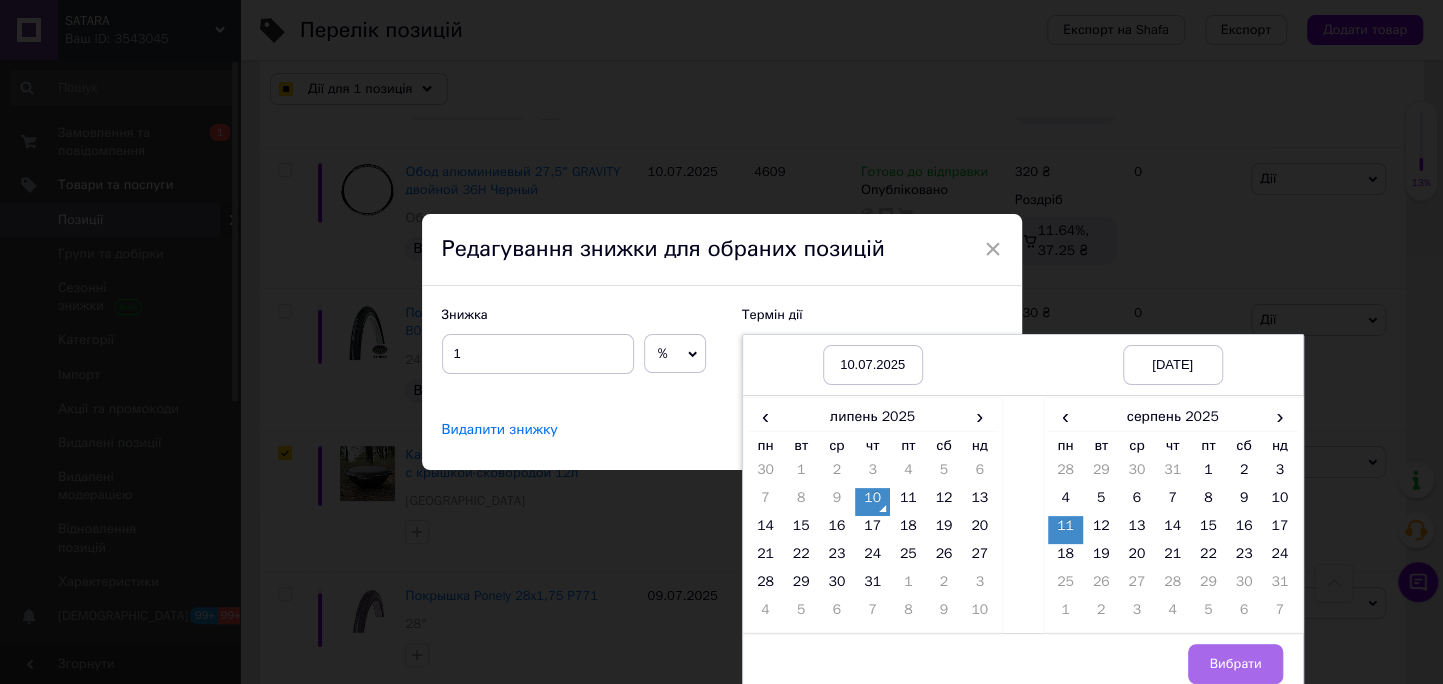 click on "Вибрати" at bounding box center (1235, 664) 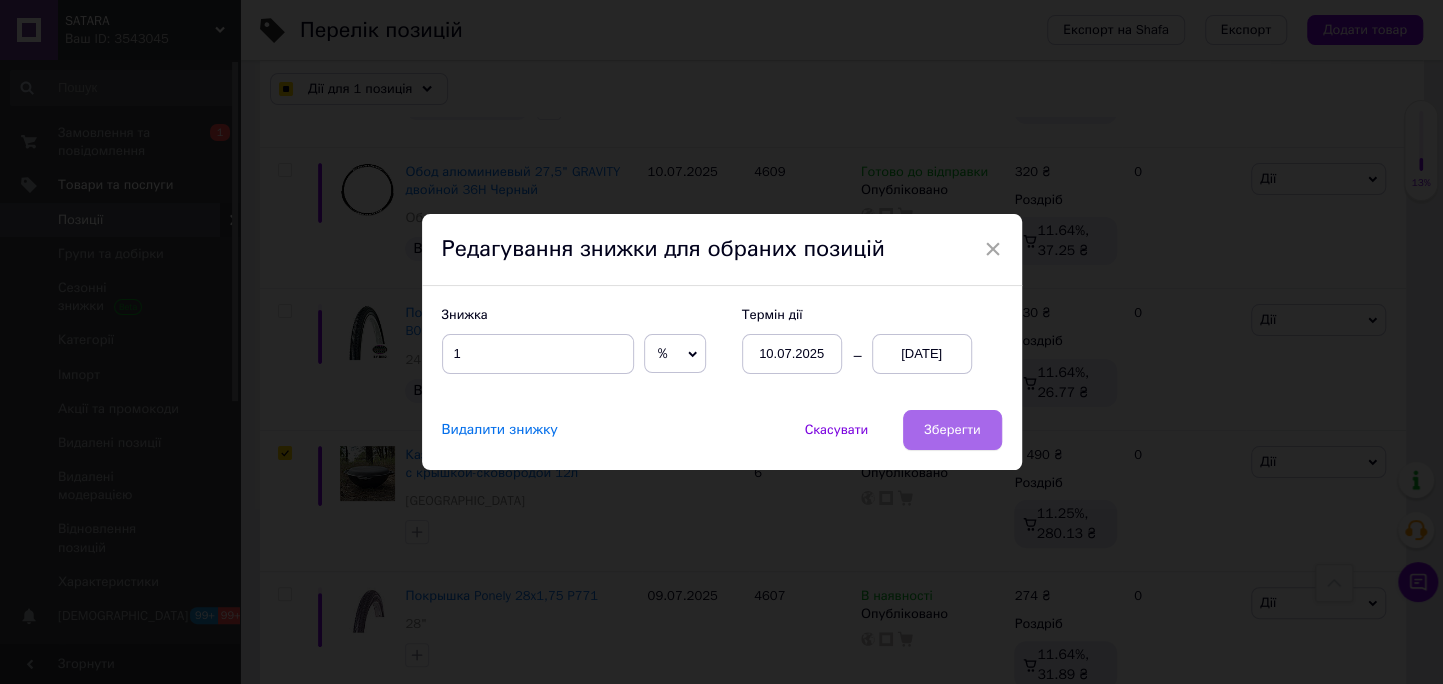 click on "Зберегти" at bounding box center (952, 430) 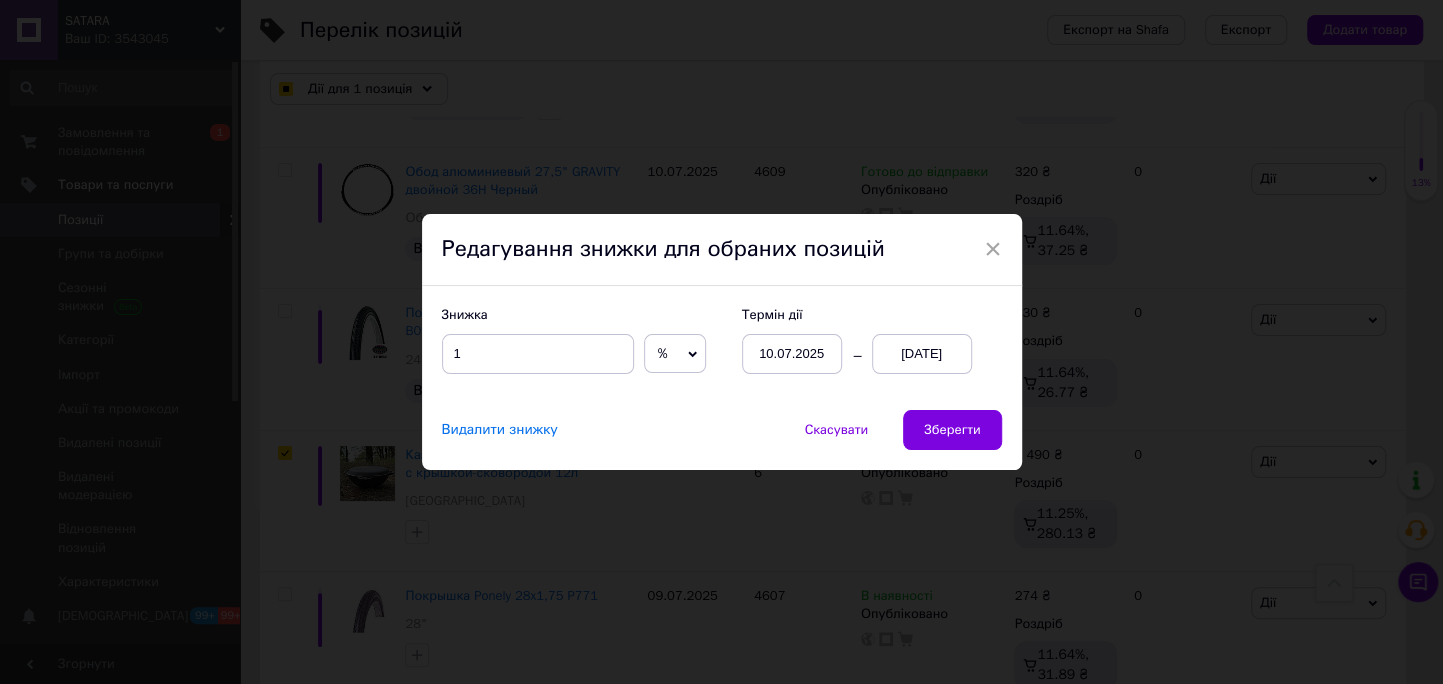checkbox on "true" 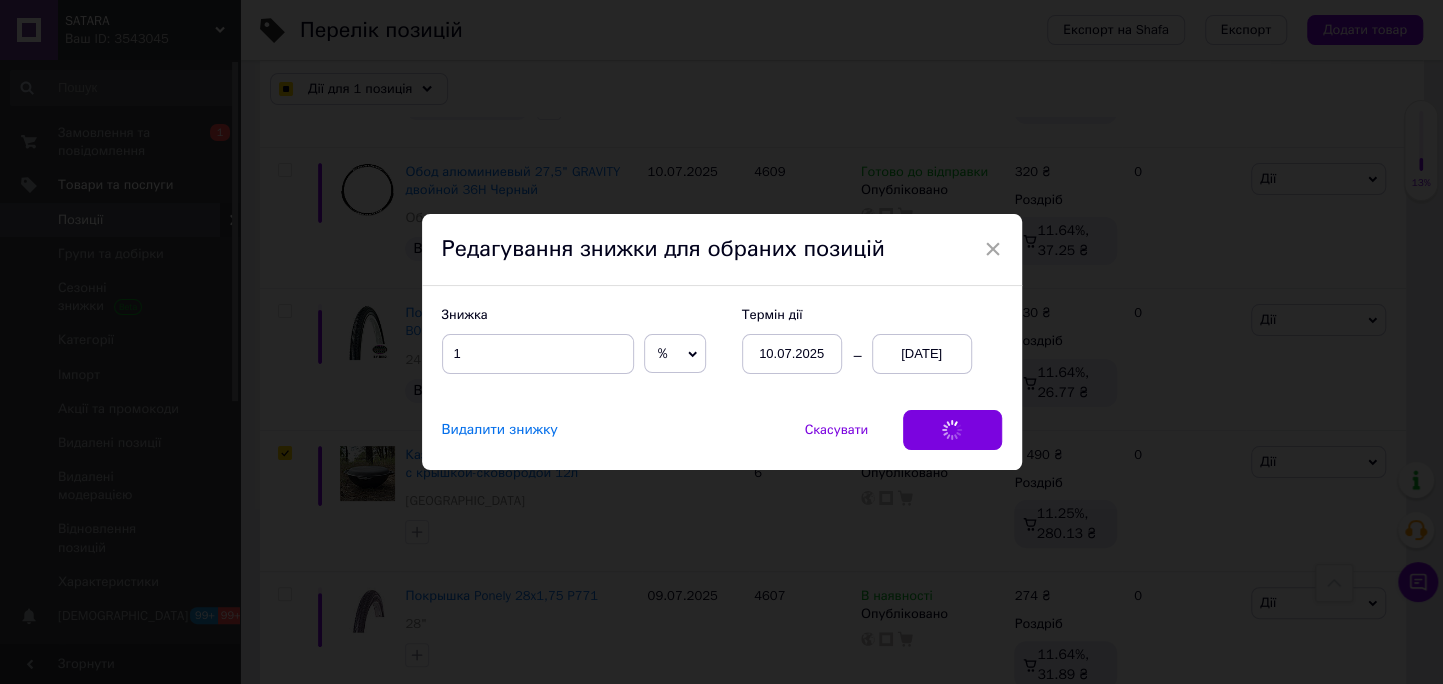 checkbox on "true" 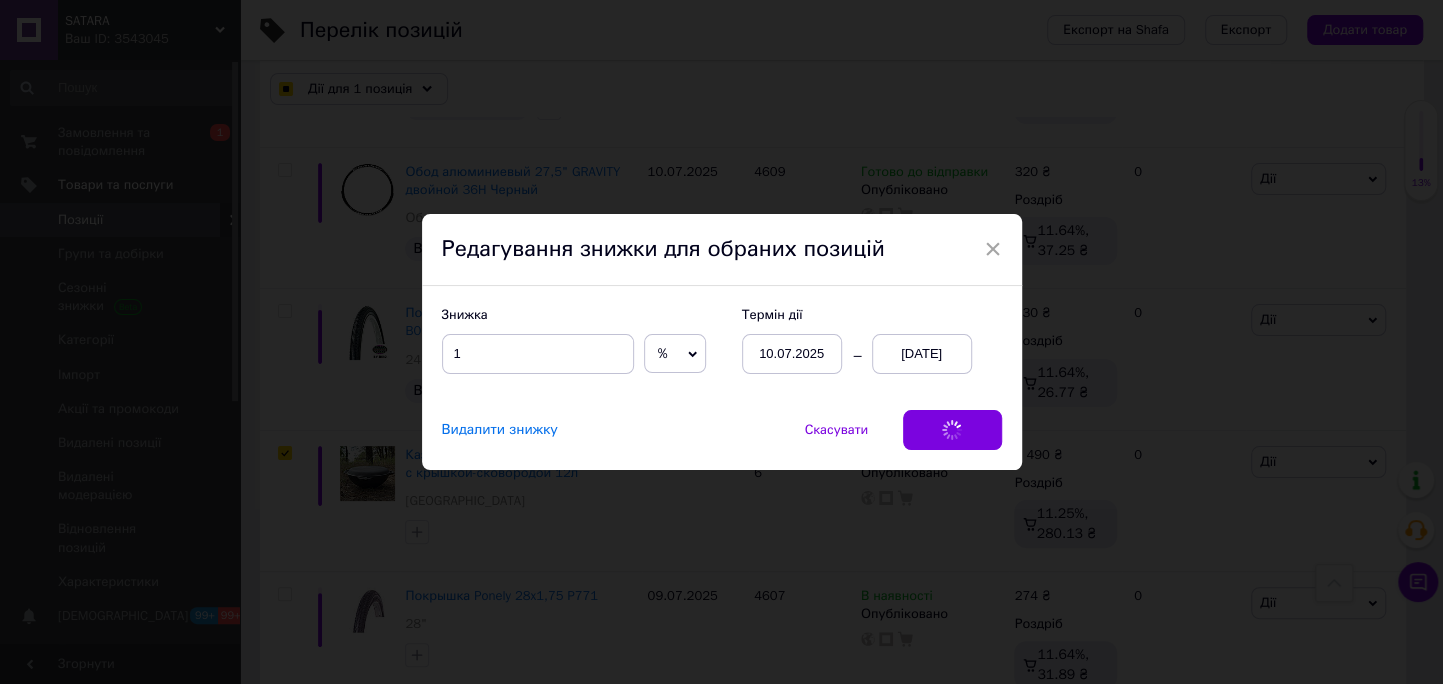 checkbox on "true" 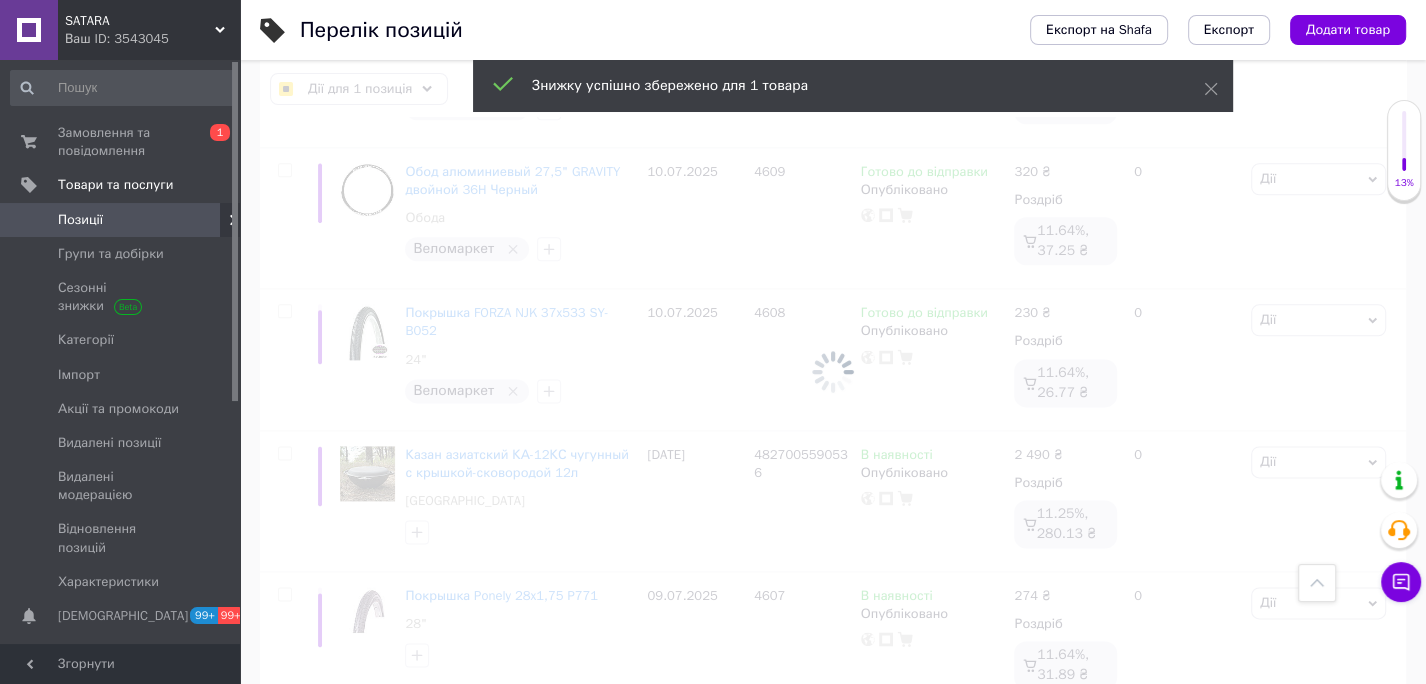checkbox on "false" 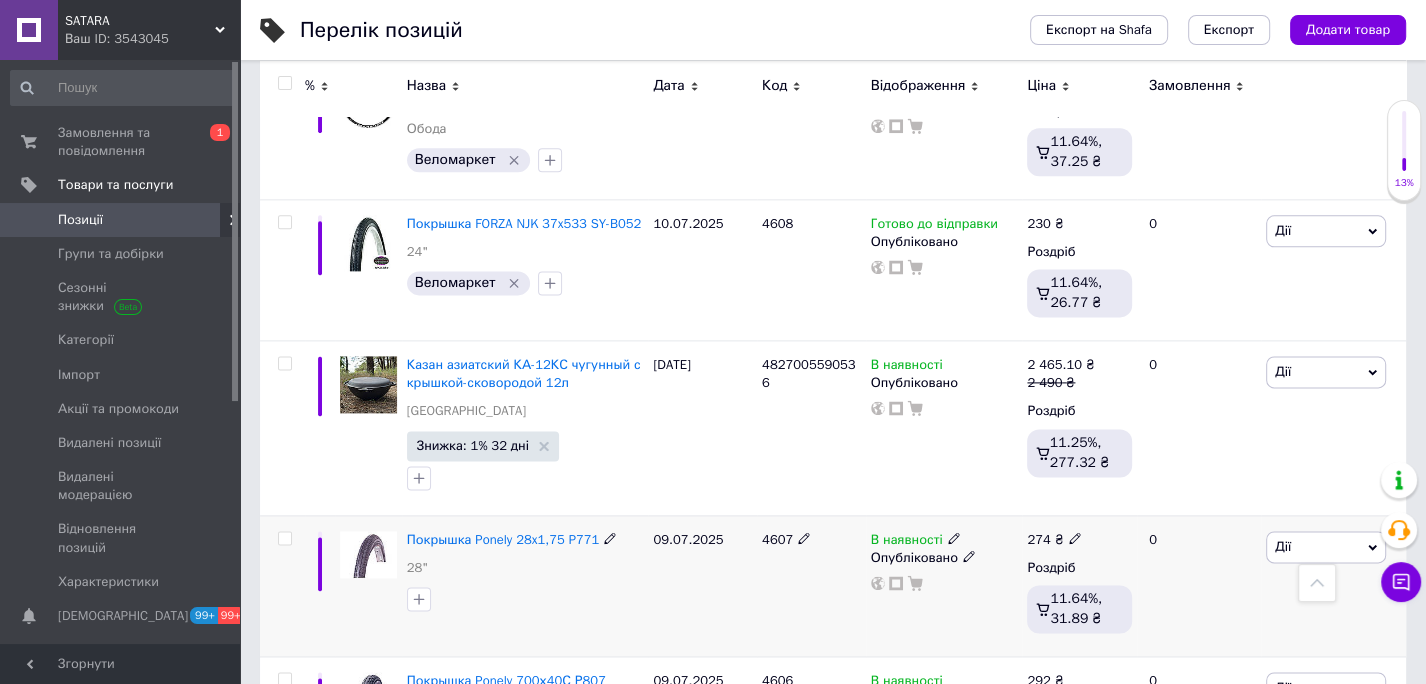 scroll, scrollTop: 8572, scrollLeft: 0, axis: vertical 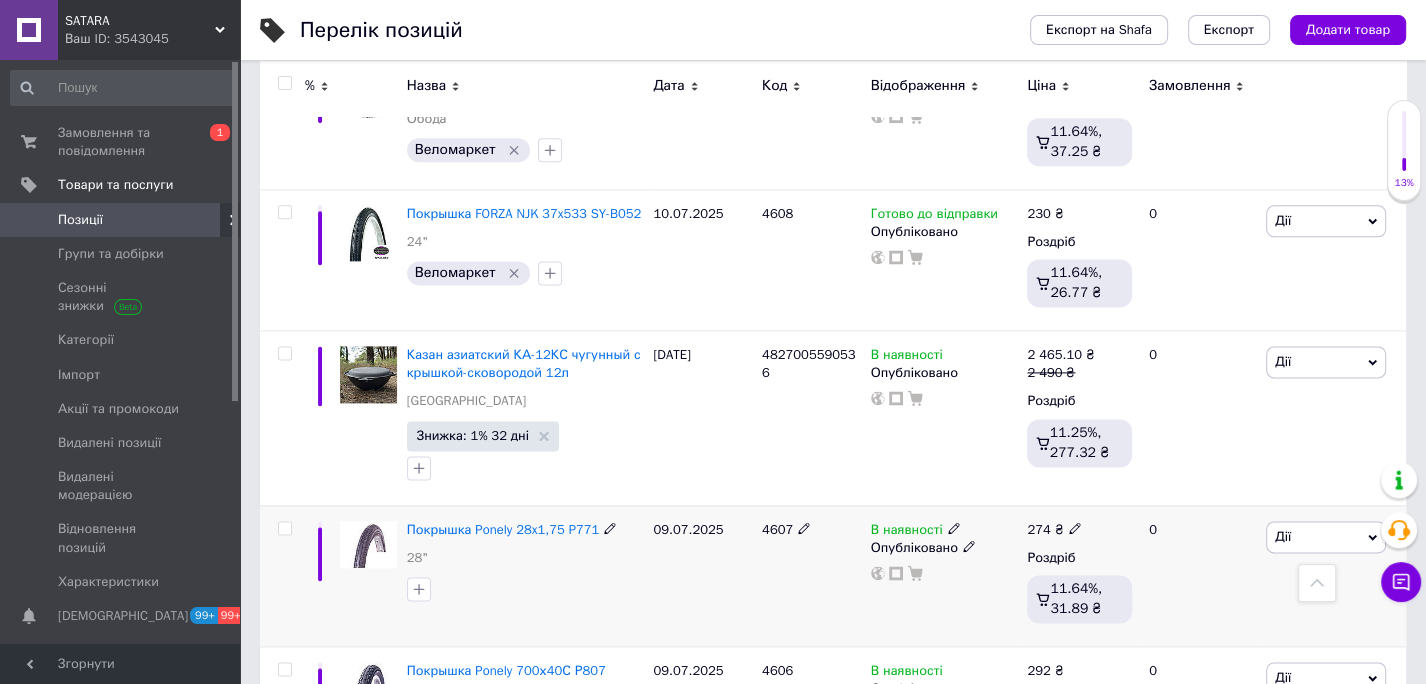 click on "4607" at bounding box center [777, 529] 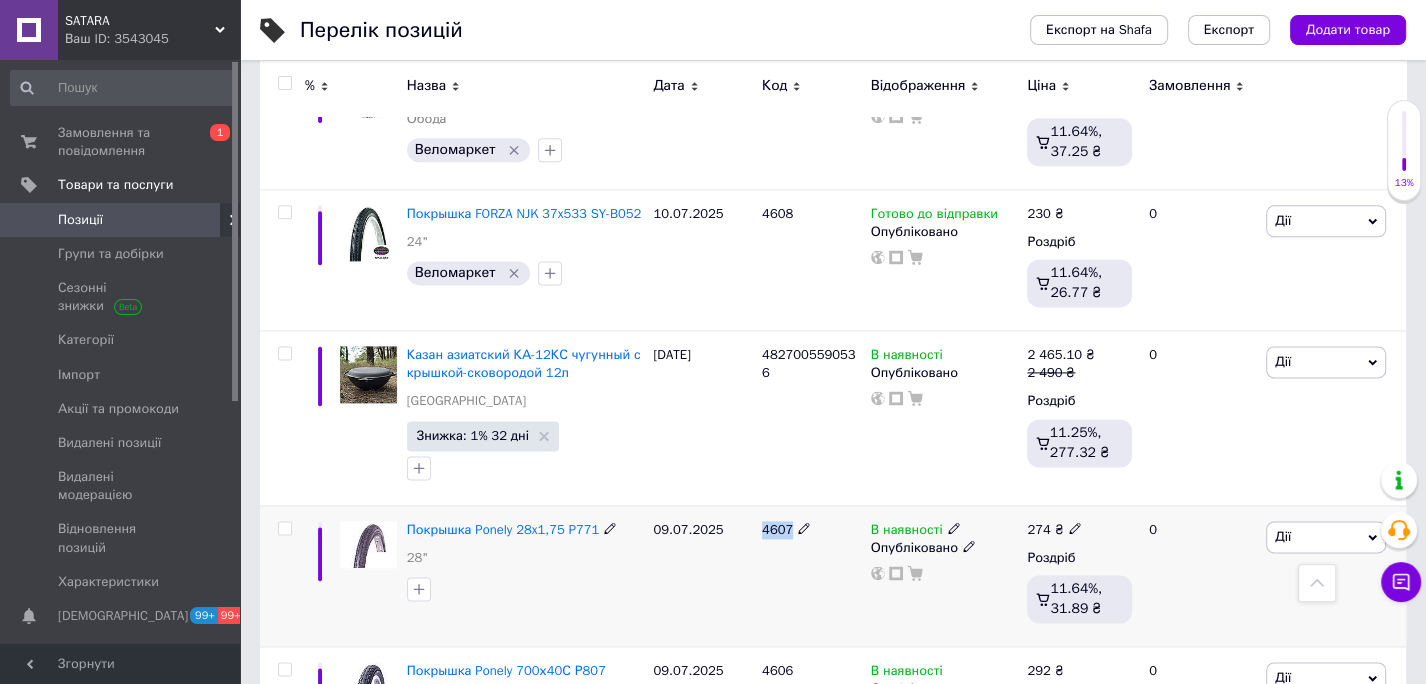 click on "4607" at bounding box center (777, 529) 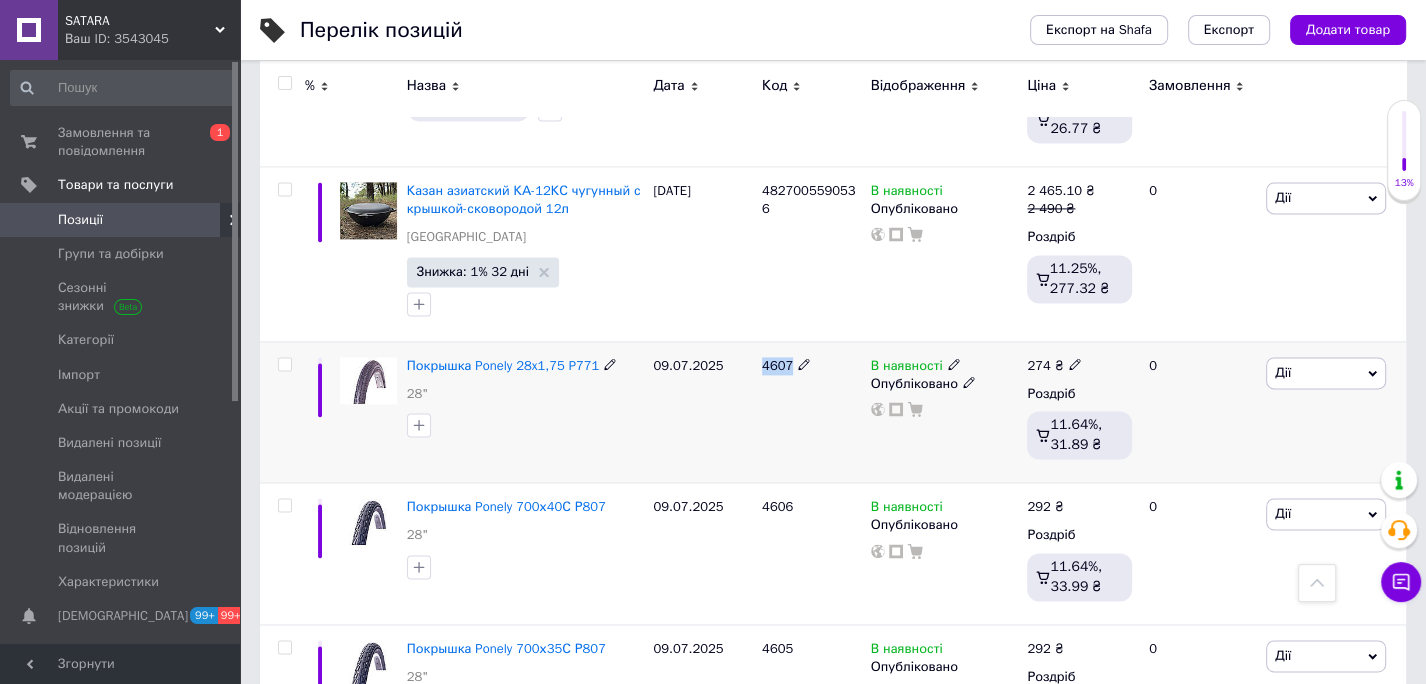 scroll, scrollTop: 8733, scrollLeft: 0, axis: vertical 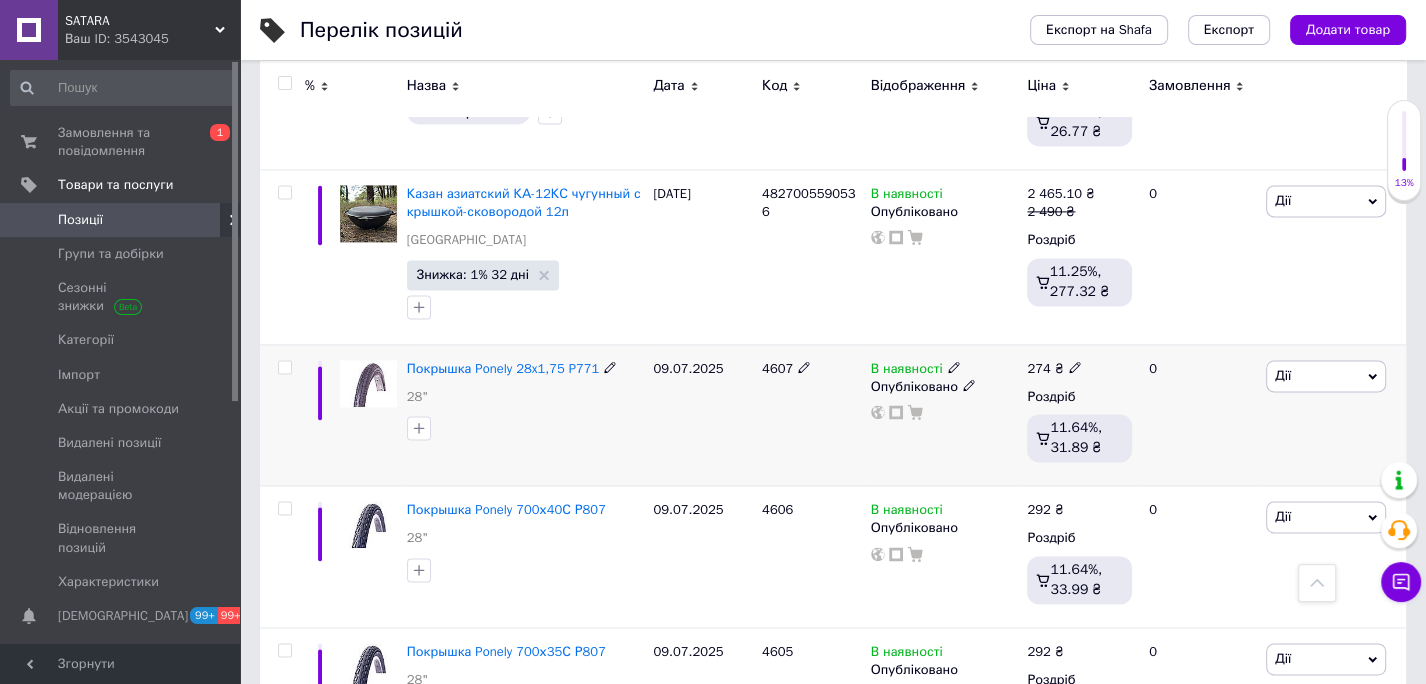 click 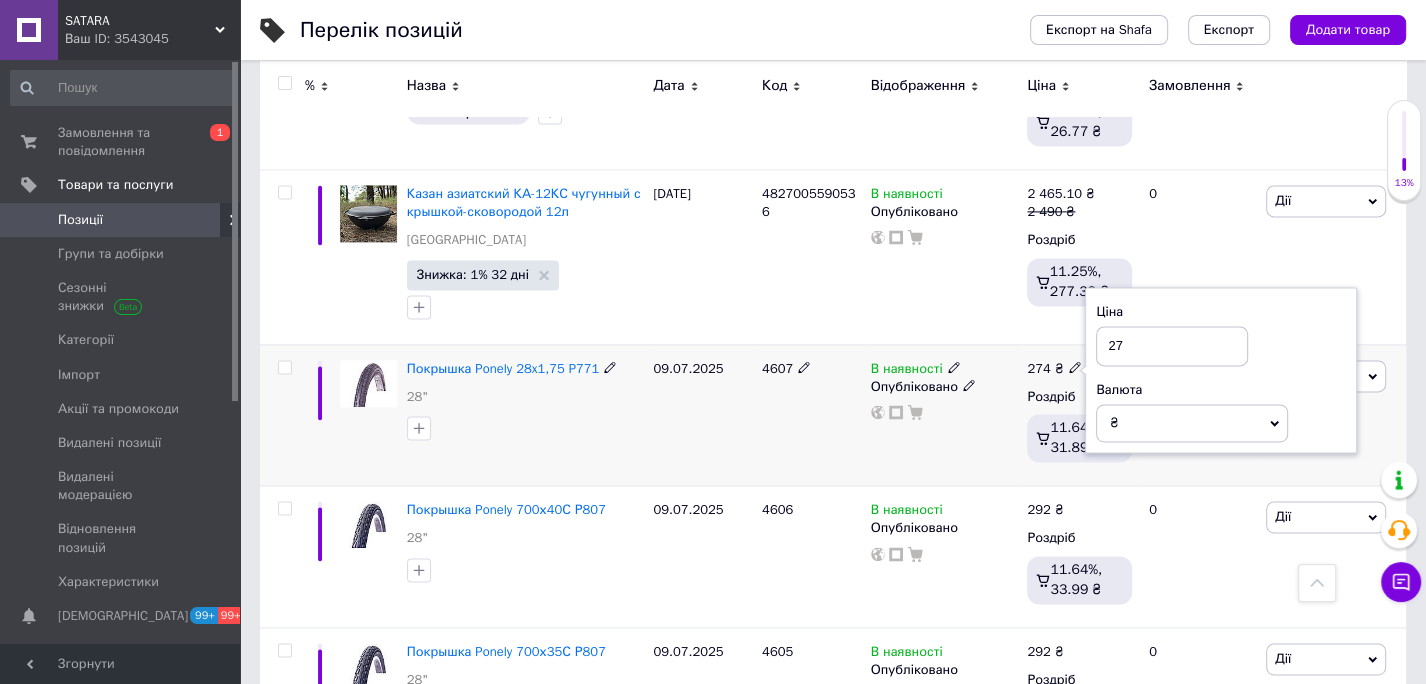 type on "2" 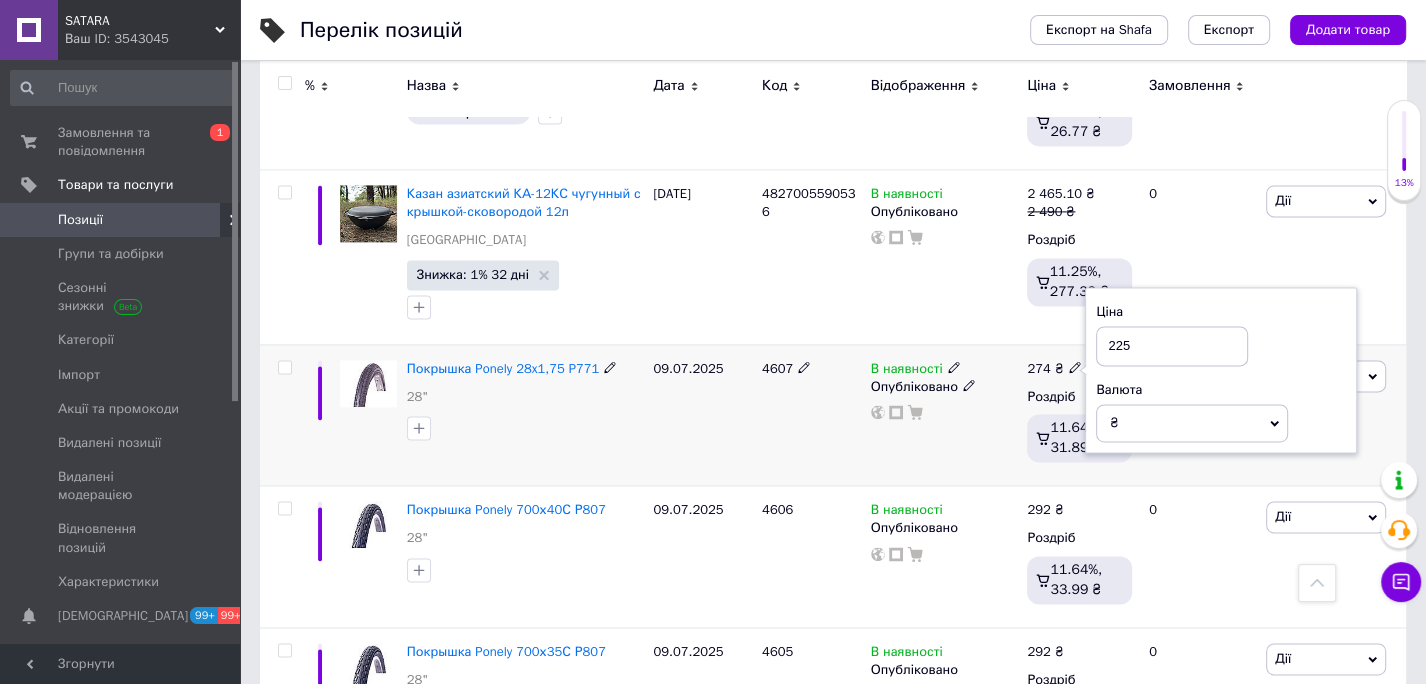 type on "225" 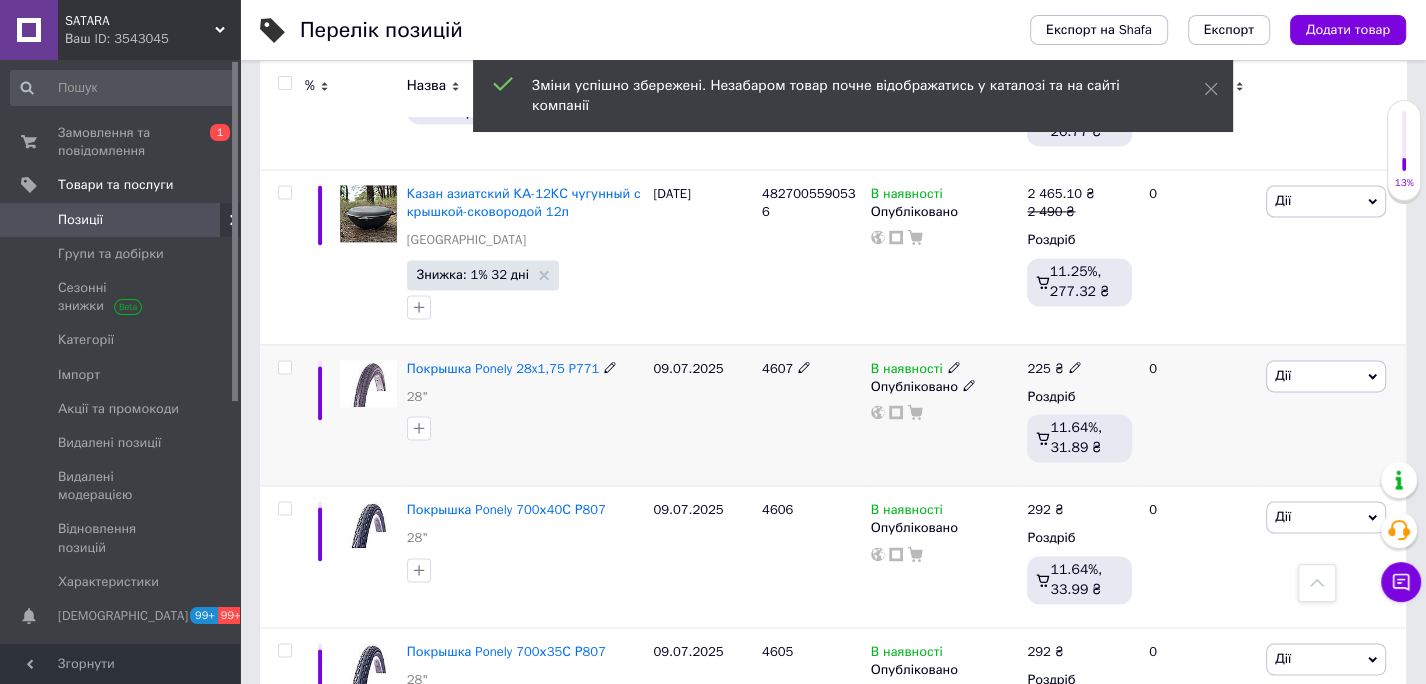 click 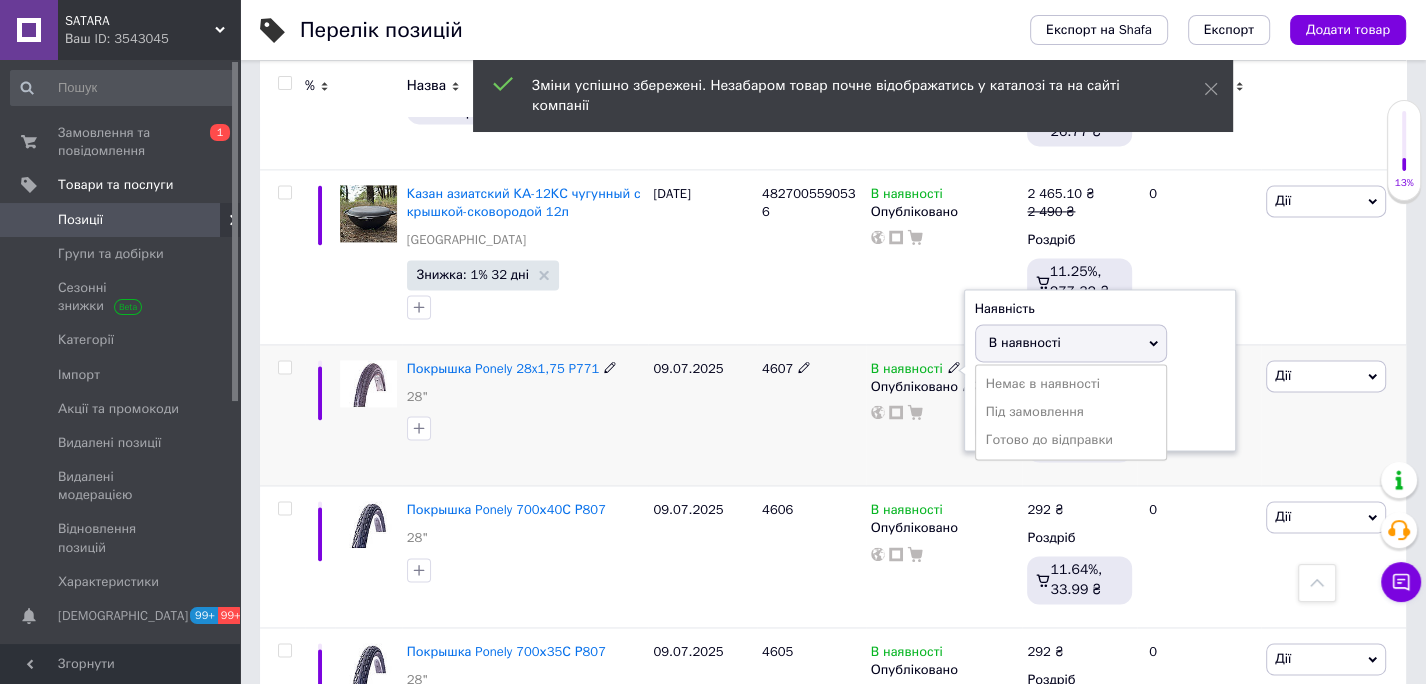 drag, startPoint x: 1014, startPoint y: 265, endPoint x: 768, endPoint y: 312, distance: 250.4496 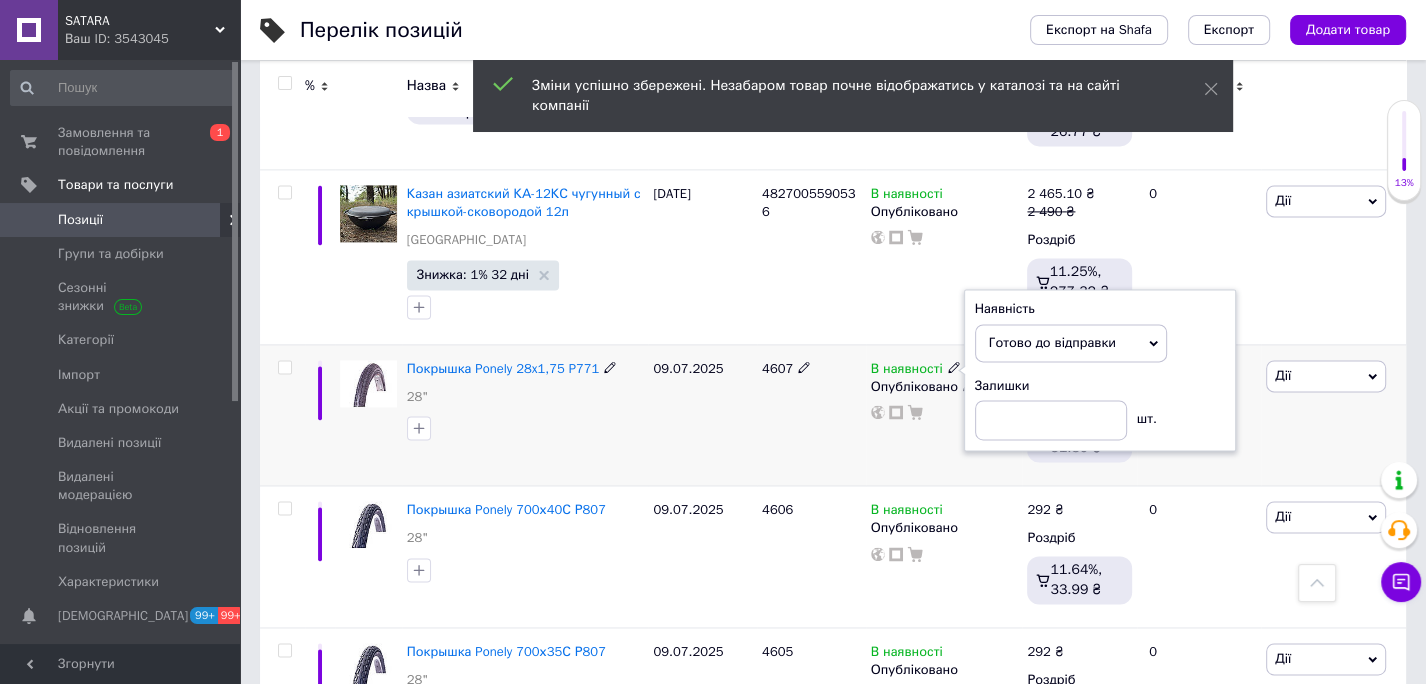 click on "09.07.2025" at bounding box center [702, 414] 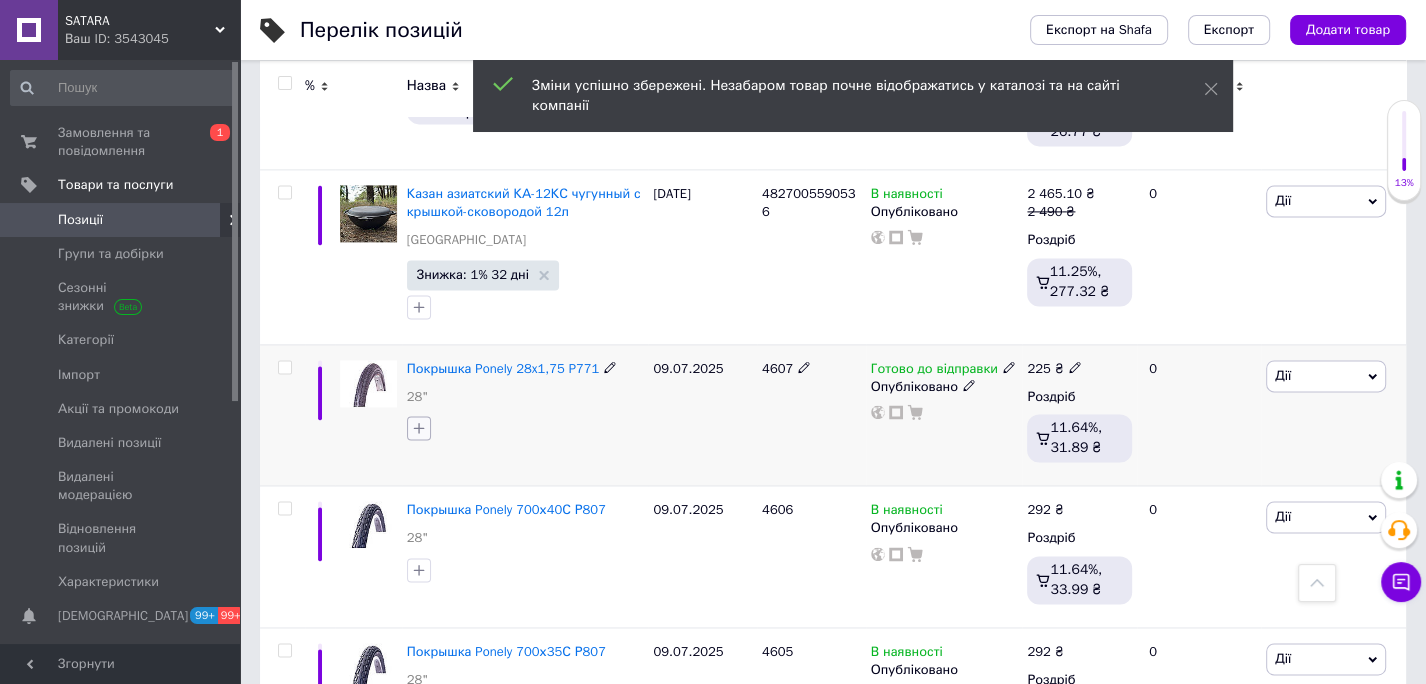 click 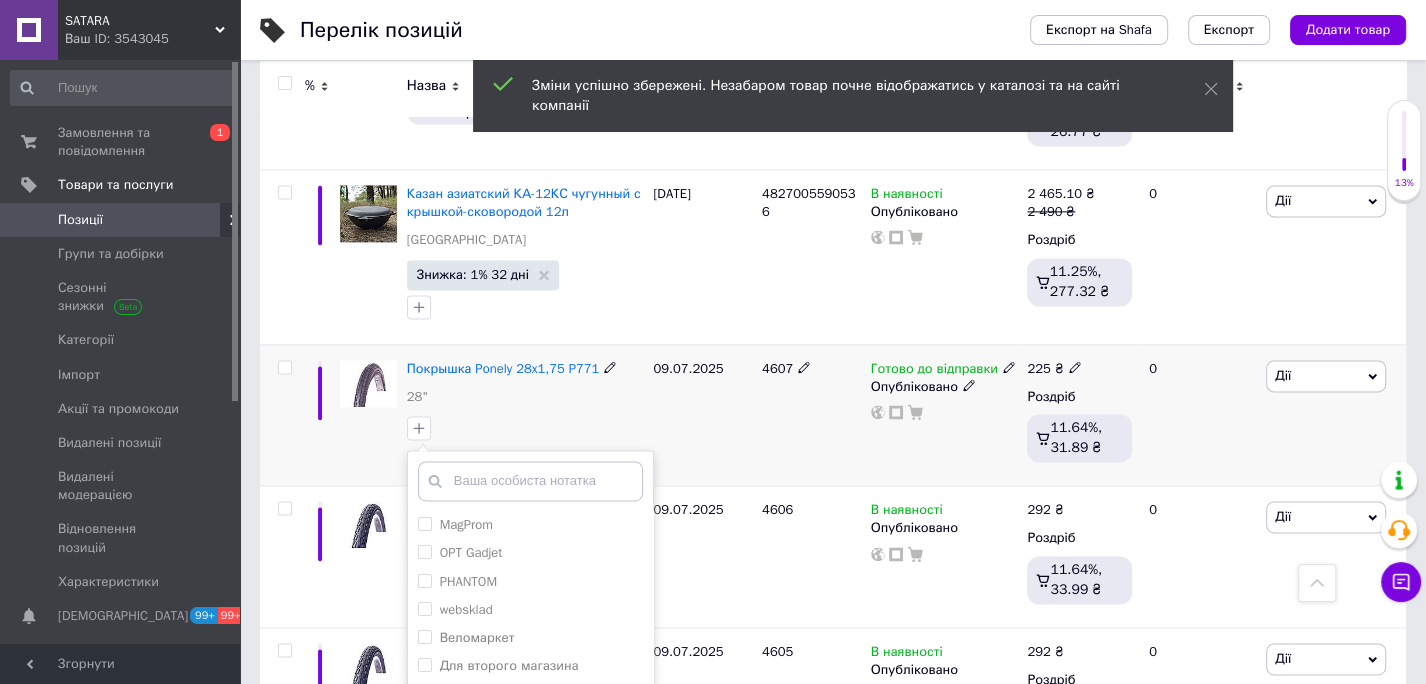 scroll, scrollTop: 8771, scrollLeft: 0, axis: vertical 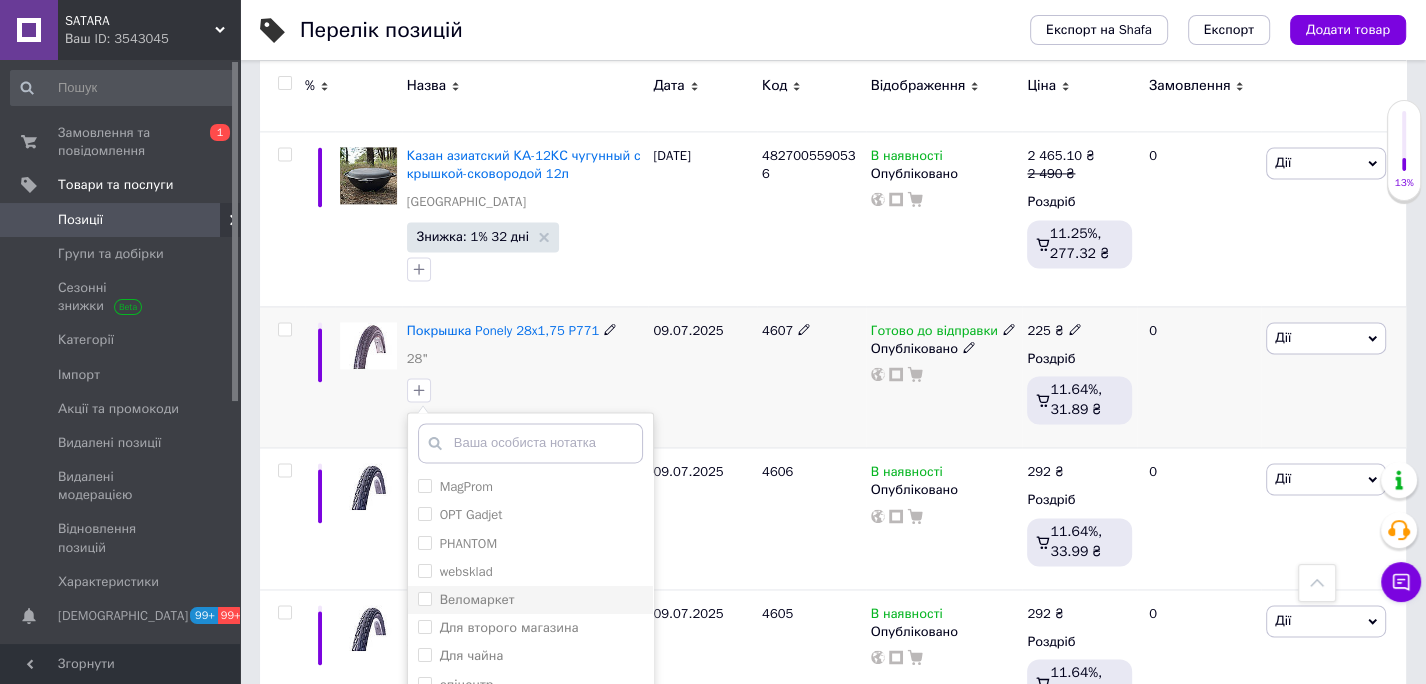 click on "Веломаркет" at bounding box center (424, 598) 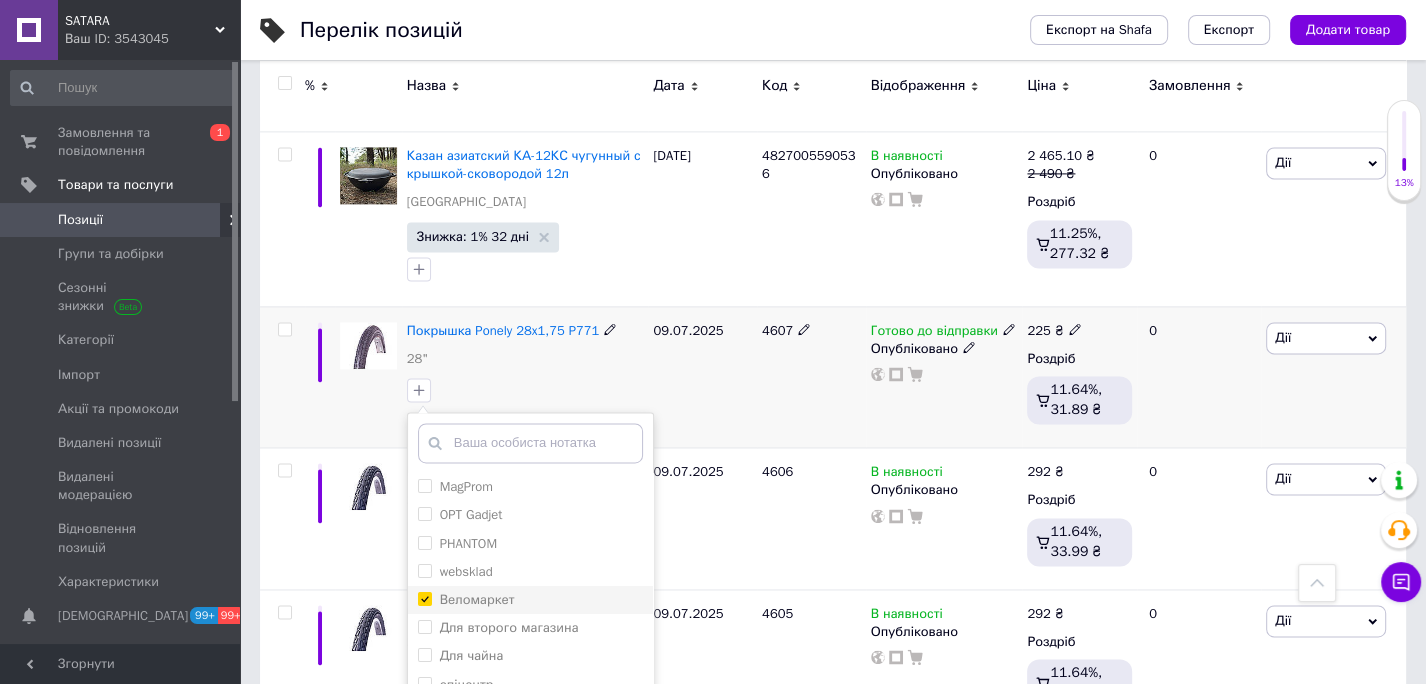 checkbox on "true" 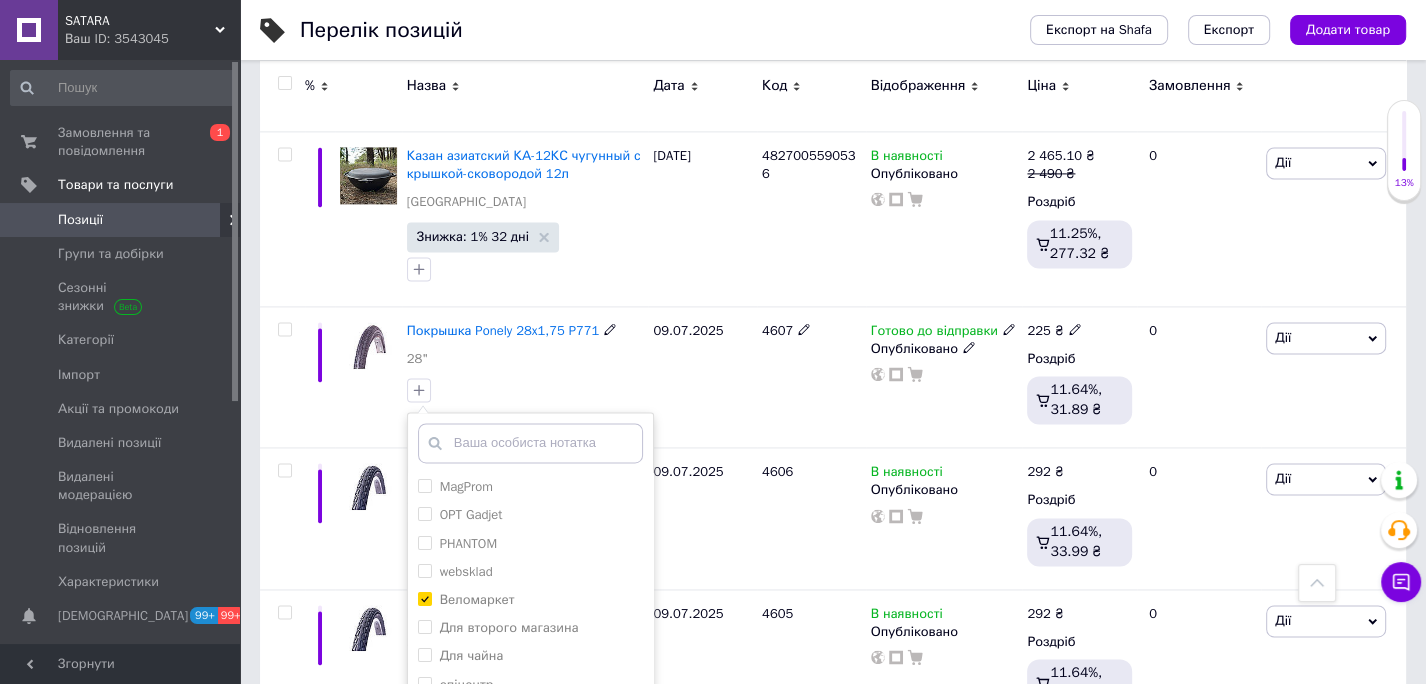 click on "Додати мітку" at bounding box center (530, 809) 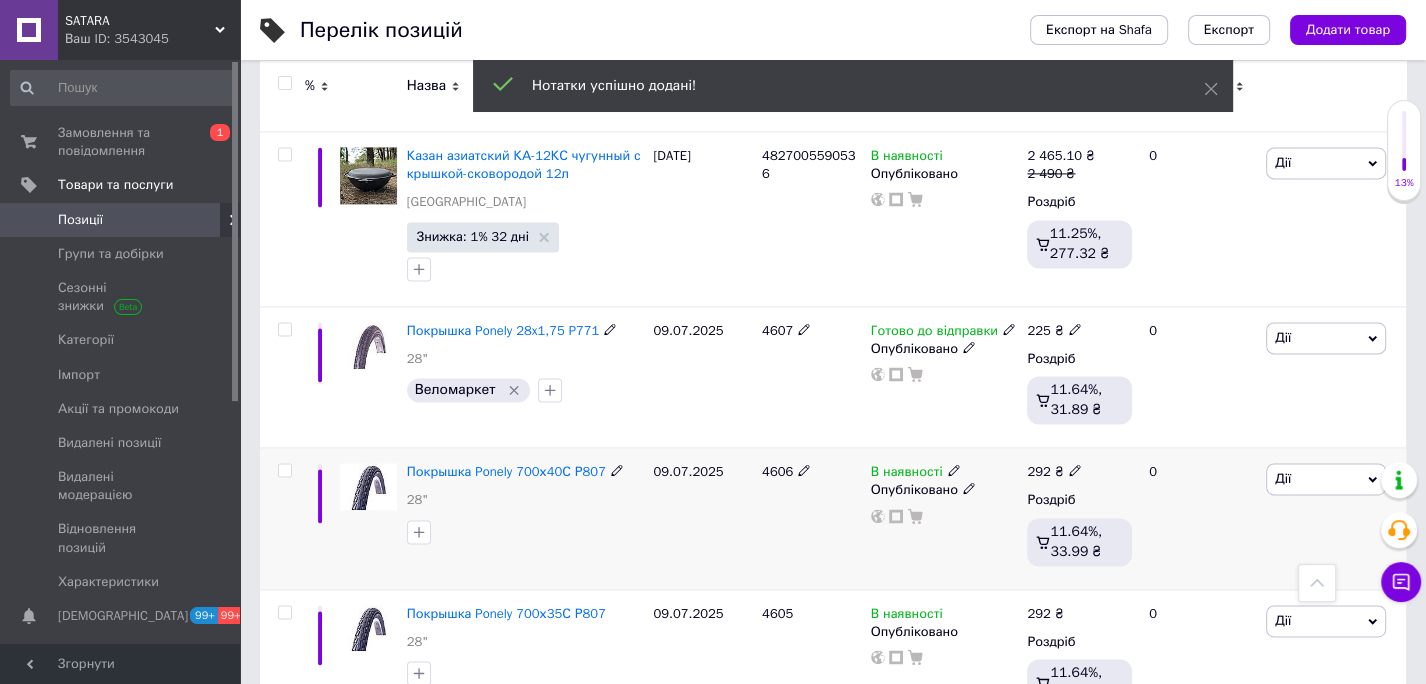 click on "4606" at bounding box center (777, 471) 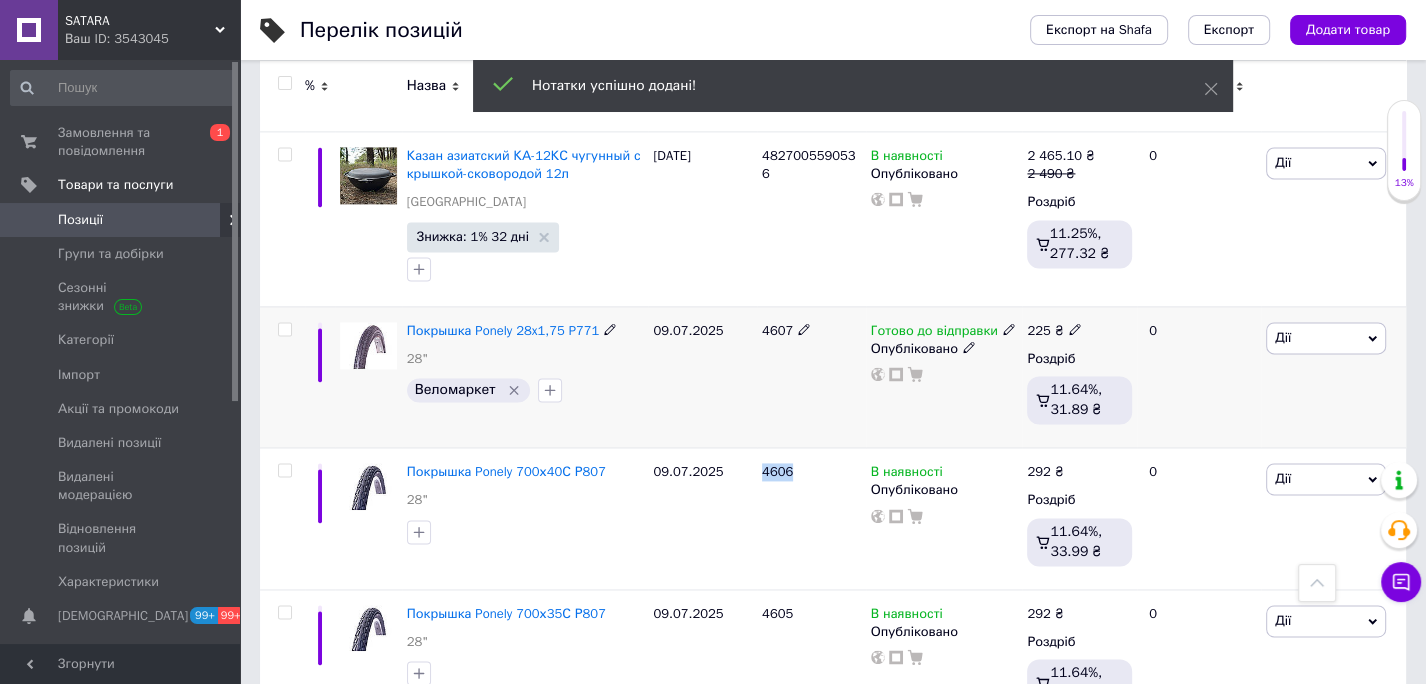 copy on "4606" 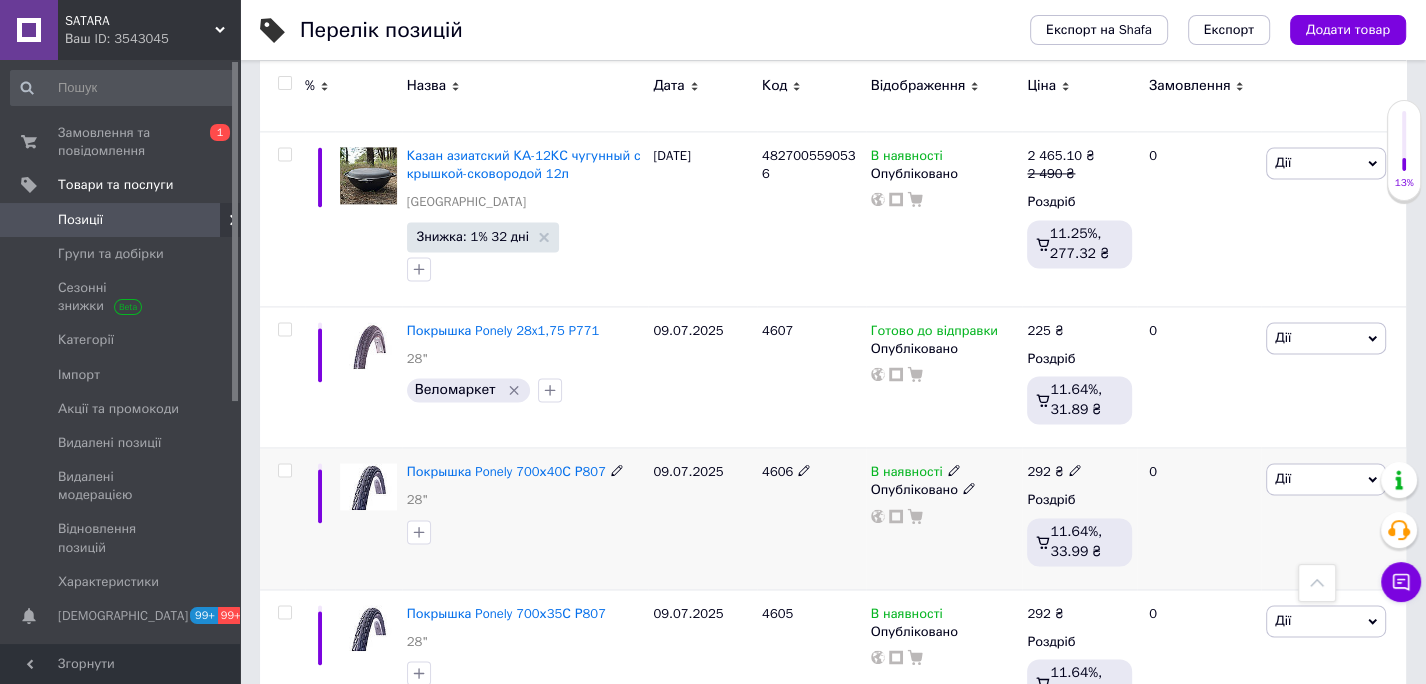 click 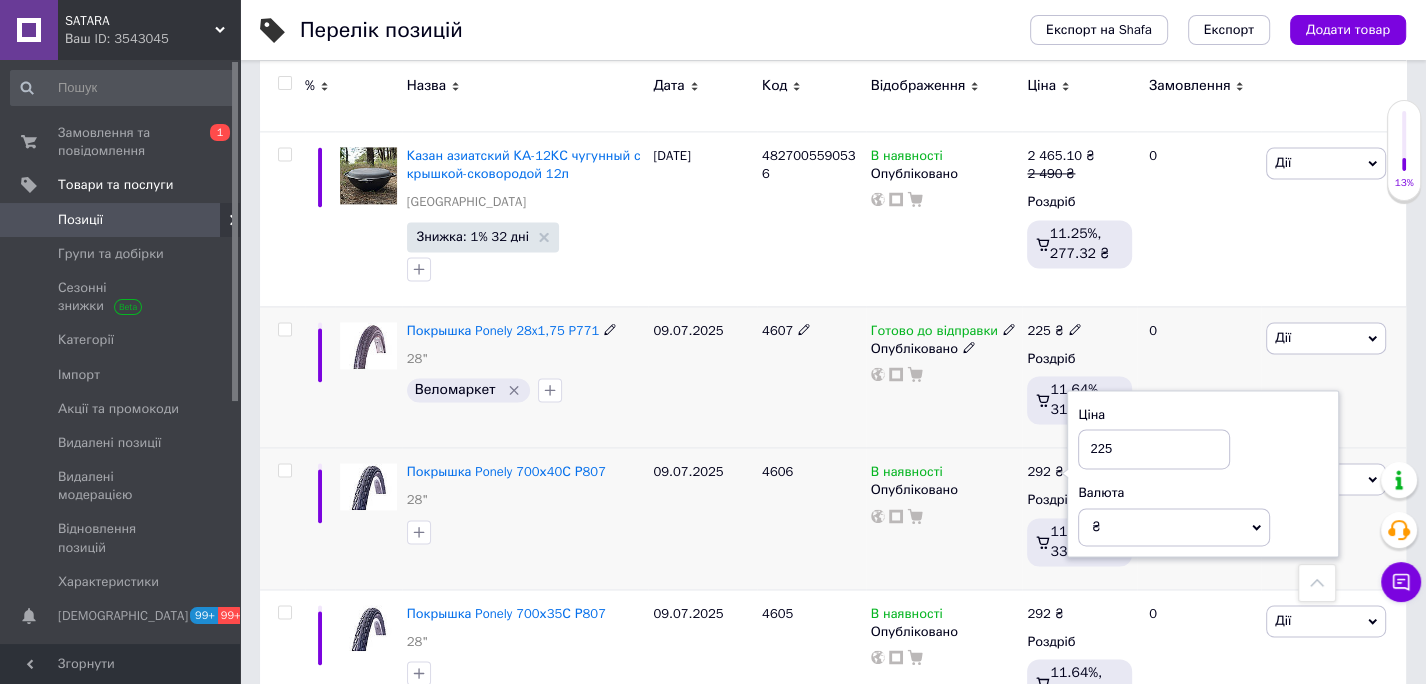 type on "225" 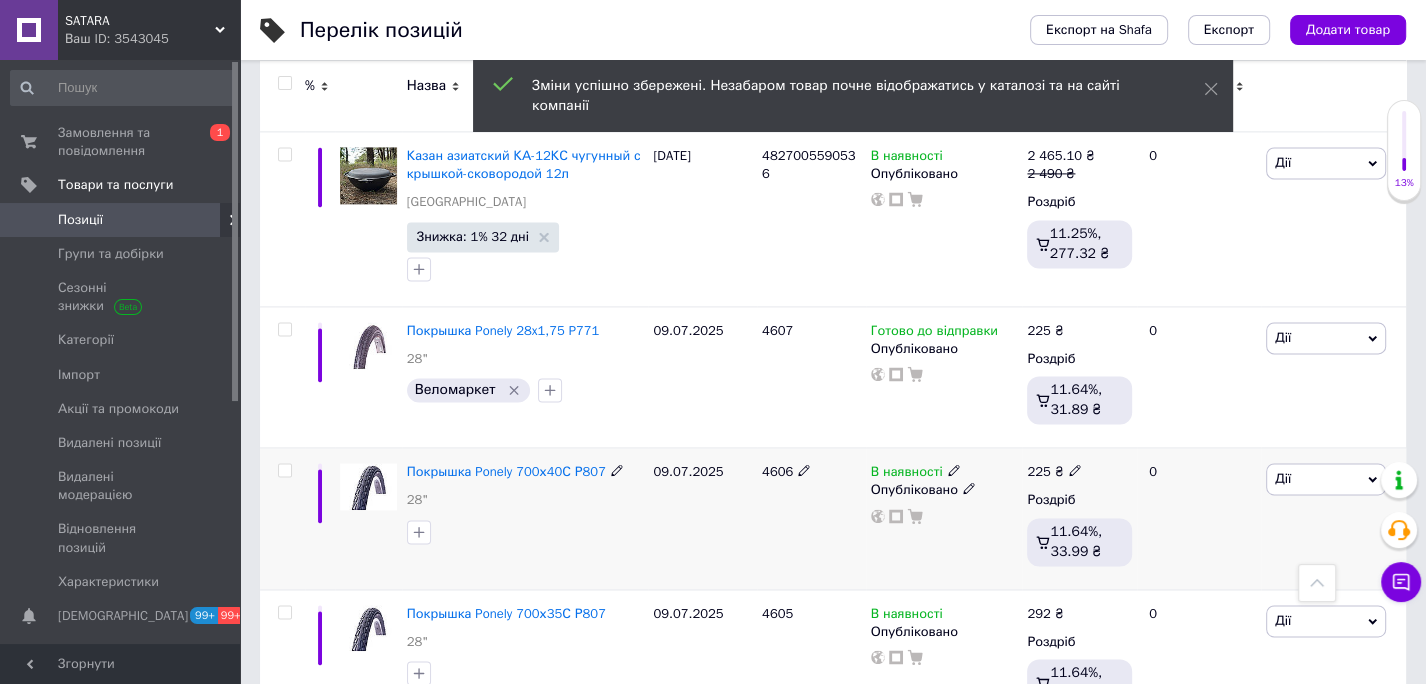 click 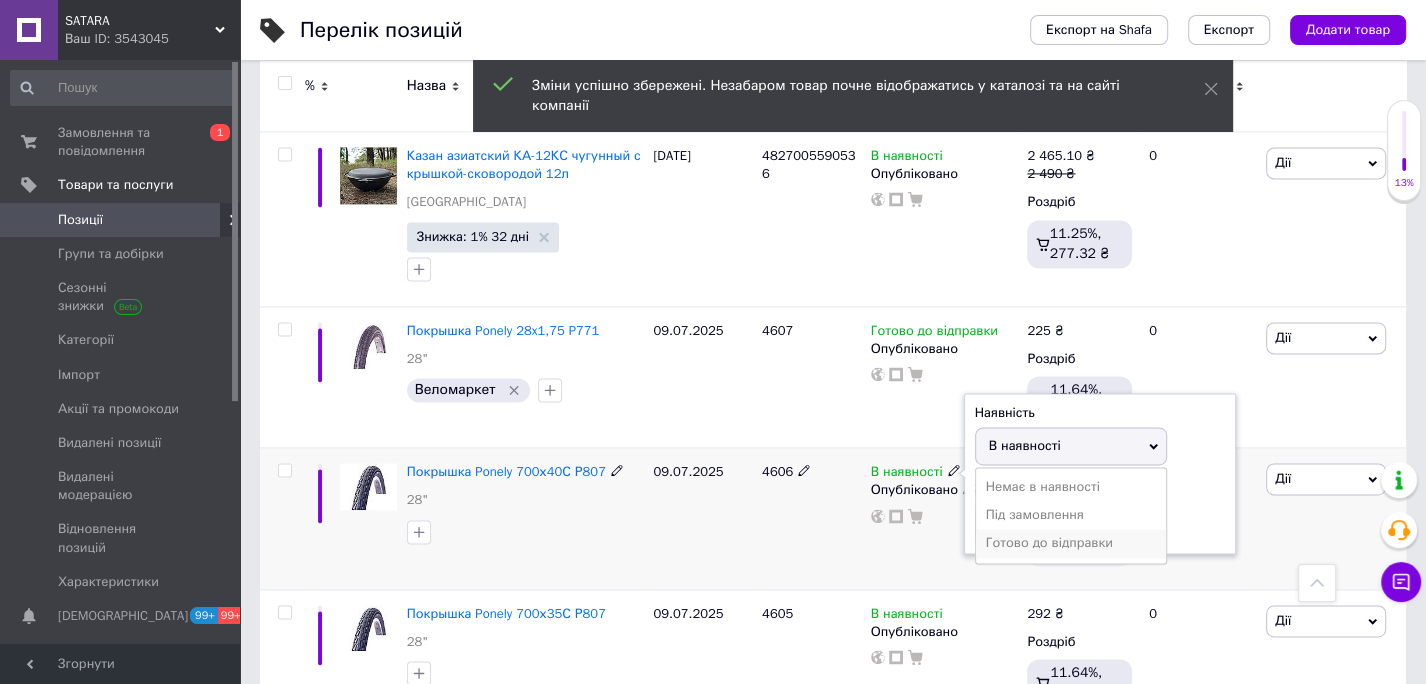 click on "Готово до відправки" at bounding box center (1071, 543) 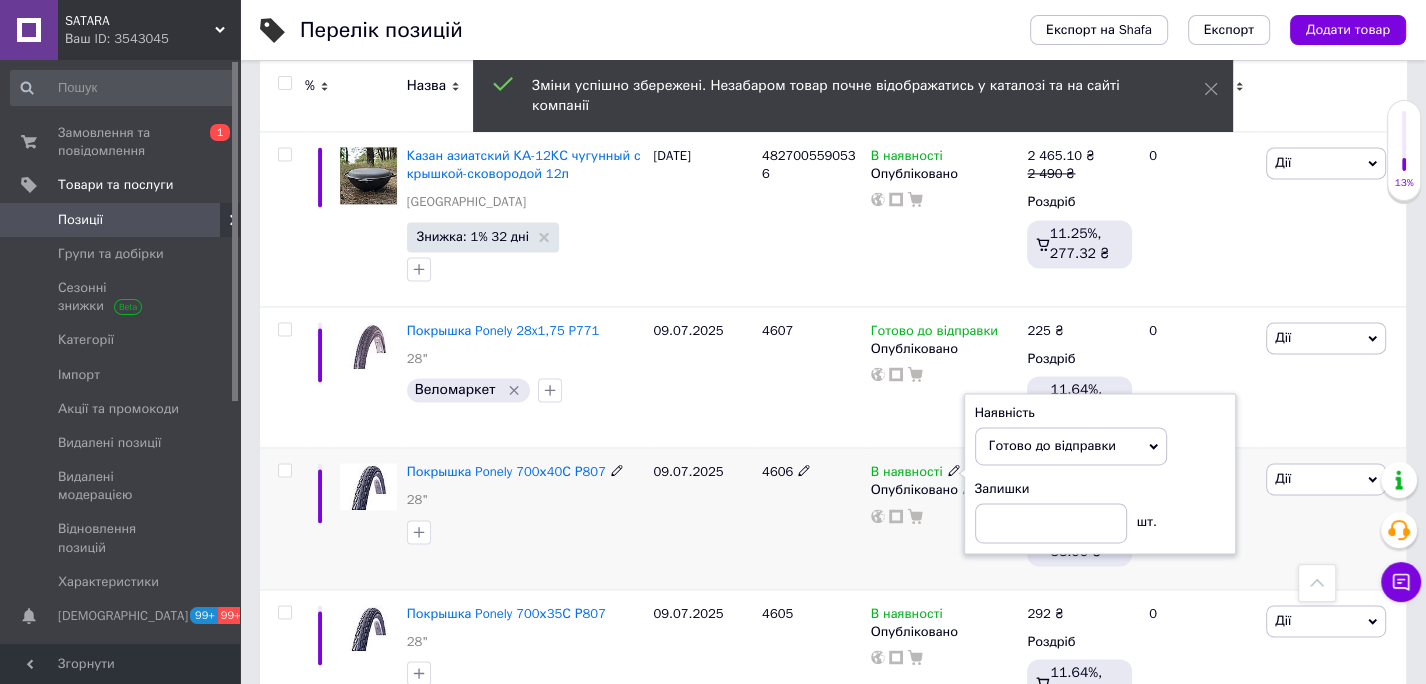 click on "Покрышка Ponely 700х40С Р807 28"" at bounding box center (525, 518) 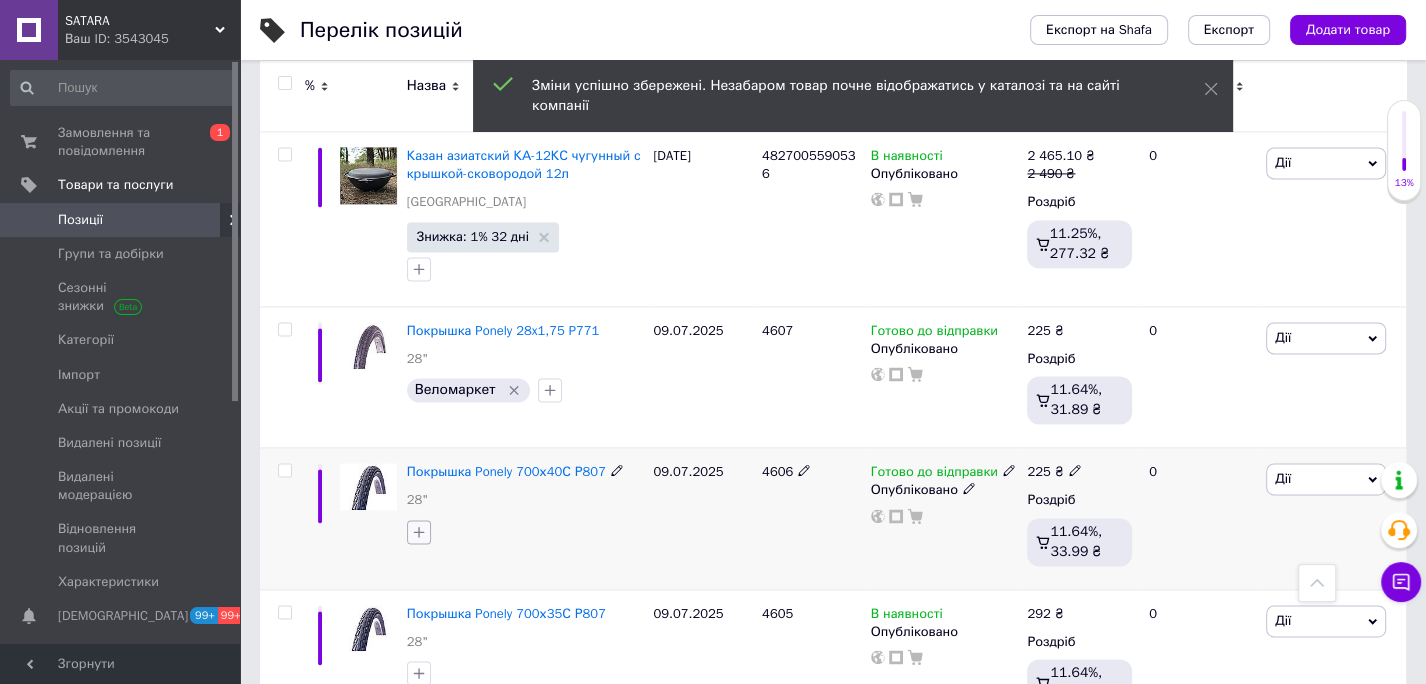 click 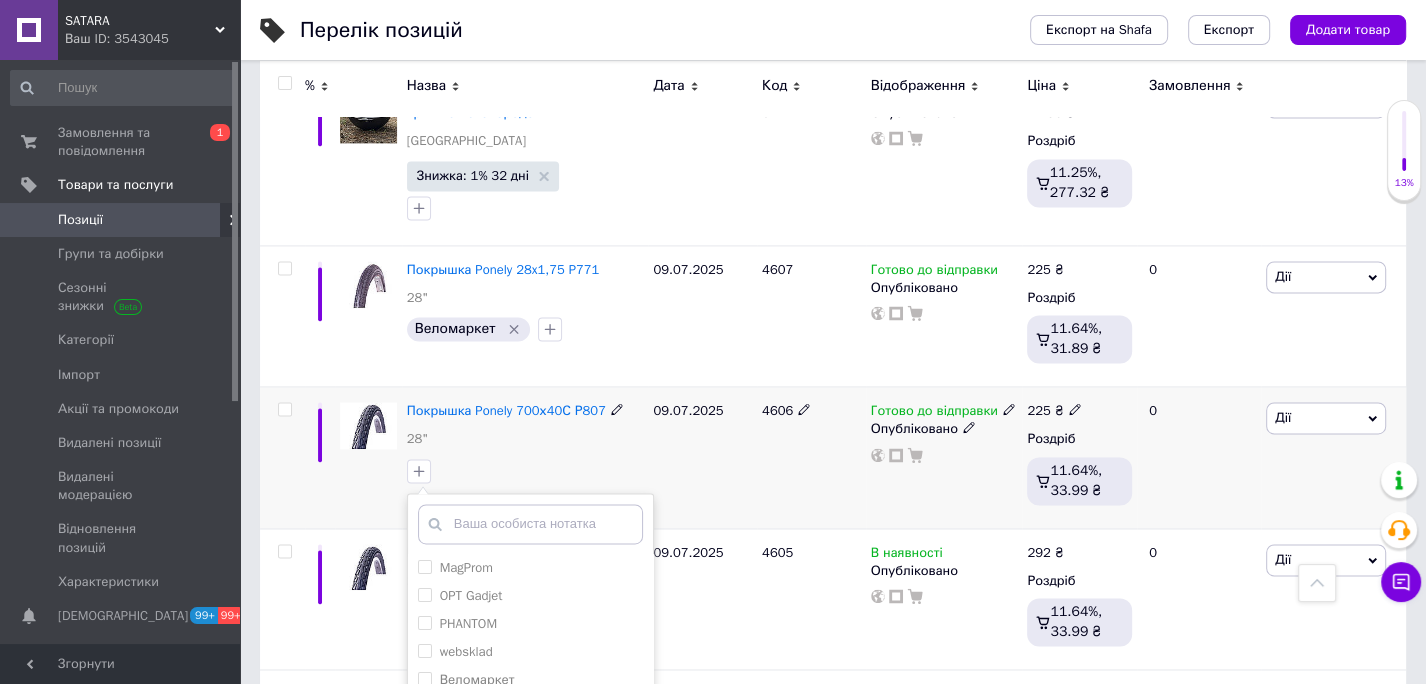 scroll, scrollTop: 8833, scrollLeft: 0, axis: vertical 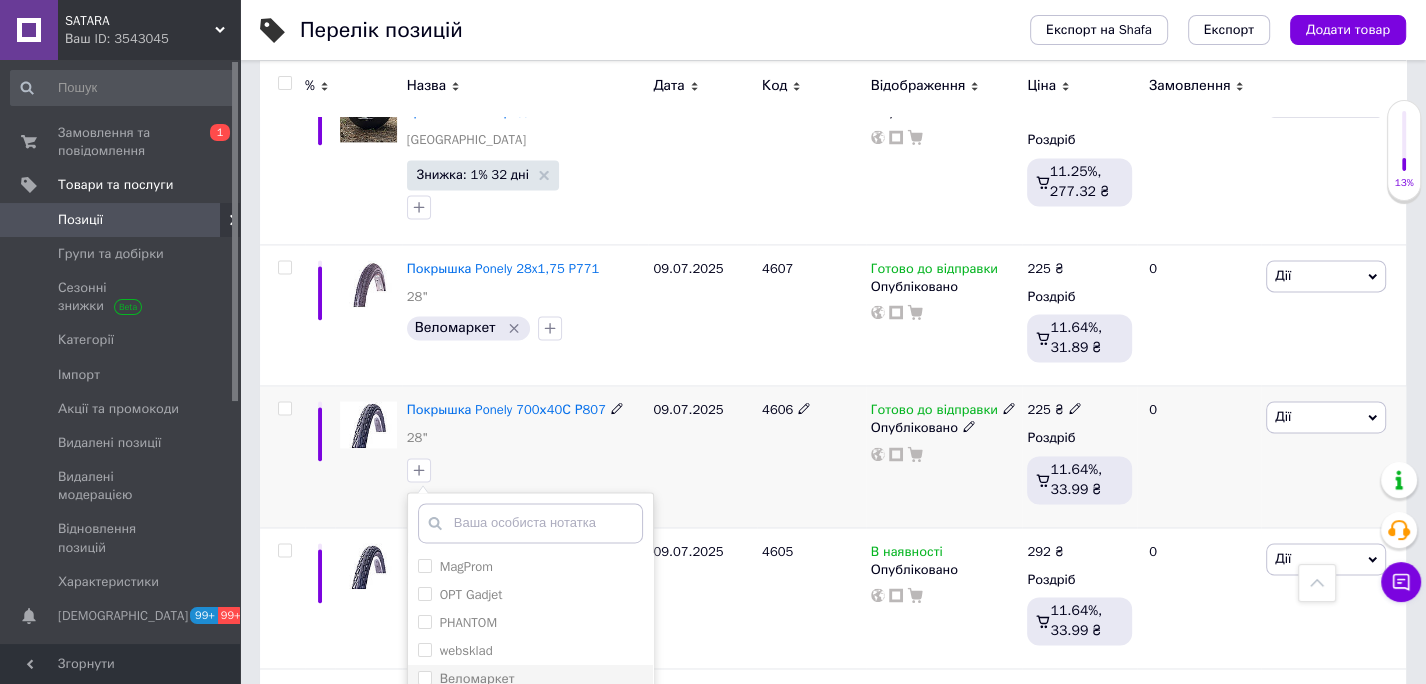 click on "Веломаркет" at bounding box center (424, 677) 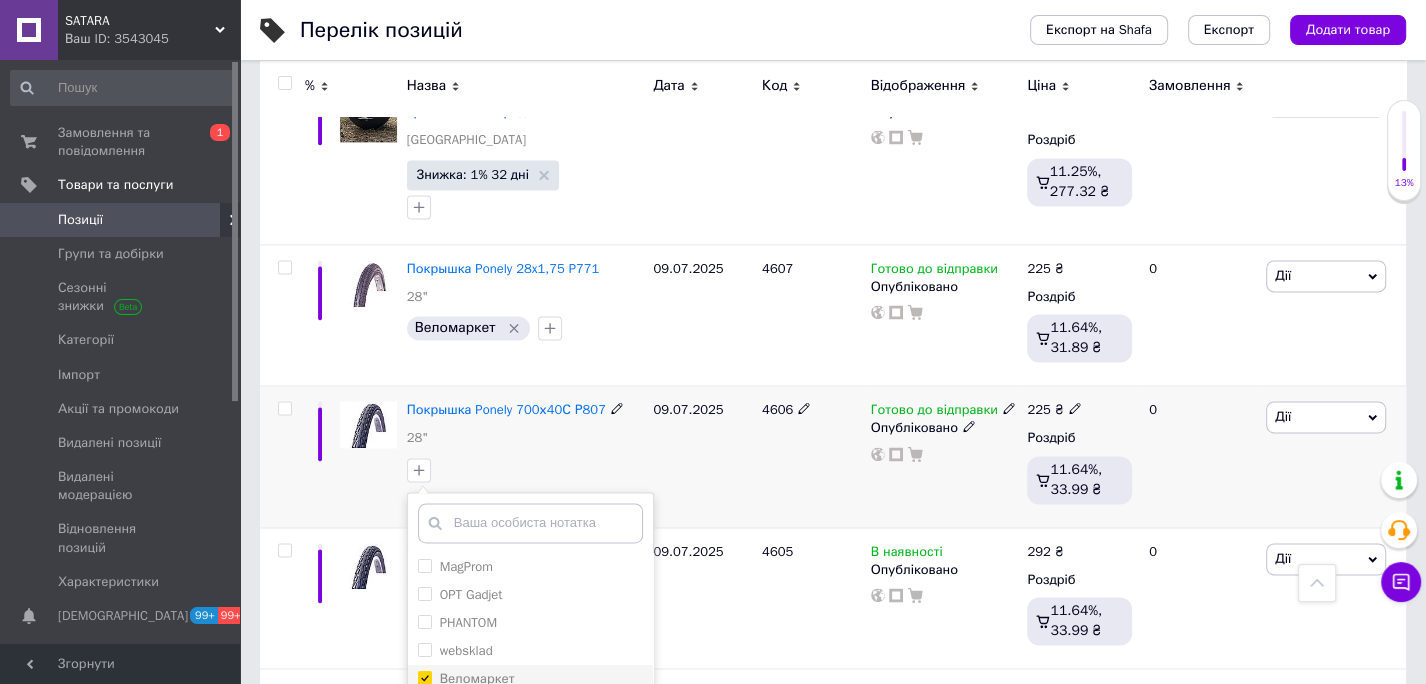 checkbox on "true" 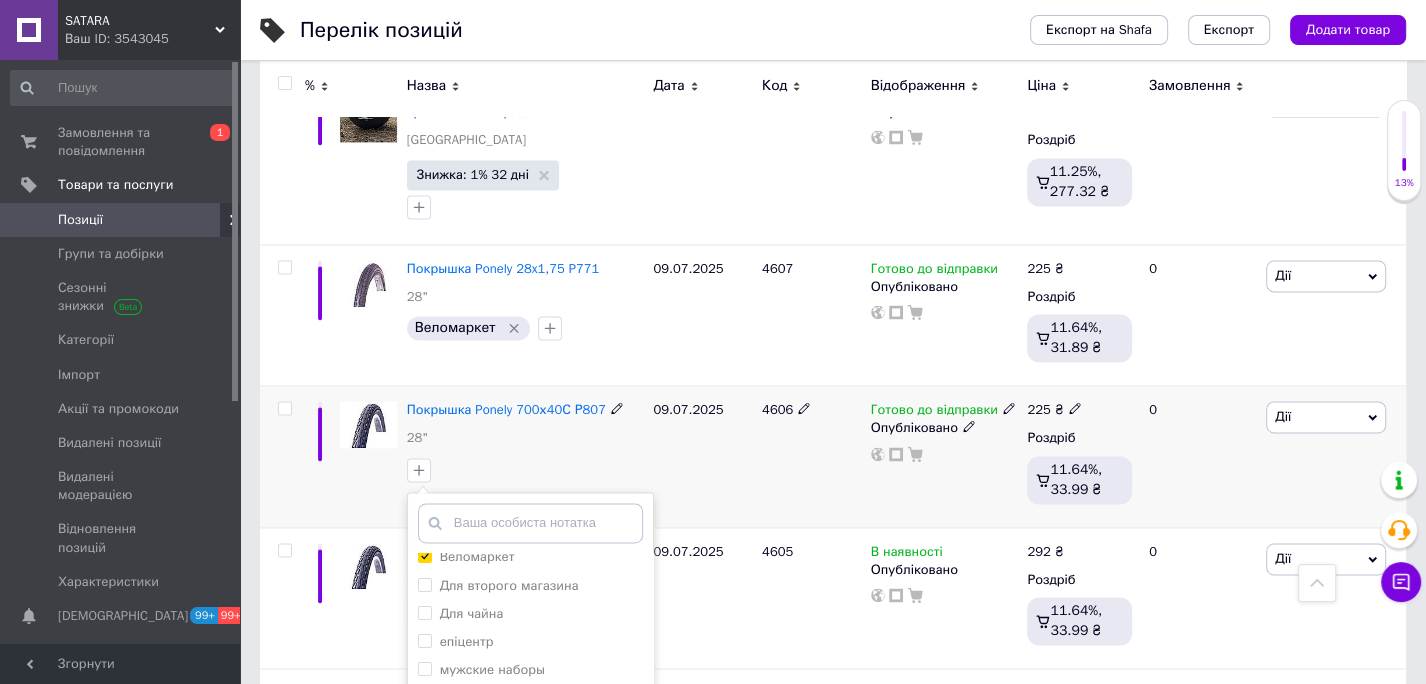 scroll, scrollTop: 122, scrollLeft: 0, axis: vertical 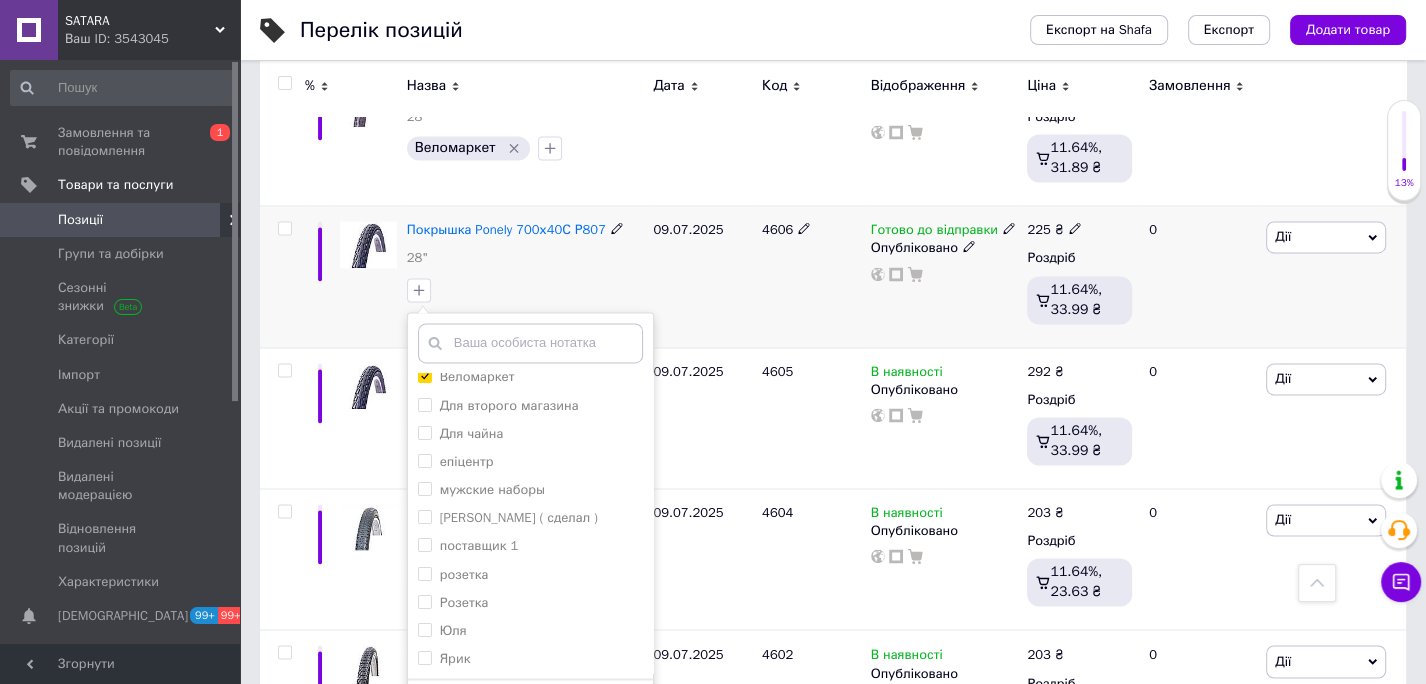 click on "Додати мітку" at bounding box center [530, 709] 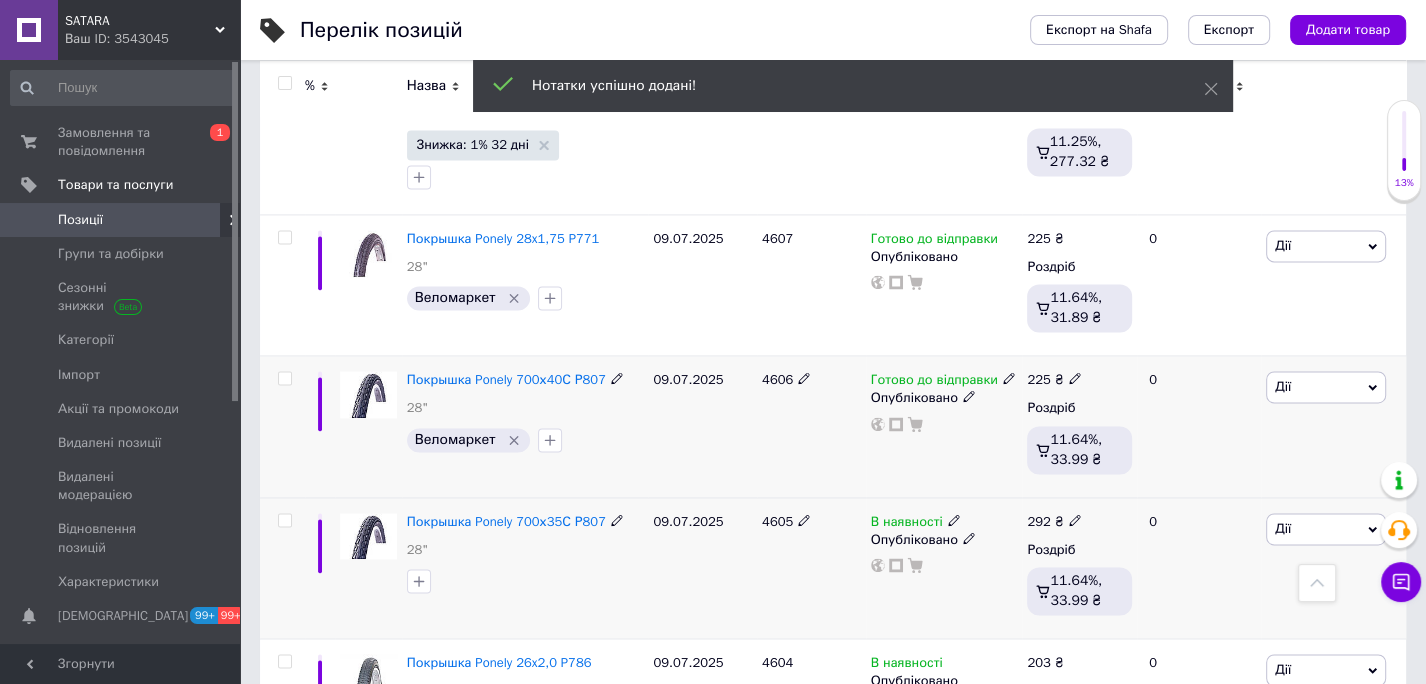 scroll, scrollTop: 8857, scrollLeft: 0, axis: vertical 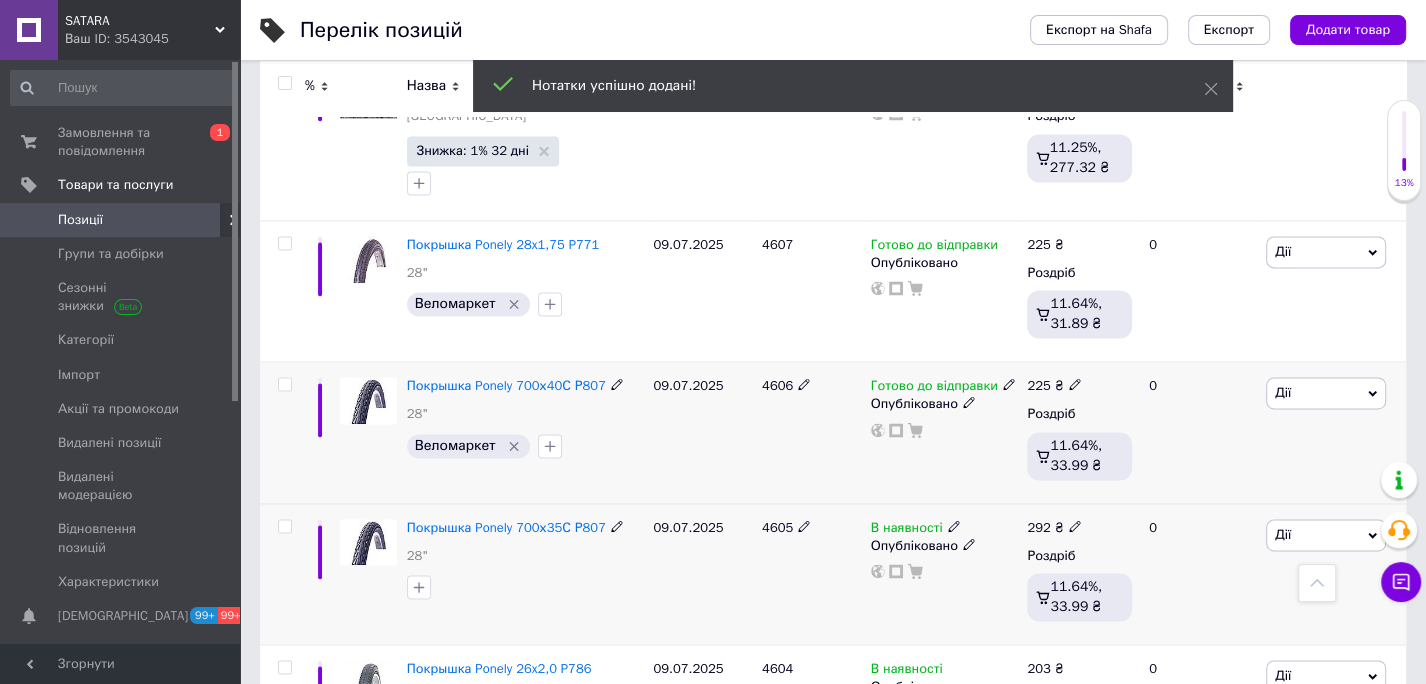 click on "4605" at bounding box center (777, 527) 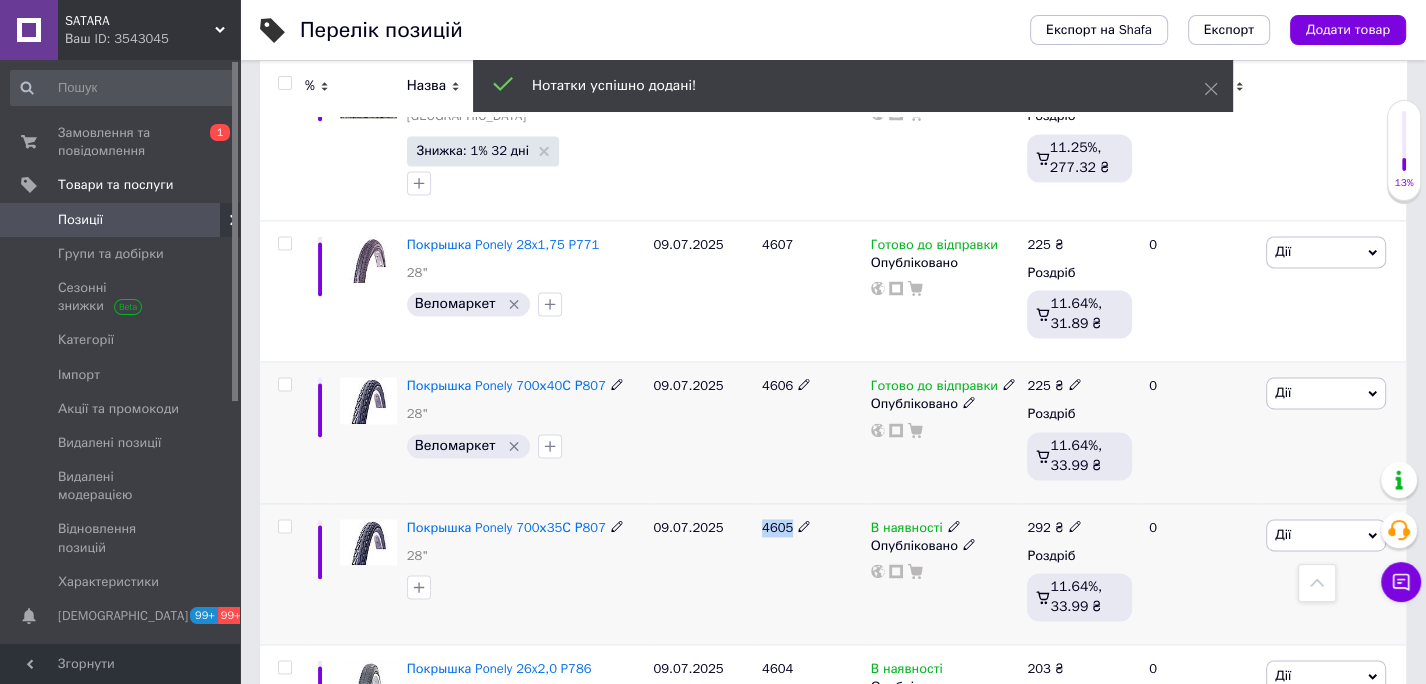 click on "4605" at bounding box center (777, 527) 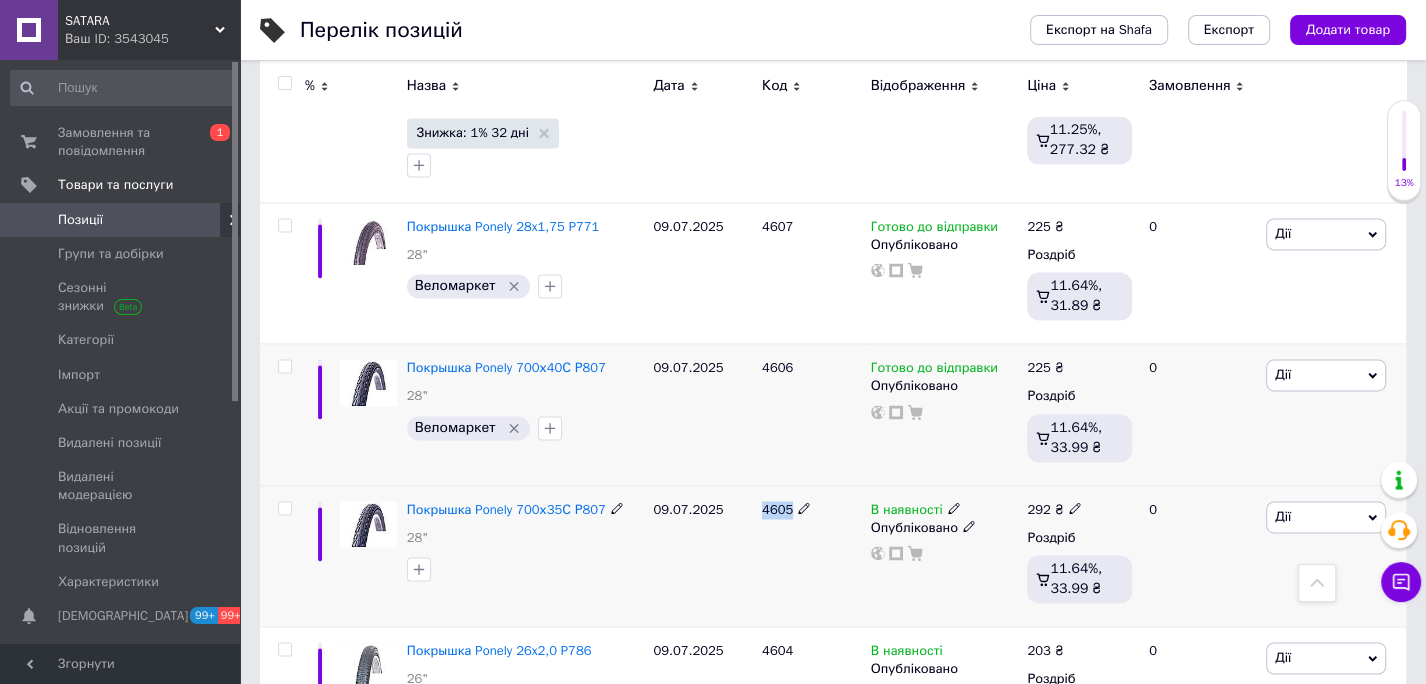 scroll, scrollTop: 8876, scrollLeft: 0, axis: vertical 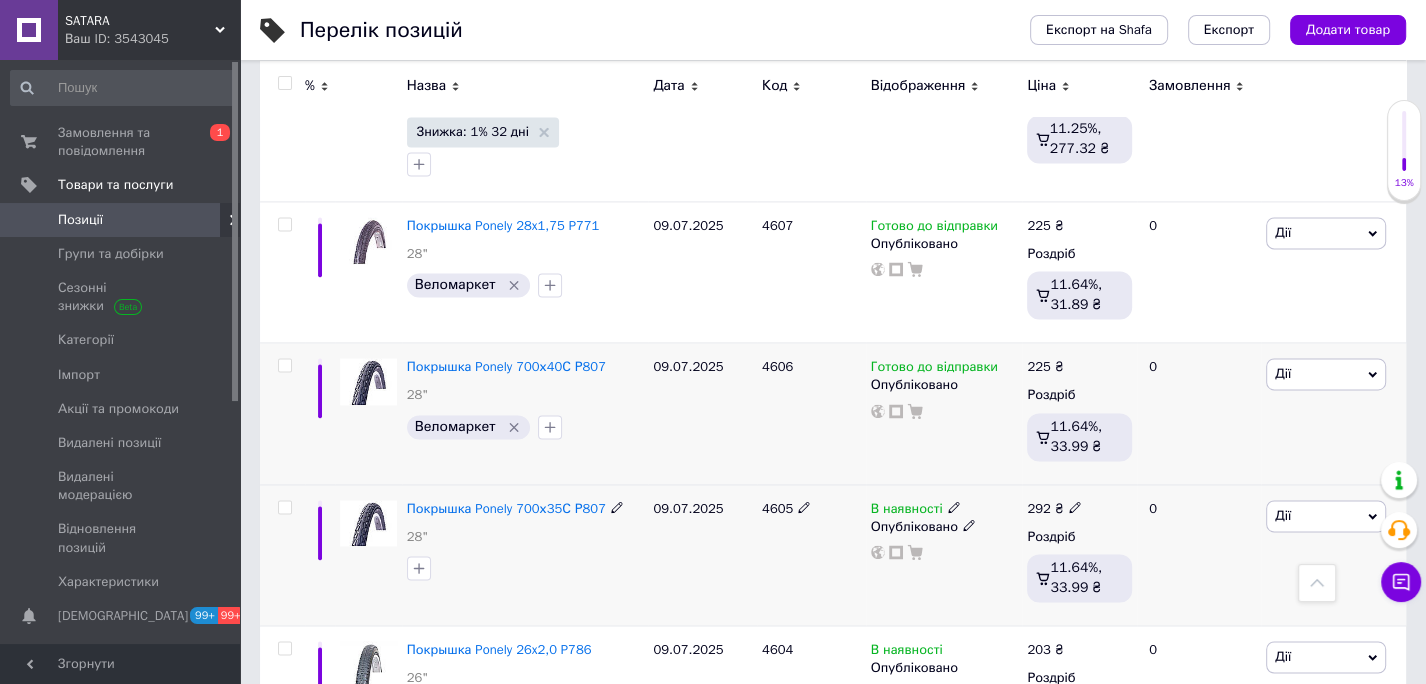 click 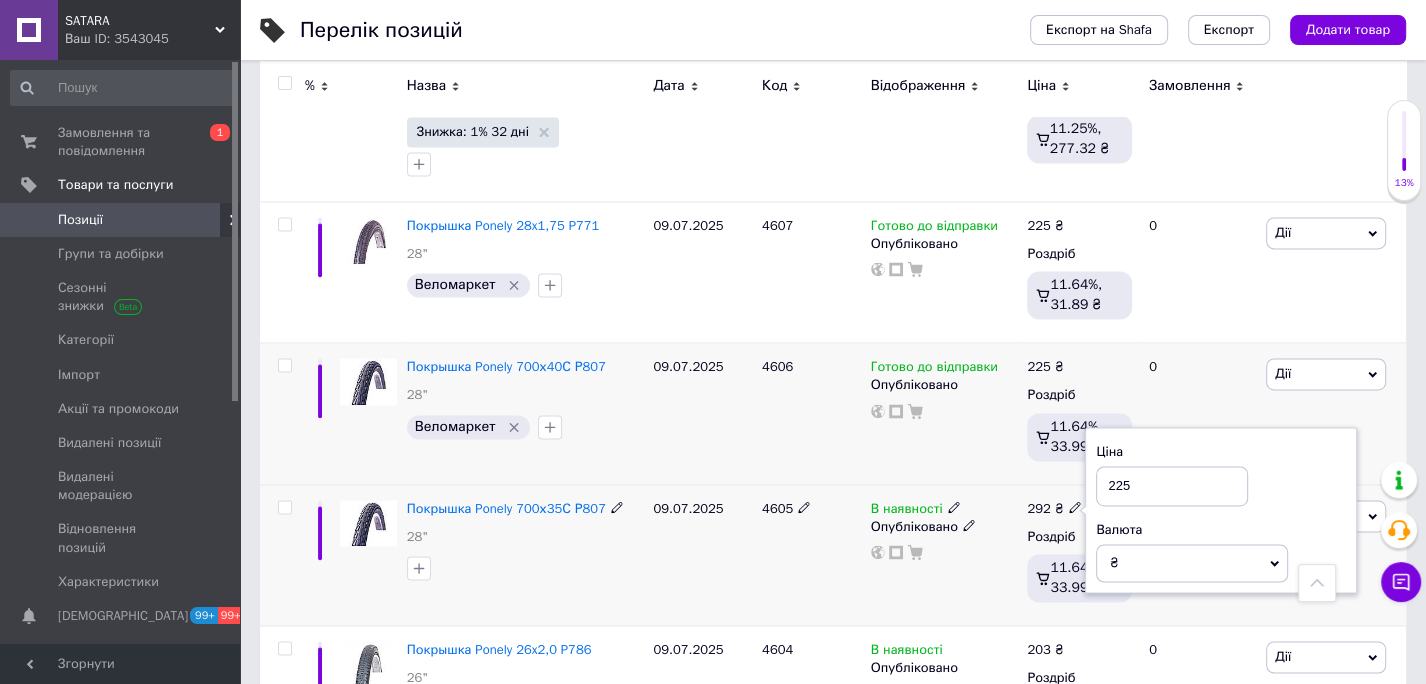 type on "225" 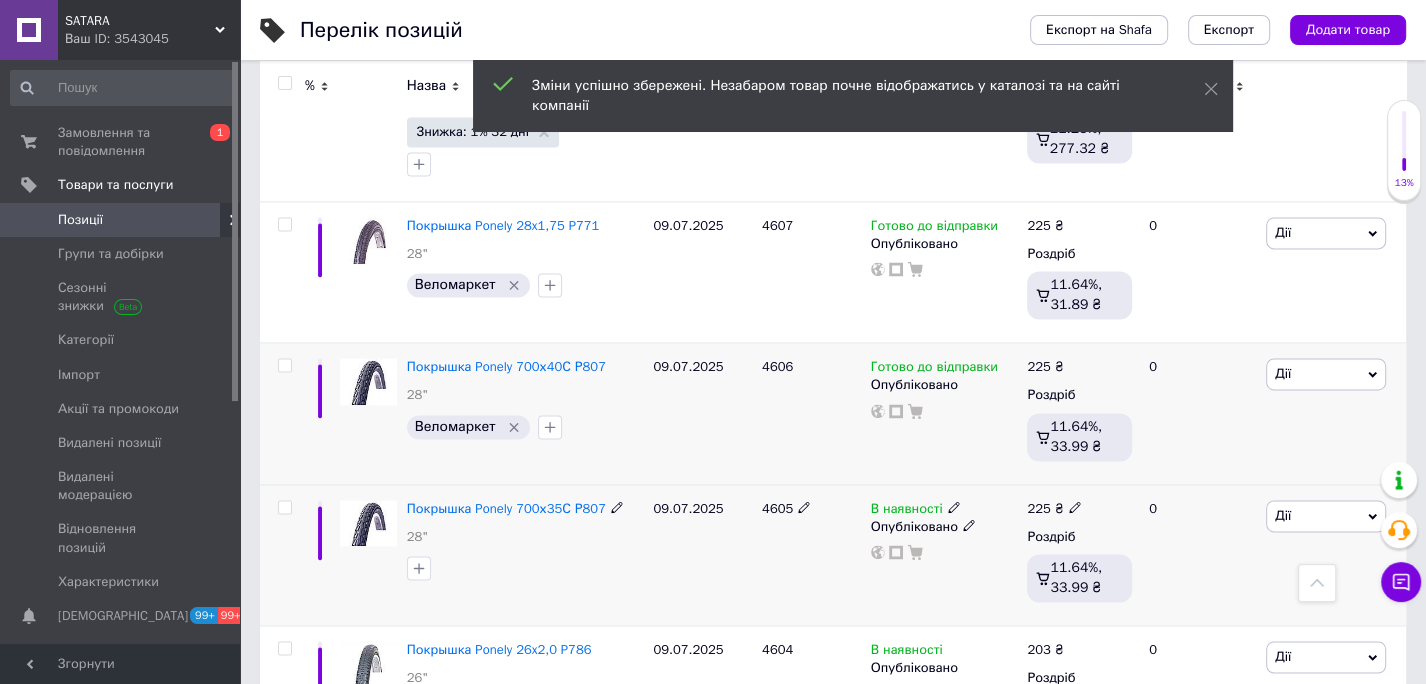 click 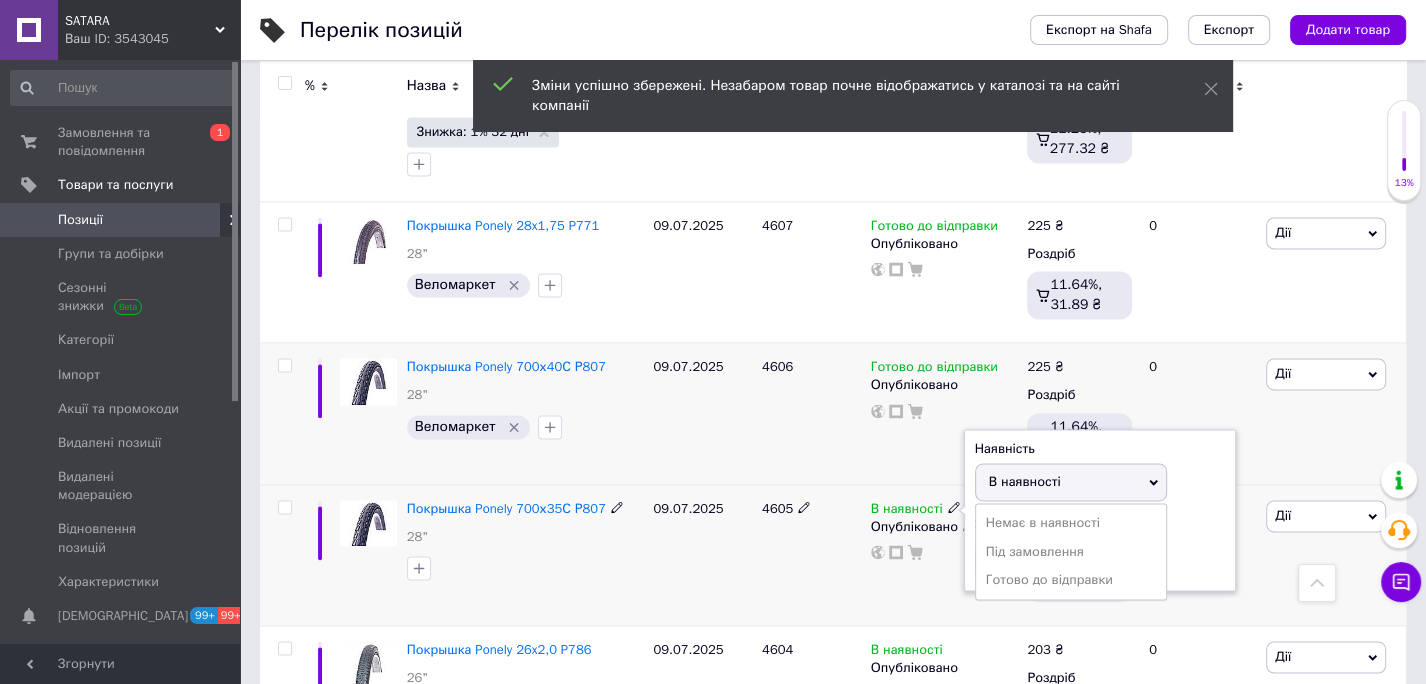 click on "Готово до відправки" at bounding box center [1071, 580] 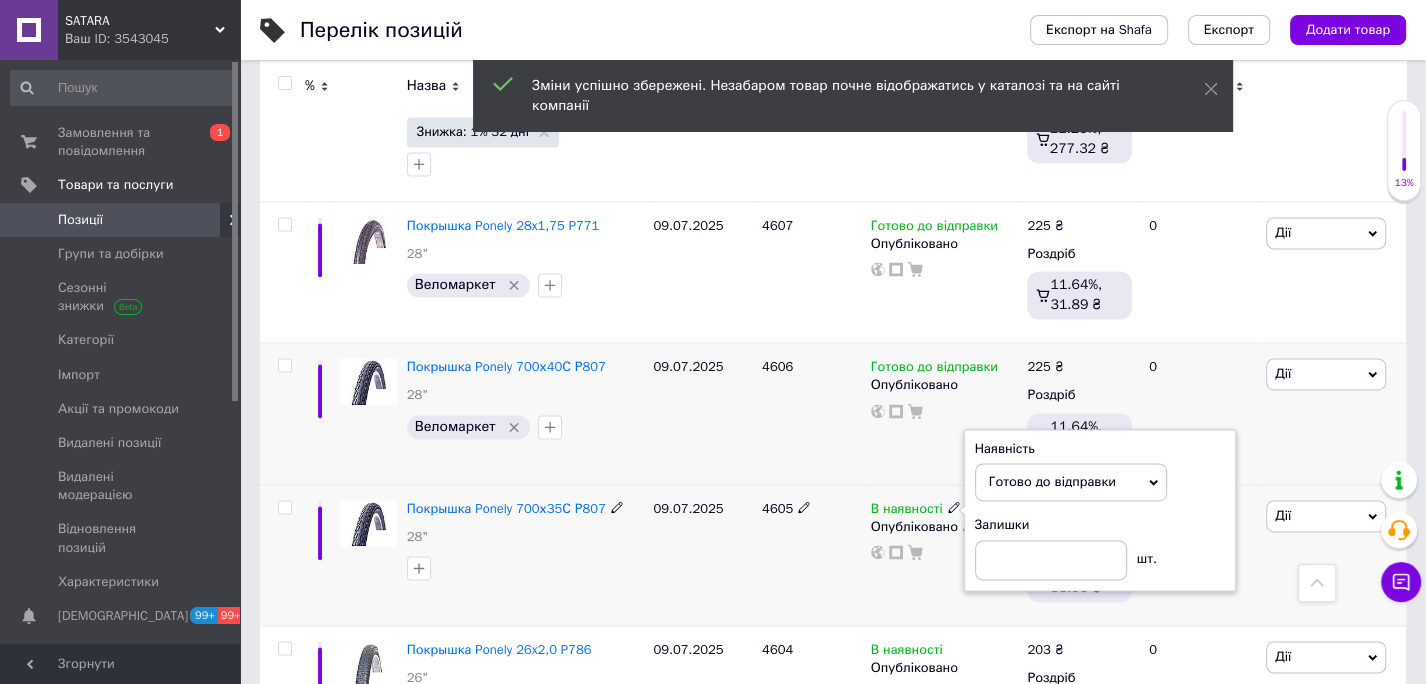 click on "Покрышка Ponely 700х35С Р807 28"" at bounding box center [525, 554] 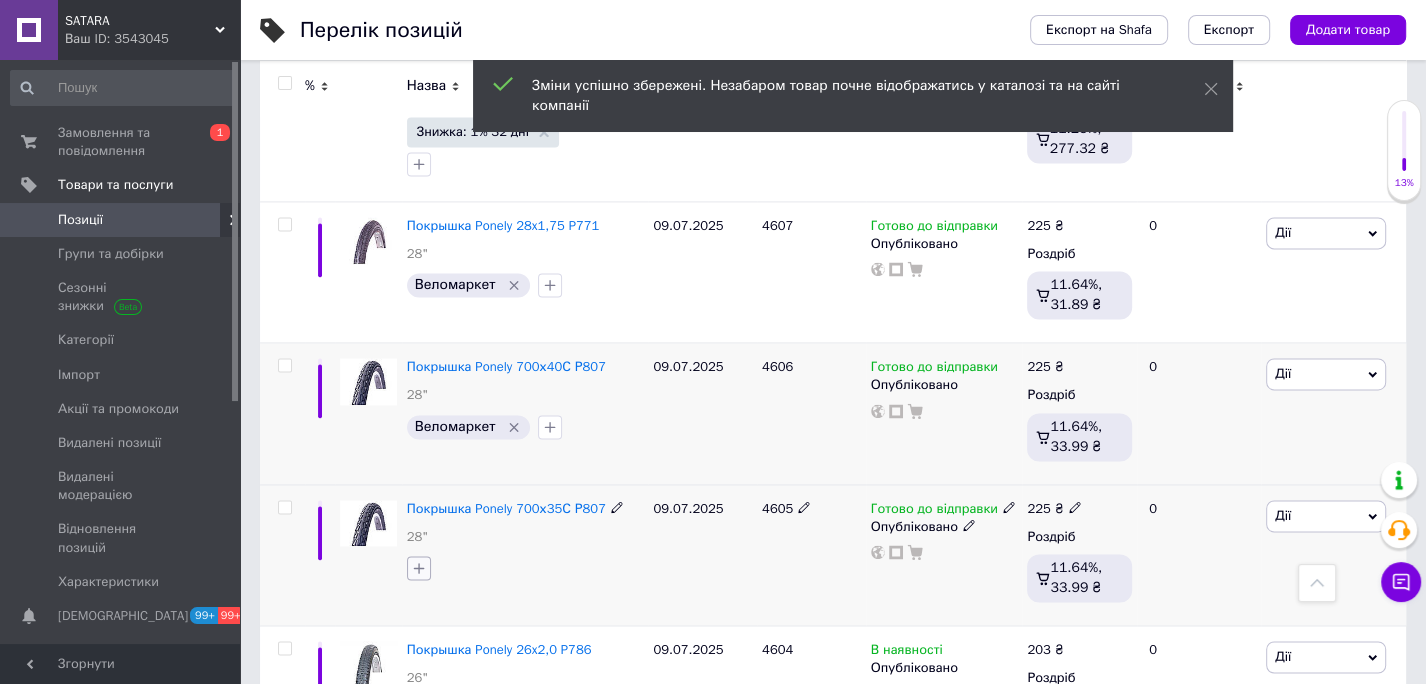 click 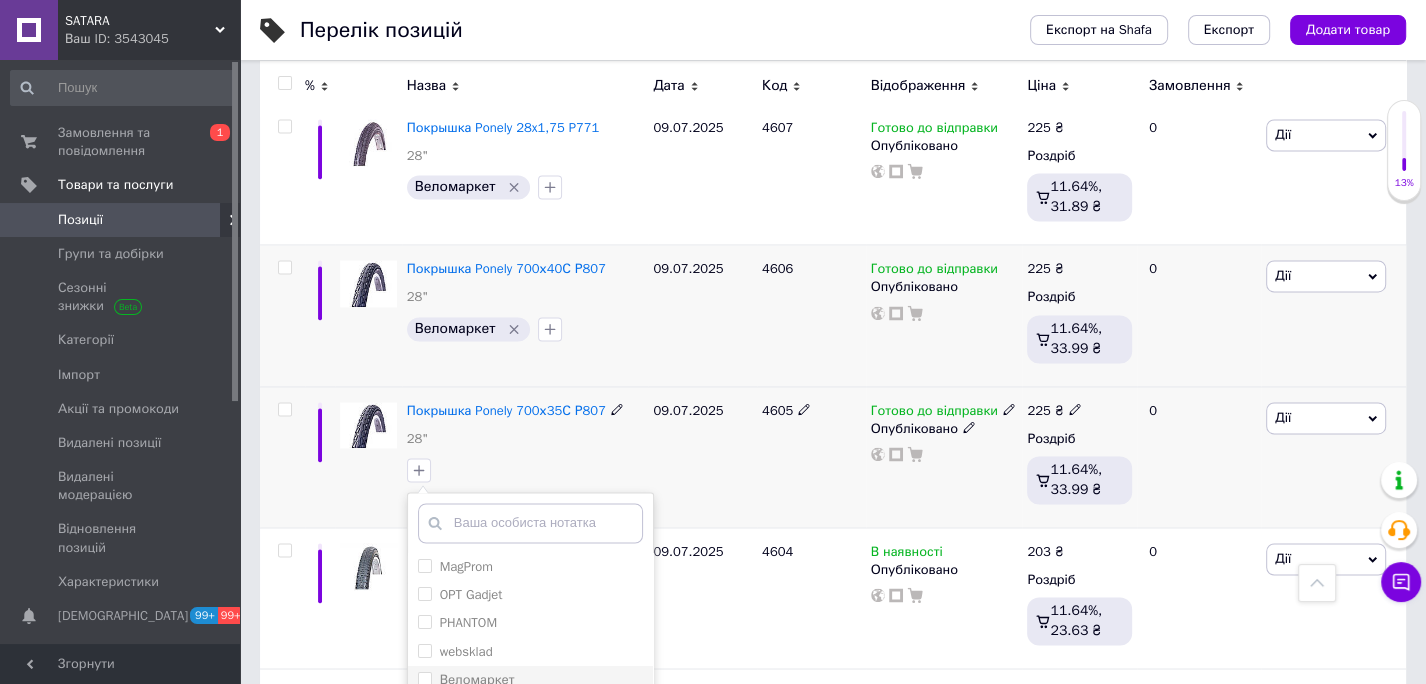 click on "Веломаркет" at bounding box center [424, 678] 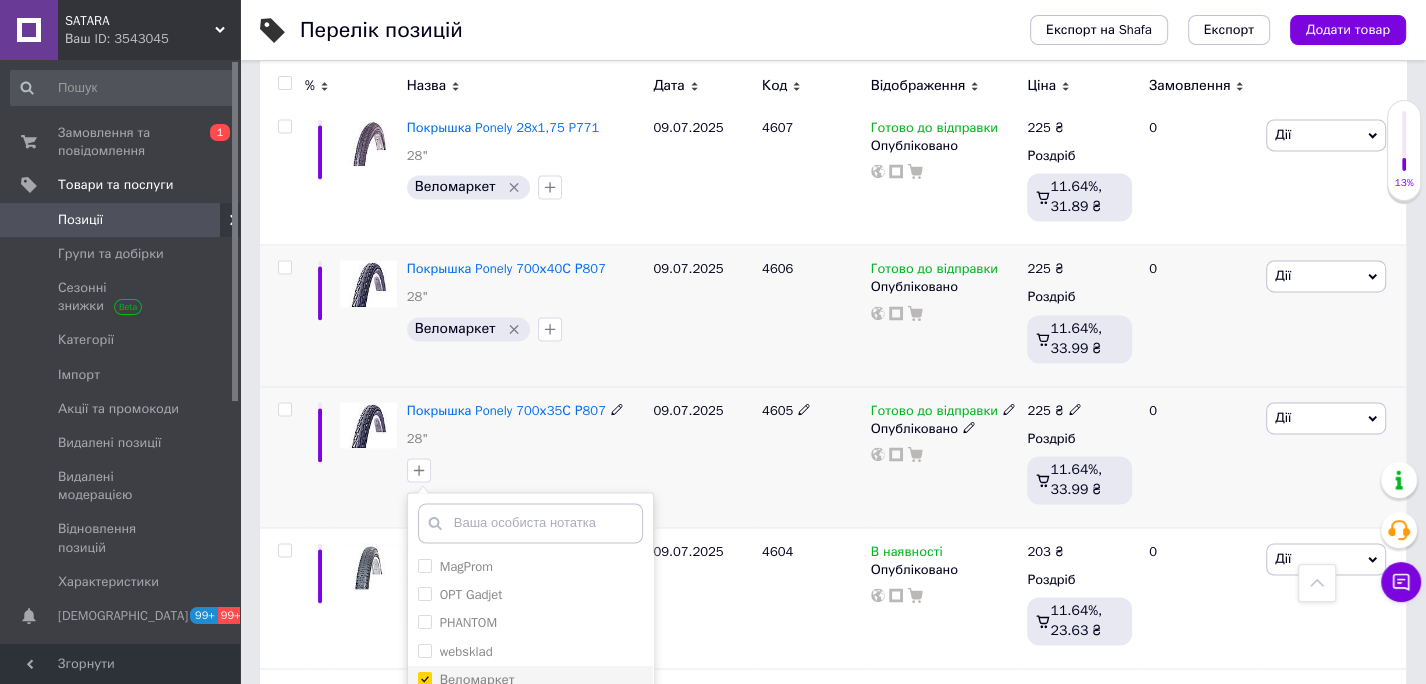 checkbox on "true" 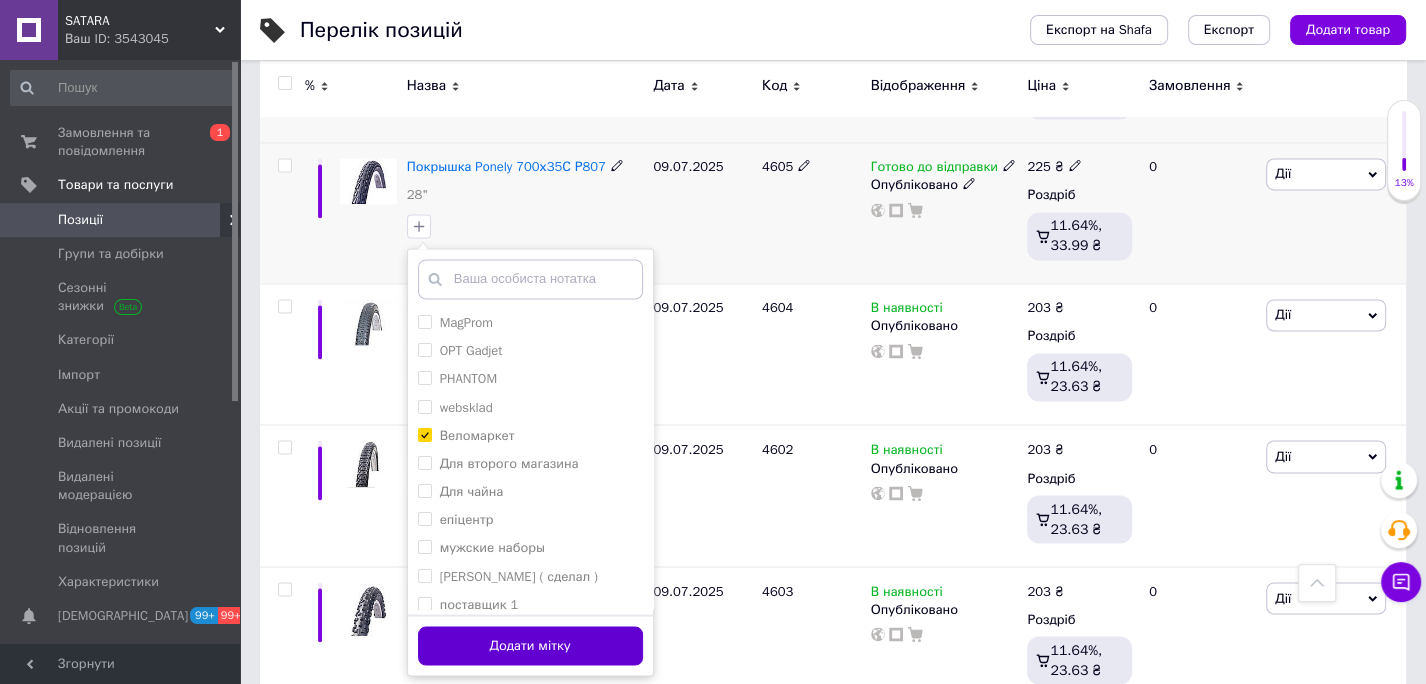 click on "Додати мітку" at bounding box center [530, 645] 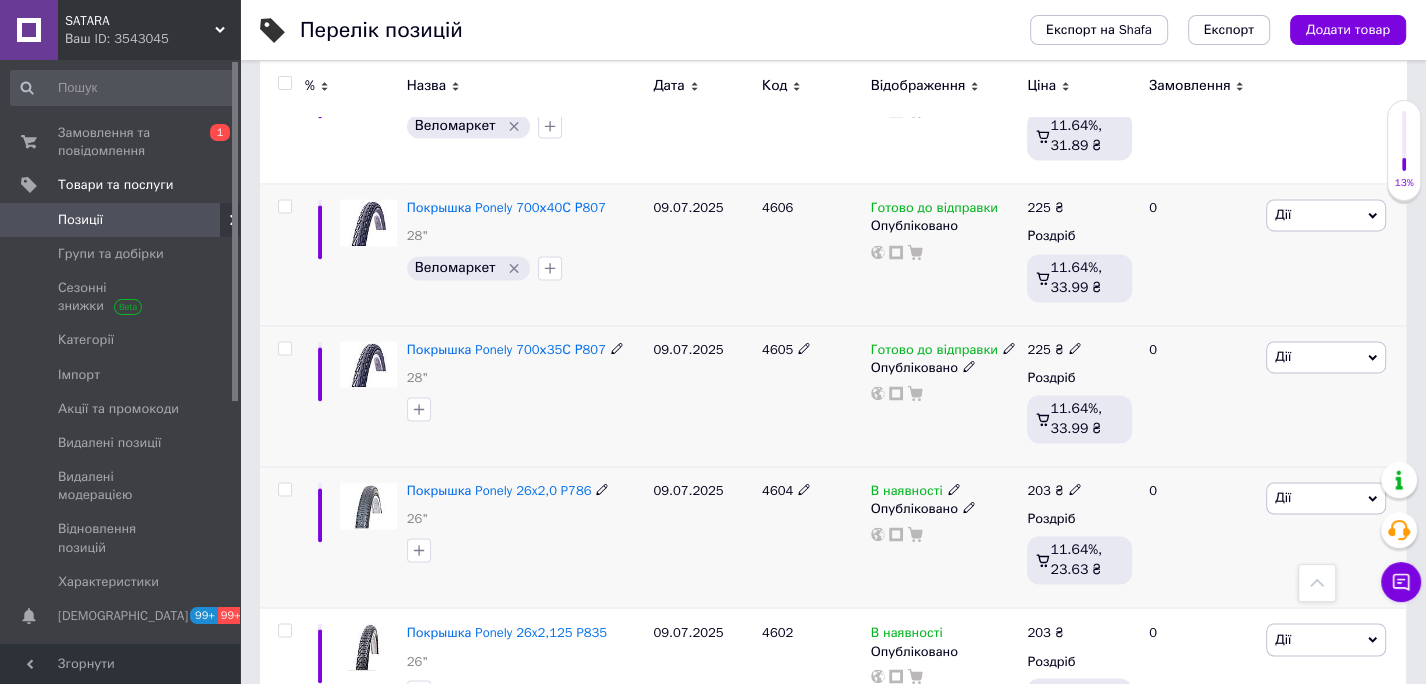 scroll, scrollTop: 9018, scrollLeft: 0, axis: vertical 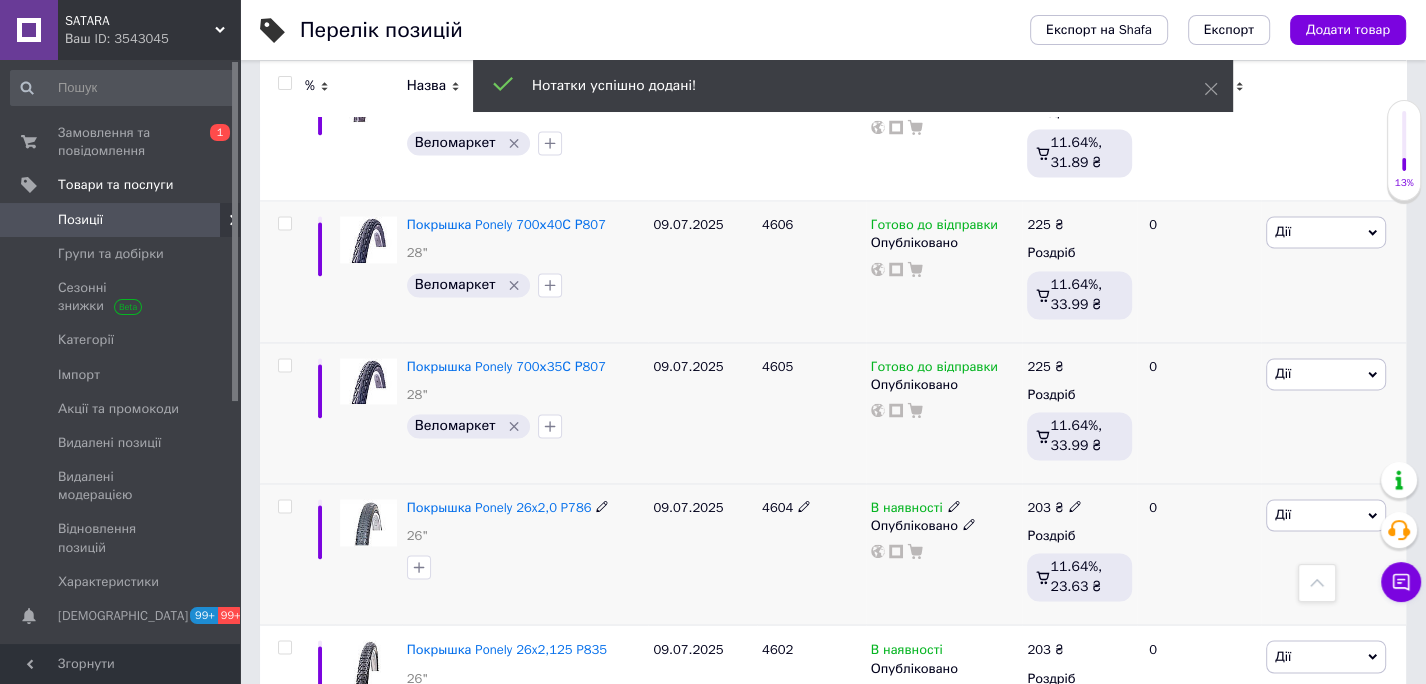click on "4604" at bounding box center [777, 507] 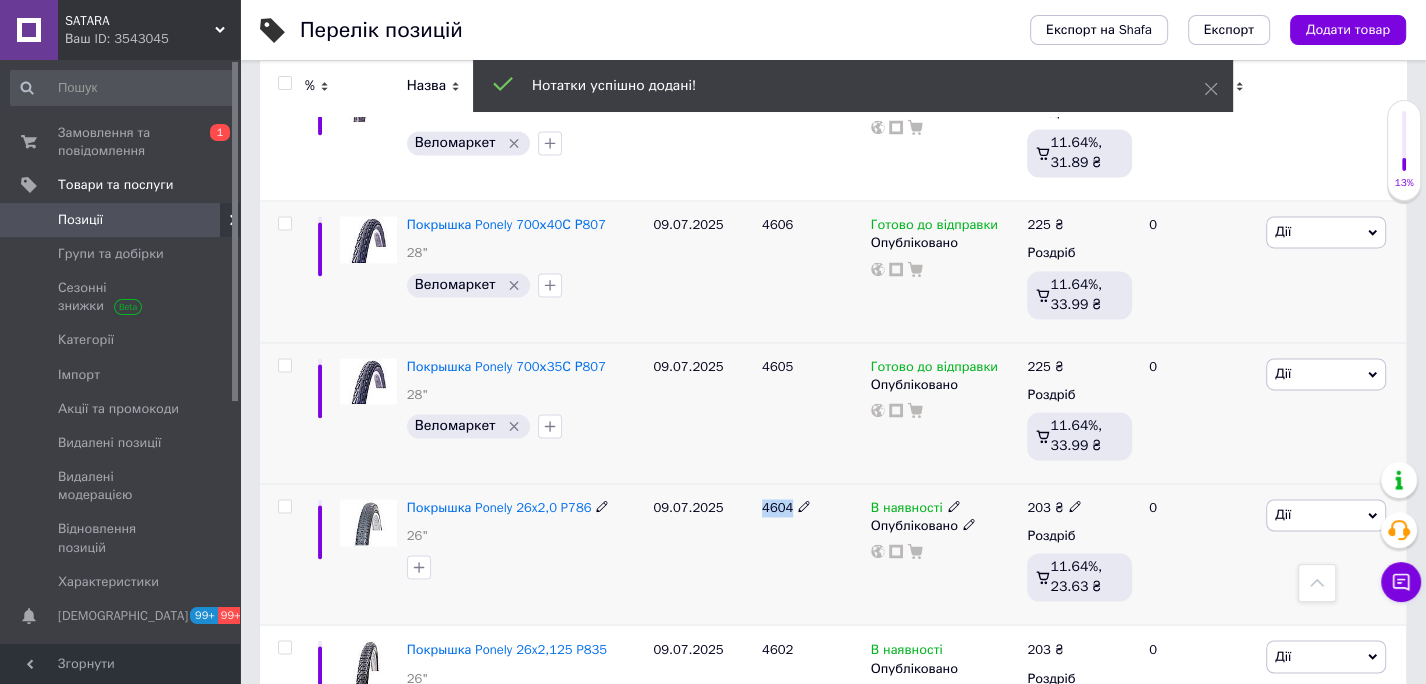 click on "4604" at bounding box center (777, 507) 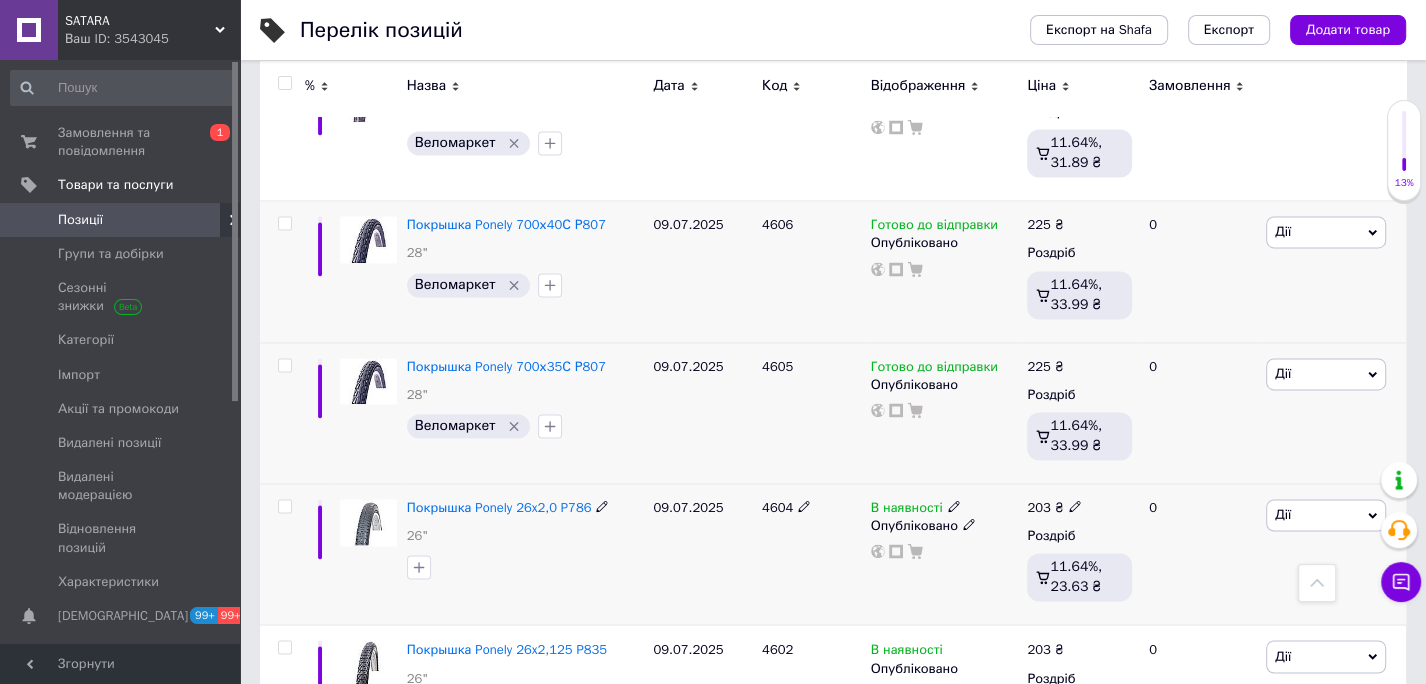 click at bounding box center (1075, 505) 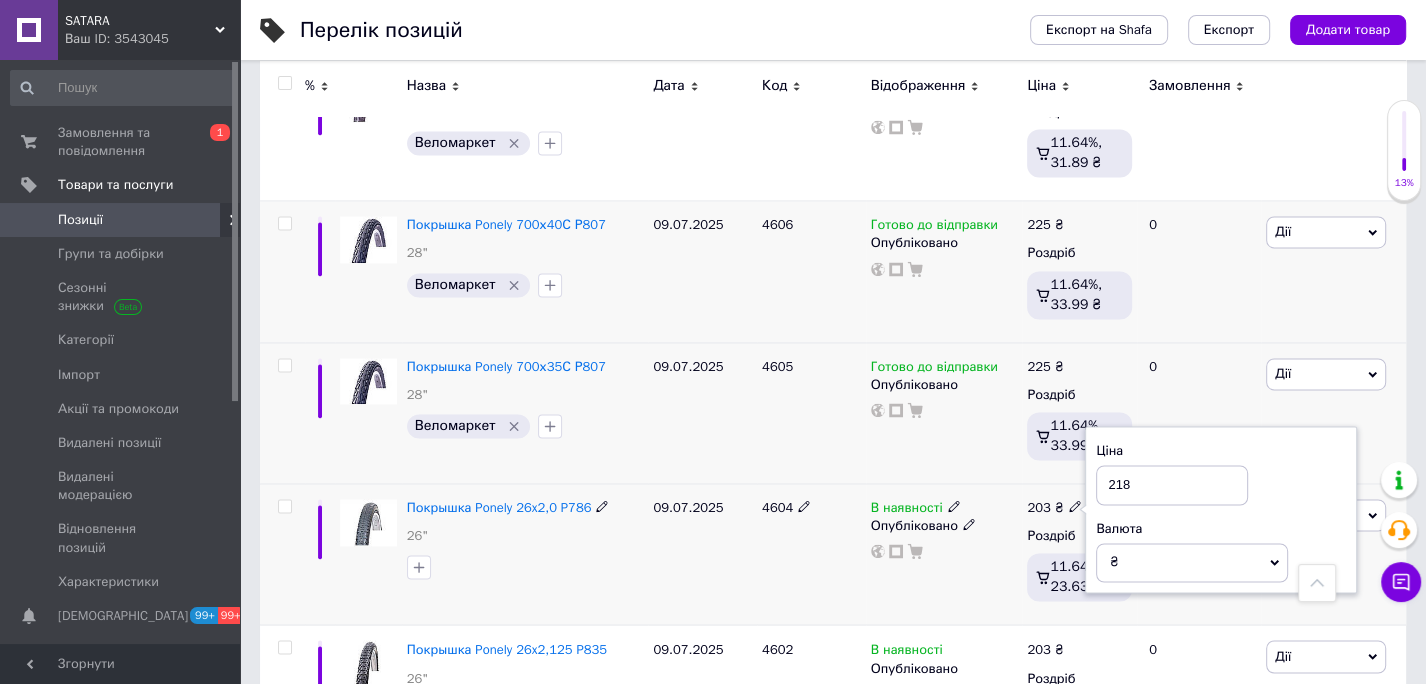 type on "218" 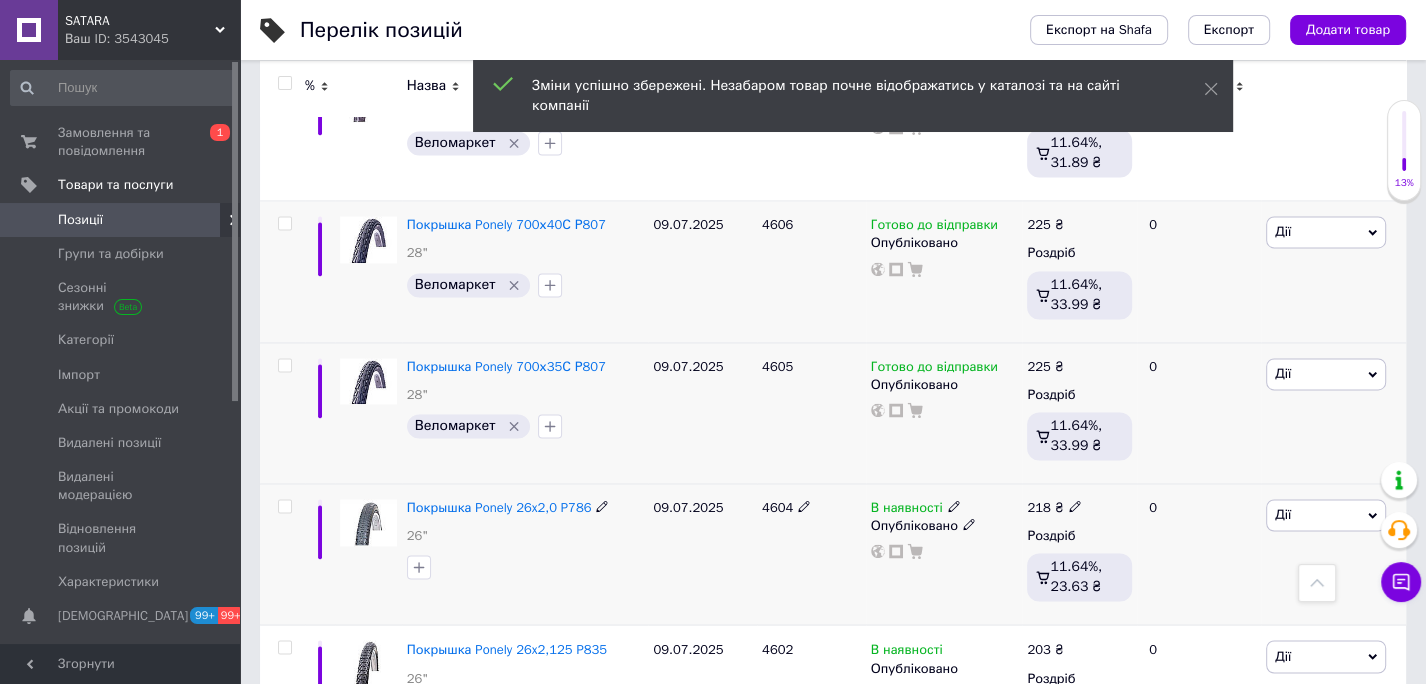 click 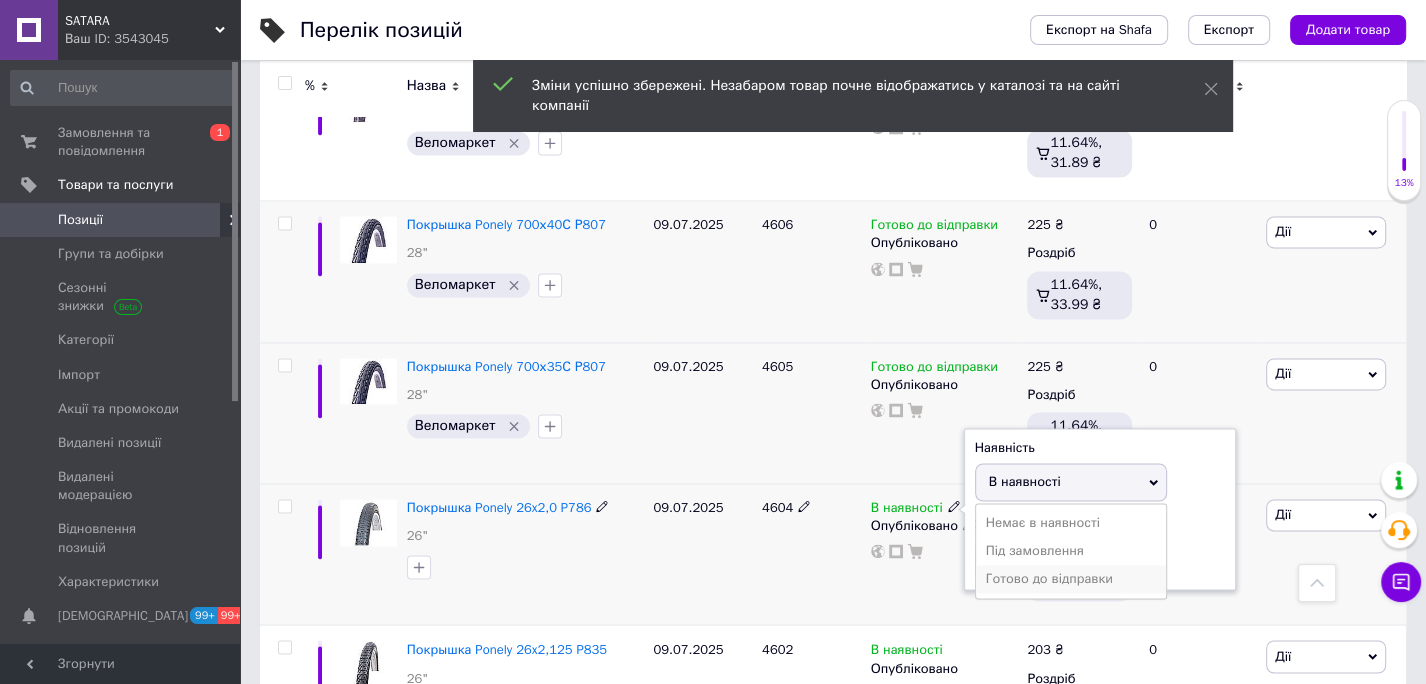 click on "Готово до відправки" at bounding box center (1071, 579) 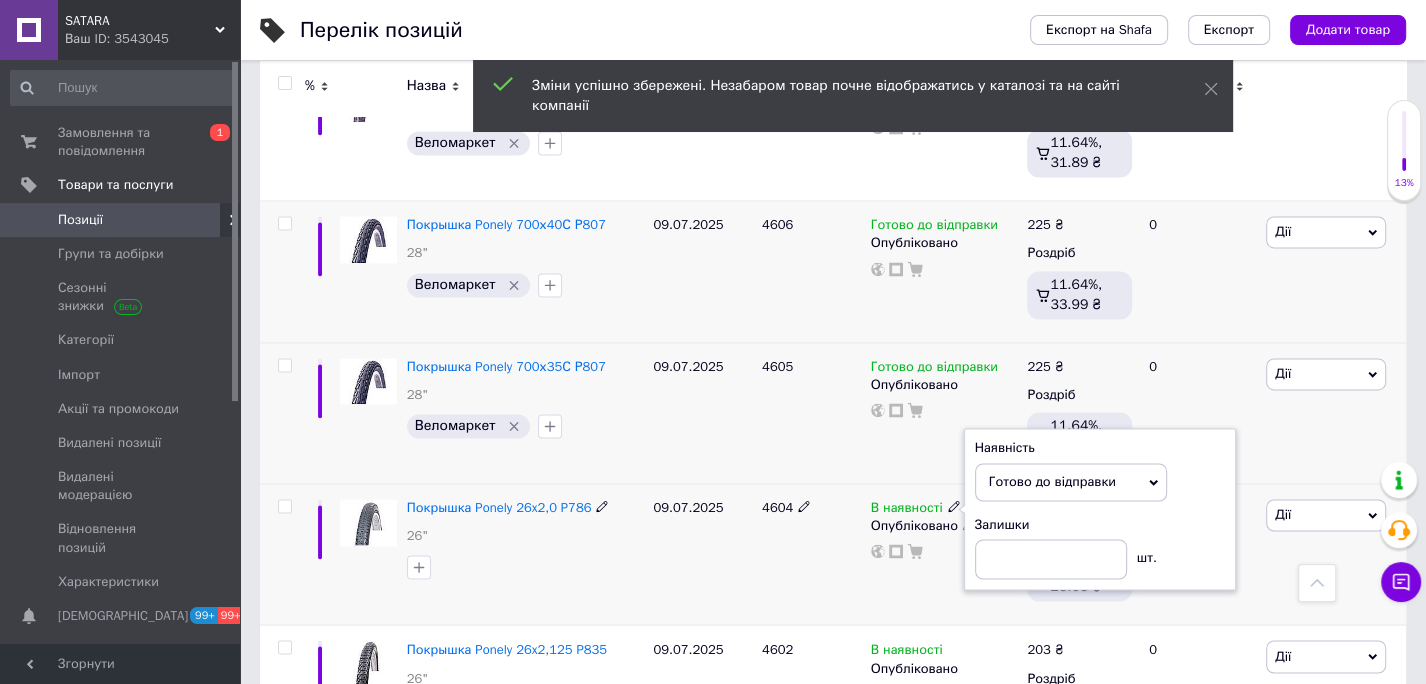 click on "09.07.2025" at bounding box center (702, 553) 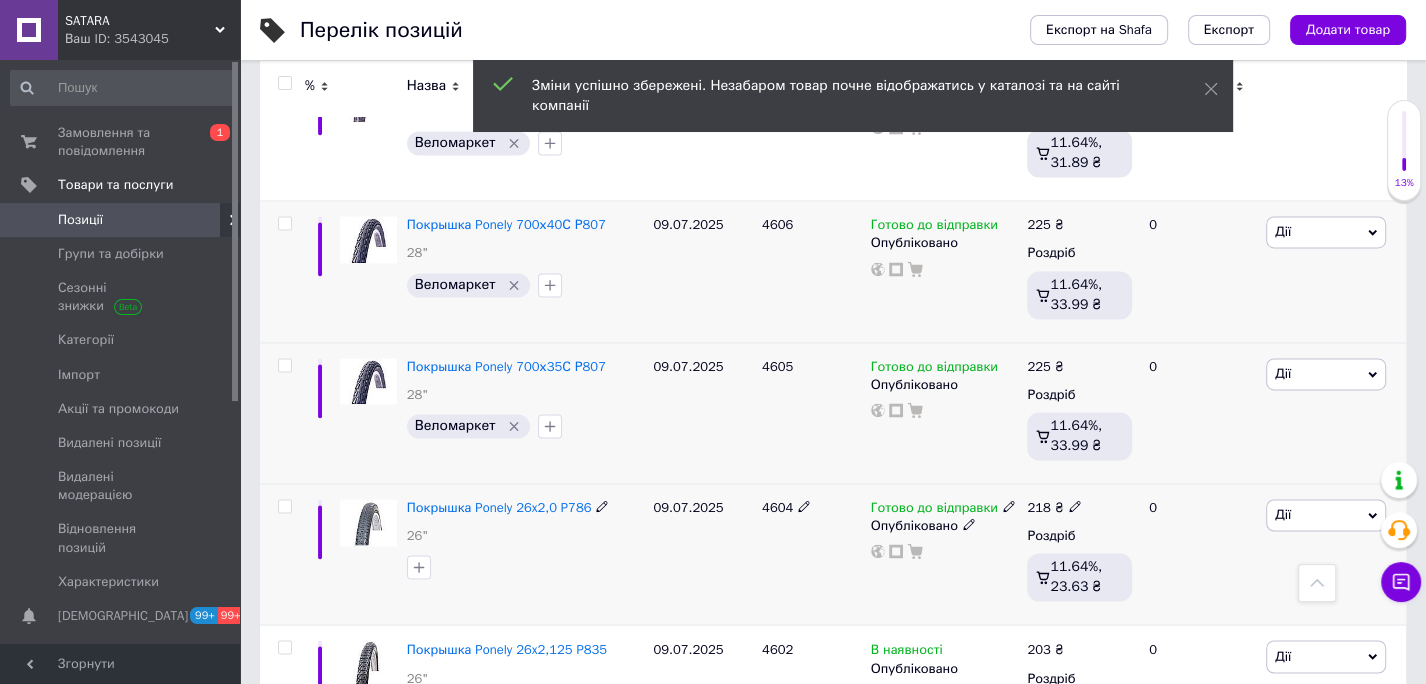 drag, startPoint x: 419, startPoint y: 397, endPoint x: 514, endPoint y: 408, distance: 95.63472 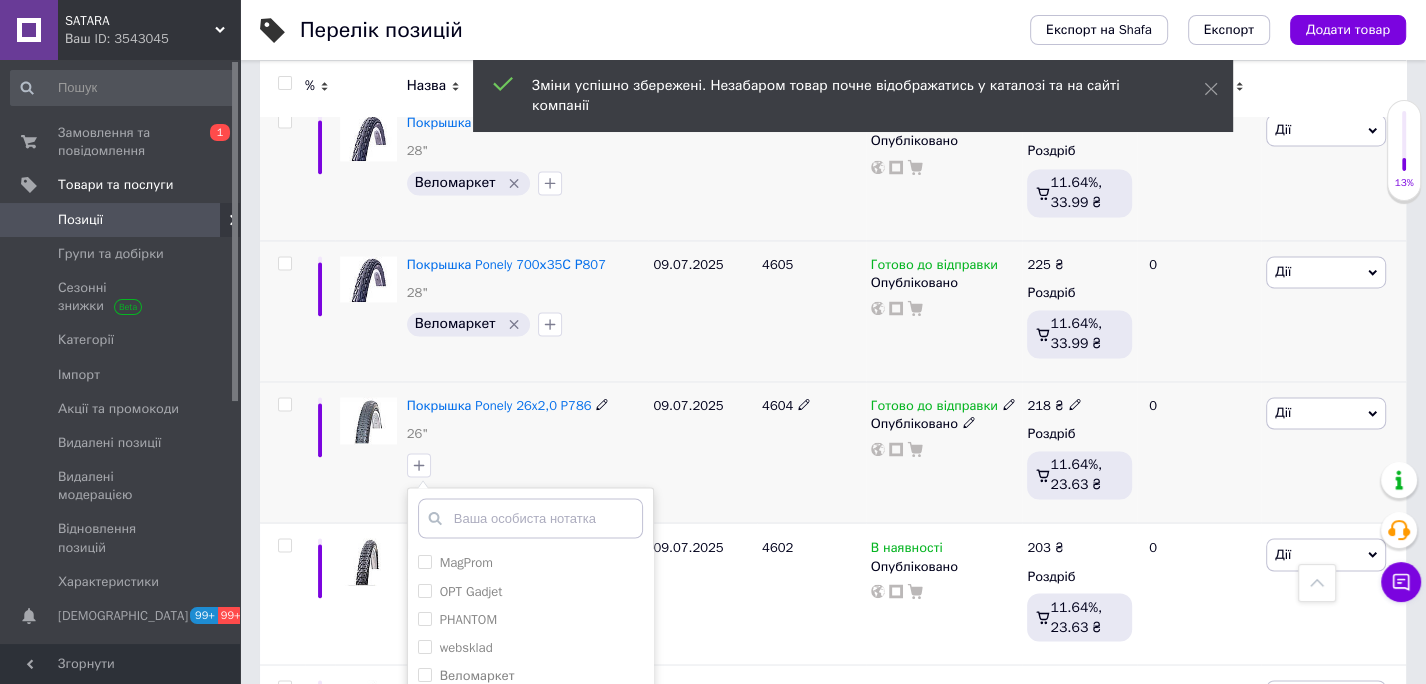 scroll, scrollTop: 9120, scrollLeft: 0, axis: vertical 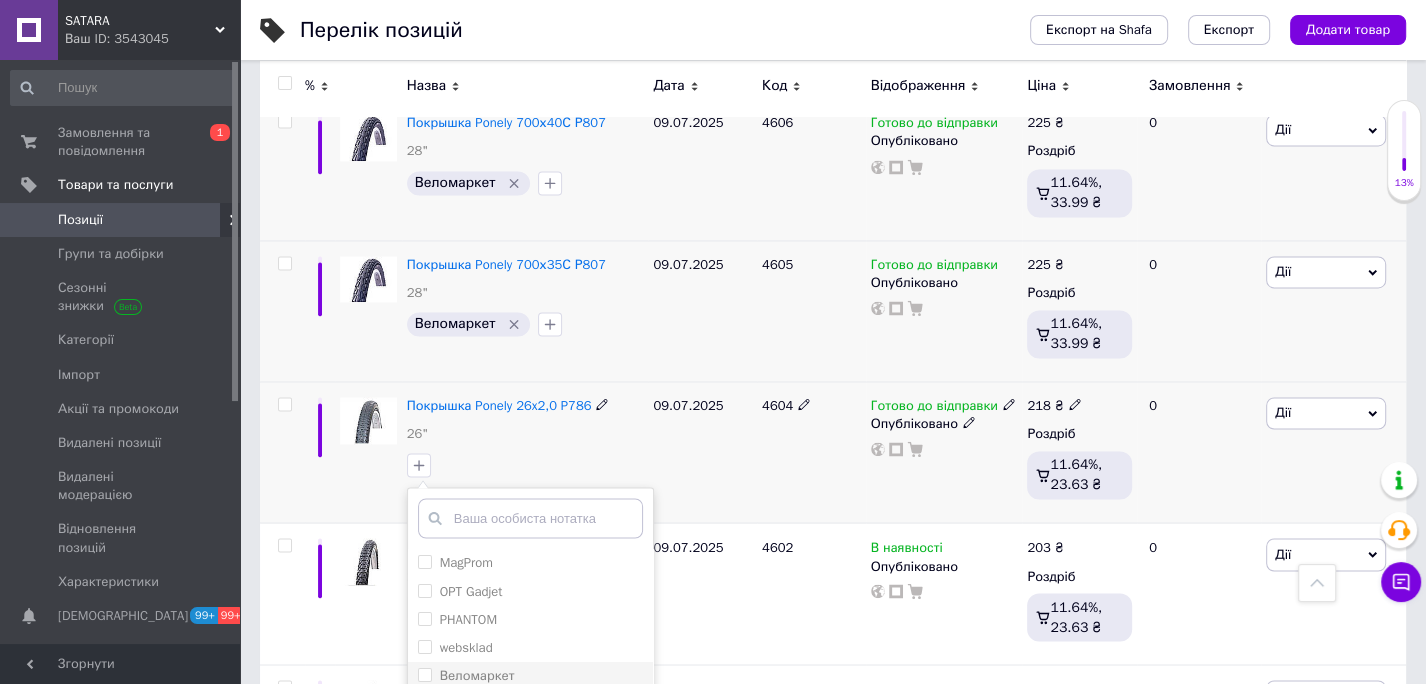 click on "Веломаркет" at bounding box center [424, 673] 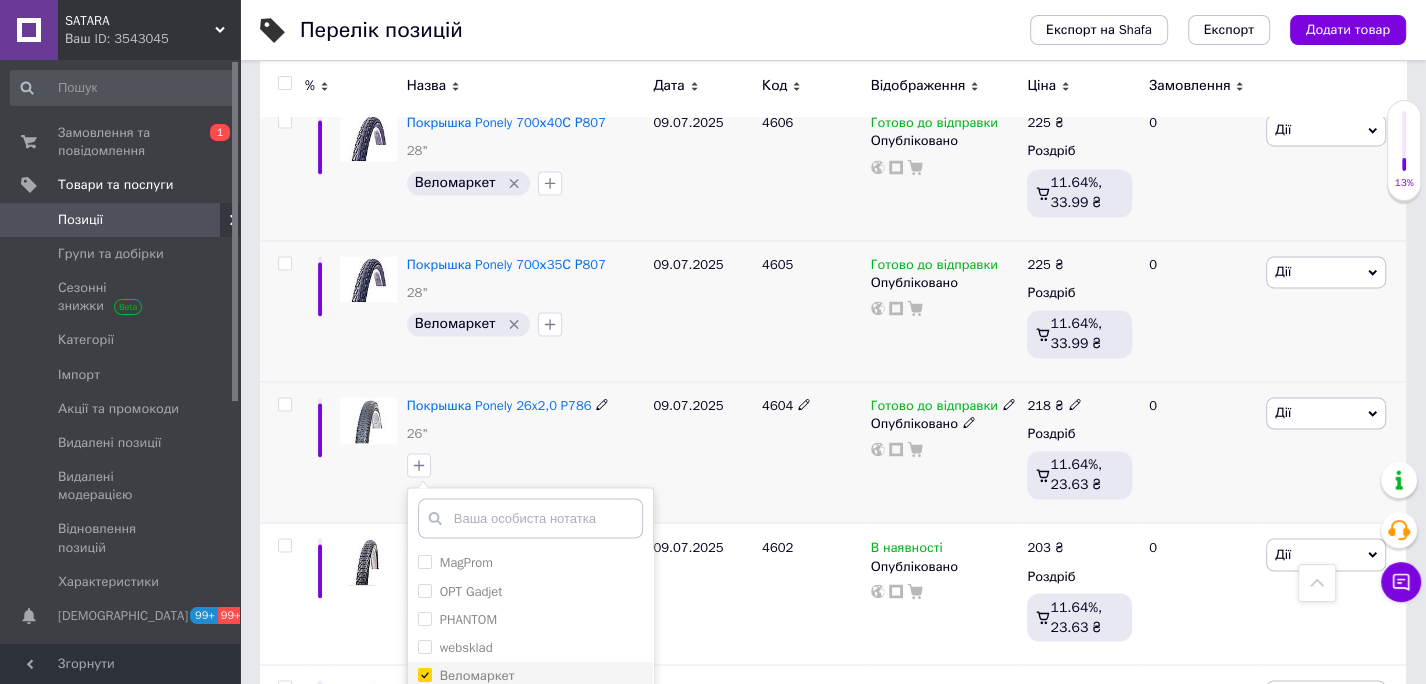 checkbox on "true" 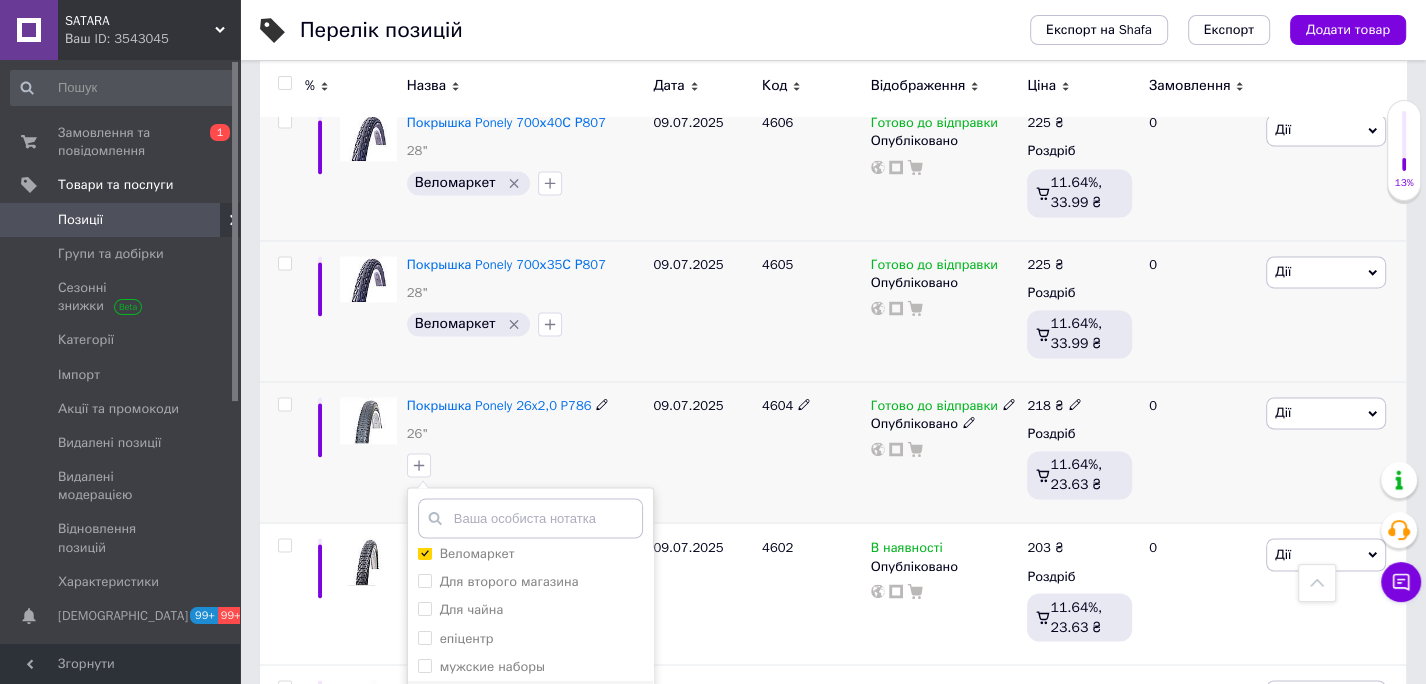 scroll, scrollTop: 122, scrollLeft: 0, axis: vertical 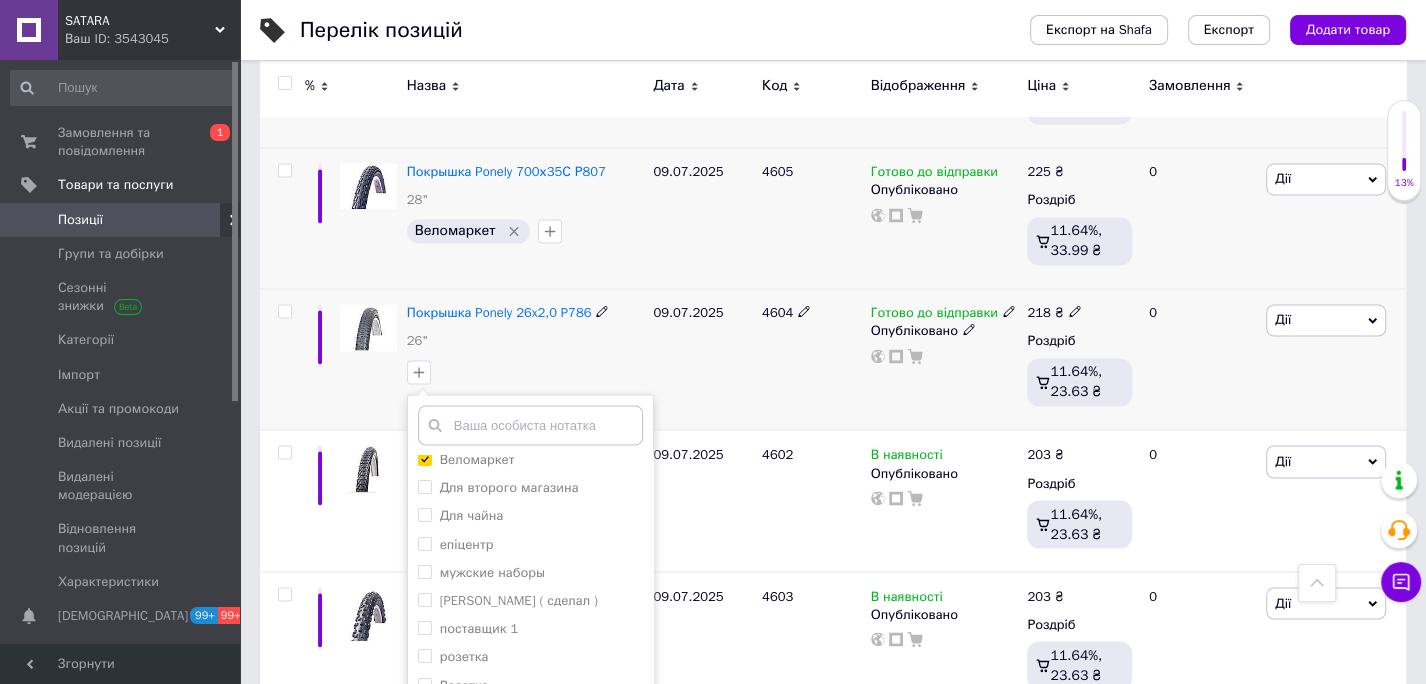 click on "Додати мітку" at bounding box center (530, 791) 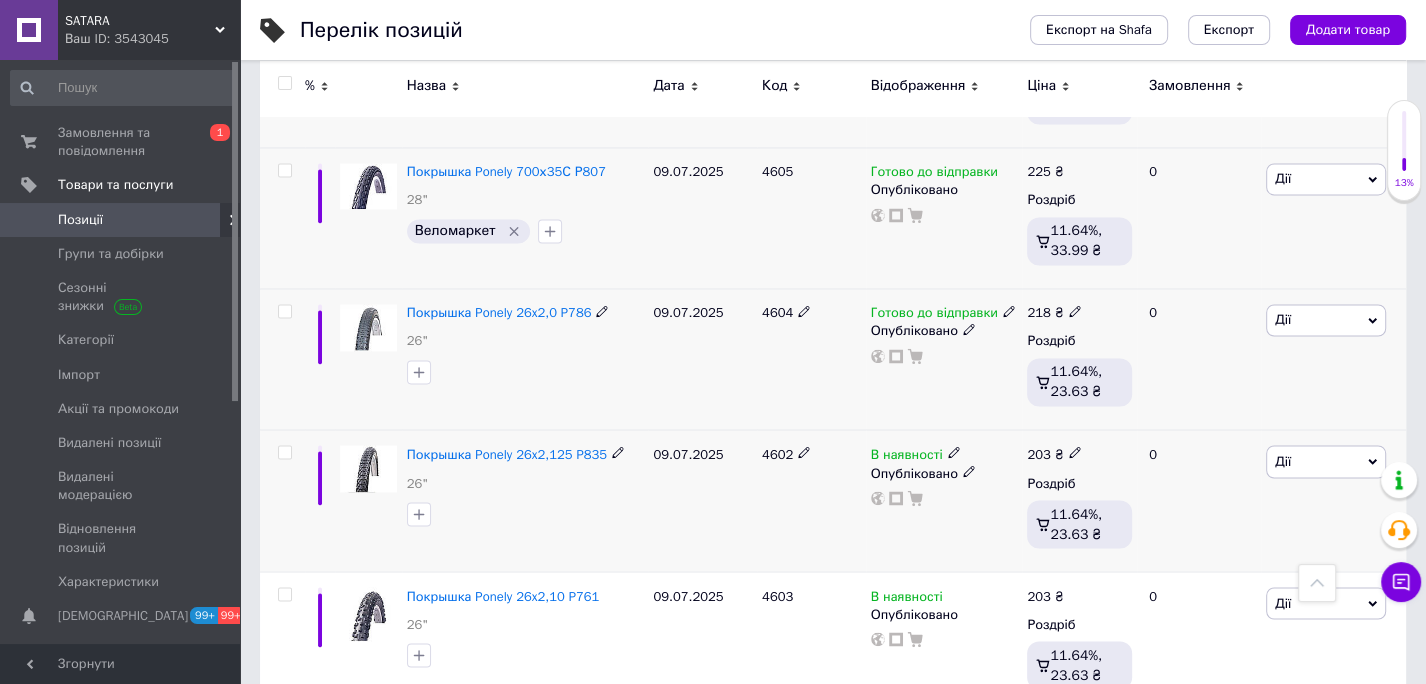 scroll, scrollTop: 9142, scrollLeft: 0, axis: vertical 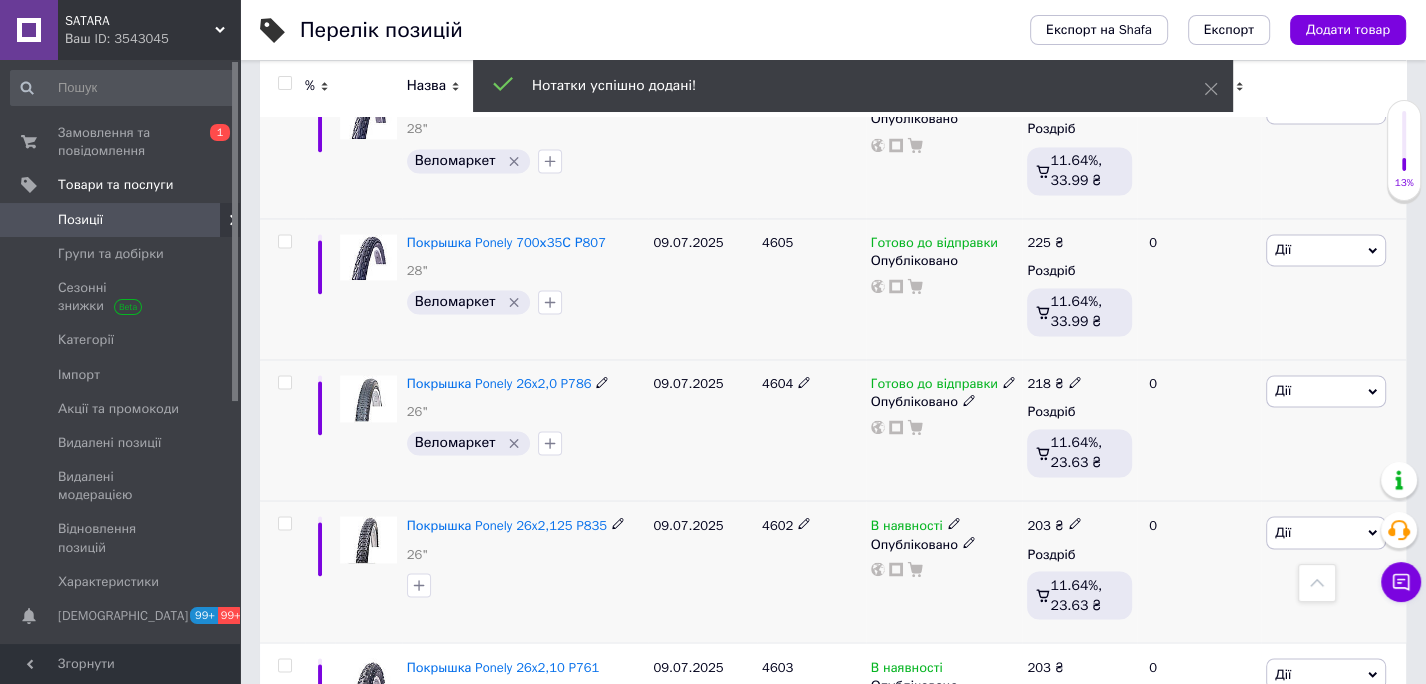 click on "4602" at bounding box center (777, 524) 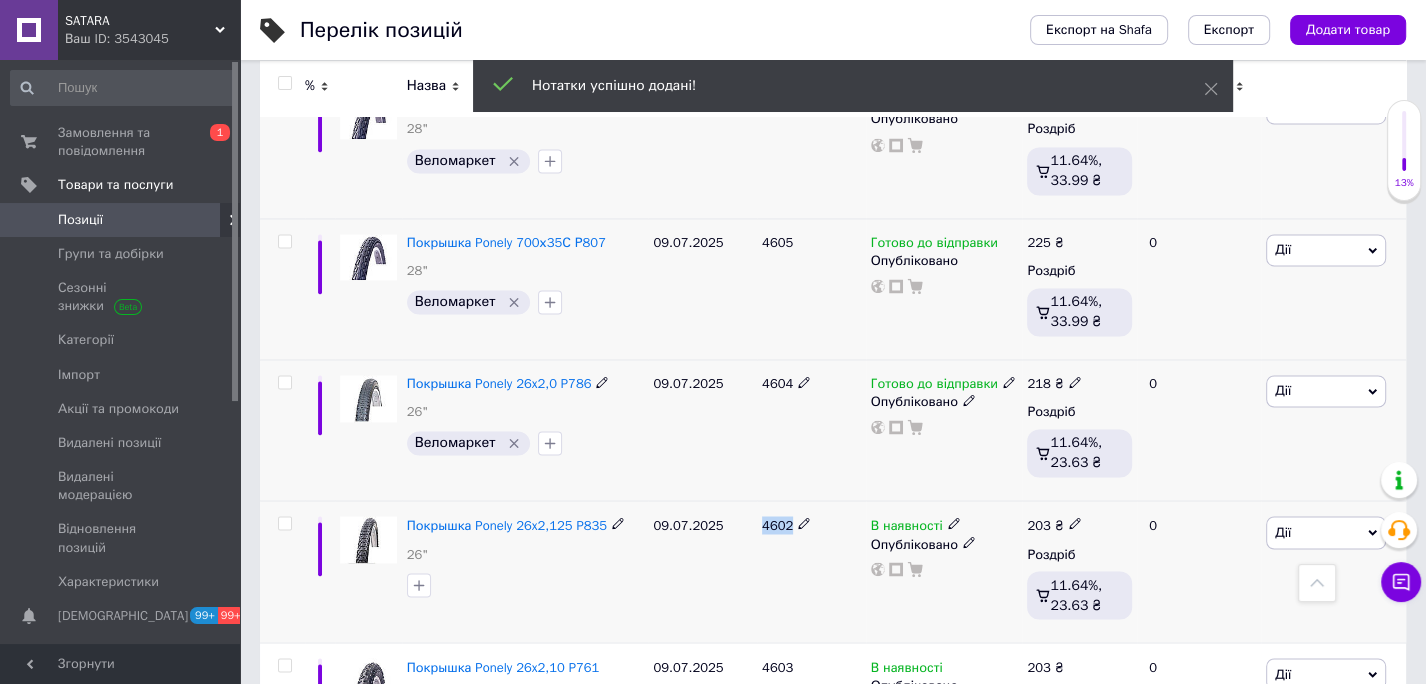 click on "4602" at bounding box center [777, 524] 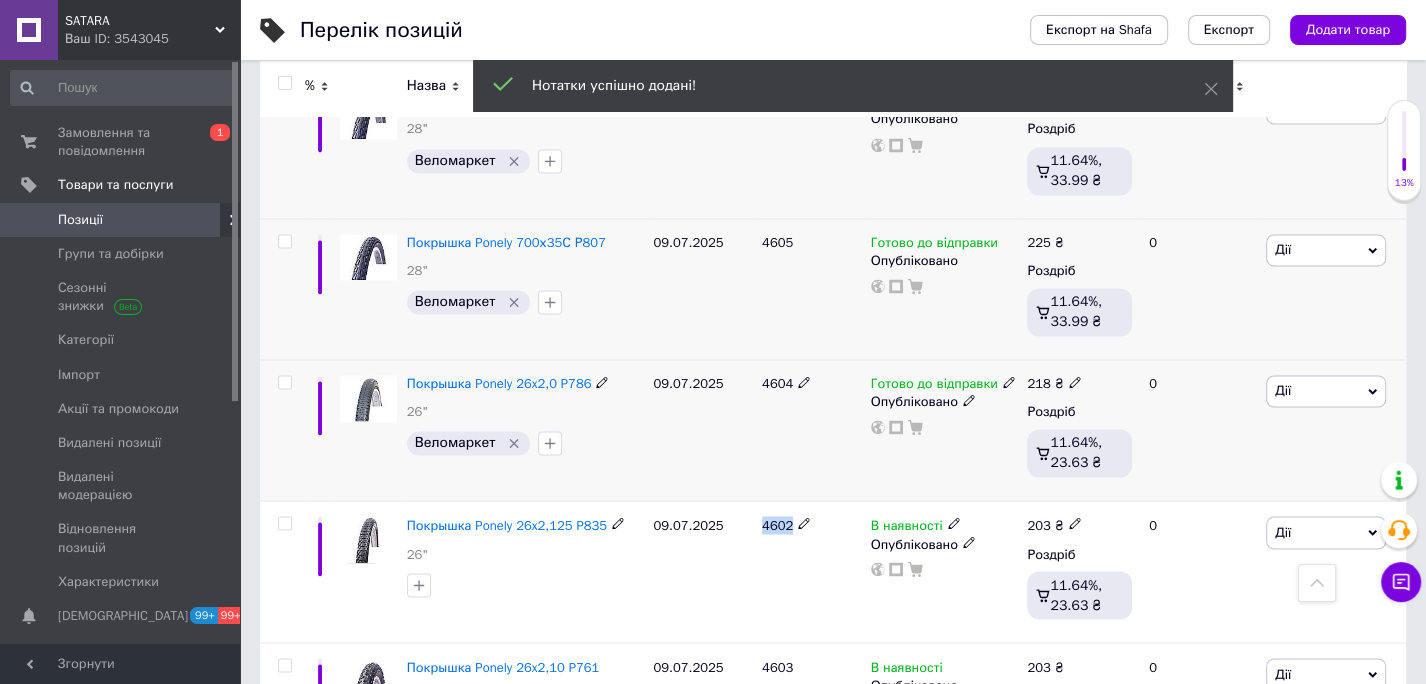 copy on "4602" 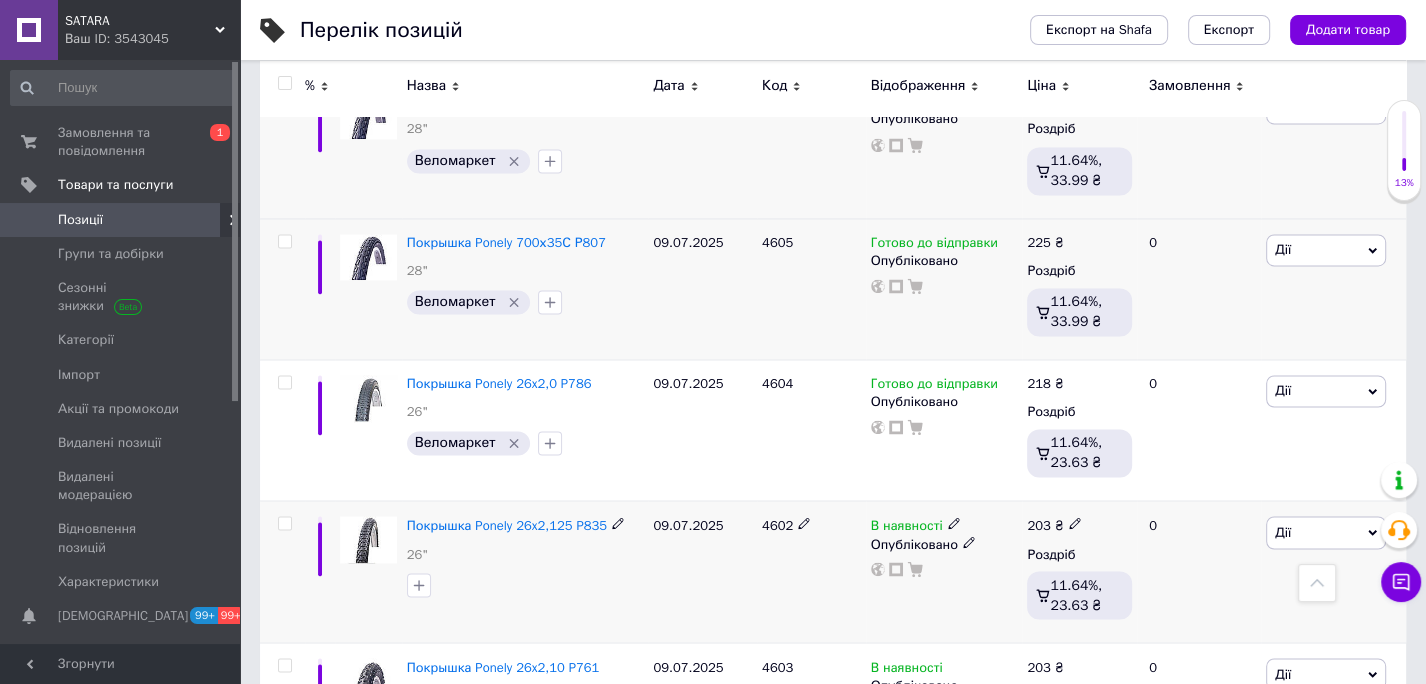 click 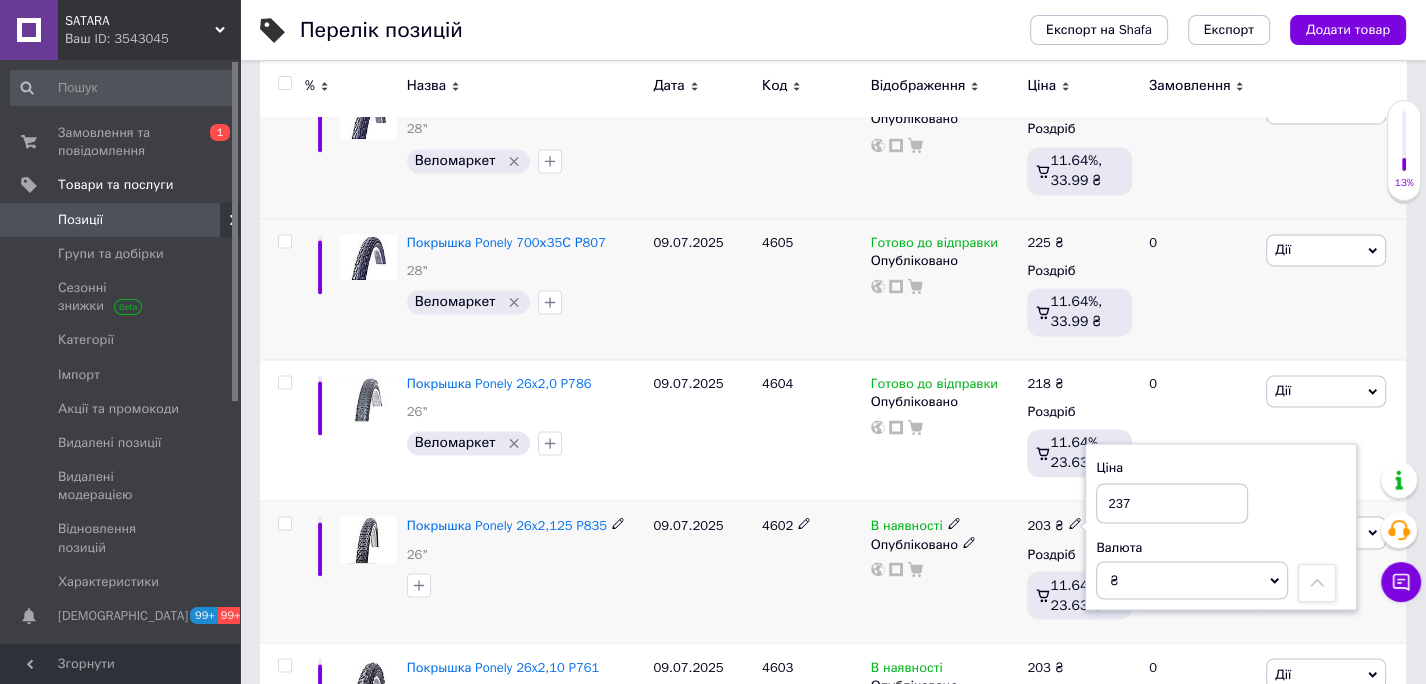 type on "237" 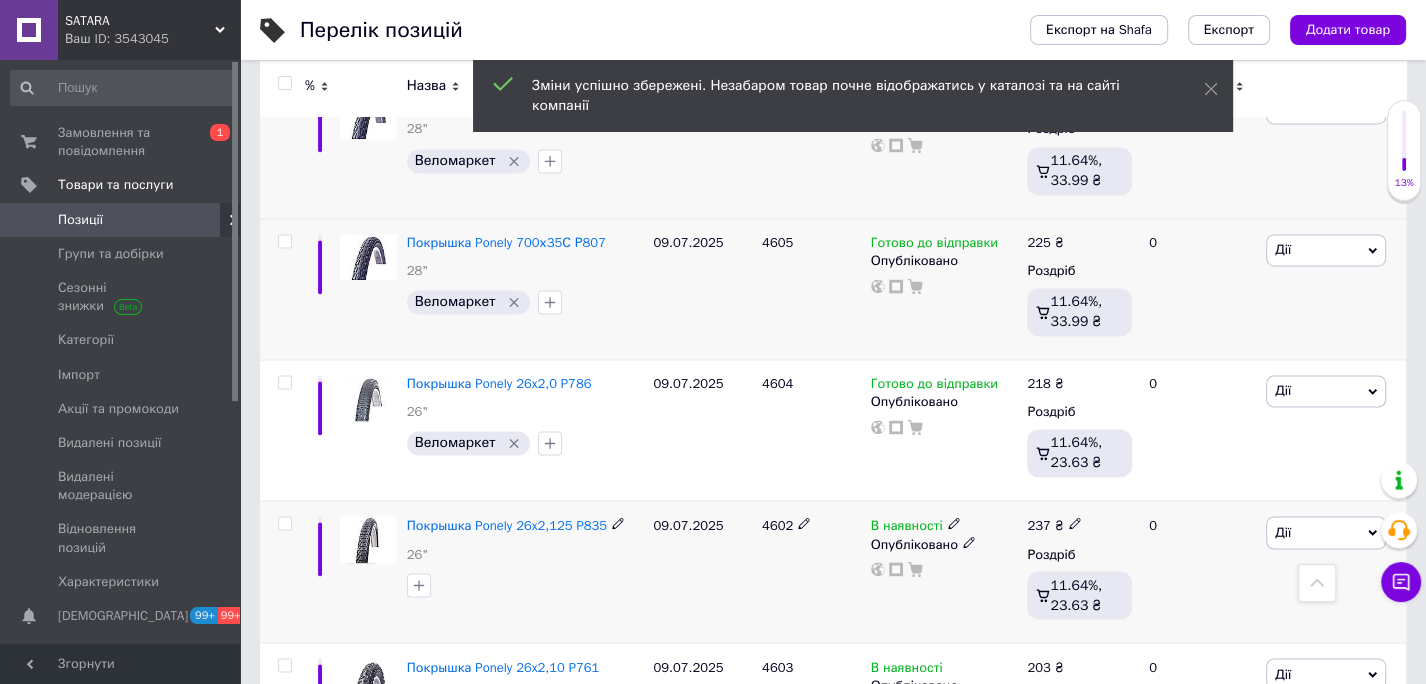 click 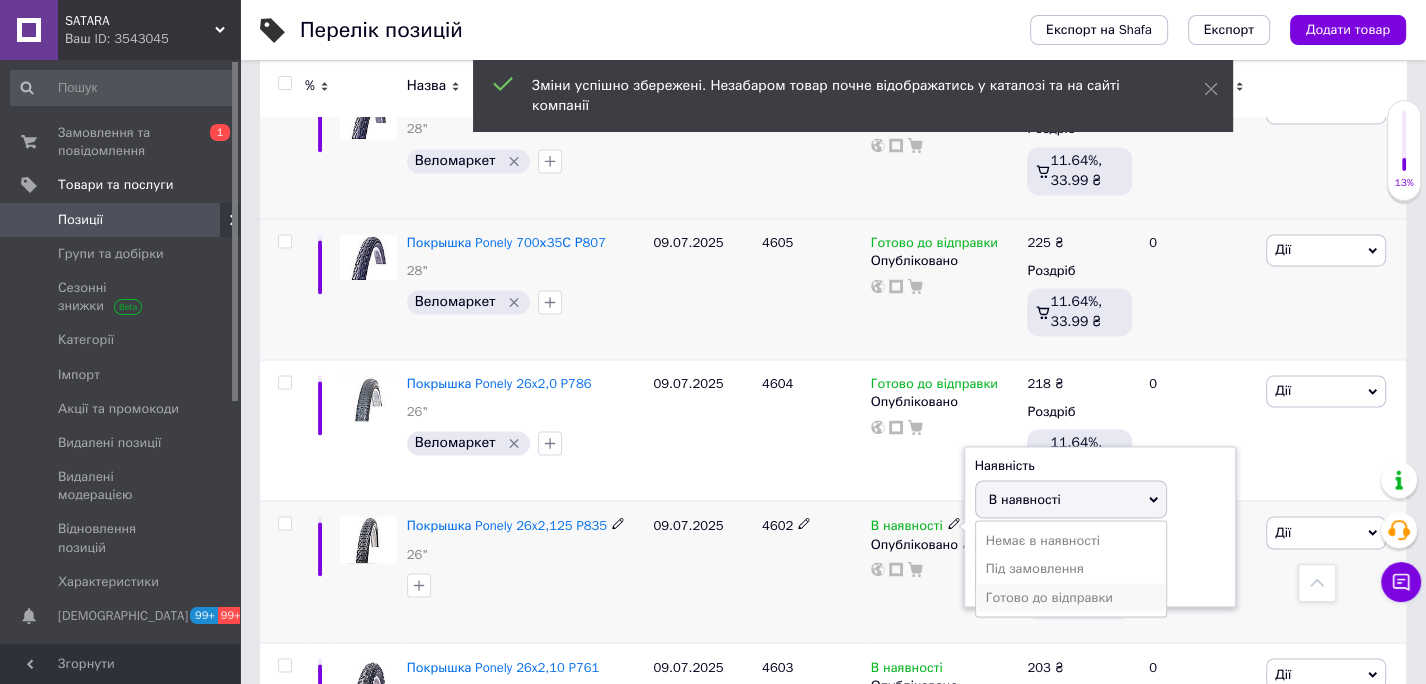 click on "Готово до відправки" at bounding box center [1071, 597] 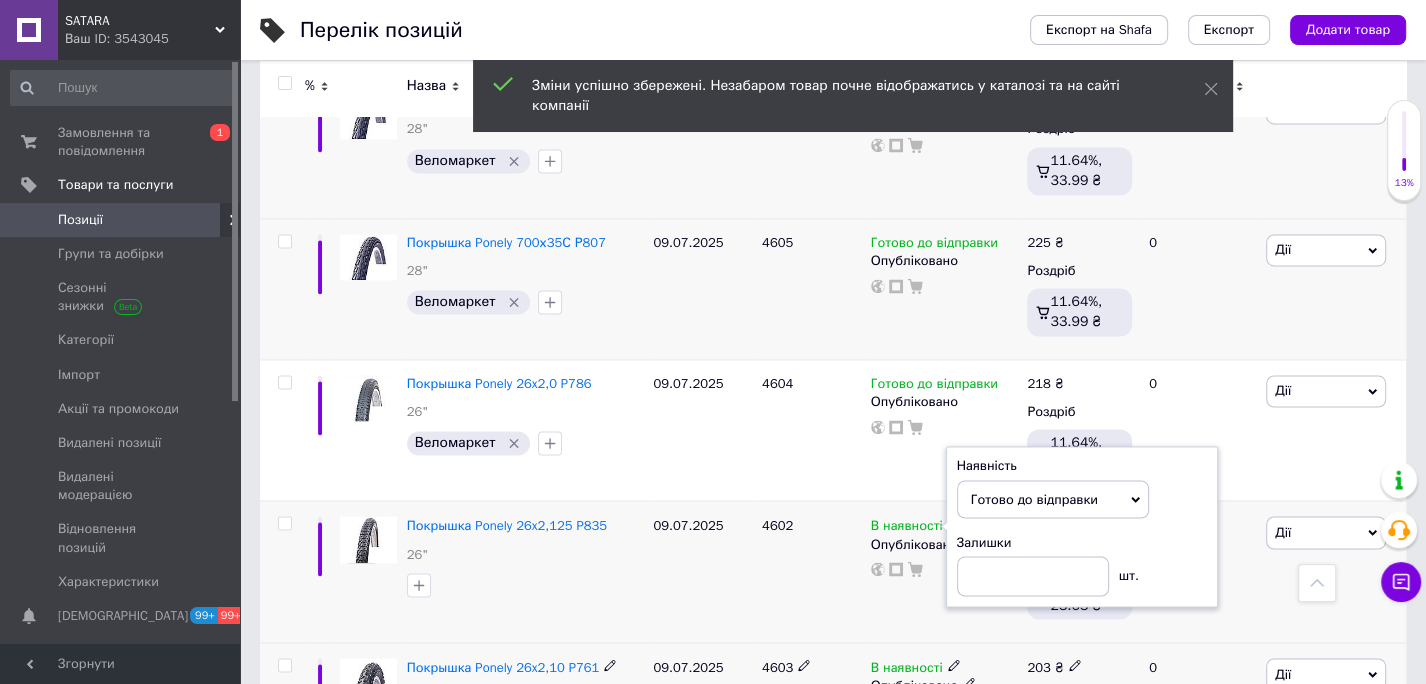 click on "Покрышка Ponely 26x2,10 P761 26"" at bounding box center (525, 712) 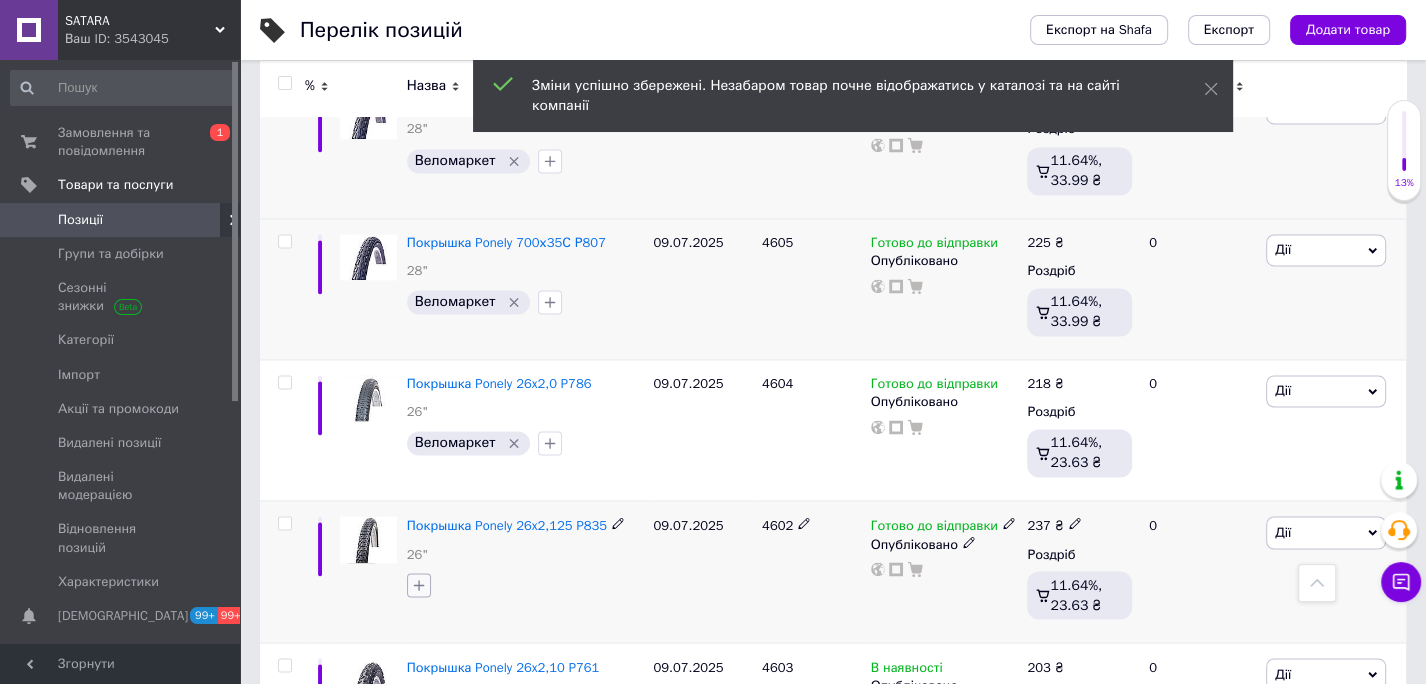 click 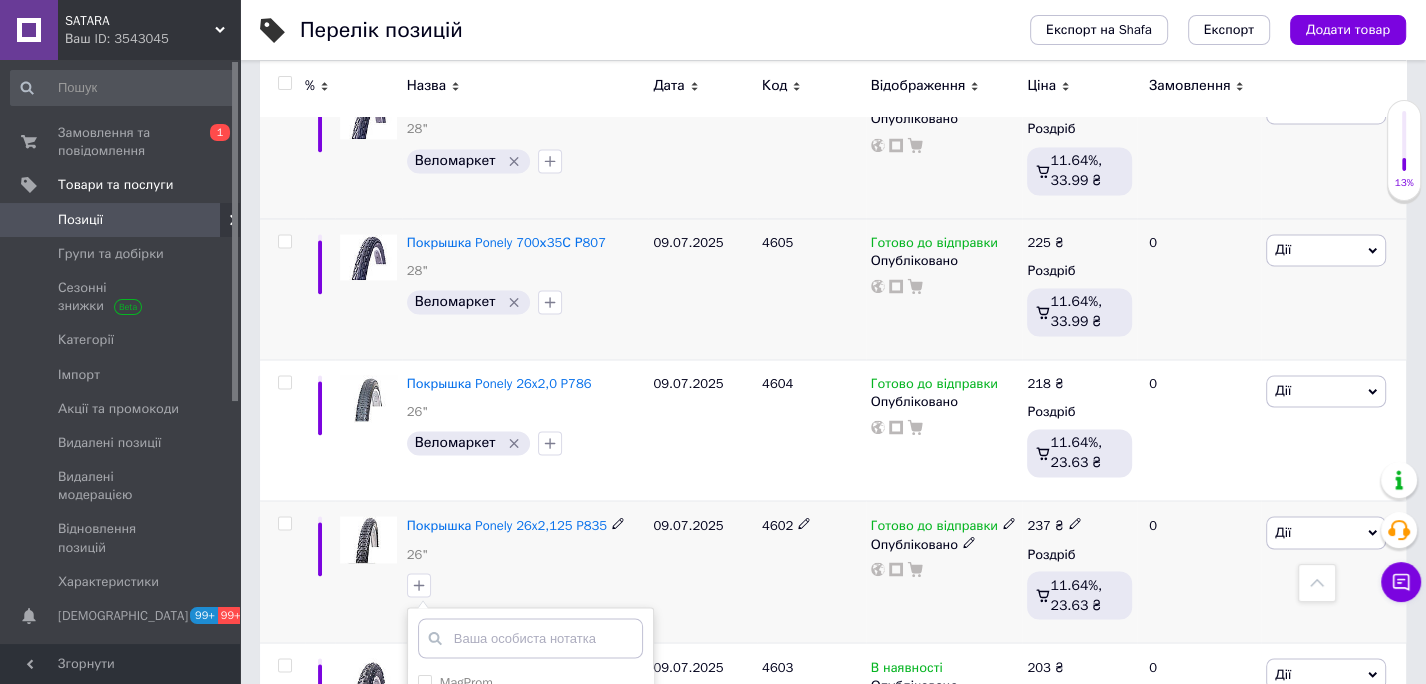 click on "Веломаркет" at bounding box center [424, 792] 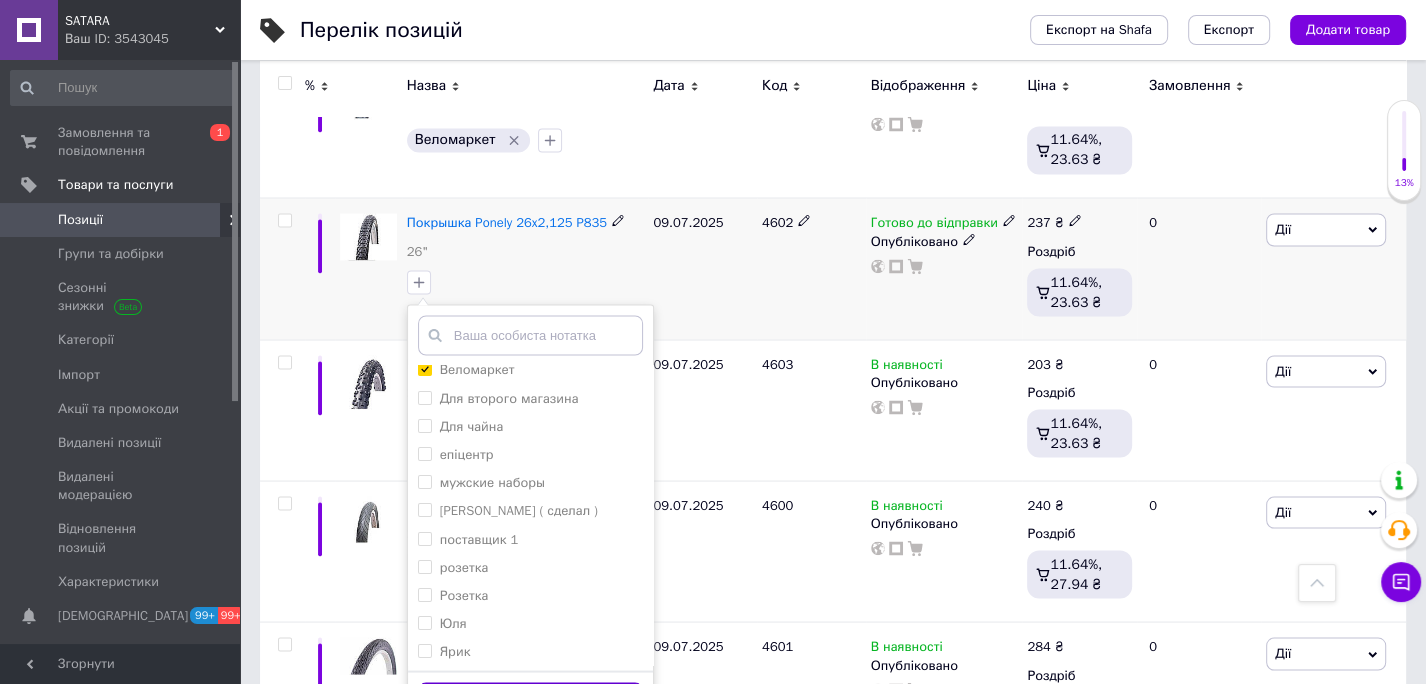 click on "Додати мітку" at bounding box center (530, 701) 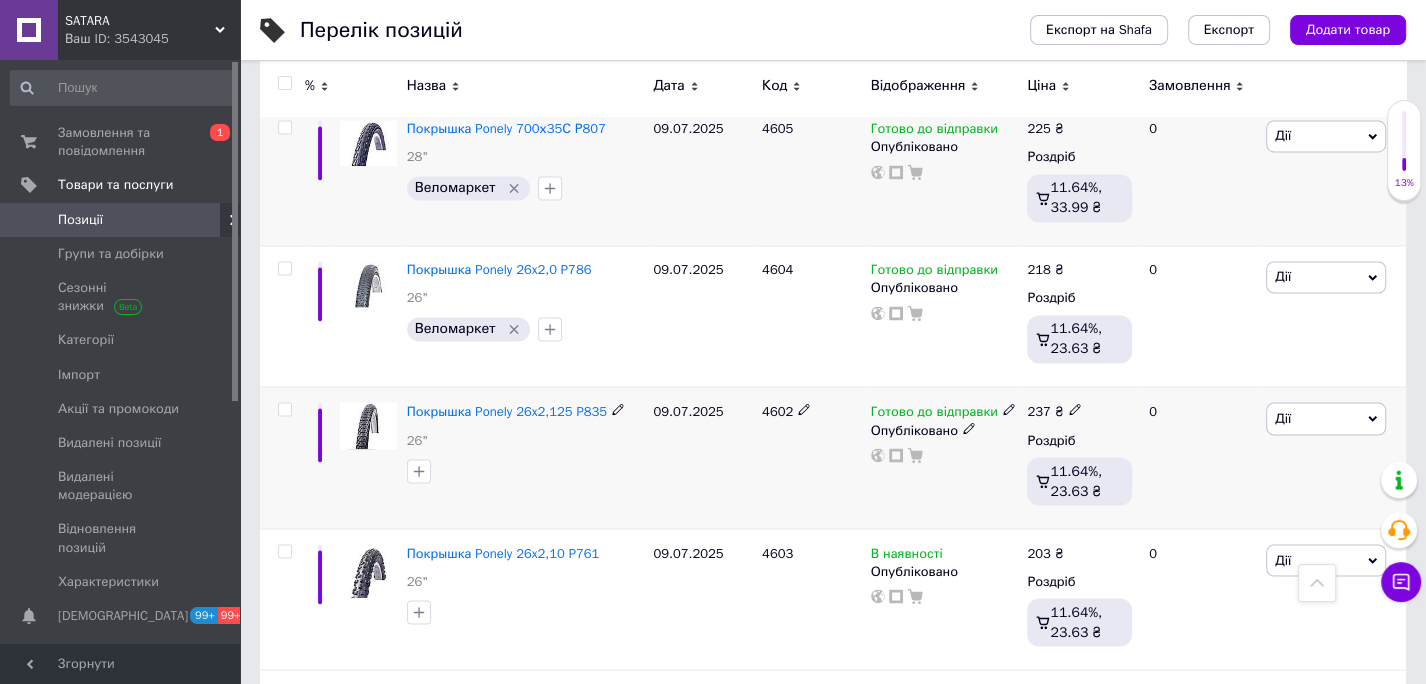 scroll, scrollTop: 9240, scrollLeft: 0, axis: vertical 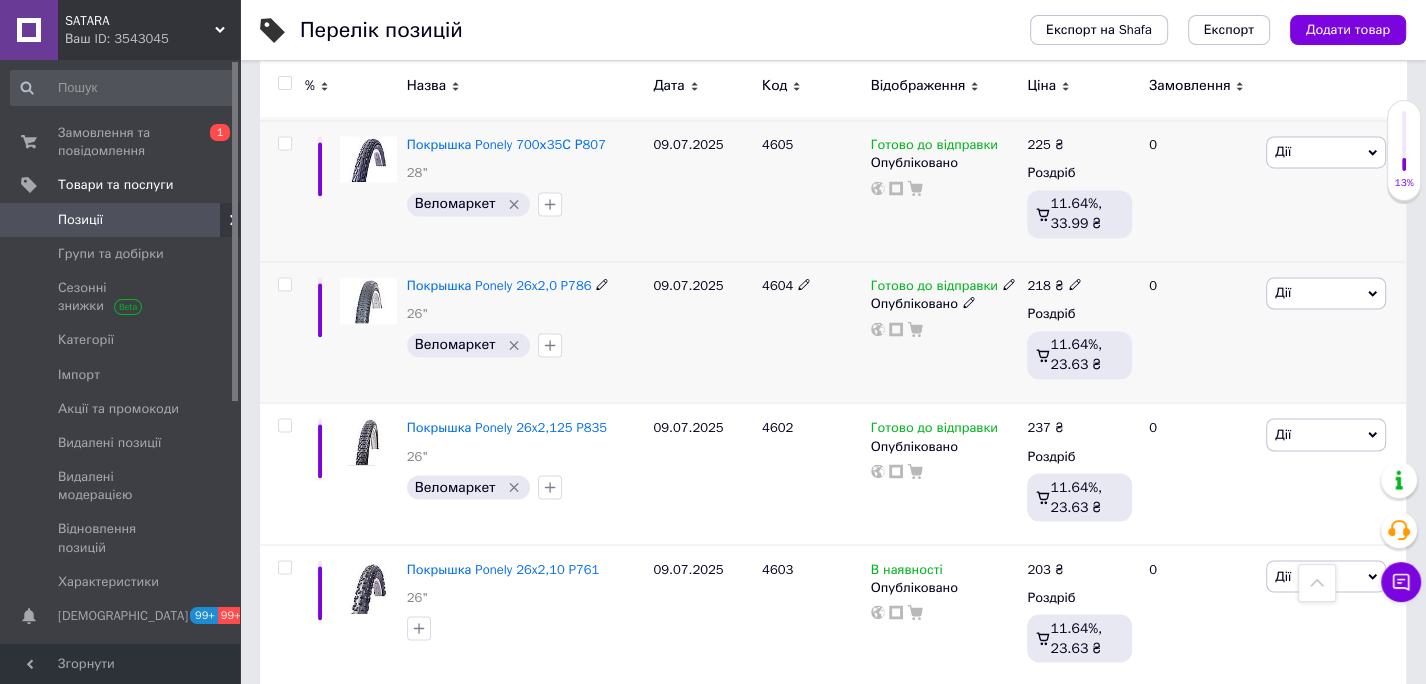 click on "0" at bounding box center (1199, 331) 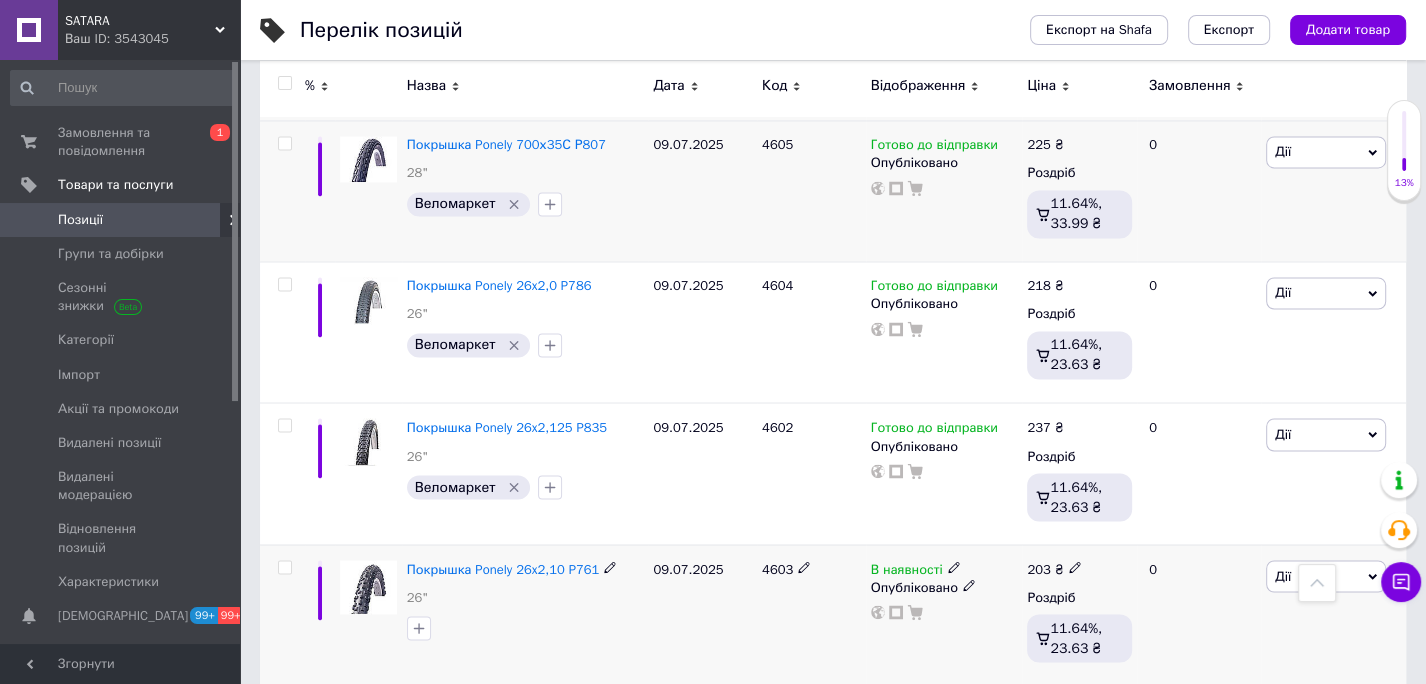 click on "4603" at bounding box center [777, 568] 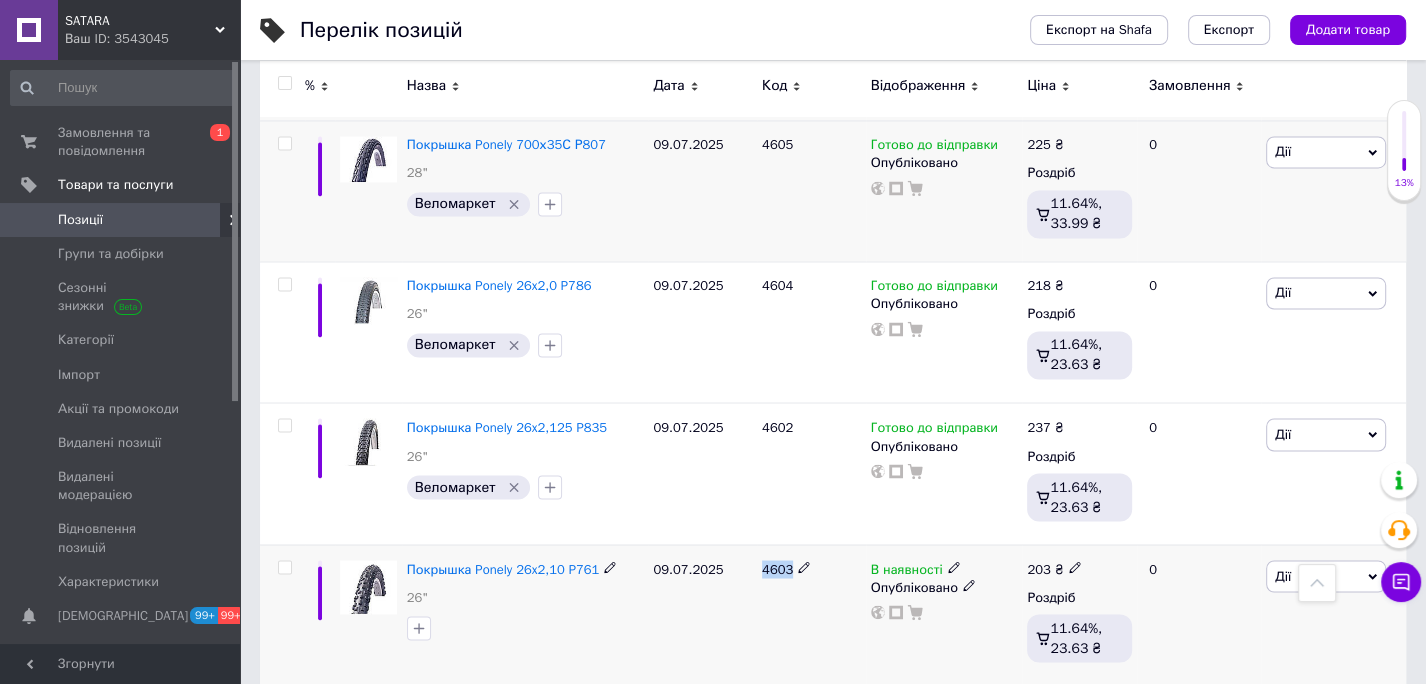 click on "4603" at bounding box center (777, 568) 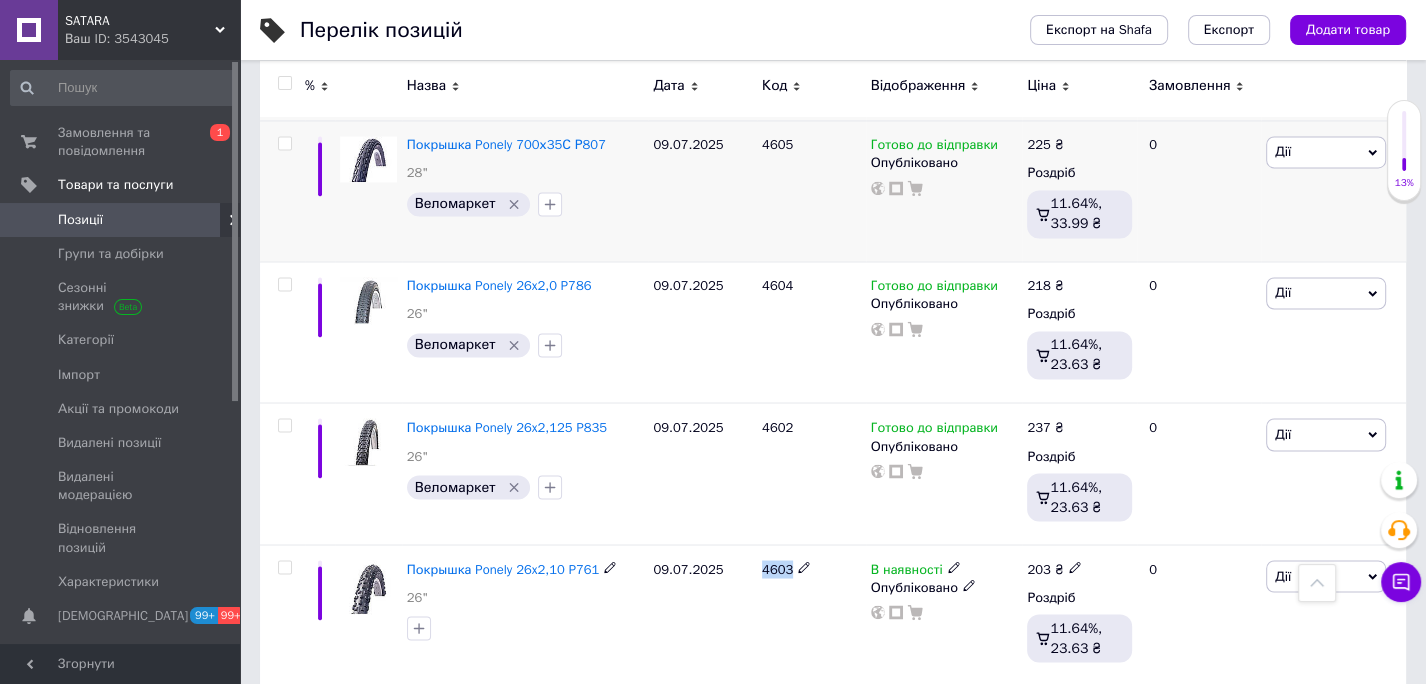 copy on "4603" 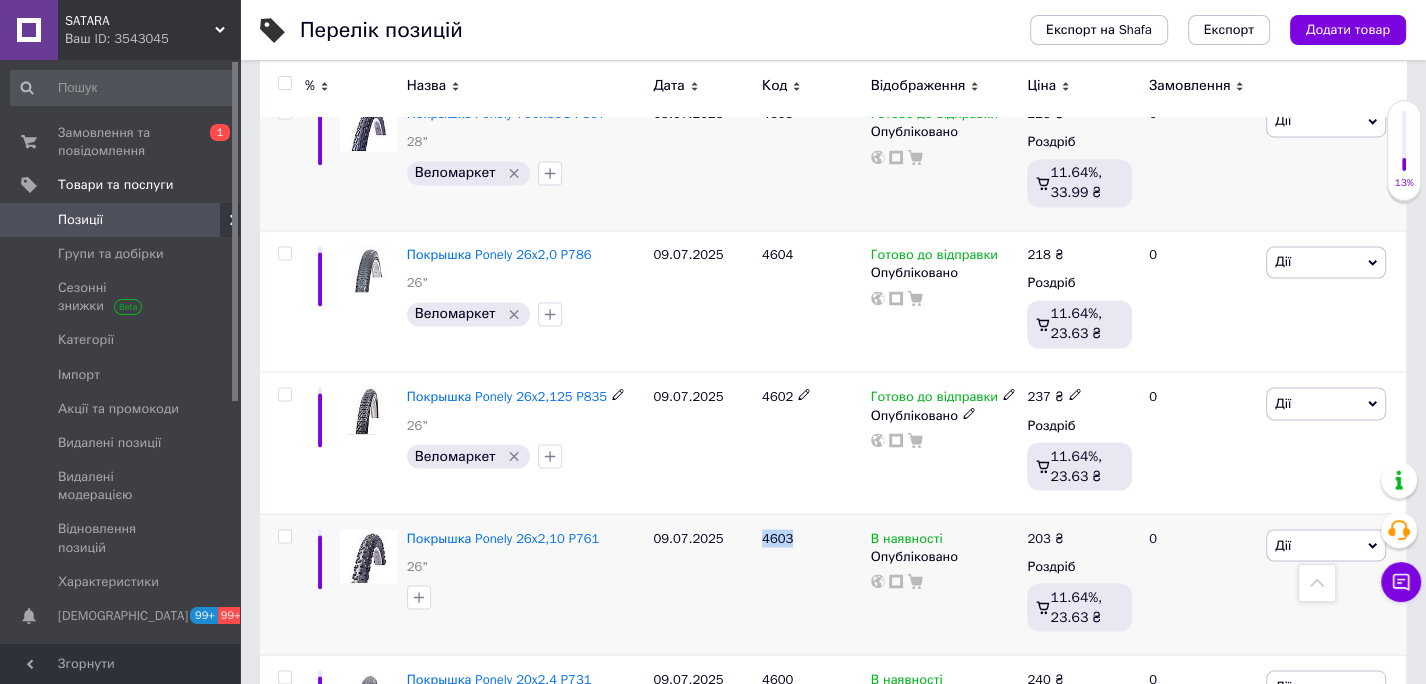 scroll, scrollTop: 9273, scrollLeft: 0, axis: vertical 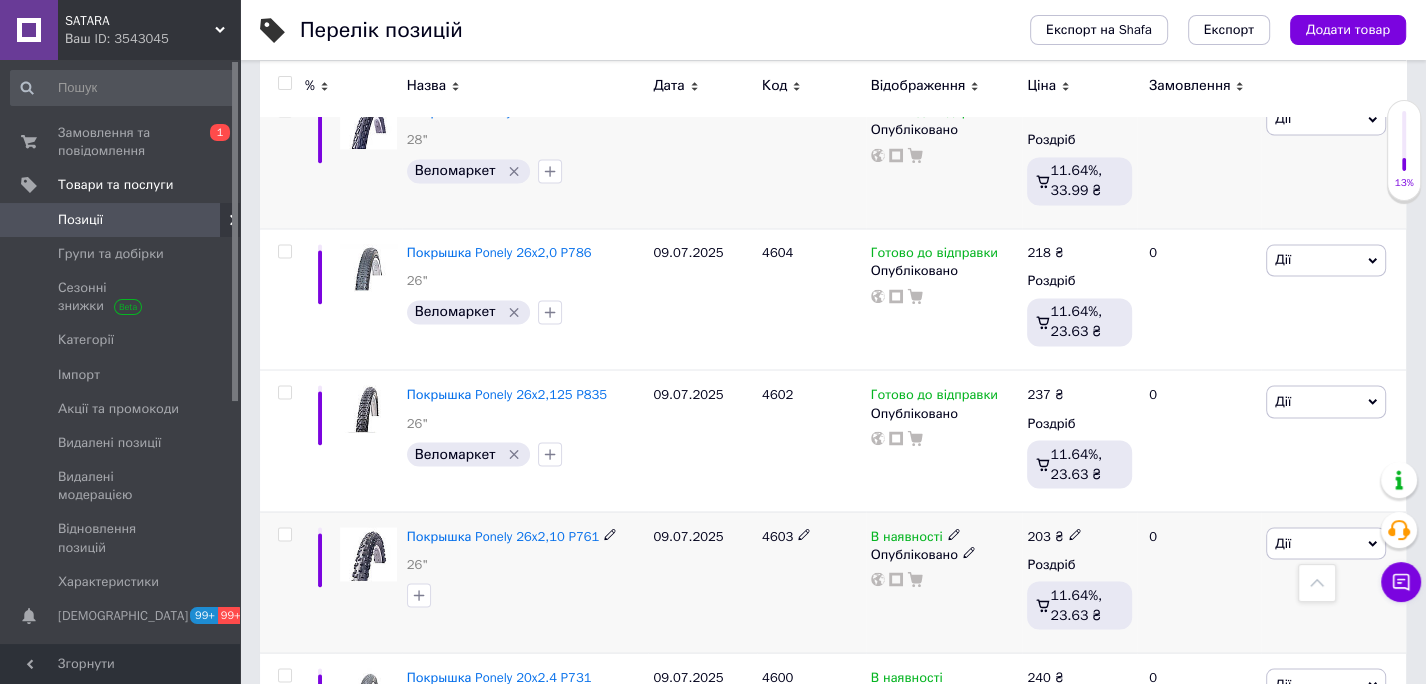 click 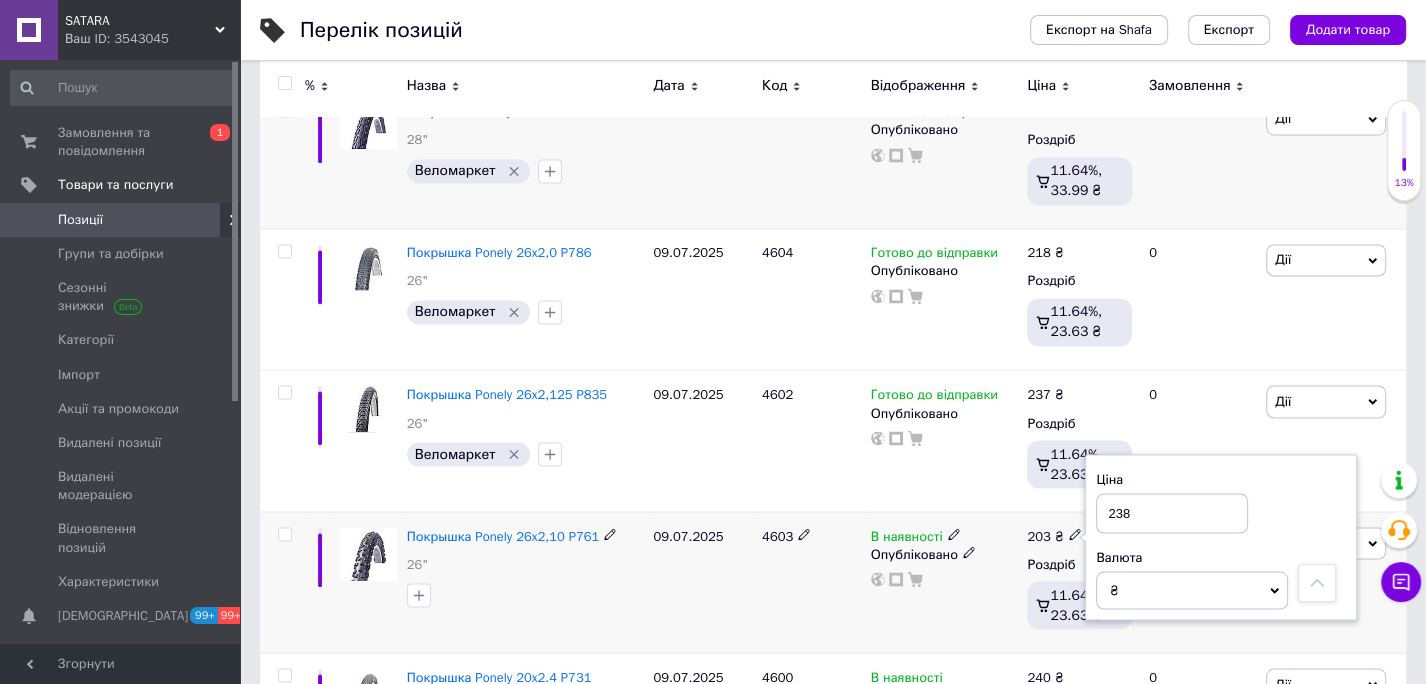 type on "238" 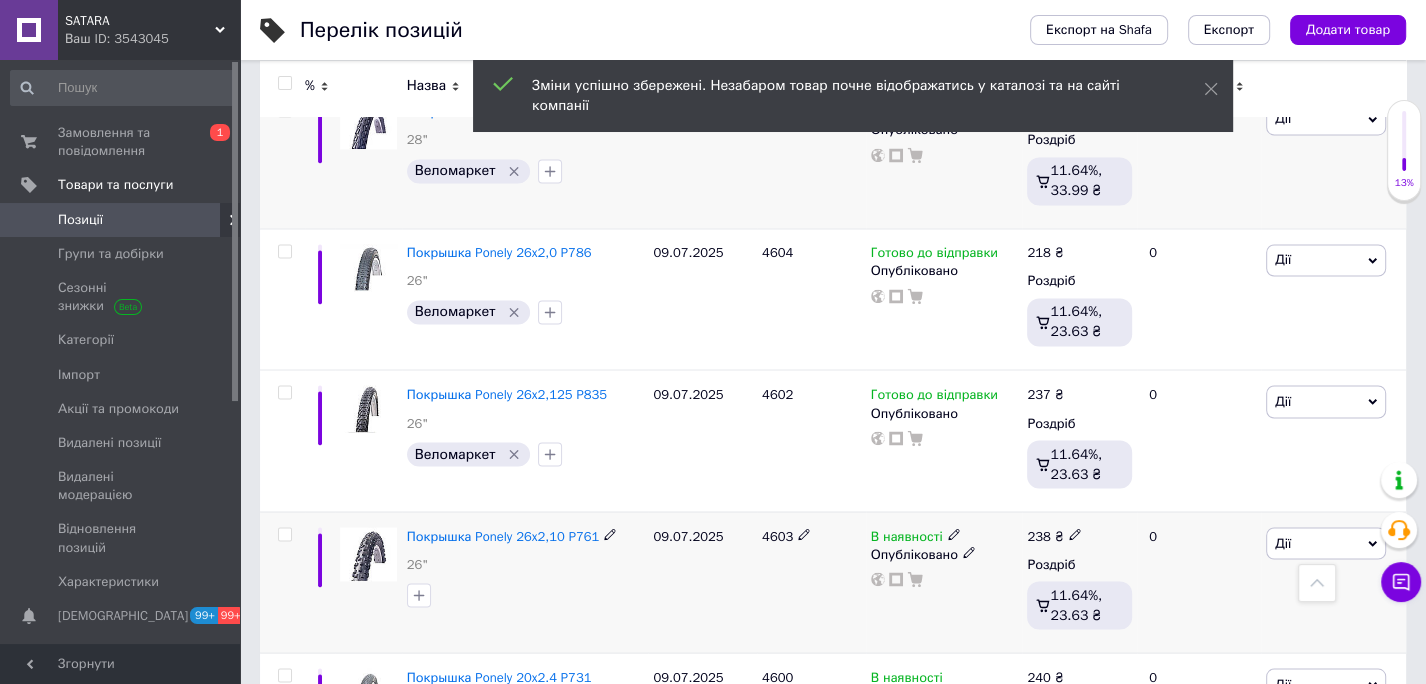 click 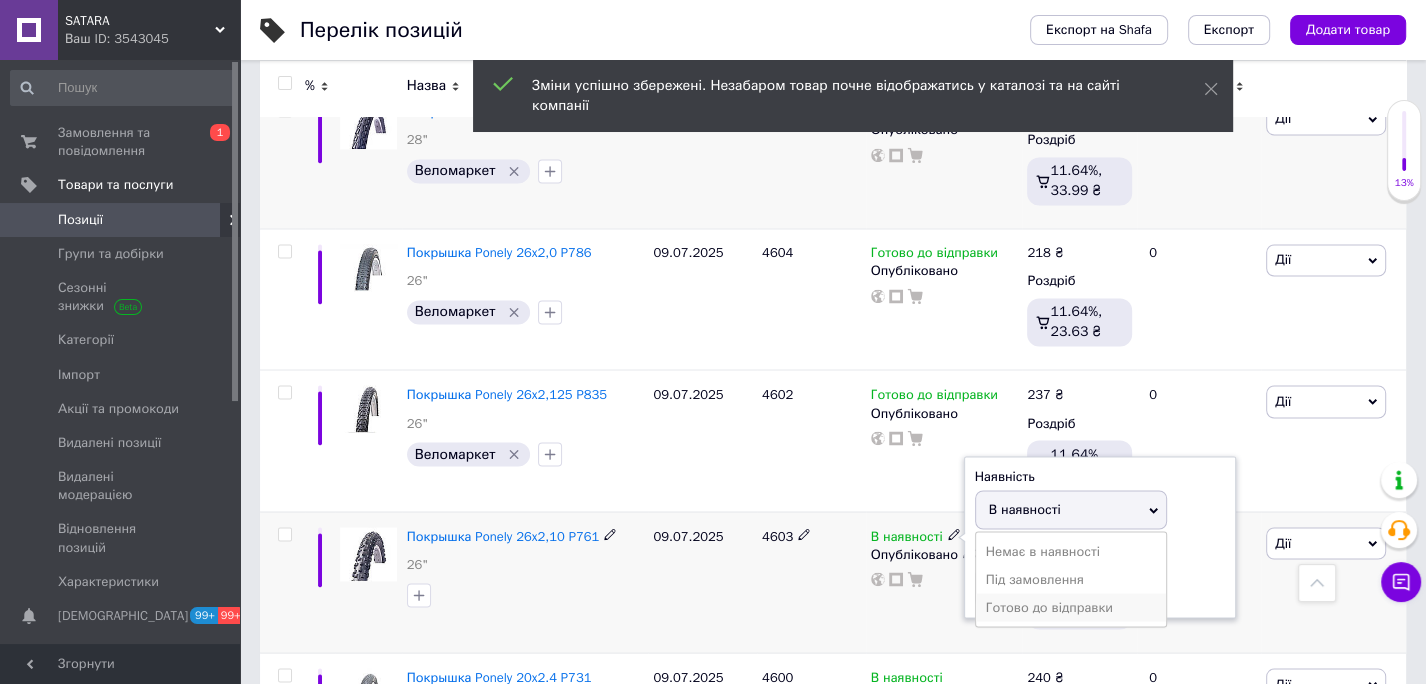 click on "Готово до відправки" at bounding box center (1071, 607) 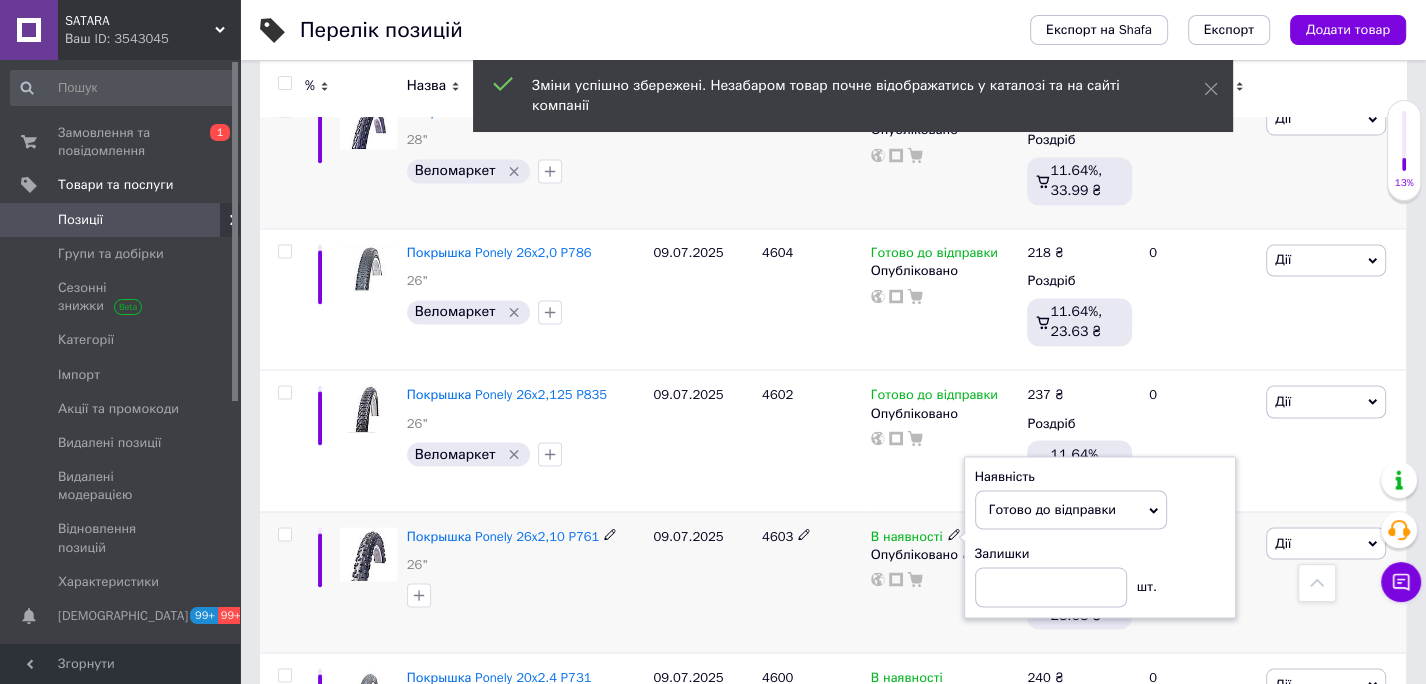 click on "09.07.2025" at bounding box center (702, 581) 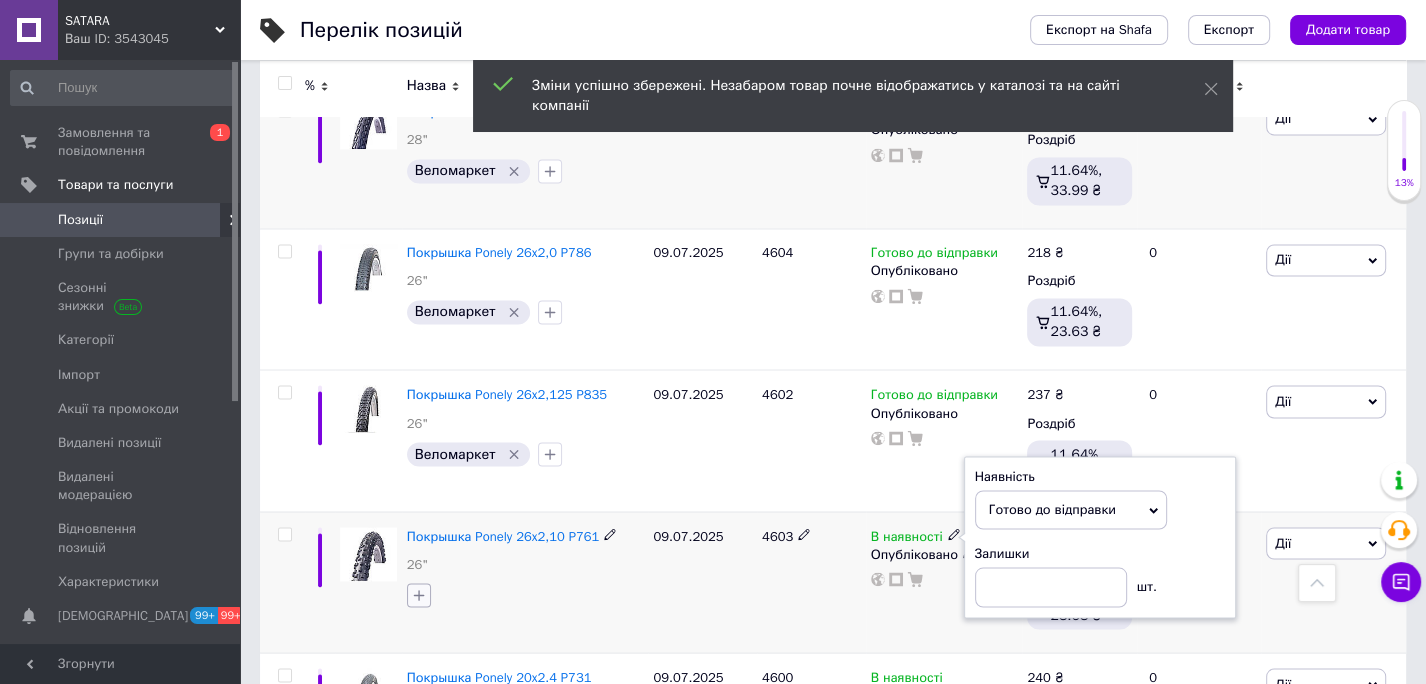 click at bounding box center [419, 595] 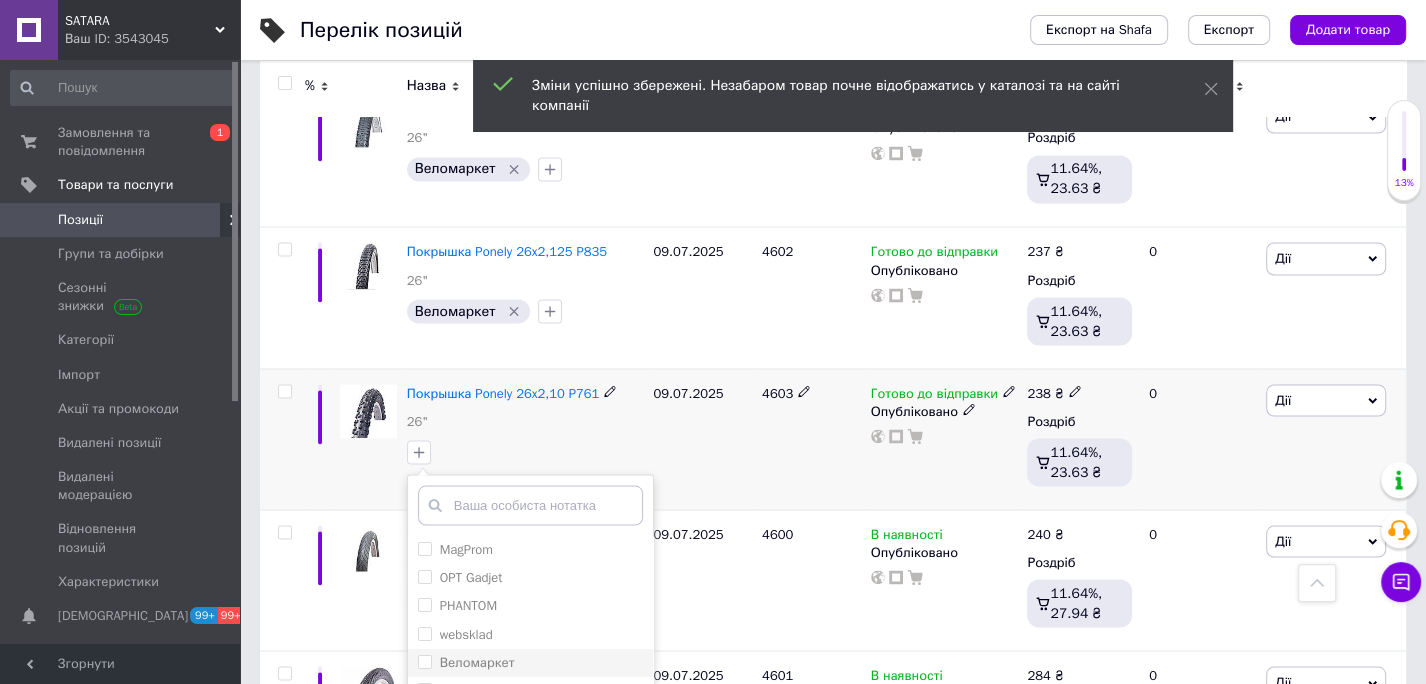 scroll, scrollTop: 9420, scrollLeft: 0, axis: vertical 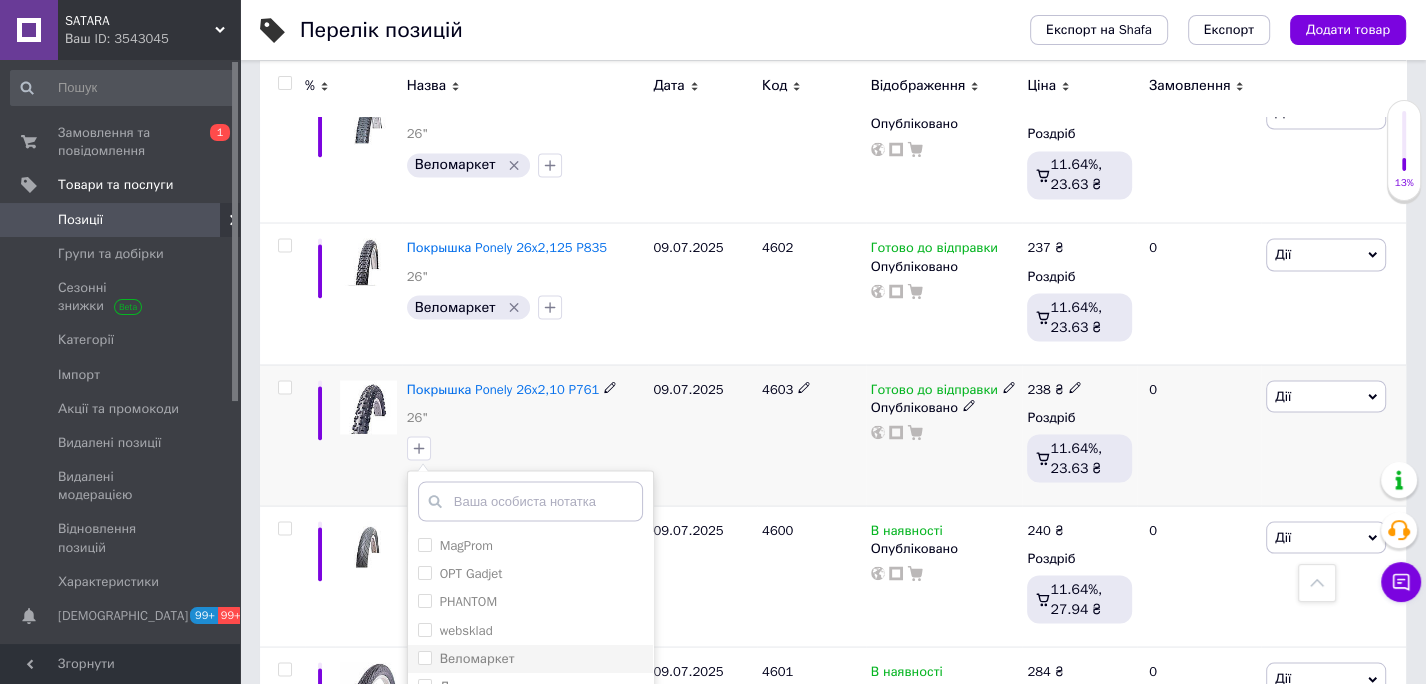 click on "Веломаркет" at bounding box center [424, 656] 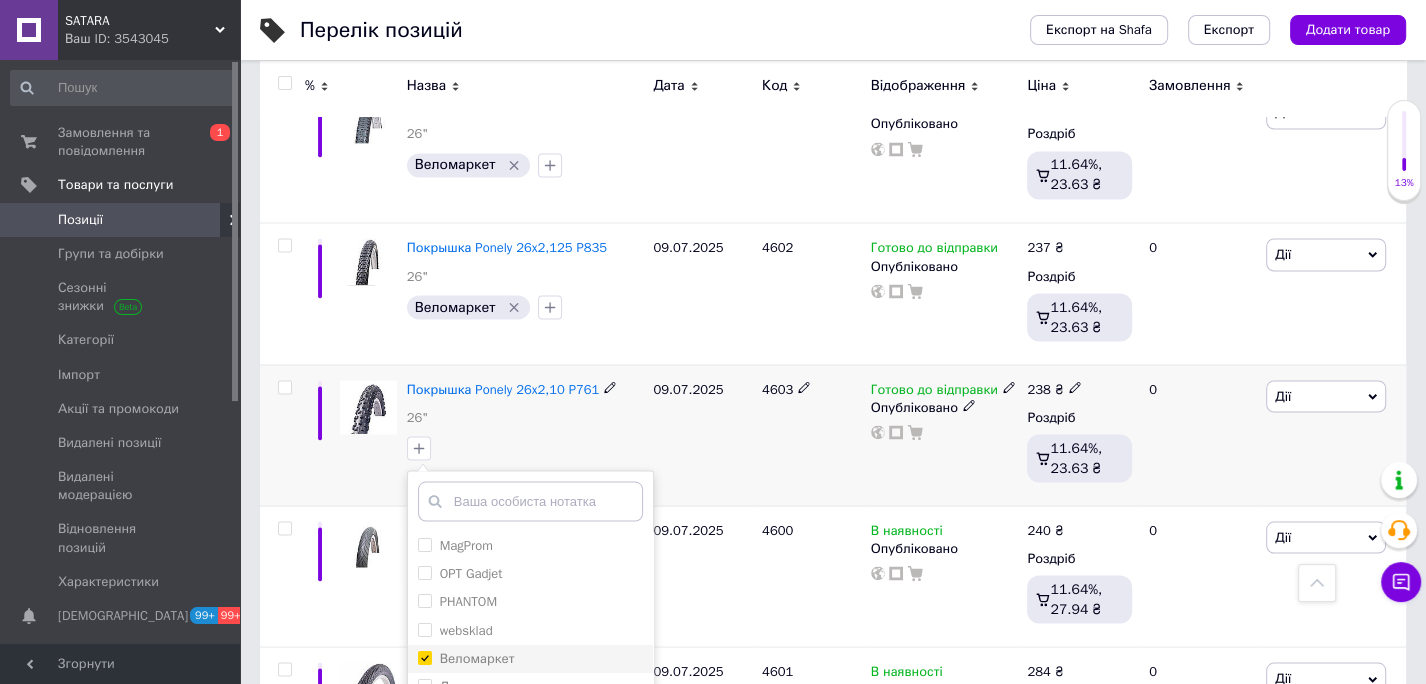checkbox on "true" 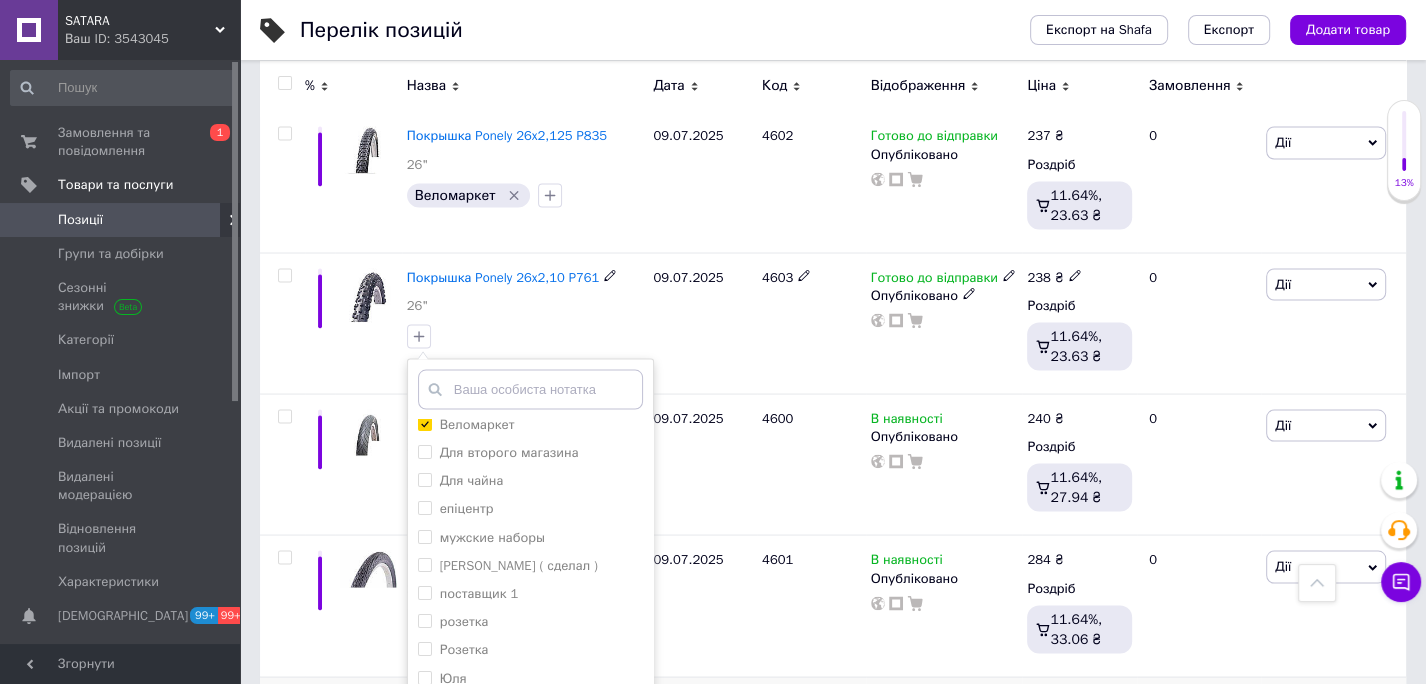 click on "Додати мітку" at bounding box center [530, 755] 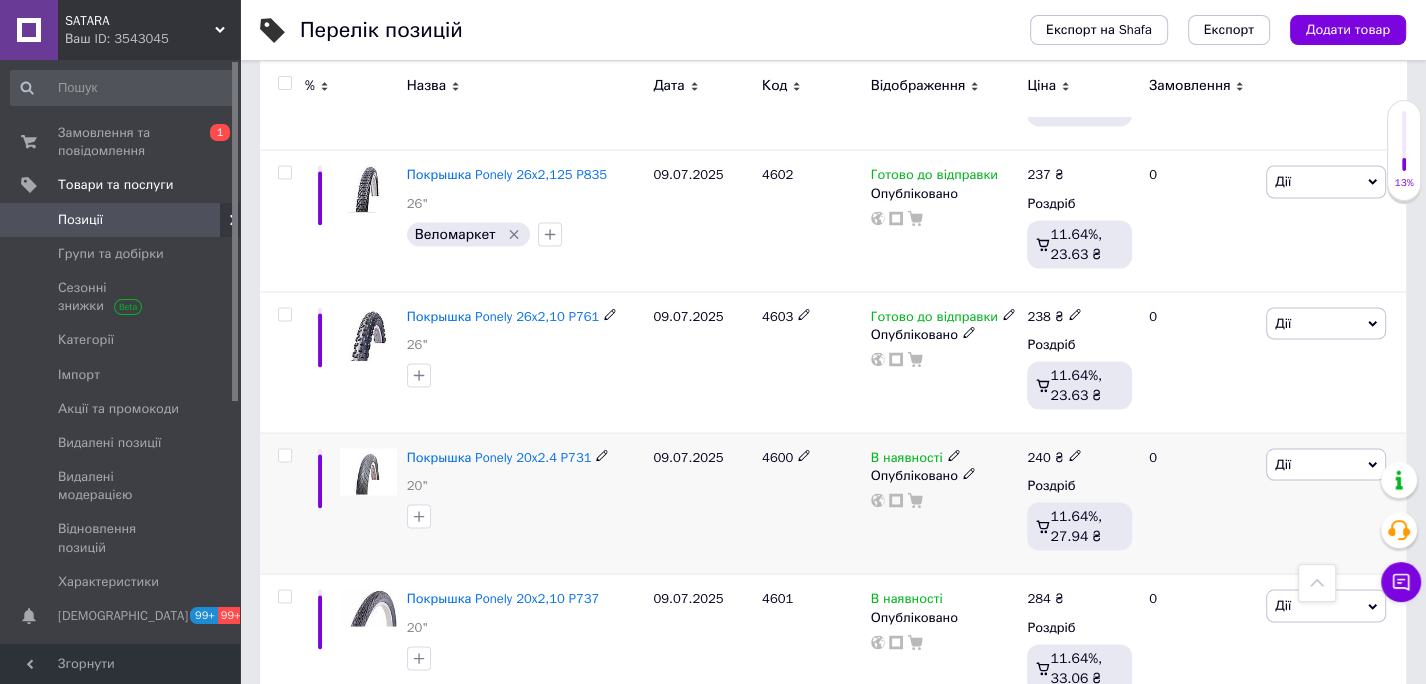 scroll, scrollTop: 9492, scrollLeft: 0, axis: vertical 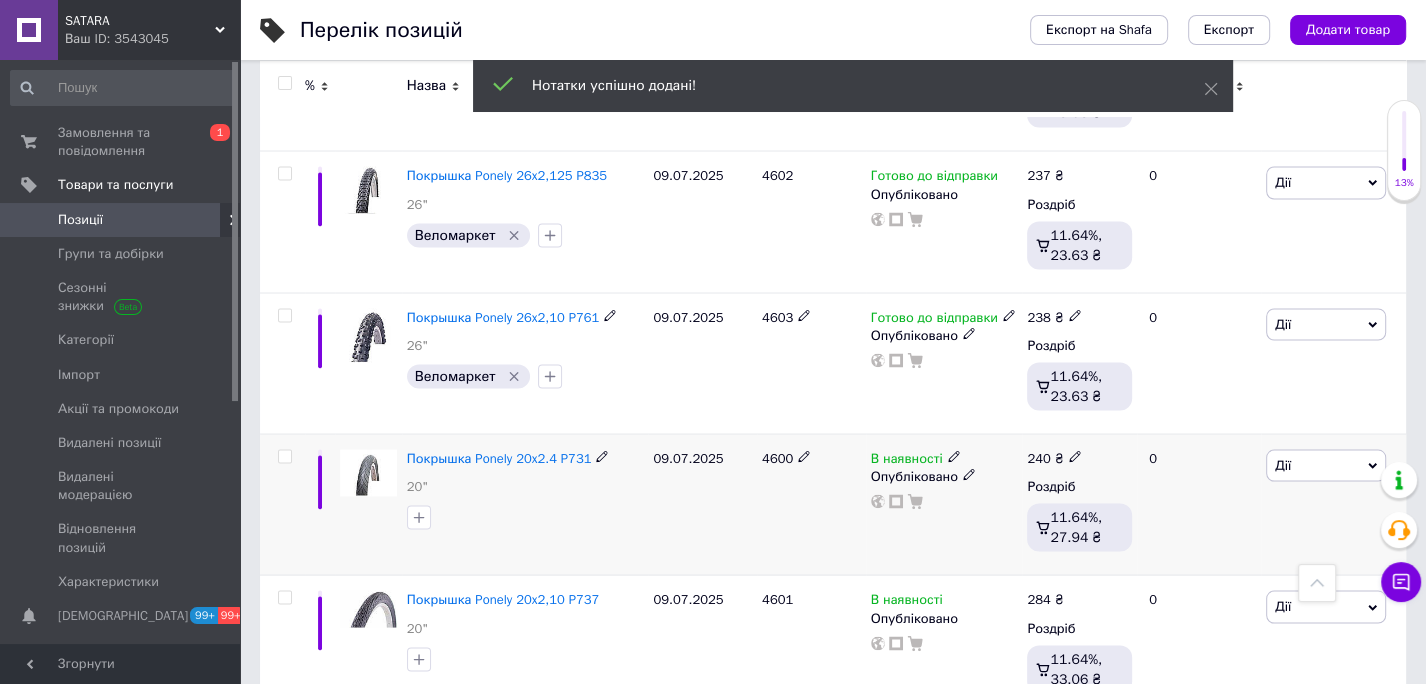 click on "4600" at bounding box center [777, 457] 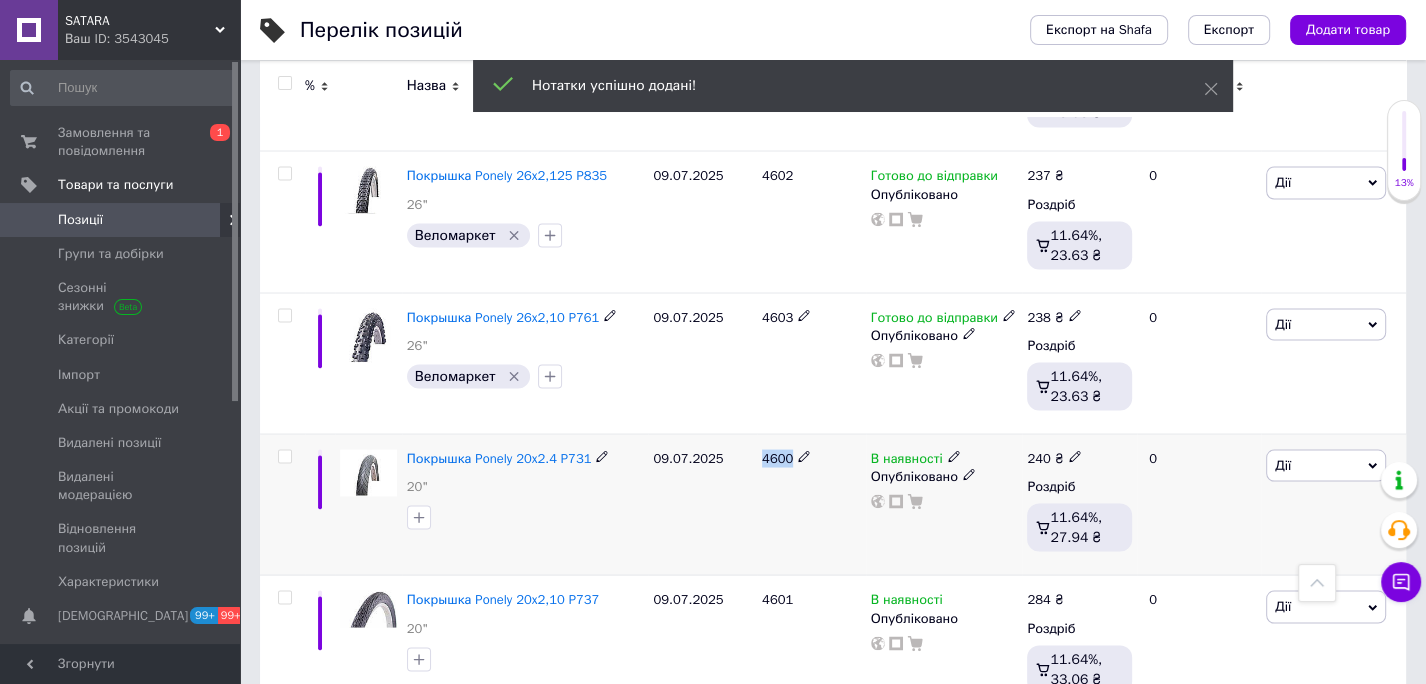 click on "4600" at bounding box center [777, 457] 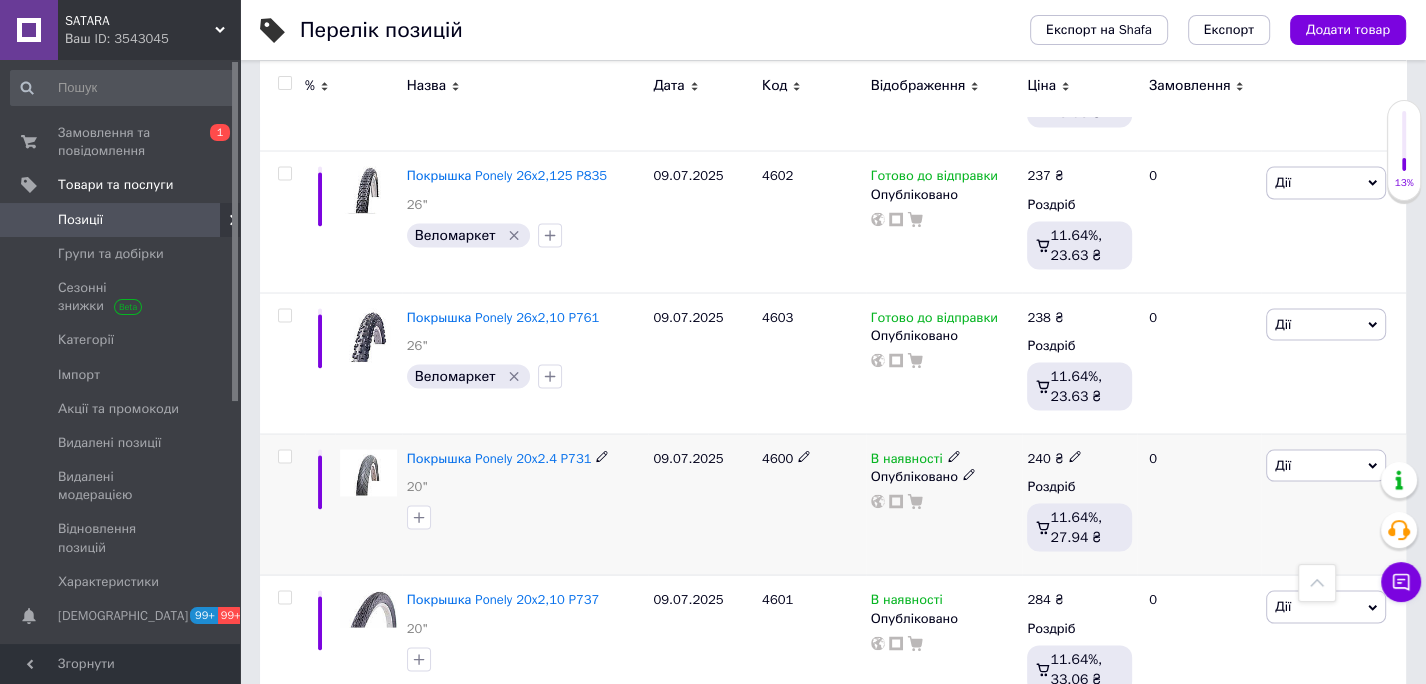 click 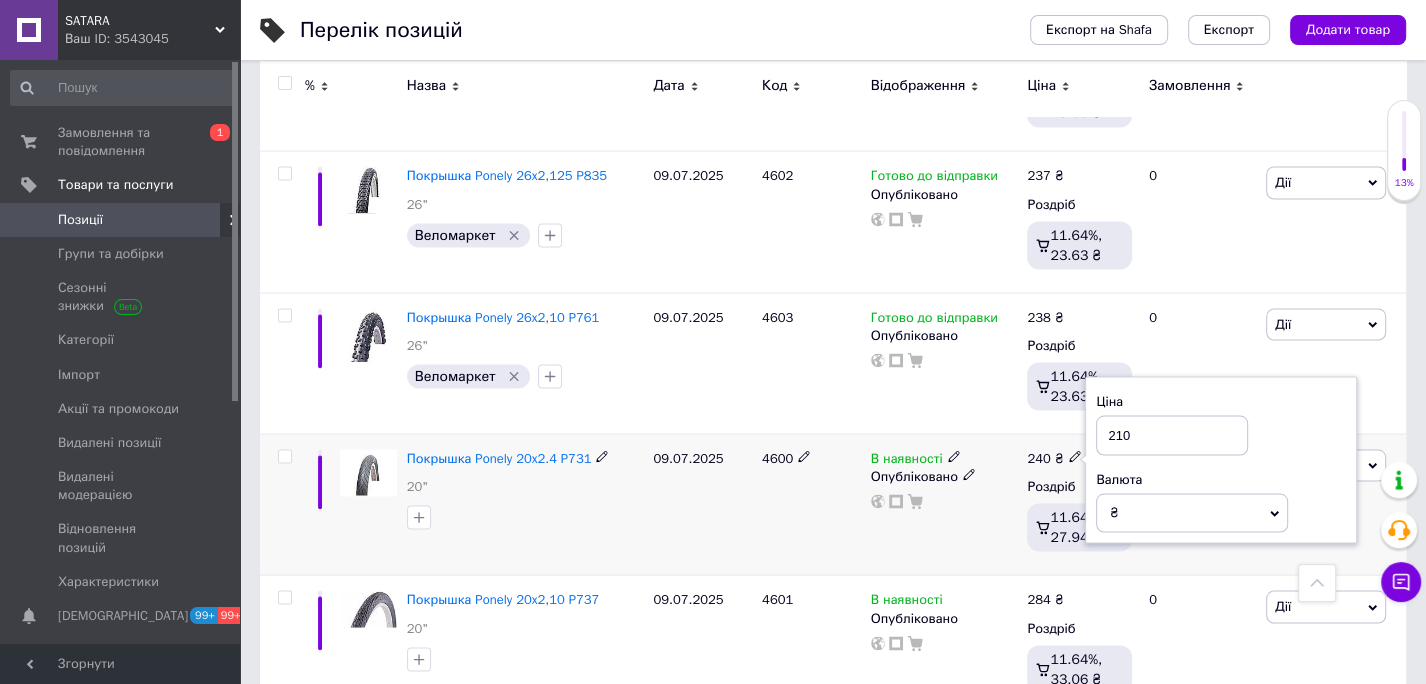 type on "210" 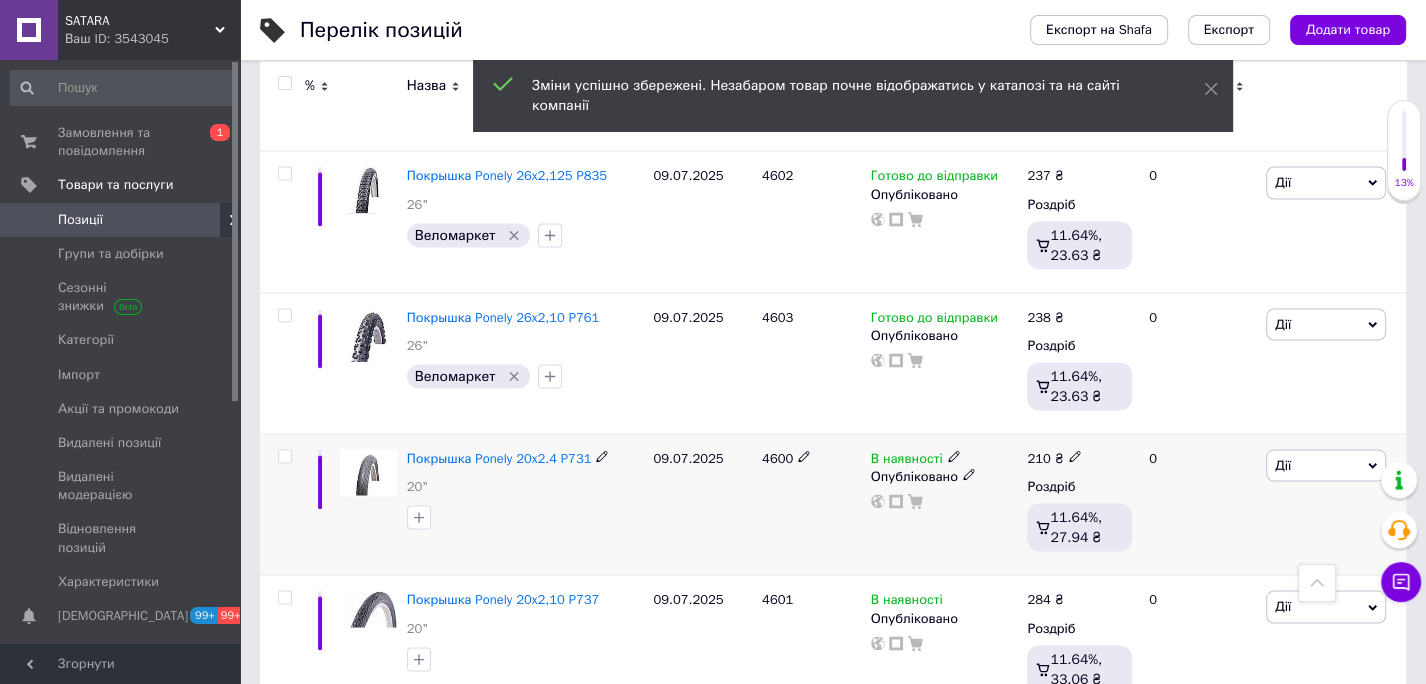 click at bounding box center [954, 455] 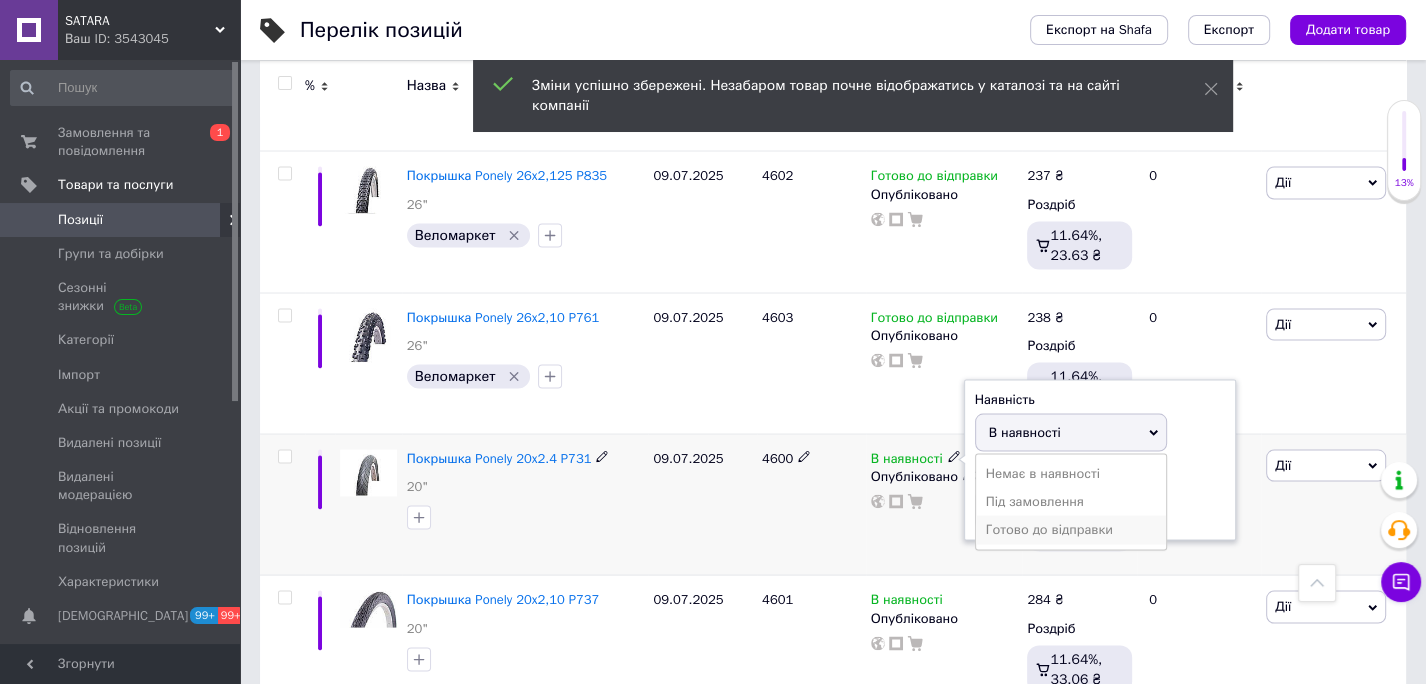 click on "Готово до відправки" at bounding box center [1071, 529] 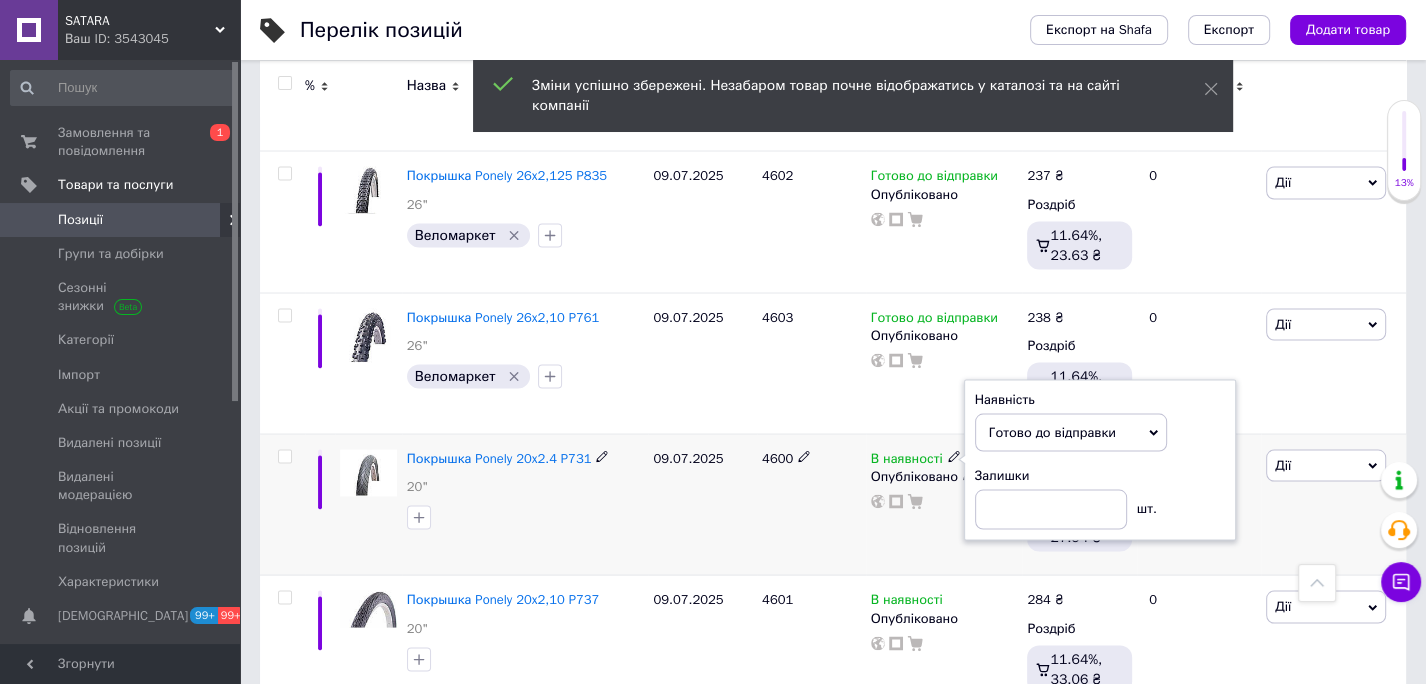click at bounding box center (525, 517) 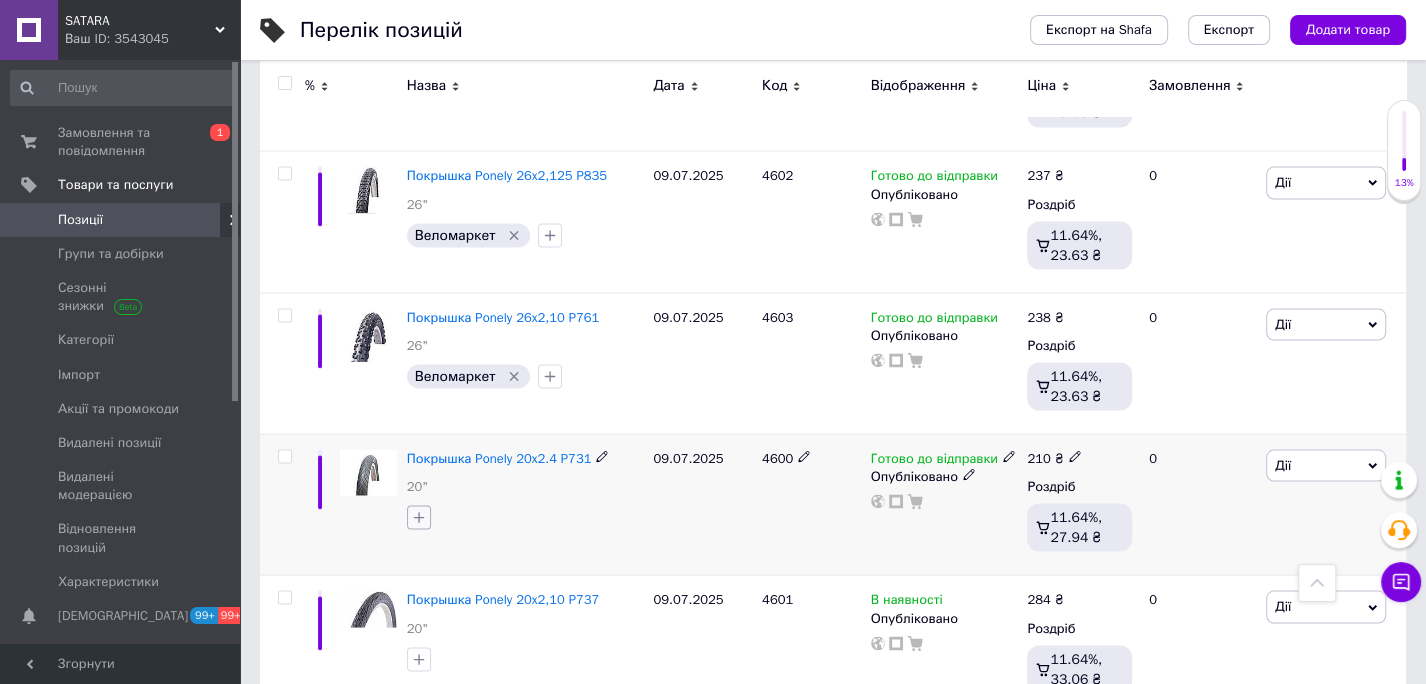click 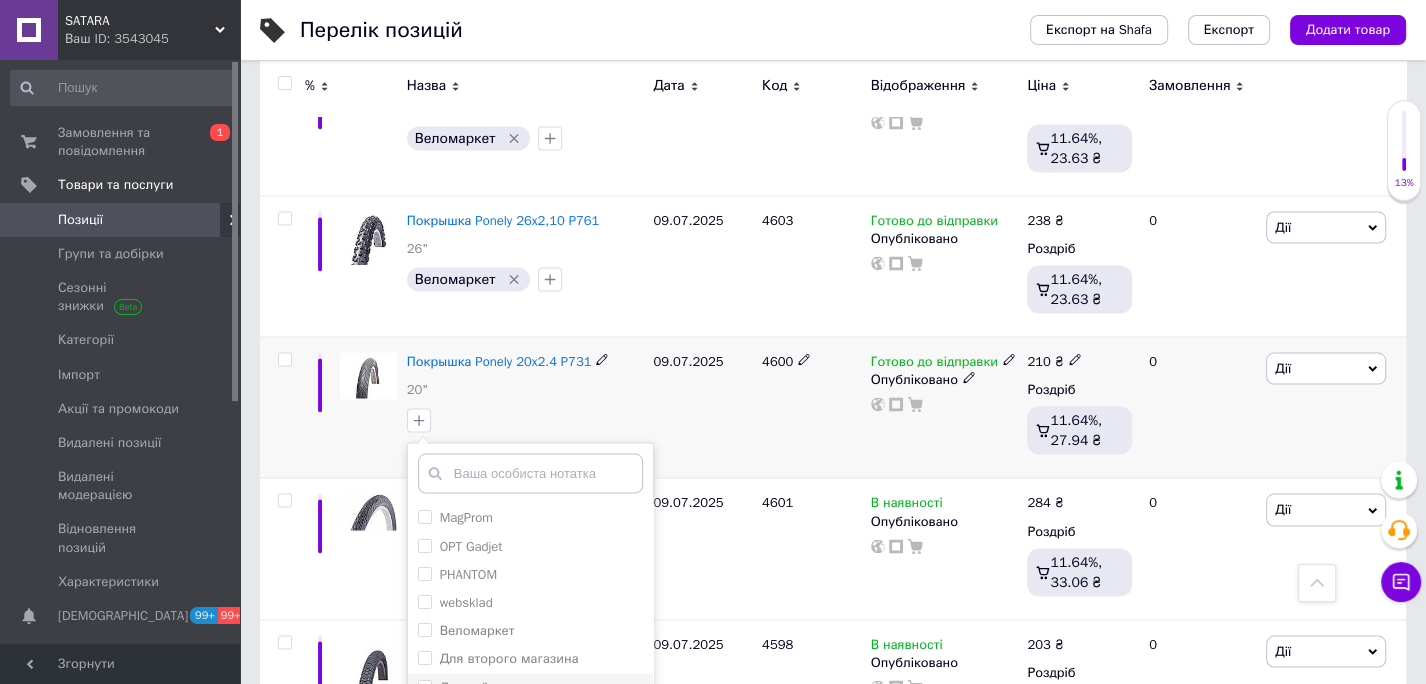 scroll, scrollTop: 9594, scrollLeft: 0, axis: vertical 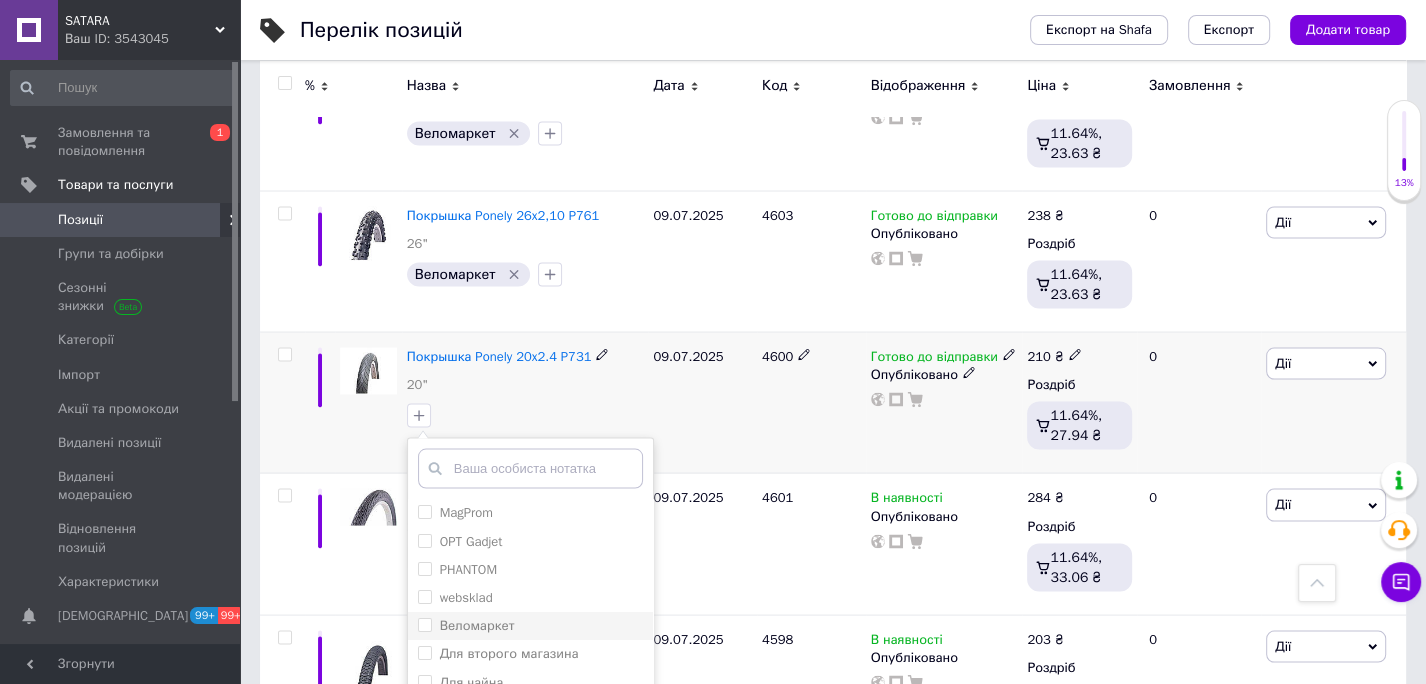 click on "Веломаркет" at bounding box center (424, 623) 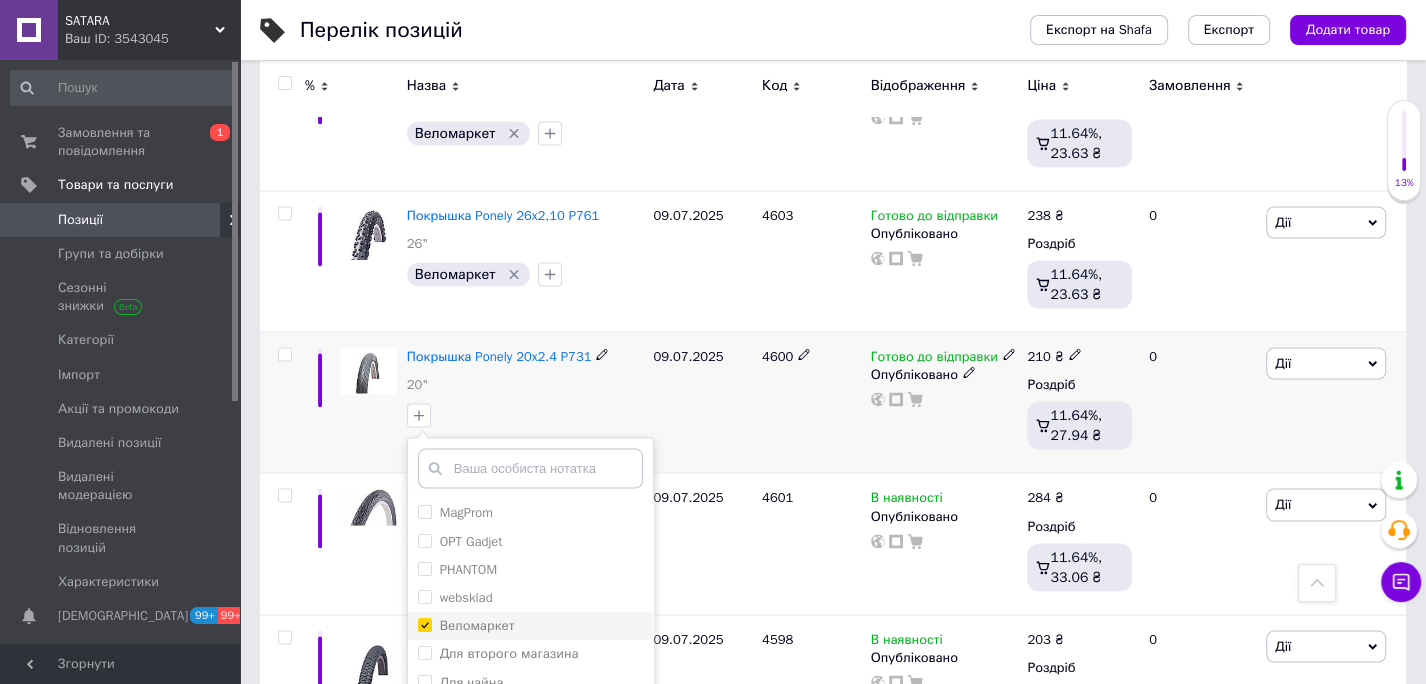 checkbox on "true" 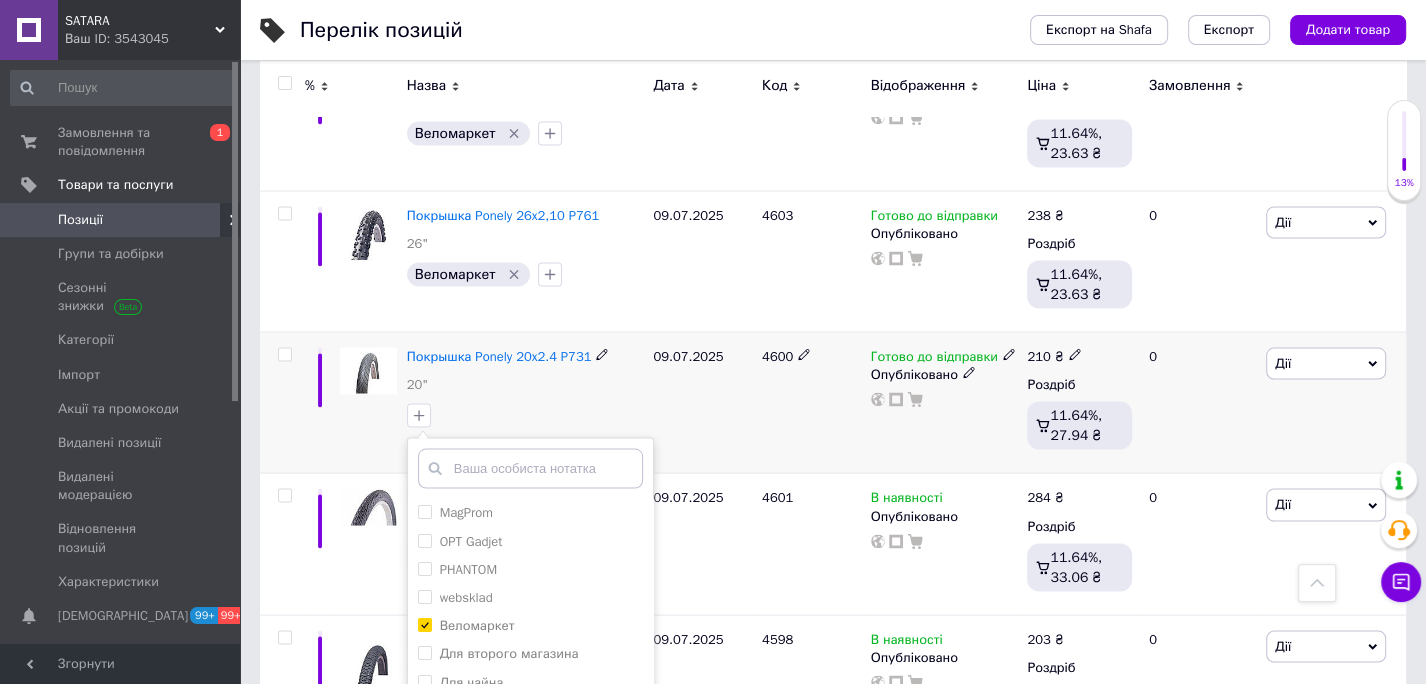 click on "Додати мітку" at bounding box center (530, 834) 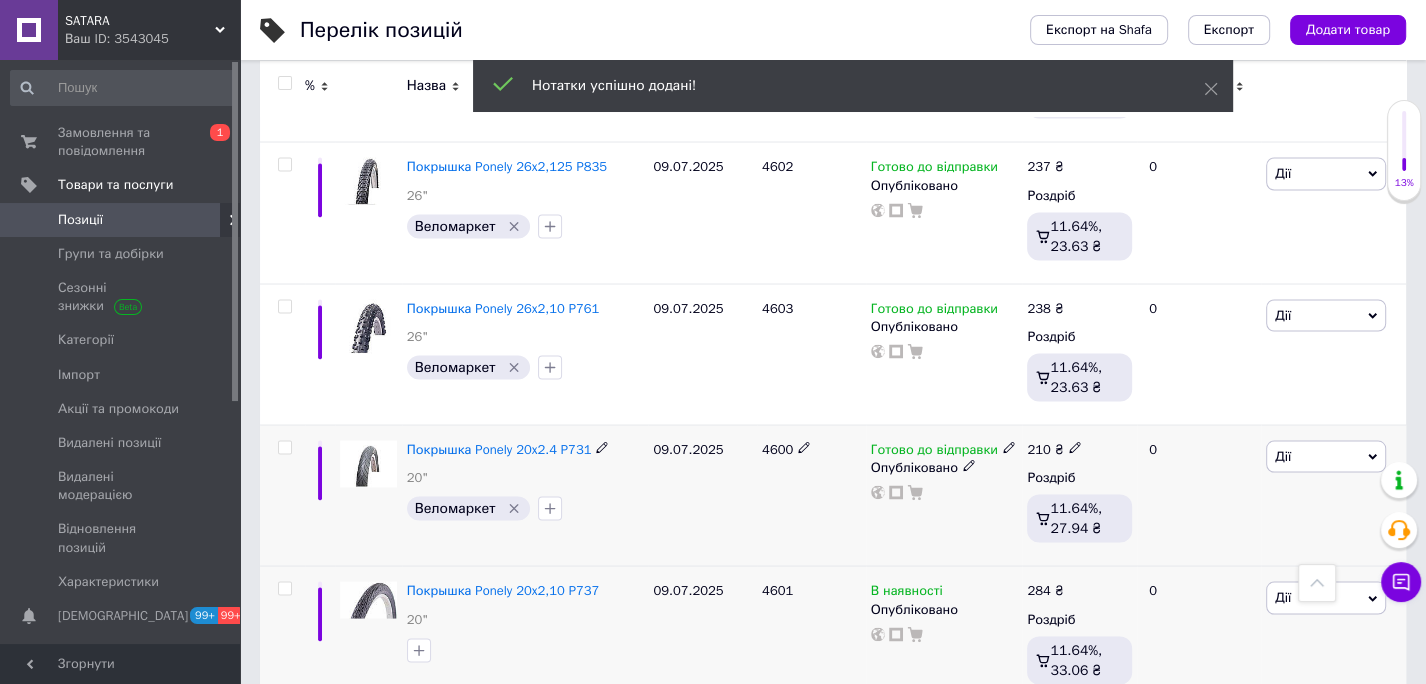 scroll, scrollTop: 9500, scrollLeft: 0, axis: vertical 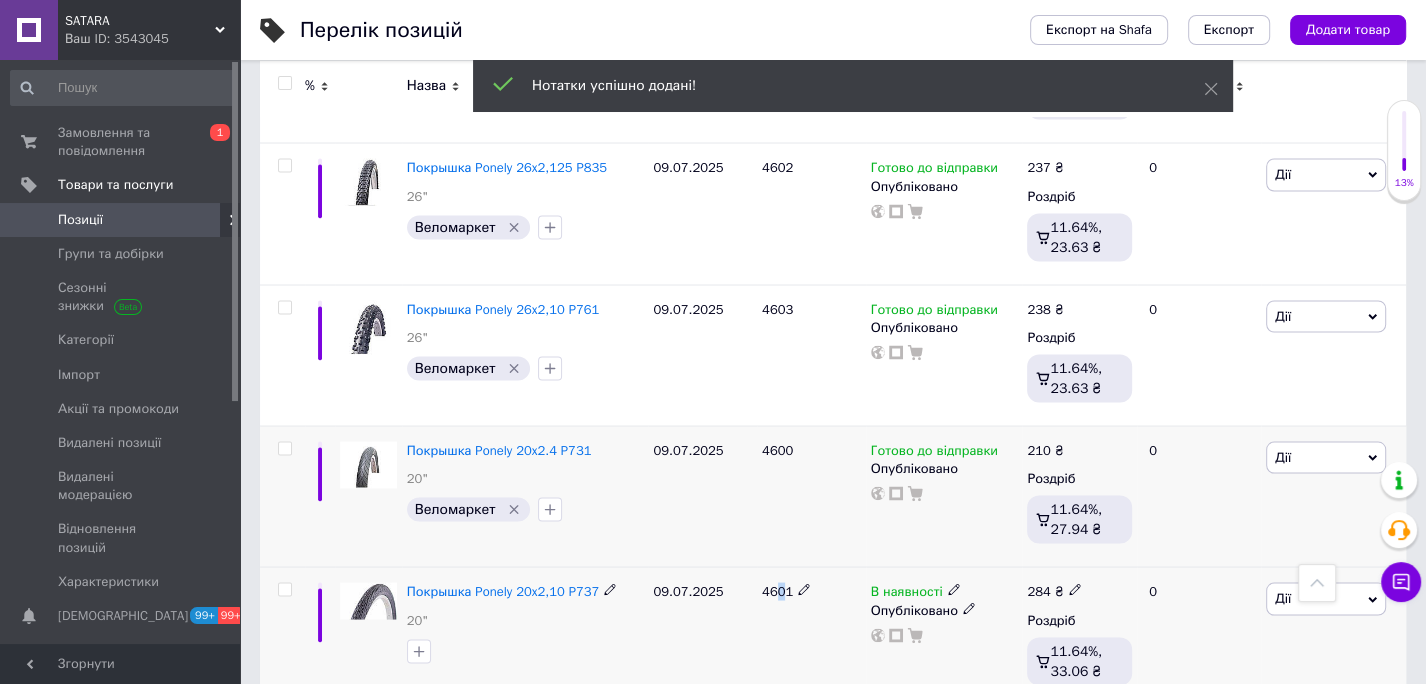 click on "4601" at bounding box center [777, 590] 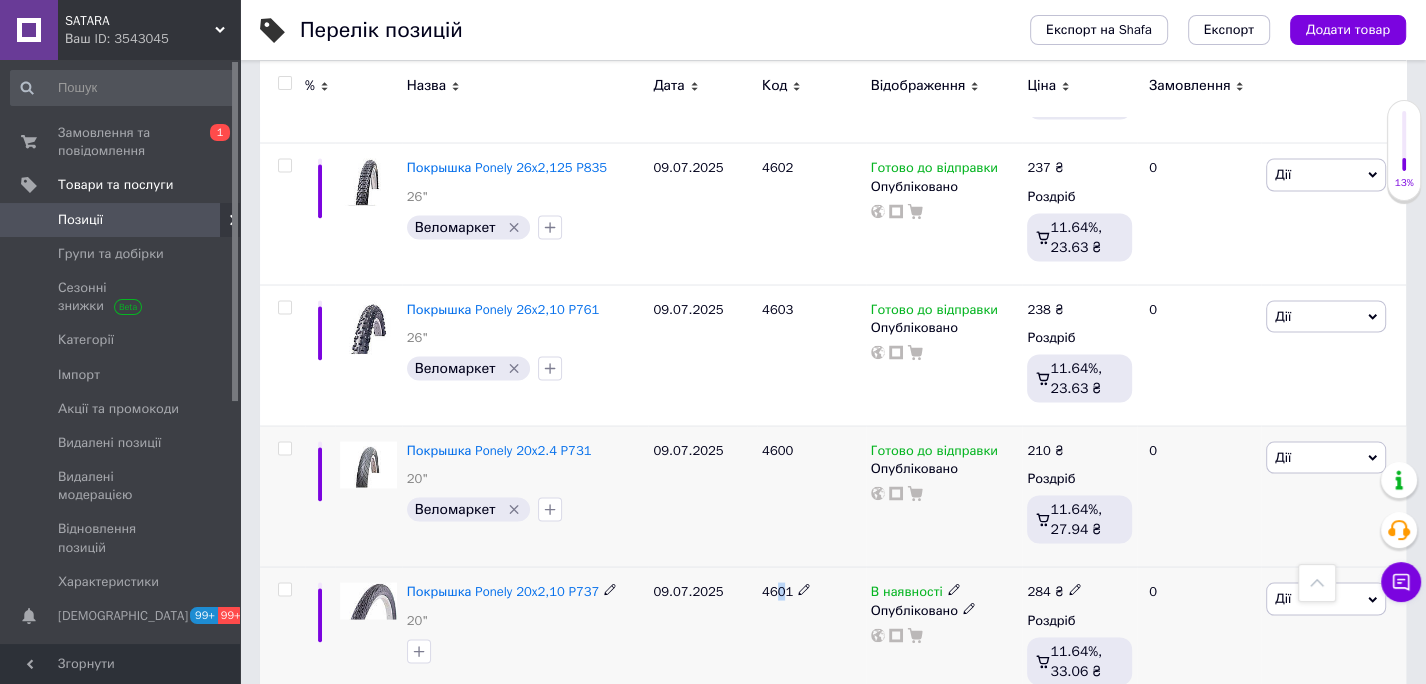 click on "4601" at bounding box center (777, 590) 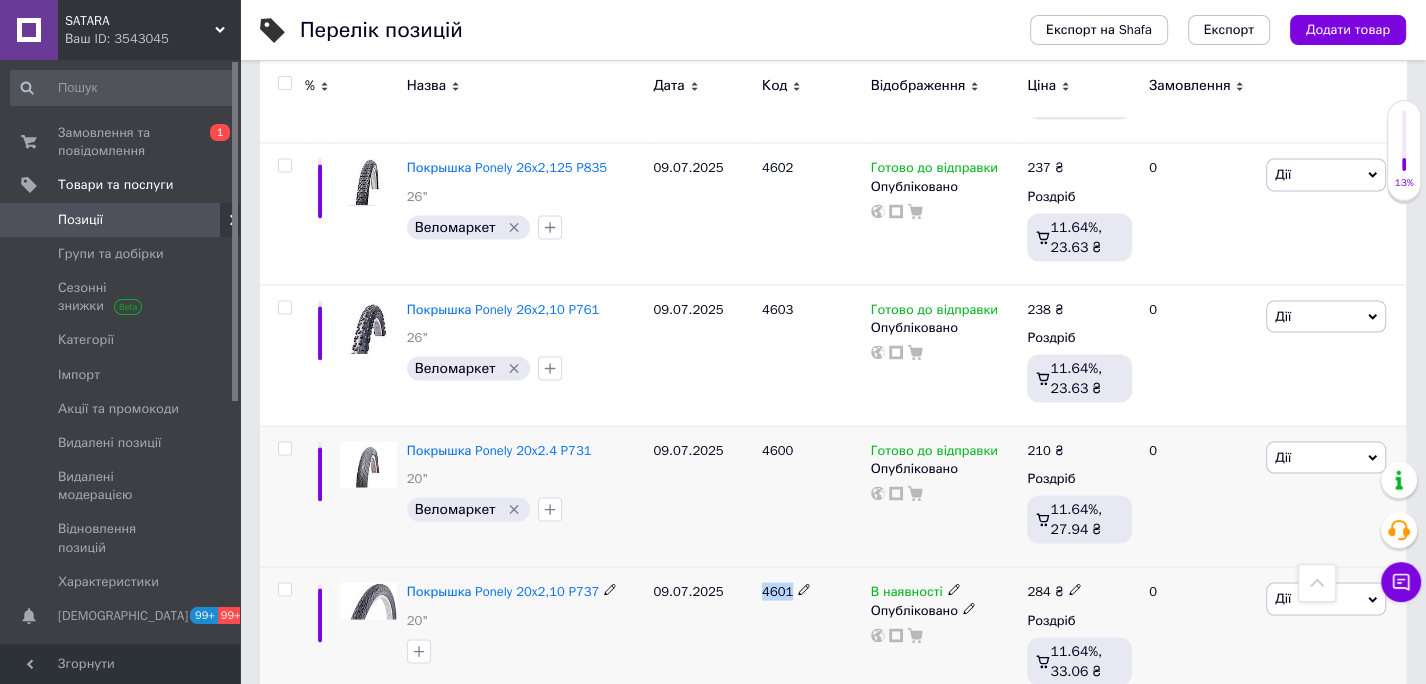 click on "4601" at bounding box center (777, 590) 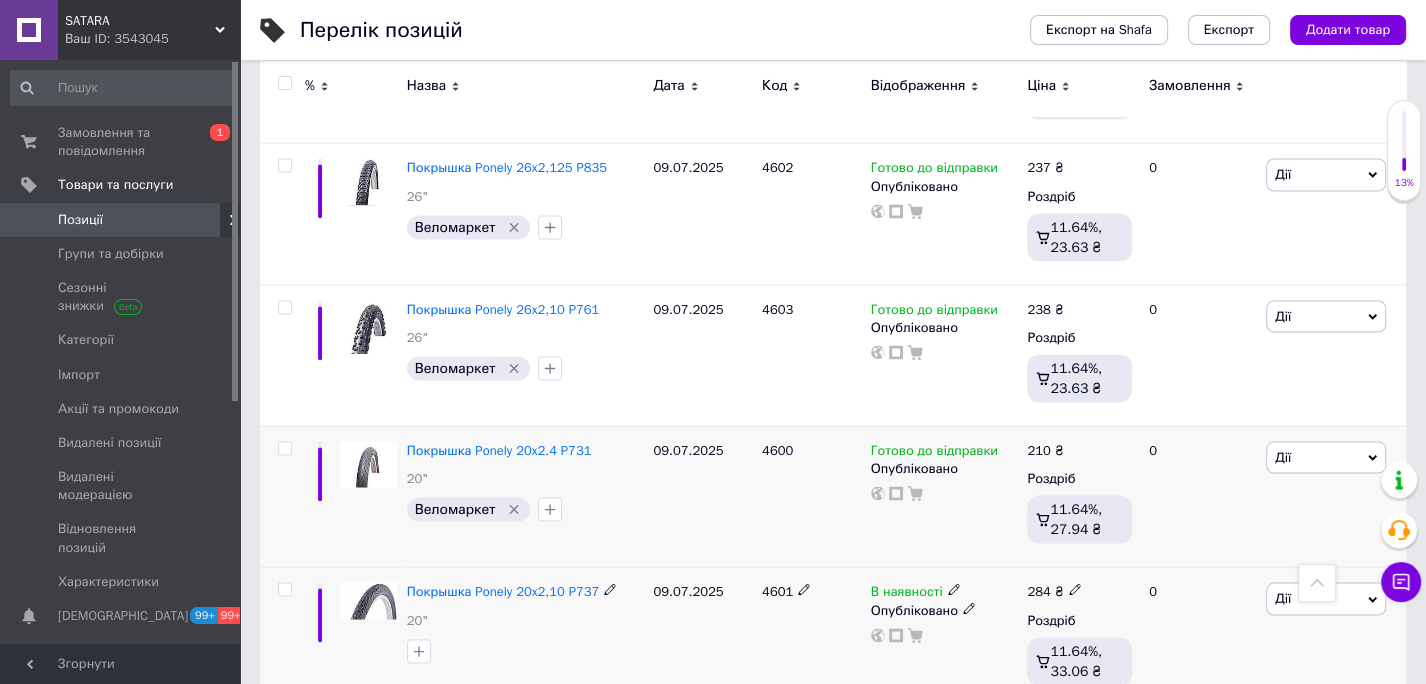 click 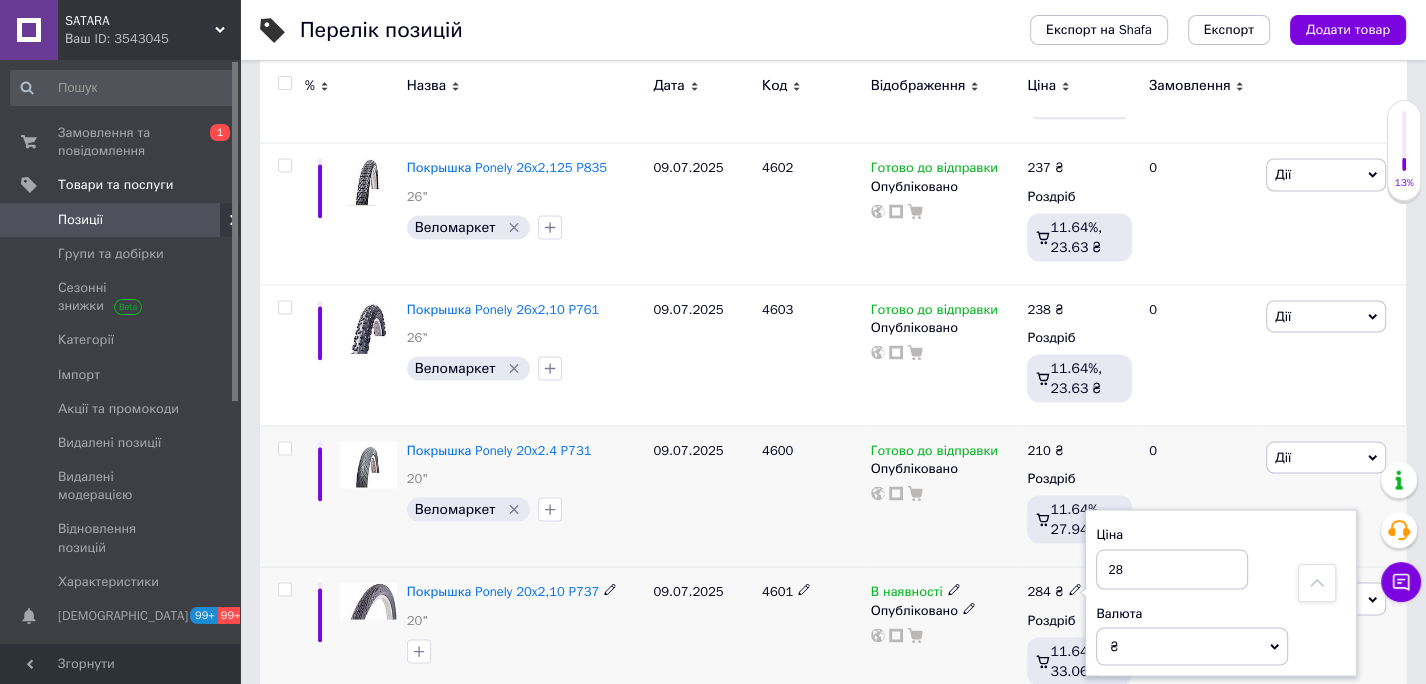 type on "2" 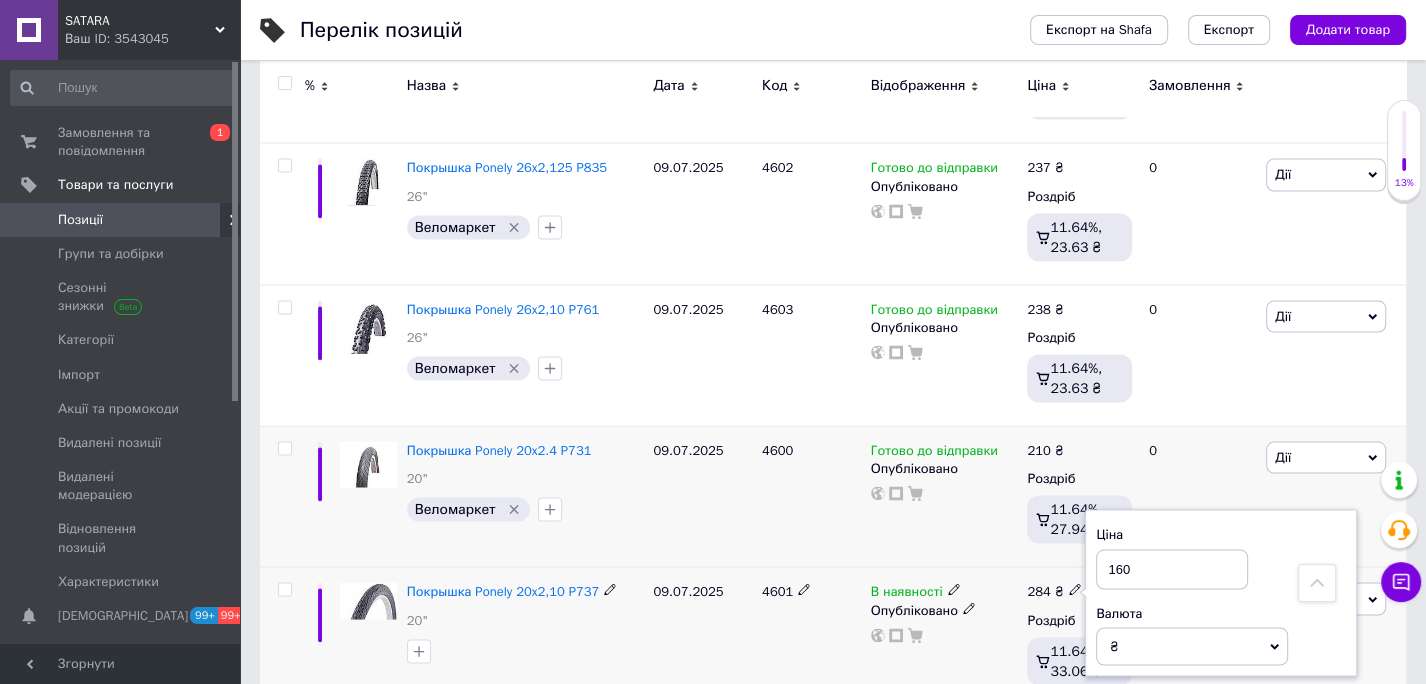 type on "160" 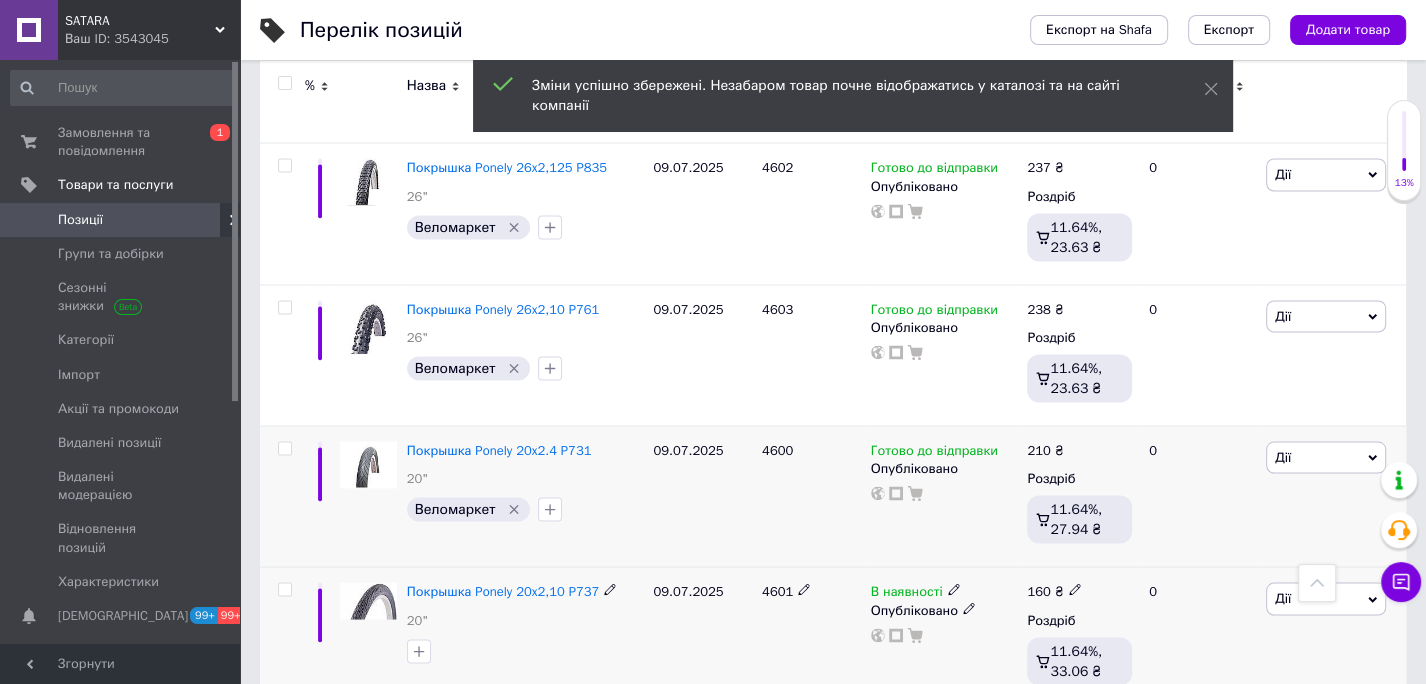 click 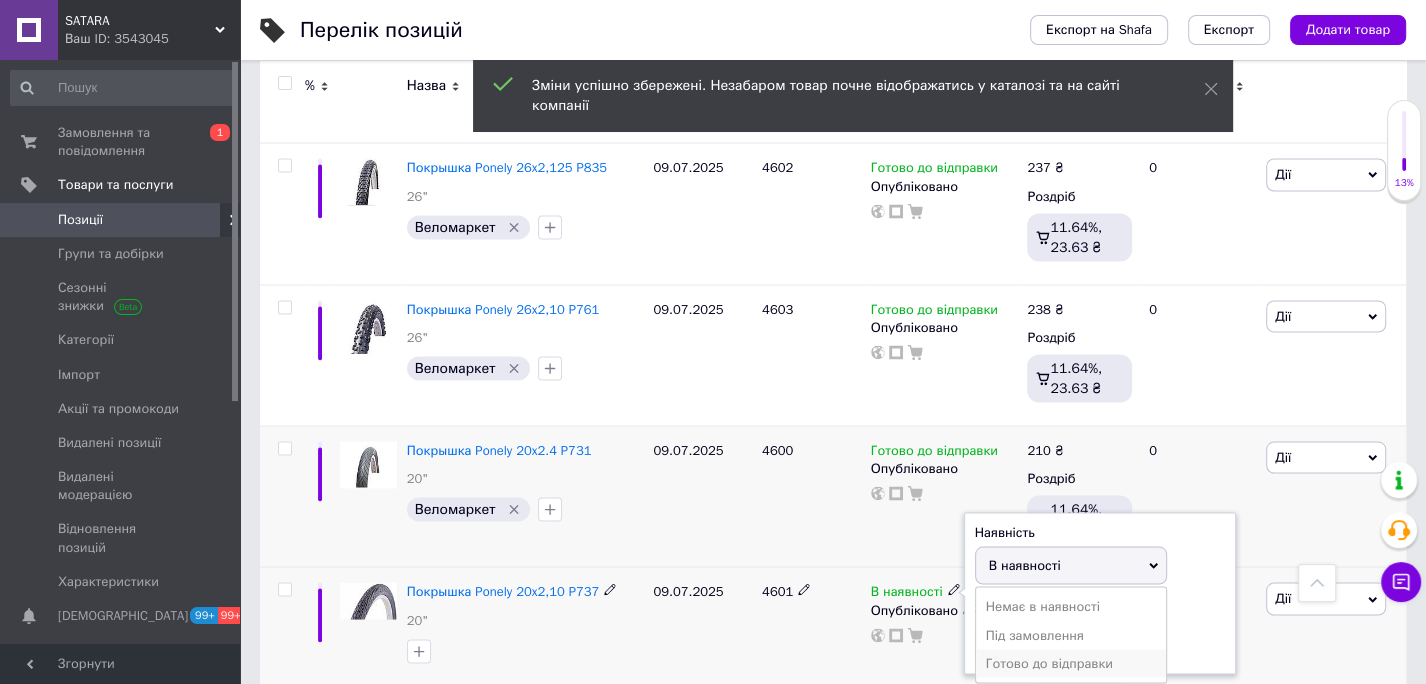 click on "Готово до відправки" at bounding box center [1071, 663] 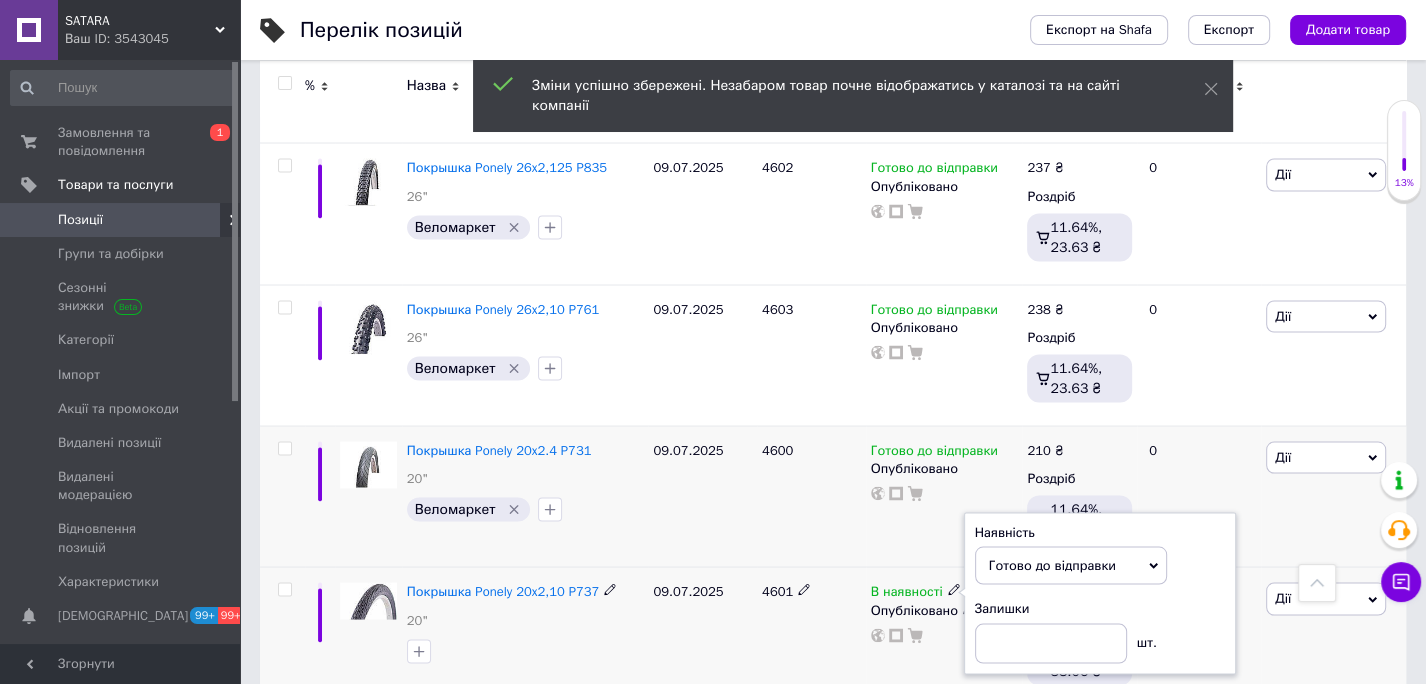 click on "09.07.2025" at bounding box center (702, 637) 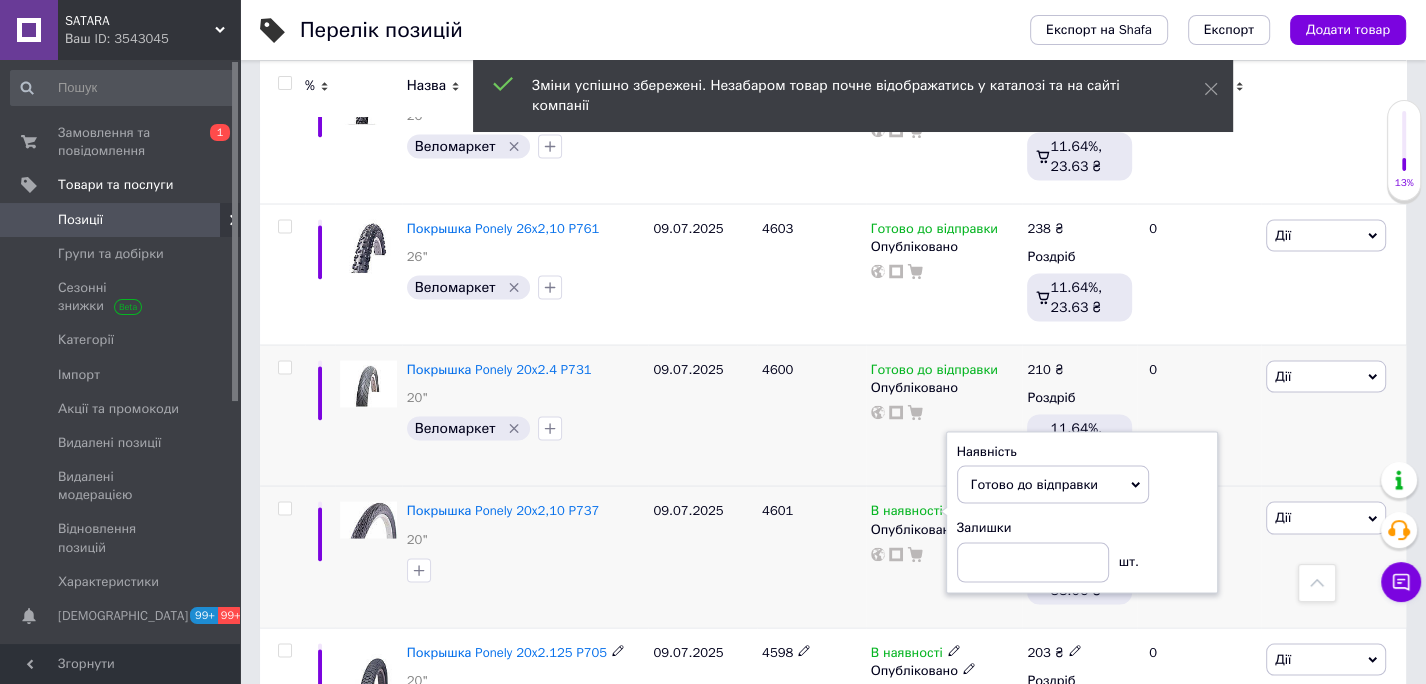 scroll, scrollTop: 9584, scrollLeft: 0, axis: vertical 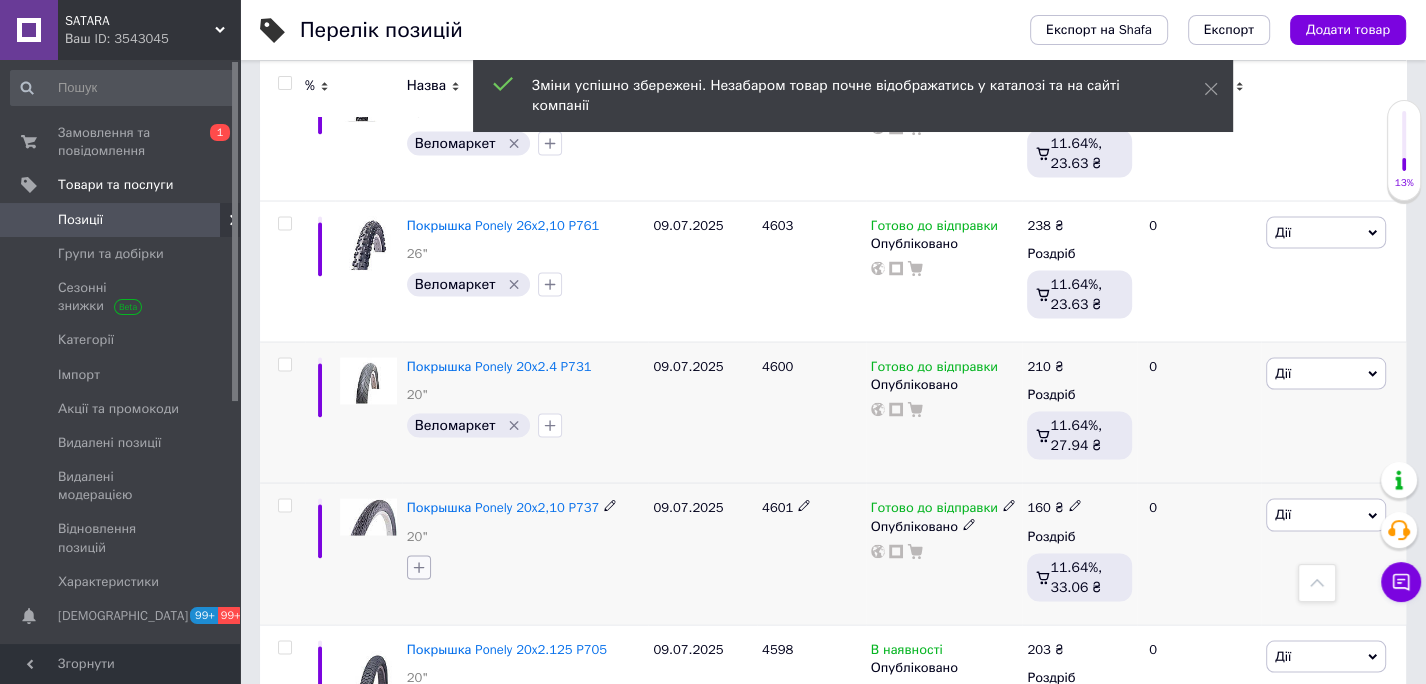 click 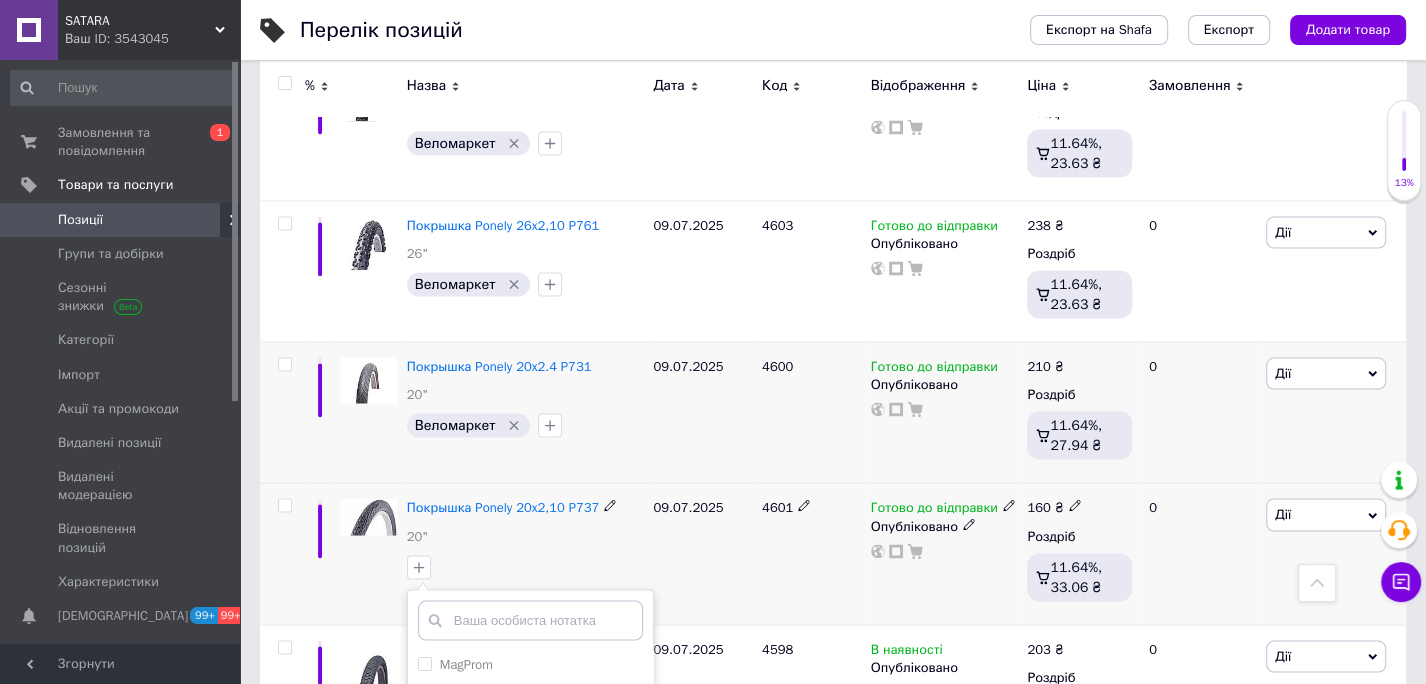 click on "Веломаркет" at bounding box center [424, 775] 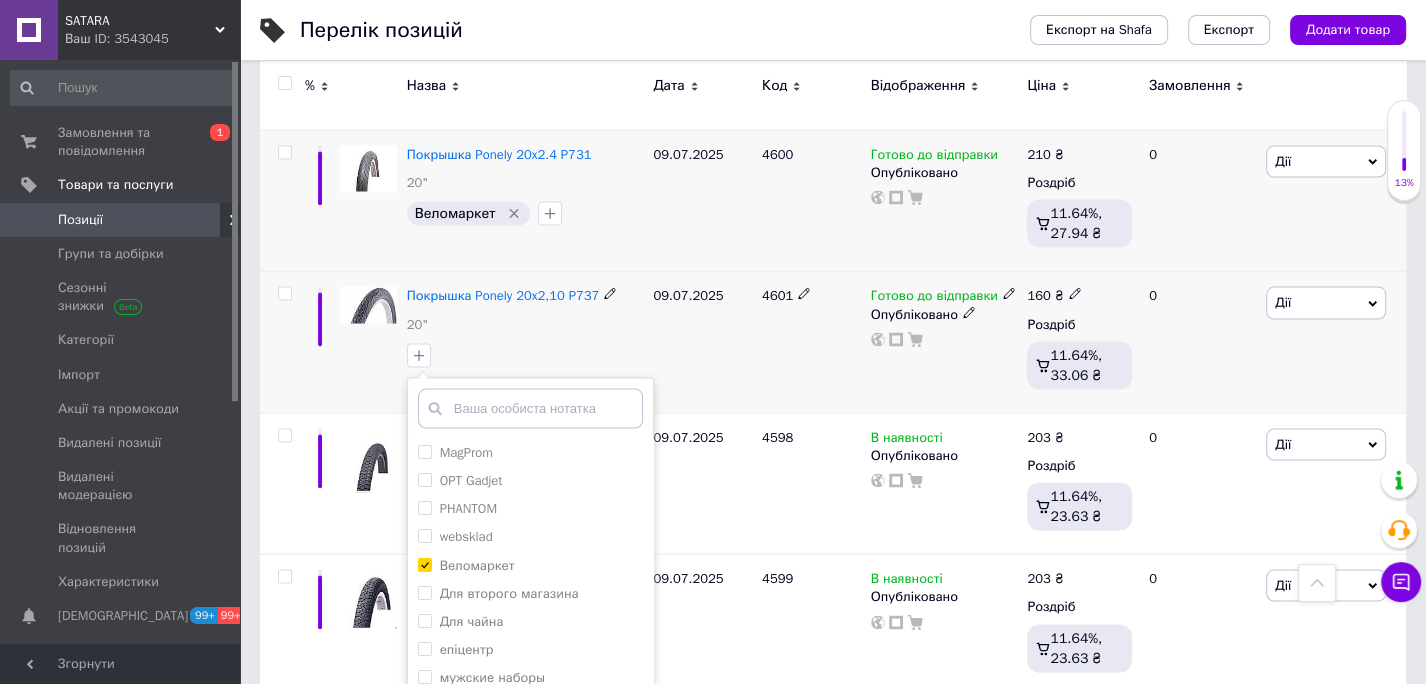 click on "Додати мітку" at bounding box center [530, 775] 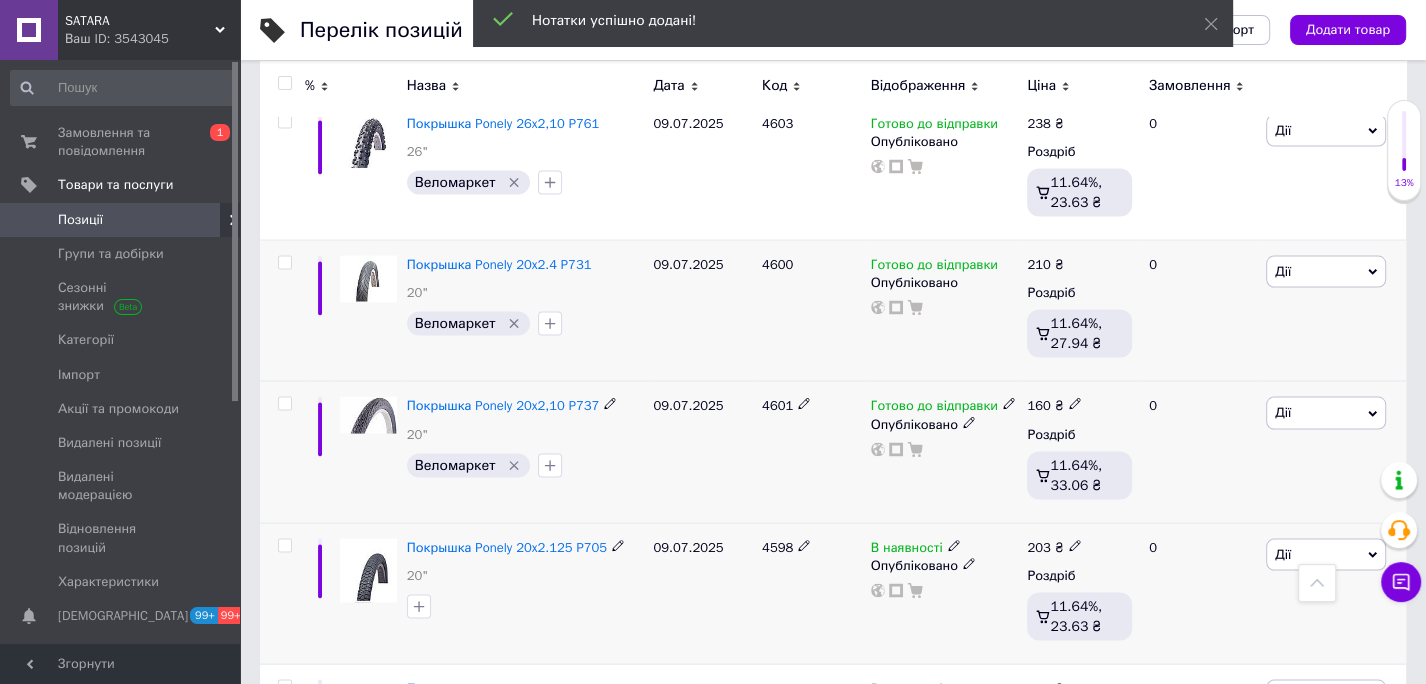scroll, scrollTop: 9684, scrollLeft: 0, axis: vertical 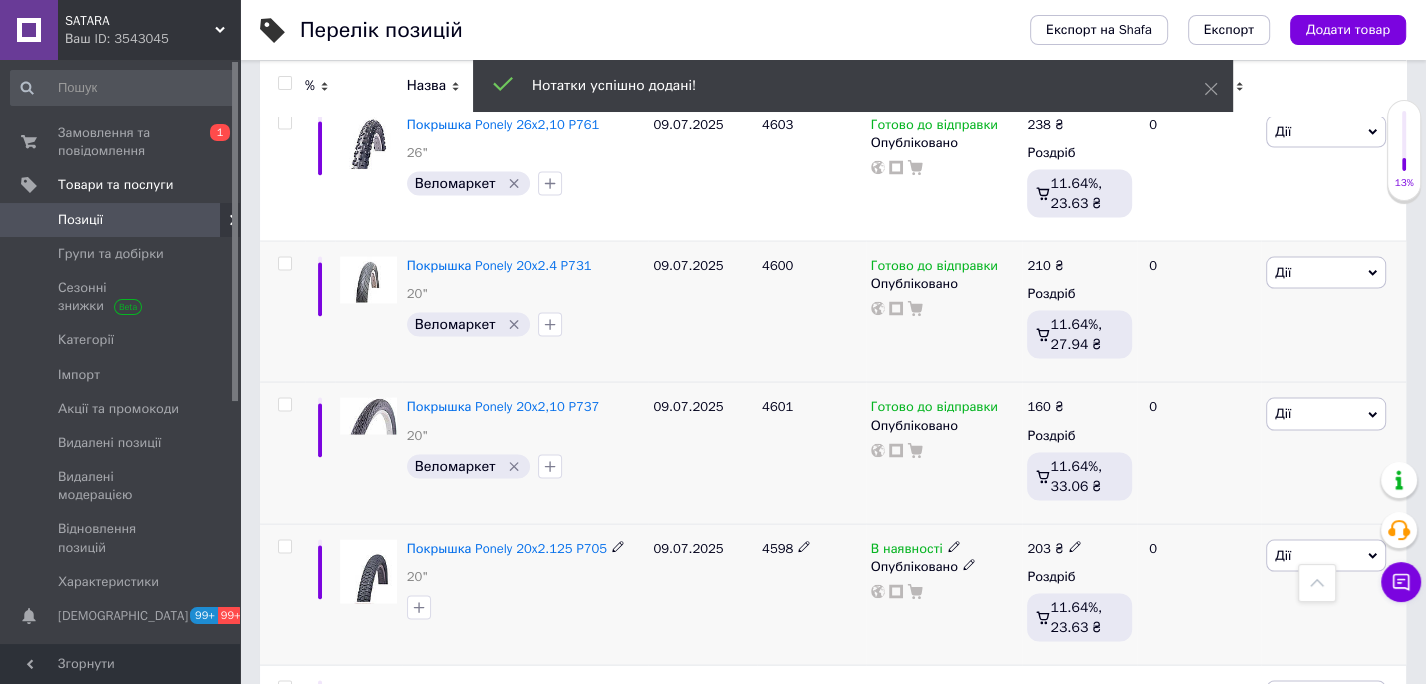 click on "4598" at bounding box center [777, 548] 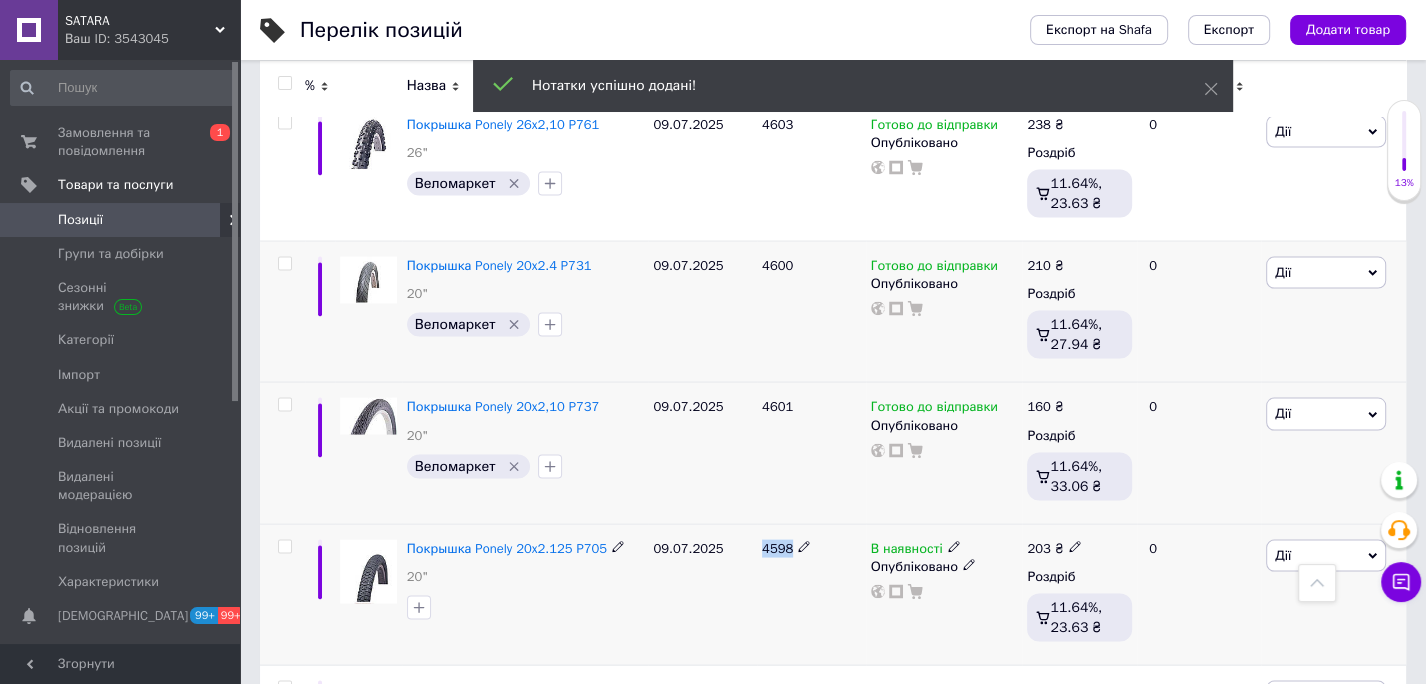 click on "4598" at bounding box center (777, 548) 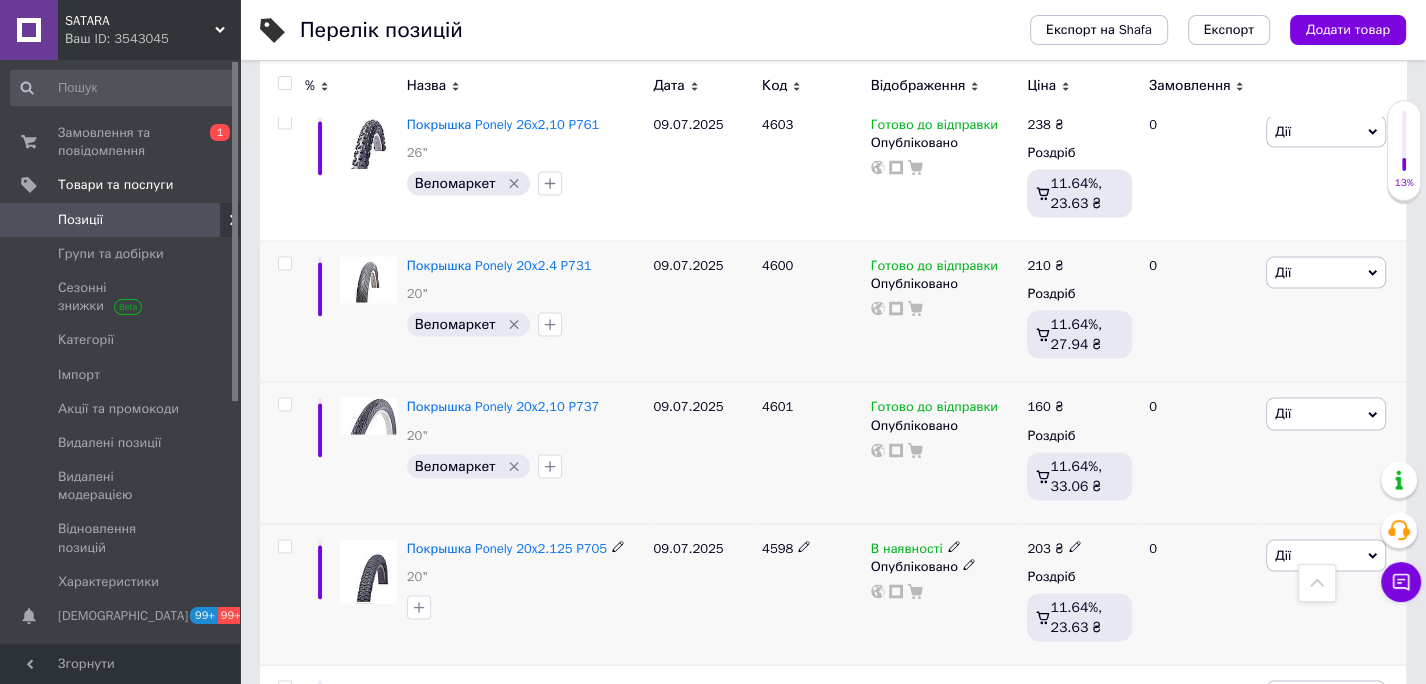 click 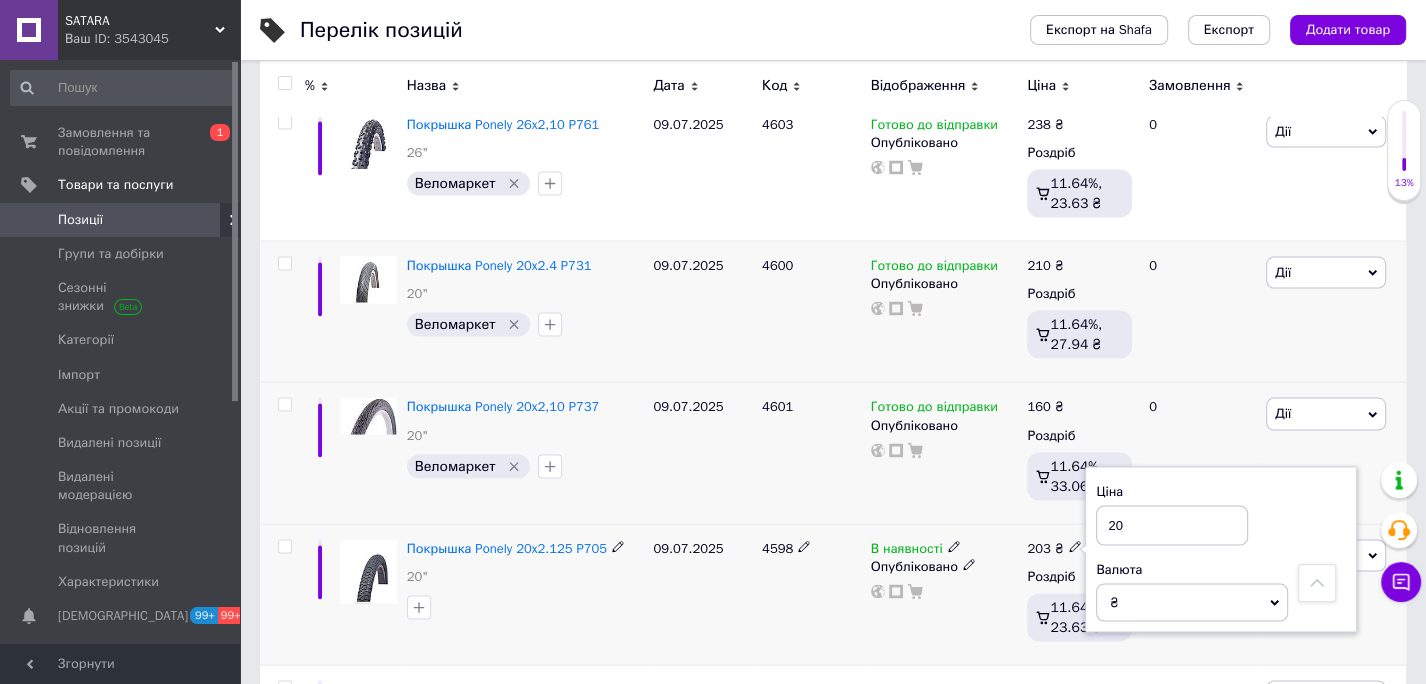 type on "2" 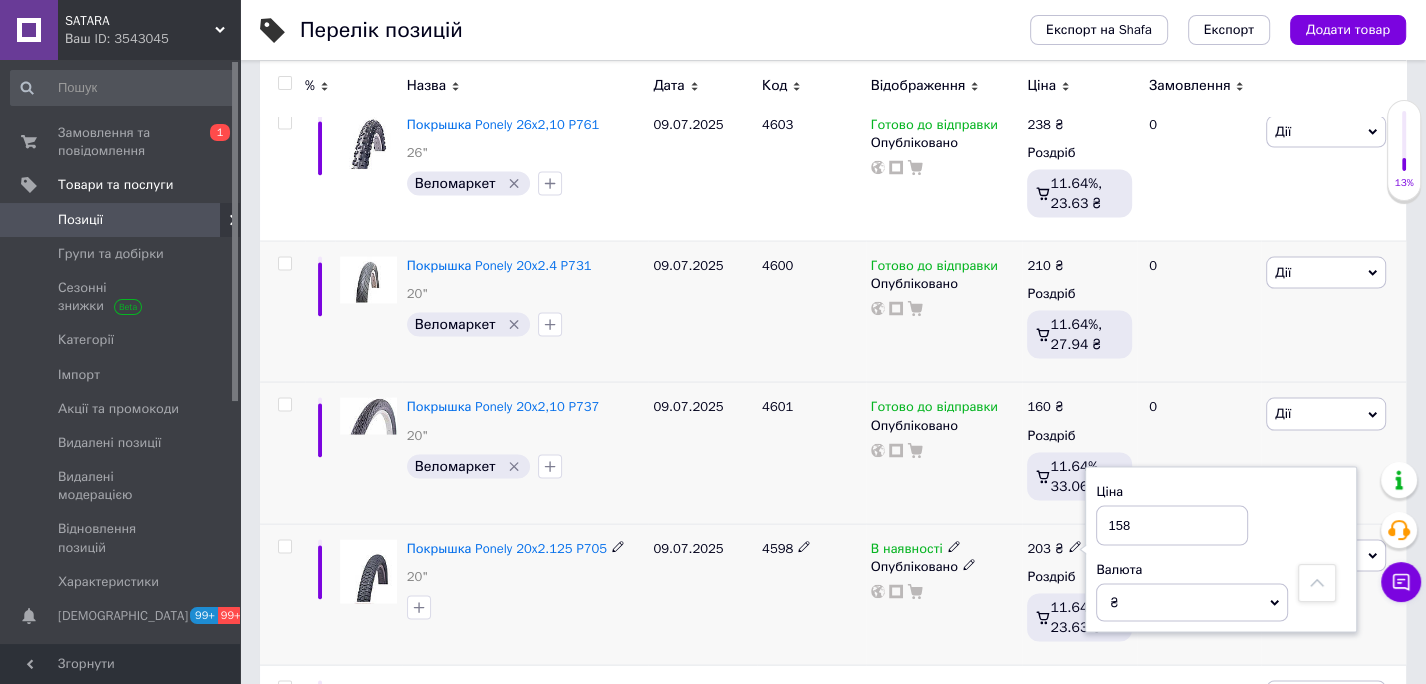 type on "158" 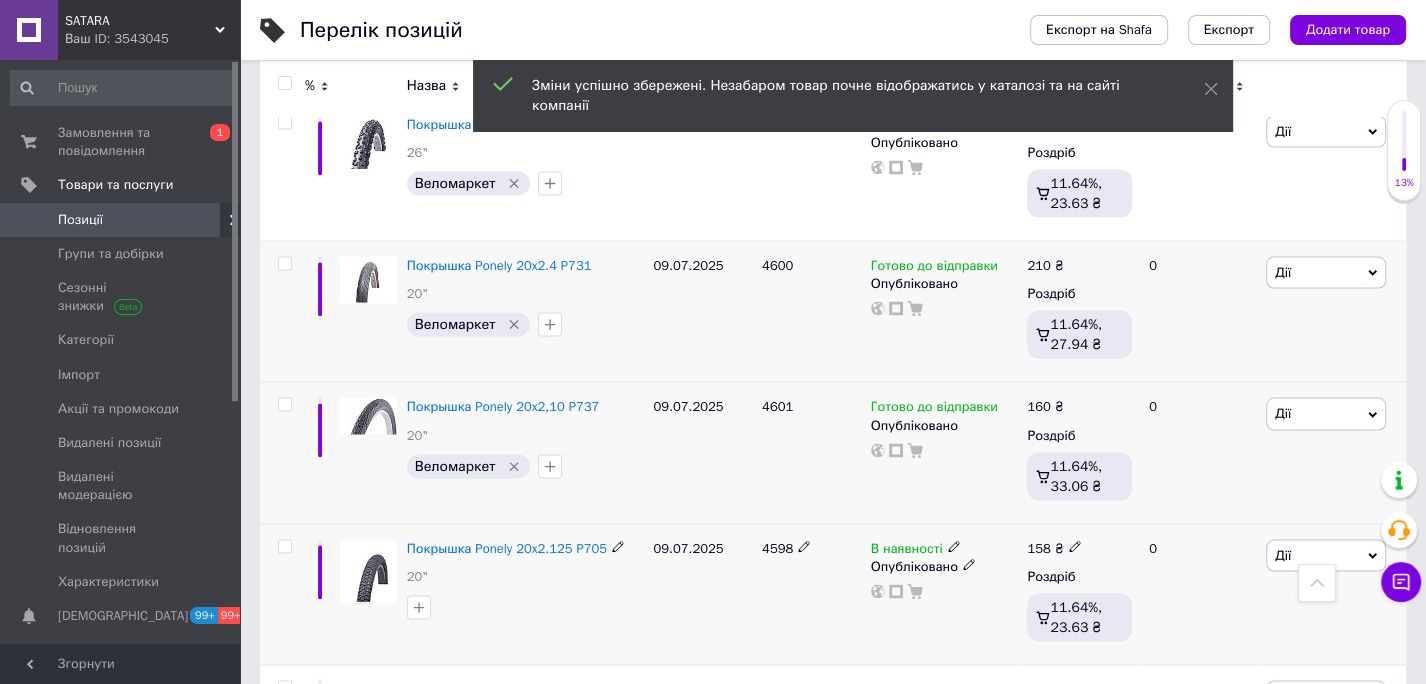 click 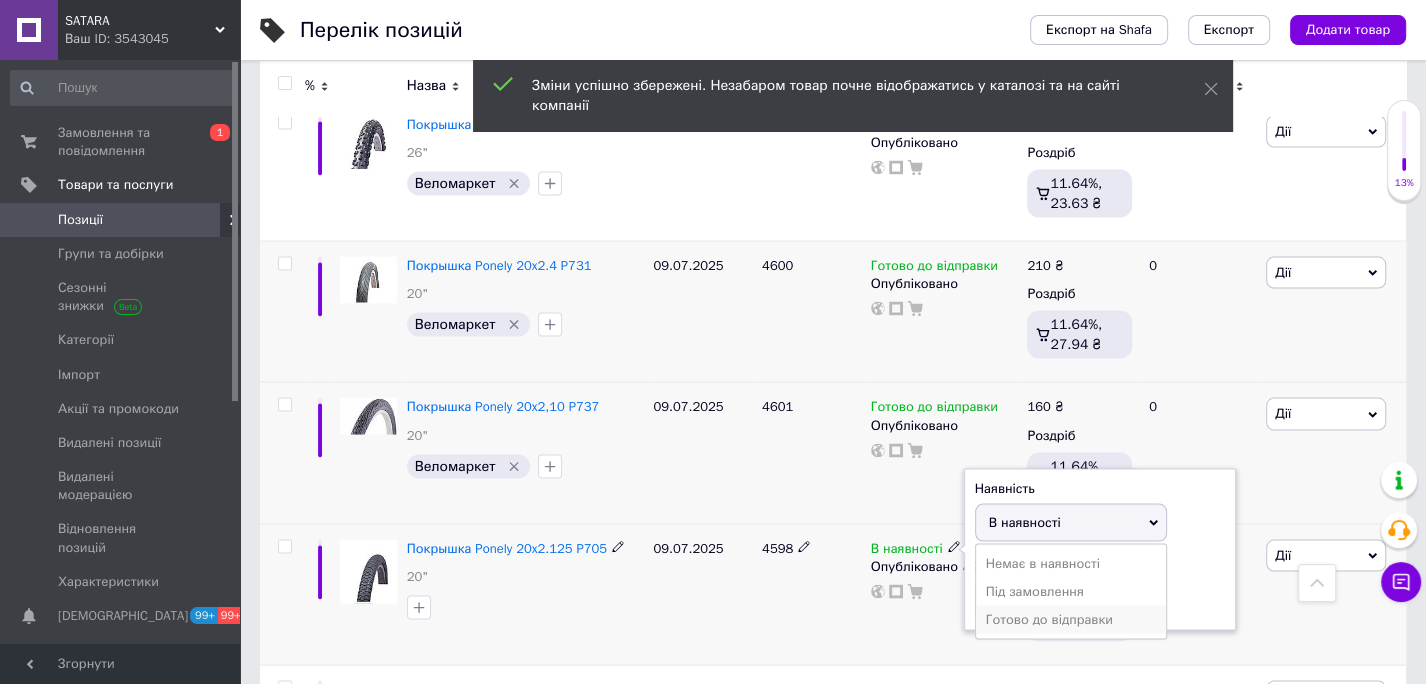 click on "Готово до відправки" at bounding box center (1071, 620) 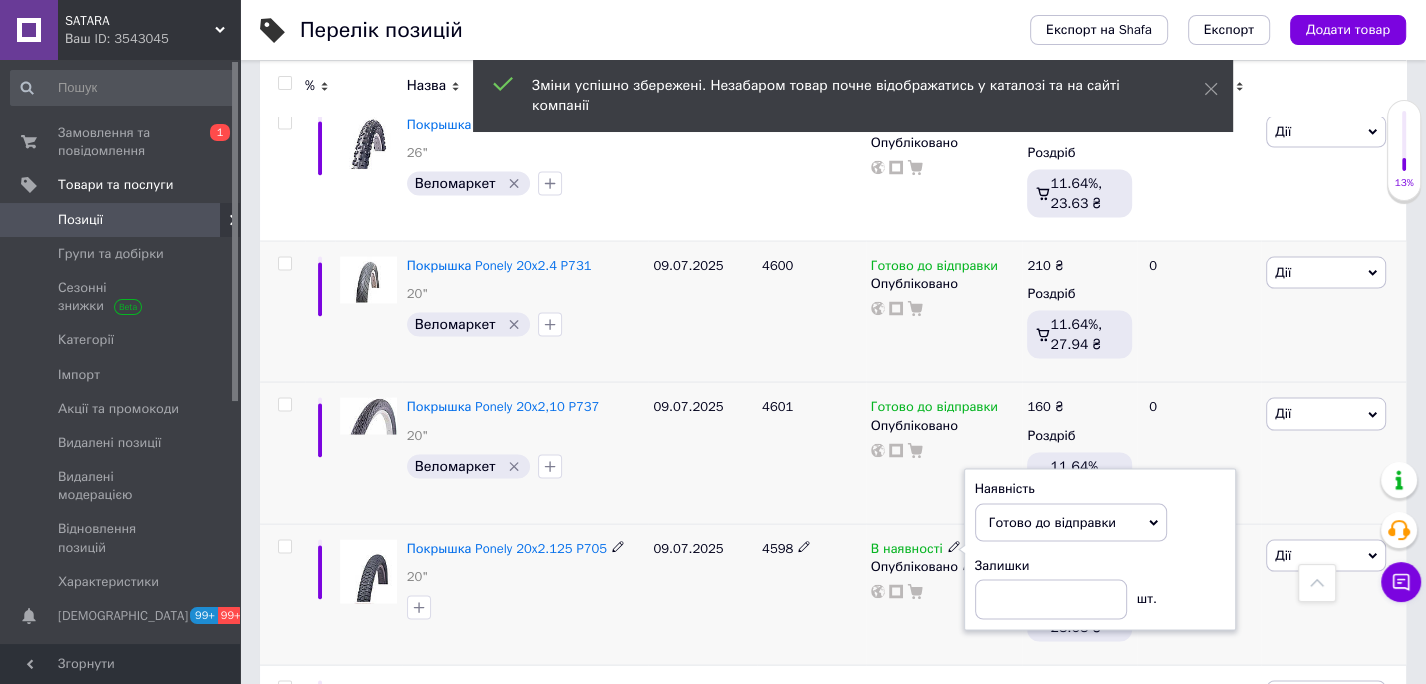 click on "09.07.2025" at bounding box center [702, 594] 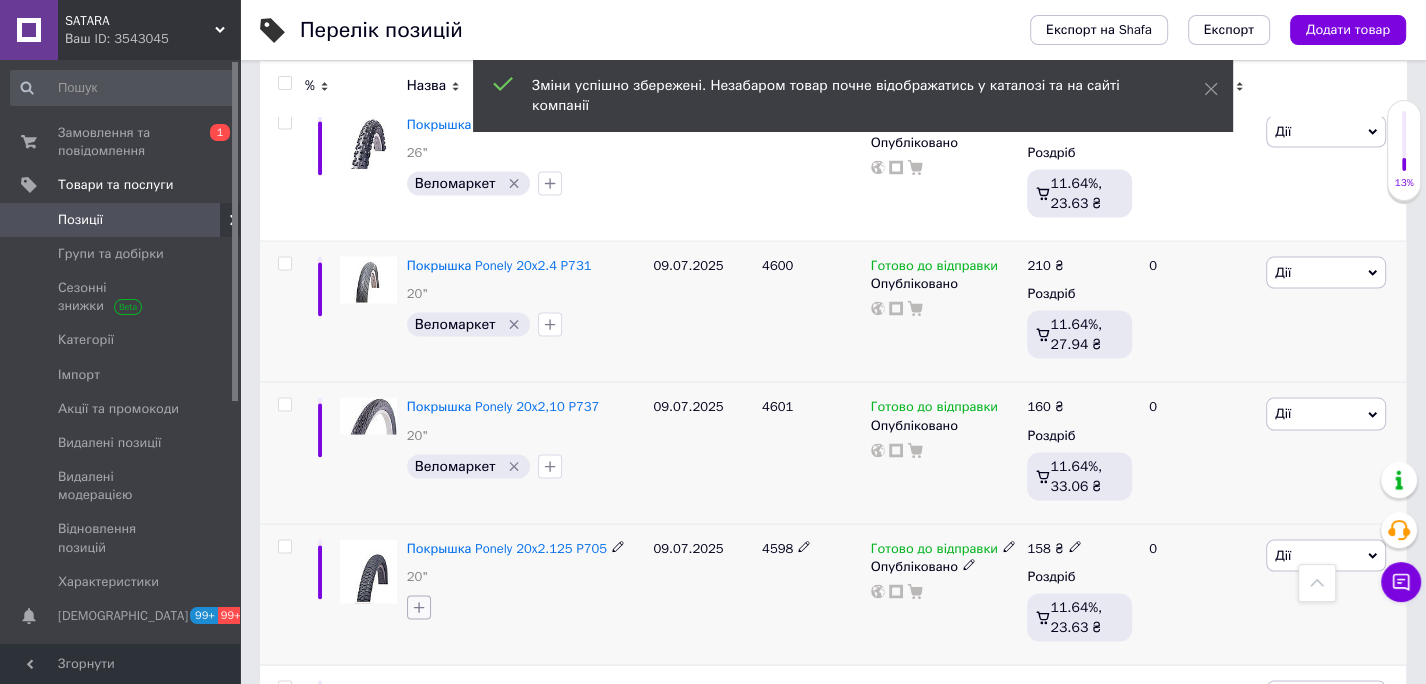 click 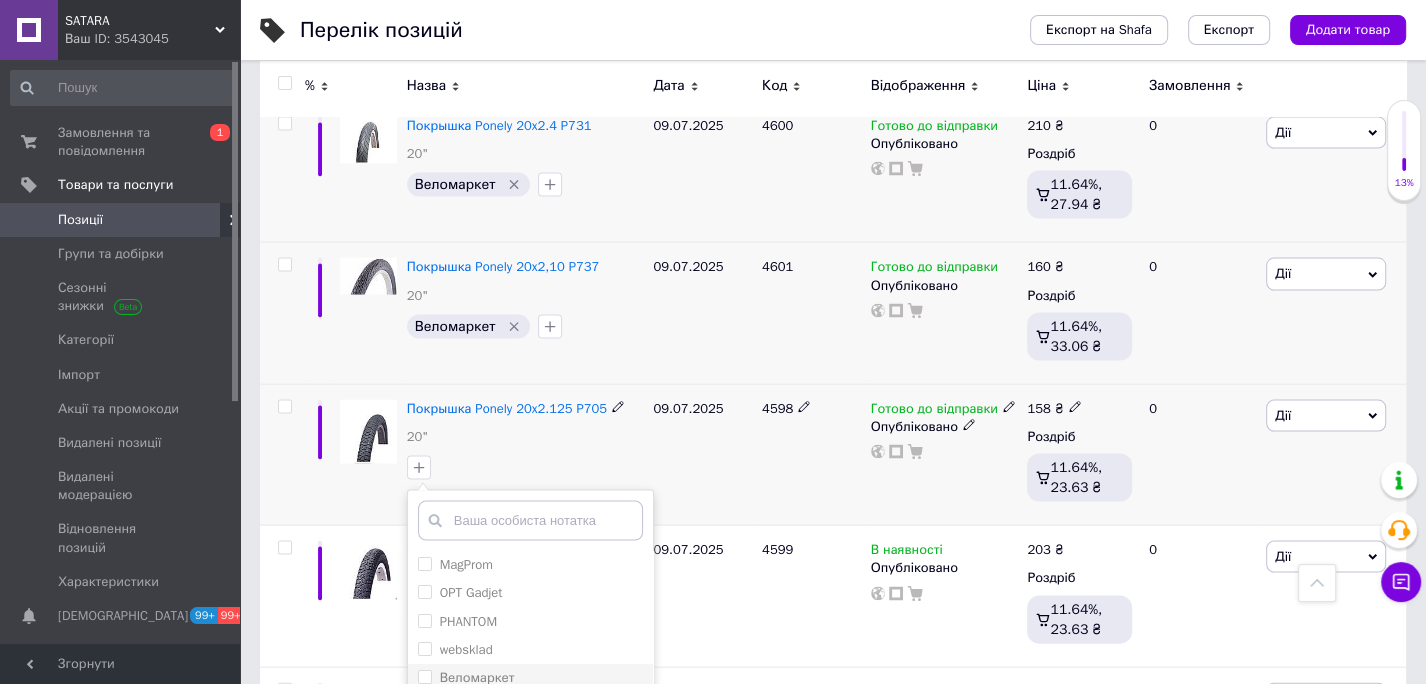 scroll, scrollTop: 9827, scrollLeft: 0, axis: vertical 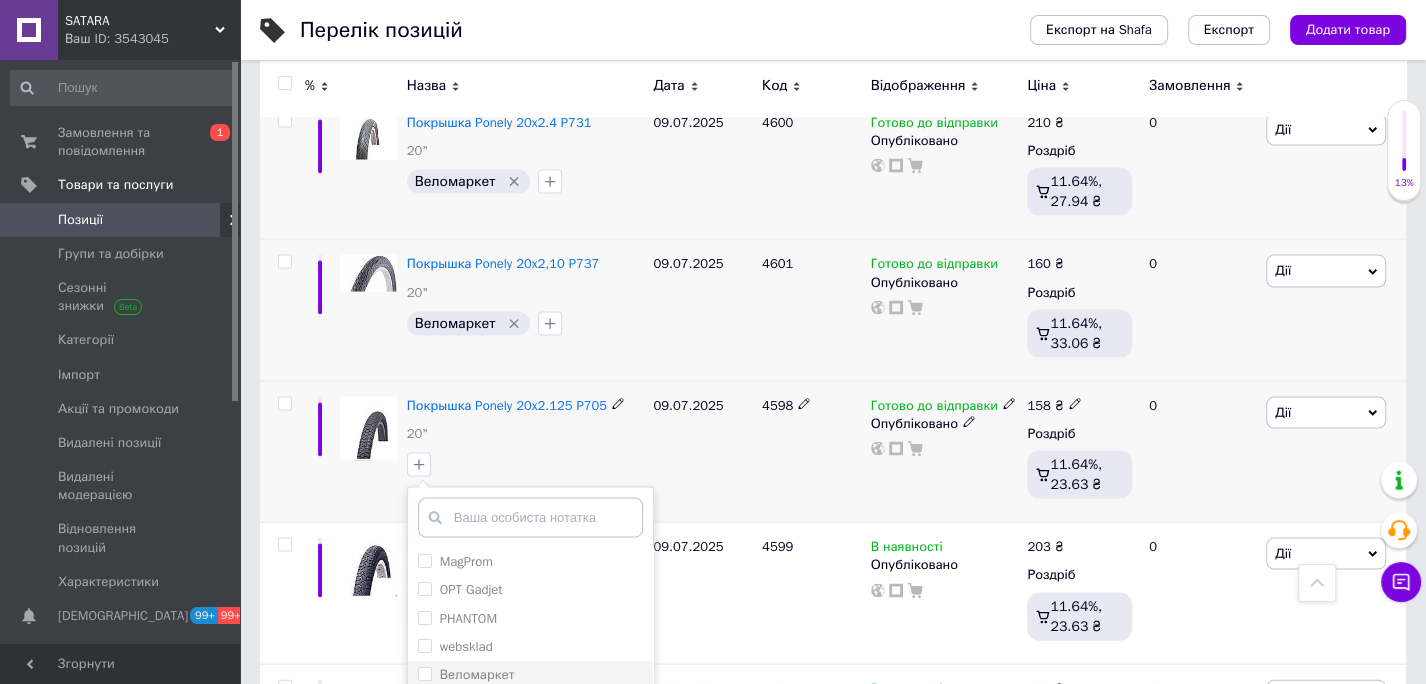 click on "Веломаркет" at bounding box center [424, 673] 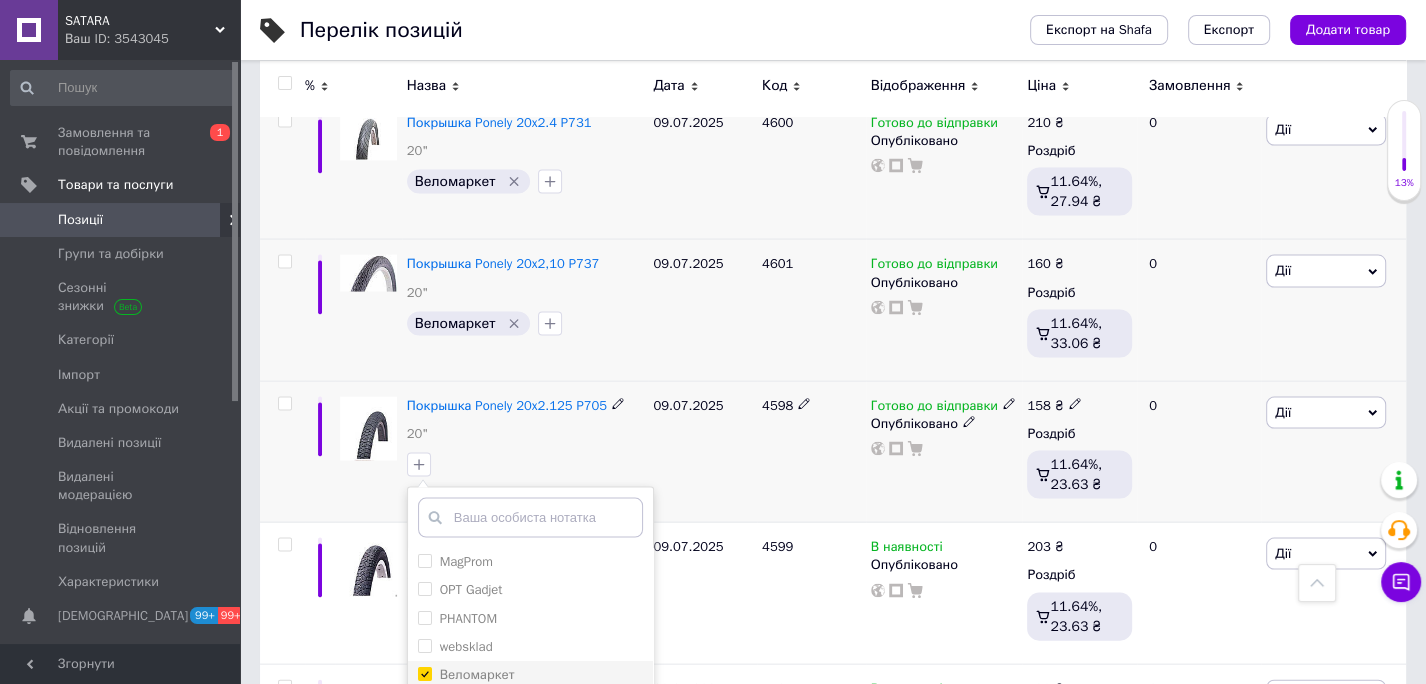 checkbox on "true" 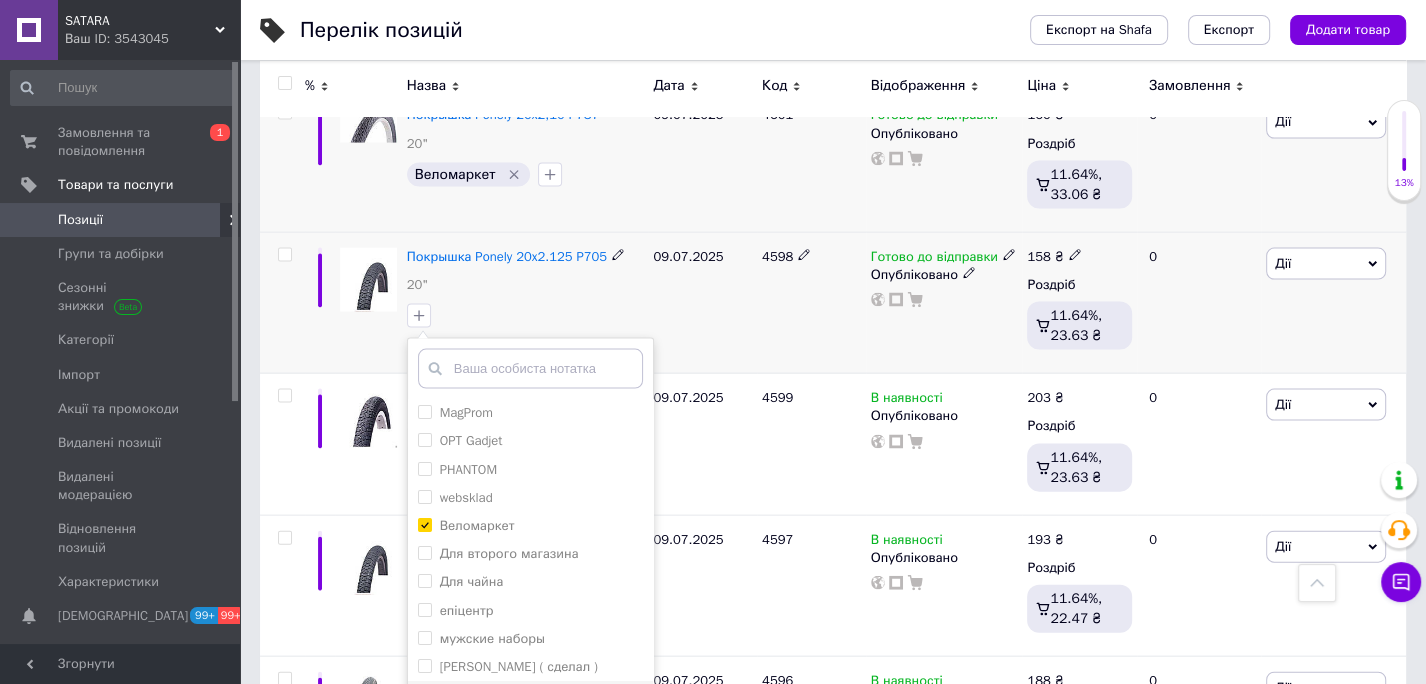 scroll, scrollTop: 9977, scrollLeft: 0, axis: vertical 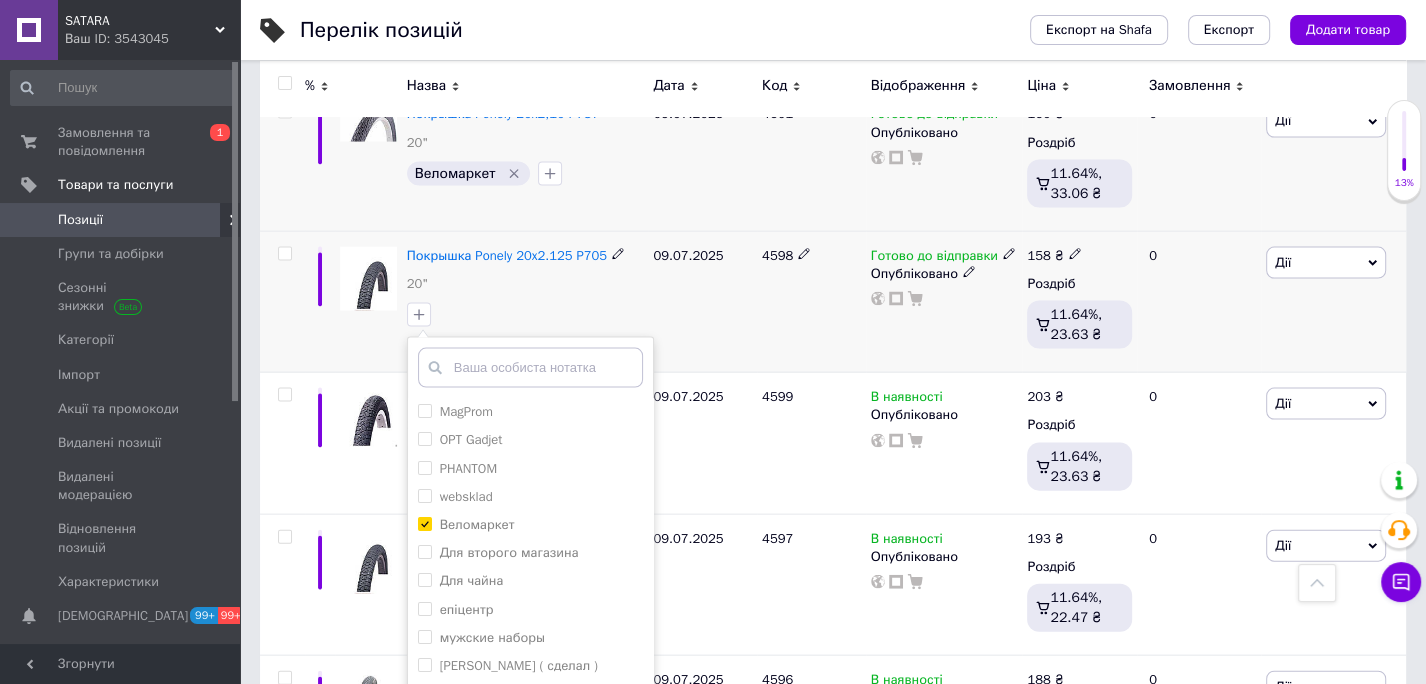 click on "Додати мітку" at bounding box center [530, 734] 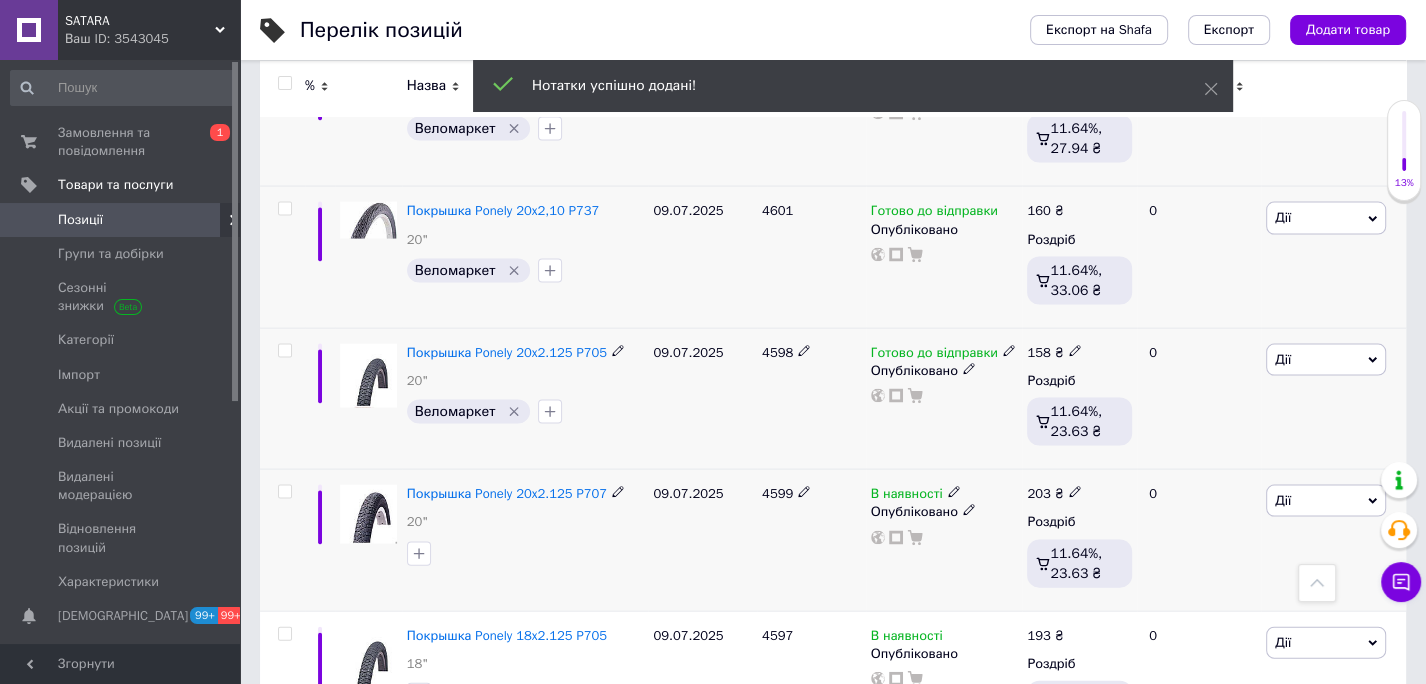 scroll, scrollTop: 9876, scrollLeft: 0, axis: vertical 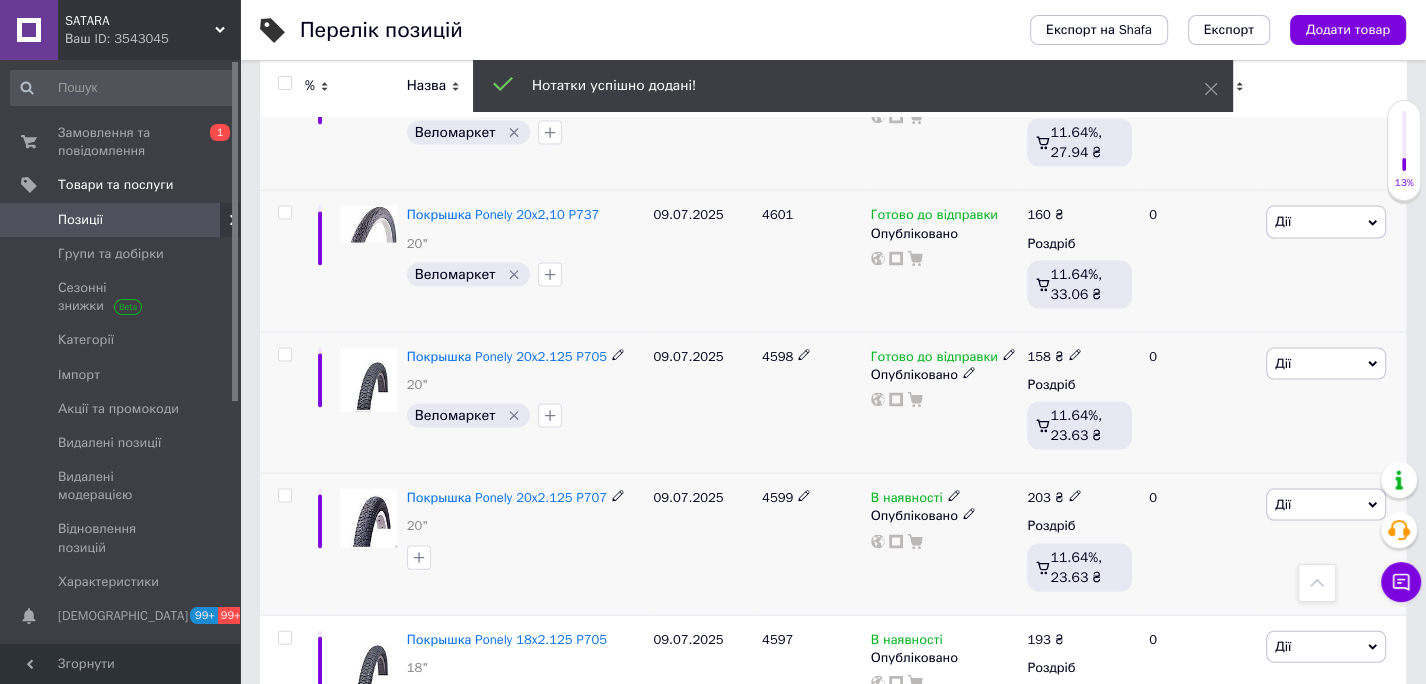 click on "4599" at bounding box center [777, 497] 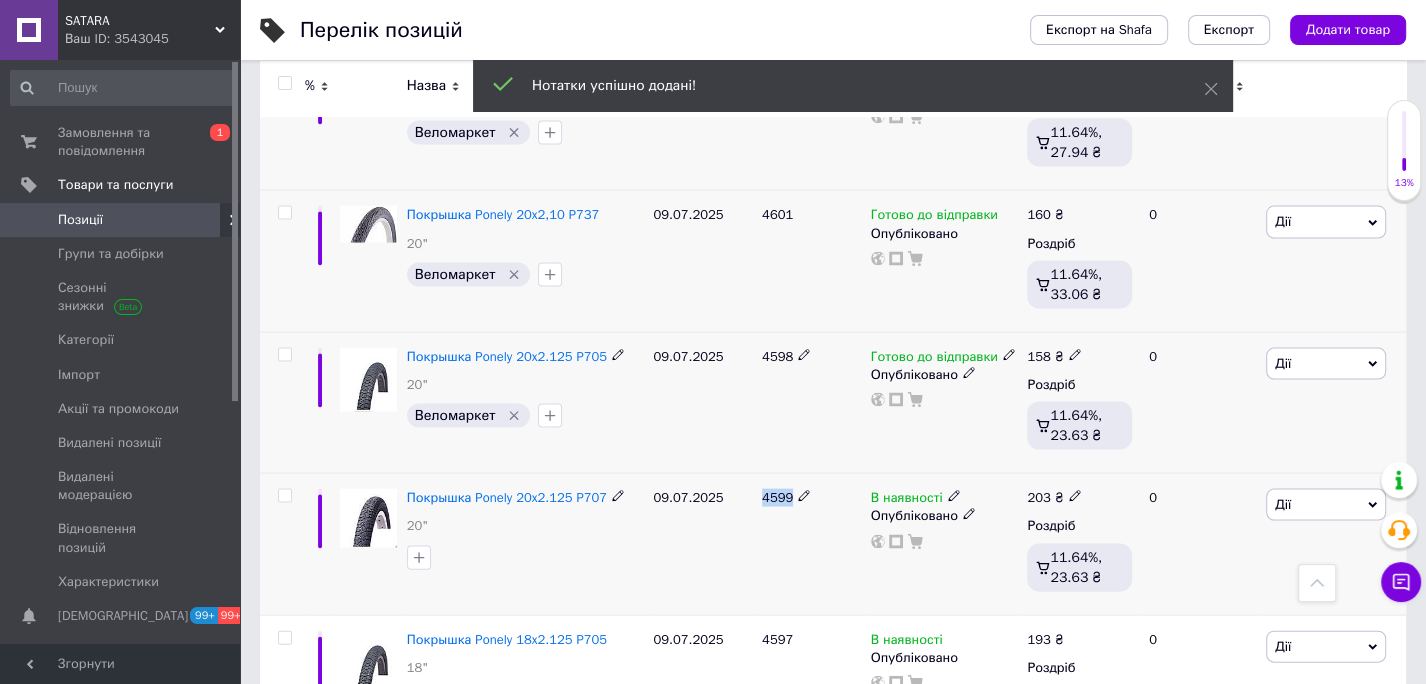 click on "4599" at bounding box center [777, 497] 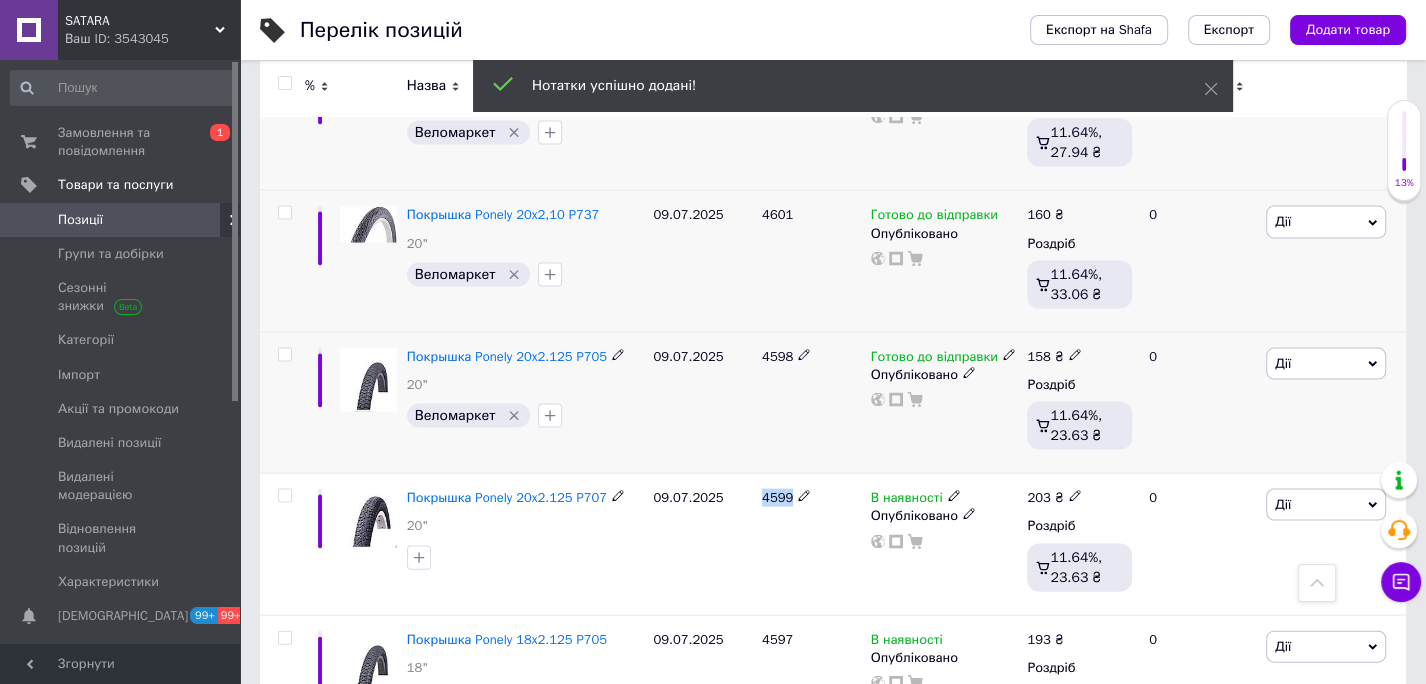 copy on "4599" 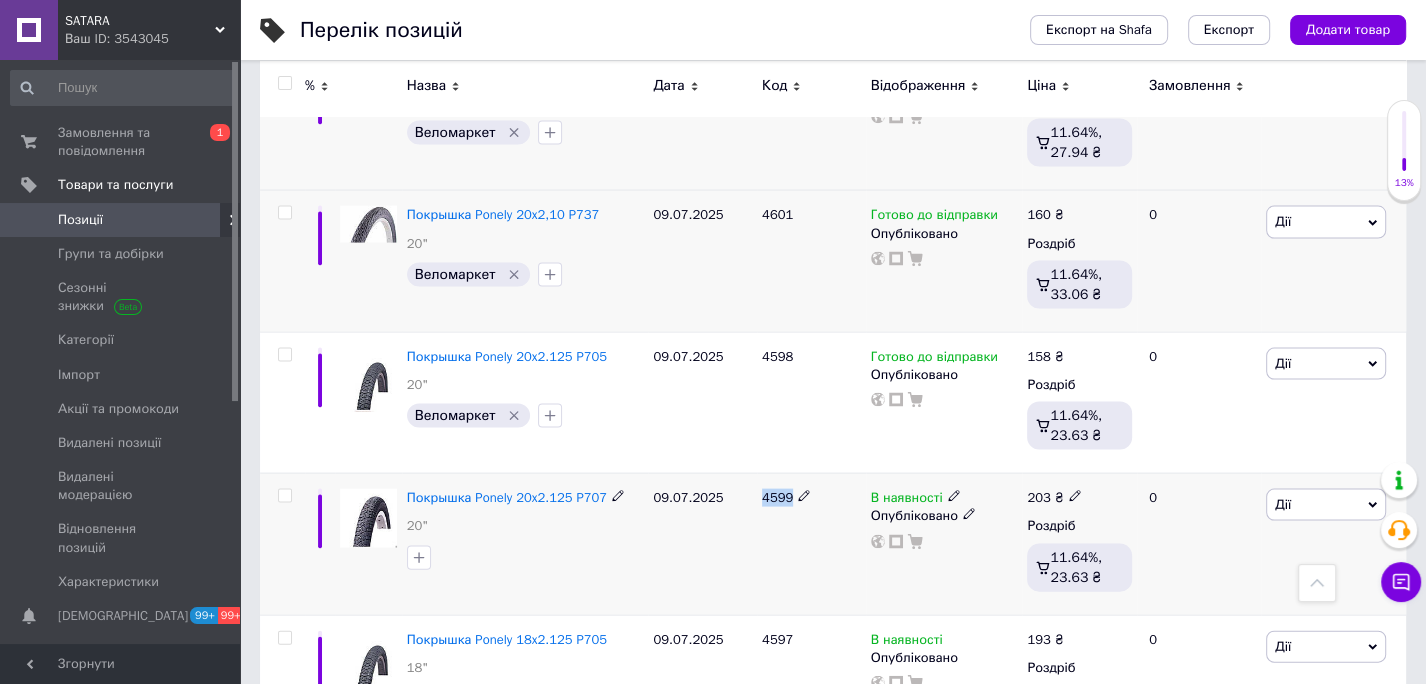 scroll, scrollTop: 9912, scrollLeft: 0, axis: vertical 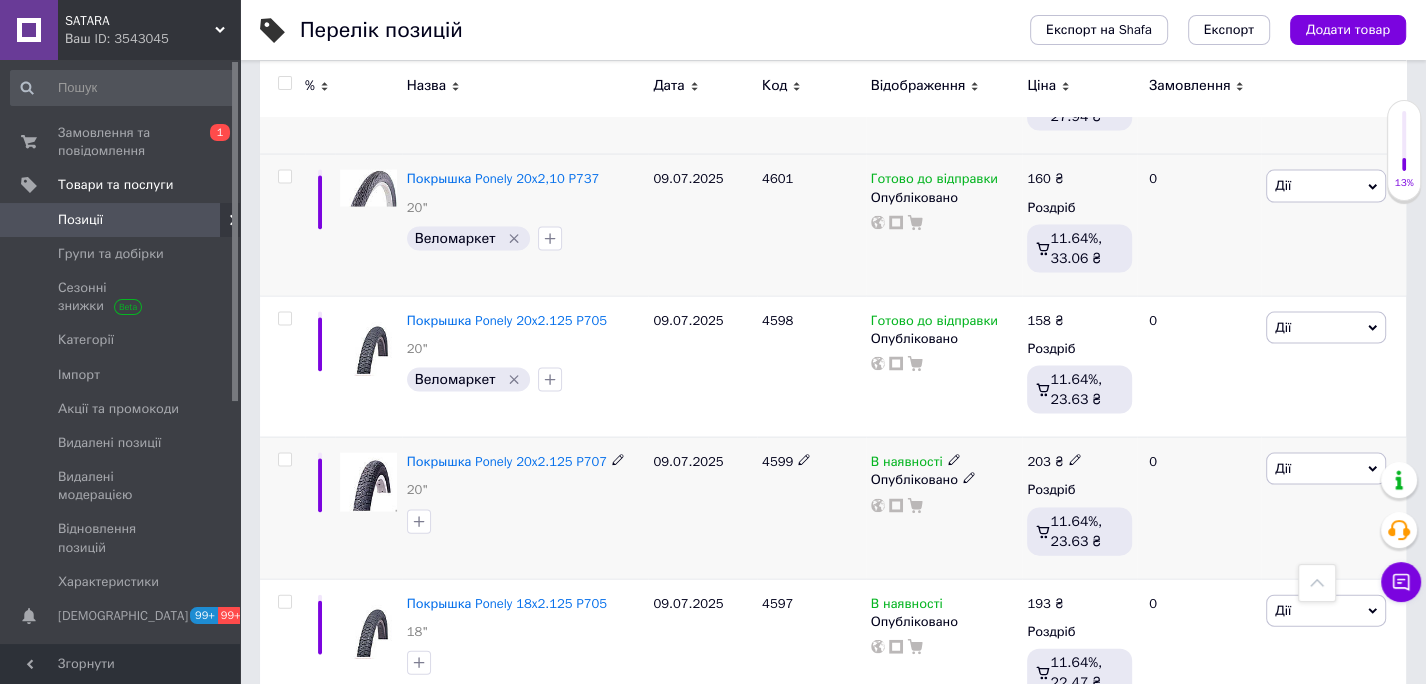 click 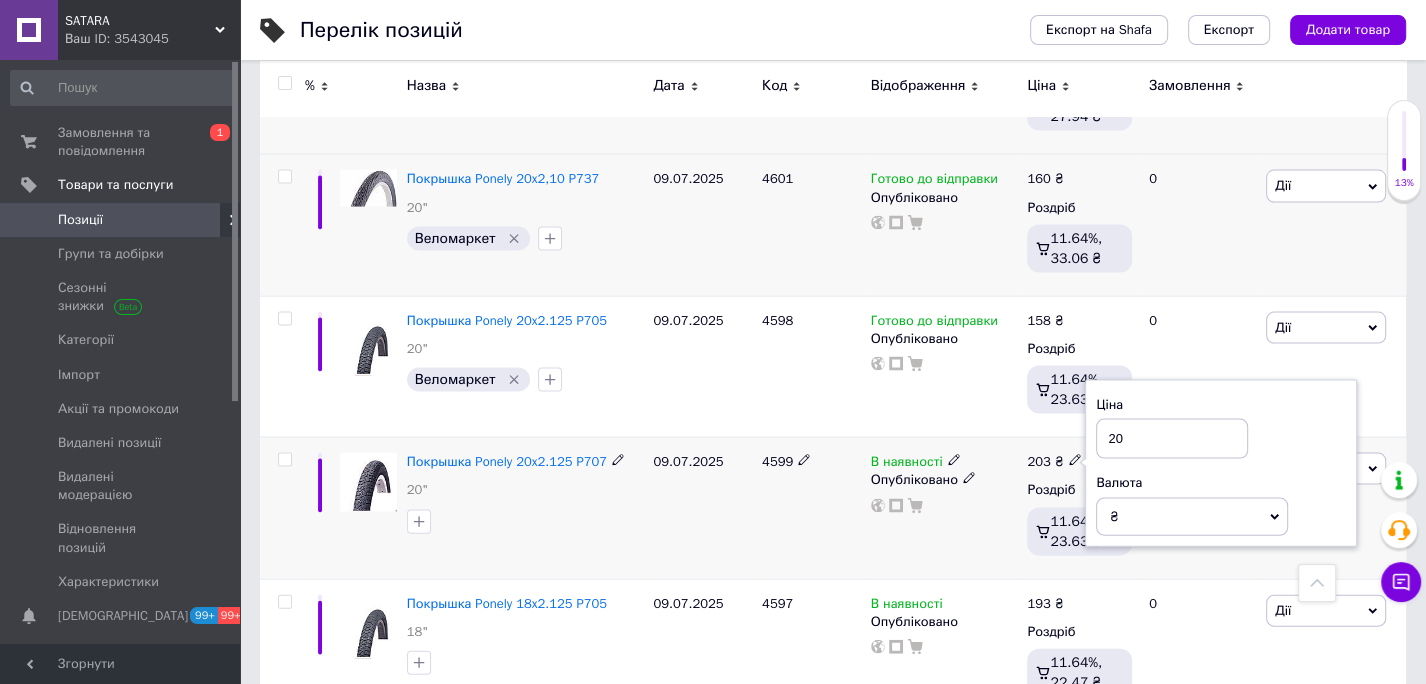 type on "2" 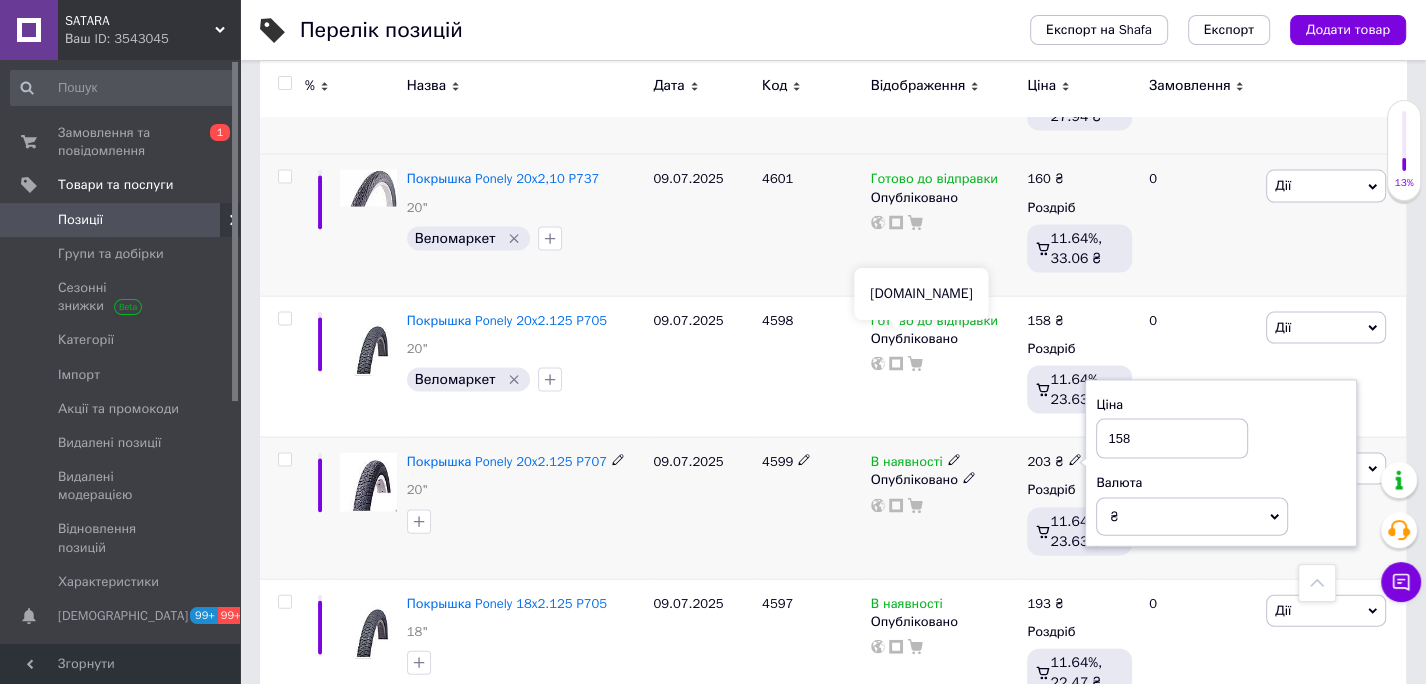type on "158" 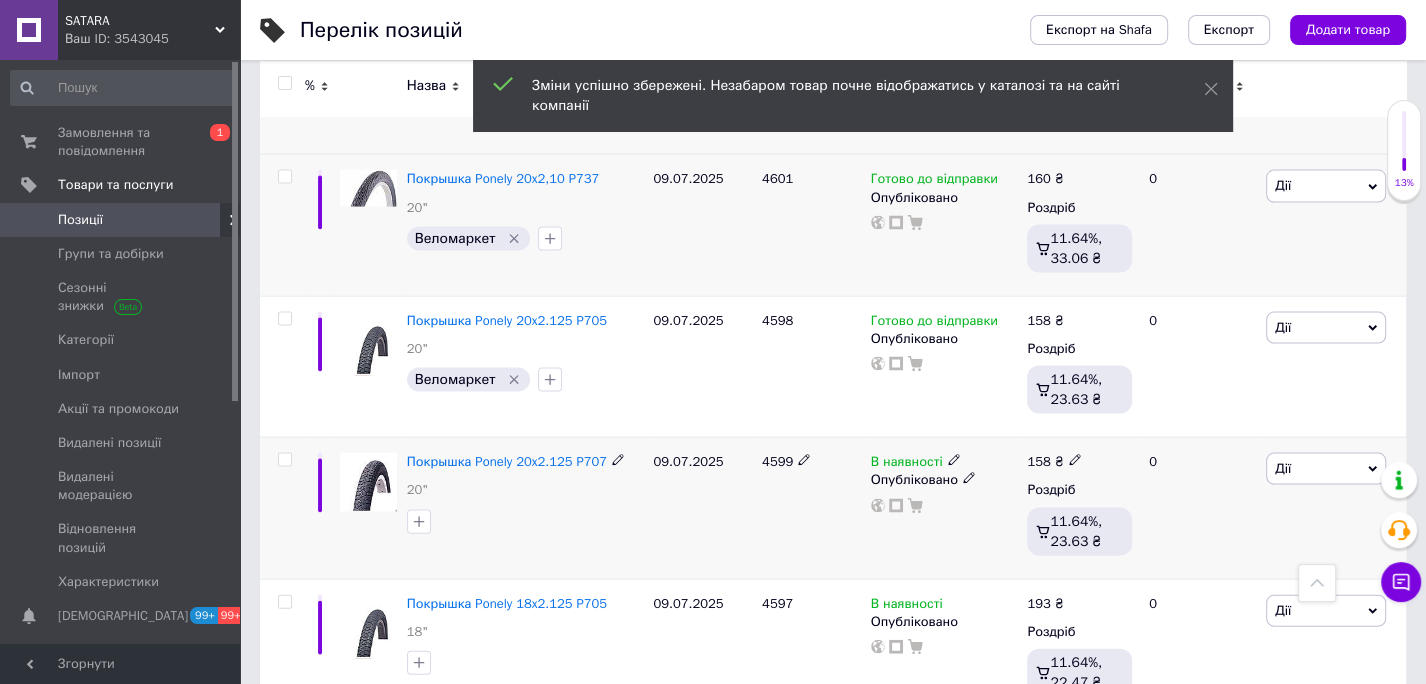 click 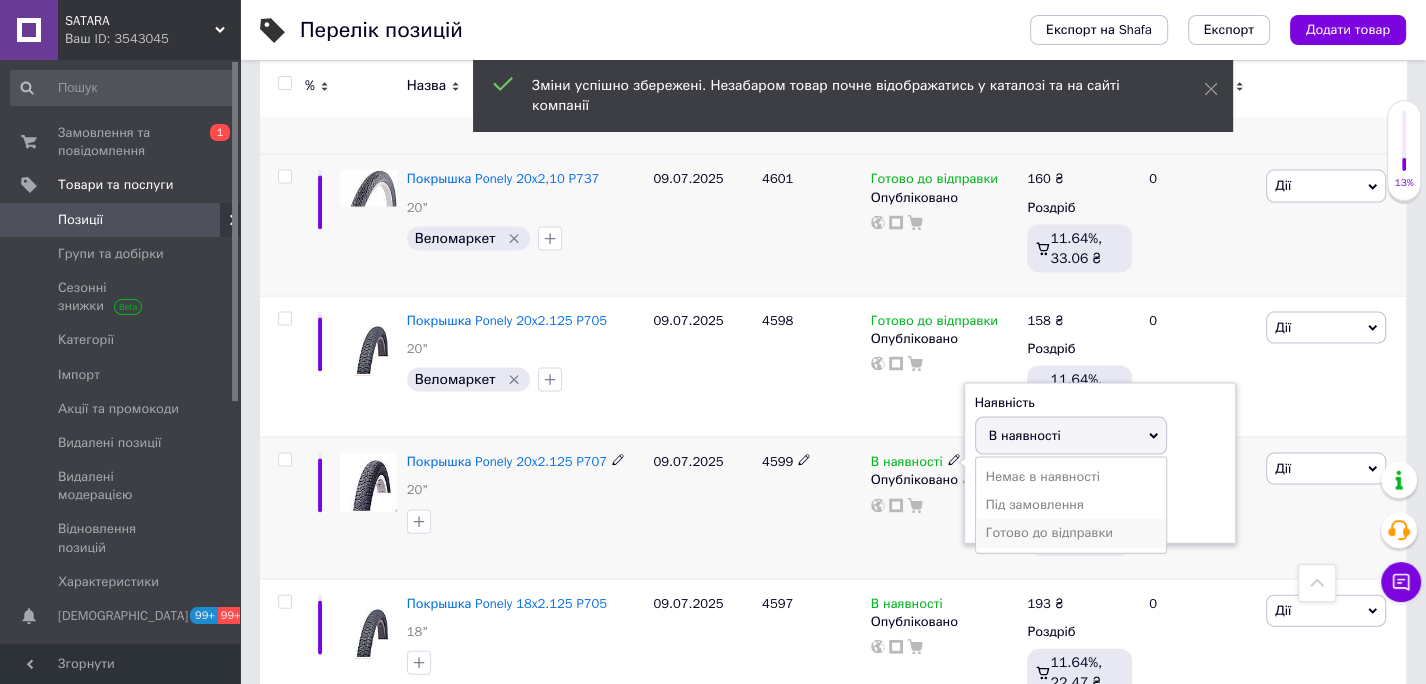 click on "Готово до відправки" at bounding box center [1071, 533] 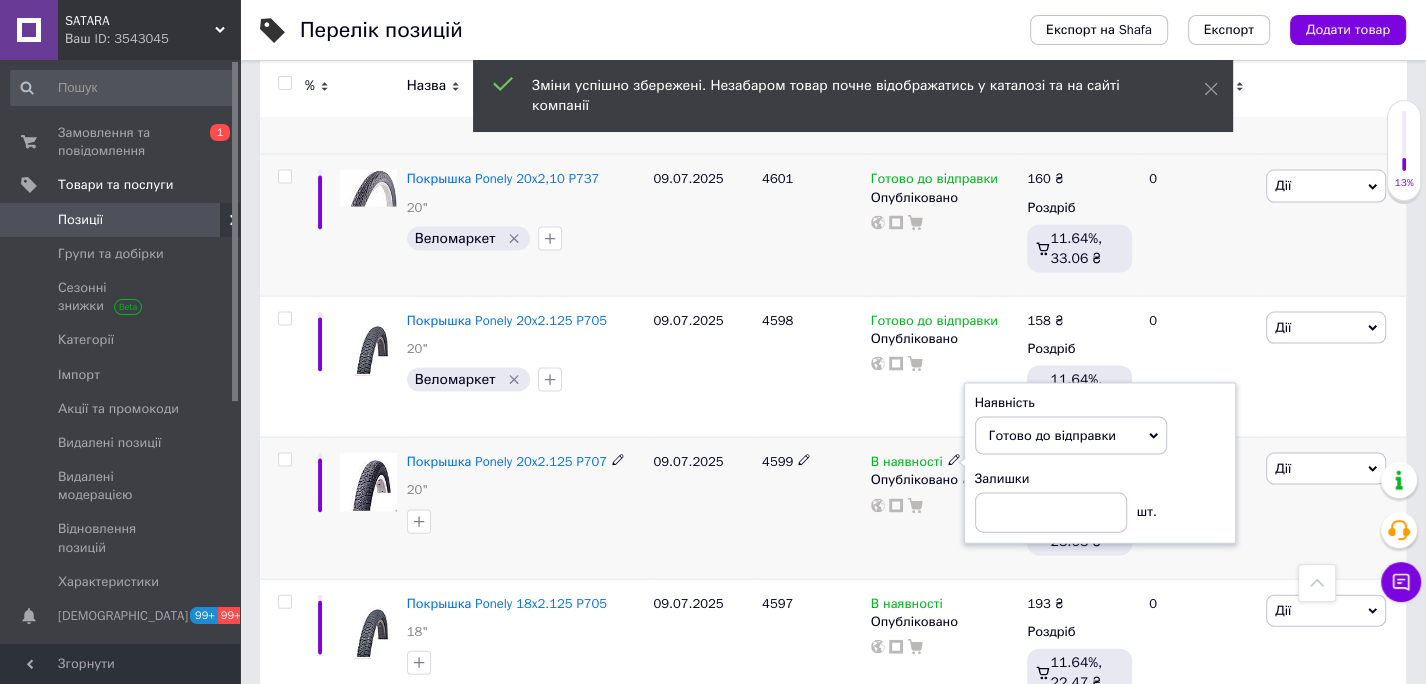 click on "Покрышка Ponely 20x2.125 P707 20"" at bounding box center [525, 508] 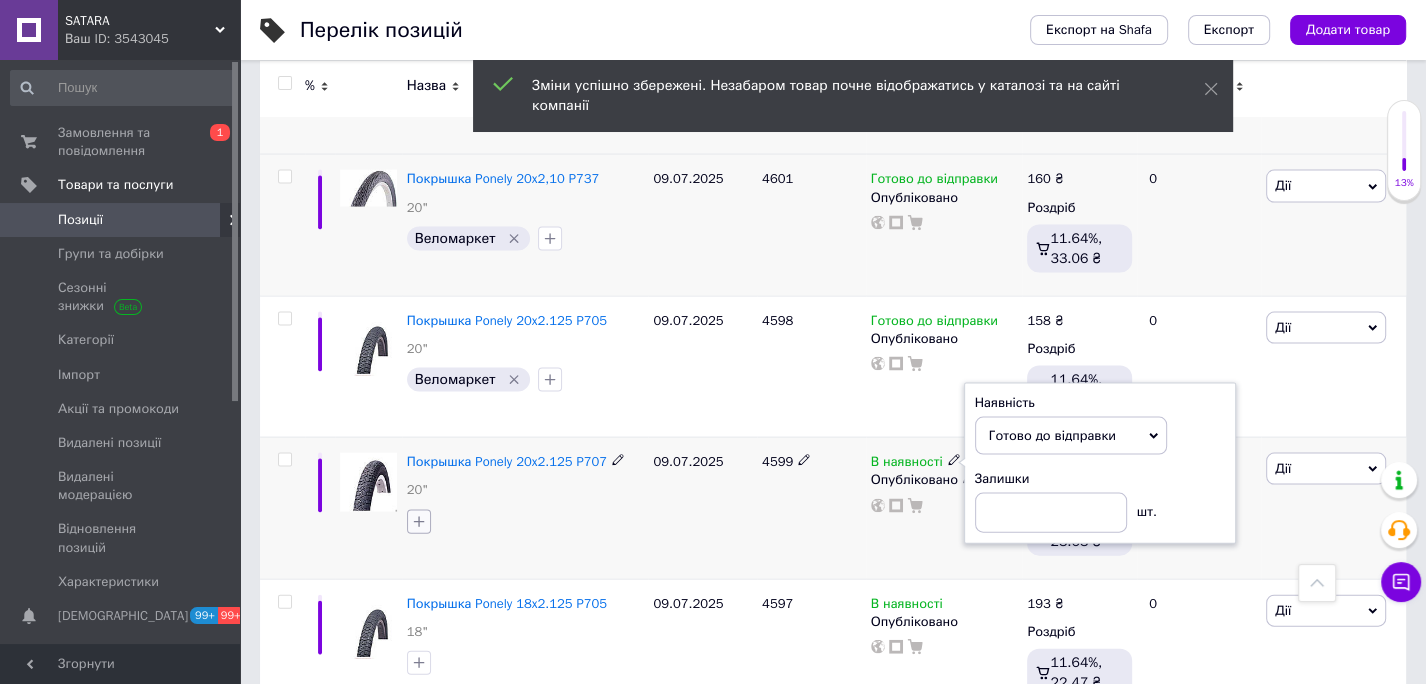 click 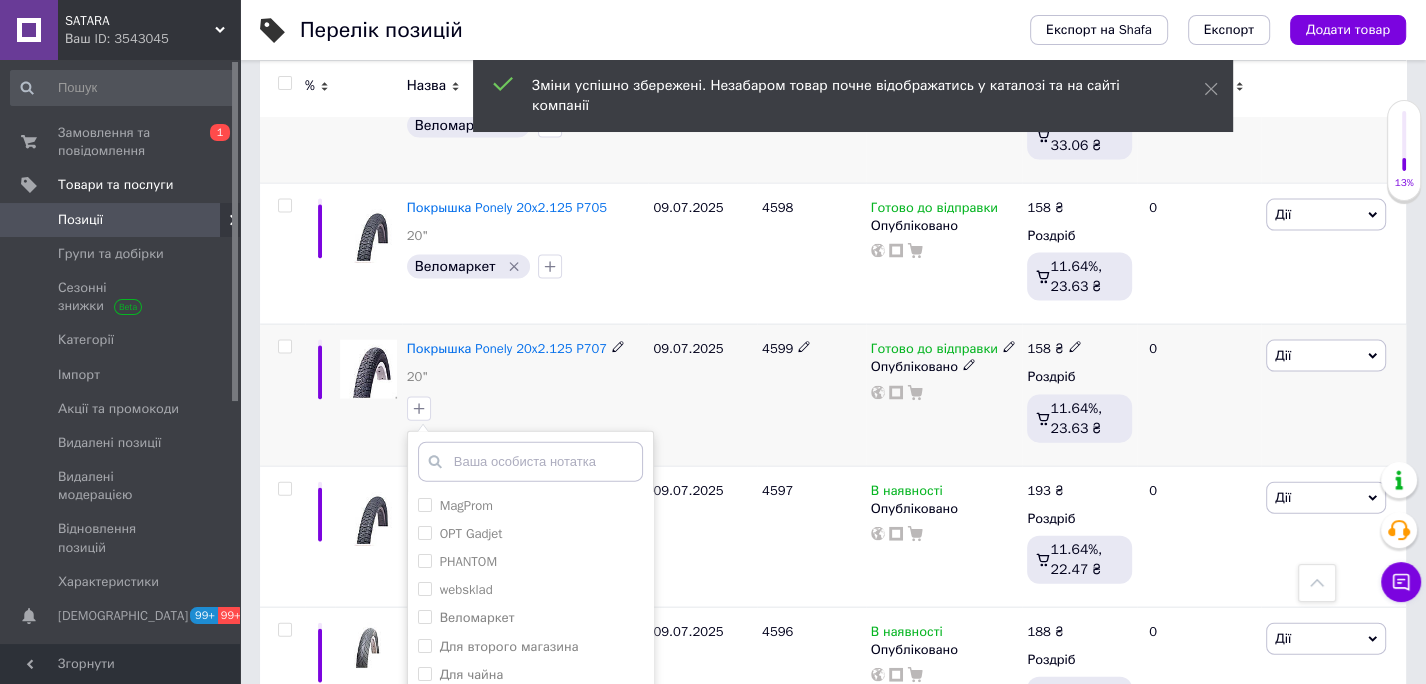 scroll, scrollTop: 10026, scrollLeft: 0, axis: vertical 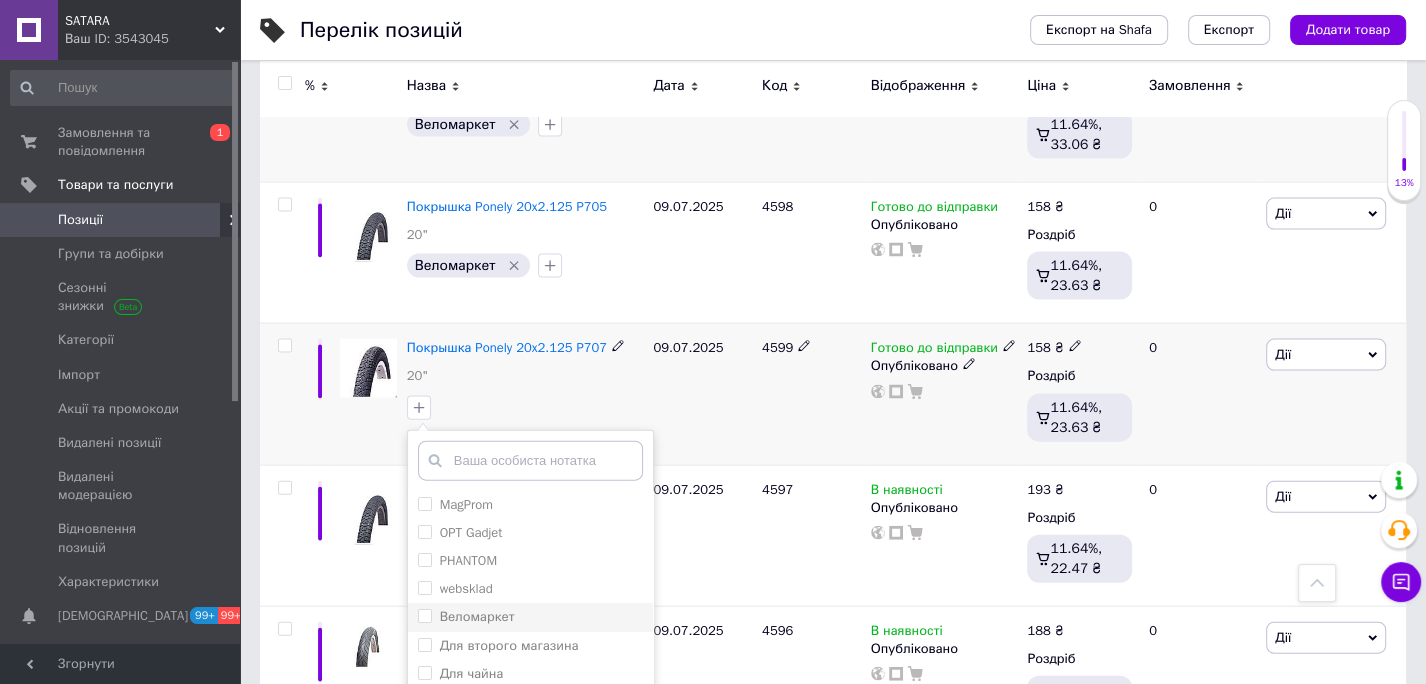 click on "Веломаркет" at bounding box center (424, 615) 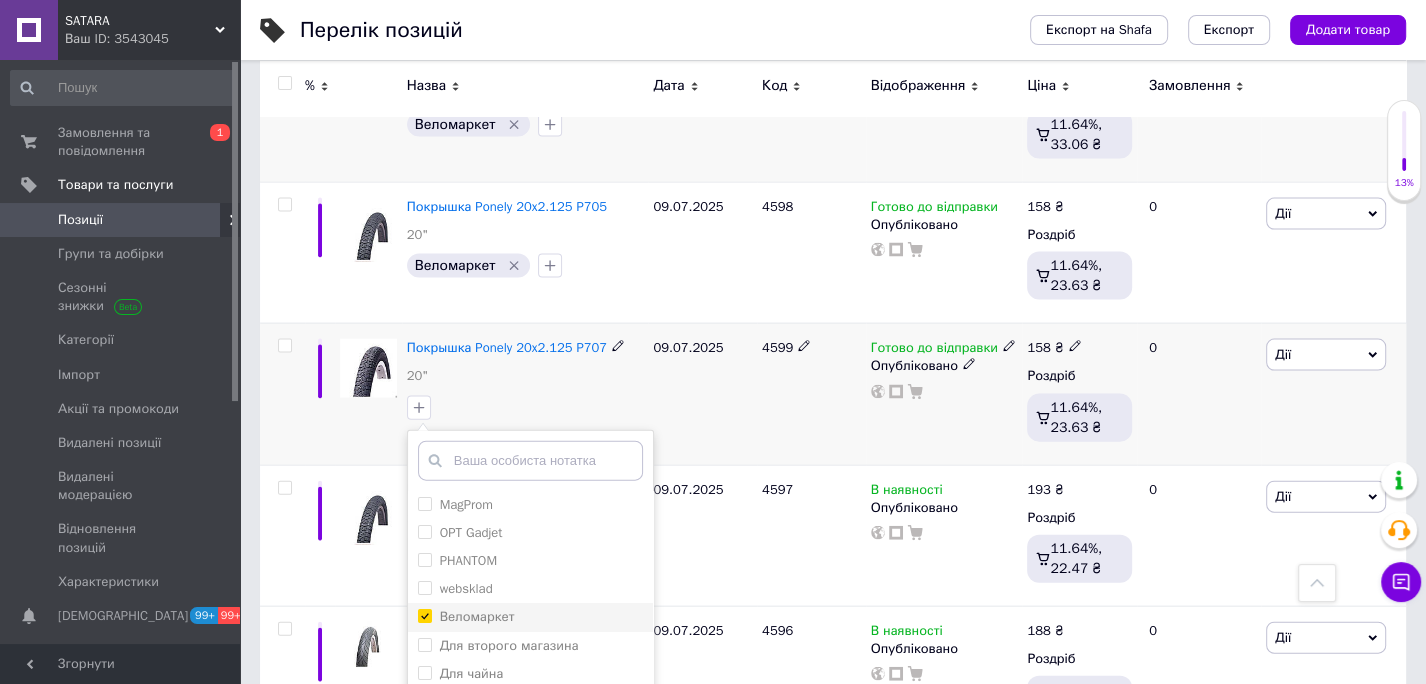 checkbox on "true" 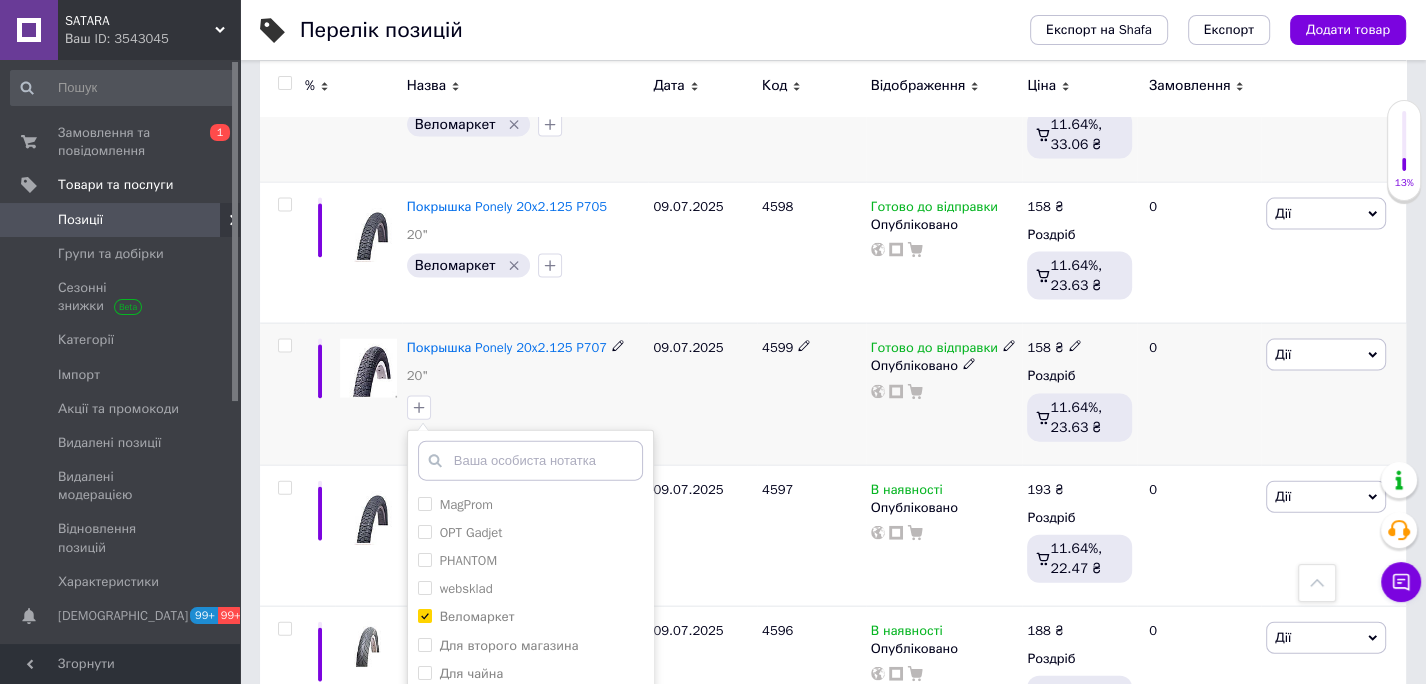 click on "Додати мітку" at bounding box center (530, 827) 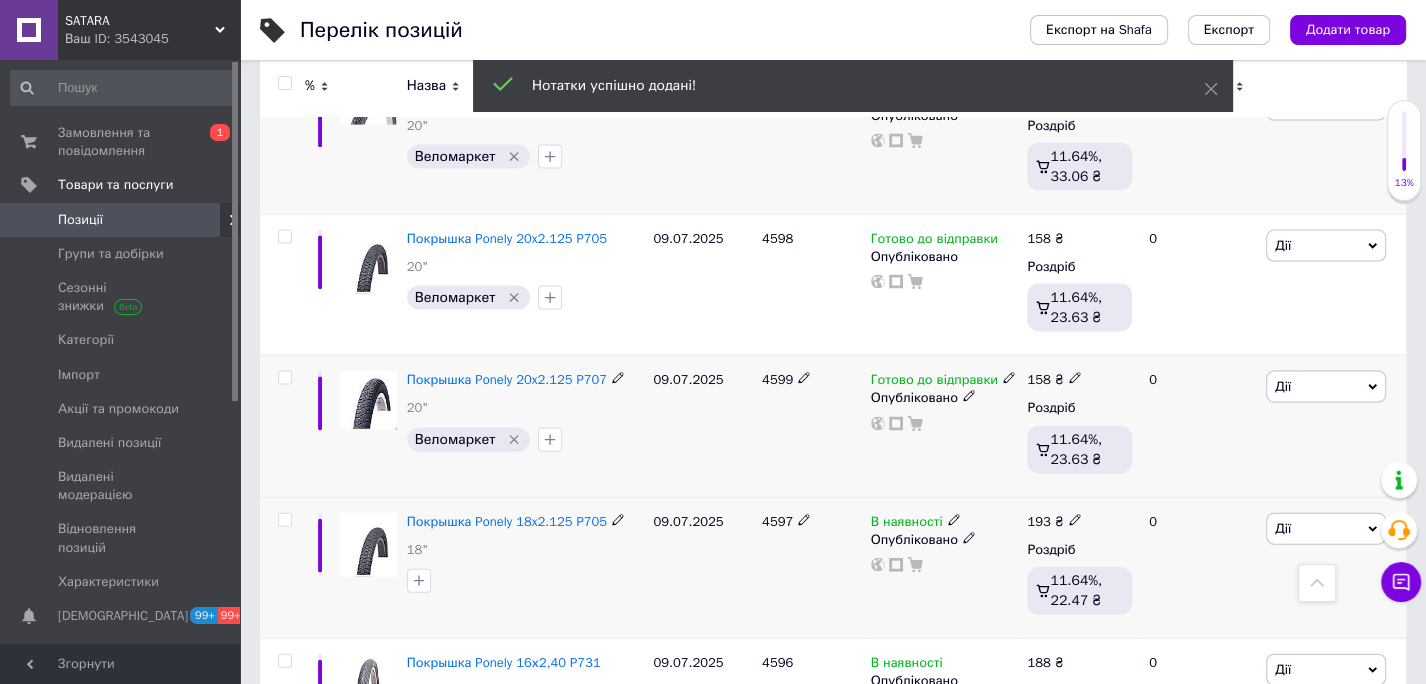 scroll, scrollTop: 9993, scrollLeft: 0, axis: vertical 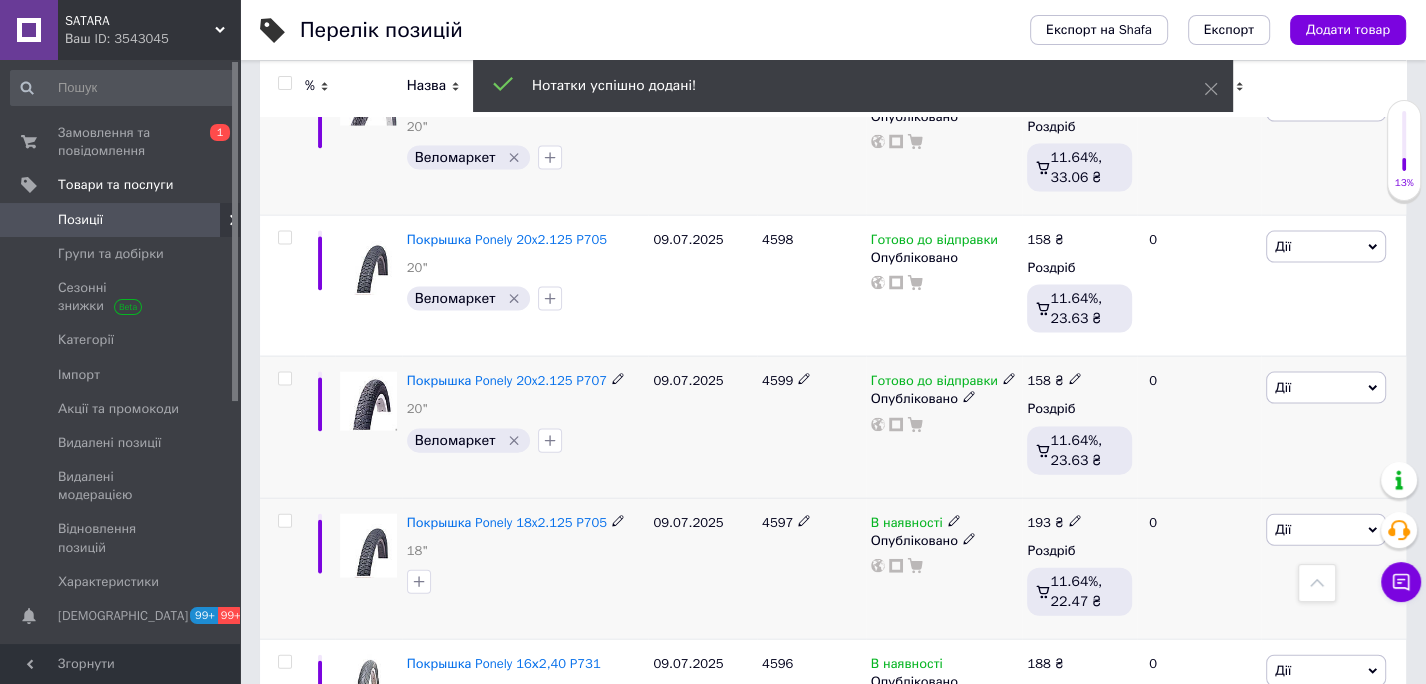click on "4597" at bounding box center (777, 522) 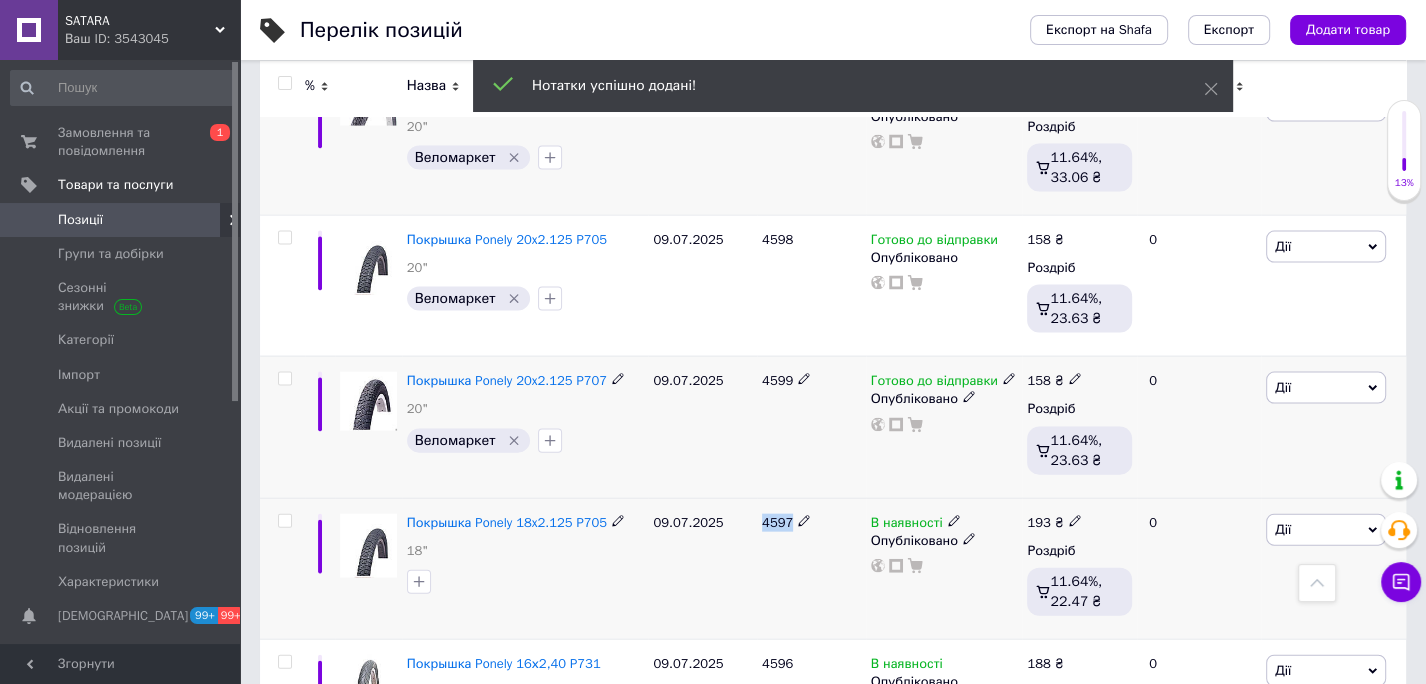 click on "4597" at bounding box center (777, 522) 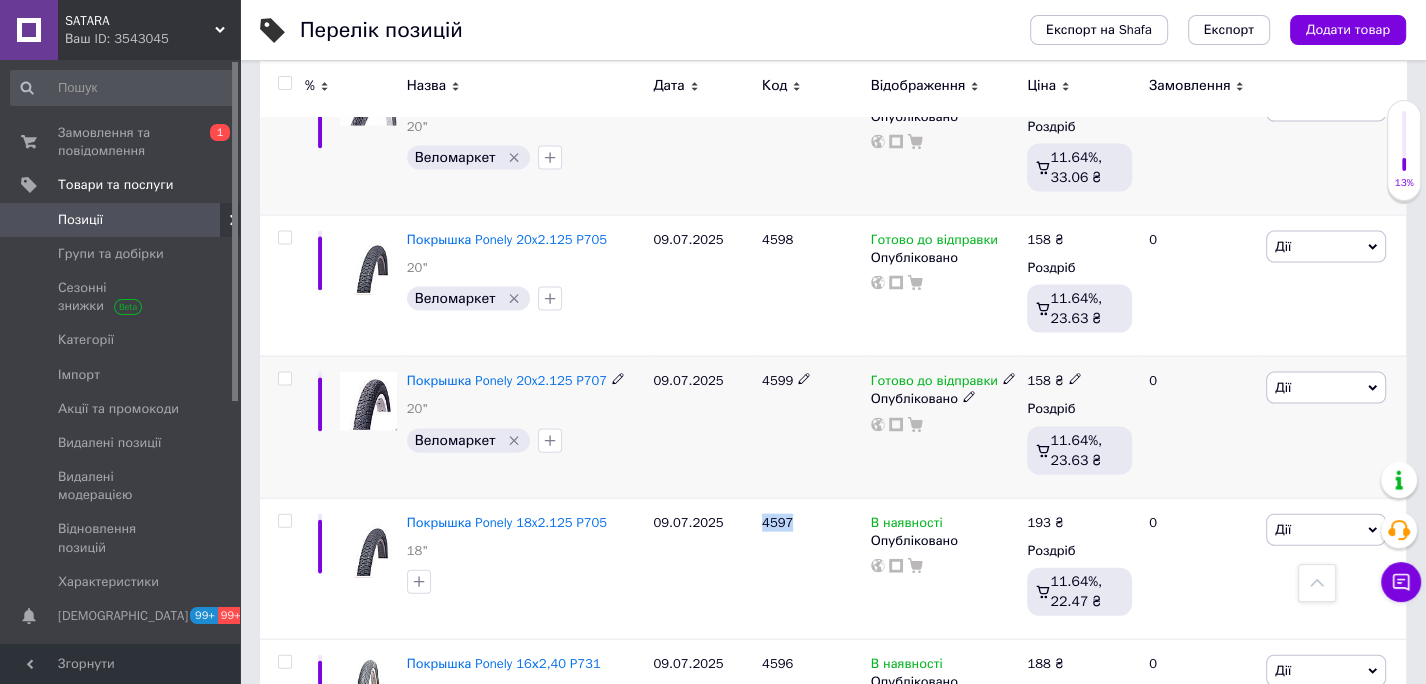 scroll, scrollTop: 10091, scrollLeft: 0, axis: vertical 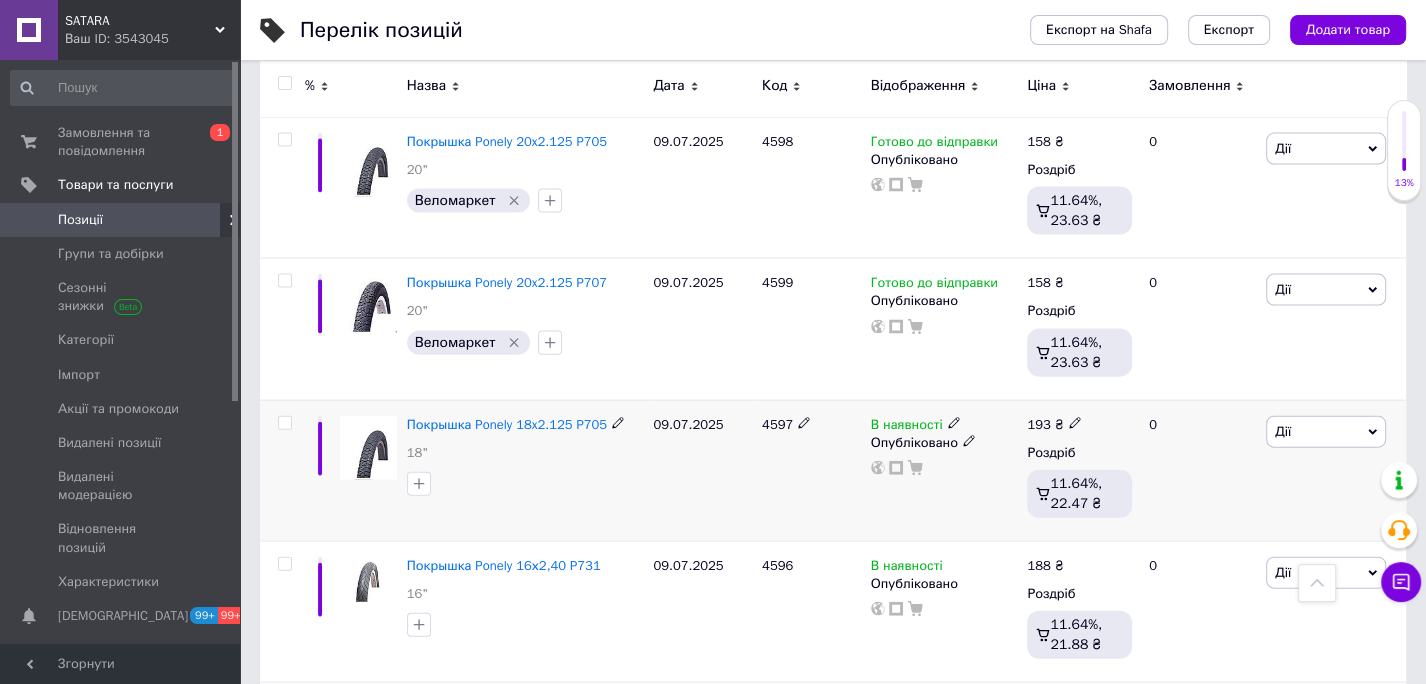 click 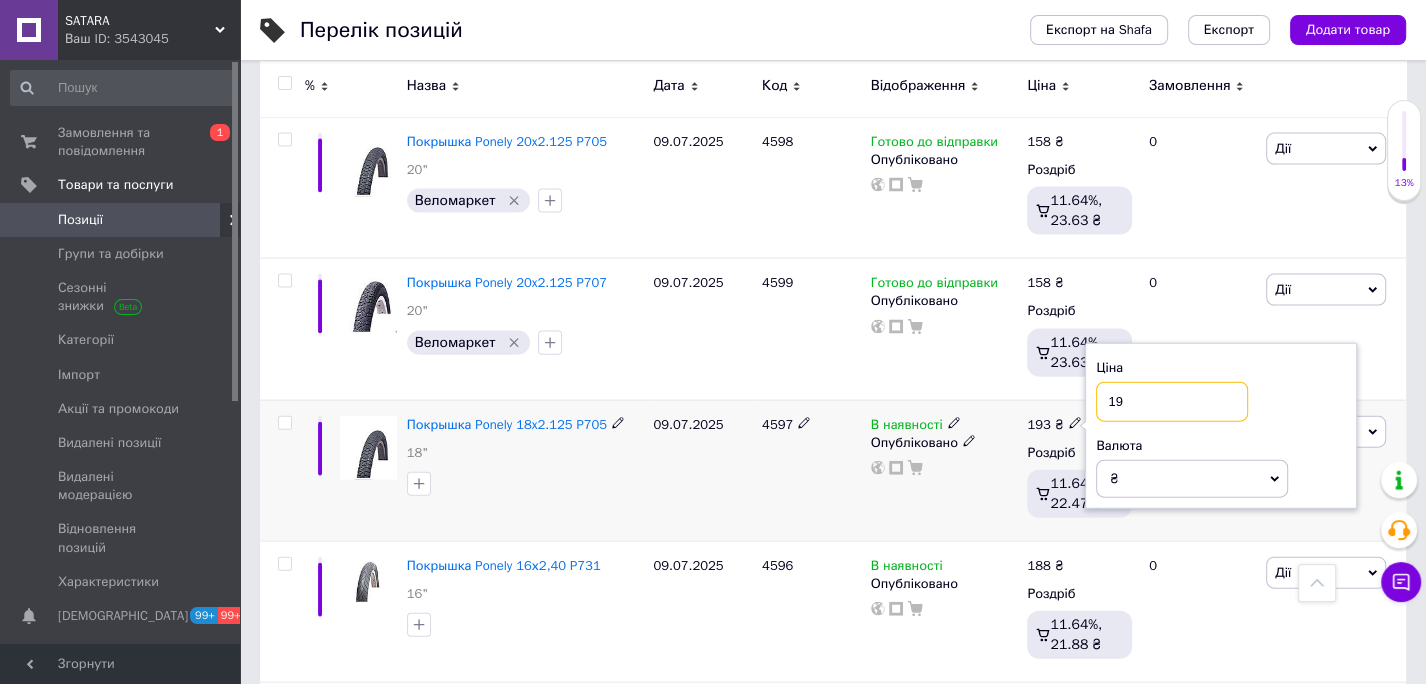 type on "1" 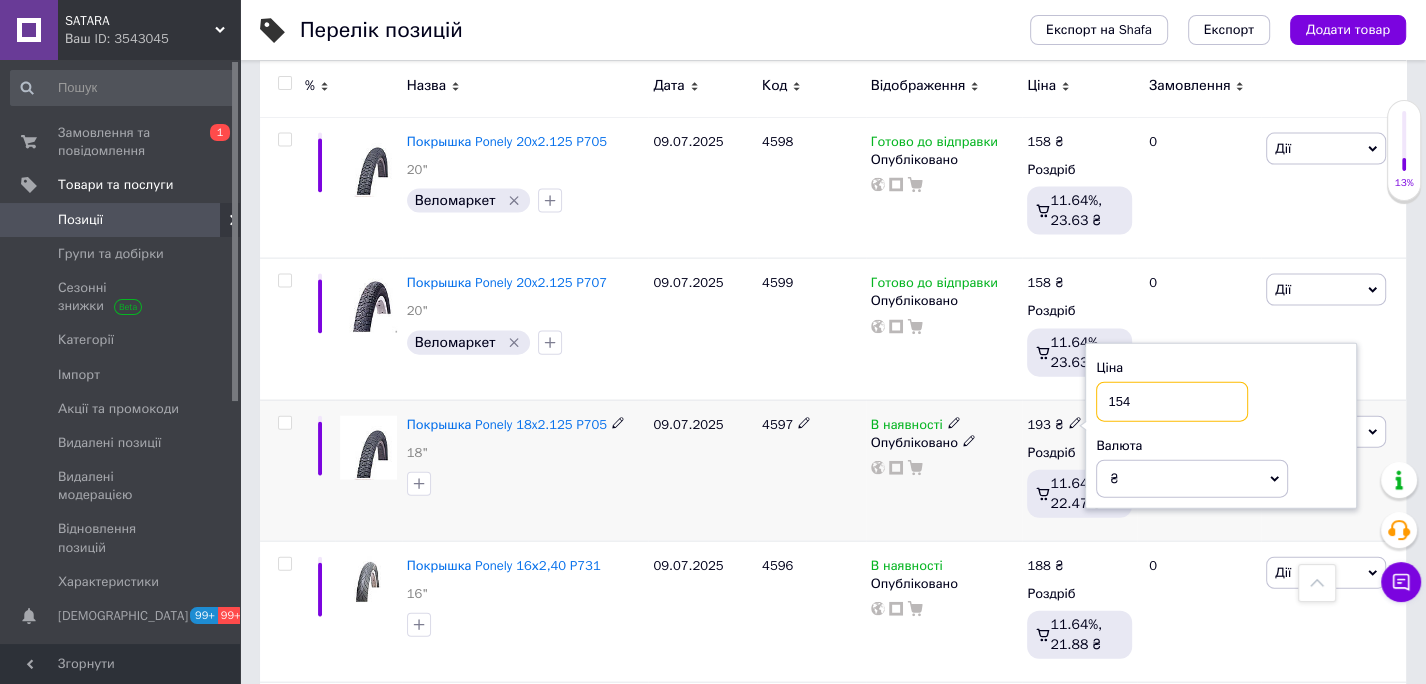 type on "154" 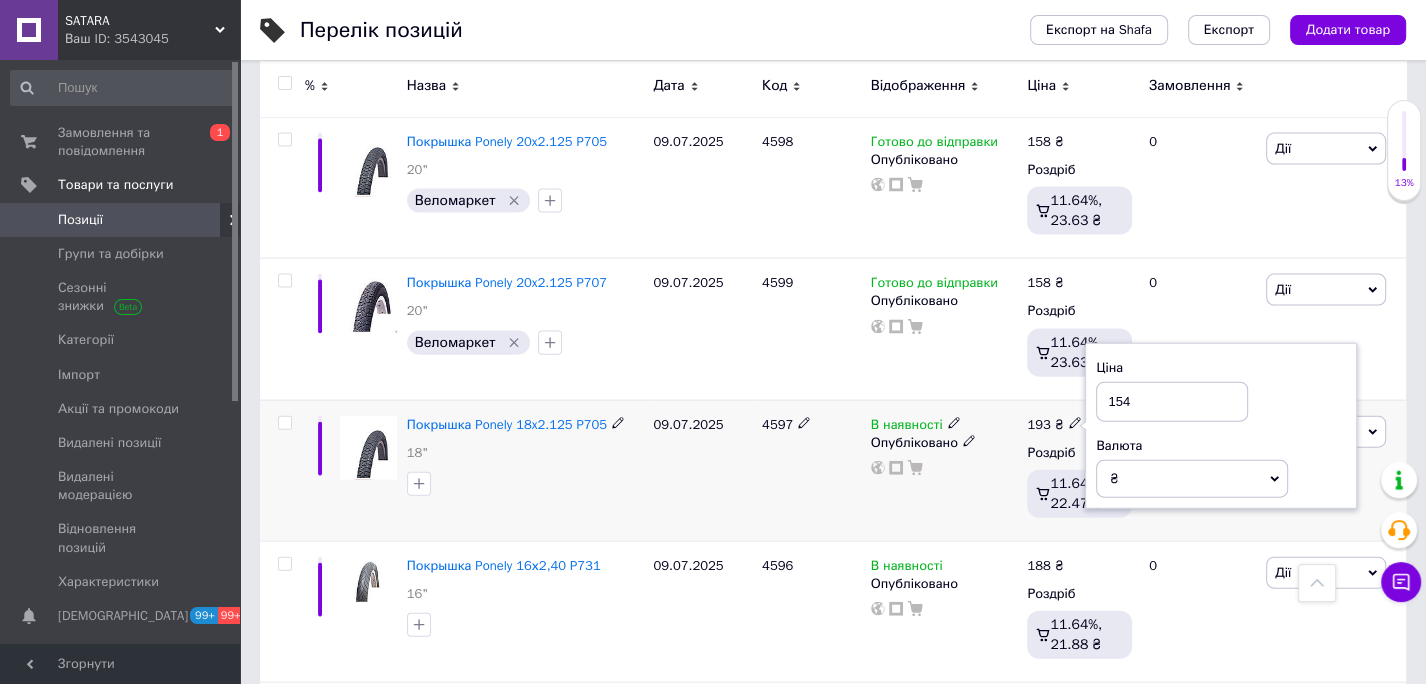 click on "4597" at bounding box center [811, 470] 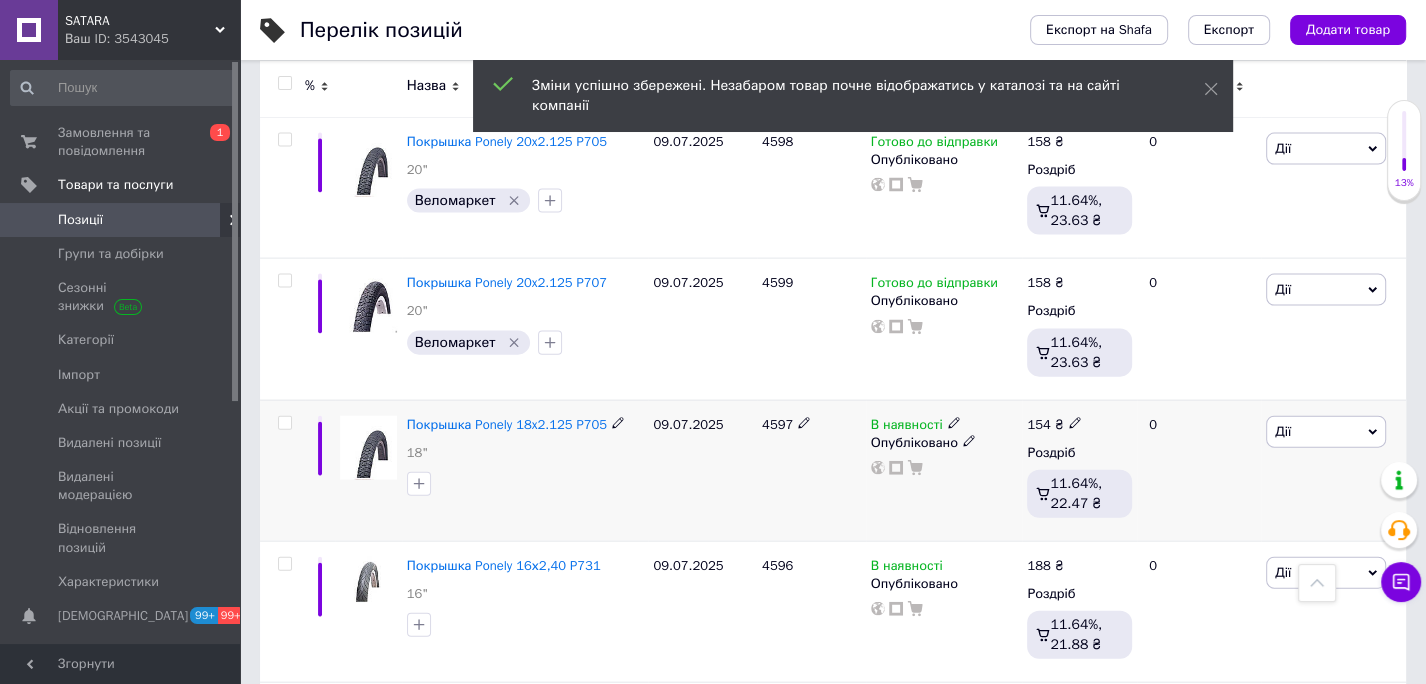 click 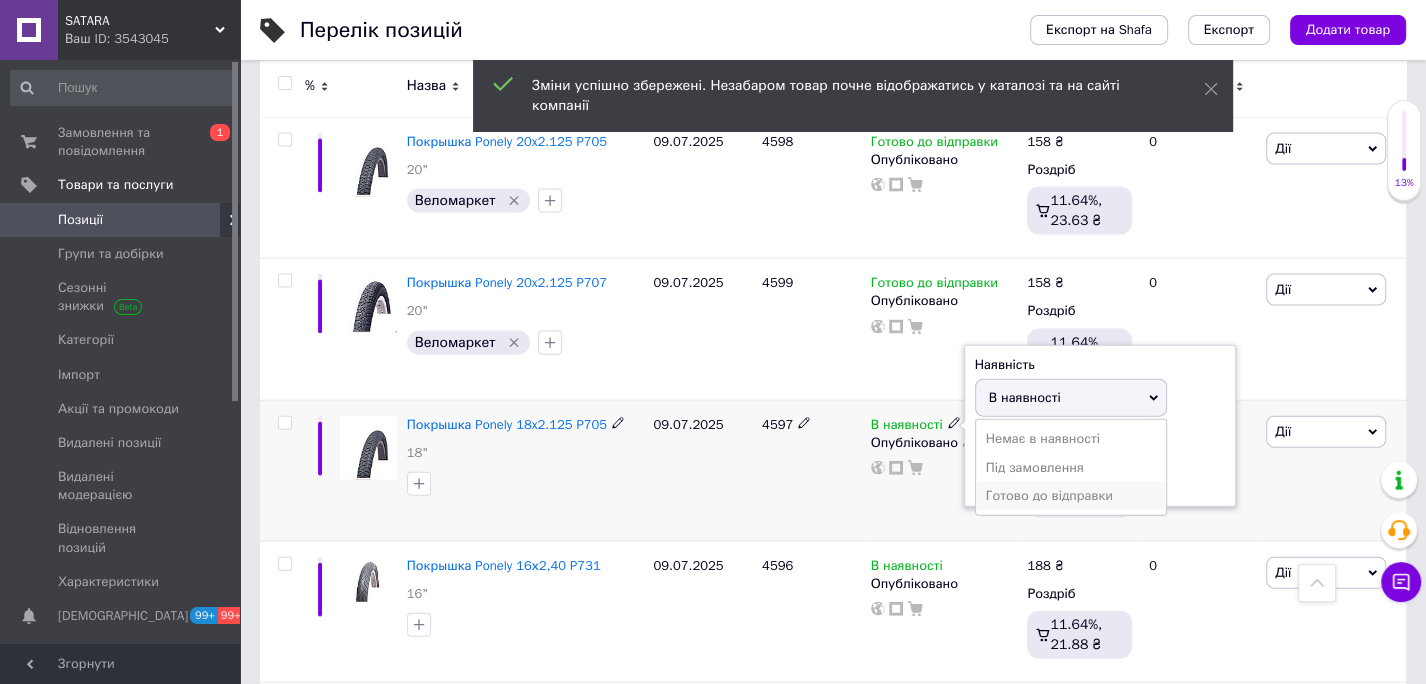 click on "Готово до відправки" at bounding box center [1071, 496] 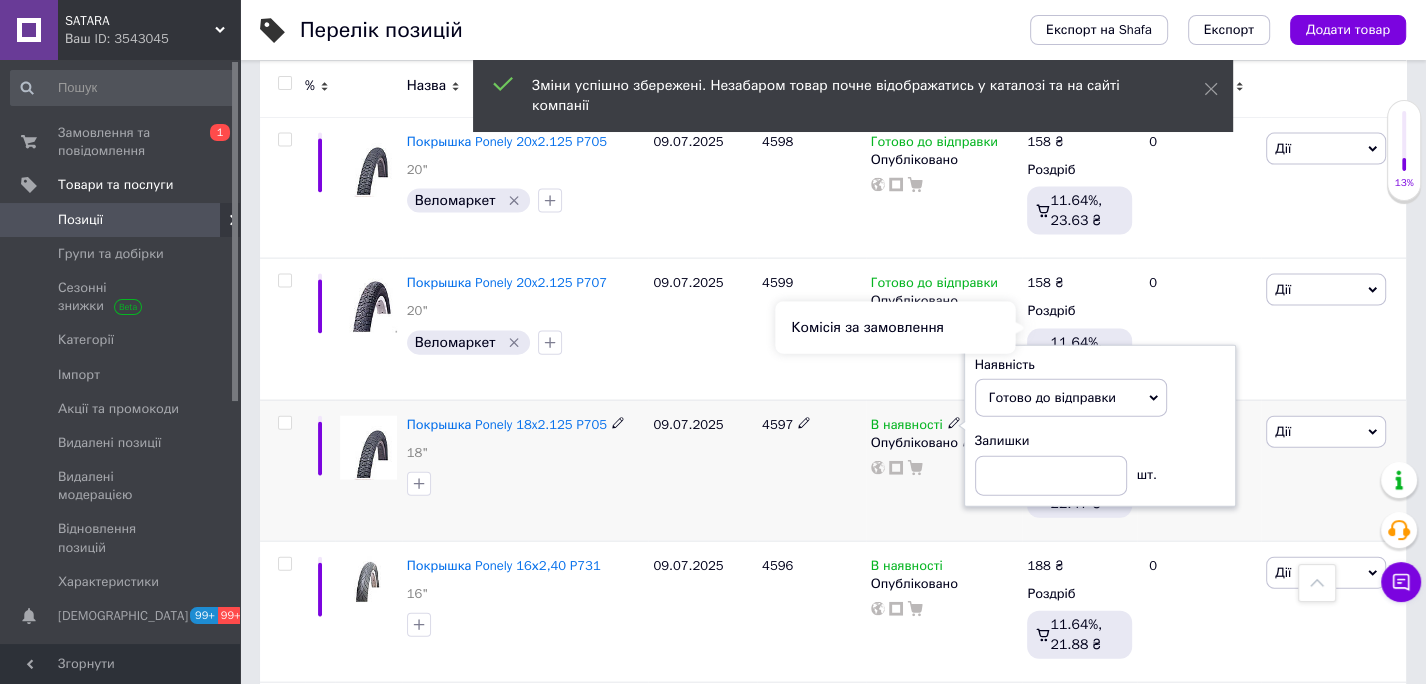 click on "09.07.2025" at bounding box center (702, 470) 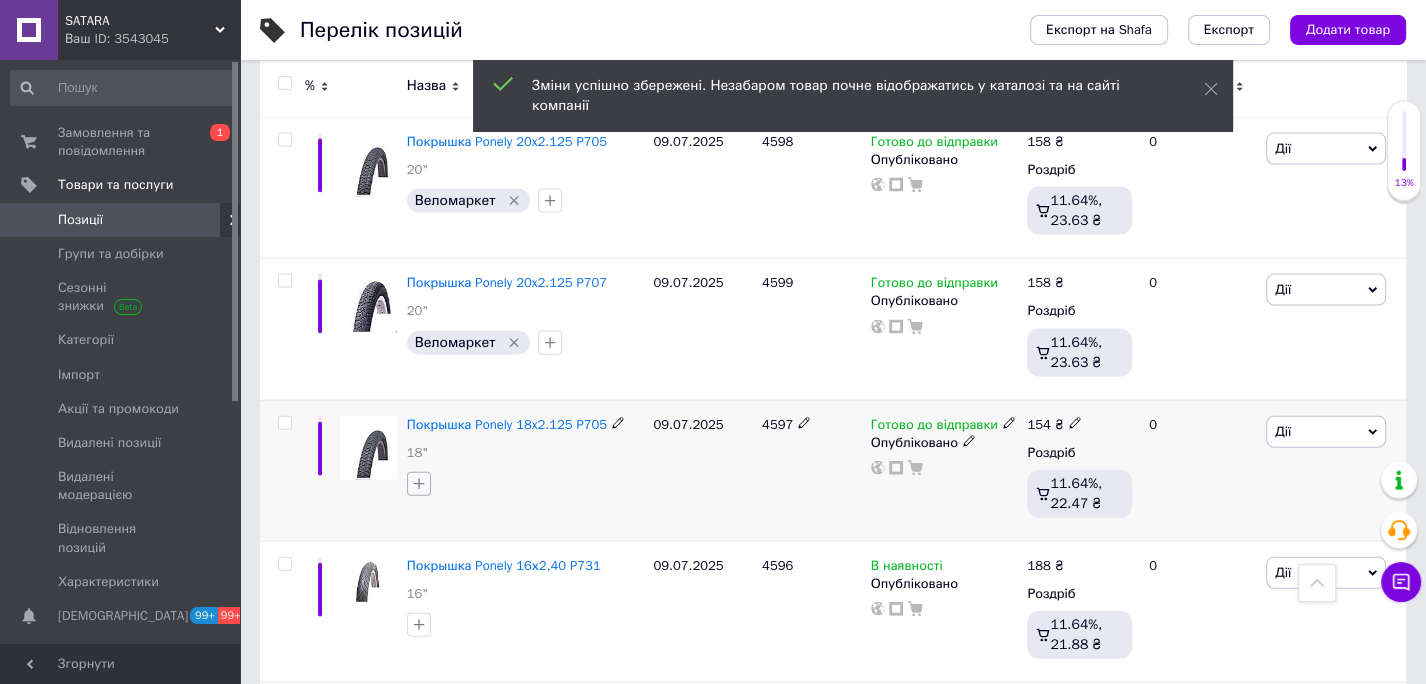 click 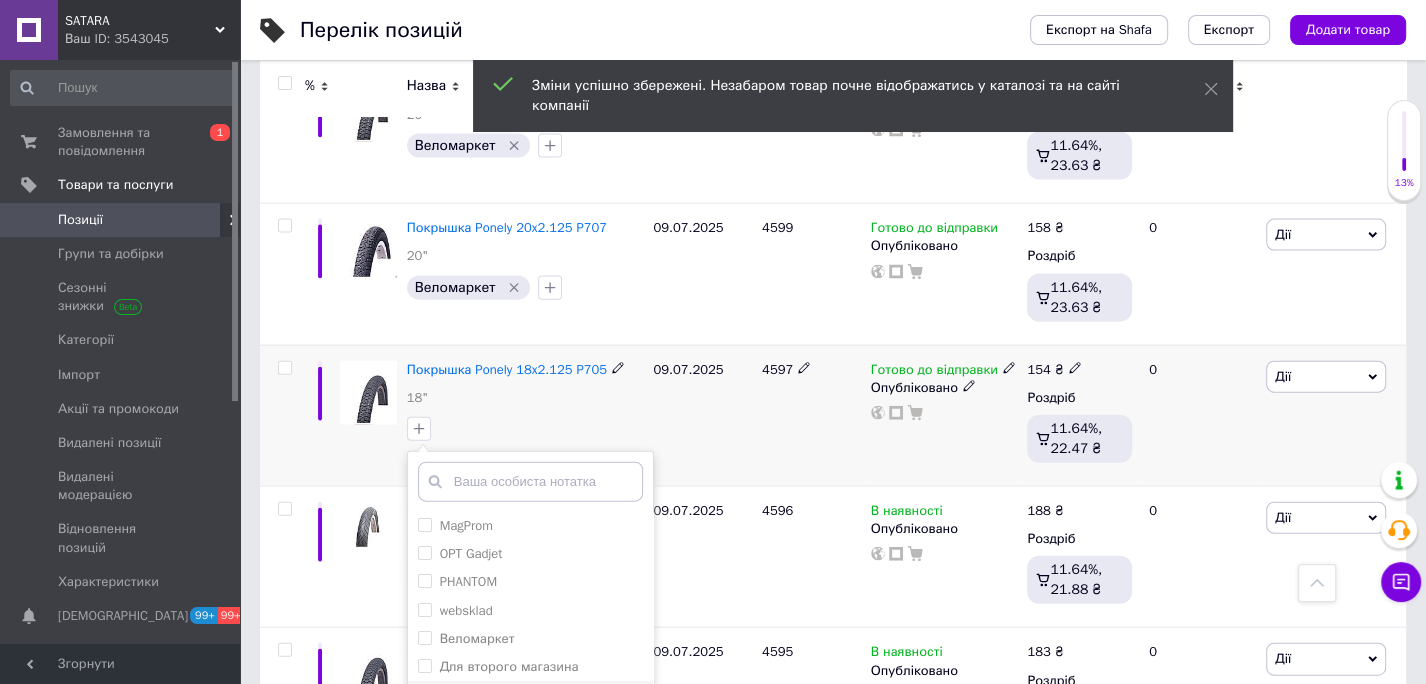 scroll, scrollTop: 10149, scrollLeft: 0, axis: vertical 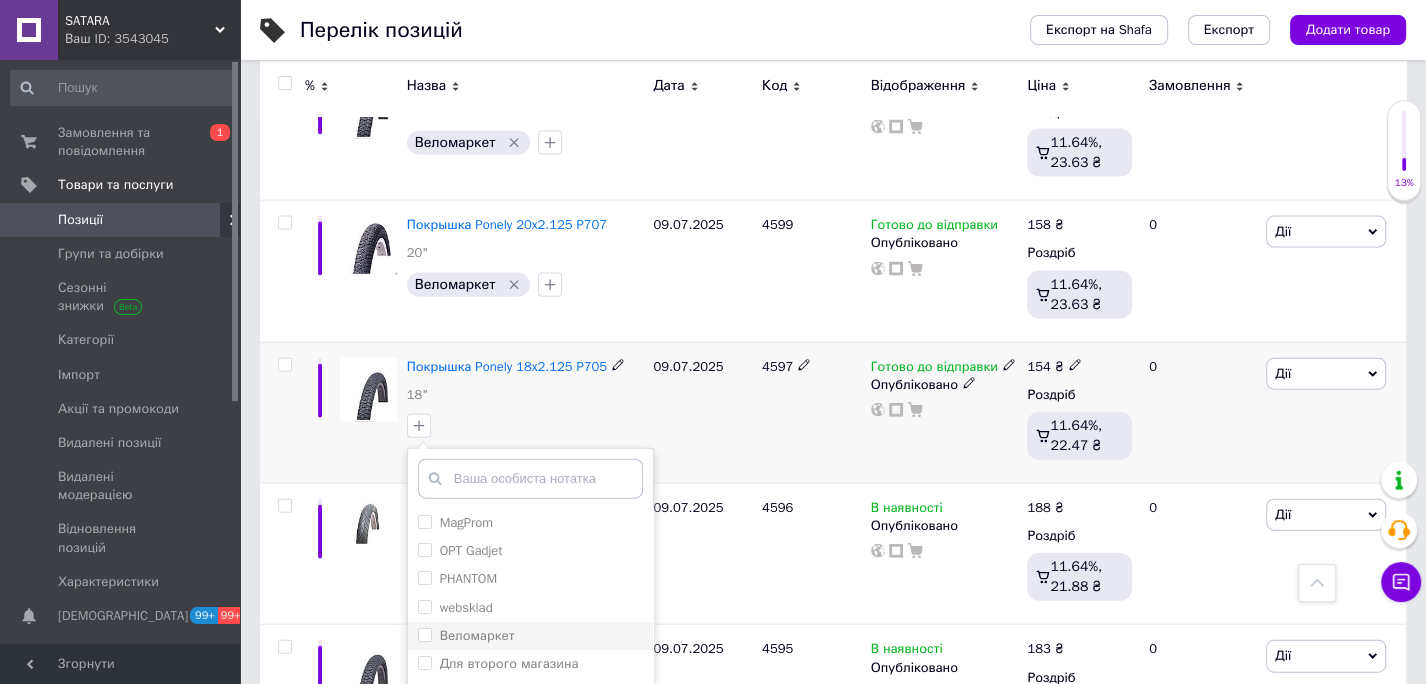 click on "Веломаркет" at bounding box center [424, 634] 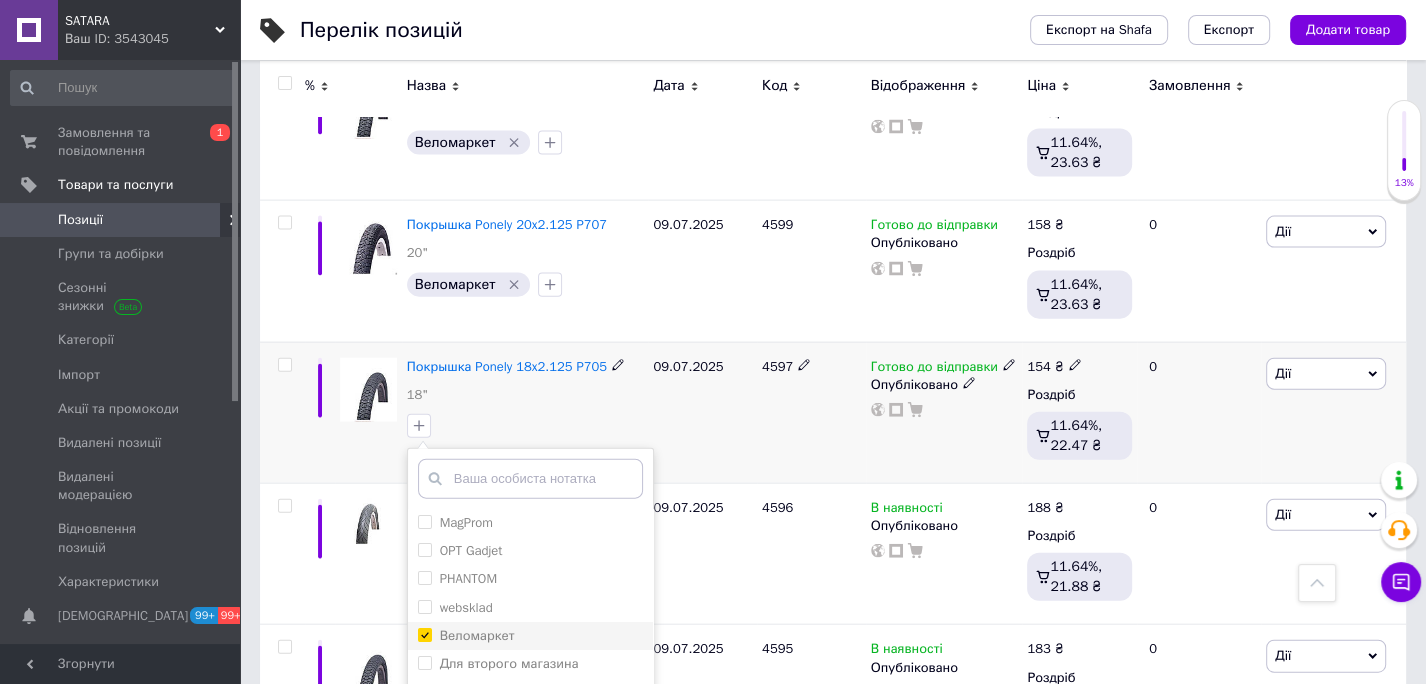 checkbox on "true" 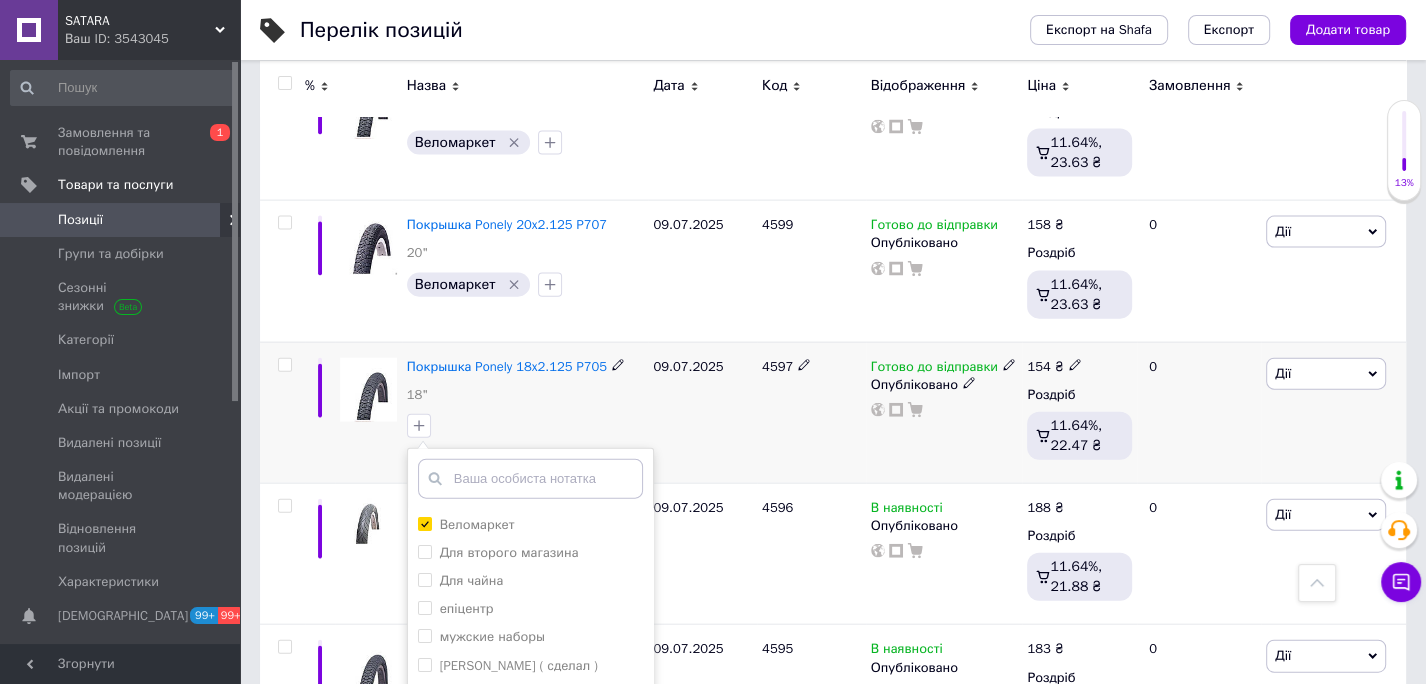 scroll, scrollTop: 122, scrollLeft: 0, axis: vertical 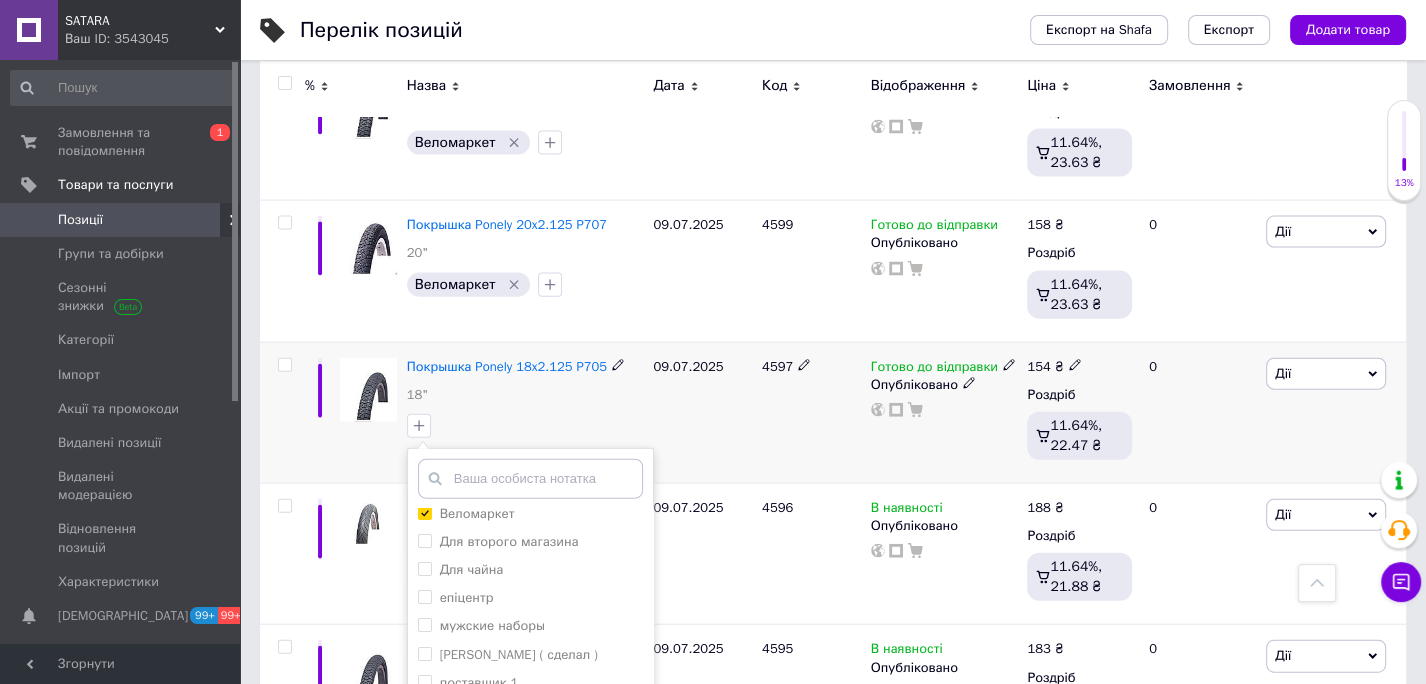 click on "Додати мітку" at bounding box center [530, 845] 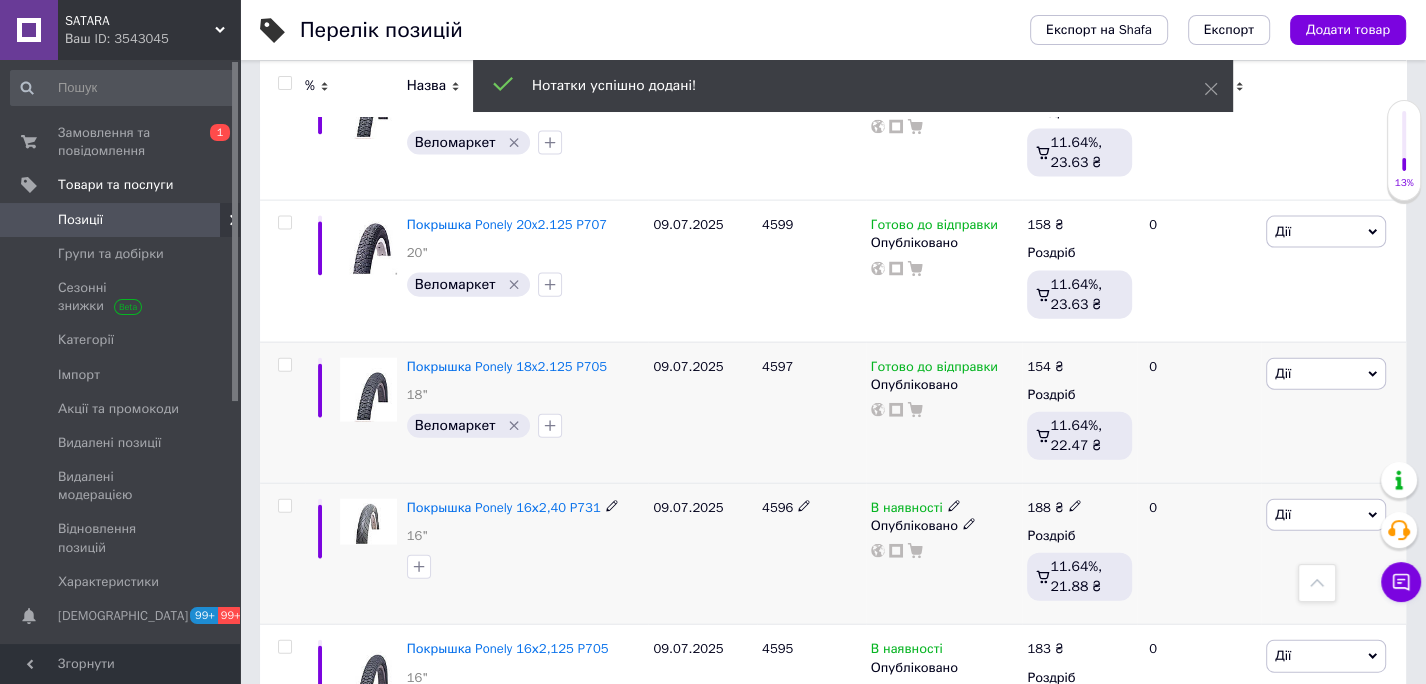 click on "4596" at bounding box center [777, 507] 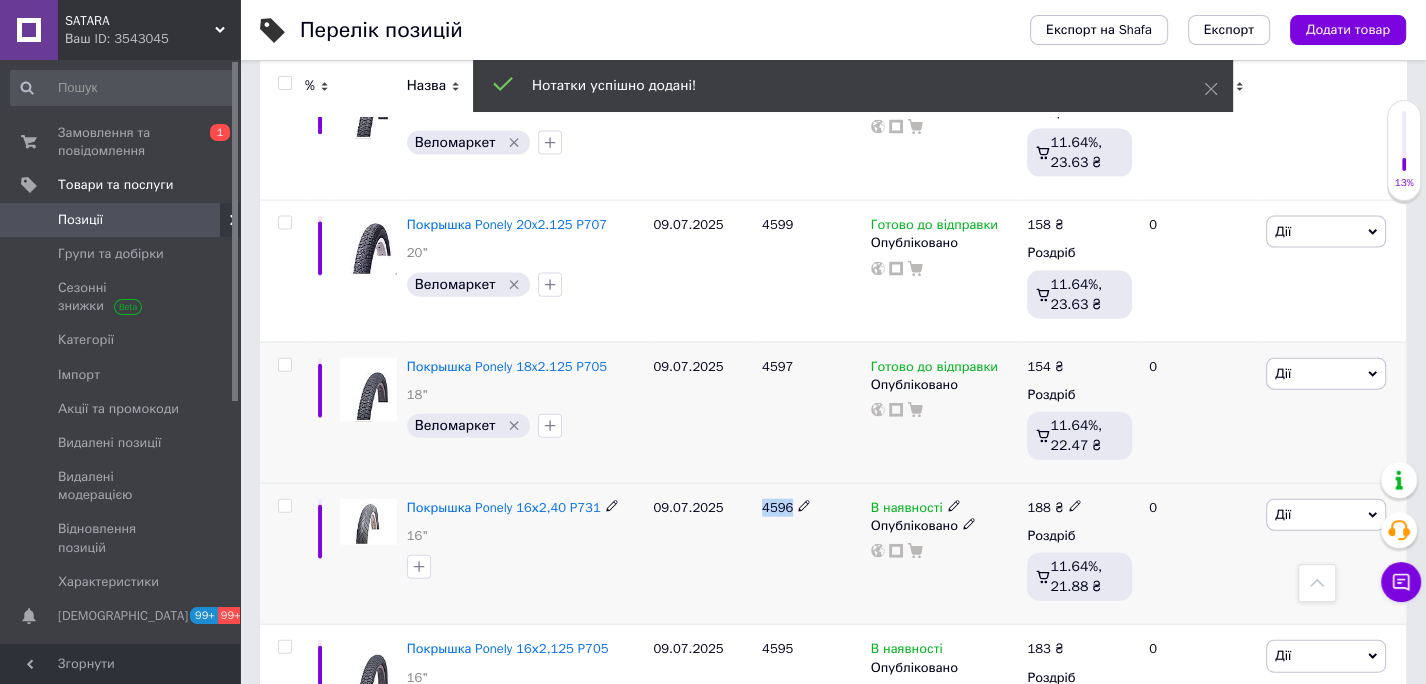 click on "4596" at bounding box center [777, 507] 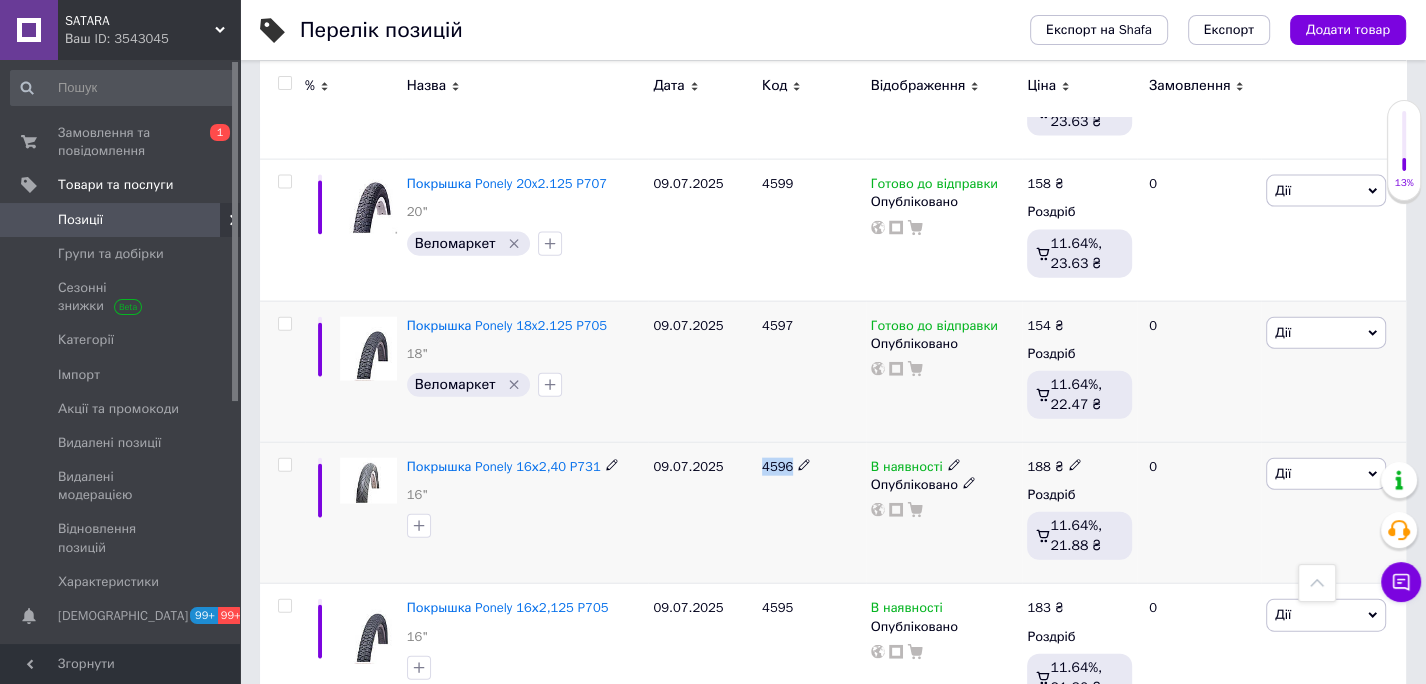 scroll, scrollTop: 10193, scrollLeft: 0, axis: vertical 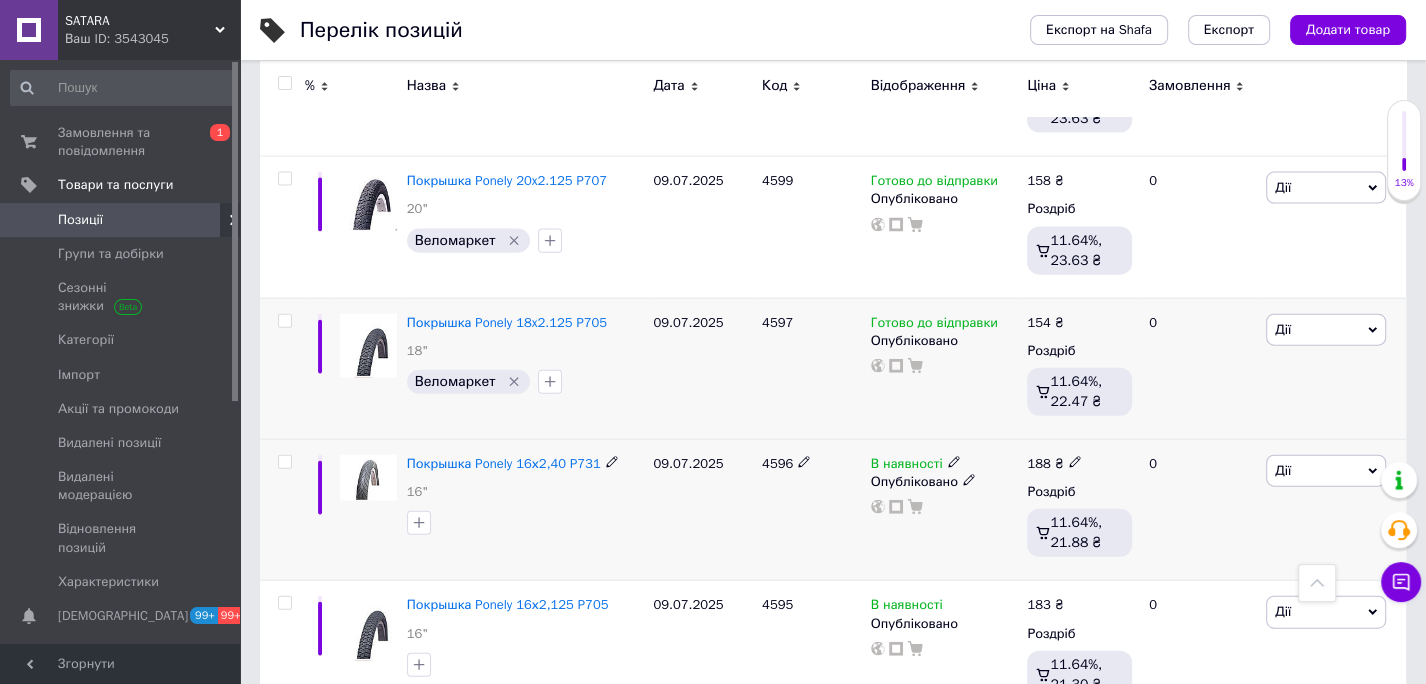 click on "188   ₴" at bounding box center [1054, 464] 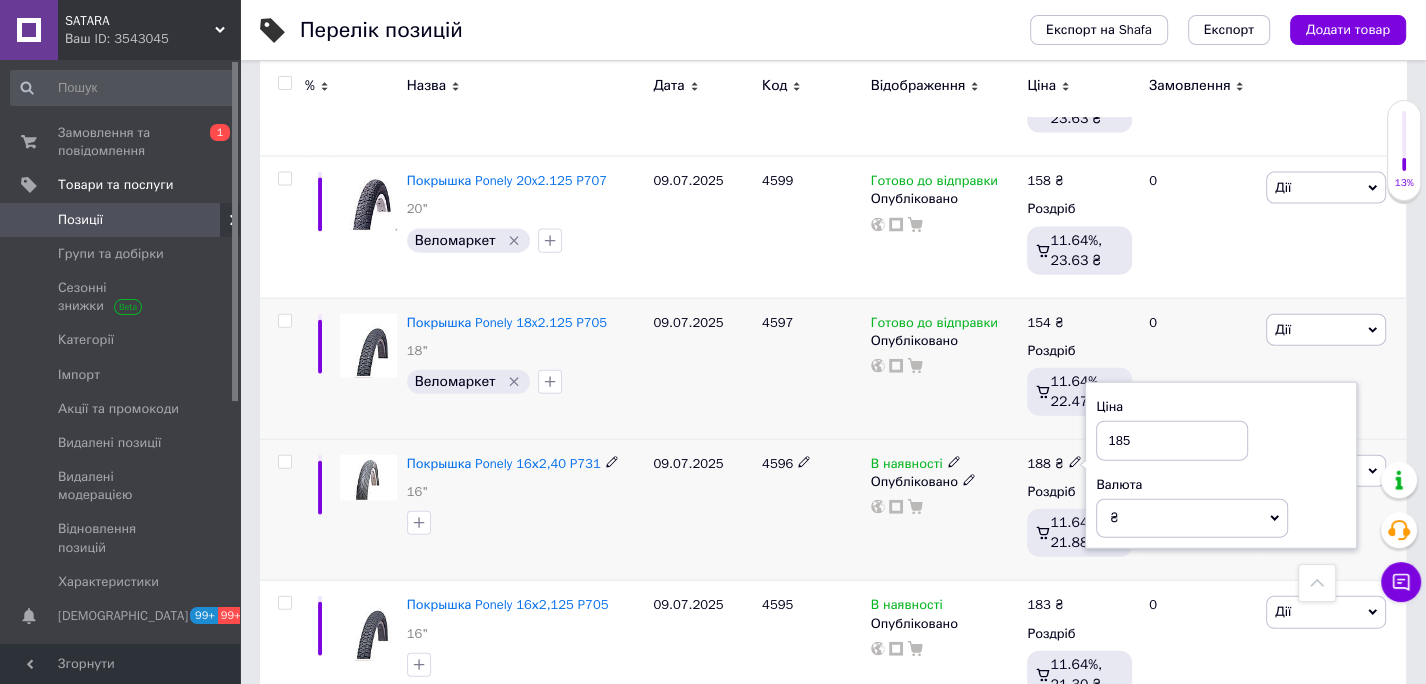 type on "185" 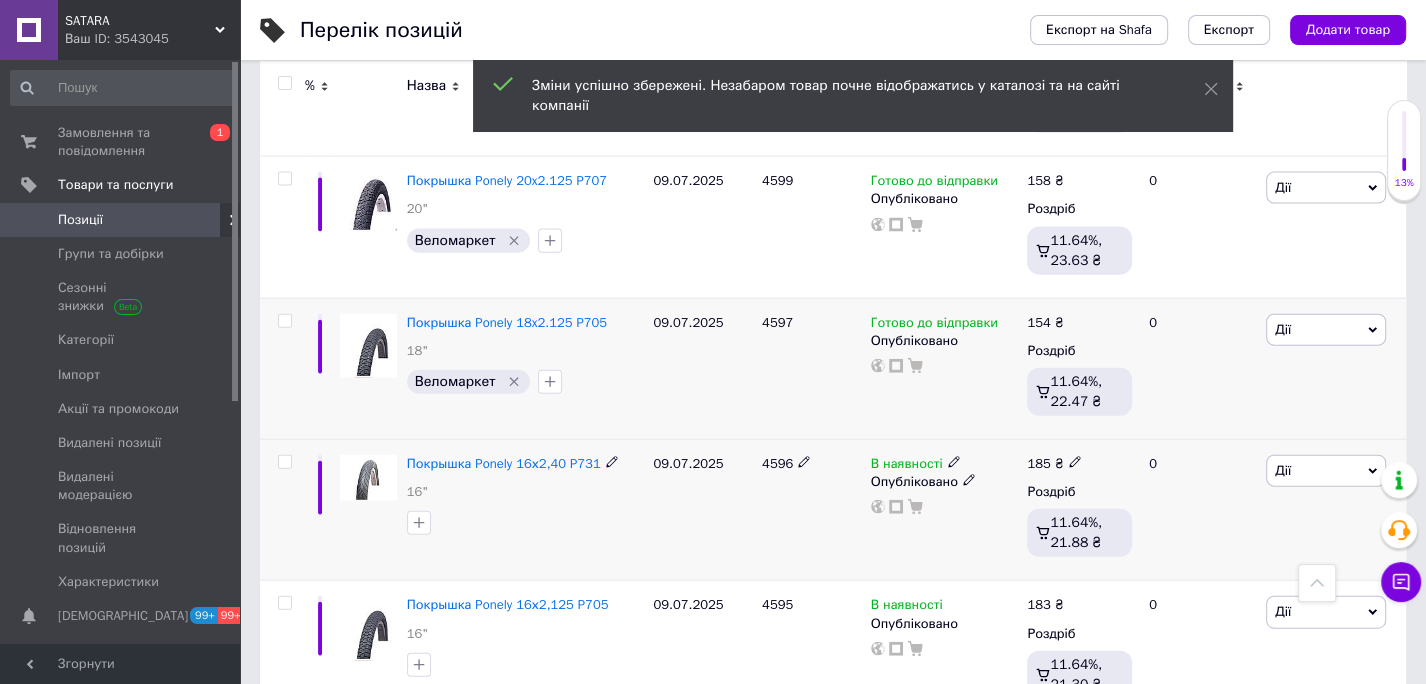 click on "В наявності" at bounding box center (916, 464) 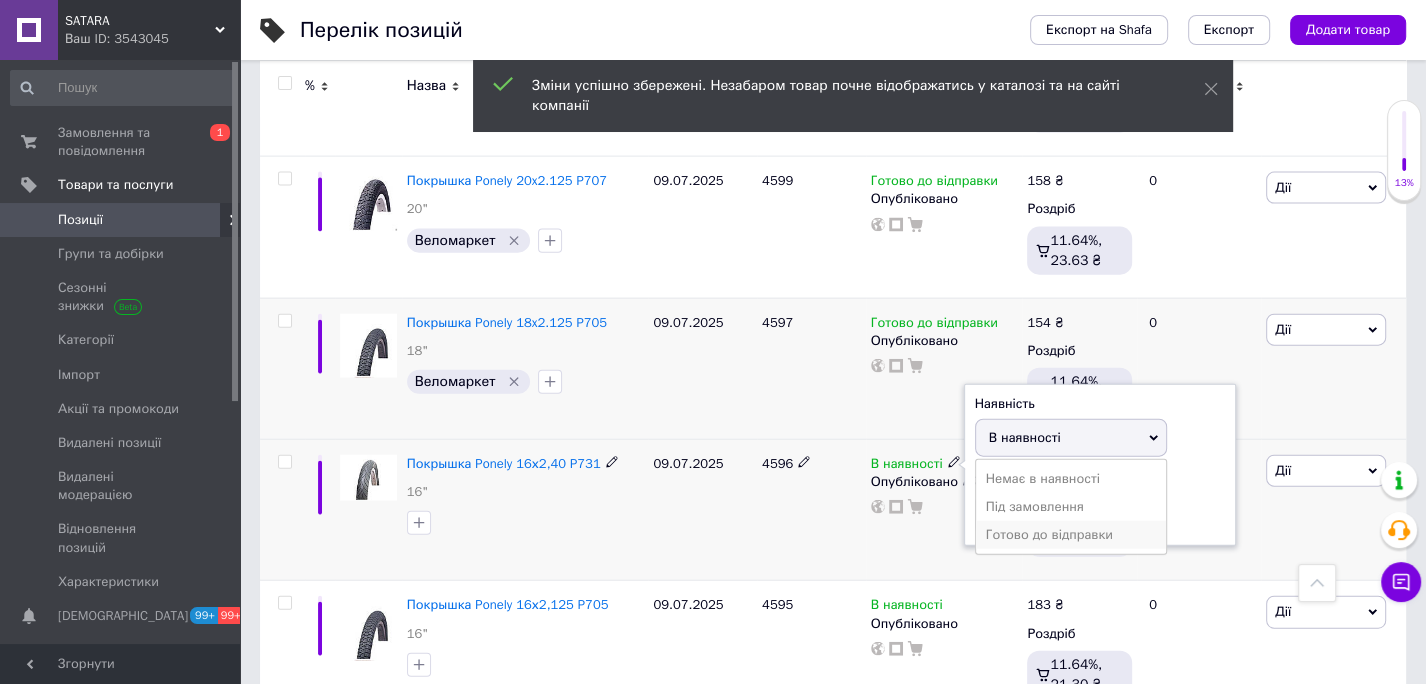 click on "Готово до відправки" at bounding box center (1071, 535) 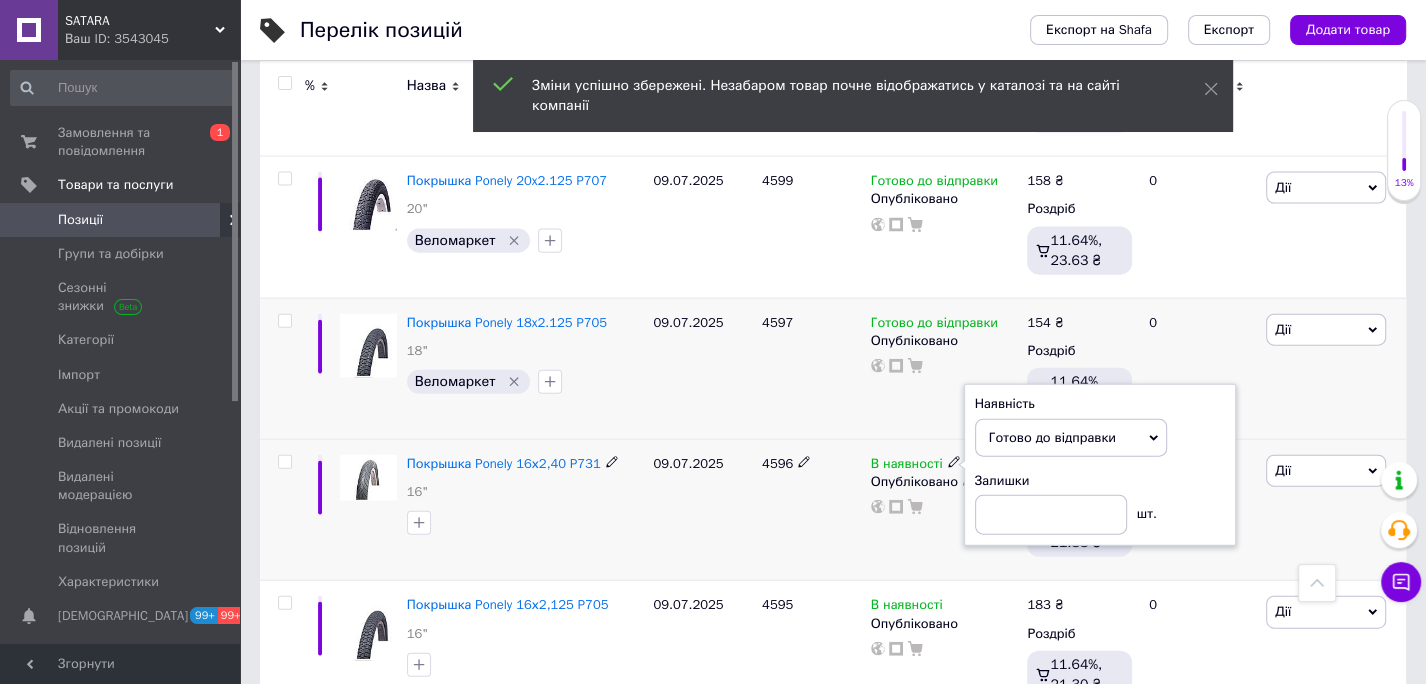 click on "Покрышка Ponely 16х2,40 P731 16"" at bounding box center (525, 509) 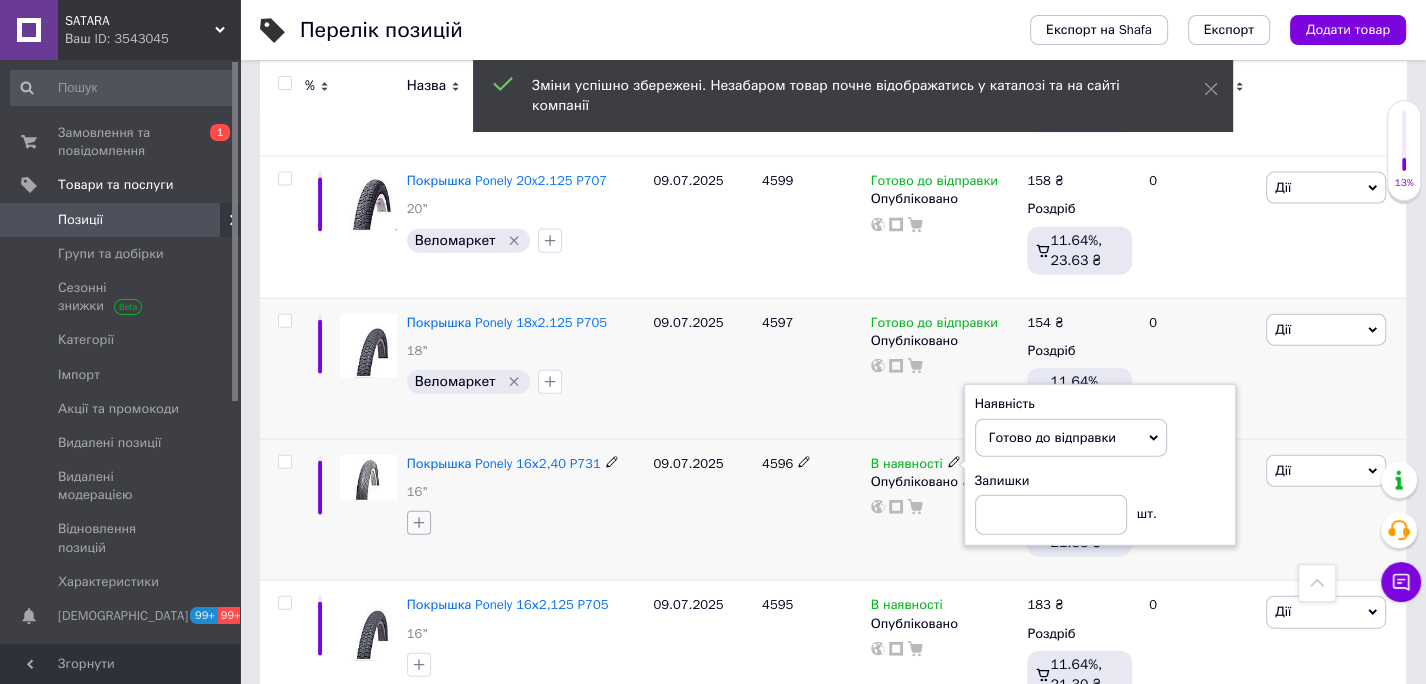 click 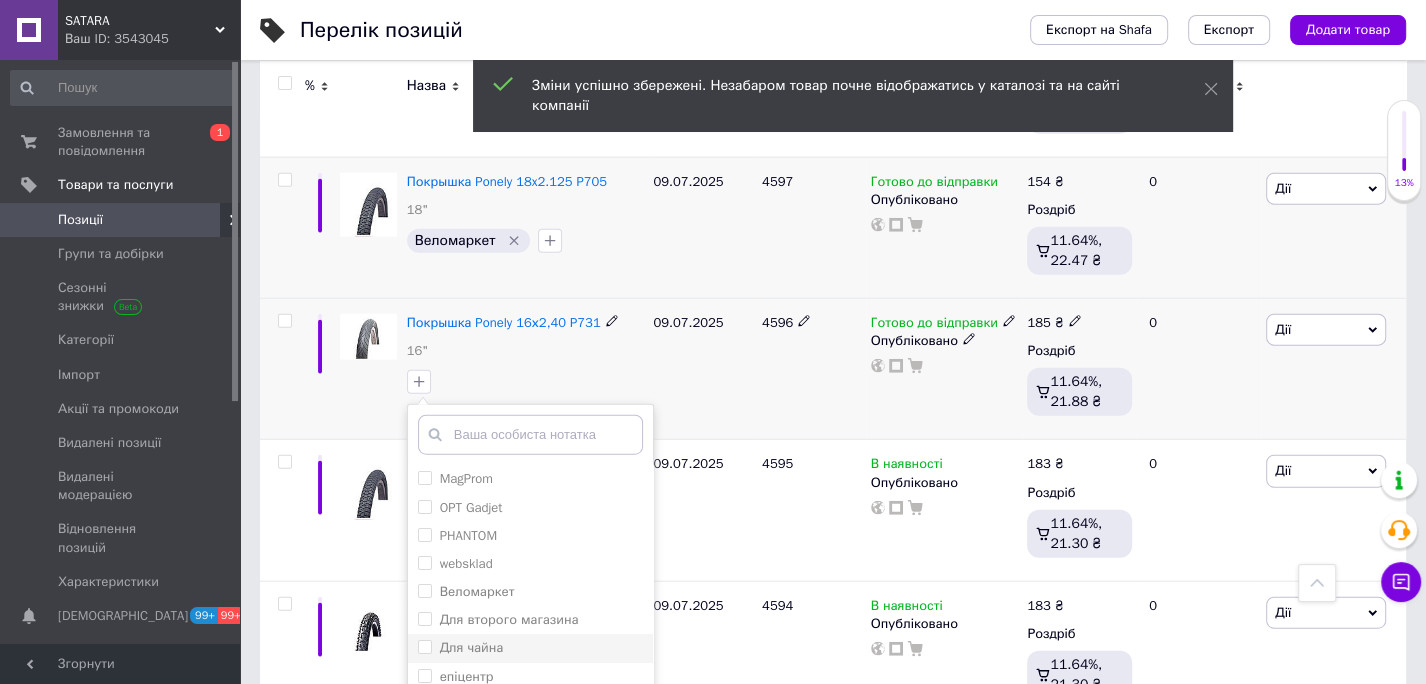 scroll, scrollTop: 10336, scrollLeft: 0, axis: vertical 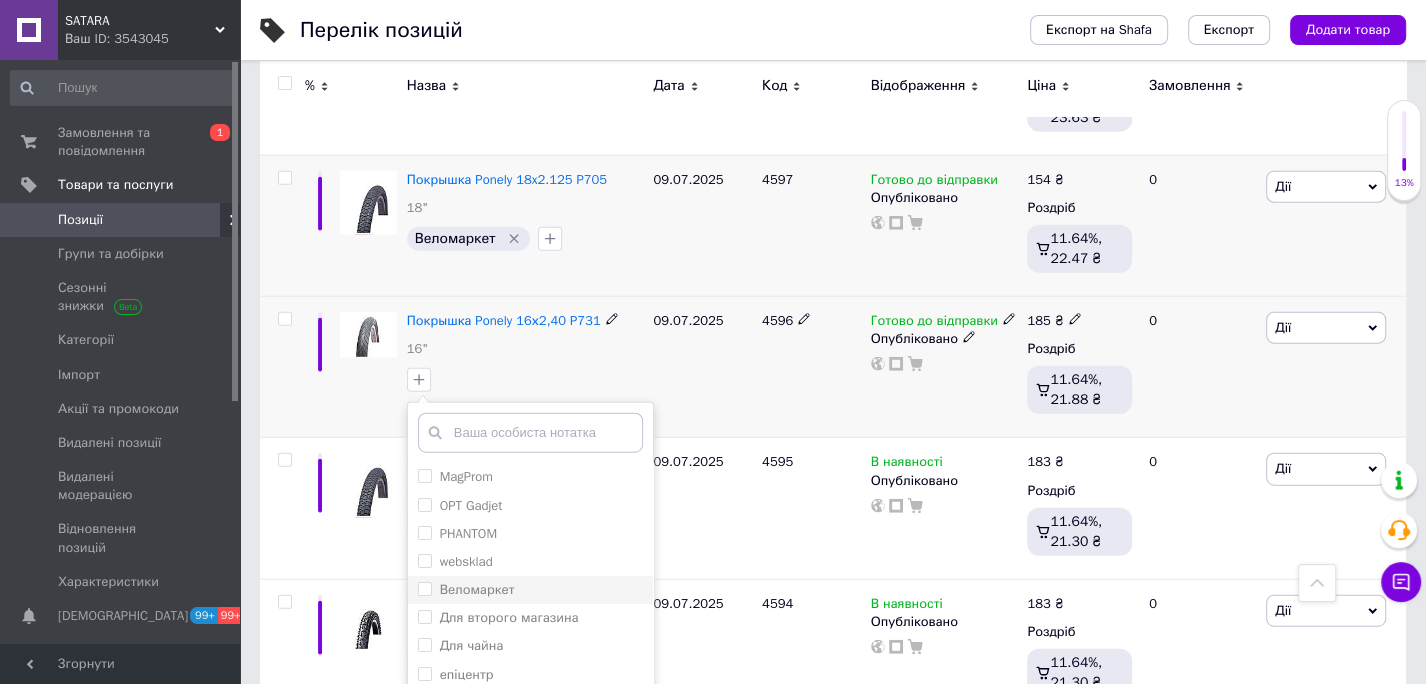 click on "Веломаркет" at bounding box center (424, 588) 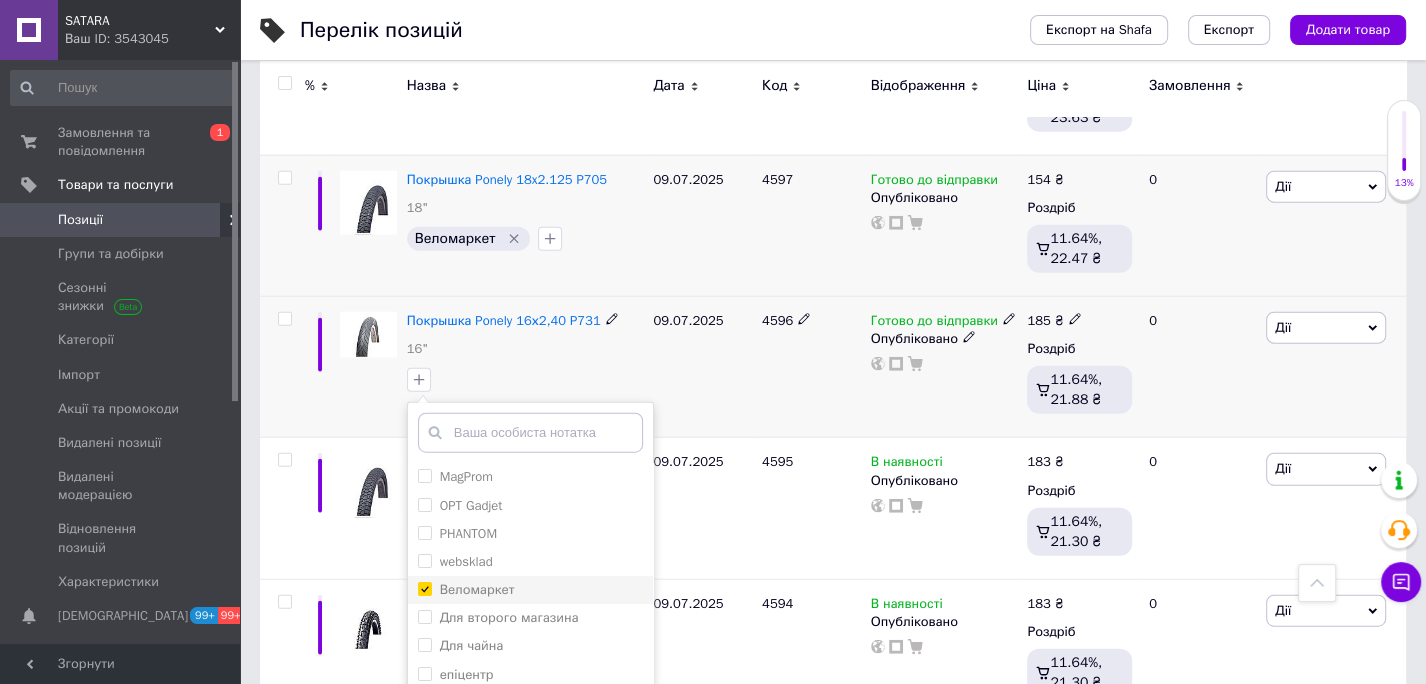 checkbox on "true" 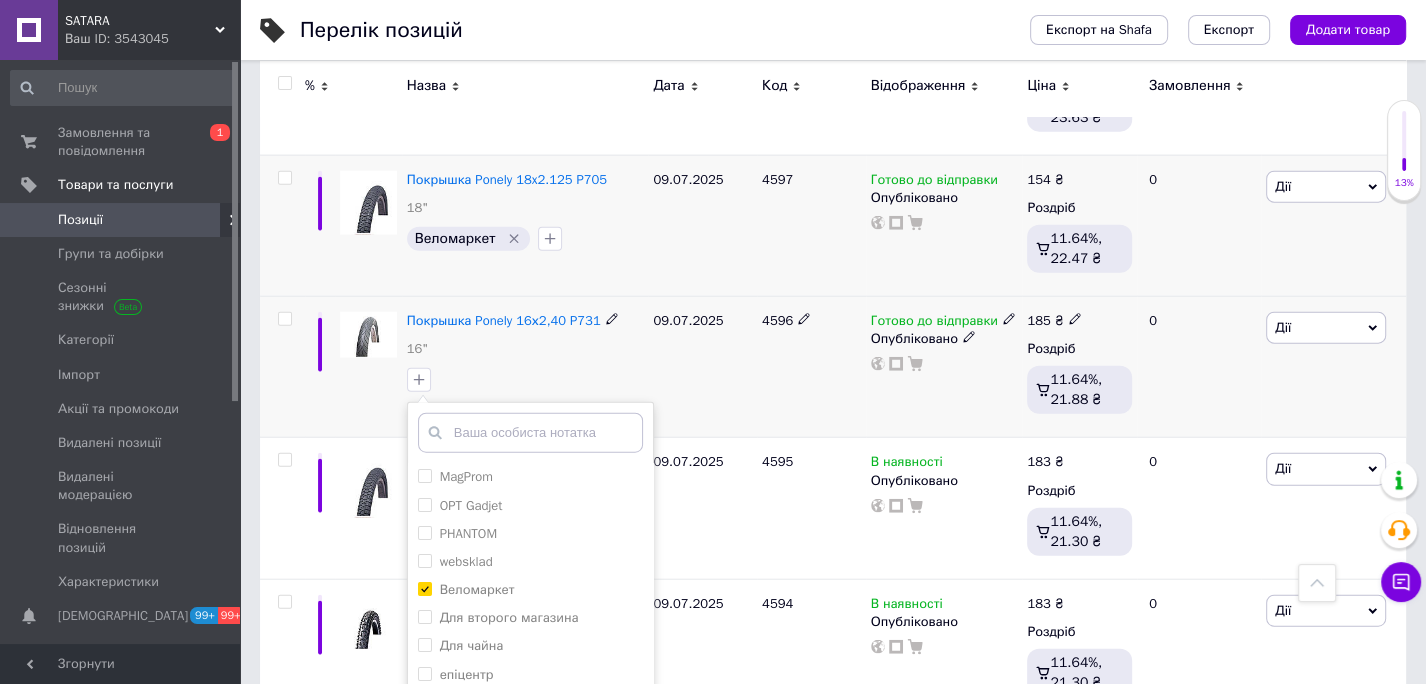click on "Додати мітку" at bounding box center (530, 799) 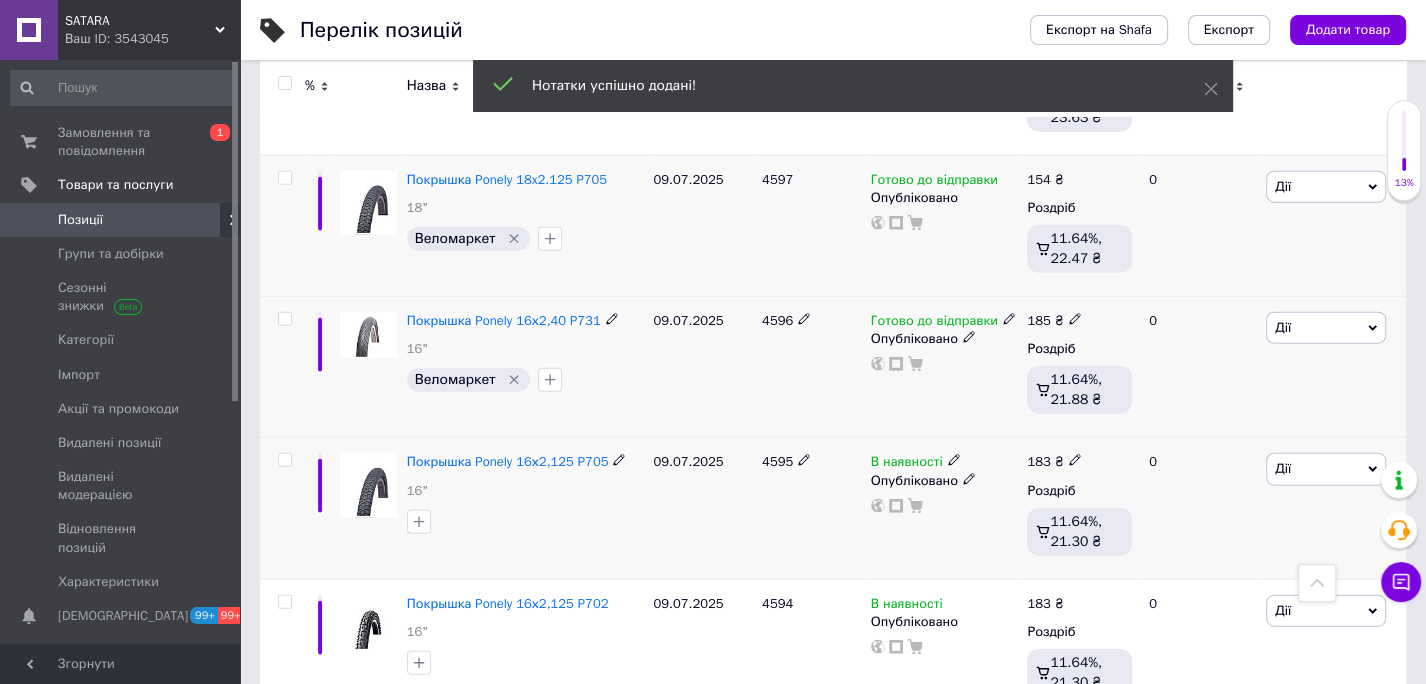 click on "4595" at bounding box center (777, 461) 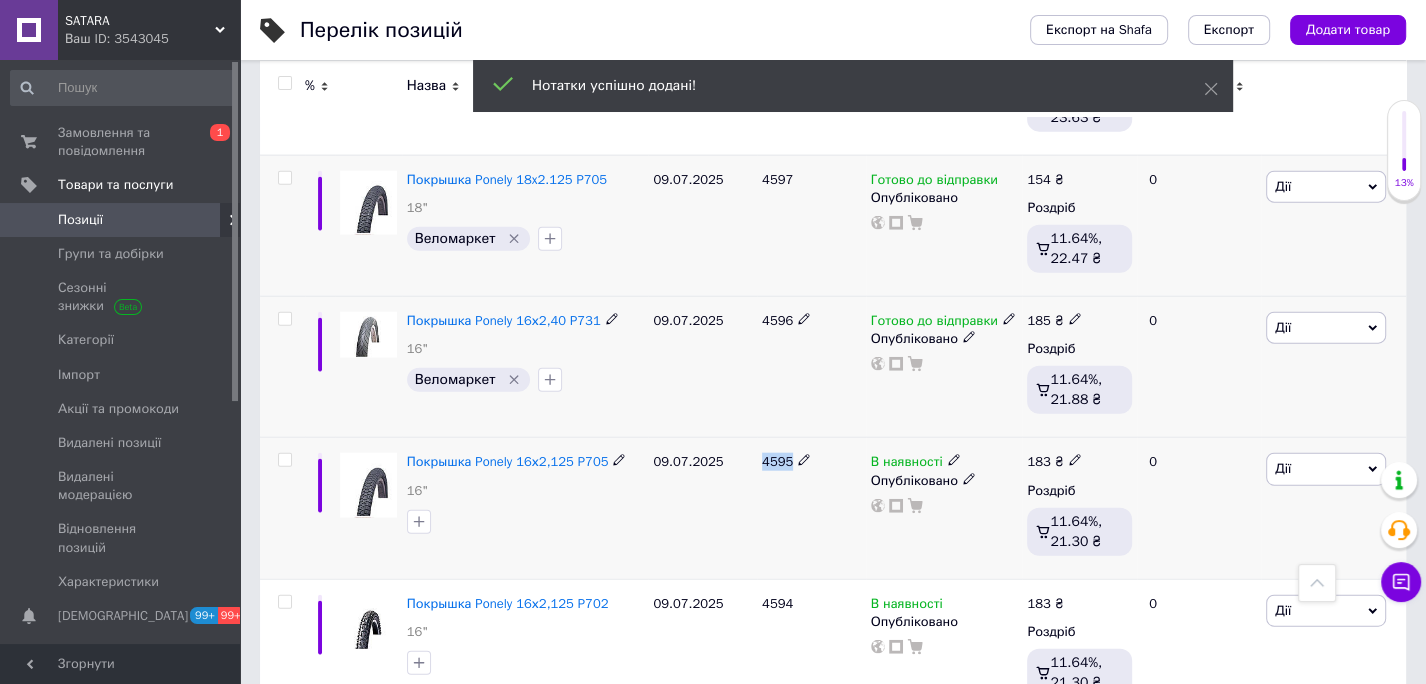 click on "4595" at bounding box center [777, 461] 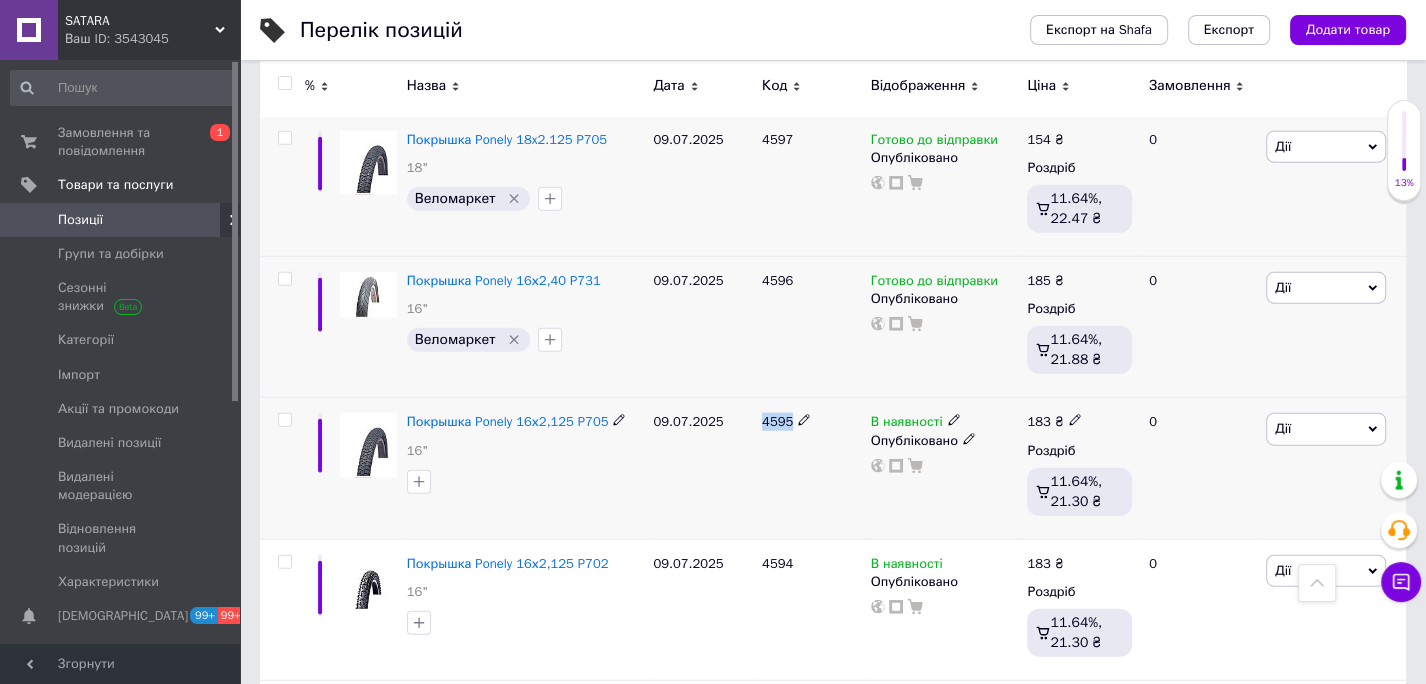 scroll, scrollTop: 10377, scrollLeft: 0, axis: vertical 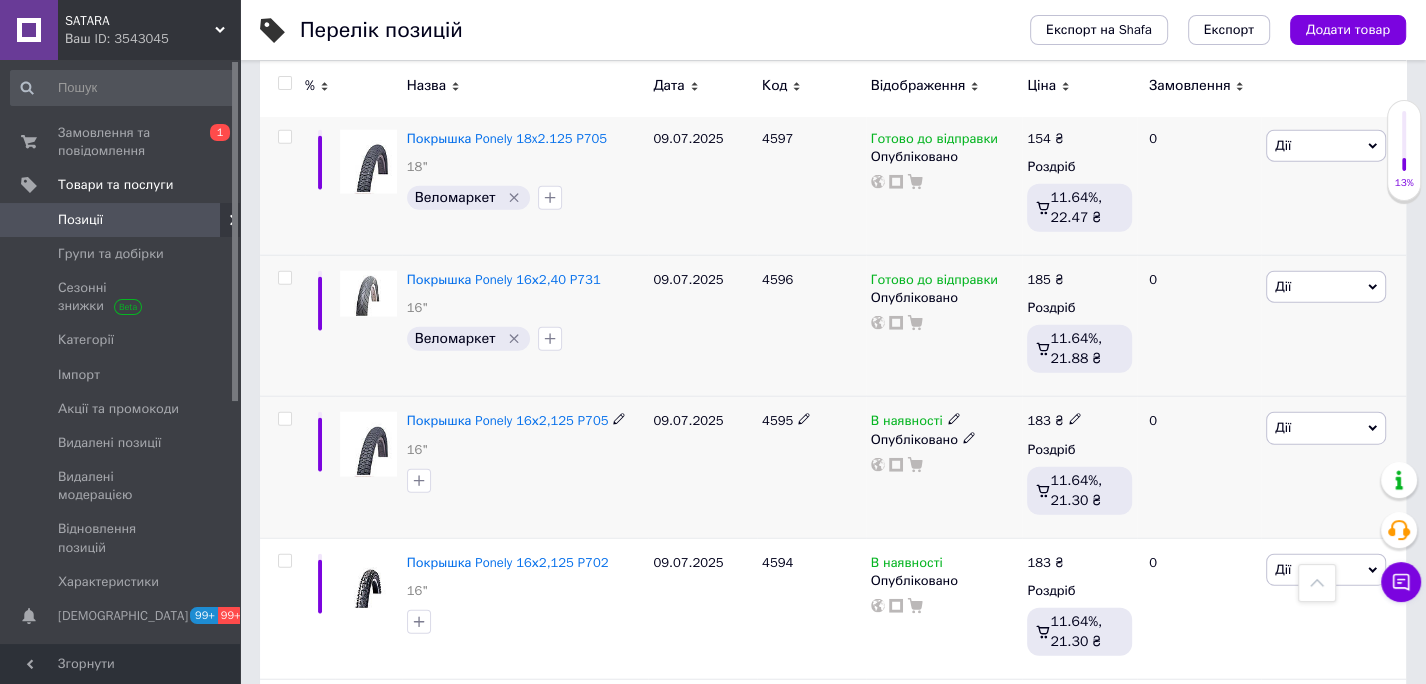 click 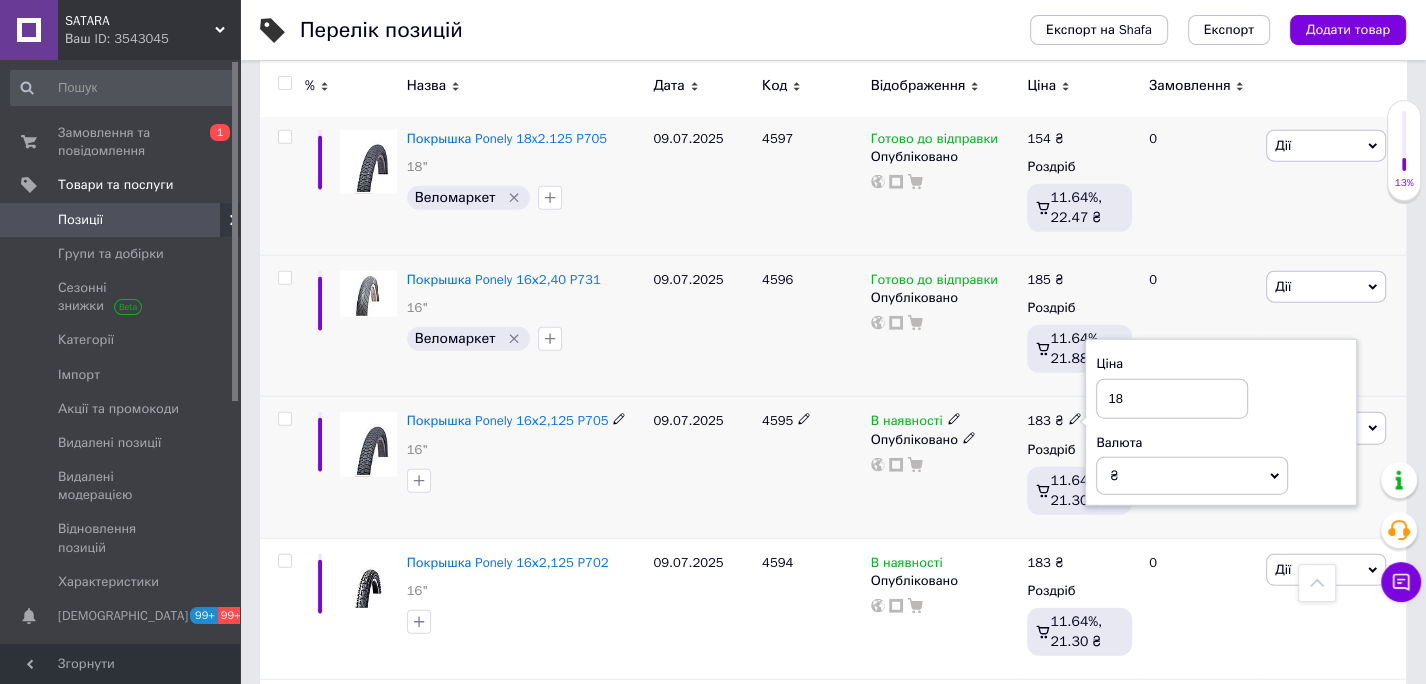 type on "1" 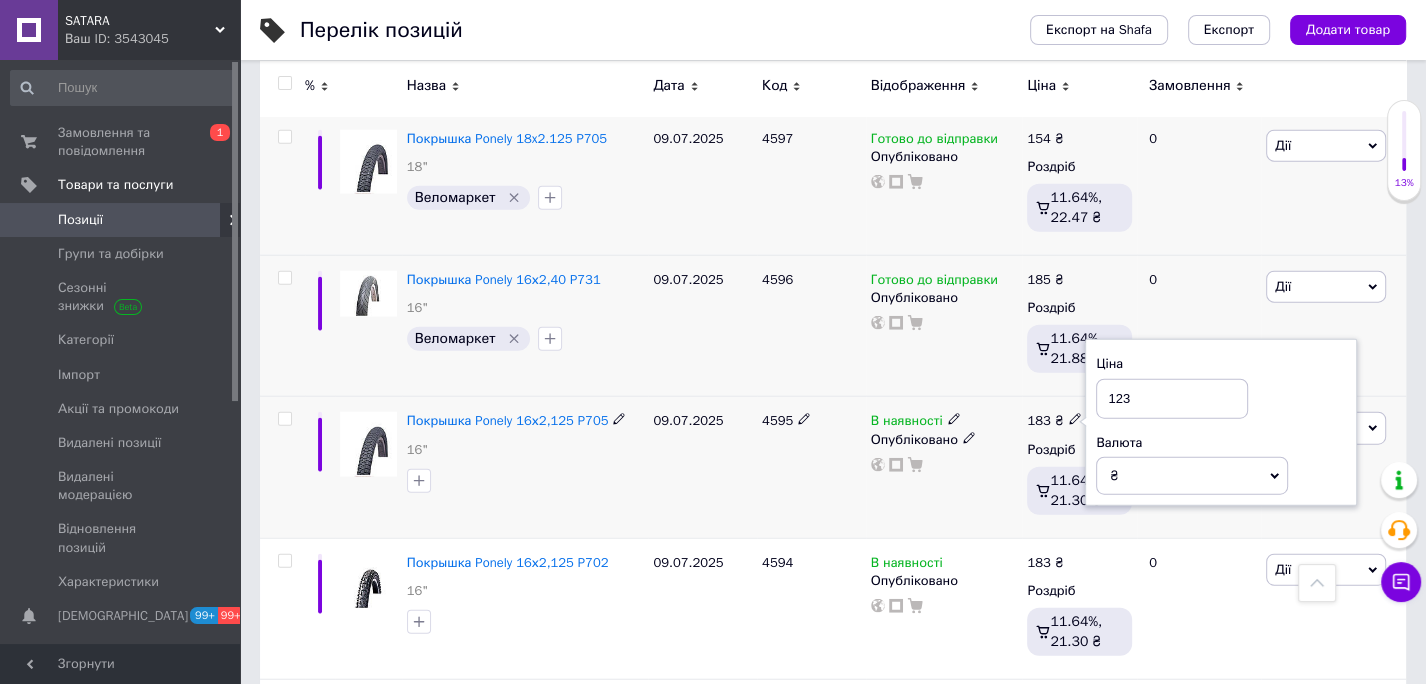 type on "123" 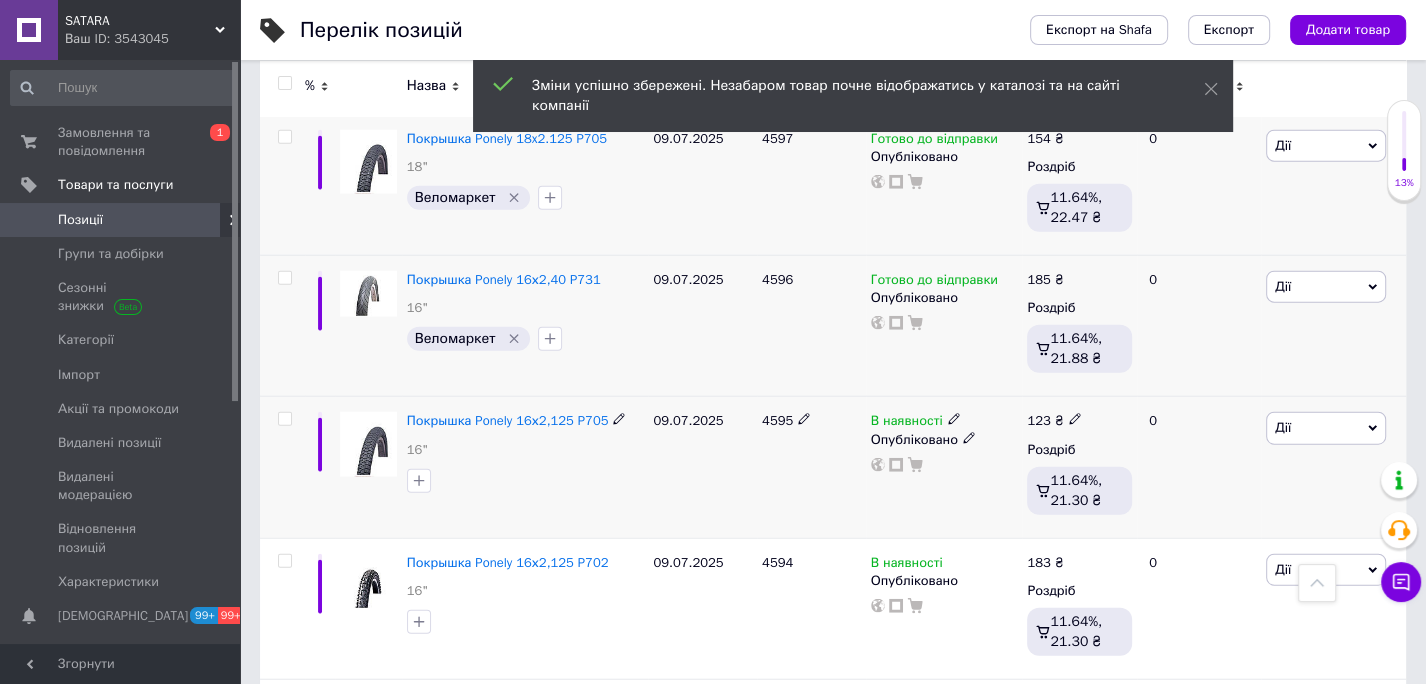 click 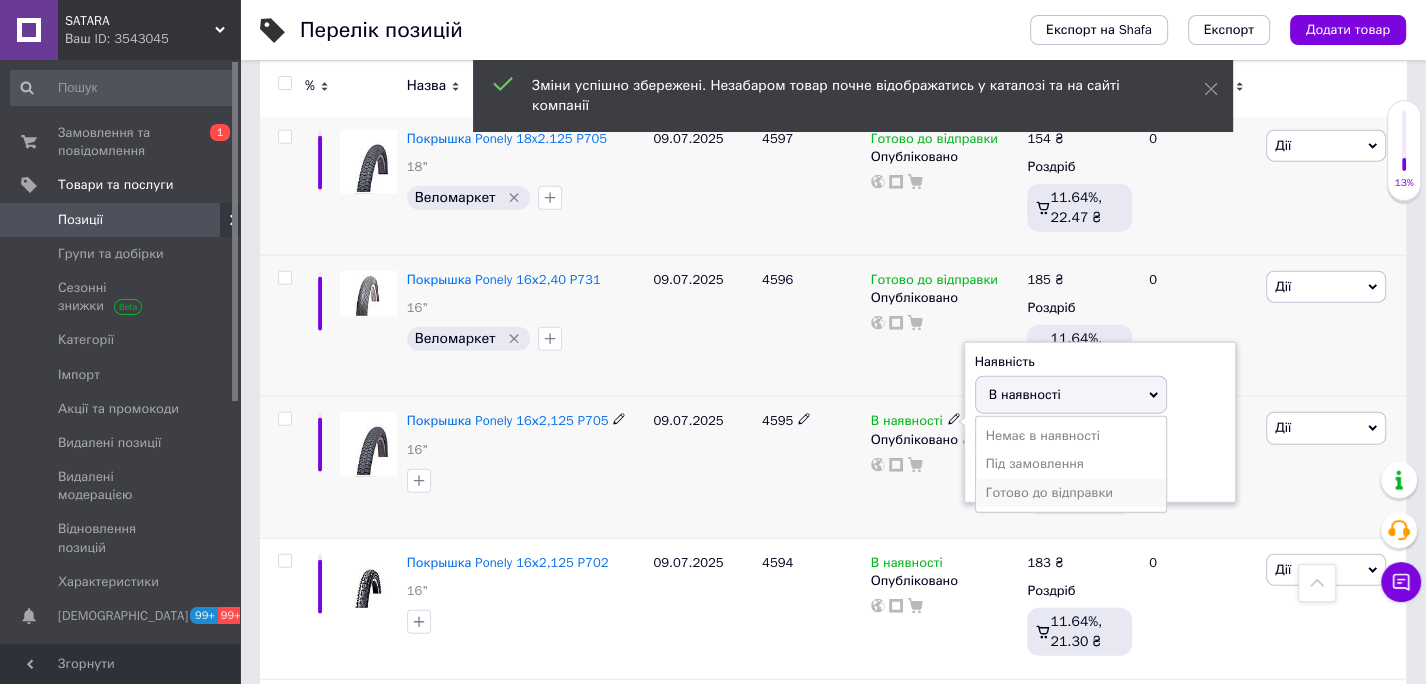 click on "Готово до відправки" at bounding box center [1071, 493] 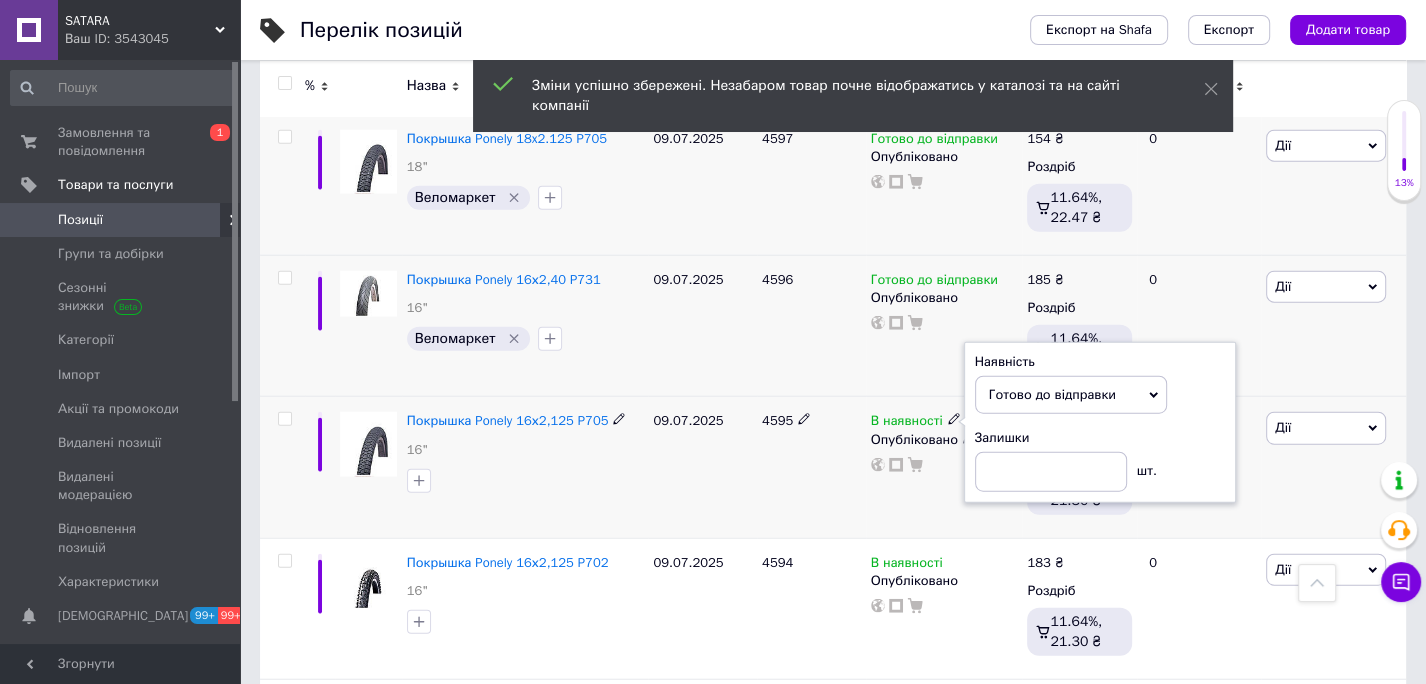 drag, startPoint x: 576, startPoint y: 367, endPoint x: 561, endPoint y: 349, distance: 23.43075 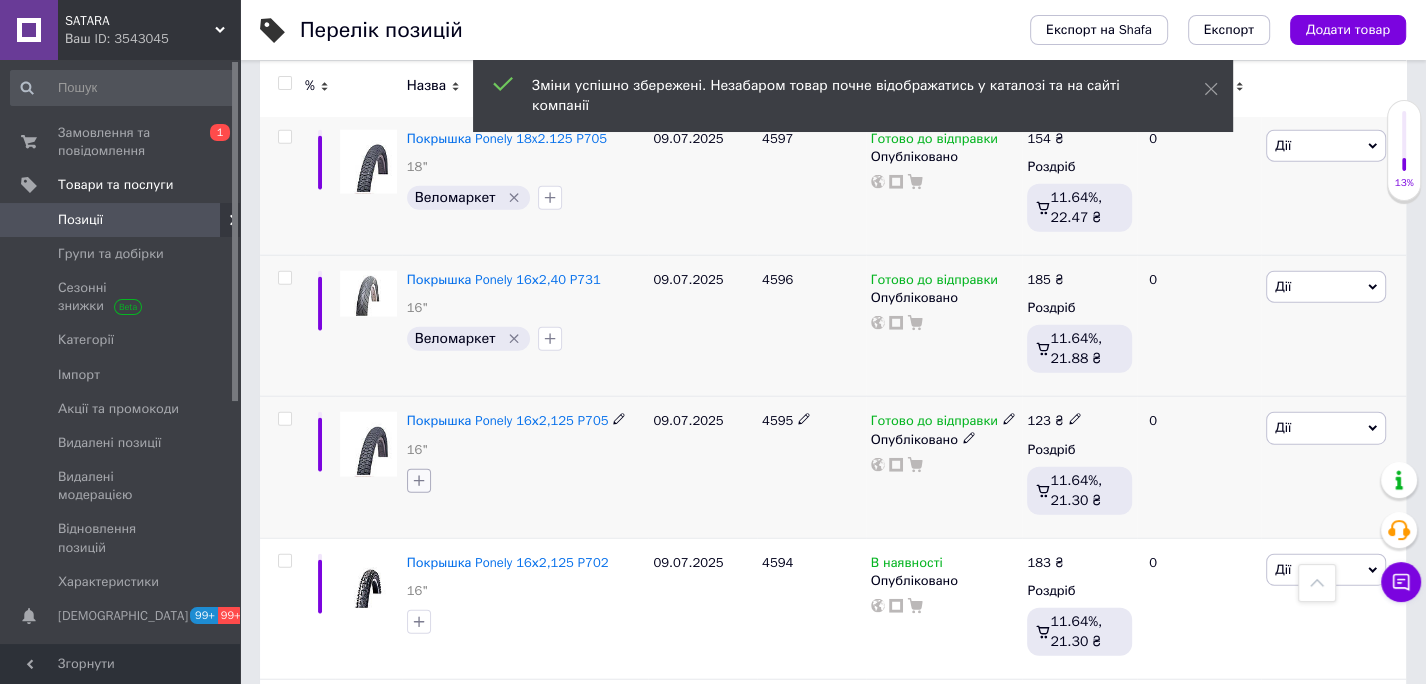 click at bounding box center [419, 481] 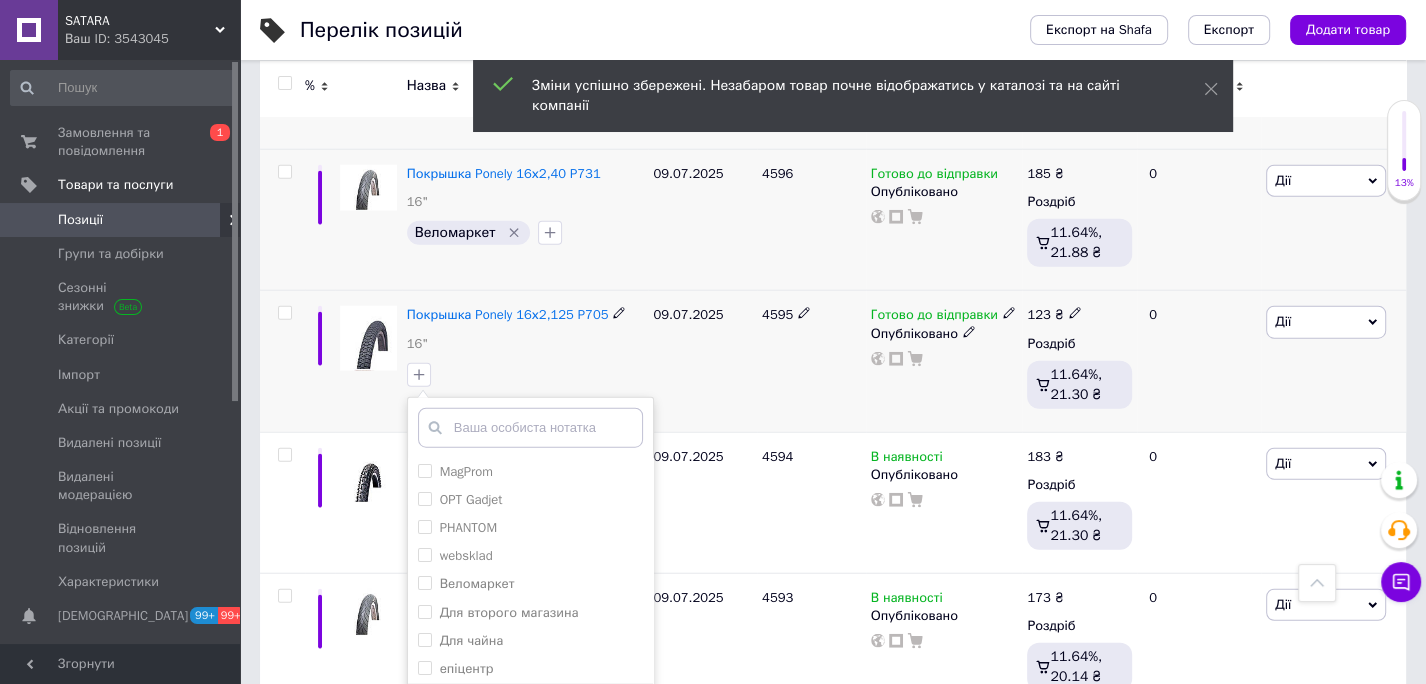 scroll, scrollTop: 10484, scrollLeft: 0, axis: vertical 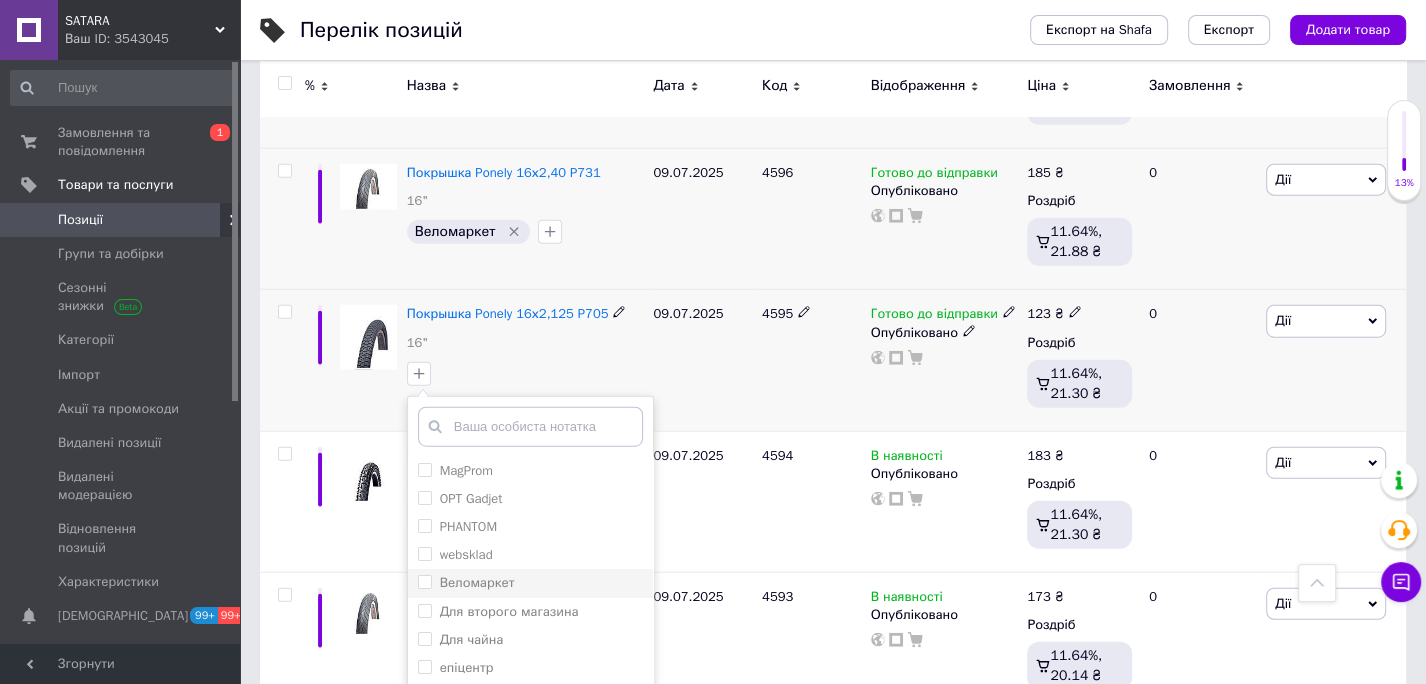 click on "Веломаркет" at bounding box center [424, 581] 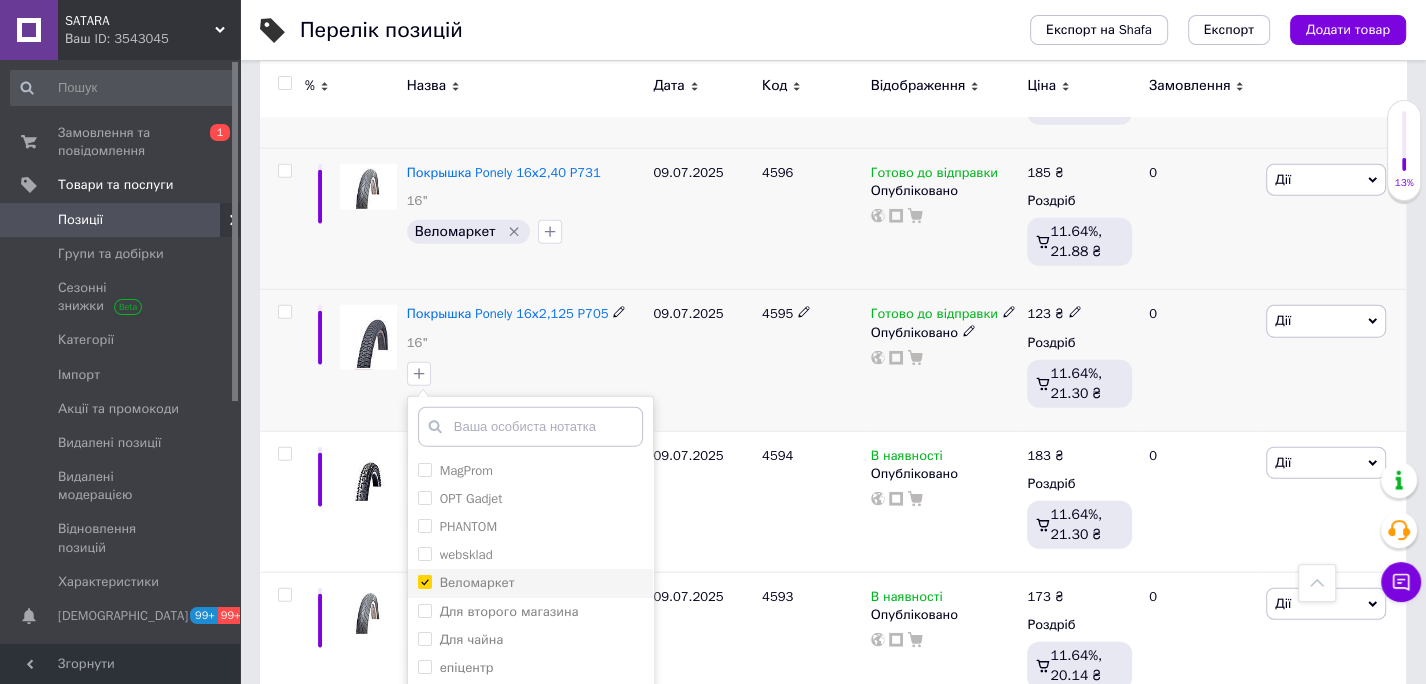checkbox on "true" 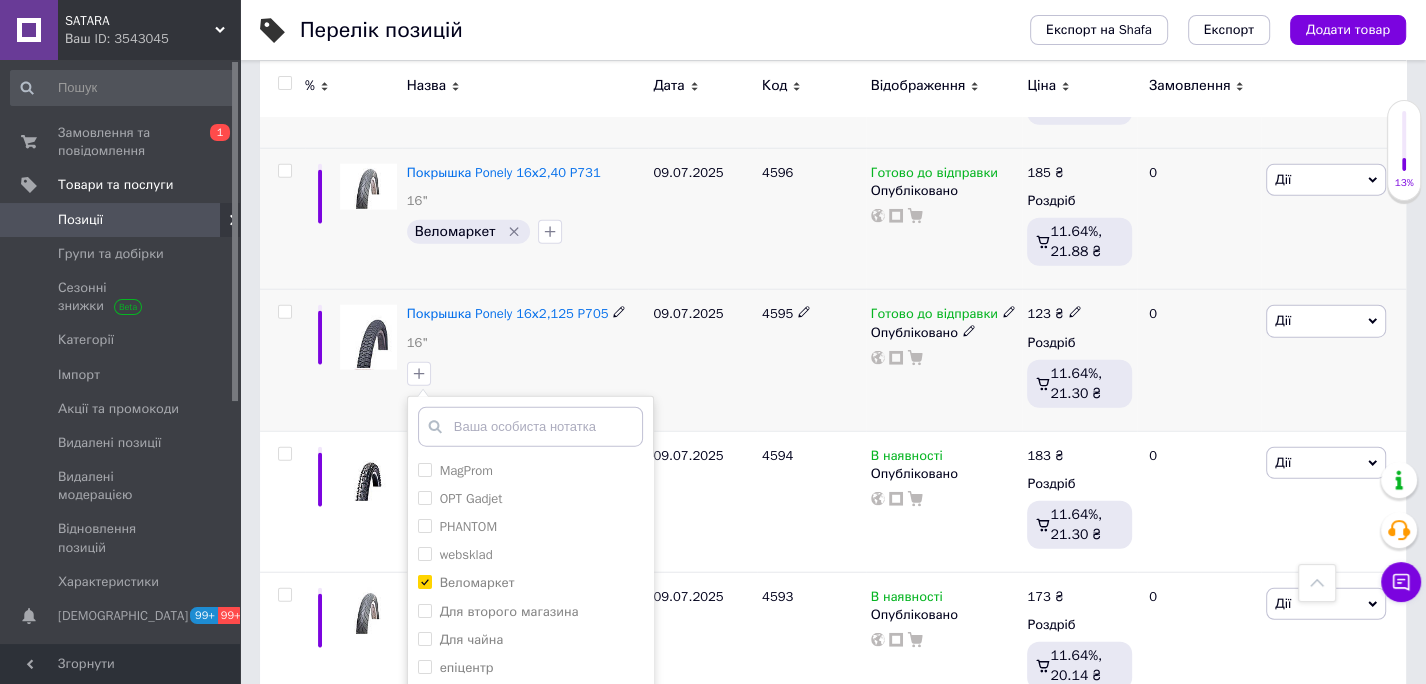 click on "Додати мітку" at bounding box center [530, 793] 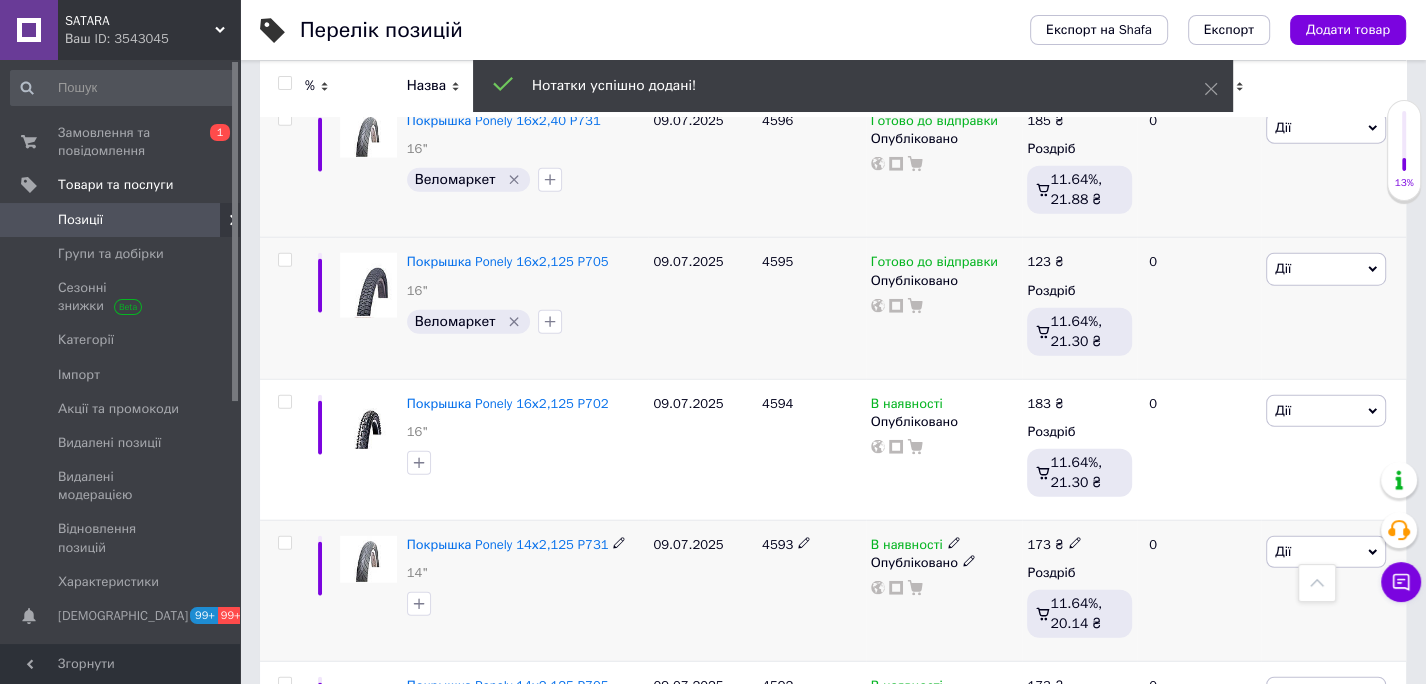 scroll, scrollTop: 10560, scrollLeft: 0, axis: vertical 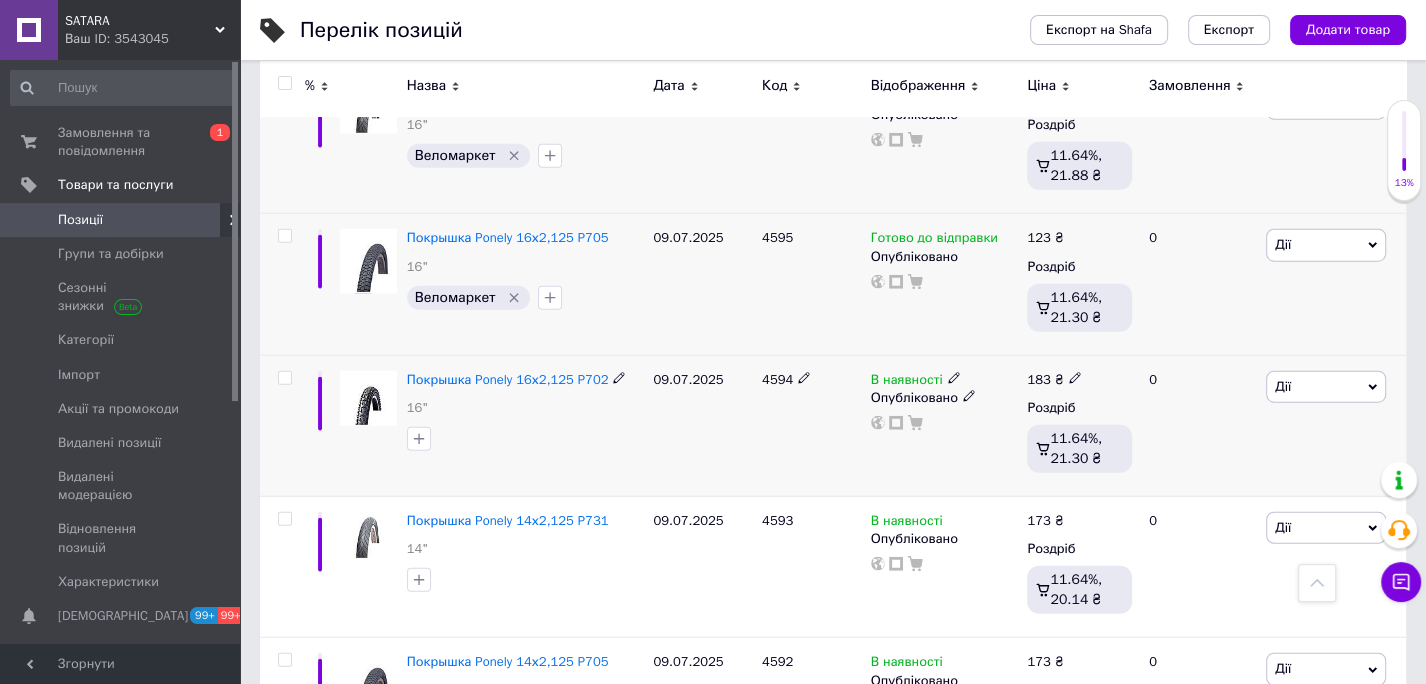 click on "4594" at bounding box center [777, 379] 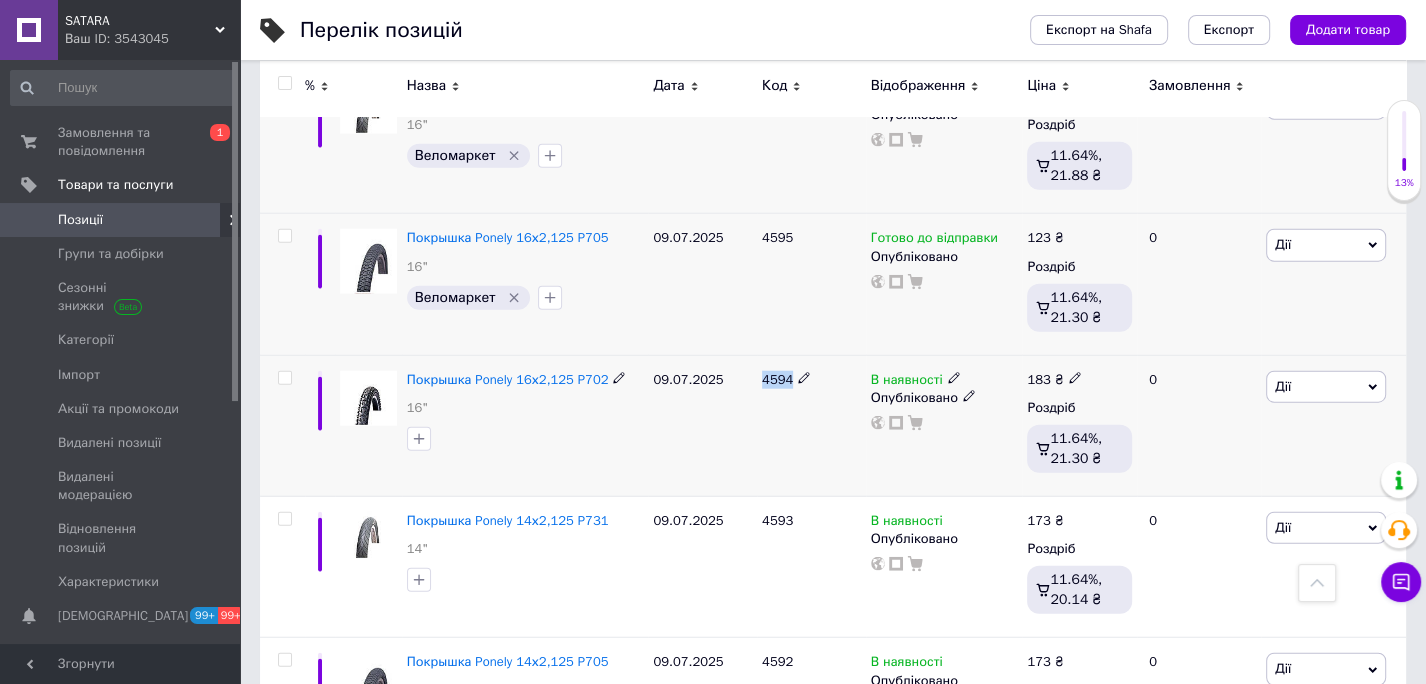 click on "4594" at bounding box center [777, 379] 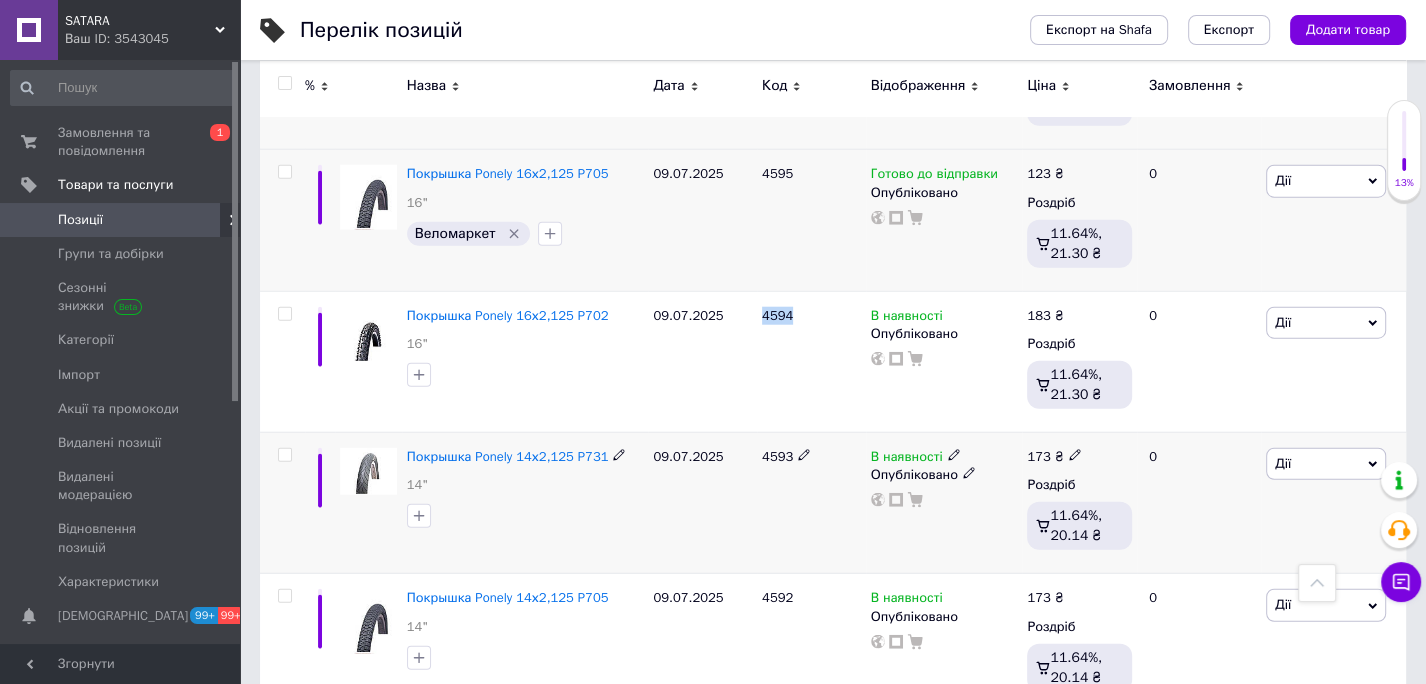 scroll, scrollTop: 10626, scrollLeft: 0, axis: vertical 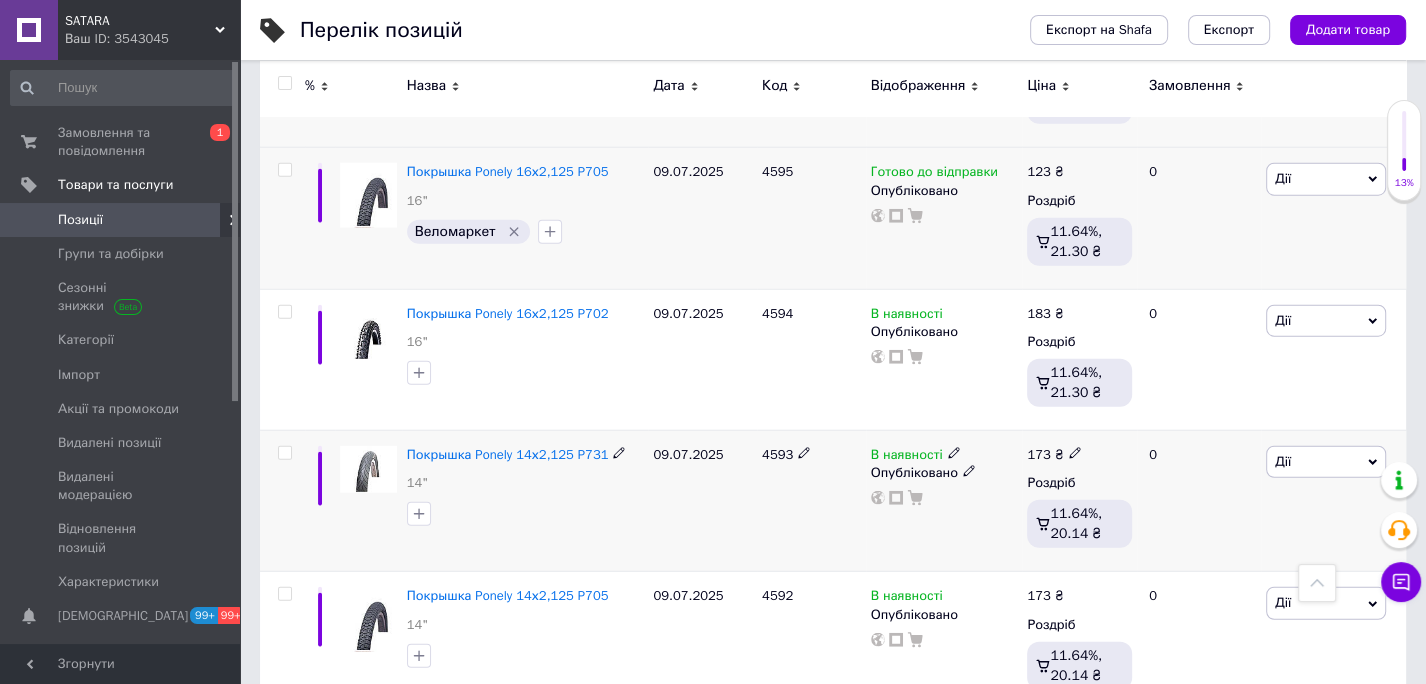 click 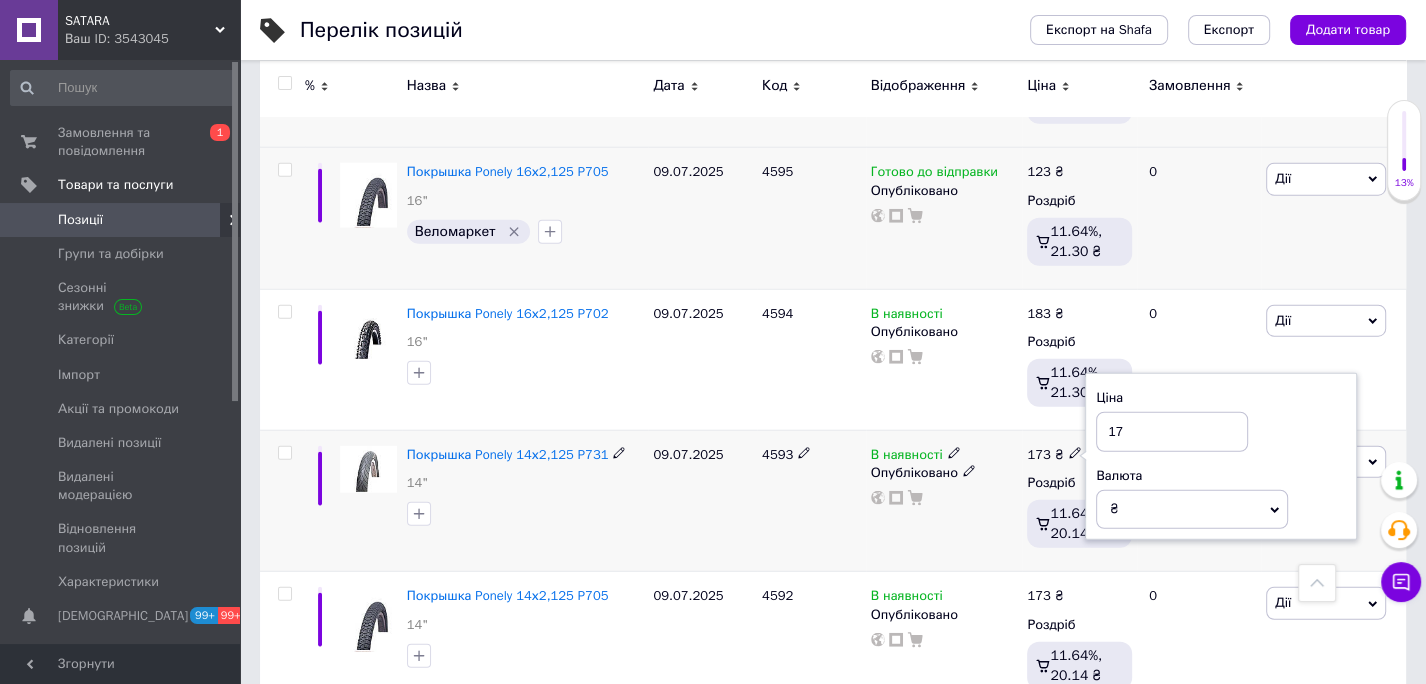 type on "1" 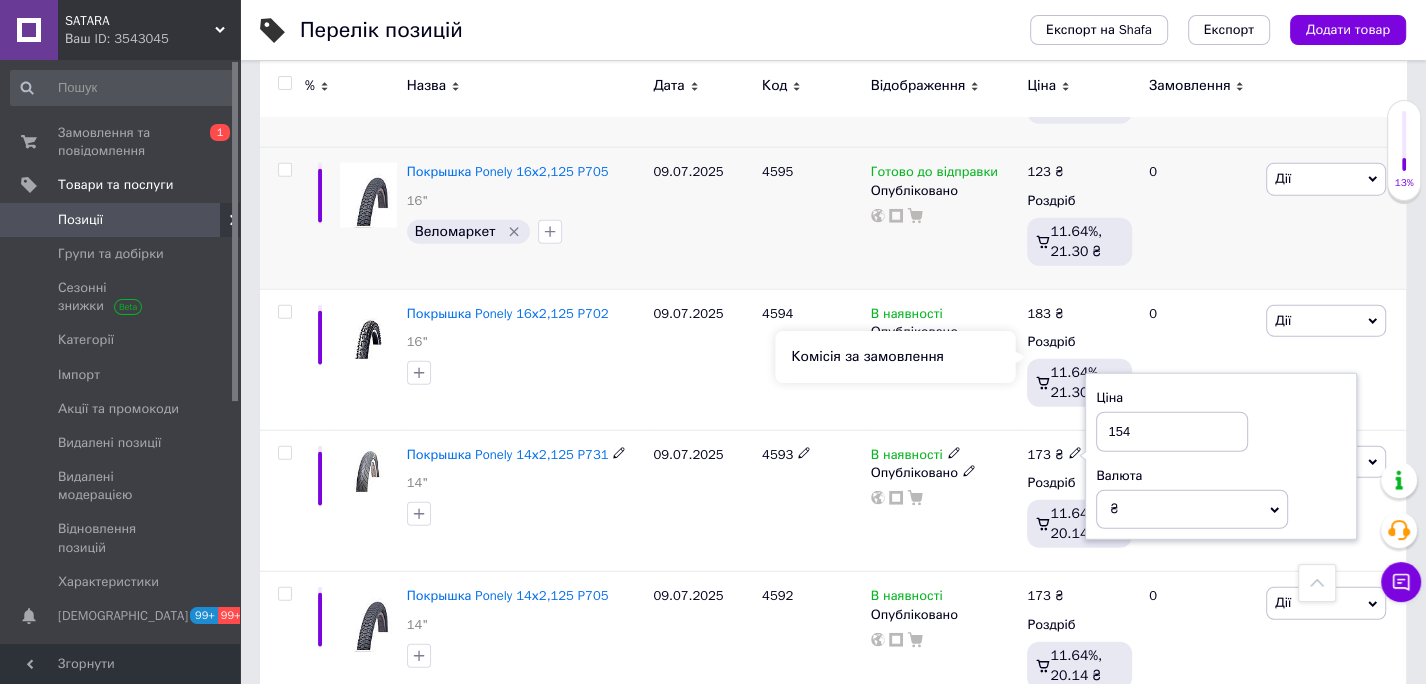 type on "154" 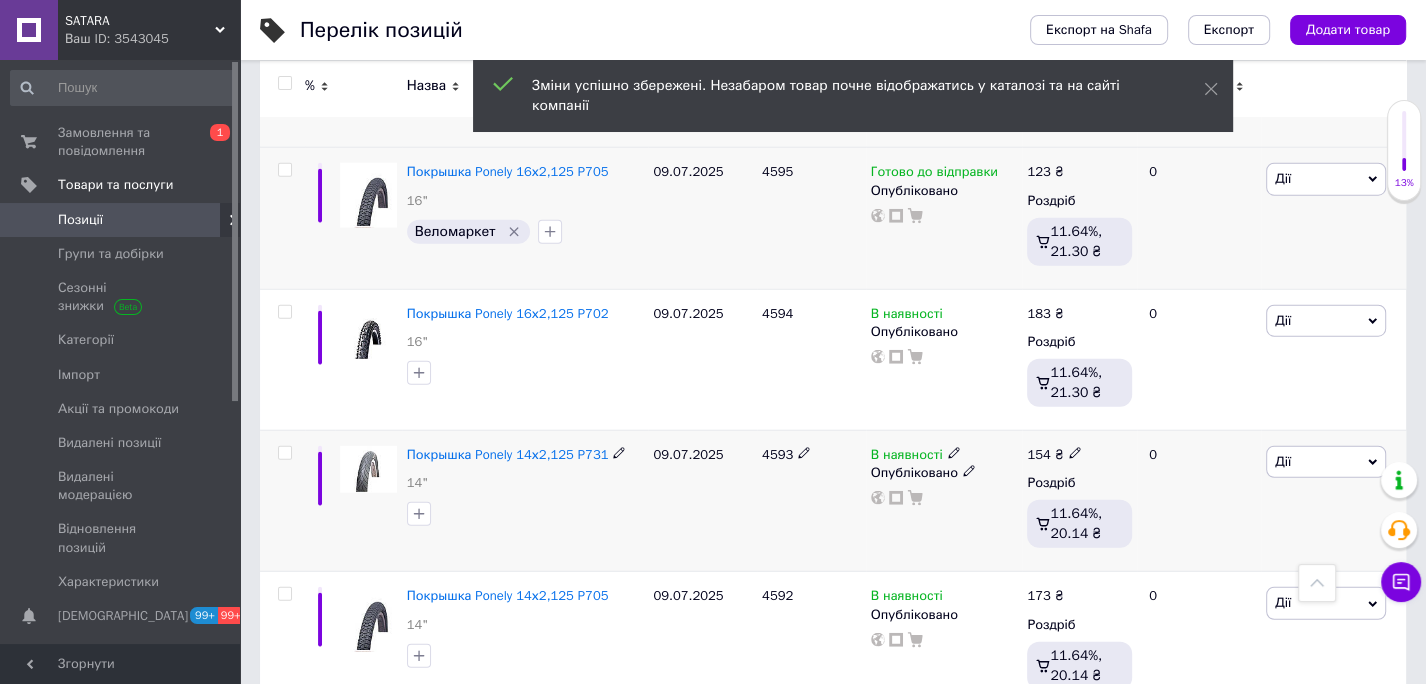 click 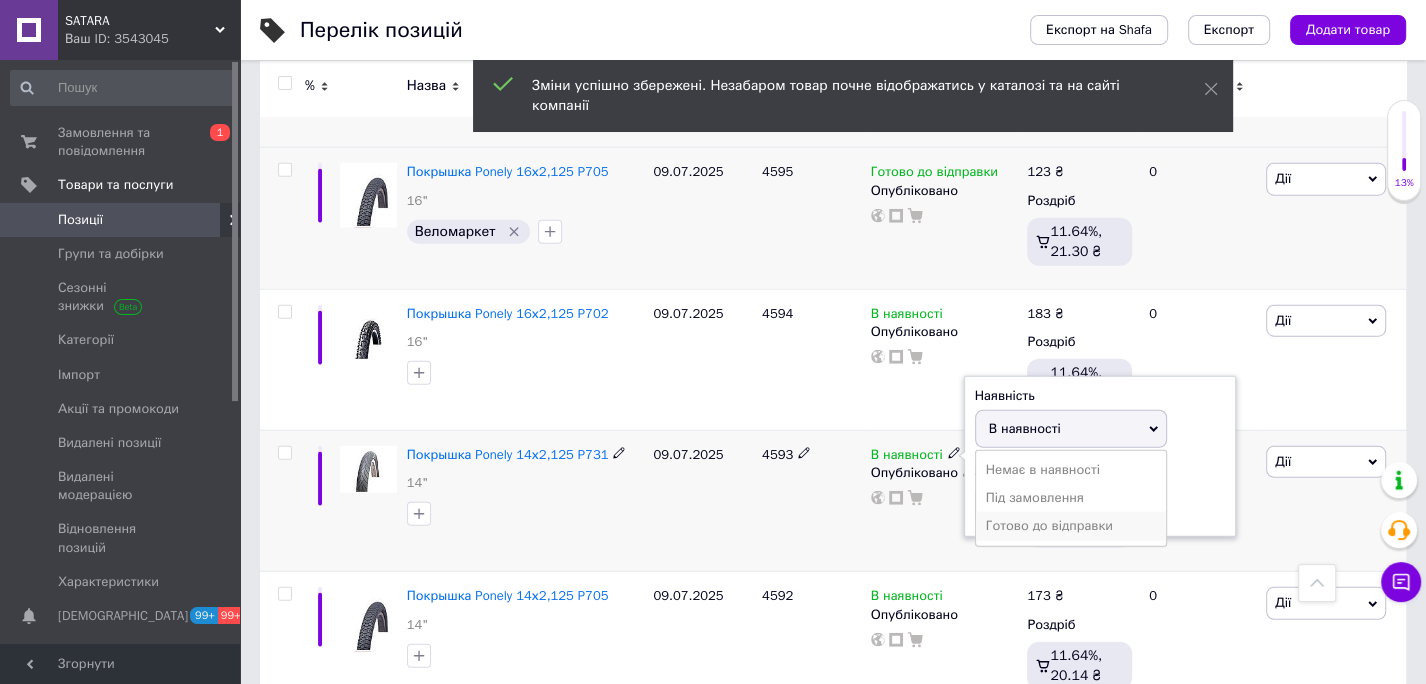click on "Готово до відправки" at bounding box center (1071, 526) 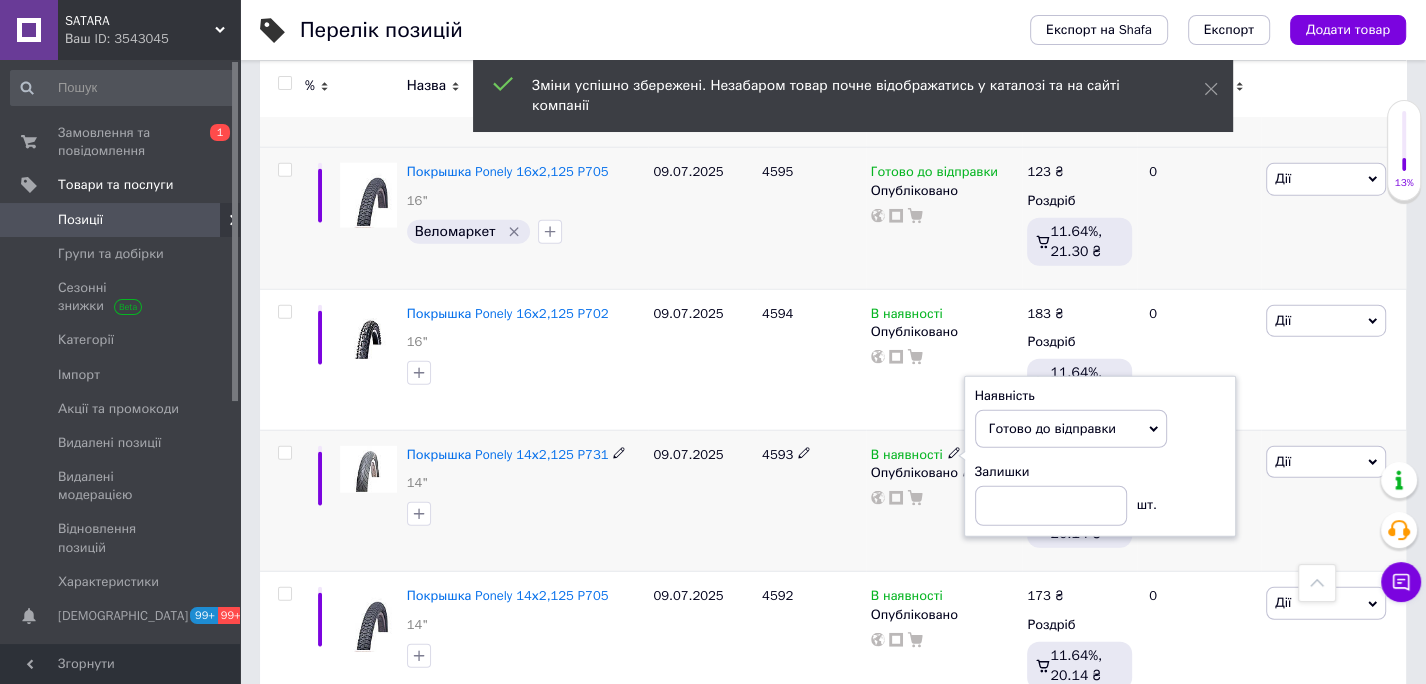 click on "09.07.2025" at bounding box center (702, 501) 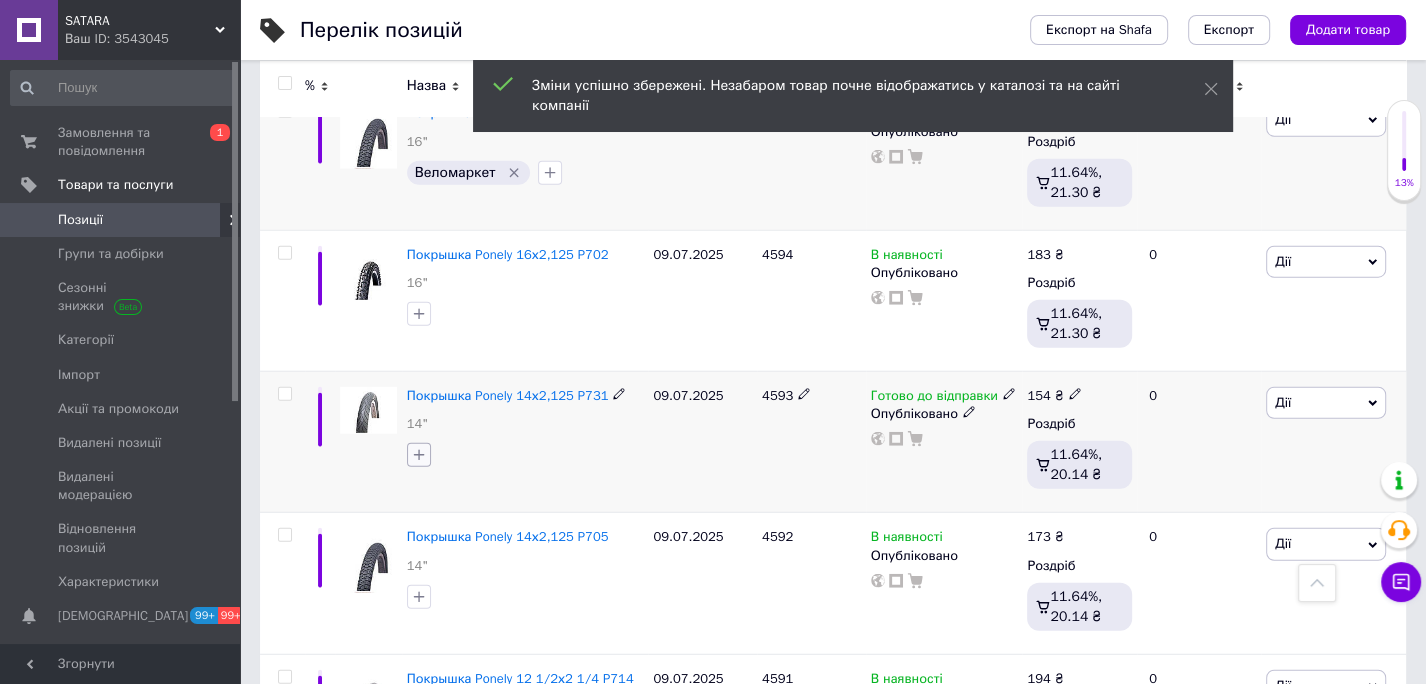 click 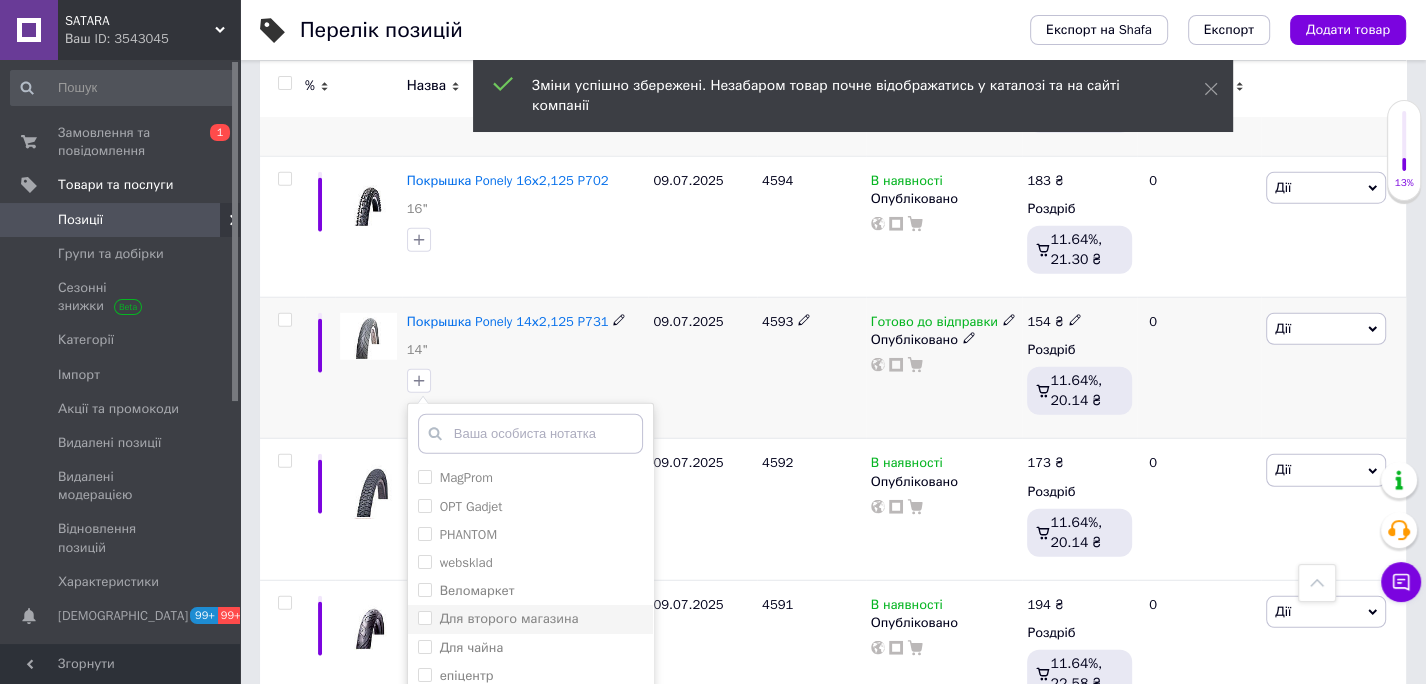 scroll, scrollTop: 10773, scrollLeft: 0, axis: vertical 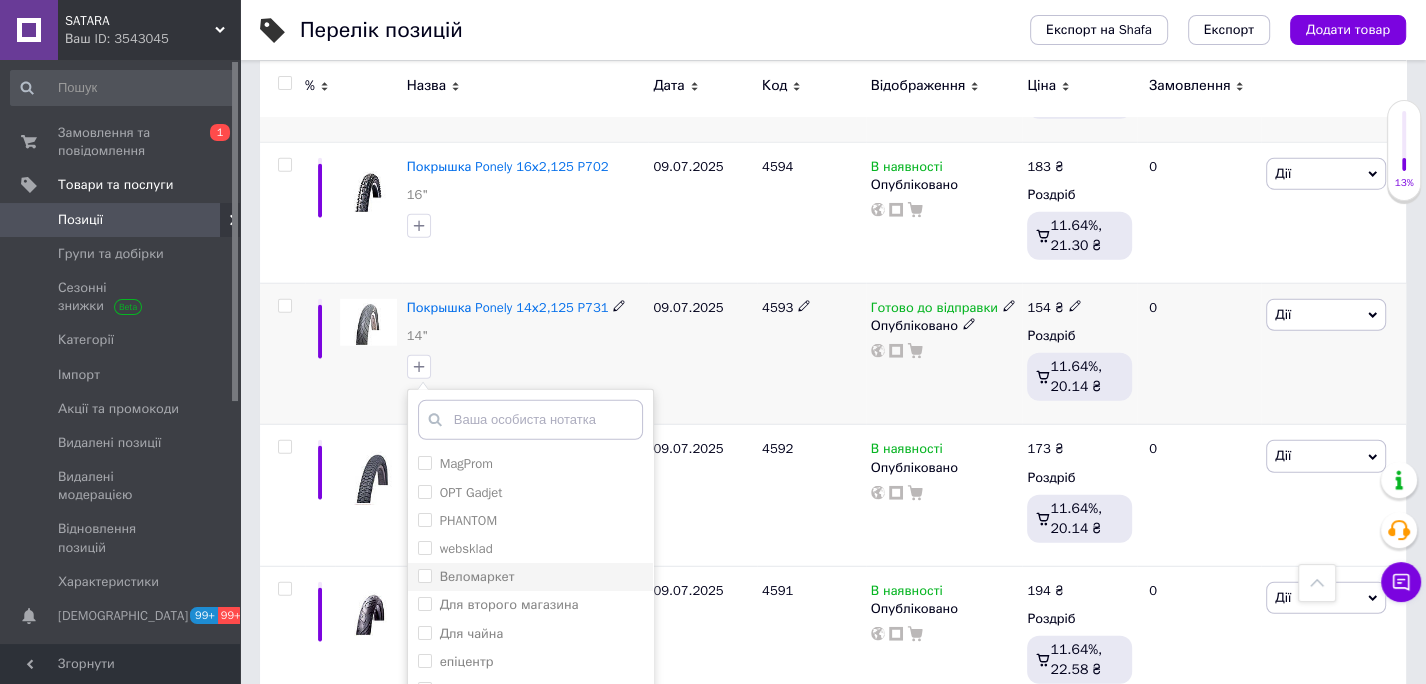 click on "Веломаркет" at bounding box center (424, 575) 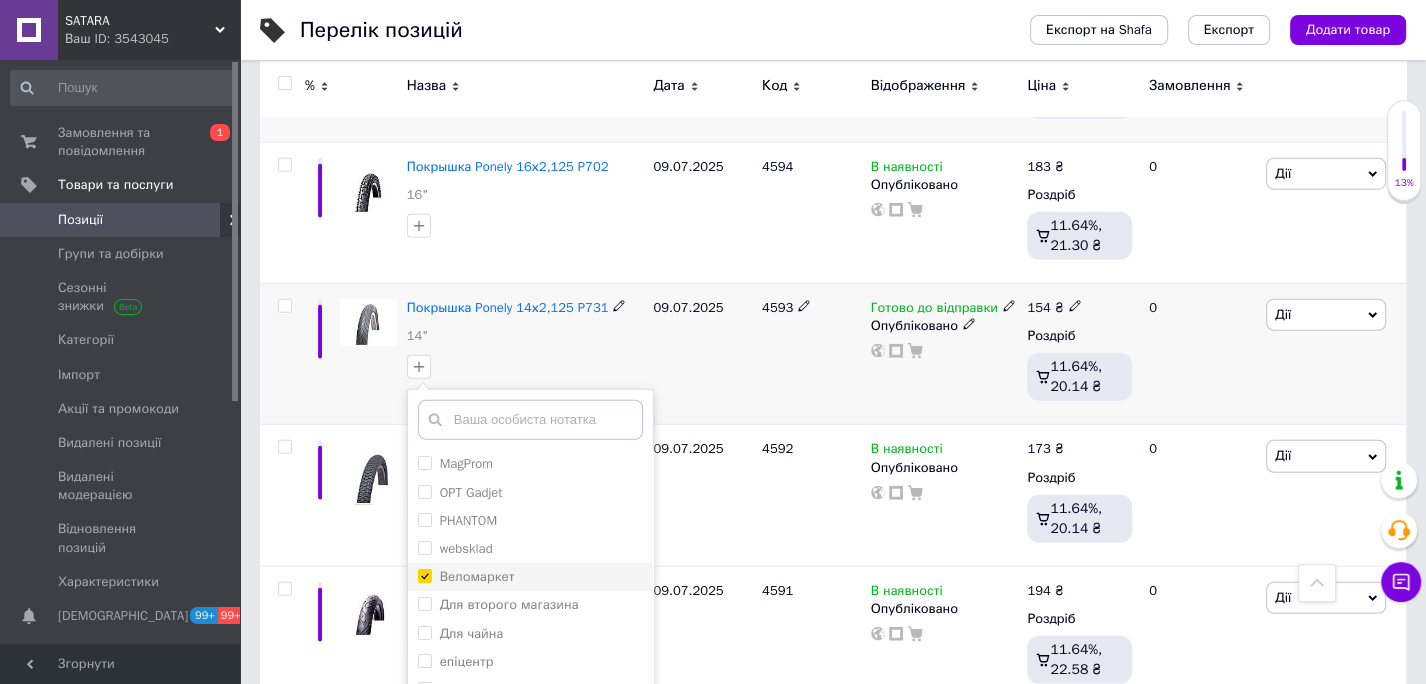 checkbox on "true" 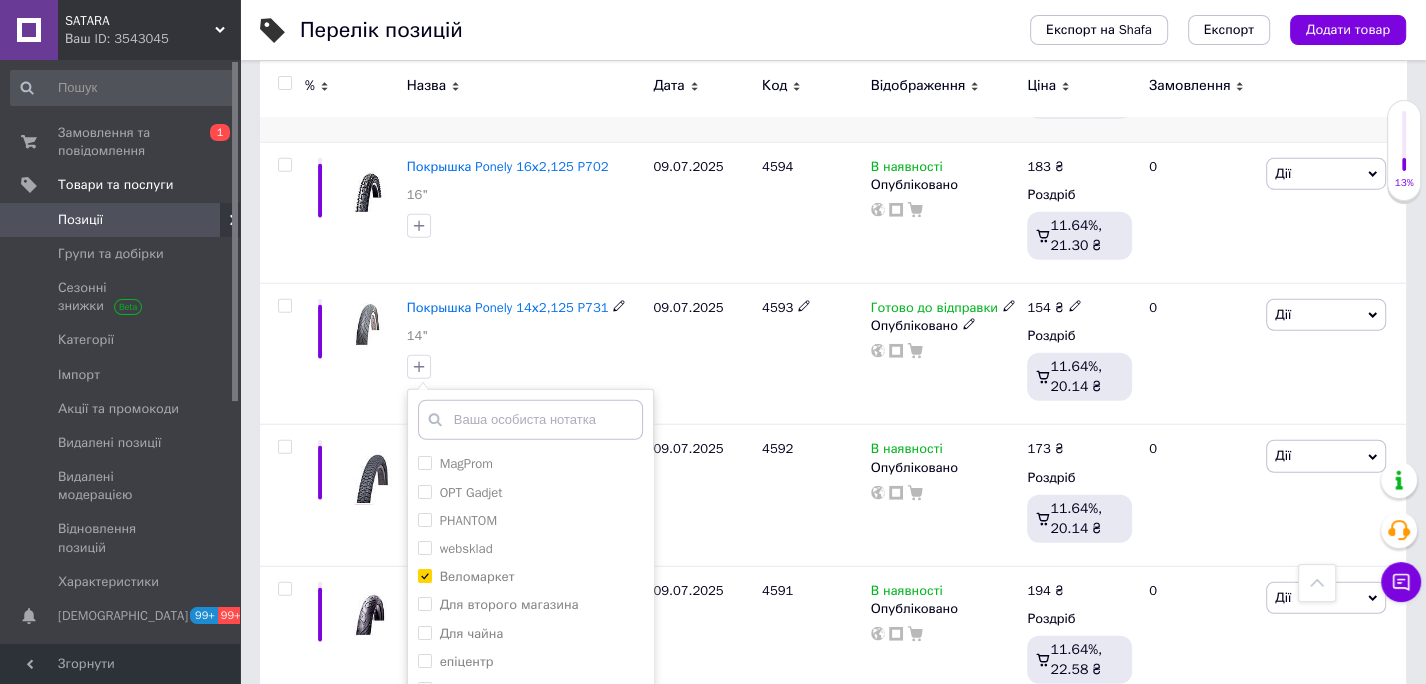 click on "Додати мітку" at bounding box center (530, 786) 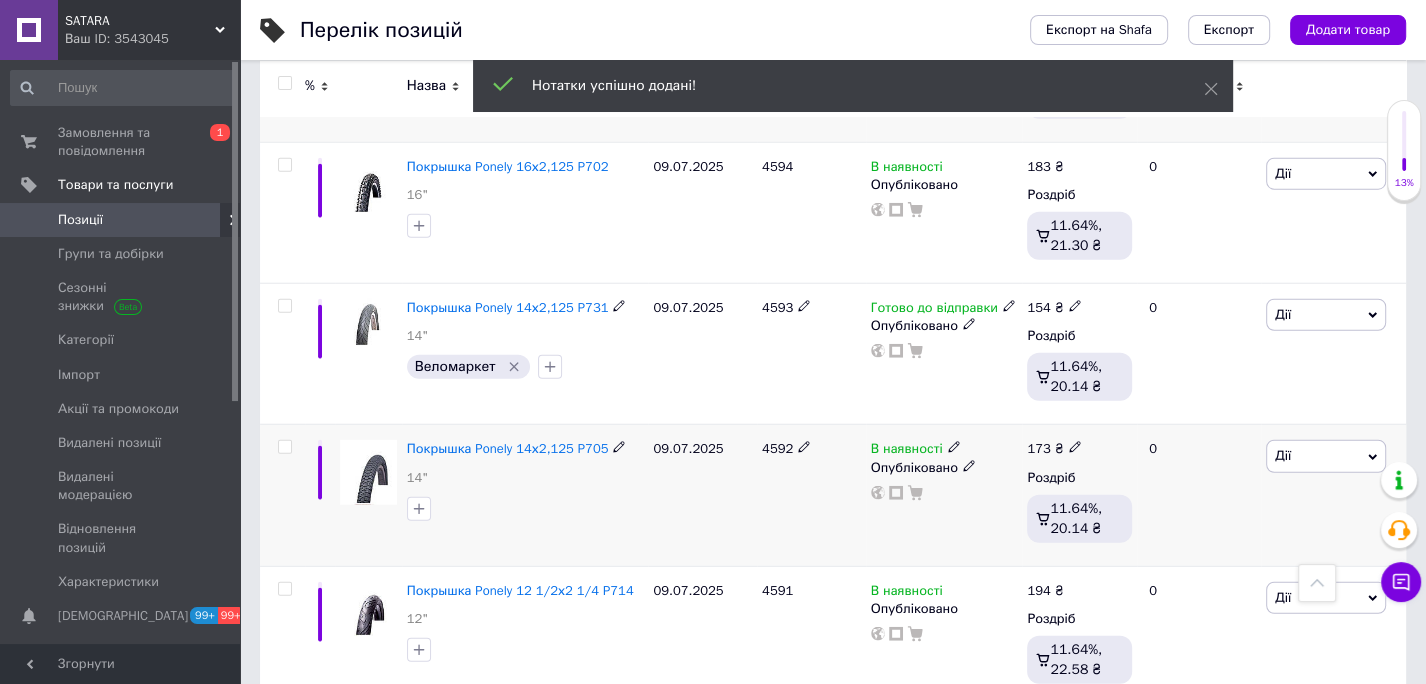 click on "4592" at bounding box center [811, 495] 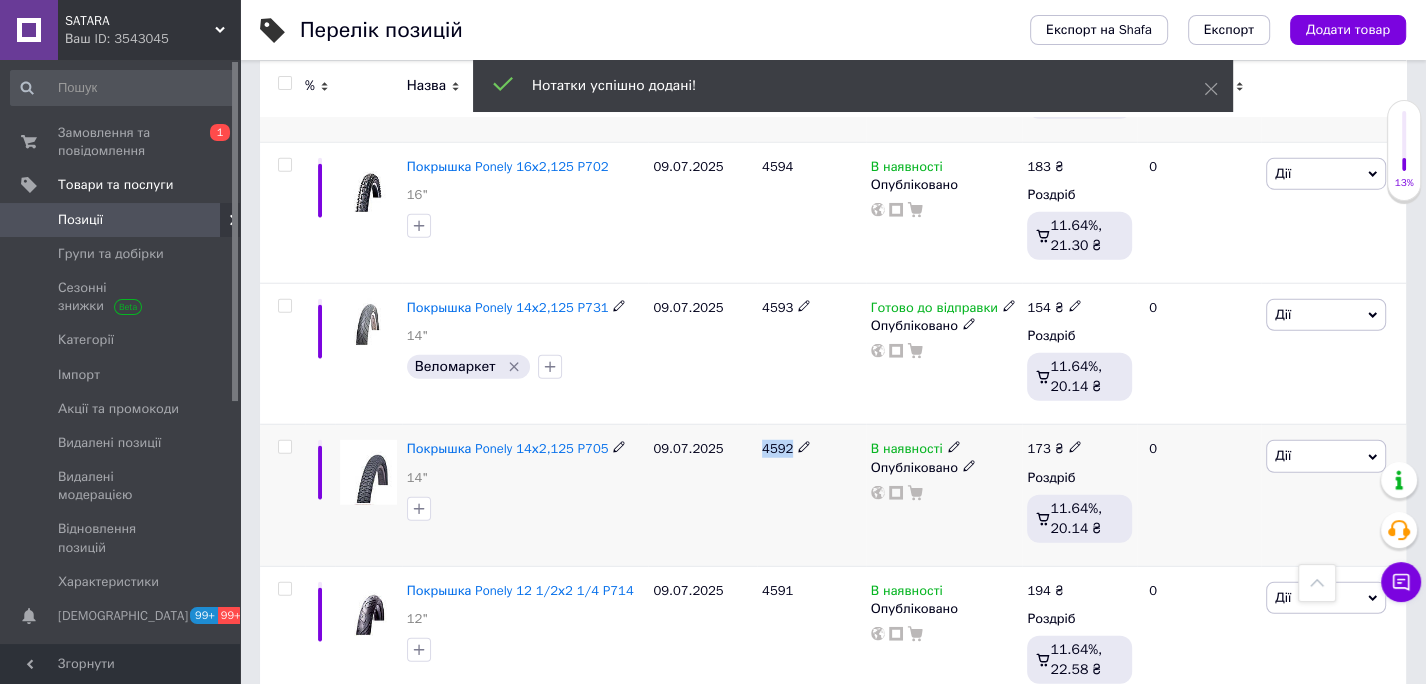 click on "4592" at bounding box center [777, 448] 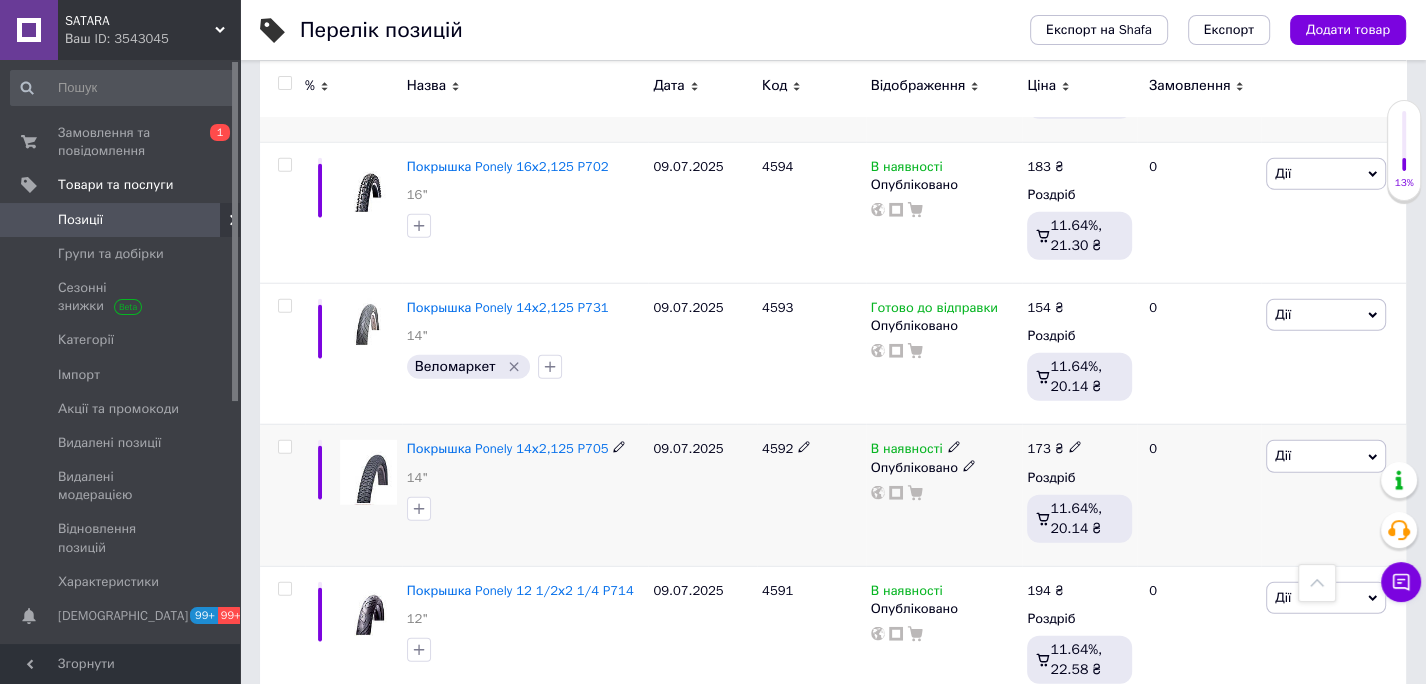 click 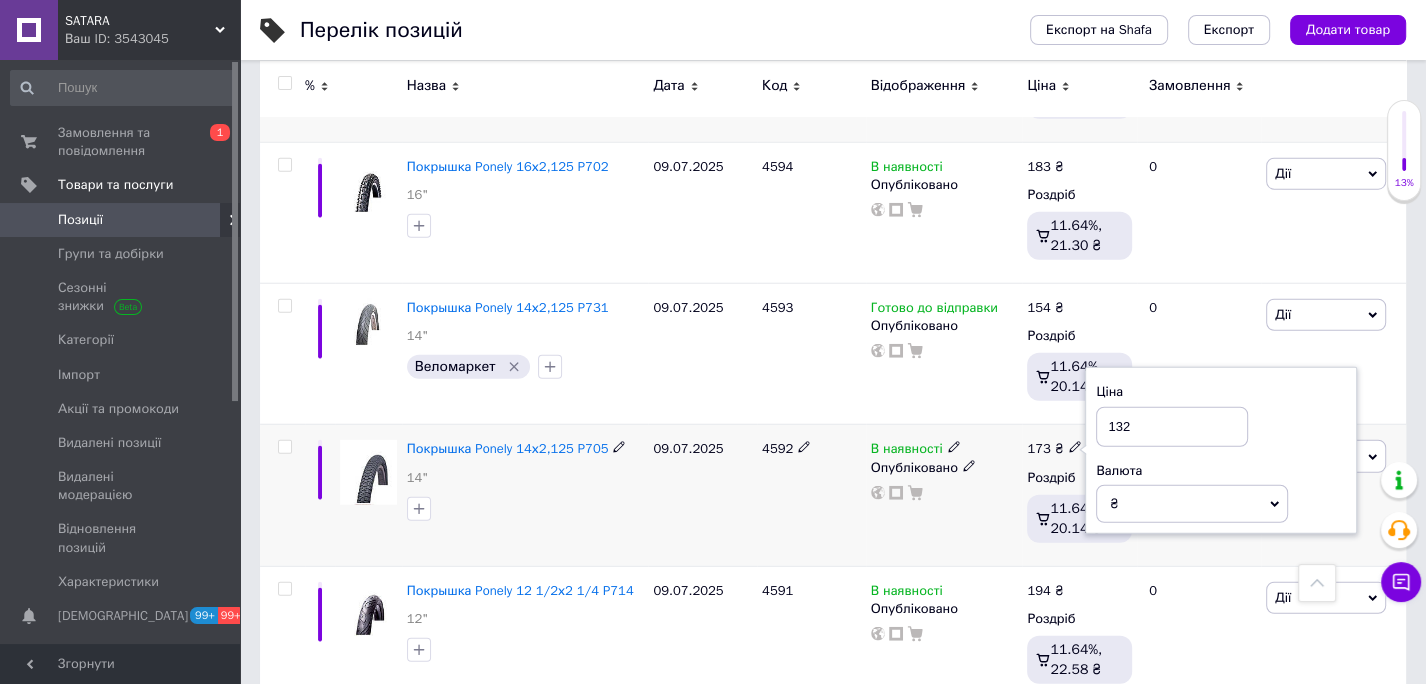 type on "132" 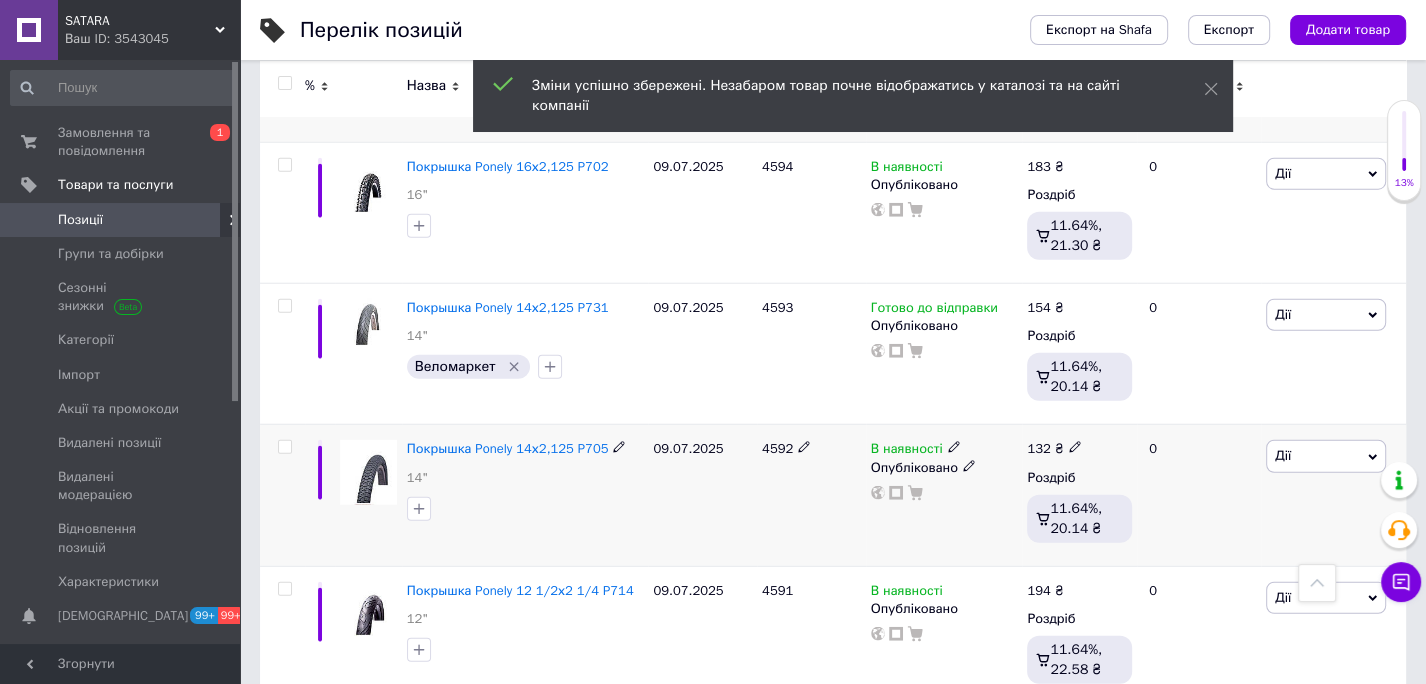 click 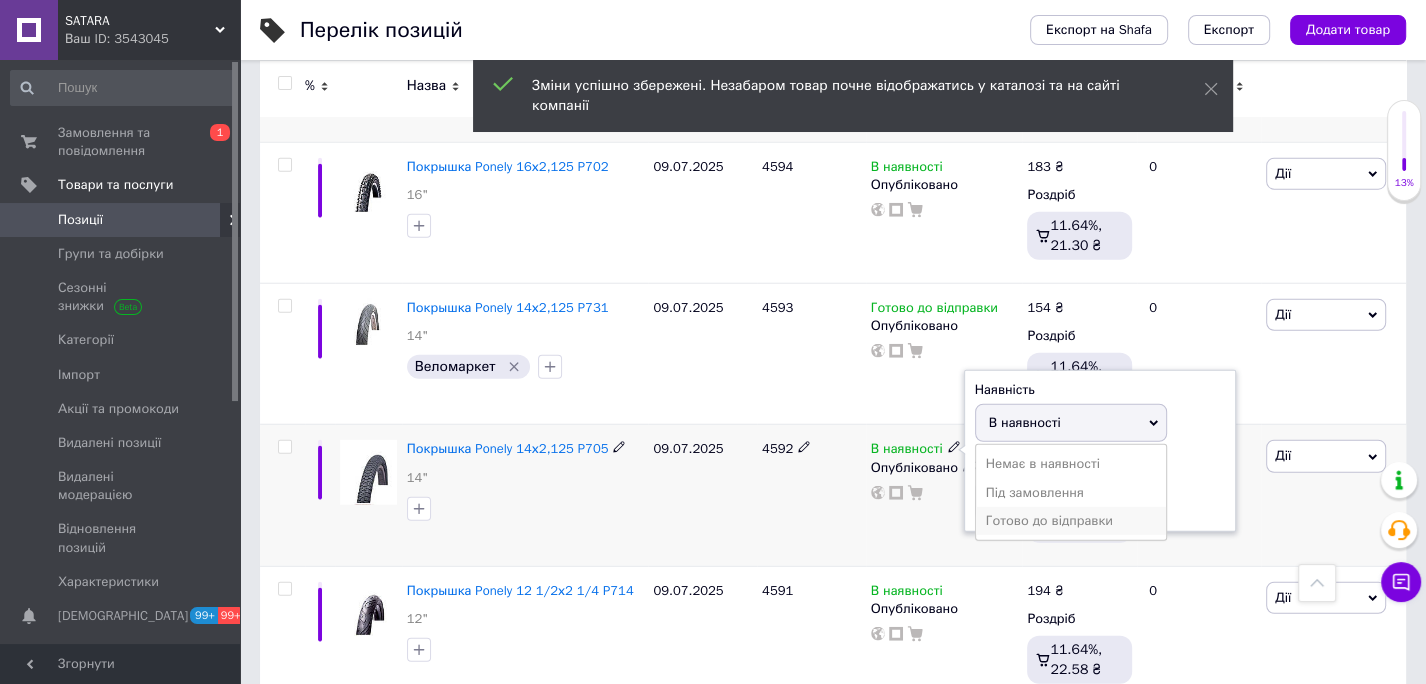 click on "Готово до відправки" at bounding box center (1071, 521) 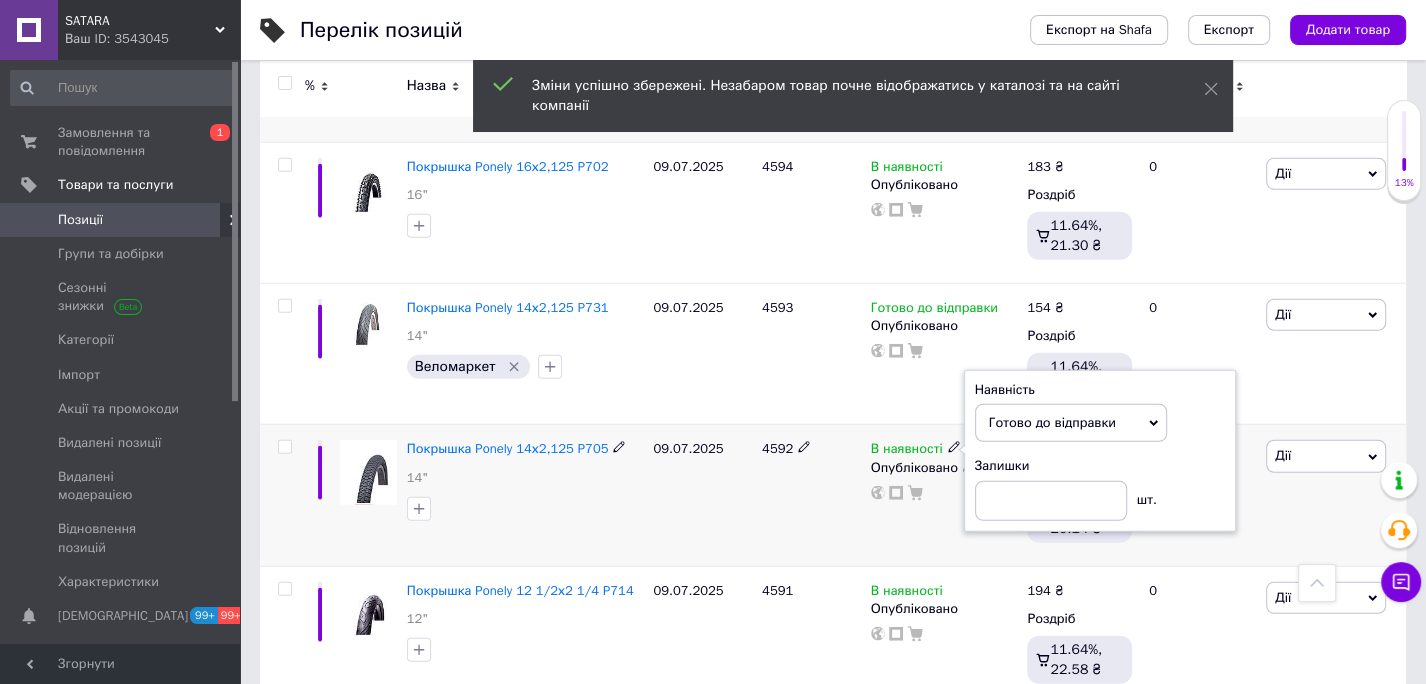 click on "09.07.2025" at bounding box center [702, 495] 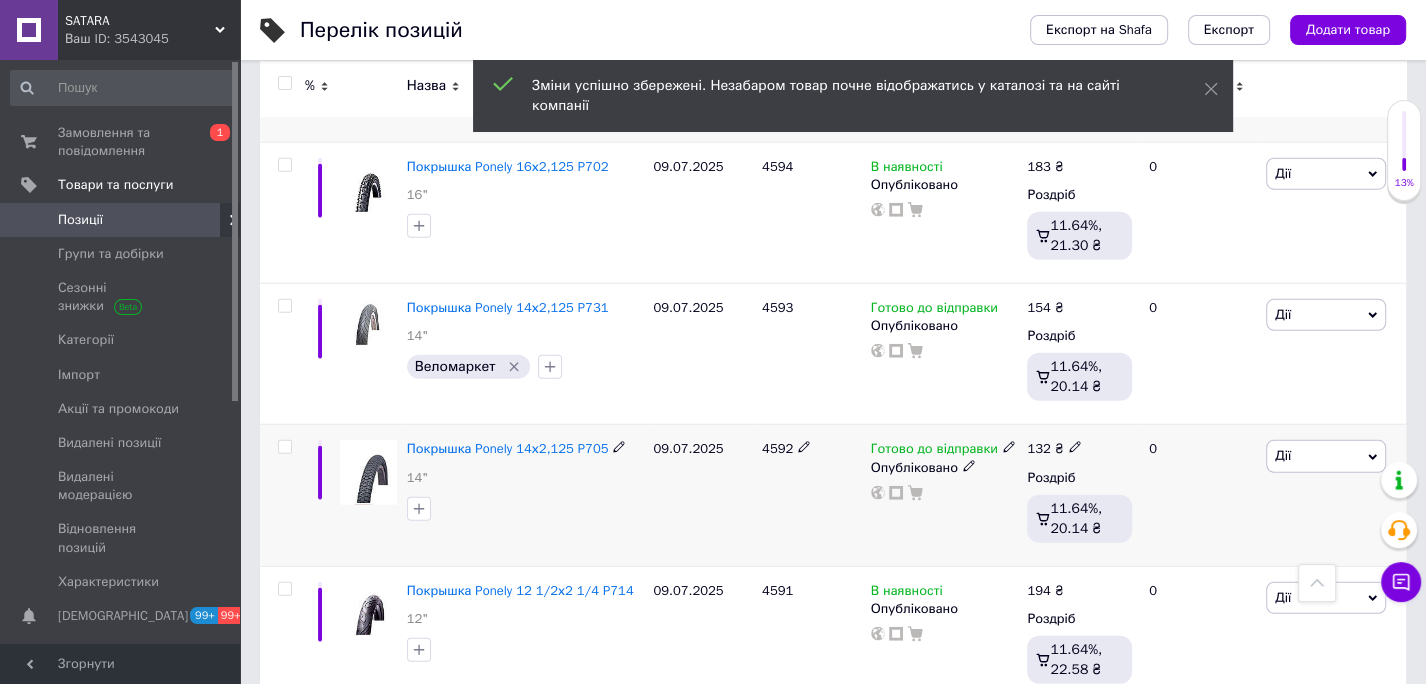 drag, startPoint x: 421, startPoint y: 339, endPoint x: 472, endPoint y: 339, distance: 51 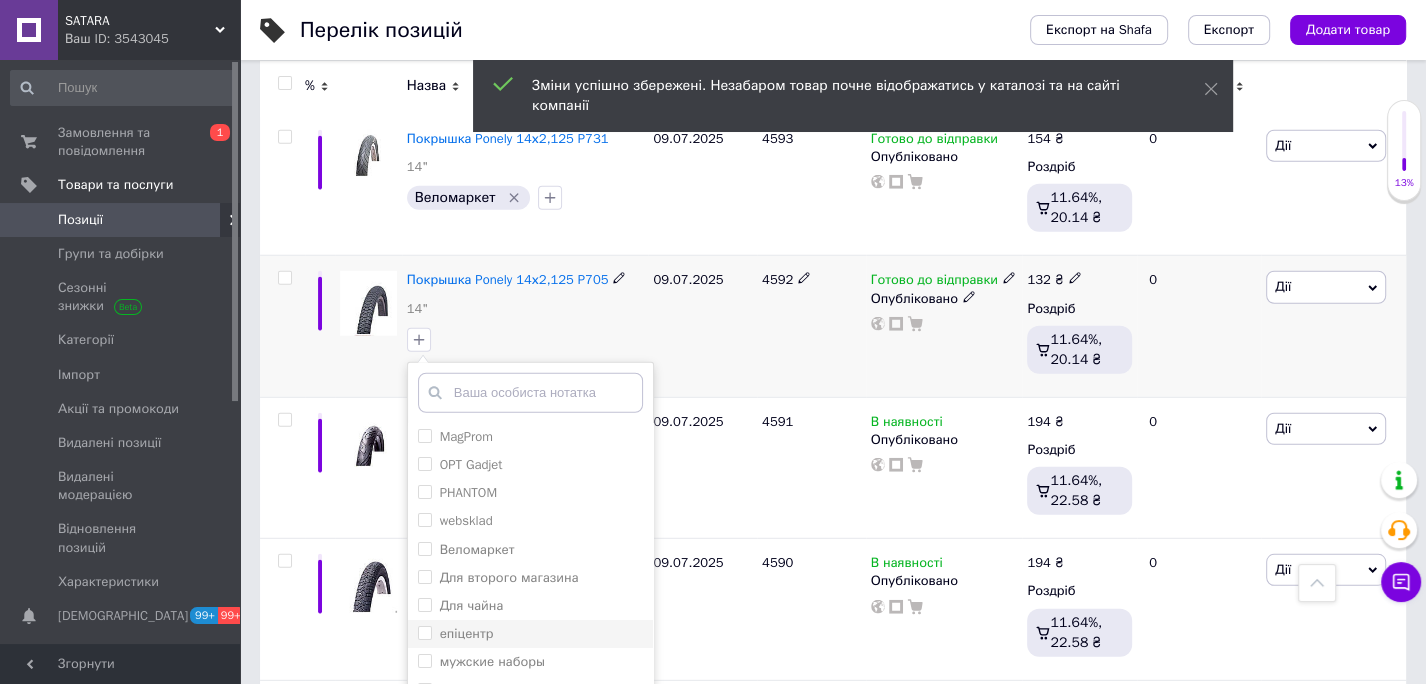 scroll, scrollTop: 10944, scrollLeft: 0, axis: vertical 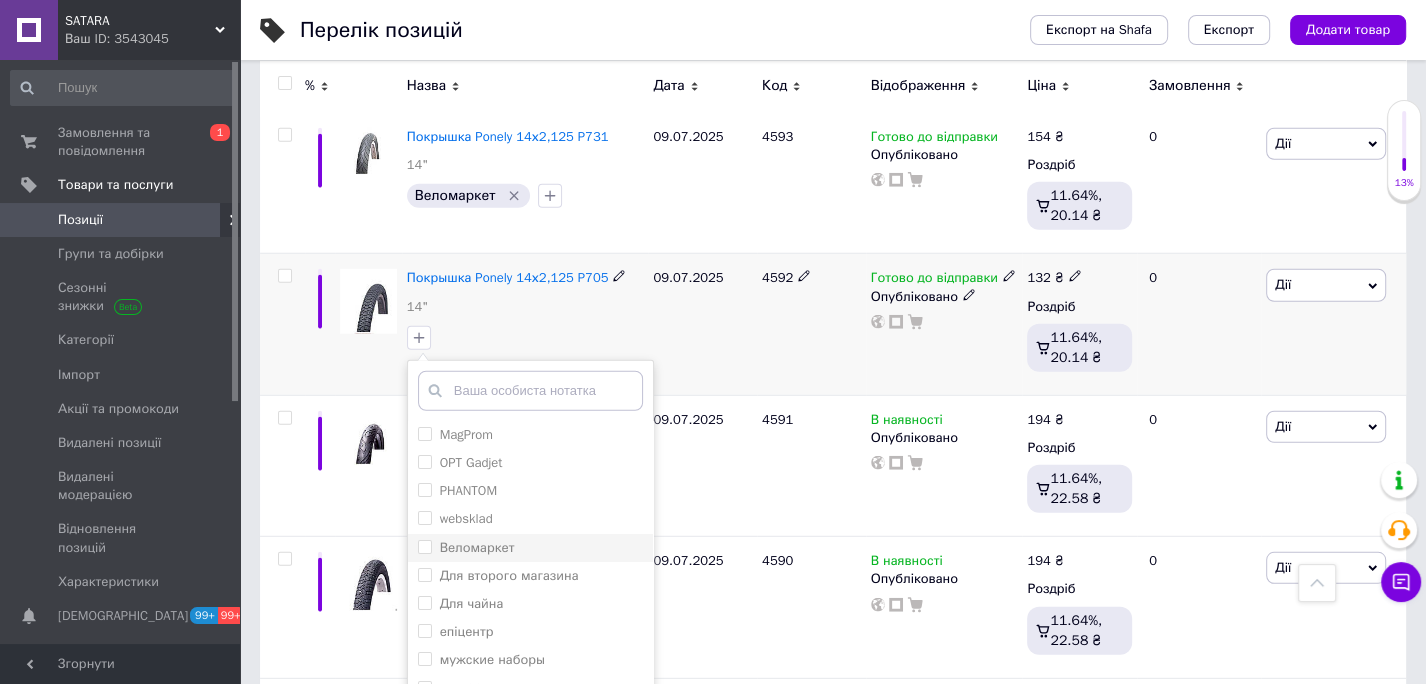 click on "Веломаркет" at bounding box center [424, 546] 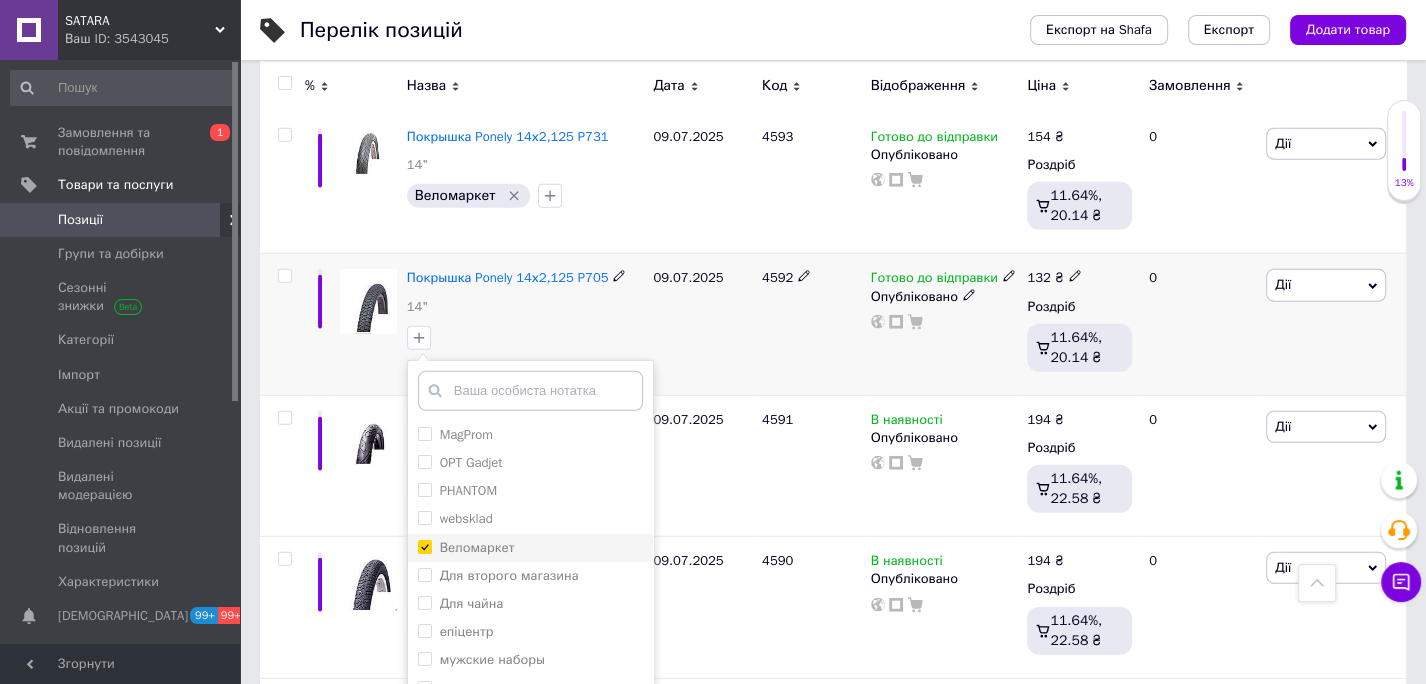 checkbox on "true" 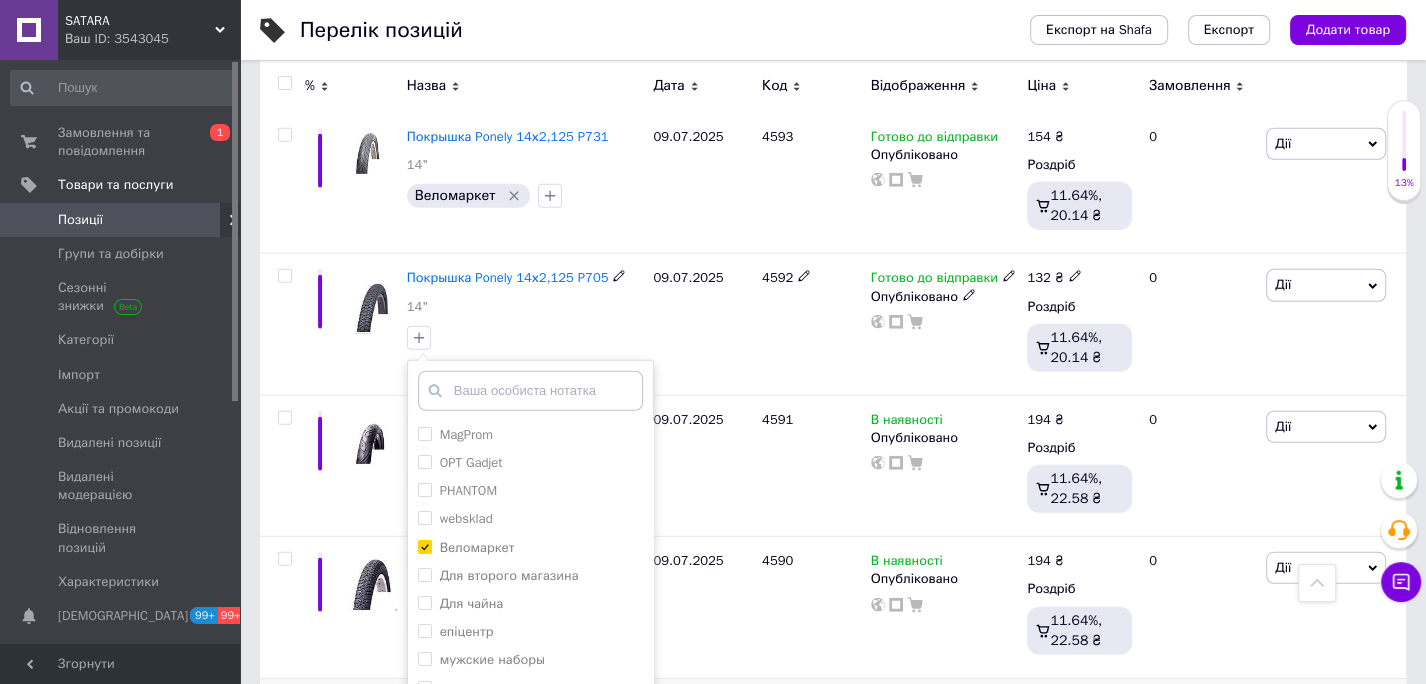 click on "Додати мітку" at bounding box center [530, 757] 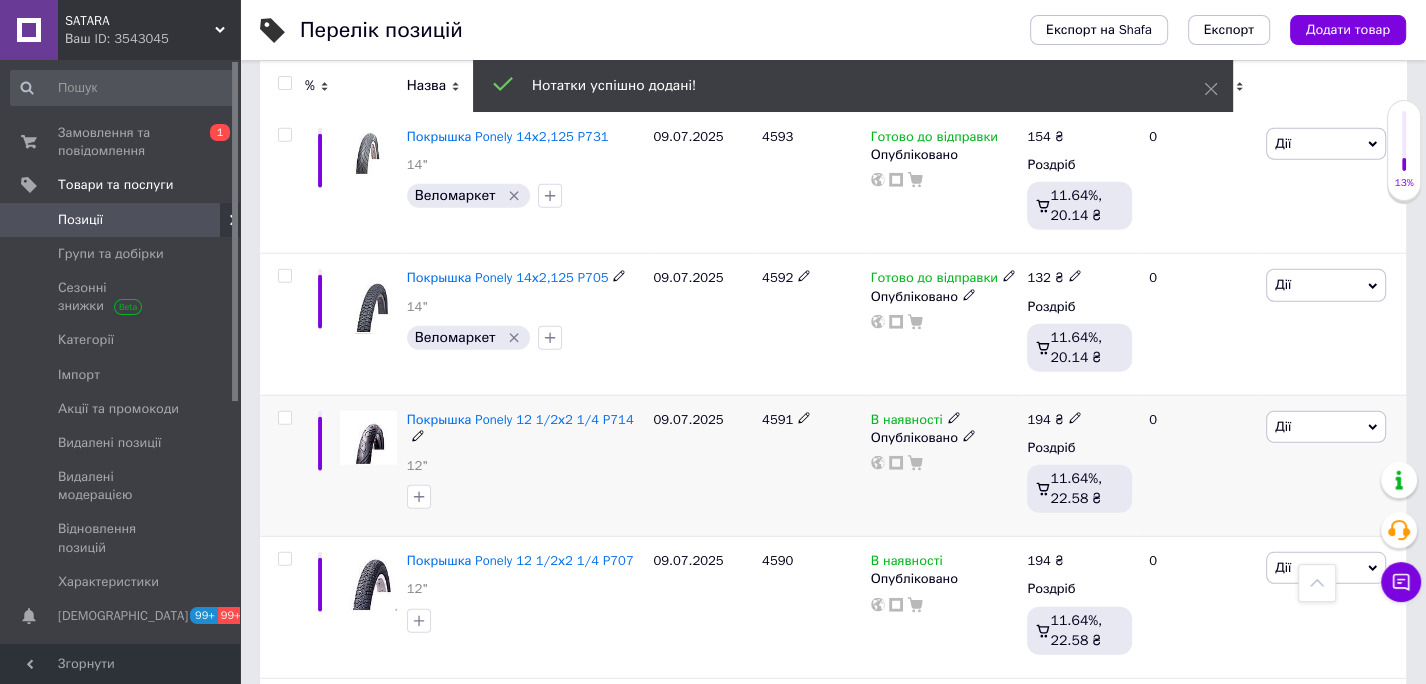 click on "4591" at bounding box center [777, 419] 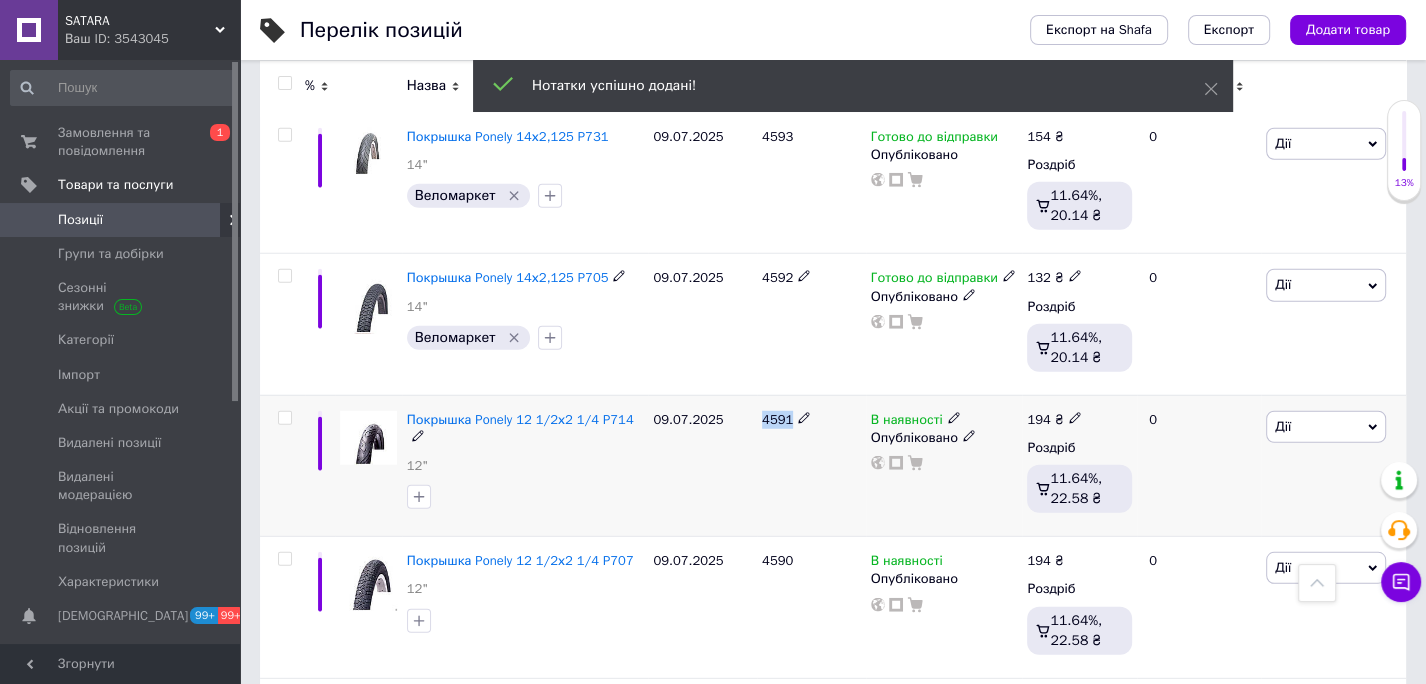 click on "4591" at bounding box center (777, 419) 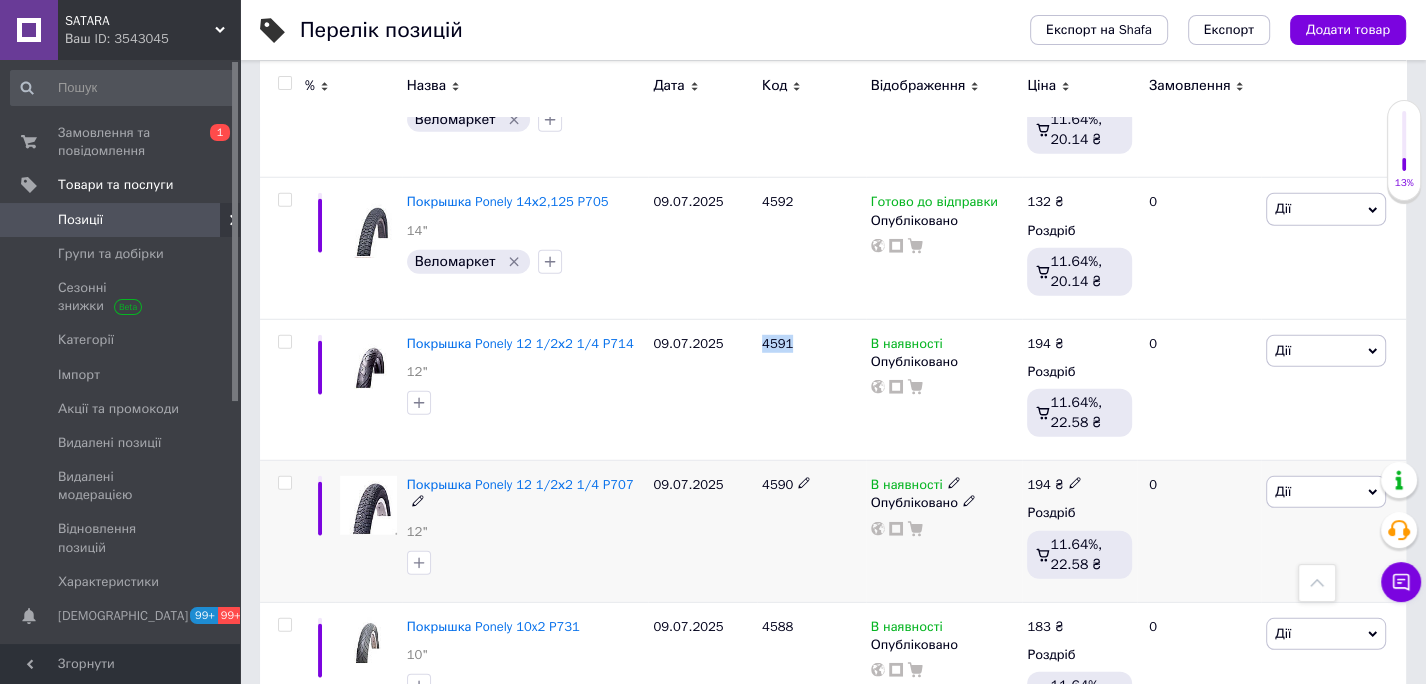 scroll, scrollTop: 11005, scrollLeft: 0, axis: vertical 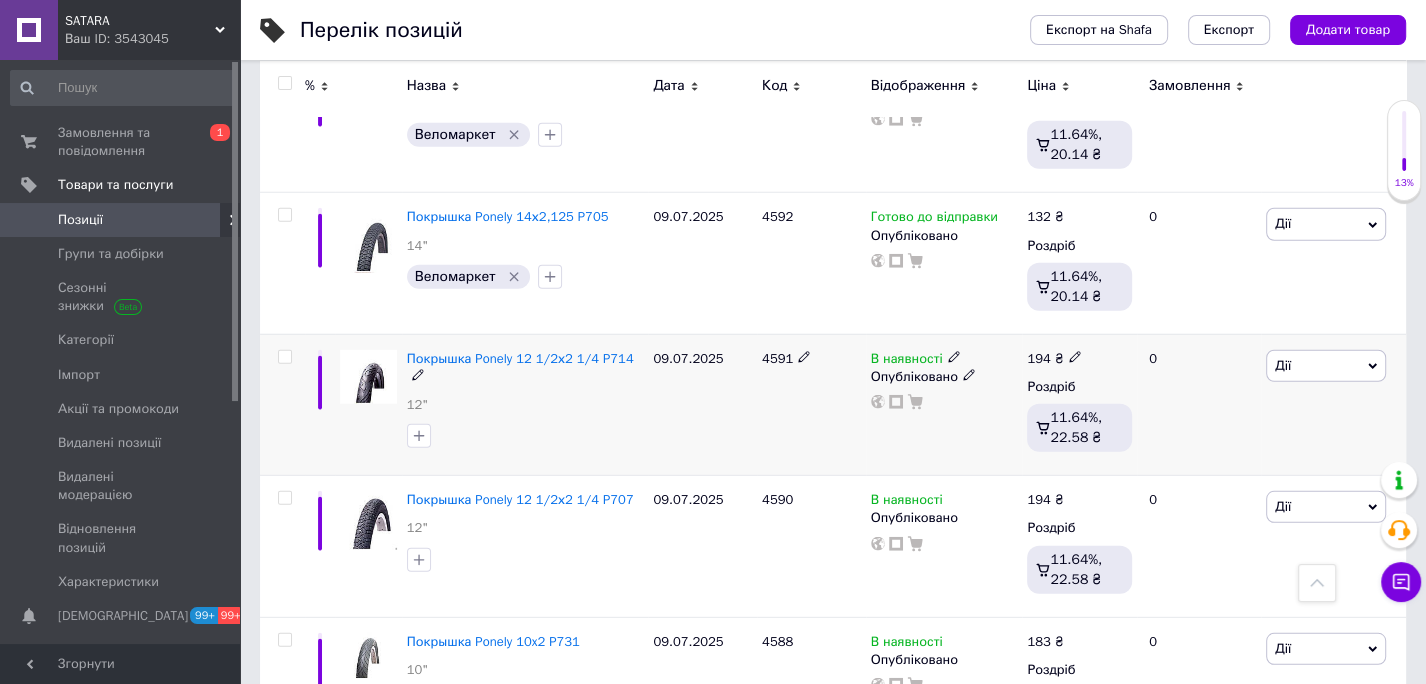 click 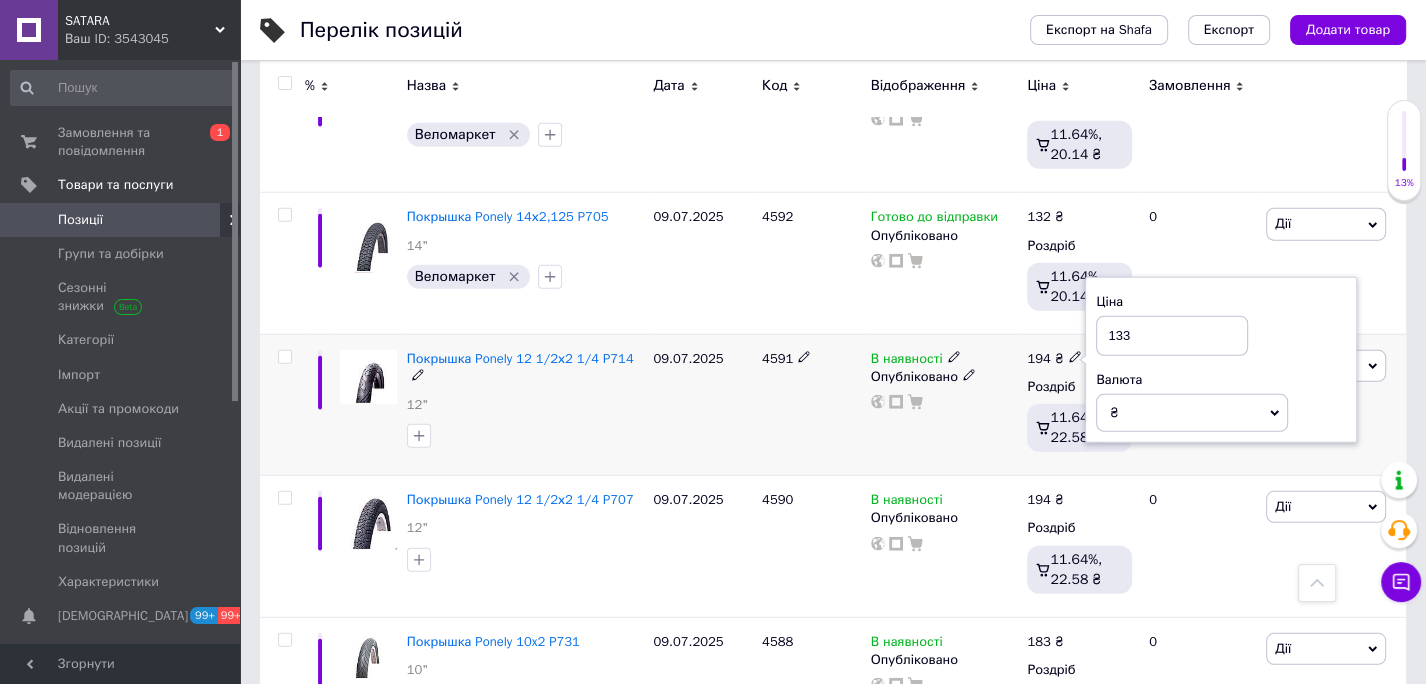 type on "133" 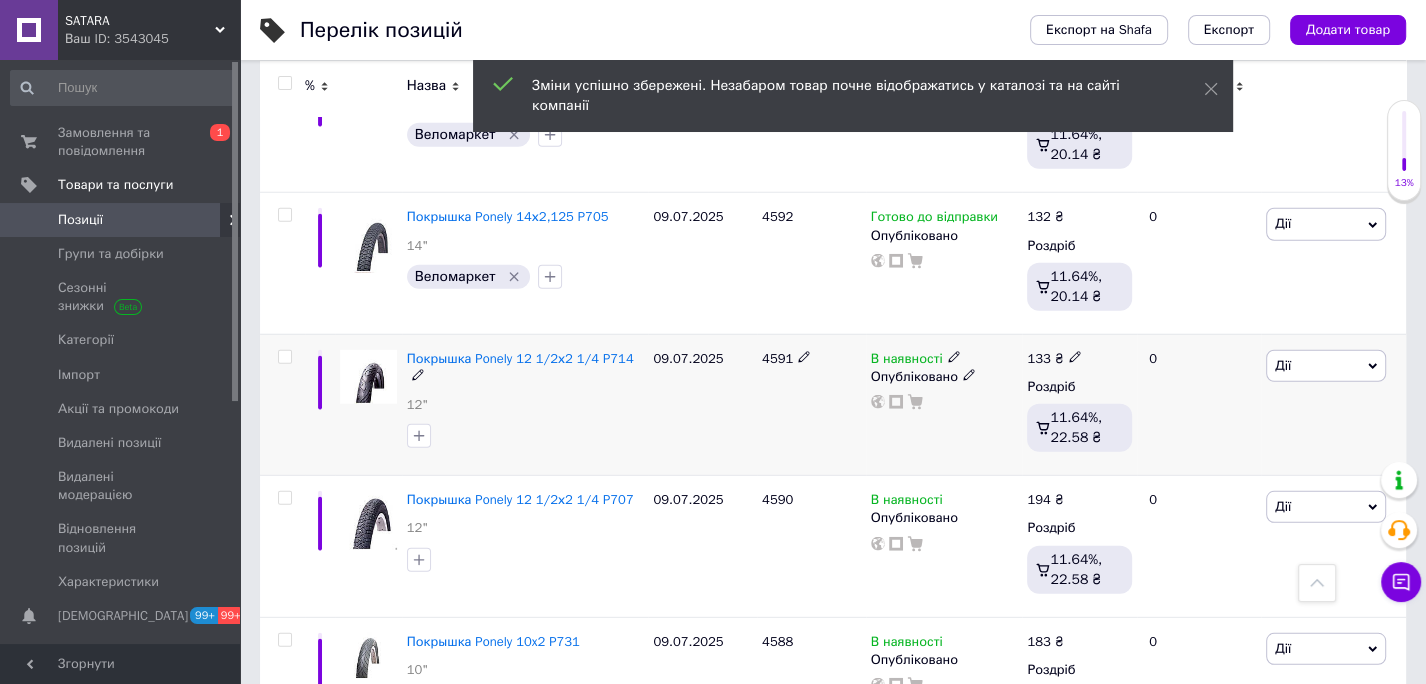 click 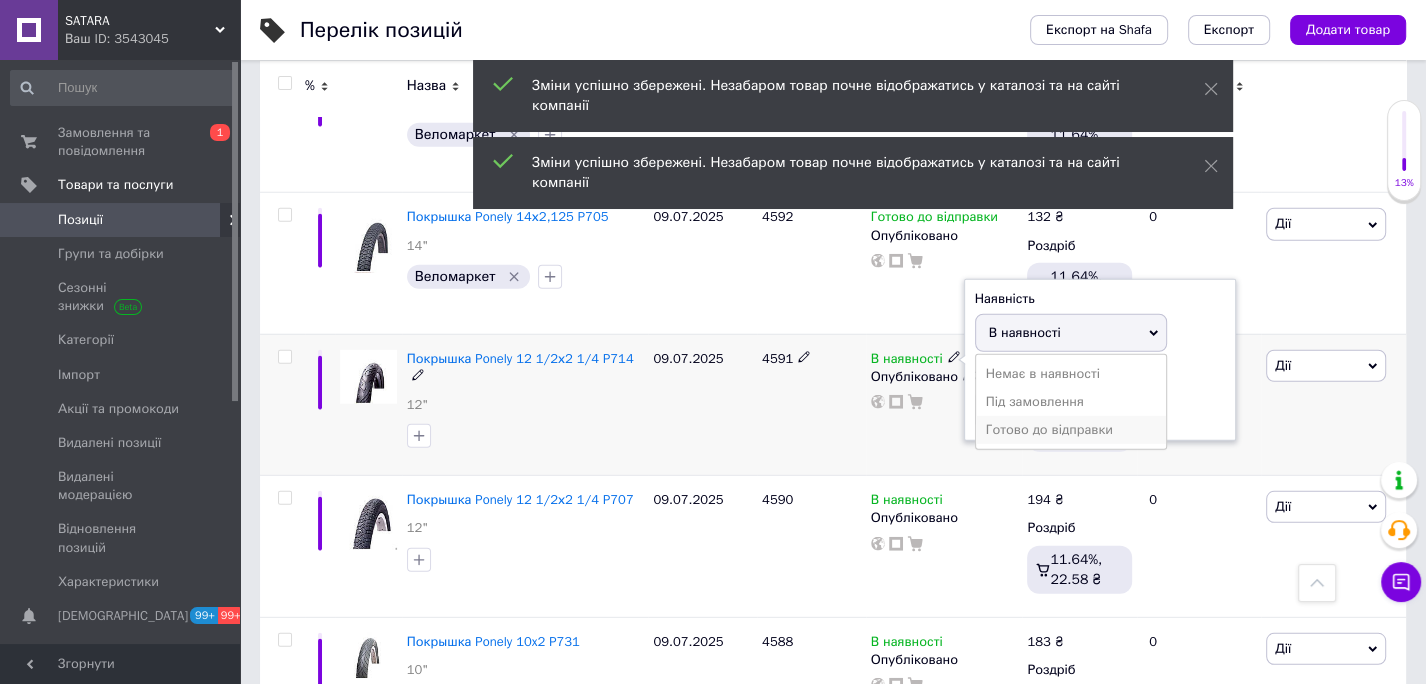 click on "Готово до відправки" at bounding box center (1071, 430) 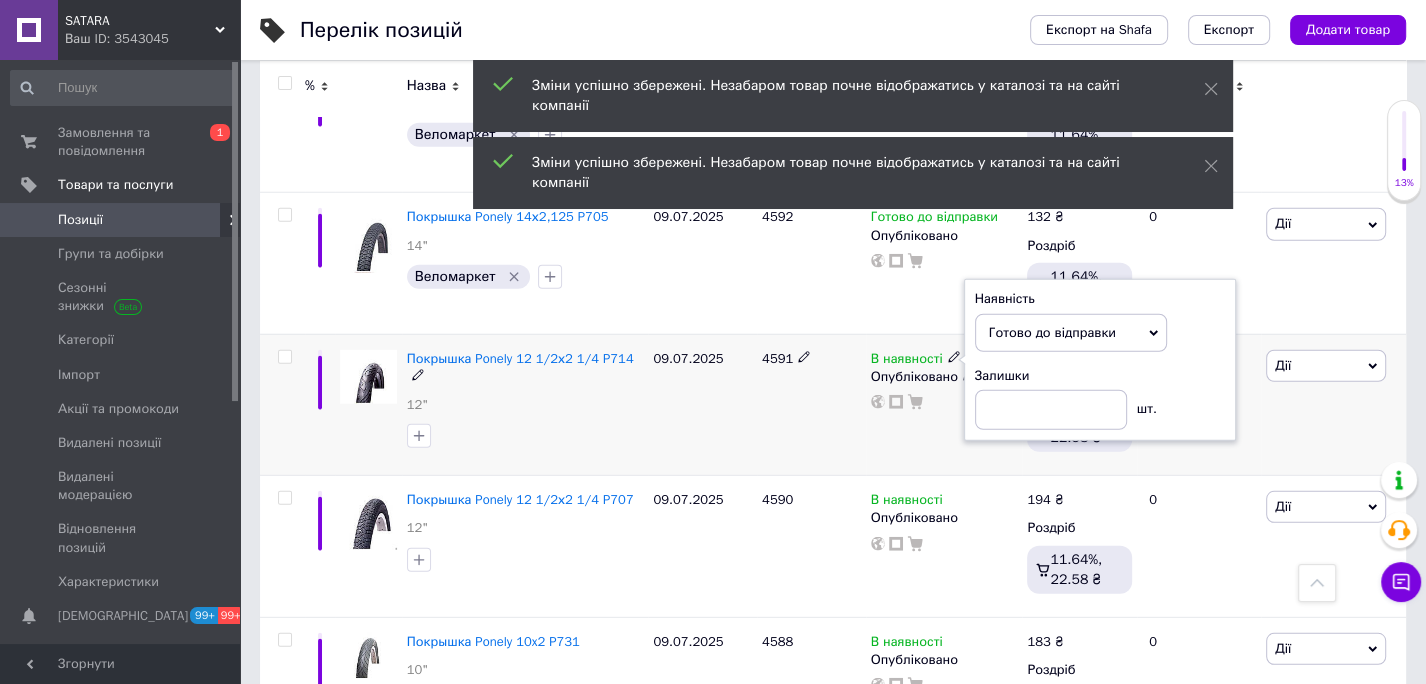 drag, startPoint x: 625, startPoint y: 281, endPoint x: 547, endPoint y: 252, distance: 83.21658 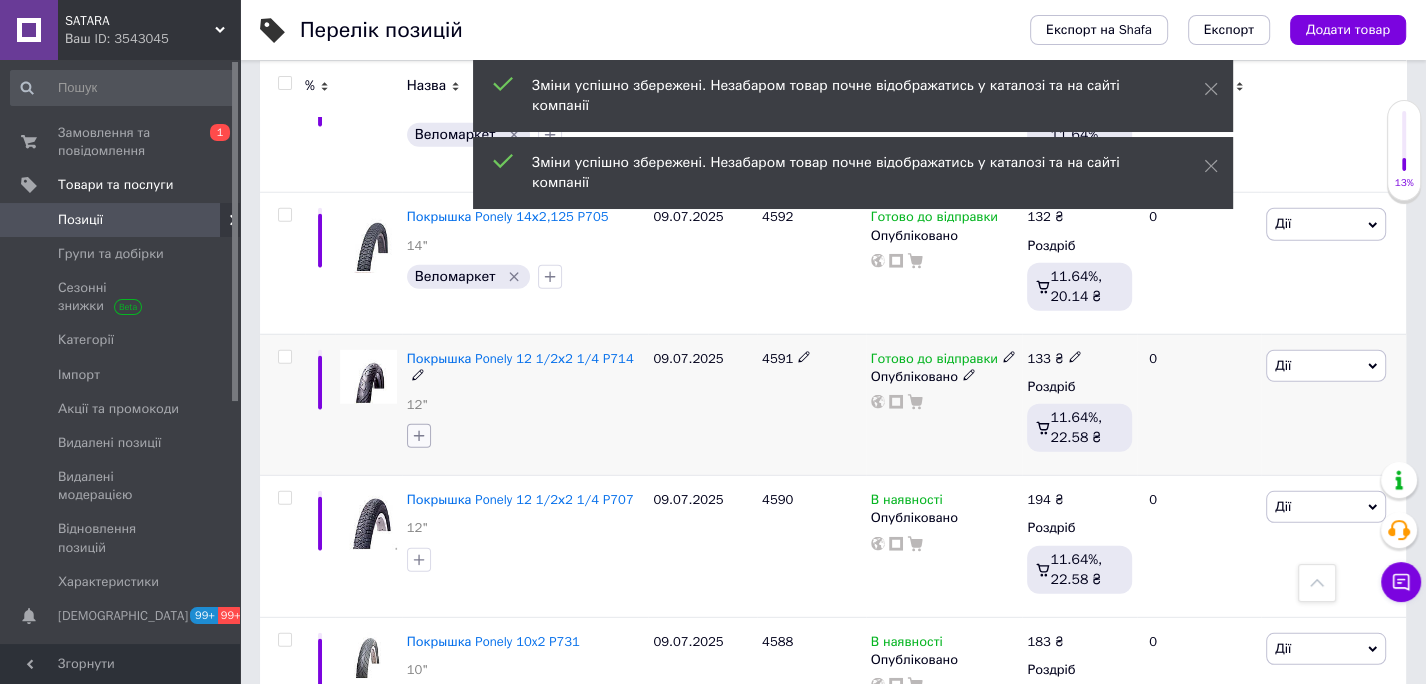 click 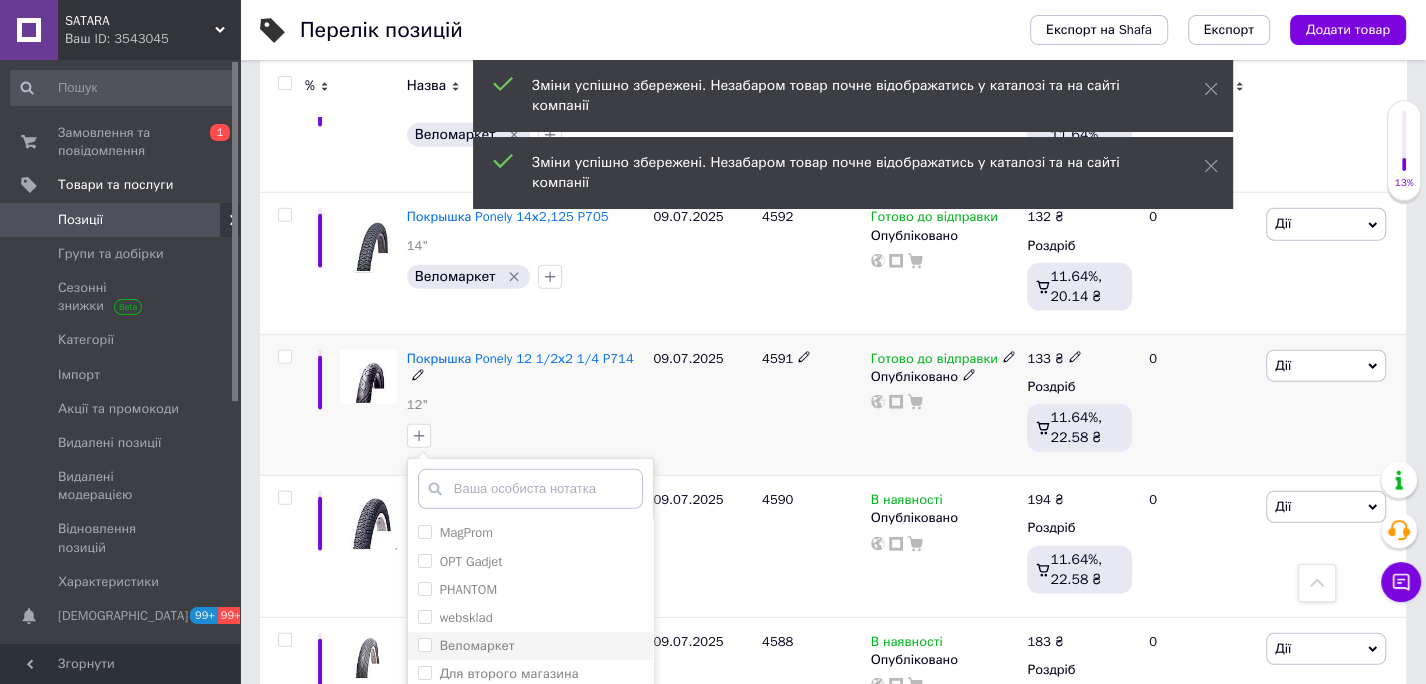click on "Веломаркет" at bounding box center (424, 644) 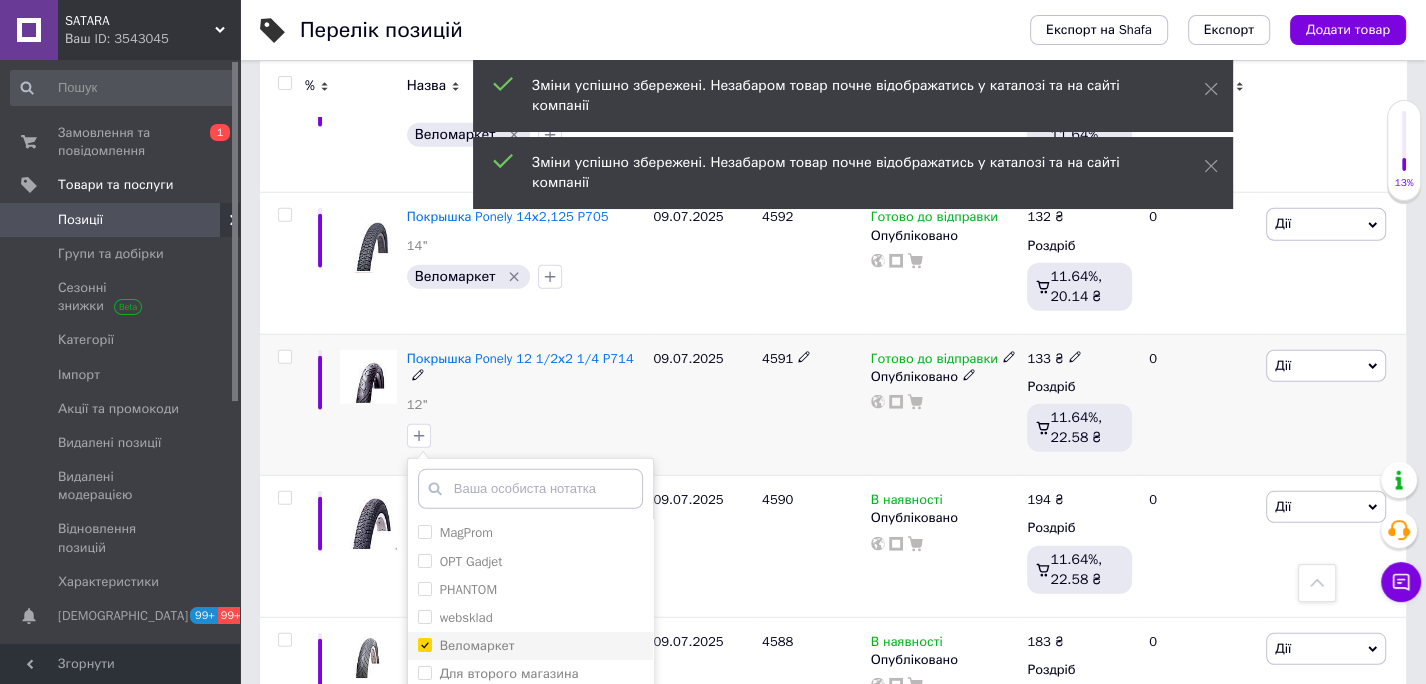 checkbox on "true" 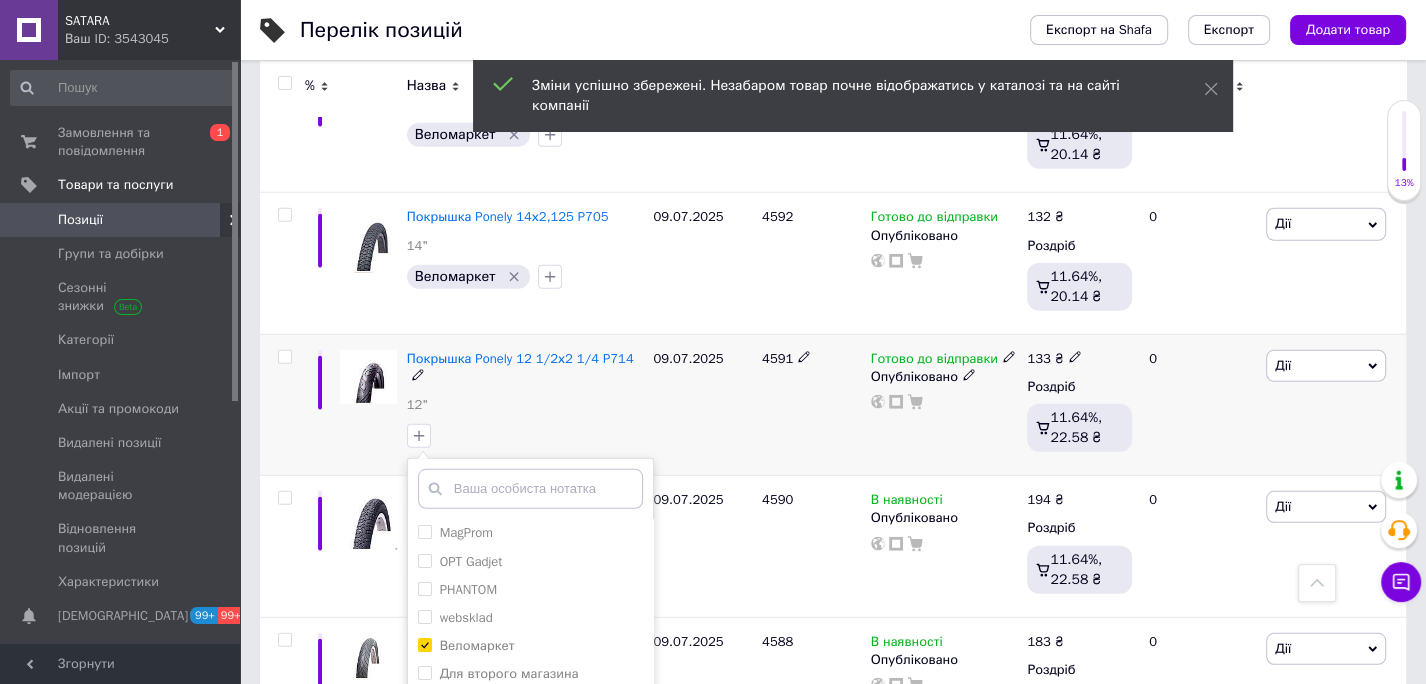 click on "Додати мітку" at bounding box center [530, 855] 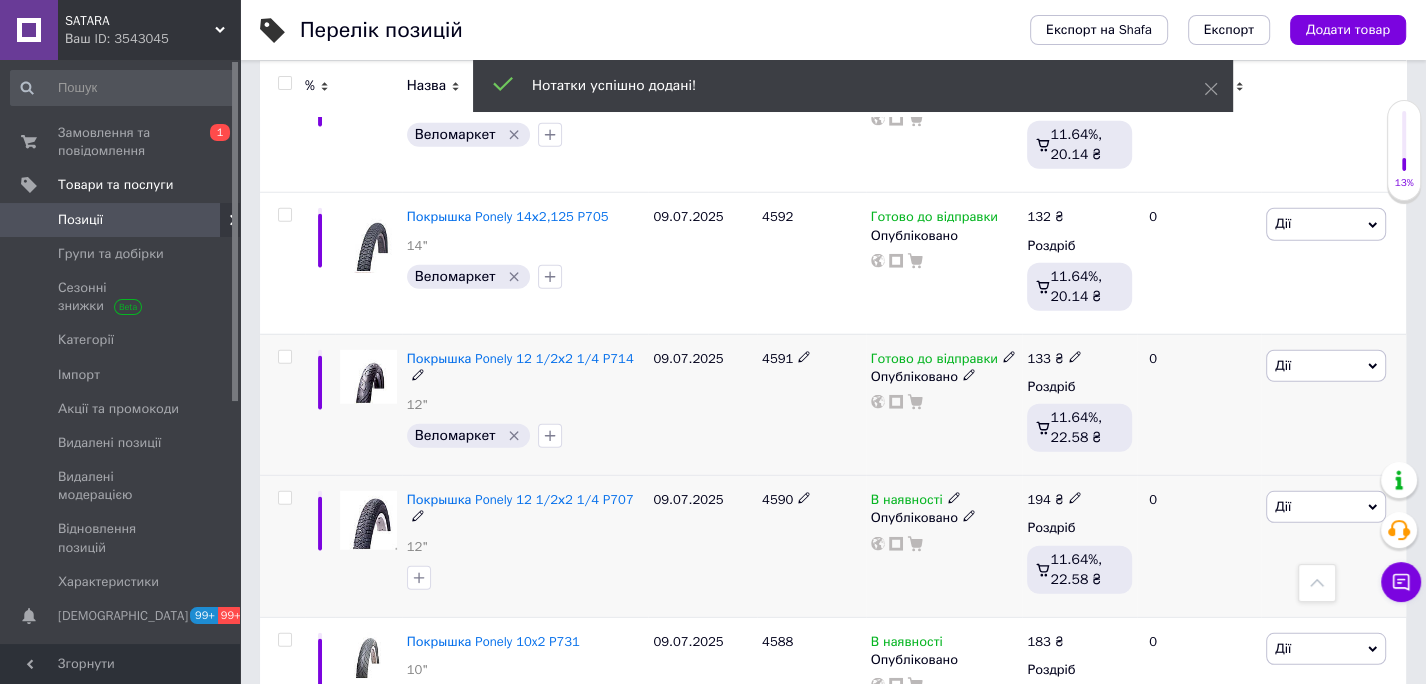 click on "4590" at bounding box center [777, 499] 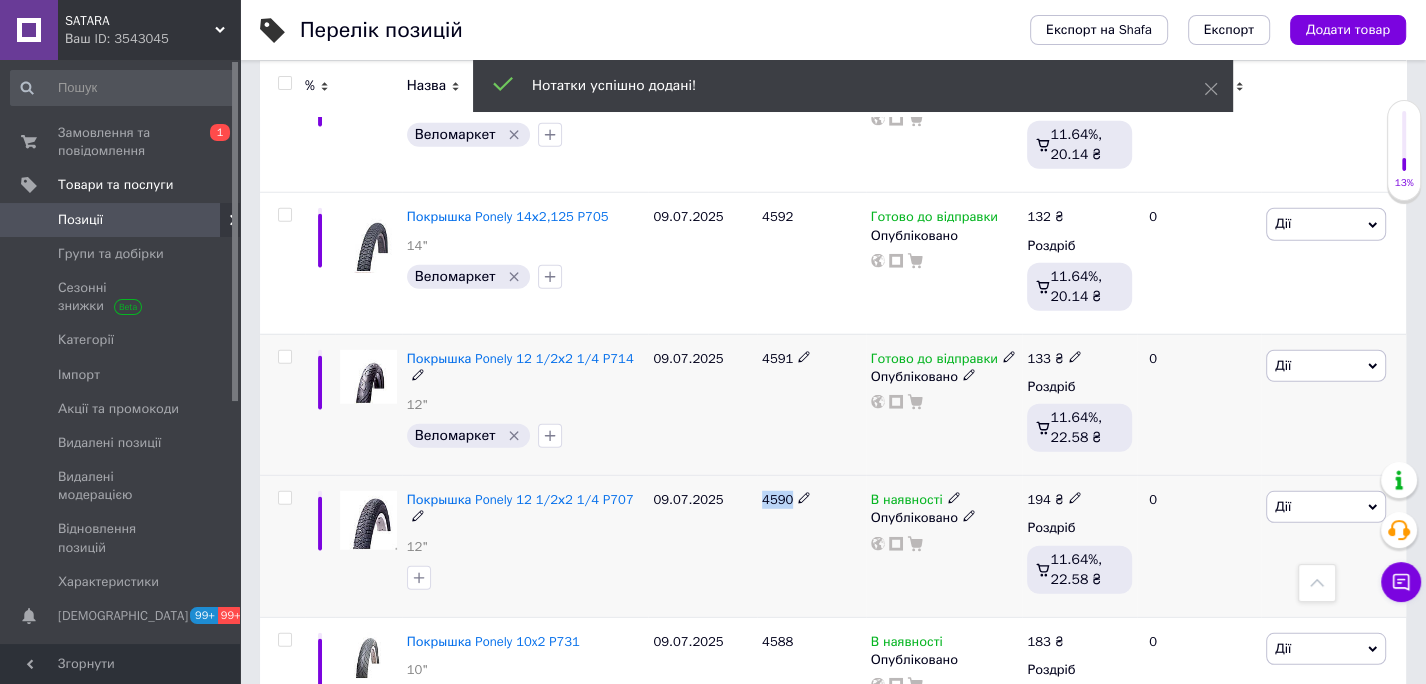 click on "4590" at bounding box center (777, 499) 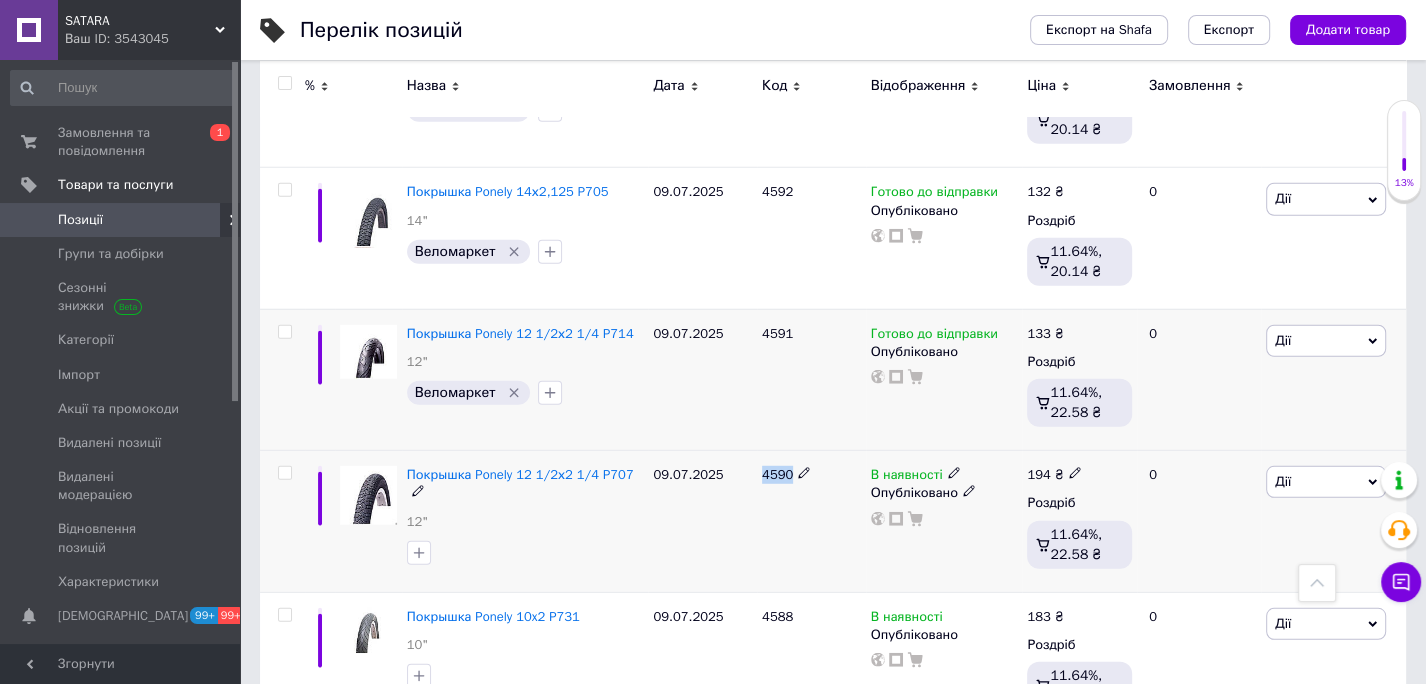 scroll, scrollTop: 11031, scrollLeft: 0, axis: vertical 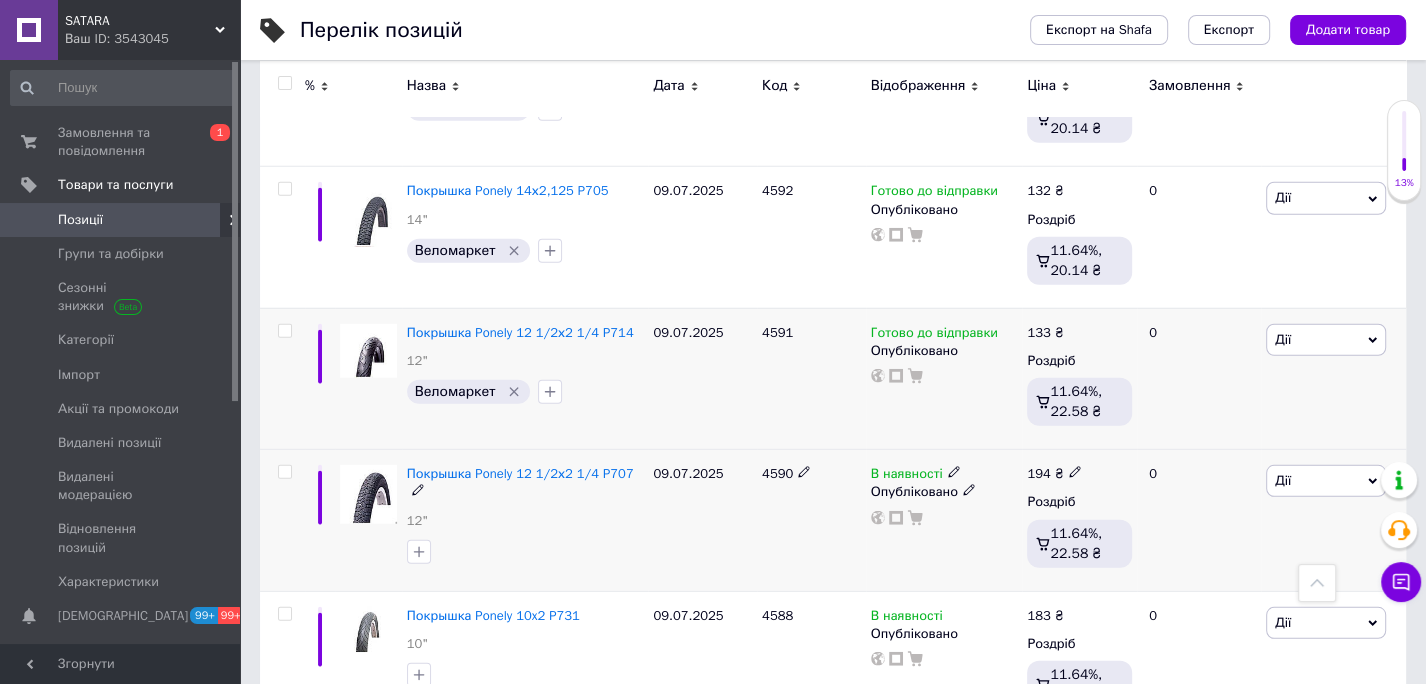 click 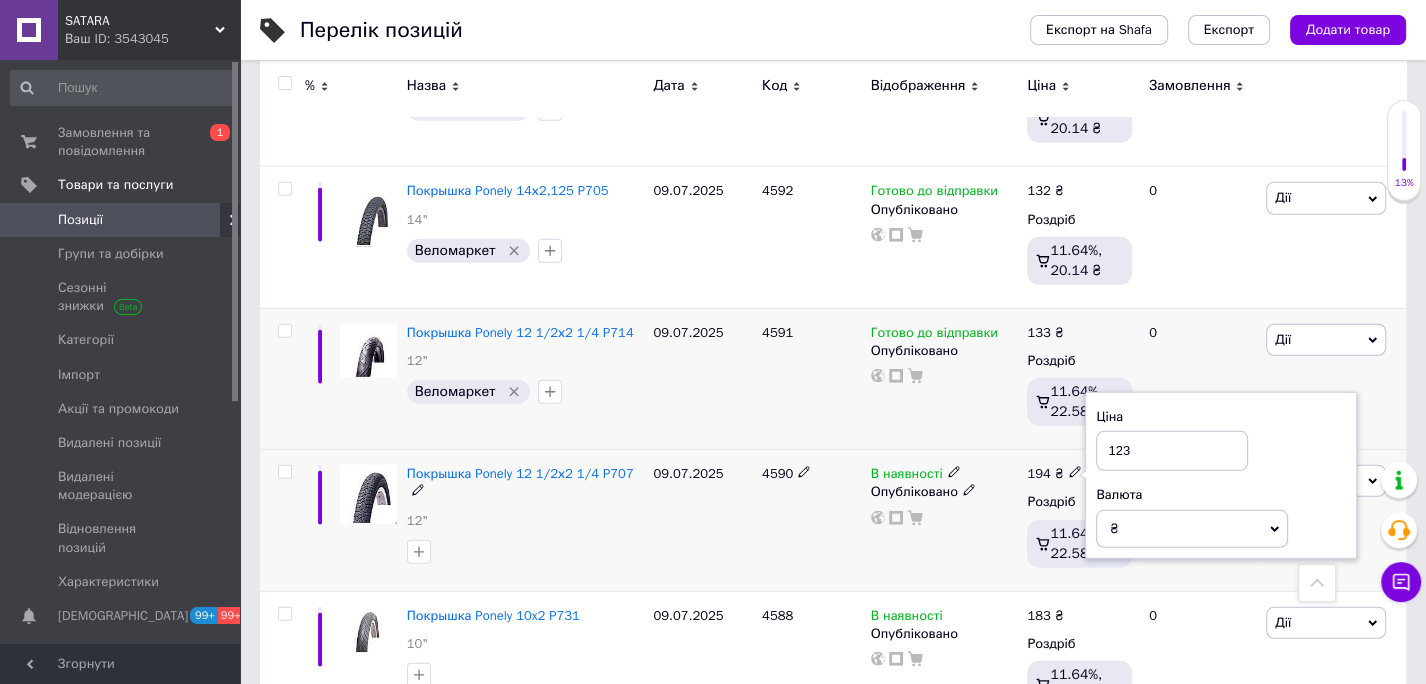 type on "123" 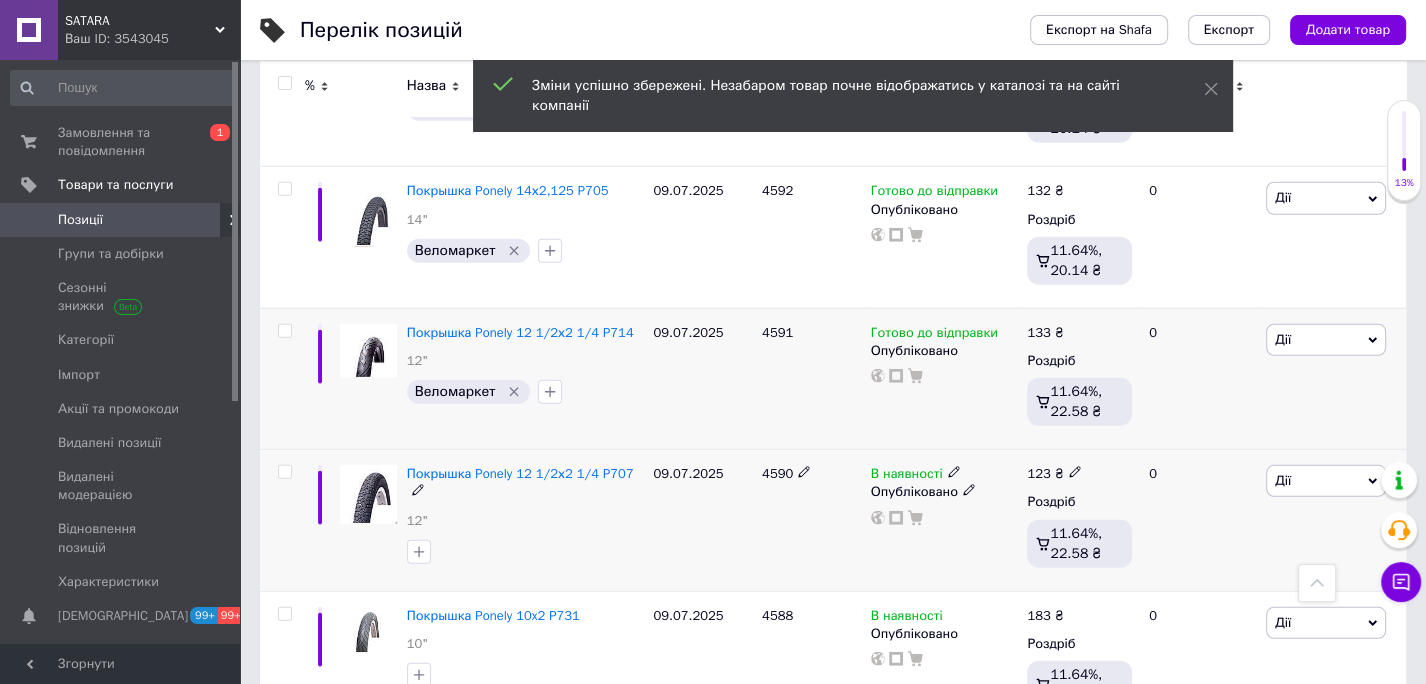 click 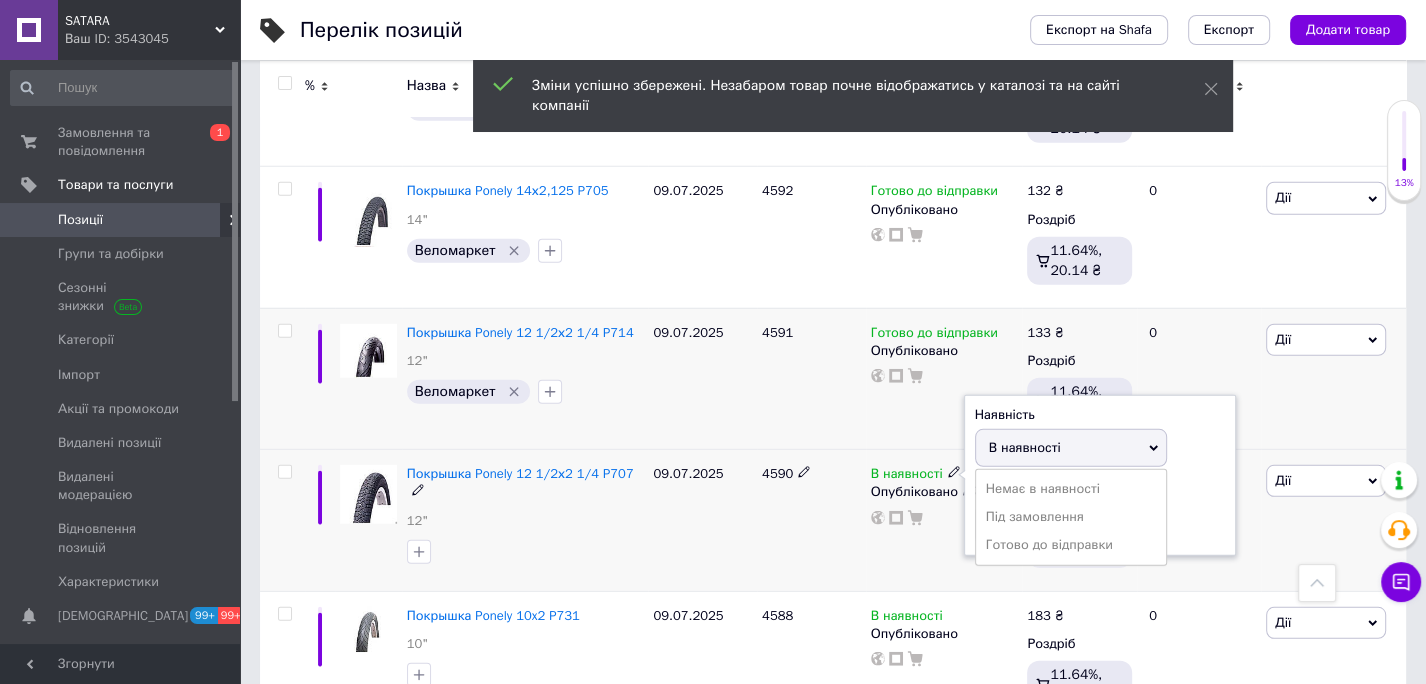 click on "Немає в наявності Під замовлення Готово до відправки" at bounding box center (1071, 517) 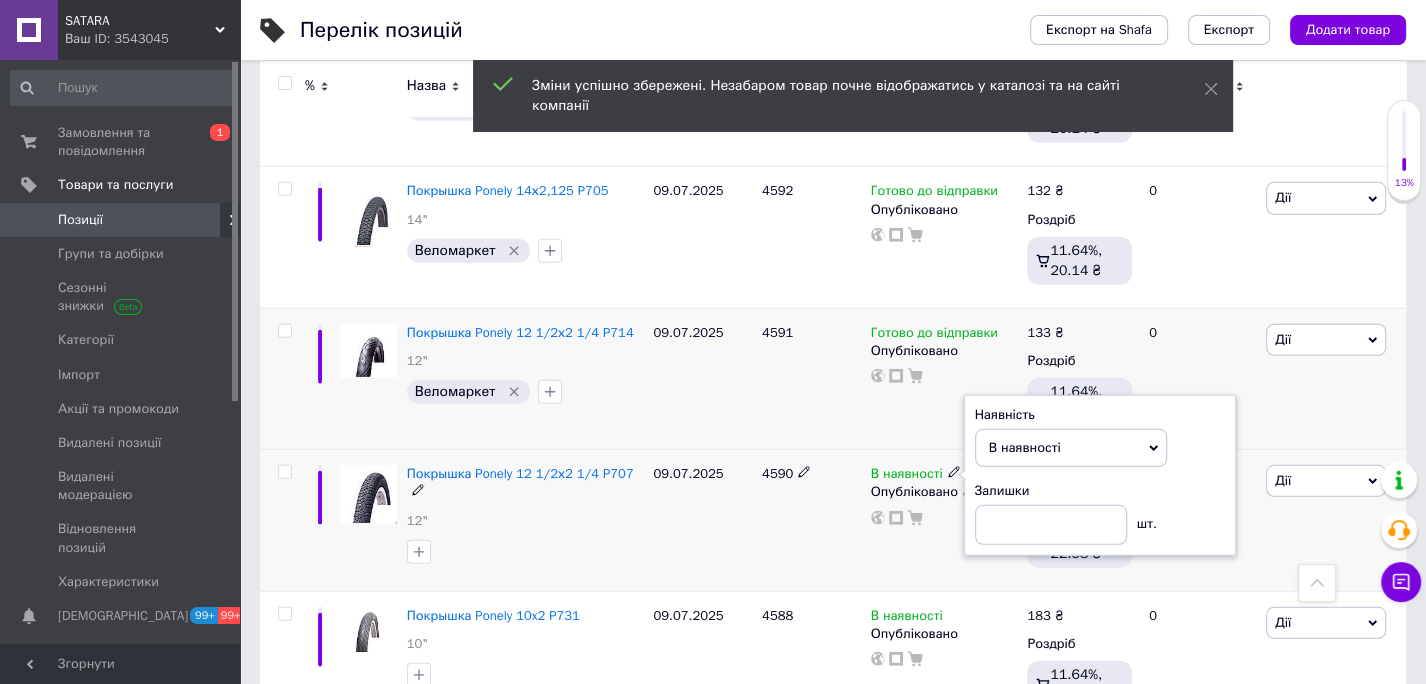 click on "В наявності" at bounding box center (1025, 447) 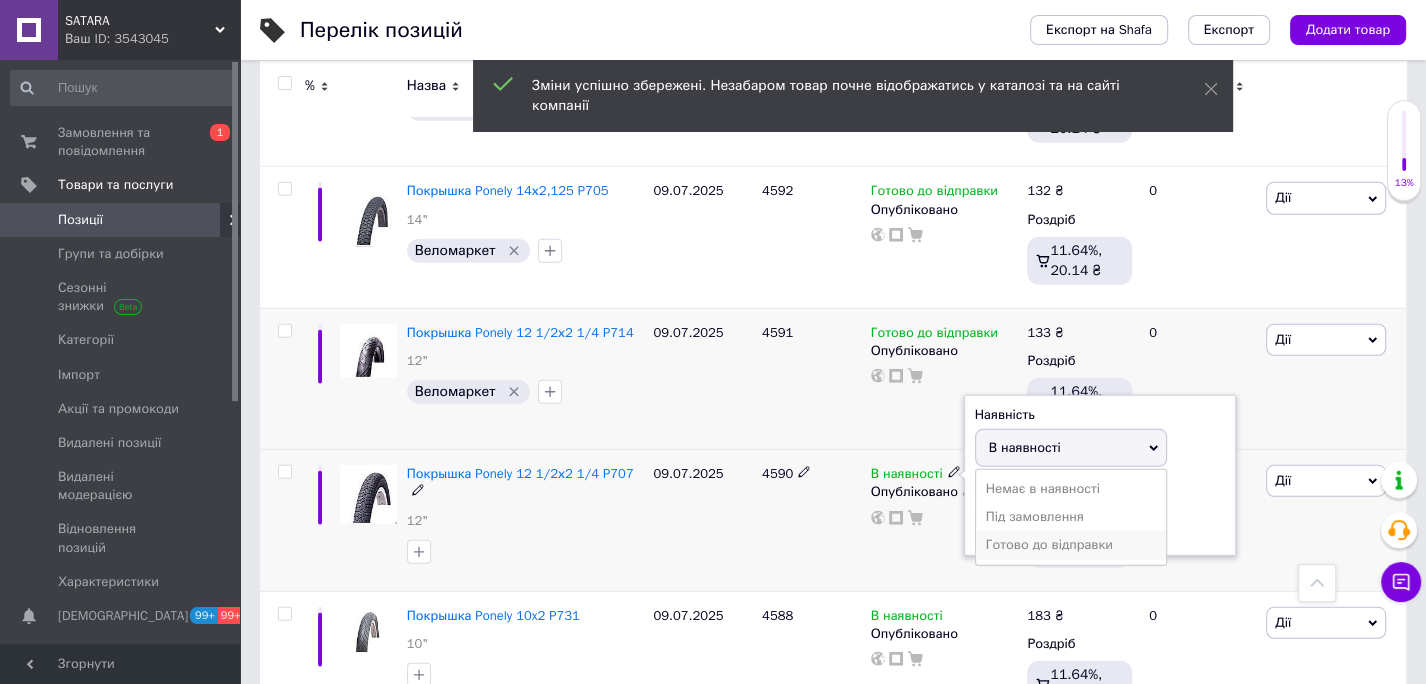 click on "Готово до відправки" at bounding box center (1071, 545) 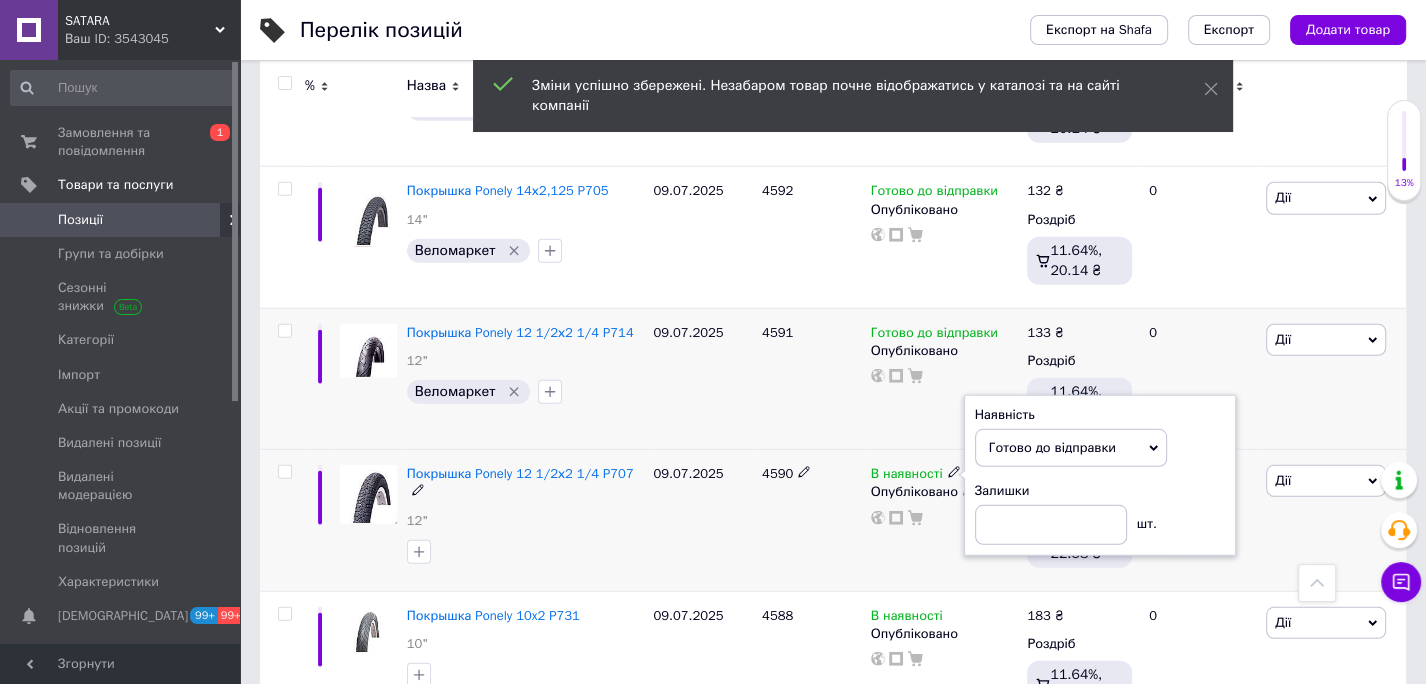 click on "09.07.2025" at bounding box center (702, 520) 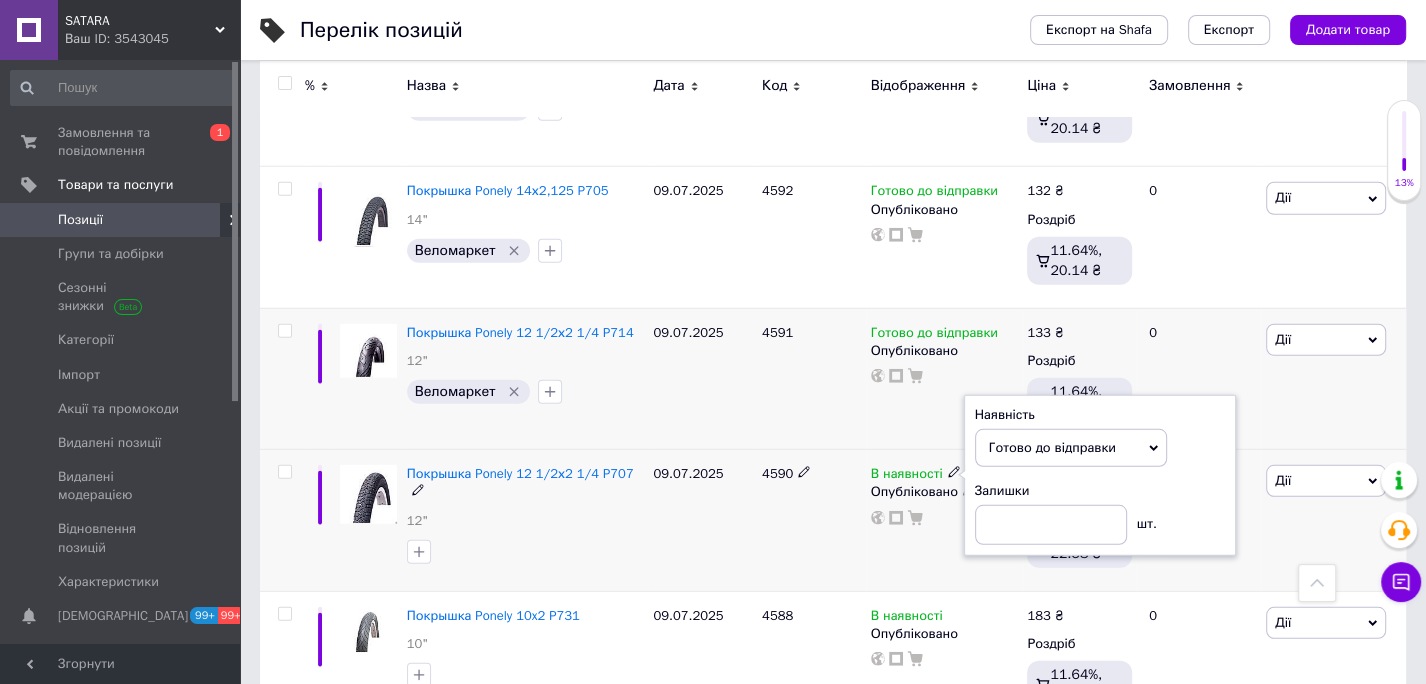 drag, startPoint x: 421, startPoint y: 371, endPoint x: 470, endPoint y: 365, distance: 49.365982 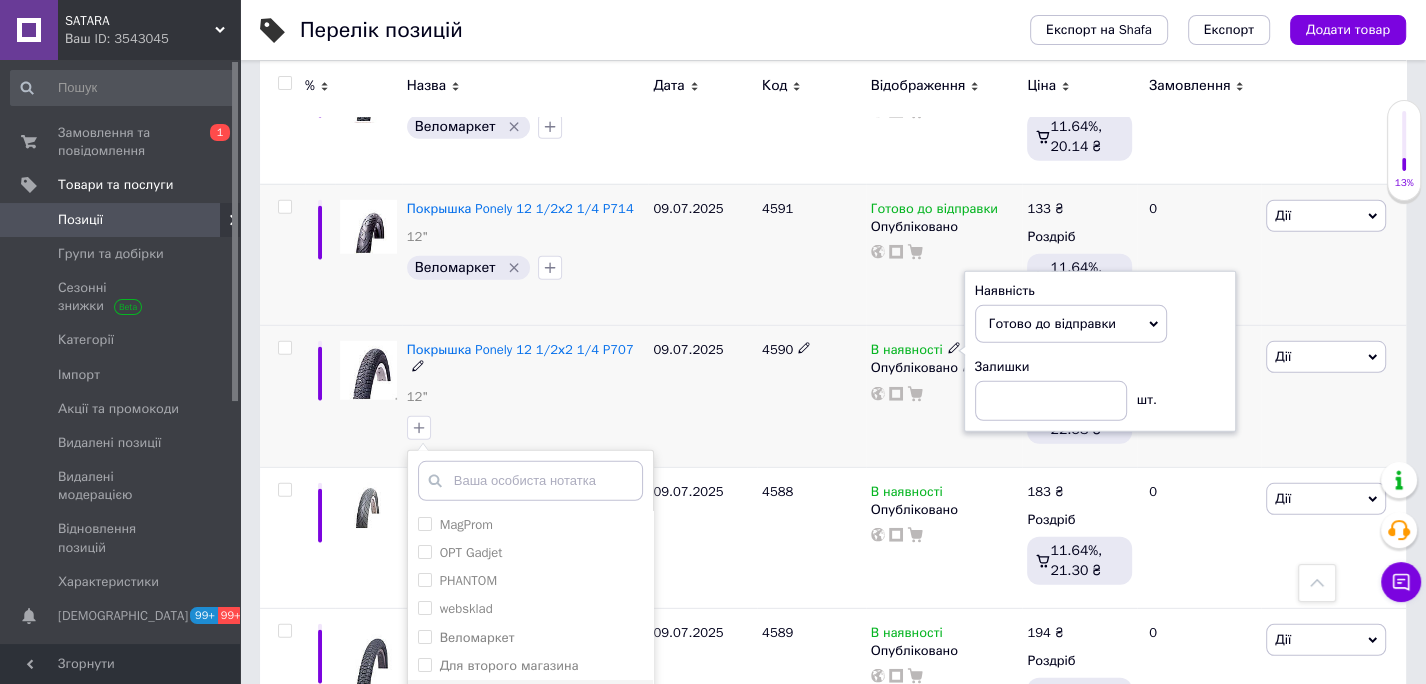 scroll, scrollTop: 11165, scrollLeft: 0, axis: vertical 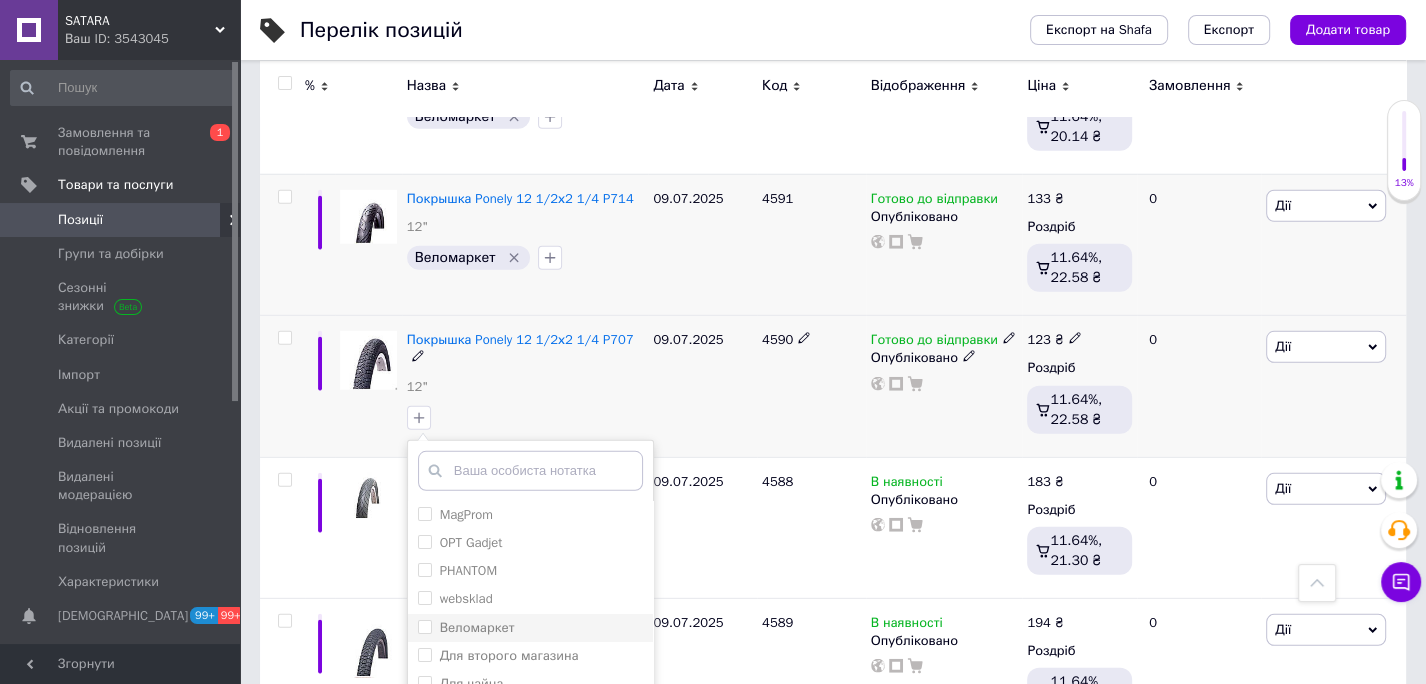 click on "Веломаркет" at bounding box center [424, 626] 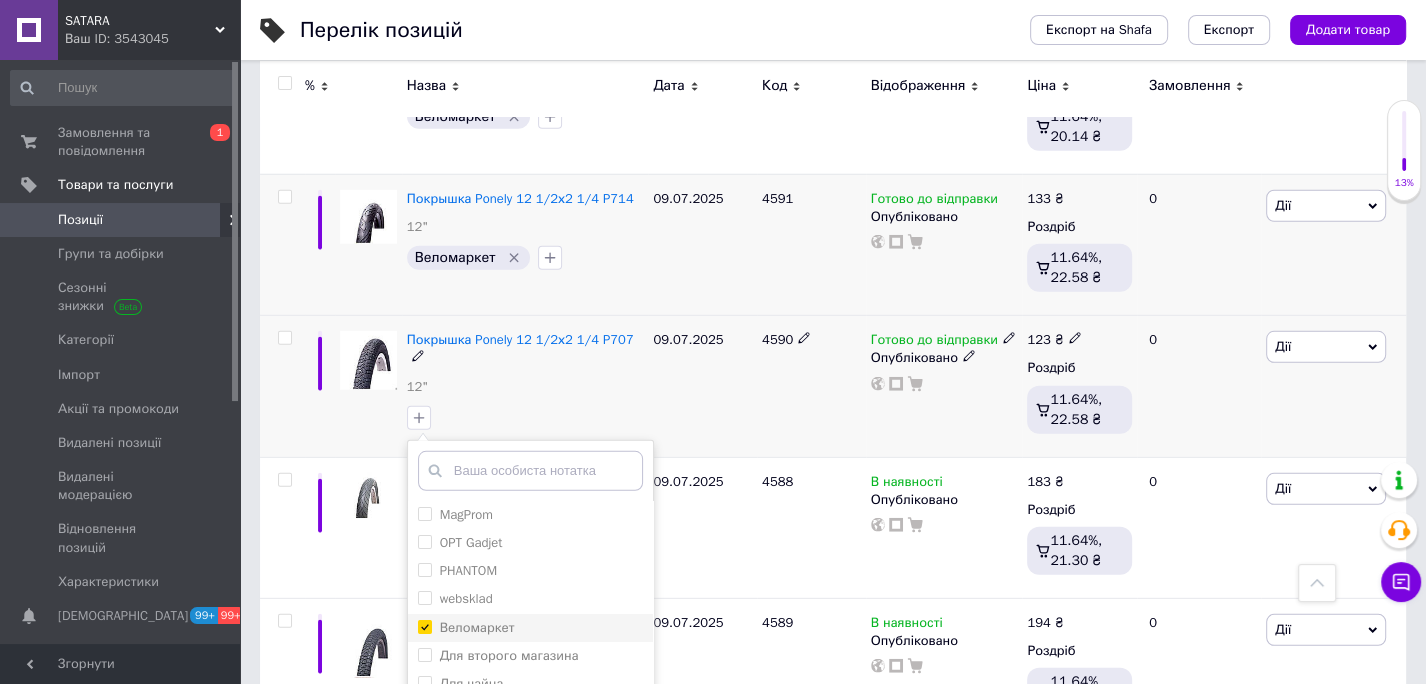 checkbox on "true" 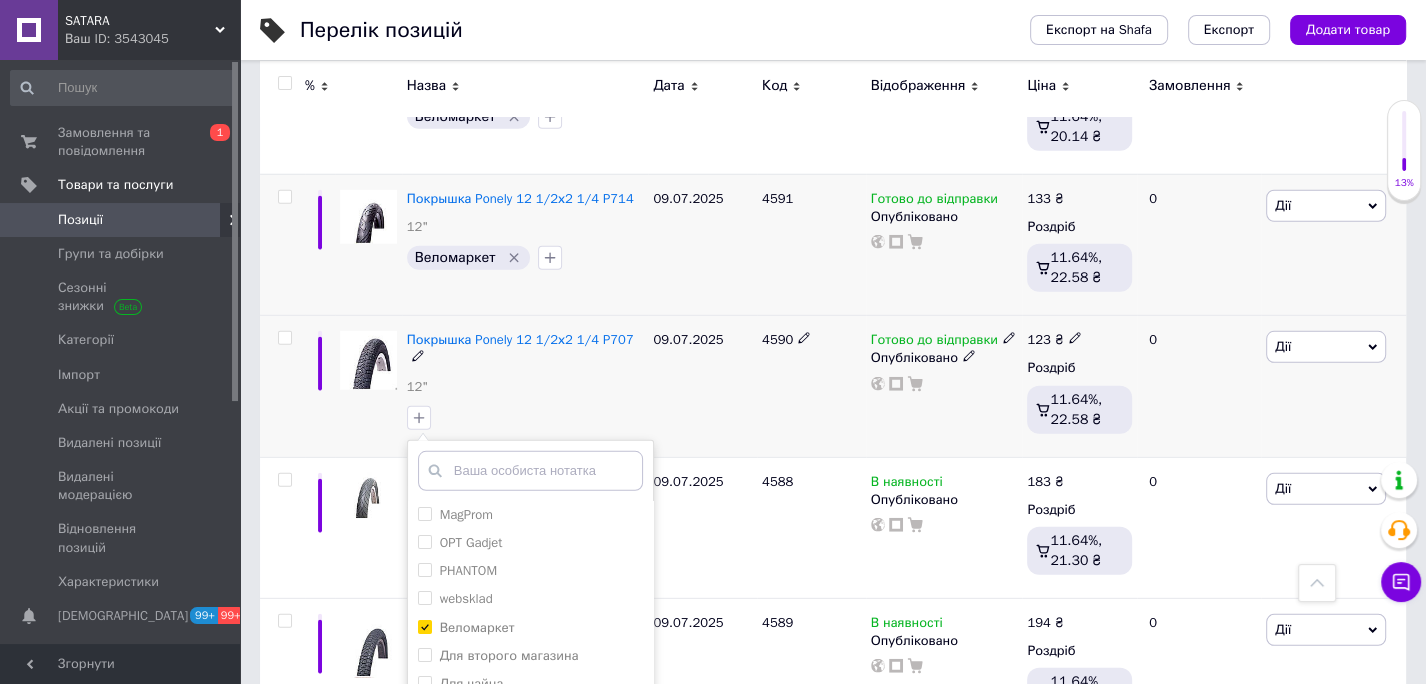 click on "Додати мітку" at bounding box center (530, 837) 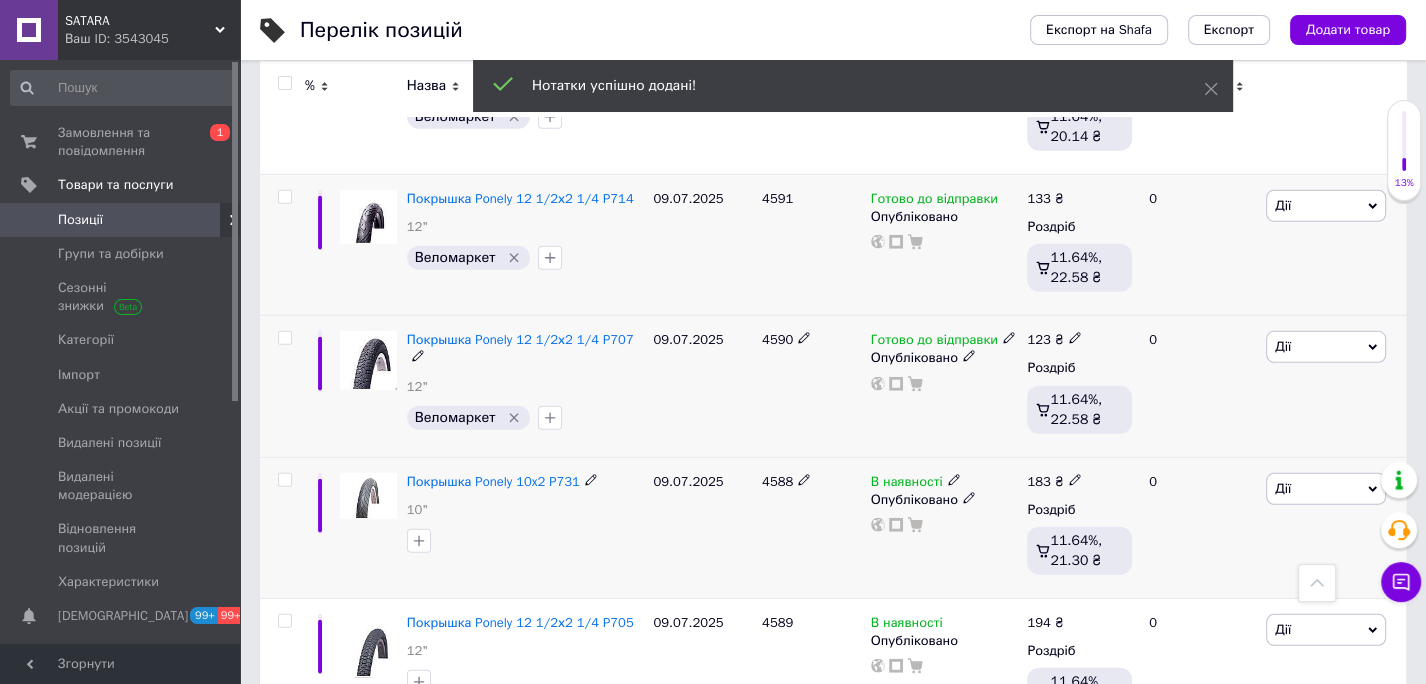 click on "4588" at bounding box center (777, 481) 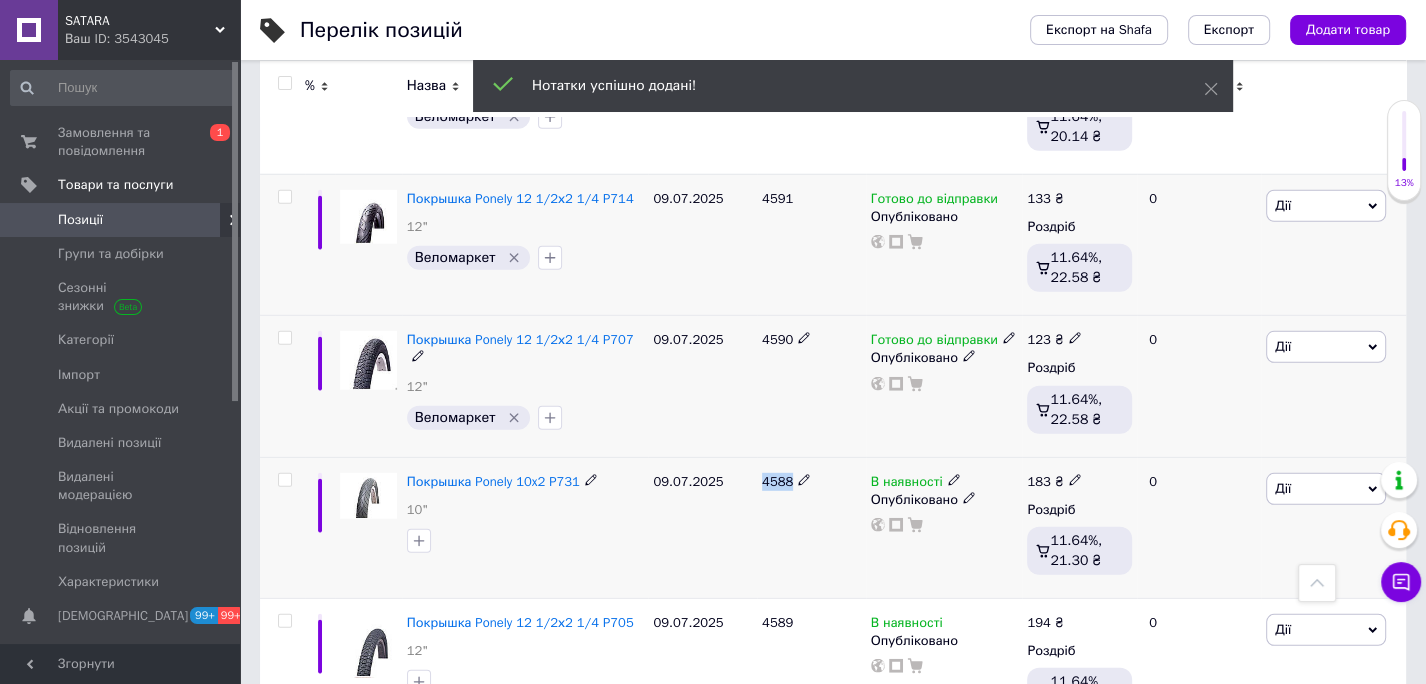 click on "4588" at bounding box center (777, 481) 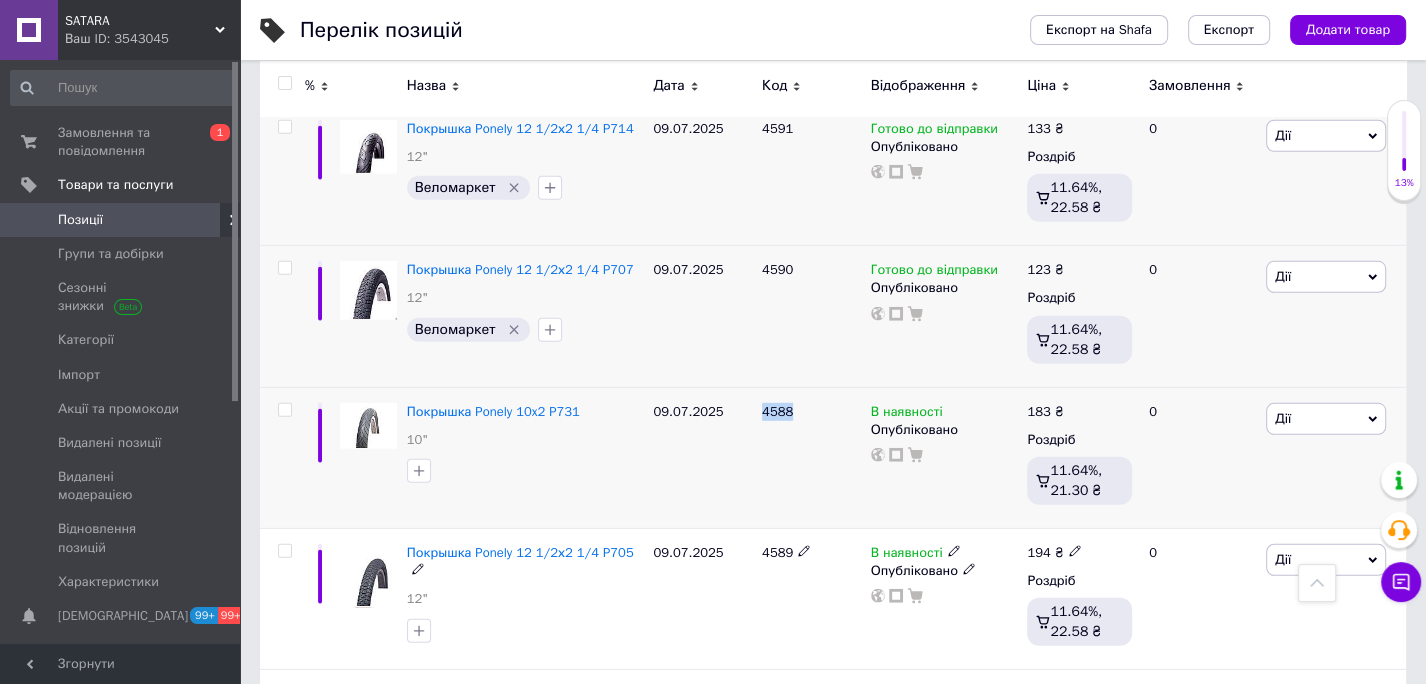 scroll, scrollTop: 11236, scrollLeft: 0, axis: vertical 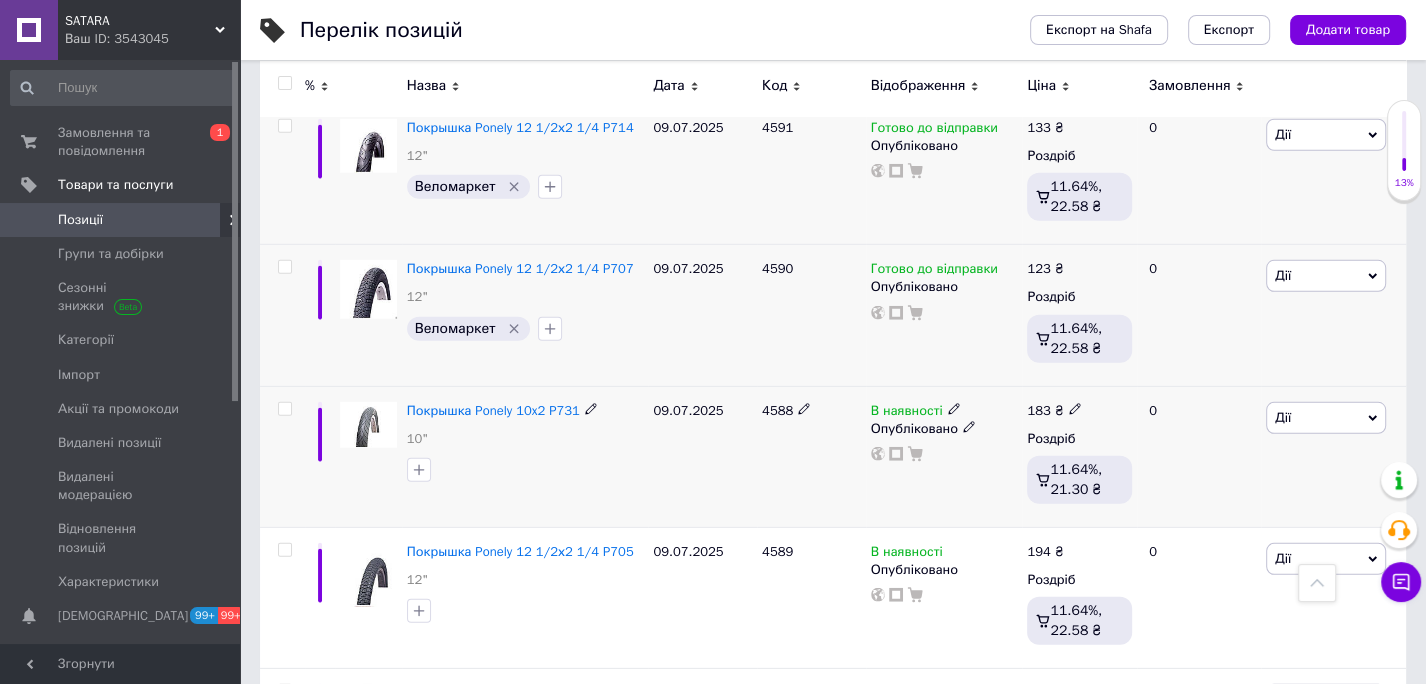 click 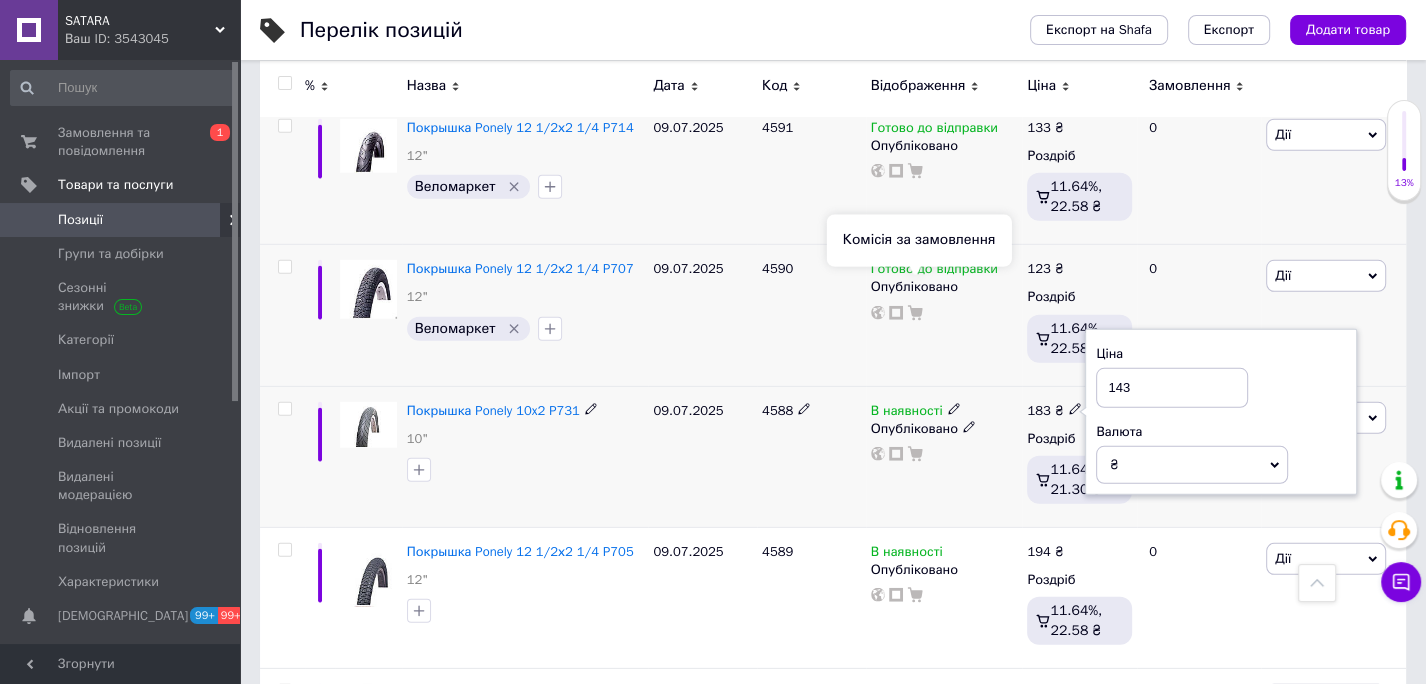 type on "143" 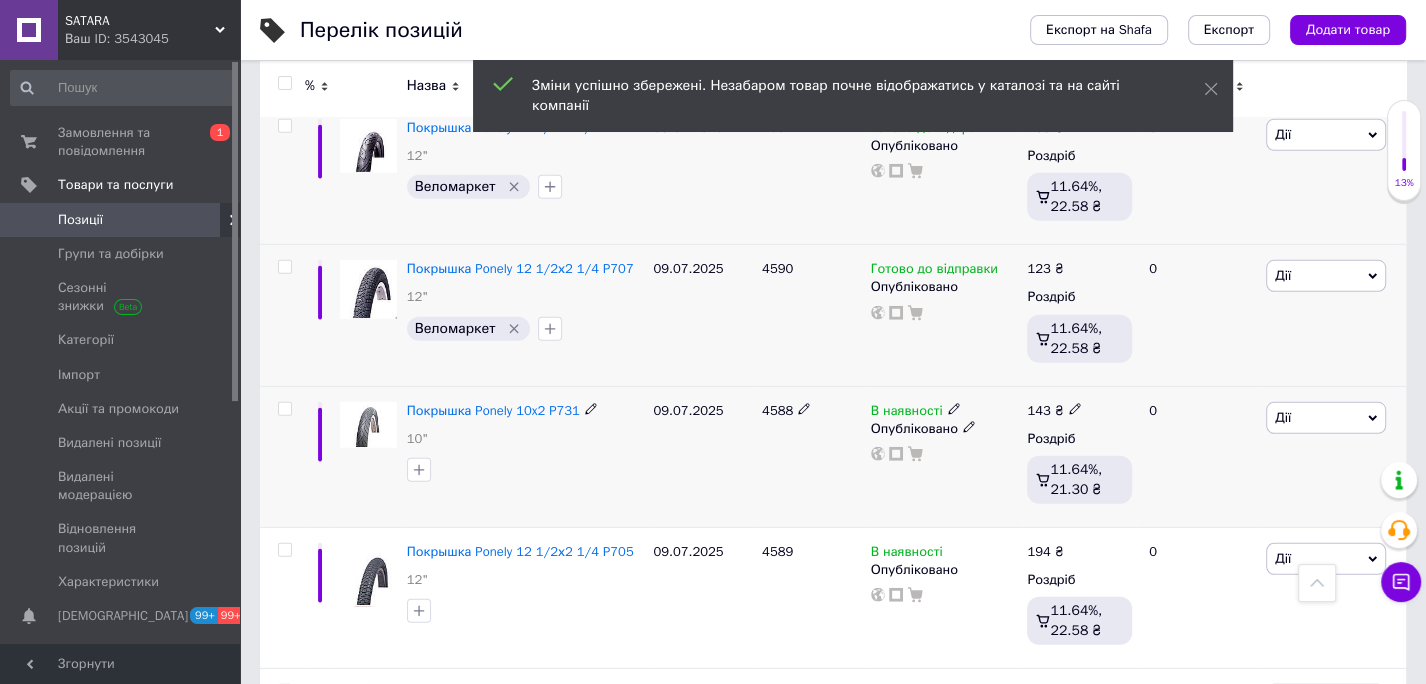 click 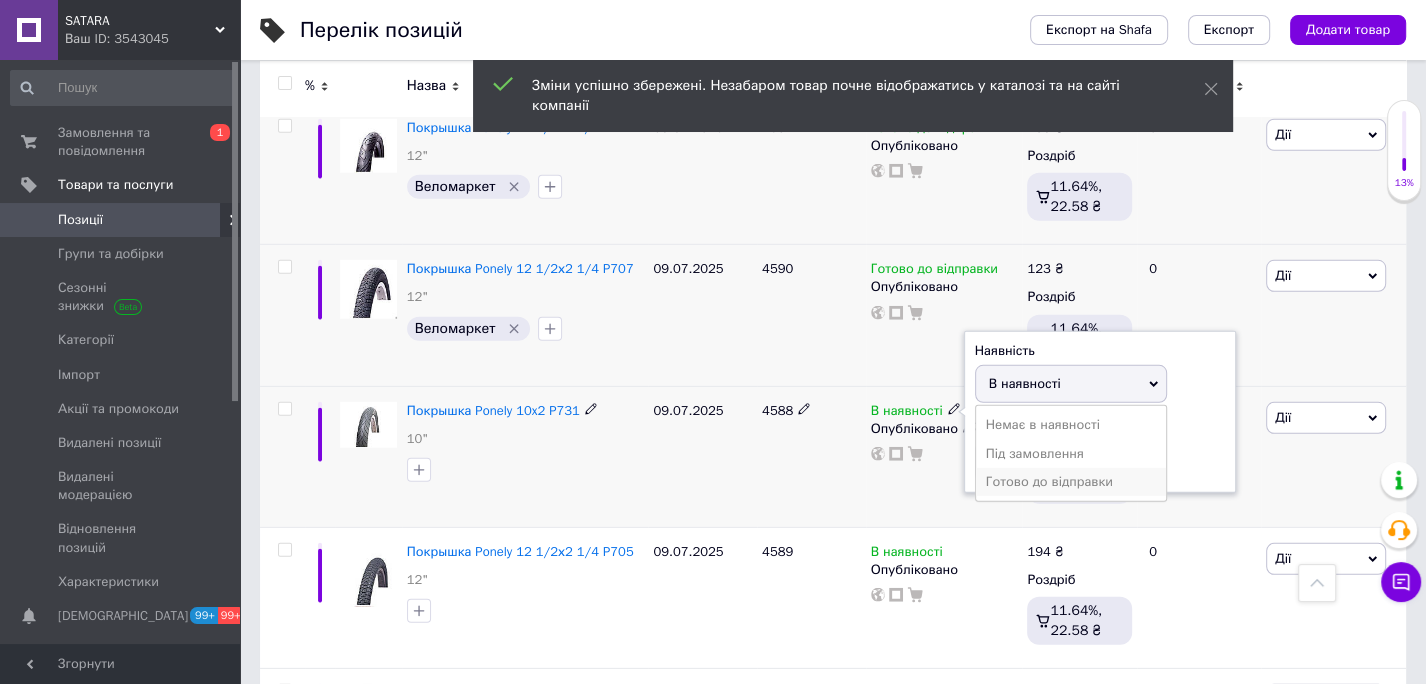 click on "Готово до відправки" at bounding box center [1071, 482] 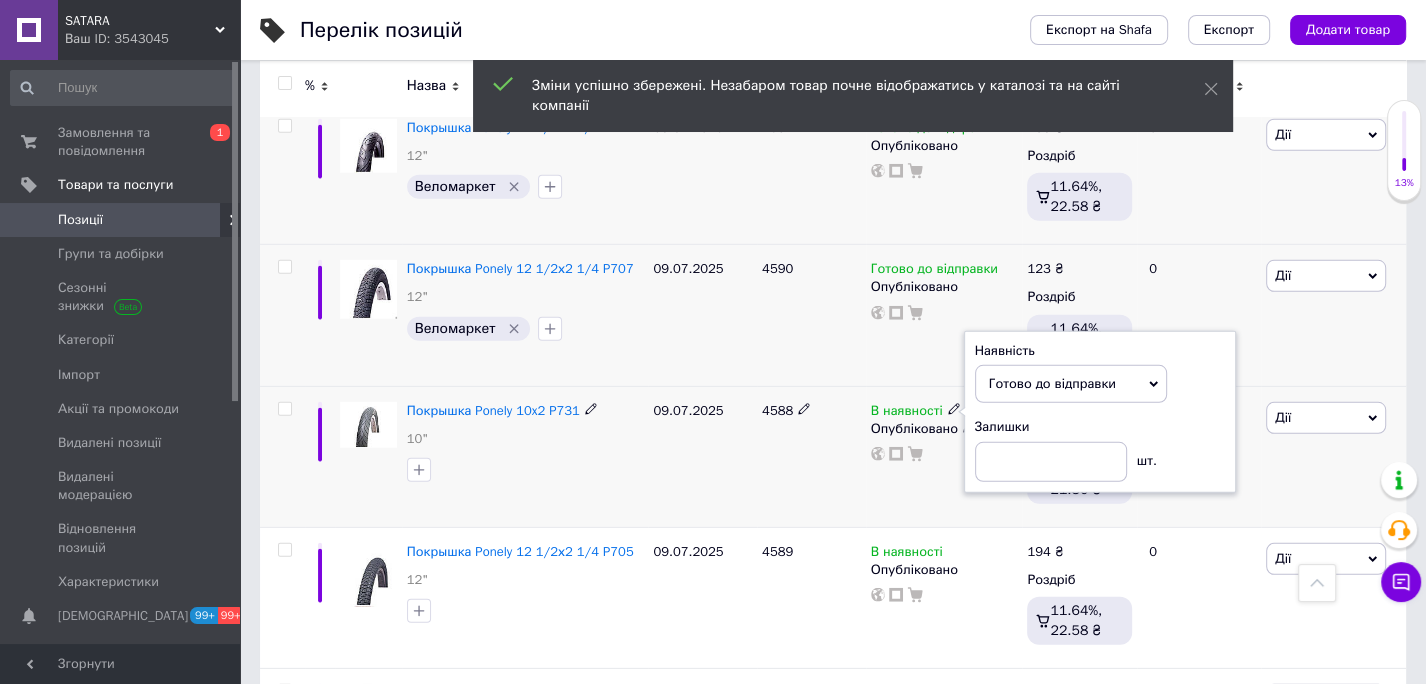 click on "09.07.2025" at bounding box center (702, 456) 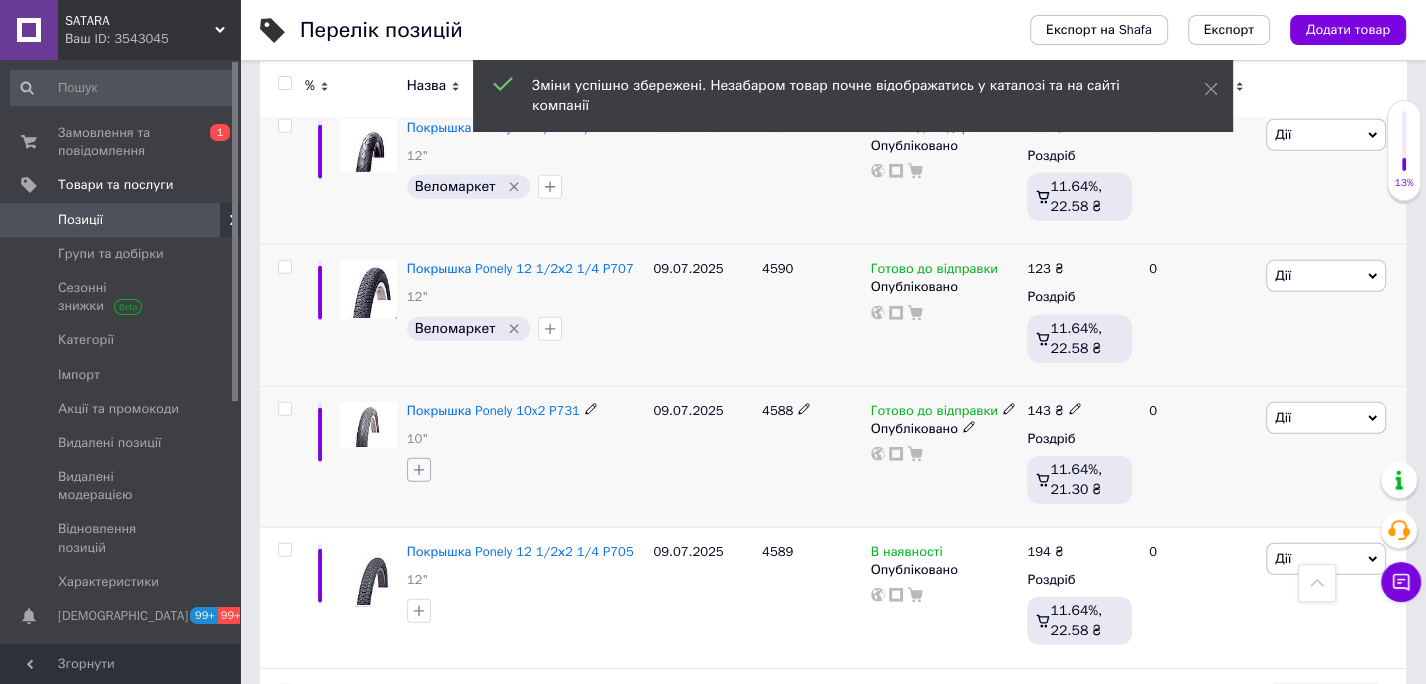click 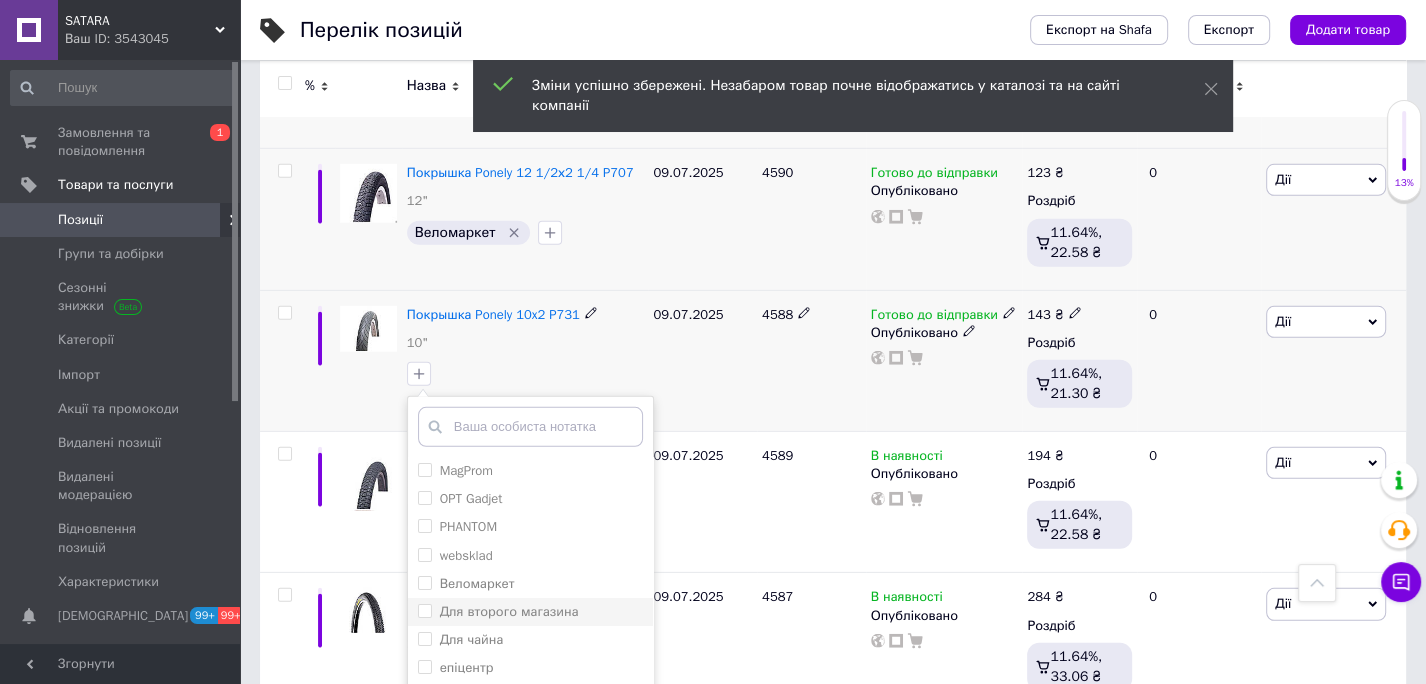 scroll, scrollTop: 11333, scrollLeft: 0, axis: vertical 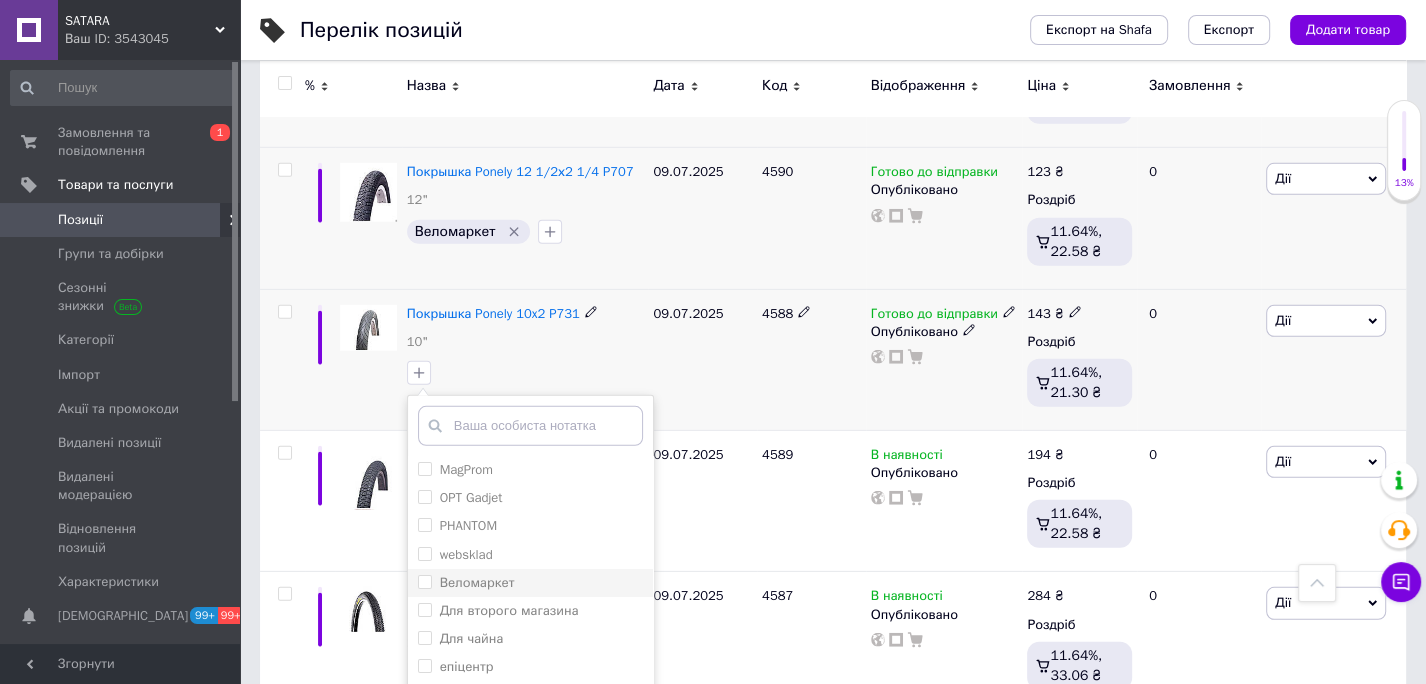 click on "Веломаркет" at bounding box center (424, 581) 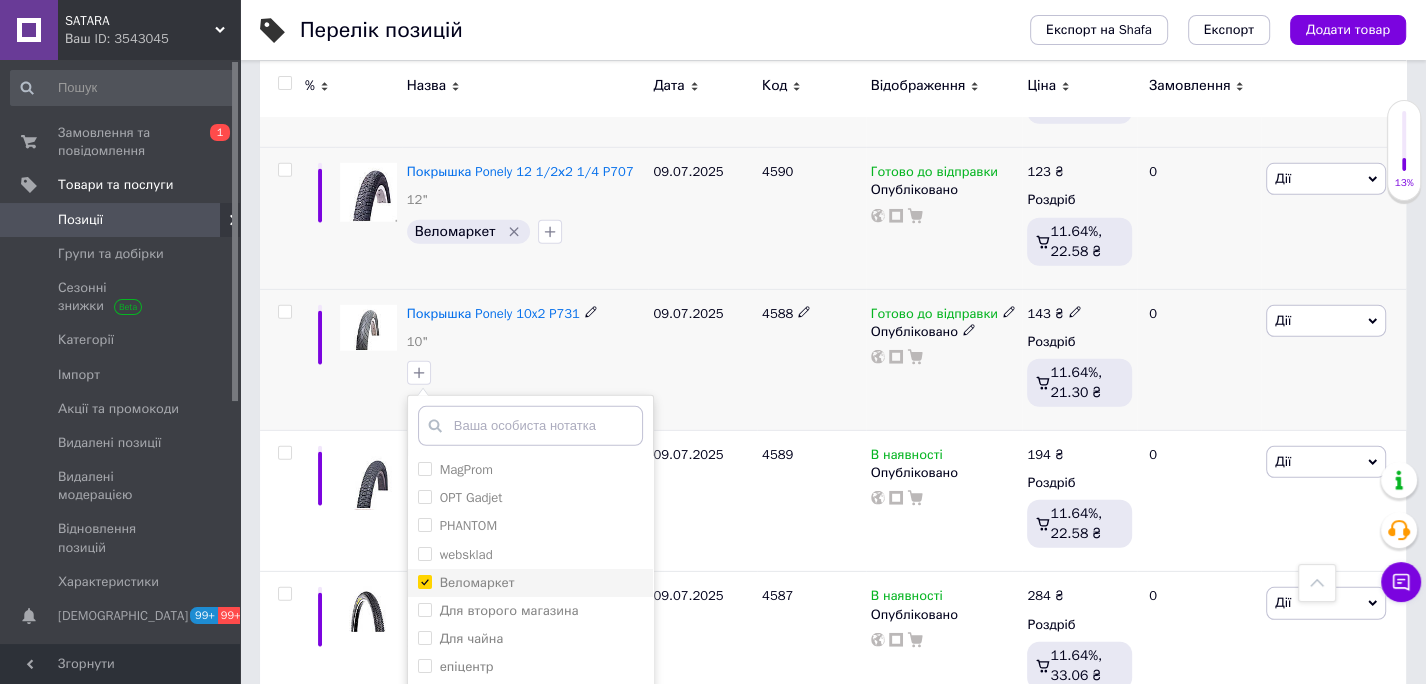 checkbox on "true" 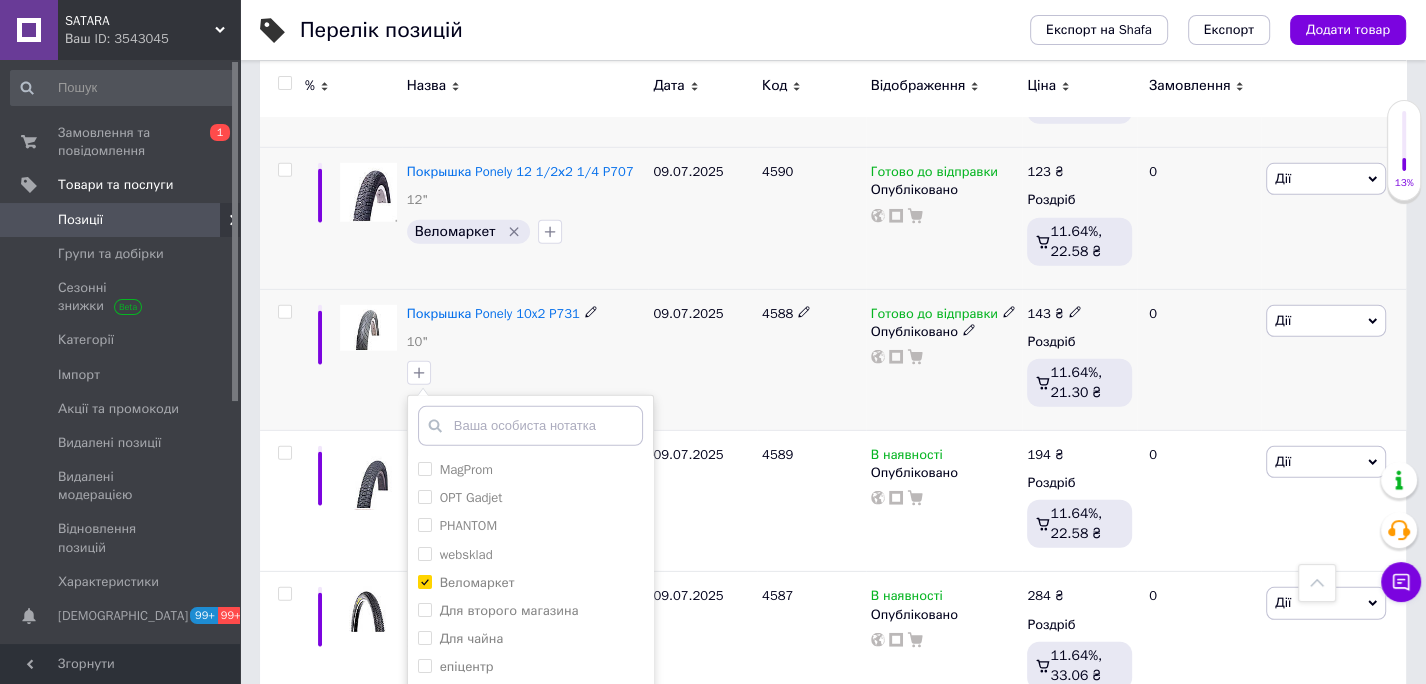 click on "Додати мітку" at bounding box center [530, 792] 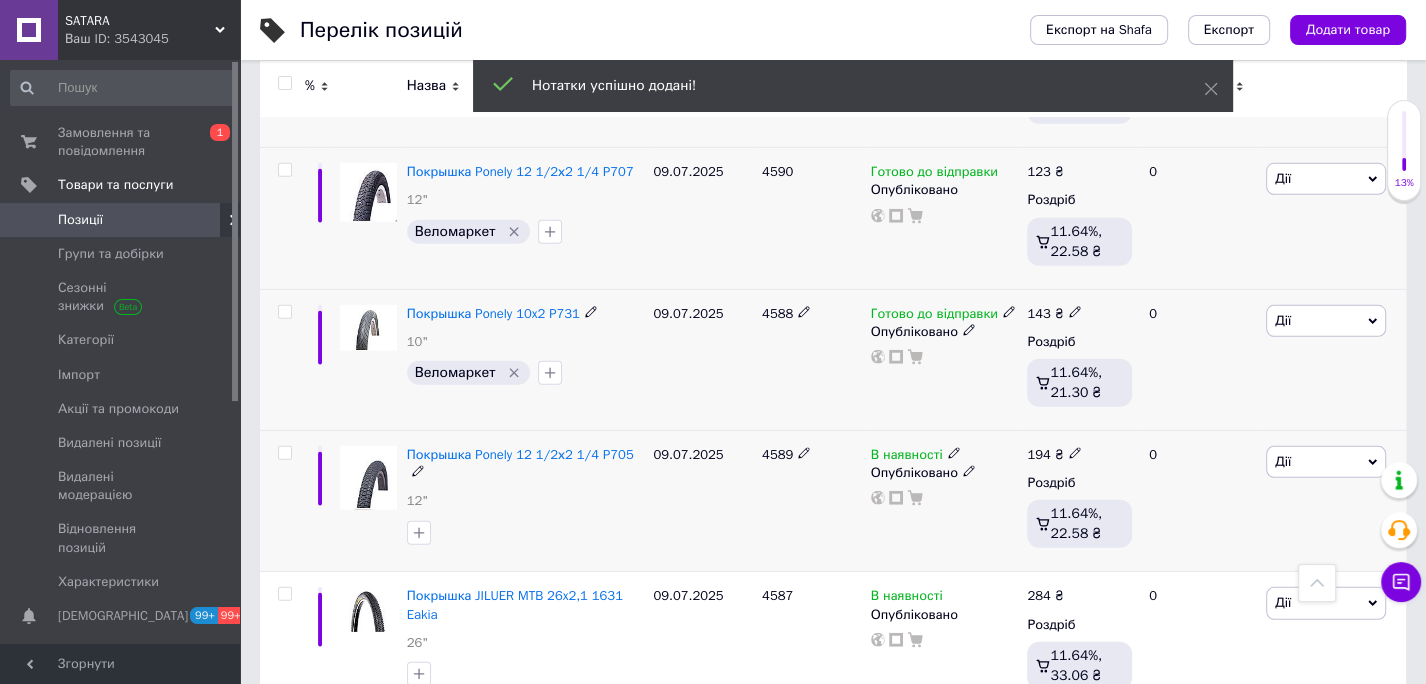 click on "4589" at bounding box center [777, 454] 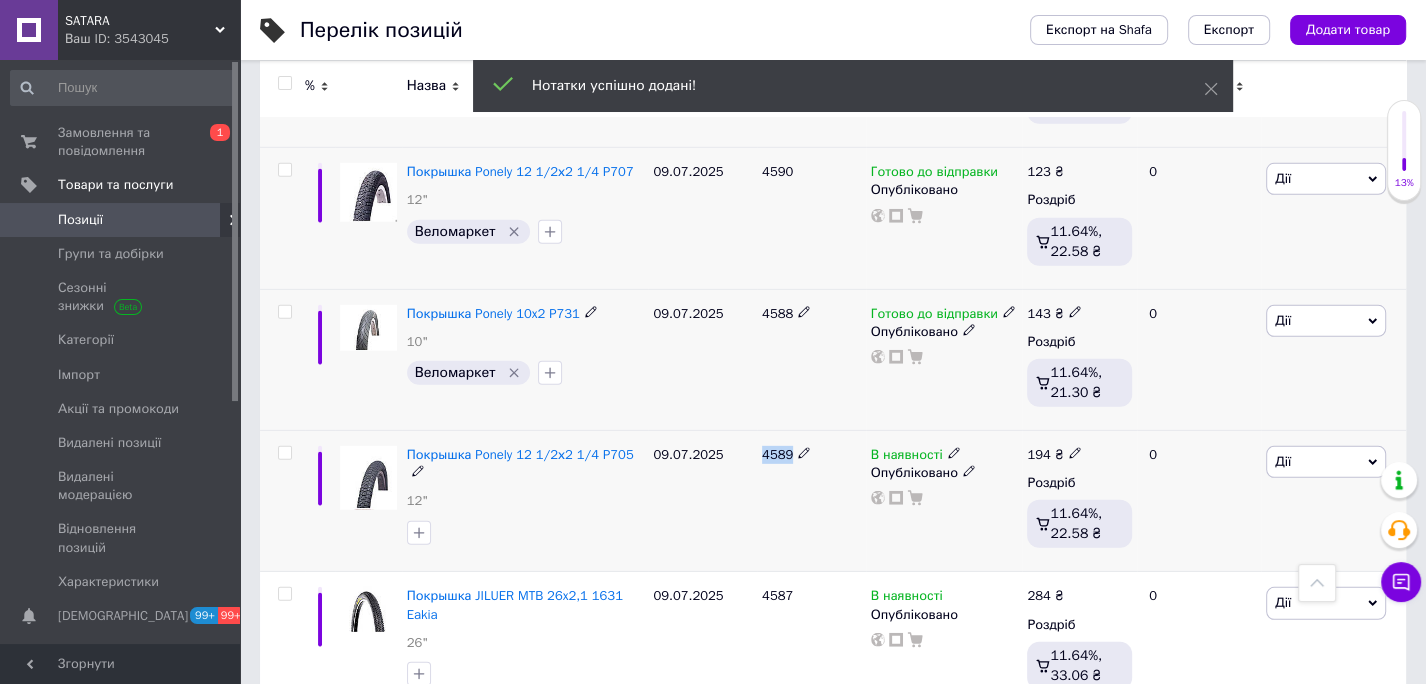 click on "4589" at bounding box center [777, 454] 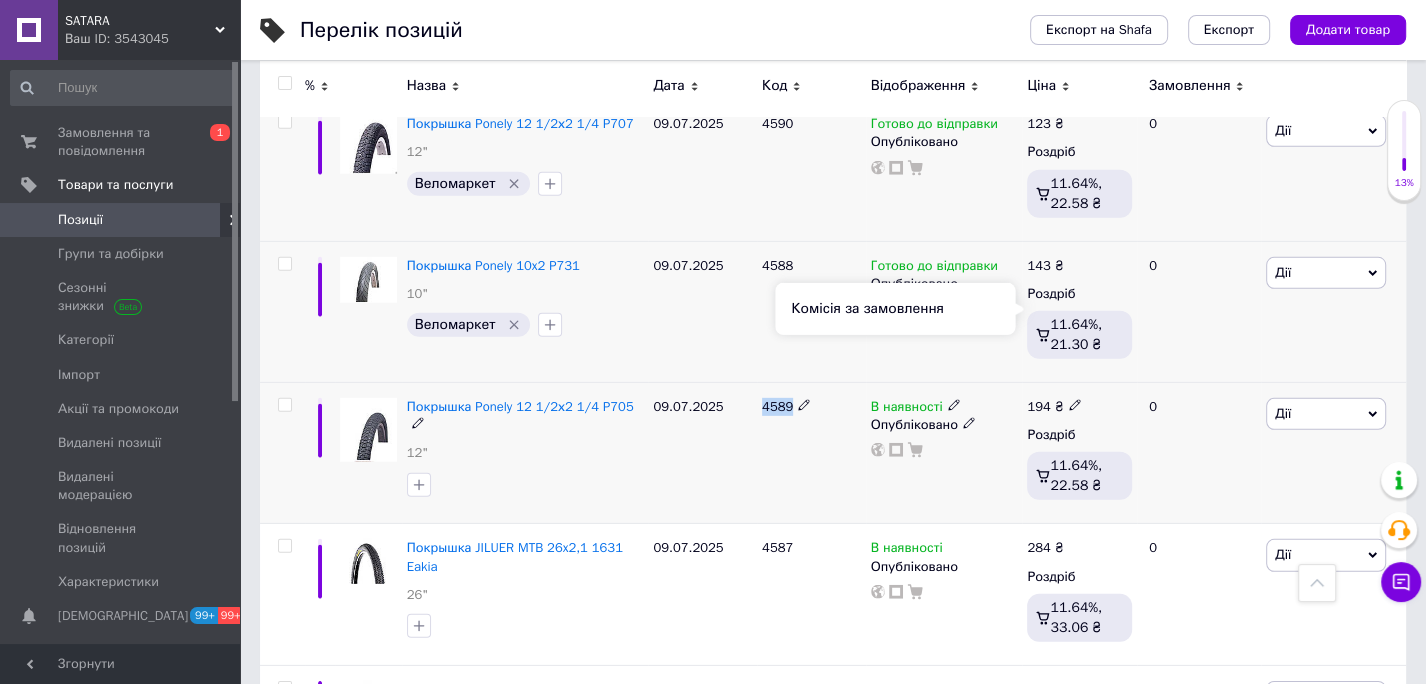 scroll, scrollTop: 11382, scrollLeft: 0, axis: vertical 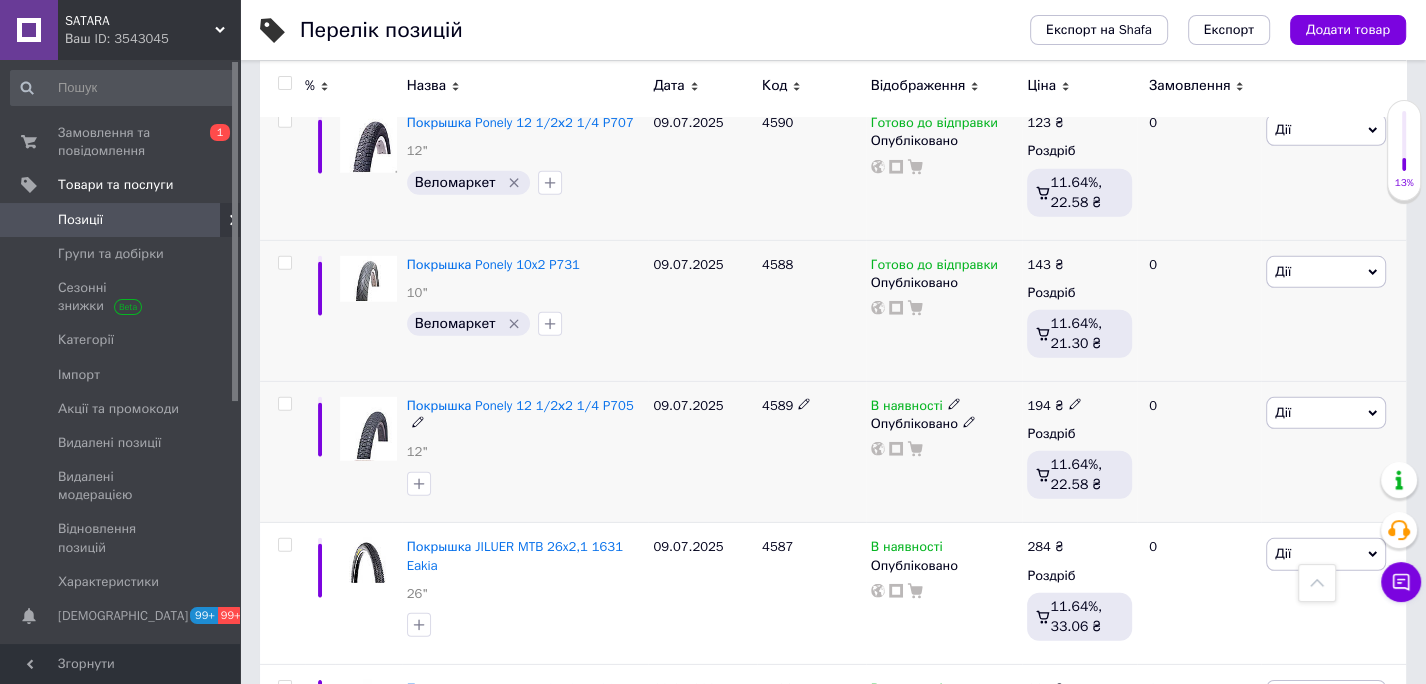click 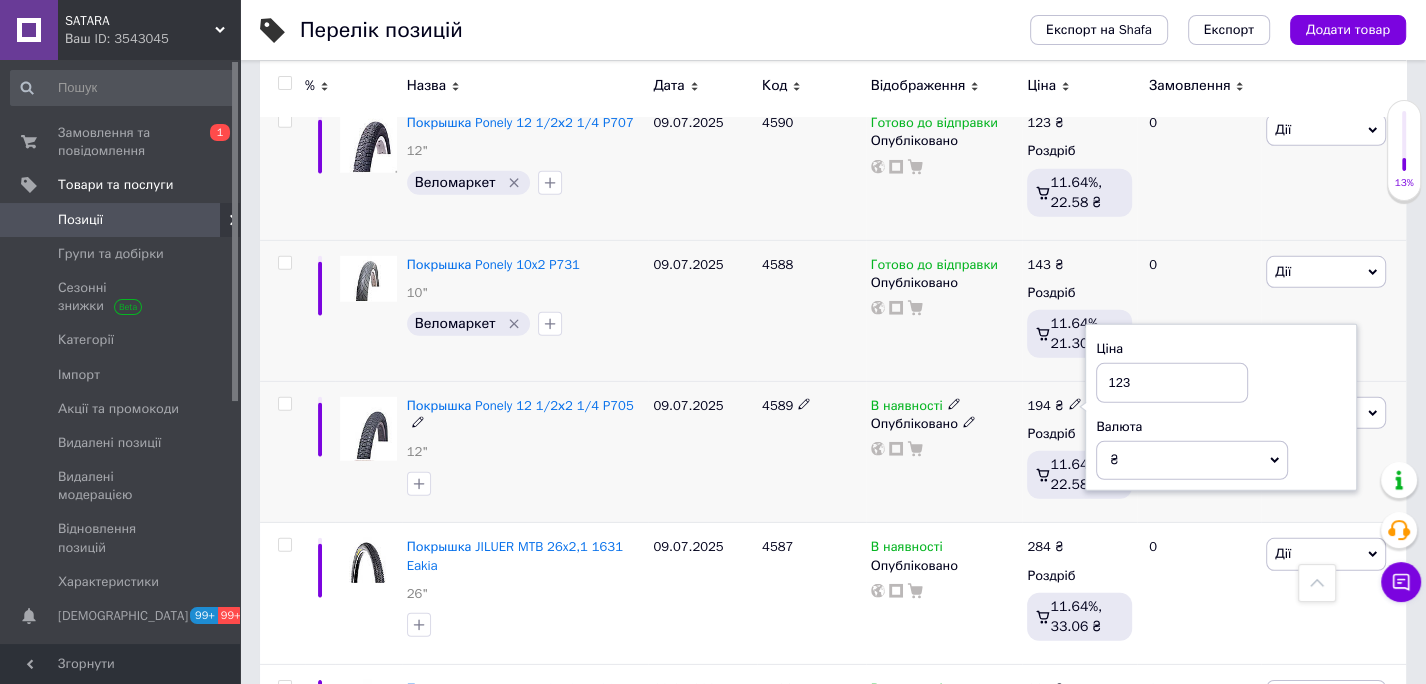 type on "123" 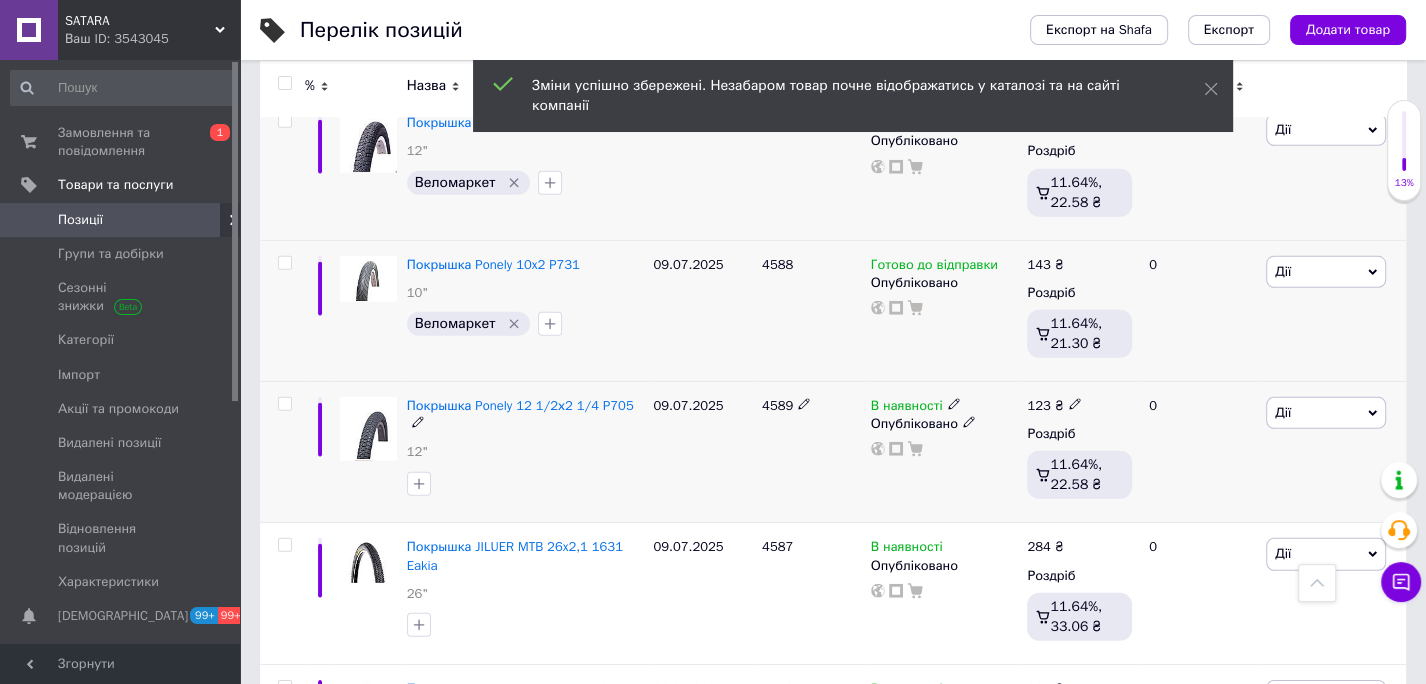 click 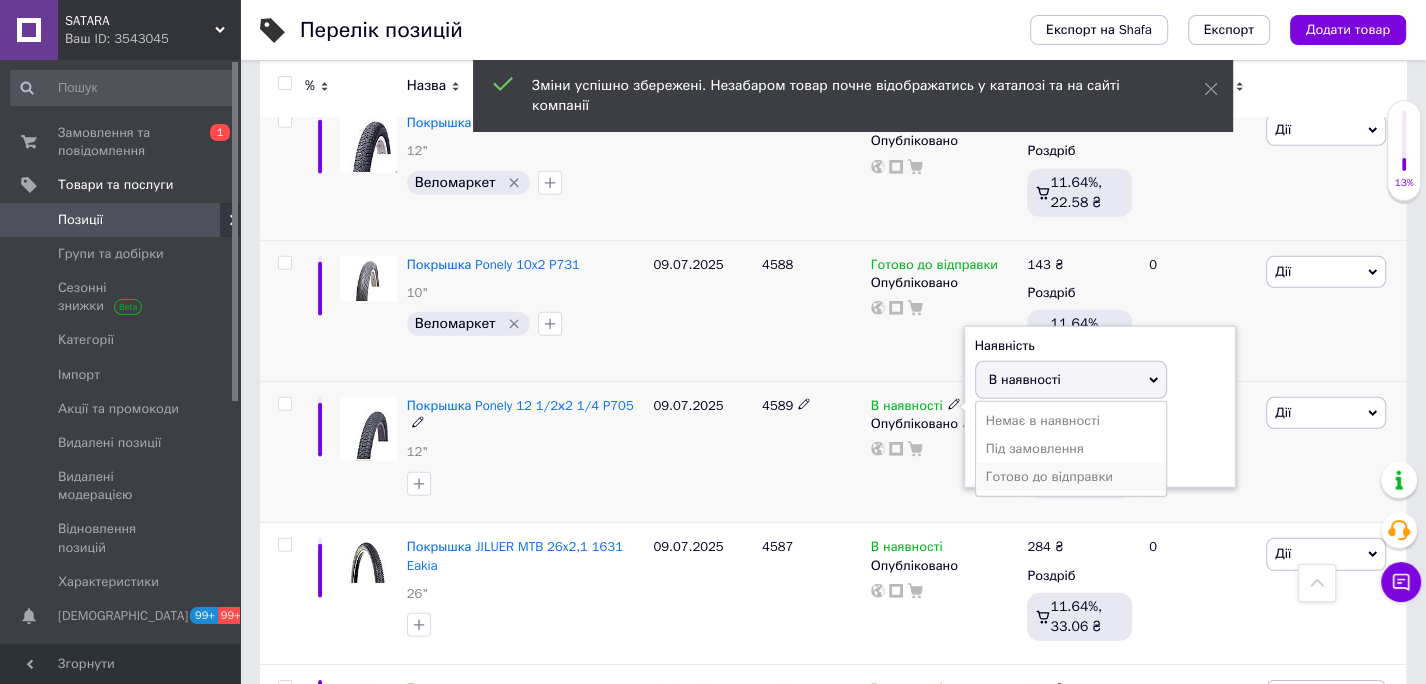 click on "Готово до відправки" at bounding box center [1071, 477] 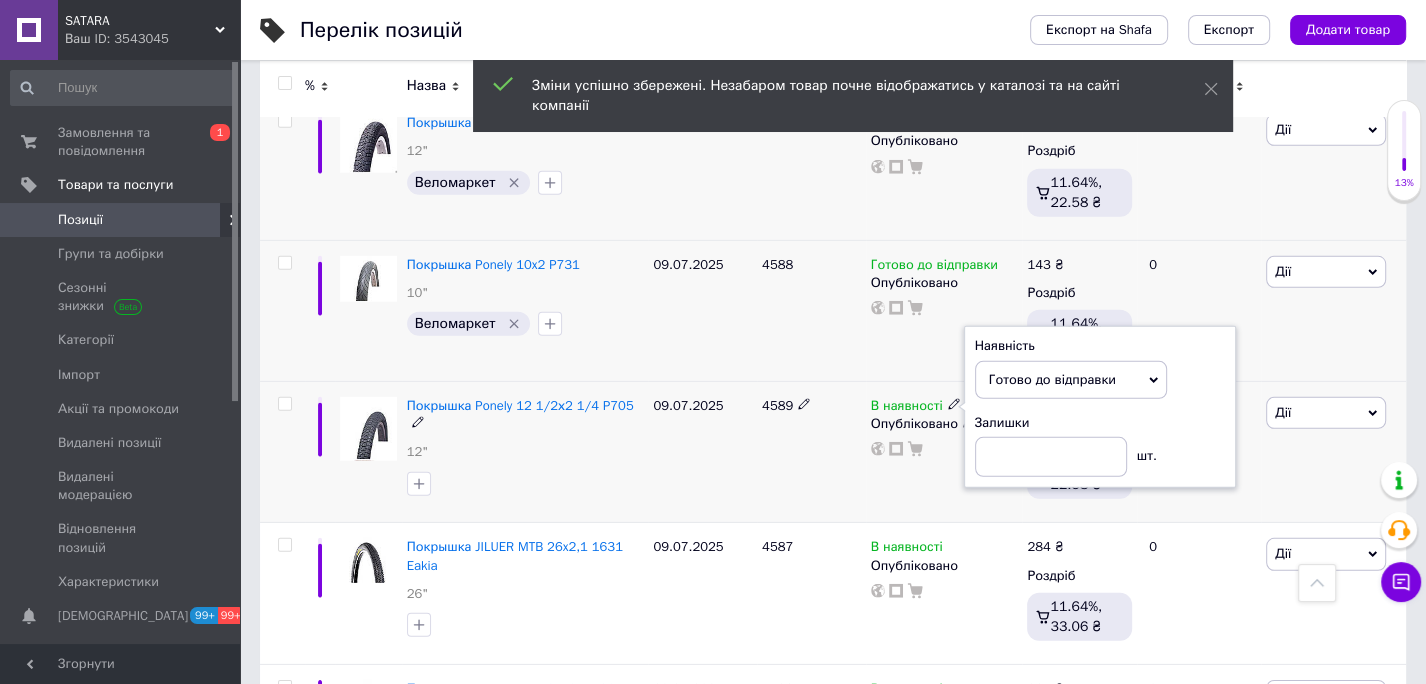 drag, startPoint x: 729, startPoint y: 319, endPoint x: 692, endPoint y: 319, distance: 37 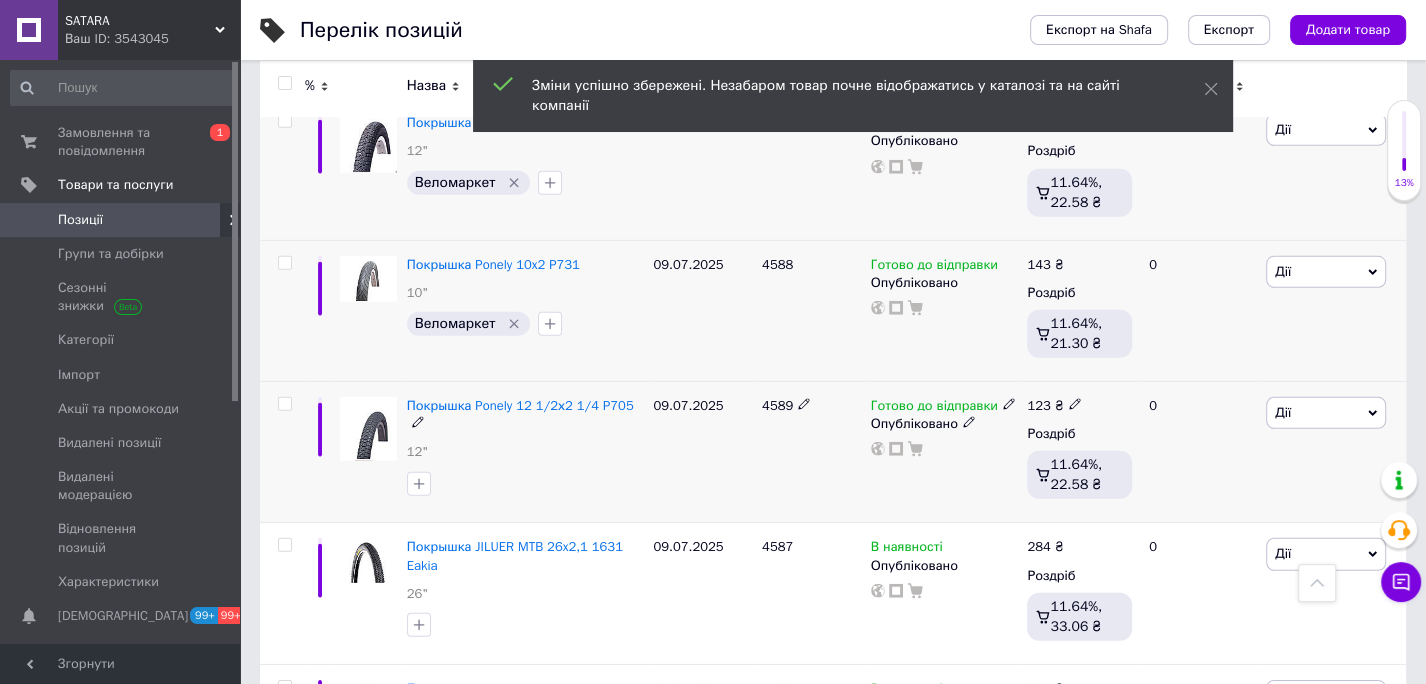 click at bounding box center [419, 484] 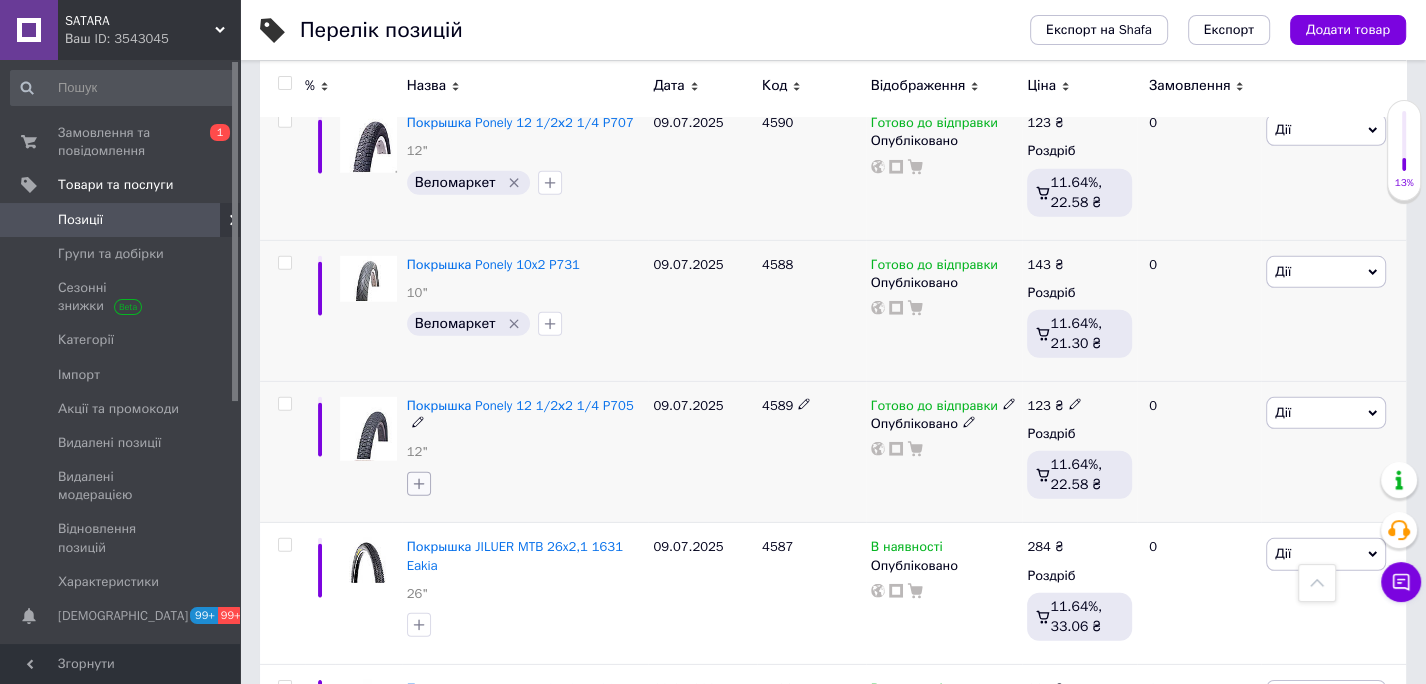 click 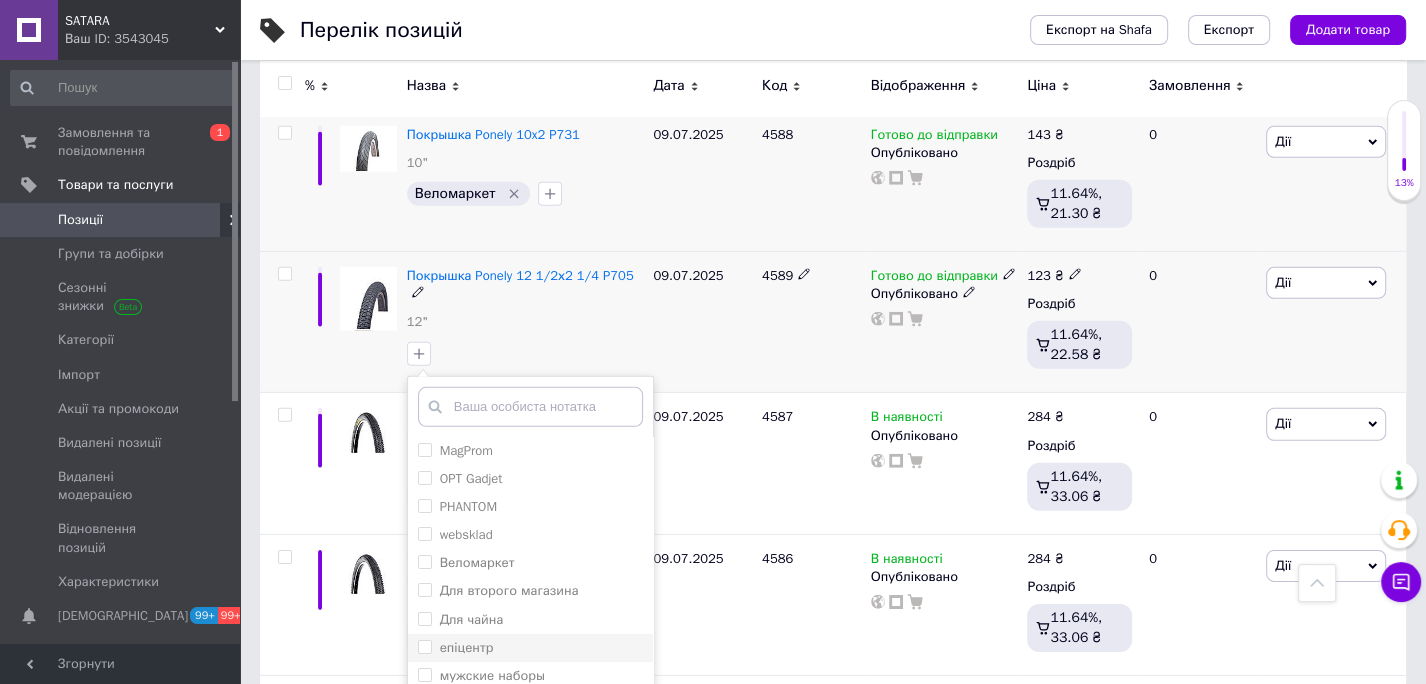 scroll, scrollTop: 11515, scrollLeft: 0, axis: vertical 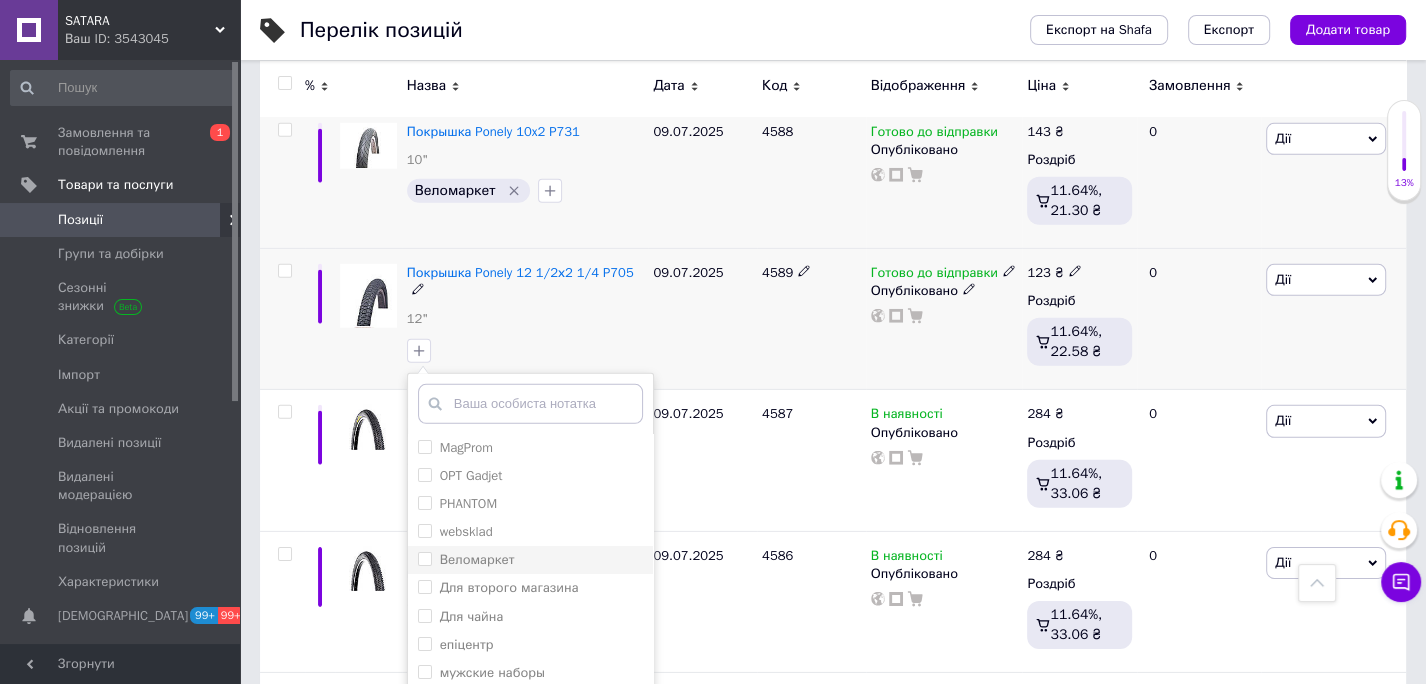 click on "Веломаркет" at bounding box center [424, 558] 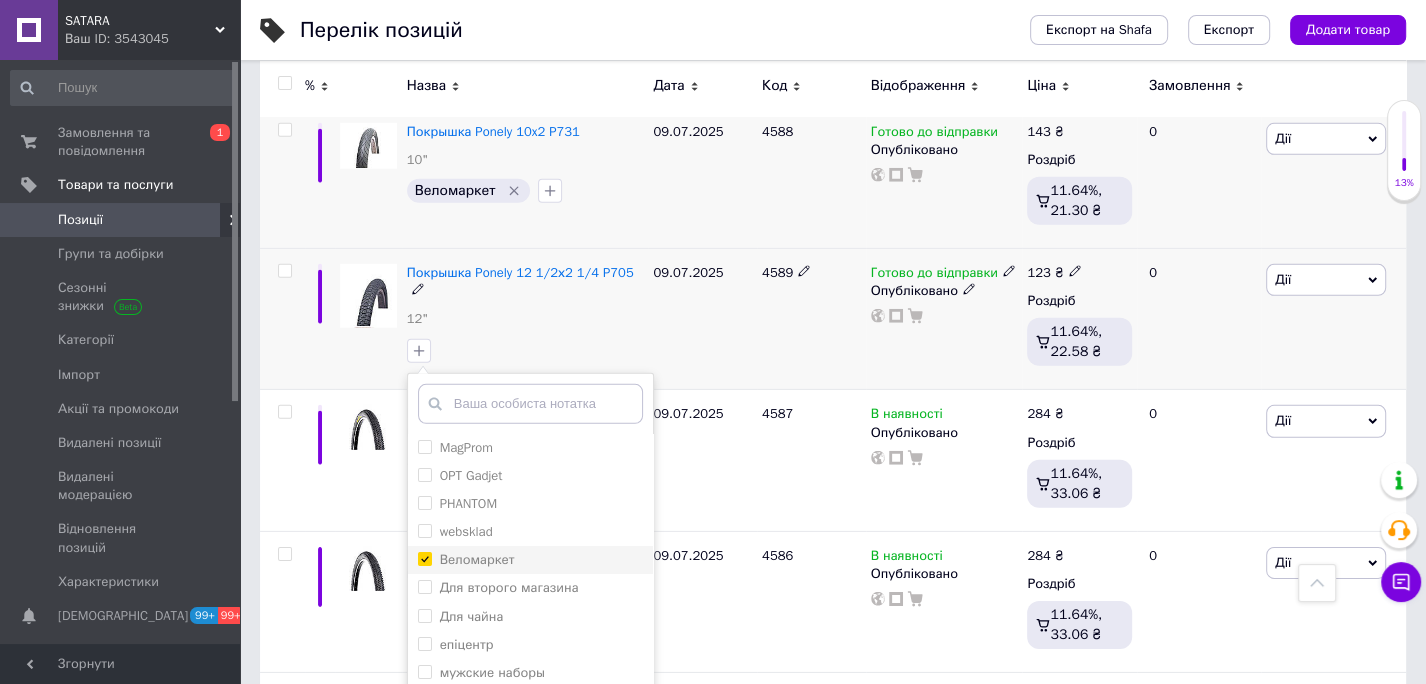 checkbox on "true" 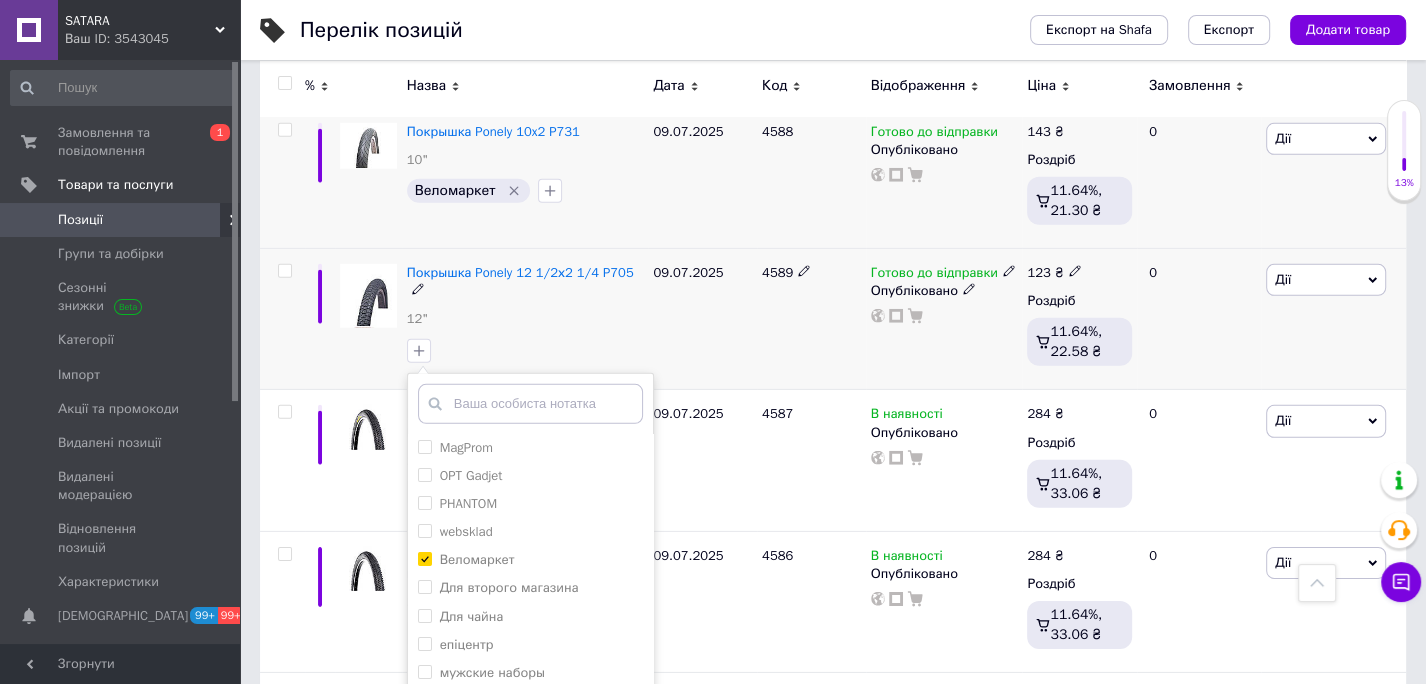 click on "Додати мітку" at bounding box center [530, 770] 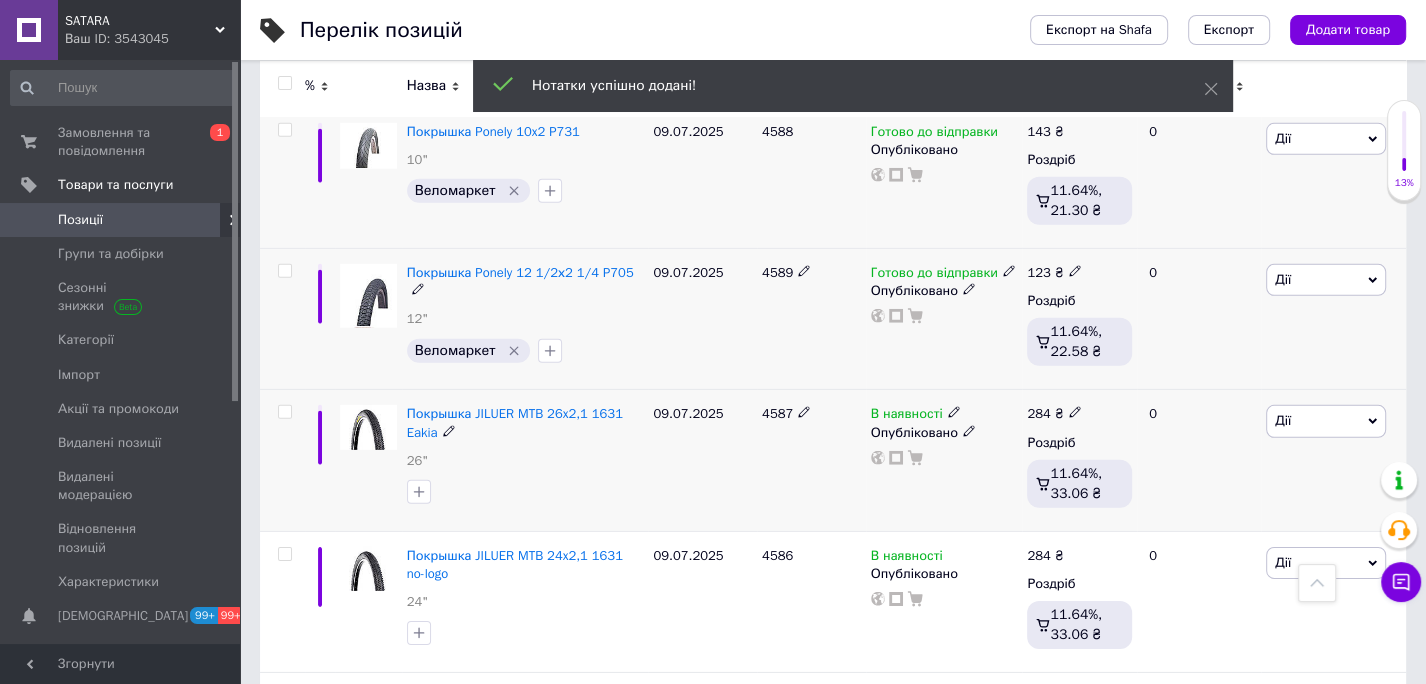 click on "4587" at bounding box center (777, 413) 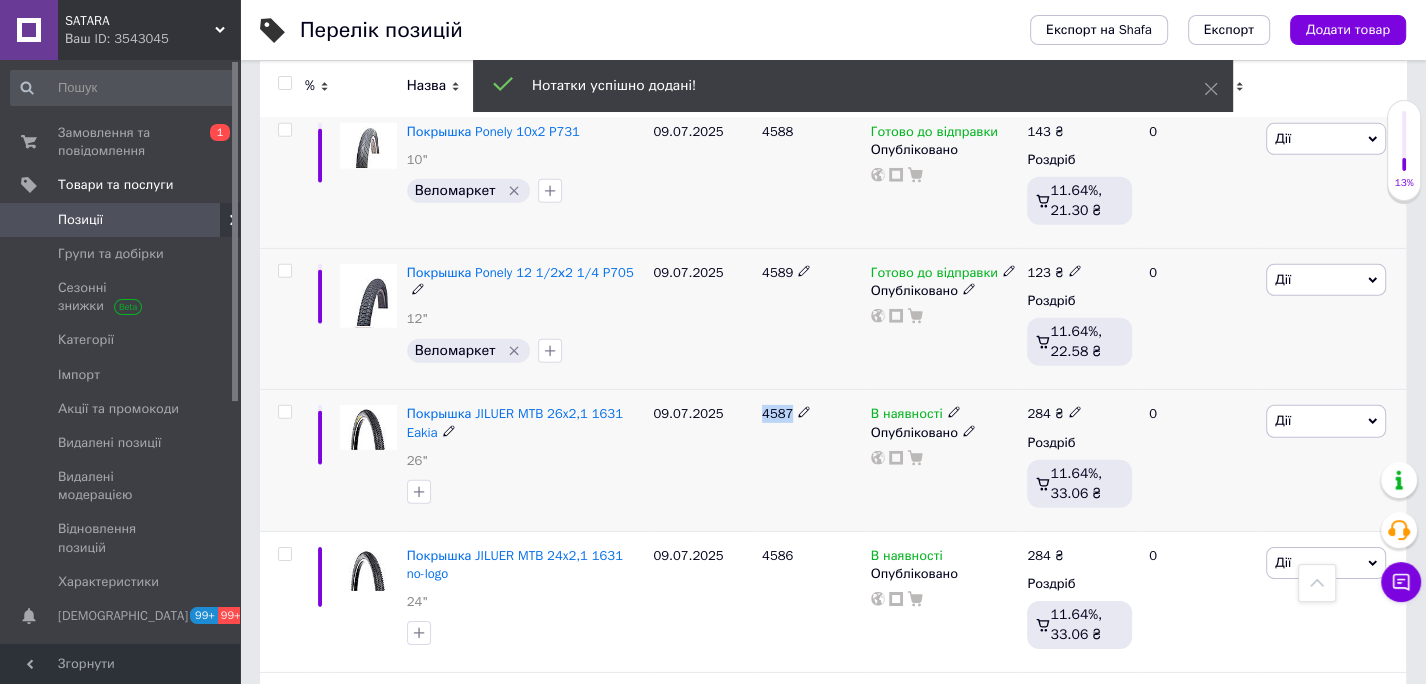 click on "4587" at bounding box center (777, 413) 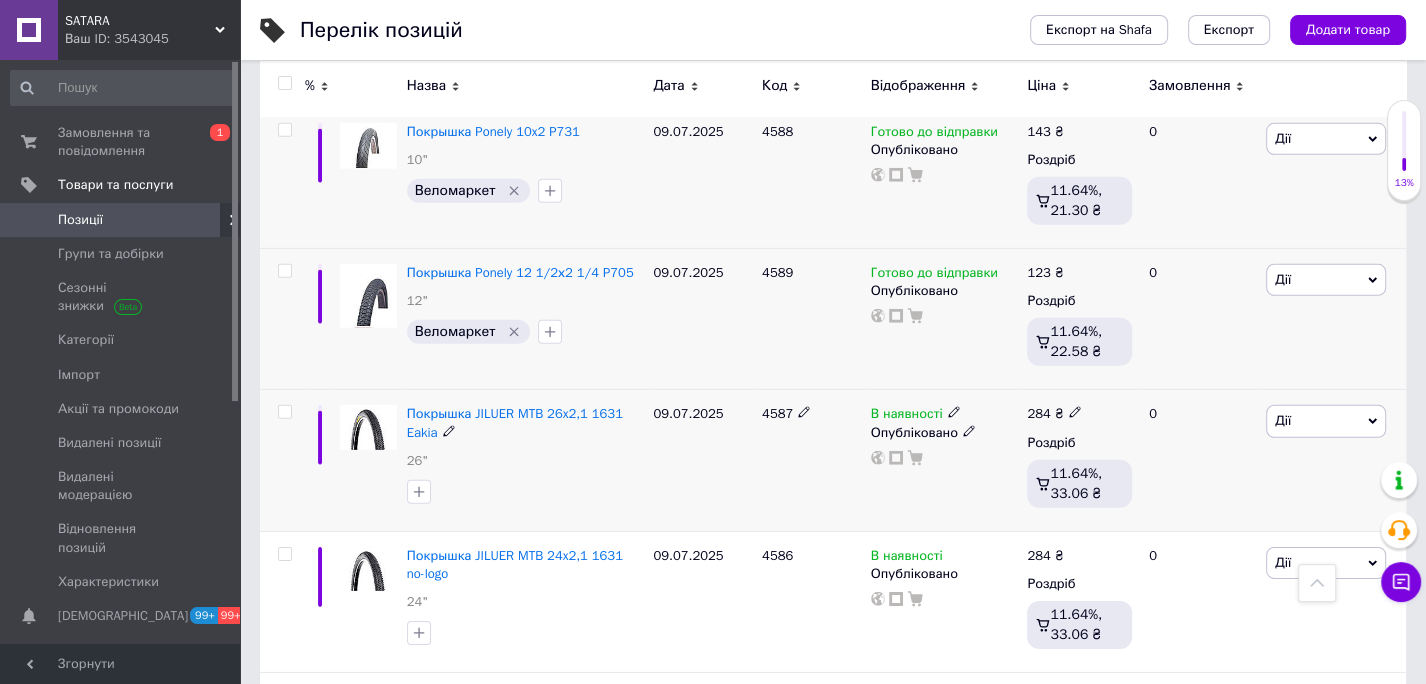 click 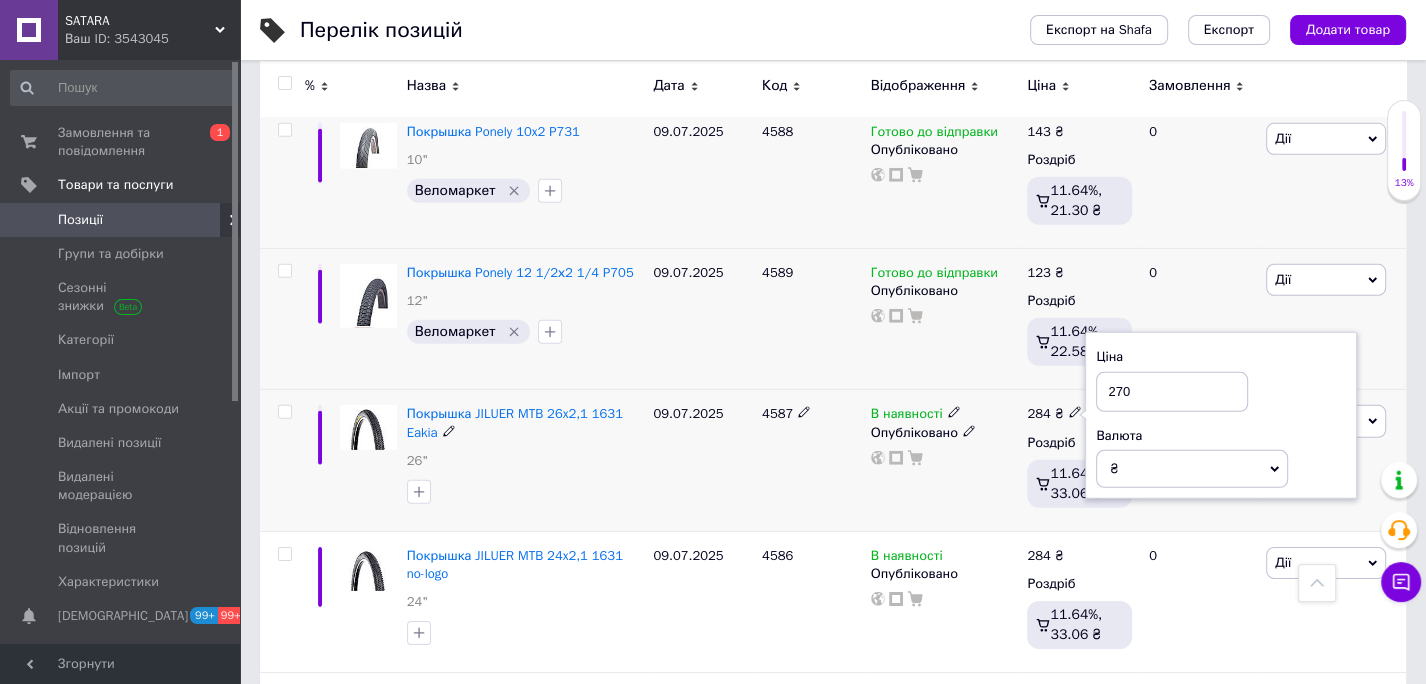 type on "270" 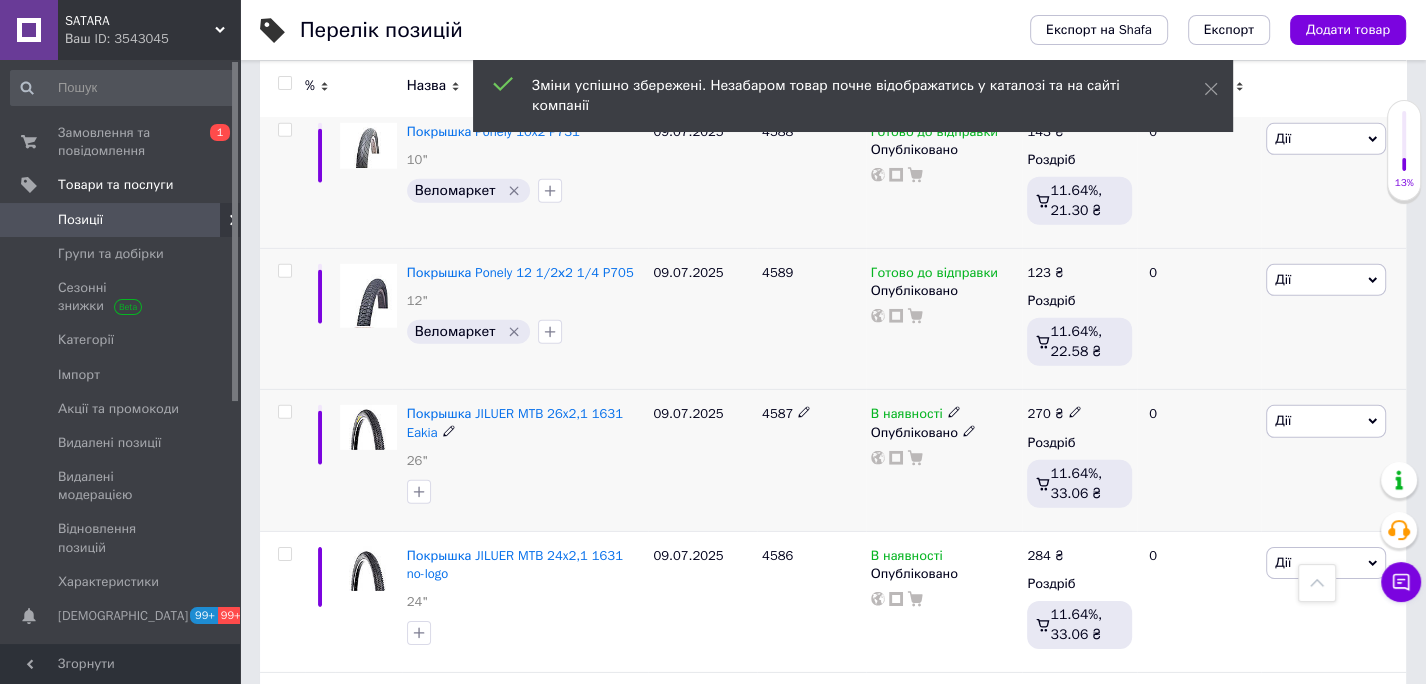 click 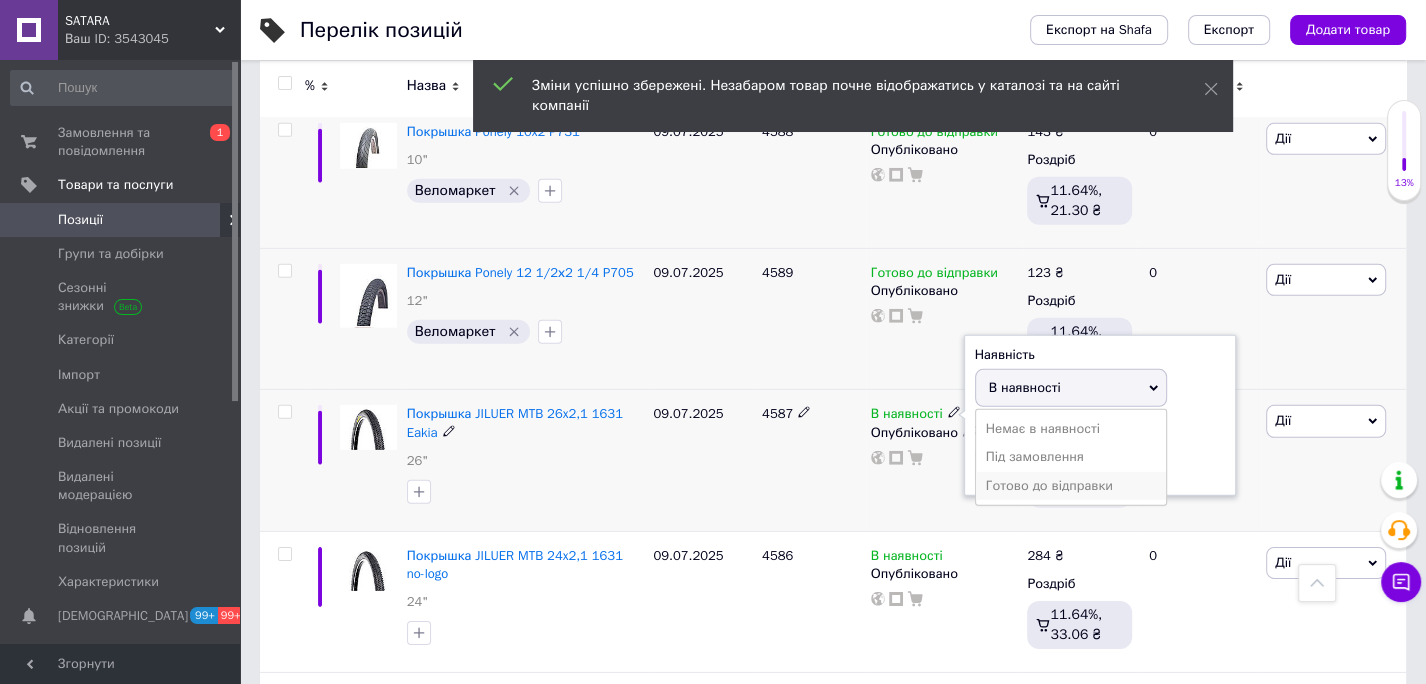 click on "Готово до відправки" at bounding box center [1071, 486] 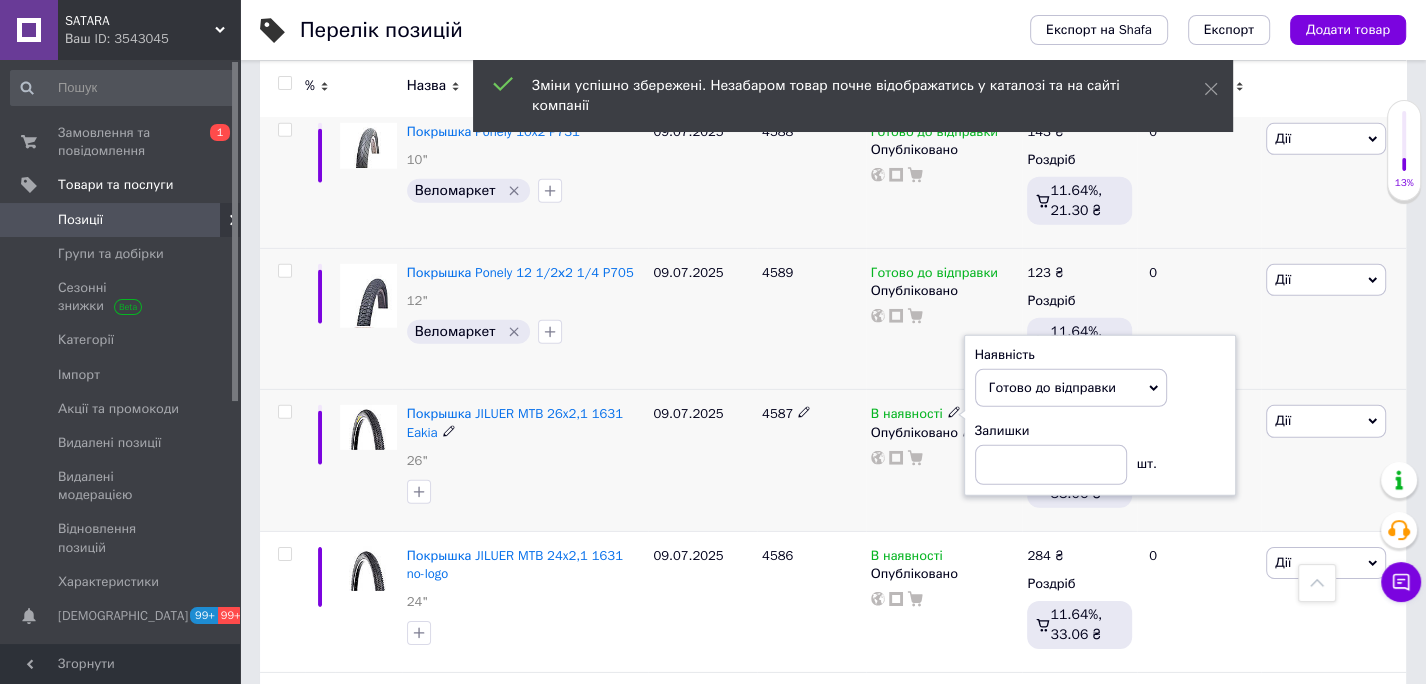 click at bounding box center (525, 492) 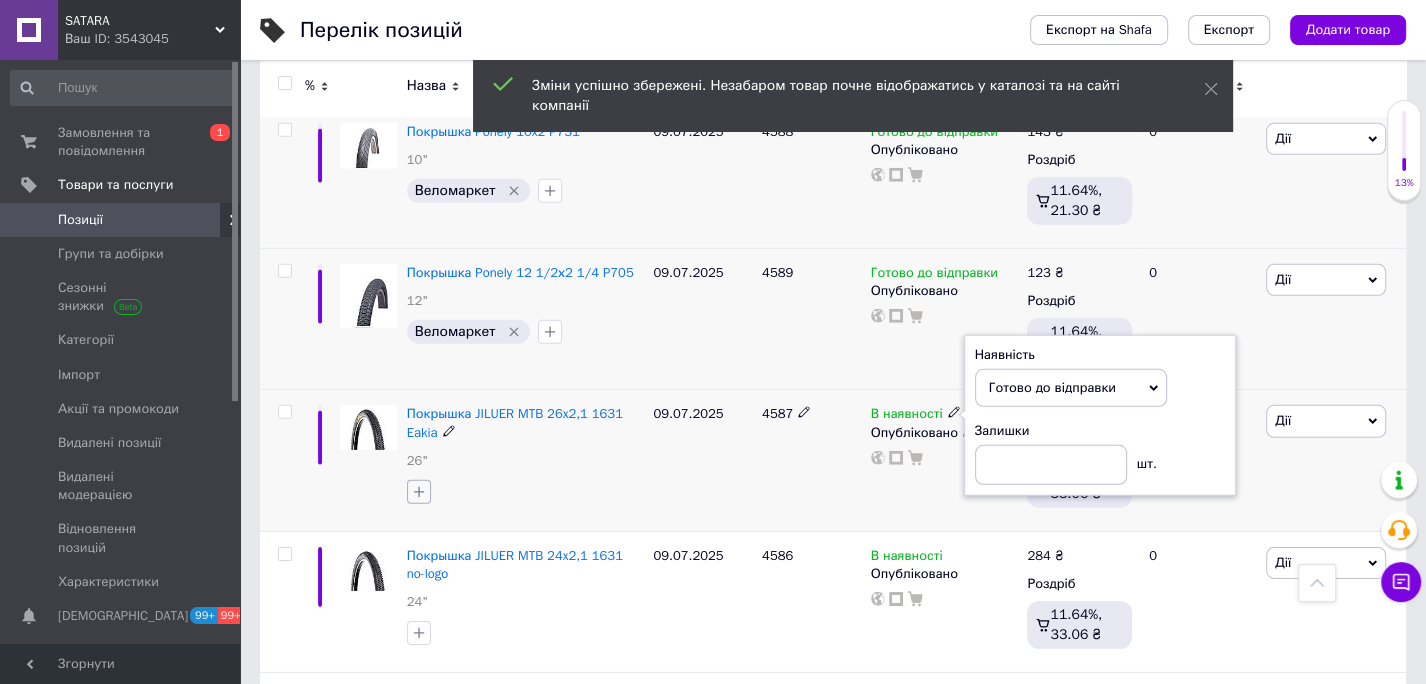click 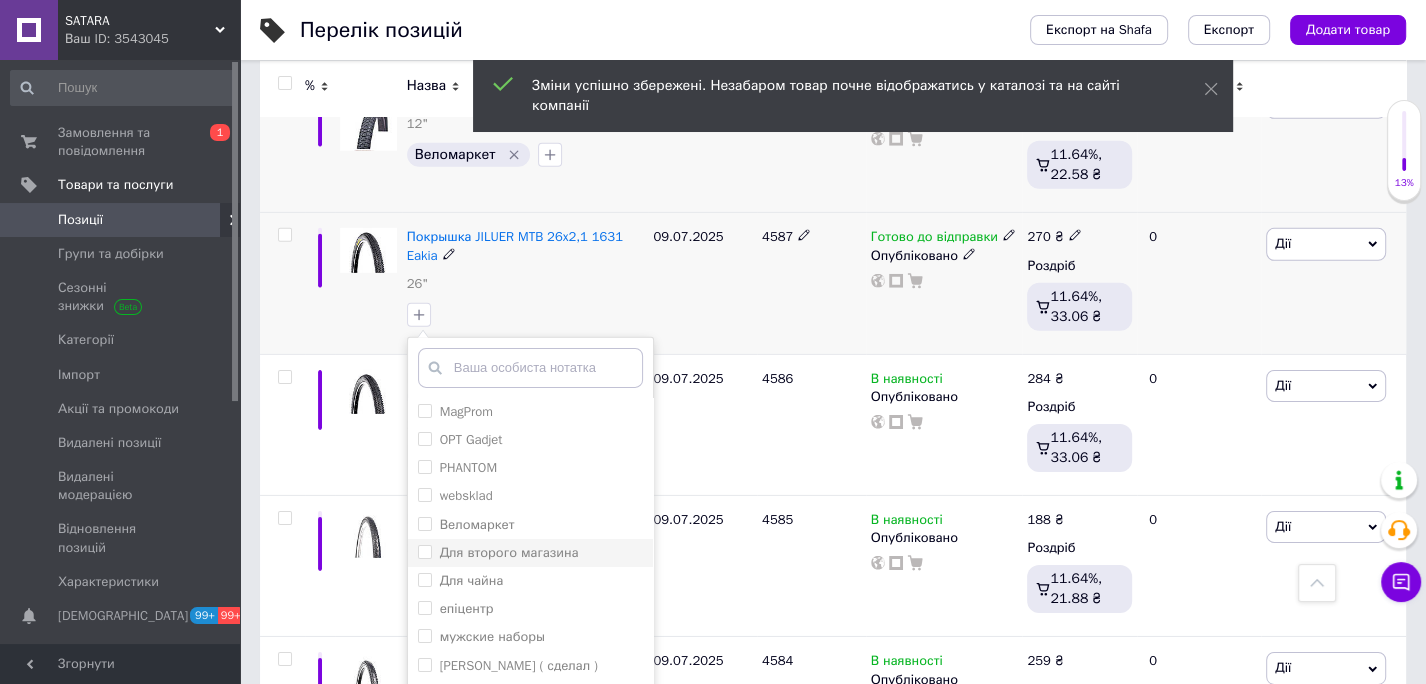 scroll, scrollTop: 11693, scrollLeft: 0, axis: vertical 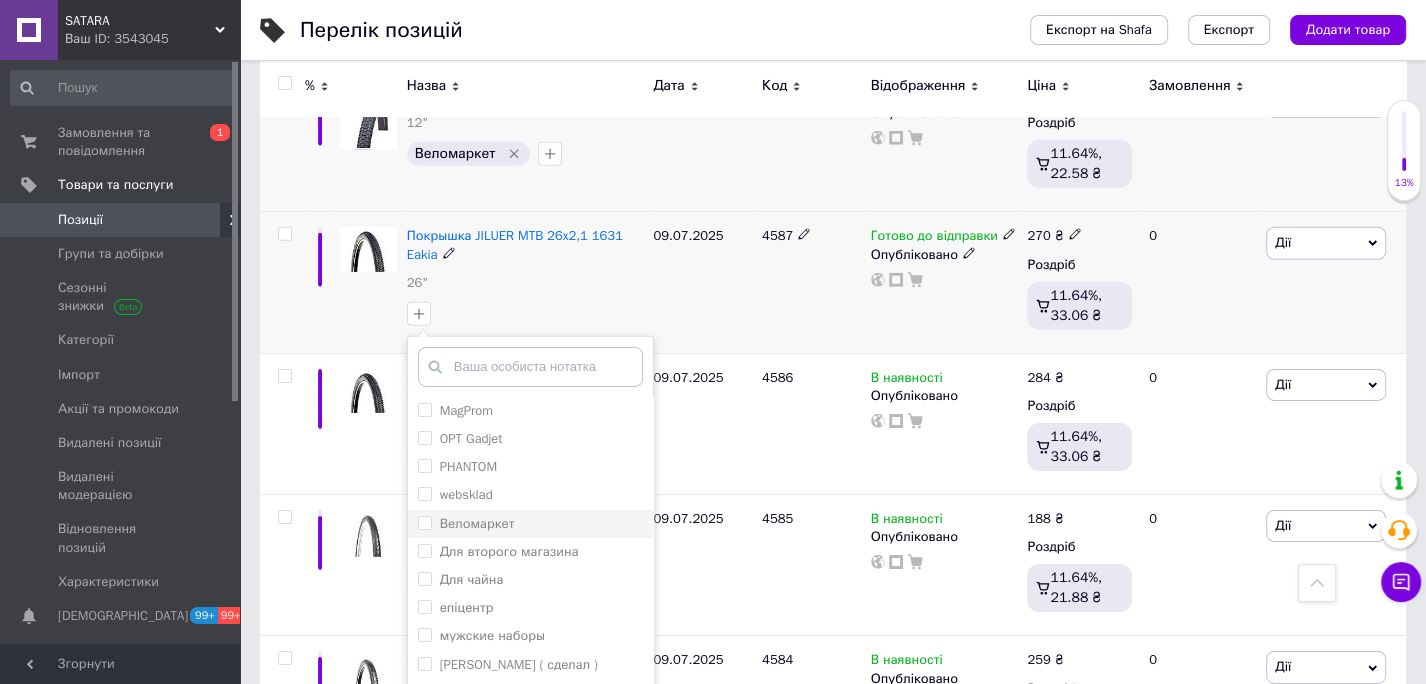 click on "Веломаркет" at bounding box center [424, 522] 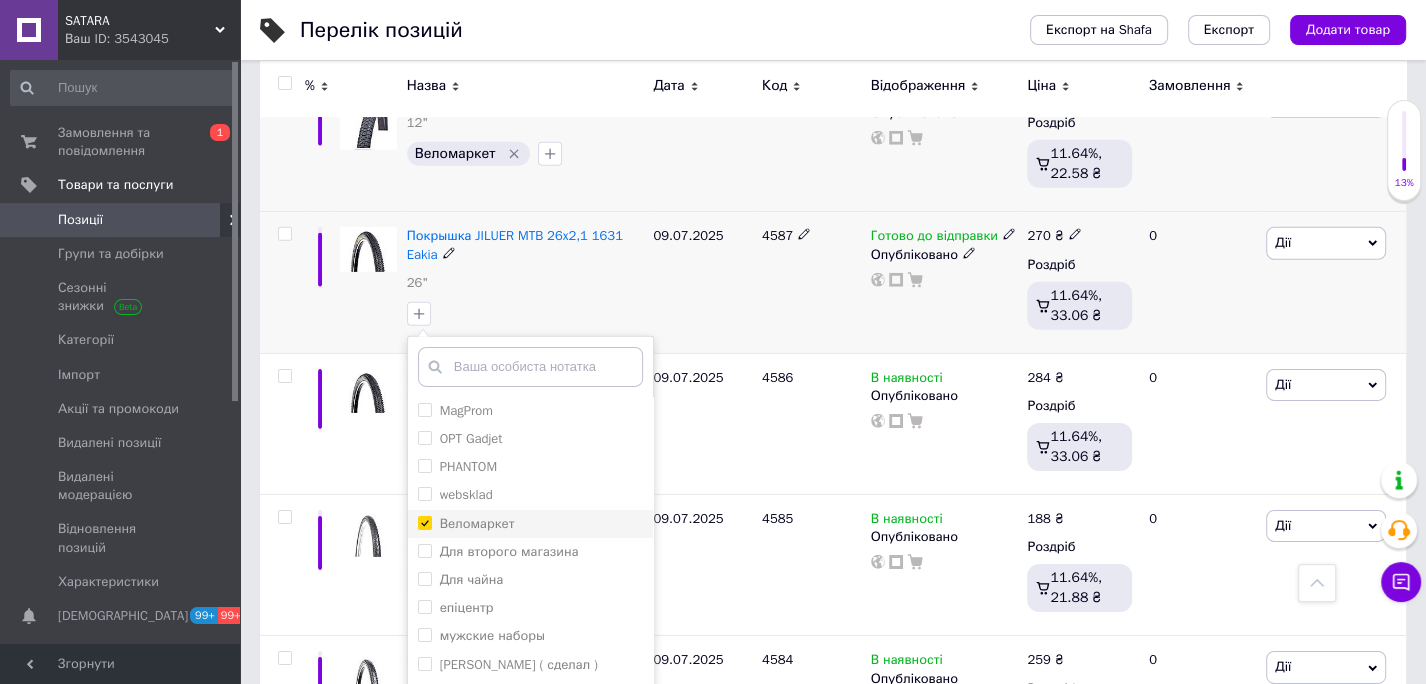 checkbox on "true" 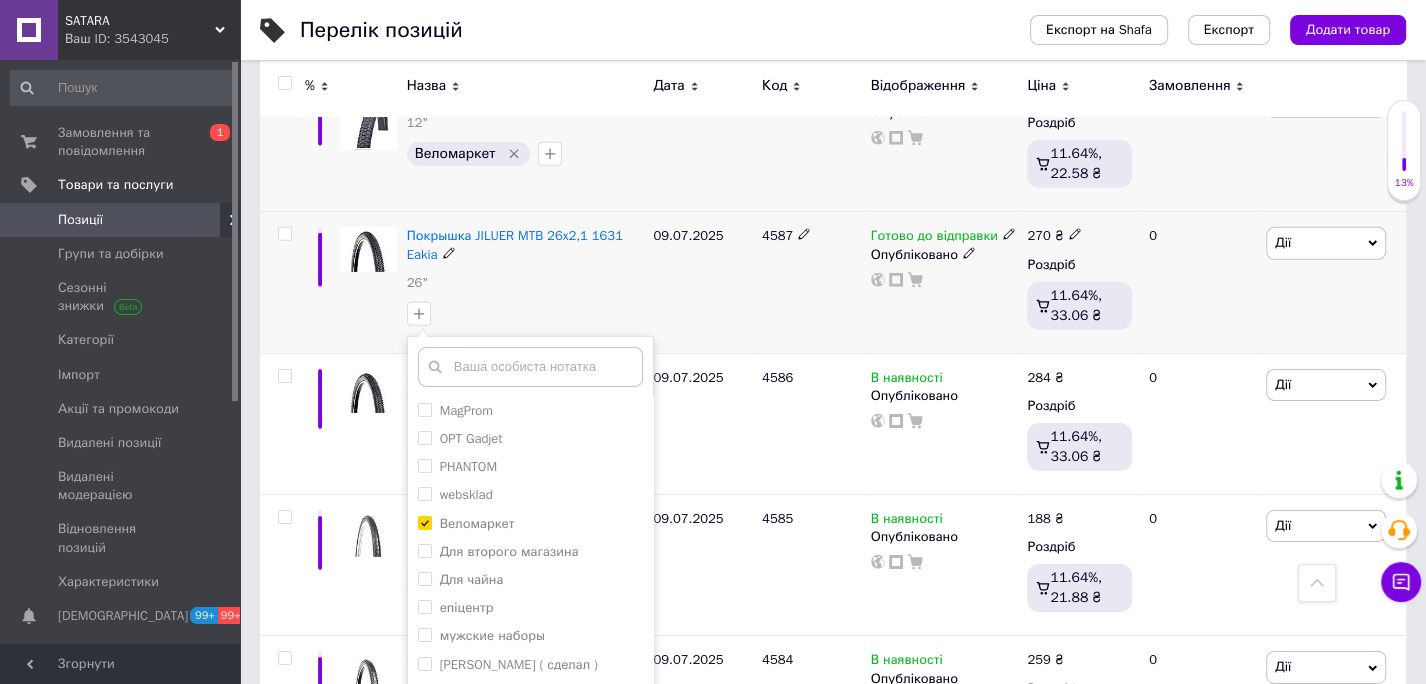click on "Додати мітку" at bounding box center [530, 733] 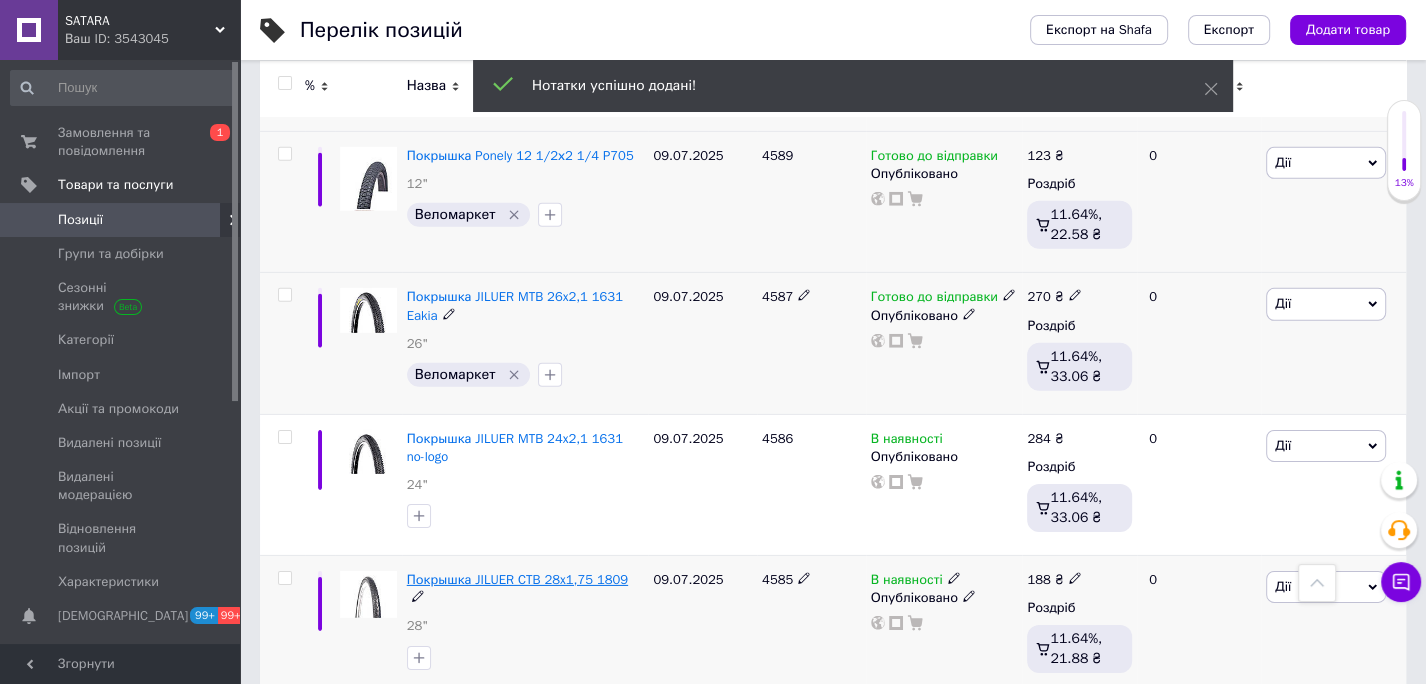scroll, scrollTop: 11626, scrollLeft: 0, axis: vertical 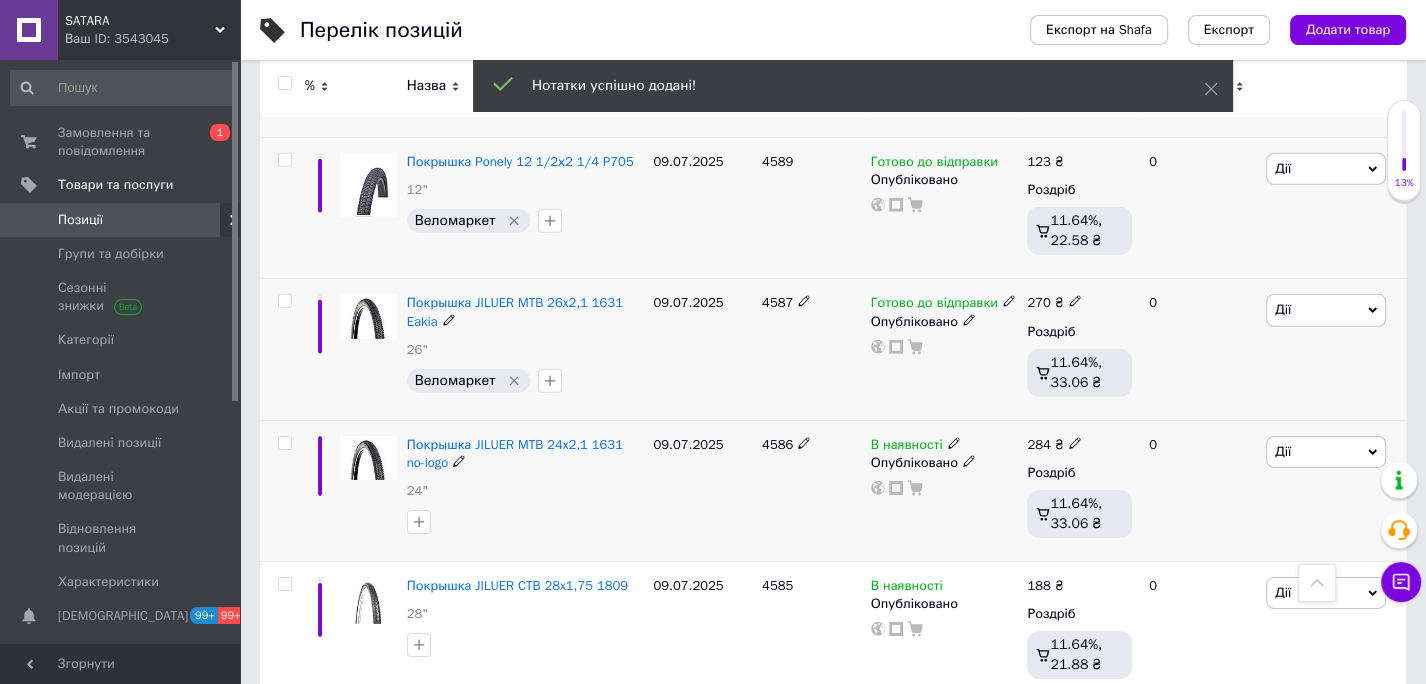 click on "4586" at bounding box center (777, 444) 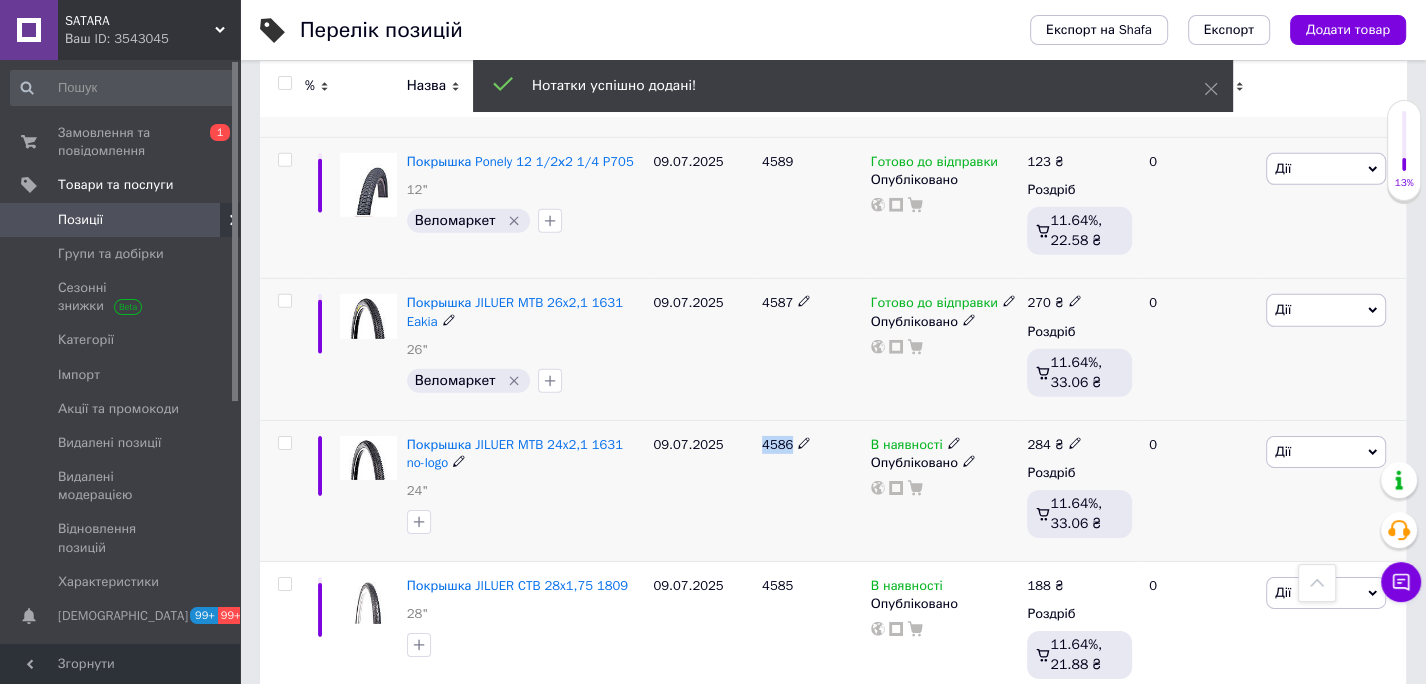click on "4586" at bounding box center (777, 444) 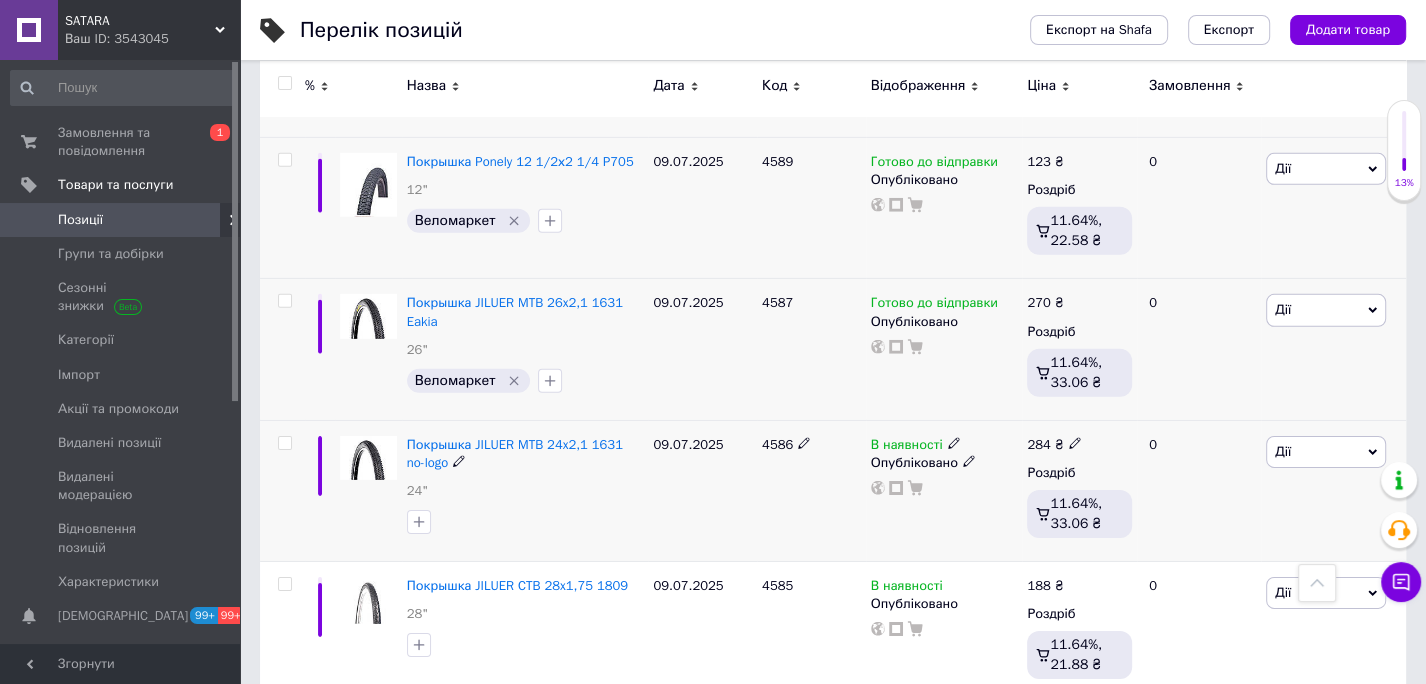 click 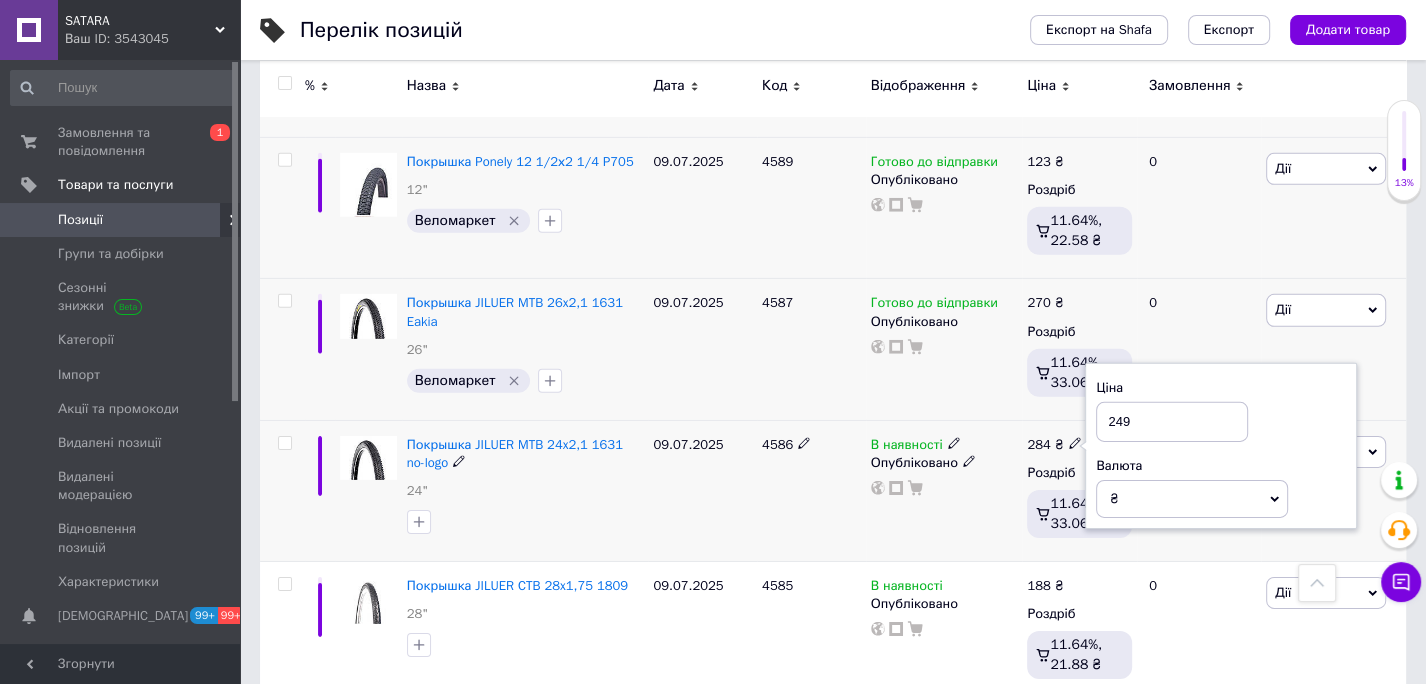 type on "249" 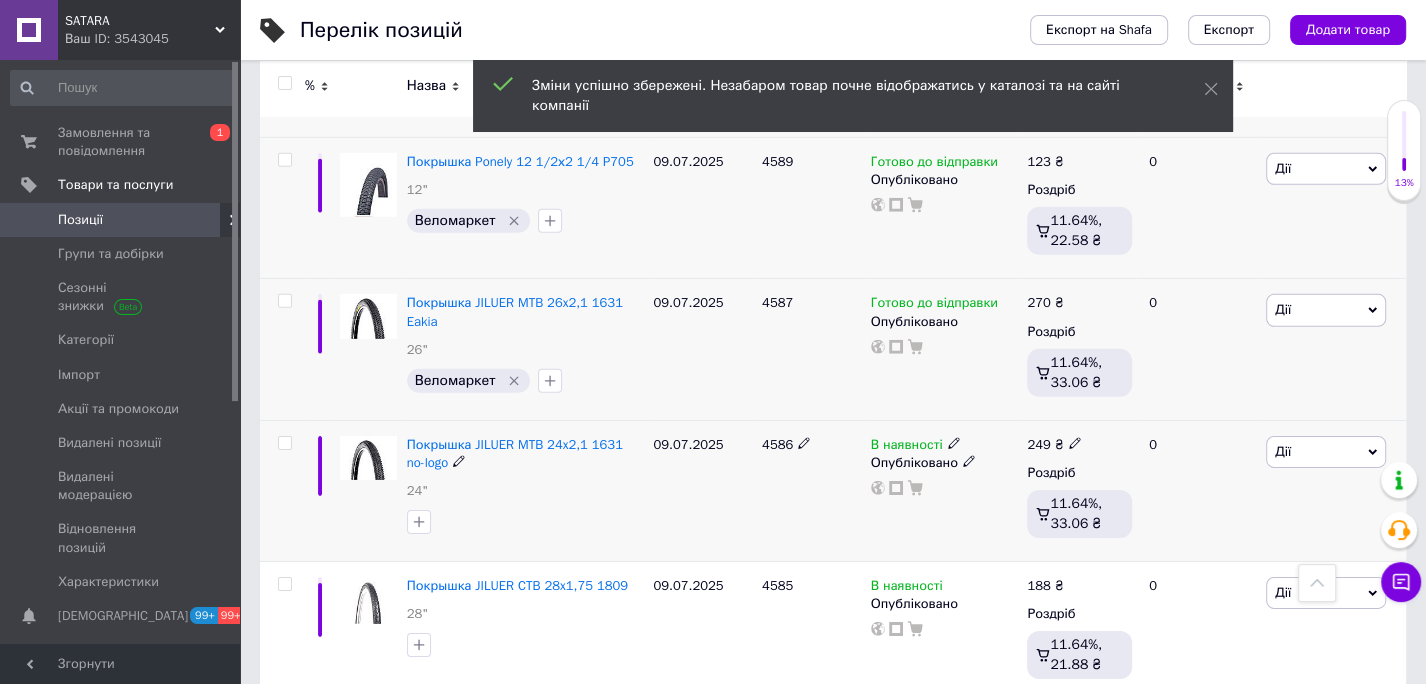 click 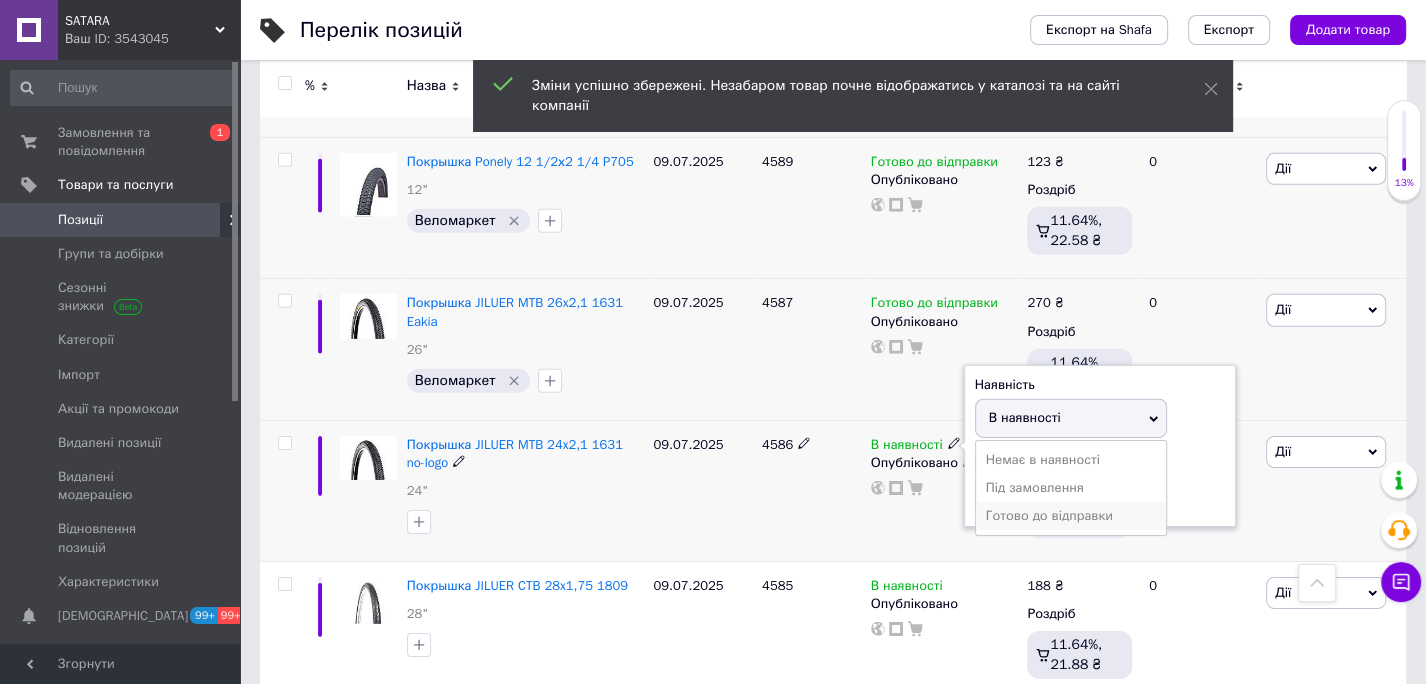 click on "Готово до відправки" at bounding box center [1071, 516] 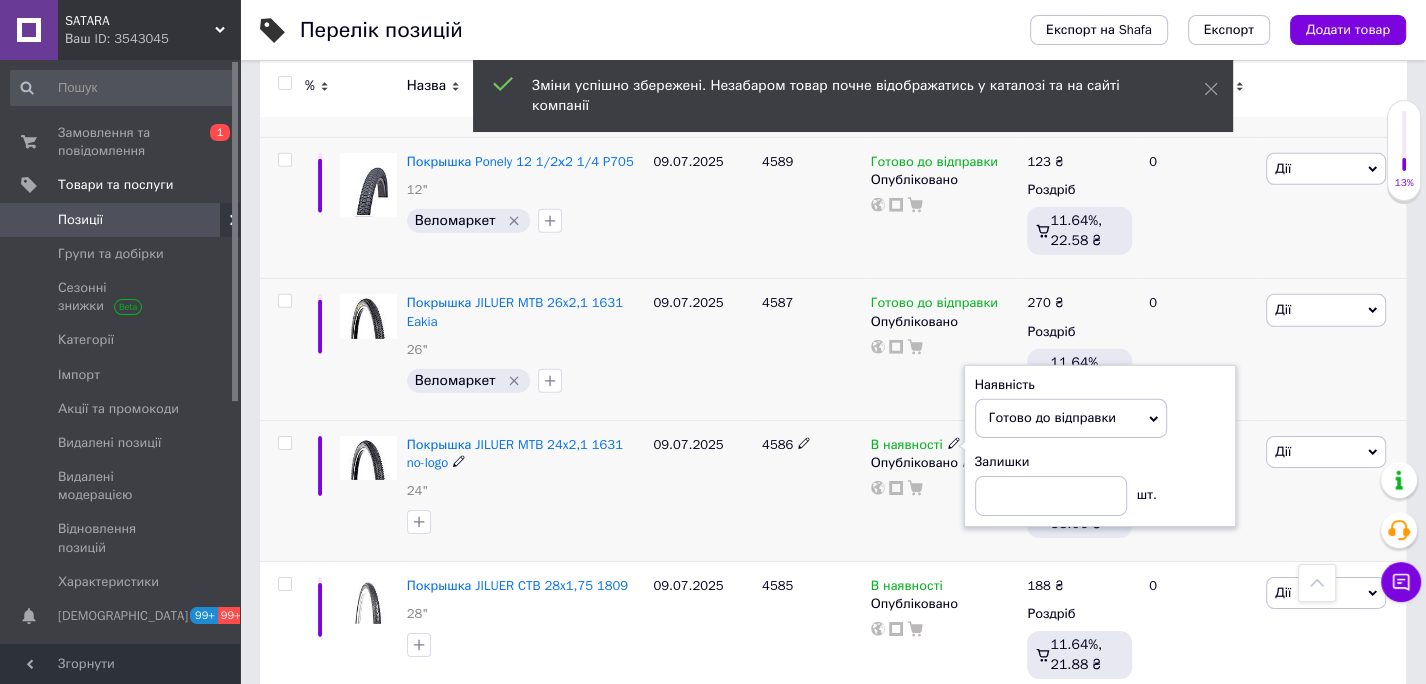 click at bounding box center [525, 522] 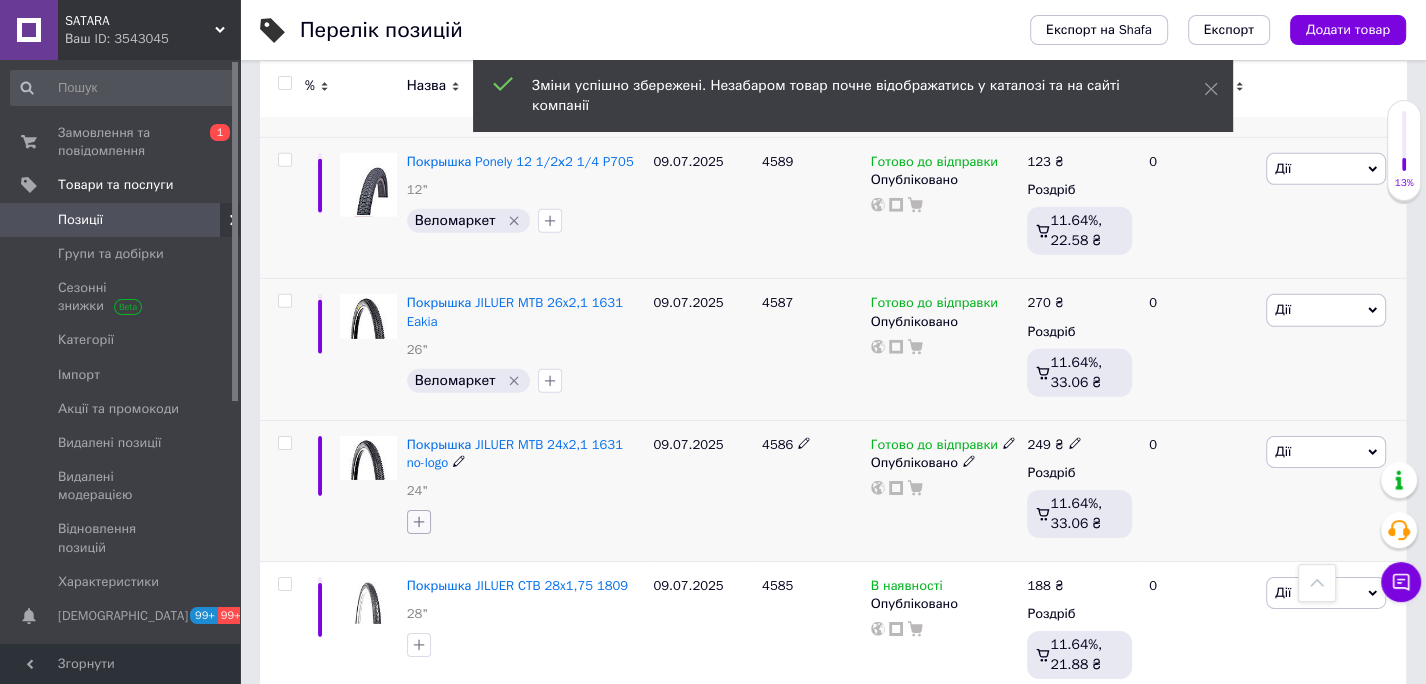 click 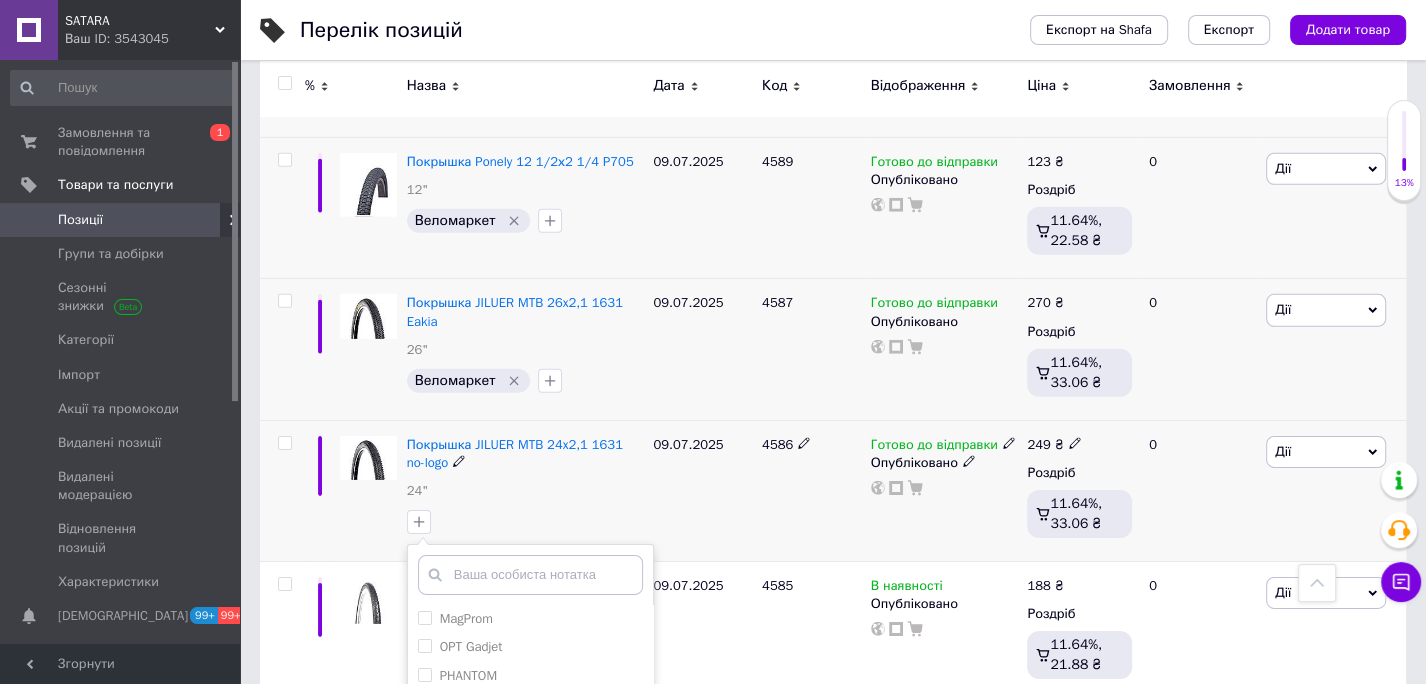 click on "Веломаркет" at bounding box center (424, 730) 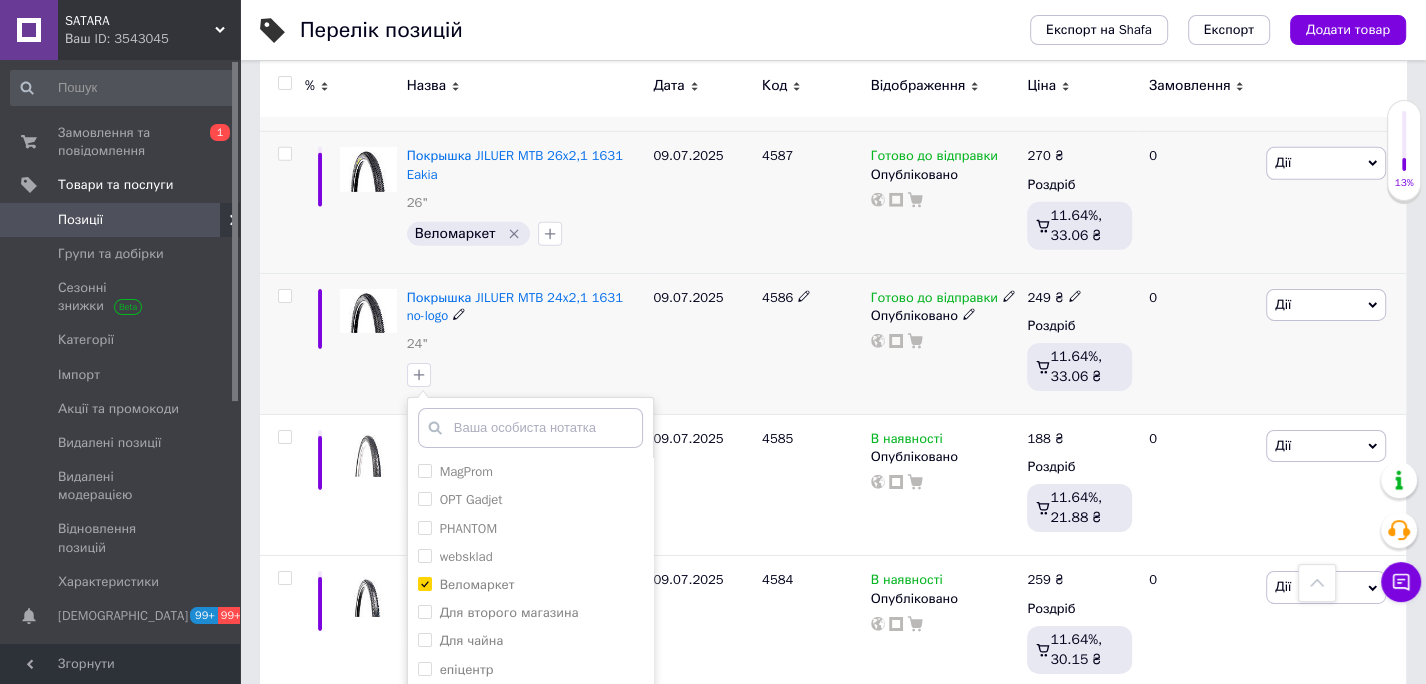 click on "Додати мітку" at bounding box center (530, 794) 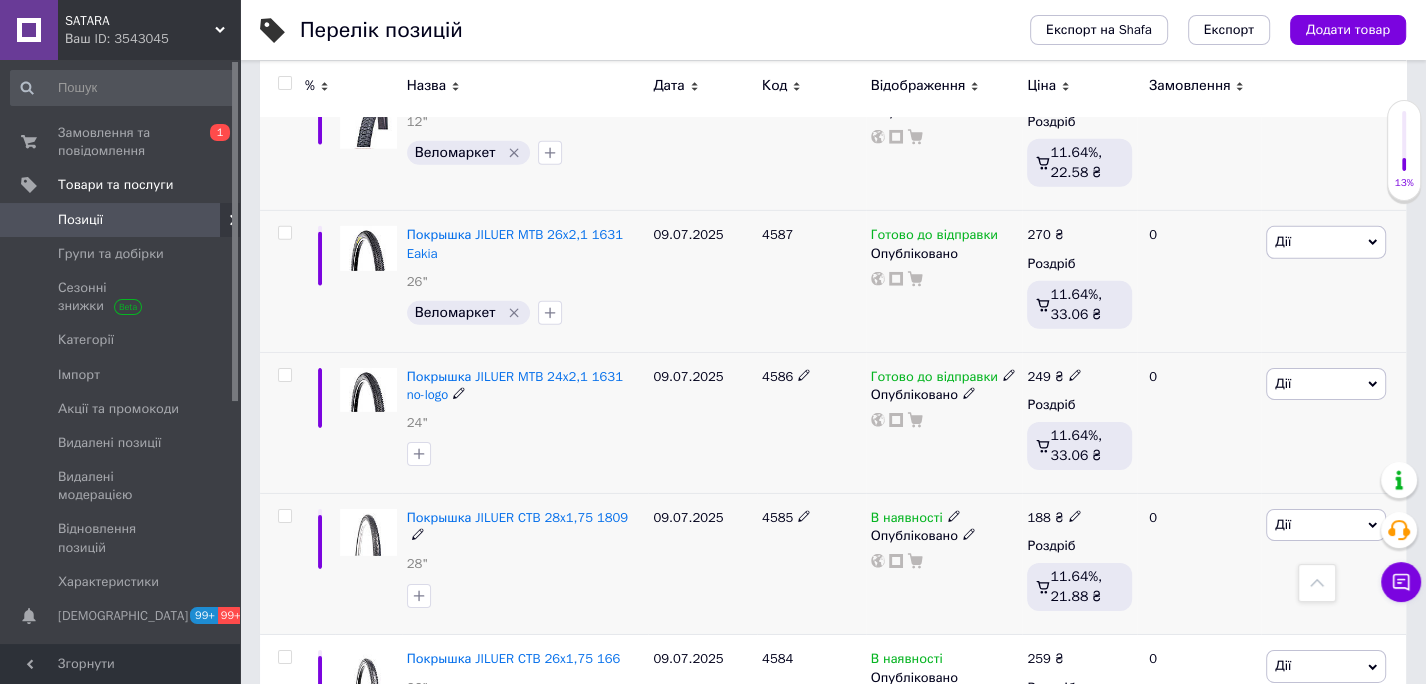 scroll, scrollTop: 11689, scrollLeft: 0, axis: vertical 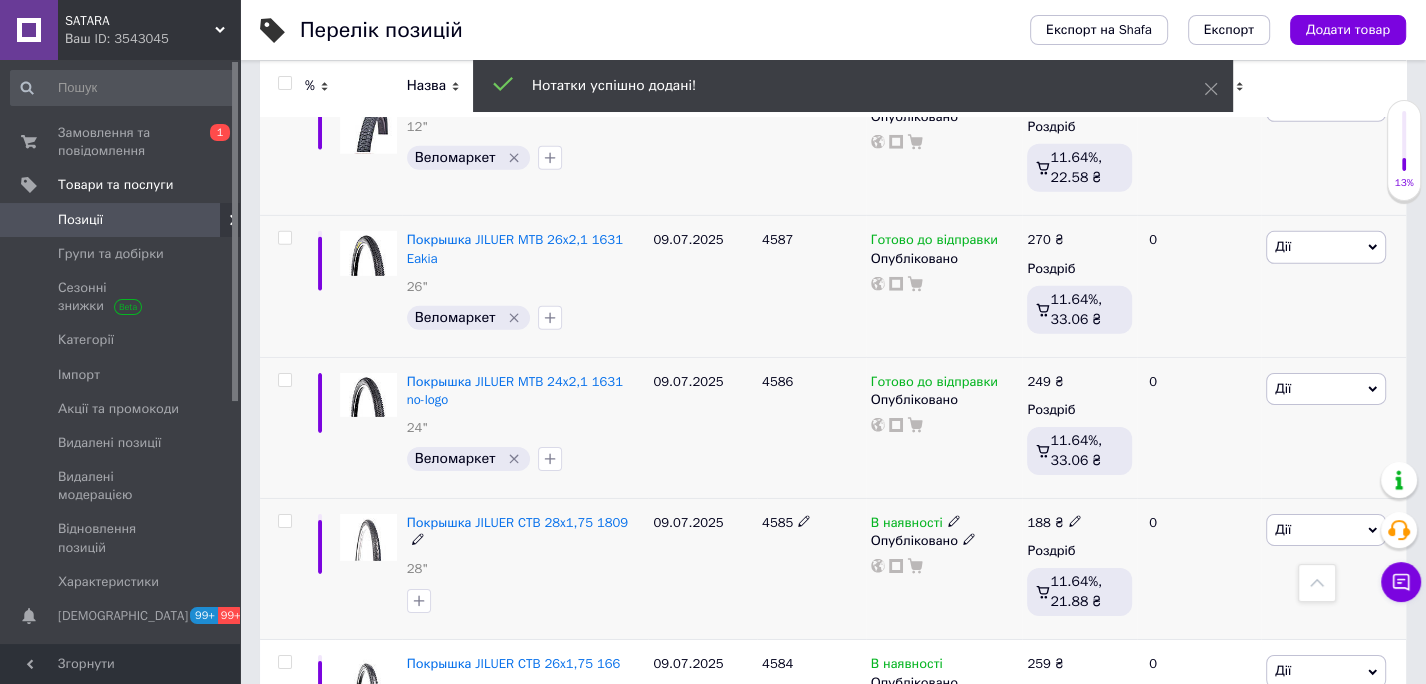 click on "4585" at bounding box center (811, 569) 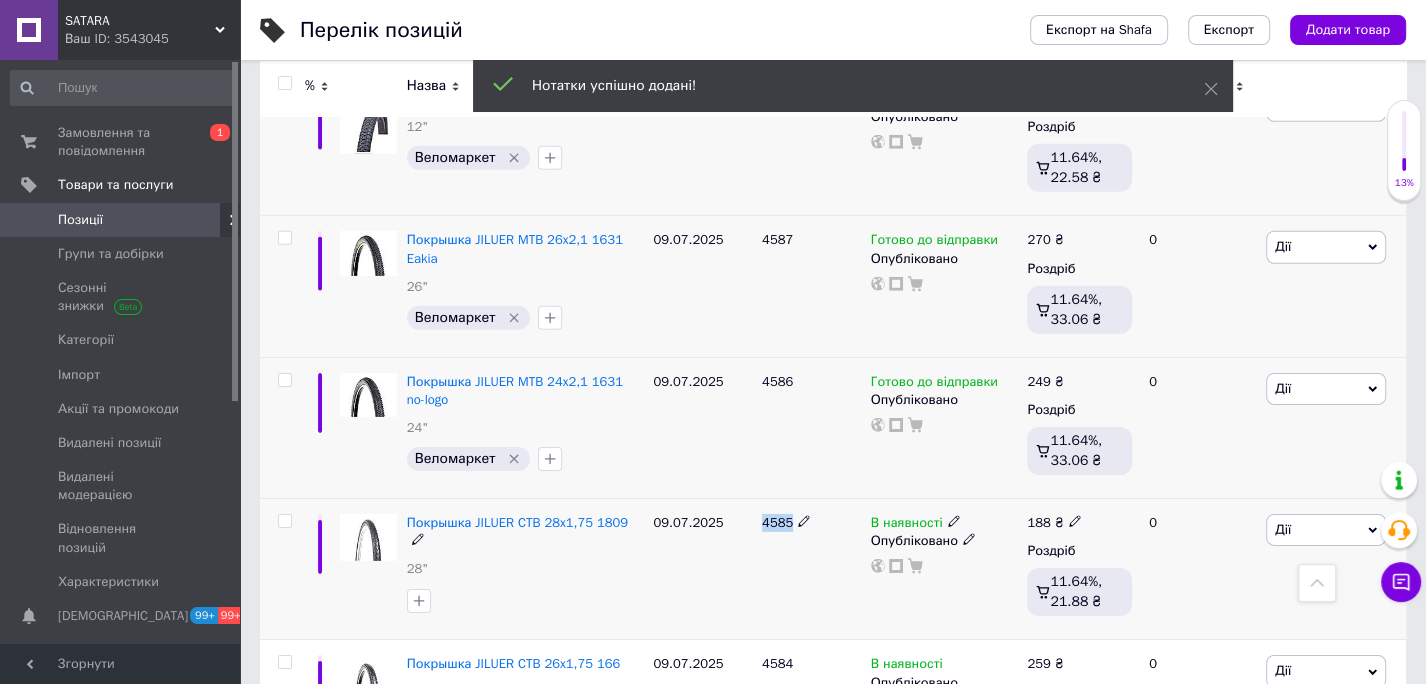 click on "4585" at bounding box center (777, 522) 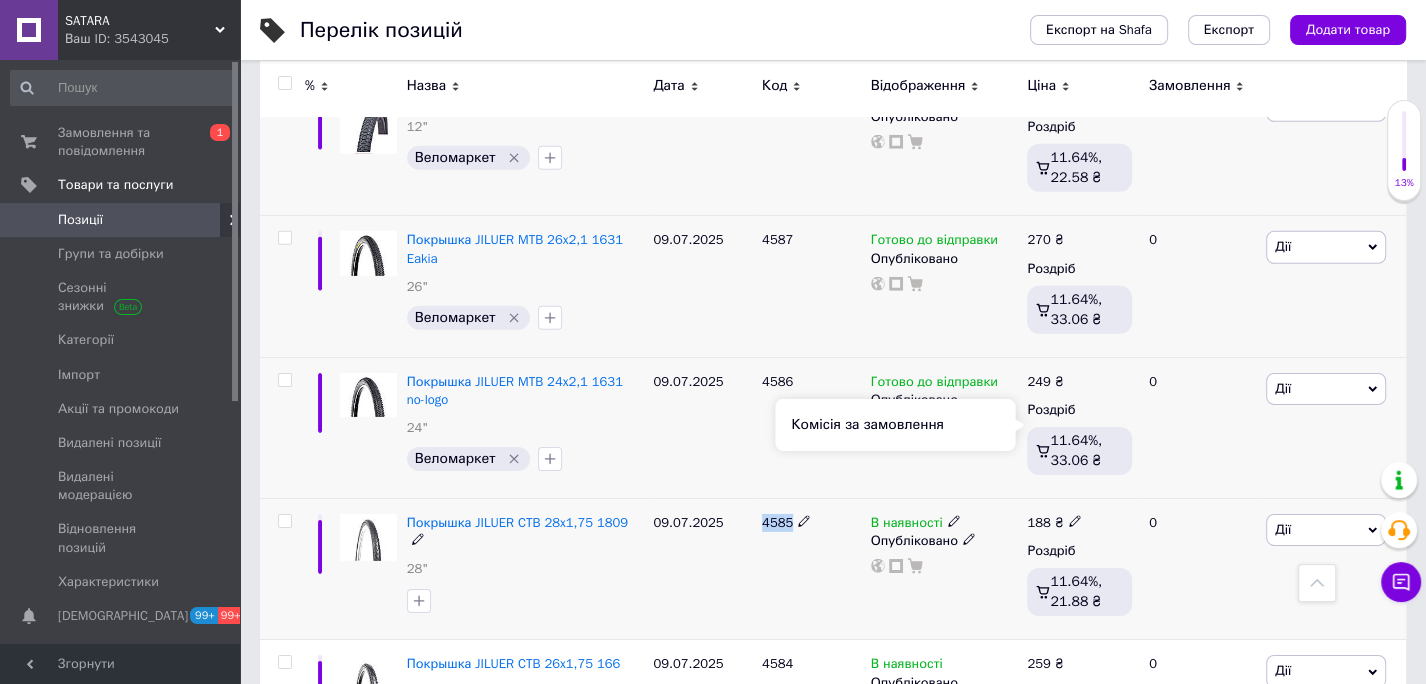 scroll, scrollTop: 11714, scrollLeft: 0, axis: vertical 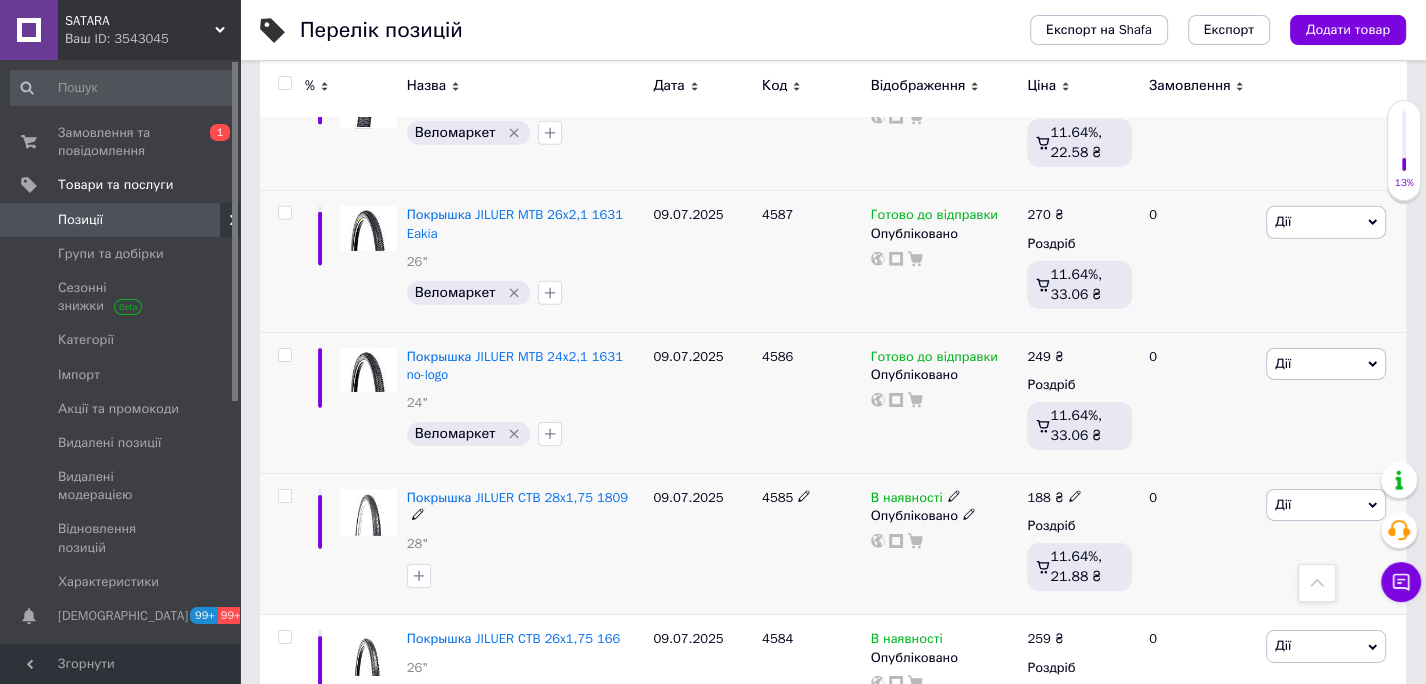 click 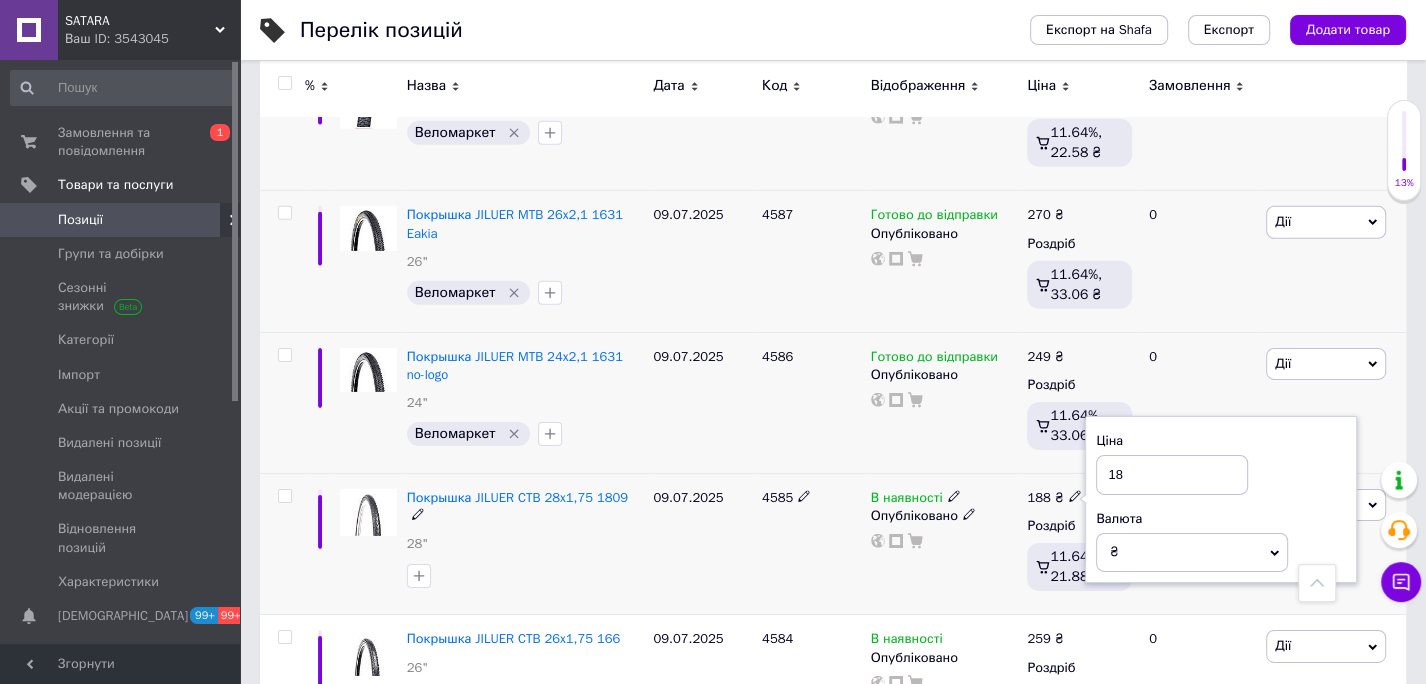 type on "1" 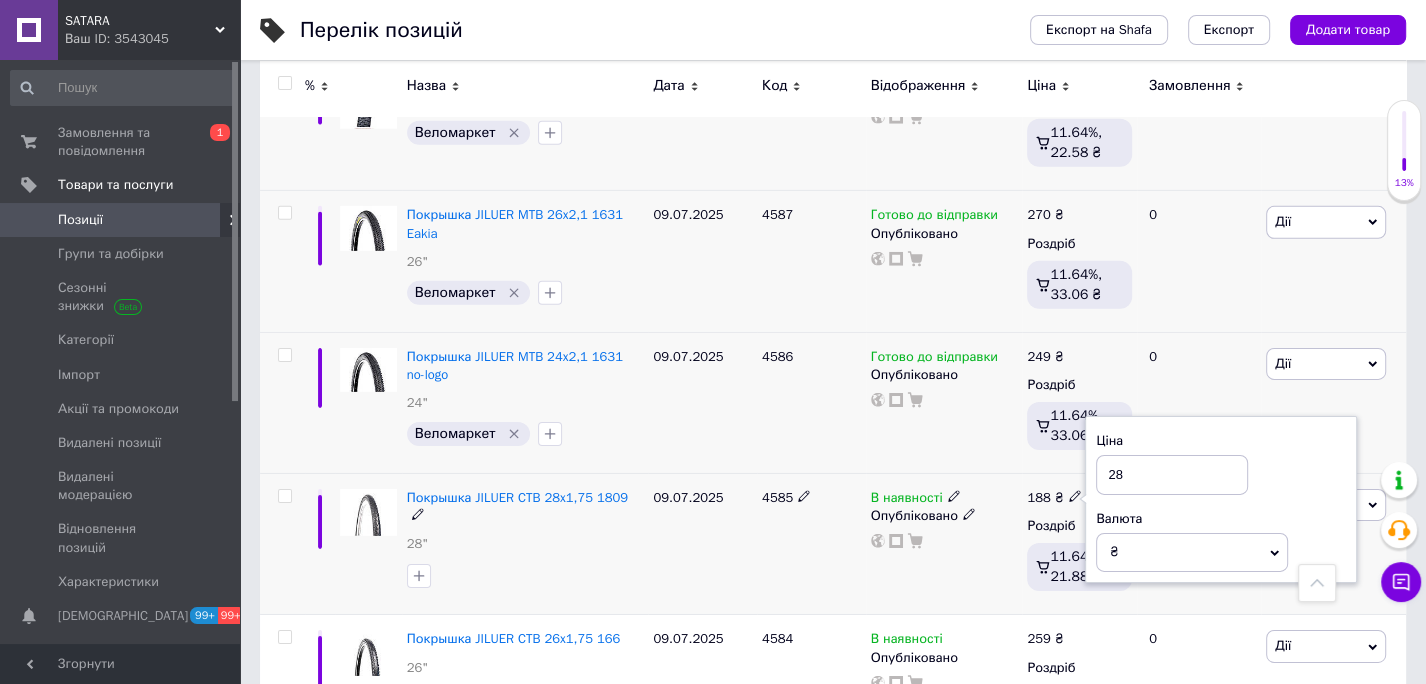 type on "28" 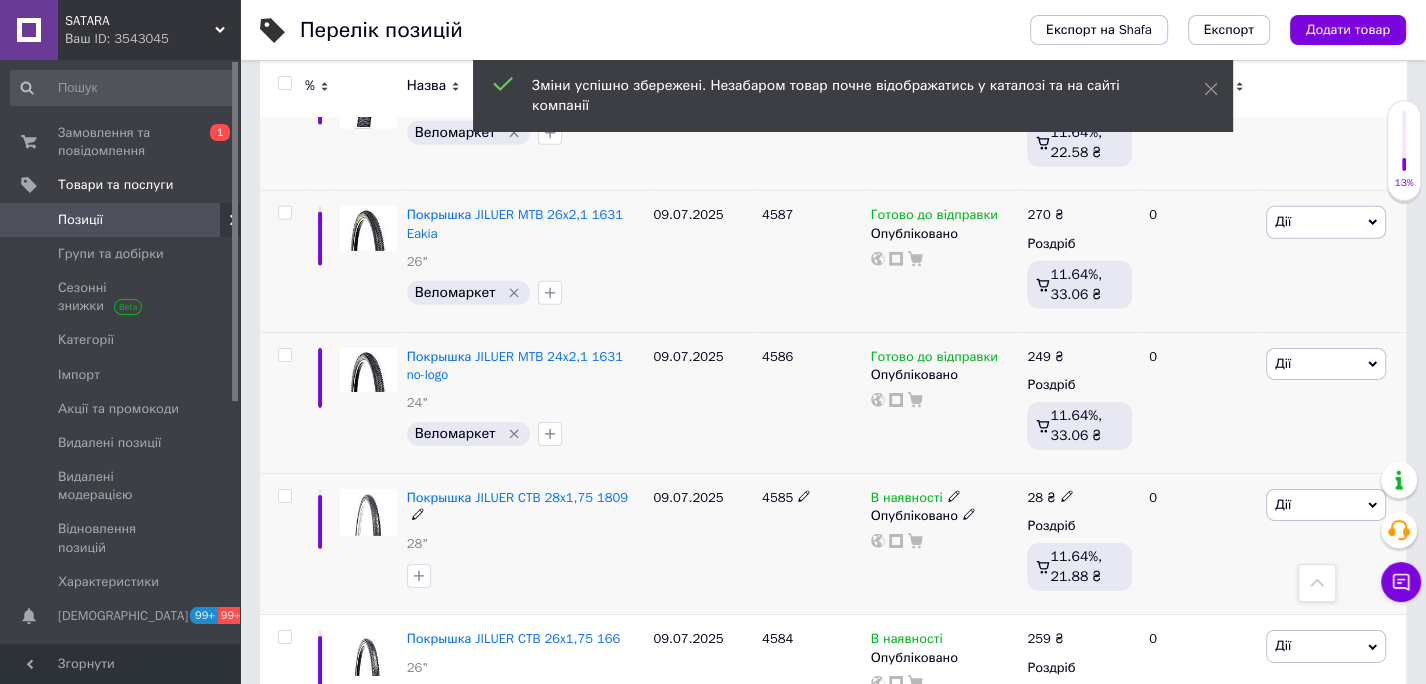 click 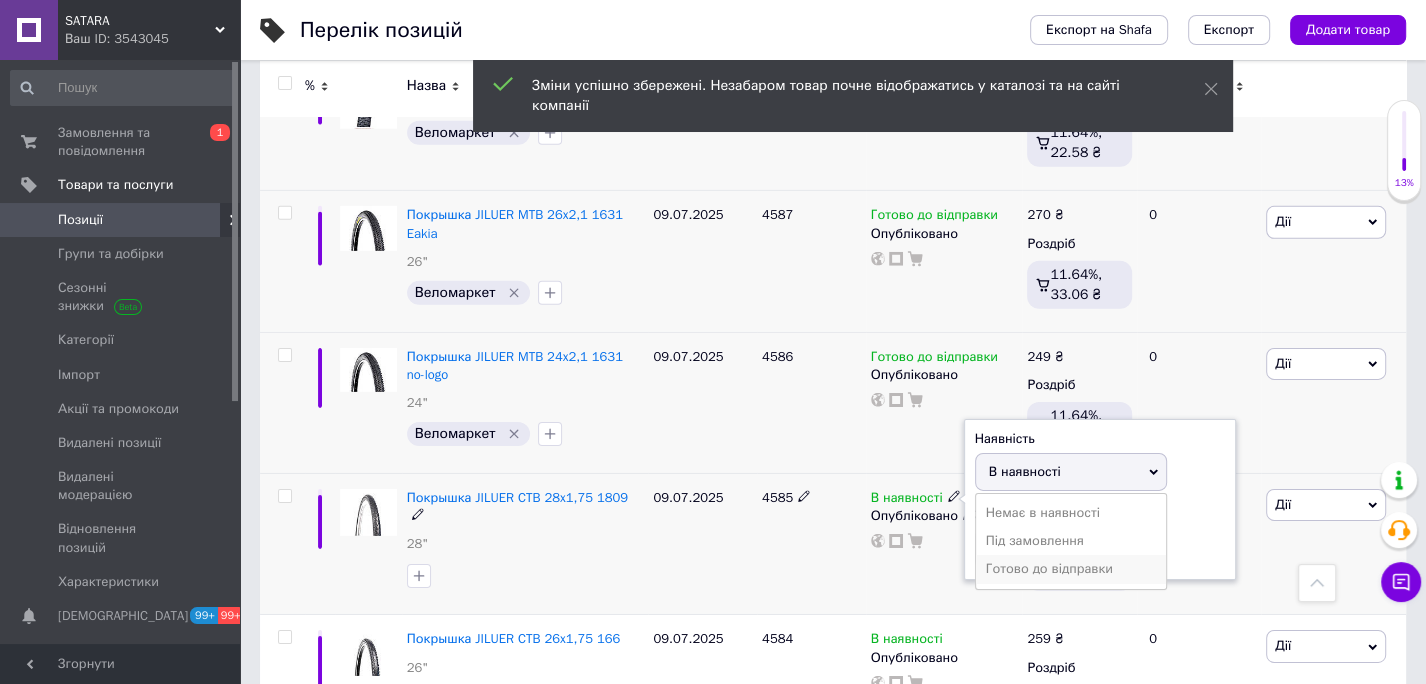 click on "Готово до відправки" at bounding box center (1071, 569) 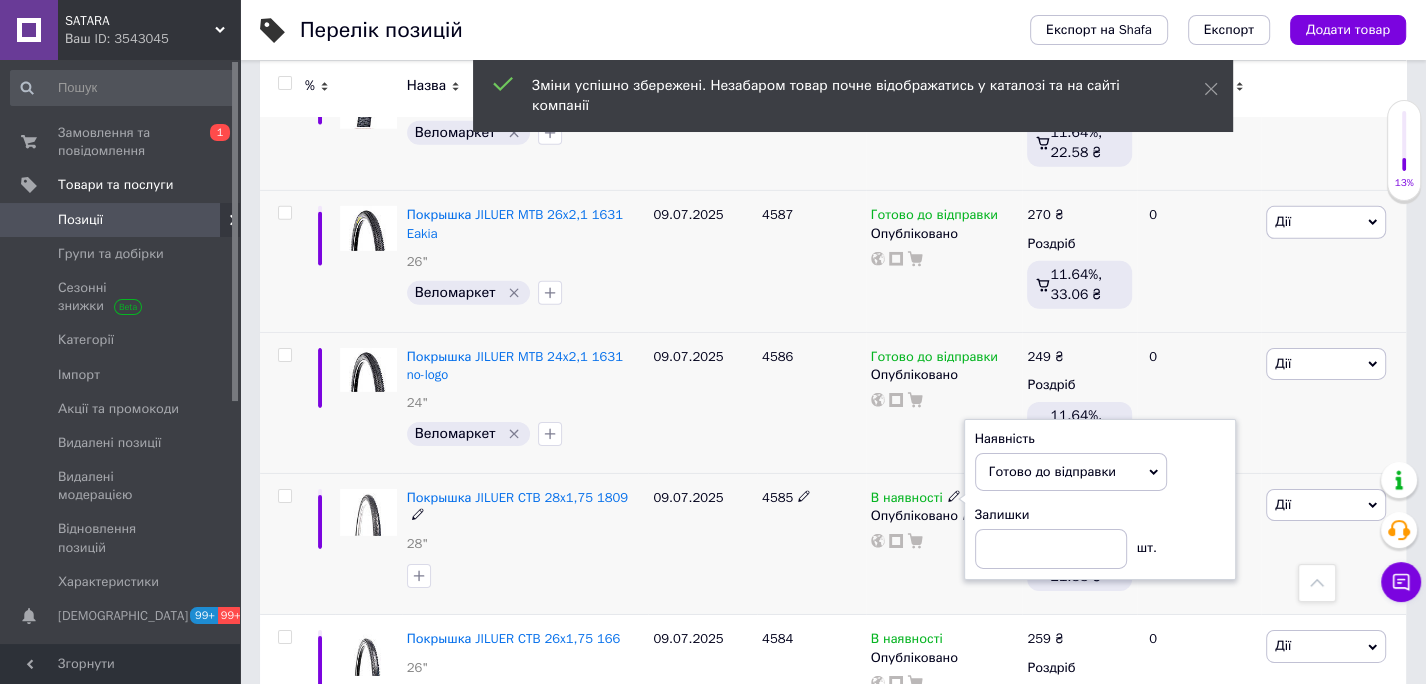 click at bounding box center [525, 576] 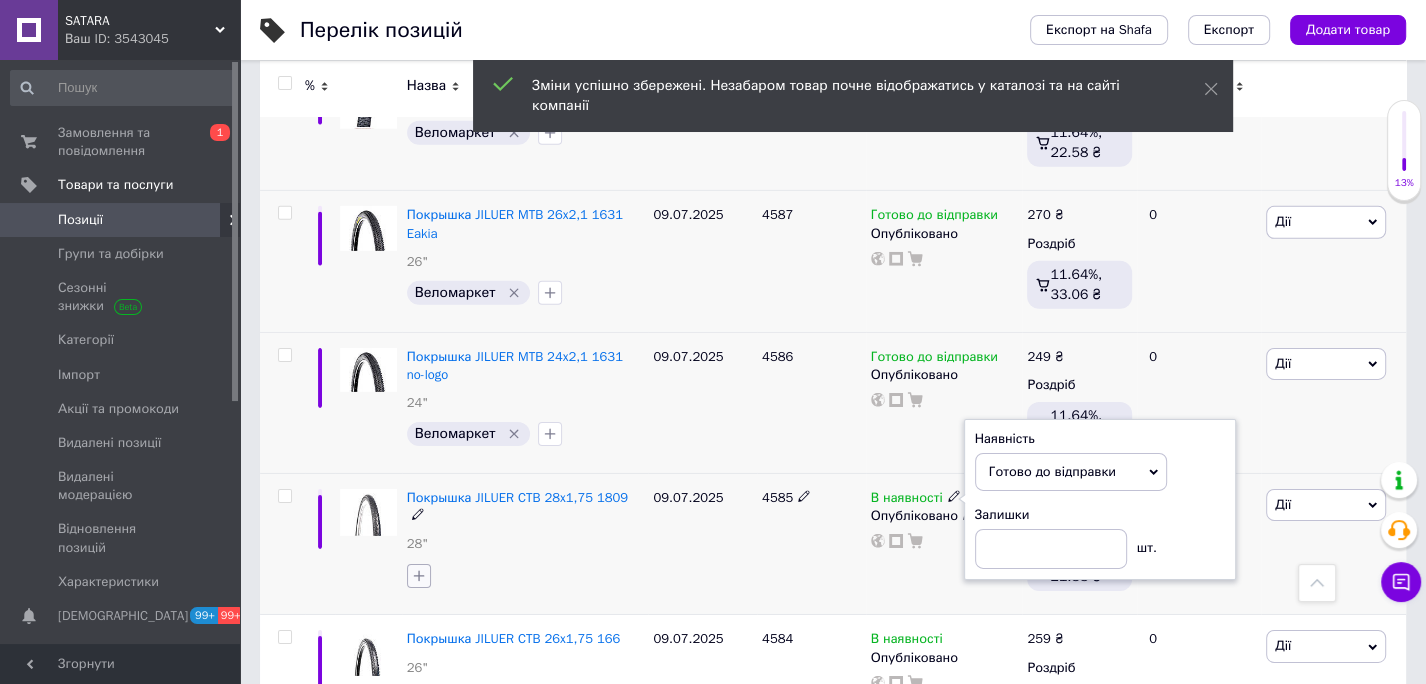 click 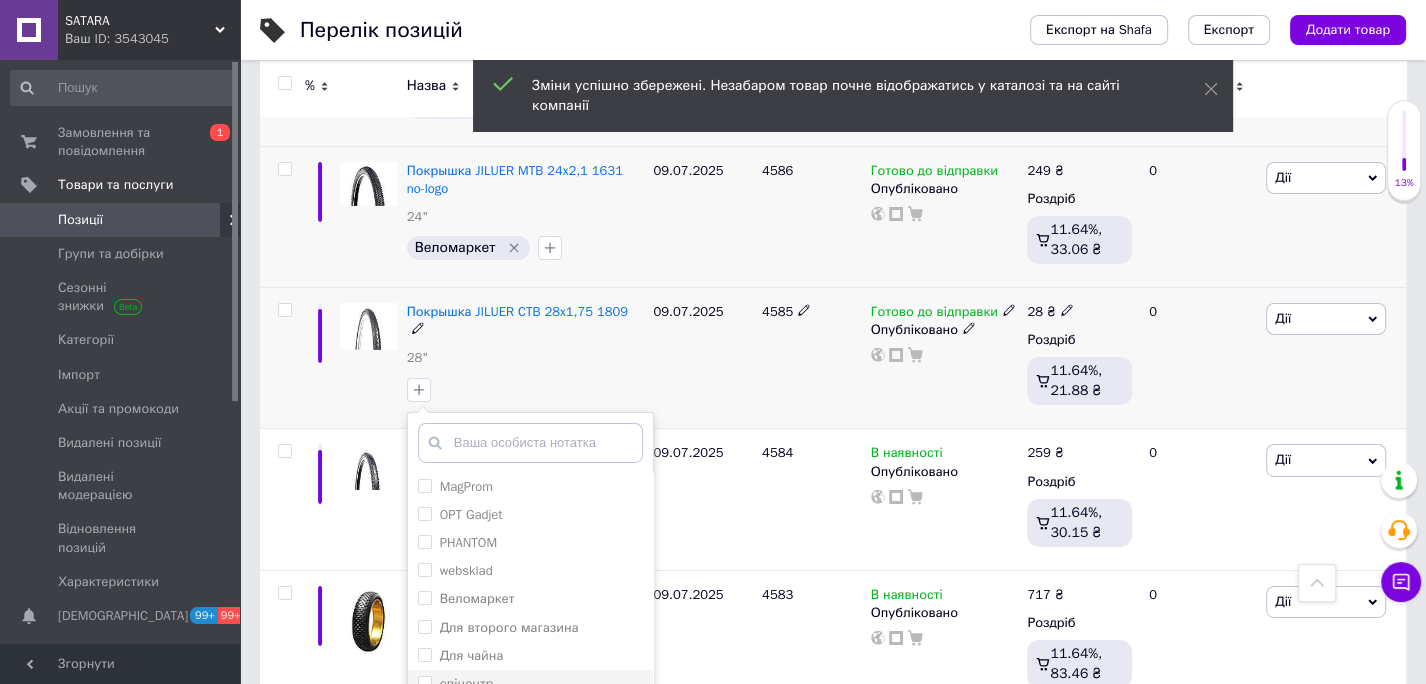 scroll, scrollTop: 11901, scrollLeft: 0, axis: vertical 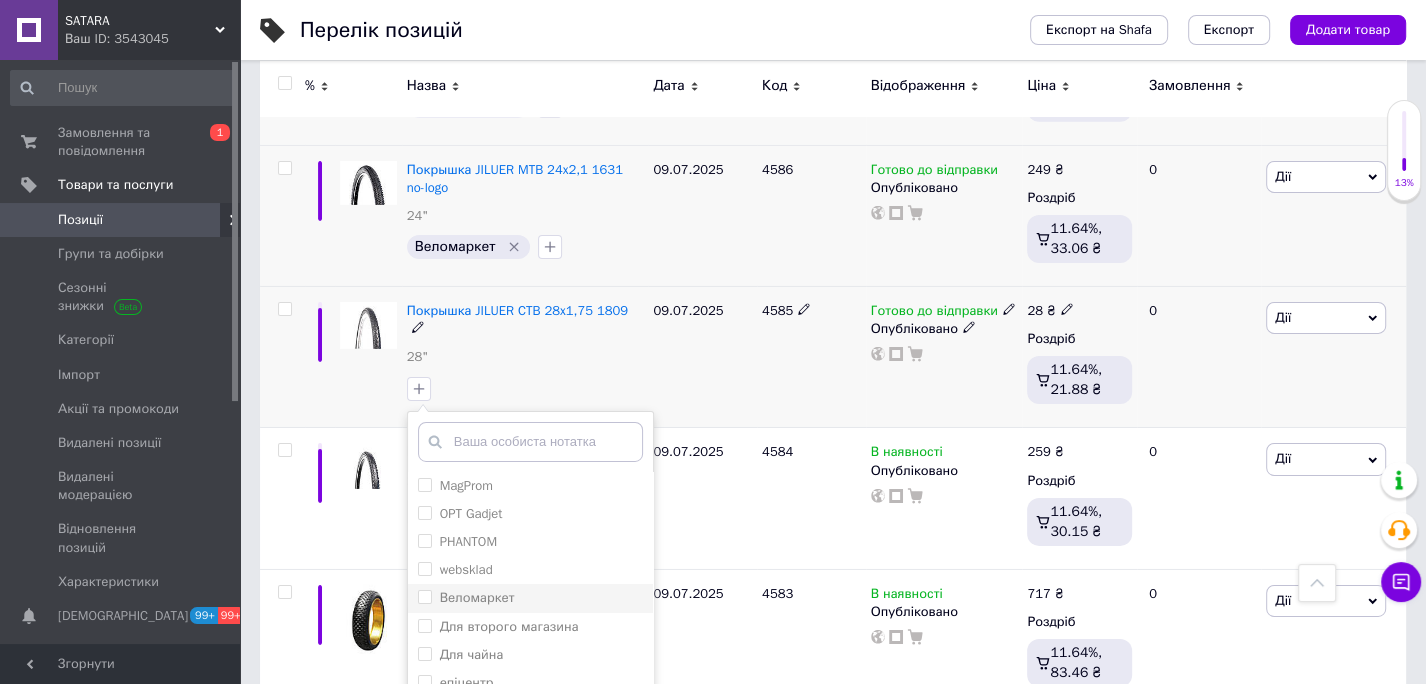 click on "Веломаркет" at bounding box center [466, 598] 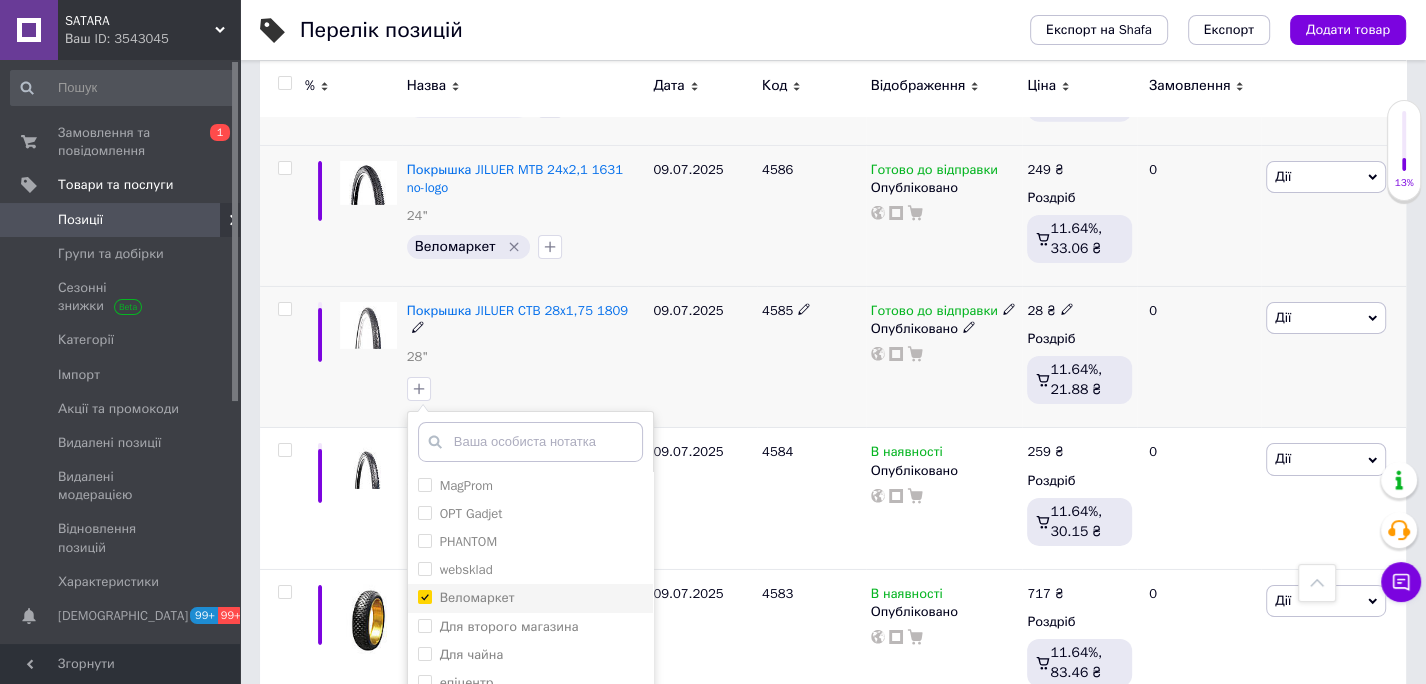 click on "Веломаркет" at bounding box center (424, 596) 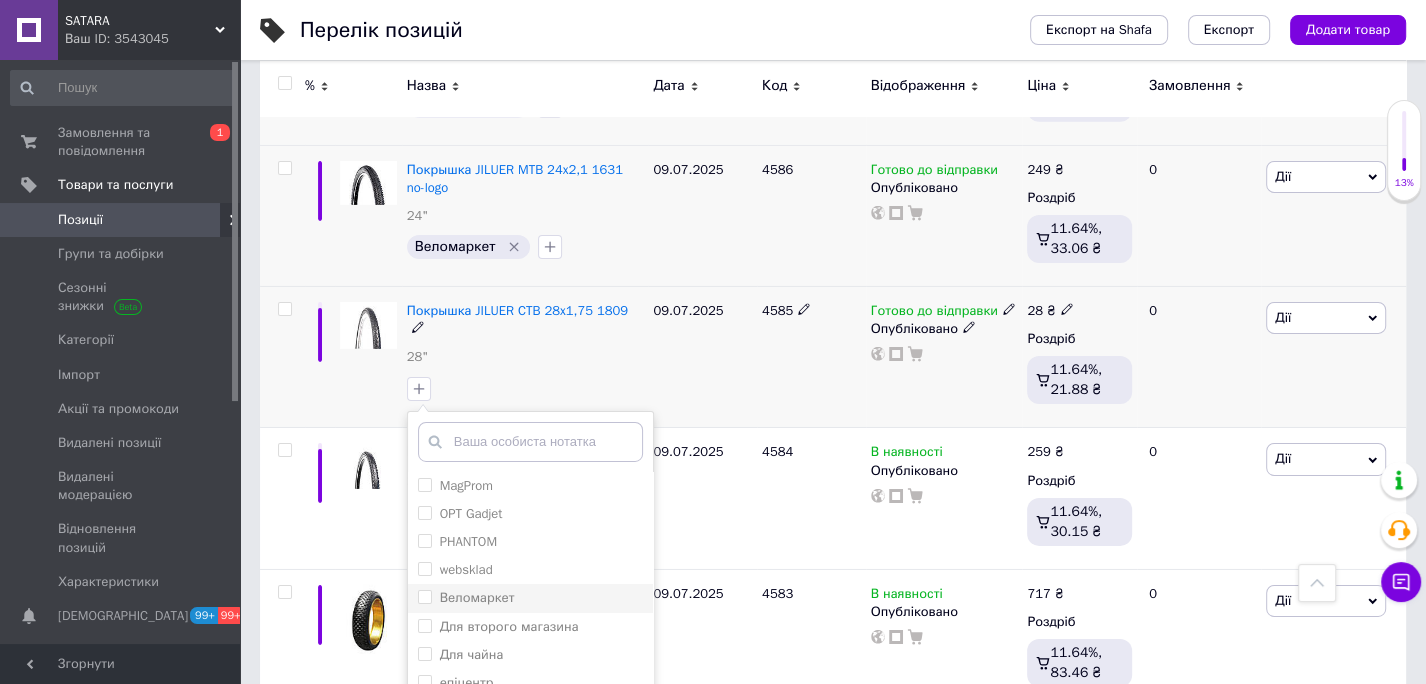click on "Веломаркет" at bounding box center (424, 596) 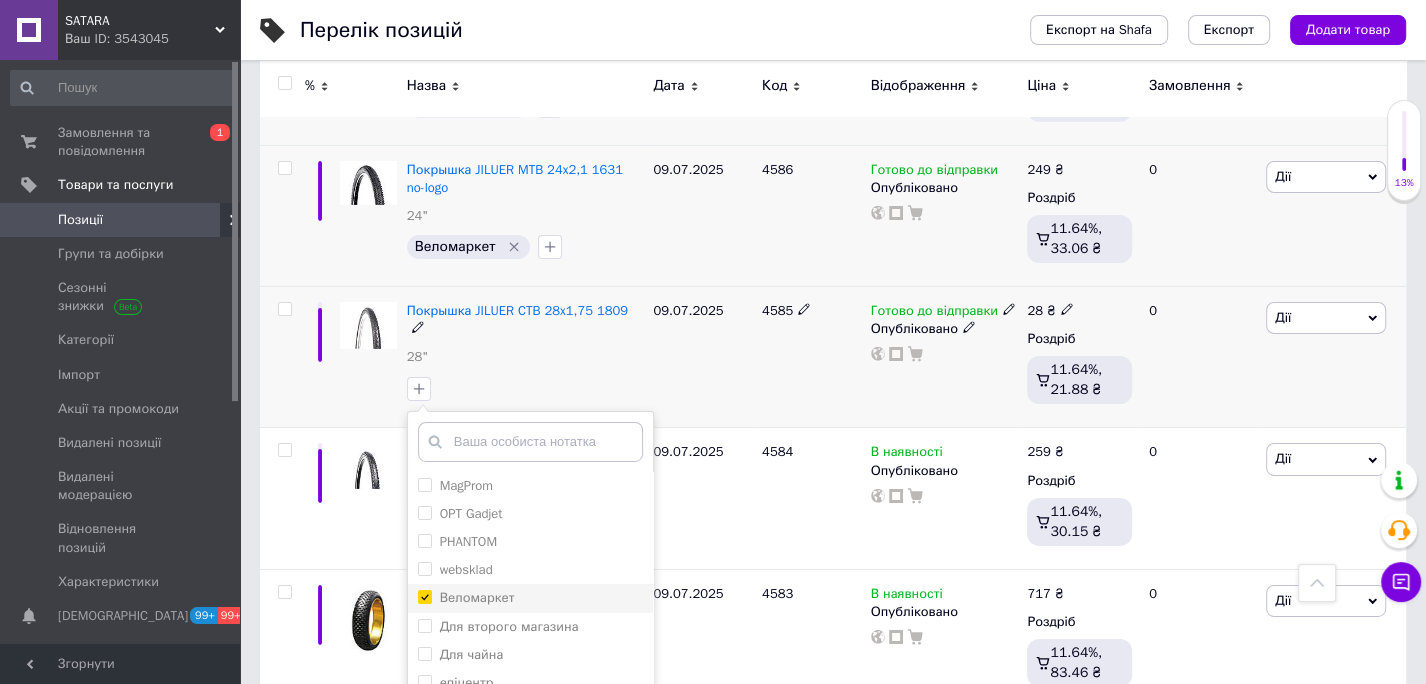checkbox on "true" 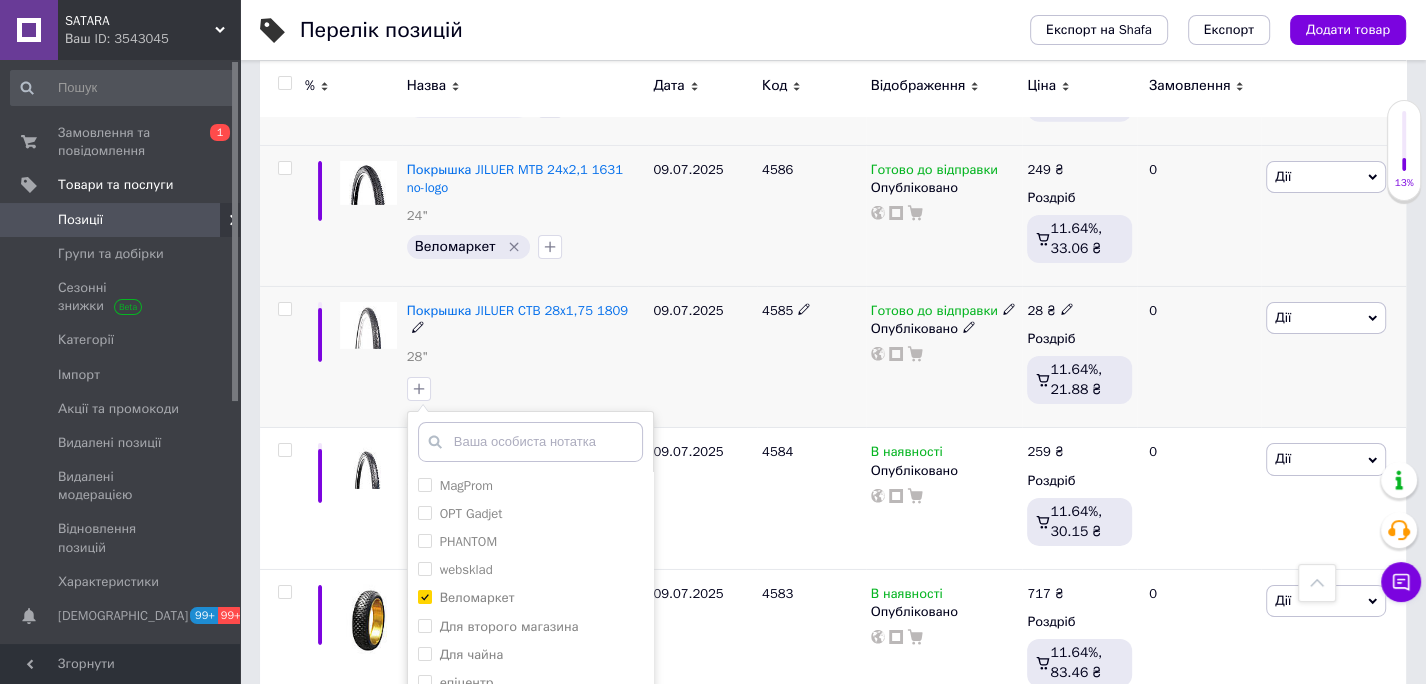 click on "Додати мітку" at bounding box center [530, 808] 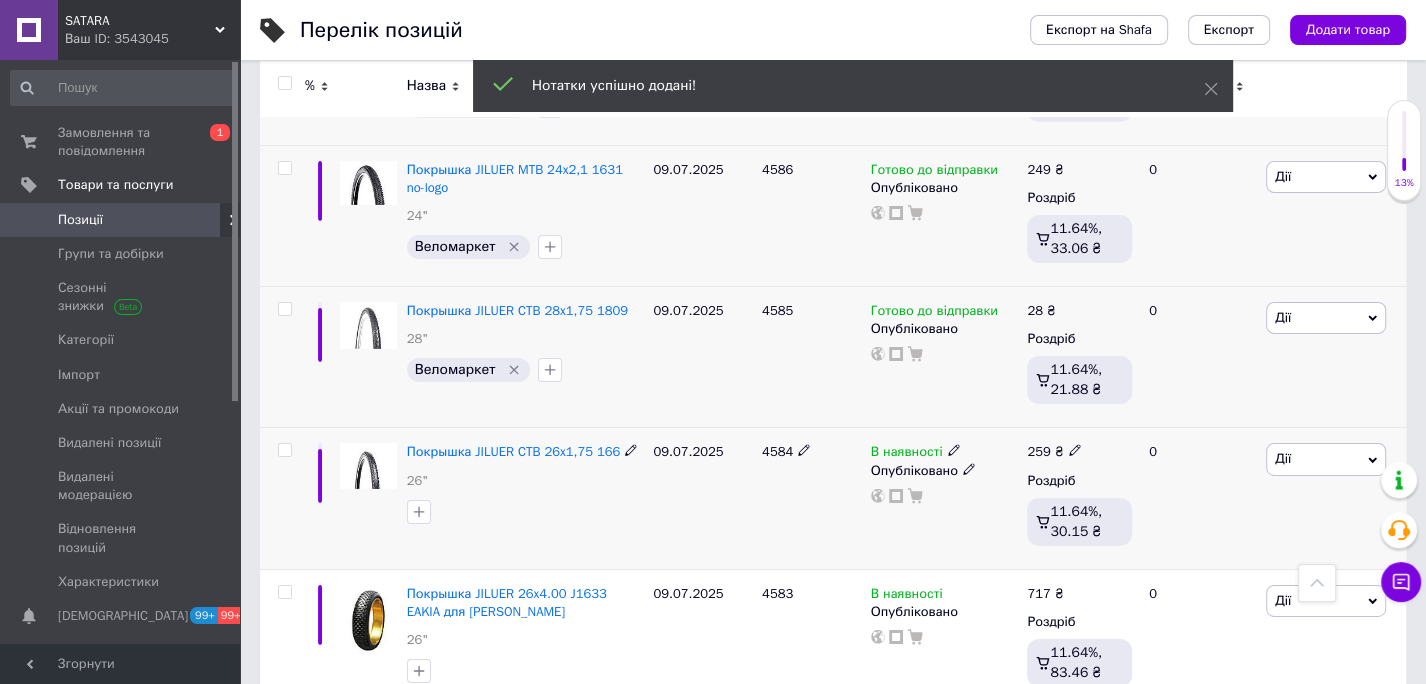click on "4584" at bounding box center (777, 451) 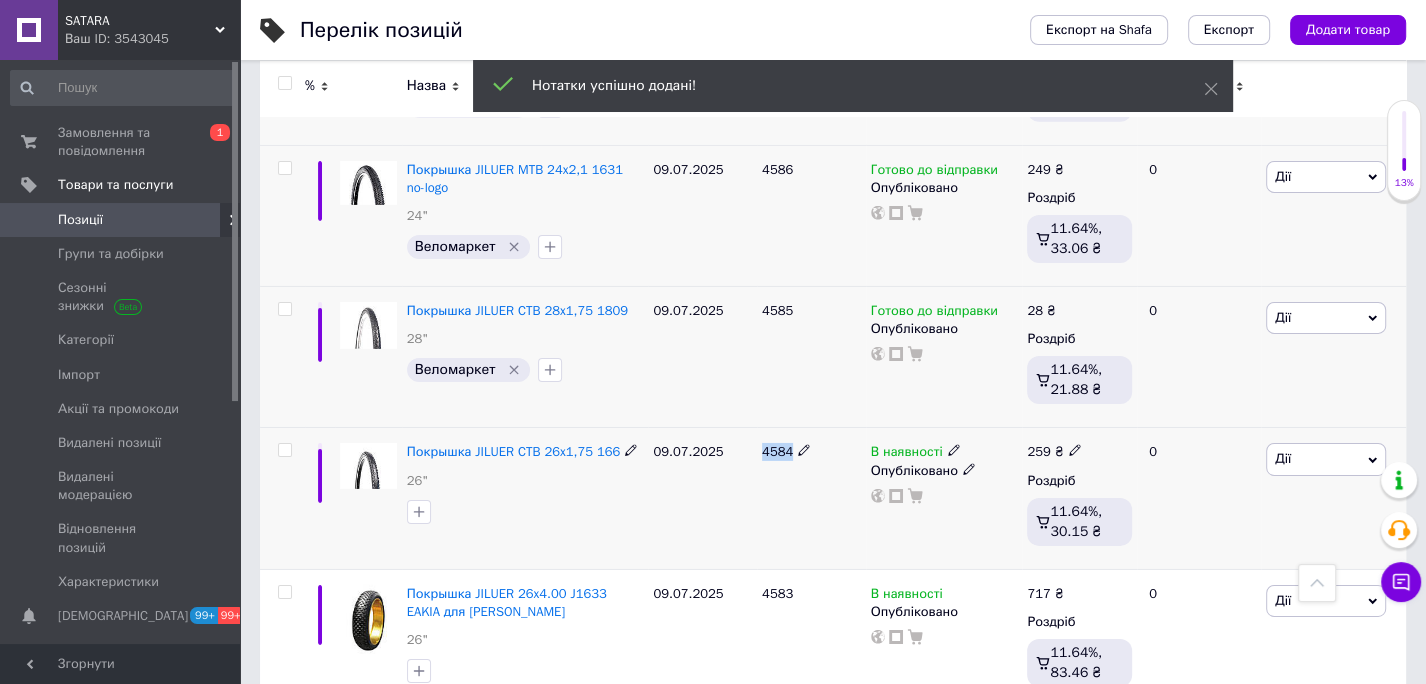 click on "4584" at bounding box center [777, 451] 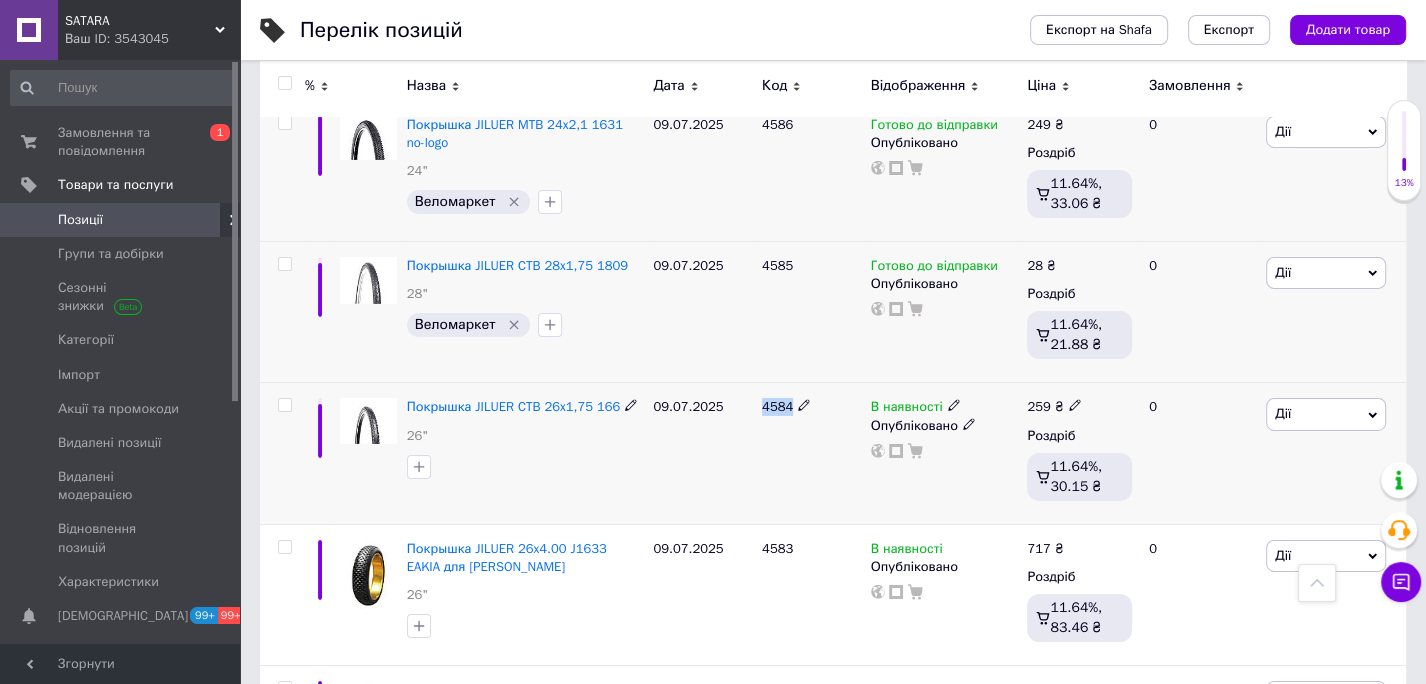 scroll, scrollTop: 11947, scrollLeft: 0, axis: vertical 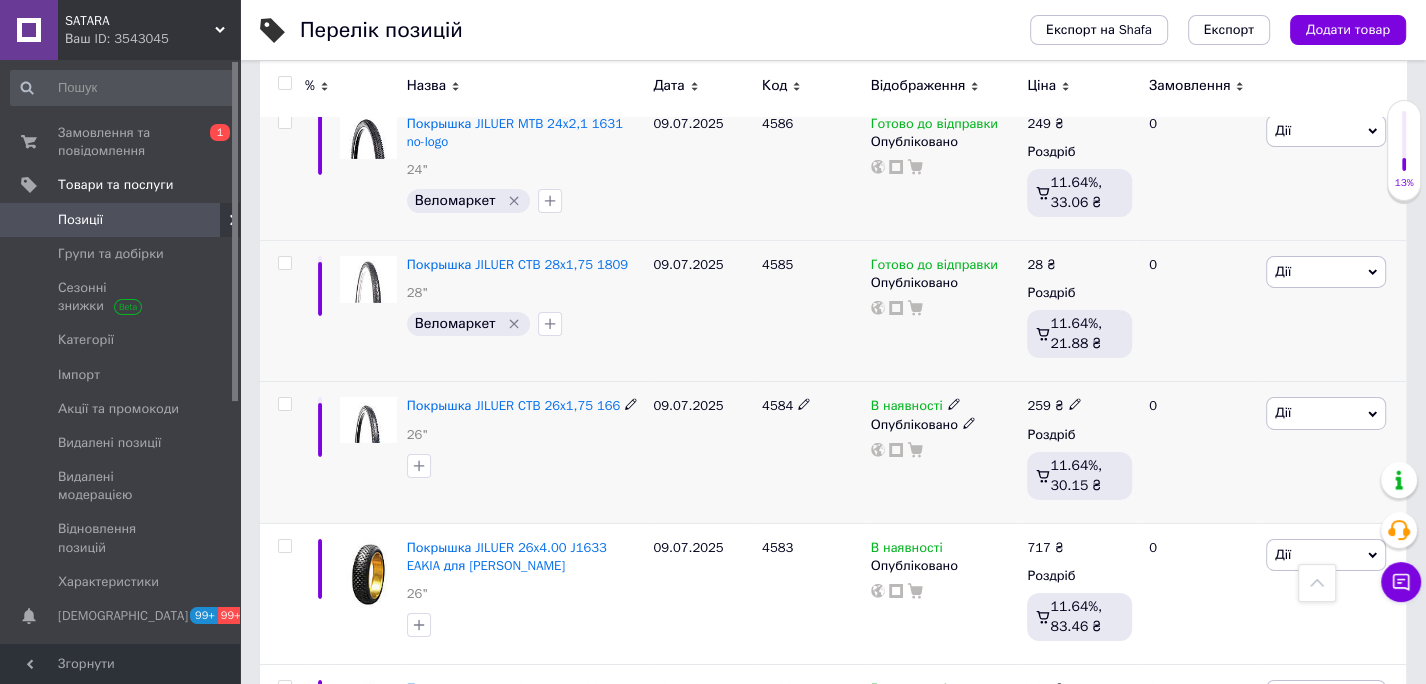 click 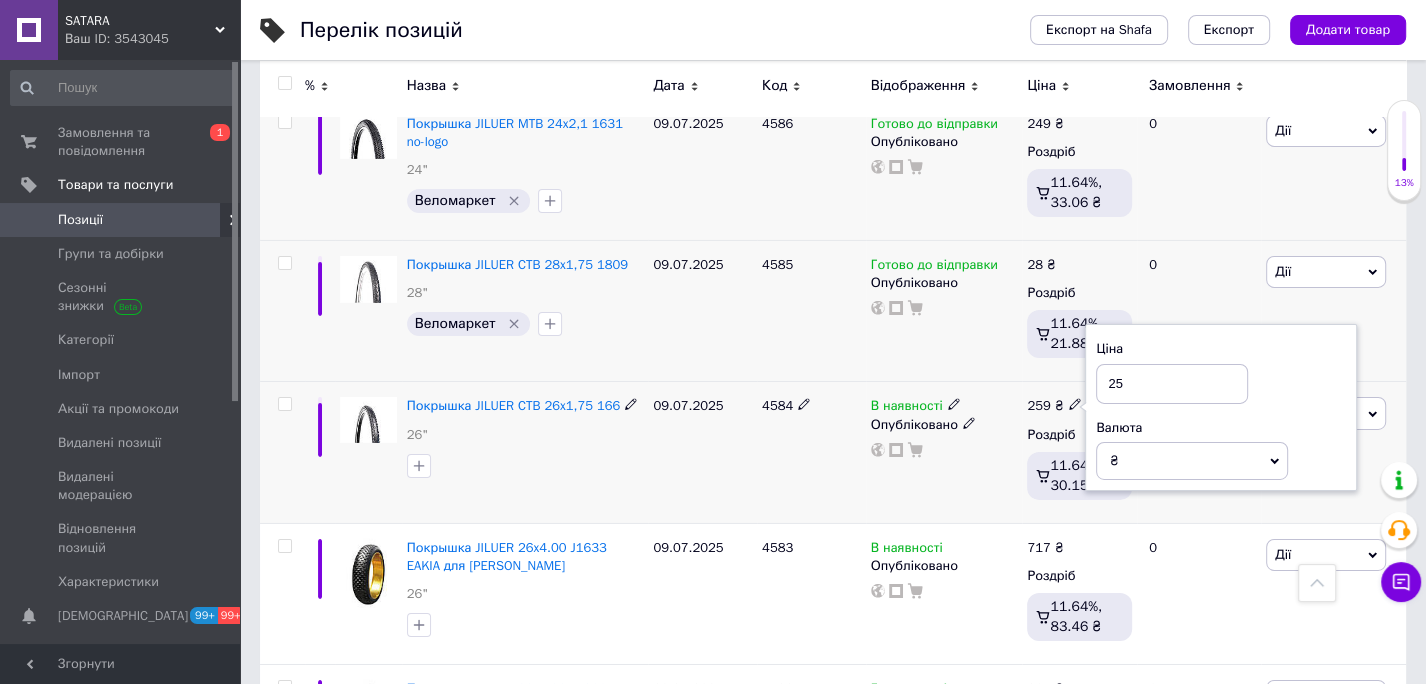 type on "2" 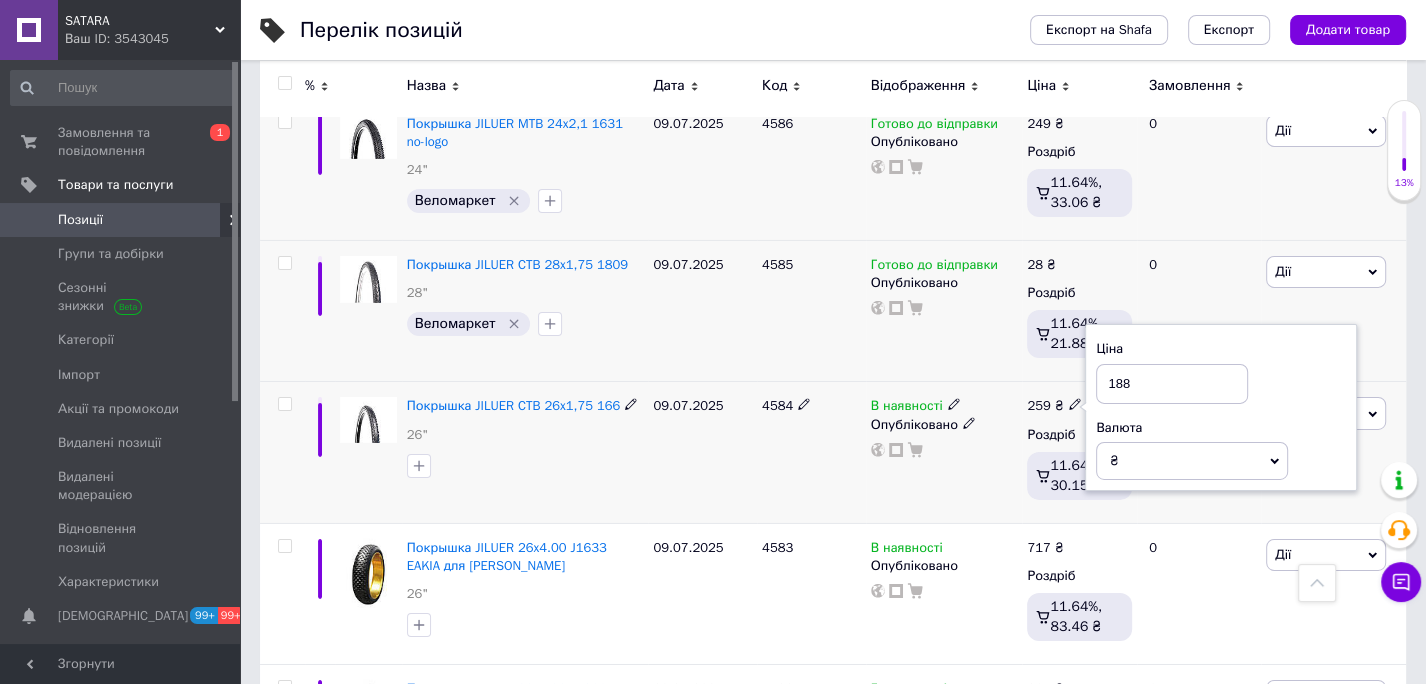 type on "188" 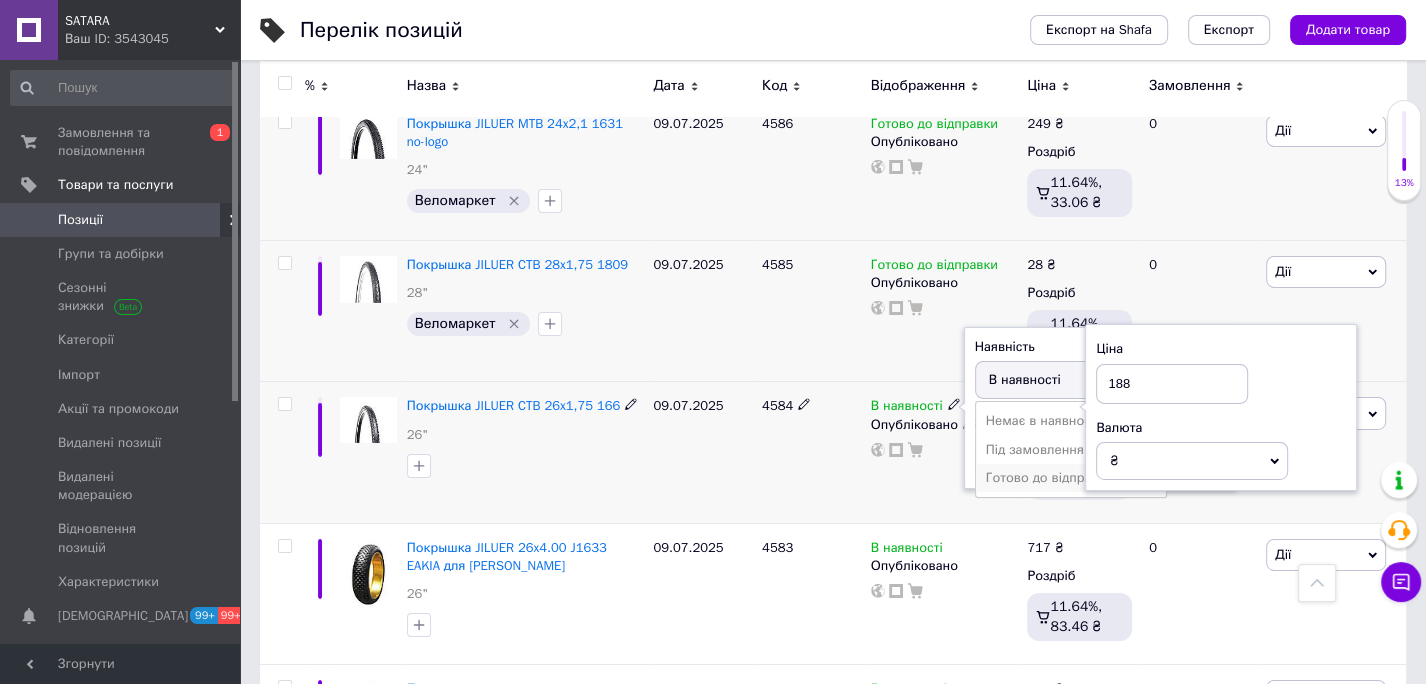 click on "Готово до відправки" at bounding box center (1071, 478) 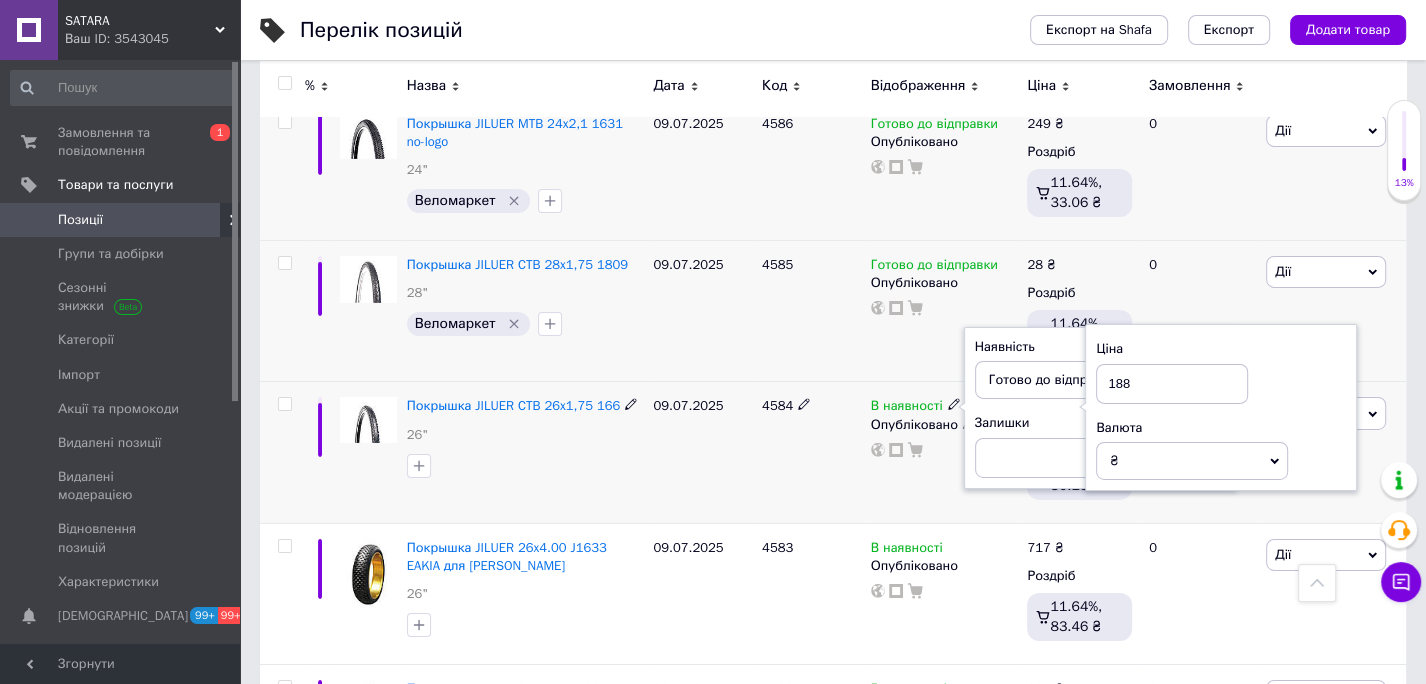 click at bounding box center (525, 466) 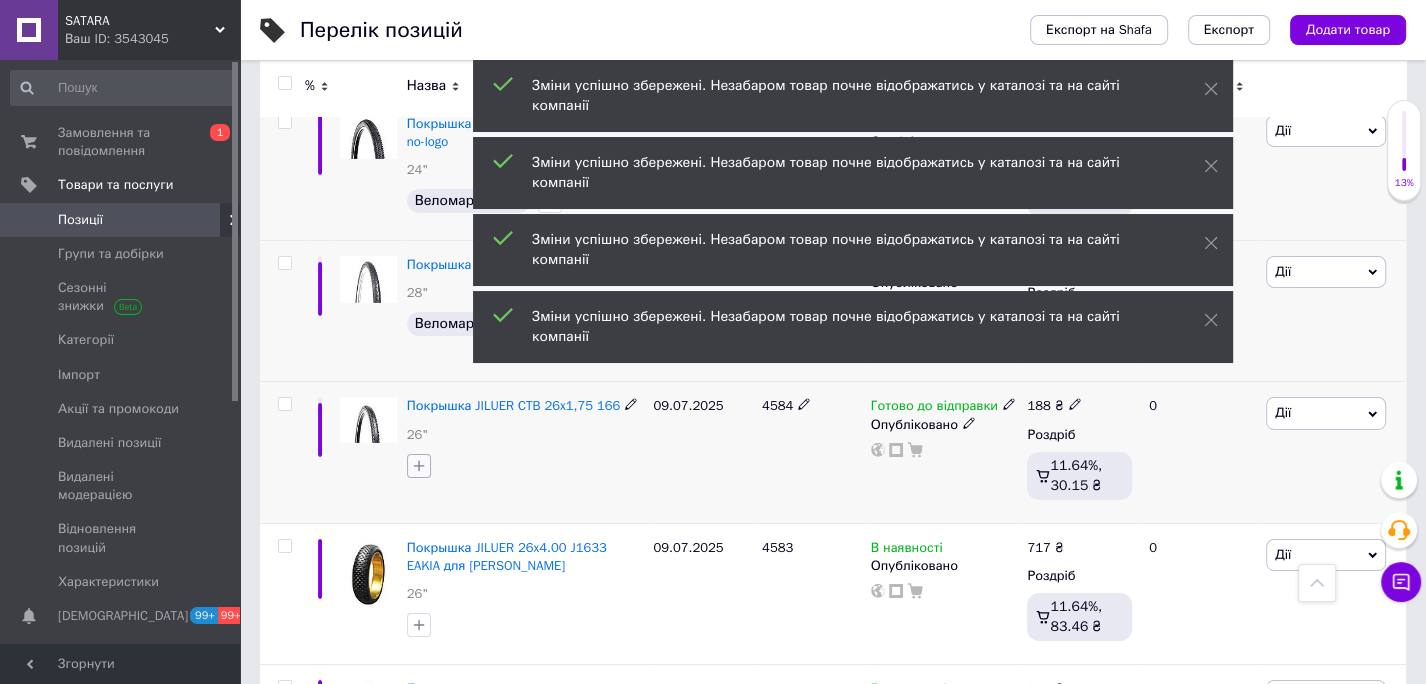 click 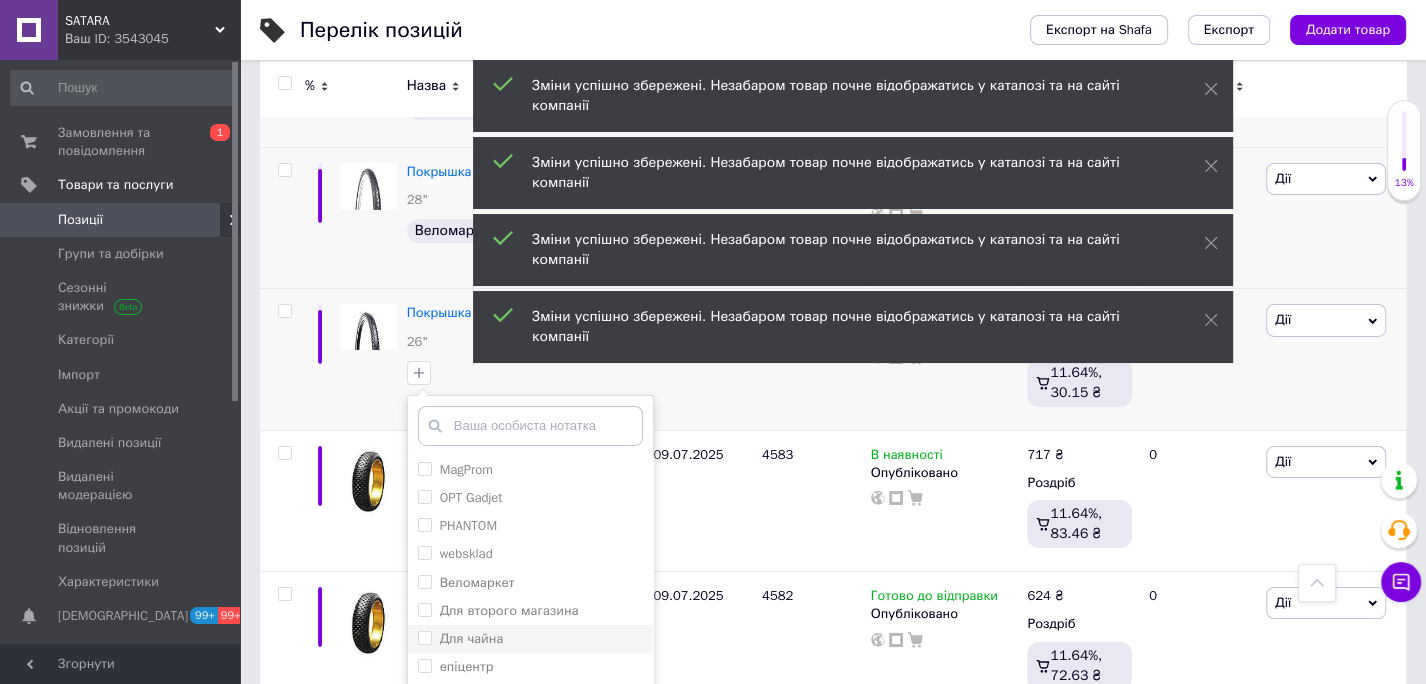 scroll, scrollTop: 12042, scrollLeft: 0, axis: vertical 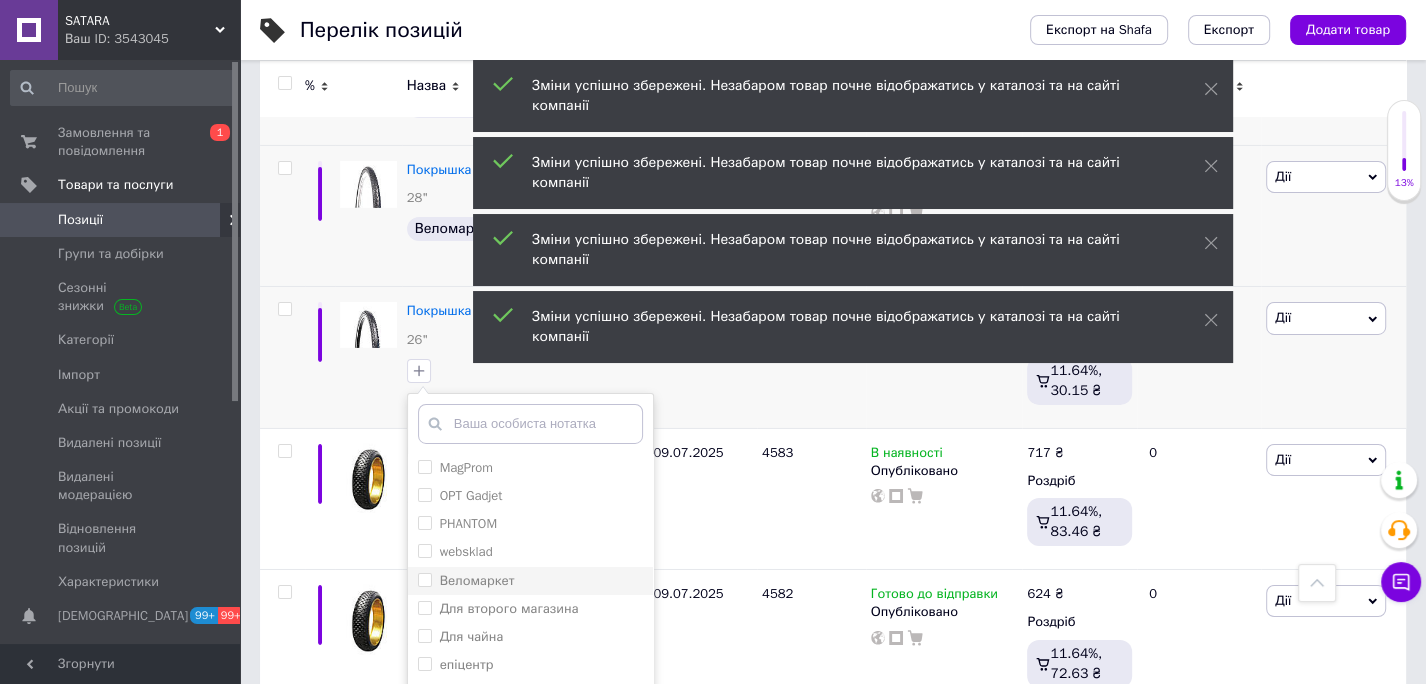 click on "Веломаркет" at bounding box center (424, 579) 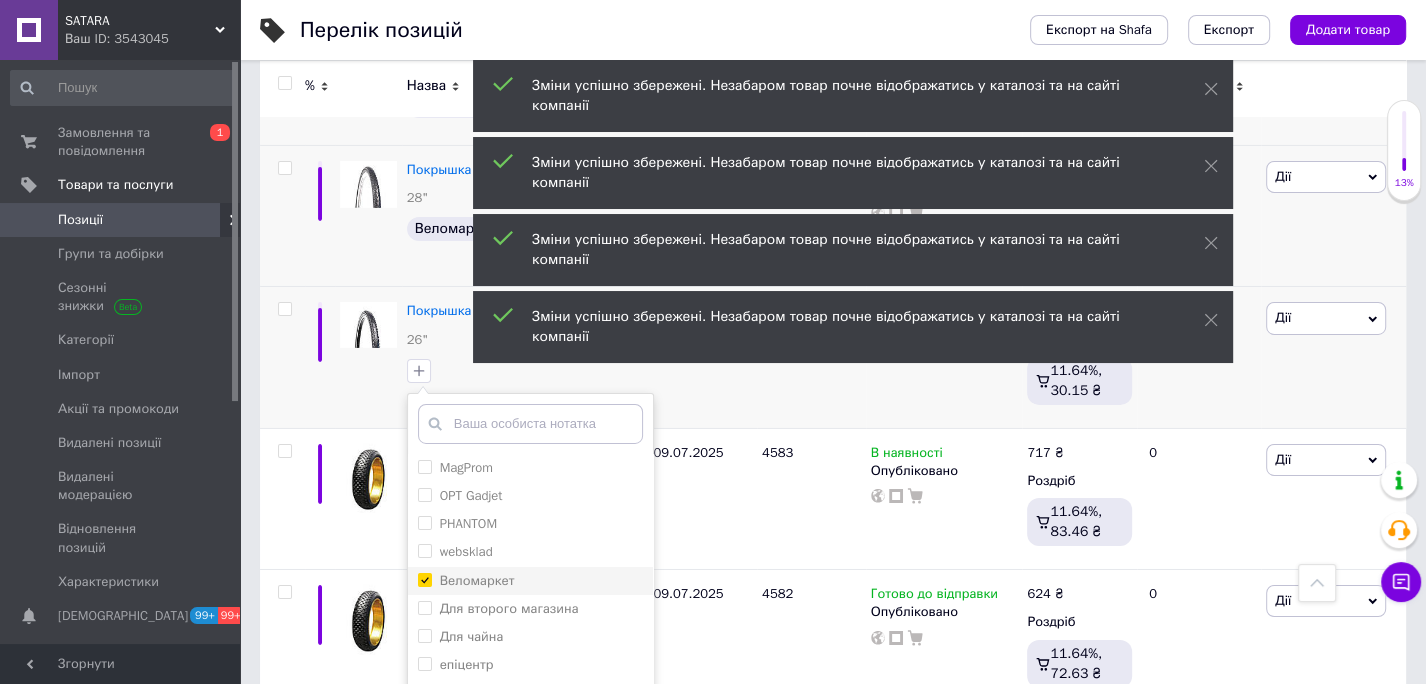 checkbox on "true" 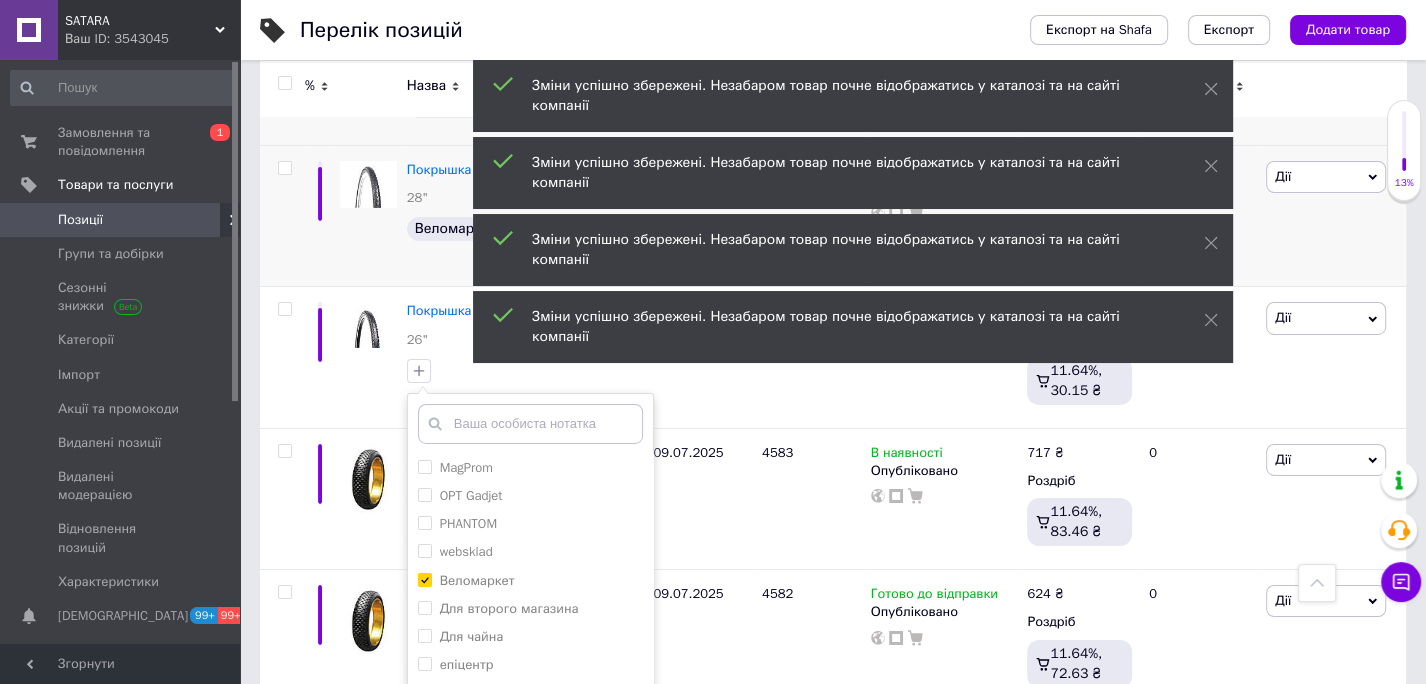 click on "Додати мітку" at bounding box center [530, 790] 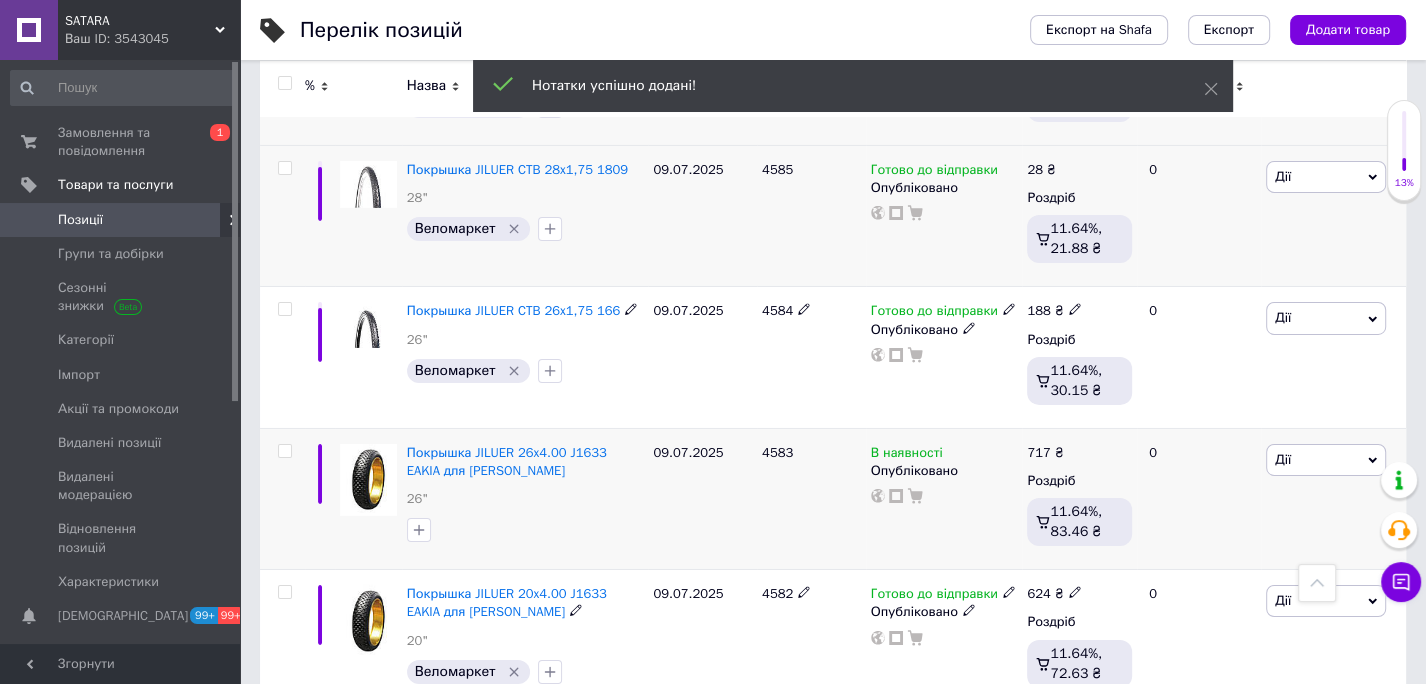 scroll, scrollTop: 11982, scrollLeft: 0, axis: vertical 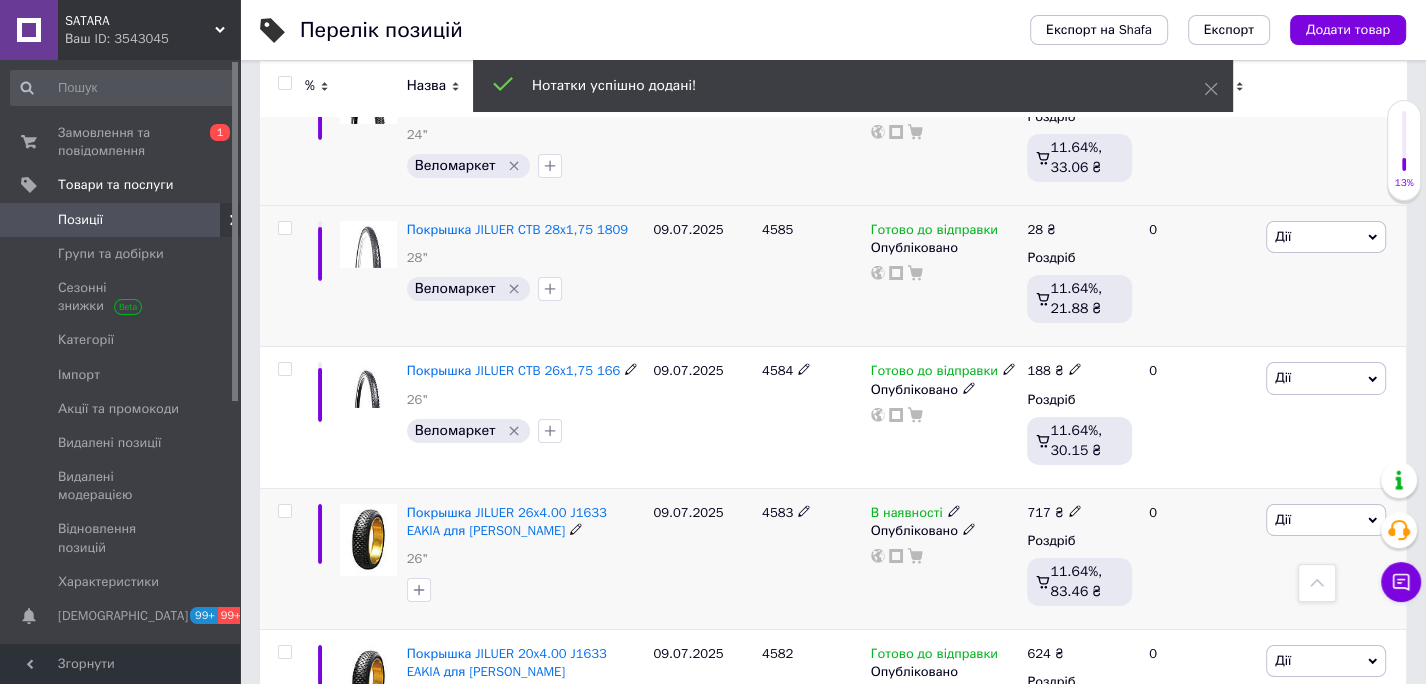 click on "4583" at bounding box center [777, 512] 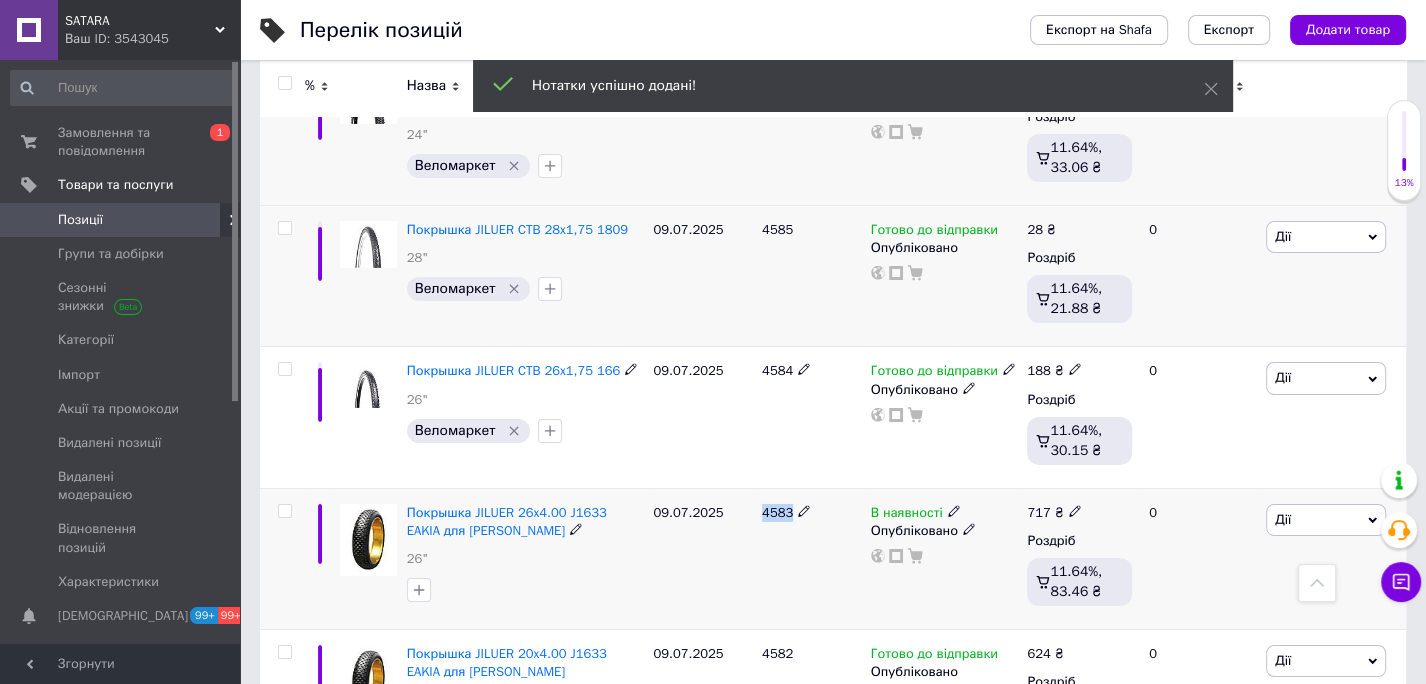 click on "4583" at bounding box center [777, 512] 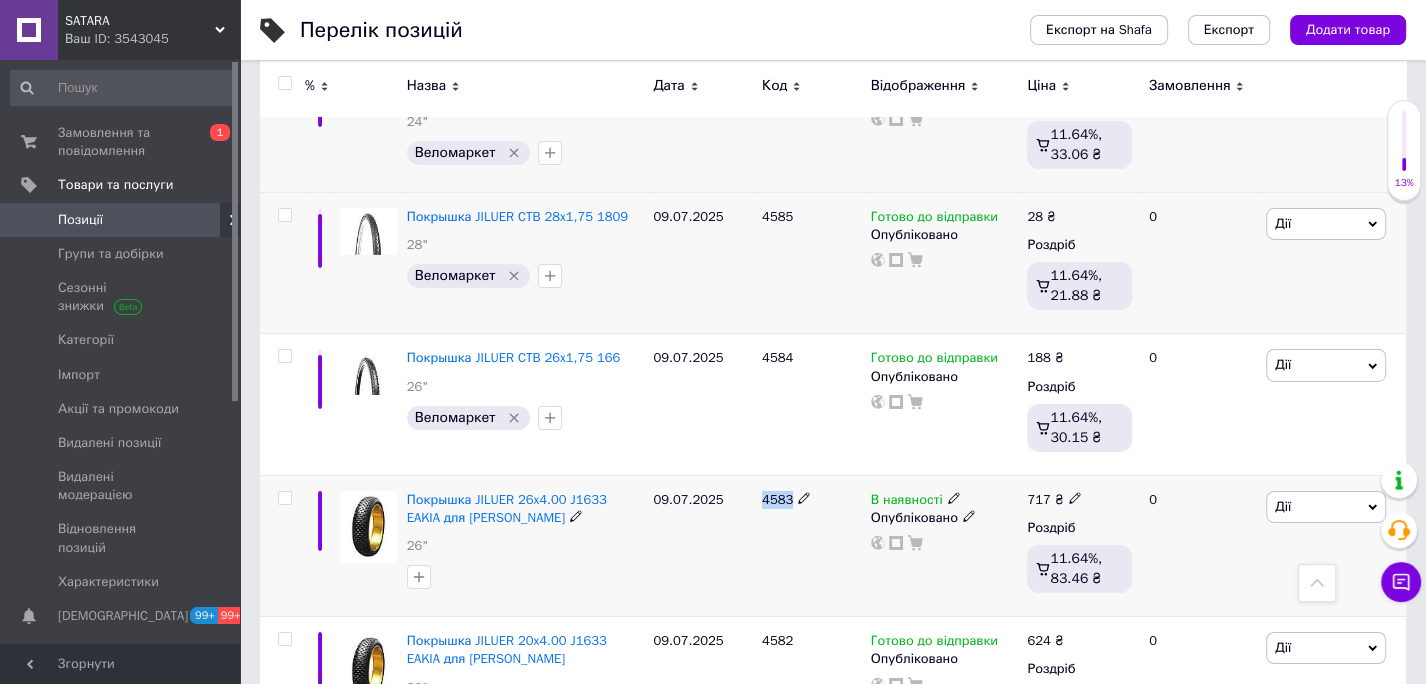scroll, scrollTop: 11996, scrollLeft: 0, axis: vertical 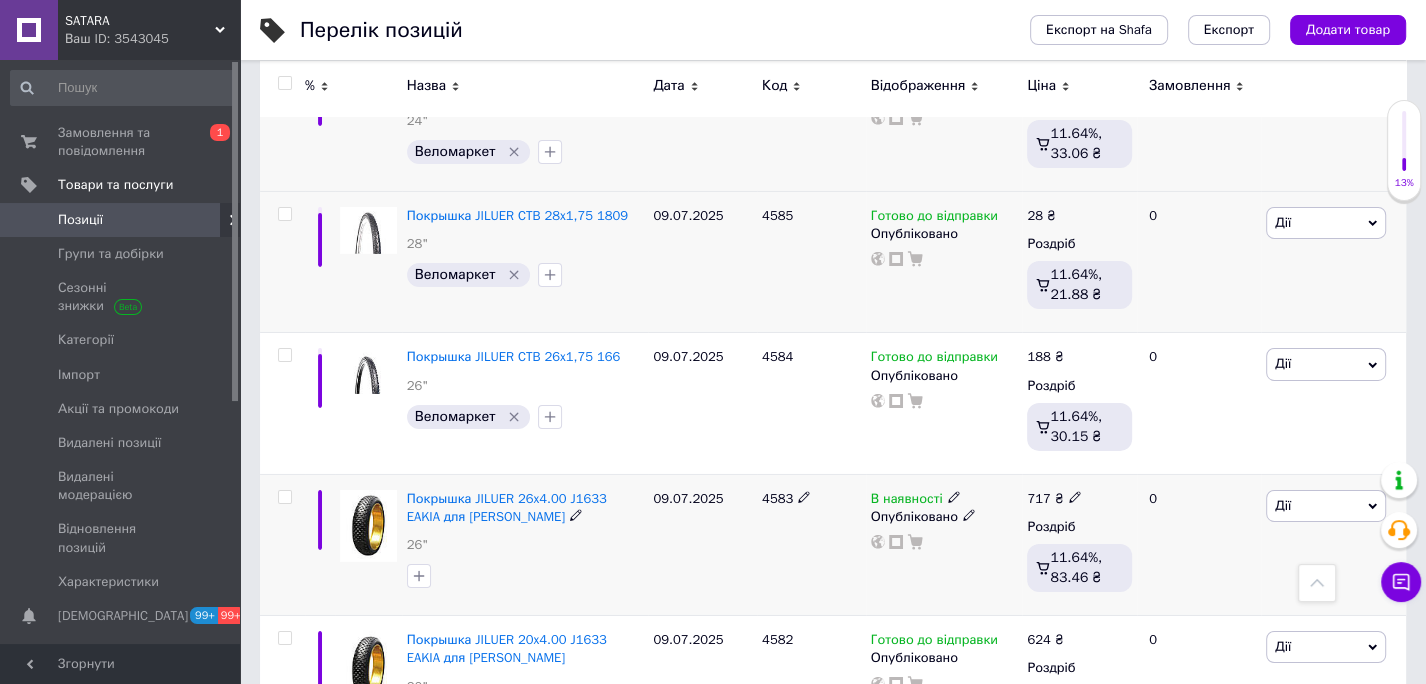 click 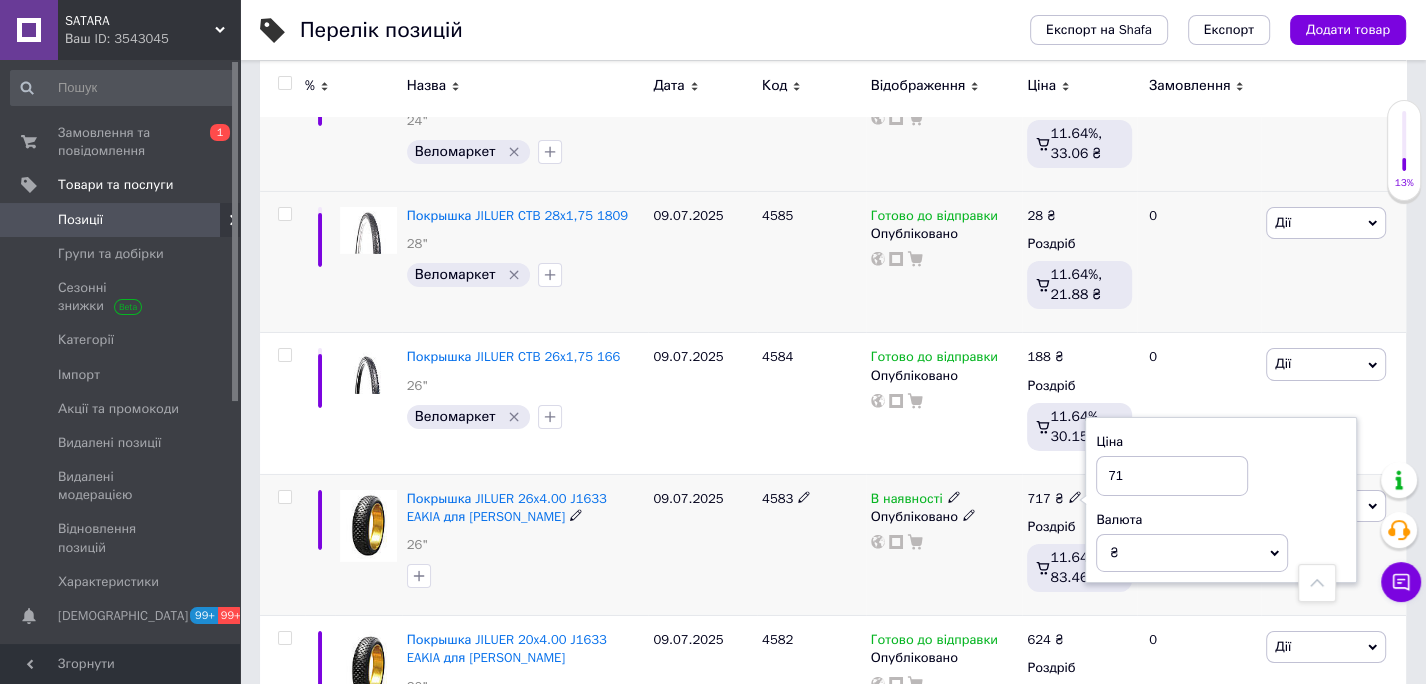type on "7" 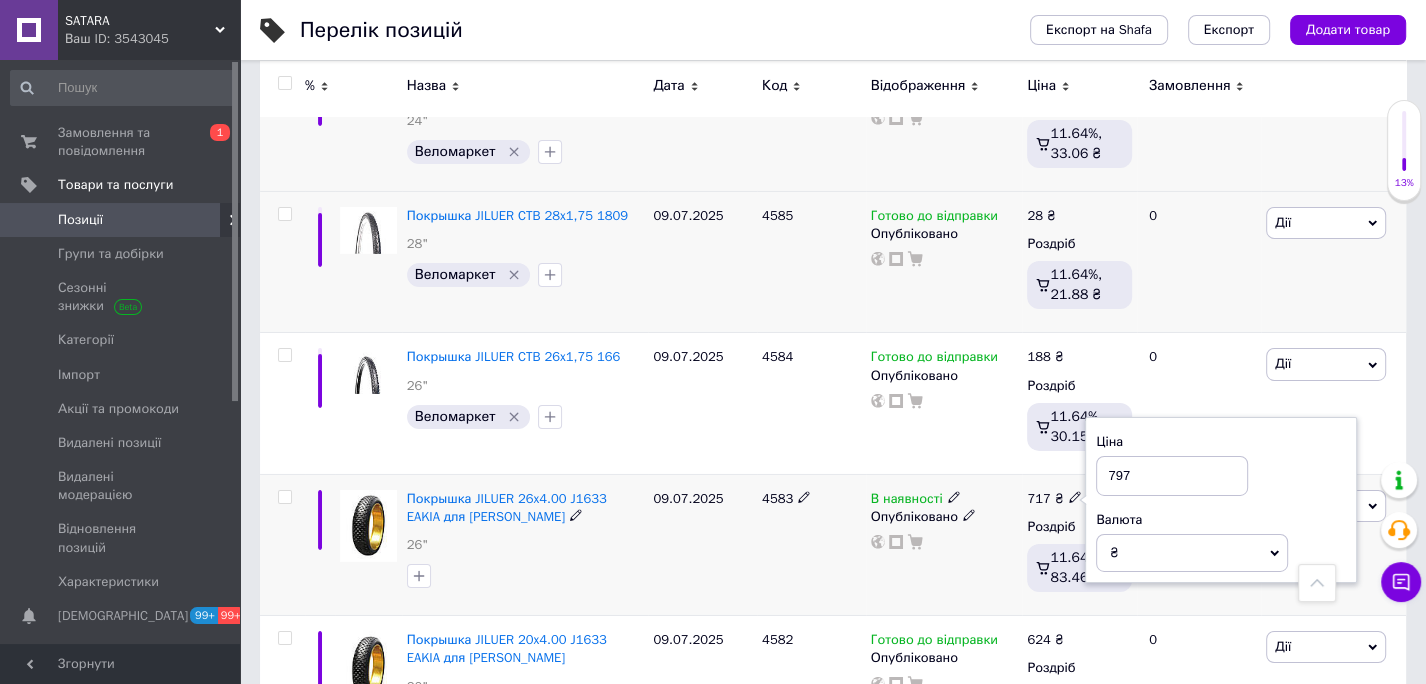 type on "797" 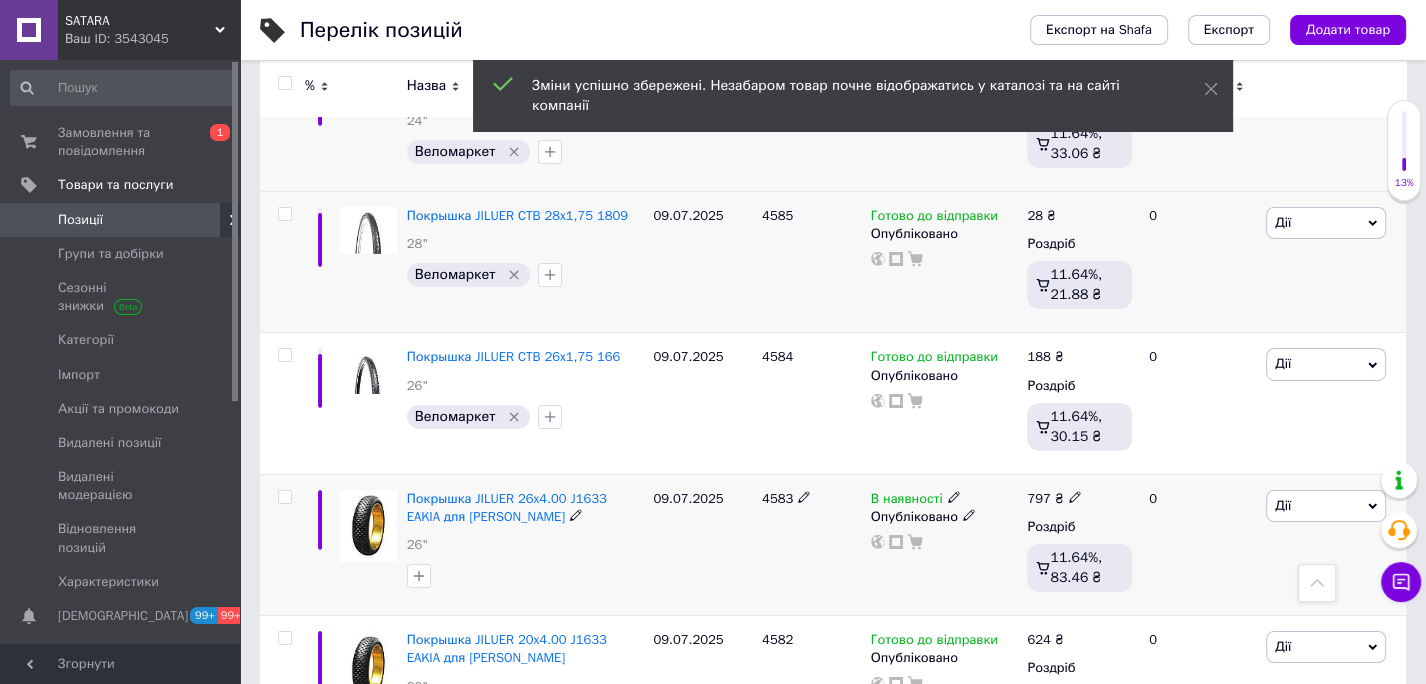 click 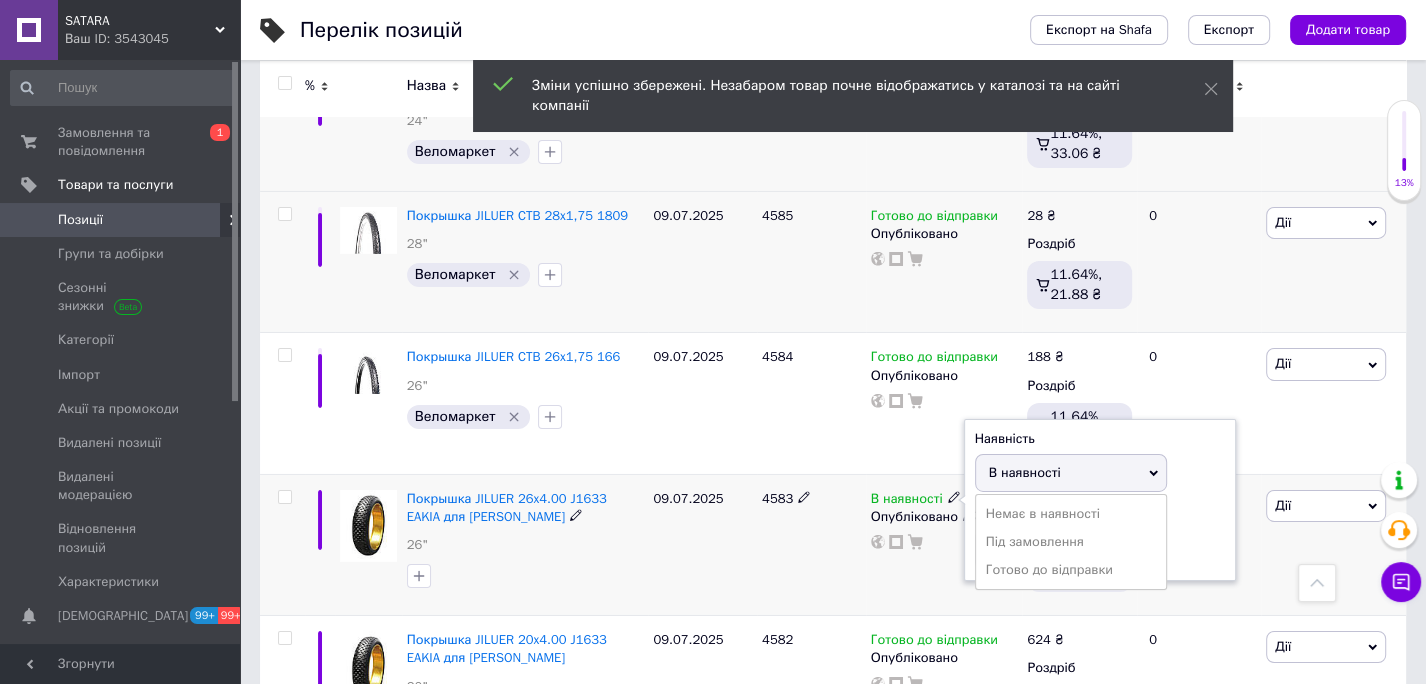 click on "Готово до відправки" at bounding box center (1071, 570) 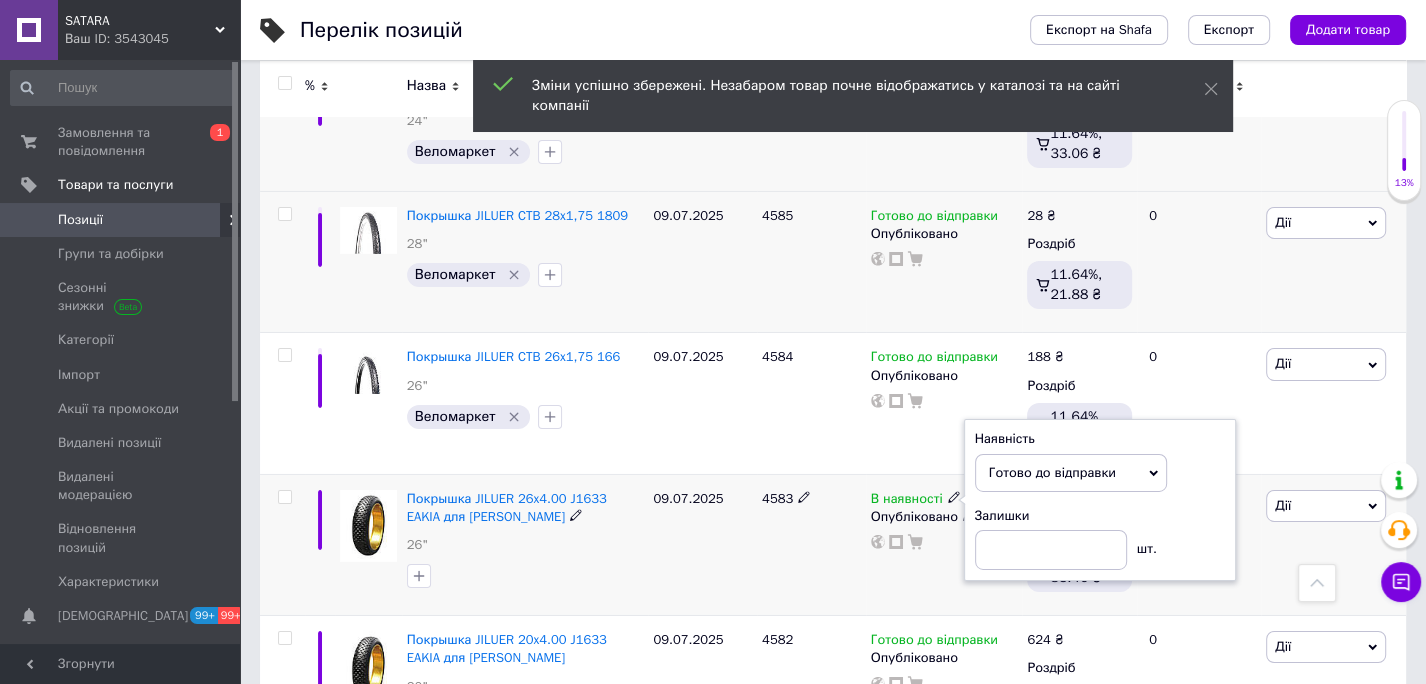 click on "09.07.2025" at bounding box center (702, 544) 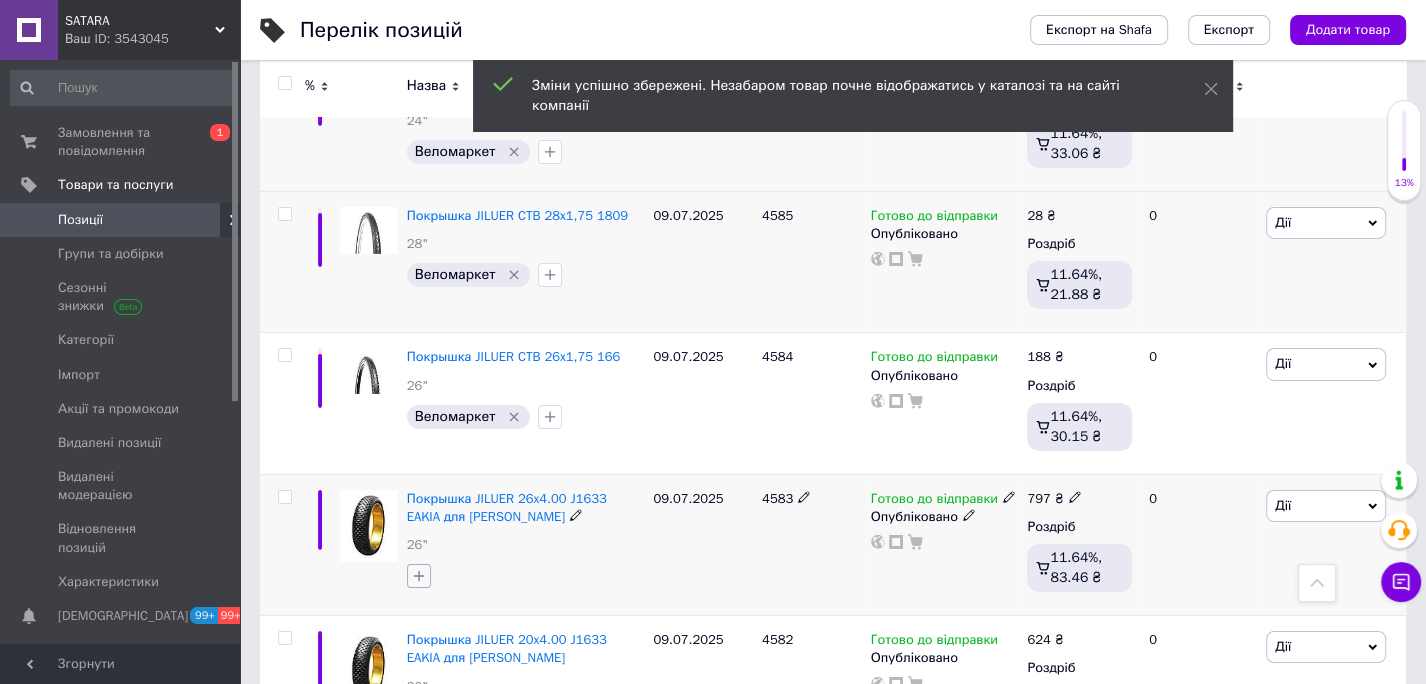 click at bounding box center (419, 576) 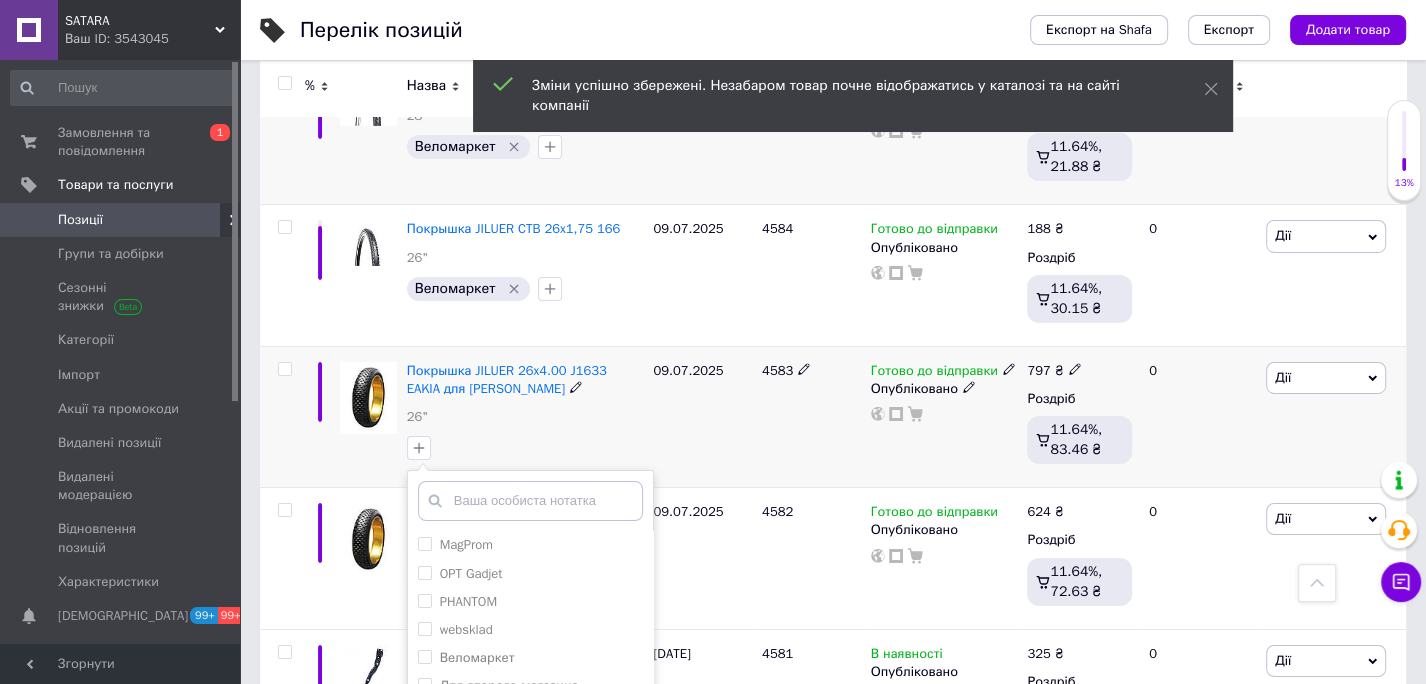 scroll, scrollTop: 12125, scrollLeft: 0, axis: vertical 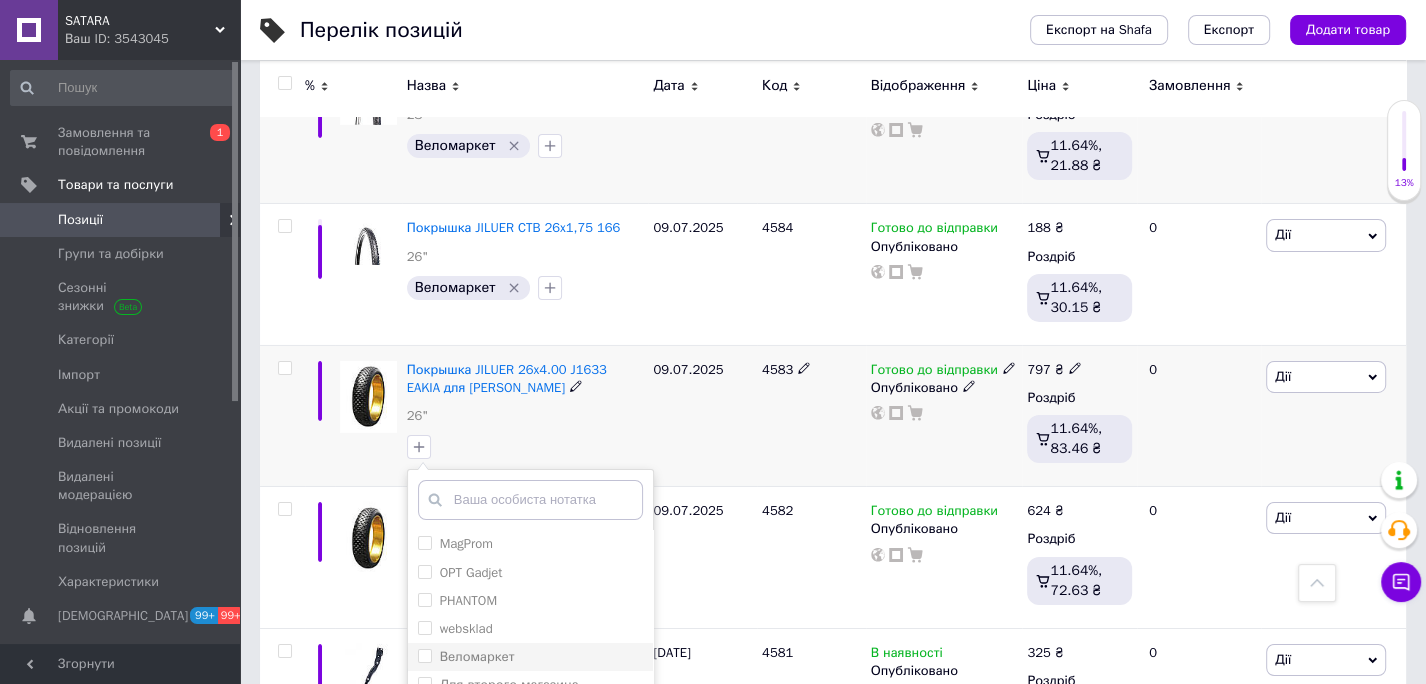 click on "Веломаркет" at bounding box center (424, 655) 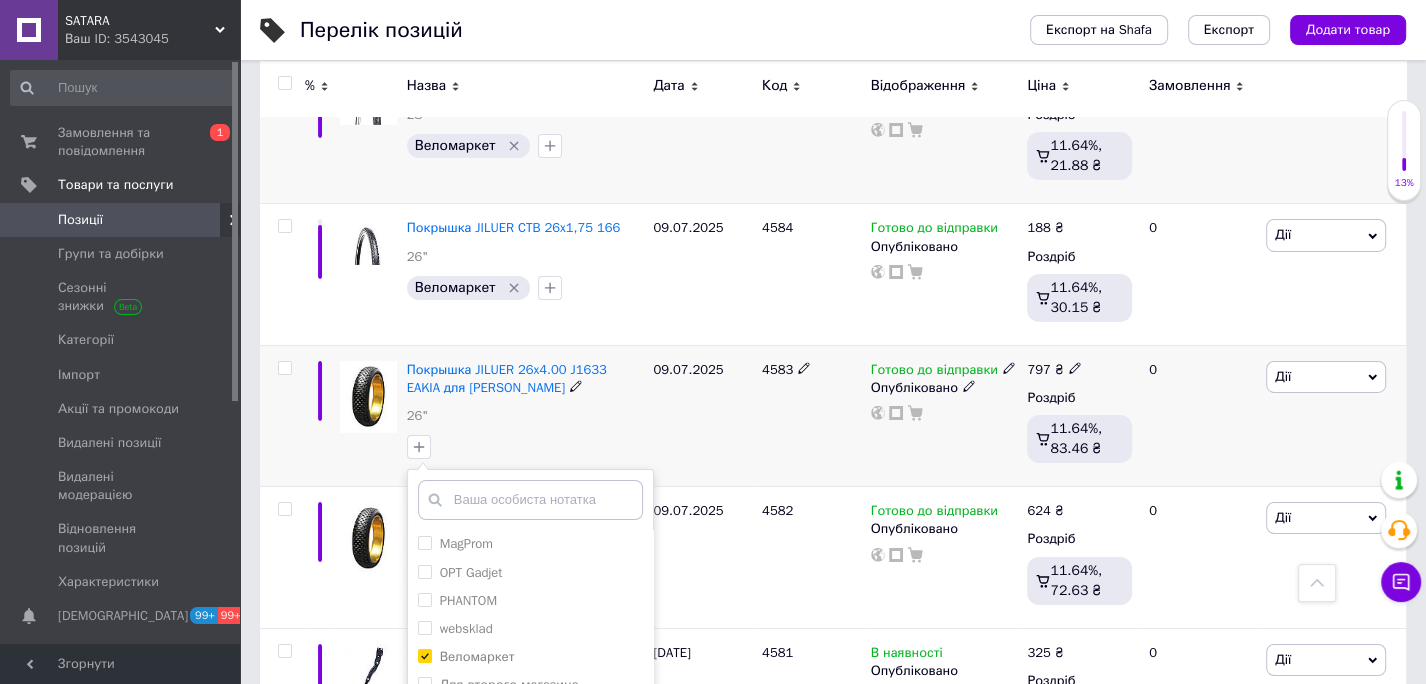 scroll, scrollTop: 122, scrollLeft: 0, axis: vertical 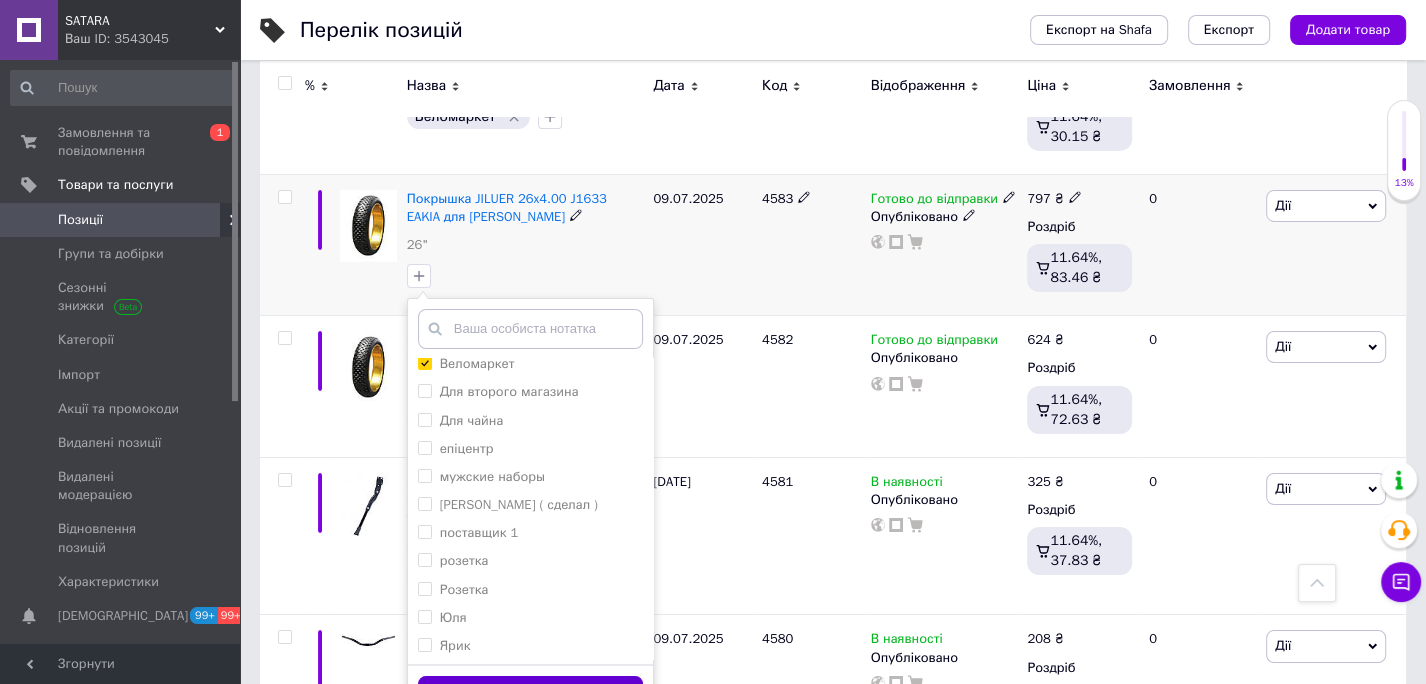 click on "Додати мітку" at bounding box center (530, 695) 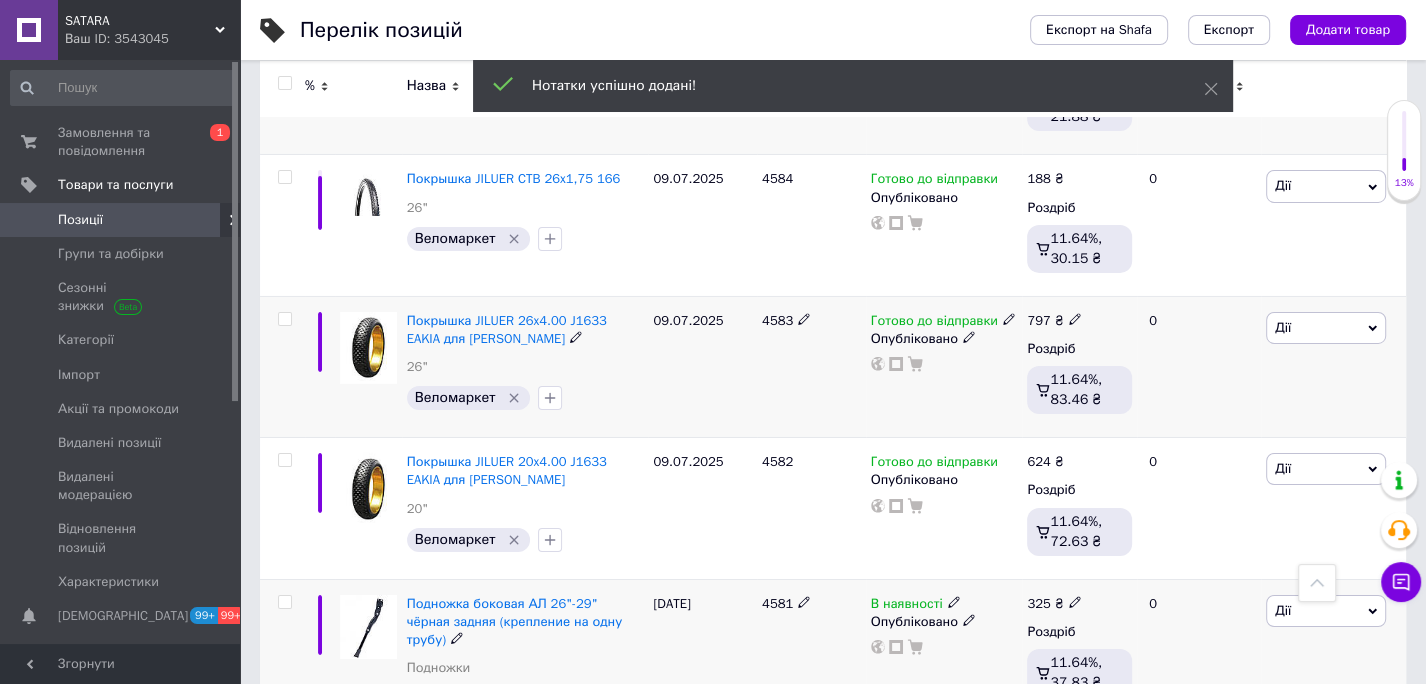 scroll, scrollTop: 12173, scrollLeft: 0, axis: vertical 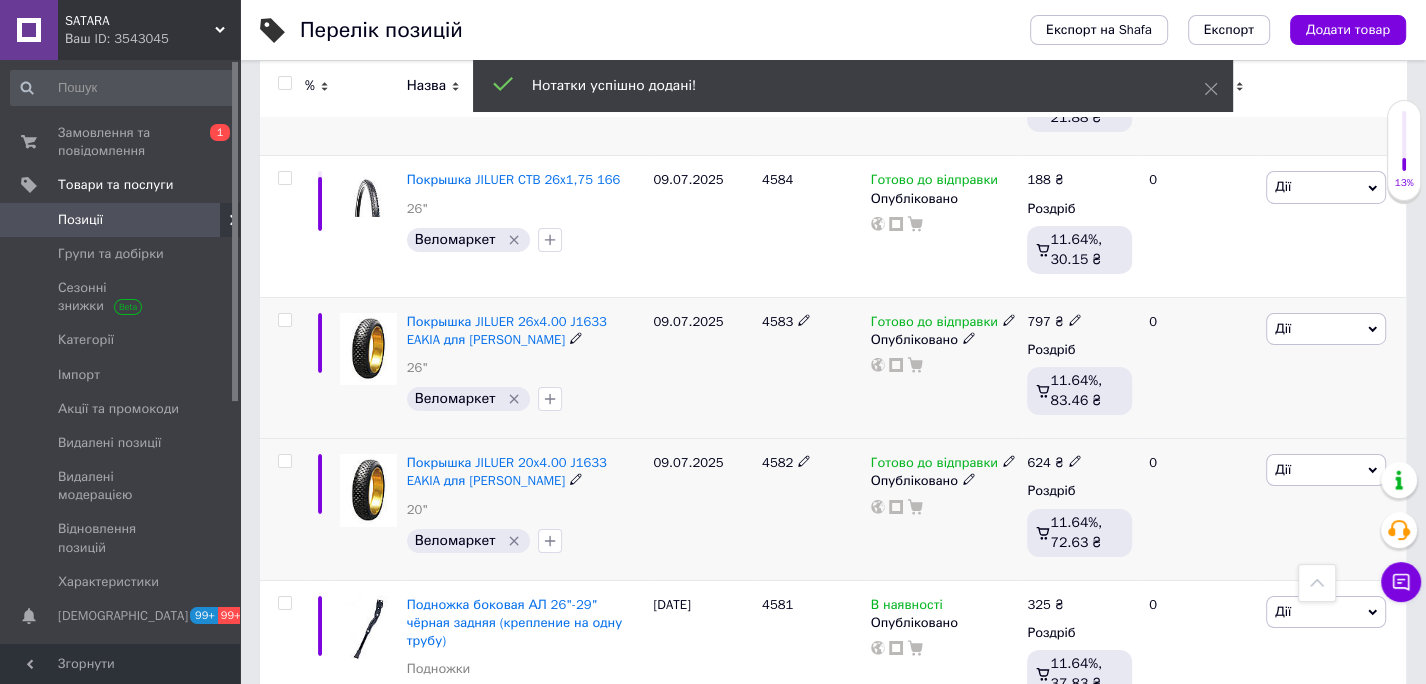 click on "4582" at bounding box center (777, 462) 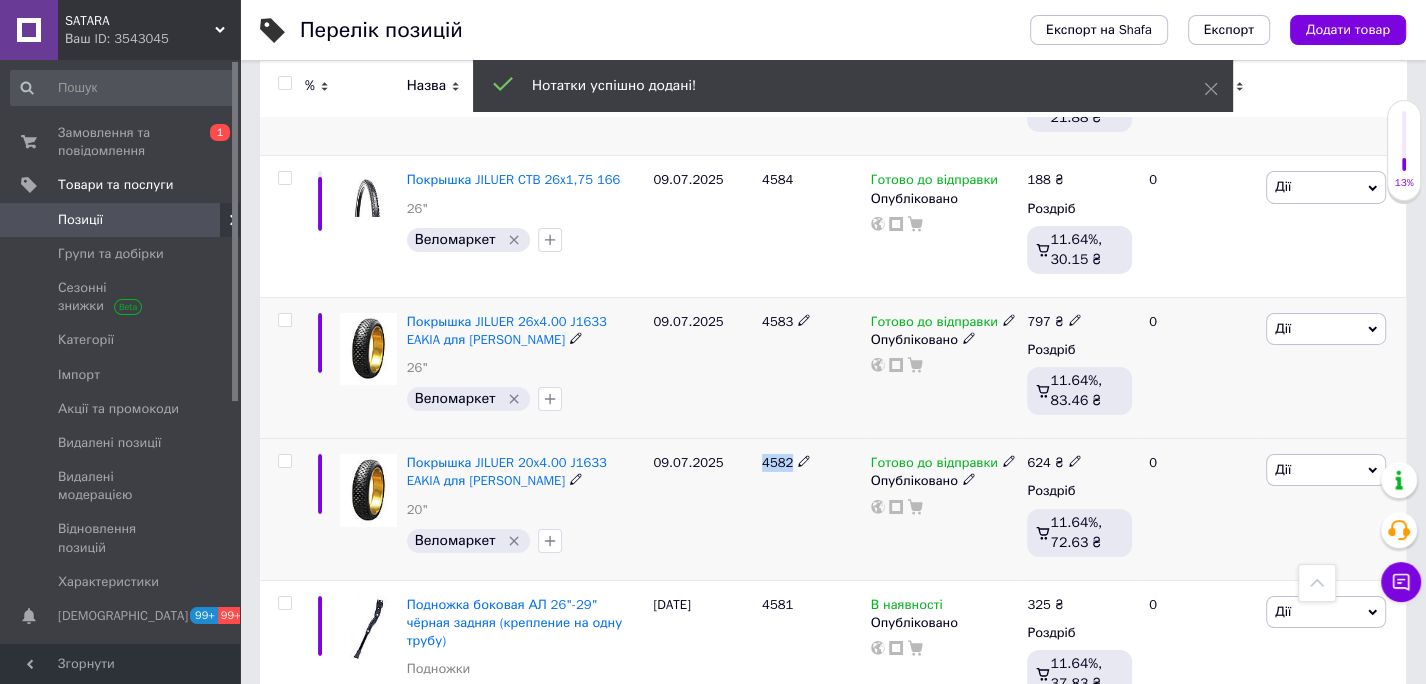 drag, startPoint x: 771, startPoint y: 289, endPoint x: 782, endPoint y: 316, distance: 29.15476 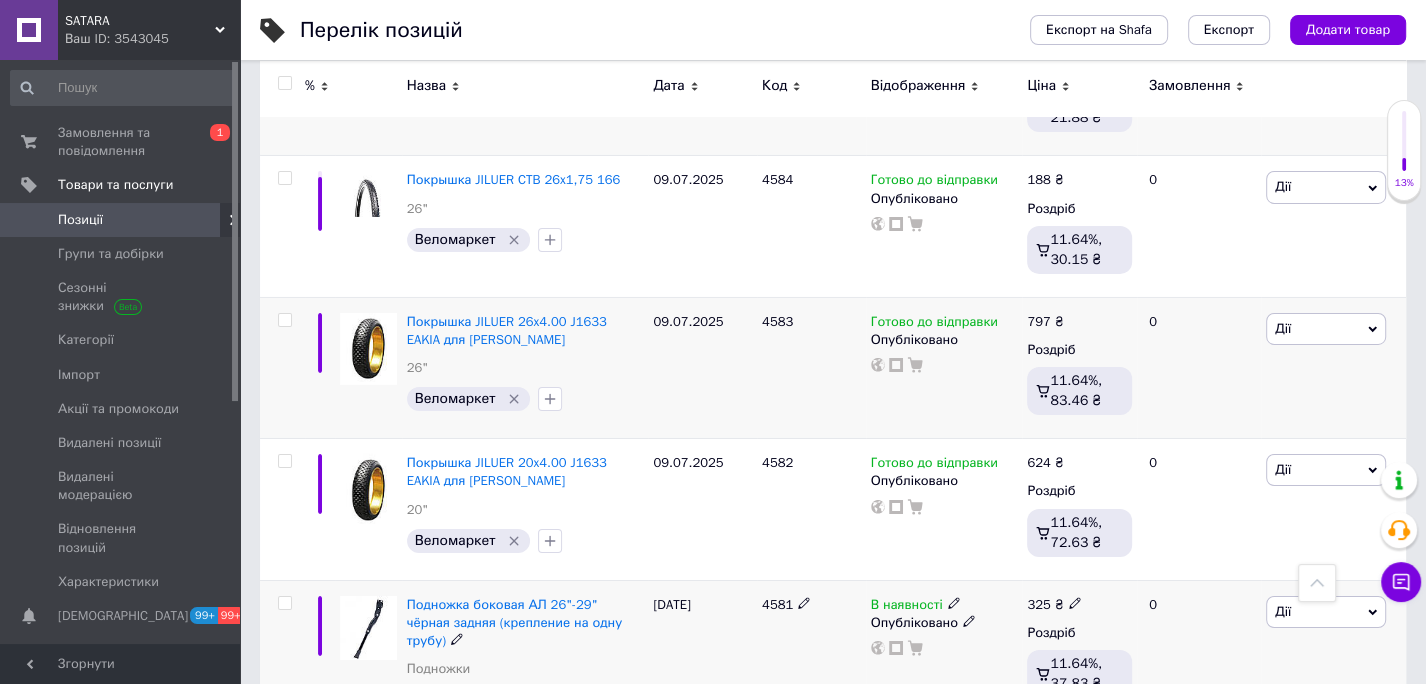 click on "4581" at bounding box center (777, 604) 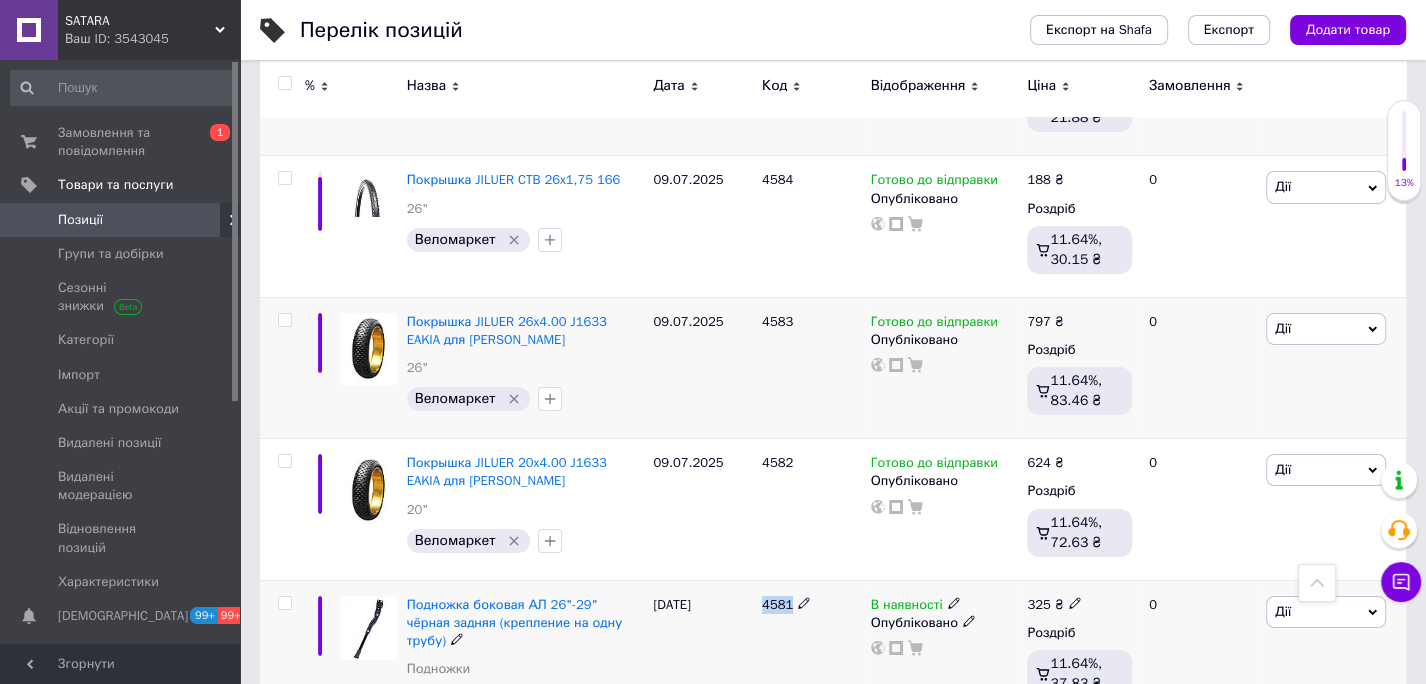 click on "4581" at bounding box center [777, 604] 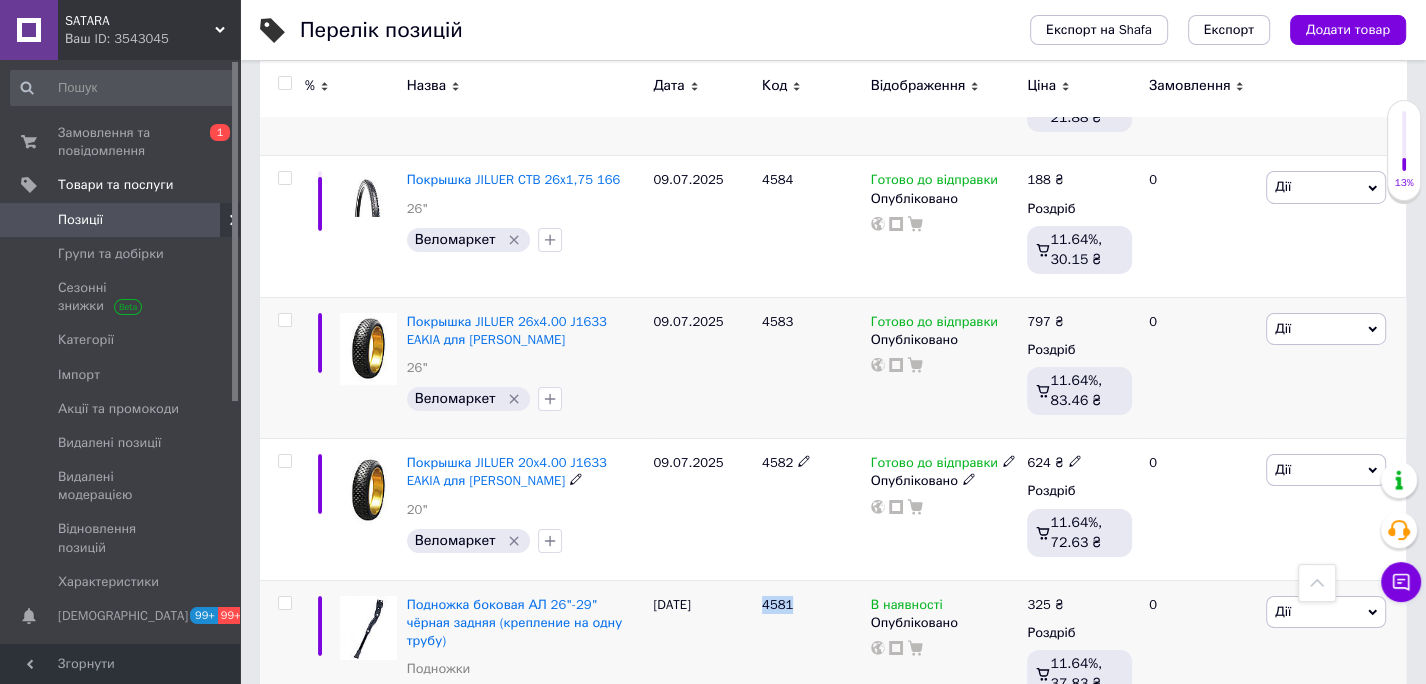 scroll, scrollTop: 12222, scrollLeft: 0, axis: vertical 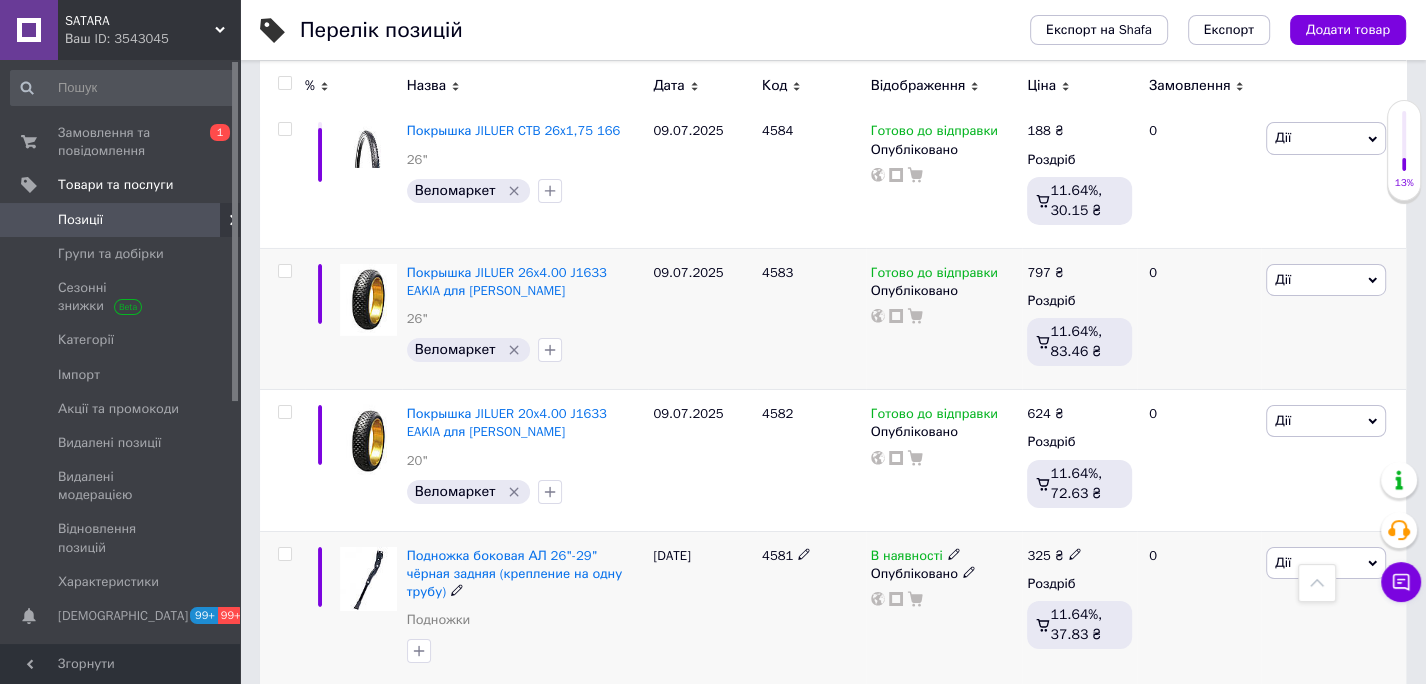 click 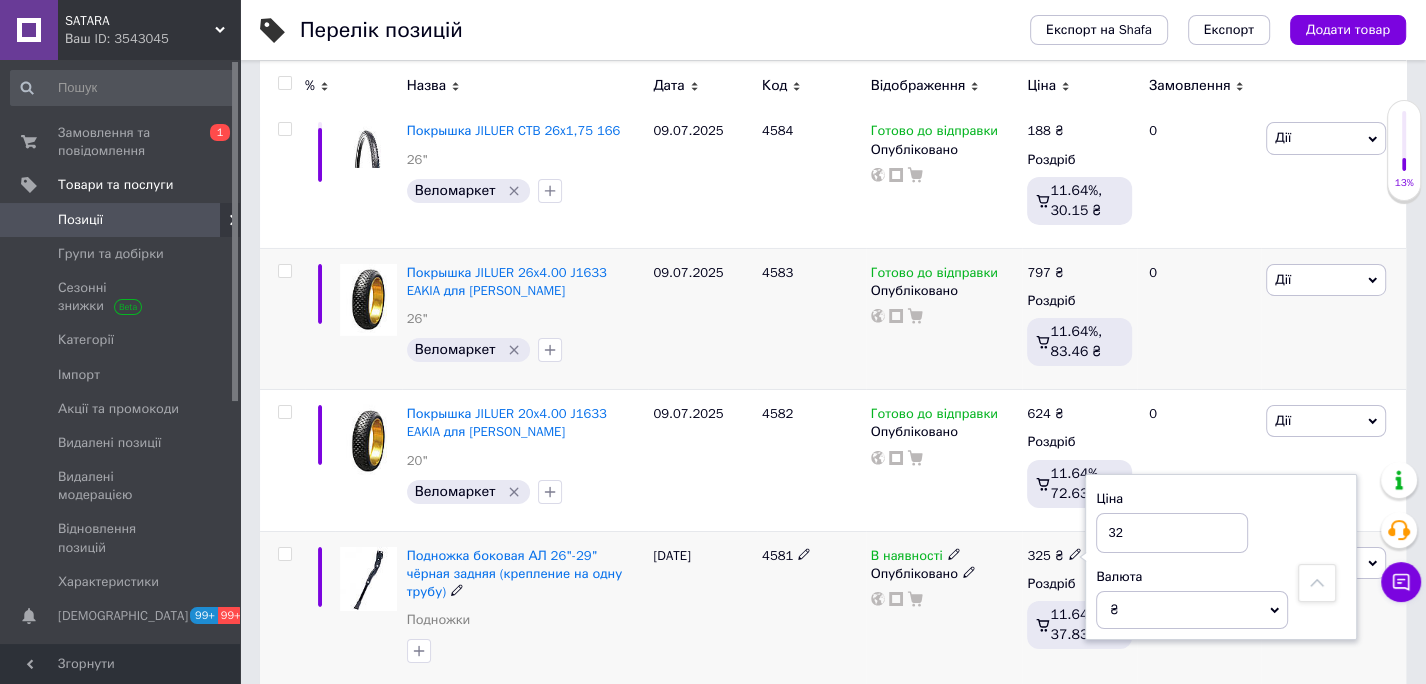 type on "3" 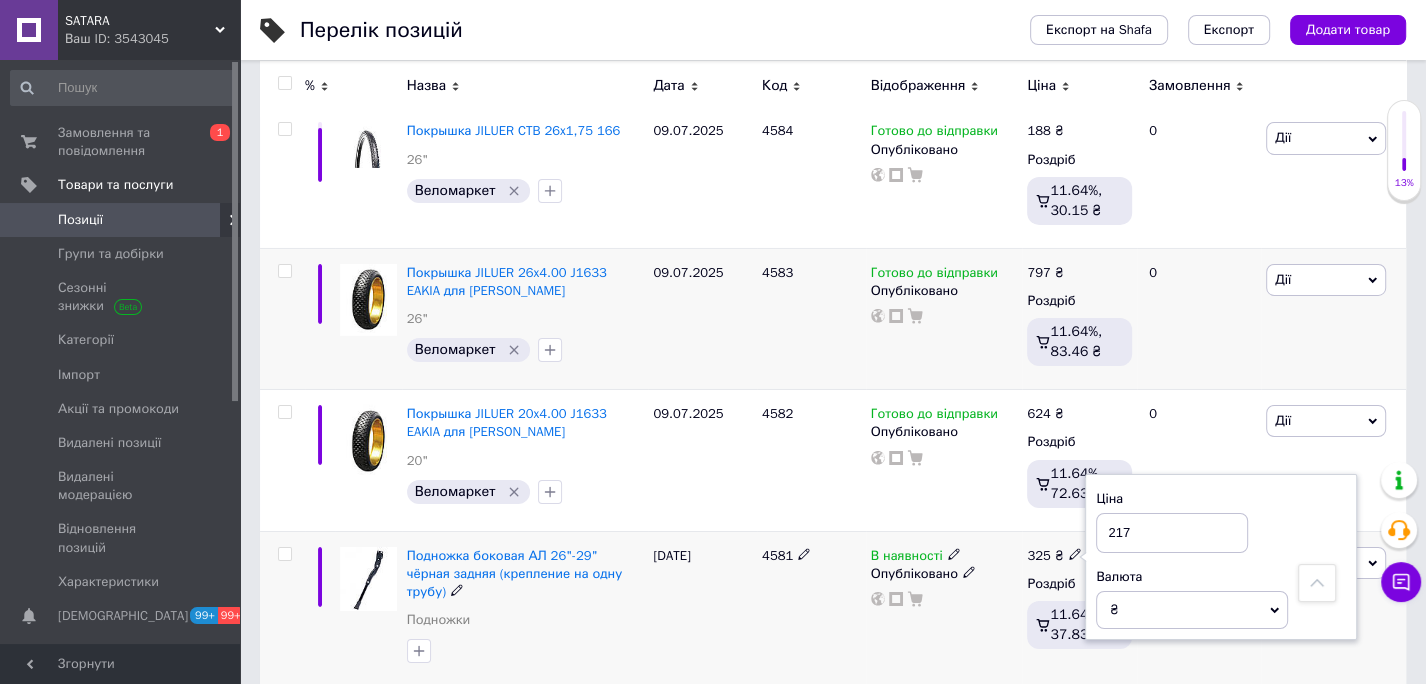 type on "217" 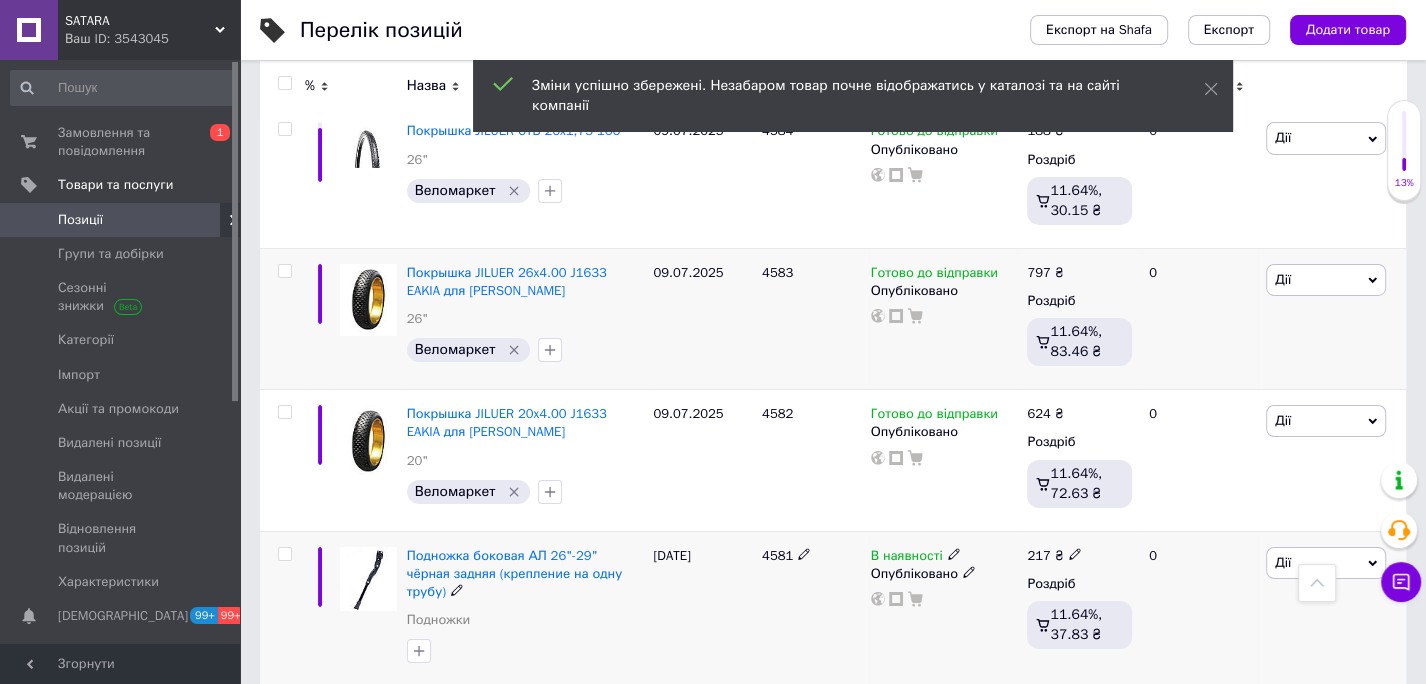 click 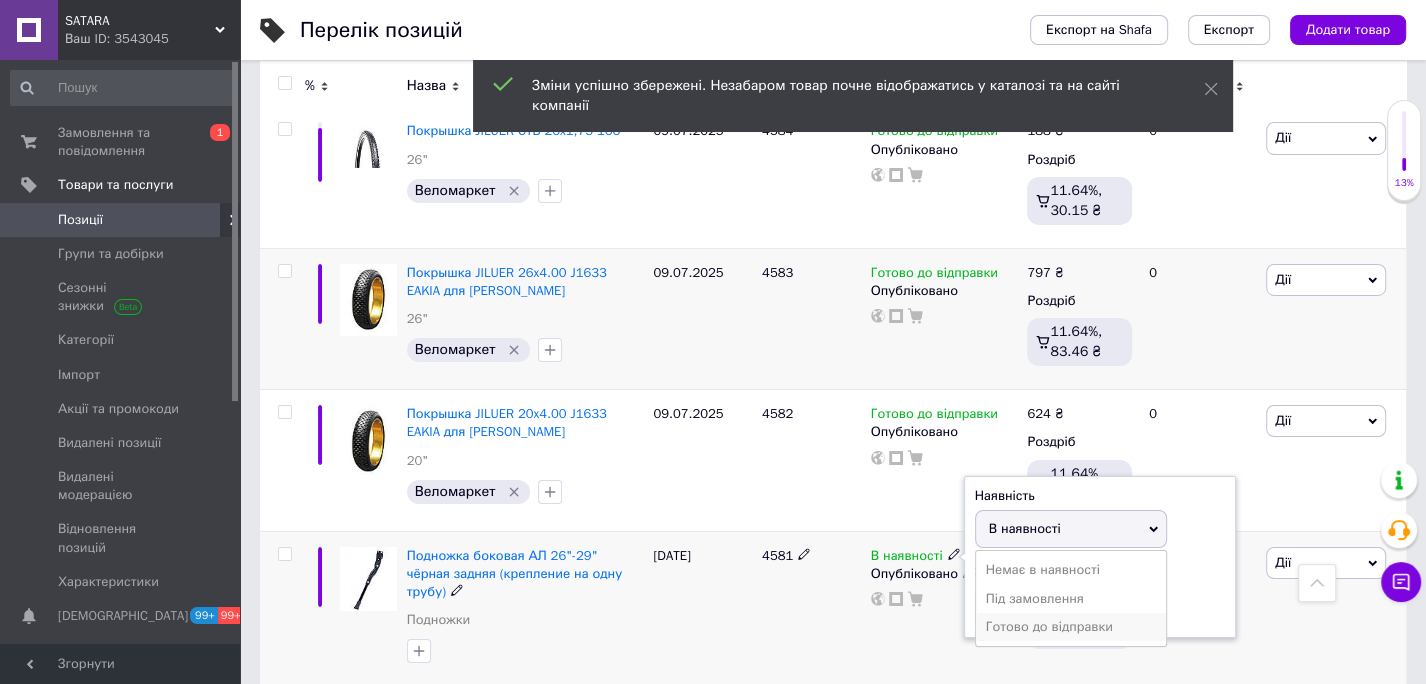click on "Готово до відправки" at bounding box center (1071, 627) 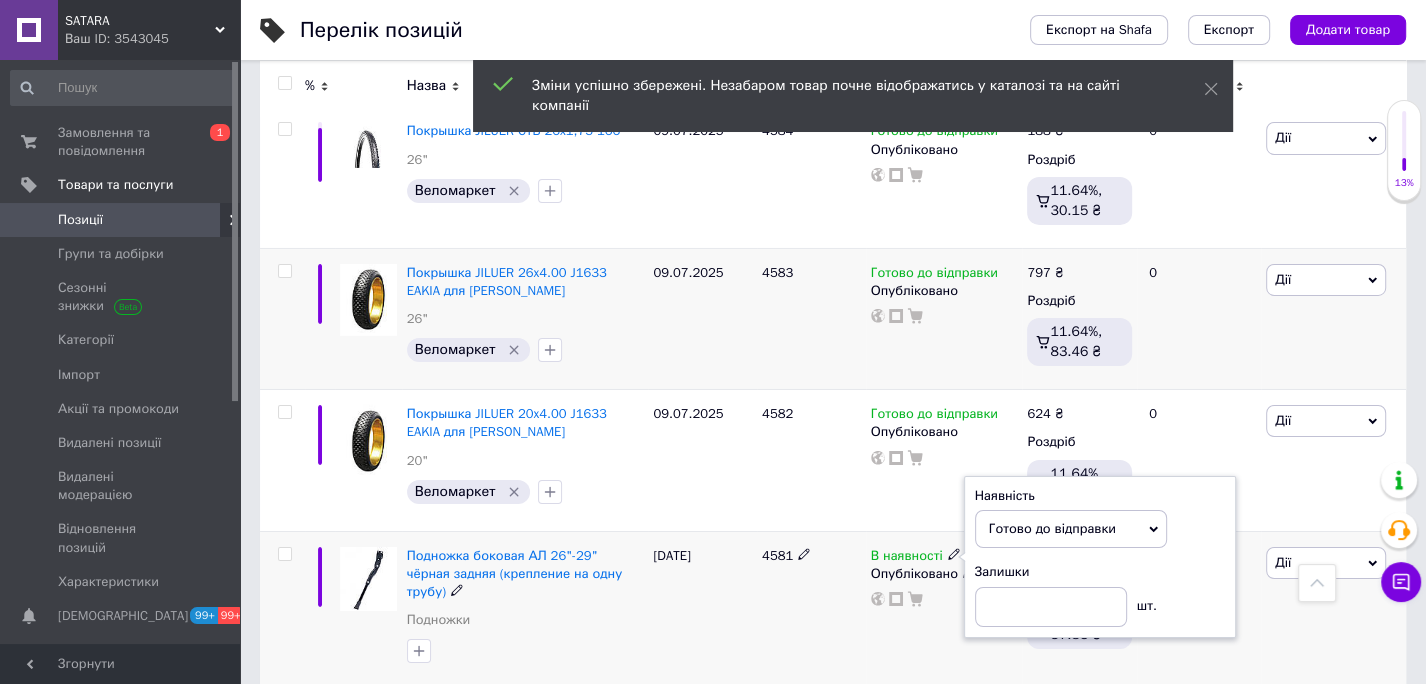 click on "28.06.2025" at bounding box center (702, 610) 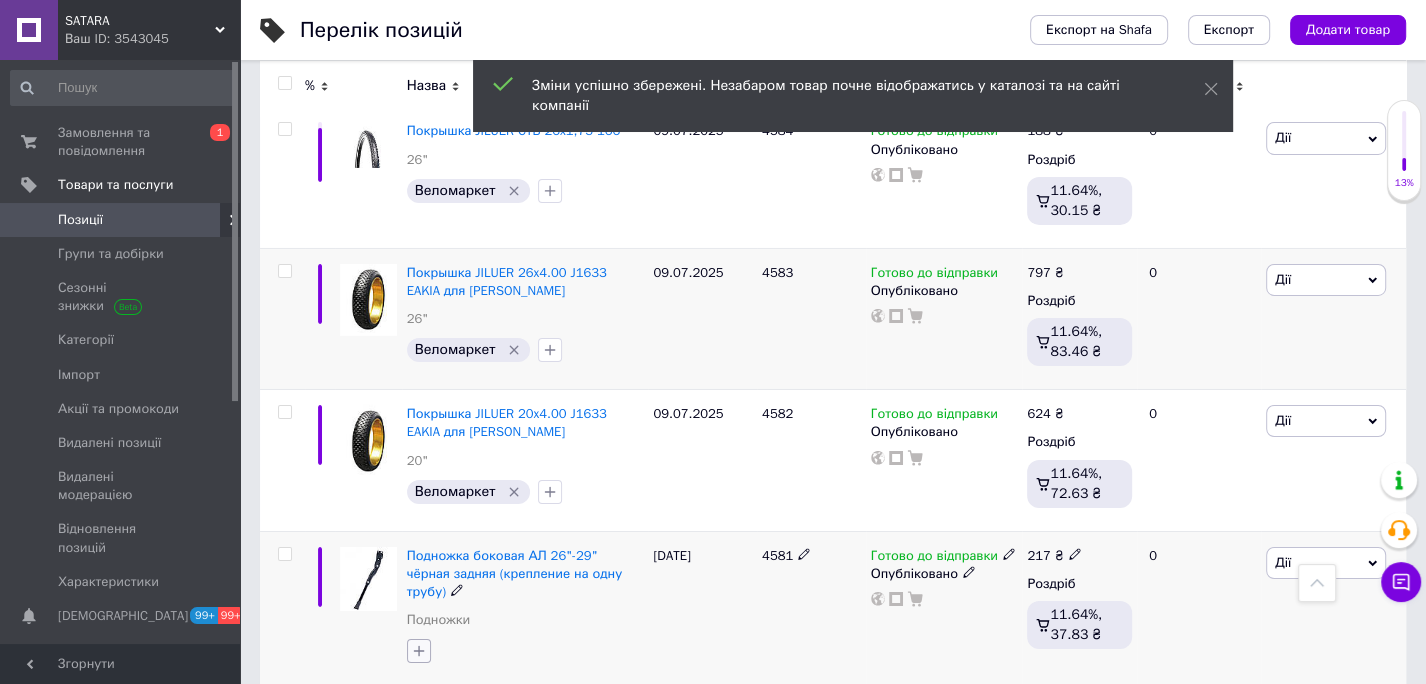 click 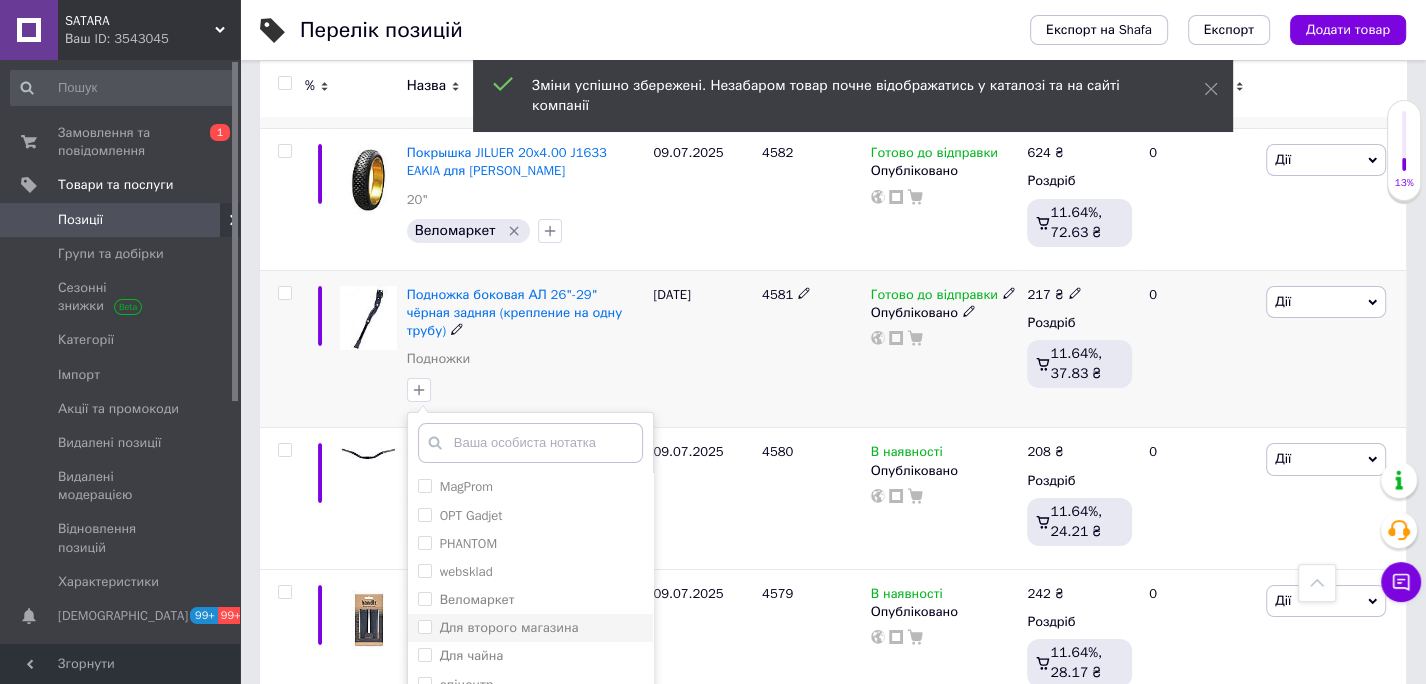 scroll, scrollTop: 12484, scrollLeft: 0, axis: vertical 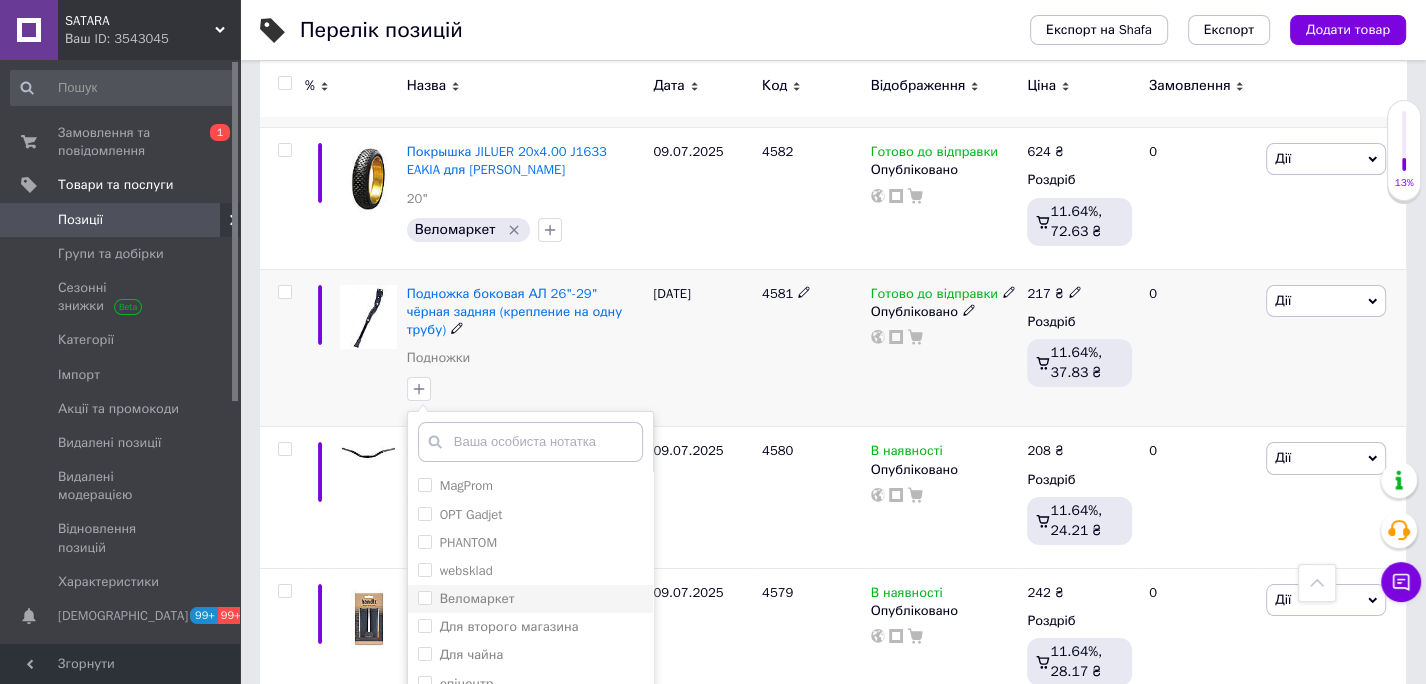 click on "Веломаркет" at bounding box center [424, 597] 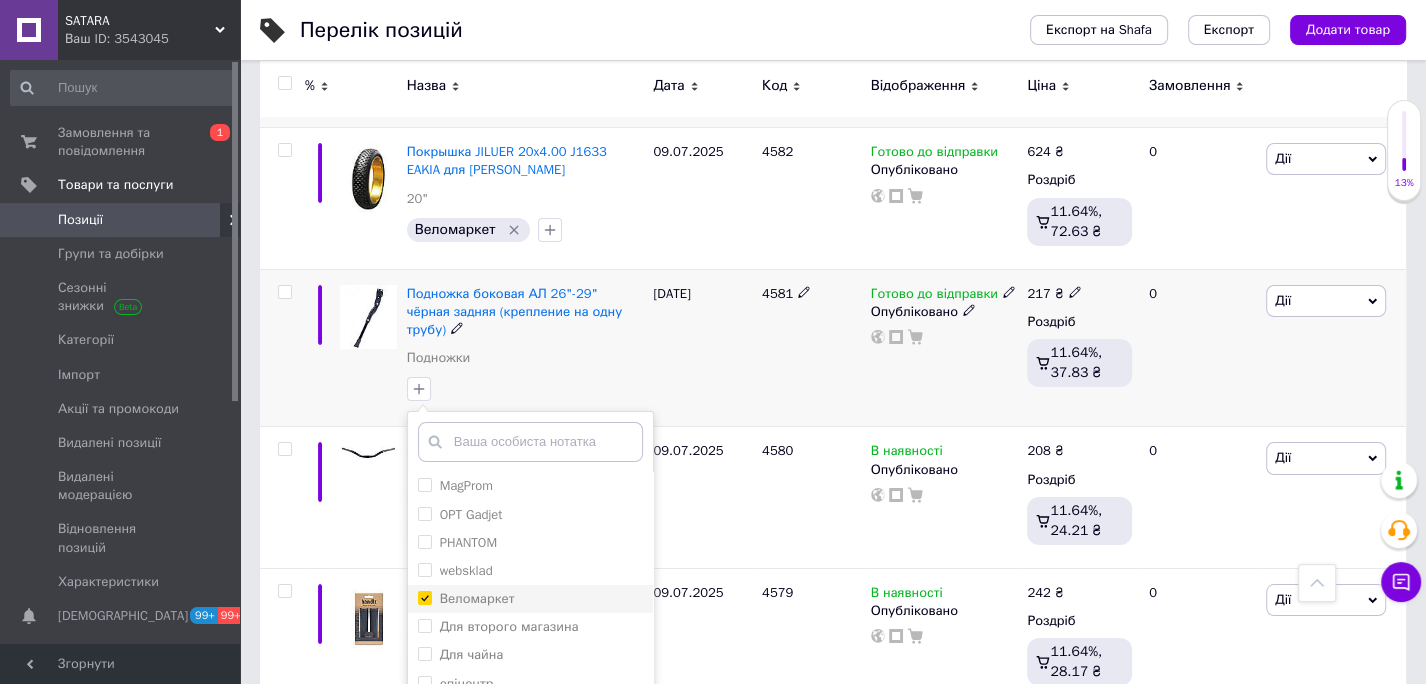 checkbox on "true" 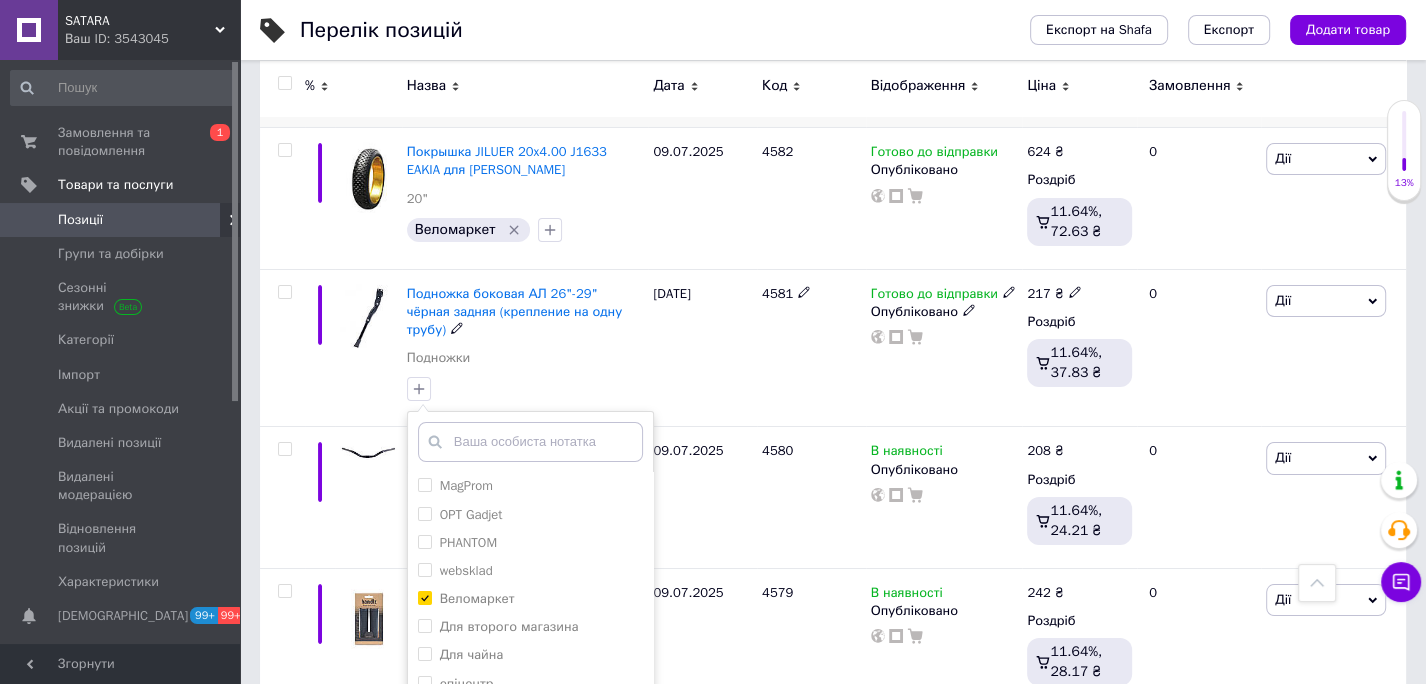 click on "Додати мітку" at bounding box center (530, 808) 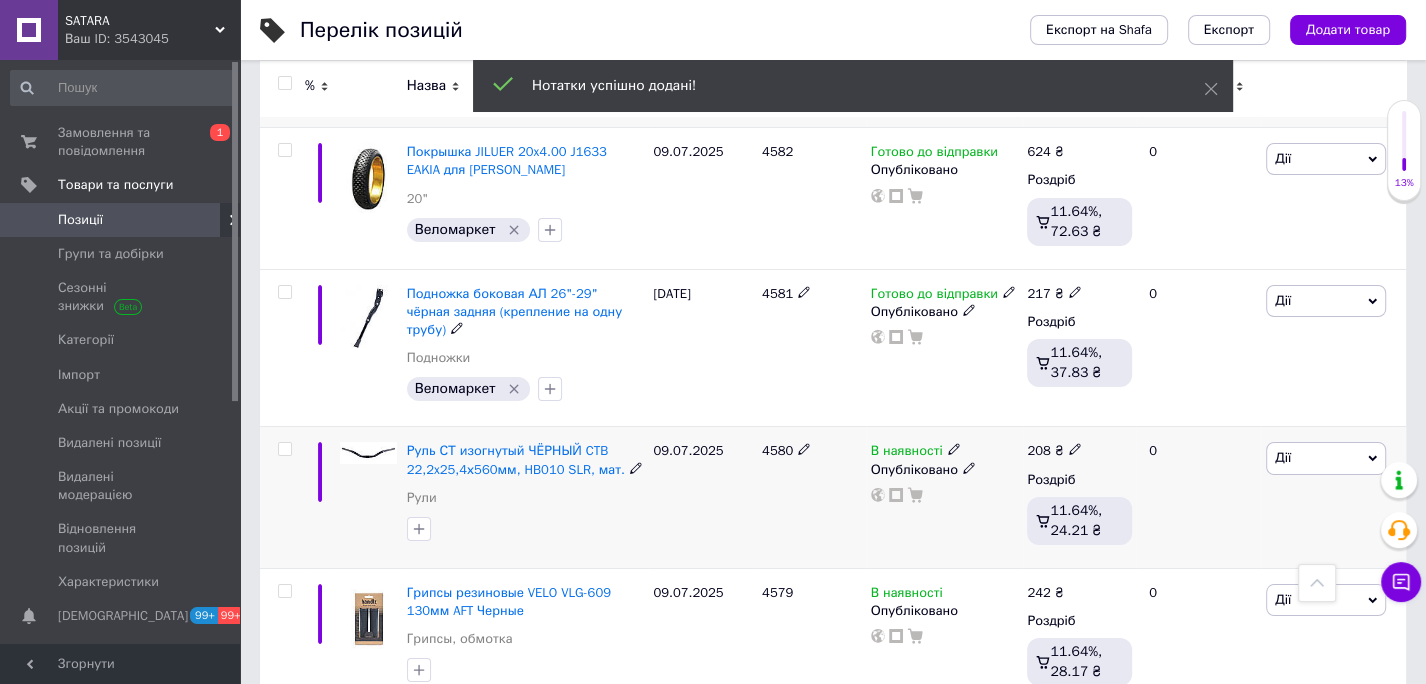 click on "4580" at bounding box center (777, 450) 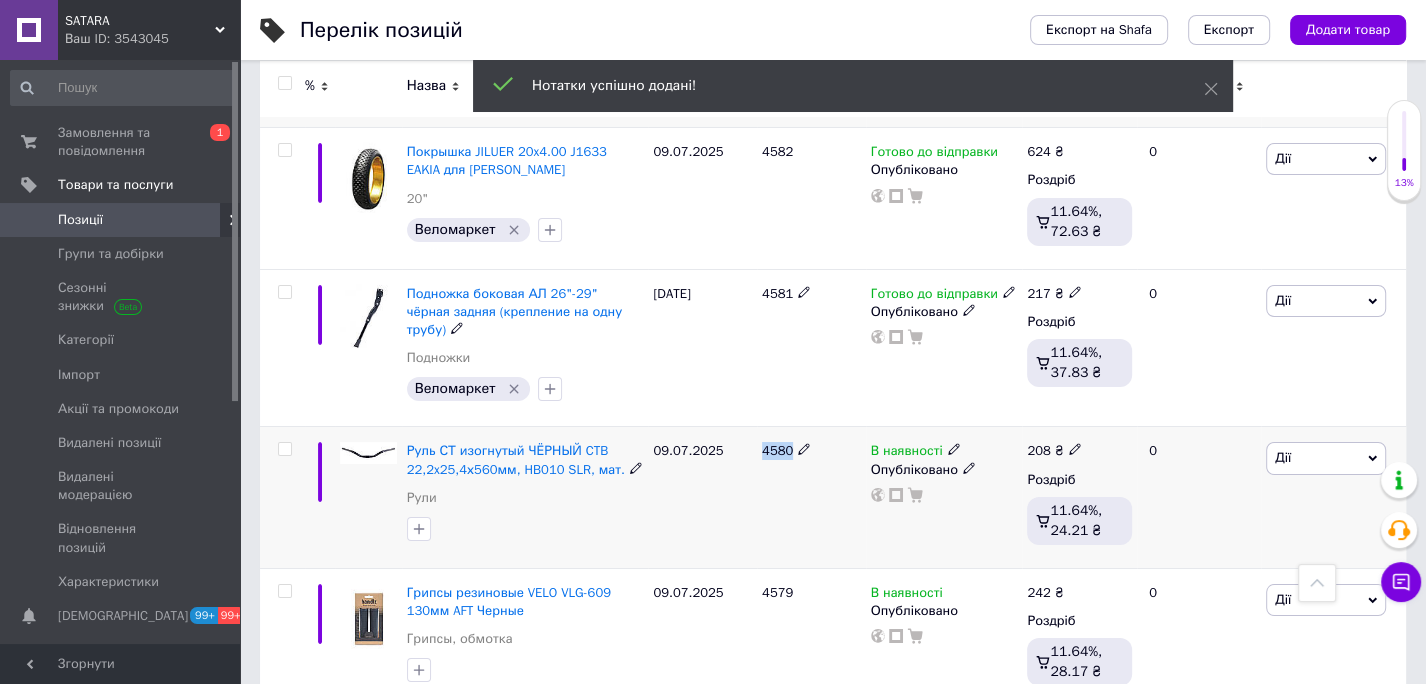click on "4580" at bounding box center (777, 450) 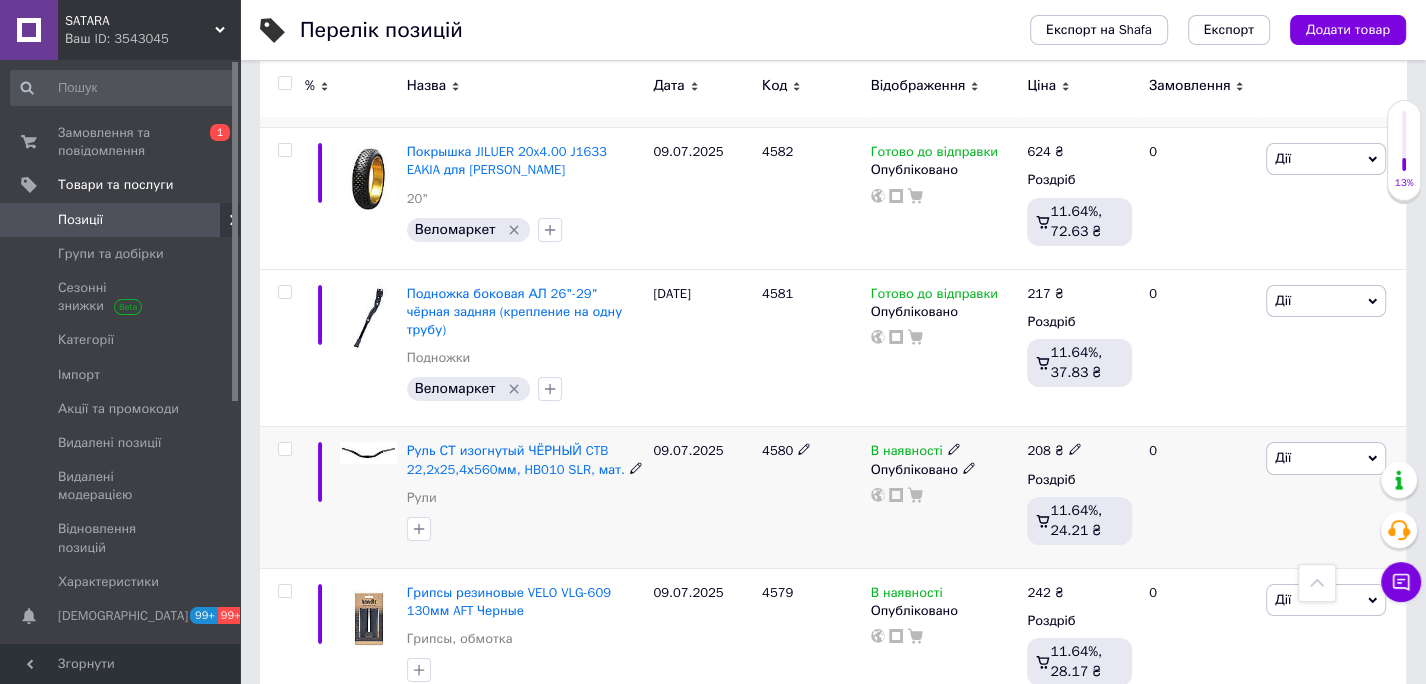 click 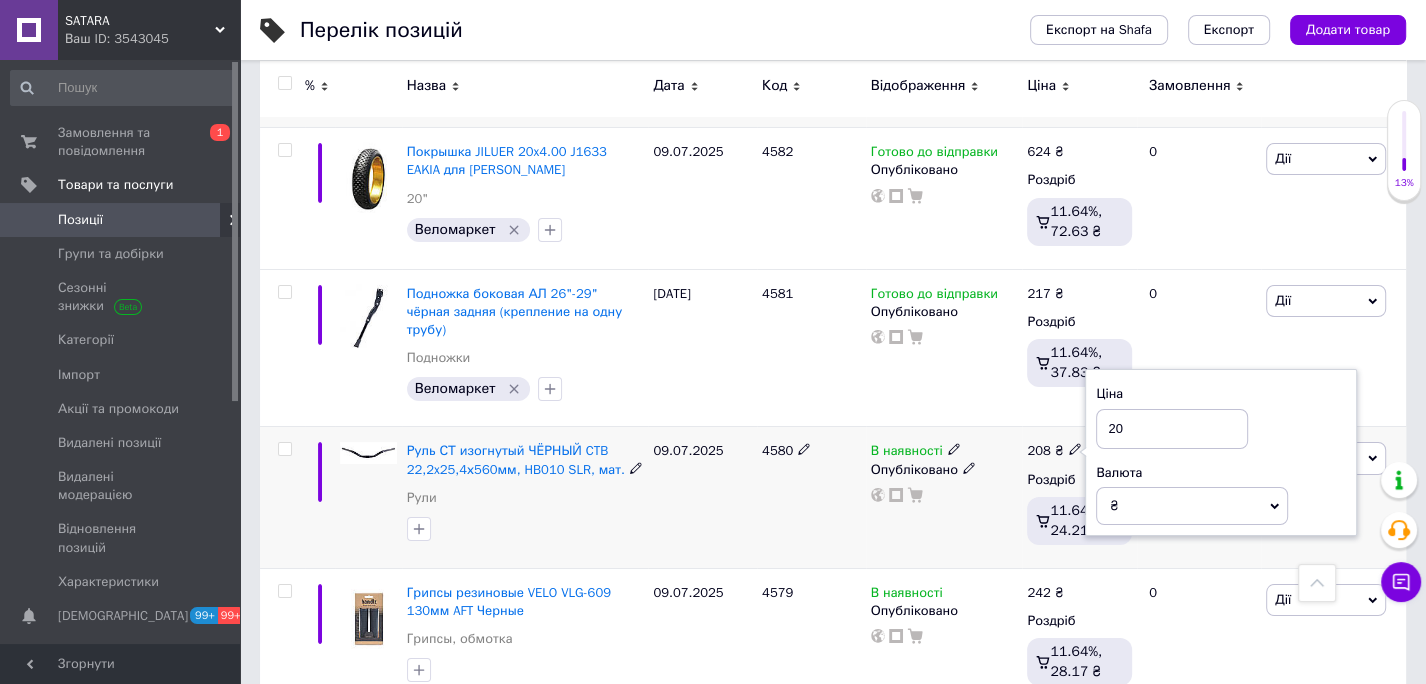 type on "2" 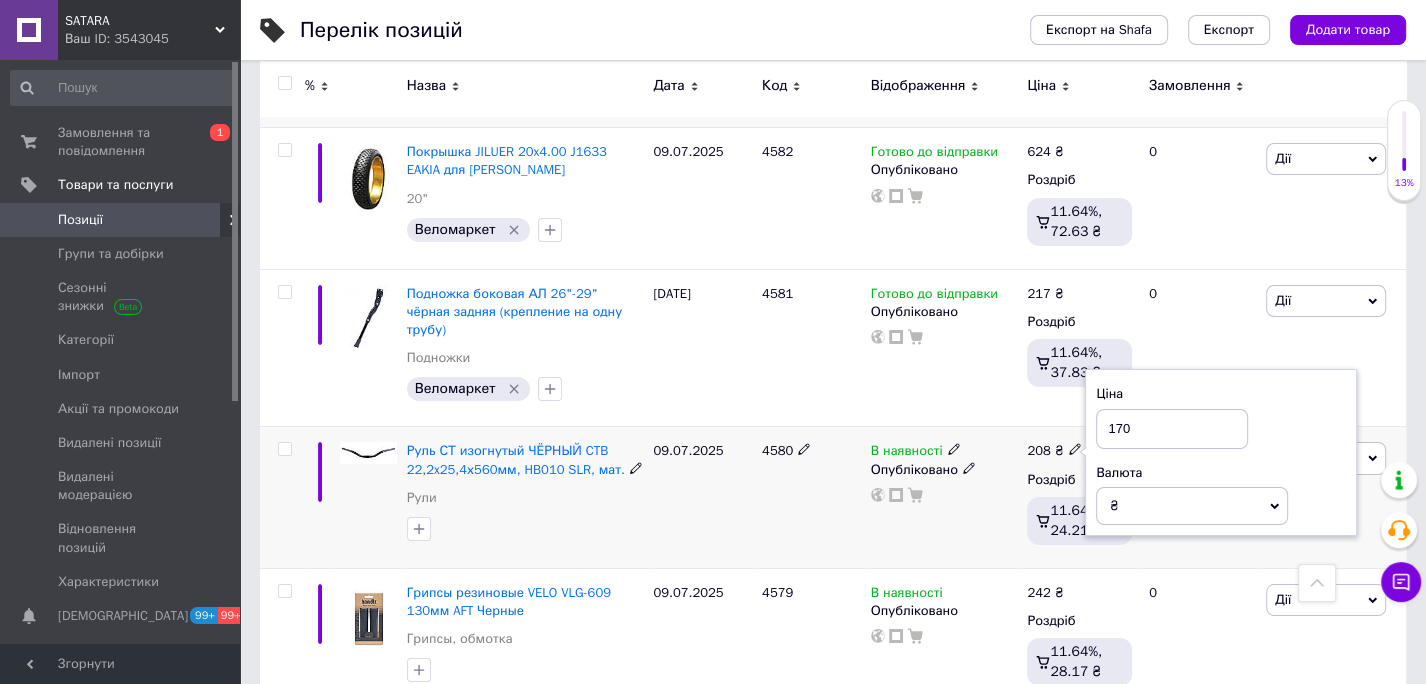type on "170" 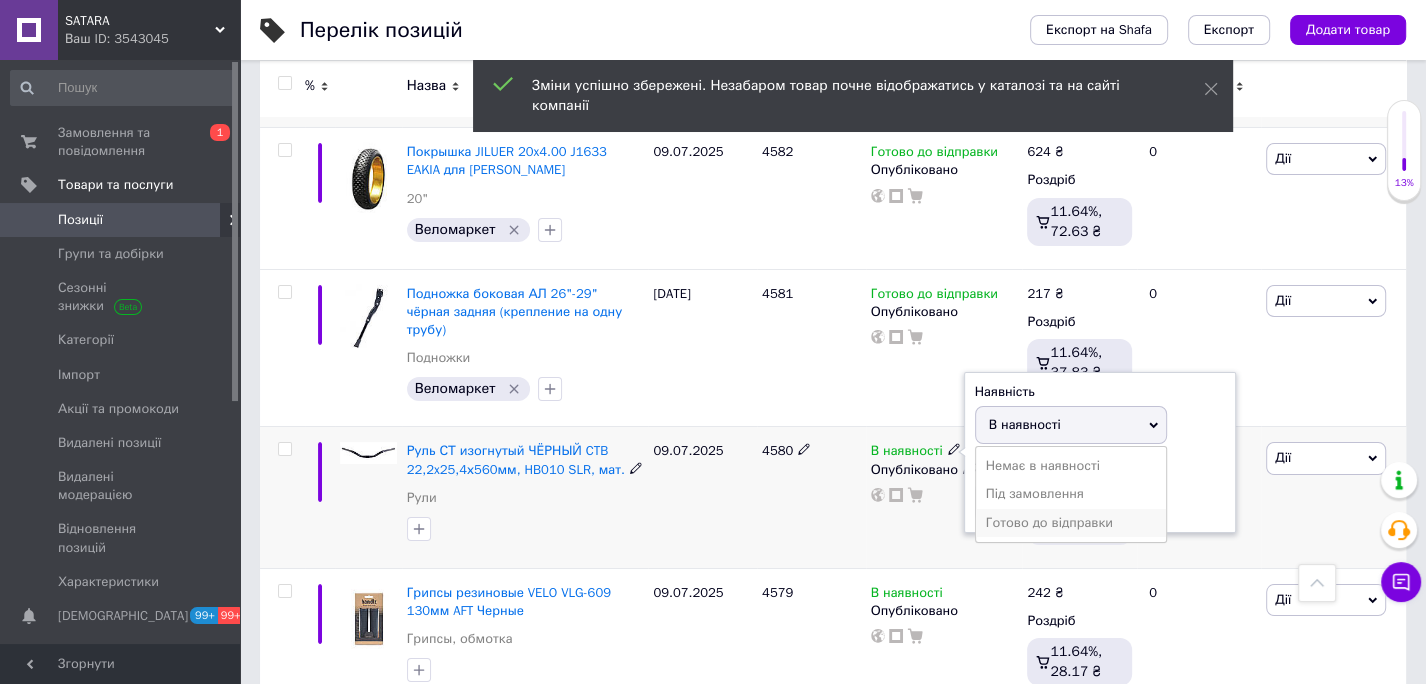 click on "Готово до відправки" at bounding box center [1071, 523] 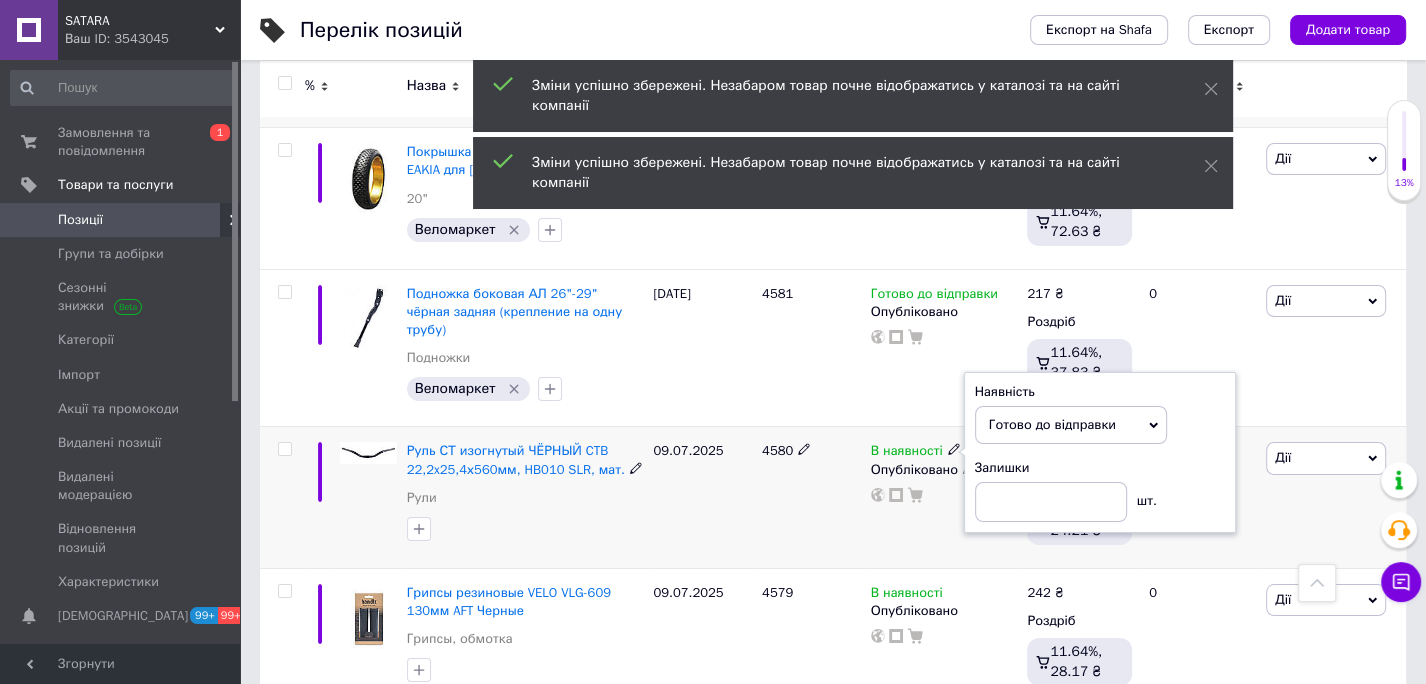 click on "Руль СТ изогнутый ЧЁРНЫЙ CTB 22,2x25,4х560мм, HB010 SLR, мат. Рули" at bounding box center (525, 497) 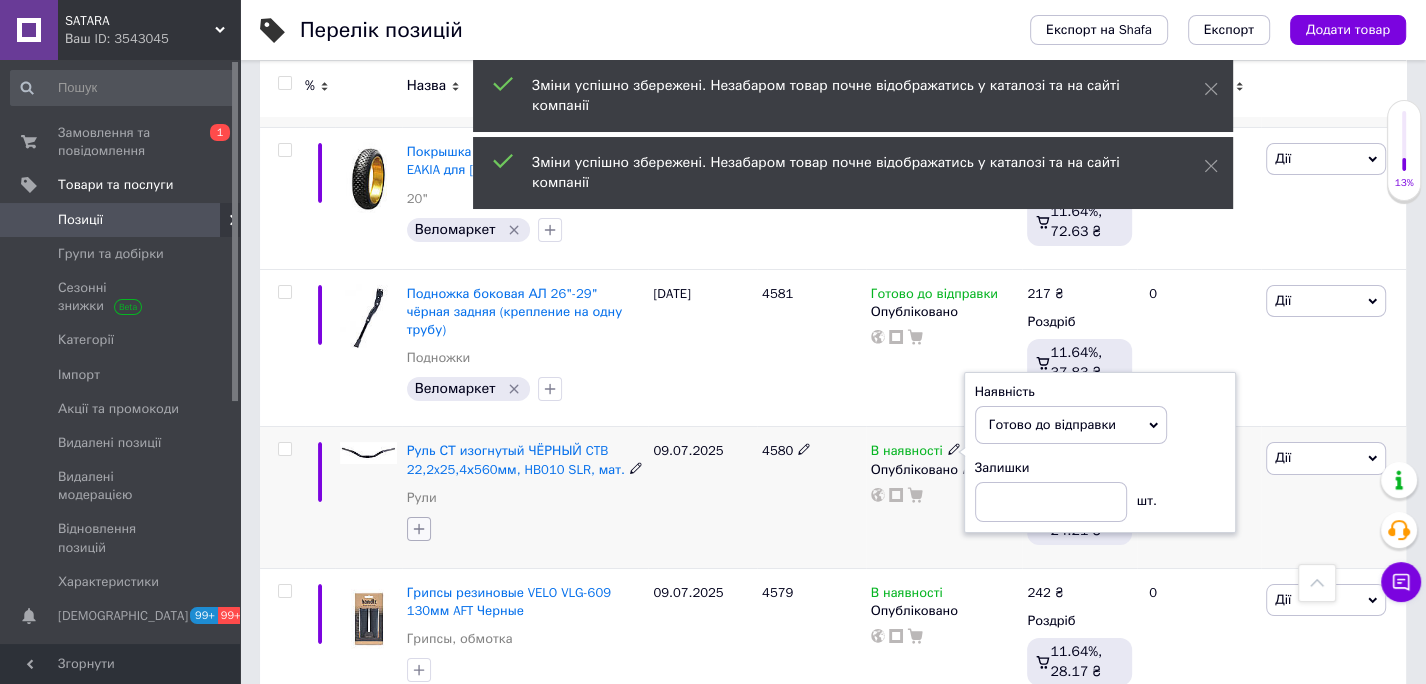 click 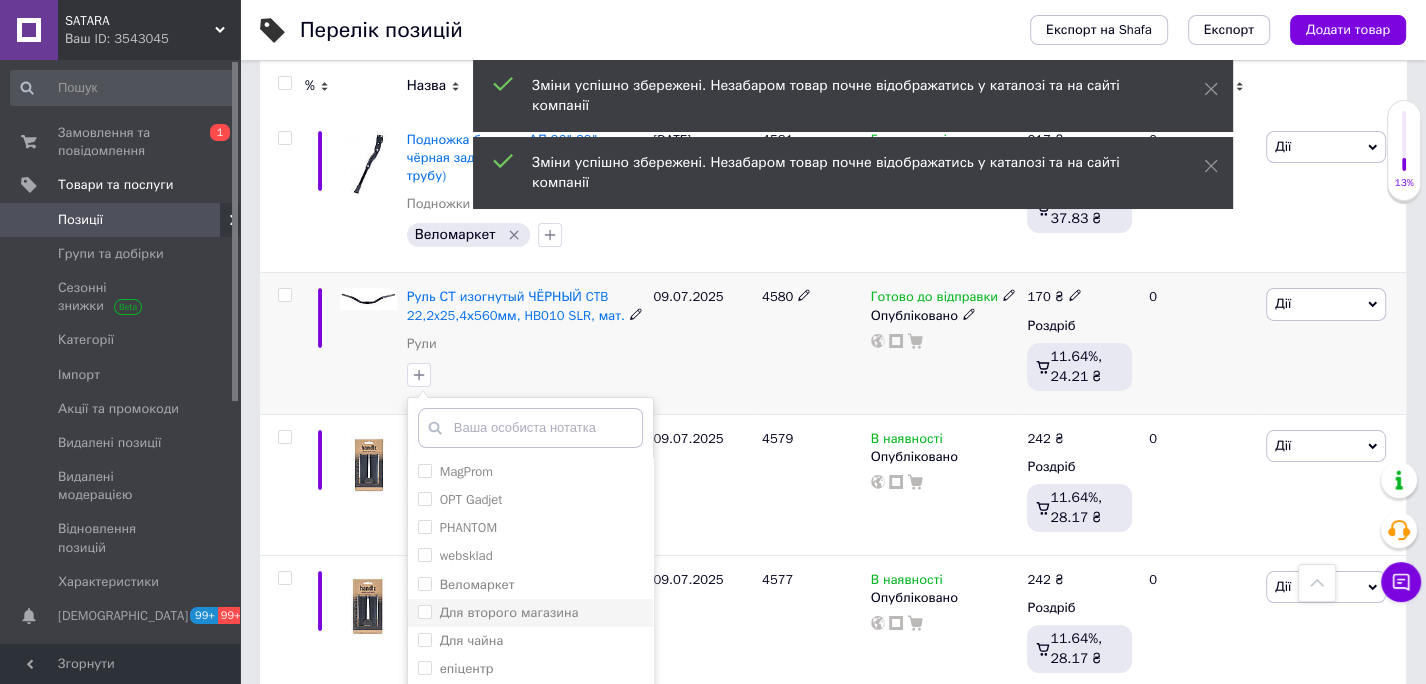 scroll, scrollTop: 12640, scrollLeft: 0, axis: vertical 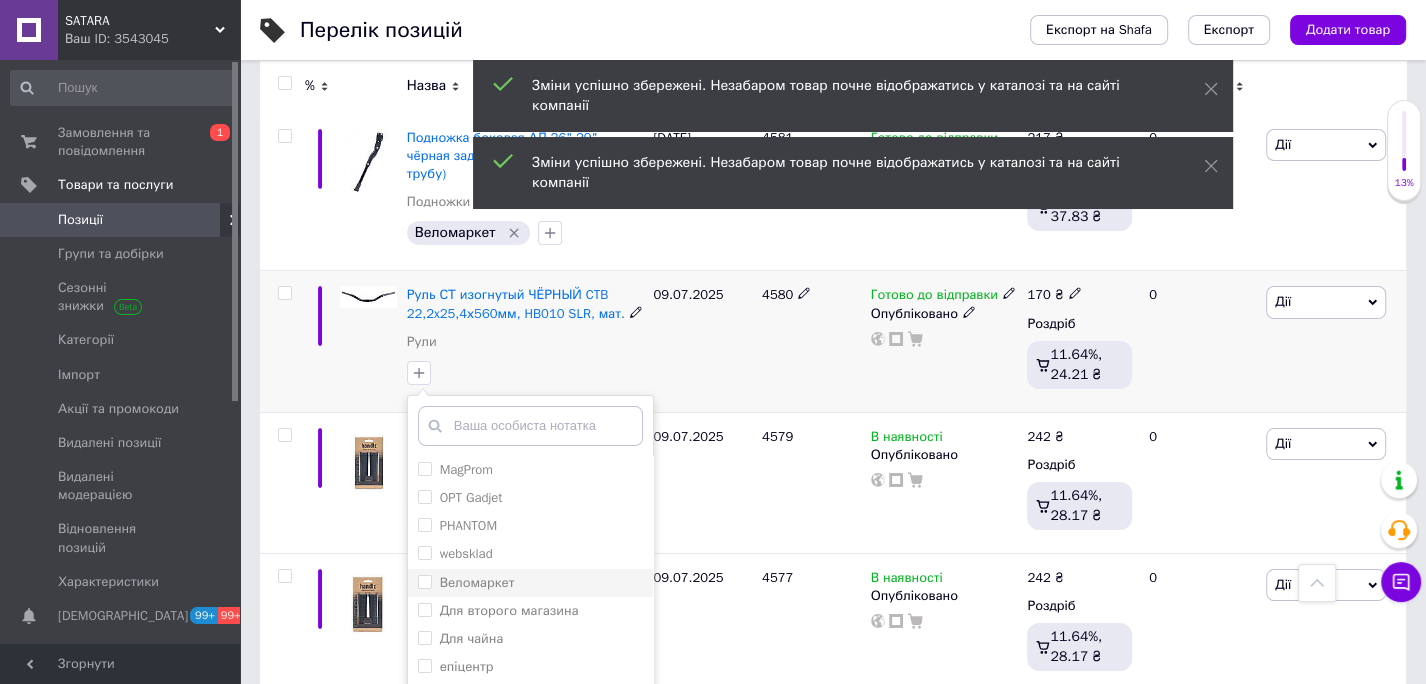 click on "Веломаркет" at bounding box center (424, 581) 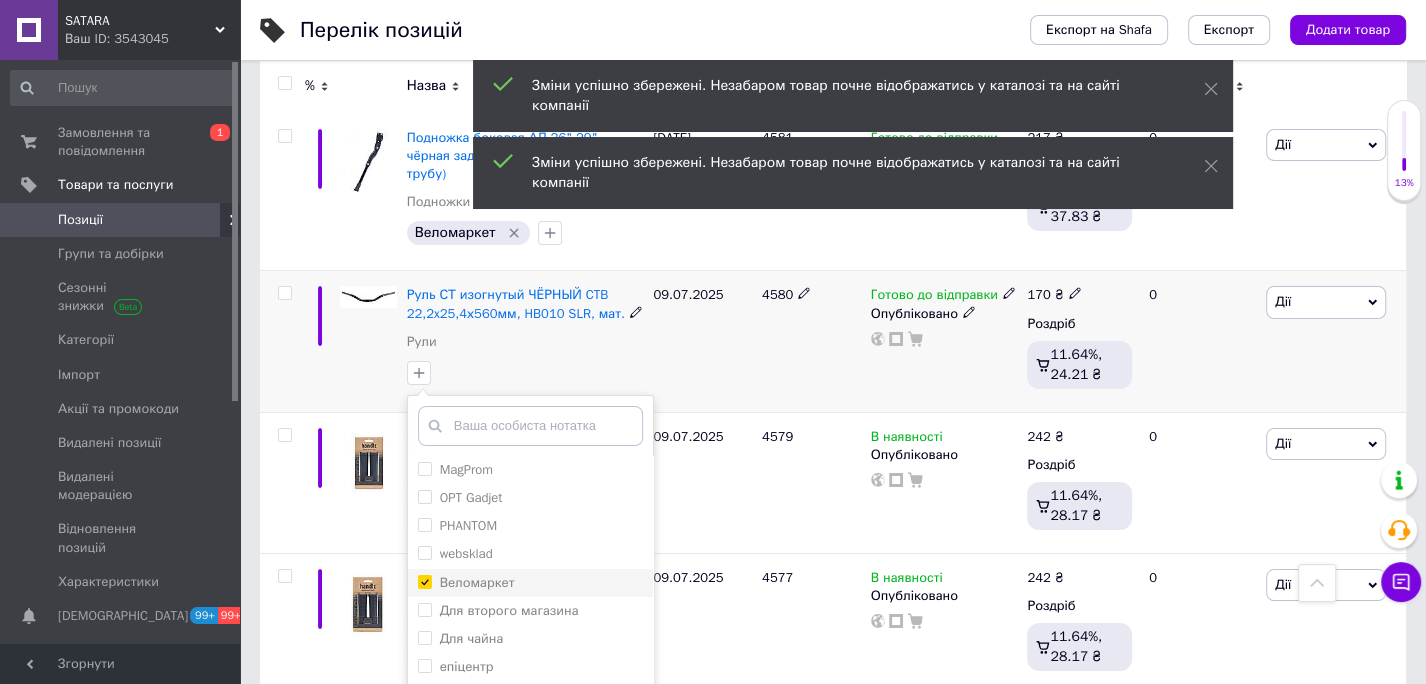 checkbox on "true" 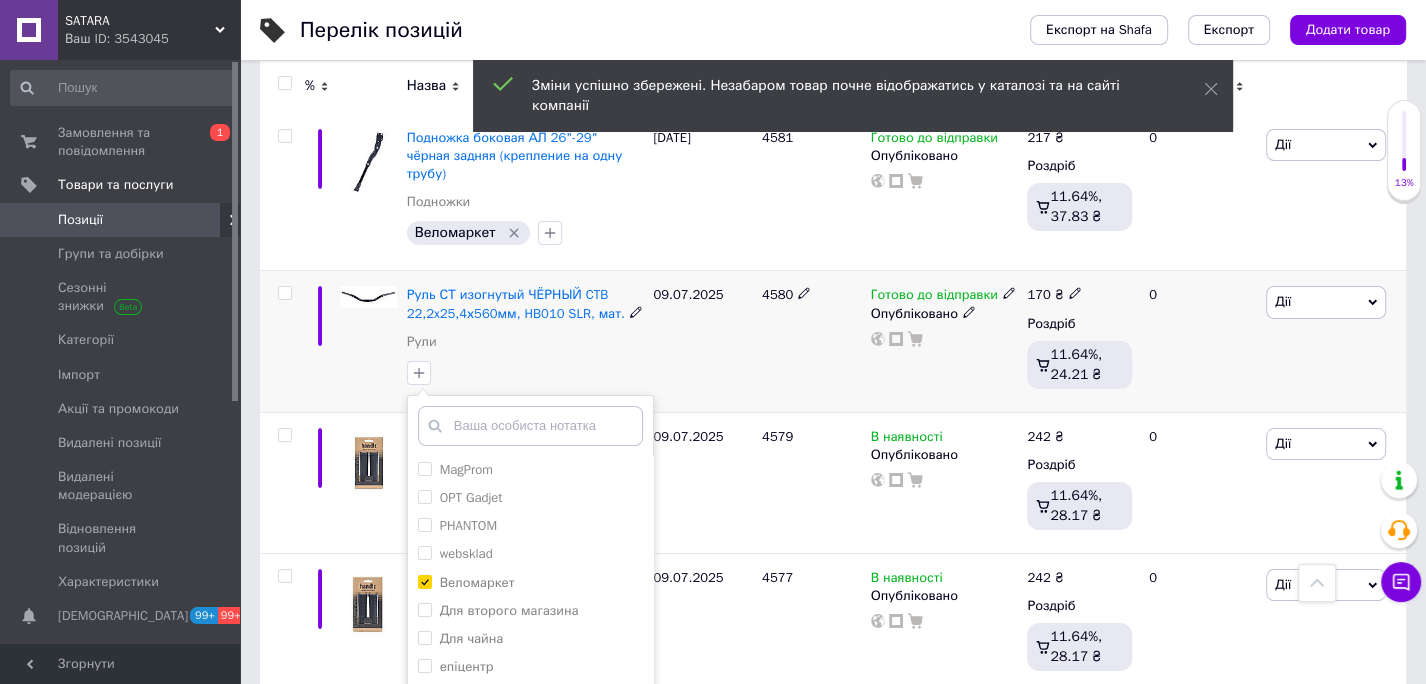 click on "Додати мітку" at bounding box center (530, 792) 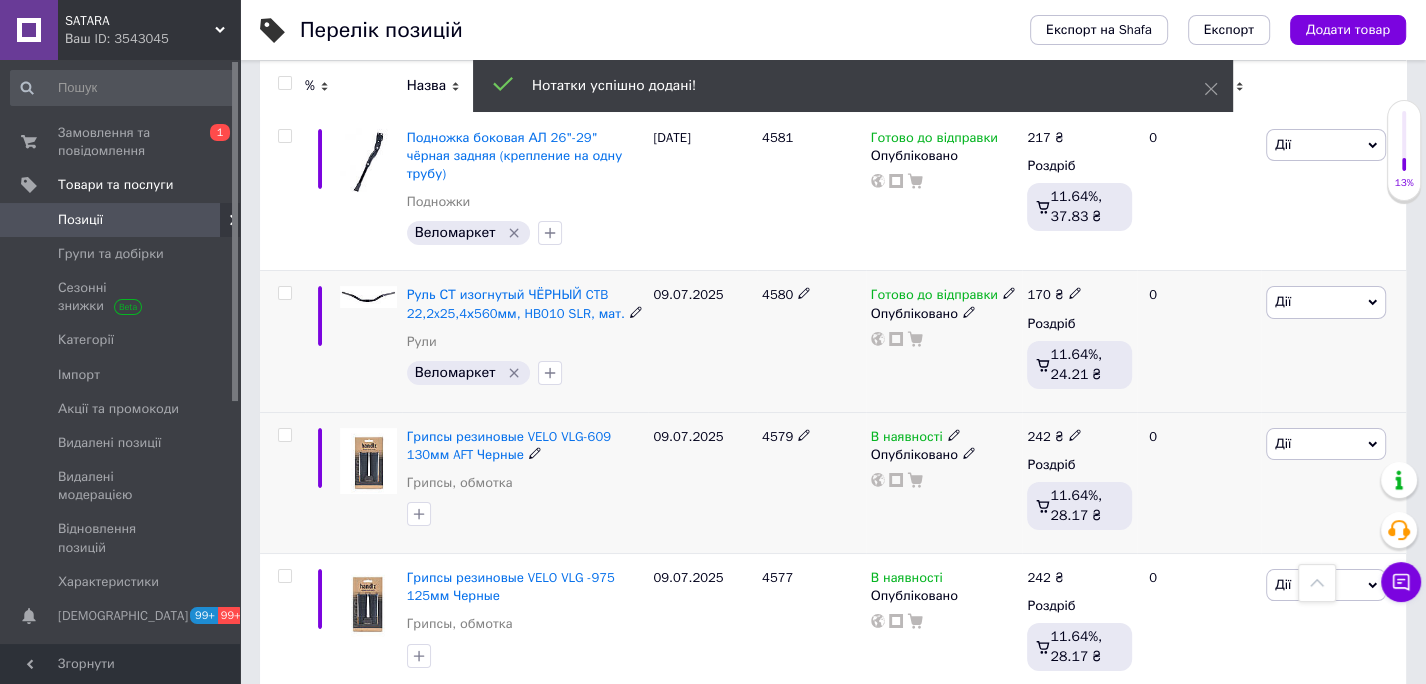 click on "4579" at bounding box center [777, 436] 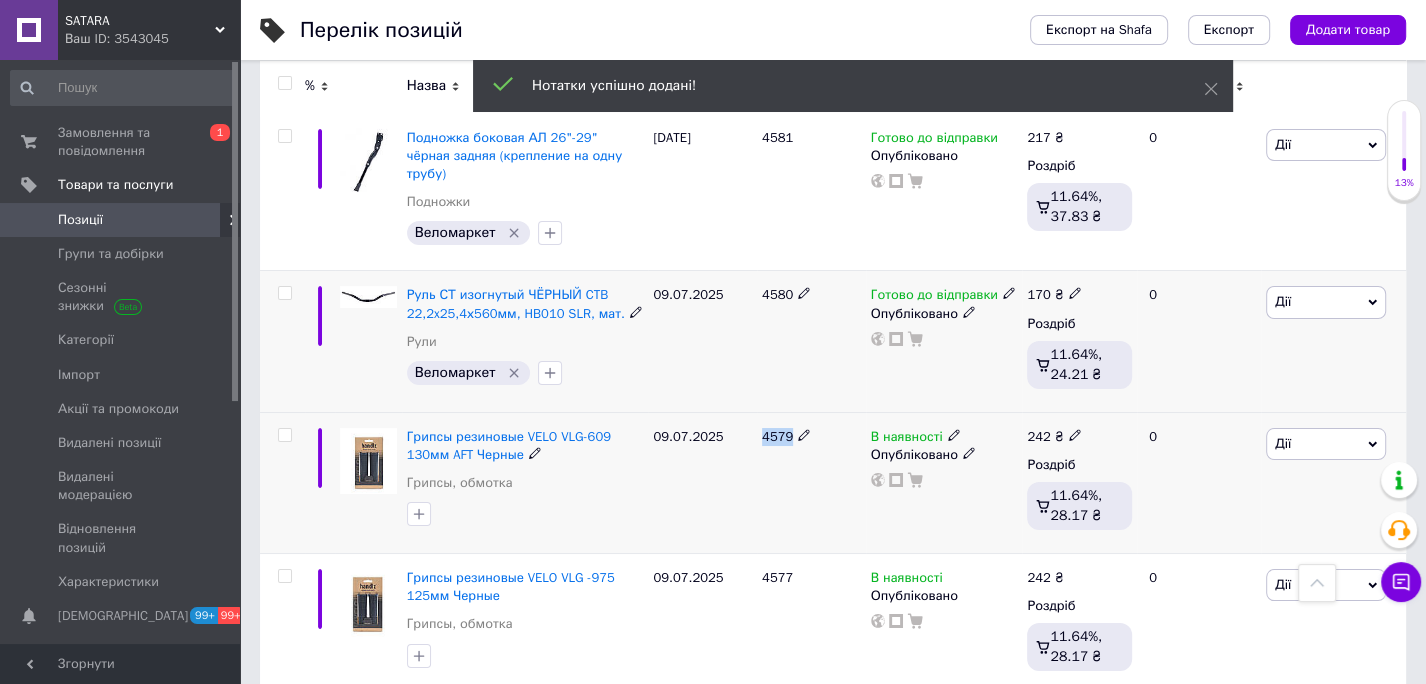 click on "4579" at bounding box center [777, 436] 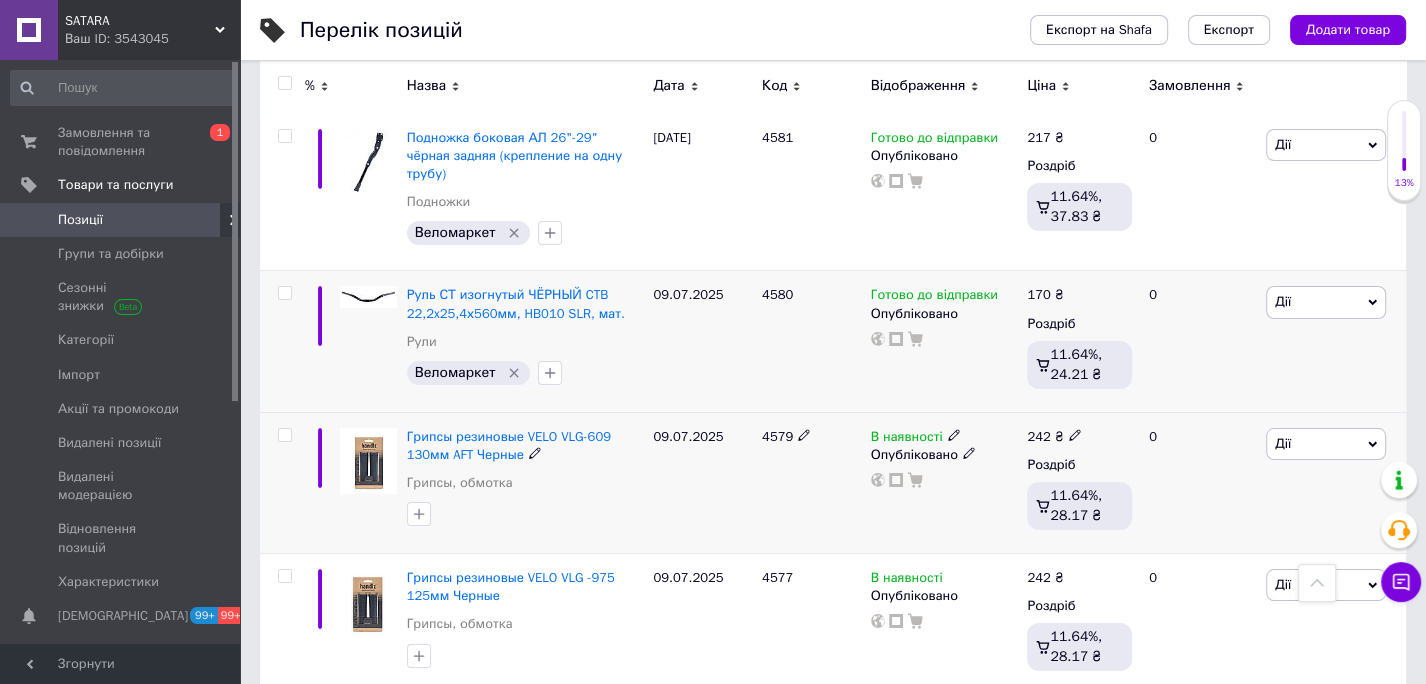 click 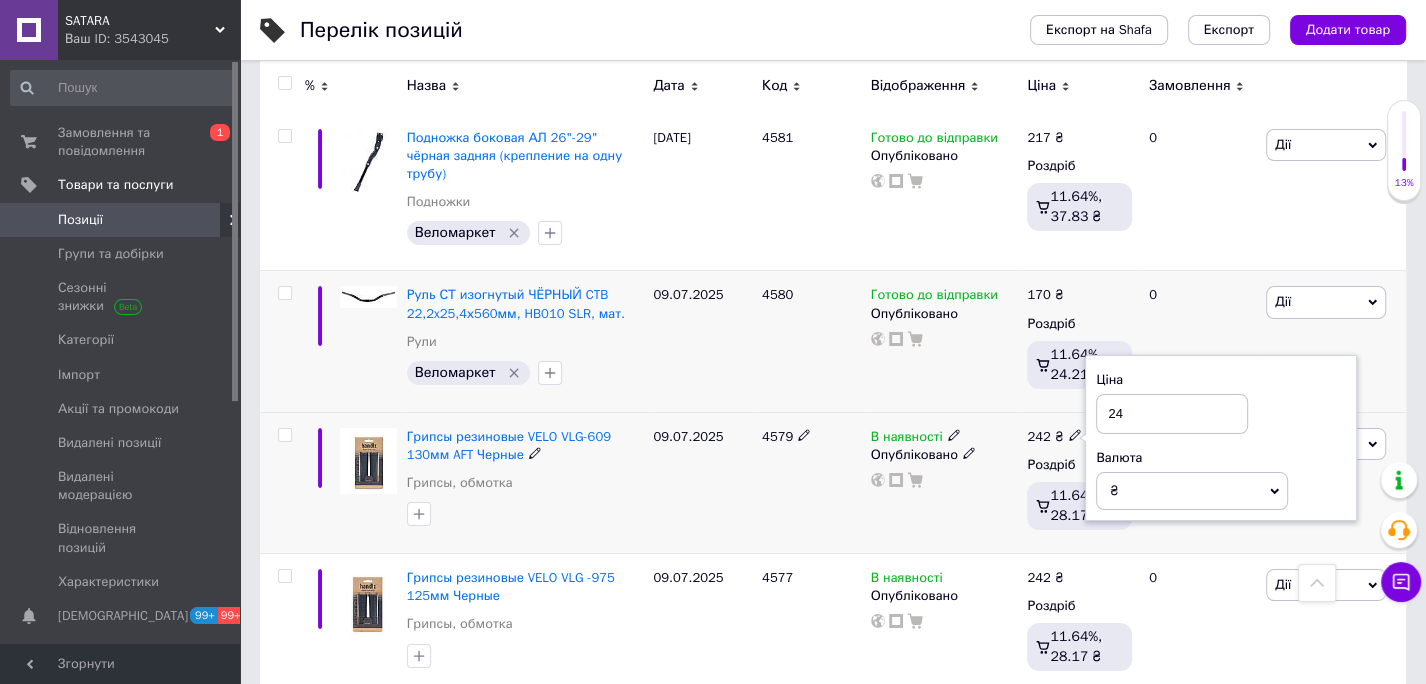 type on "2" 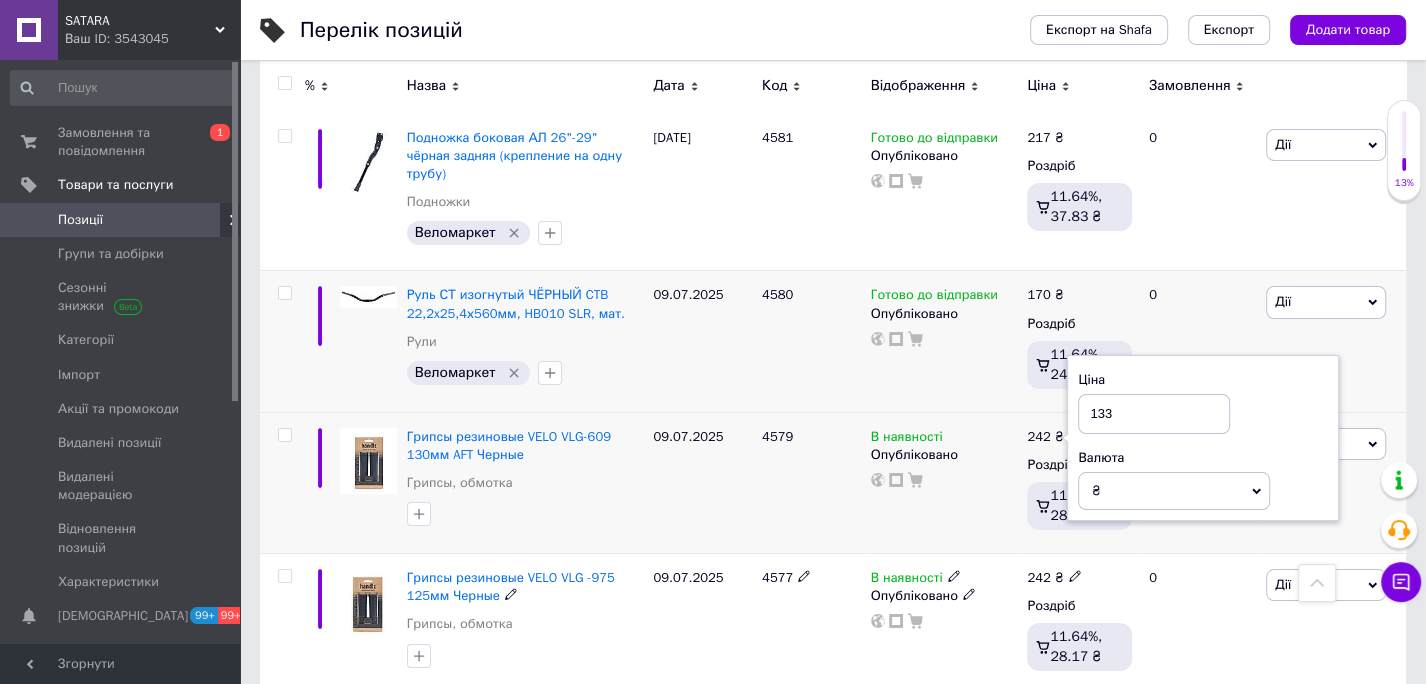 type on "133" 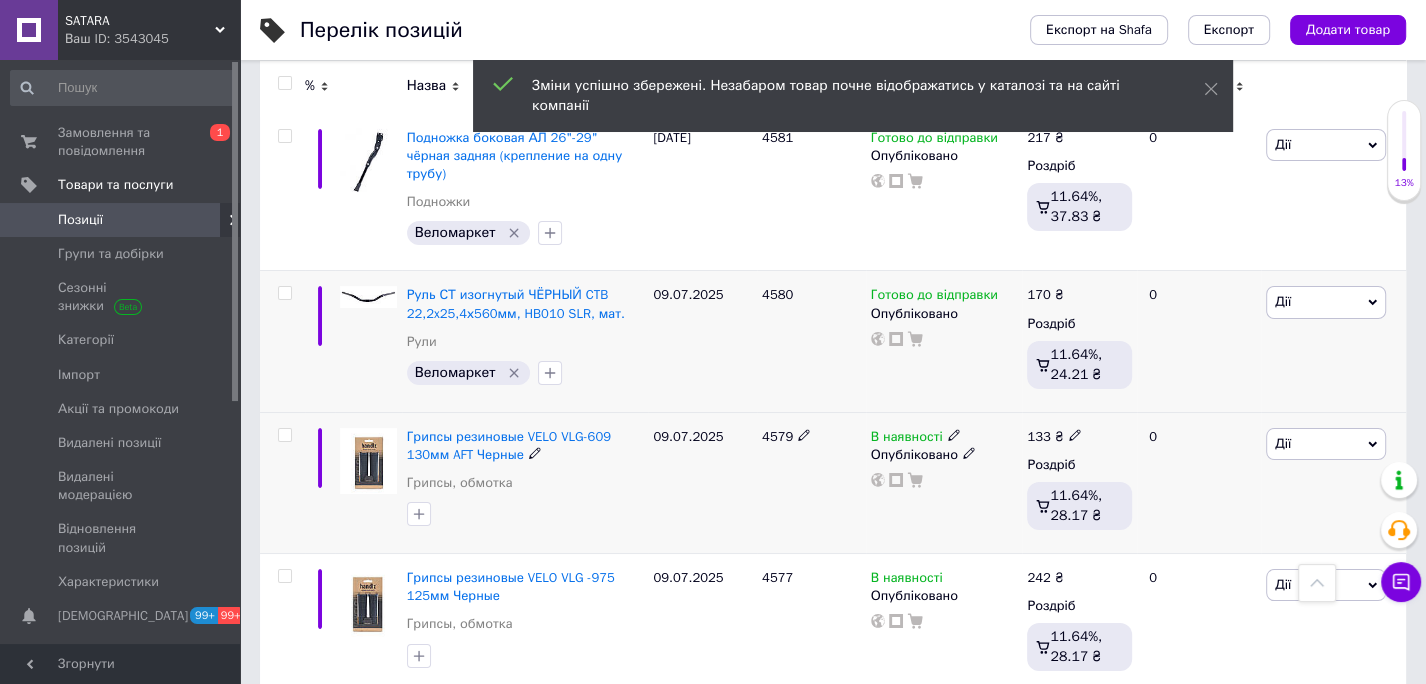 click 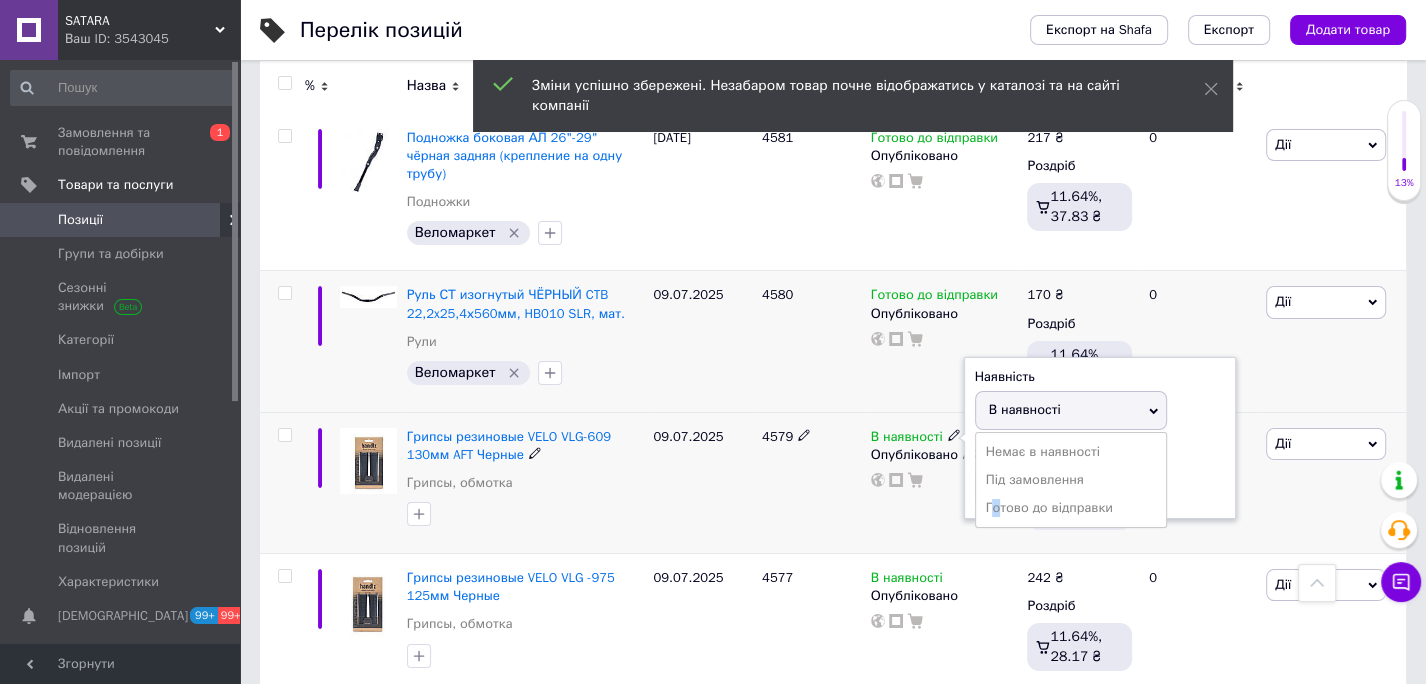 drag, startPoint x: 994, startPoint y: 315, endPoint x: 841, endPoint y: 312, distance: 153.0294 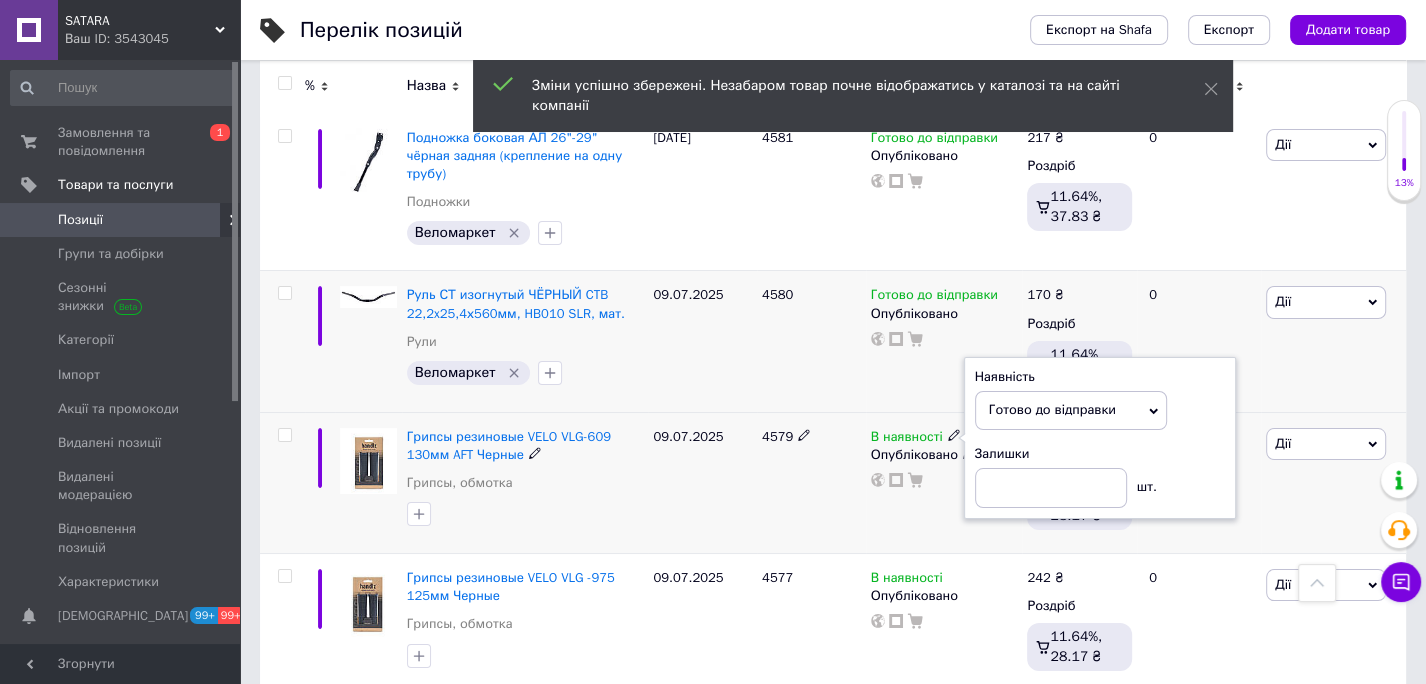 drag, startPoint x: 737, startPoint y: 309, endPoint x: 457, endPoint y: 308, distance: 280.0018 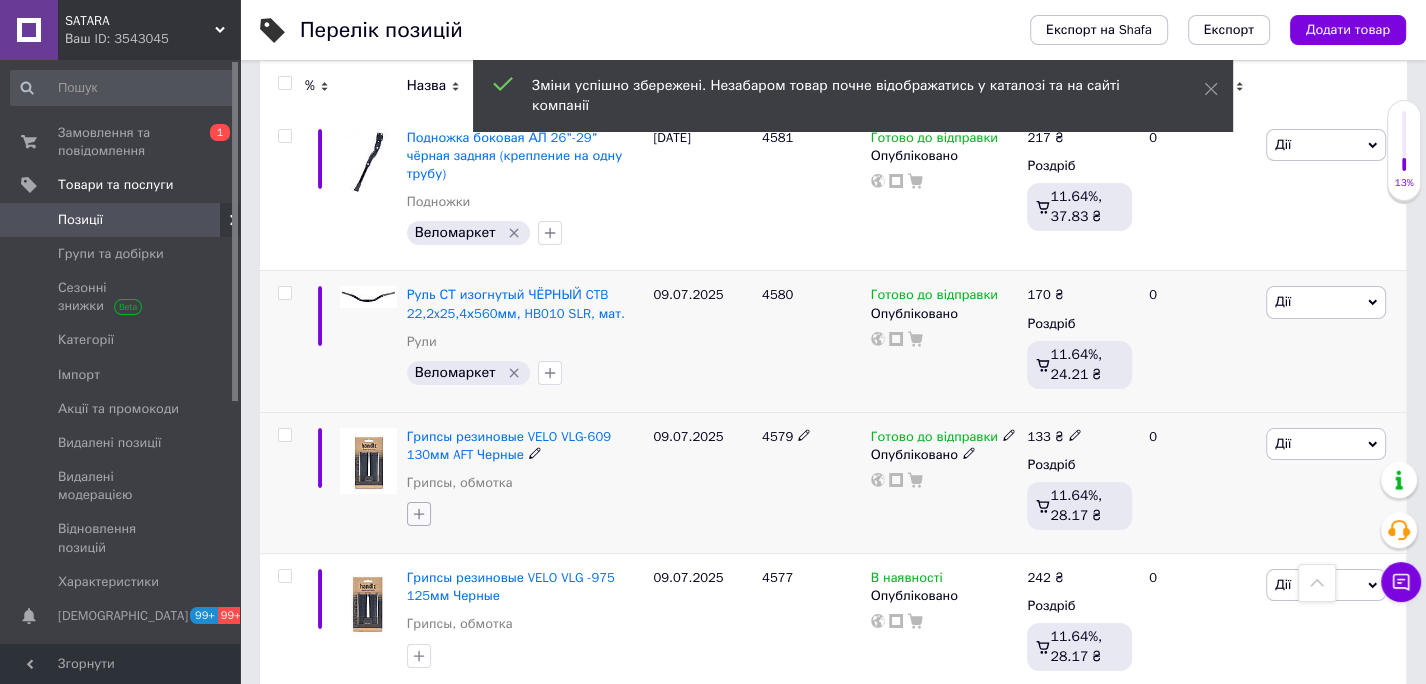 click at bounding box center (419, 514) 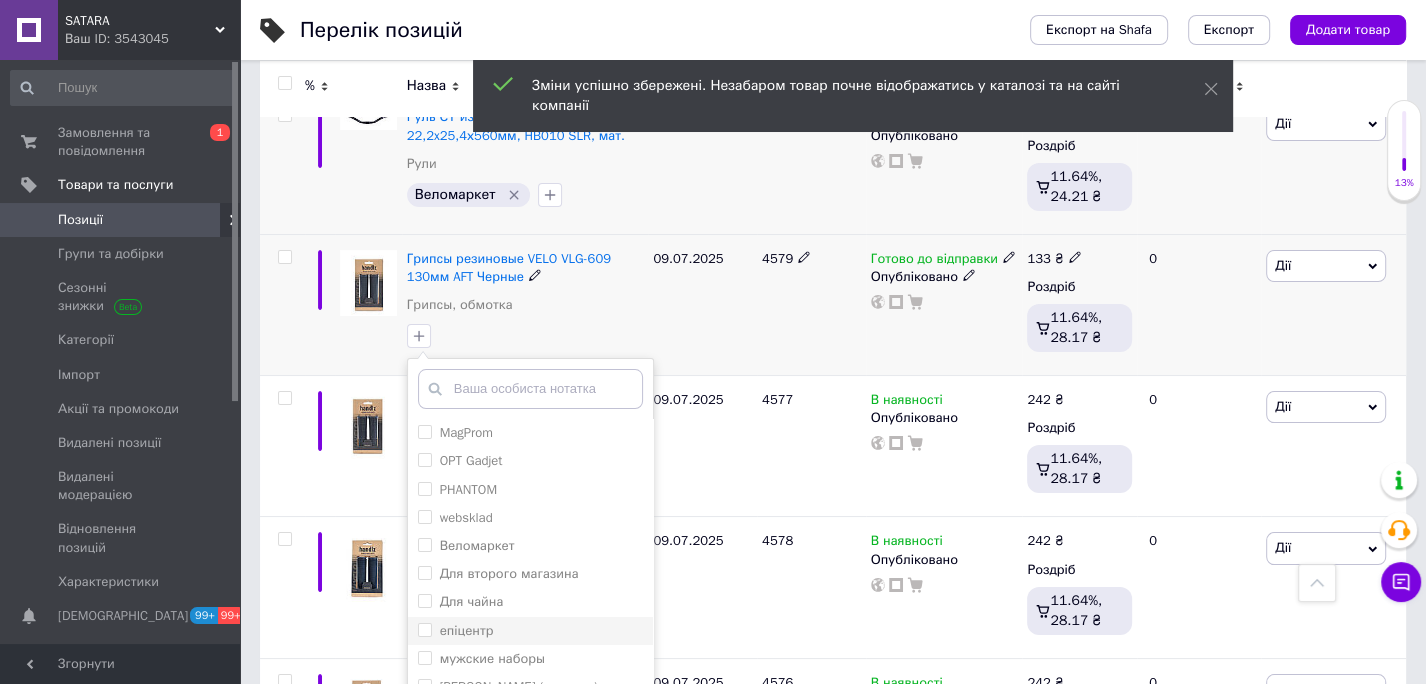 scroll, scrollTop: 12822, scrollLeft: 0, axis: vertical 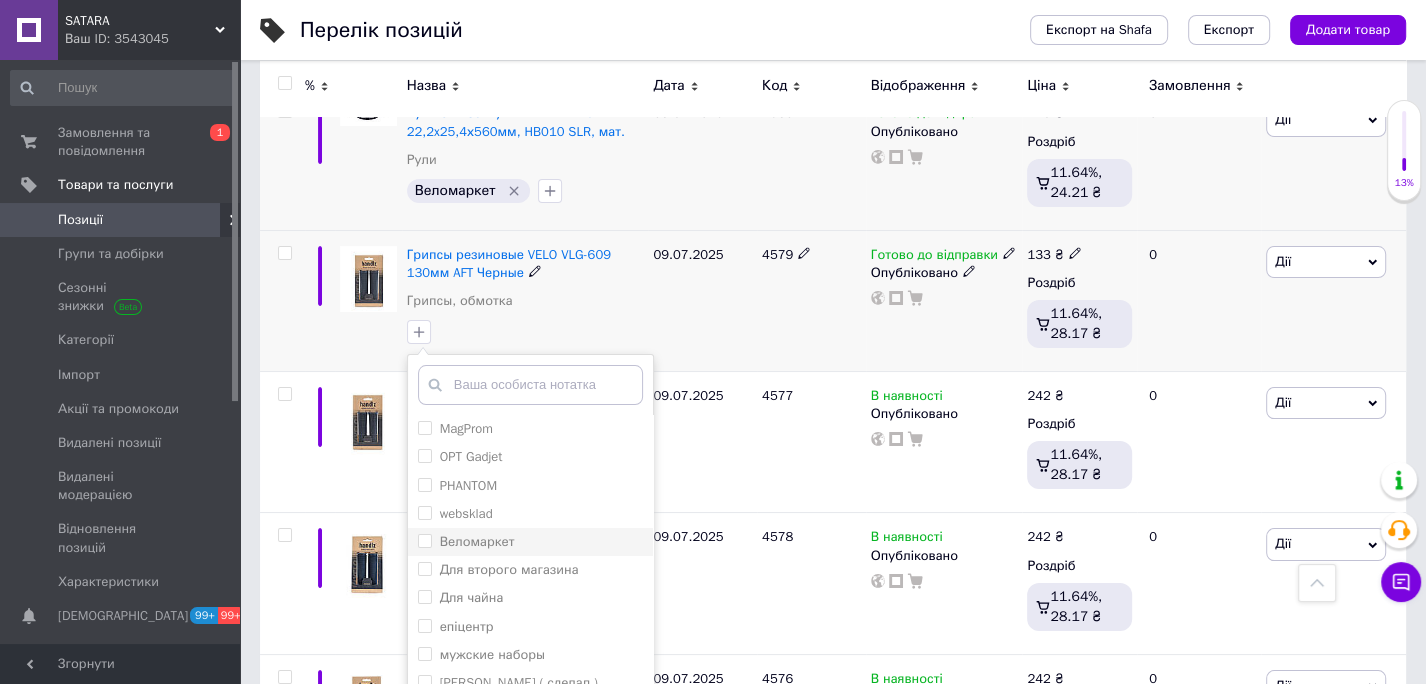 click on "Веломаркет" at bounding box center [424, 540] 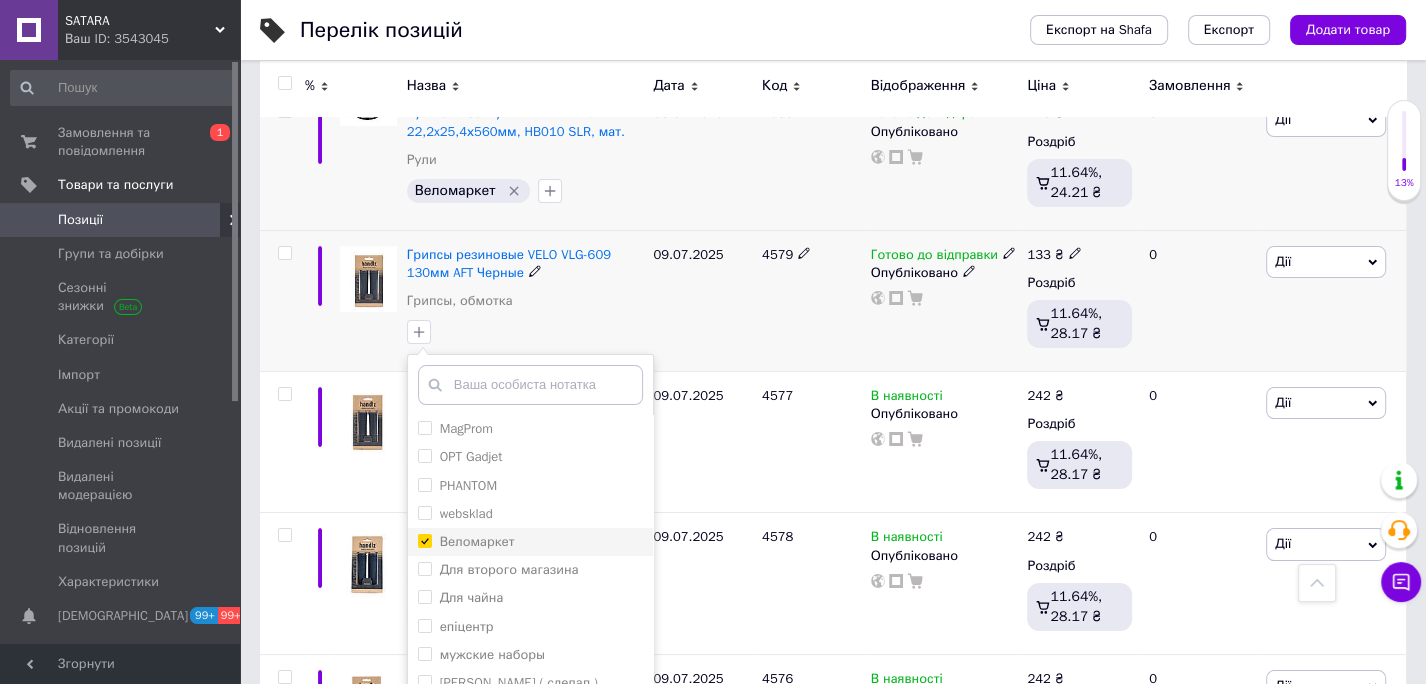 checkbox on "true" 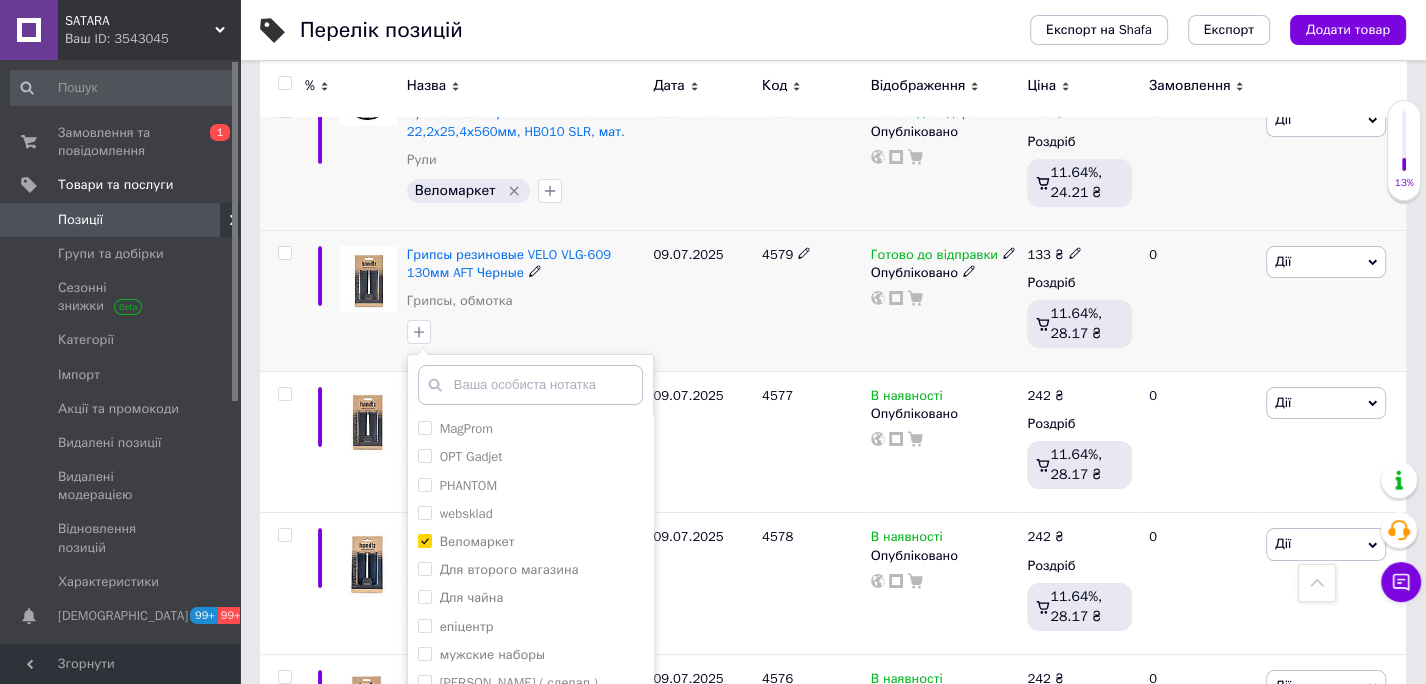 click on "Додати мітку" at bounding box center [530, 751] 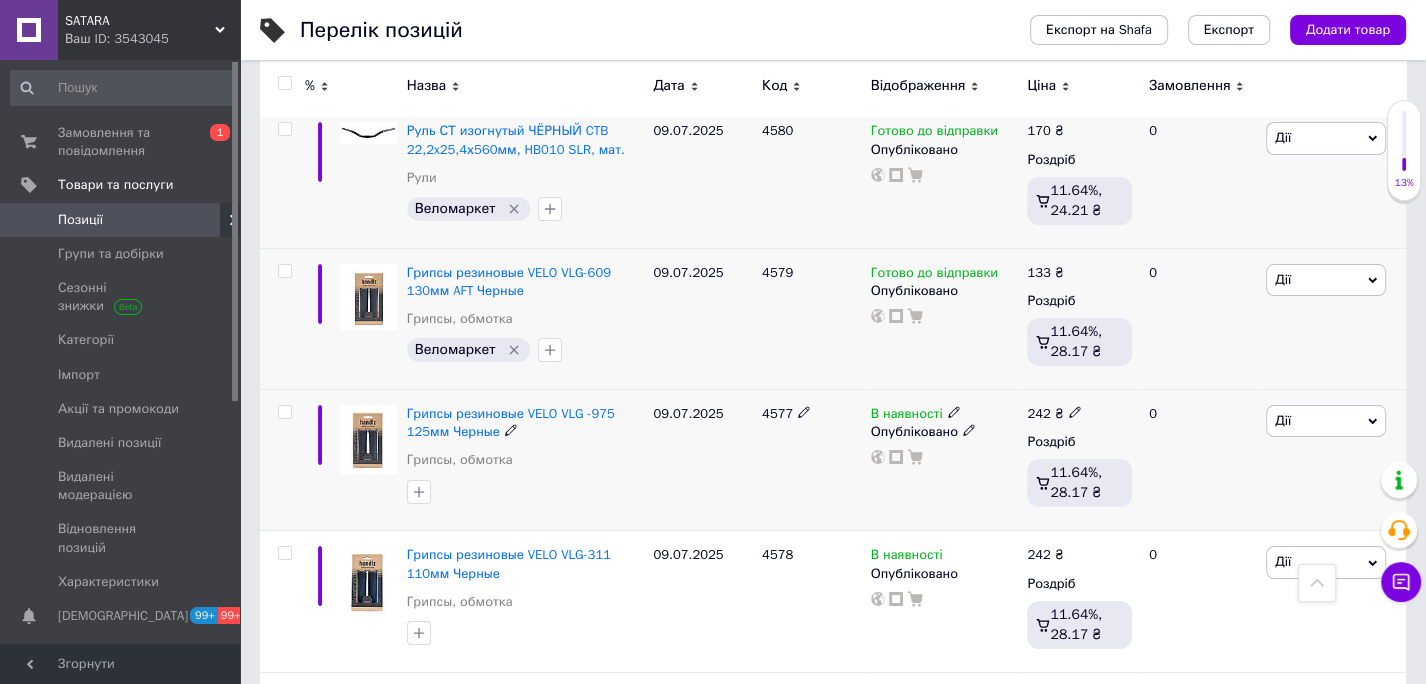 scroll, scrollTop: 12804, scrollLeft: 0, axis: vertical 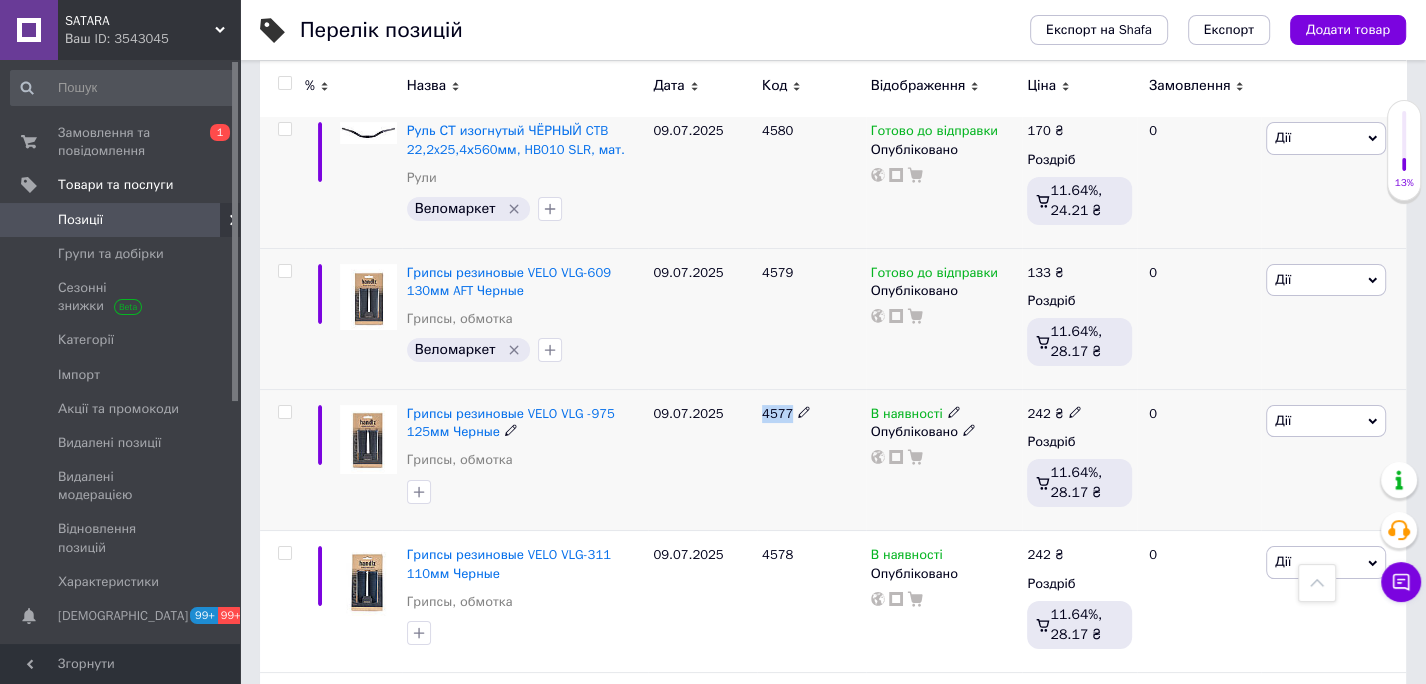 click on "4577" at bounding box center [777, 413] 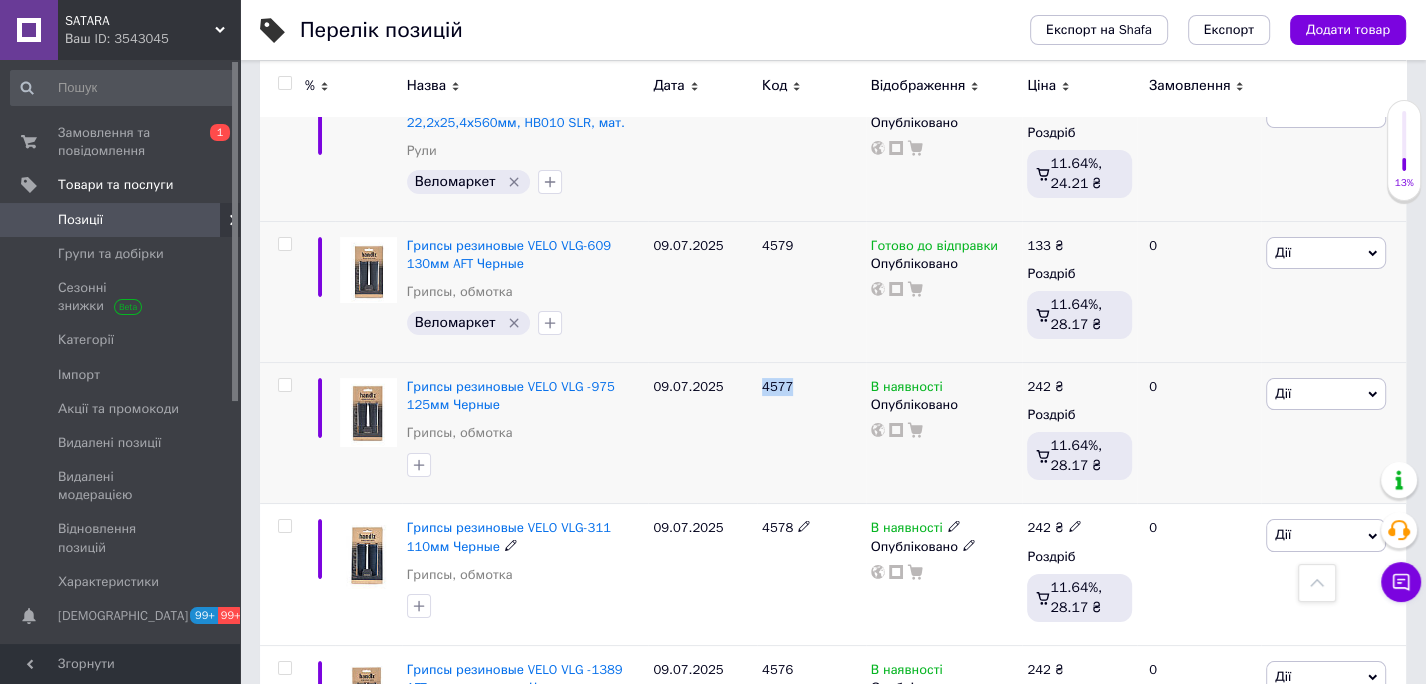 scroll, scrollTop: 12834, scrollLeft: 0, axis: vertical 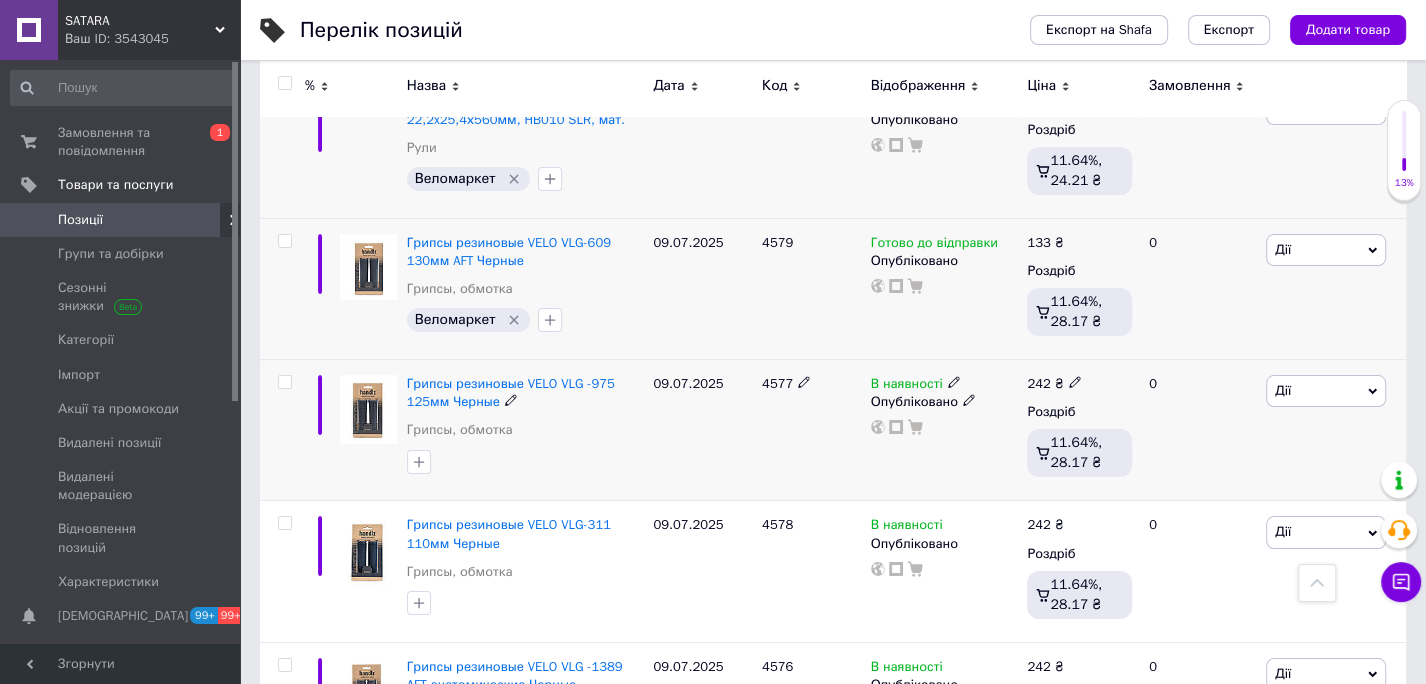 click 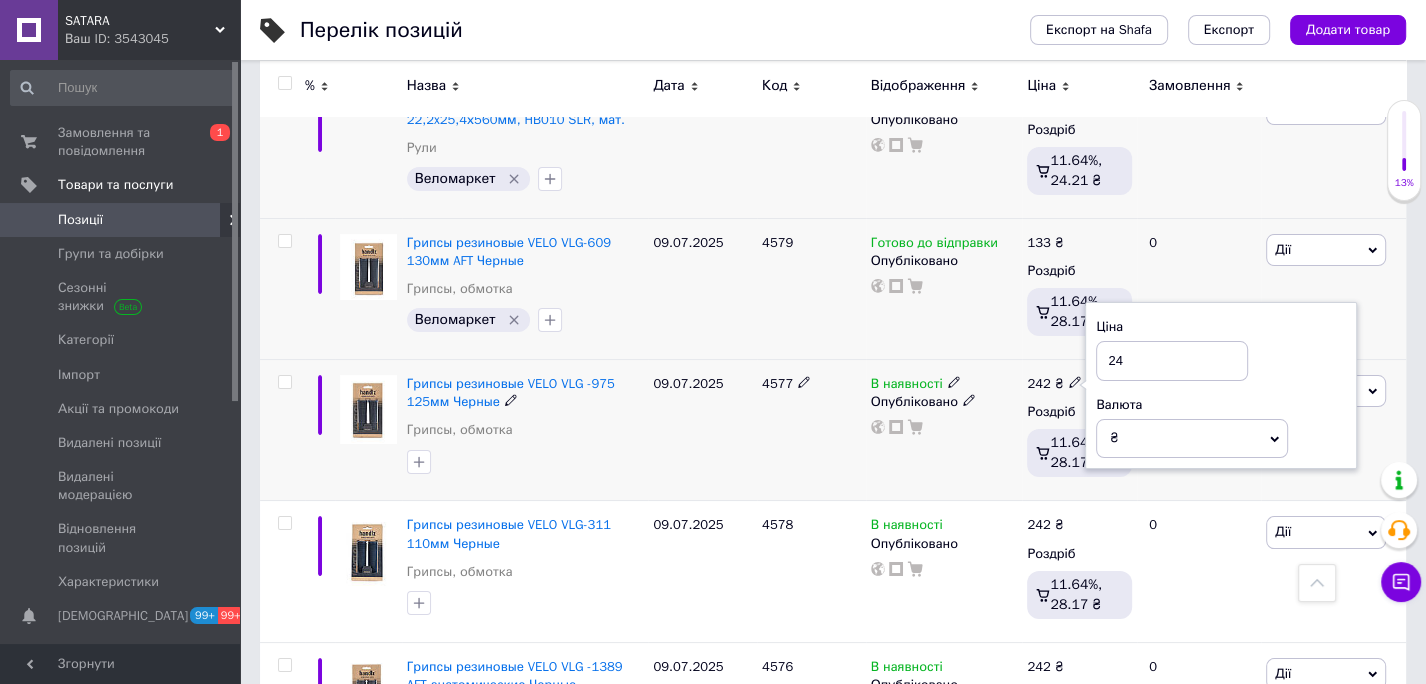 type on "2" 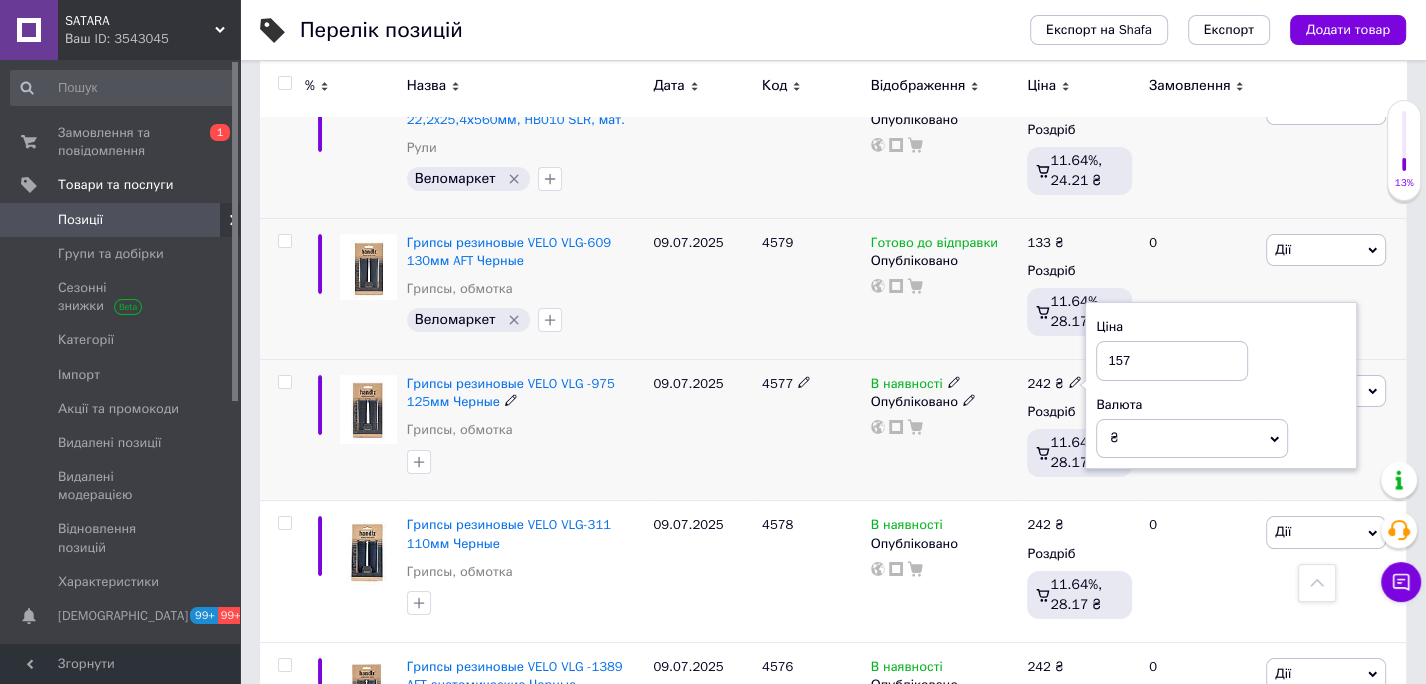 type on "157" 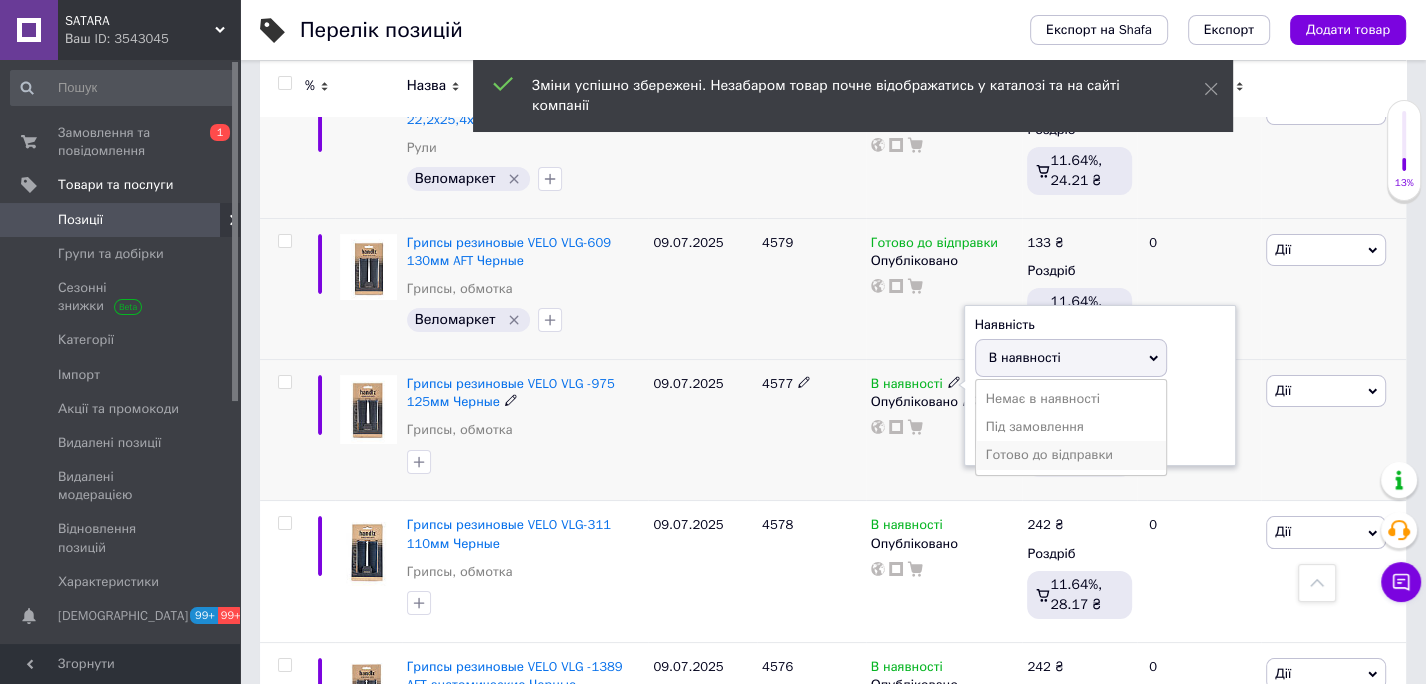 click on "Готово до відправки" at bounding box center (1071, 455) 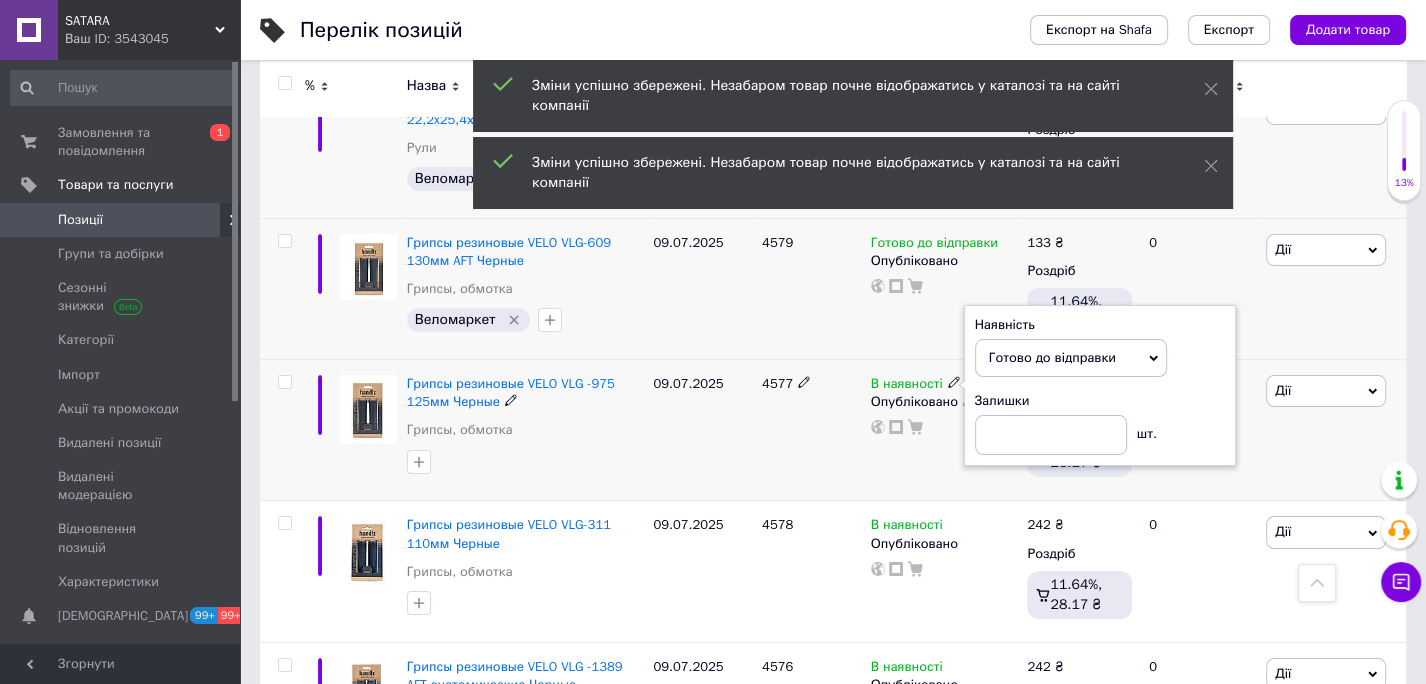 click on "09.07.2025" at bounding box center (702, 430) 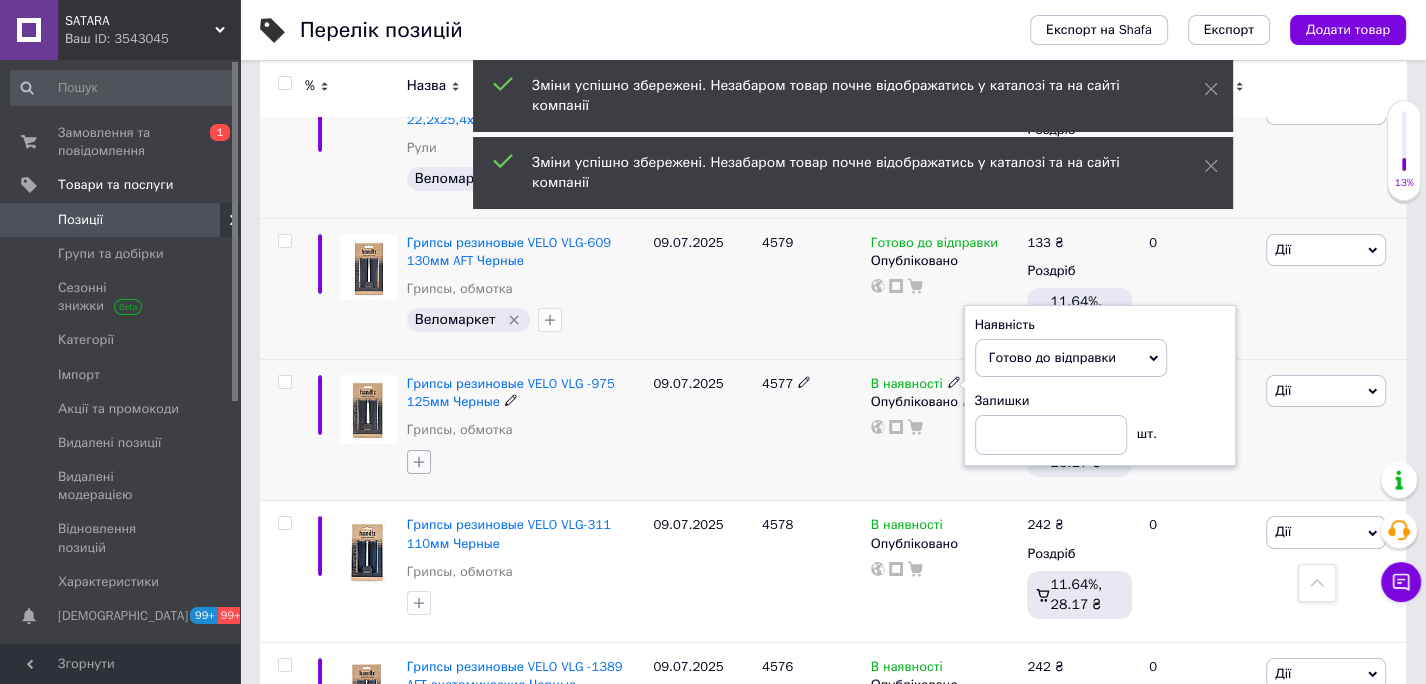 click 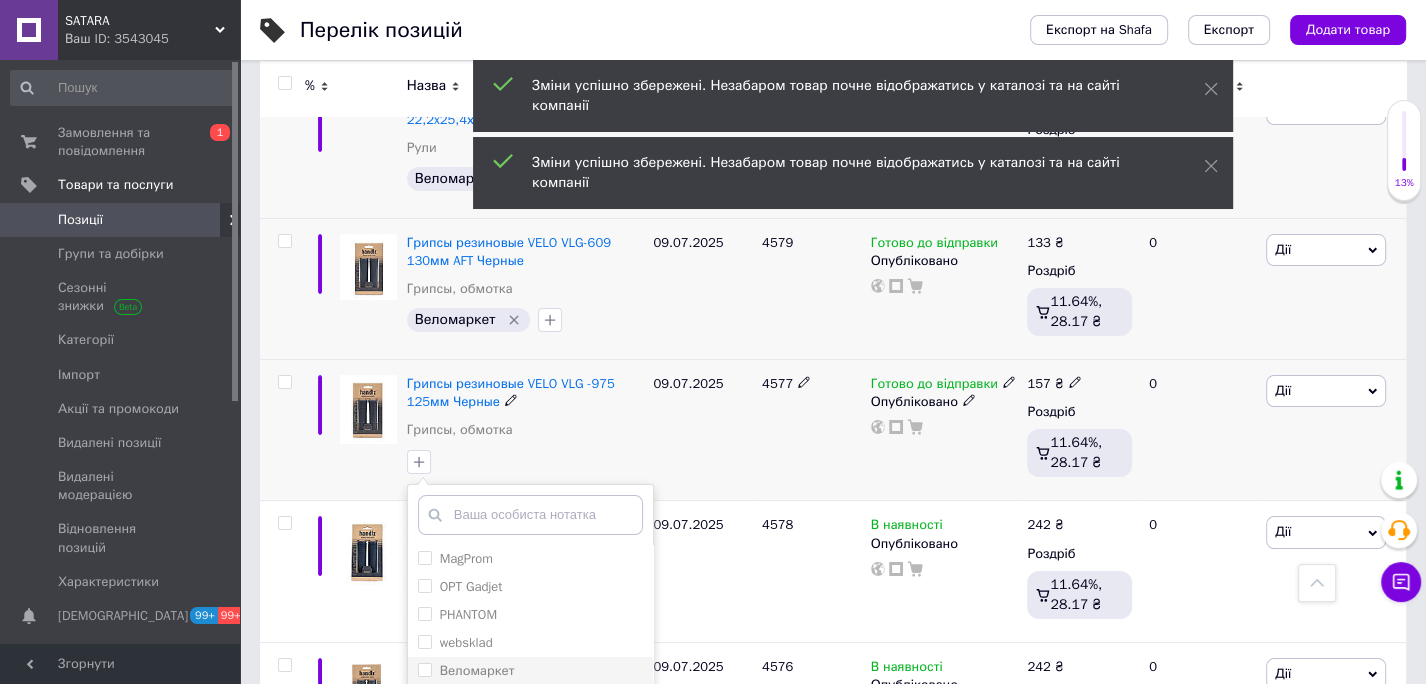 scroll, scrollTop: 12937, scrollLeft: 0, axis: vertical 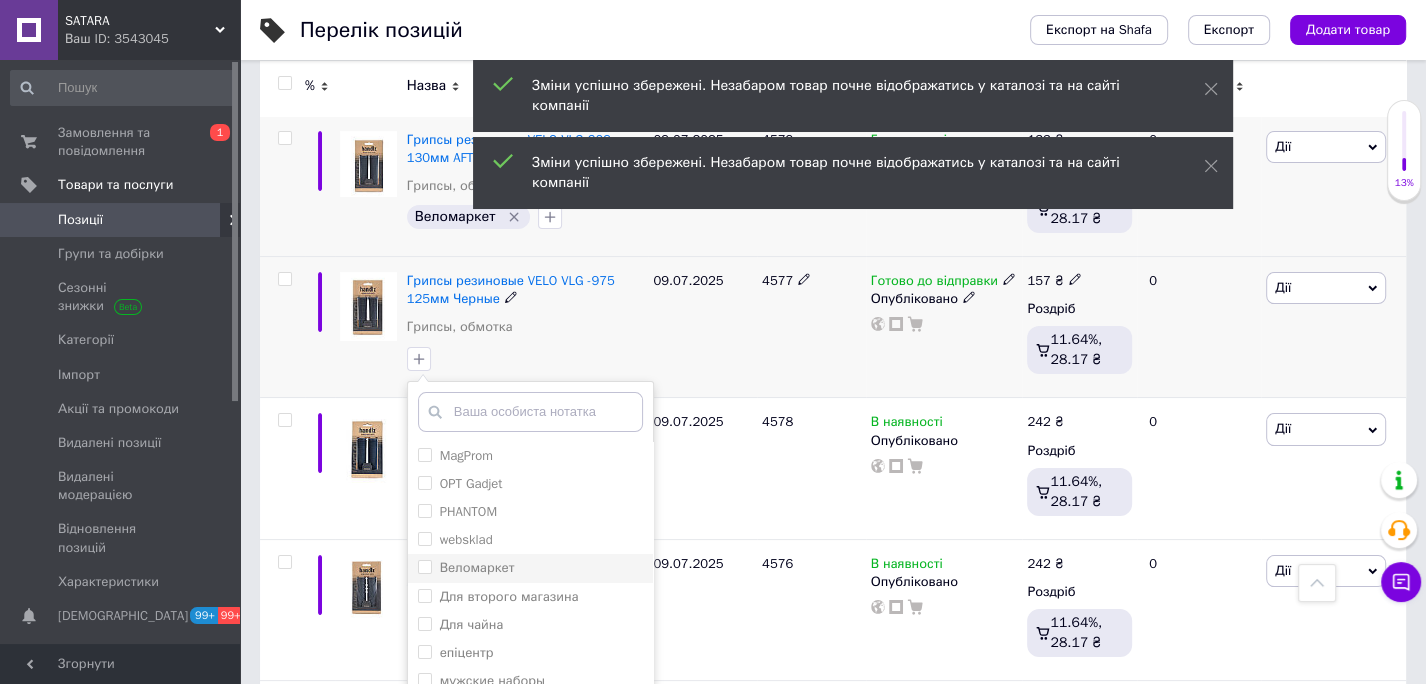 click on "Веломаркет" at bounding box center (424, 566) 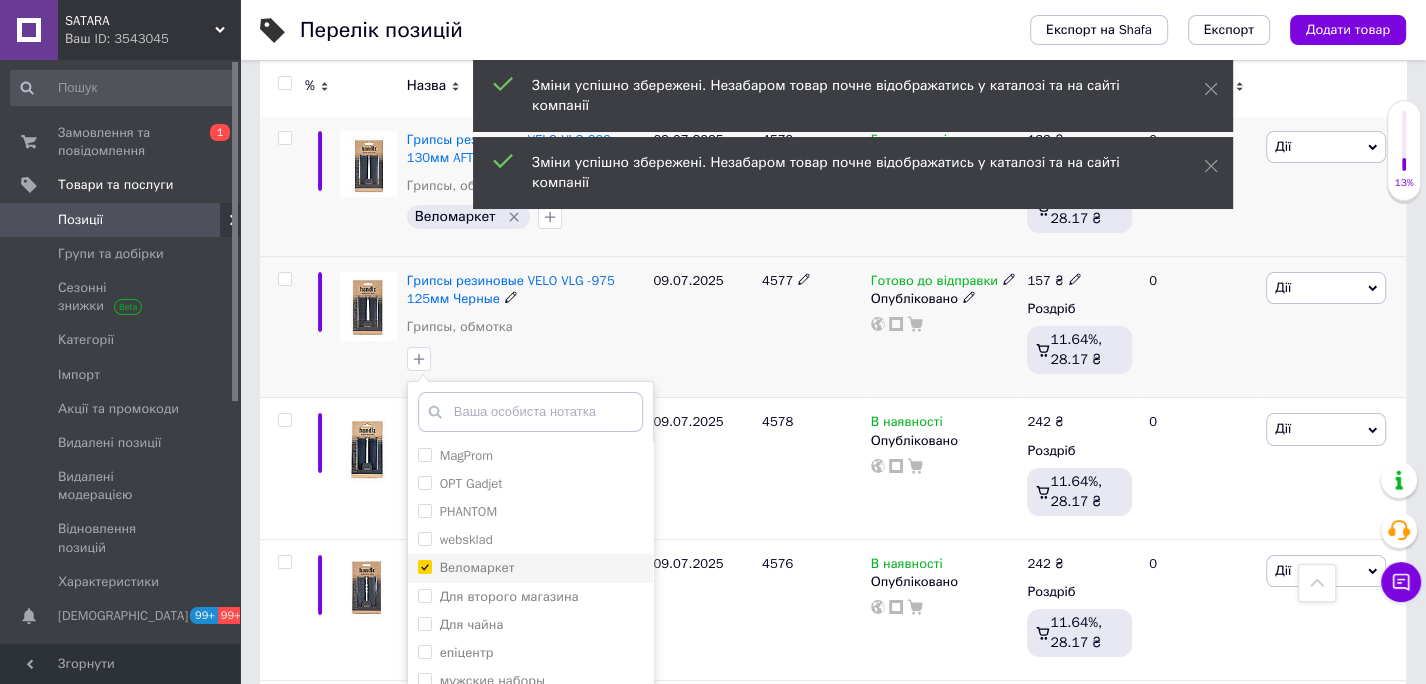 checkbox on "true" 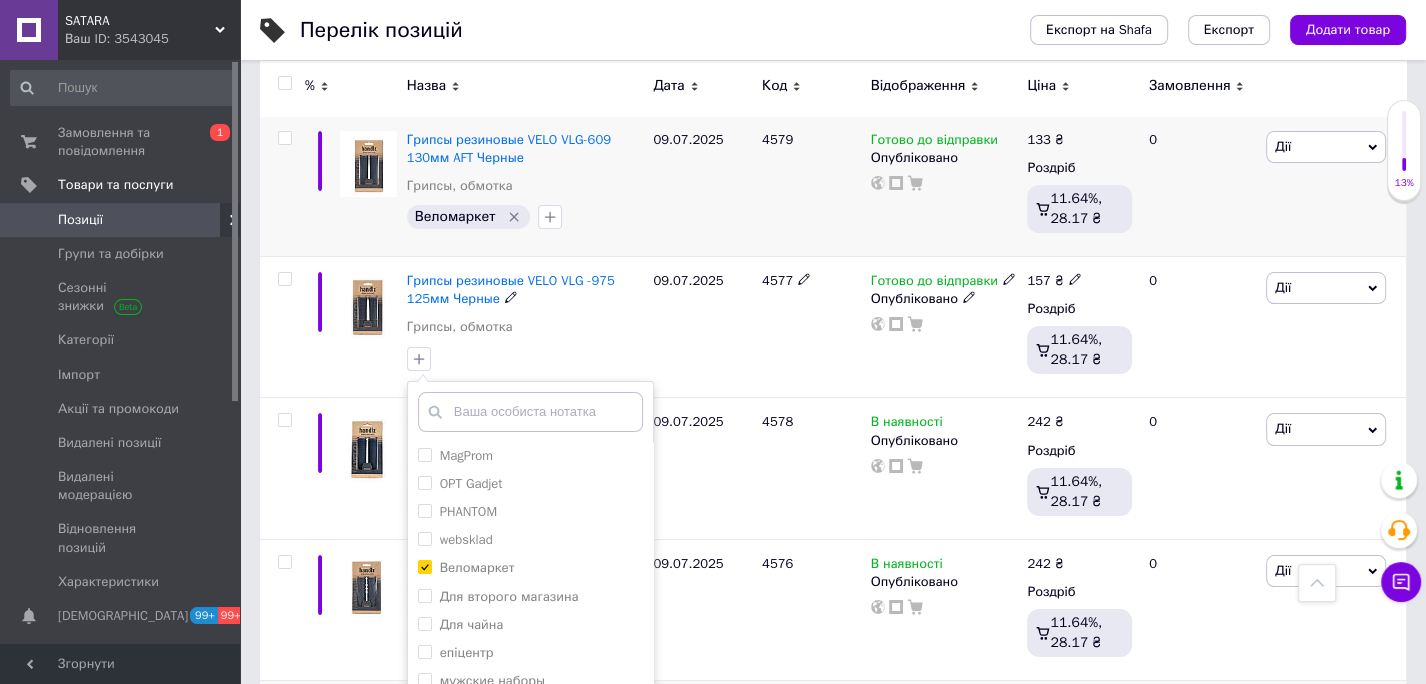 click on "Додати мітку" at bounding box center [530, 778] 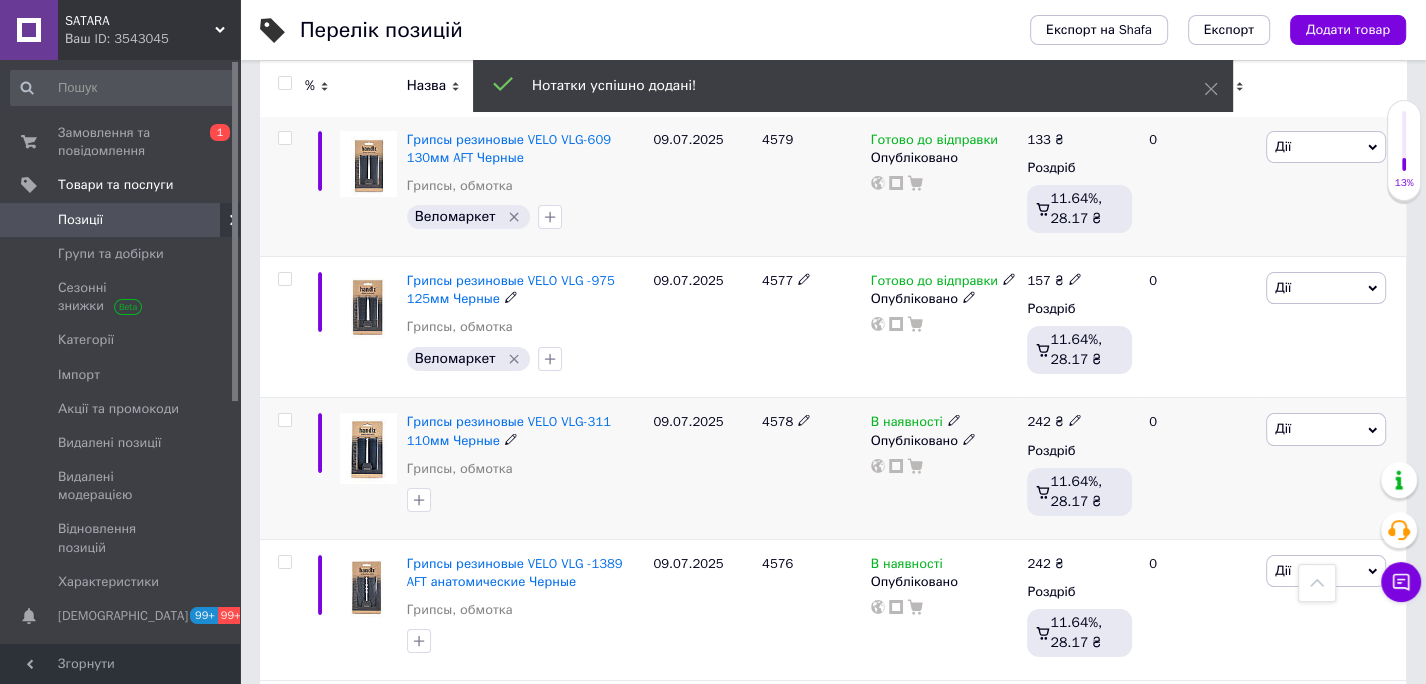 click on "4578" at bounding box center (777, 421) 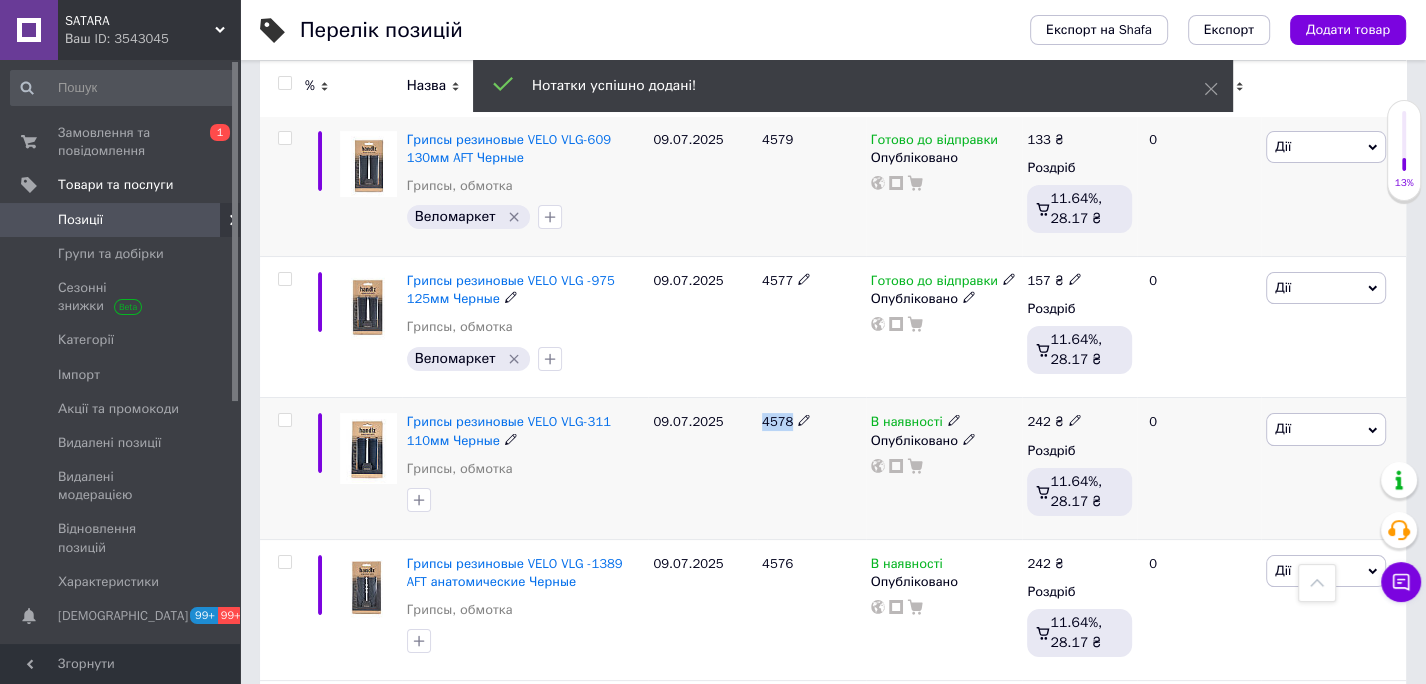 click on "4578" at bounding box center [777, 421] 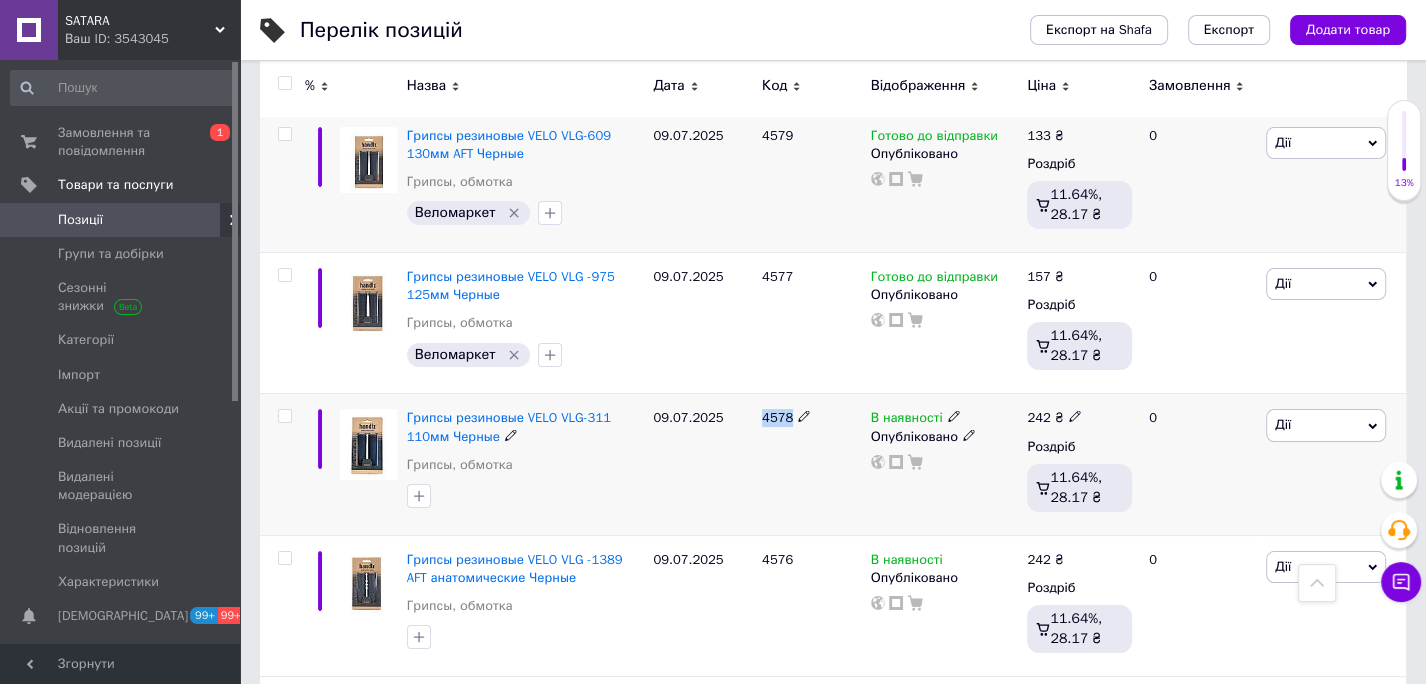 scroll, scrollTop: 12940, scrollLeft: 0, axis: vertical 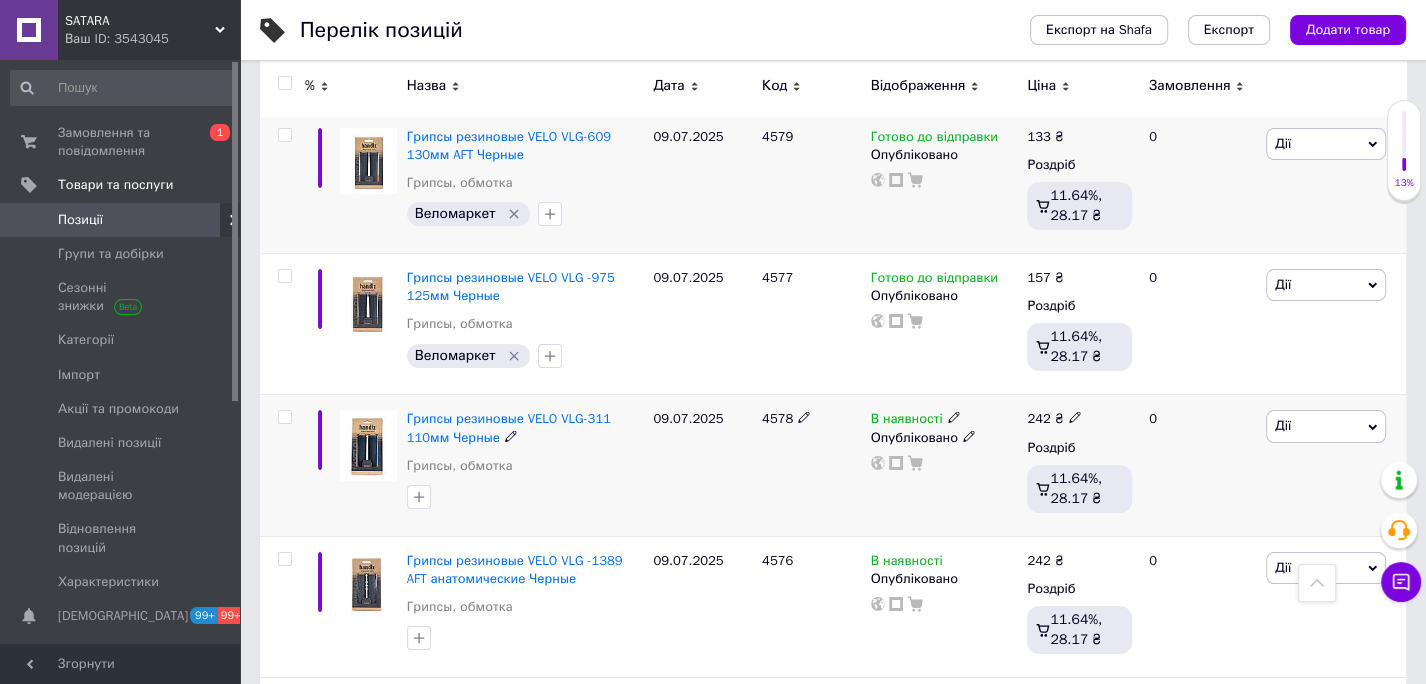 click 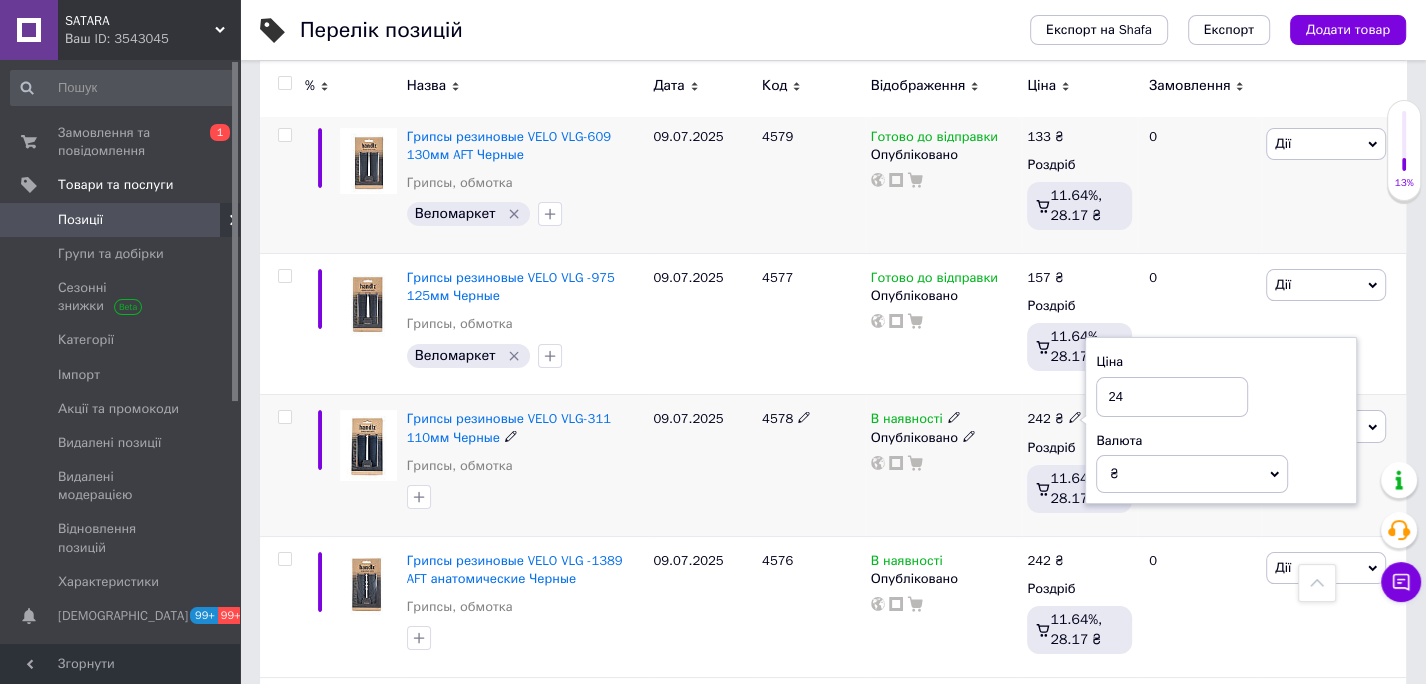 type on "2" 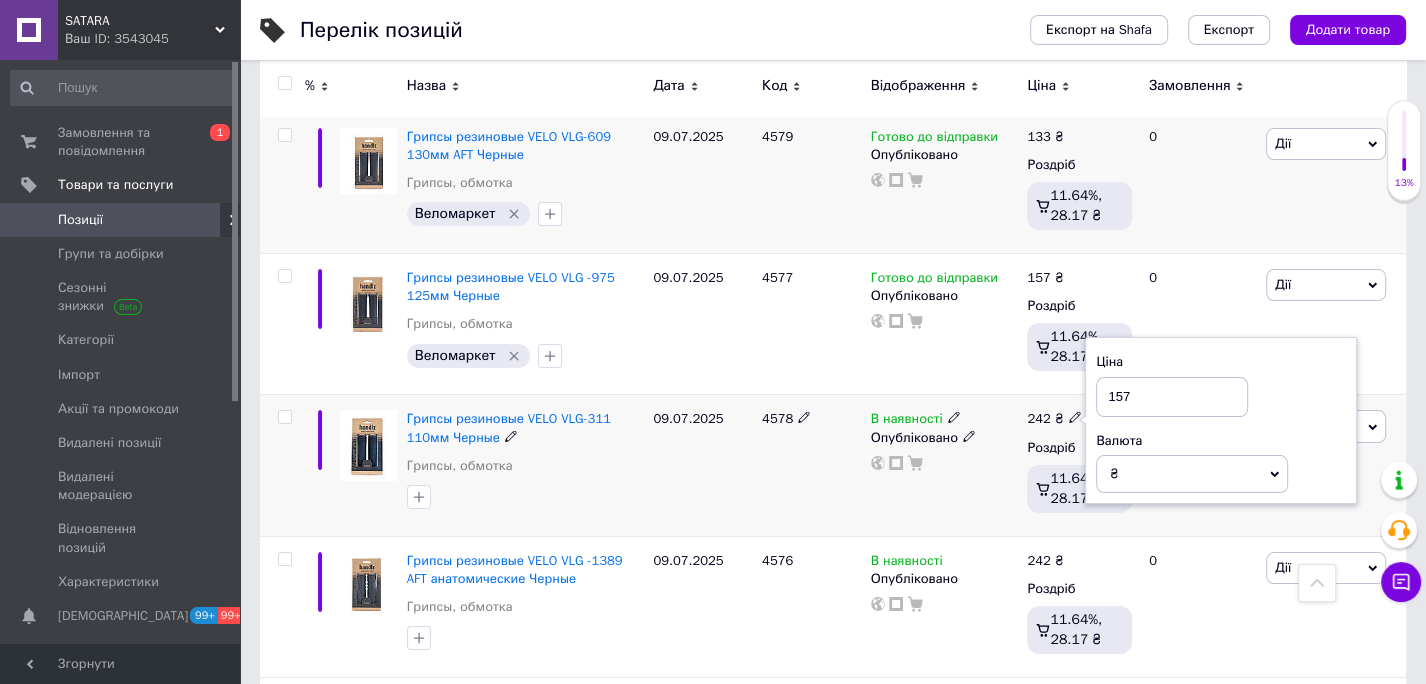 type on "157" 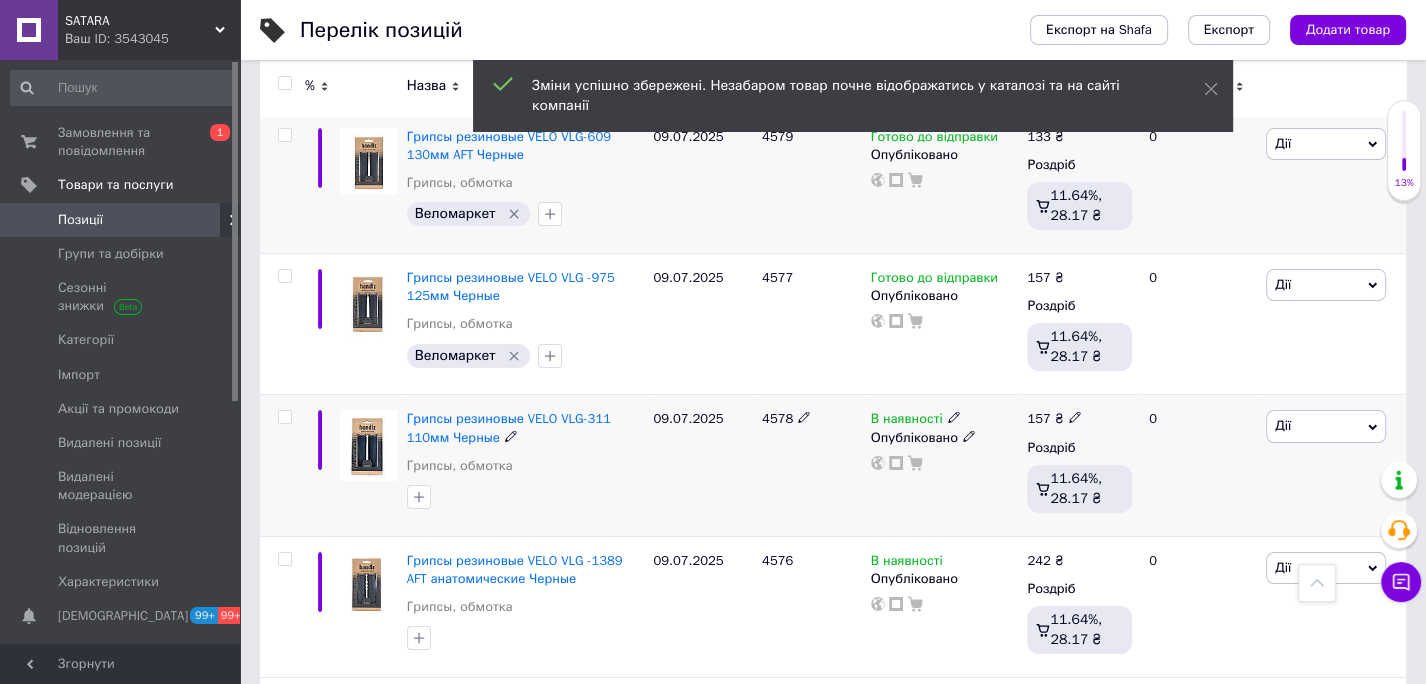 click at bounding box center [954, 417] 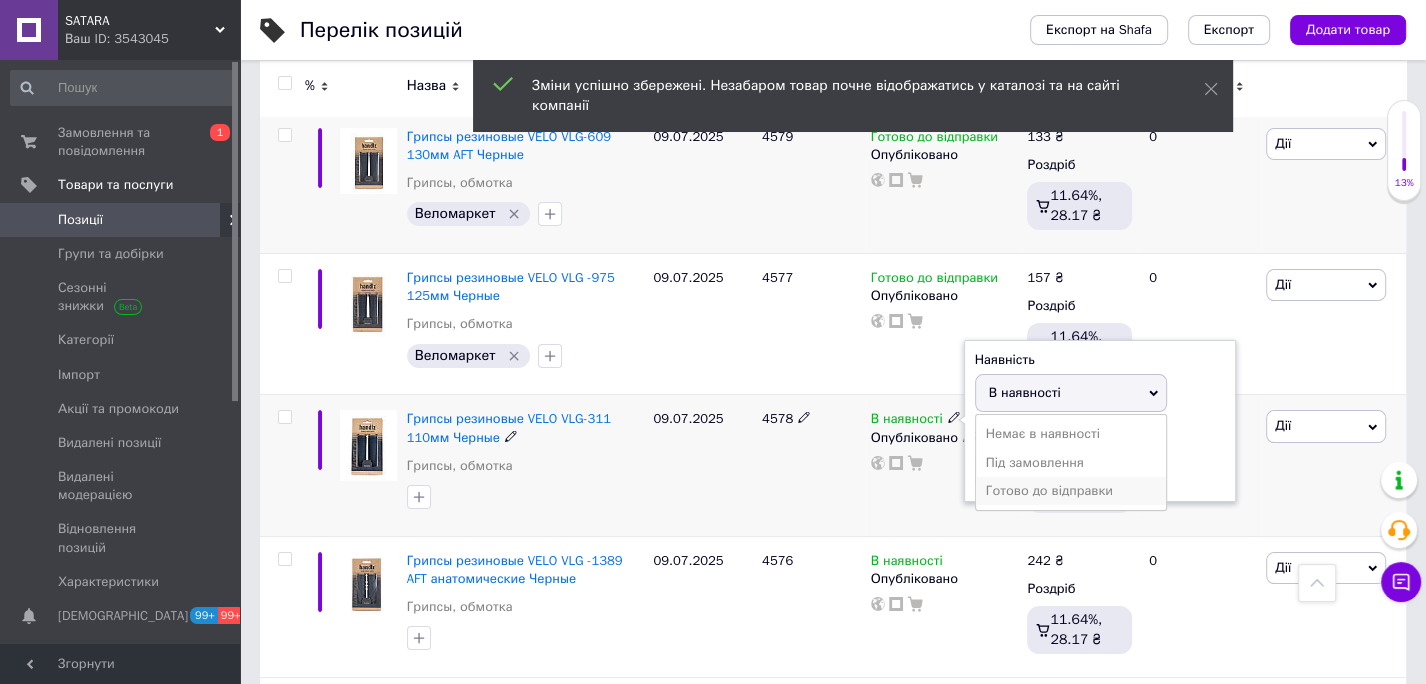 click on "Готово до відправки" at bounding box center (1071, 491) 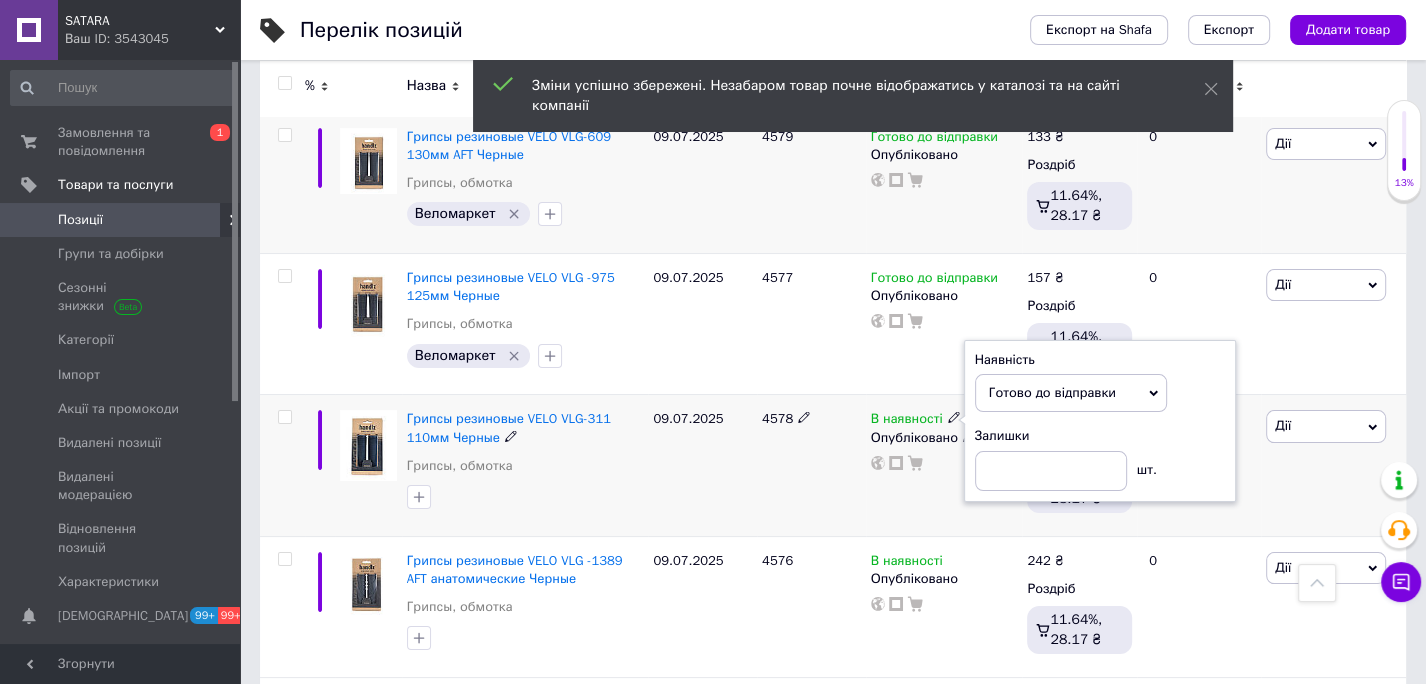click on "4578" at bounding box center [811, 465] 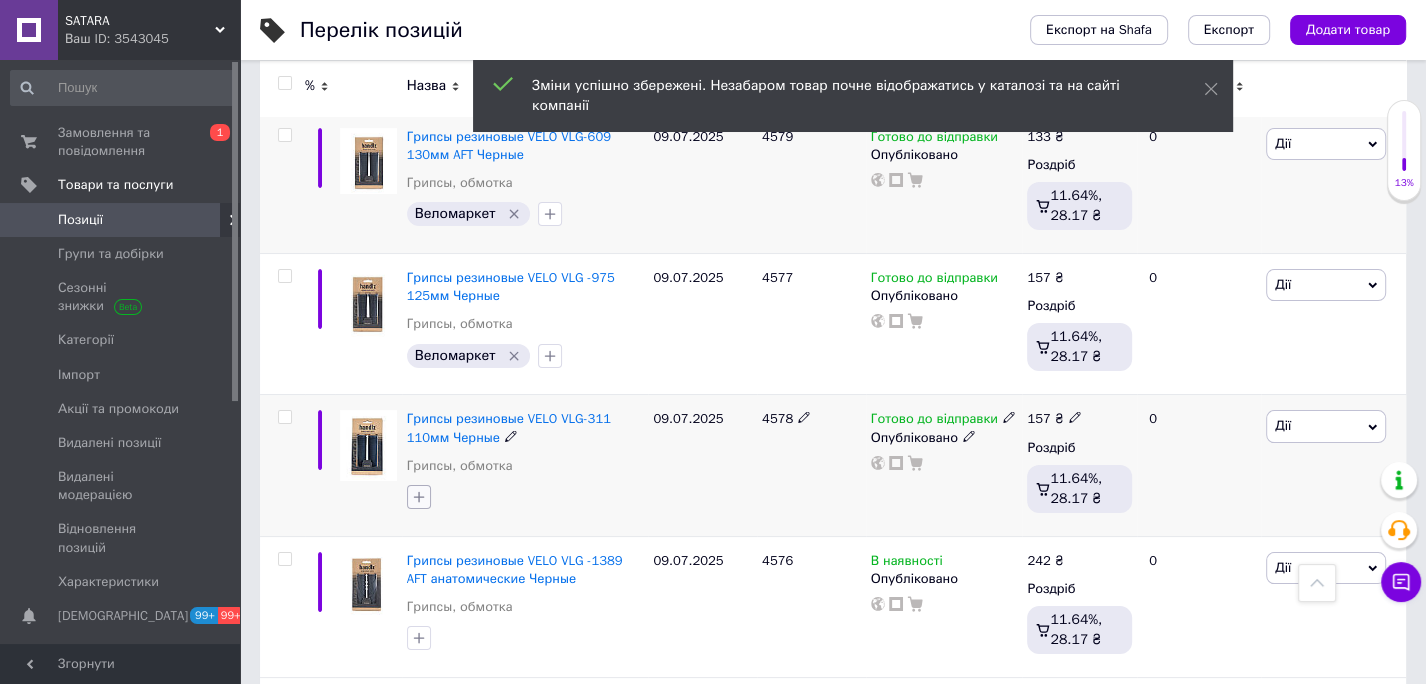 click 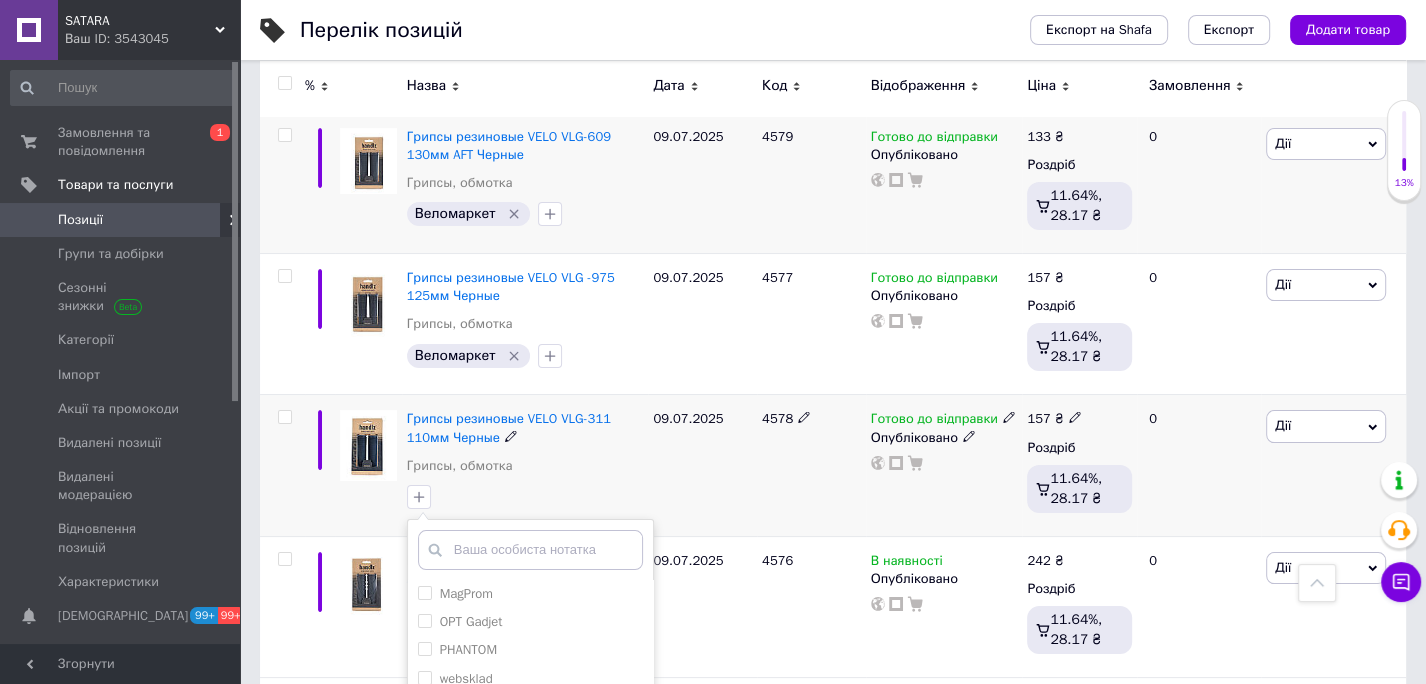 click on "Веломаркет" at bounding box center [424, 705] 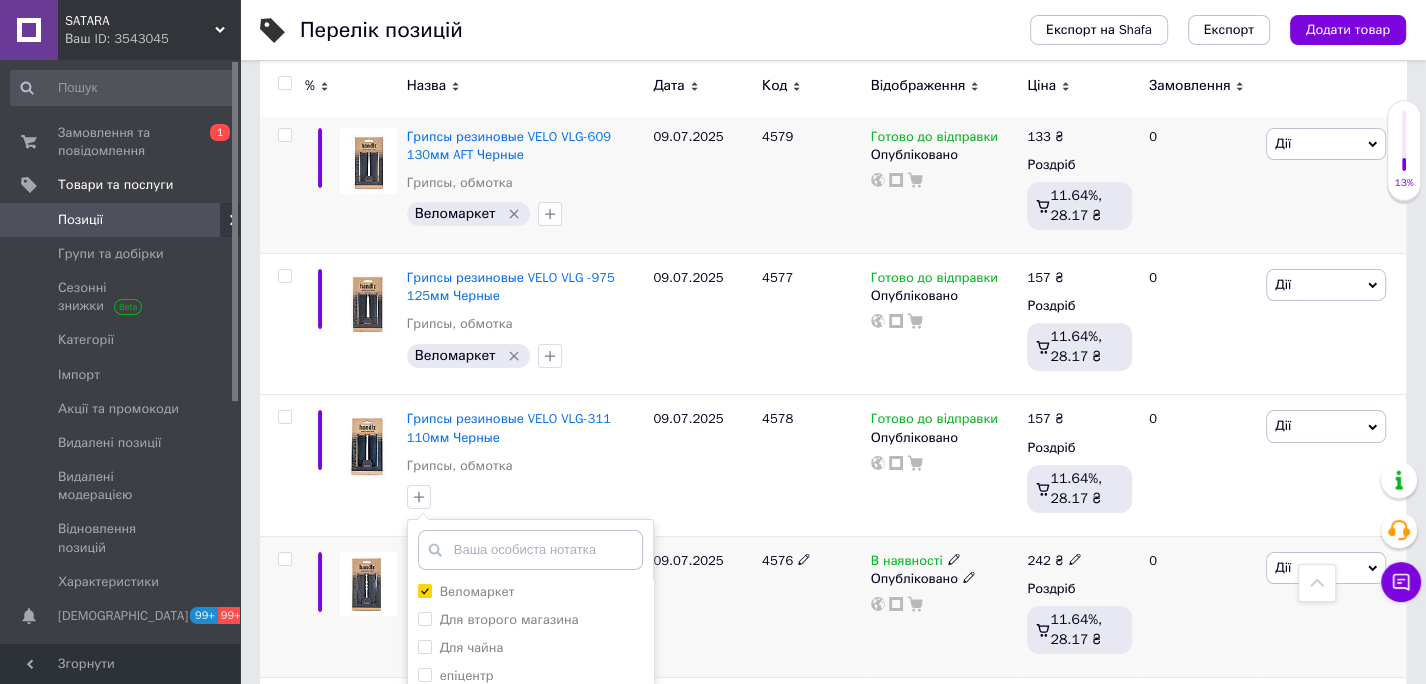 scroll, scrollTop: 122, scrollLeft: 0, axis: vertical 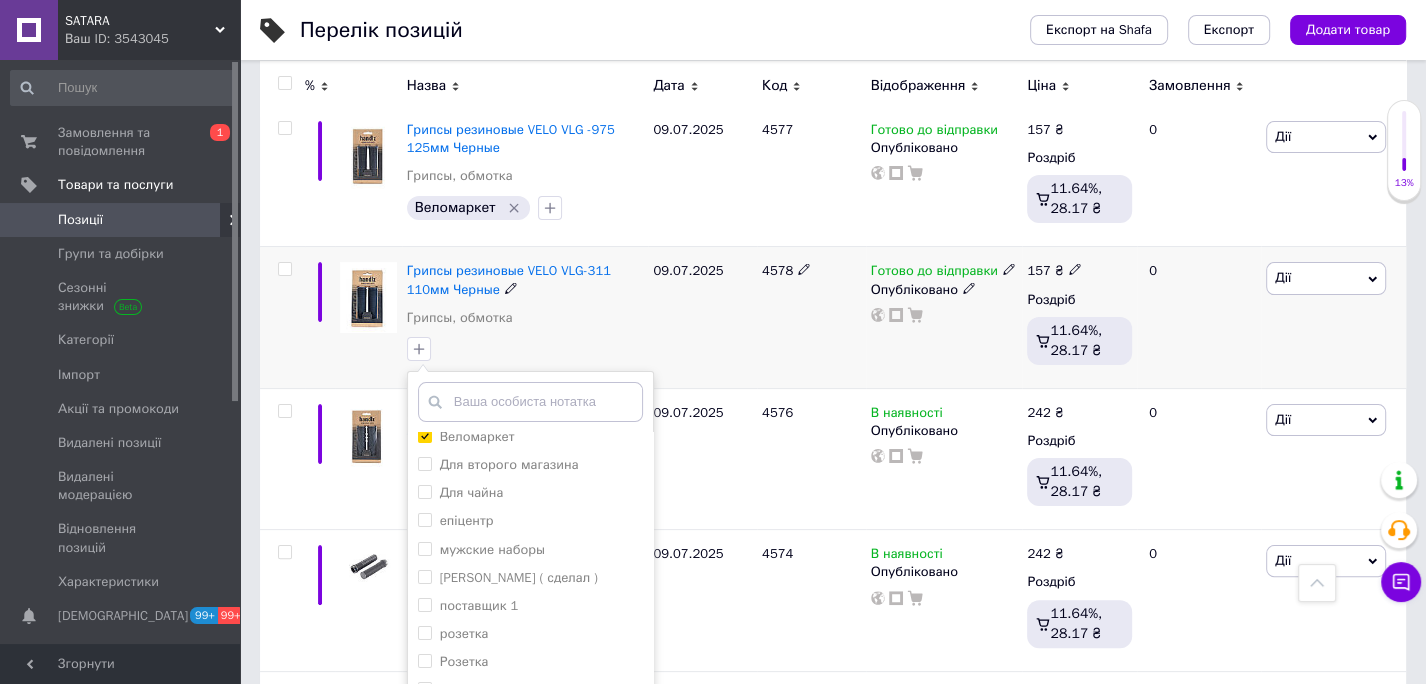 click on "Додати мітку" at bounding box center (530, 768) 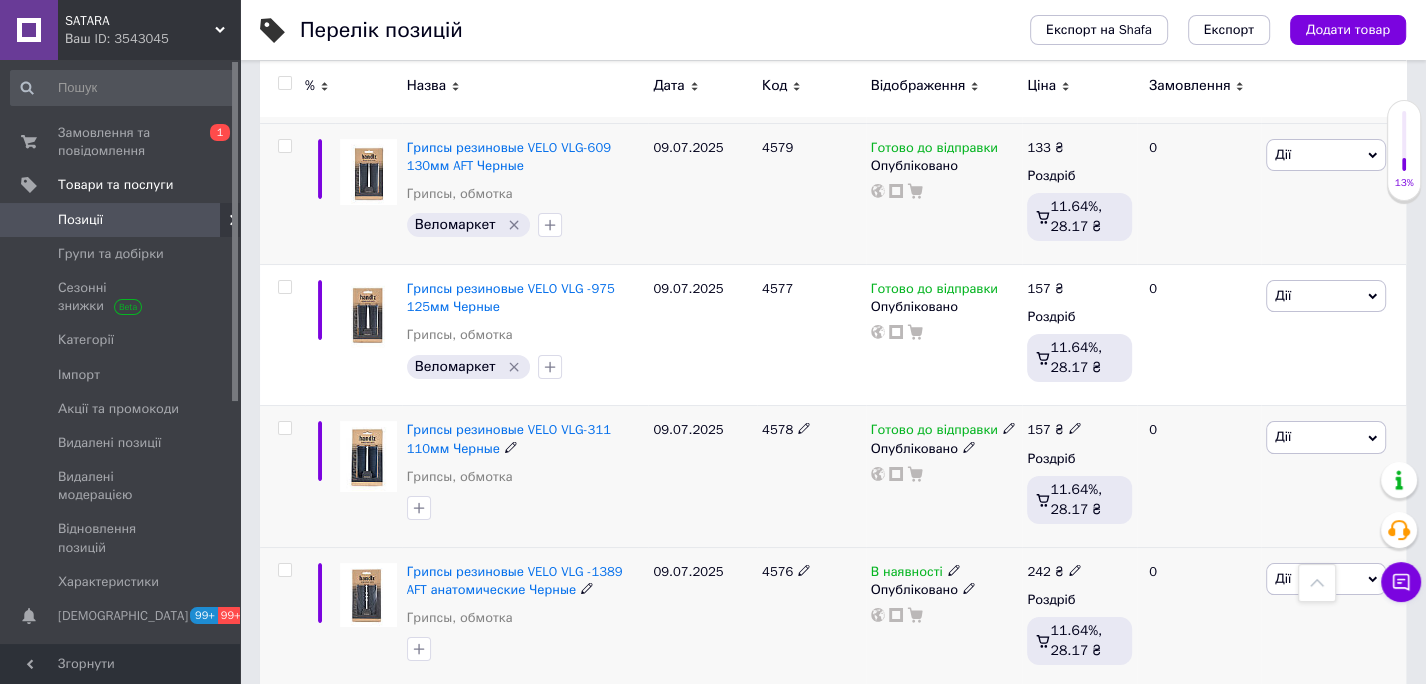 scroll, scrollTop: 12928, scrollLeft: 0, axis: vertical 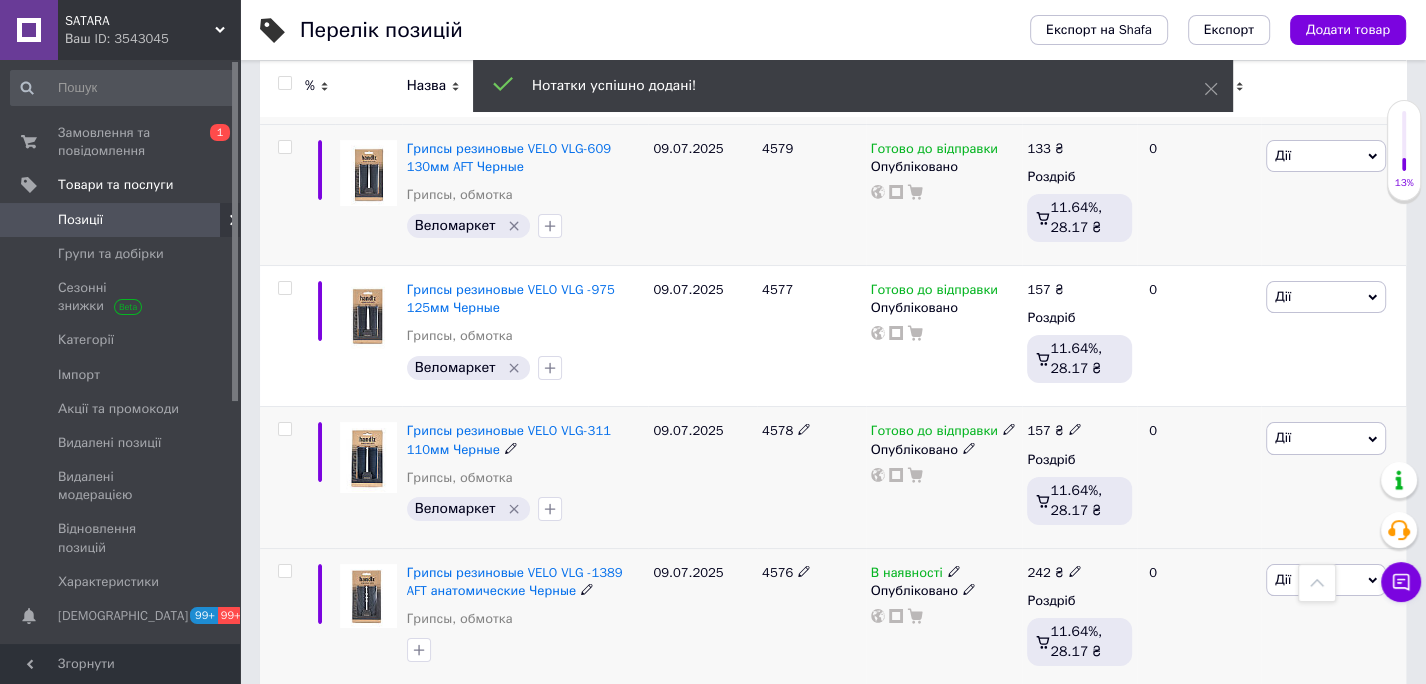 click on "4576" at bounding box center [777, 572] 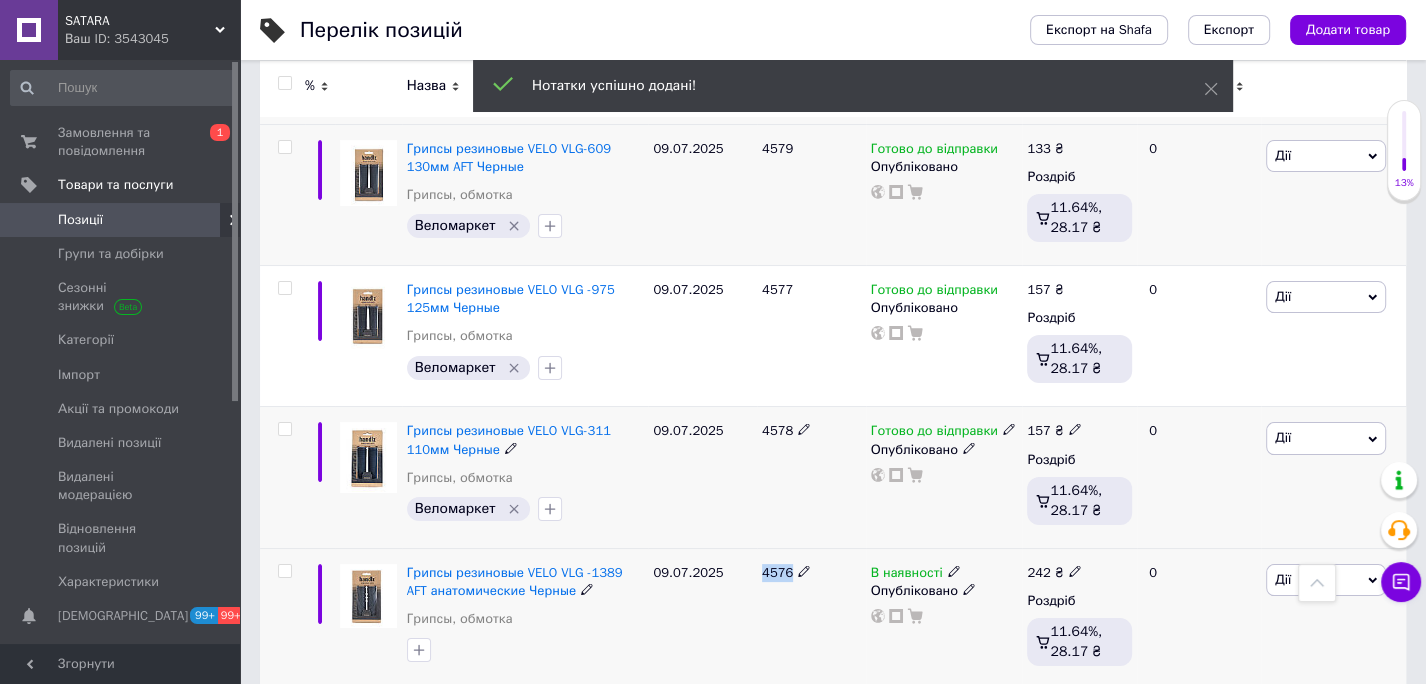 click on "4576" at bounding box center [777, 572] 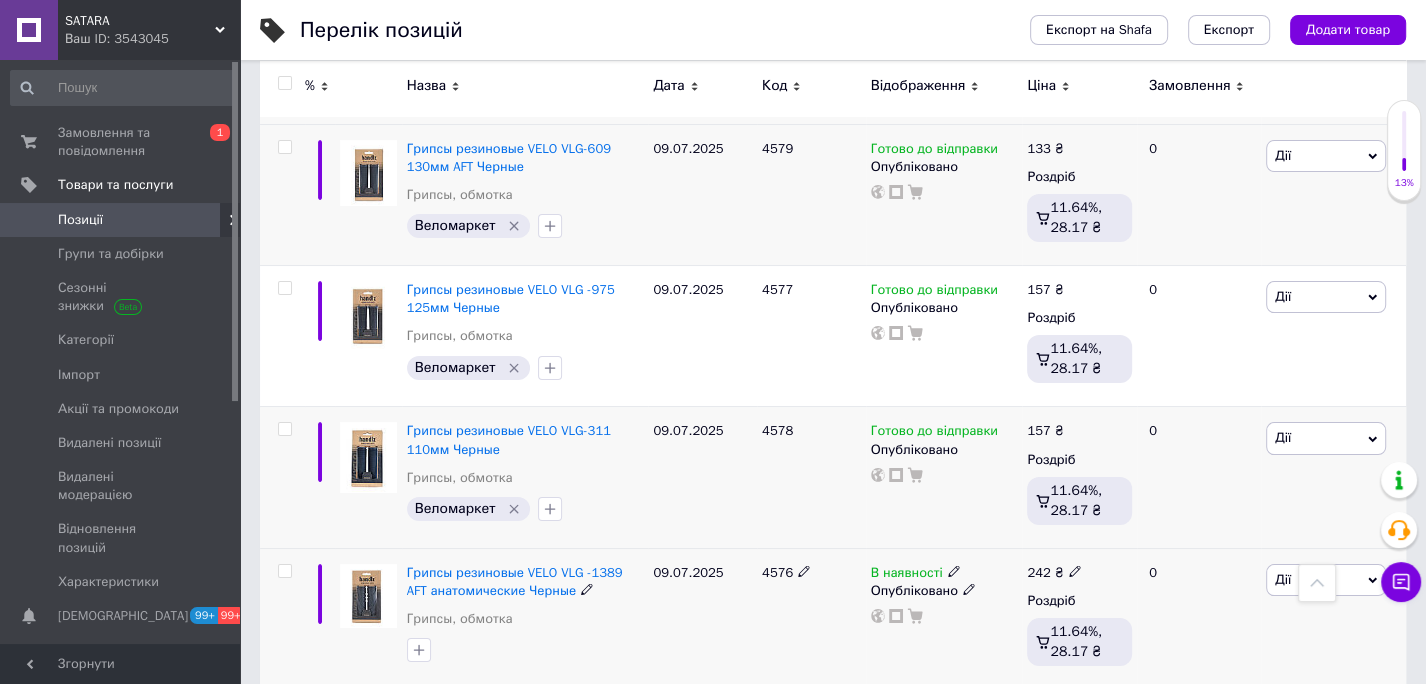 click 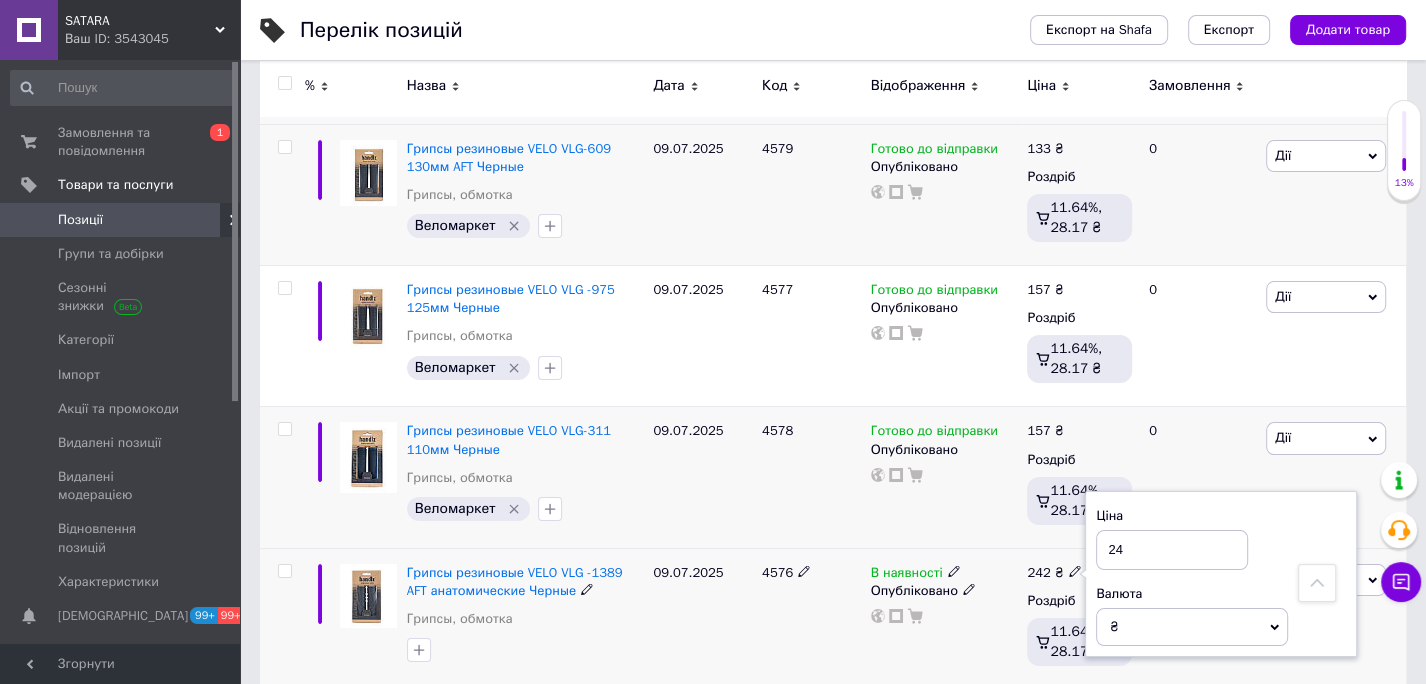 type on "2" 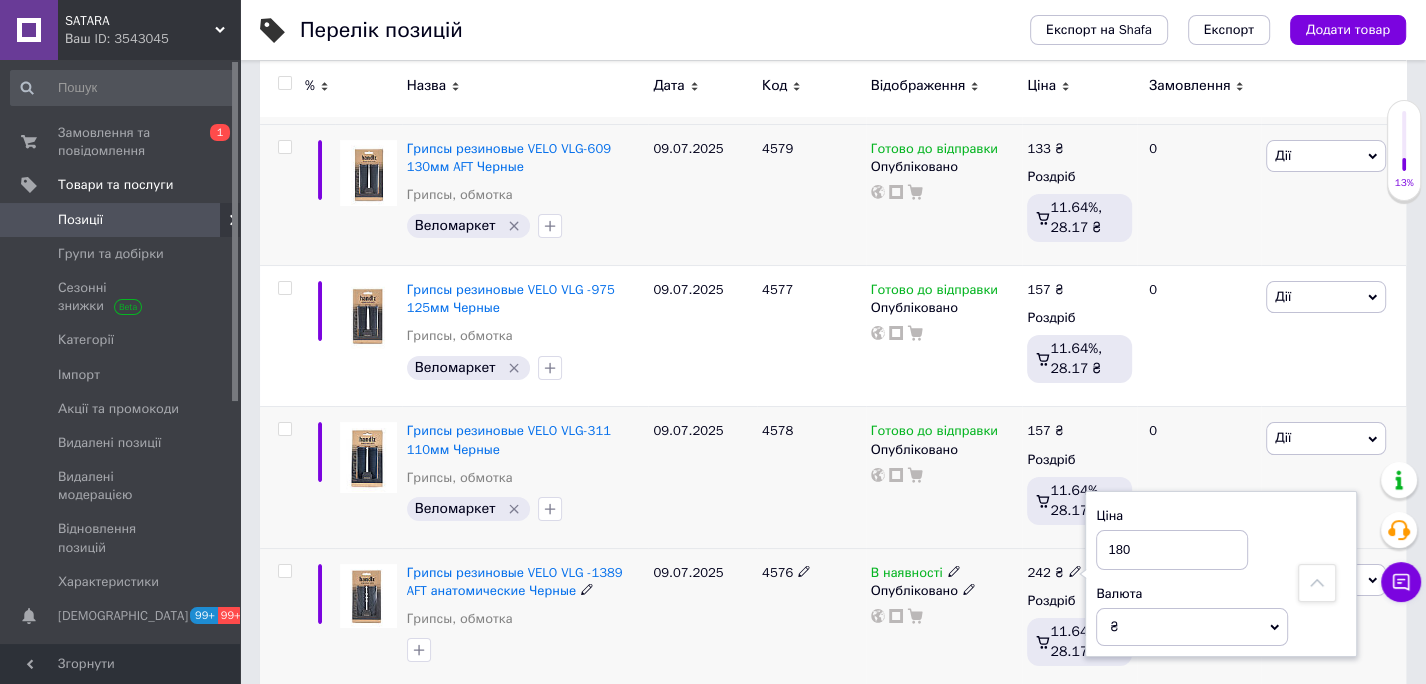 type on "180" 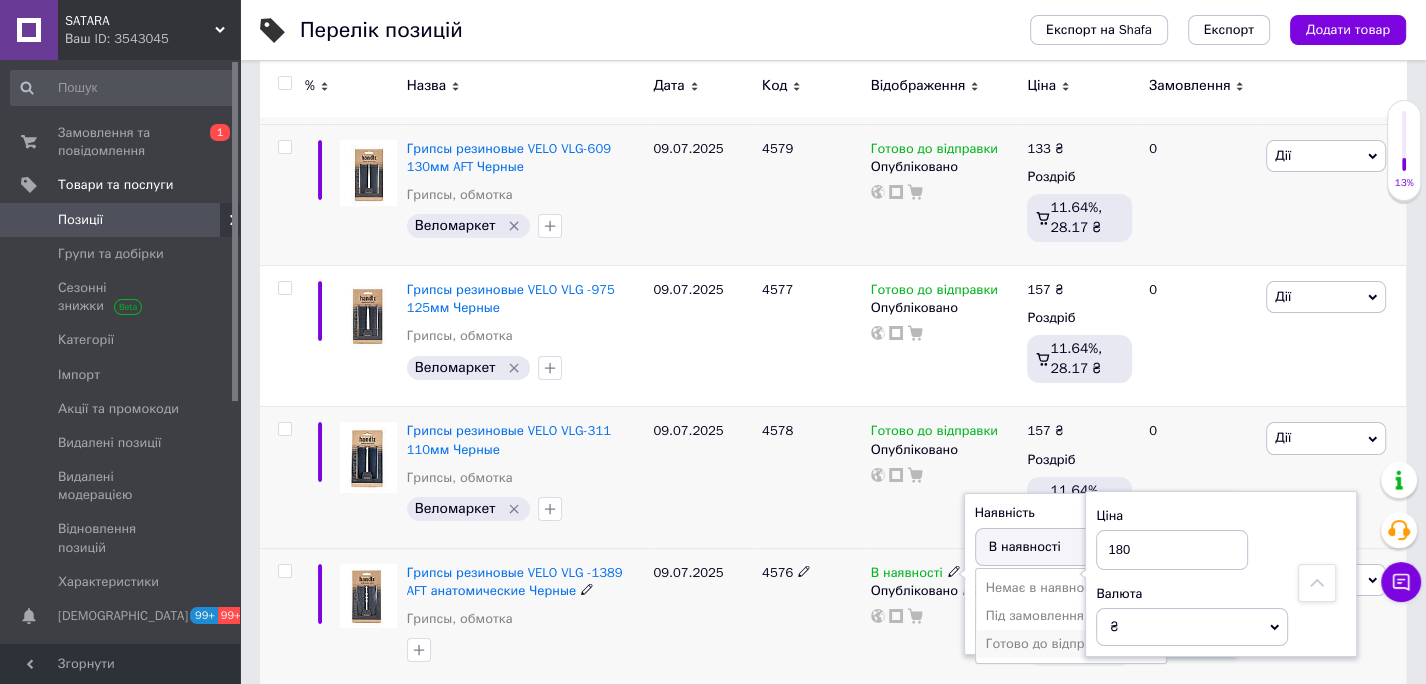 click on "Готово до відправки" at bounding box center [1071, 644] 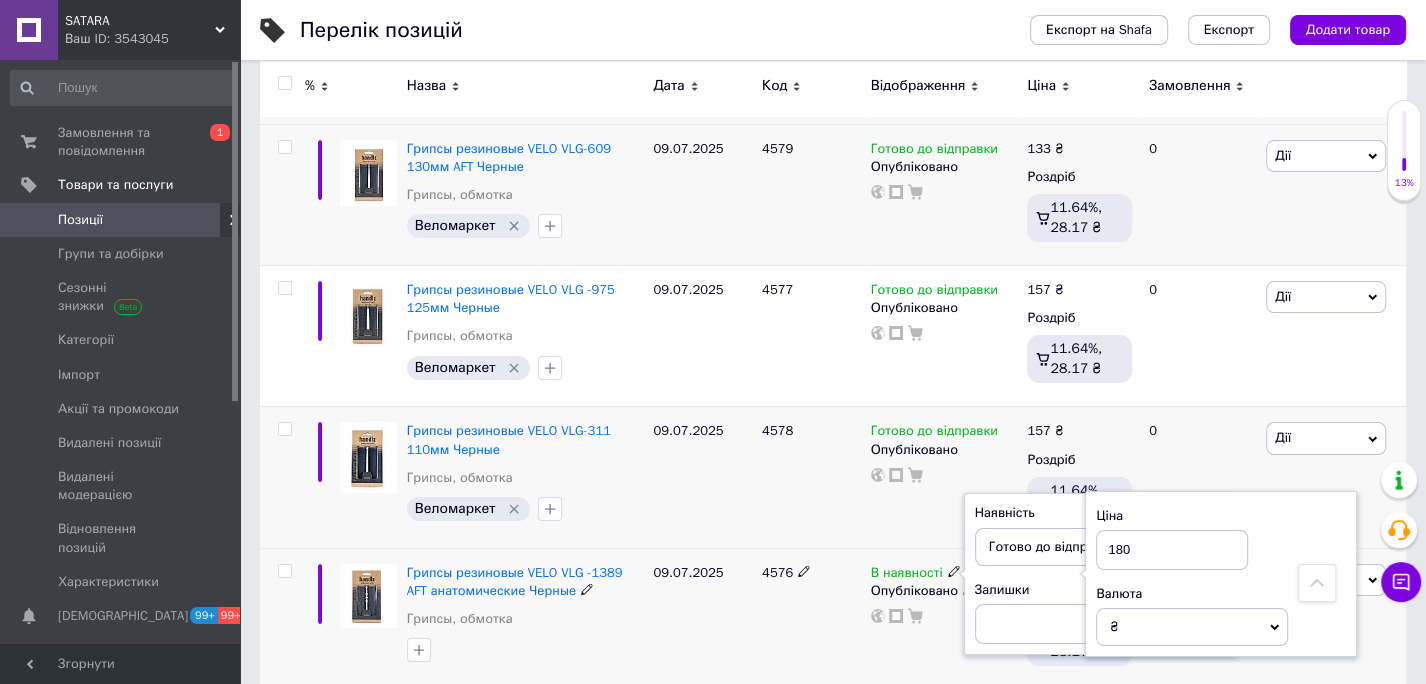 click on "09.07.2025" at bounding box center [702, 618] 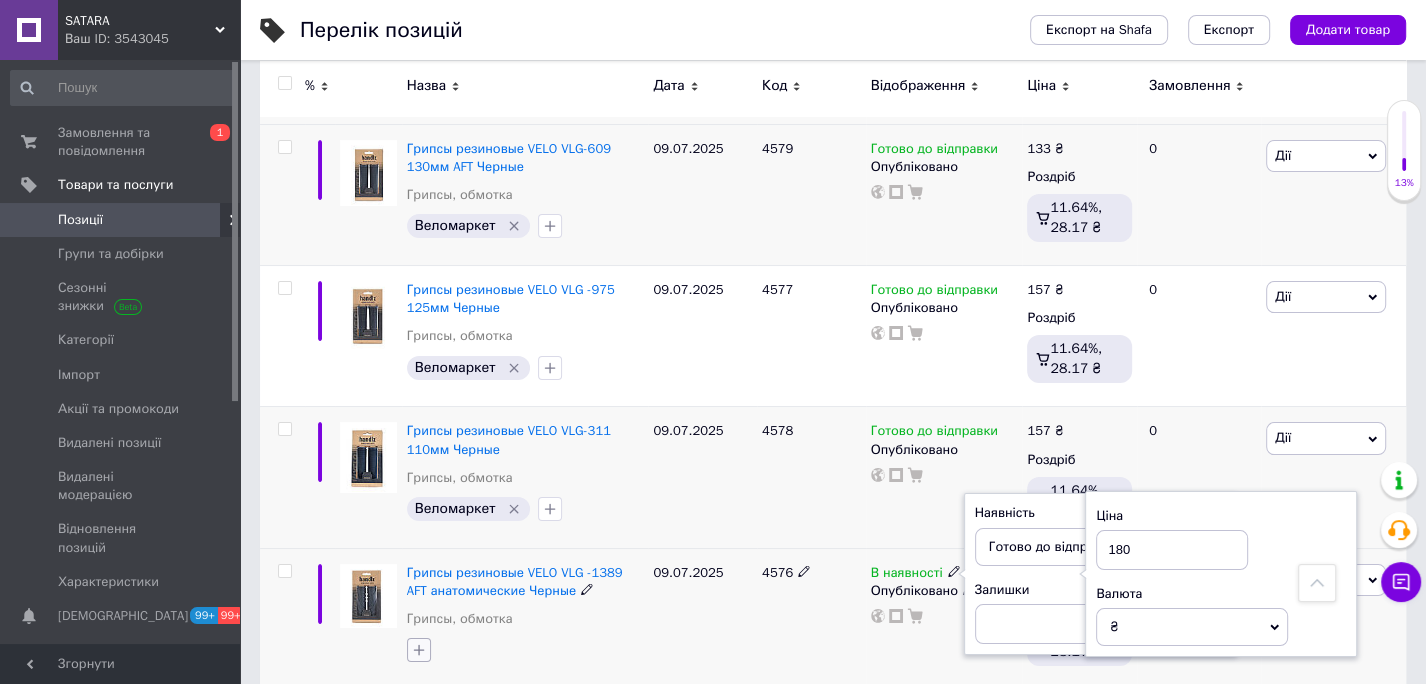 click 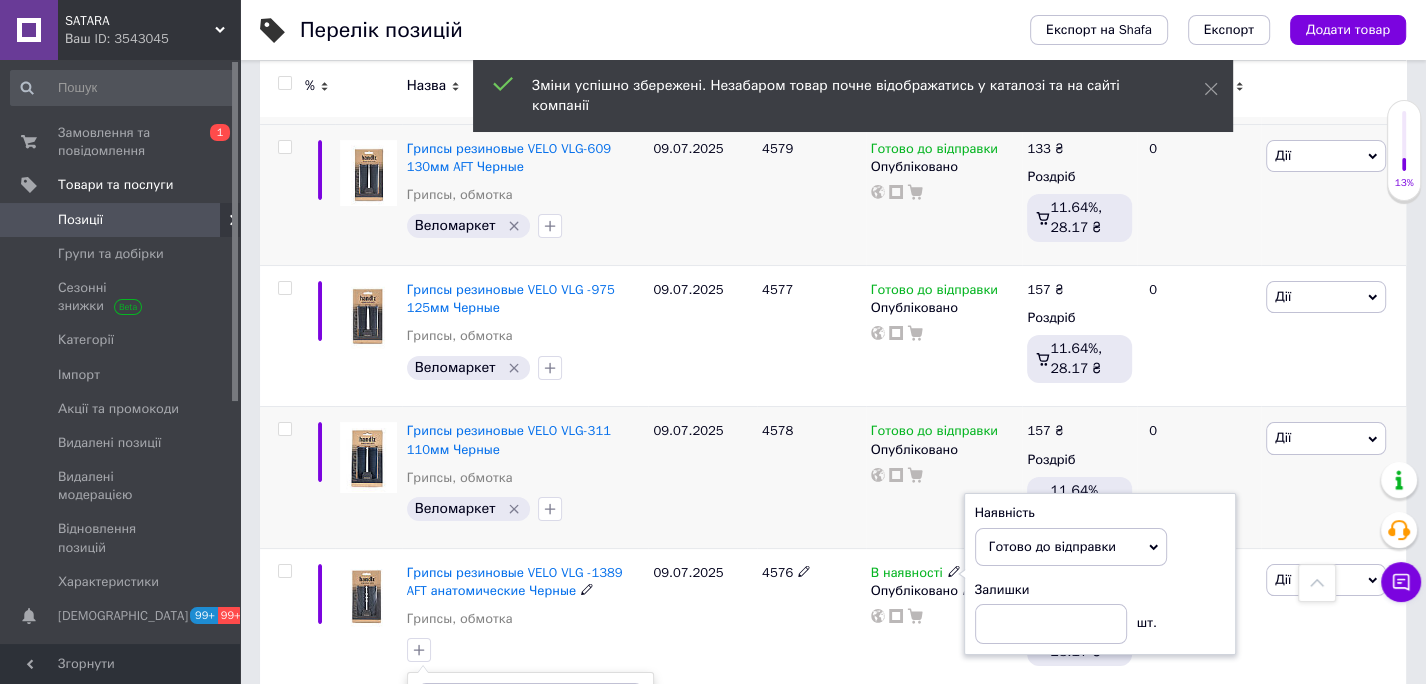 scroll, scrollTop: 13062, scrollLeft: 0, axis: vertical 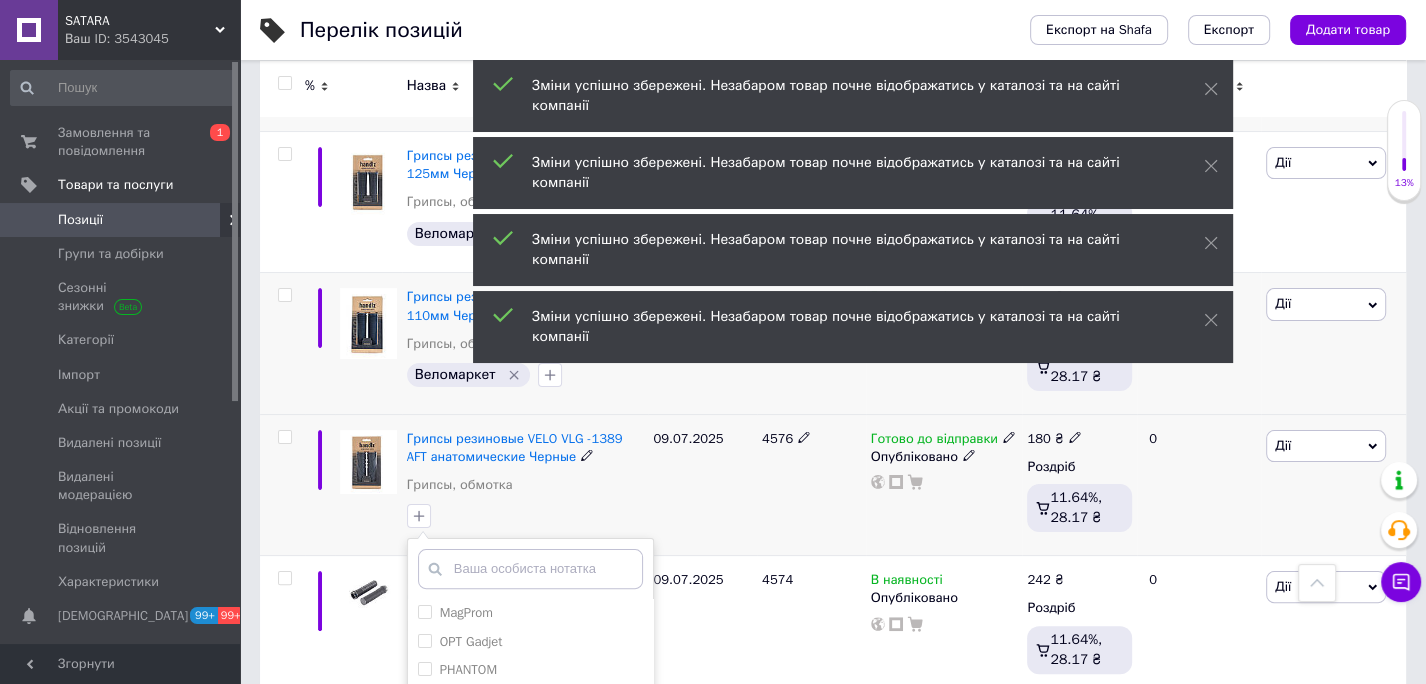 click on "Веломаркет" at bounding box center [424, 724] 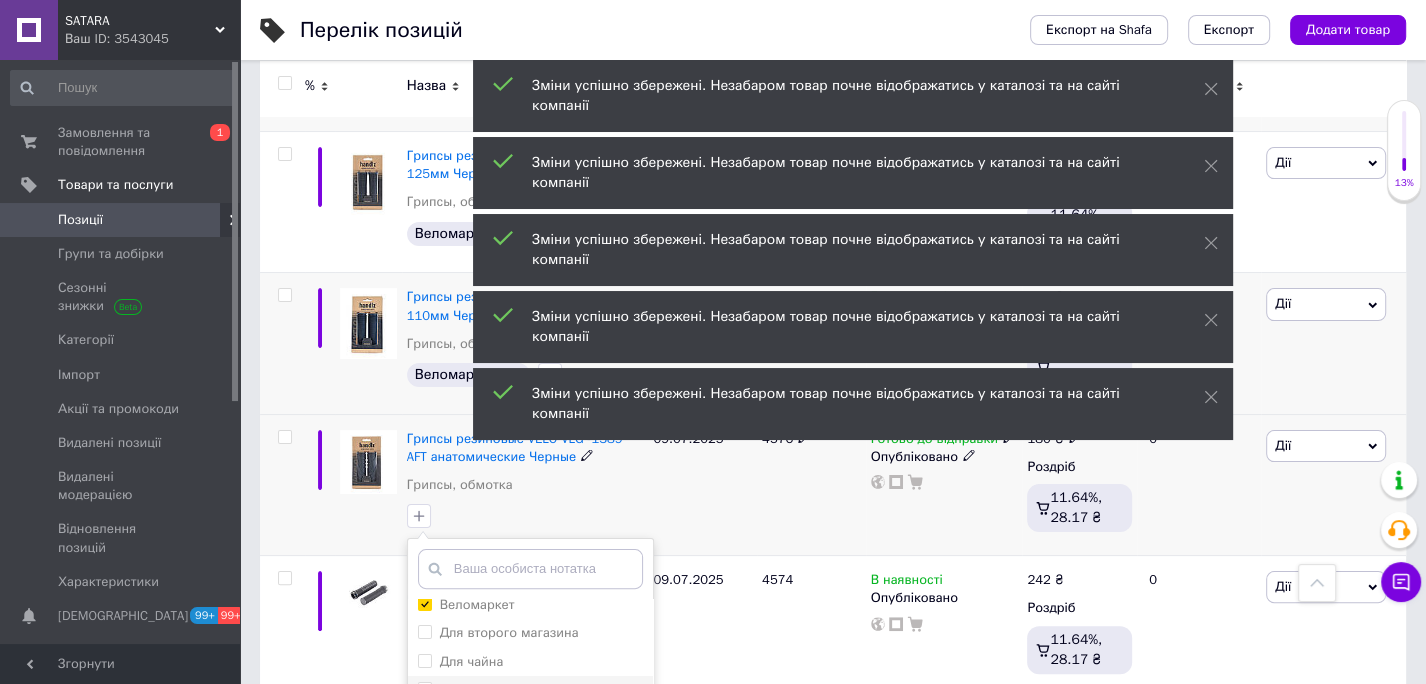 scroll, scrollTop: 122, scrollLeft: 0, axis: vertical 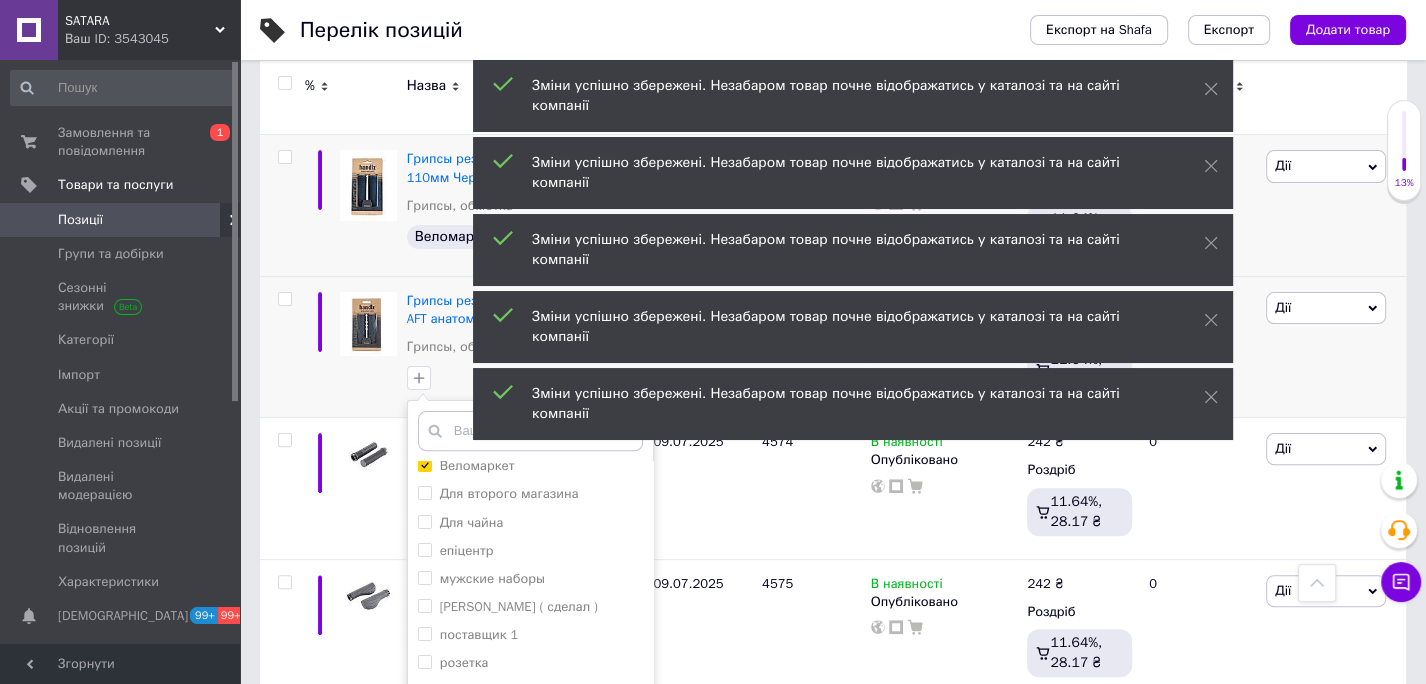 click on "Додати мітку" at bounding box center [530, 796] 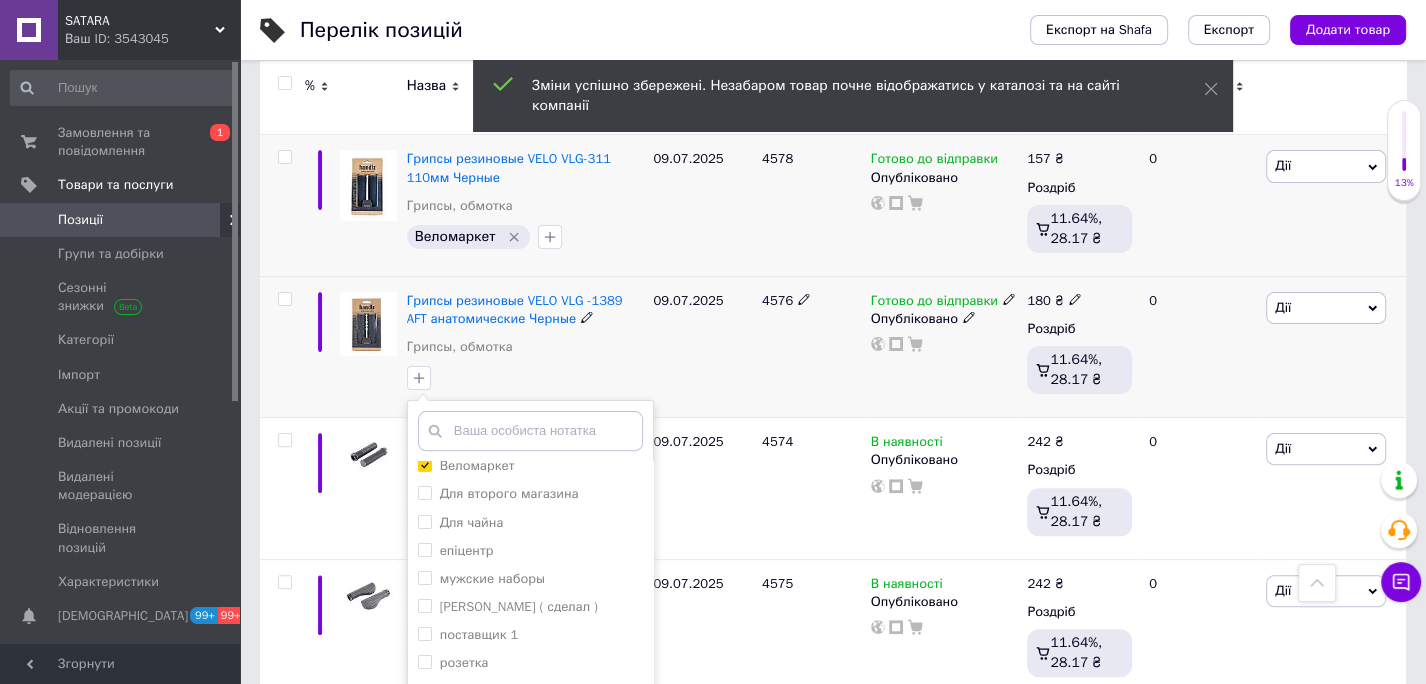 click on "Додати мітку" at bounding box center [530, 797] 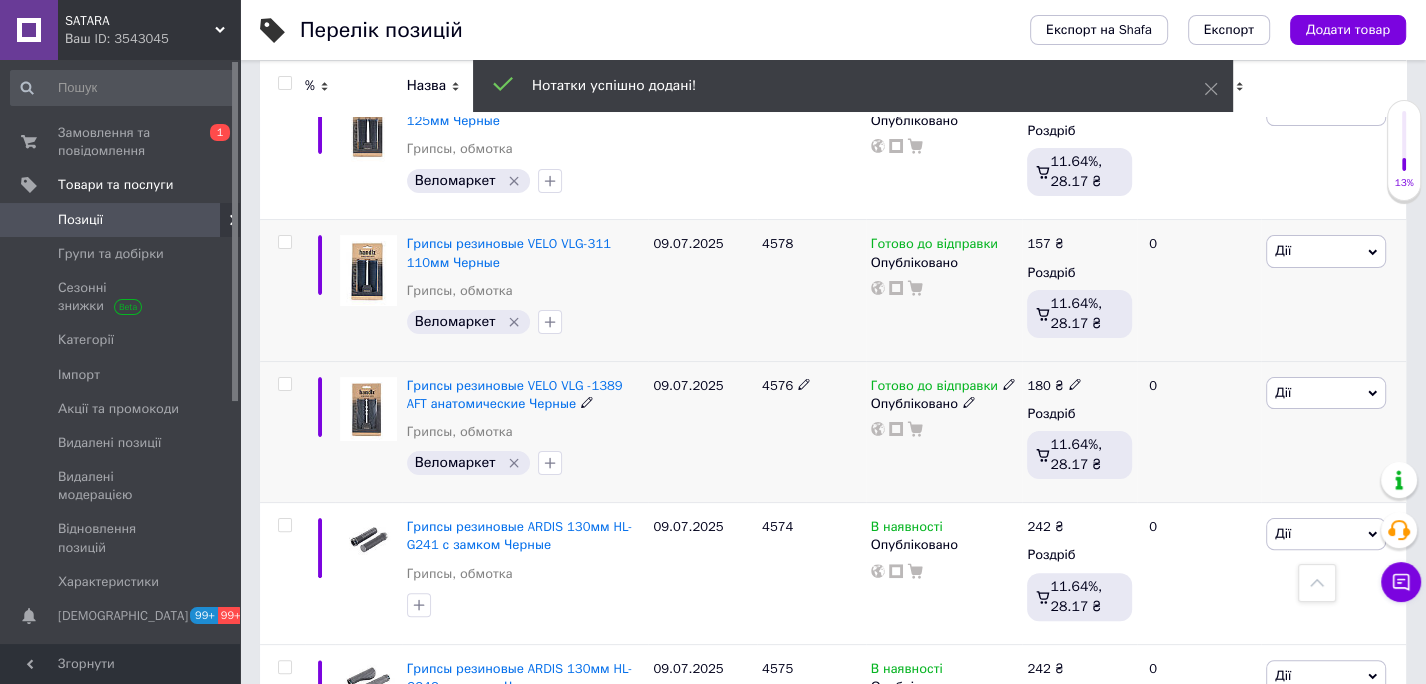 scroll, scrollTop: 13125, scrollLeft: 0, axis: vertical 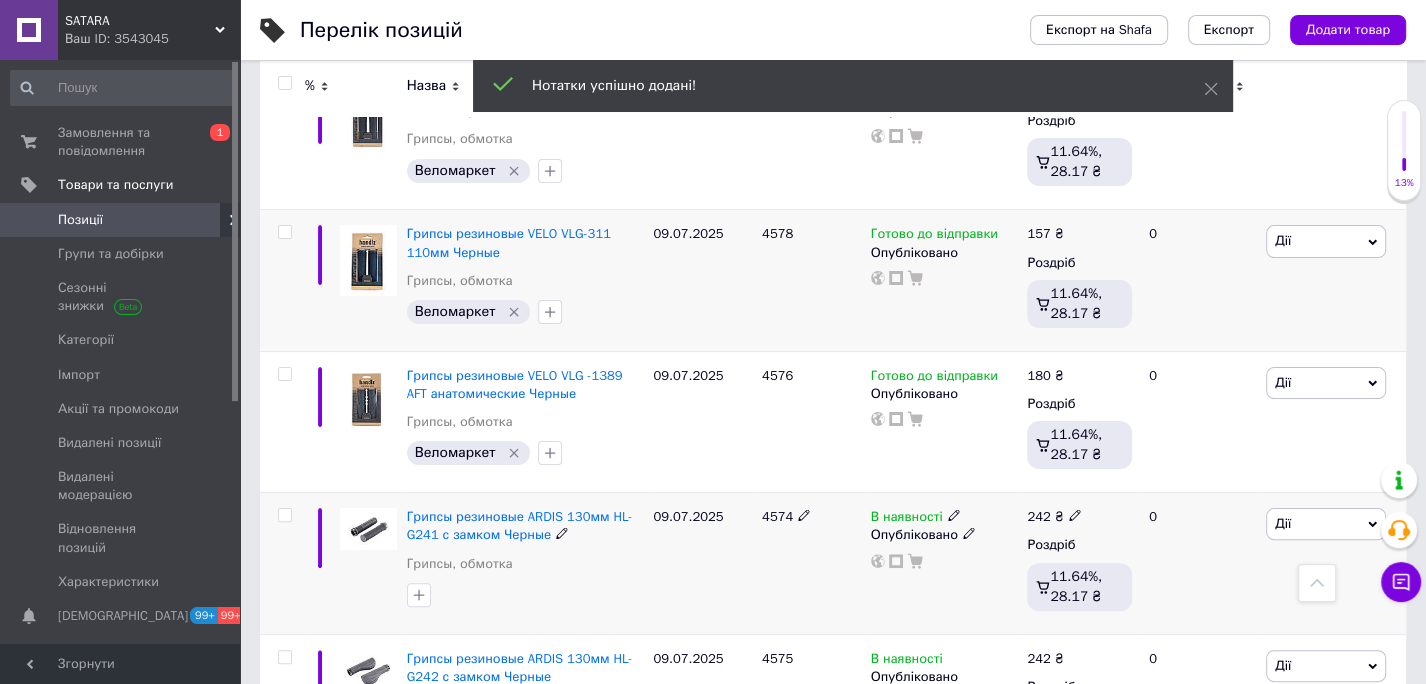 click on "4574" at bounding box center [777, 516] 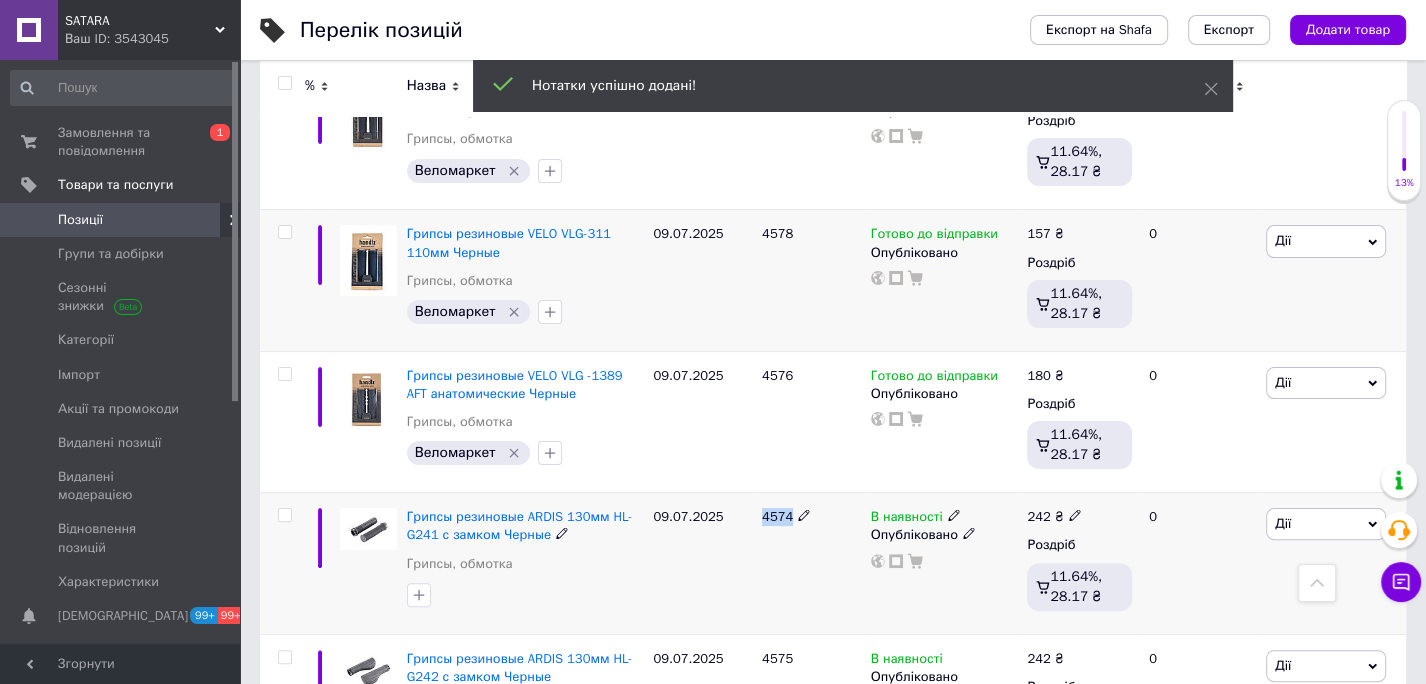 click on "4574" at bounding box center (777, 516) 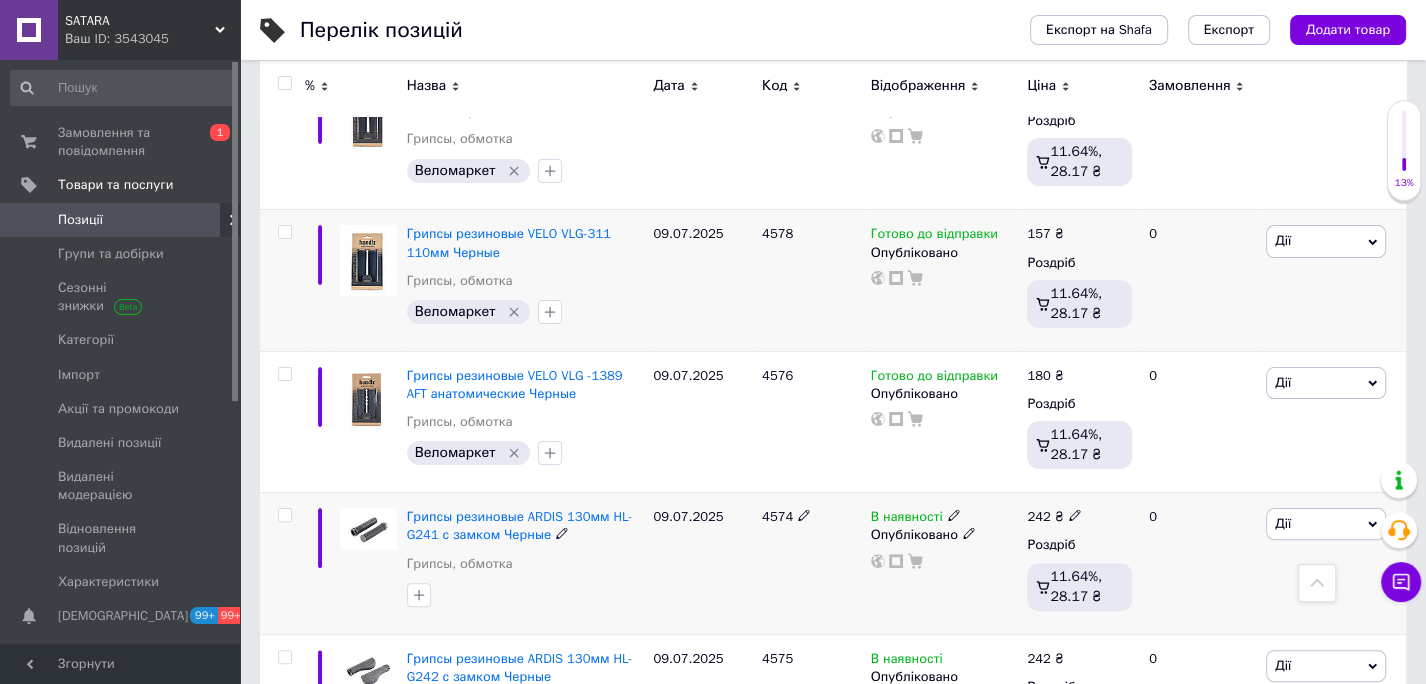 click at bounding box center (1075, 515) 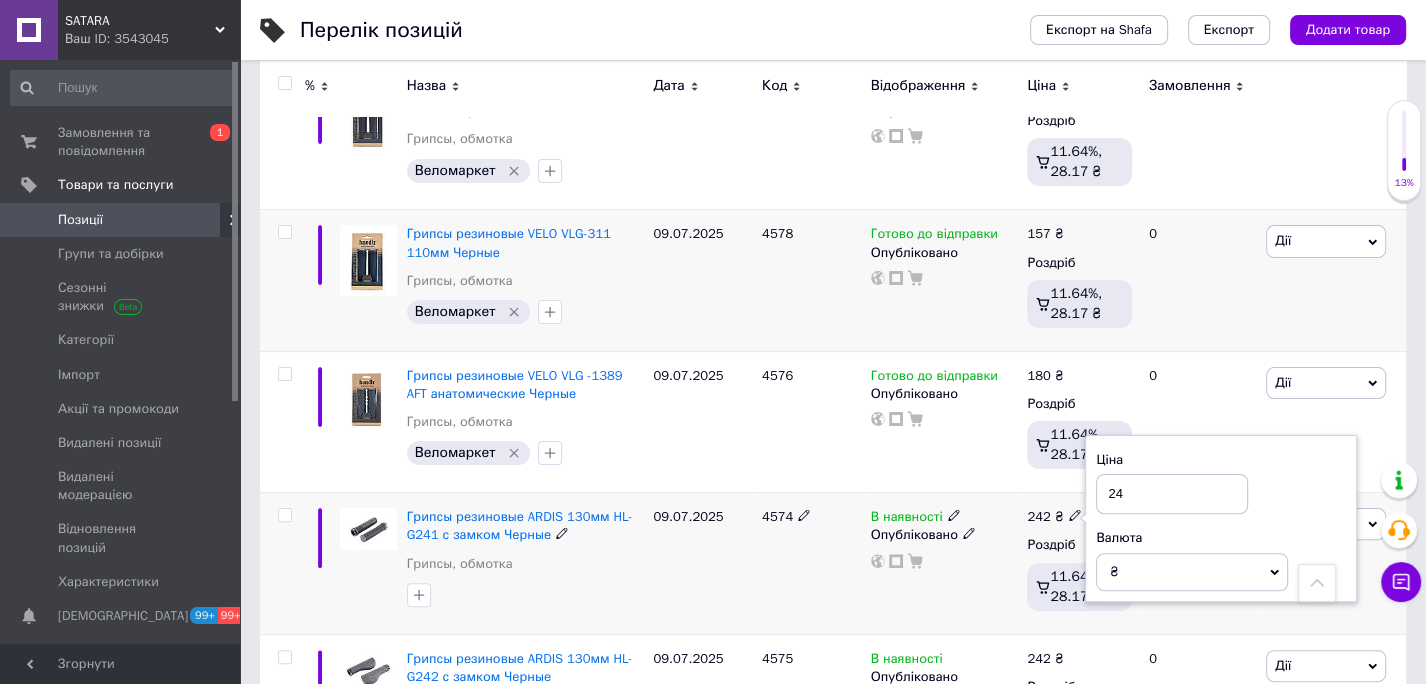 type on "2" 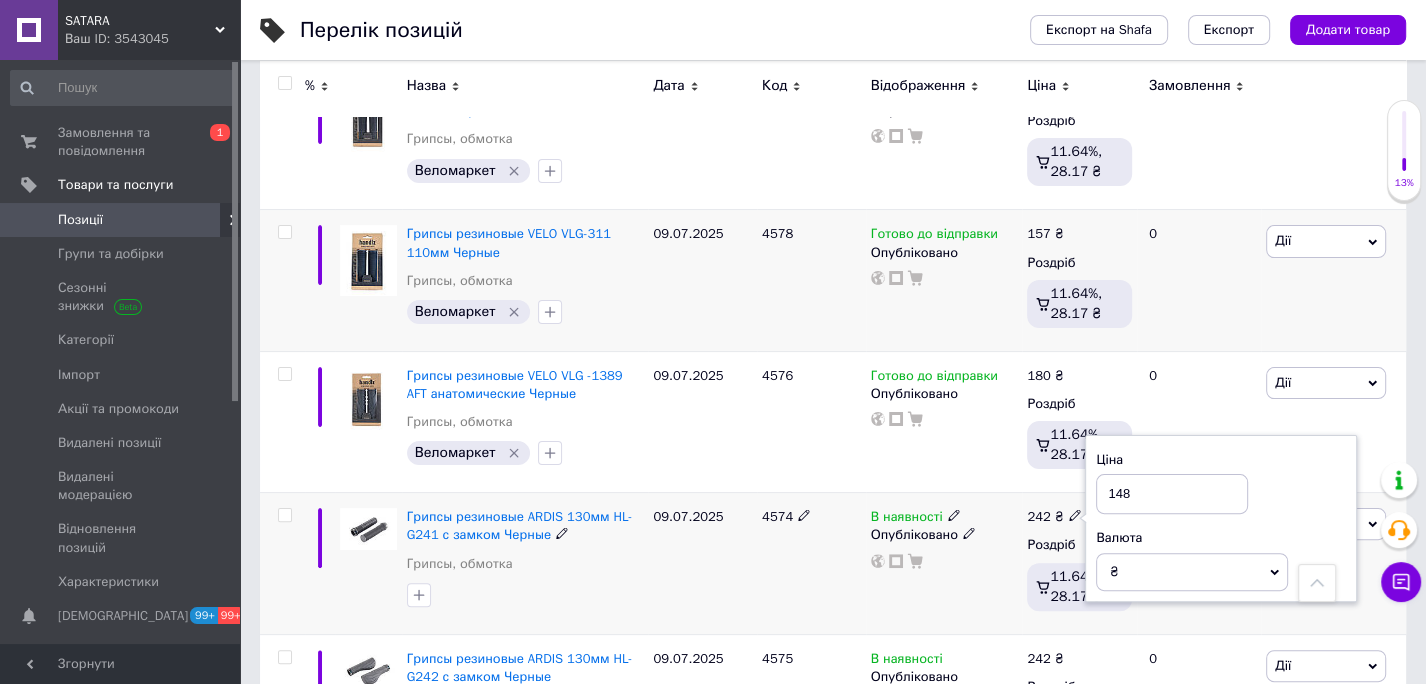type on "148" 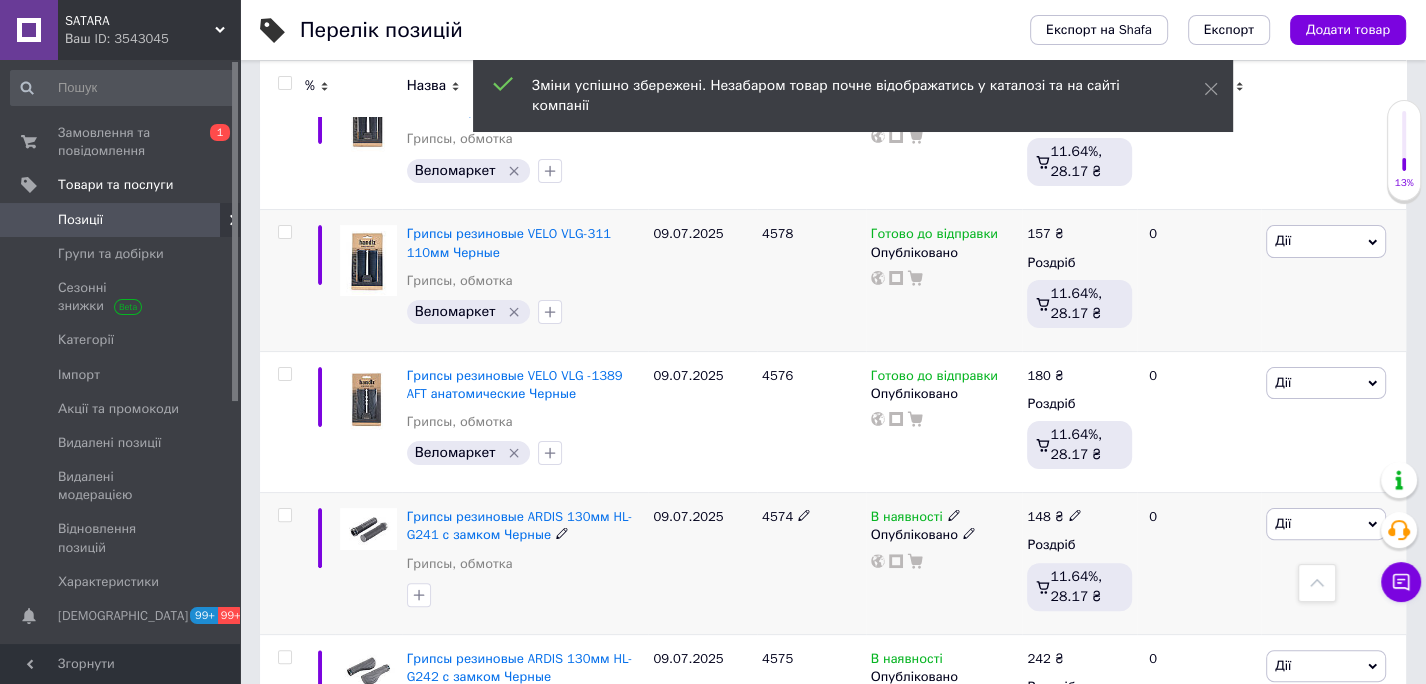 click 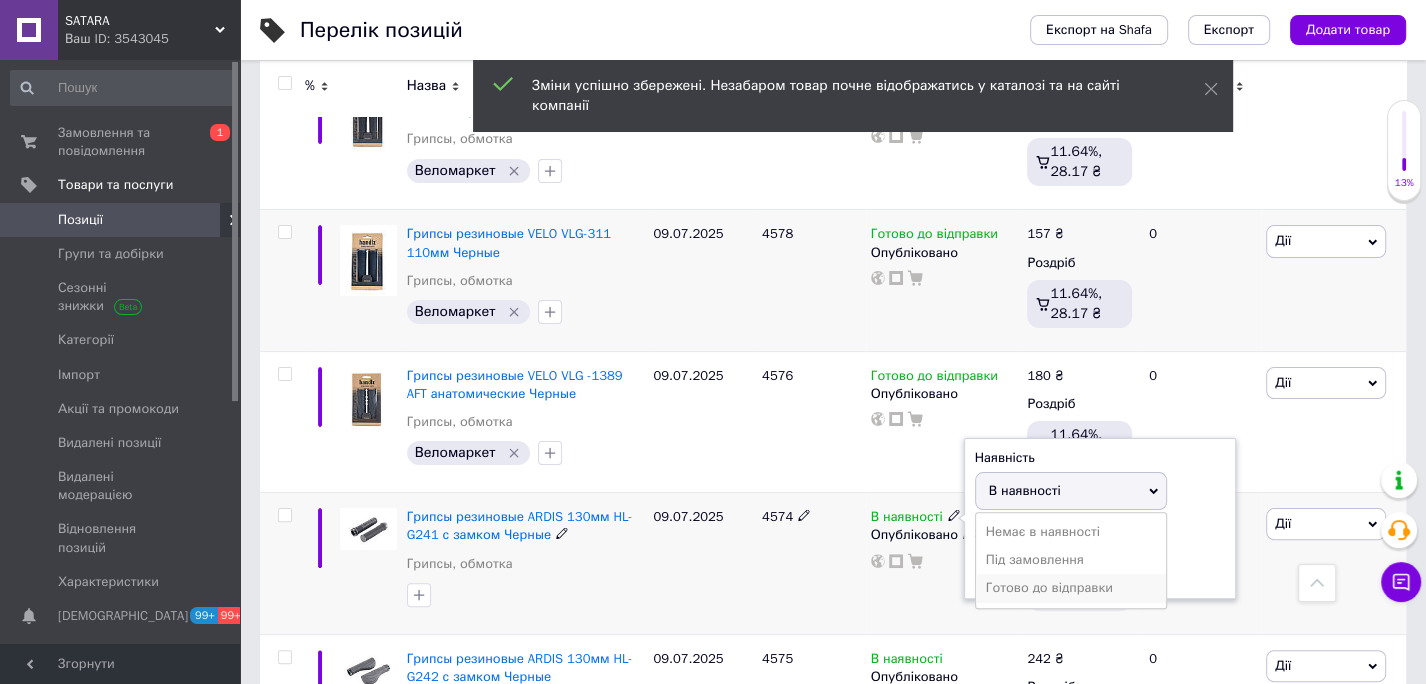 click on "Готово до відправки" at bounding box center (1071, 588) 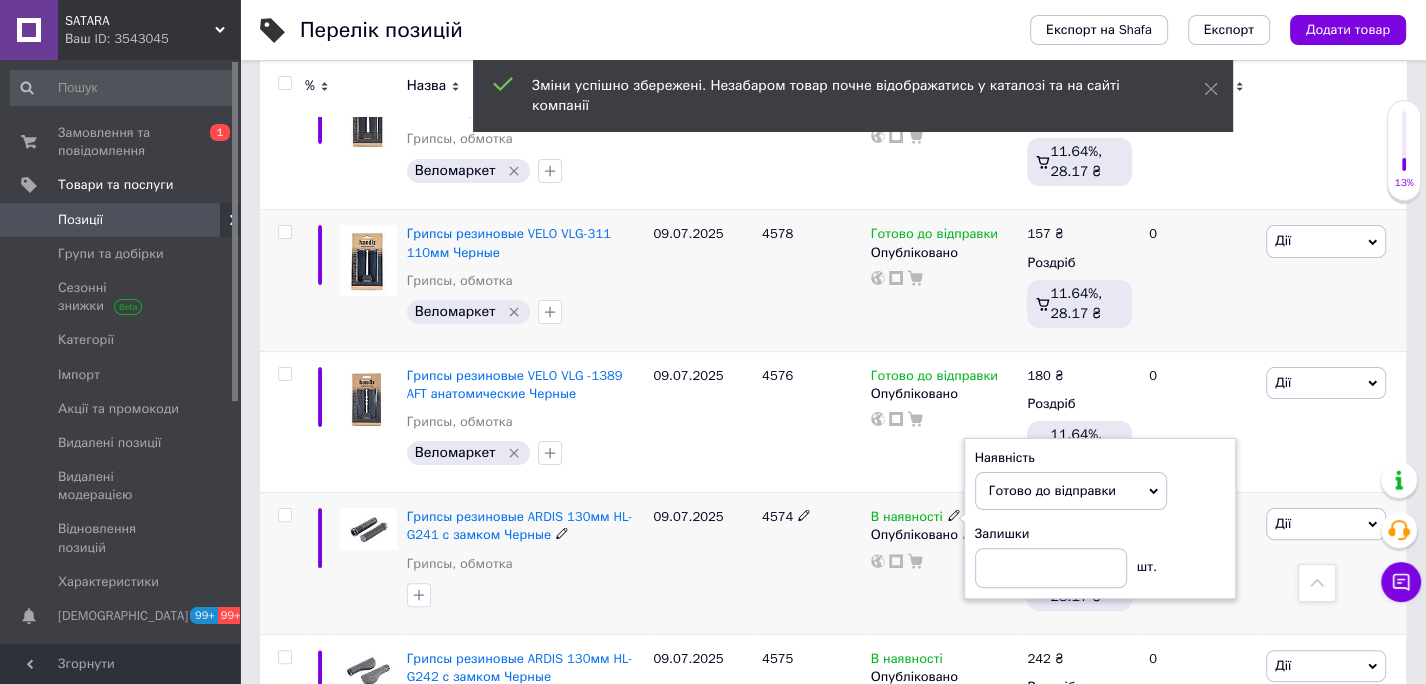 click on "4574" at bounding box center [811, 563] 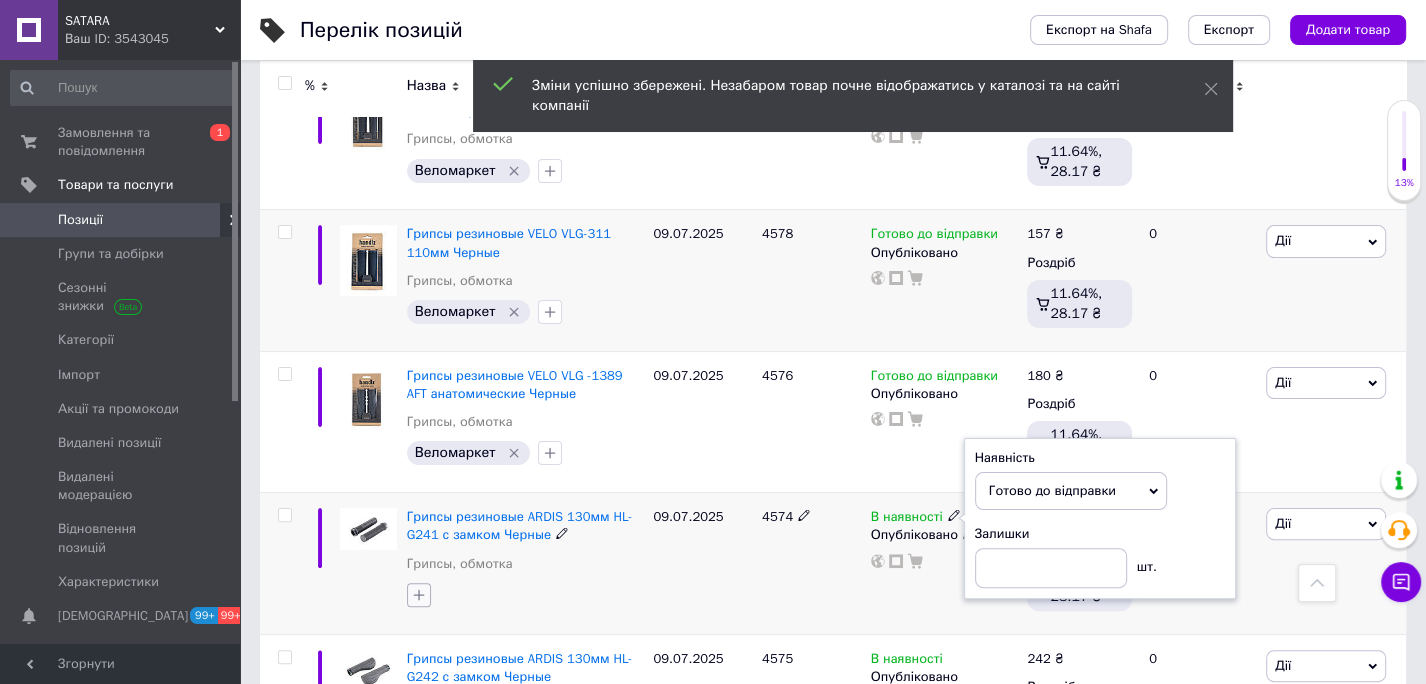 click 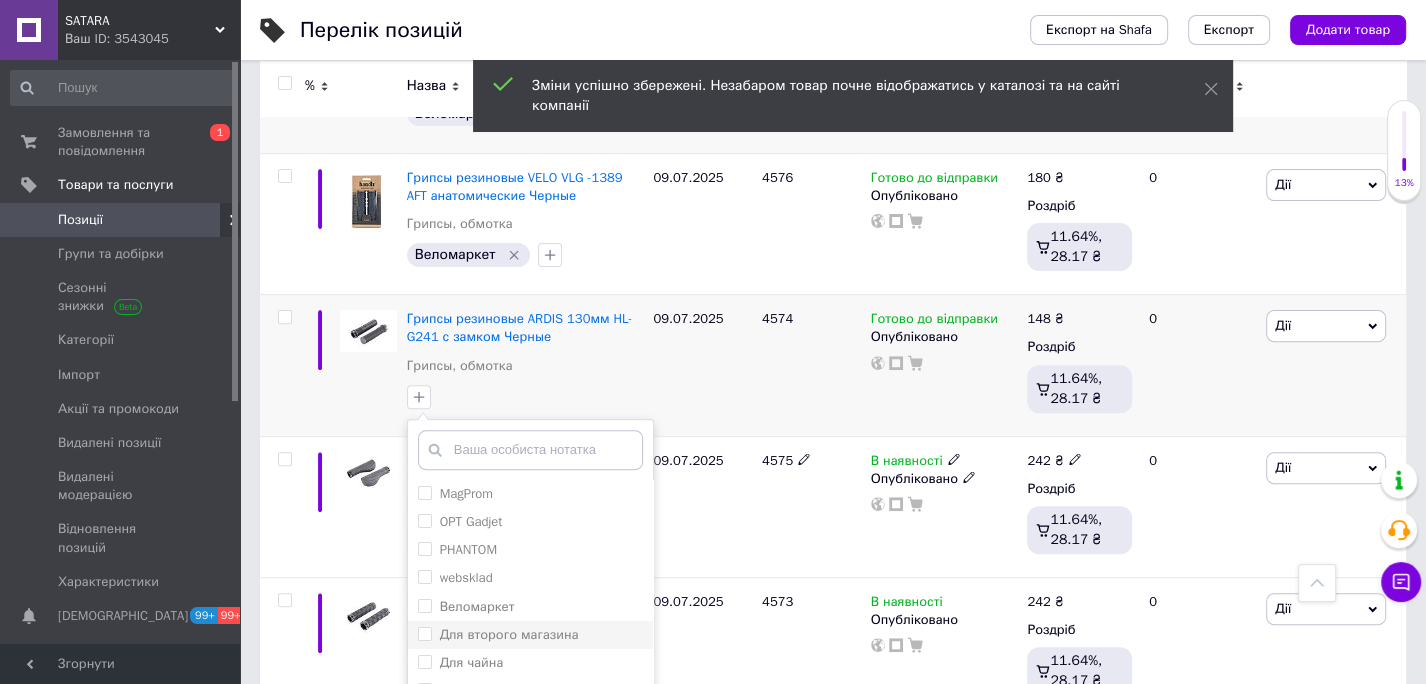 scroll, scrollTop: 13344, scrollLeft: 0, axis: vertical 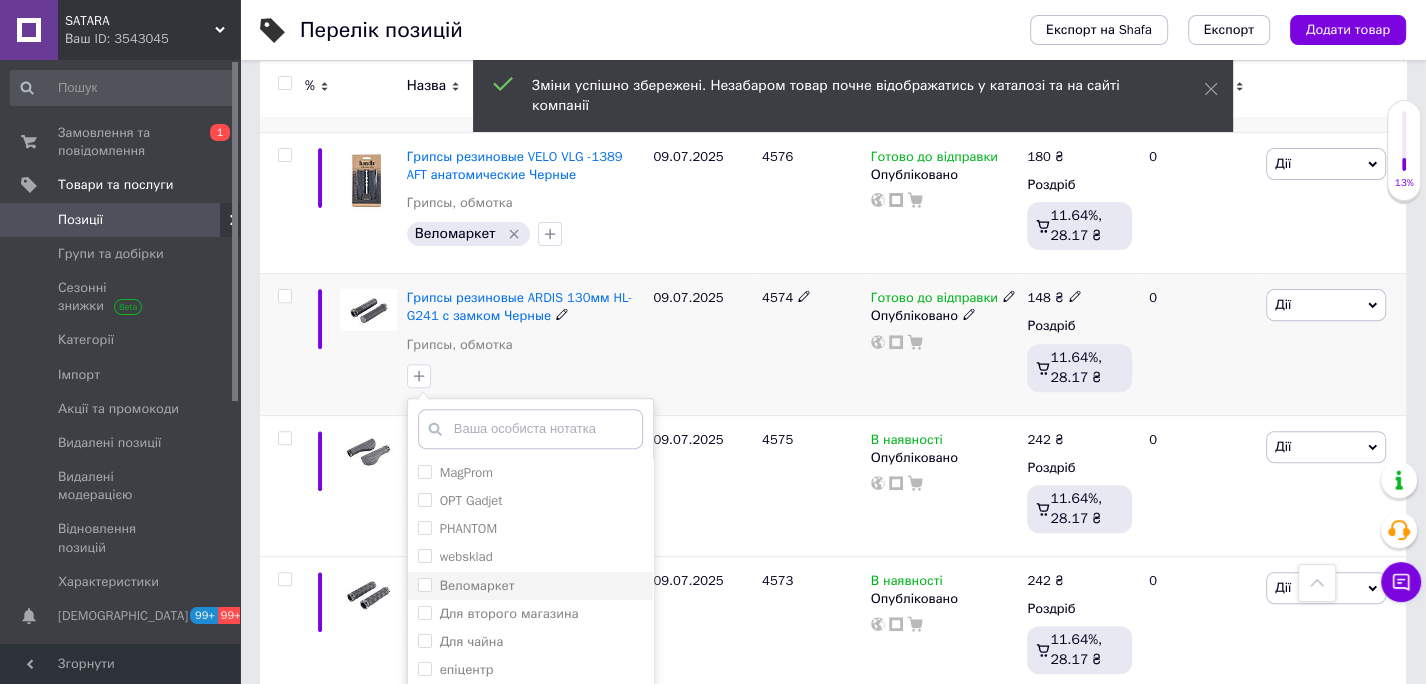 click on "Веломаркет" at bounding box center (424, 584) 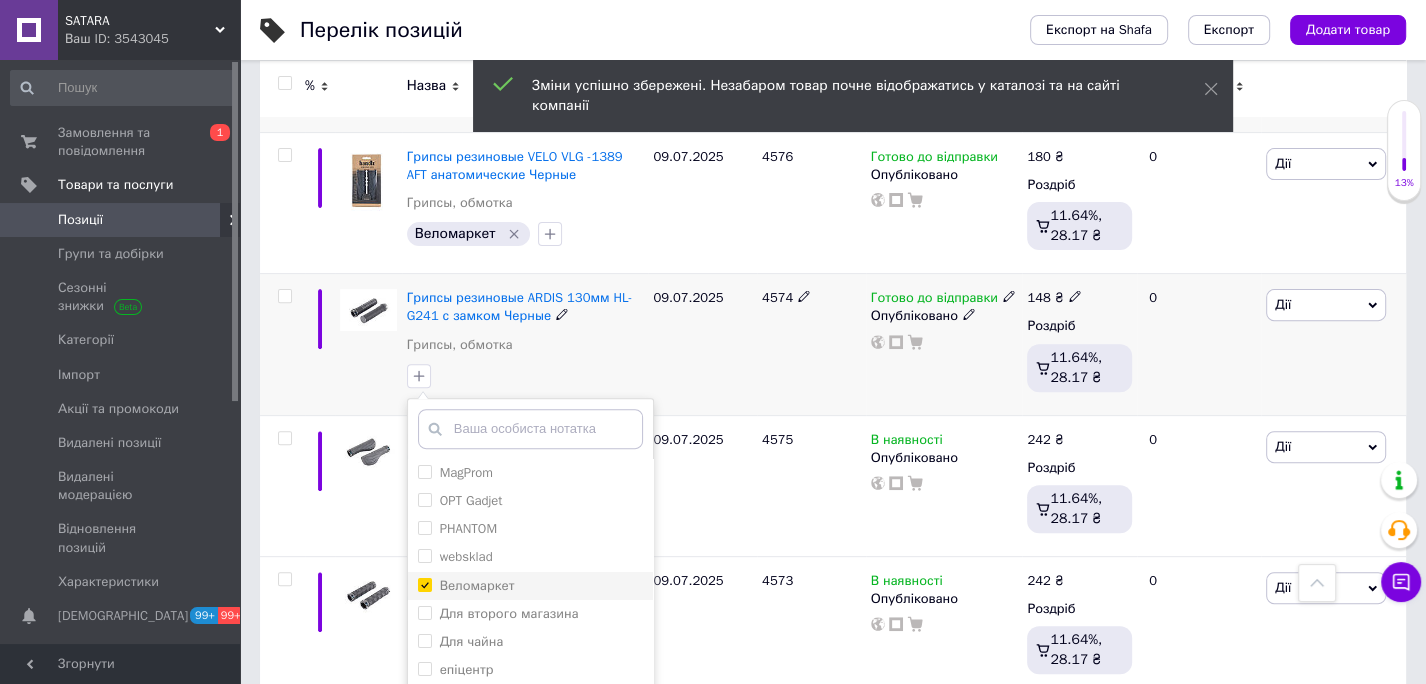 checkbox on "true" 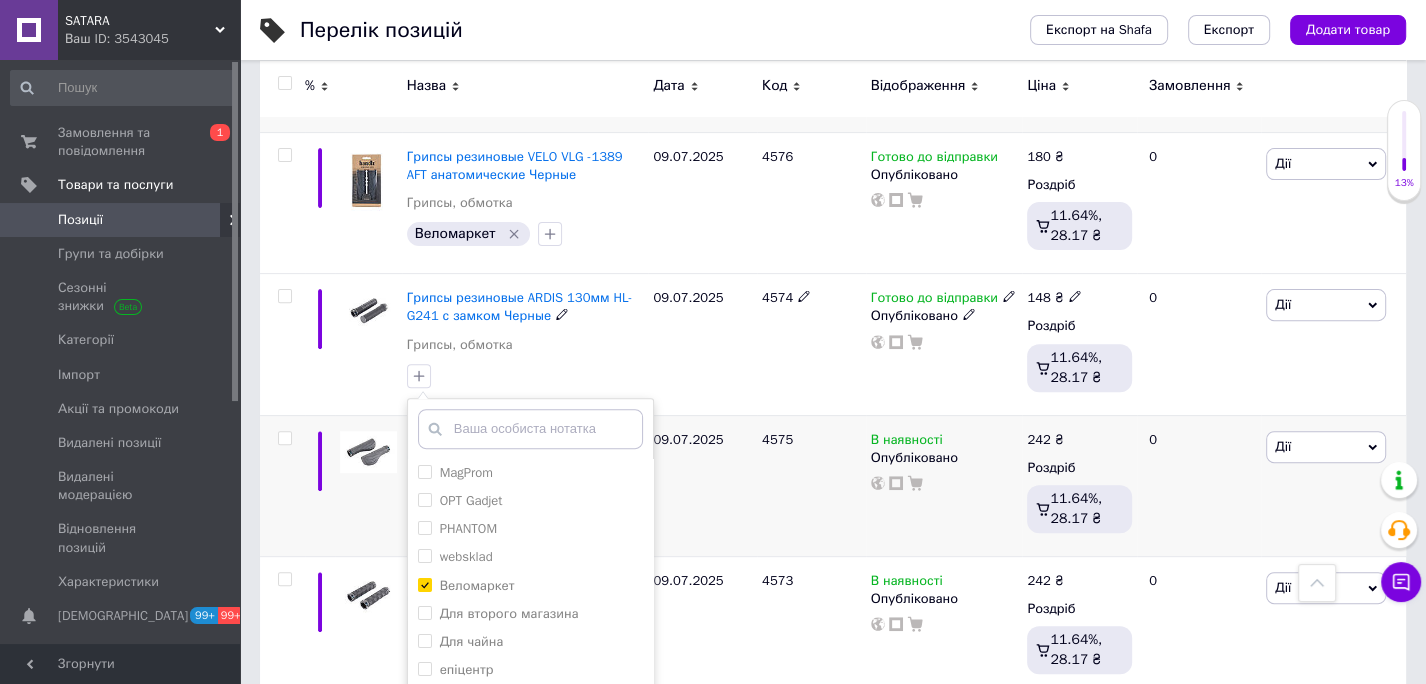 drag, startPoint x: 542, startPoint y: 605, endPoint x: 745, endPoint y: 348, distance: 327.5027 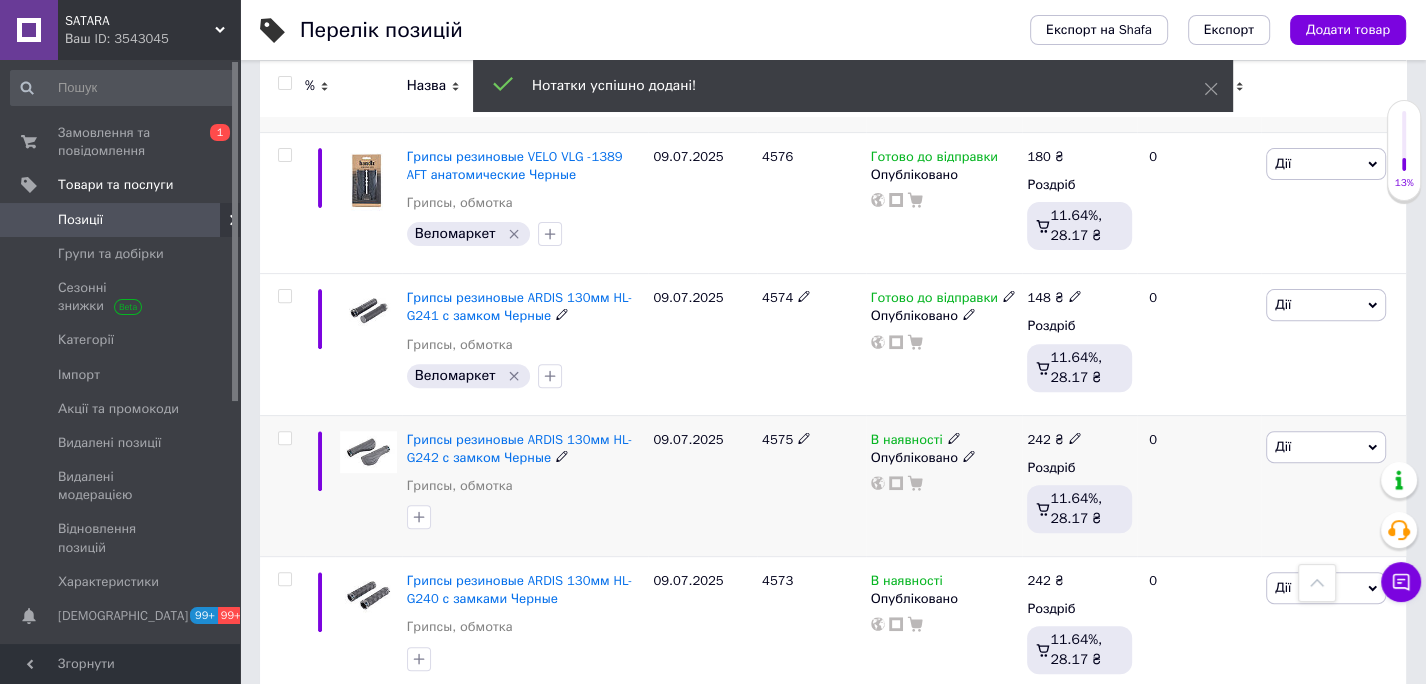 scroll, scrollTop: 13305, scrollLeft: 0, axis: vertical 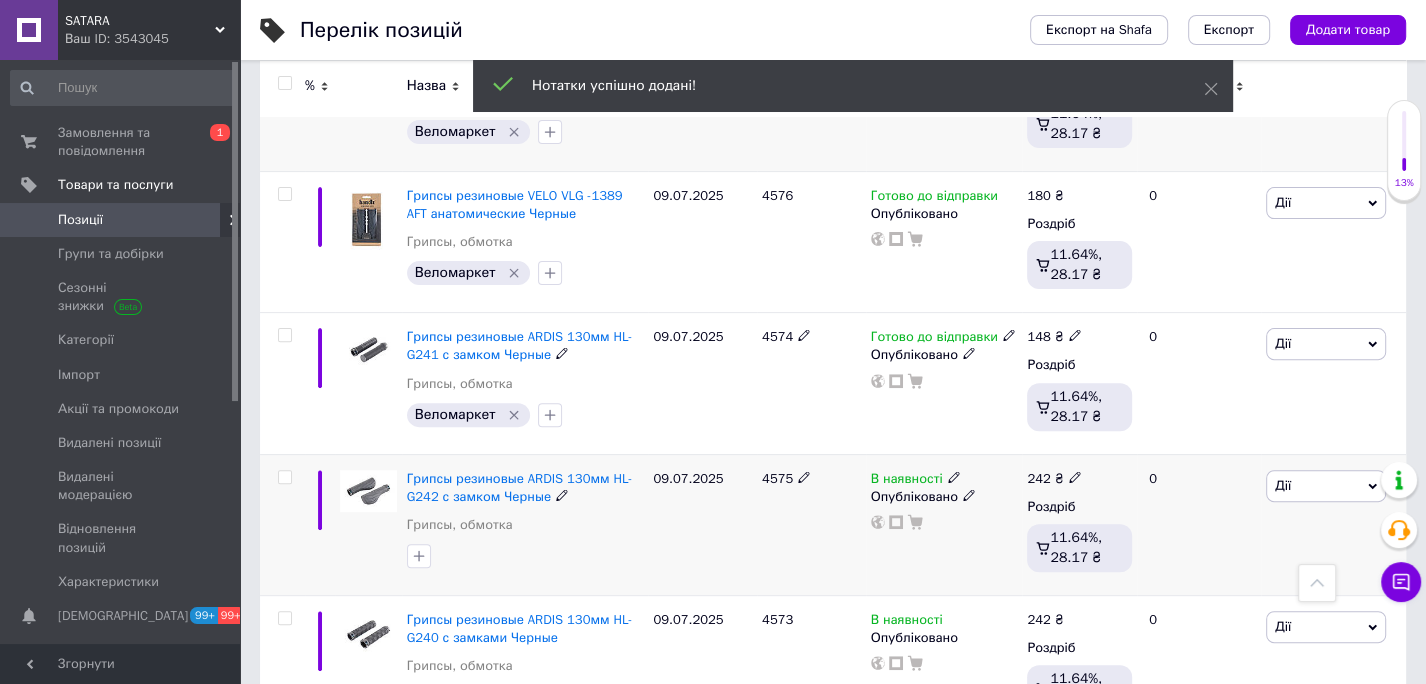 click on "4575" at bounding box center (777, 478) 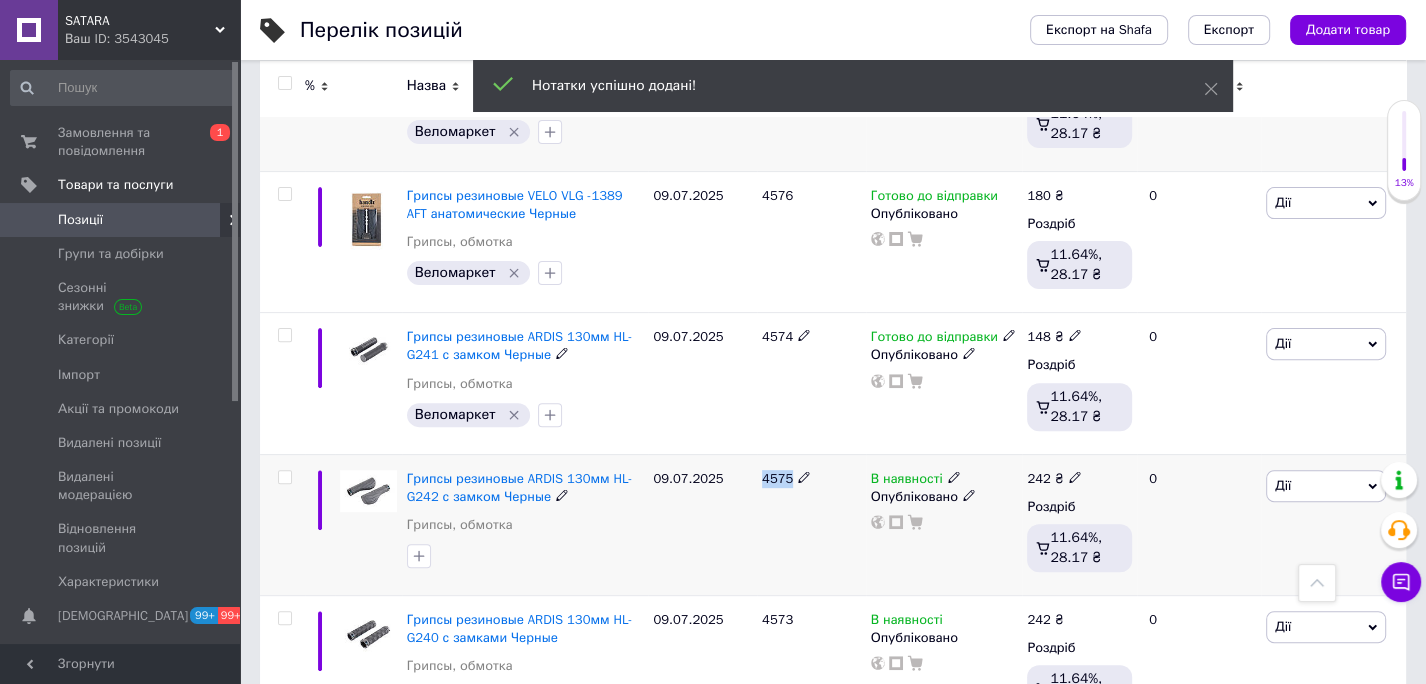 click on "4575" at bounding box center (777, 478) 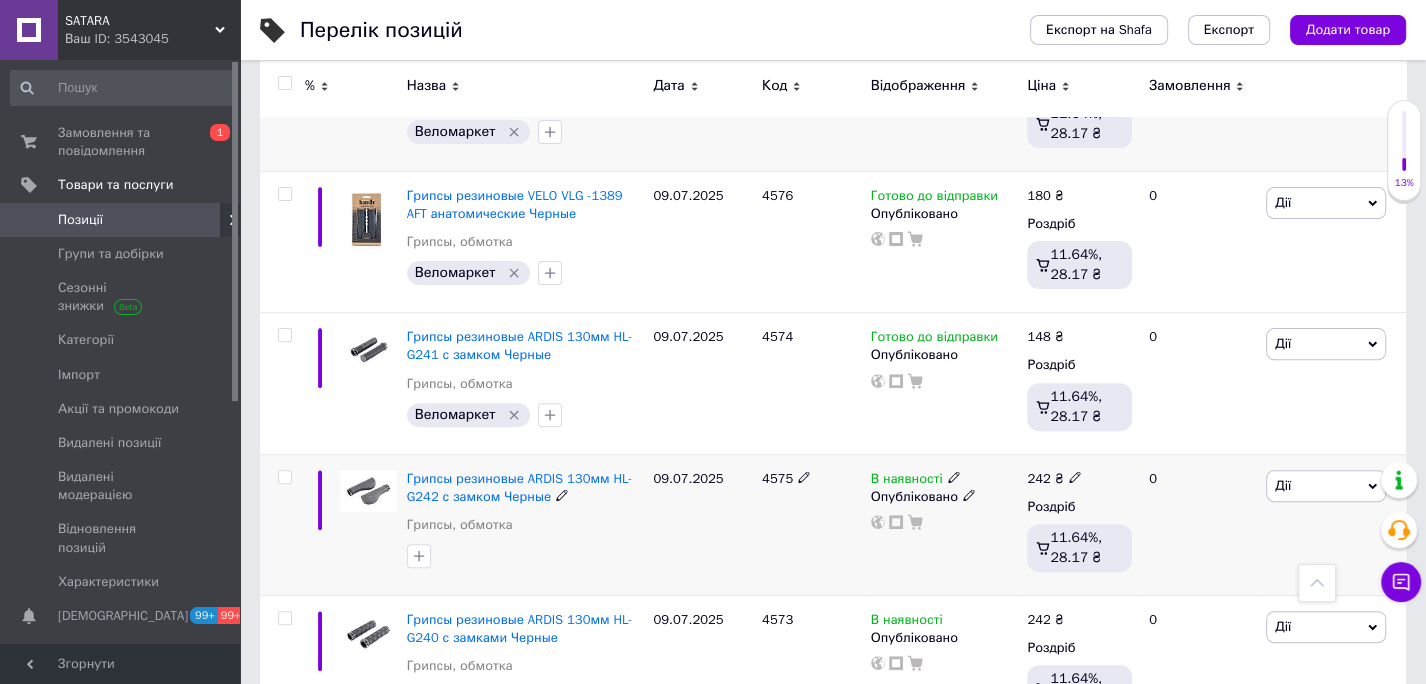 click 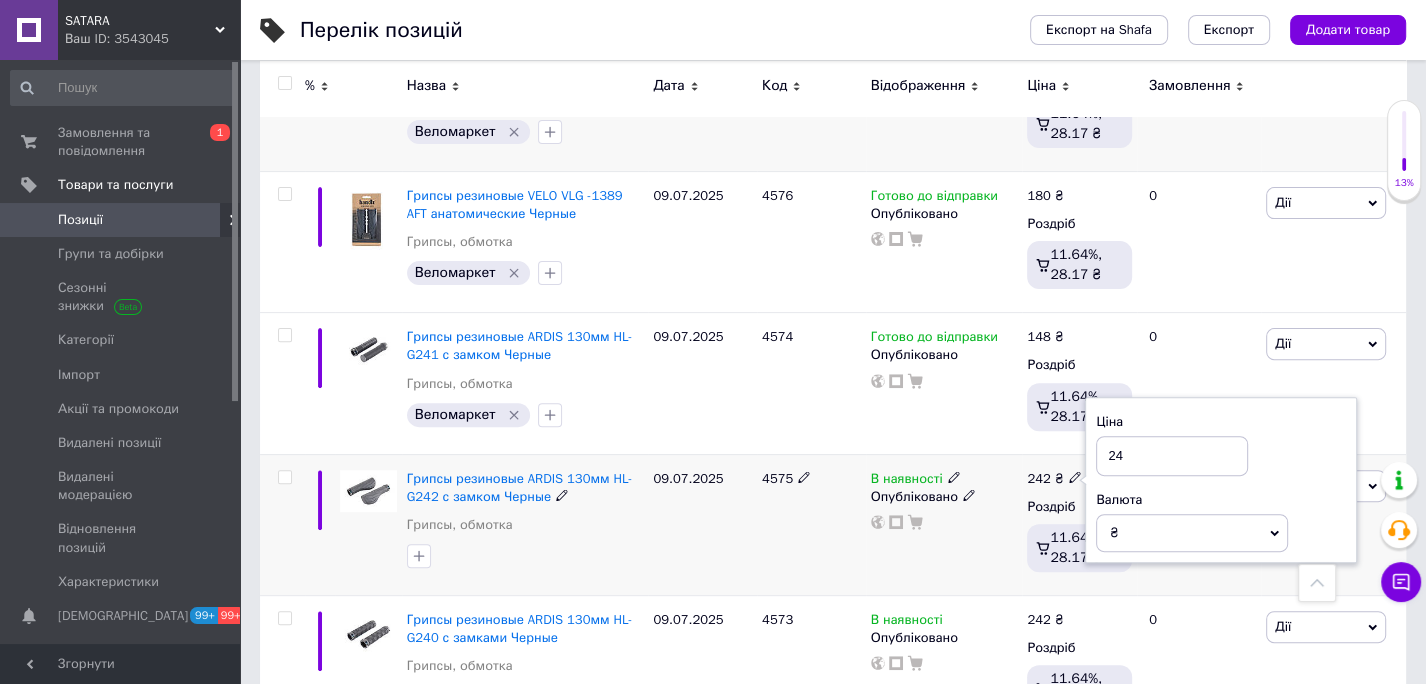type on "2" 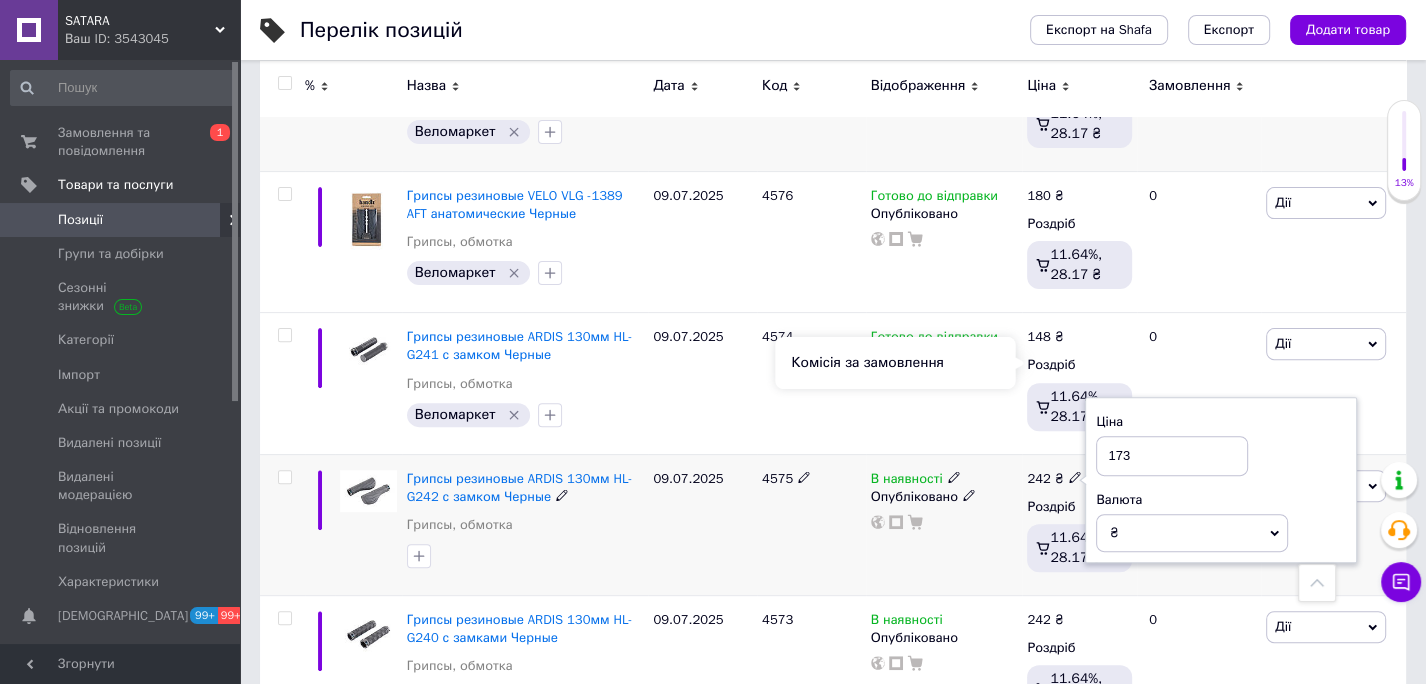 type on "173" 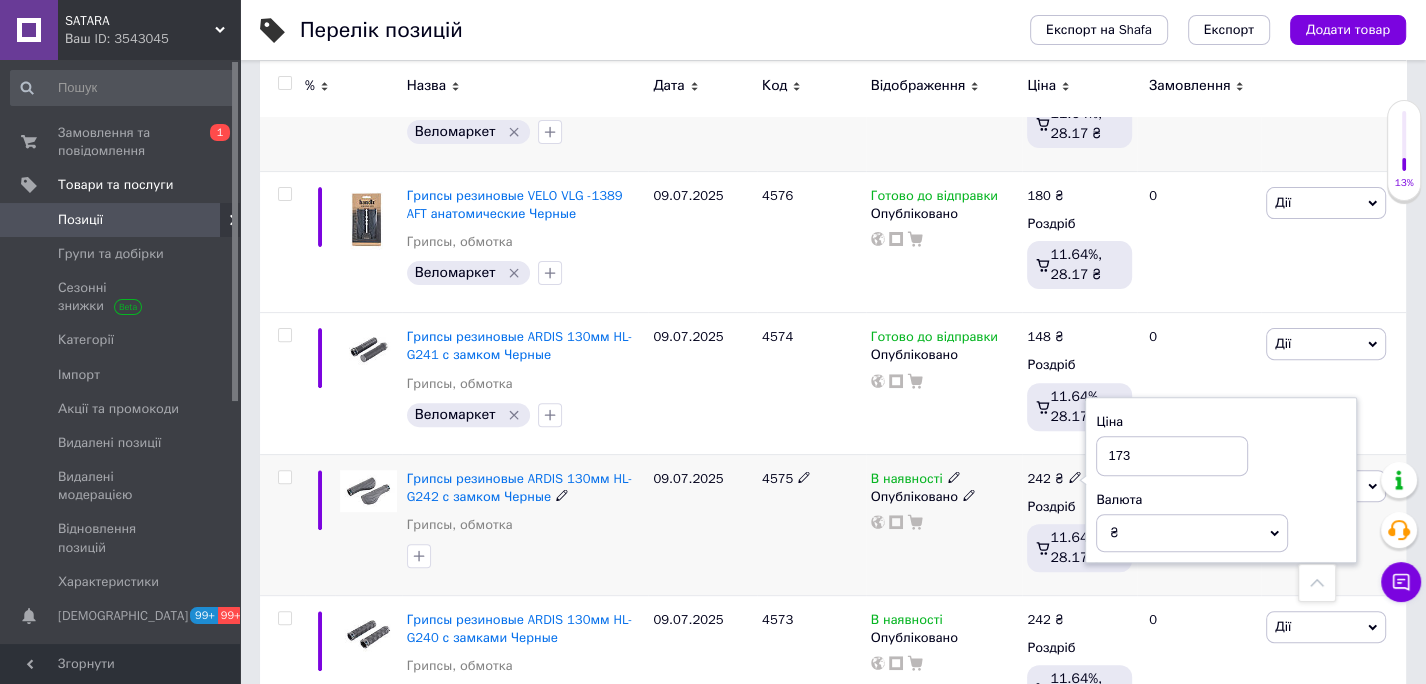 click 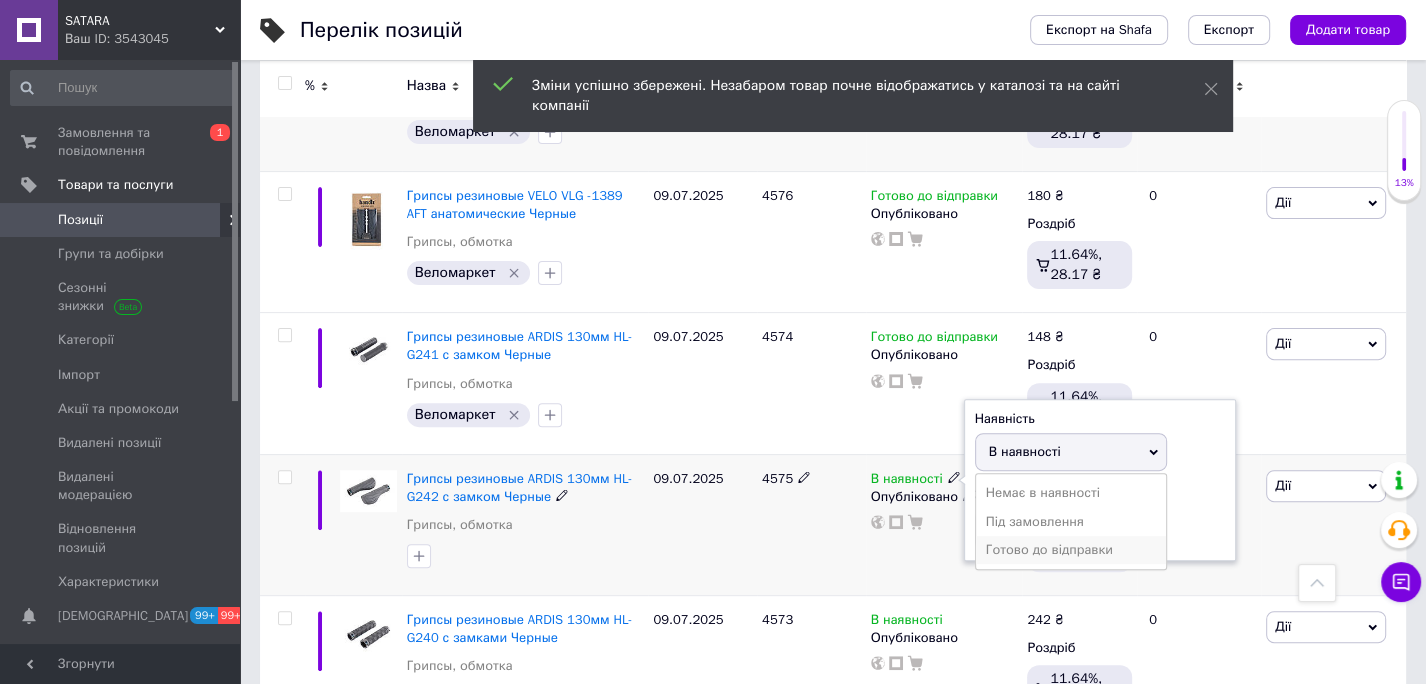 click on "Готово до відправки" at bounding box center [1071, 550] 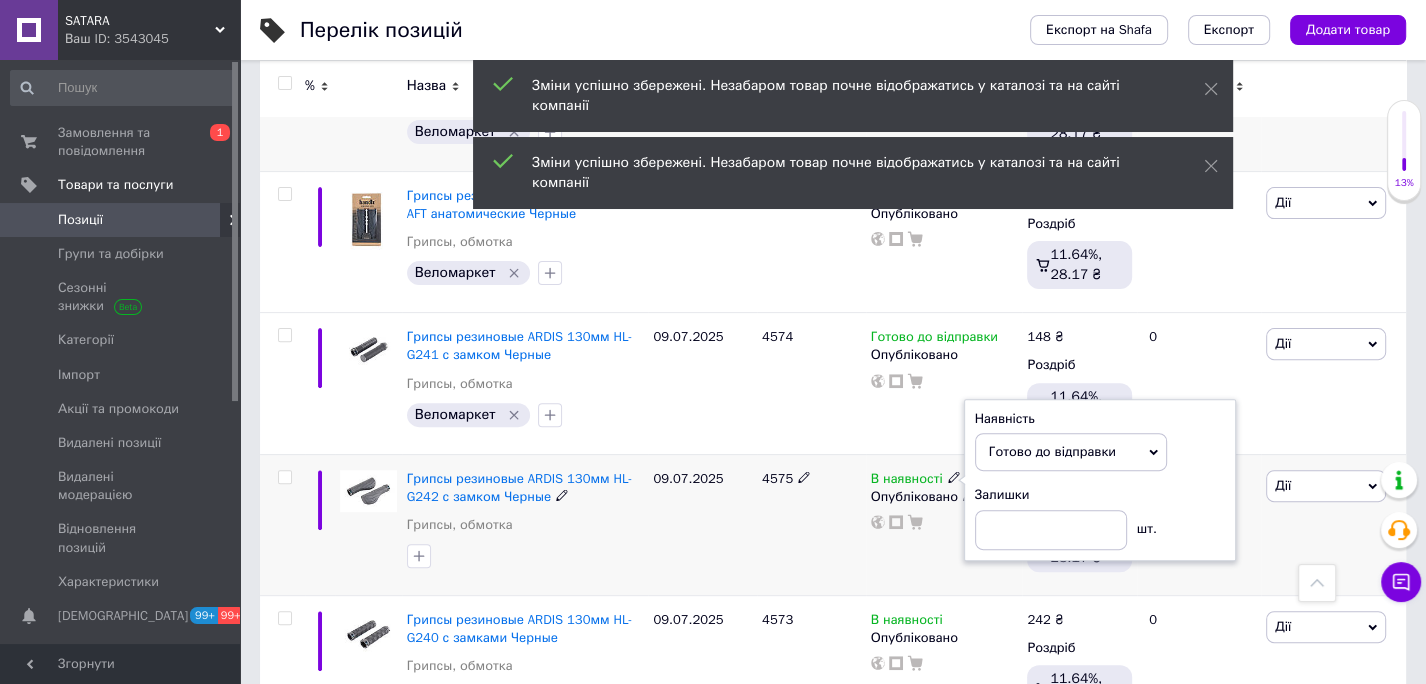 click on "09.07.2025" at bounding box center [702, 524] 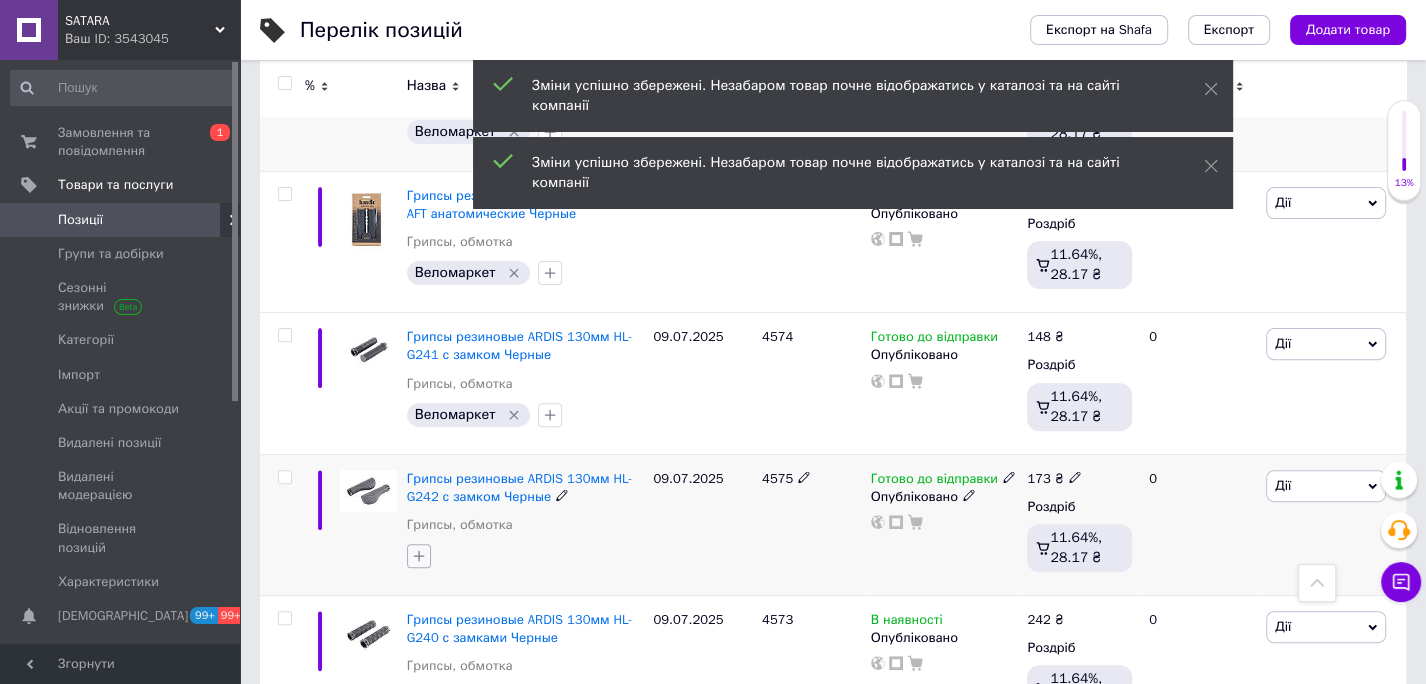 click 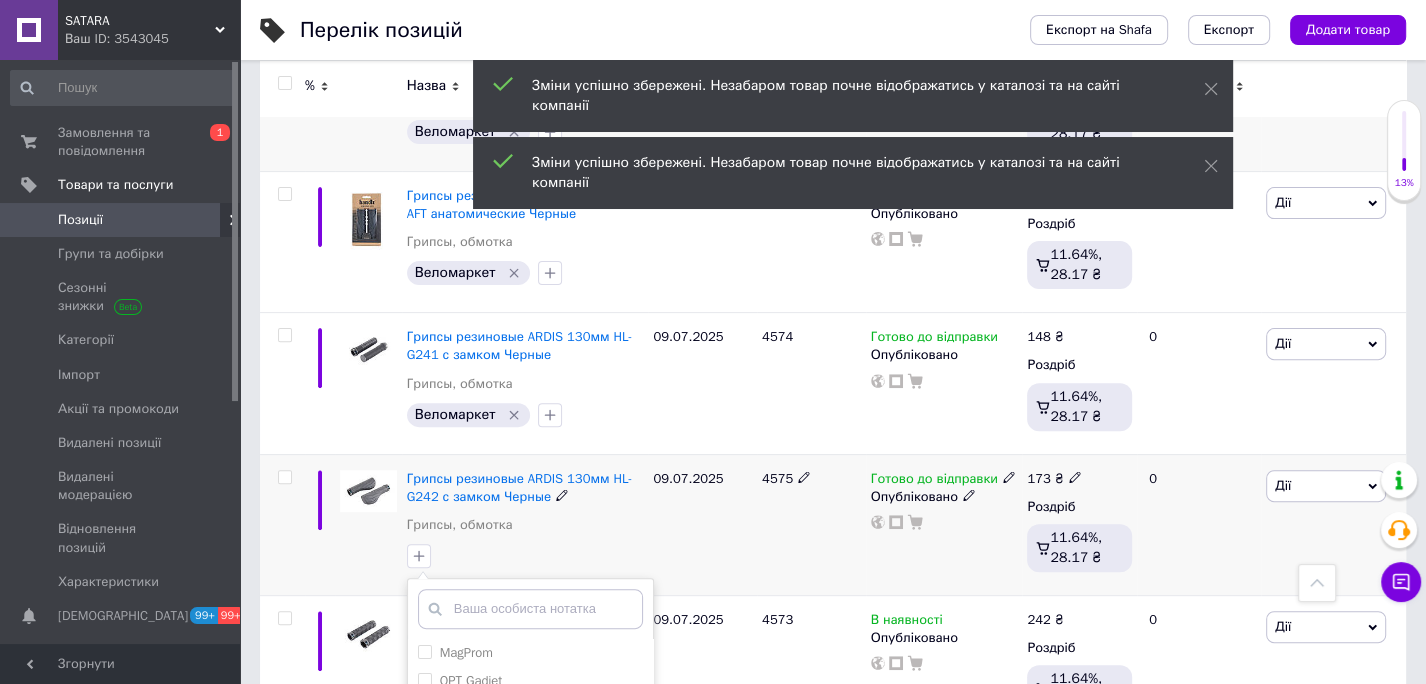 scroll, scrollTop: 67, scrollLeft: 0, axis: vertical 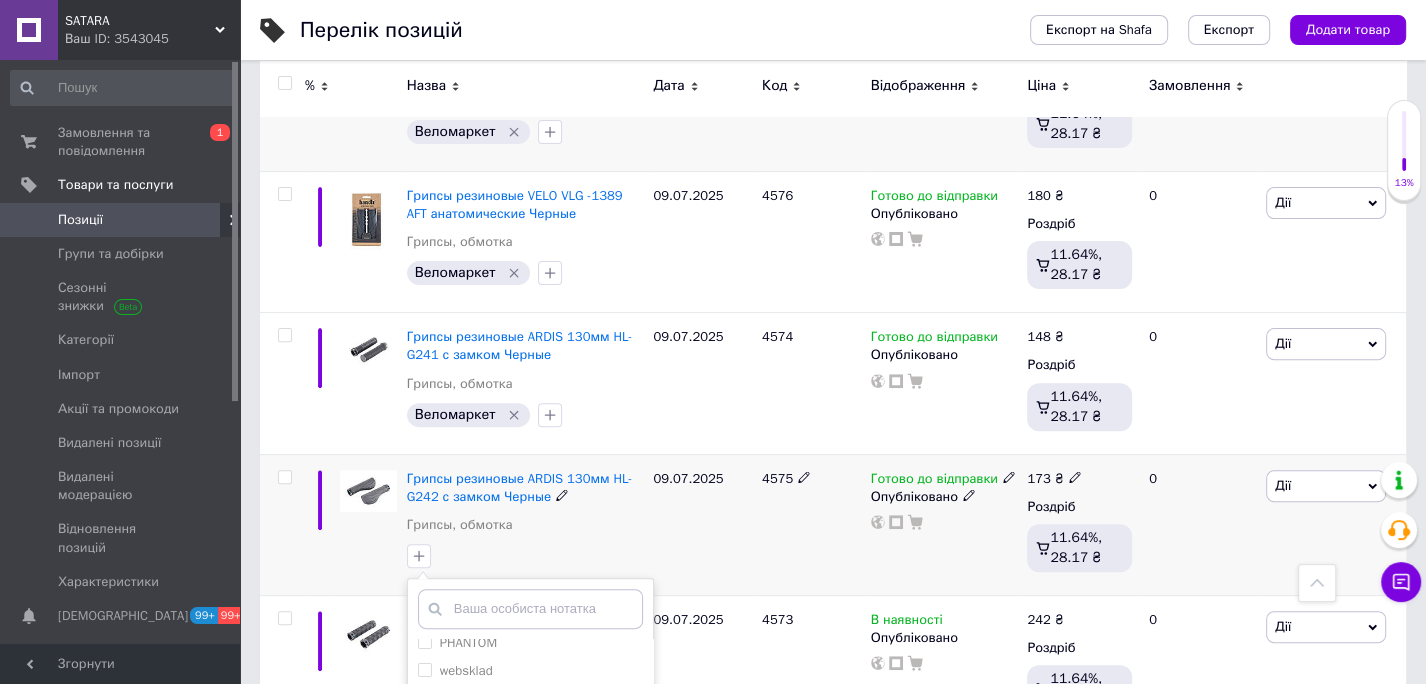 click on "Веломаркет" at bounding box center [424, 697] 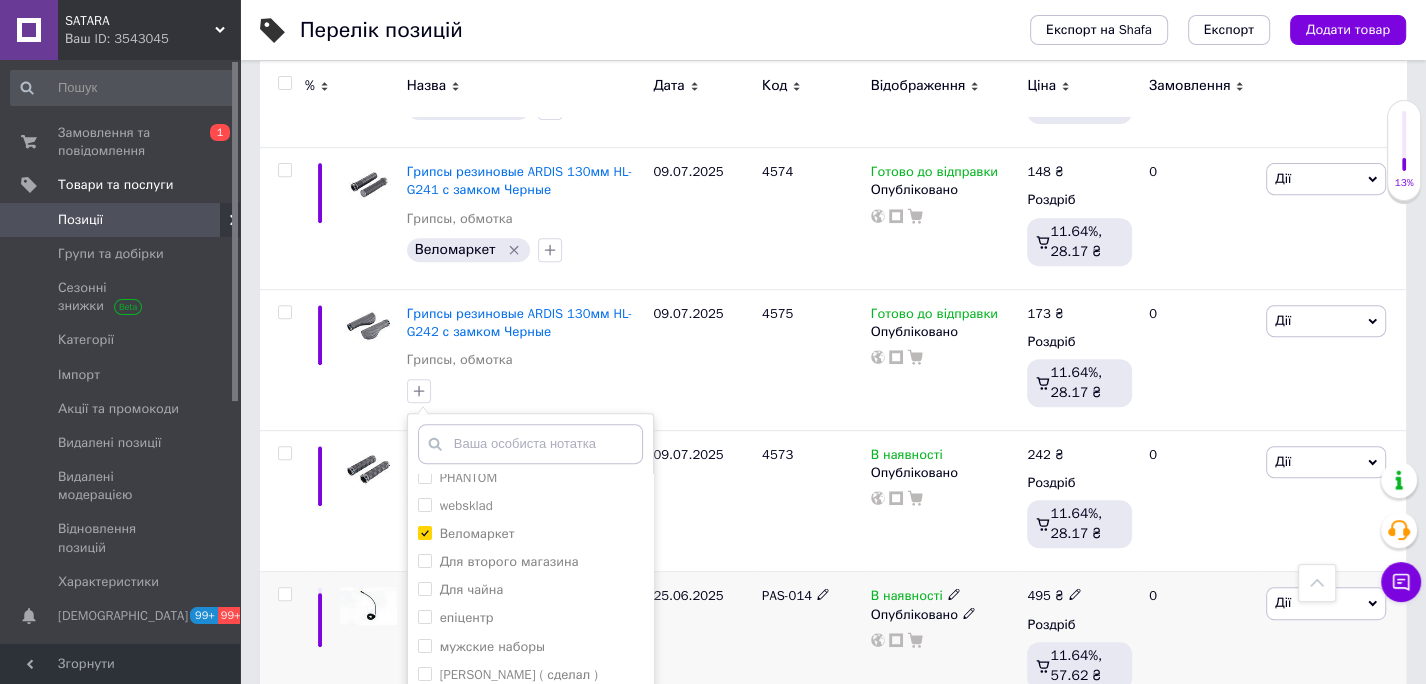 scroll, scrollTop: 13554, scrollLeft: 0, axis: vertical 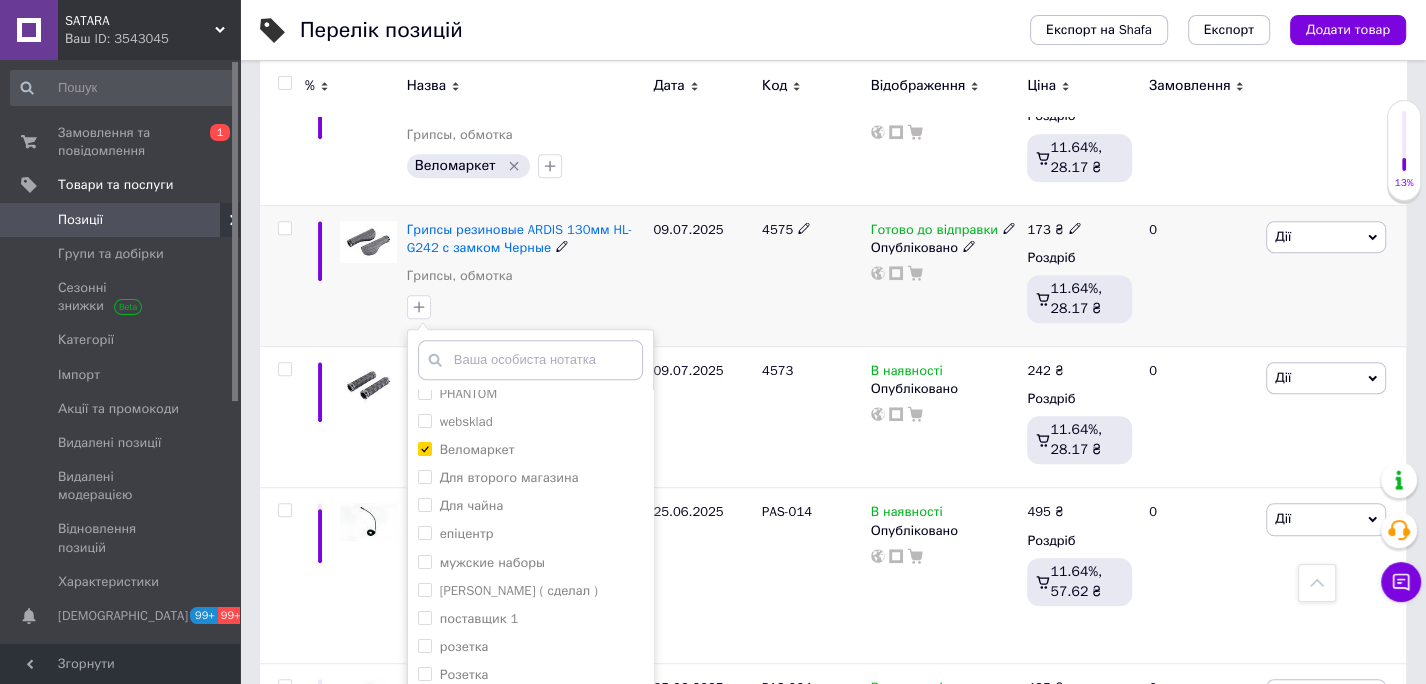 click on "Додати мітку" at bounding box center [530, 726] 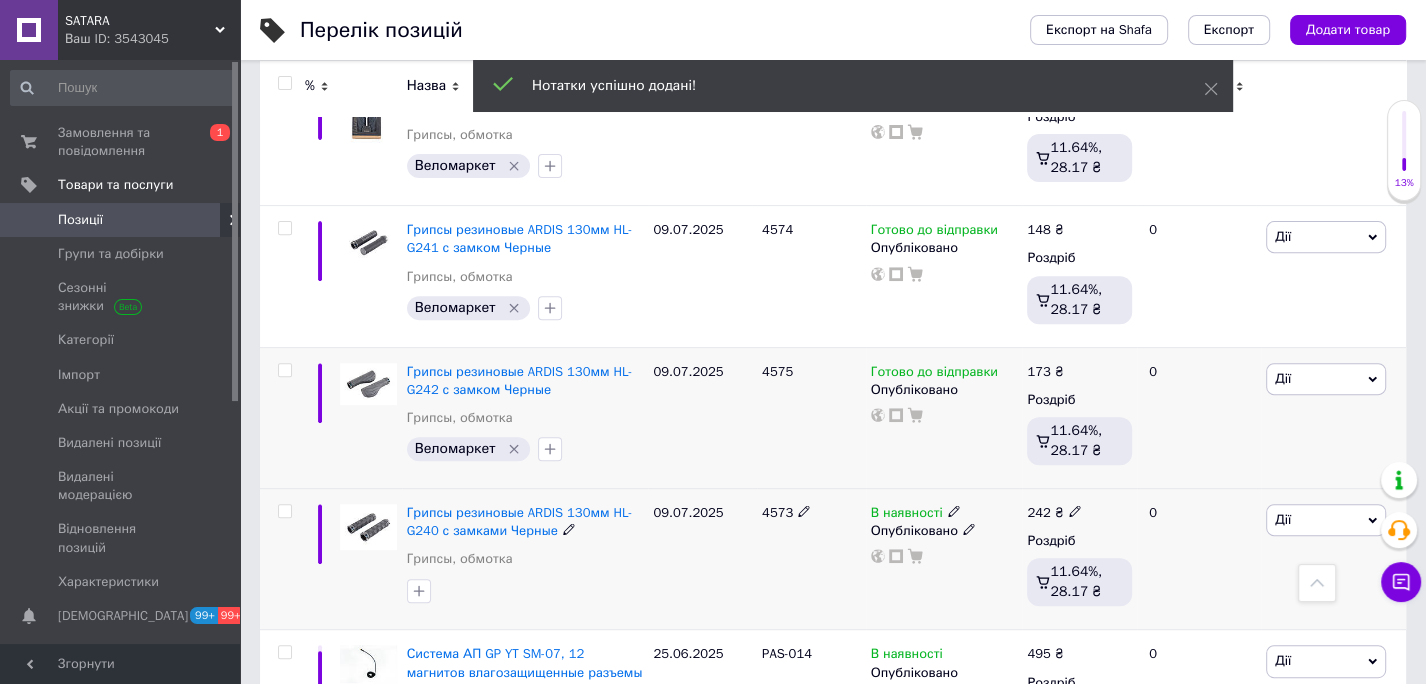 scroll, scrollTop: 13411, scrollLeft: 0, axis: vertical 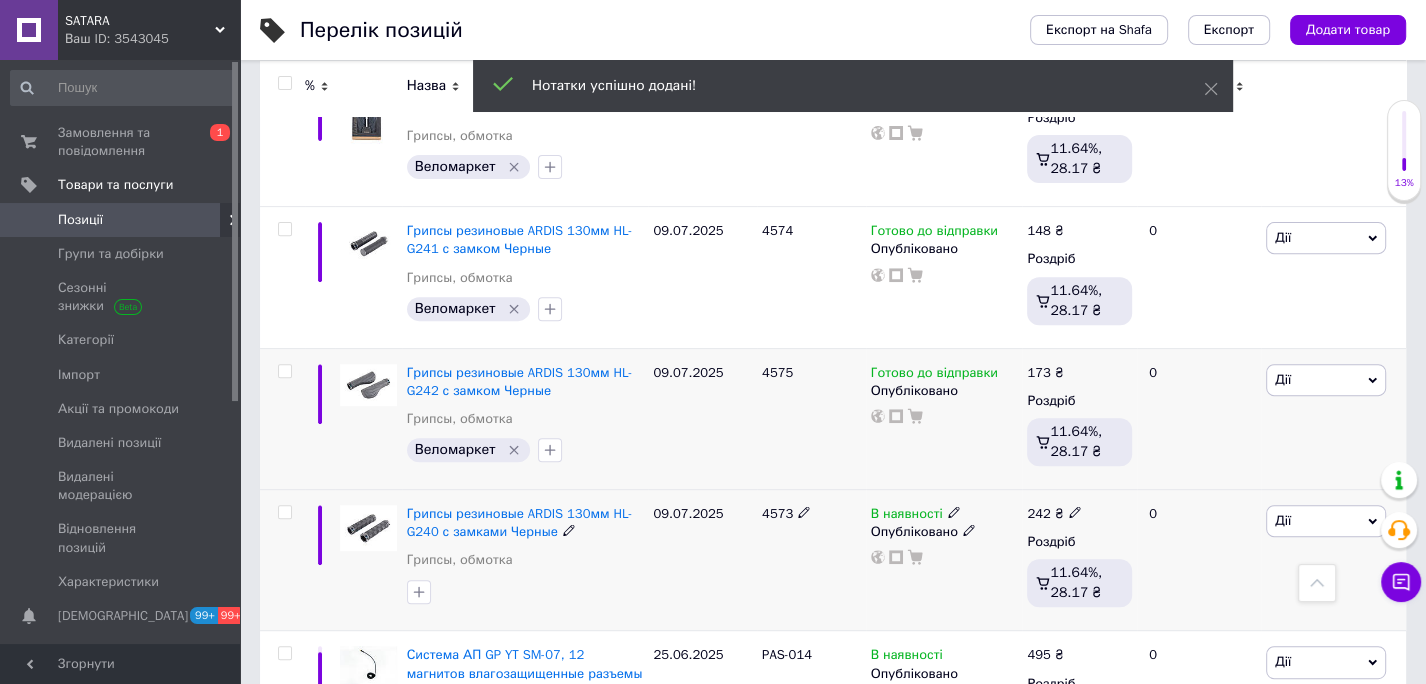 click on "4573" at bounding box center [777, 513] 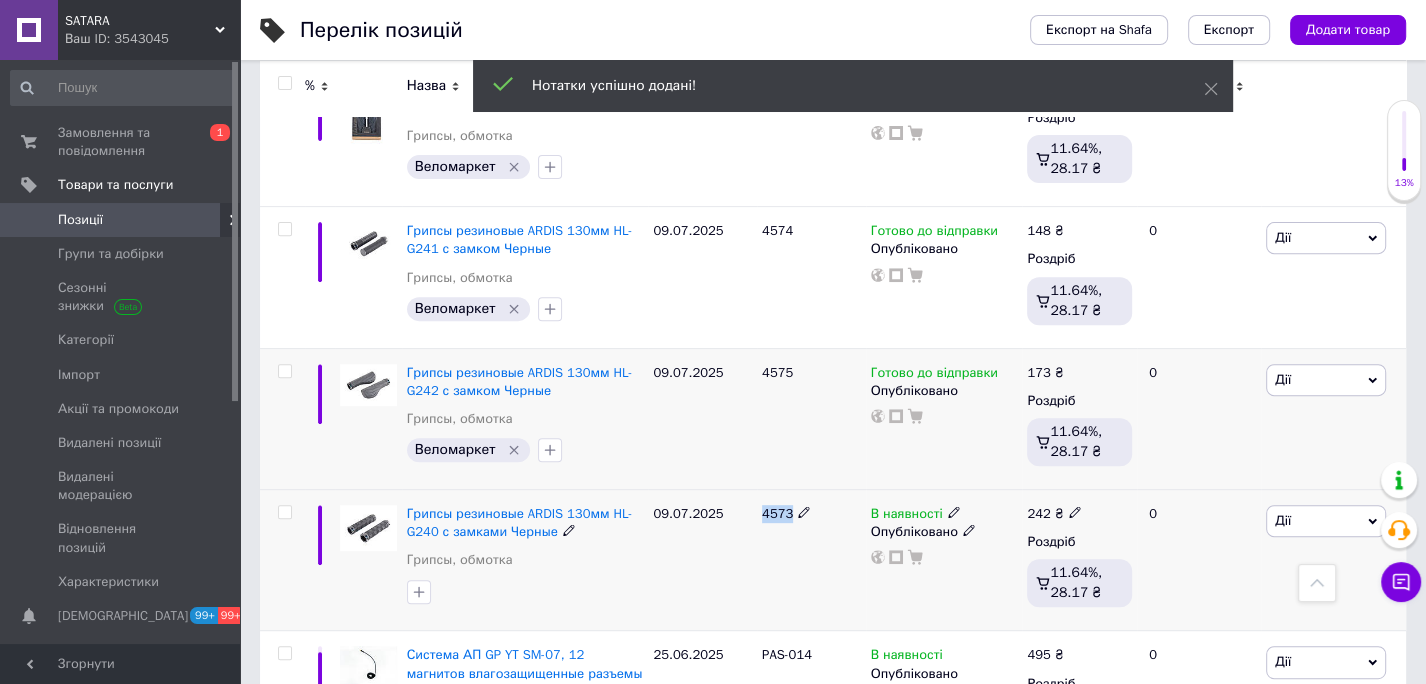 click on "4573" at bounding box center [777, 513] 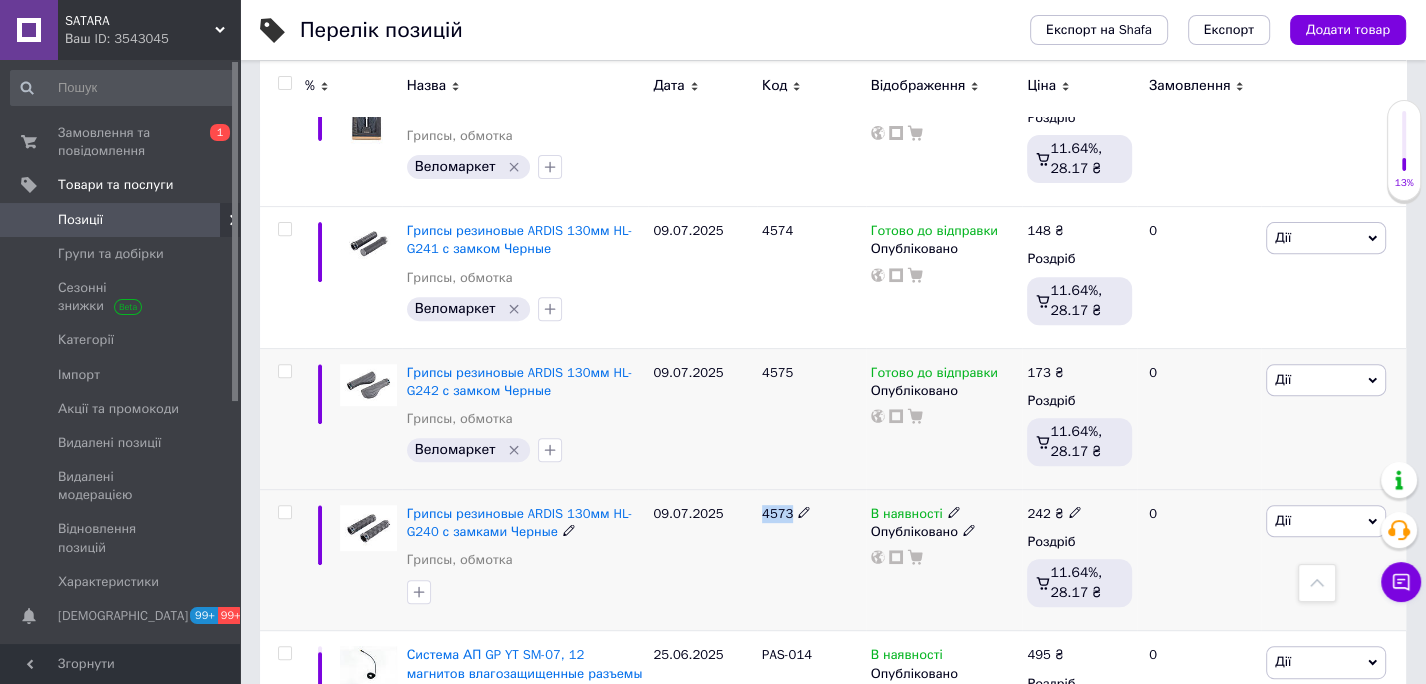 scroll, scrollTop: 13424, scrollLeft: 0, axis: vertical 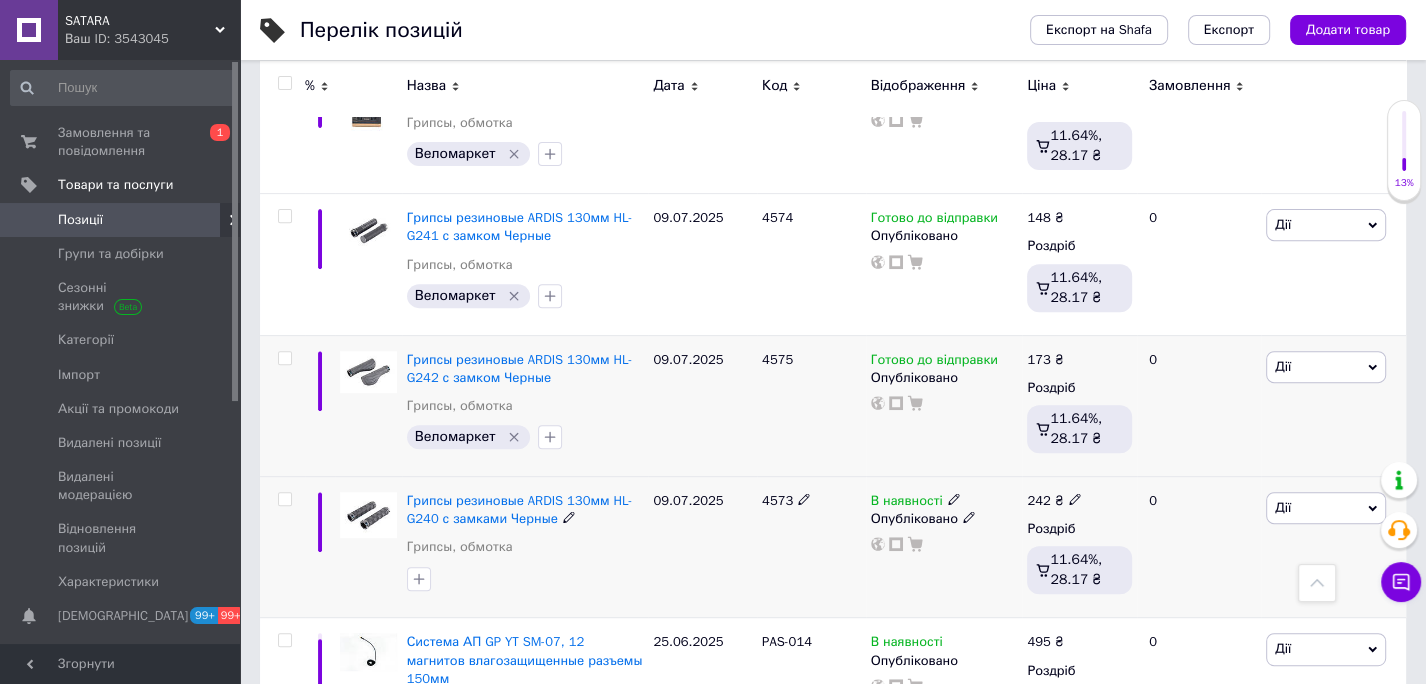 click at bounding box center (1075, 498) 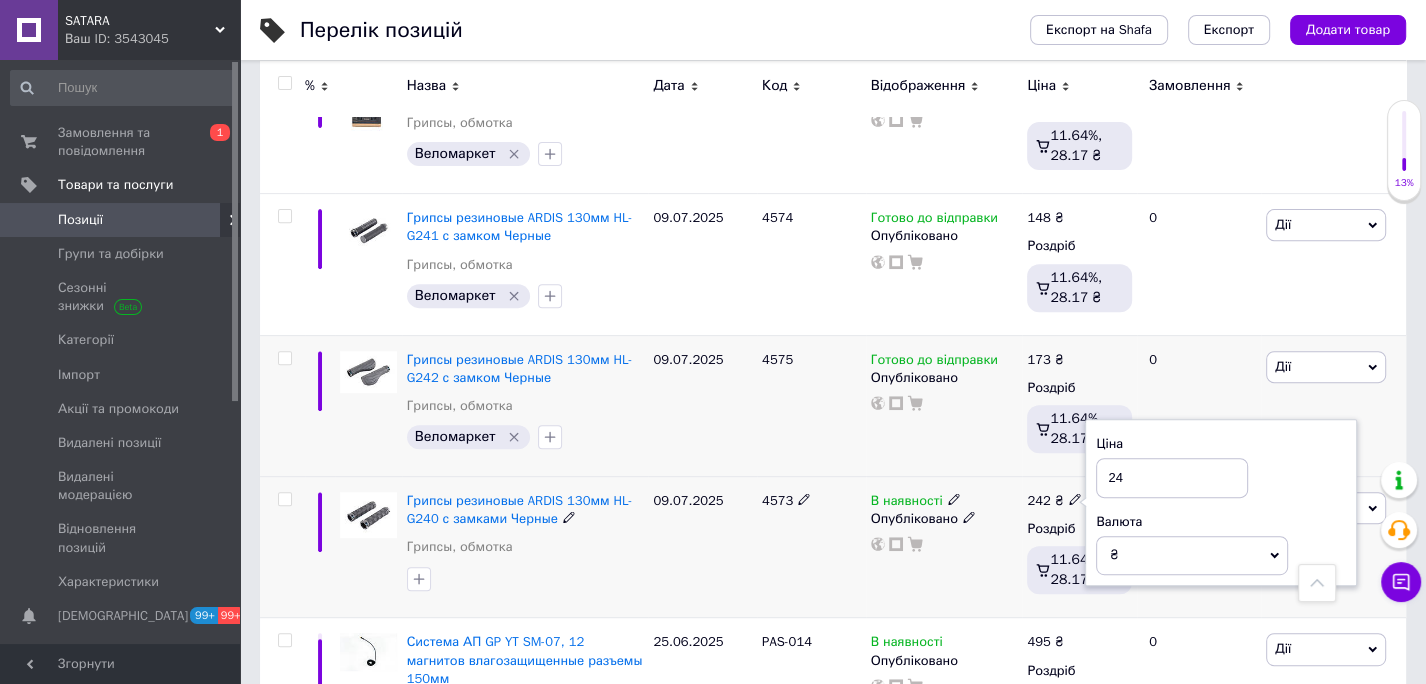 type on "2" 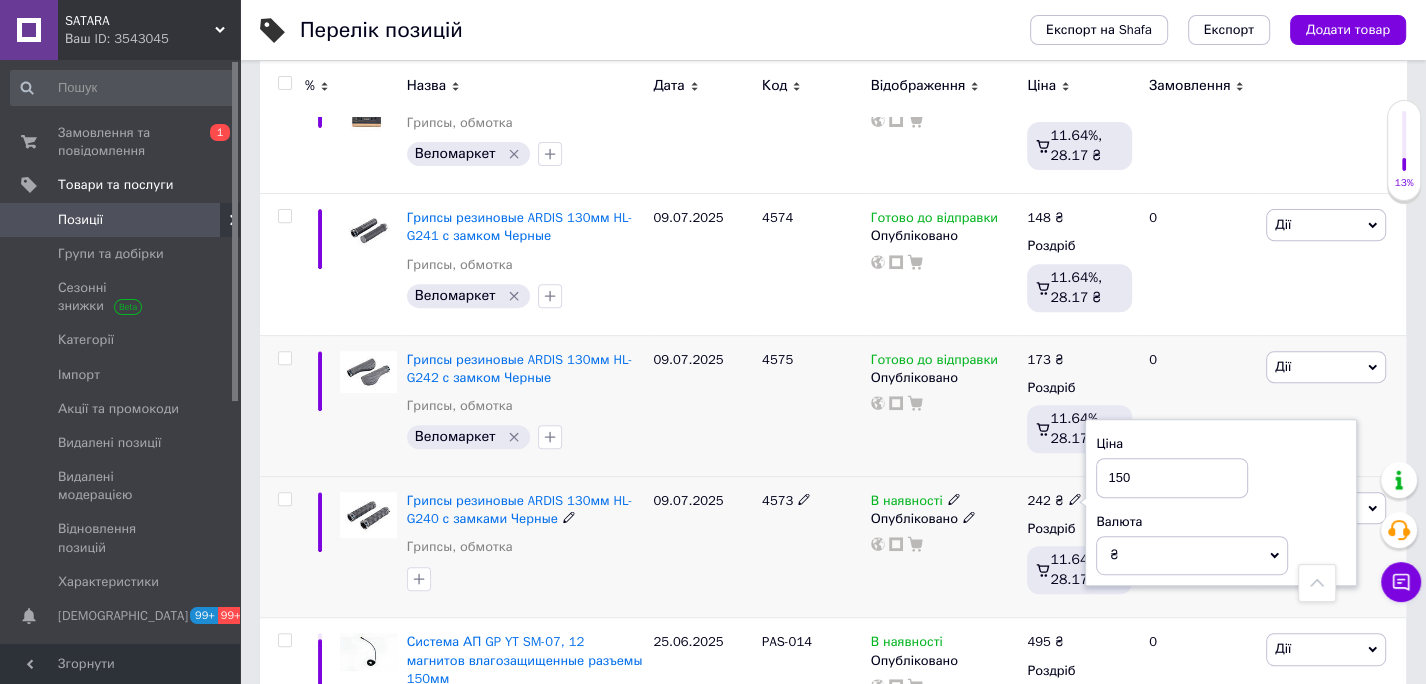type on "150" 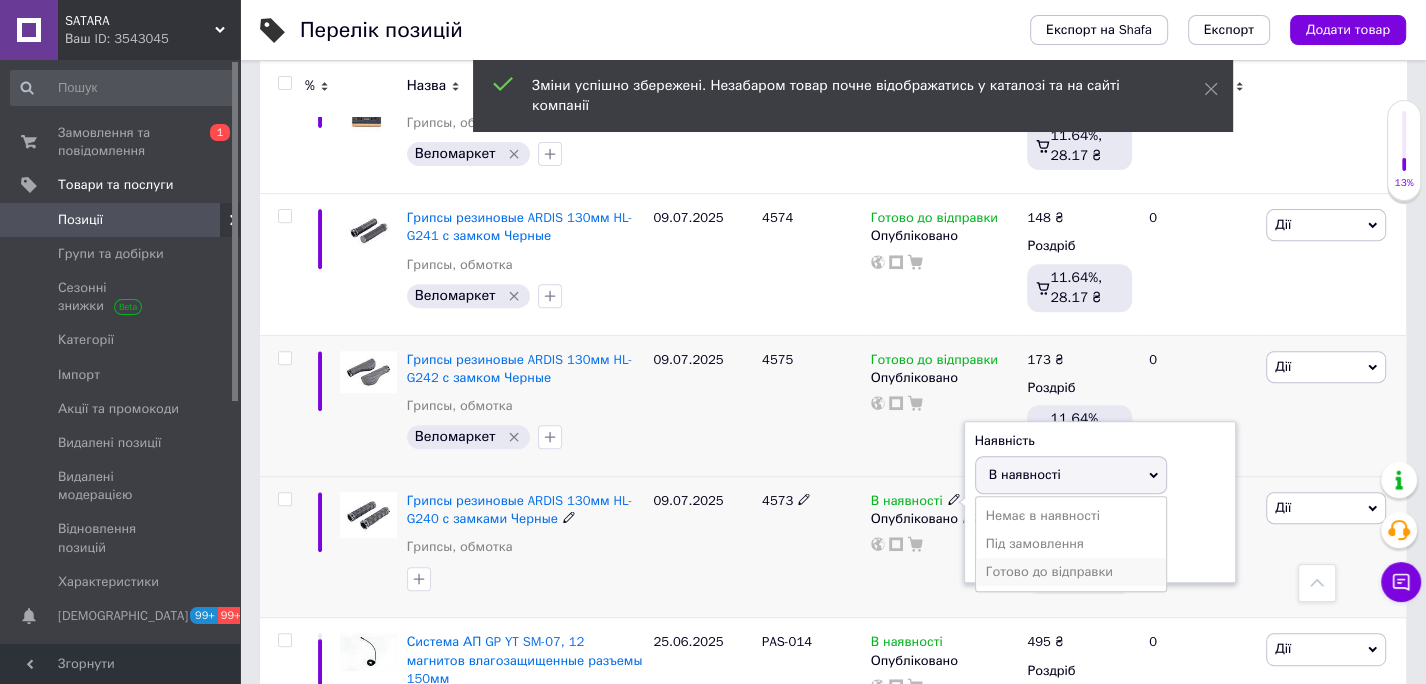 click on "Готово до відправки" at bounding box center [1071, 572] 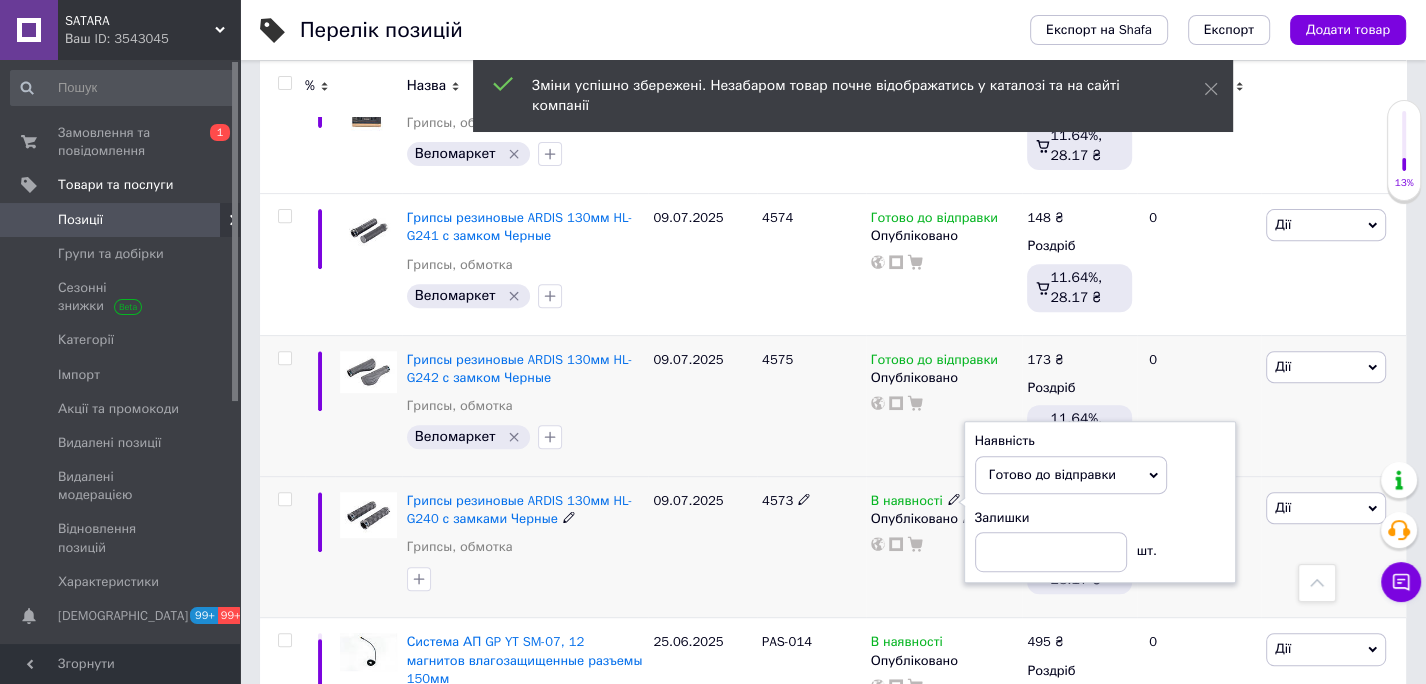 click on "09.07.2025" at bounding box center (702, 546) 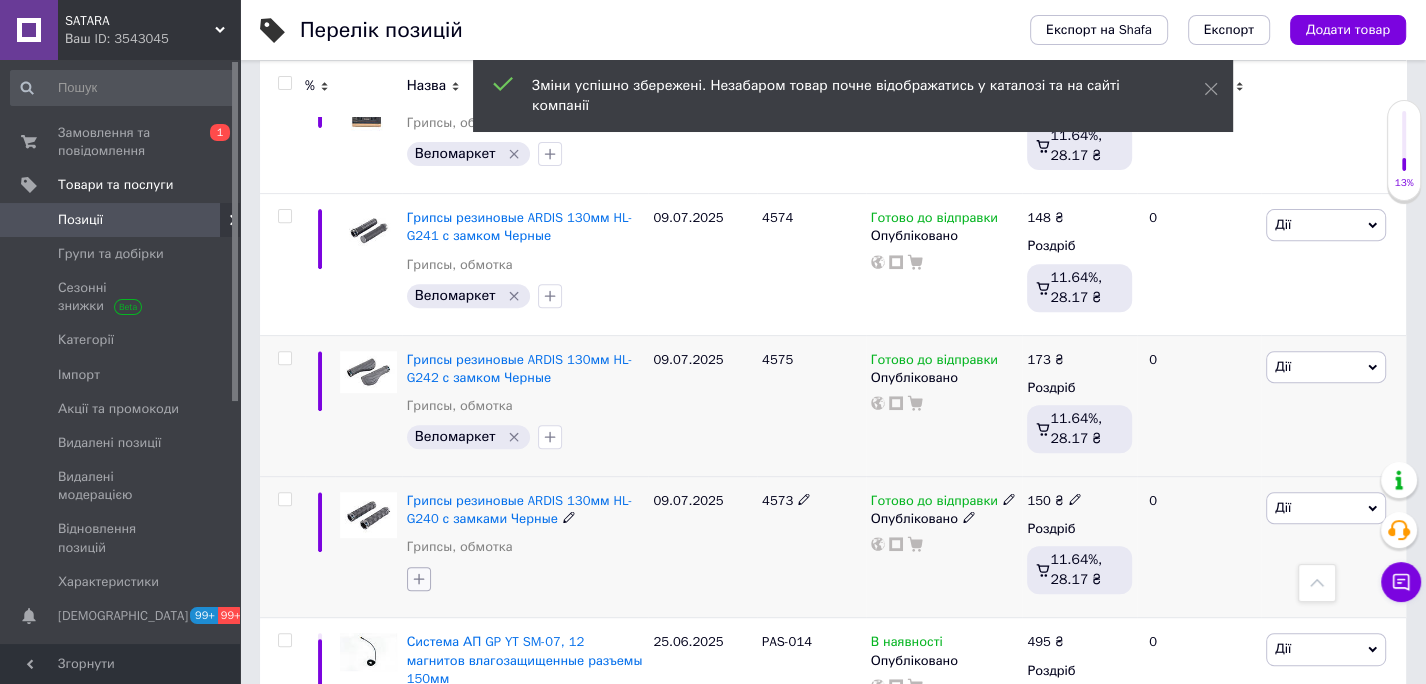 click 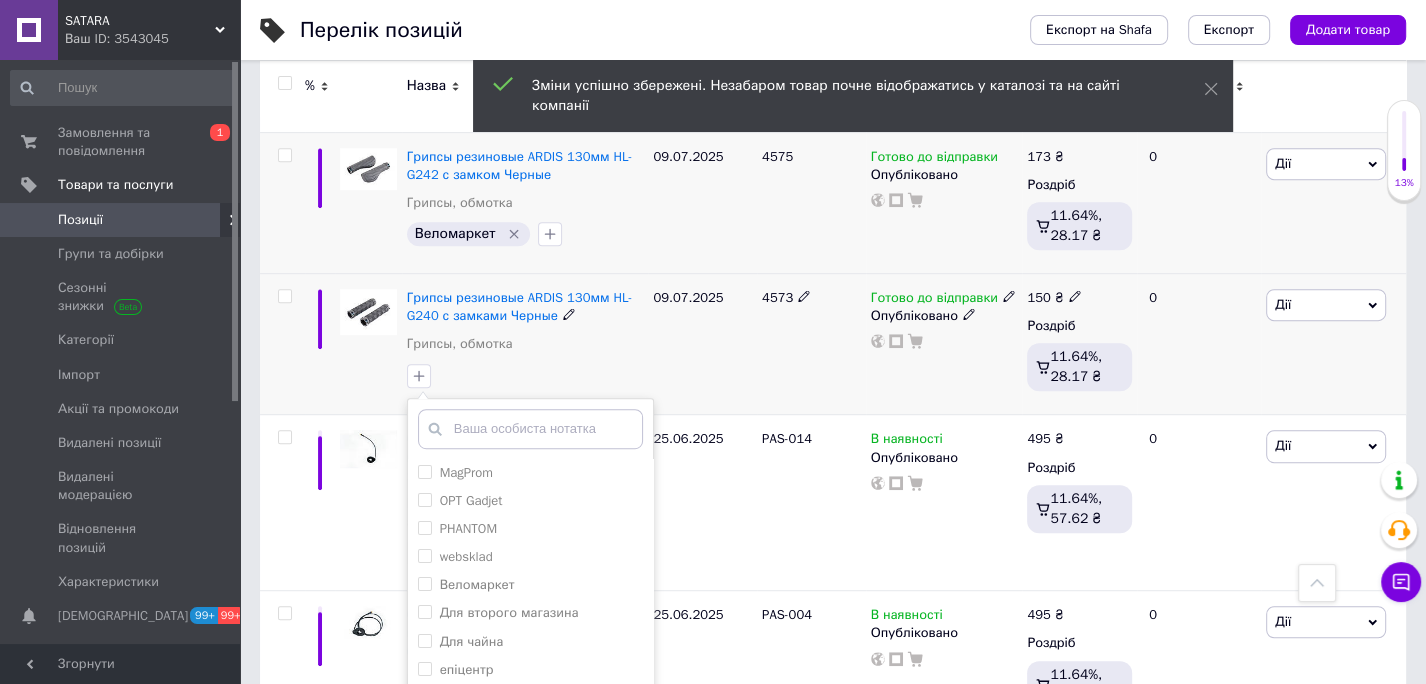 scroll, scrollTop: 13626, scrollLeft: 0, axis: vertical 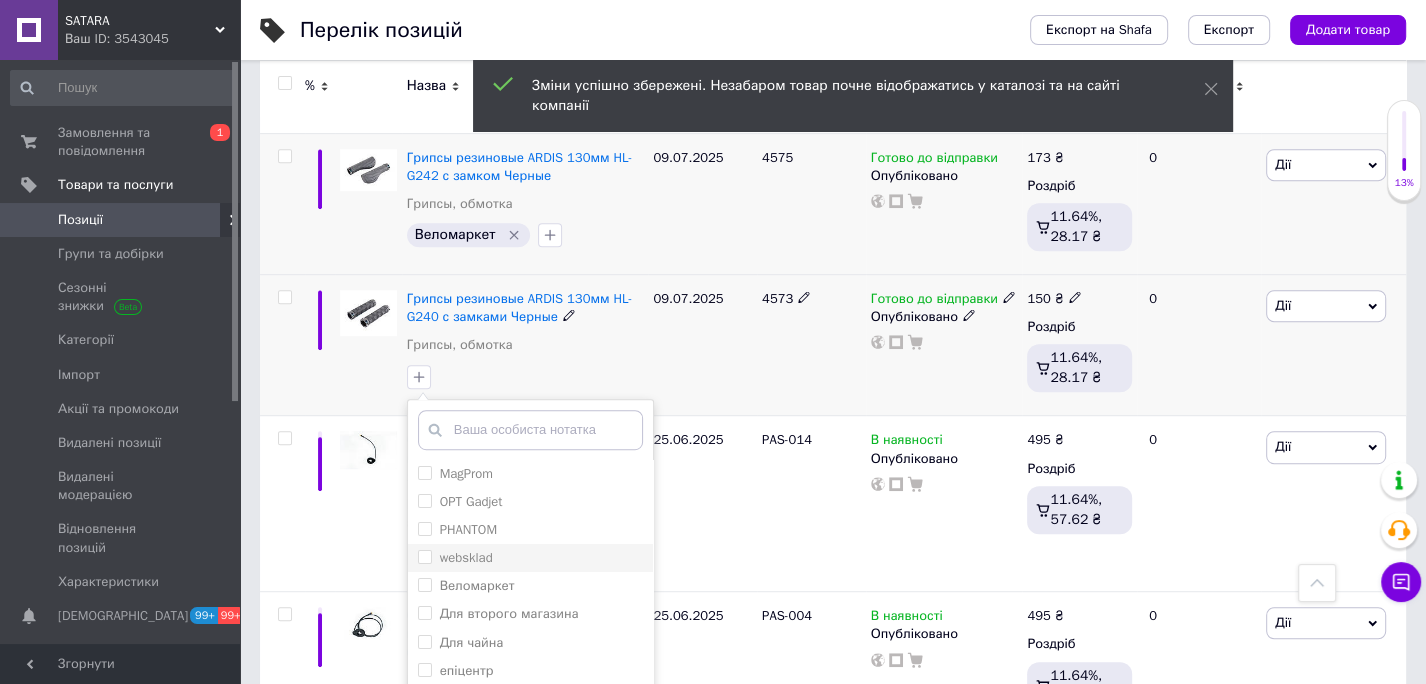 click on "websklad" at bounding box center (424, 556) 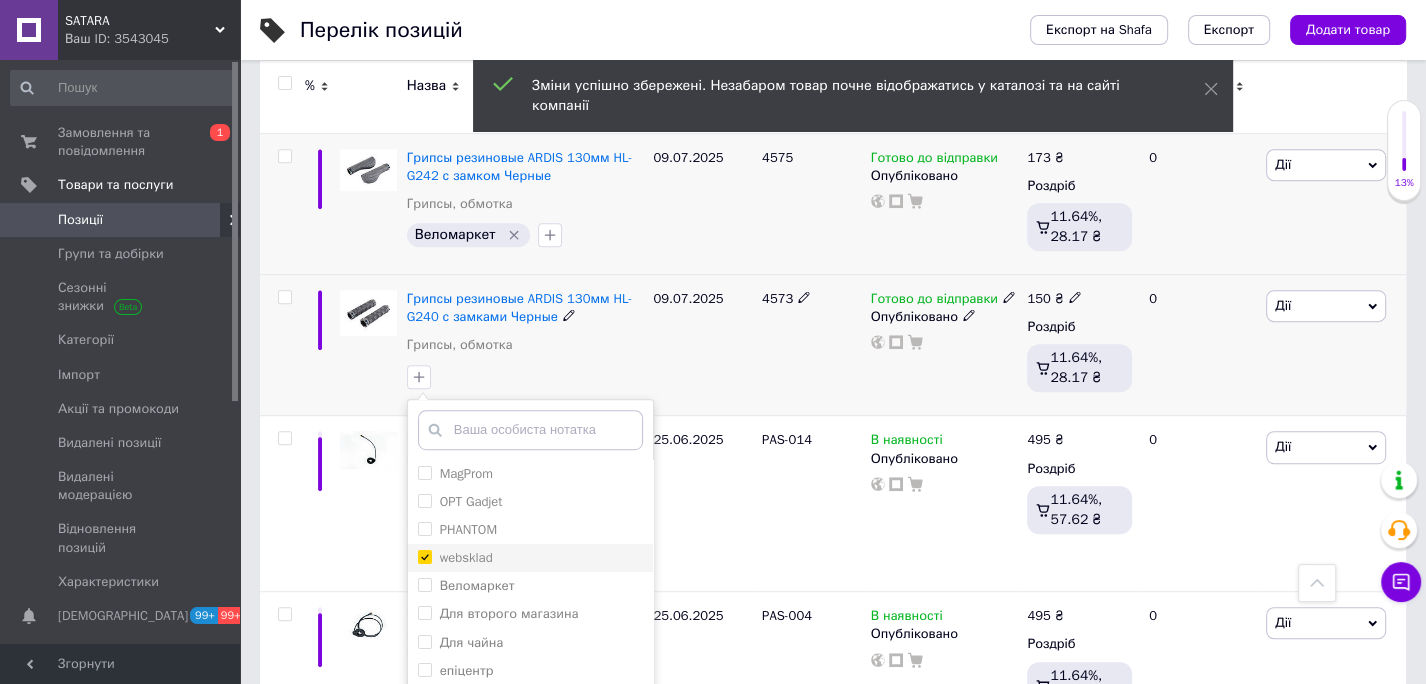 checkbox on "true" 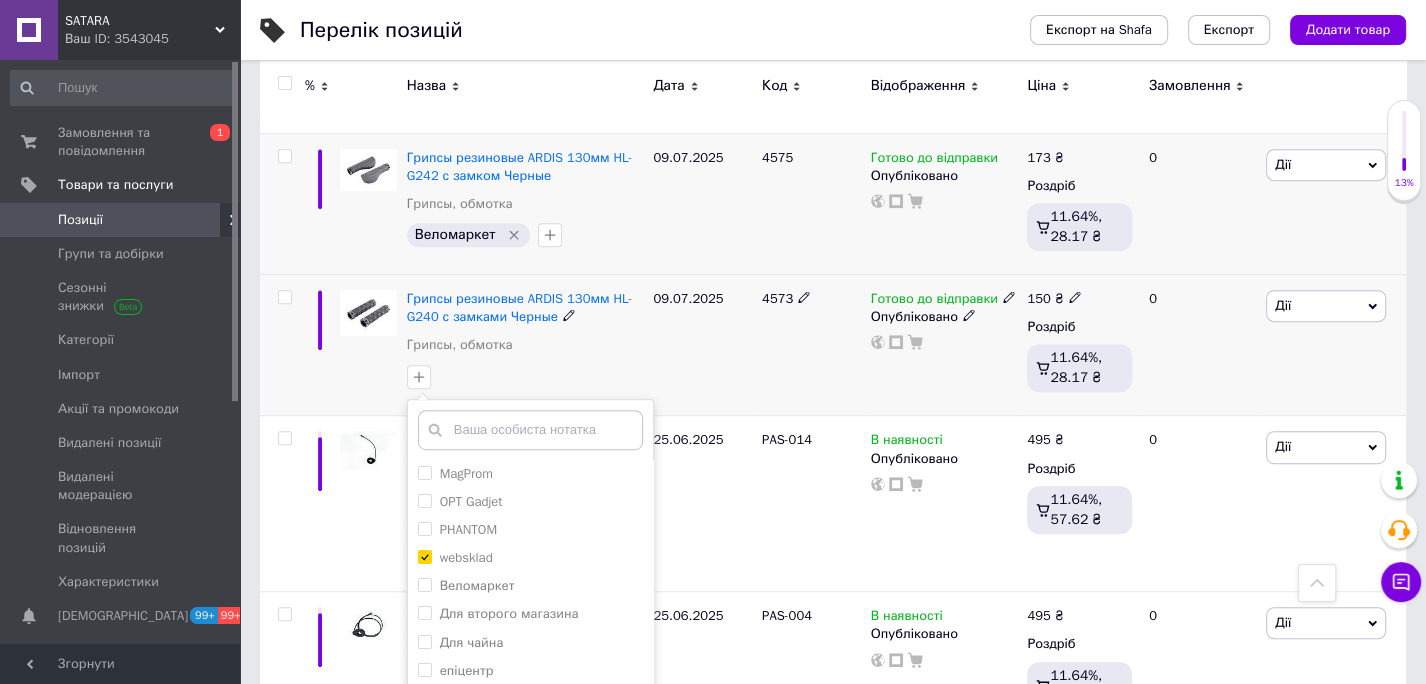 click on "Додати мітку" at bounding box center (530, 796) 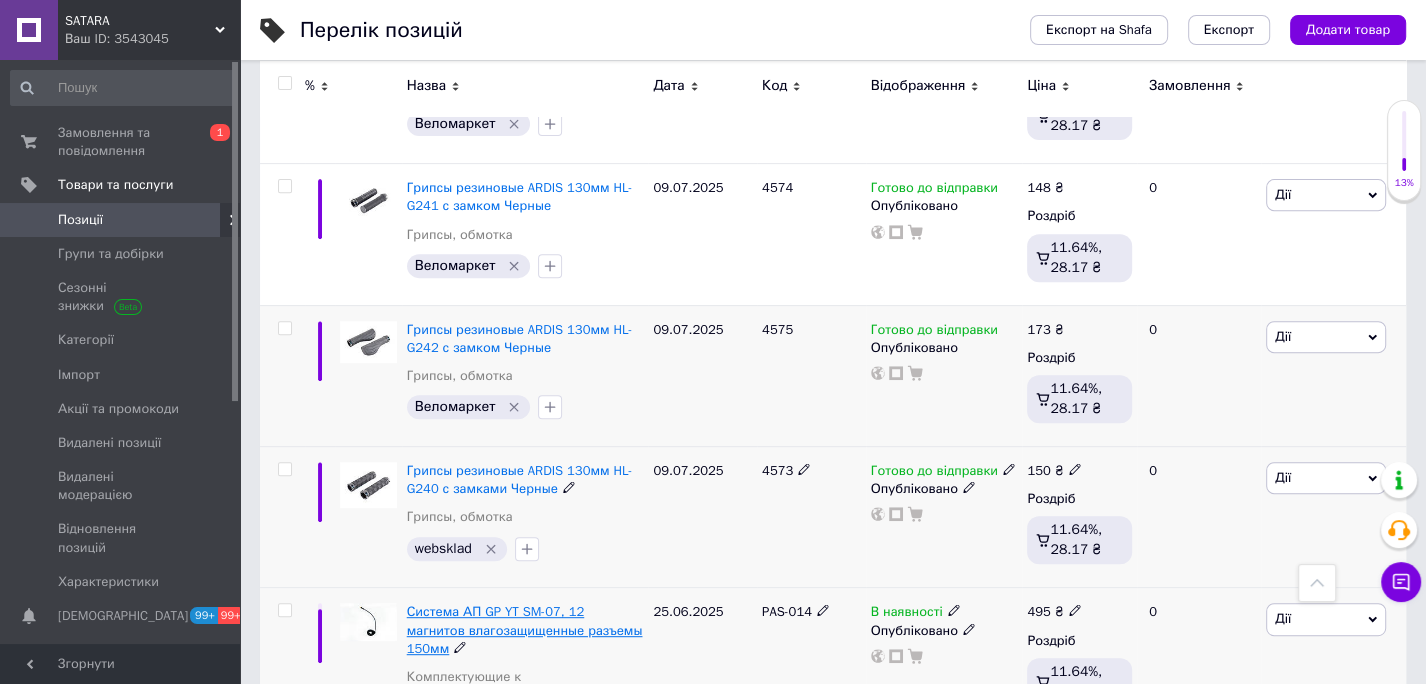 scroll, scrollTop: 13454, scrollLeft: 0, axis: vertical 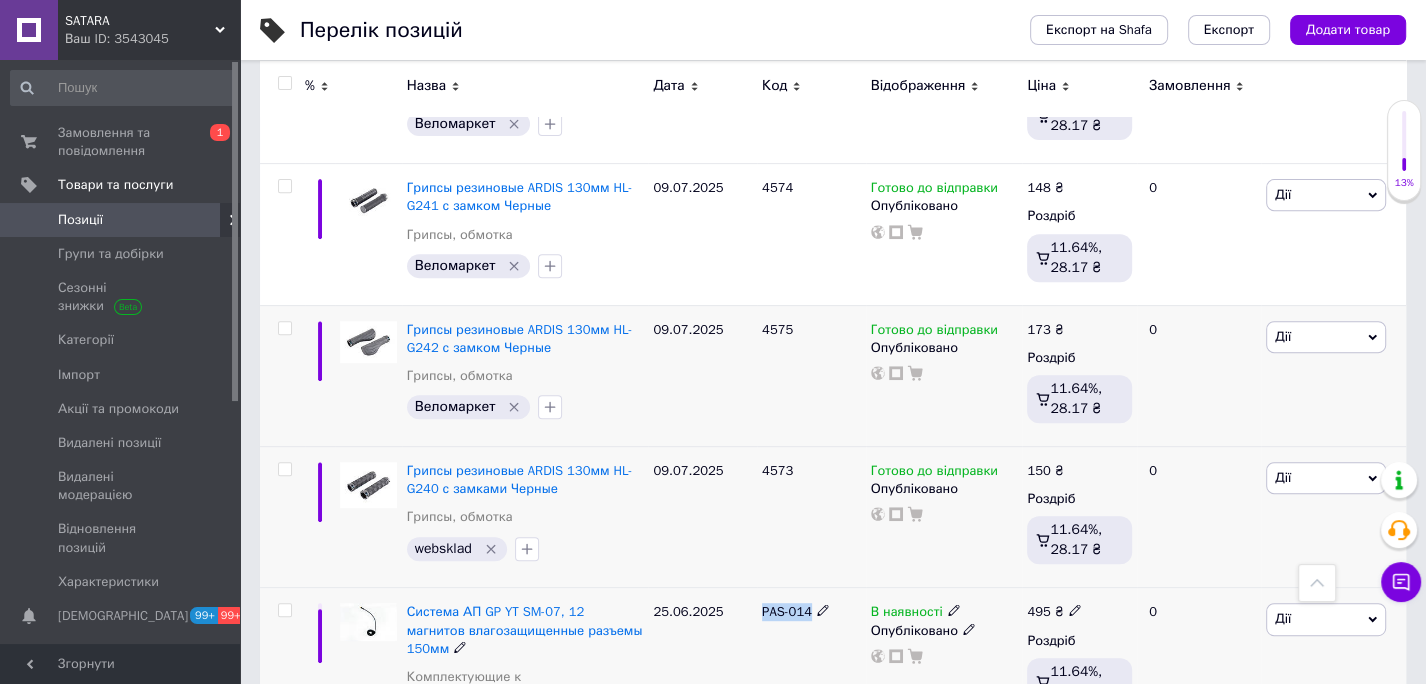 drag, startPoint x: 760, startPoint y: 426, endPoint x: 810, endPoint y: 427, distance: 50.01 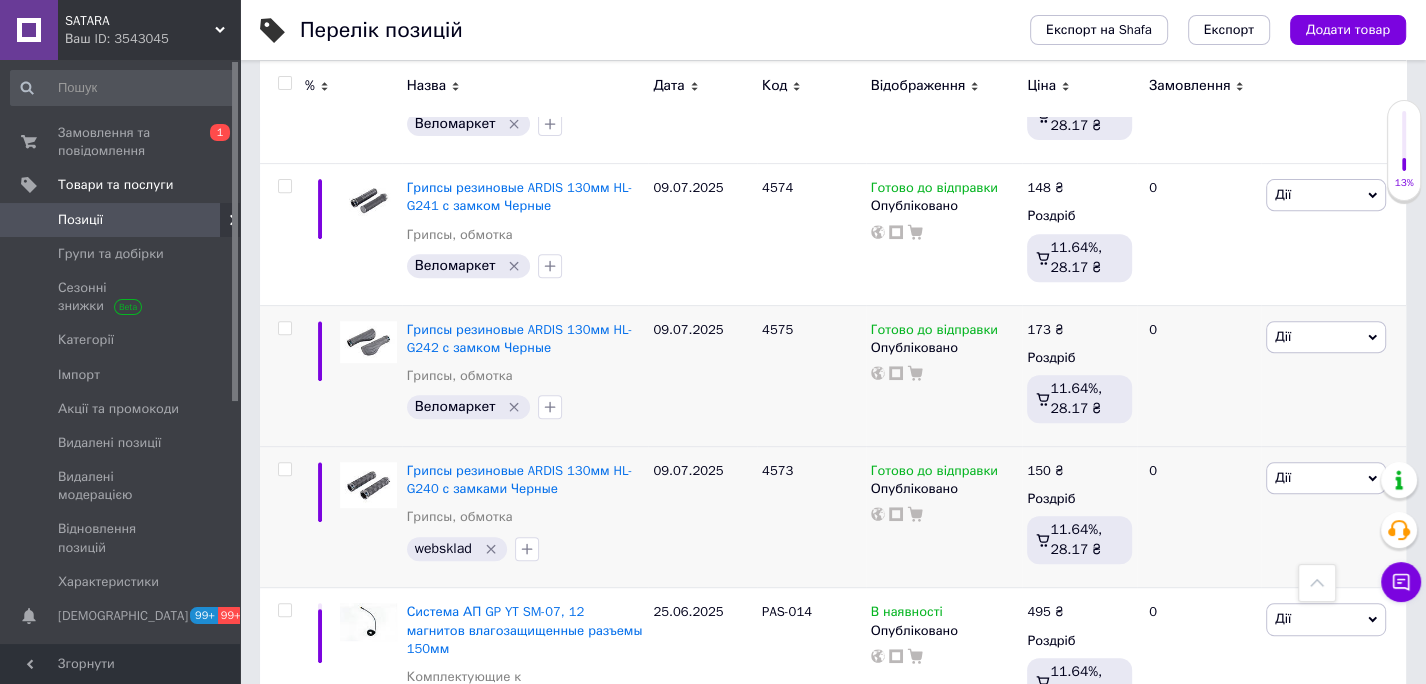 click on "Ваш ID: 3543045" at bounding box center (152, 39) 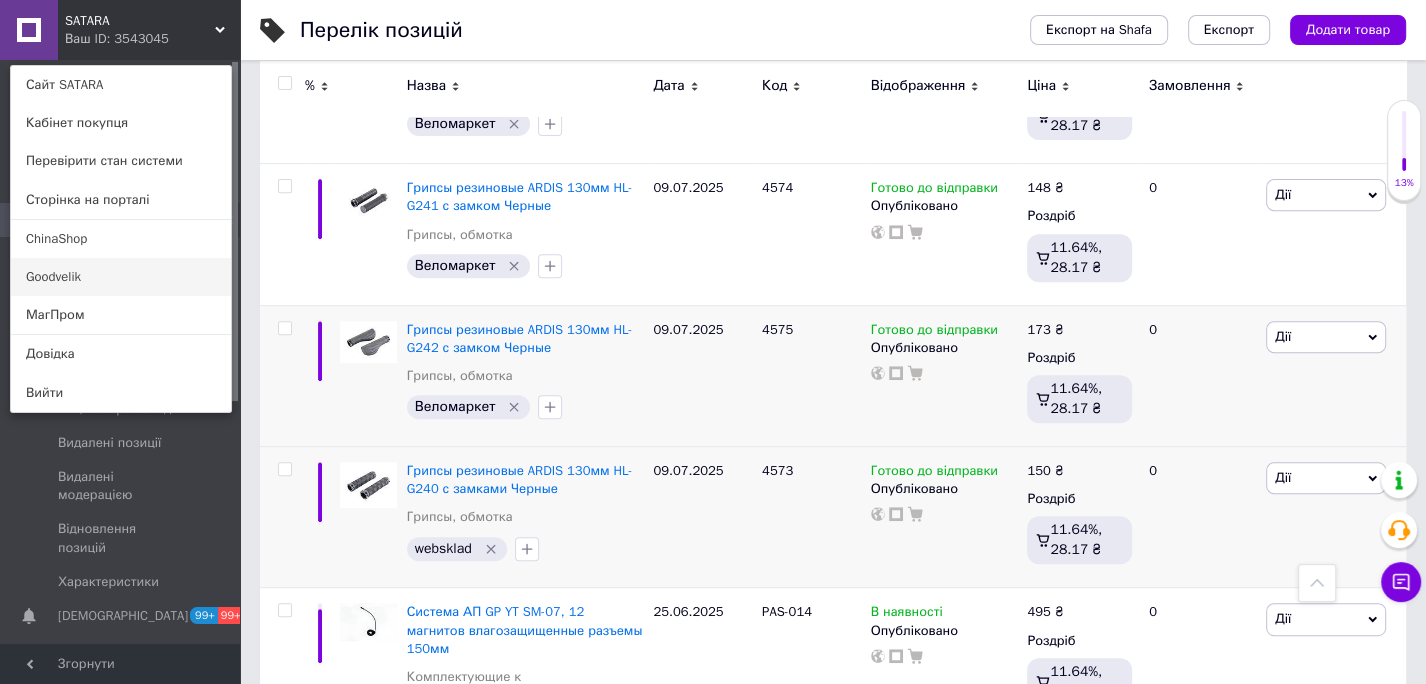 click on "Goodvelik" at bounding box center (121, 277) 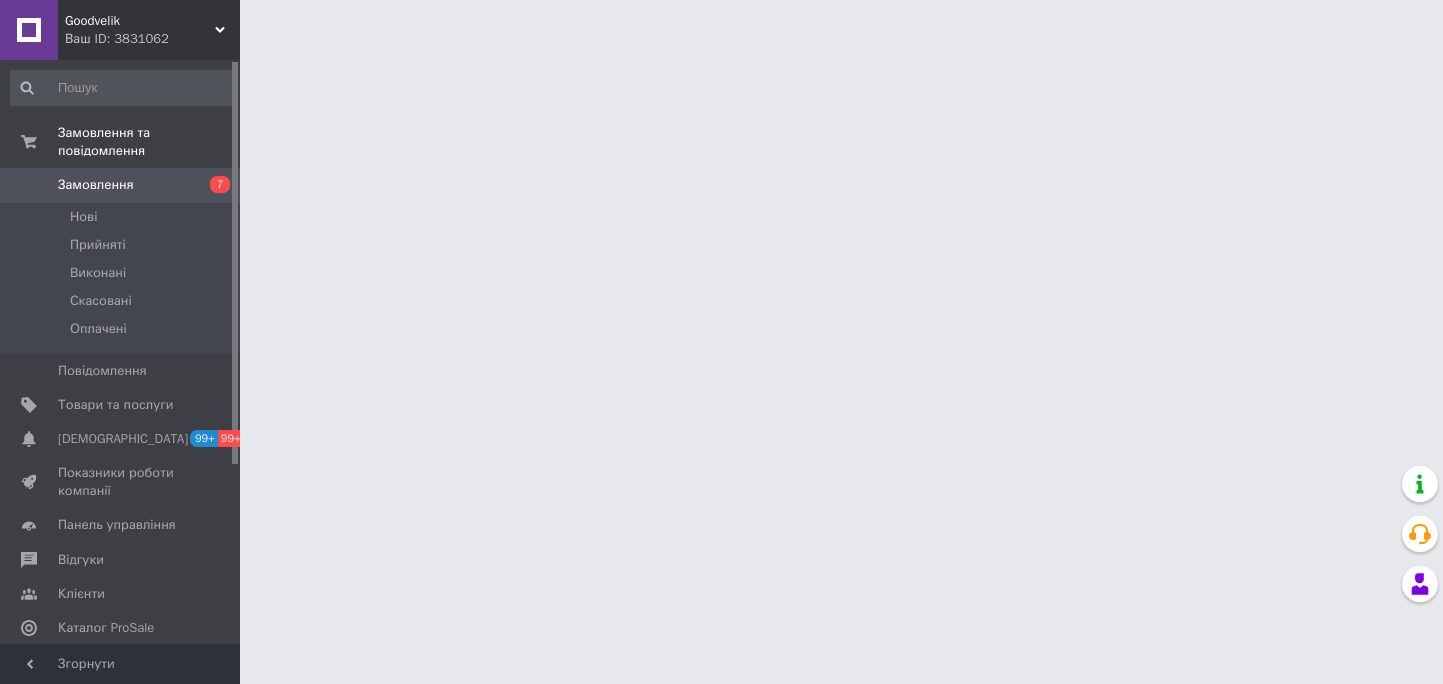 scroll, scrollTop: 0, scrollLeft: 0, axis: both 